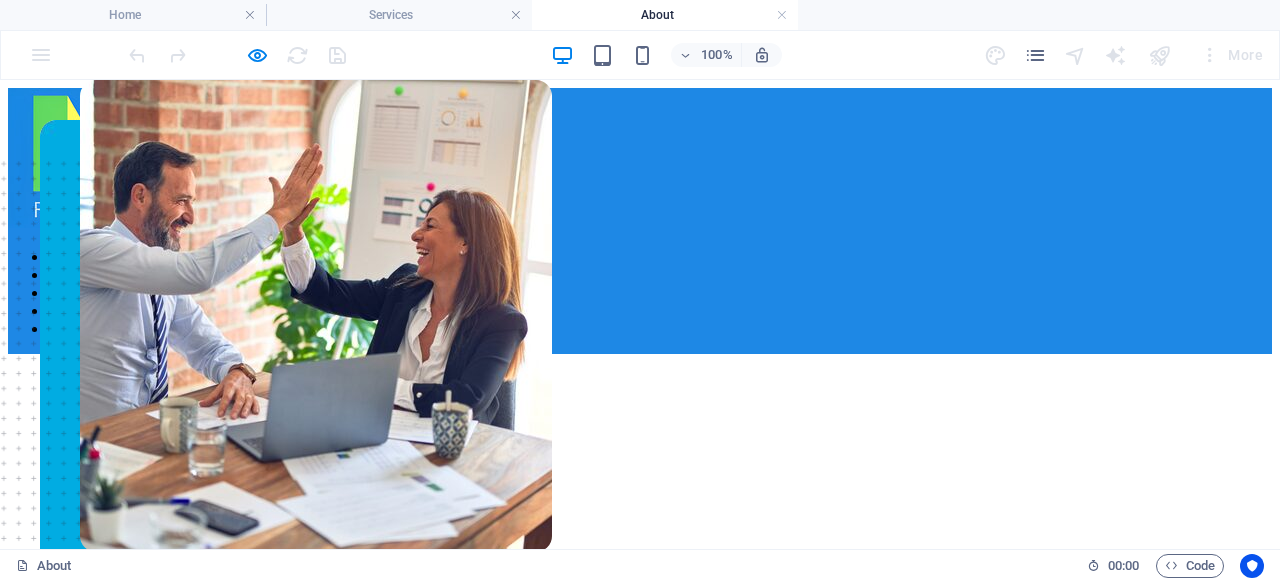 scroll, scrollTop: 0, scrollLeft: 0, axis: both 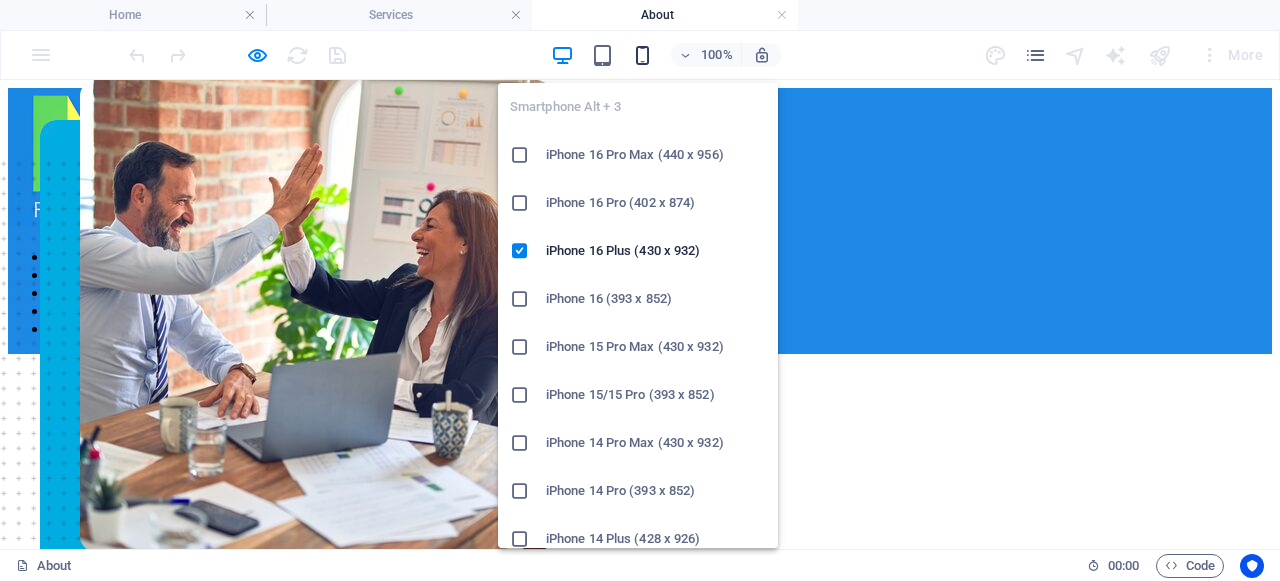 click at bounding box center [642, 55] 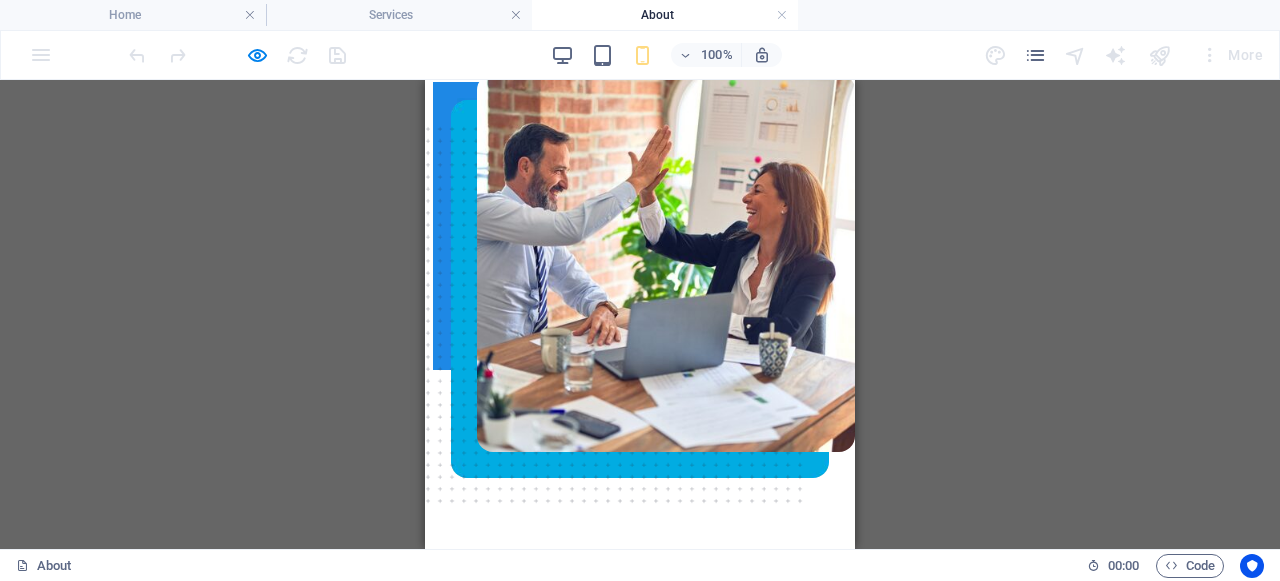 scroll, scrollTop: 0, scrollLeft: 0, axis: both 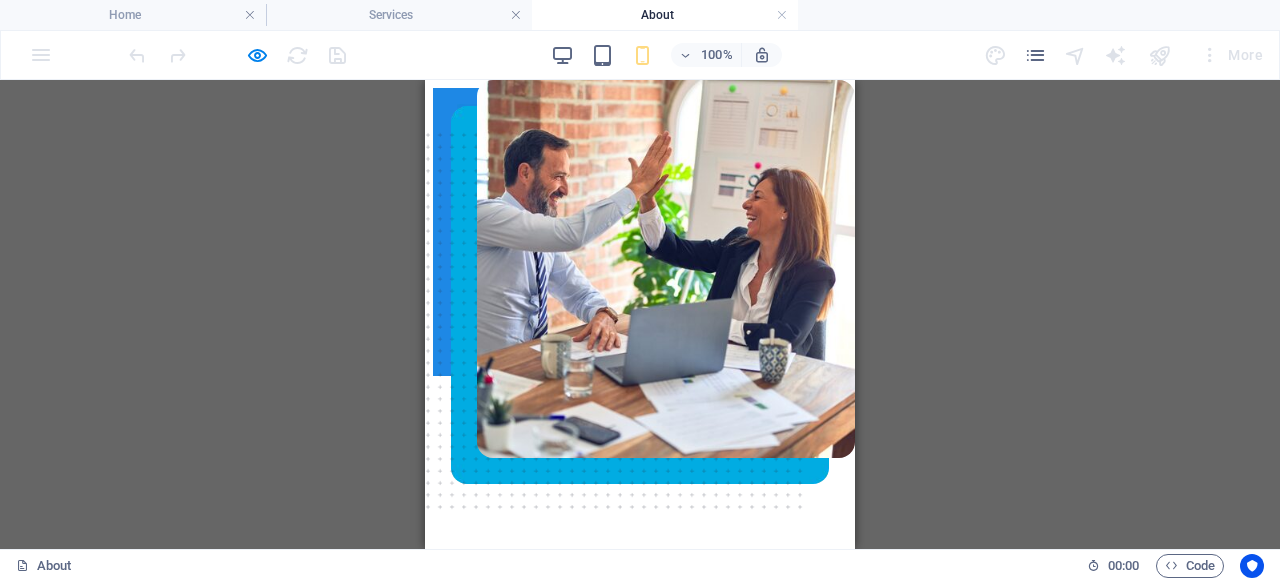 click at bounding box center (640, 360) 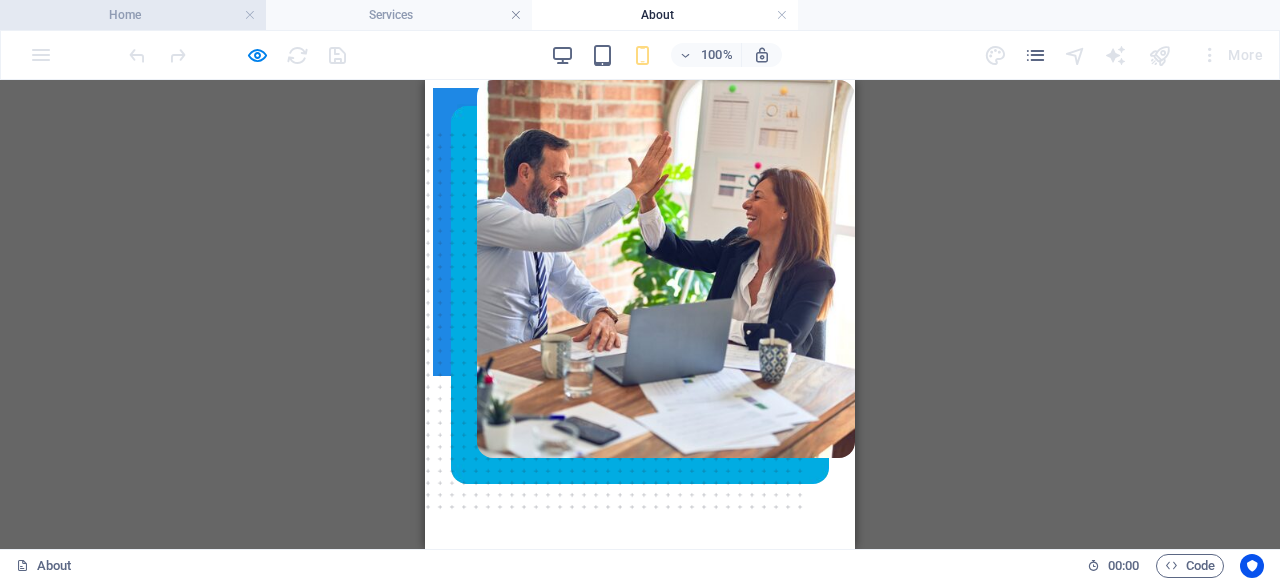 click on "Home" at bounding box center [133, 15] 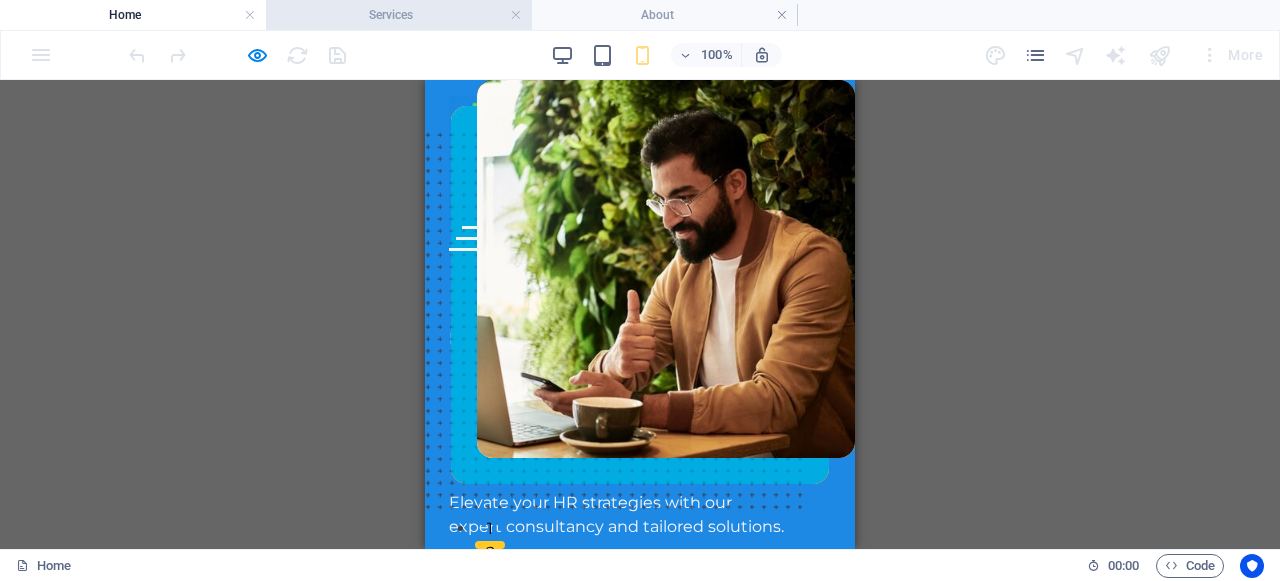 click on "Services" at bounding box center [399, 15] 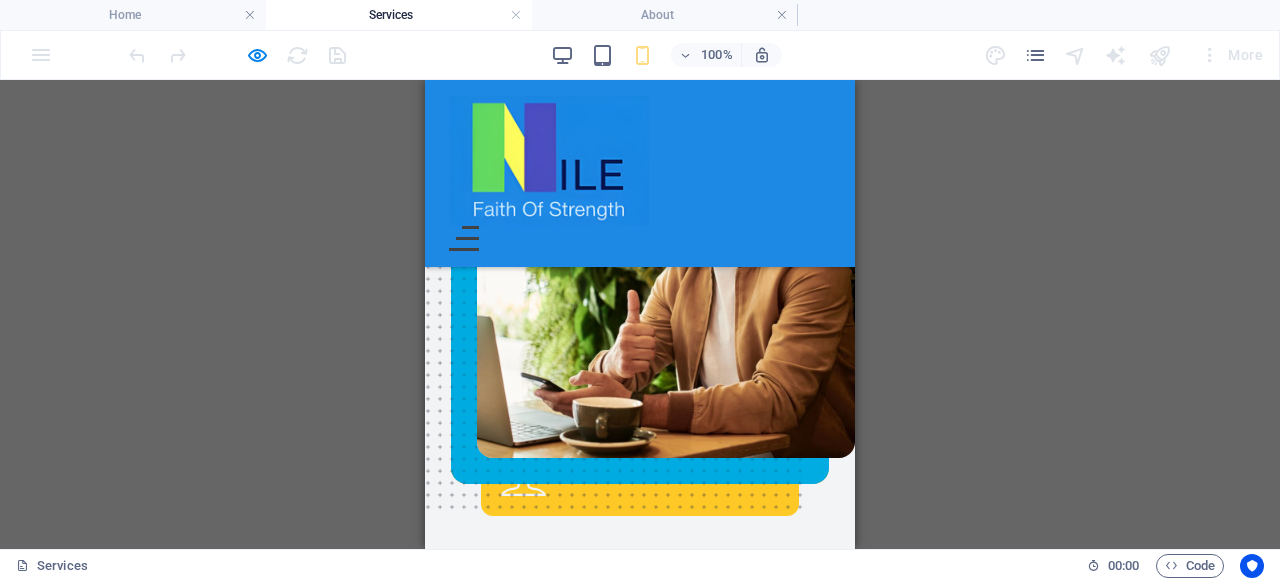 scroll, scrollTop: 1762, scrollLeft: 0, axis: vertical 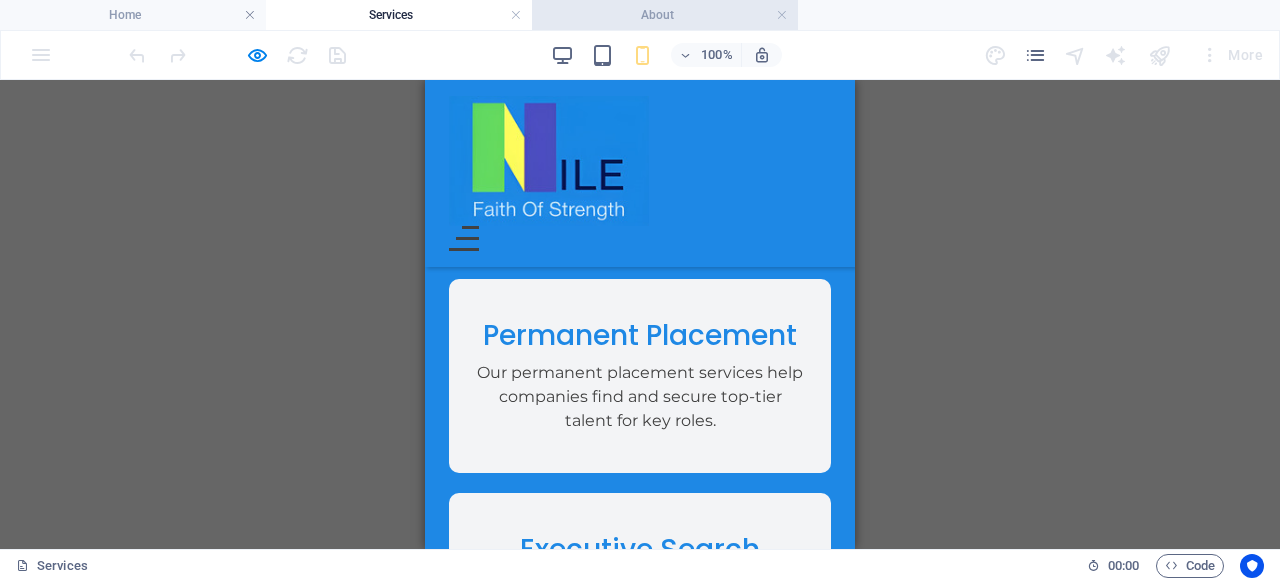 click on "About" at bounding box center [665, 15] 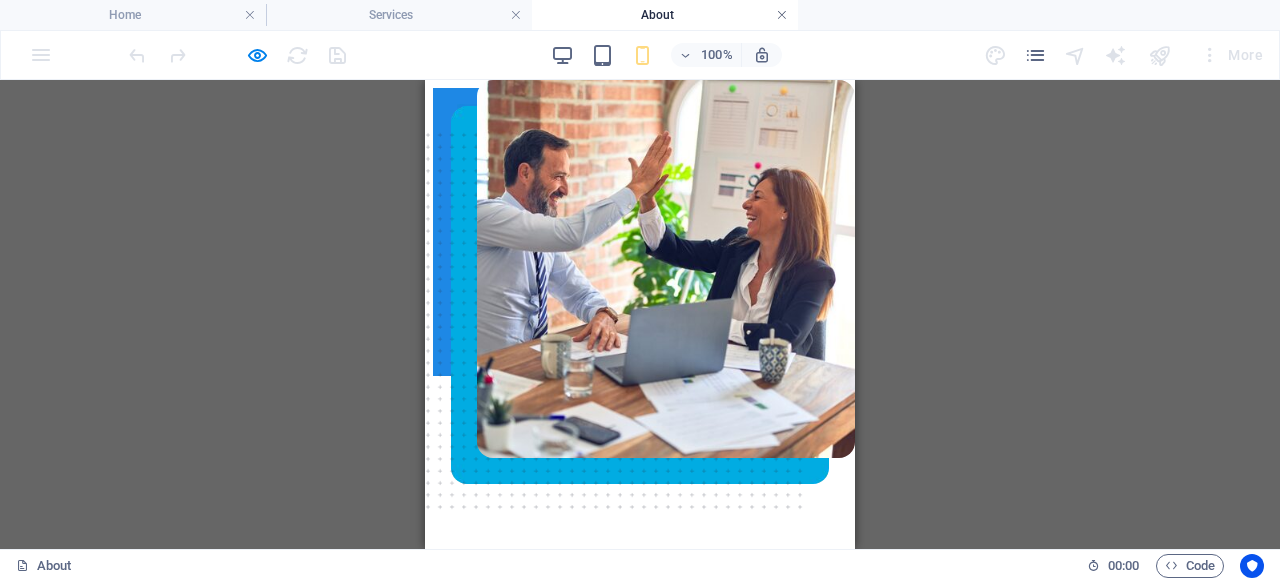 click at bounding box center (782, 15) 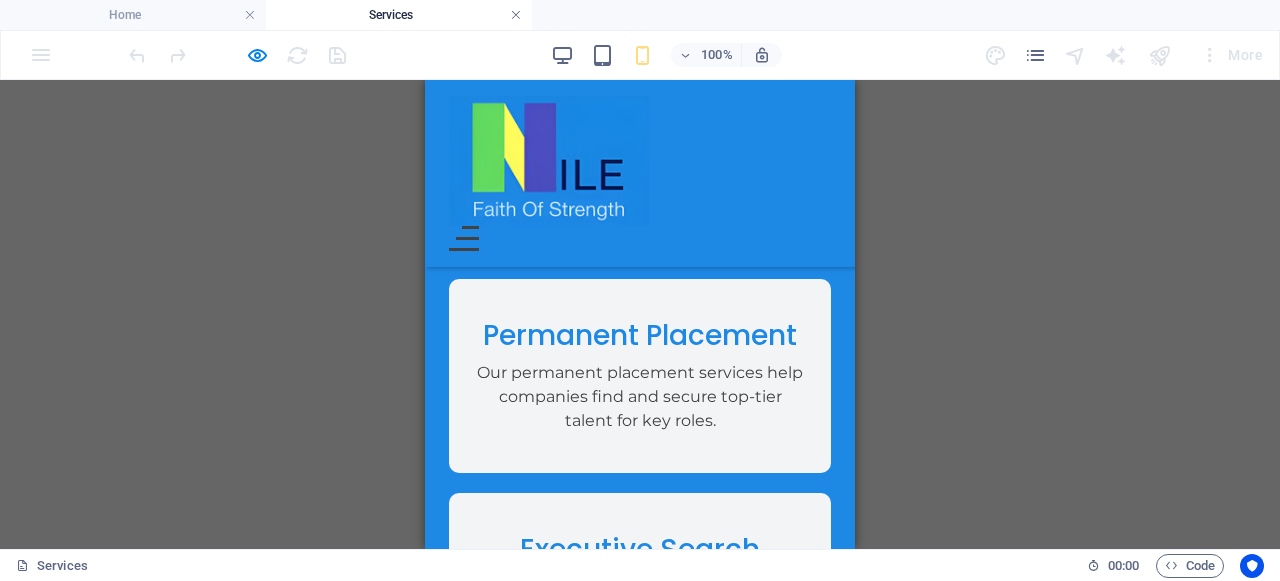 click at bounding box center (516, 15) 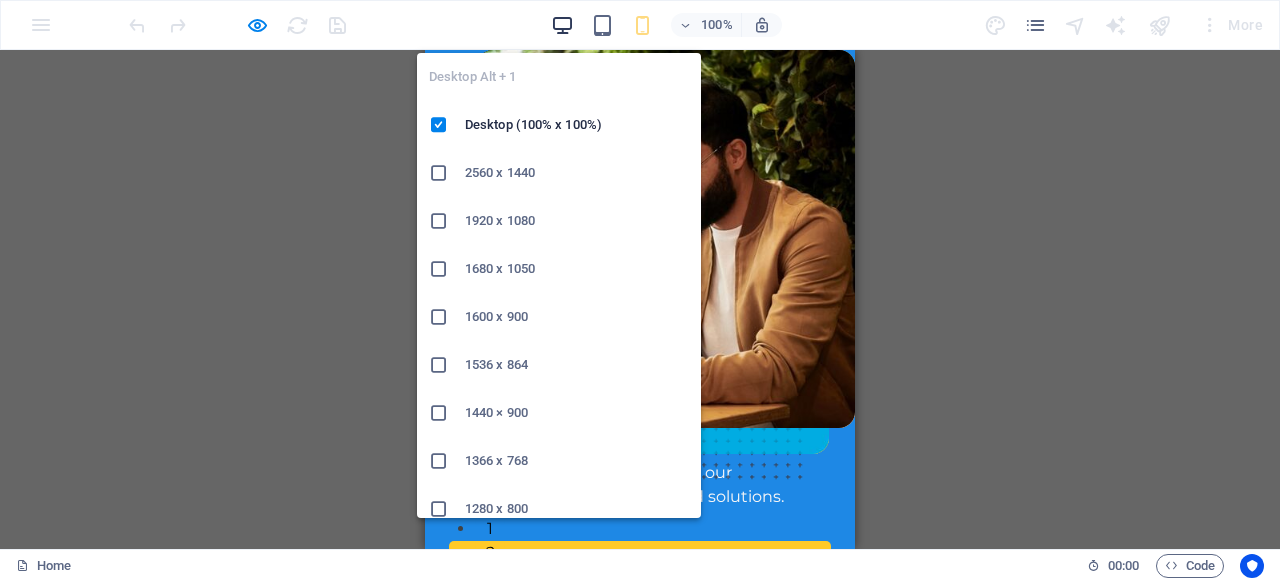 click at bounding box center [562, 25] 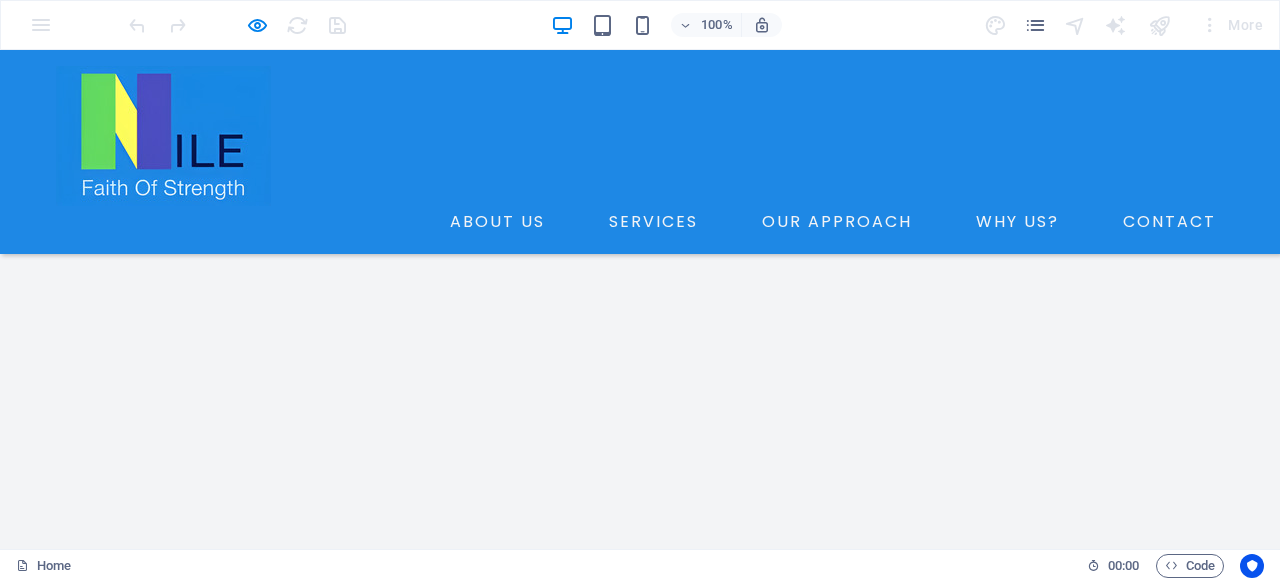 scroll, scrollTop: 4995, scrollLeft: 0, axis: vertical 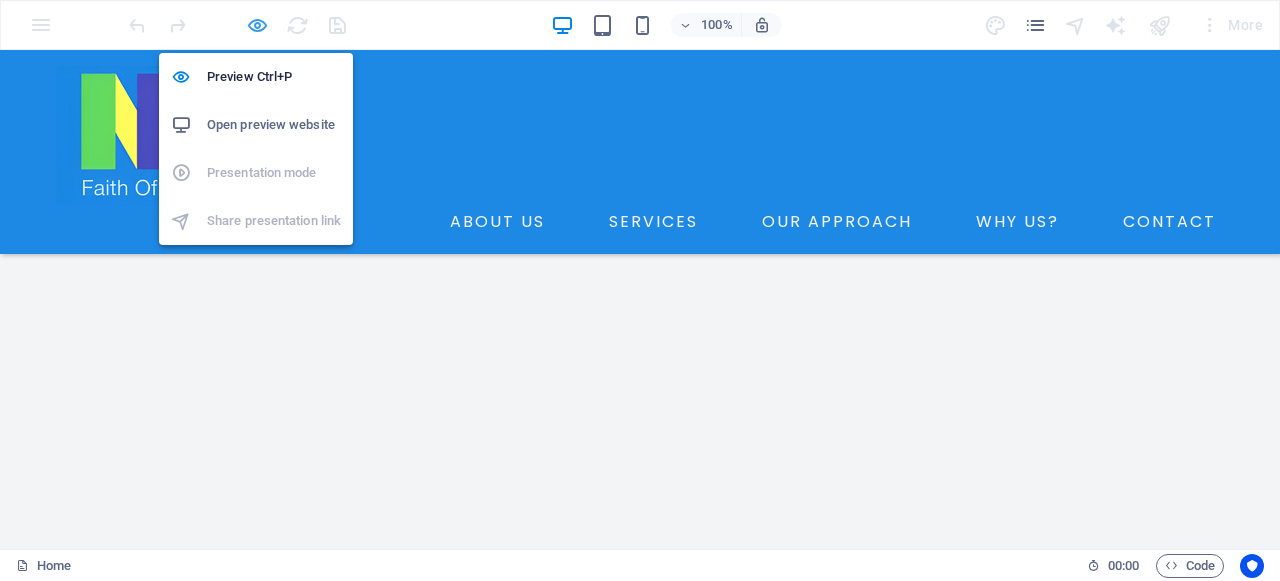 click at bounding box center [257, 25] 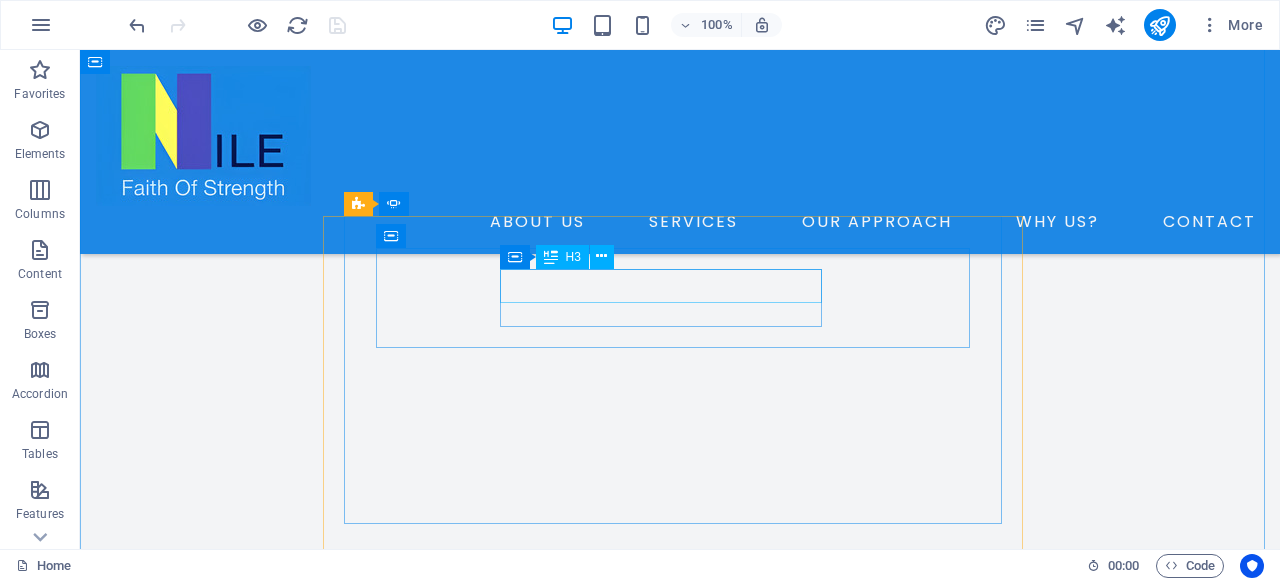 click on "William Davis" at bounding box center [-236, 3850] 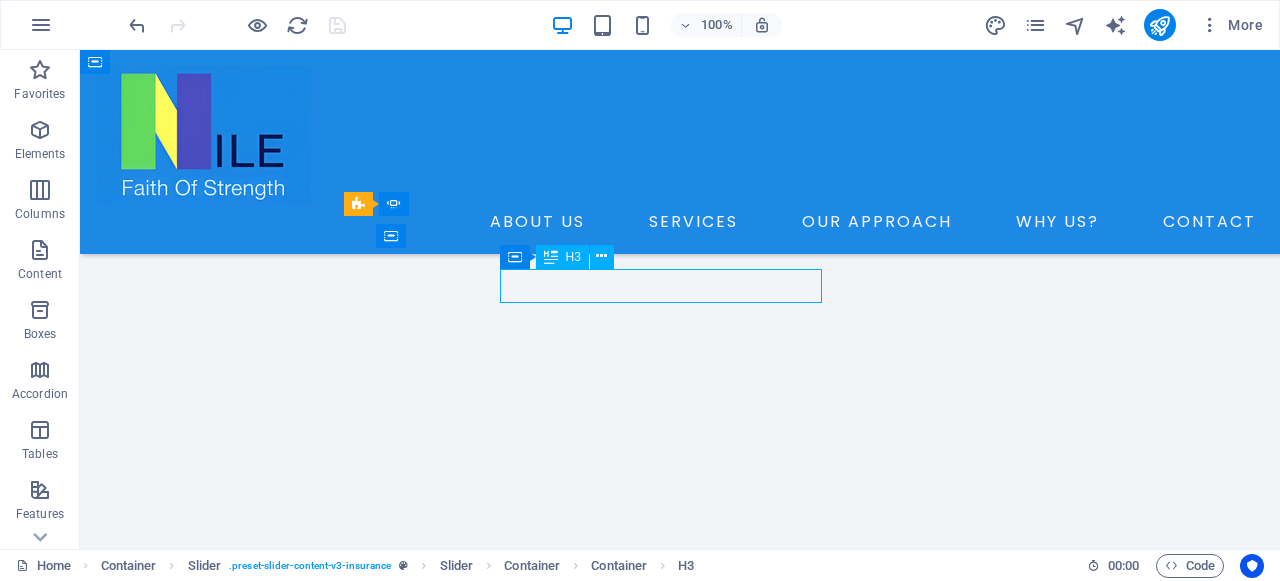 click on "William Davis" at bounding box center [-236, 3850] 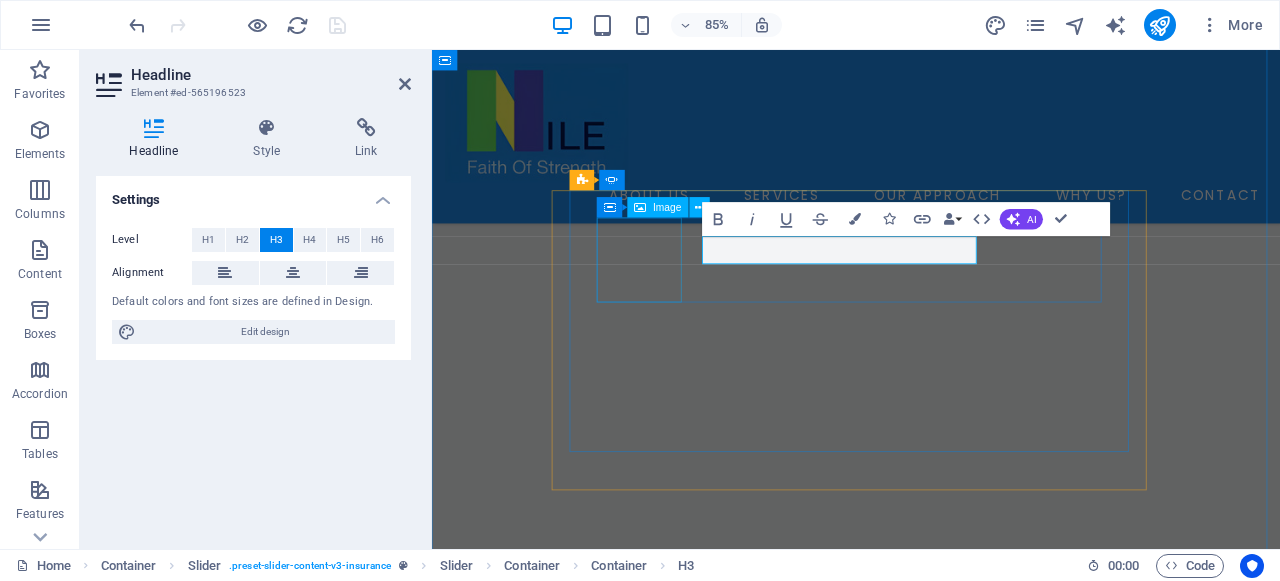 scroll, scrollTop: 5118, scrollLeft: 0, axis: vertical 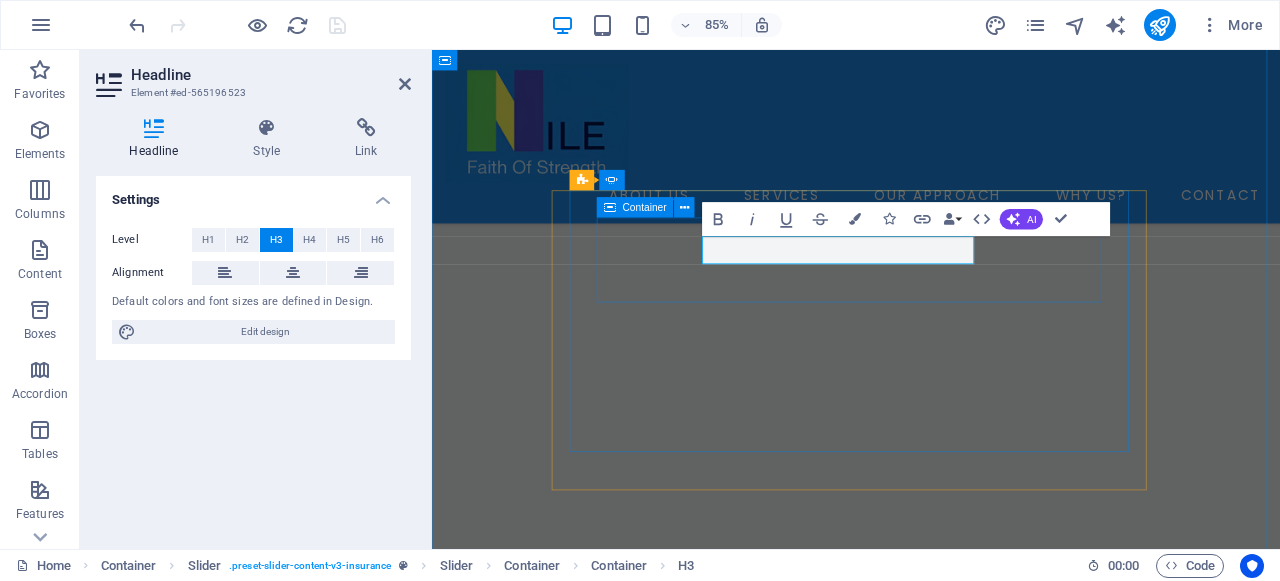 click on "Vikram Desai Market Manager" at bounding box center [116, 3844] 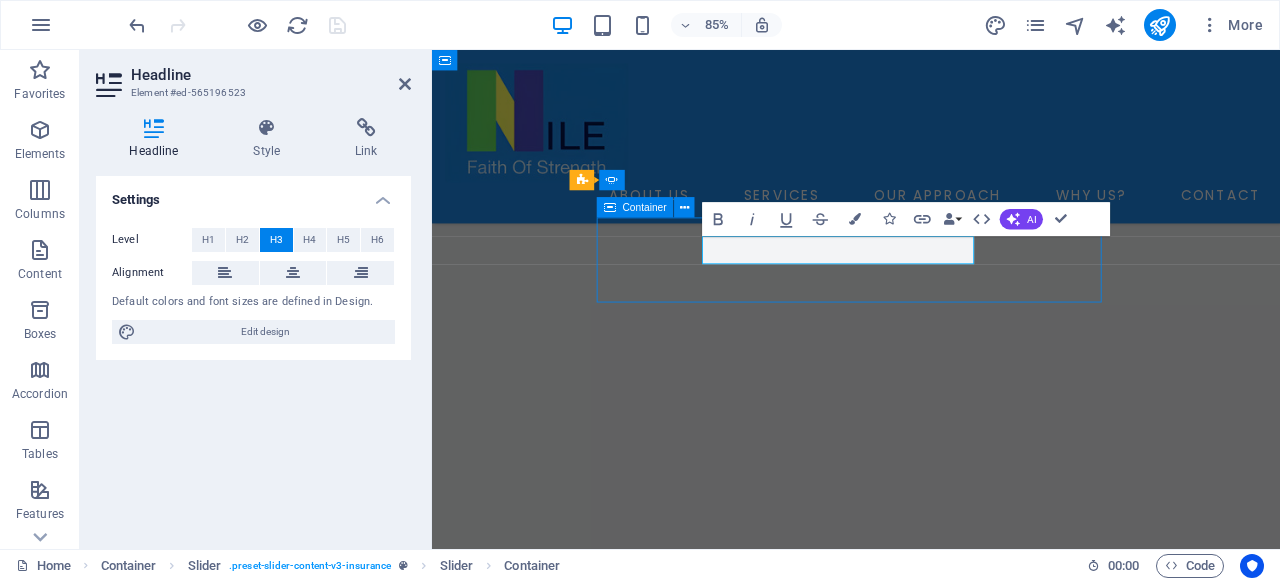 scroll, scrollTop: 4995, scrollLeft: 0, axis: vertical 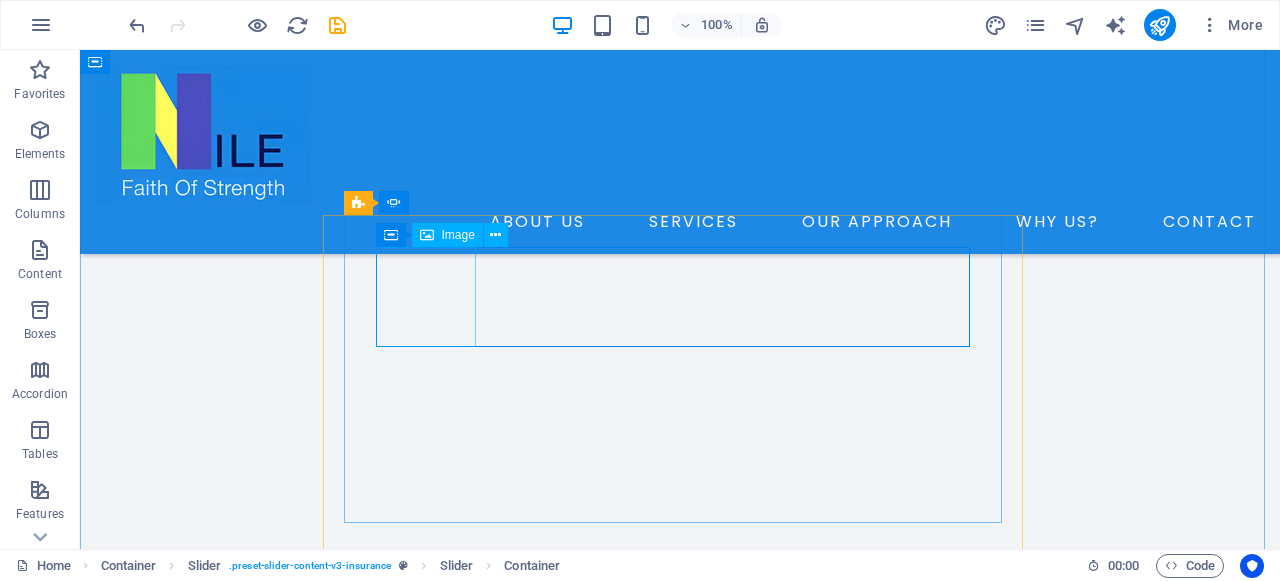 click at bounding box center (-248, 3580) 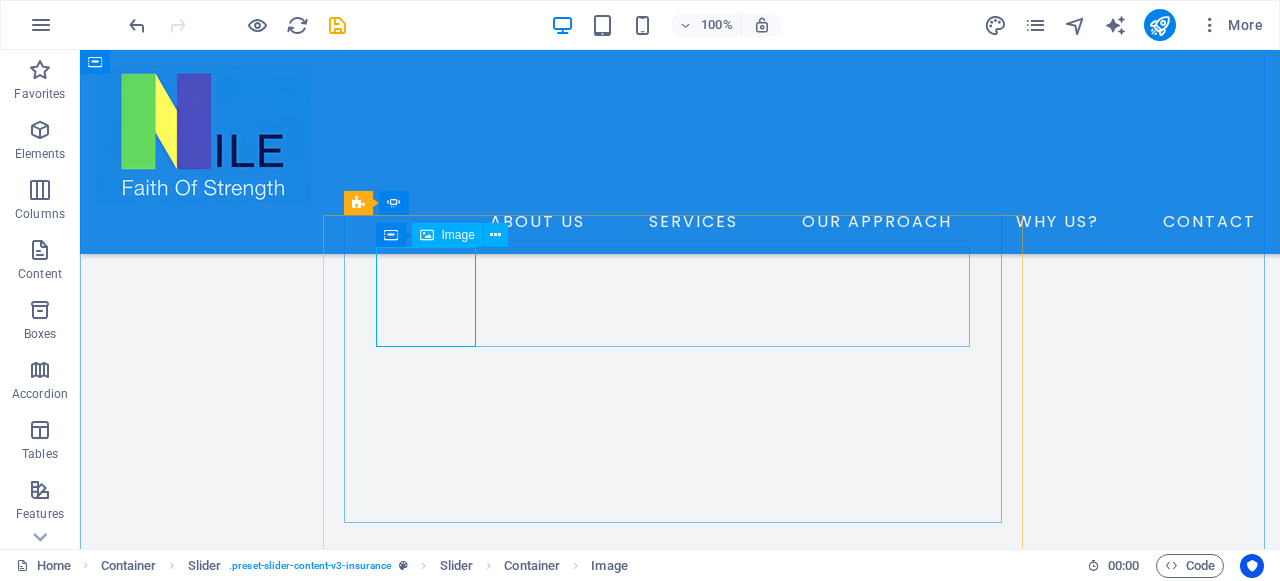 click on "Image" at bounding box center (458, 235) 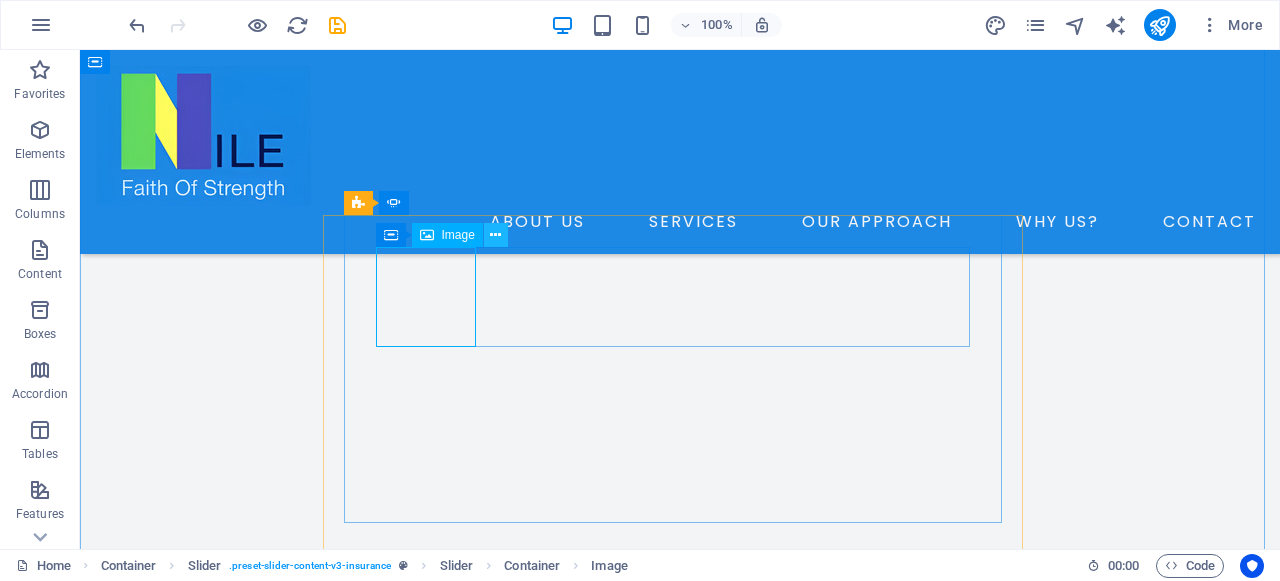 click at bounding box center (495, 235) 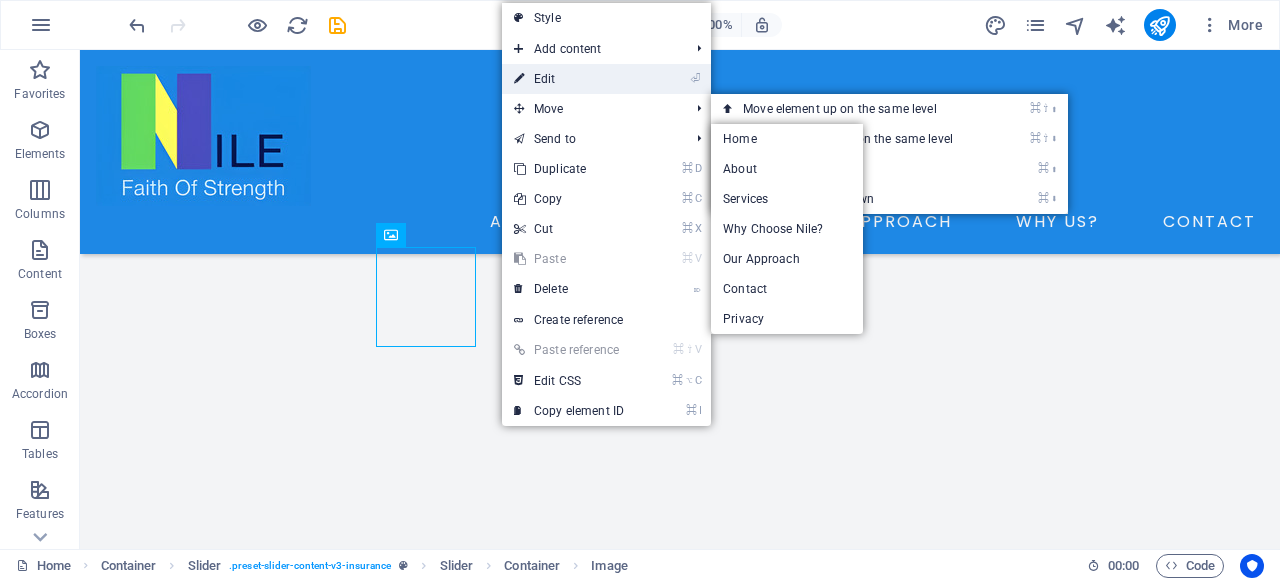 click on "⏎  Edit" at bounding box center (569, 79) 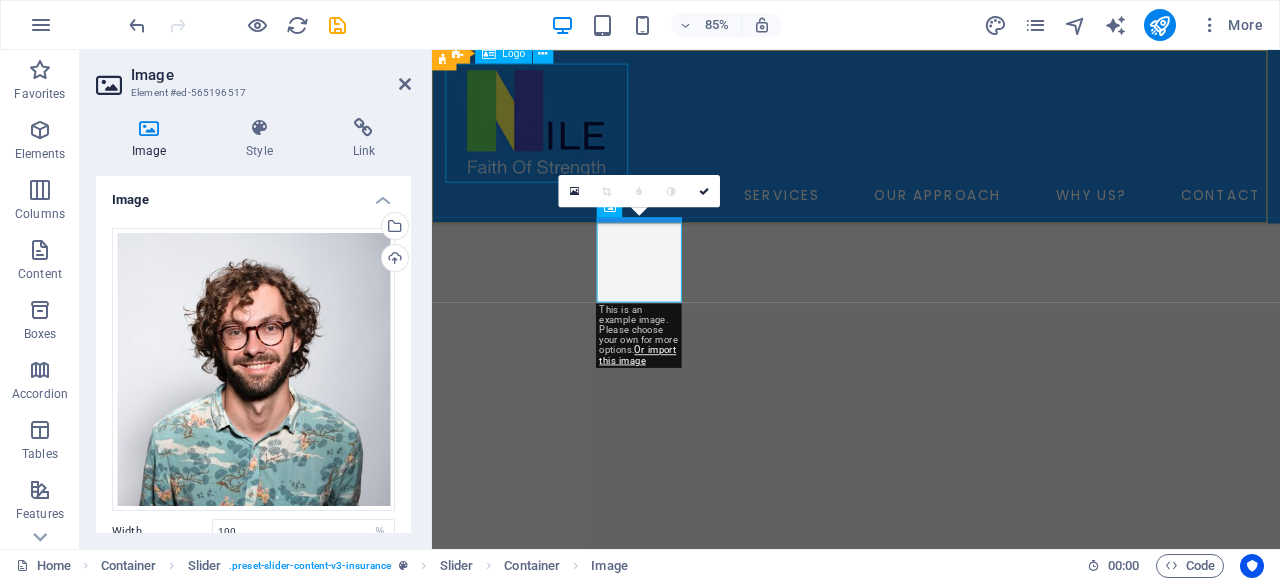 scroll, scrollTop: 5119, scrollLeft: 0, axis: vertical 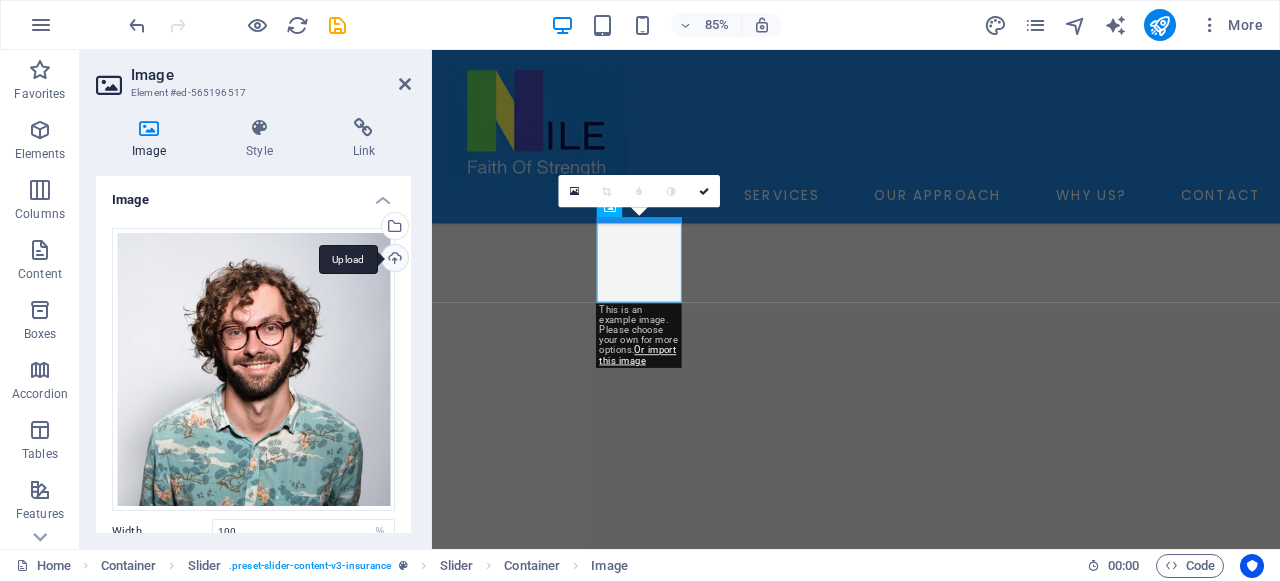 click on "Upload" at bounding box center [393, 260] 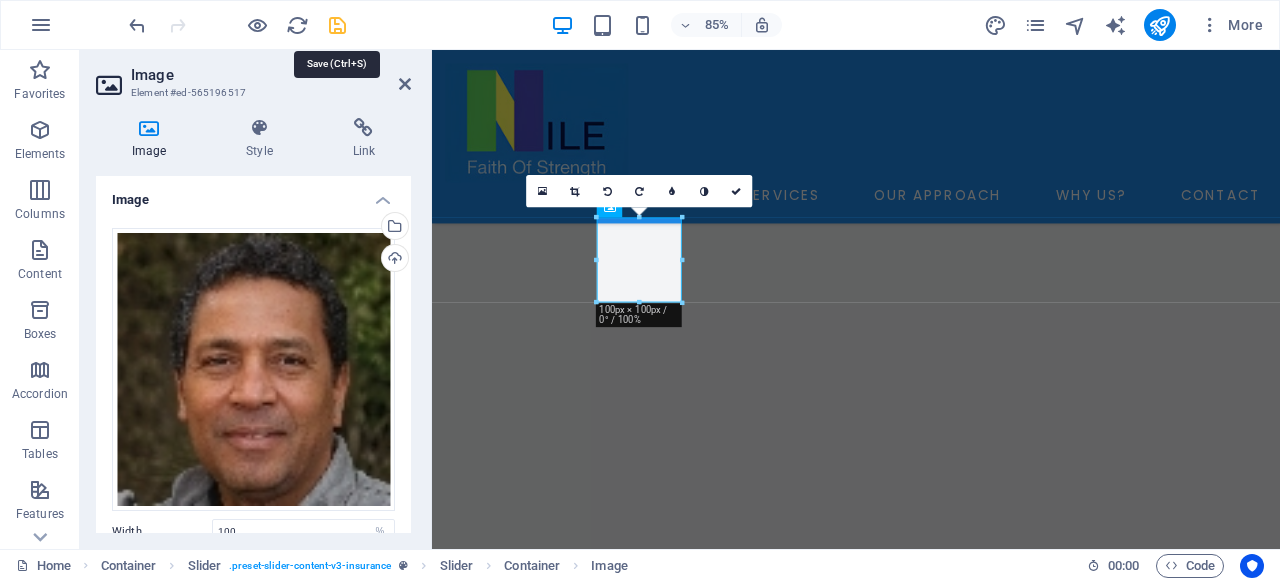 click at bounding box center (337, 25) 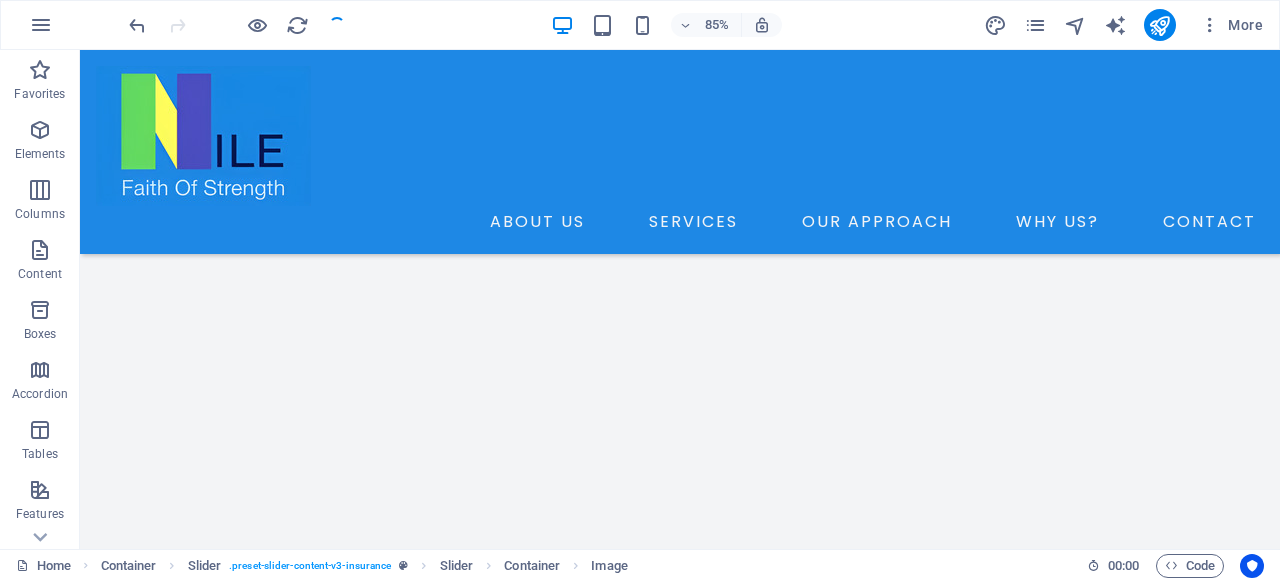 scroll, scrollTop: 4995, scrollLeft: 0, axis: vertical 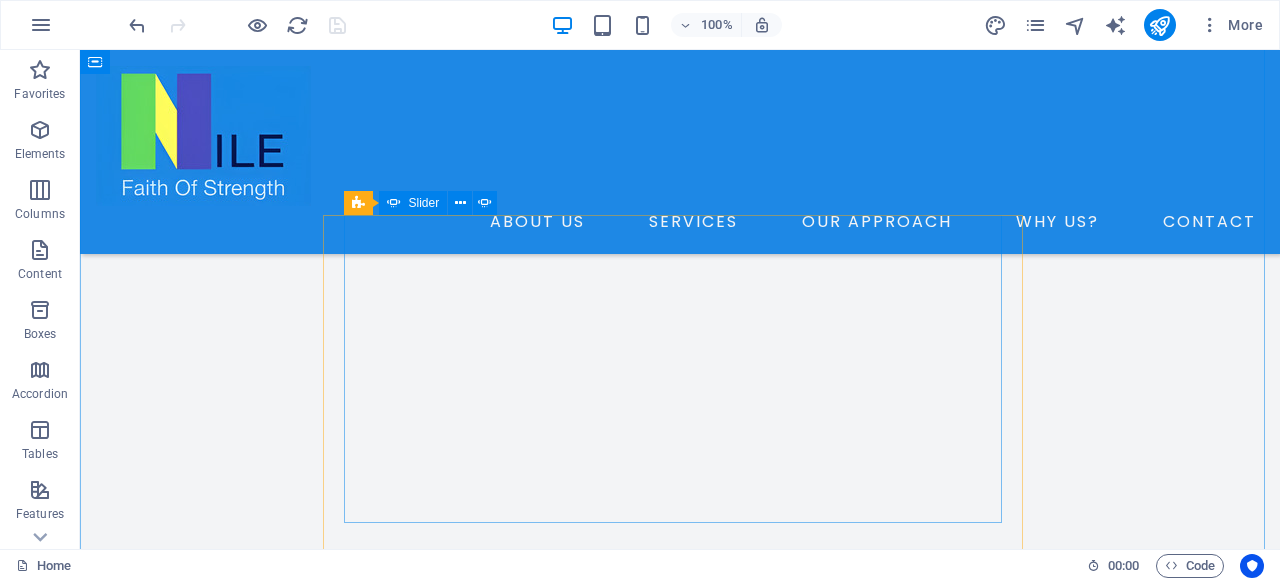 click at bounding box center (454, 2852) 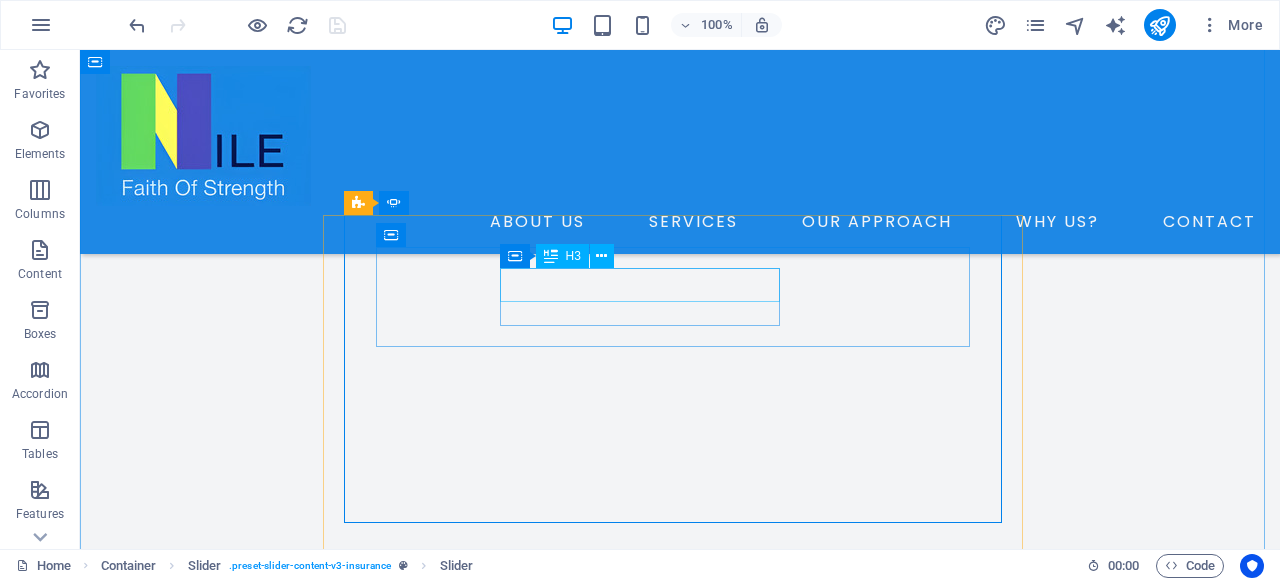 click on "Rebecca Brunson" at bounding box center (-894, 4621) 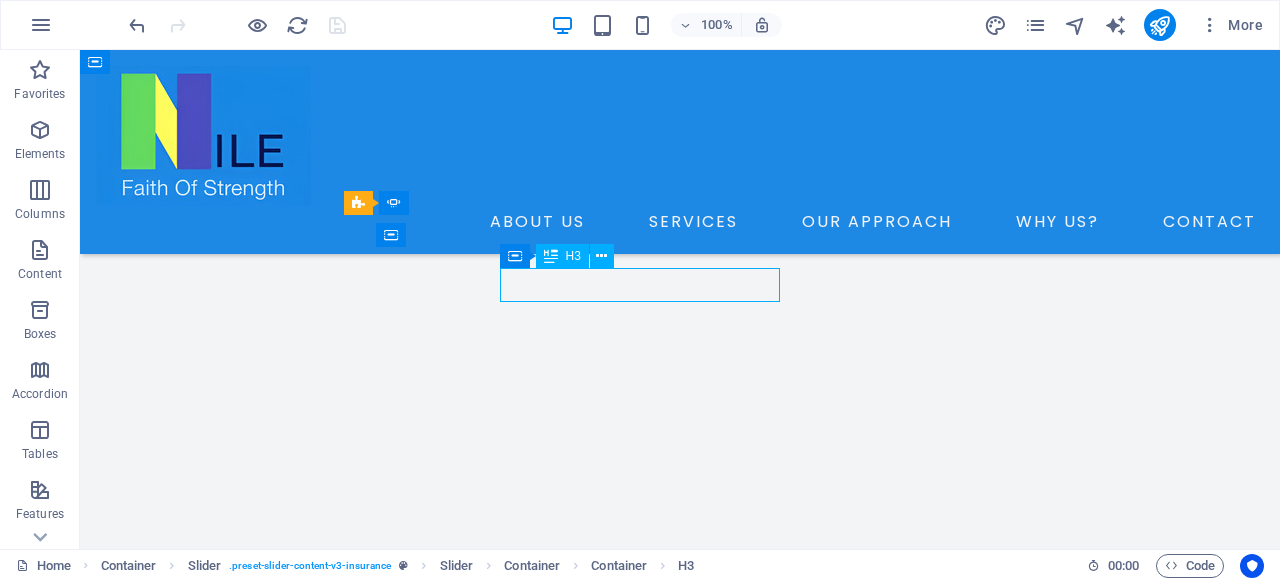 click on "Rebecca Brunson" at bounding box center [-894, 4621] 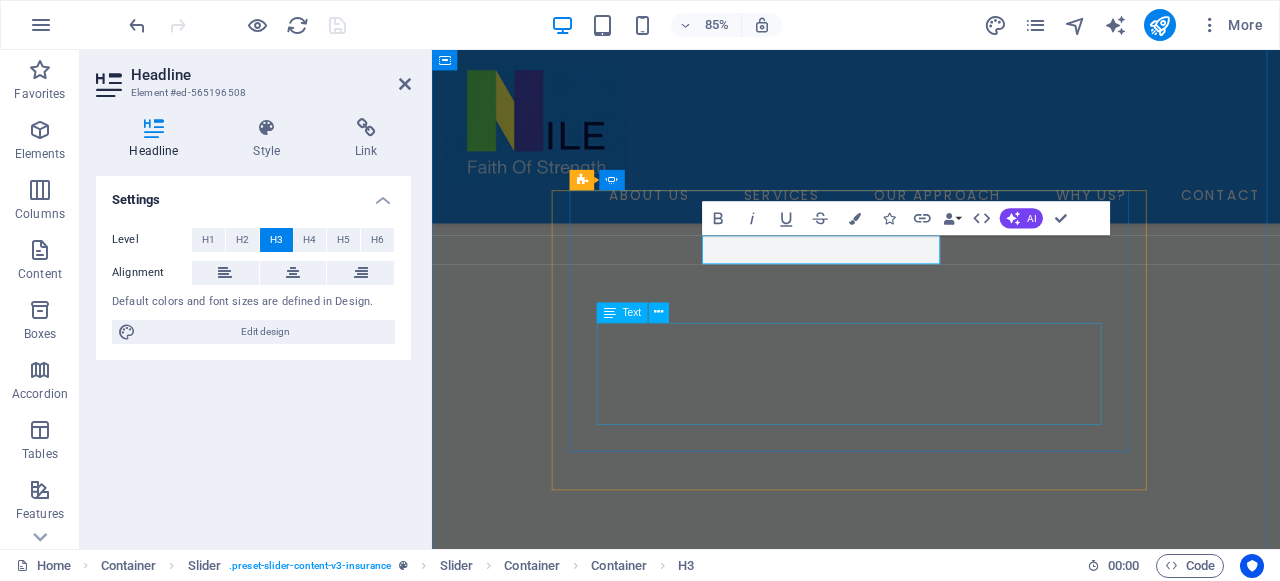 drag, startPoint x: 780, startPoint y: 383, endPoint x: 756, endPoint y: 355, distance: 36.878178 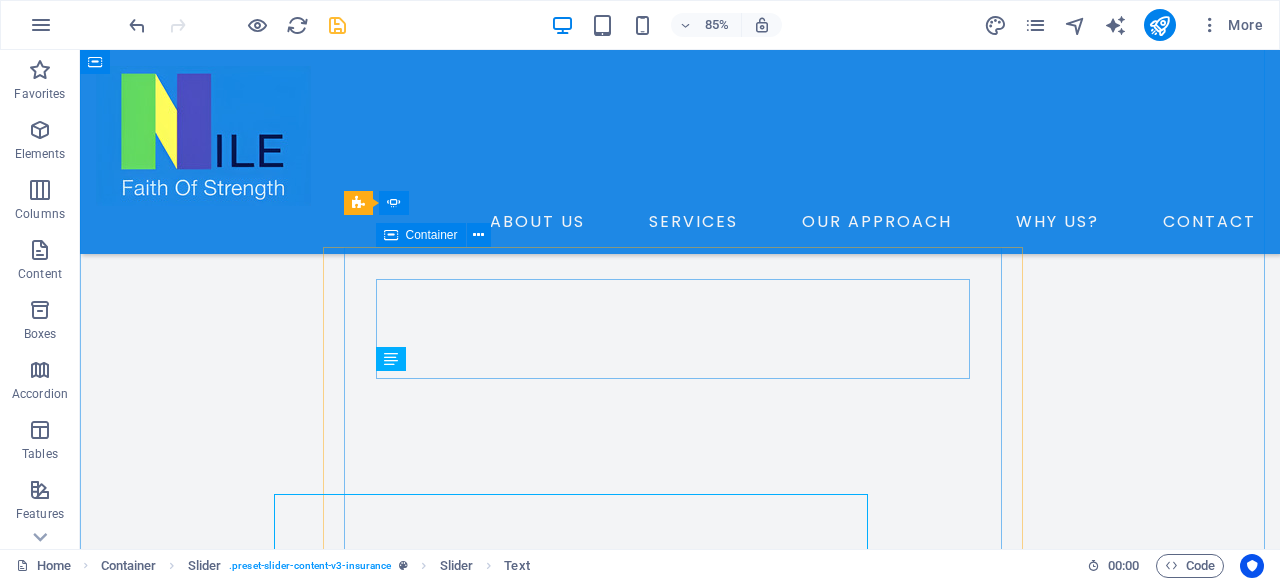 scroll, scrollTop: 4995, scrollLeft: 0, axis: vertical 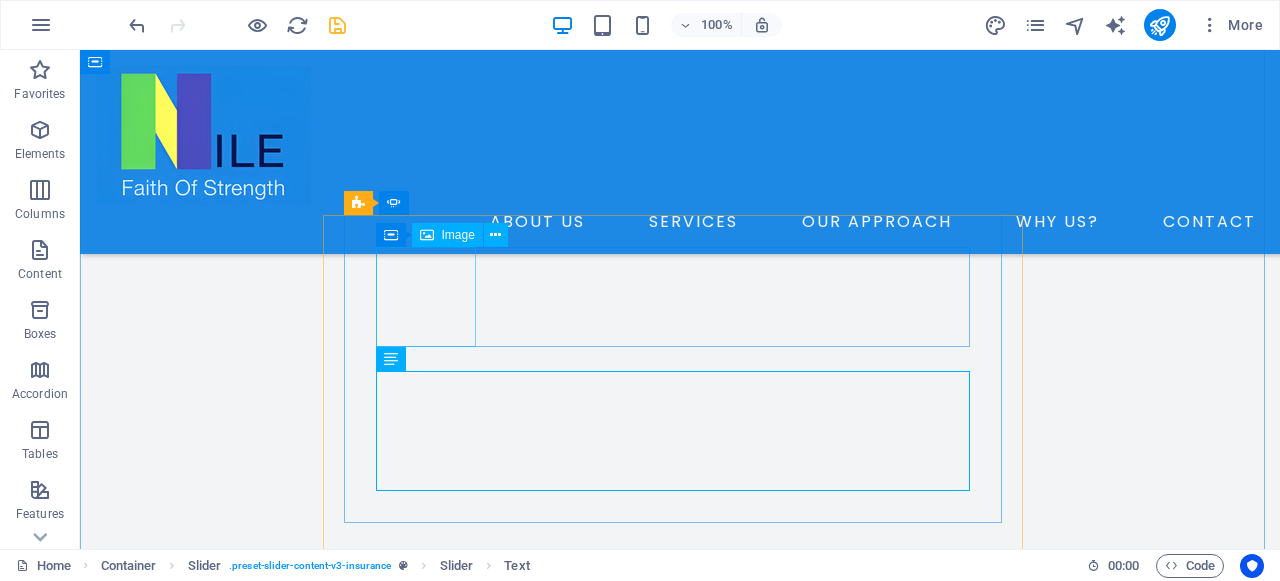 click at bounding box center [-906, 4351] 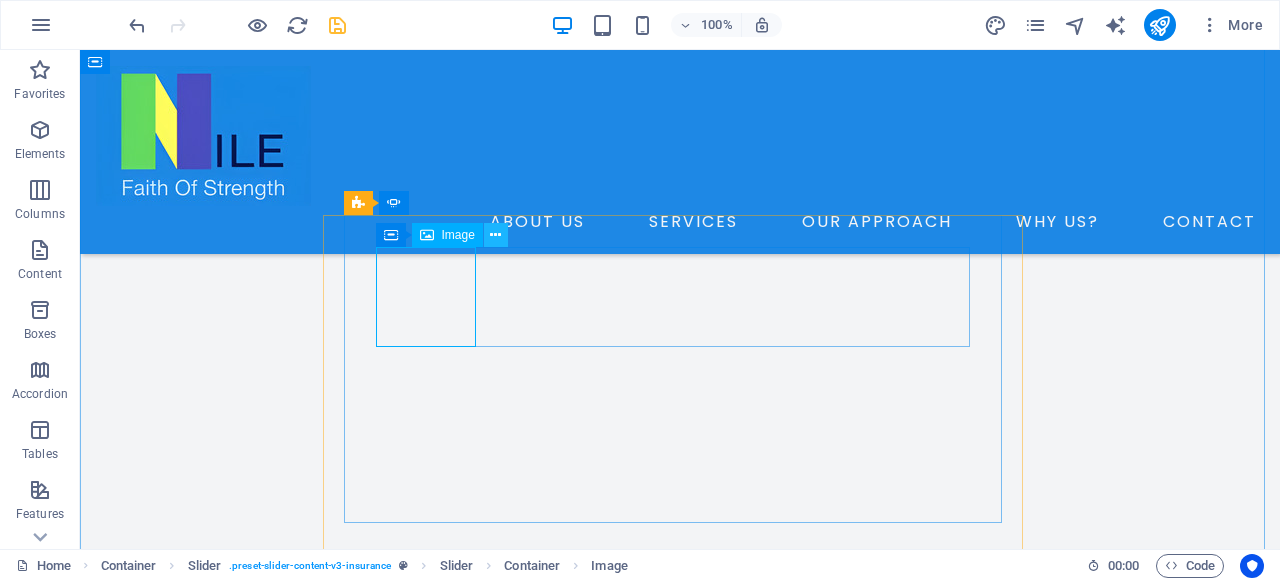 click at bounding box center [495, 235] 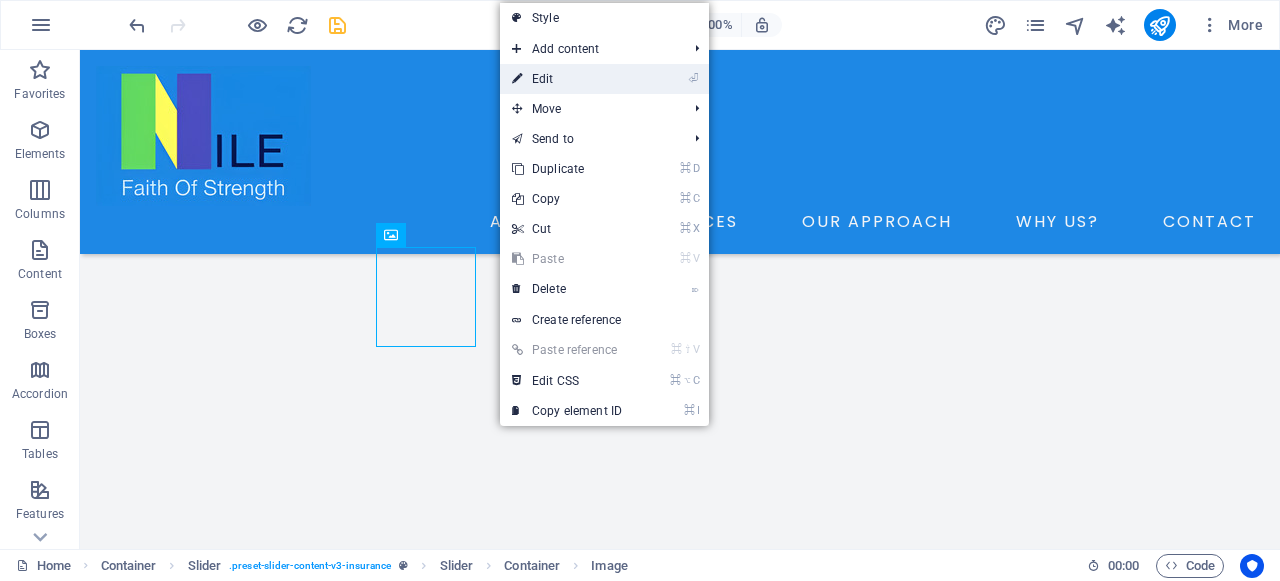 click on "⏎  Edit" at bounding box center [567, 79] 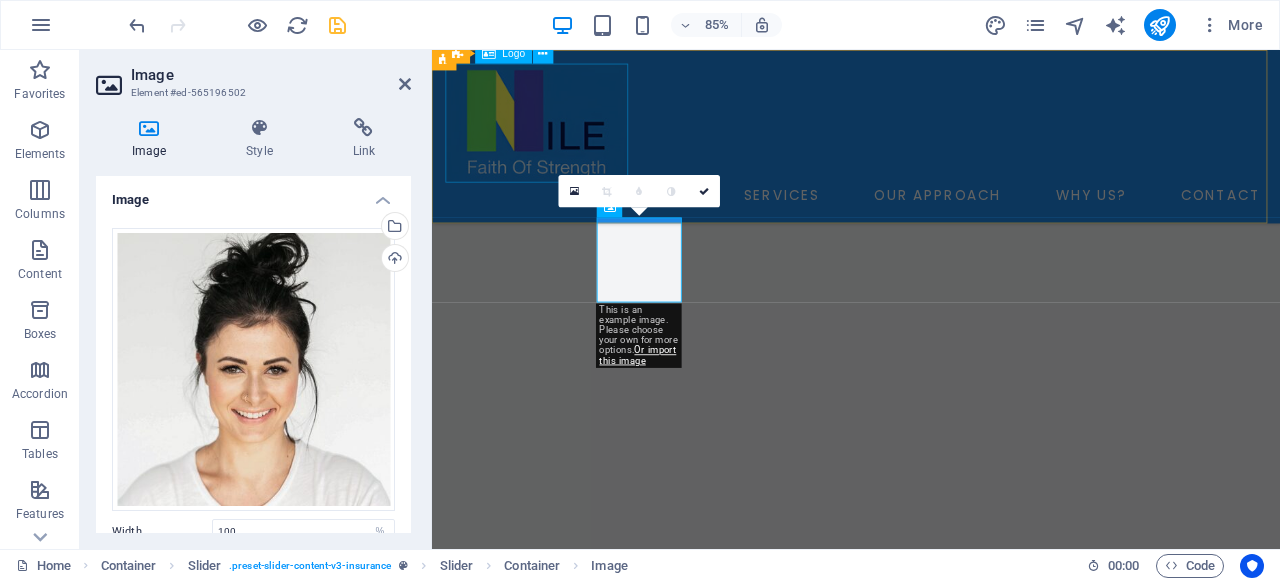 scroll, scrollTop: 5119, scrollLeft: 0, axis: vertical 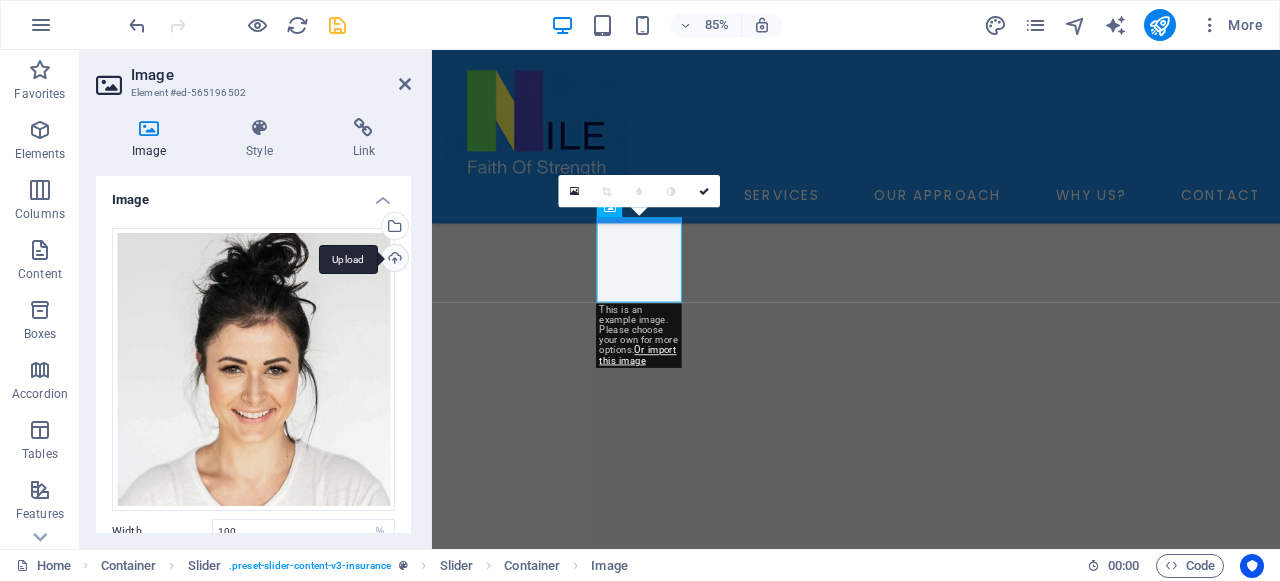 click on "Upload" at bounding box center (393, 260) 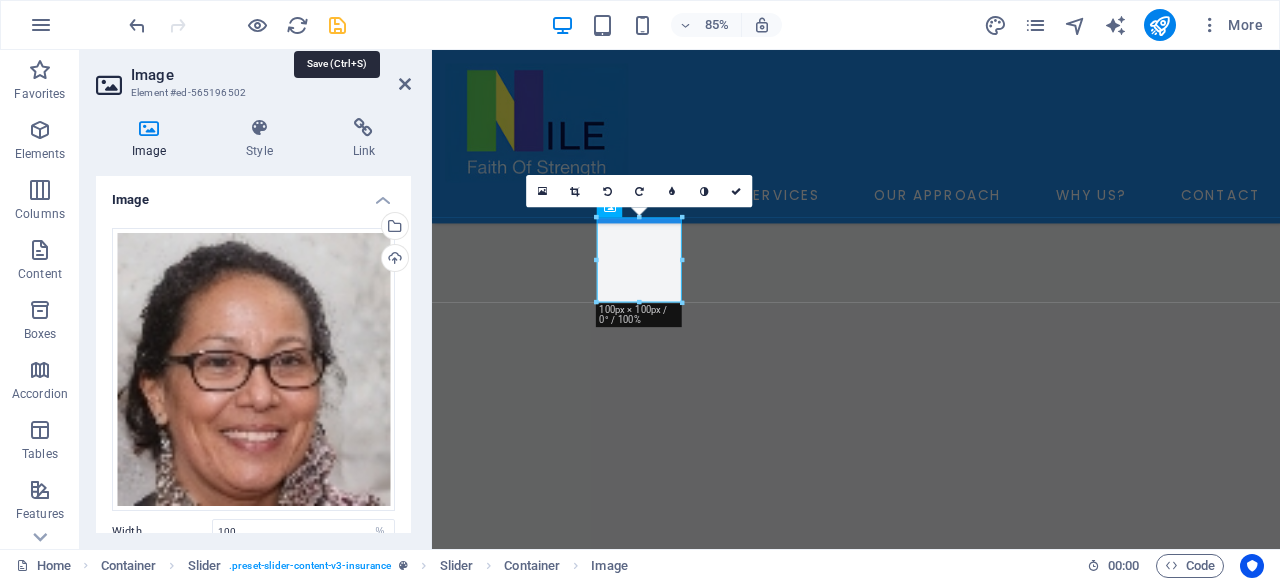 click at bounding box center (337, 25) 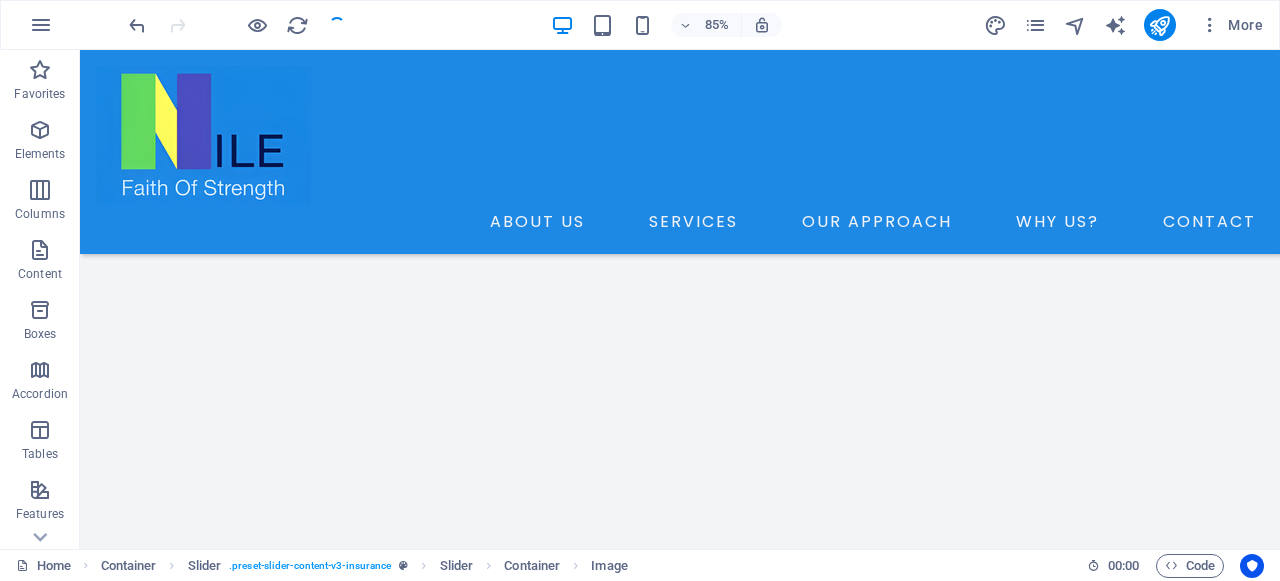 scroll, scrollTop: 4995, scrollLeft: 0, axis: vertical 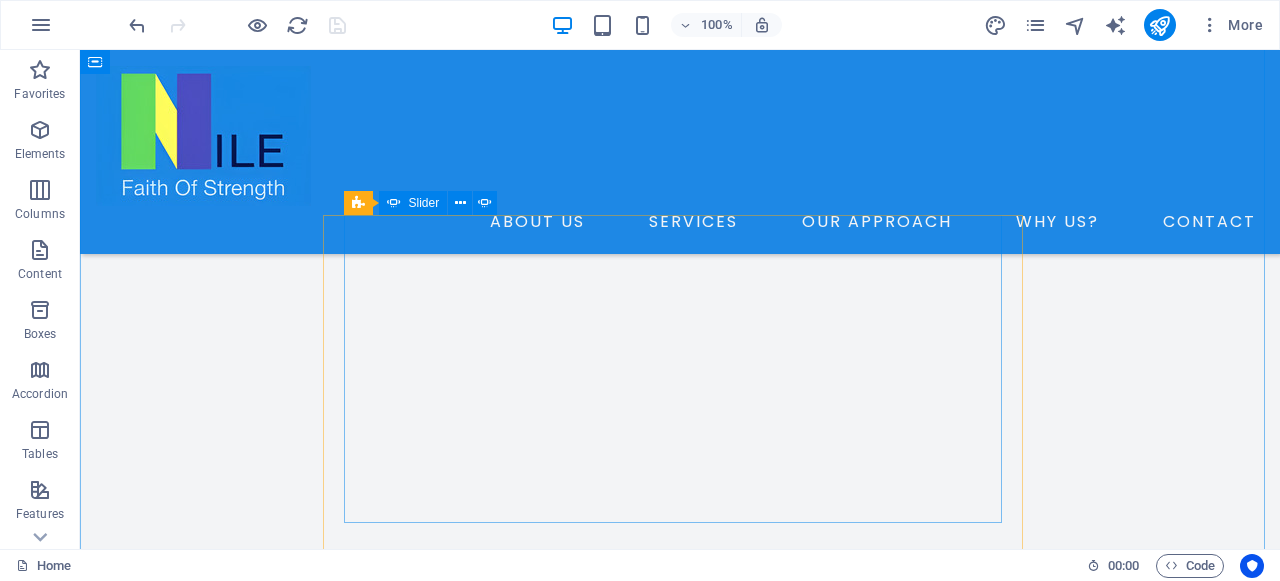 click at bounding box center (454, 2852) 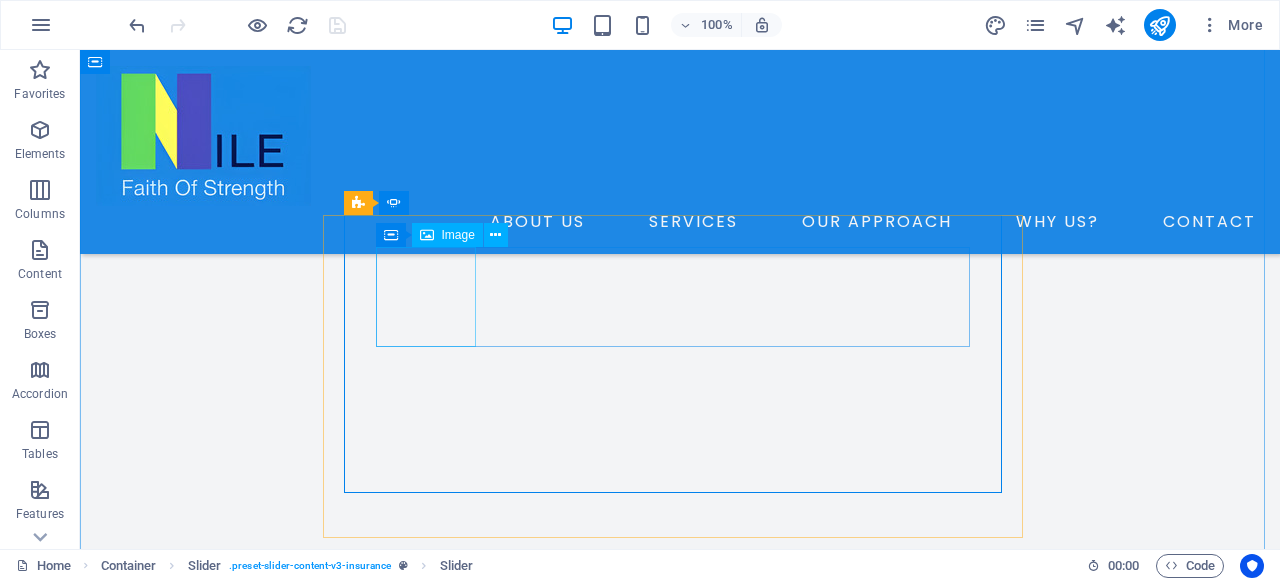 click at bounding box center (-1564, 5123) 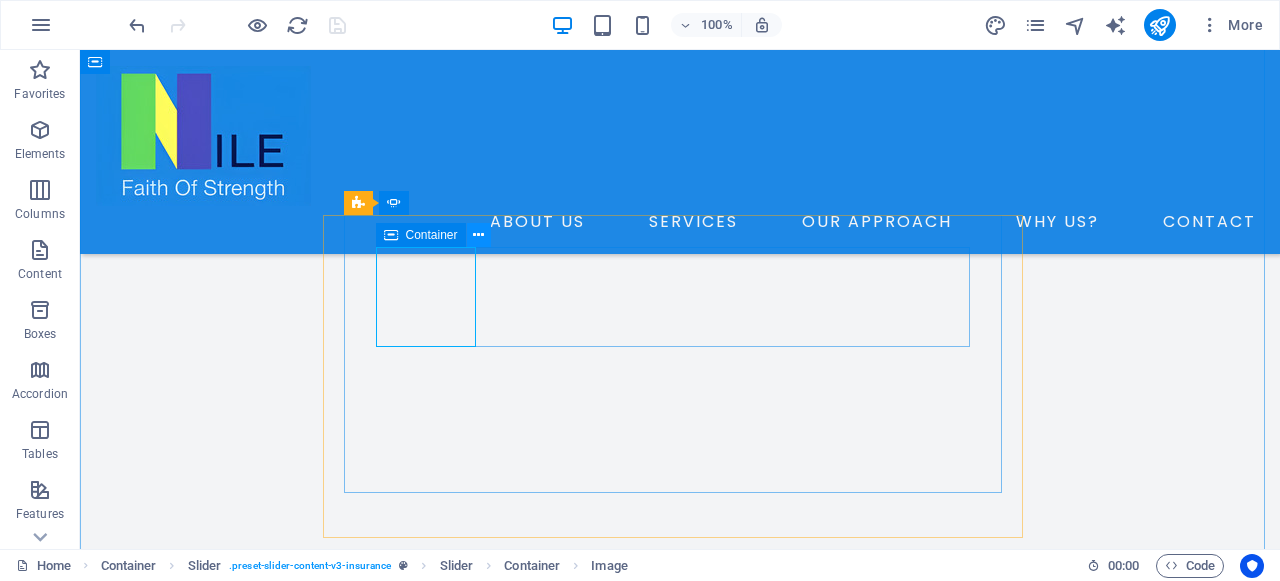 click at bounding box center [479, 235] 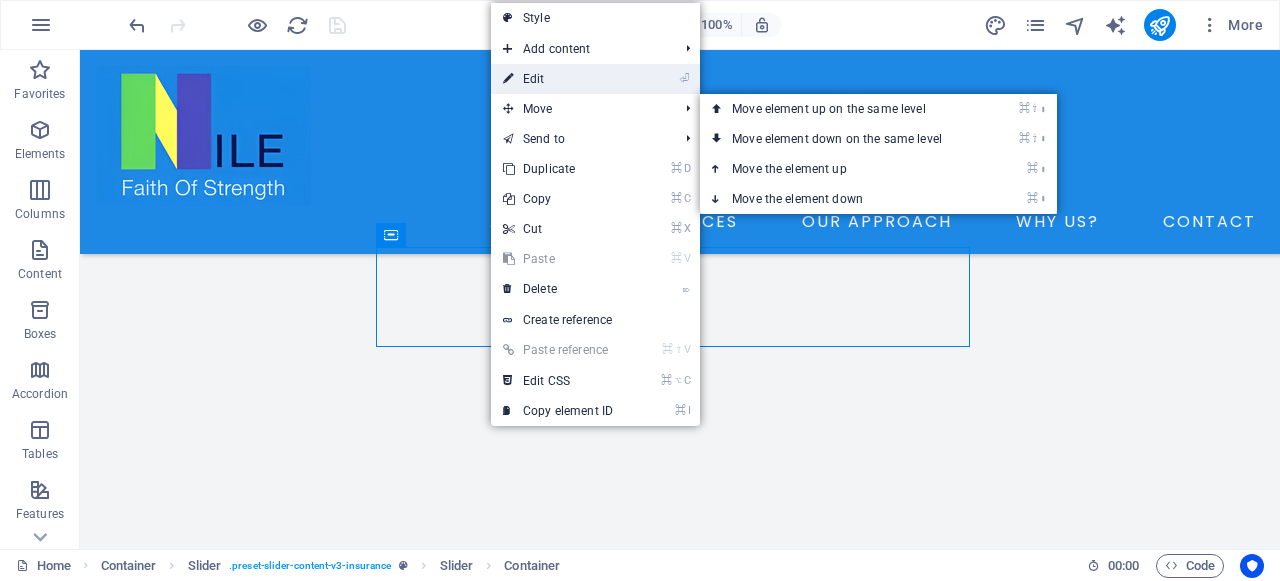 click on "⏎  Edit" at bounding box center (558, 79) 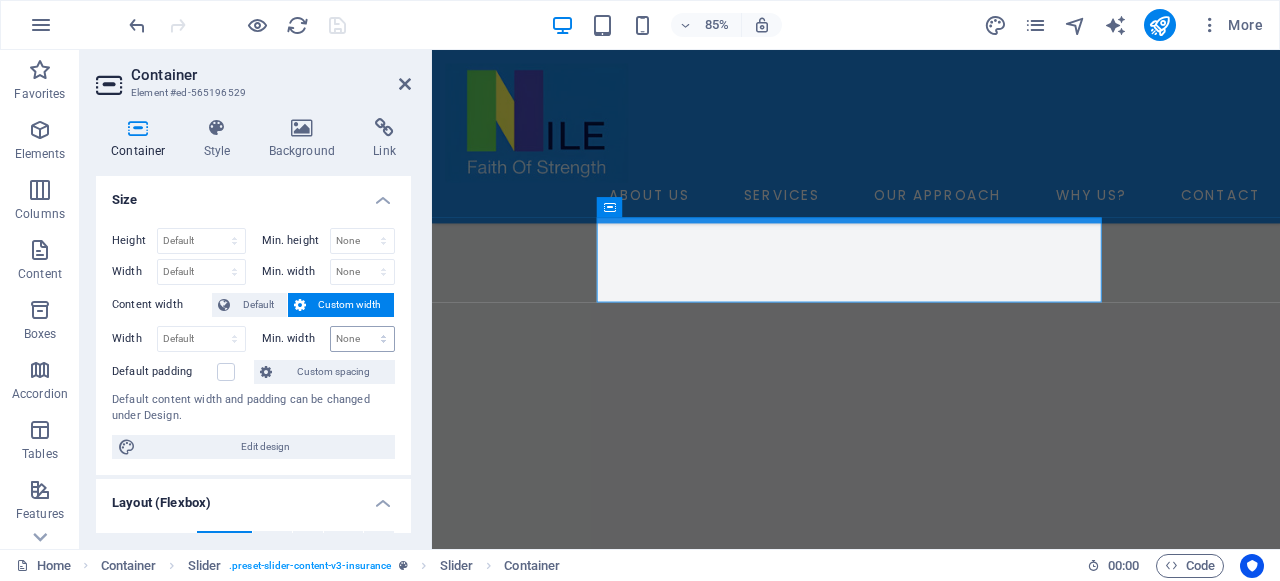 scroll, scrollTop: 5119, scrollLeft: 0, axis: vertical 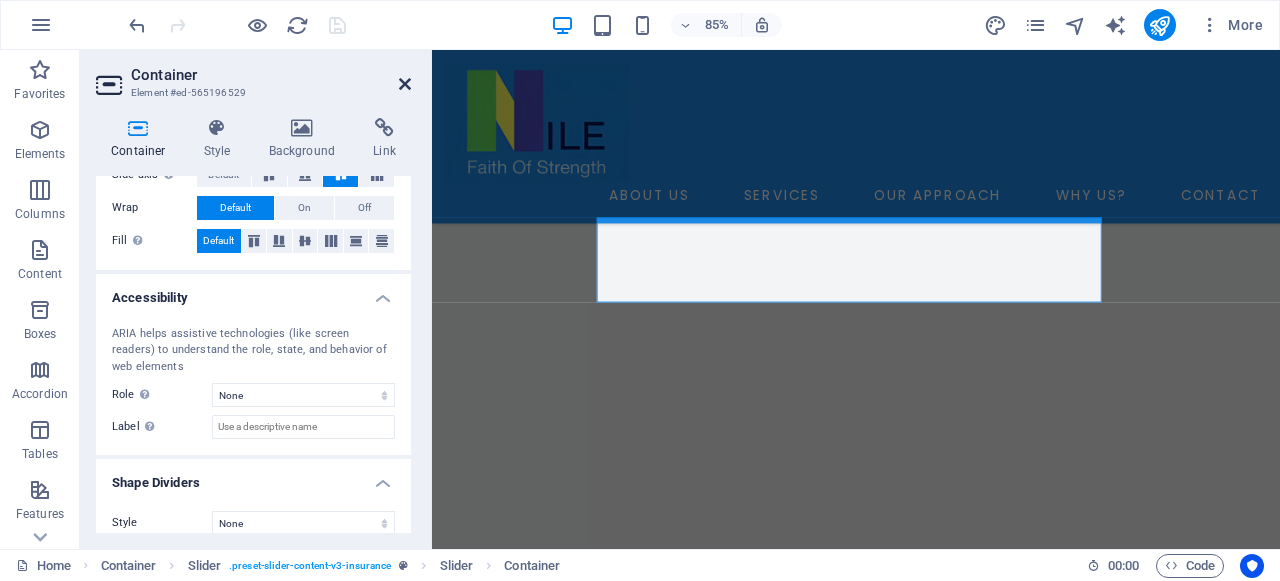 click at bounding box center [405, 84] 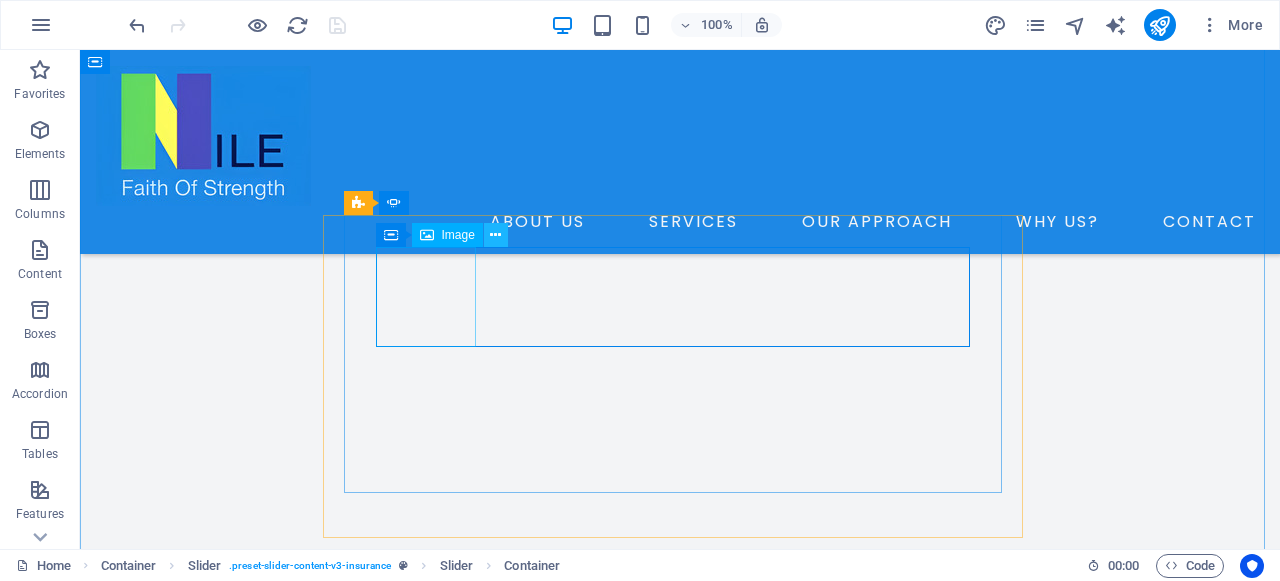 click at bounding box center (495, 235) 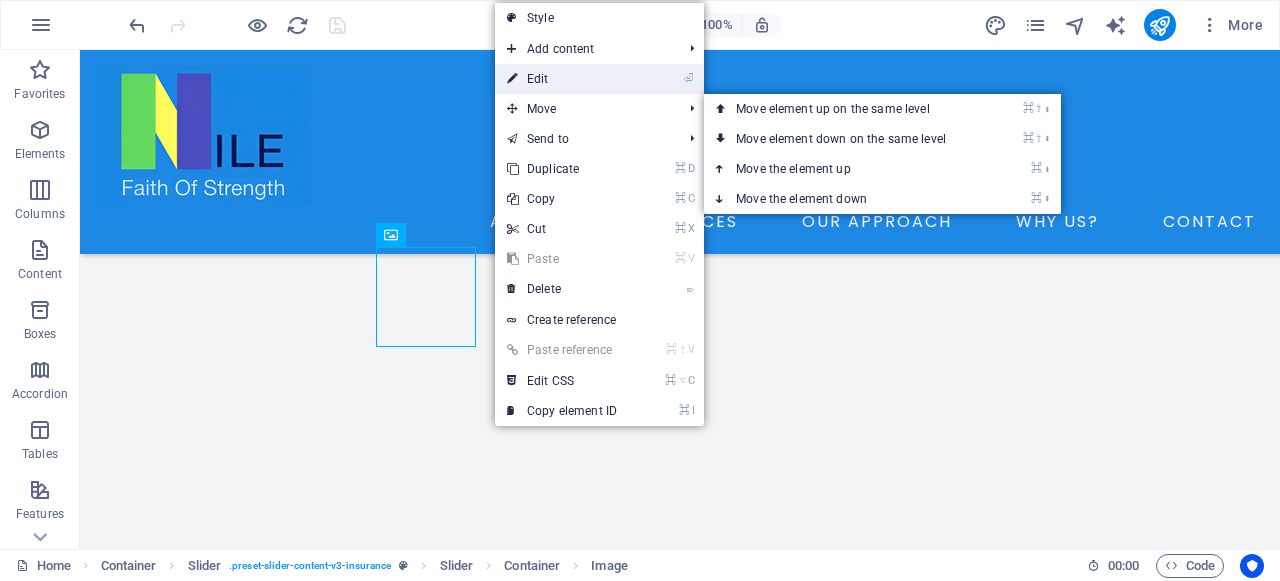 drag, startPoint x: 116, startPoint y: 253, endPoint x: 538, endPoint y: 85, distance: 454.2114 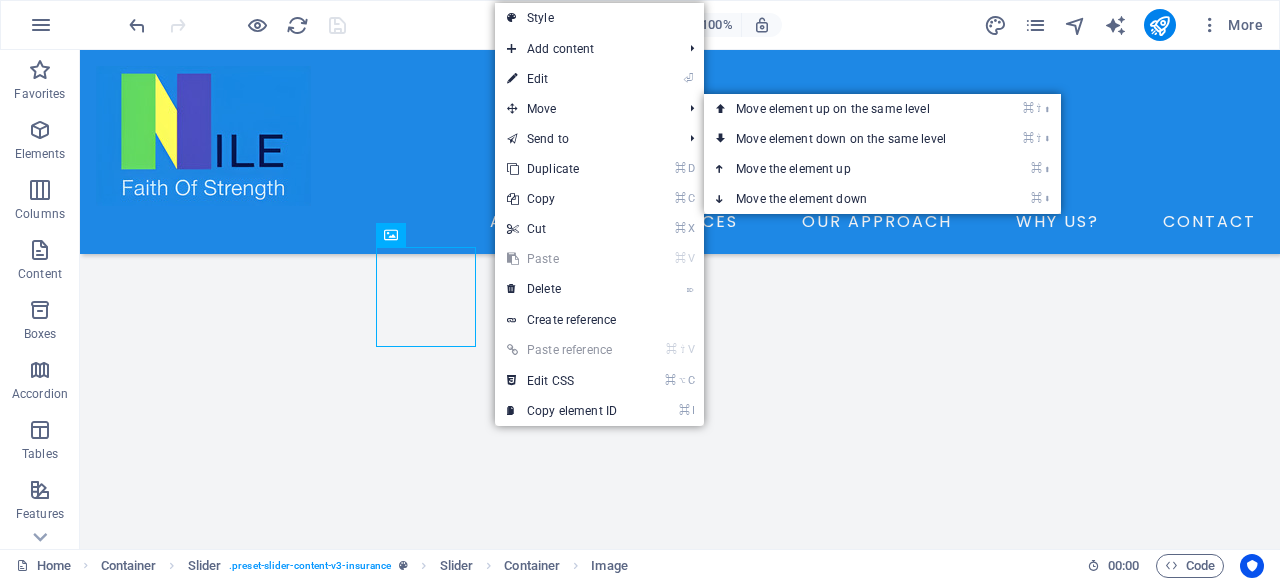 select on "%" 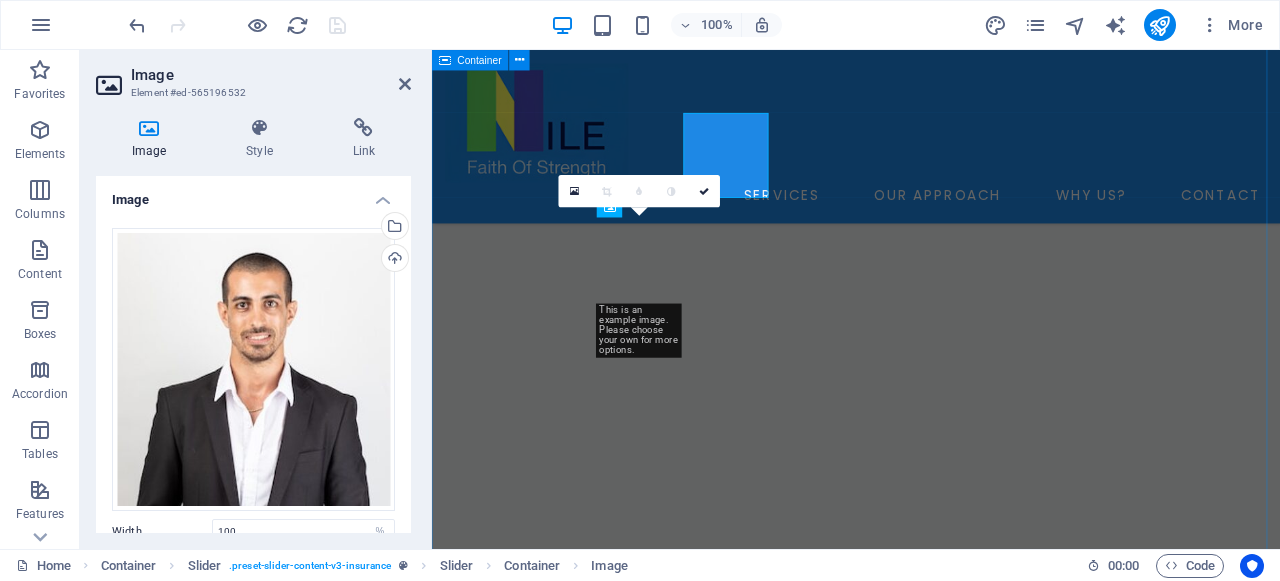 scroll, scrollTop: 5119, scrollLeft: 0, axis: vertical 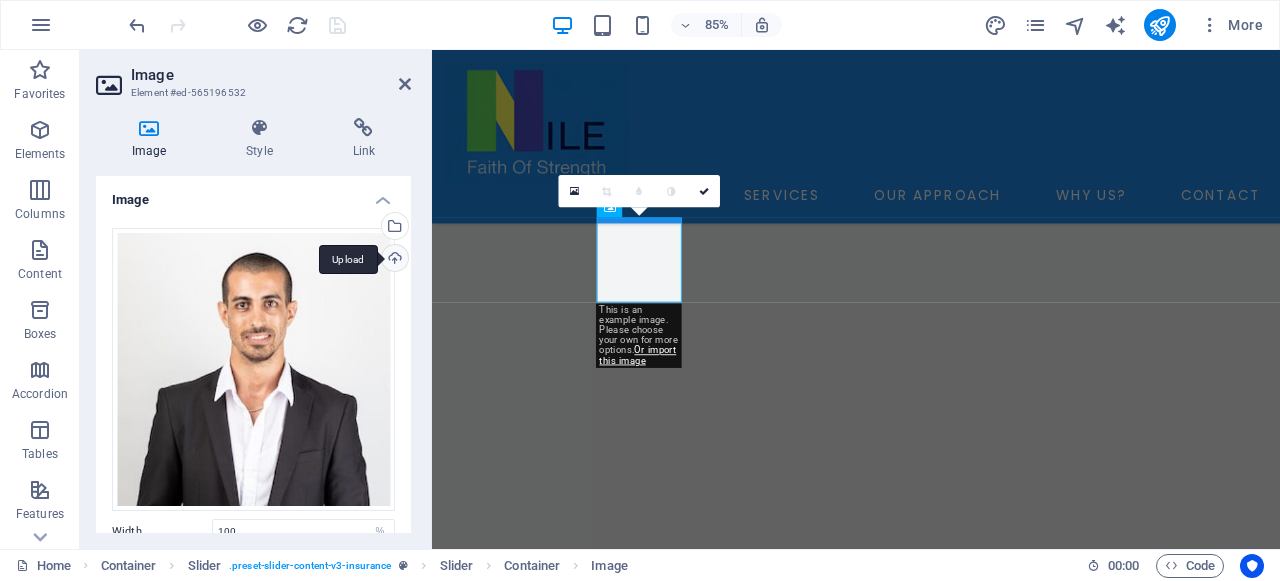 click on "Upload" at bounding box center (393, 260) 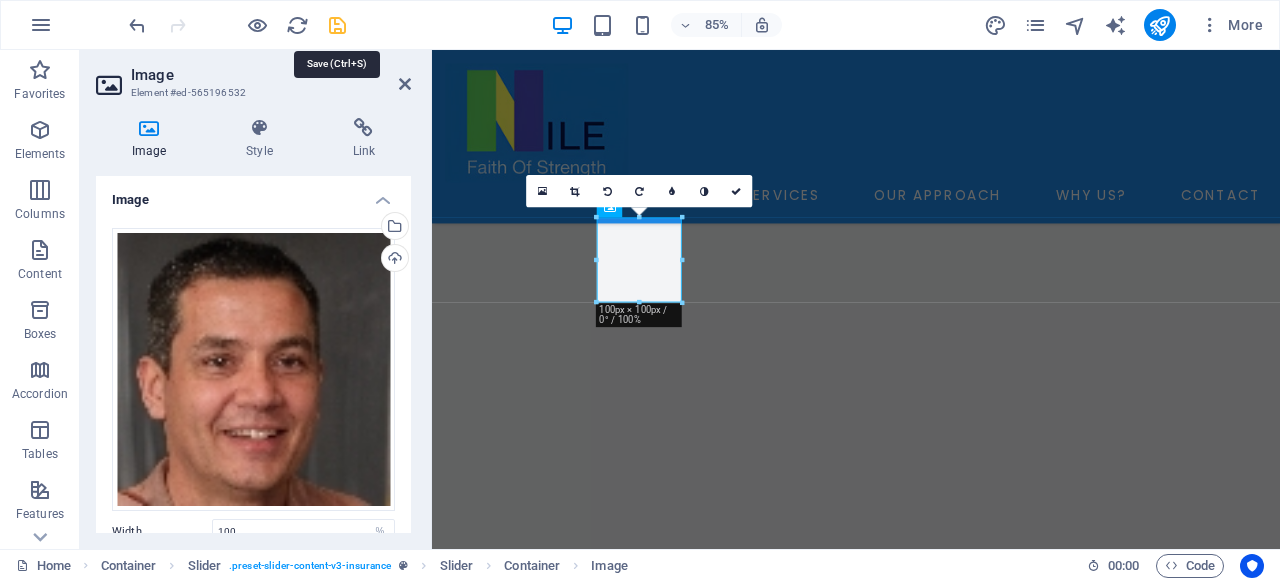 click at bounding box center [337, 25] 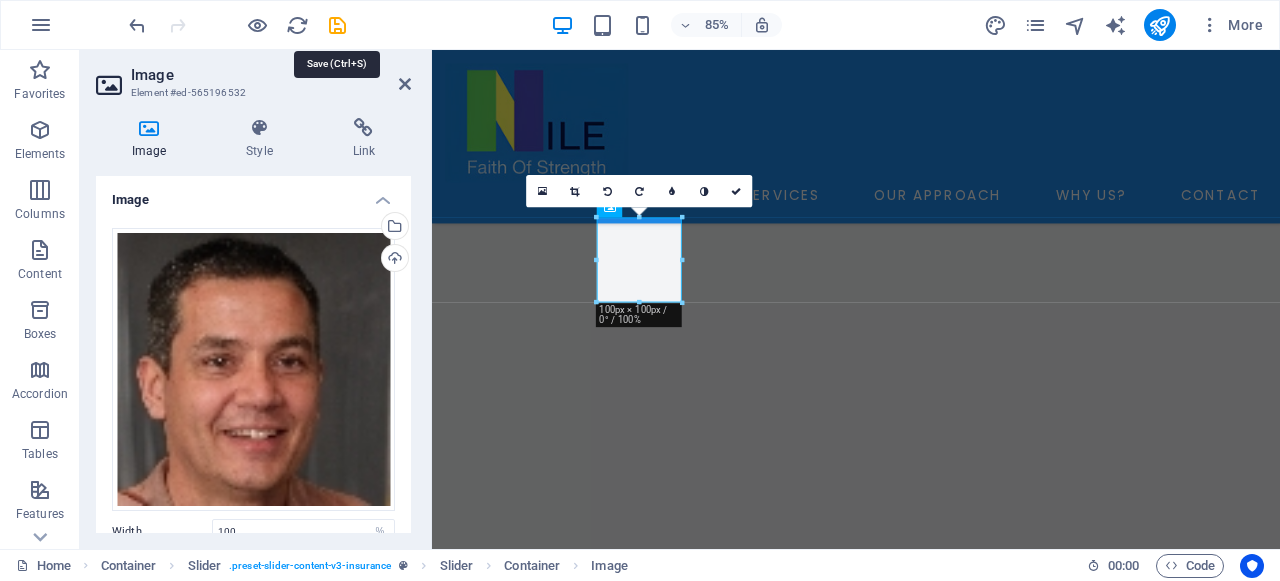 scroll, scrollTop: 4995, scrollLeft: 0, axis: vertical 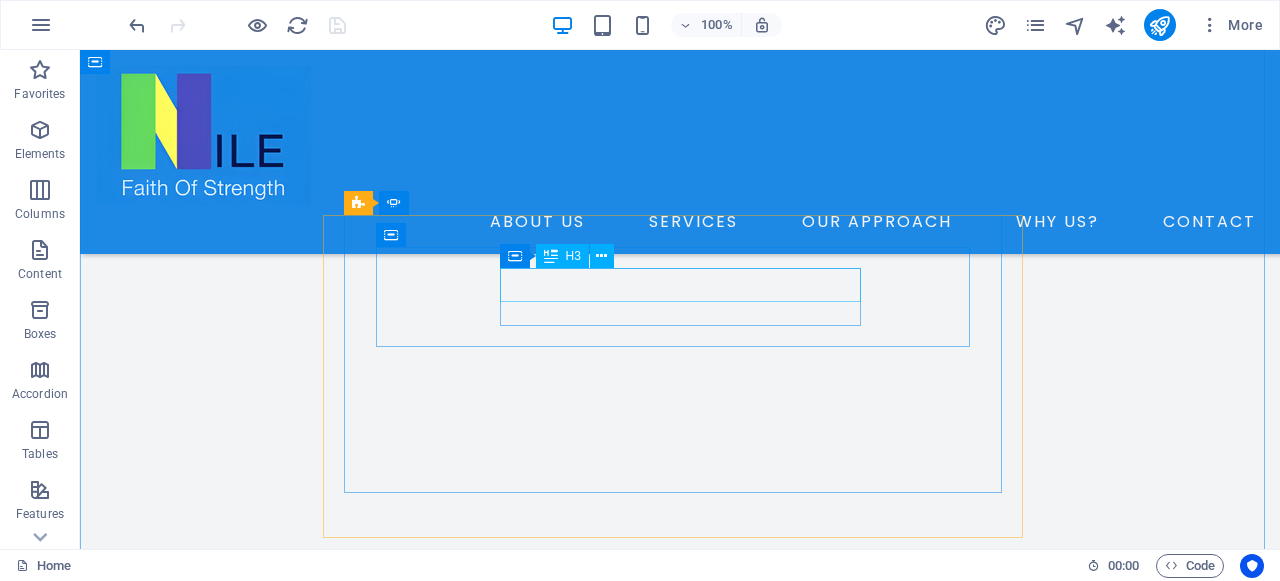 click on "Richard Nosser" at bounding box center (-1552, 5393) 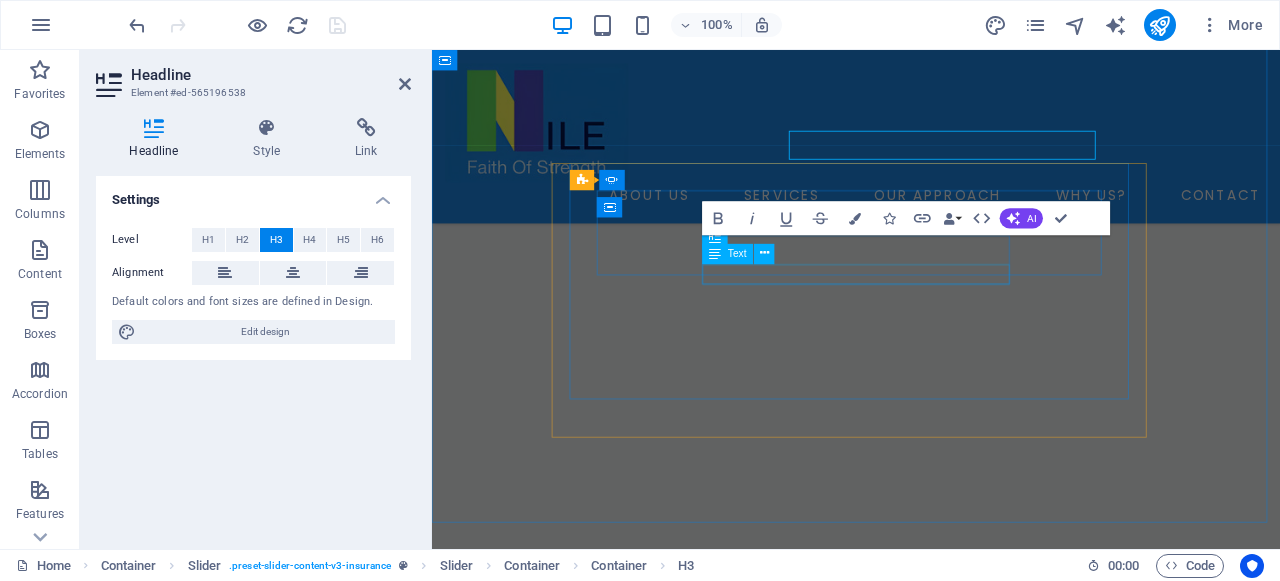 scroll, scrollTop: 5119, scrollLeft: 0, axis: vertical 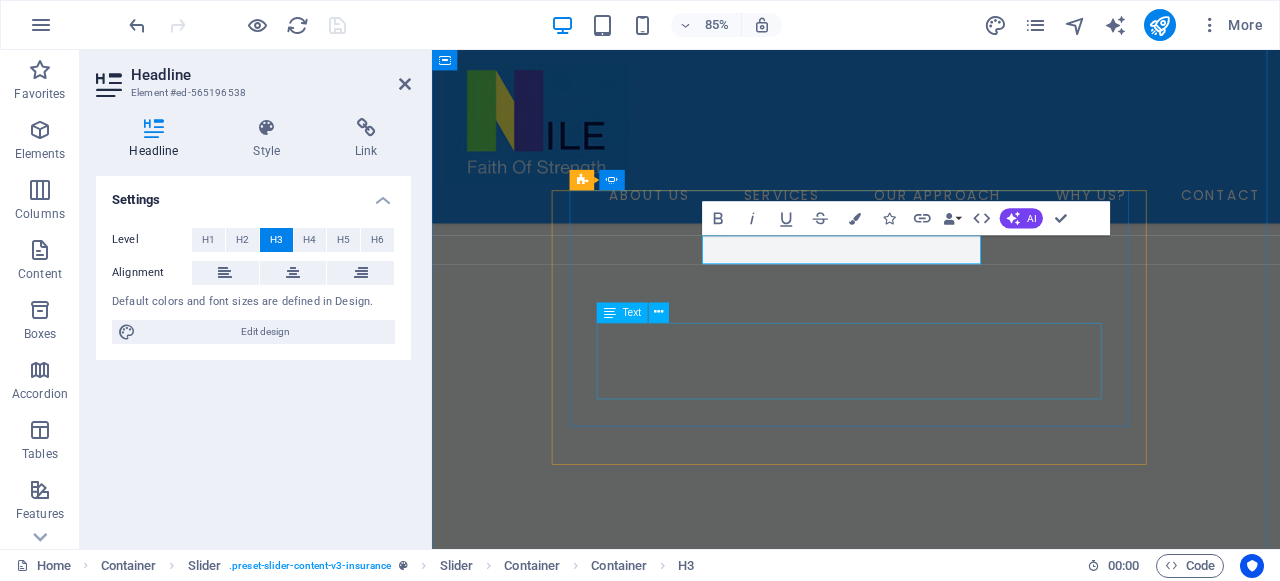 click on "“Nile Manflow Service transformed our HR approach! The consultants are insightful, guiding us to new levels of efficiency. Their tailored strategies are invaluable.
”" at bounding box center (-1200, 5752) 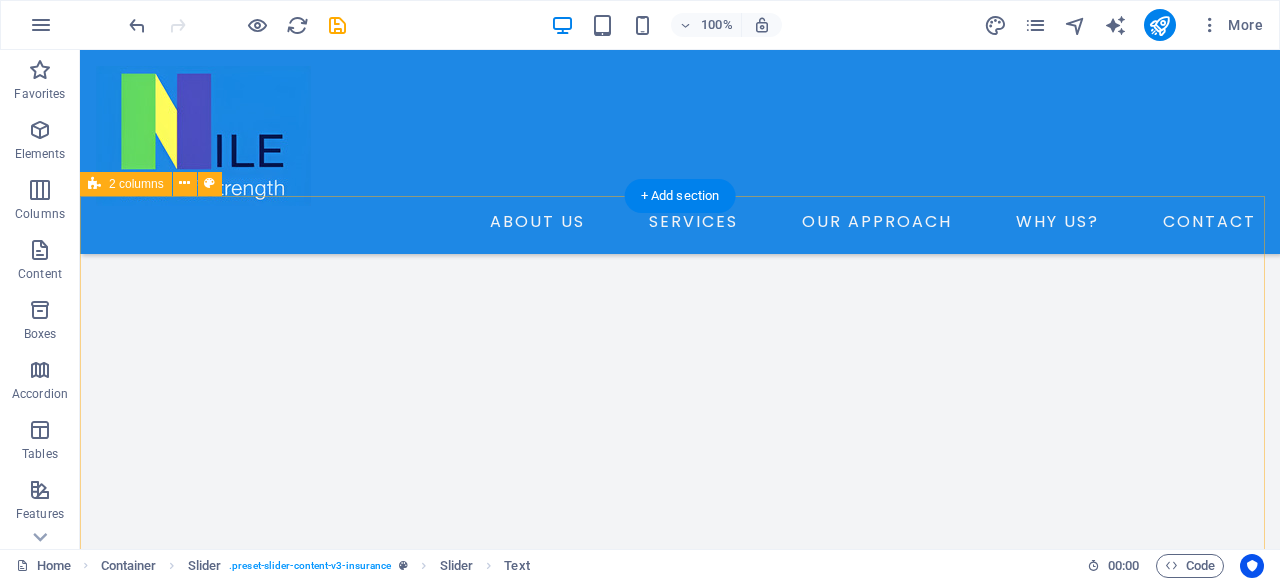 scroll, scrollTop: 5379, scrollLeft: 0, axis: vertical 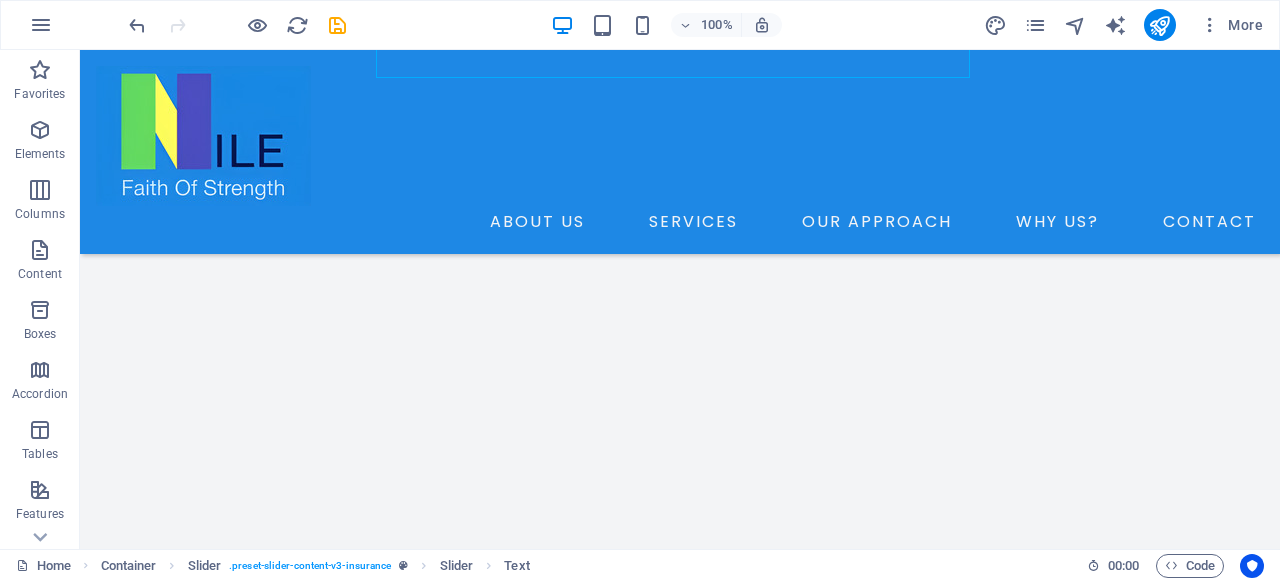 click at bounding box center (237, 25) 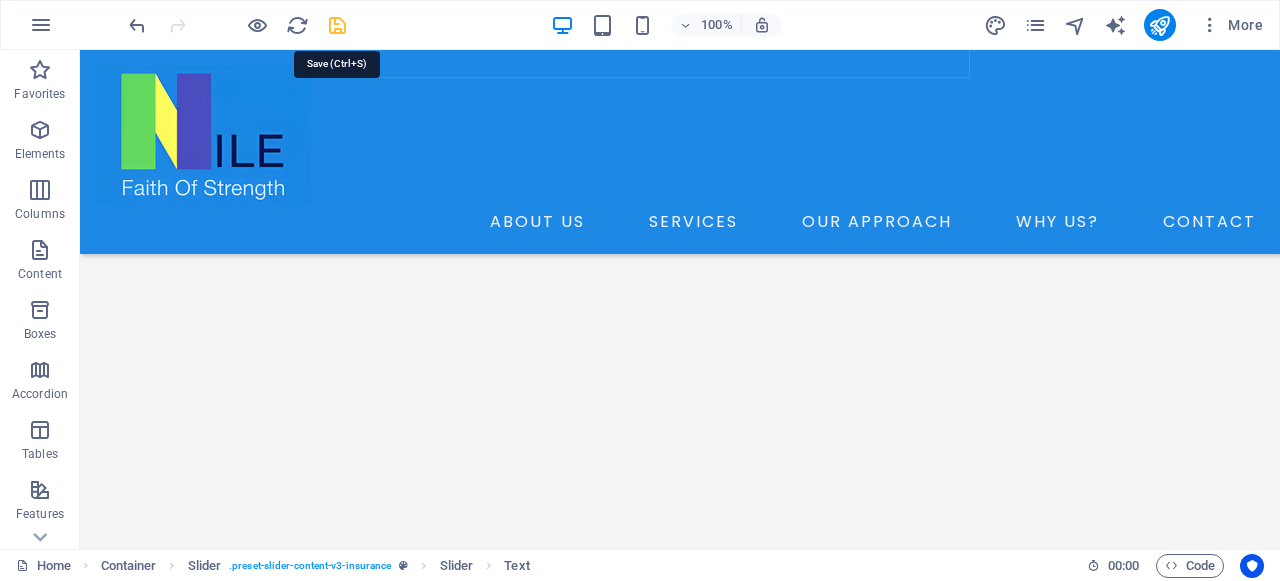 click at bounding box center (337, 25) 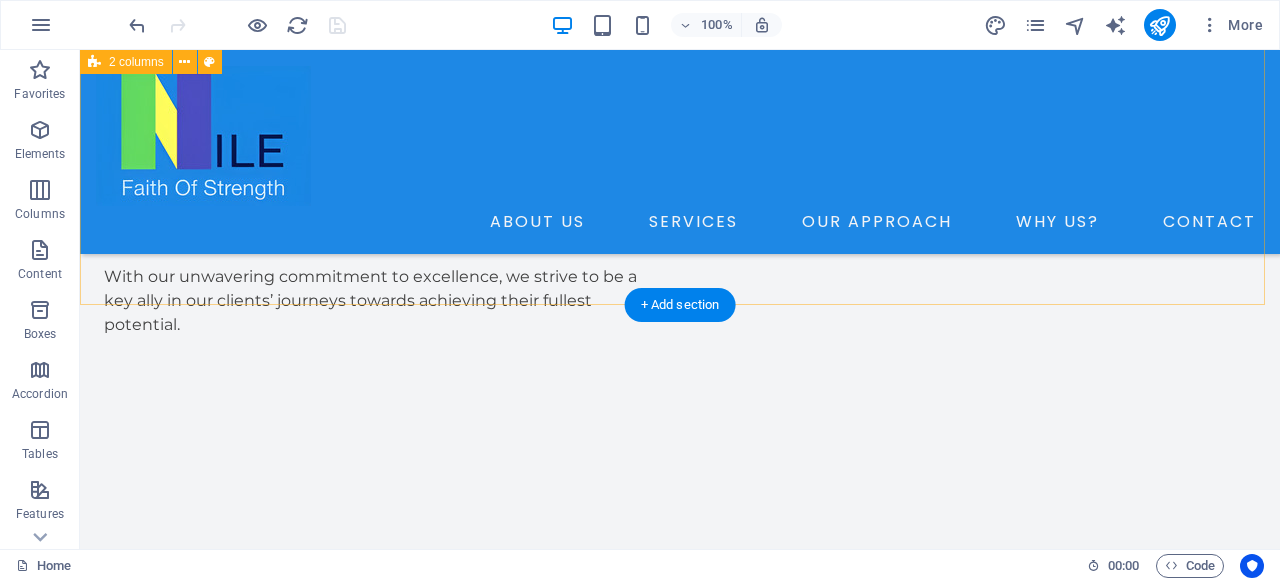 scroll, scrollTop: 6207, scrollLeft: 0, axis: vertical 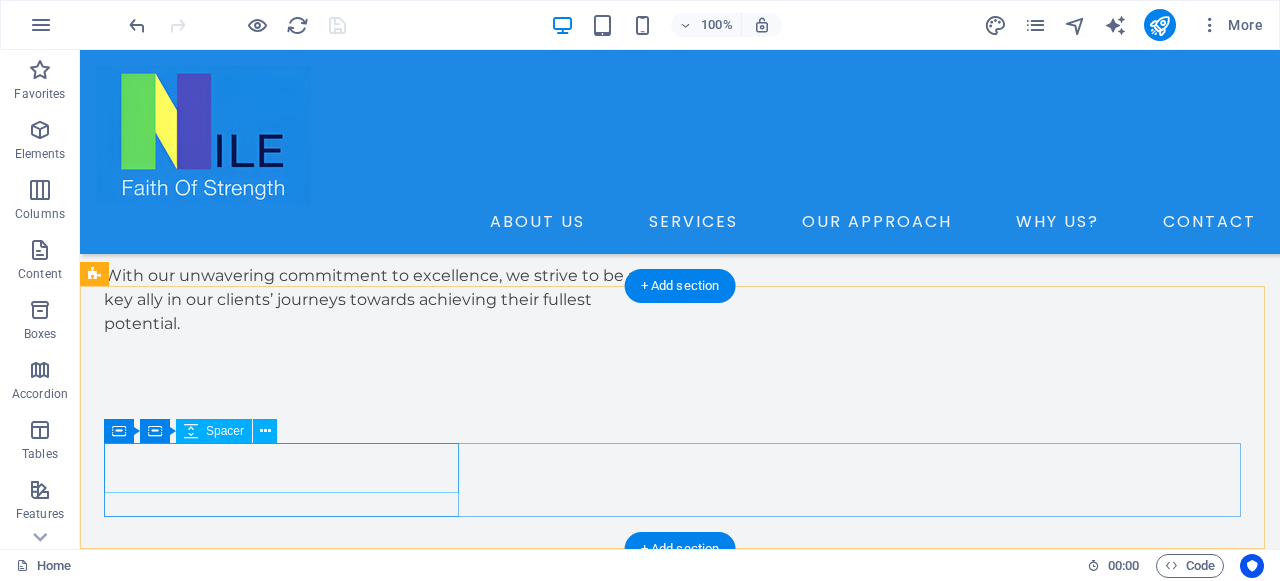 click at bounding box center [672, 3191] 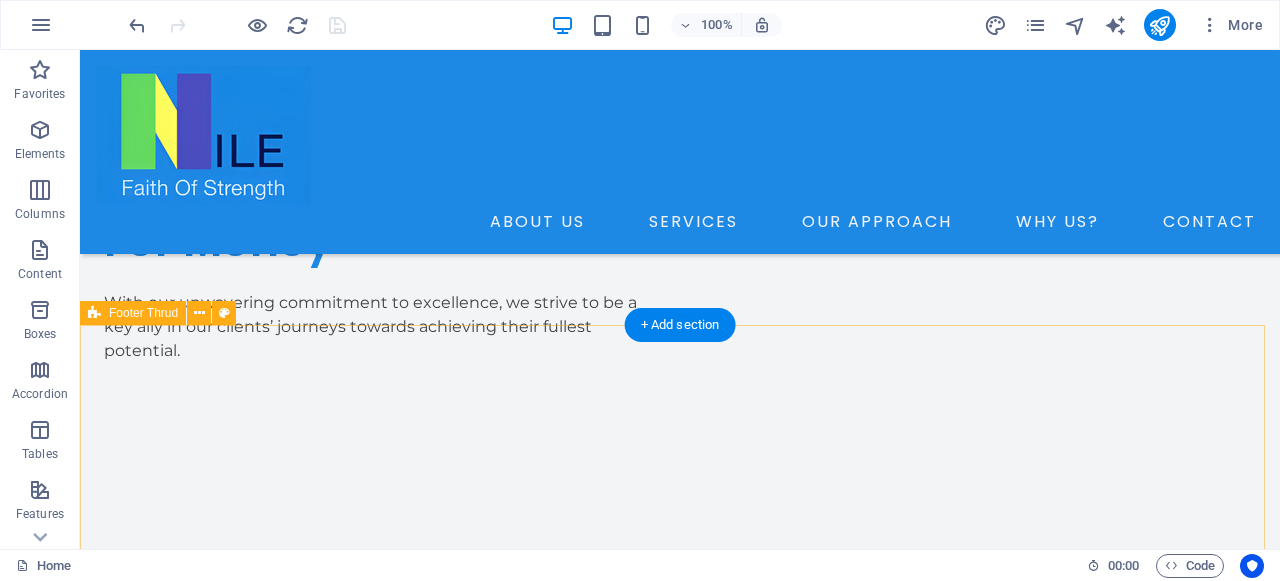 scroll, scrollTop: 6207, scrollLeft: 0, axis: vertical 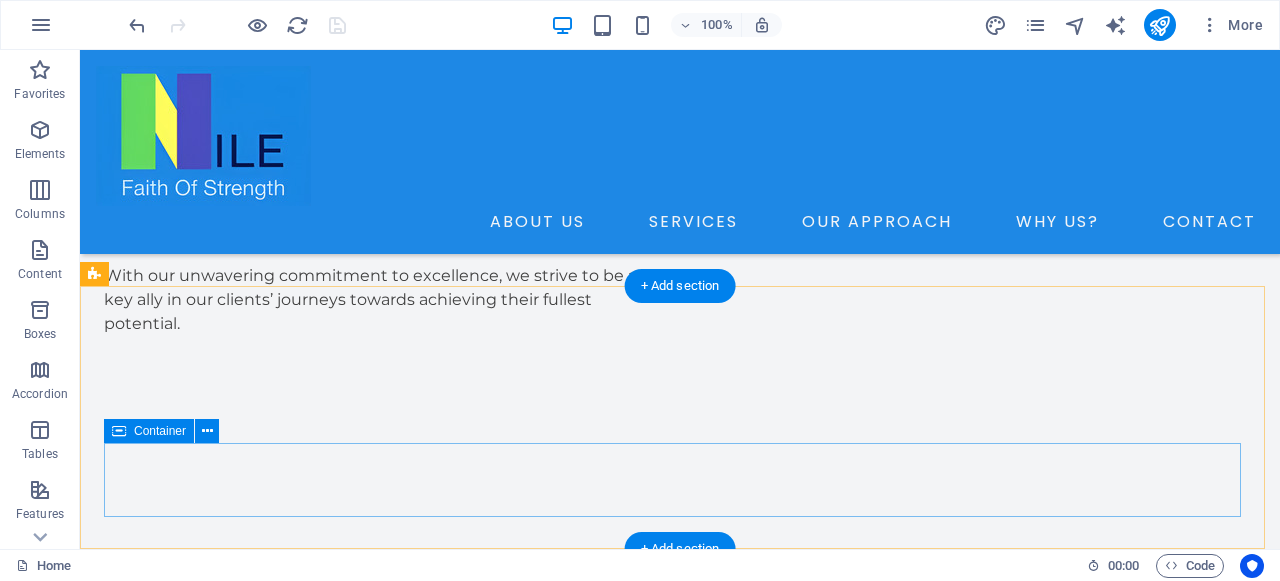 click on "2023  nilemanflow.com  All rights reserved" at bounding box center [680, 3228] 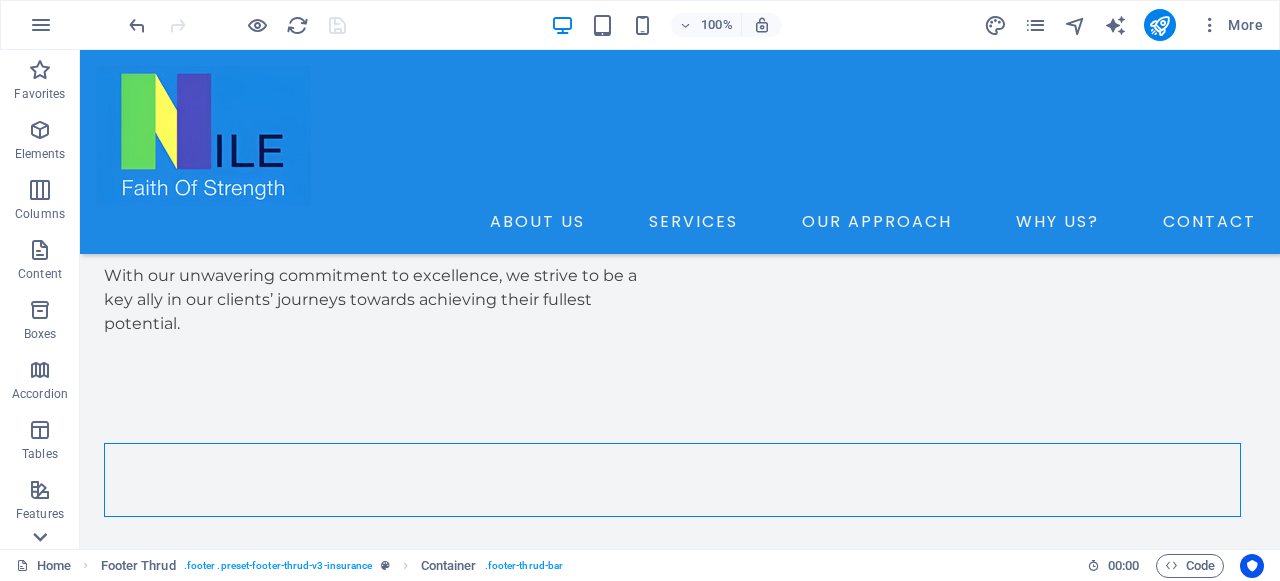 click 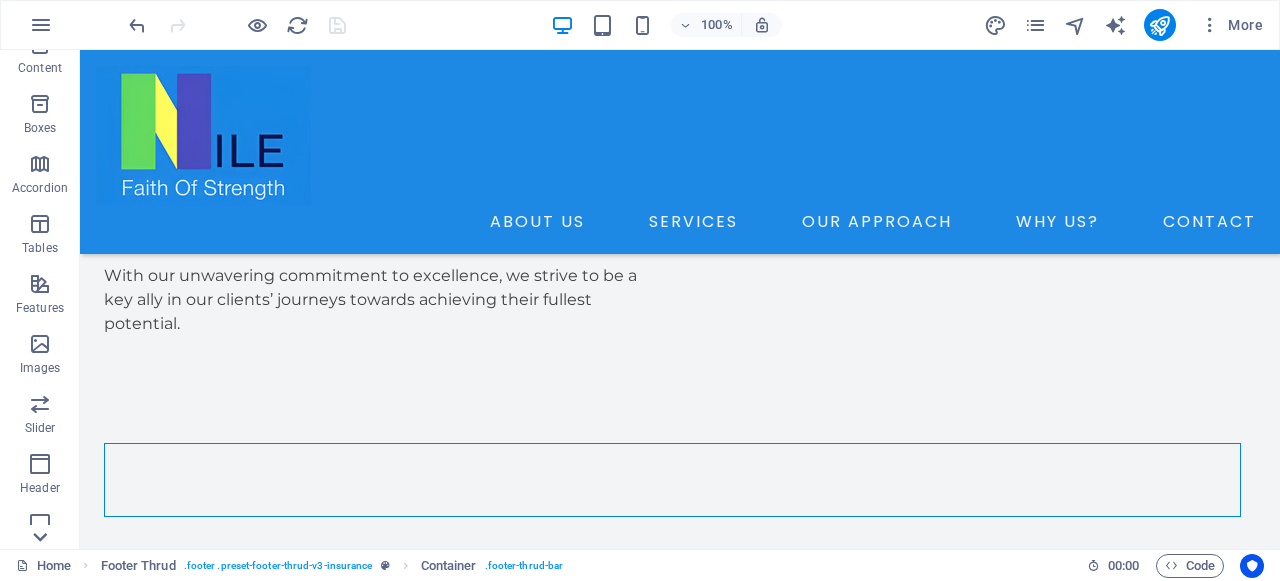 scroll, scrollTop: 401, scrollLeft: 0, axis: vertical 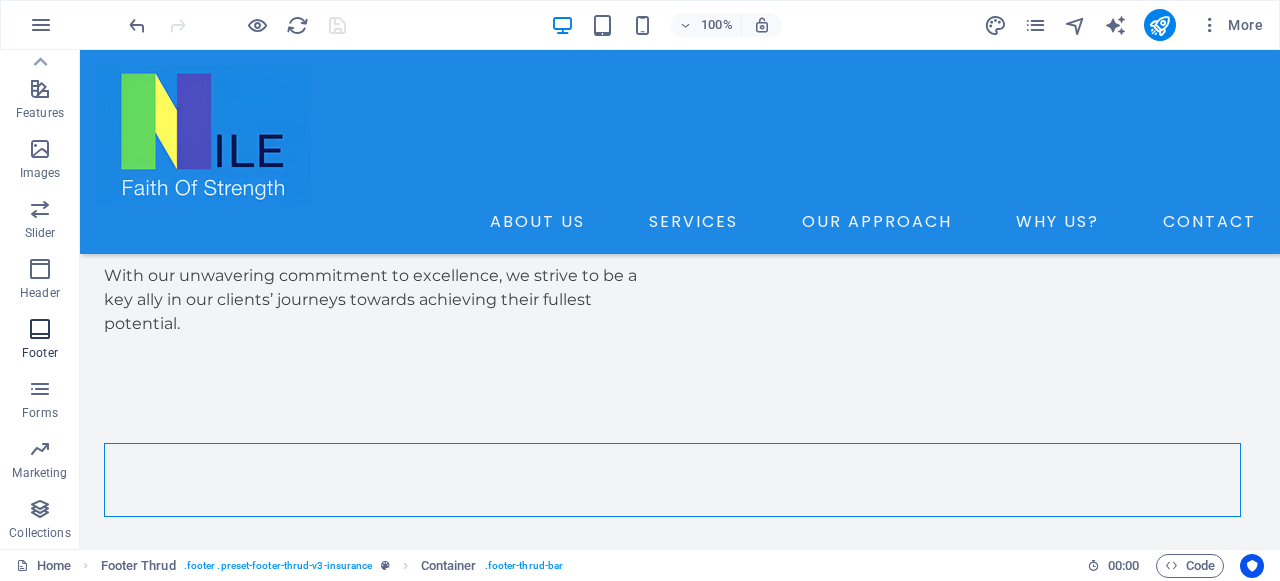 click on "Footer" at bounding box center [40, 341] 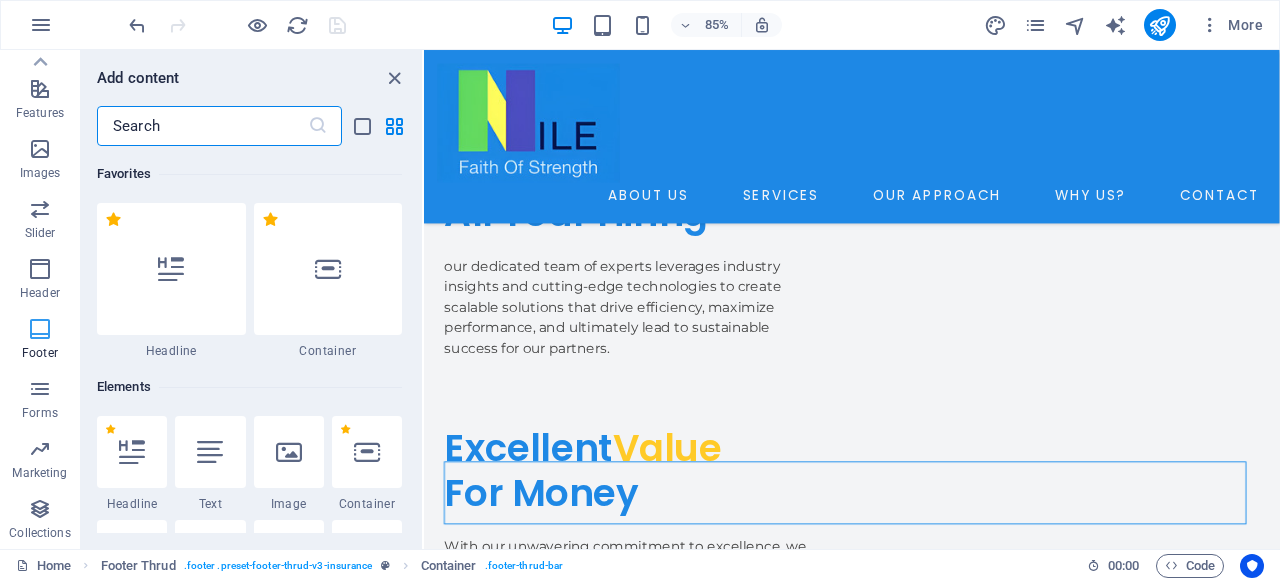 scroll, scrollTop: 6239, scrollLeft: 0, axis: vertical 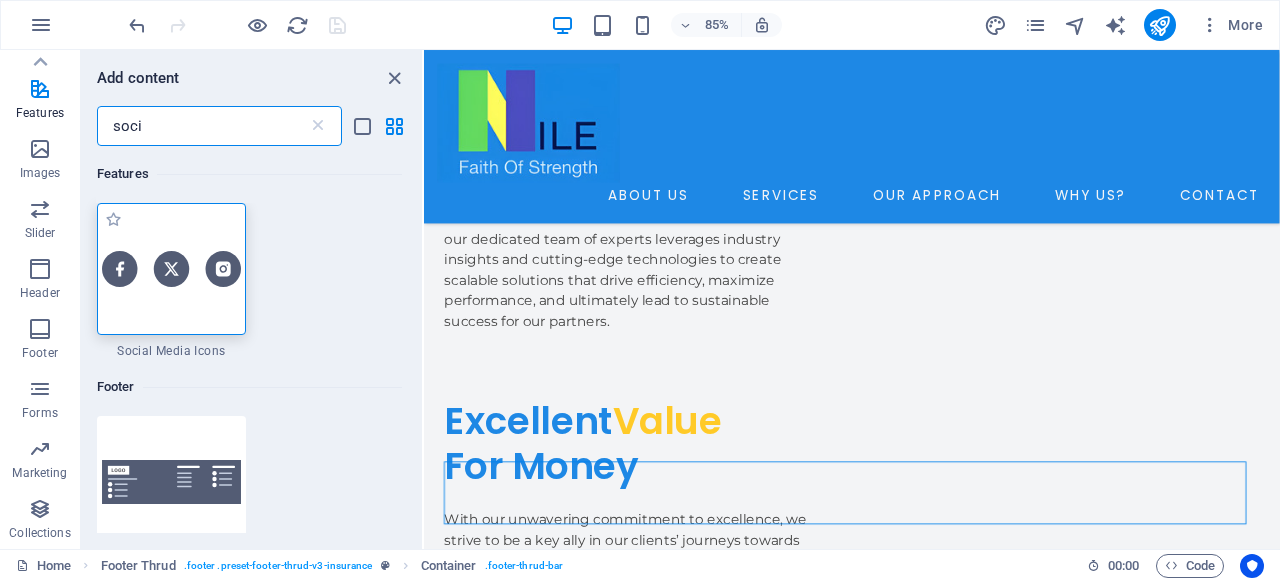 type on "soci" 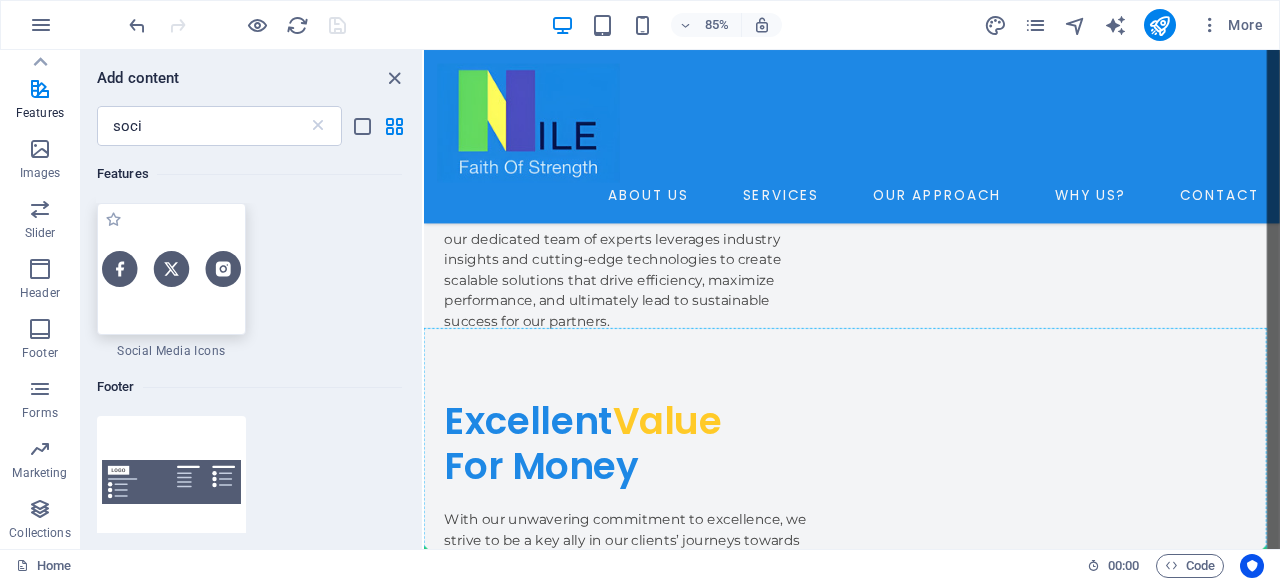 scroll, scrollTop: 6243, scrollLeft: 0, axis: vertical 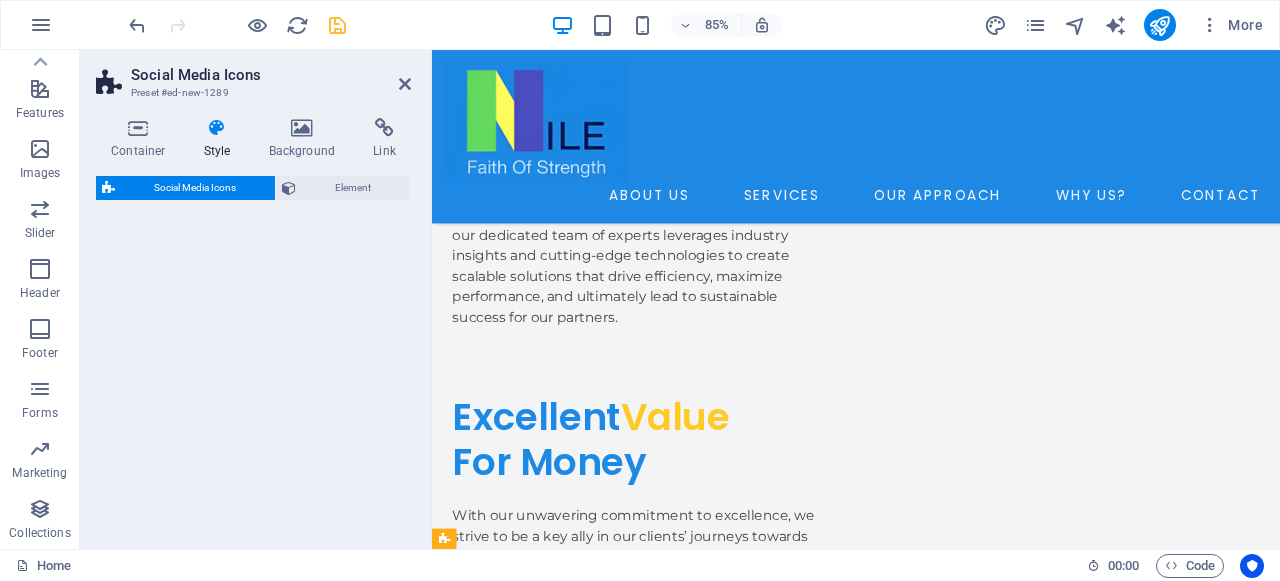 select on "rem" 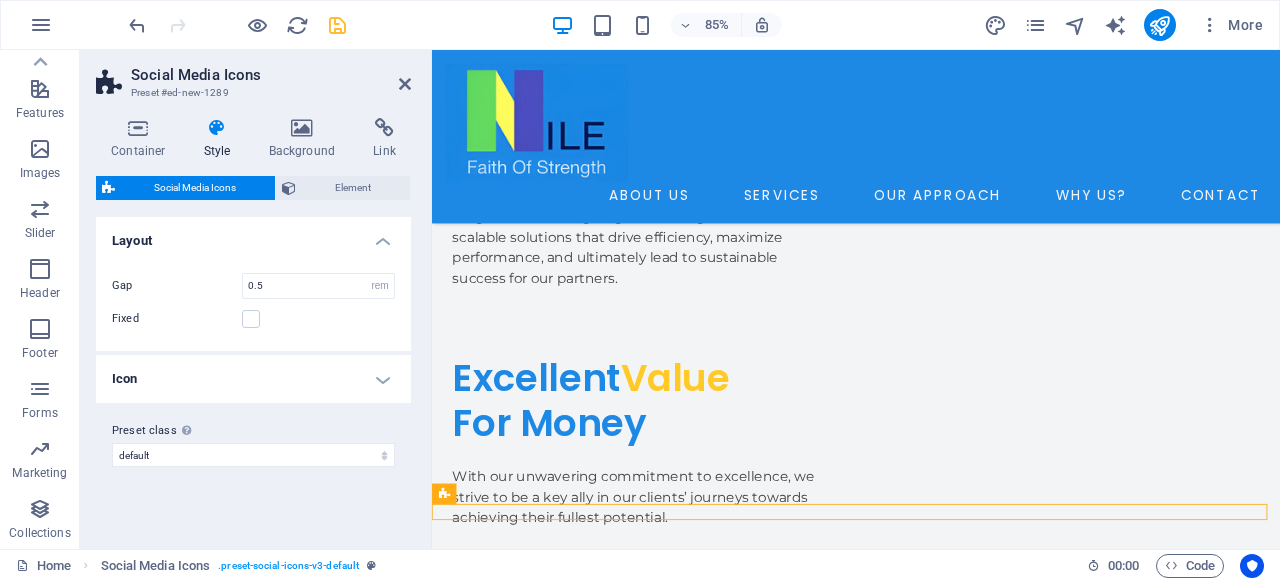 scroll, scrollTop: 6298, scrollLeft: 0, axis: vertical 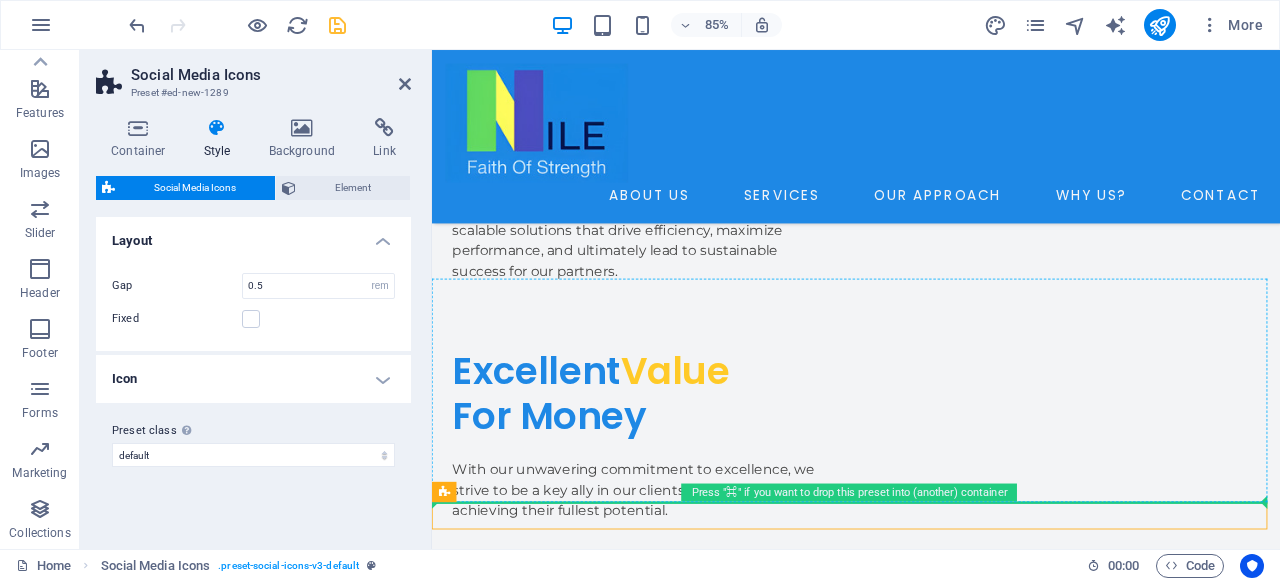 drag, startPoint x: 797, startPoint y: 595, endPoint x: 803, endPoint y: 467, distance: 128.14055 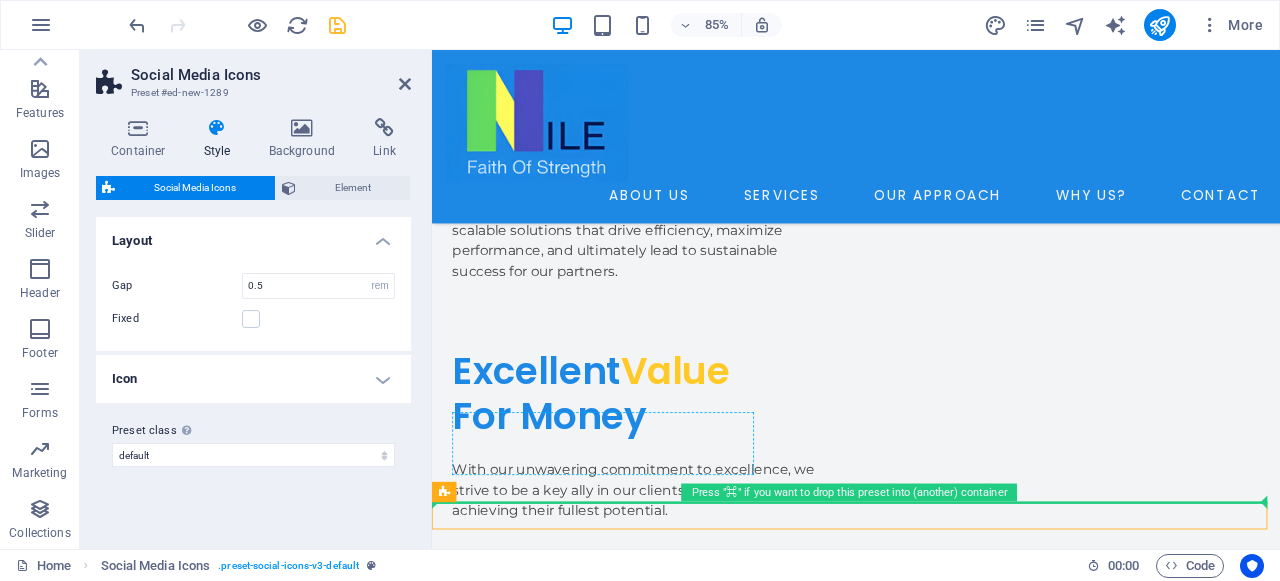 drag, startPoint x: 779, startPoint y: 594, endPoint x: 764, endPoint y: 485, distance: 110.02727 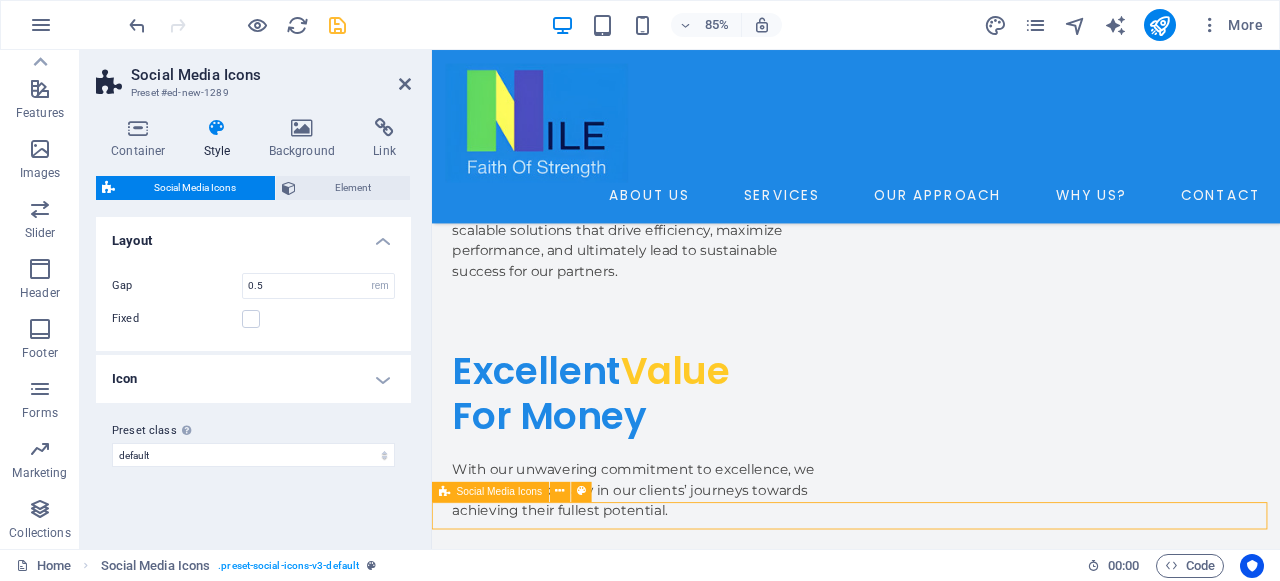 click at bounding box center (931, 3669) 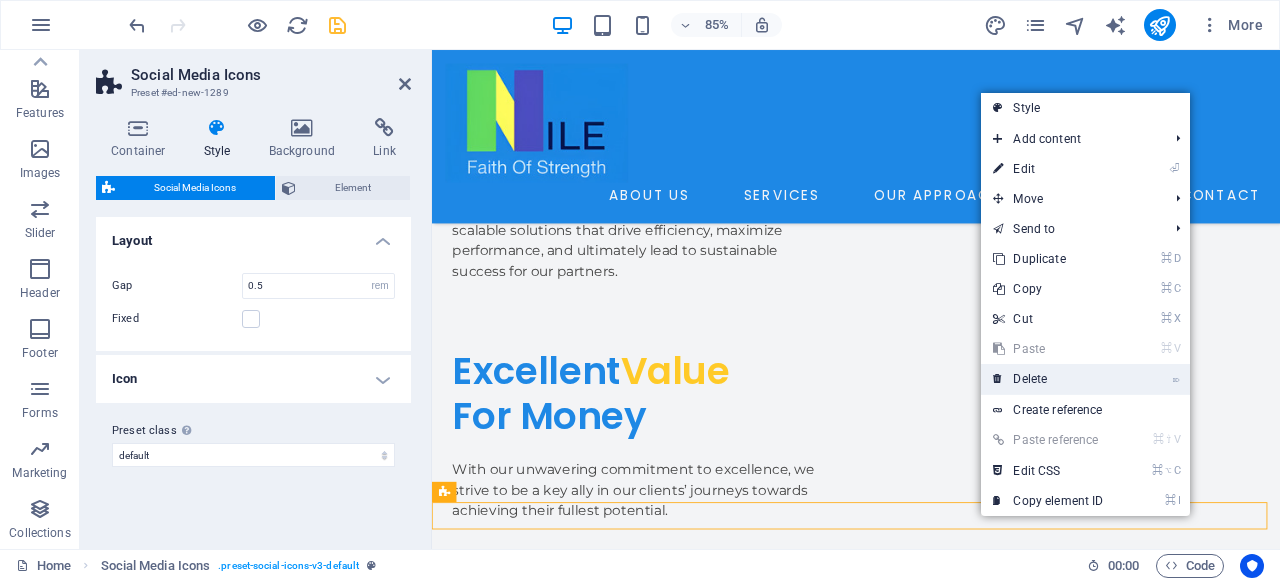 click on "⌦  Delete" at bounding box center [1048, 379] 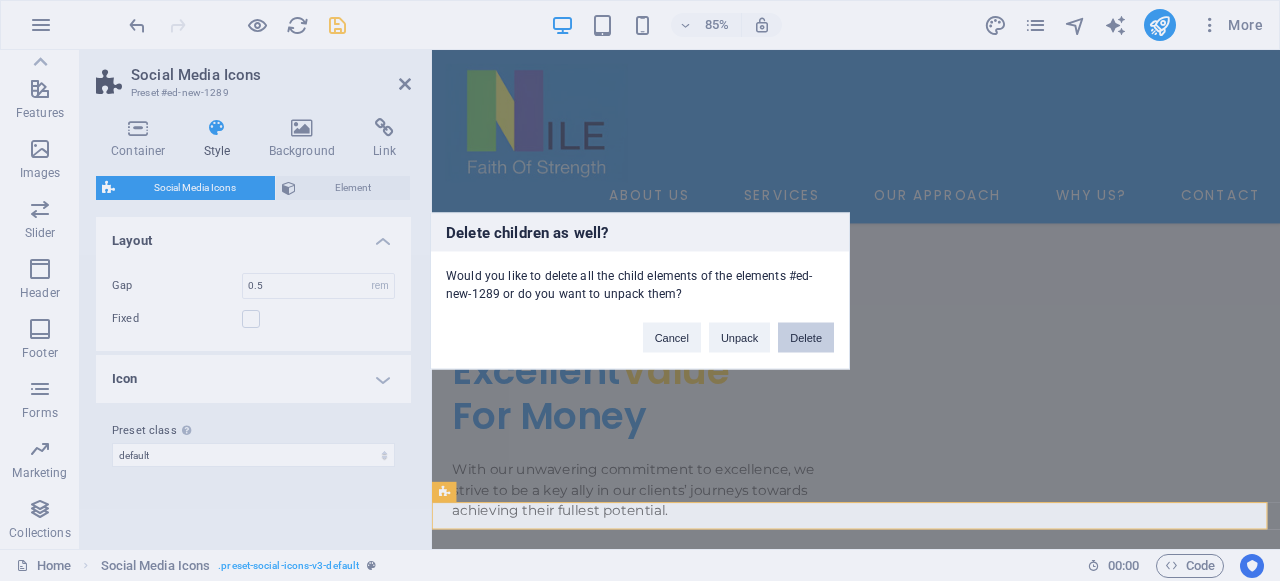 click on "Delete" at bounding box center [806, 337] 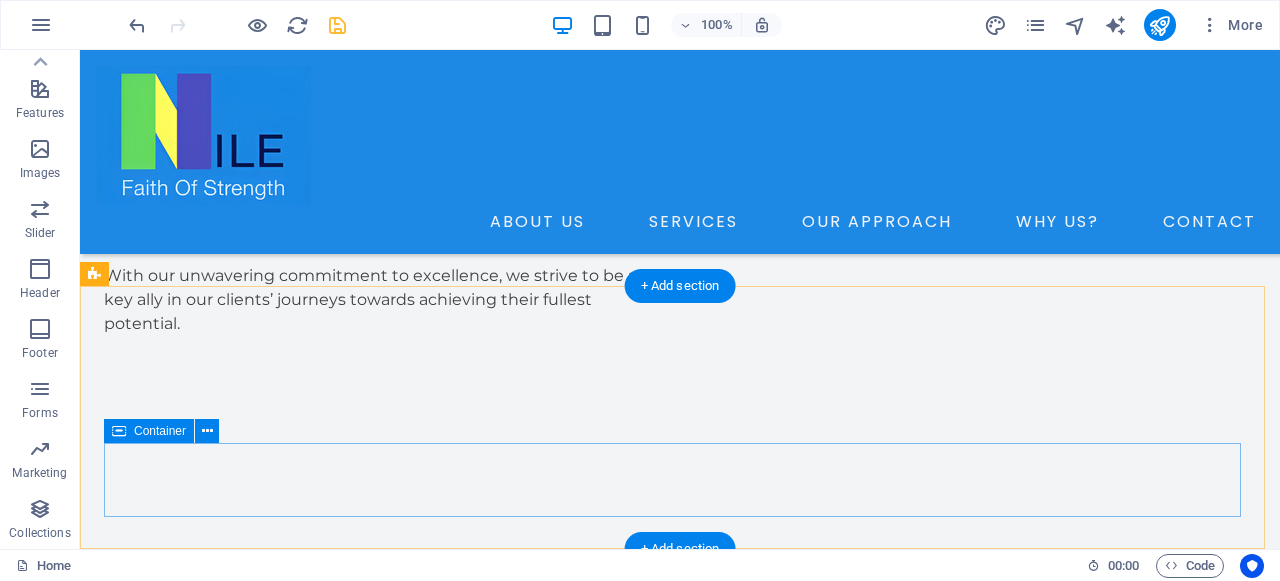 click on "2023  nilemanflow.com  All rights reserved" at bounding box center (680, 3228) 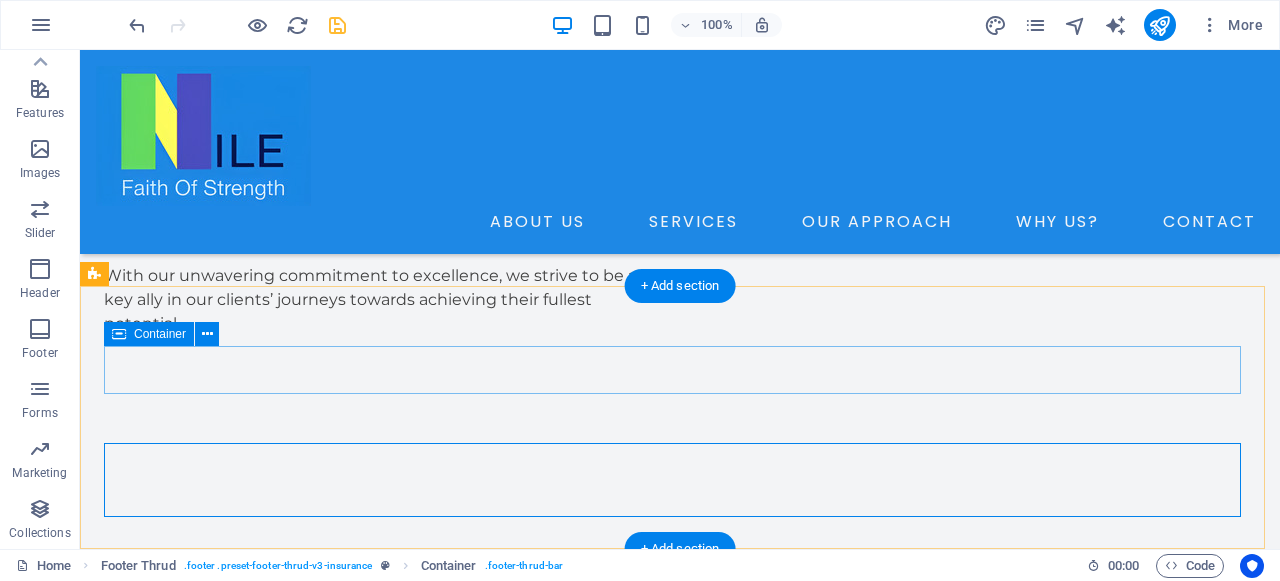 click on "Privacy Policy" at bounding box center [680, 3081] 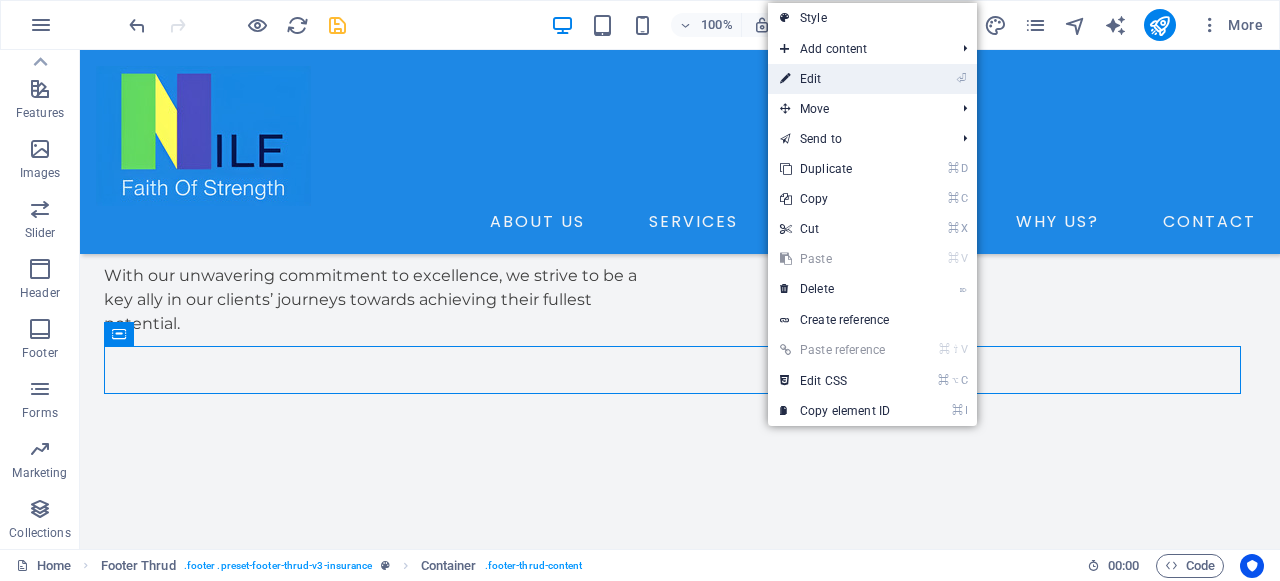 click on "⏎  Edit" at bounding box center [835, 79] 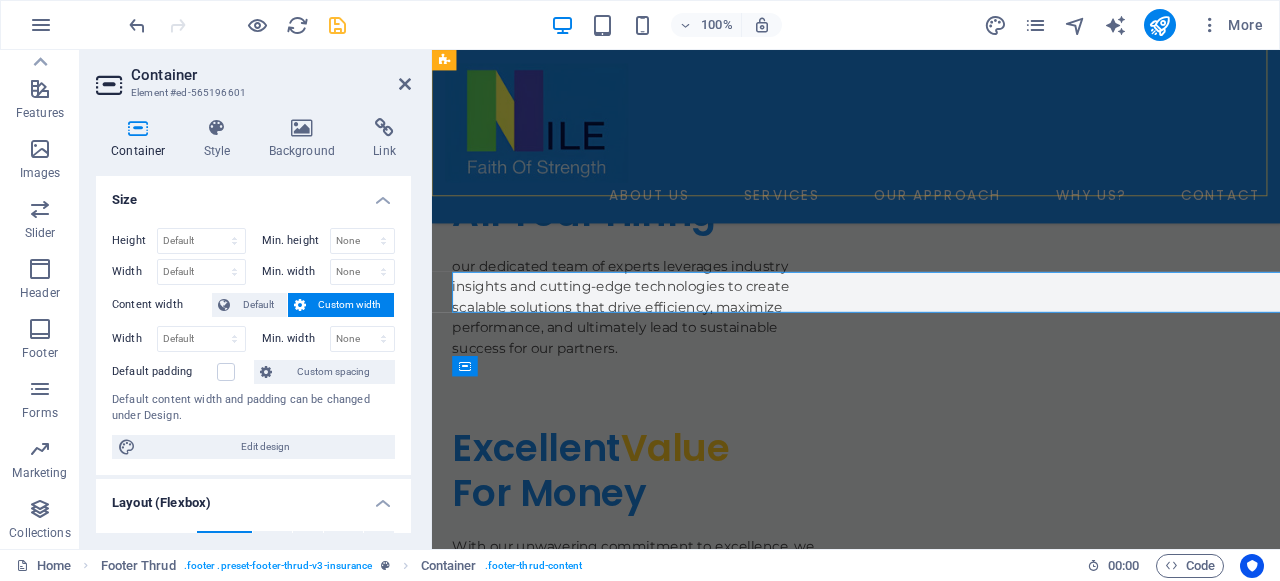 scroll, scrollTop: 6243, scrollLeft: 0, axis: vertical 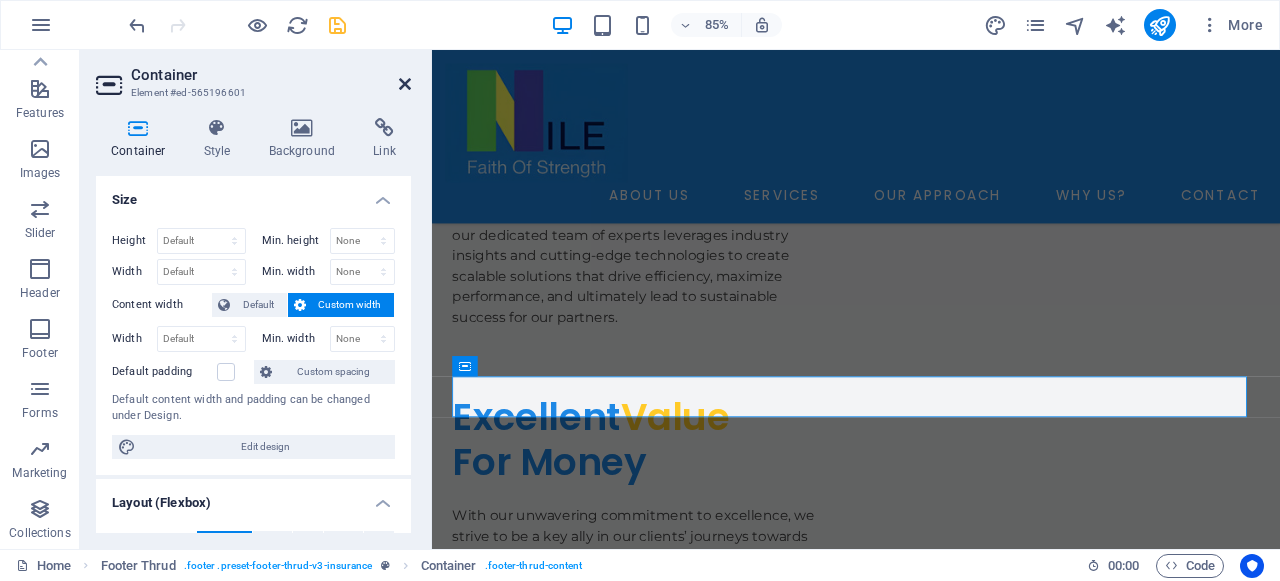 click at bounding box center (405, 84) 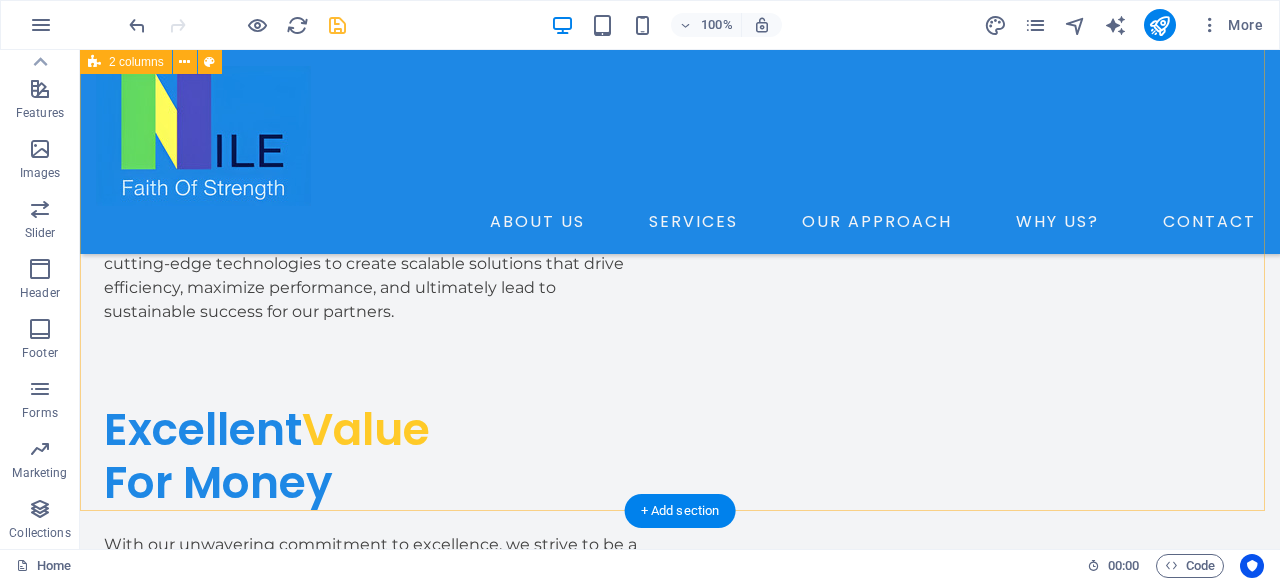 scroll, scrollTop: 6207, scrollLeft: 0, axis: vertical 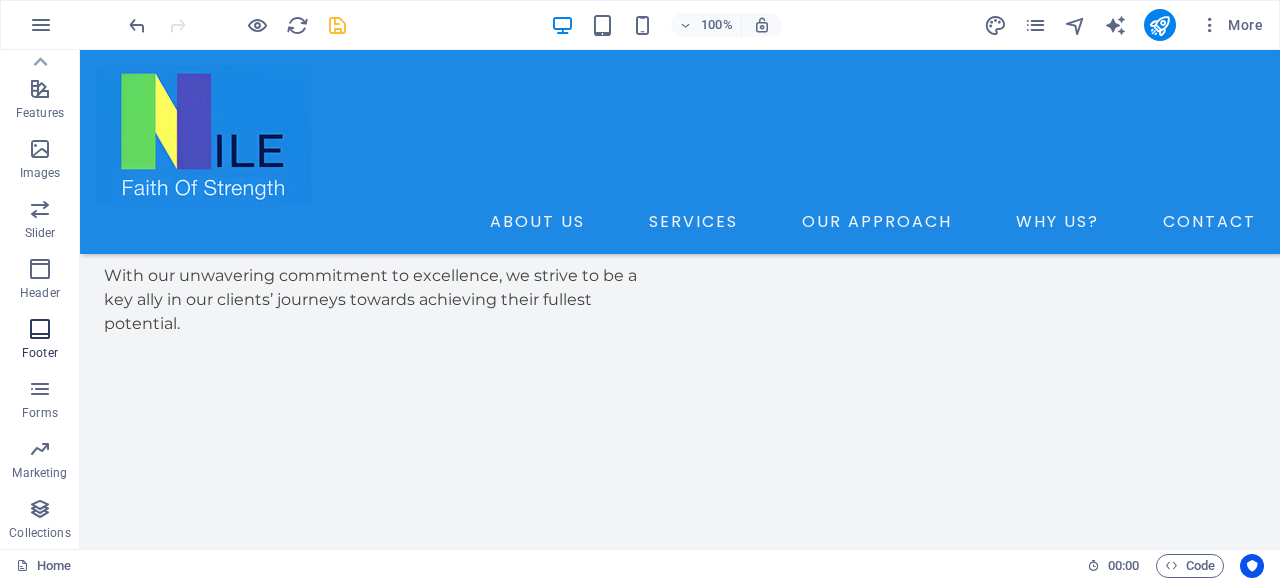 click on "Footer" at bounding box center (40, 341) 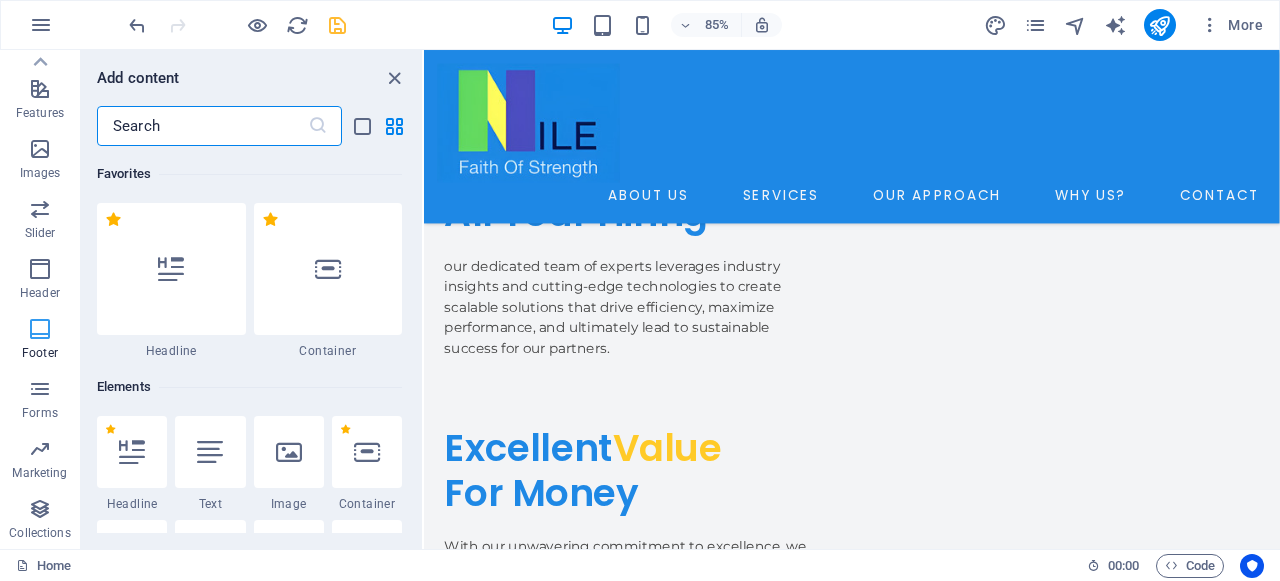 scroll, scrollTop: 6239, scrollLeft: 0, axis: vertical 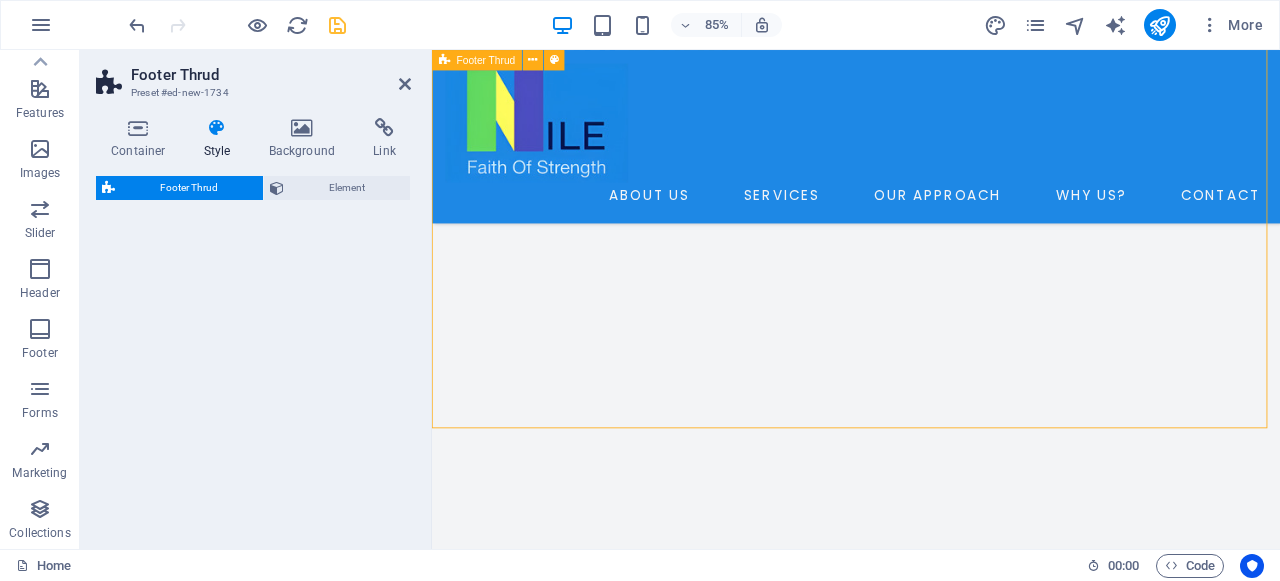 select on "rem" 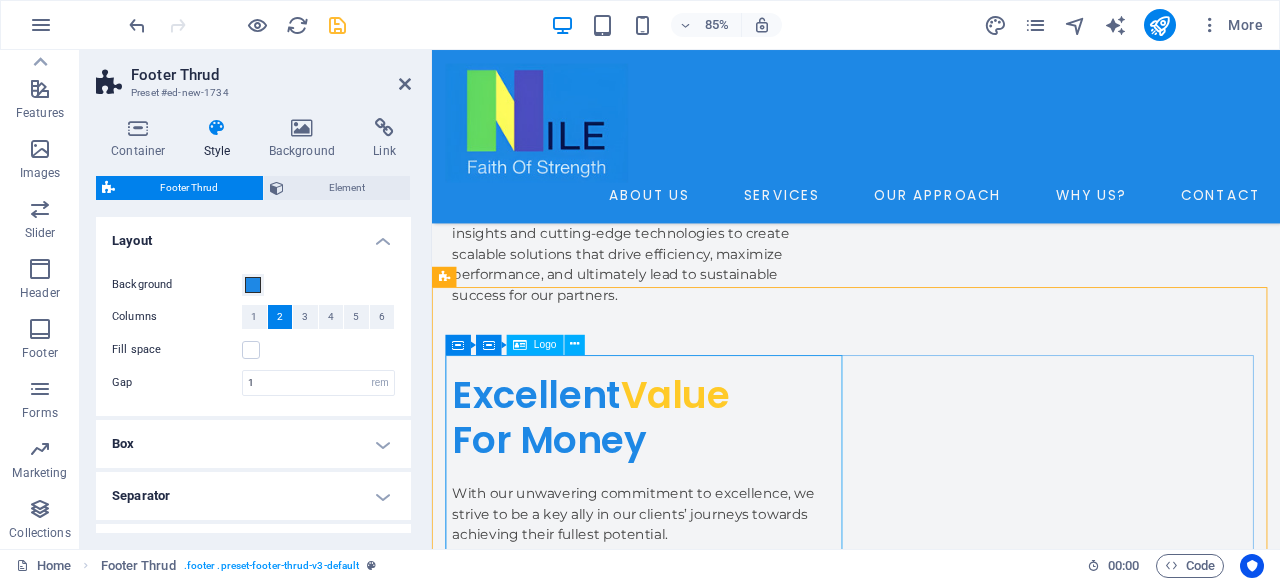 scroll, scrollTop: 6269, scrollLeft: 0, axis: vertical 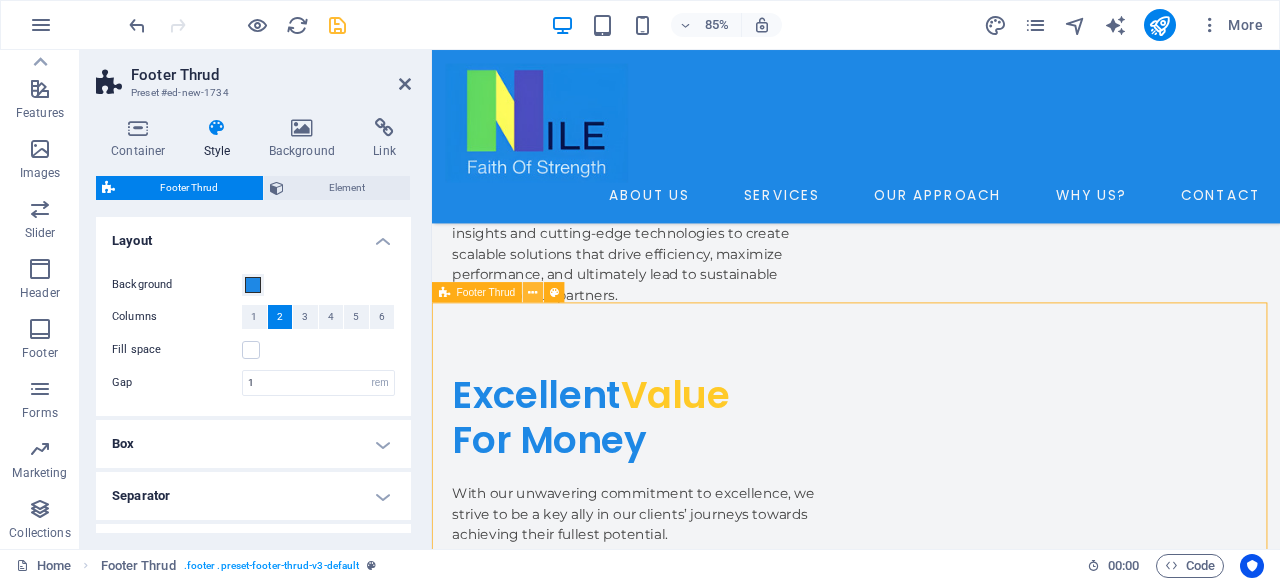 click at bounding box center [533, 293] 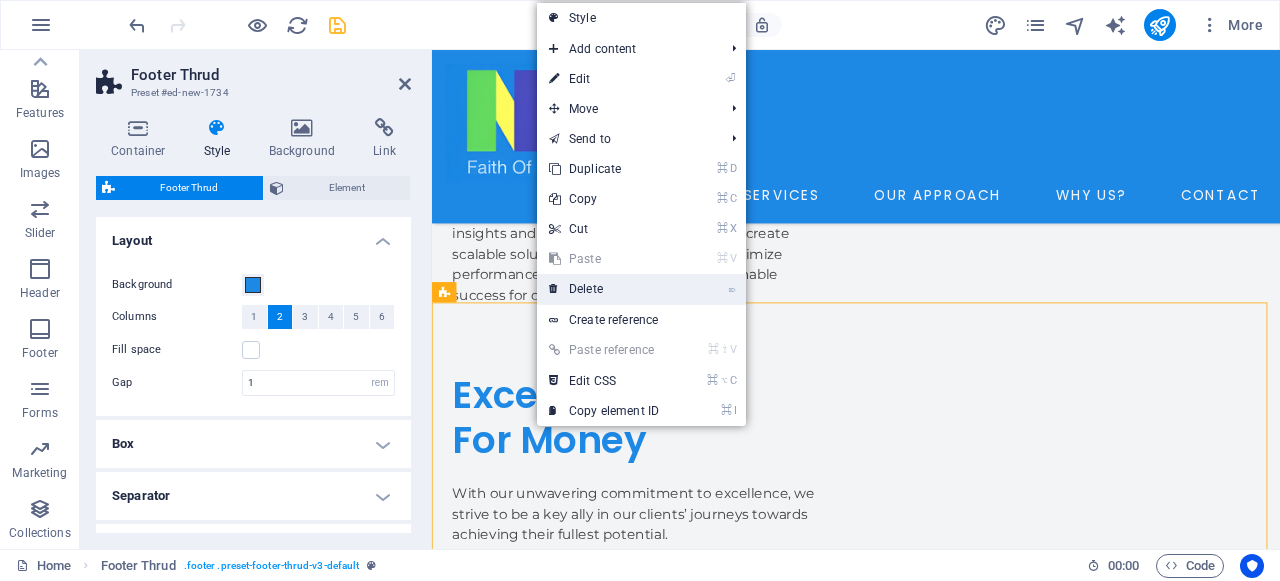 click on "⌦  Delete" at bounding box center [604, 289] 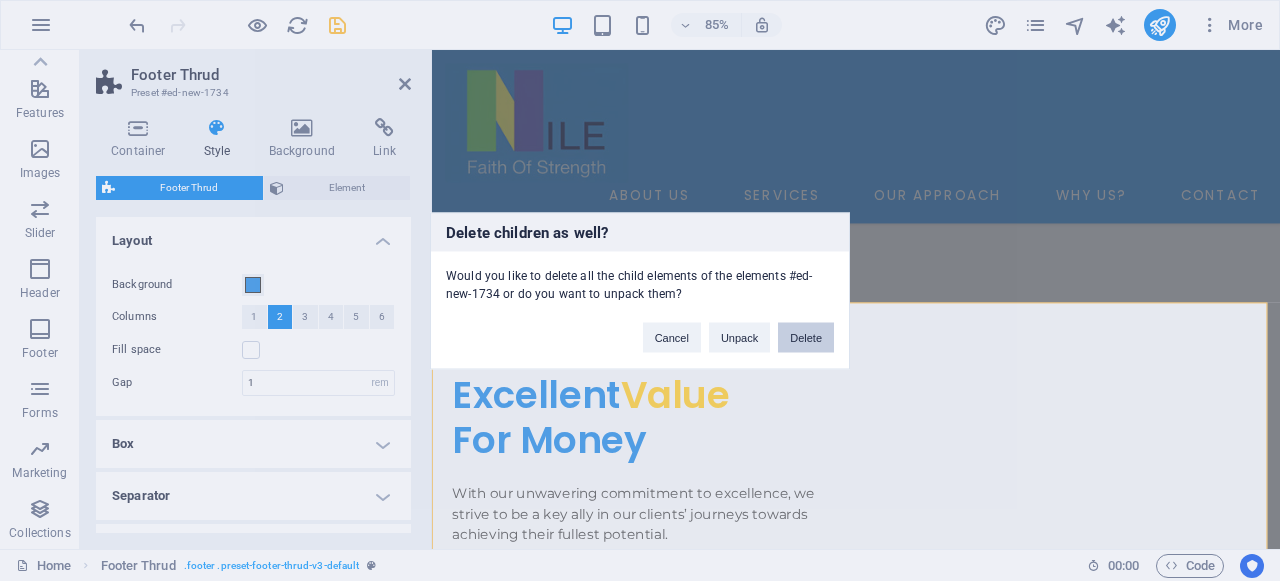 click on "Delete" at bounding box center [806, 337] 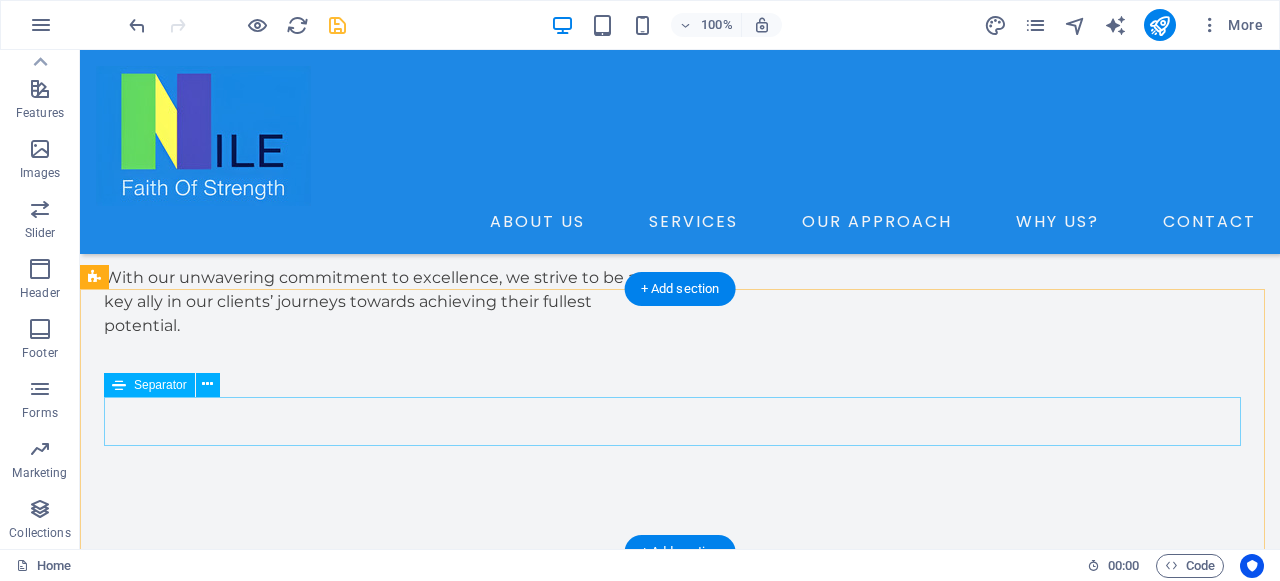 scroll, scrollTop: 6207, scrollLeft: 0, axis: vertical 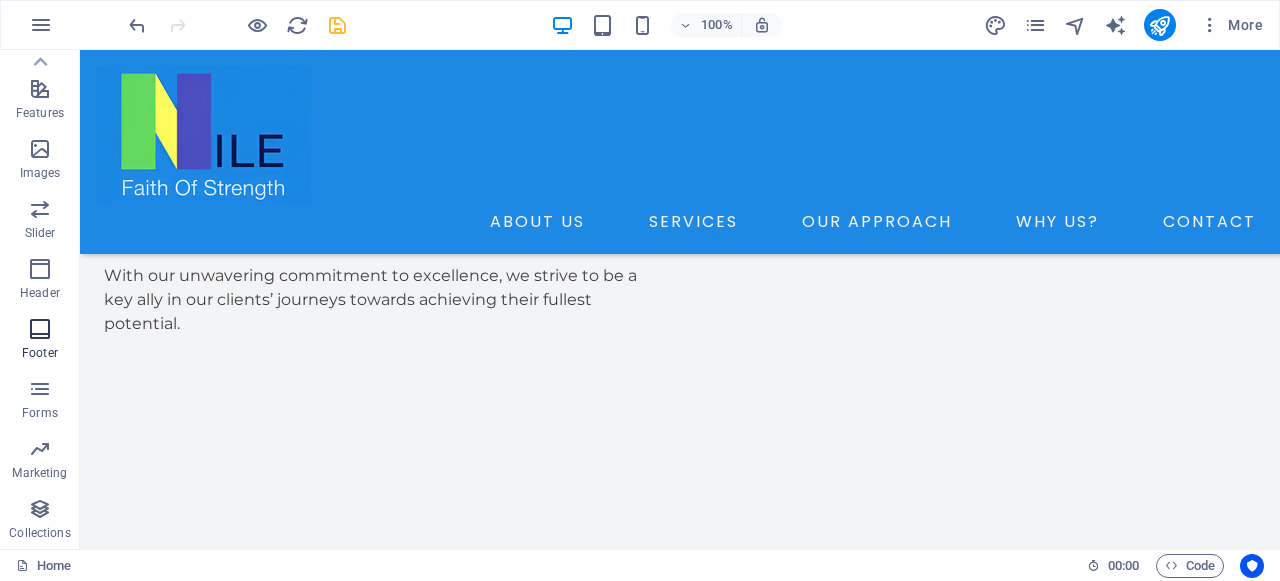 click at bounding box center [40, 329] 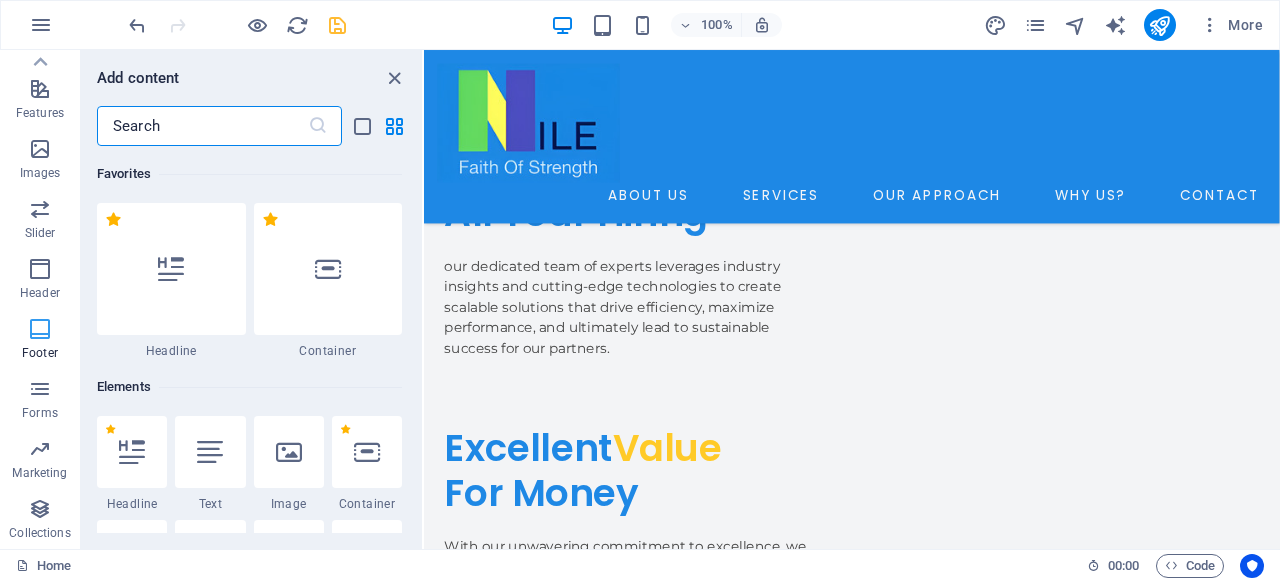 scroll, scrollTop: 6239, scrollLeft: 0, axis: vertical 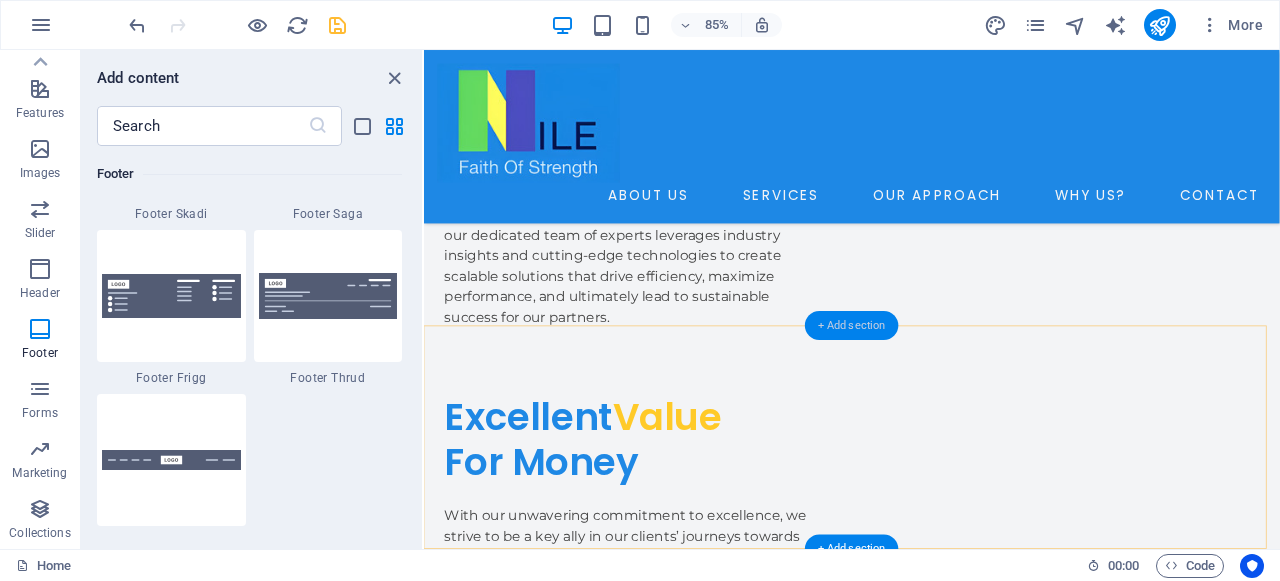 click on "+ Add section" at bounding box center [852, 325] 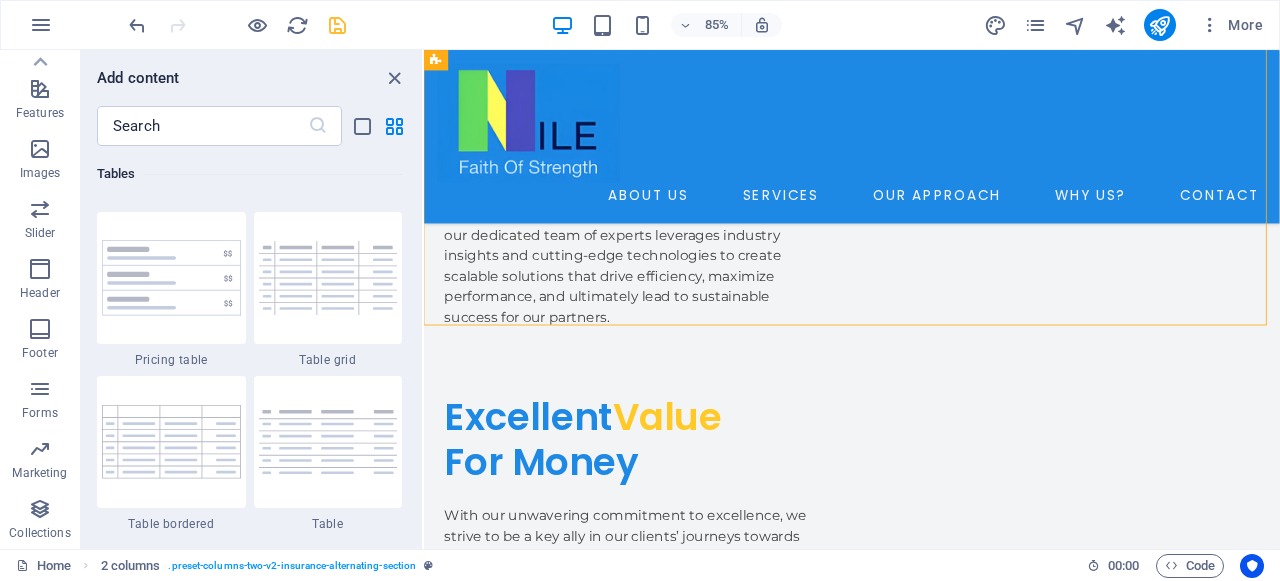 scroll, scrollTop: 7153, scrollLeft: 0, axis: vertical 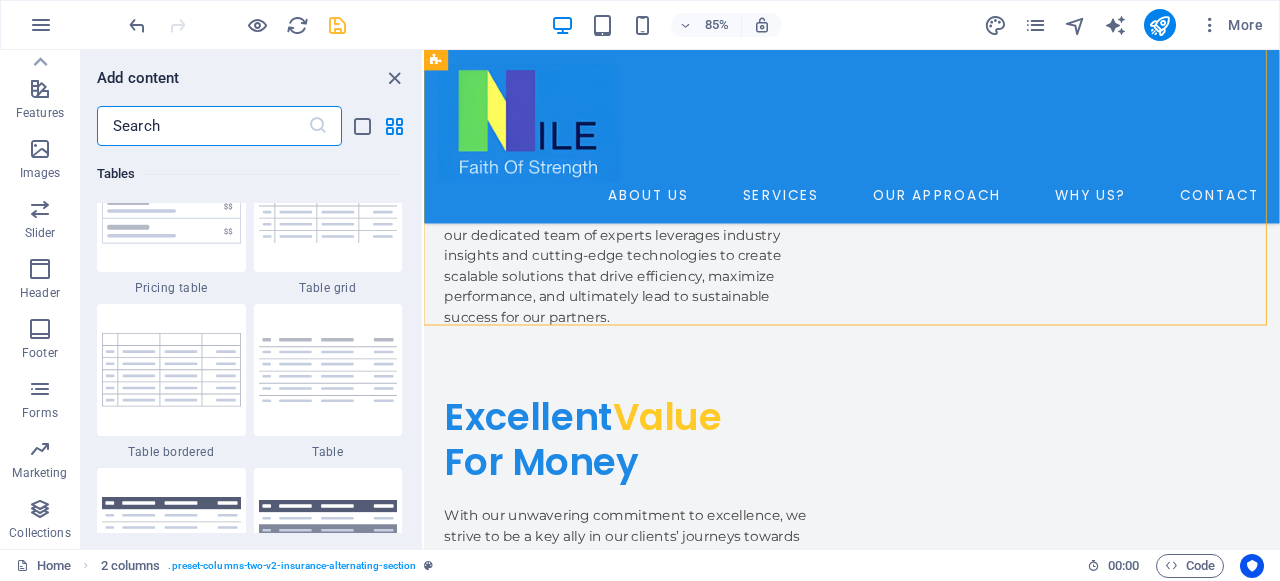 click at bounding box center [202, 126] 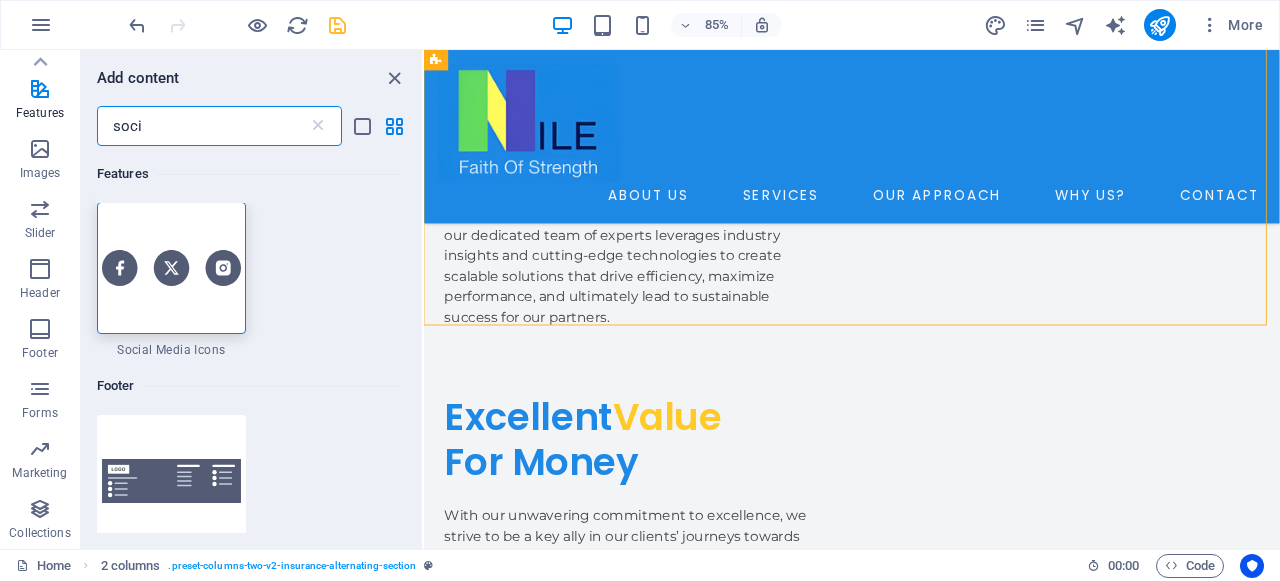 scroll, scrollTop: 0, scrollLeft: 0, axis: both 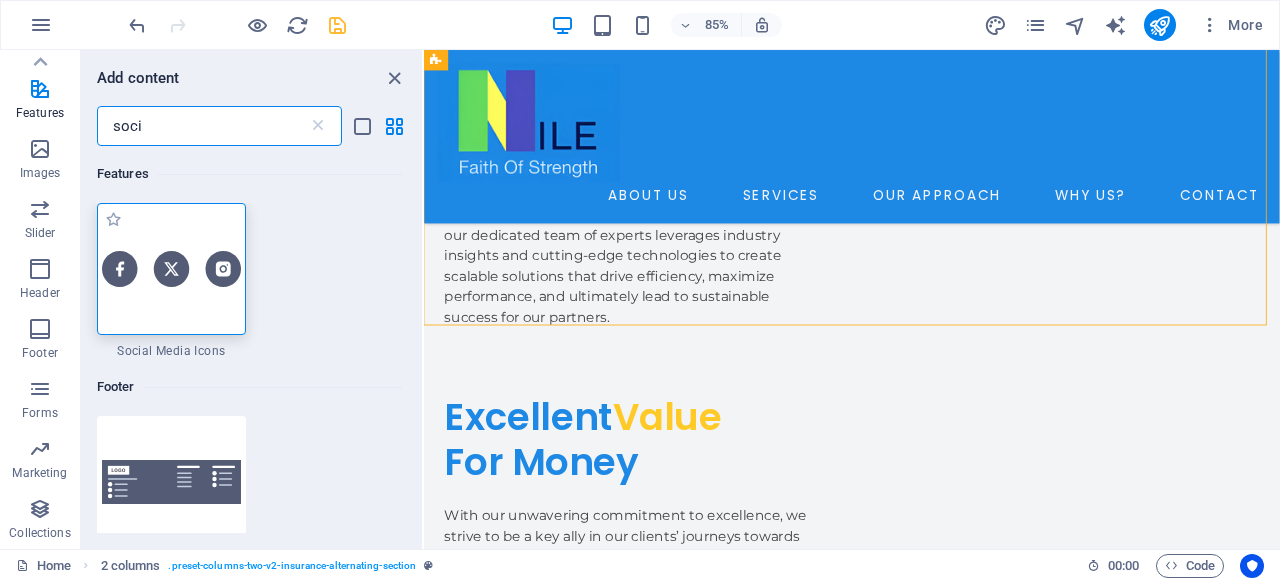type on "soci" 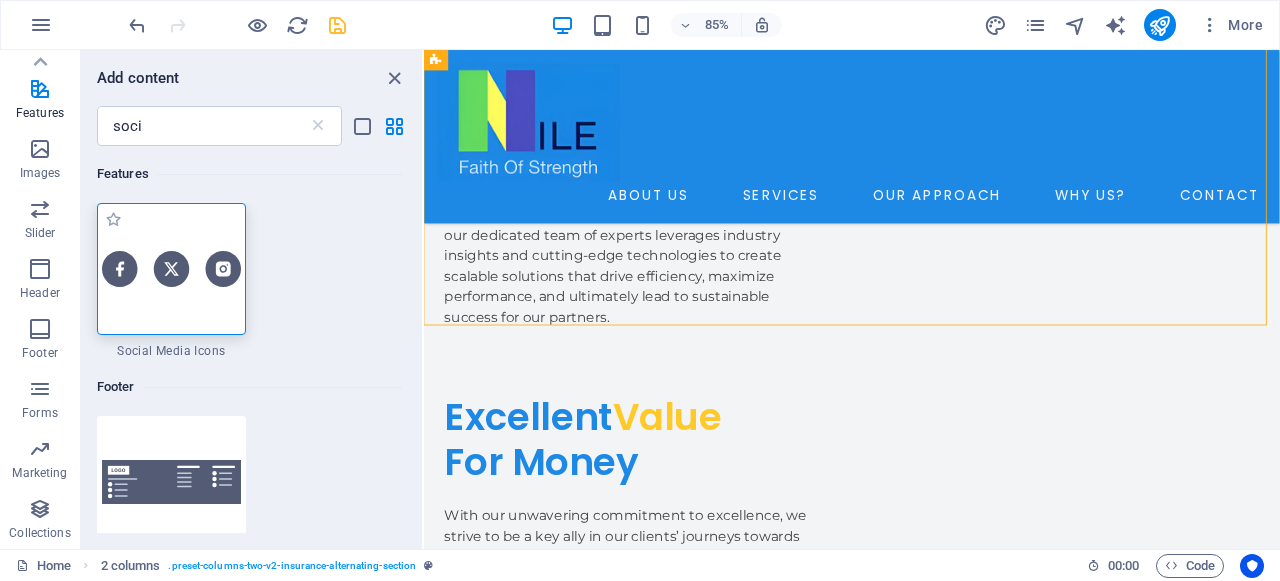 click at bounding box center (171, 269) 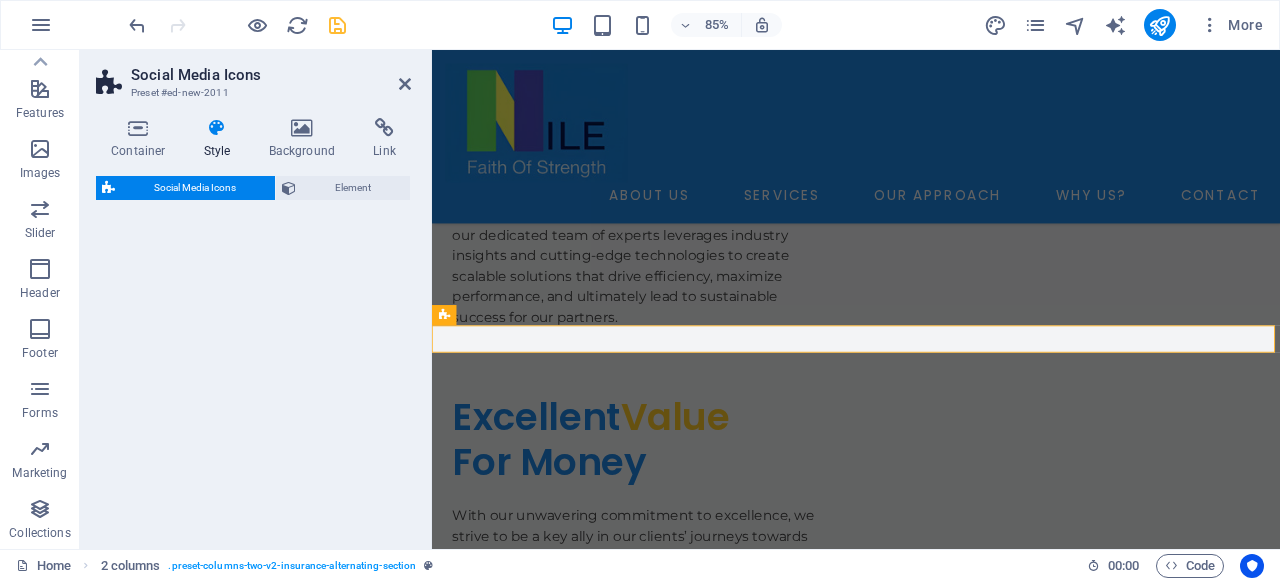 click on "Social Media Icons Preset #ed-new-2011
Container Style Background Link Size Height Default px rem % vh vw Min. height None px rem % vh vw Width Default px rem % em vh vw Min. width None px rem % vh vw Content width Default Custom width Width Default px rem % em vh vw Min. width None px rem % vh vw Default padding Custom spacing Default content width and padding can be changed under Design. Edit design Layout (Flexbox) Alignment Determines the flex direction. Default Main axis Determine how elements should behave along the main axis inside this container (justify content). Default Side axis Control the vertical direction of the element inside of the container (align items). Default Wrap Default On Off Fill Controls the distances and direction of elements on the y-axis across several lines (align content). Default Accessibility ARIA helps assistive technologies (like screen readers) to understand the role, state, and behavior of web elements Role None Alert Article Banner Comment Complementary" at bounding box center (680, 299) 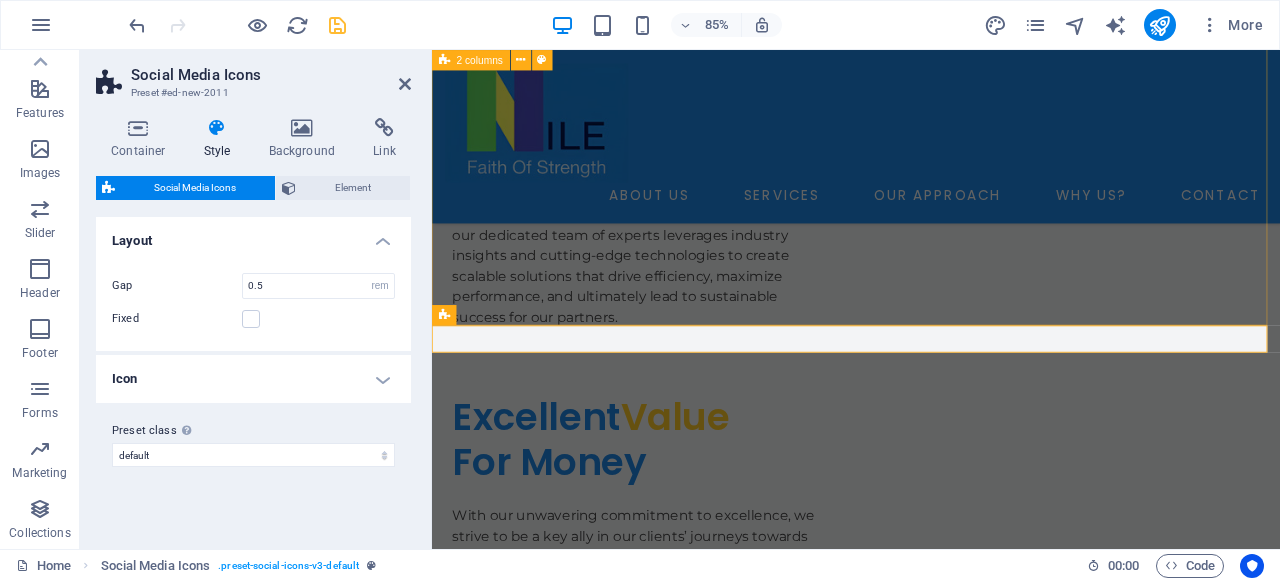 click on "Book Your Consultation  Today For inquiries or to learn more about our services, please contact us at the provided details in below form or you may reach us at  contact@nilemanflow.com . We are here to help you find the perfect manpower solutions for your business.  CALL Now" at bounding box center [931, 2715] 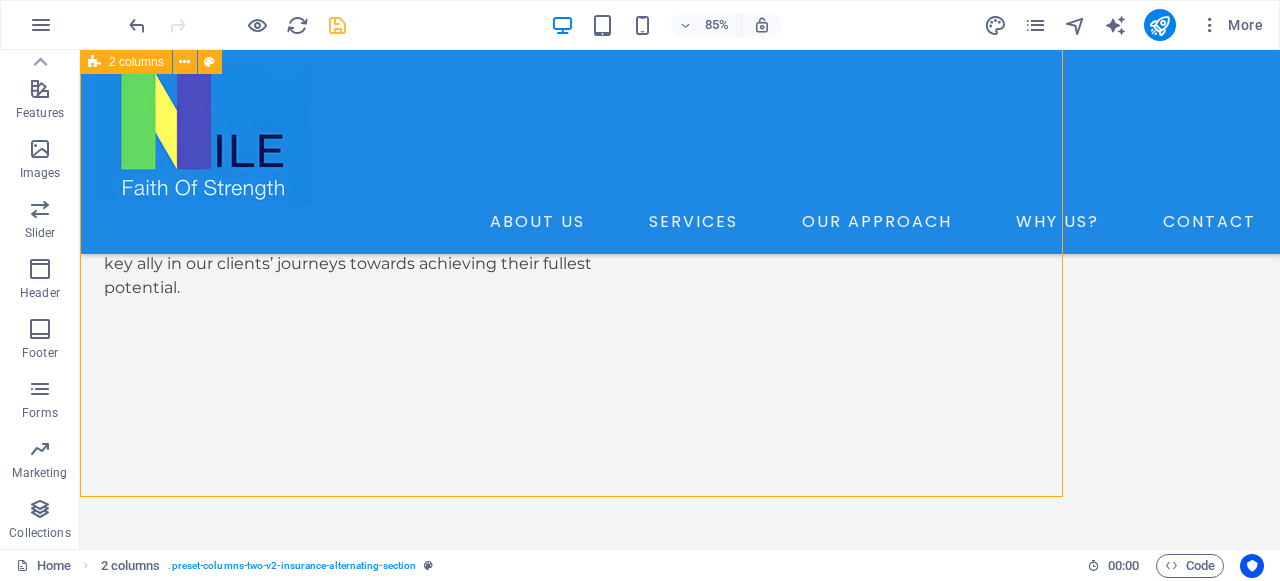scroll, scrollTop: 6119, scrollLeft: 0, axis: vertical 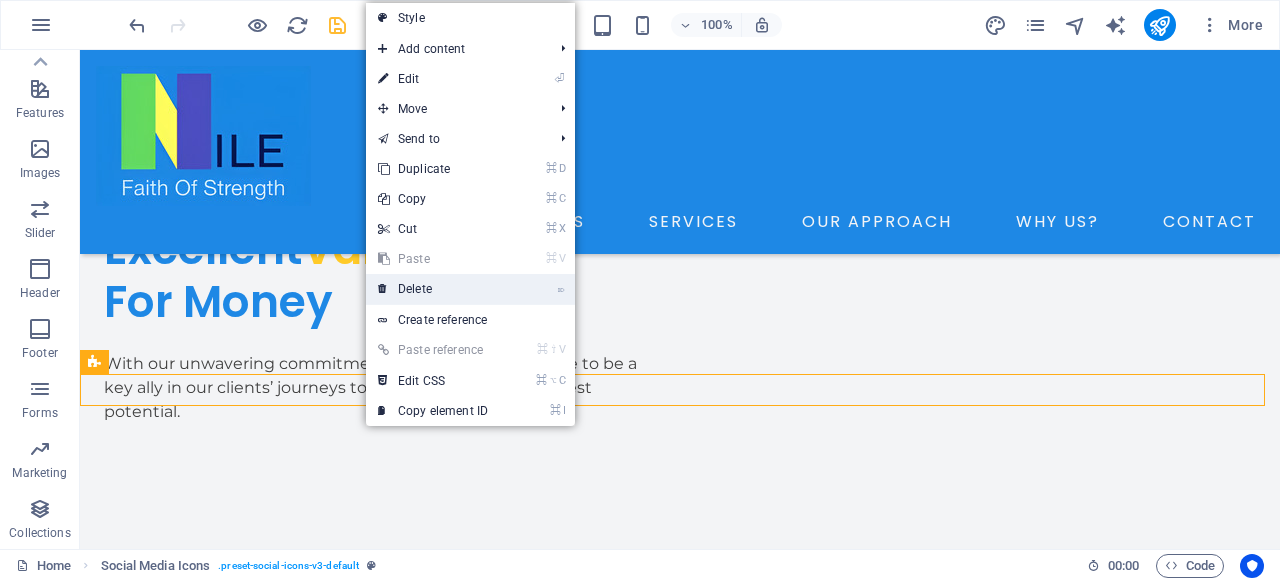 click on "⌦  Delete" at bounding box center [433, 289] 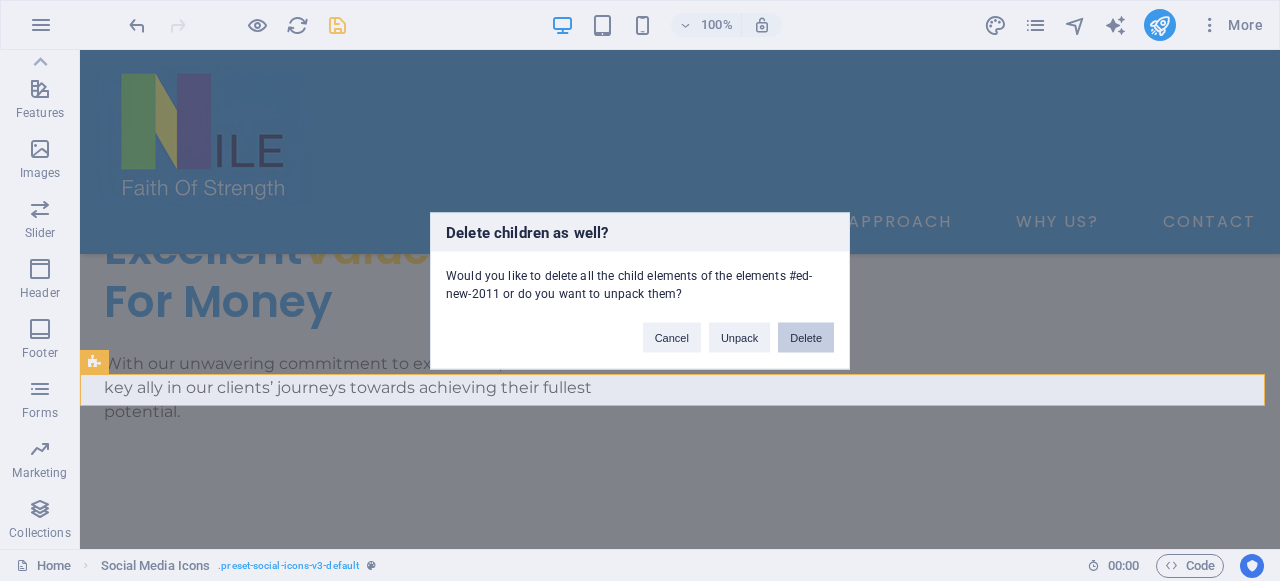 click on "Delete" at bounding box center (806, 337) 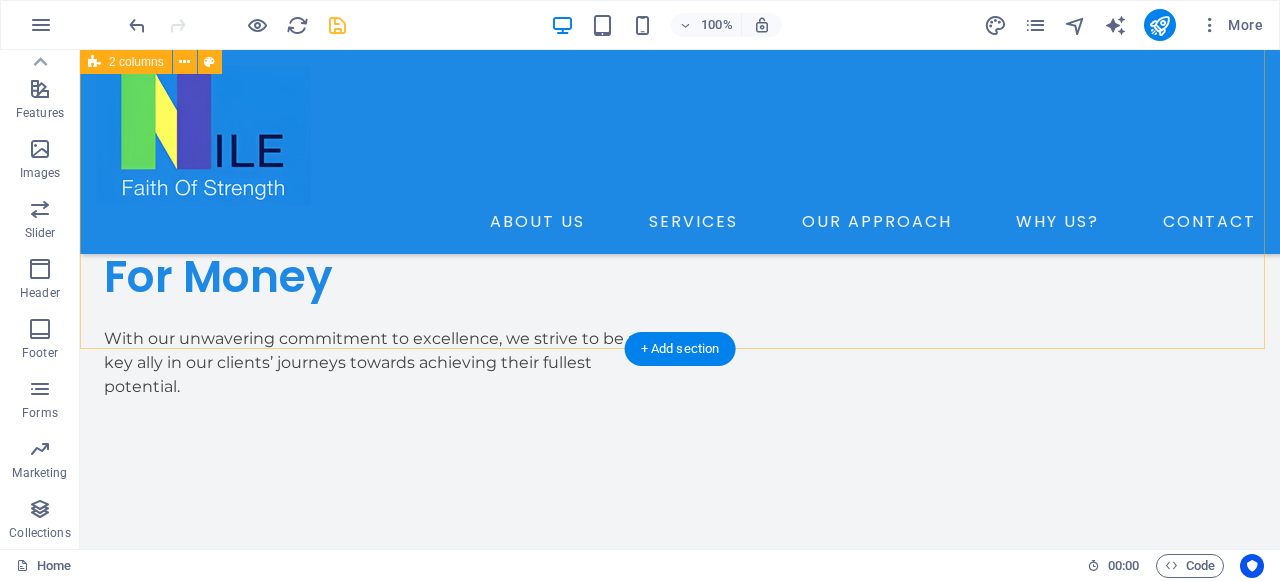 scroll, scrollTop: 6207, scrollLeft: 0, axis: vertical 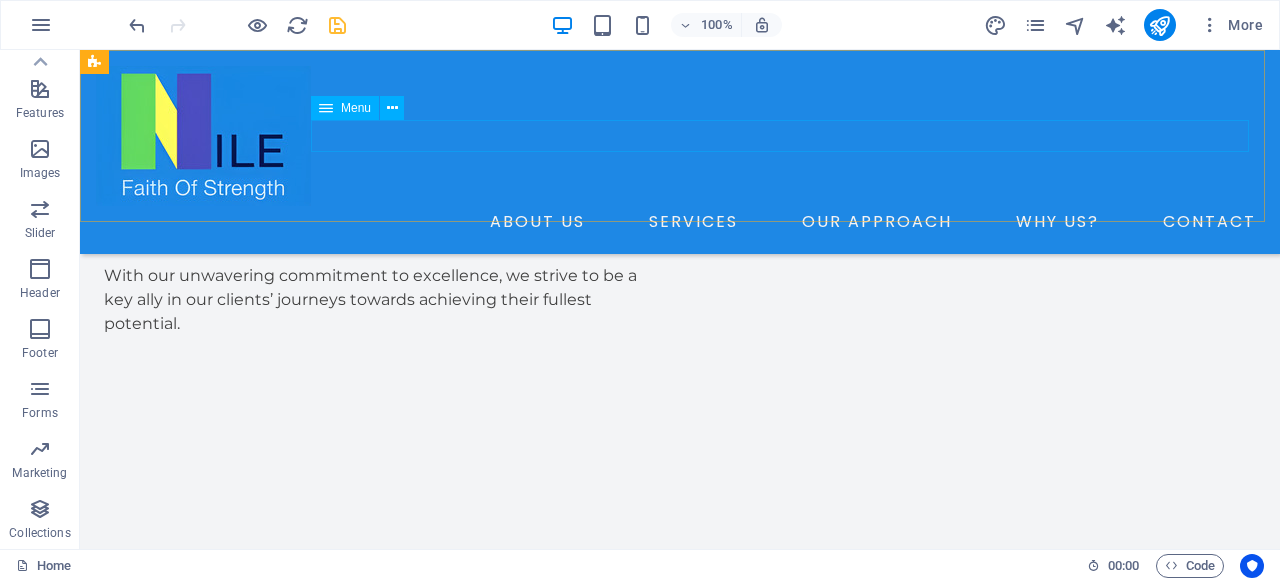 click on "ABOUT US SERVICES OUR APPROACH WHY US? CONTACT" at bounding box center (680, 222) 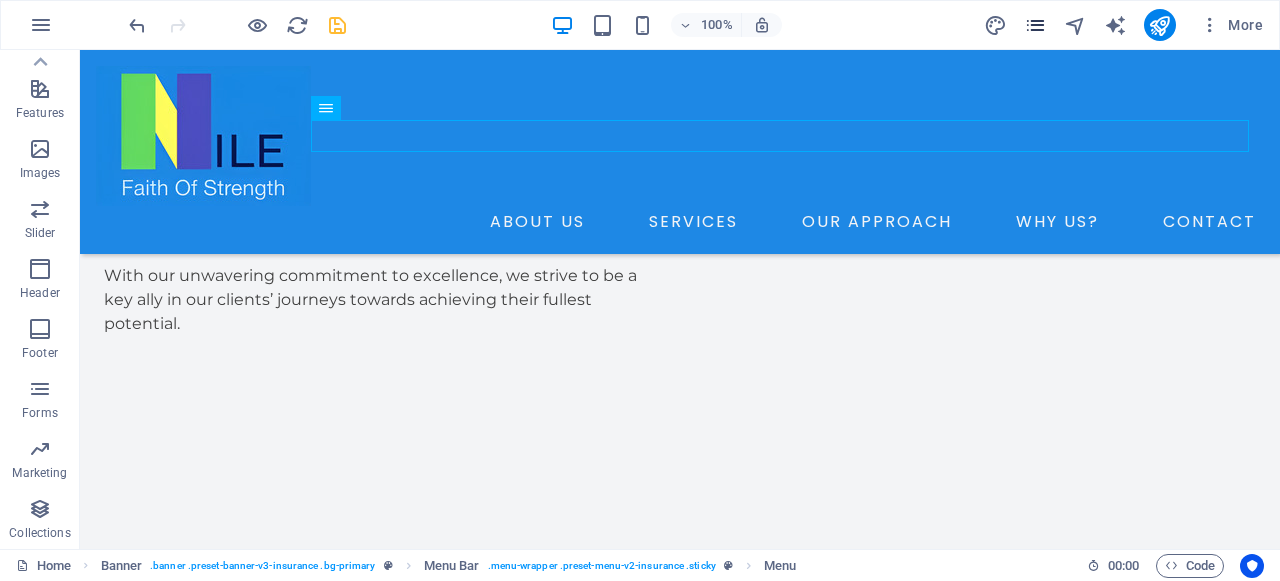 click at bounding box center (1035, 25) 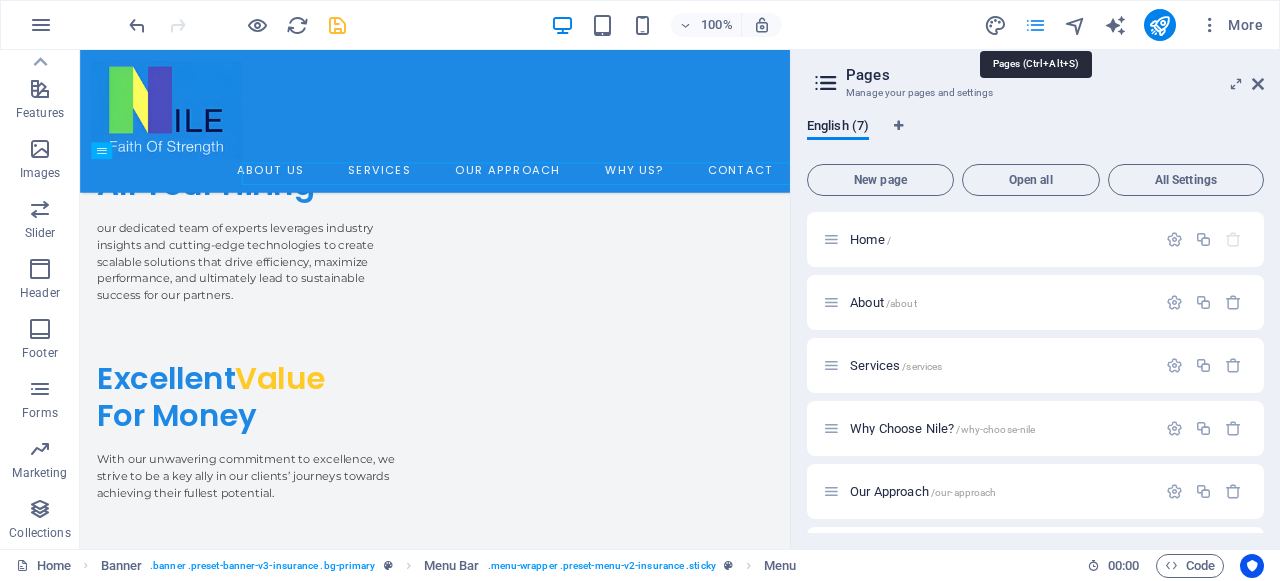 scroll, scrollTop: 6117, scrollLeft: 0, axis: vertical 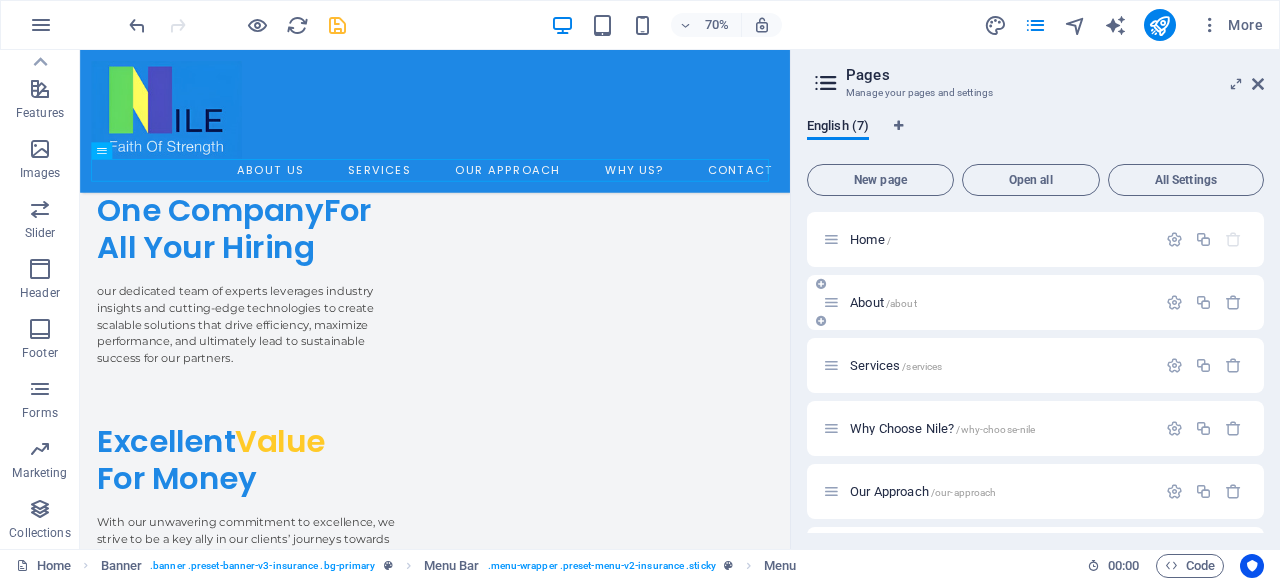 click on "About /about" at bounding box center (883, 302) 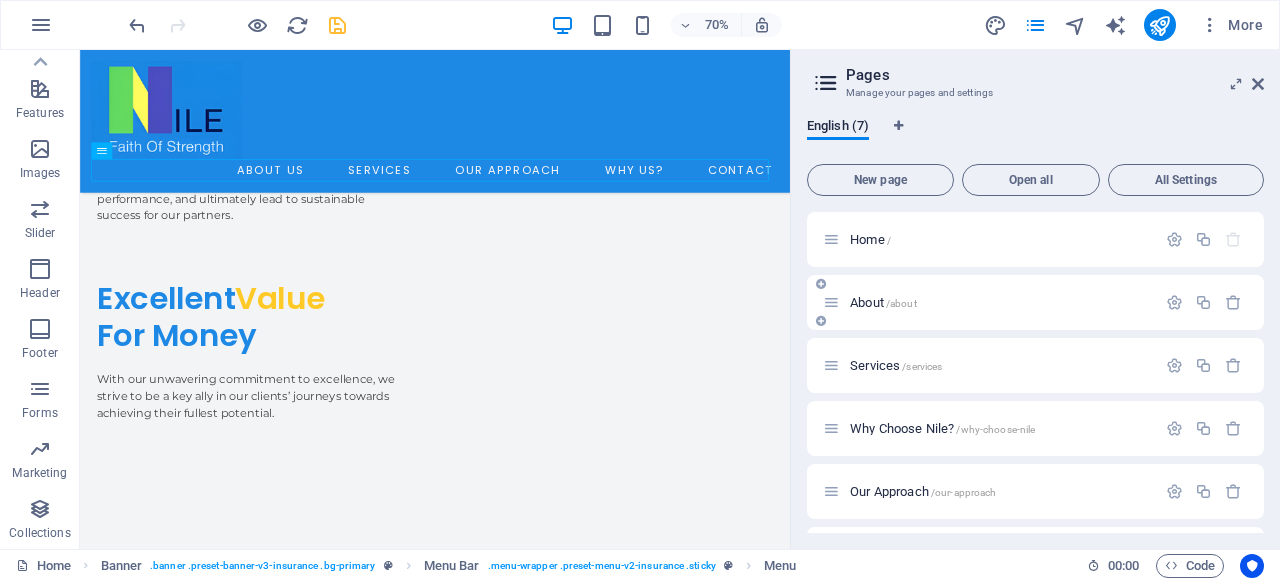 scroll, scrollTop: 0, scrollLeft: 0, axis: both 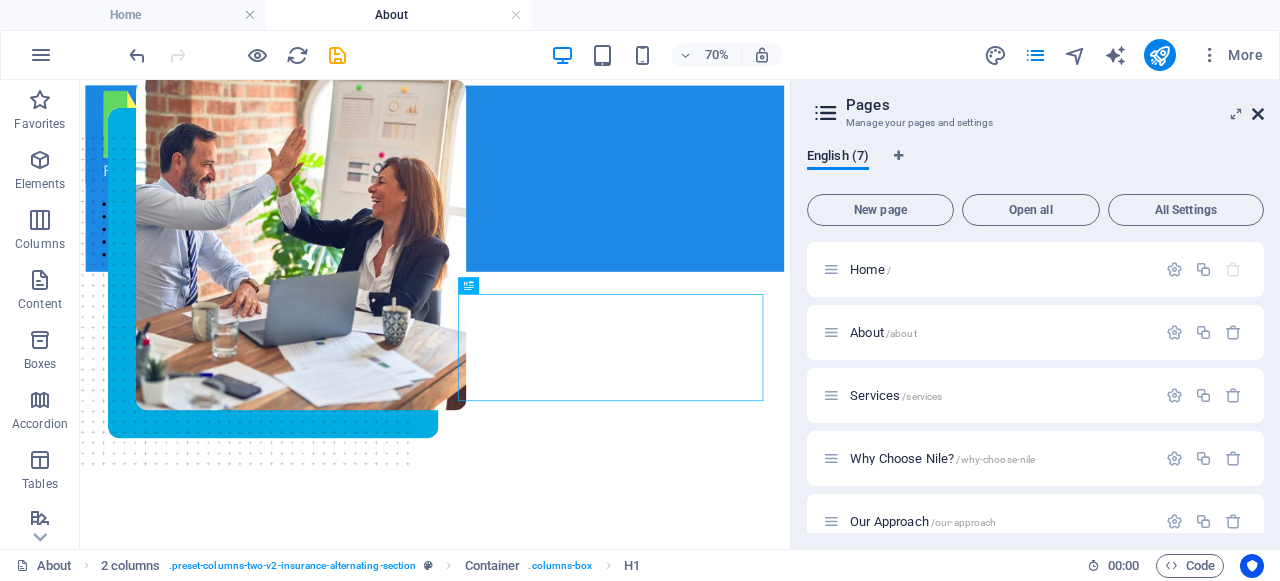 click at bounding box center [1258, 114] 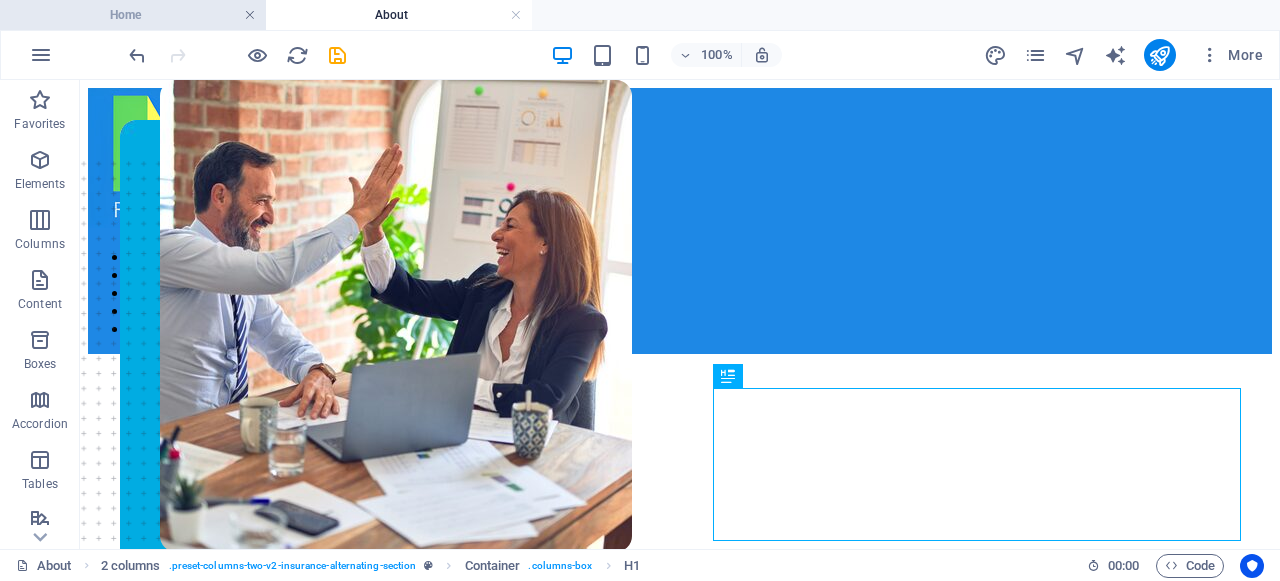 click at bounding box center (250, 15) 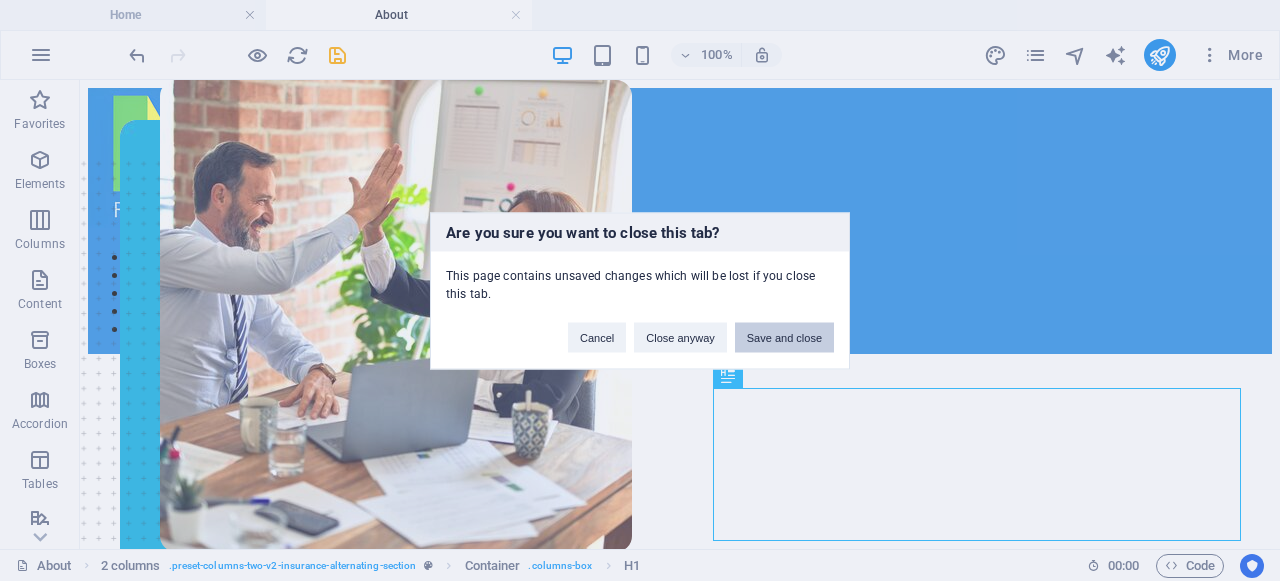 click on "Save and close" at bounding box center (784, 337) 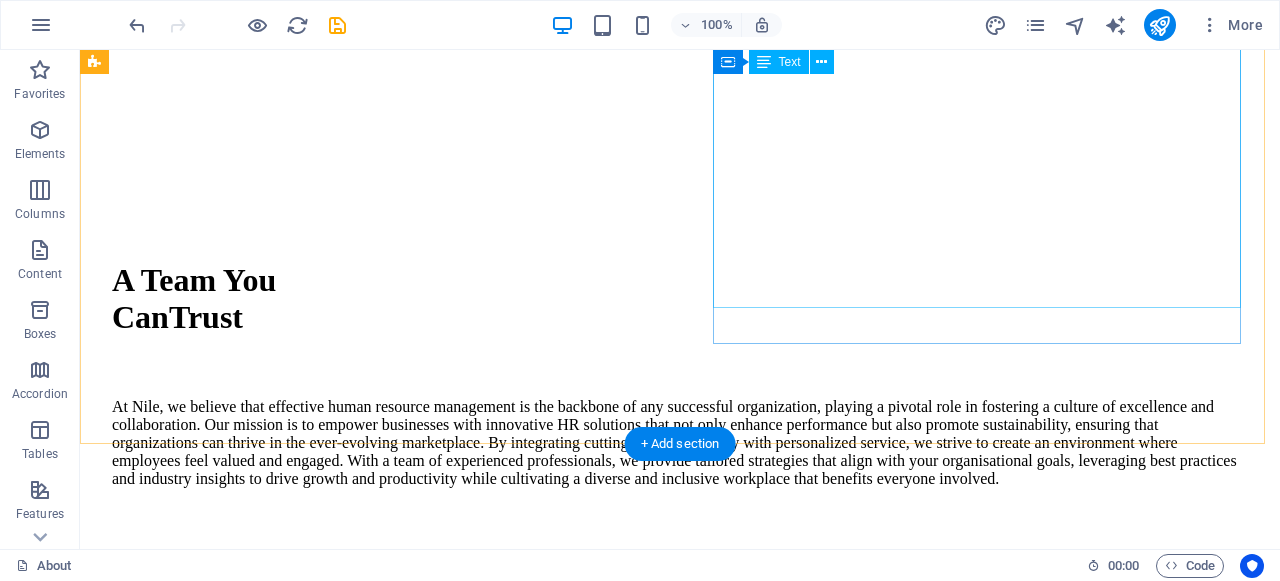 scroll, scrollTop: 889, scrollLeft: 0, axis: vertical 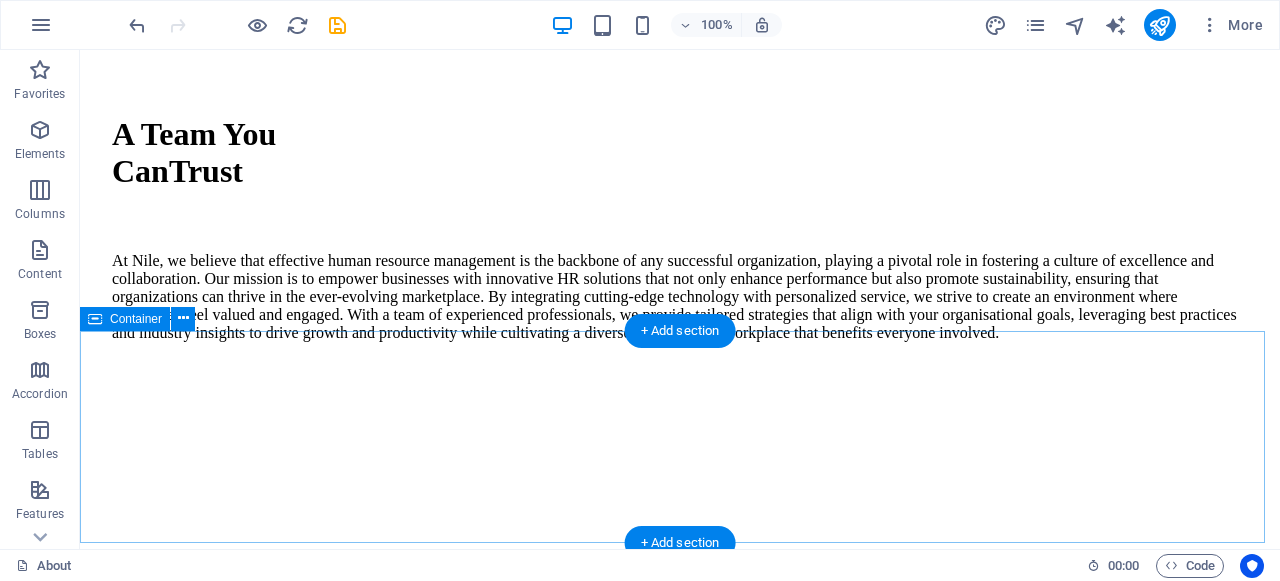 click on "Meet Our  Founder" at bounding box center [680, 1190] 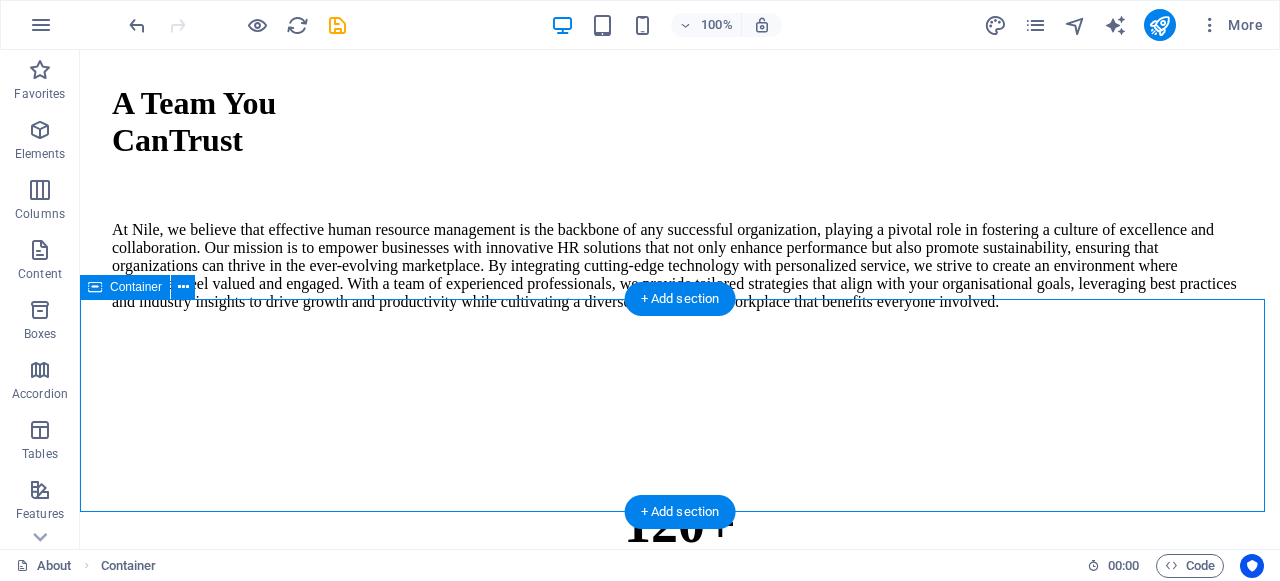 scroll, scrollTop: 924, scrollLeft: 0, axis: vertical 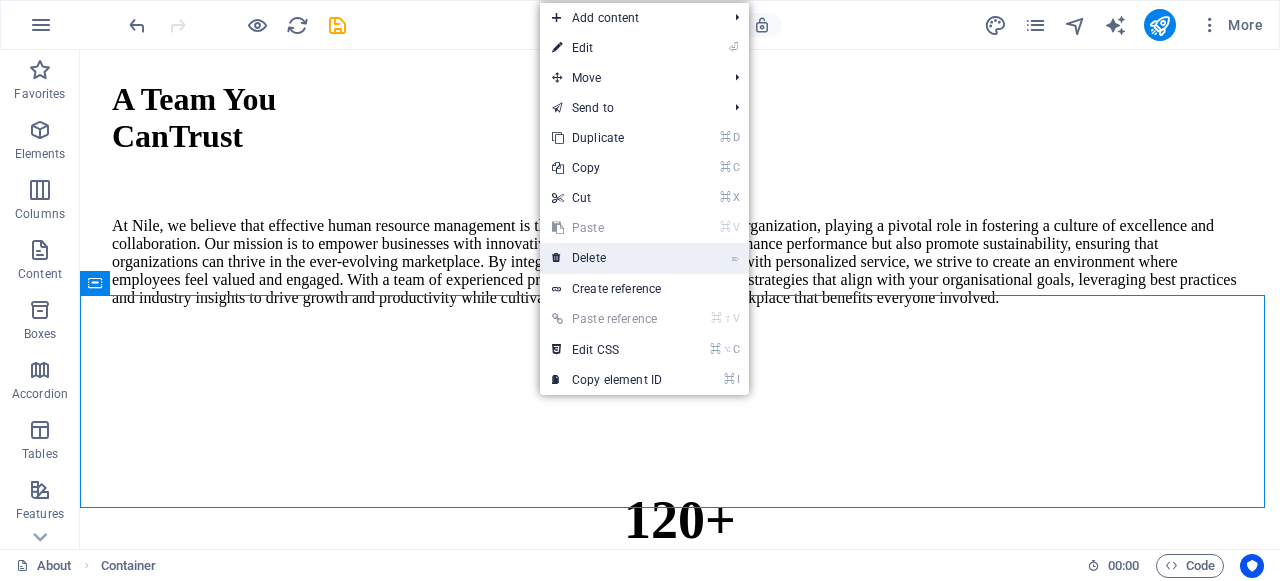 click on "⌦  Delete" at bounding box center [607, 258] 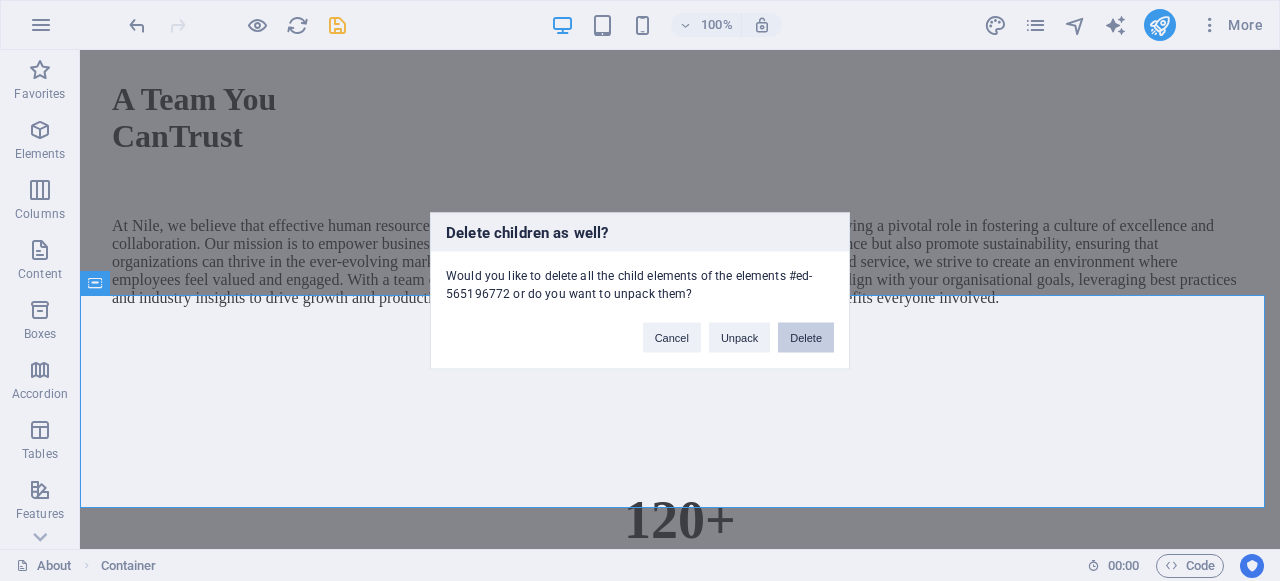 click on "Delete" at bounding box center [806, 337] 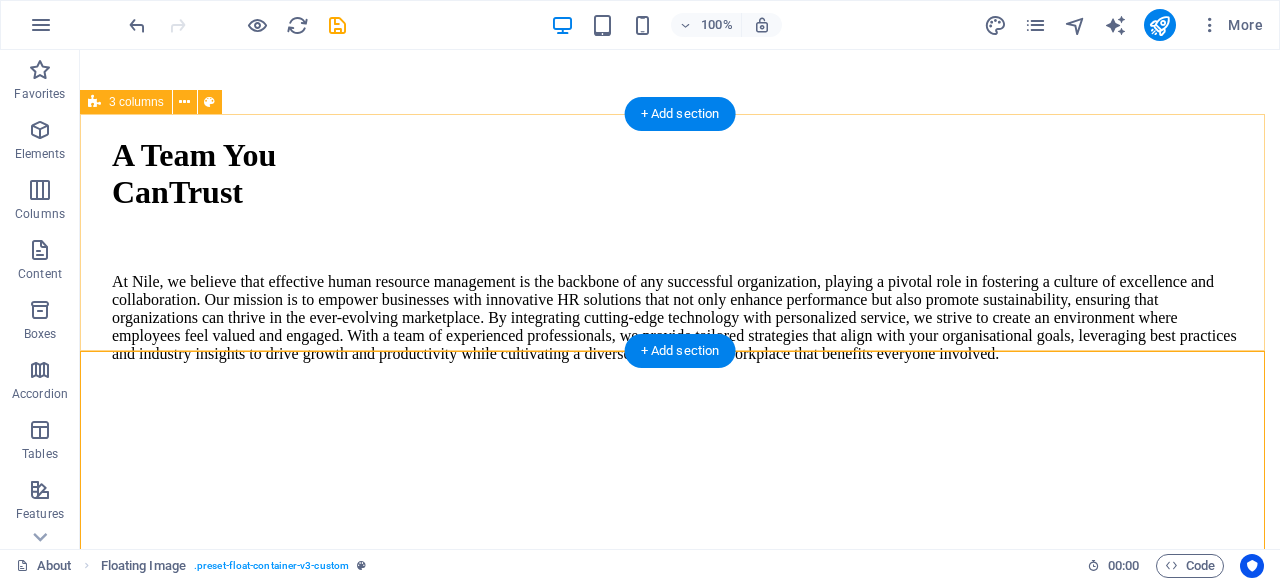 scroll, scrollTop: 1018, scrollLeft: 0, axis: vertical 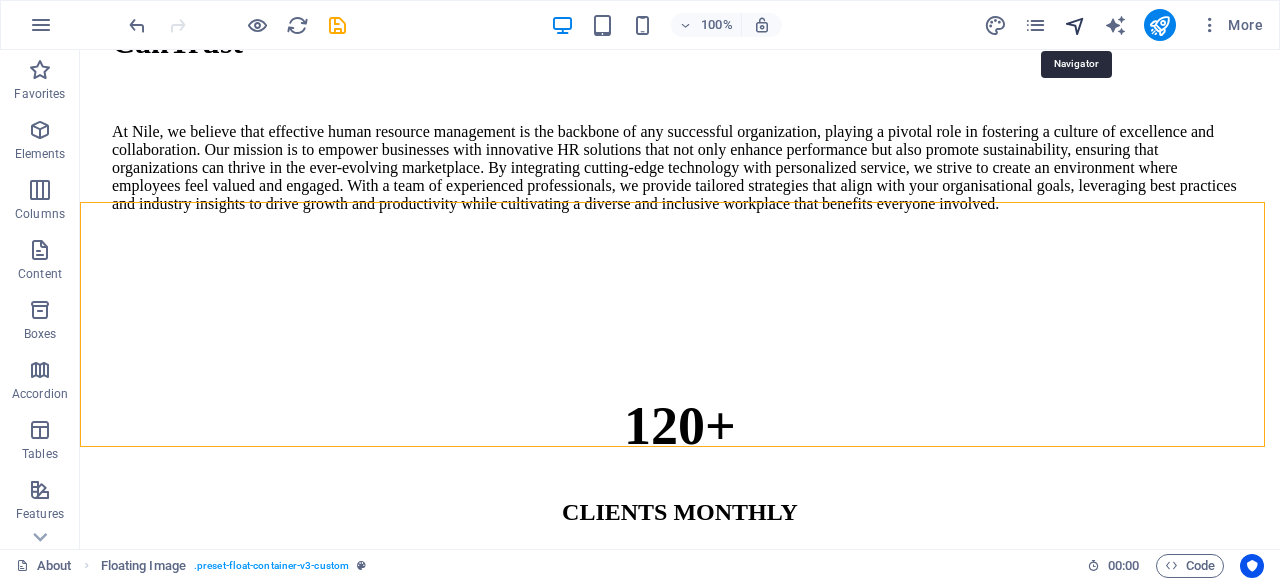 click at bounding box center [1075, 25] 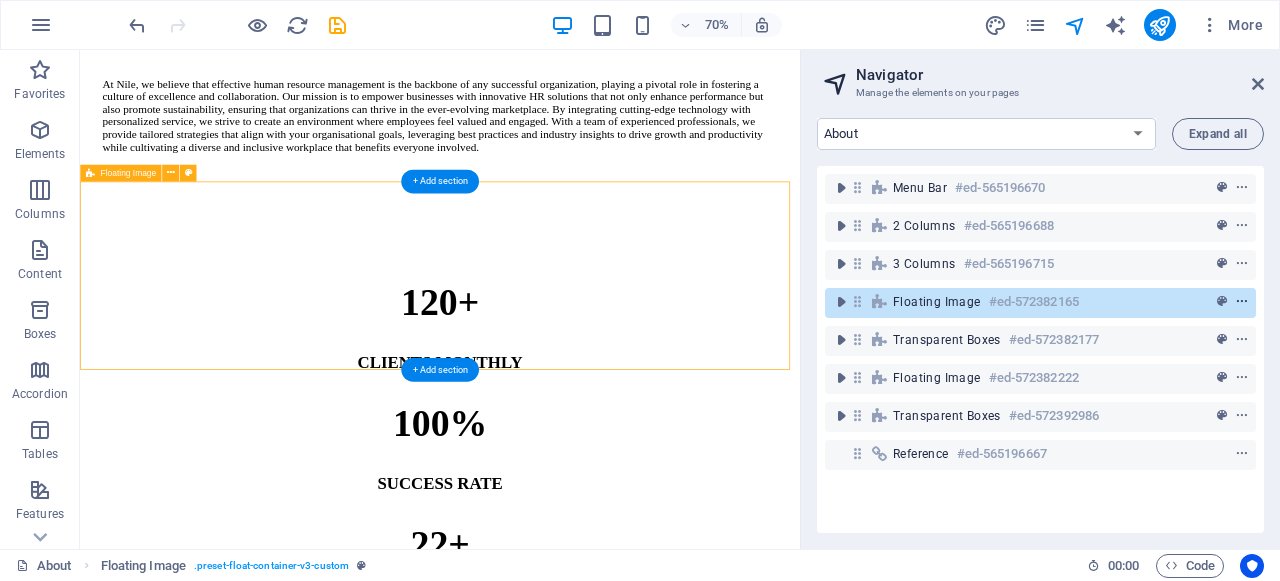 click at bounding box center (1242, 302) 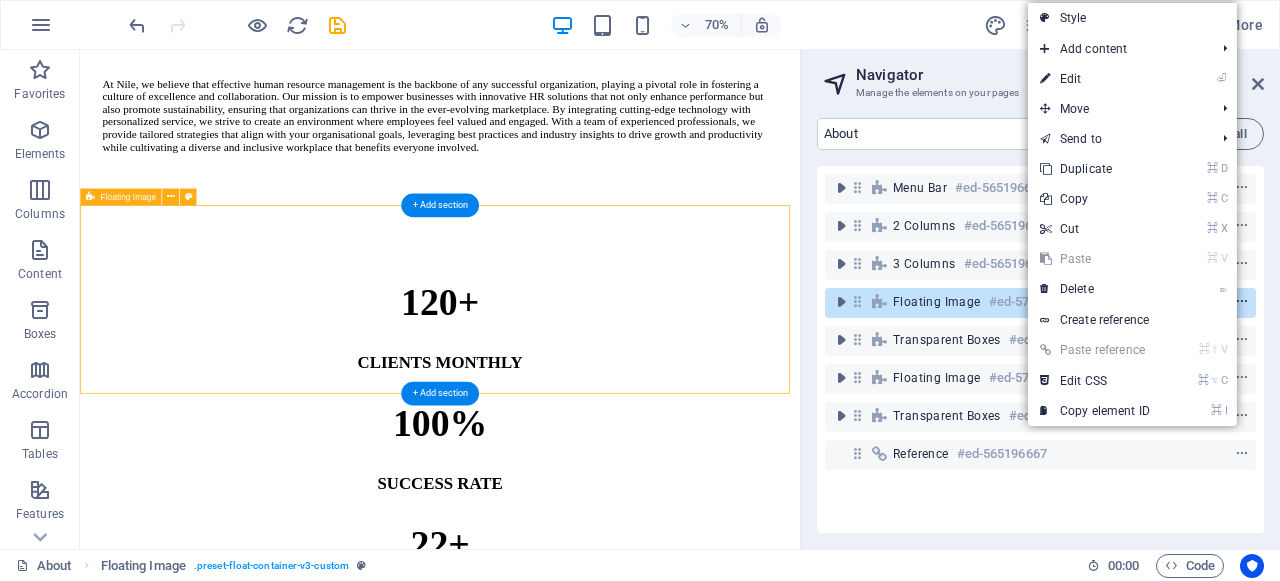 scroll, scrollTop: 1017, scrollLeft: 0, axis: vertical 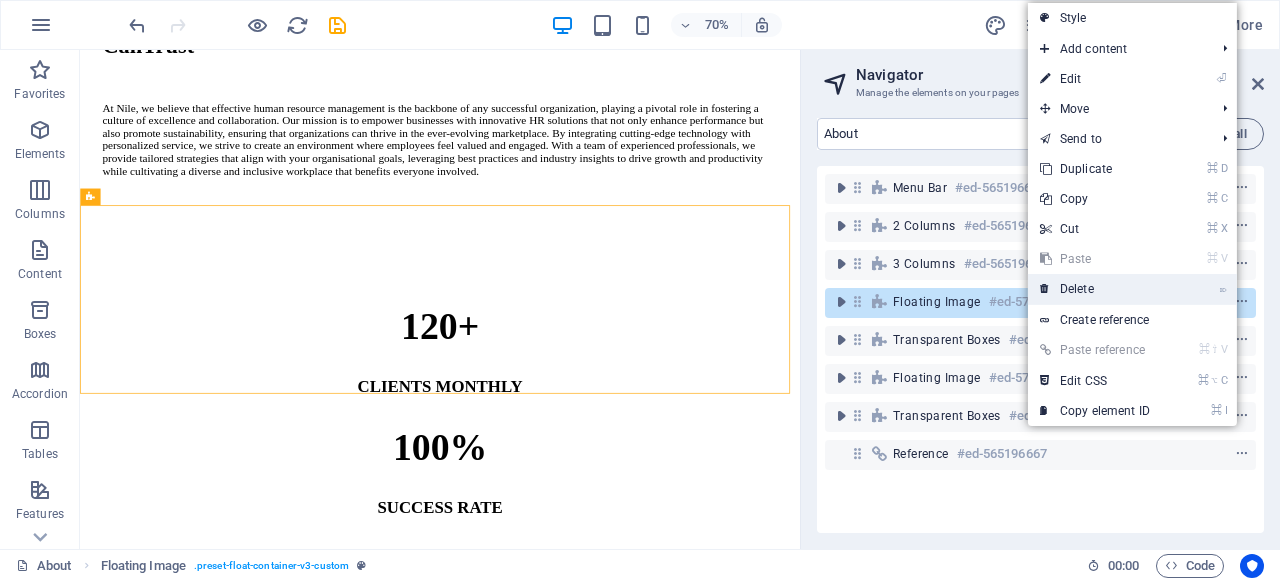 click on "⌦  Delete" at bounding box center [1132, 289] 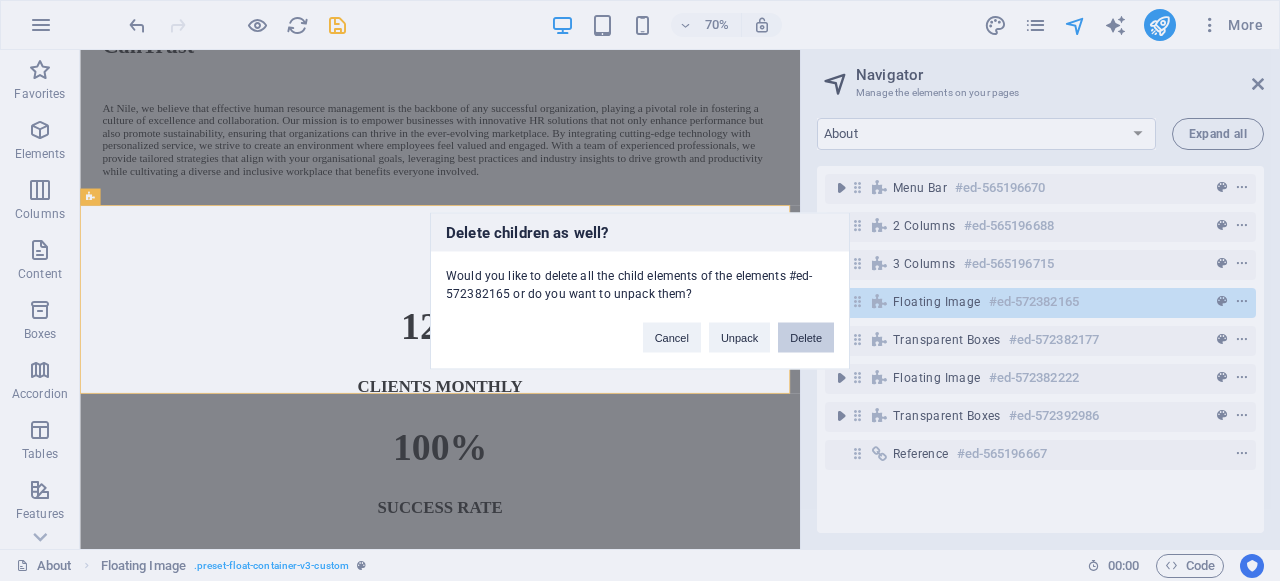 click on "Delete" at bounding box center (806, 337) 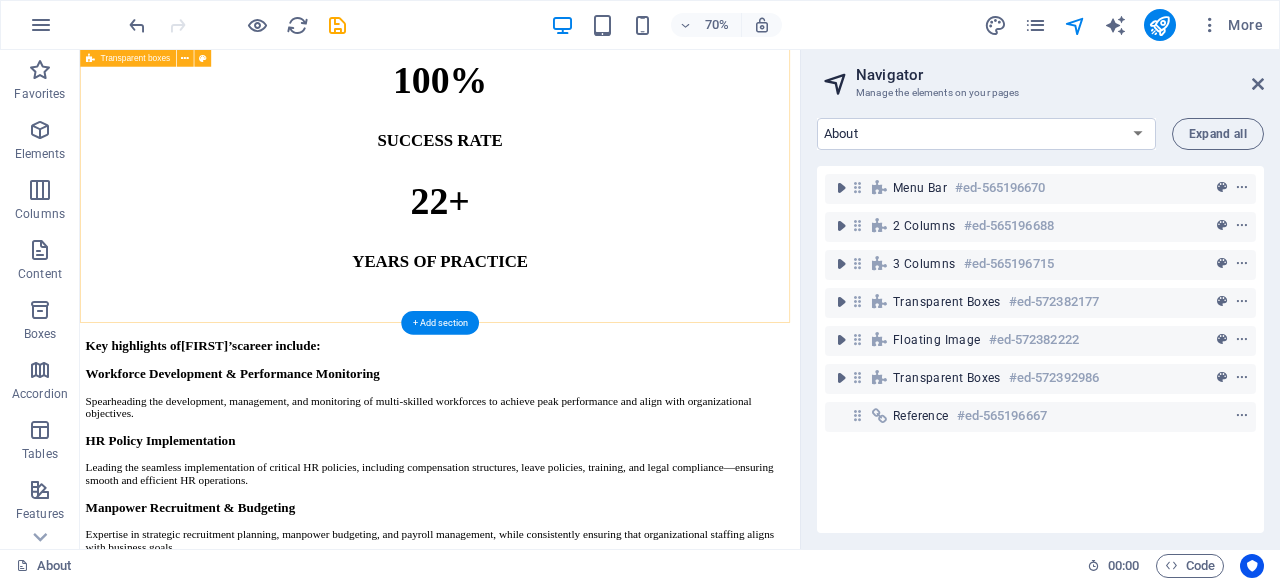 scroll, scrollTop: 1545, scrollLeft: 0, axis: vertical 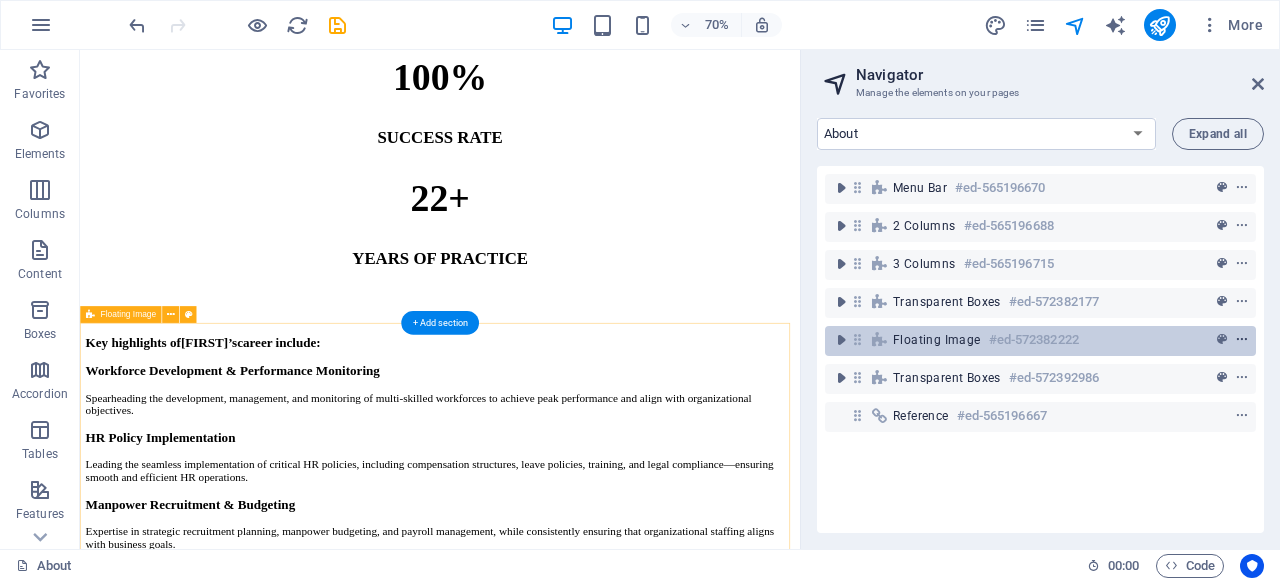 click at bounding box center [1242, 340] 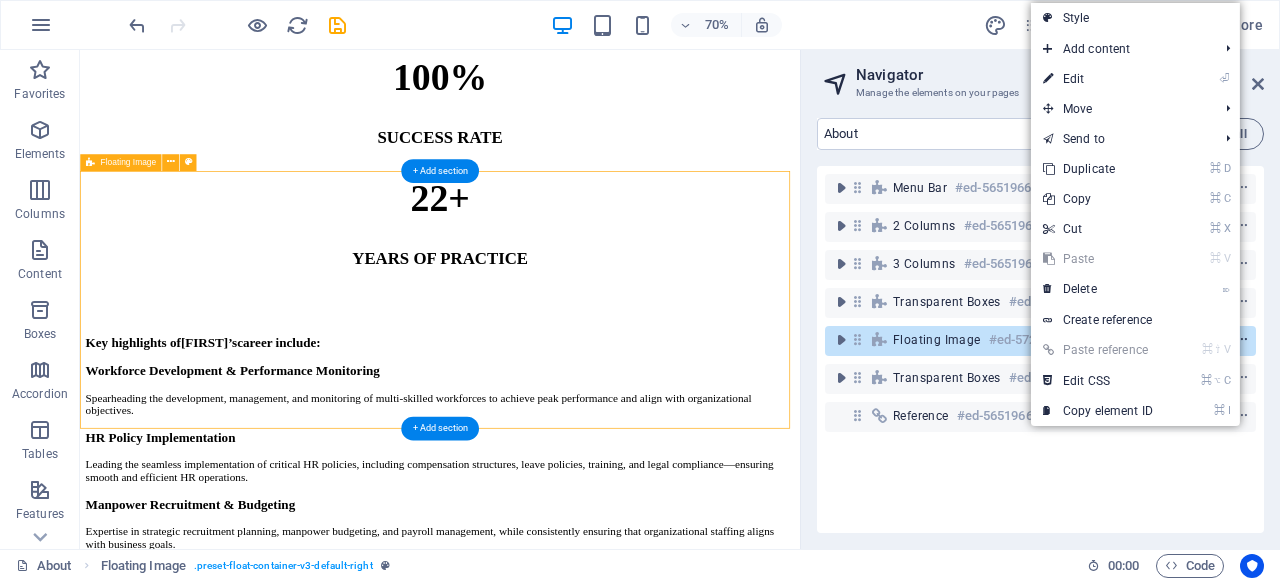 scroll, scrollTop: 1762, scrollLeft: 0, axis: vertical 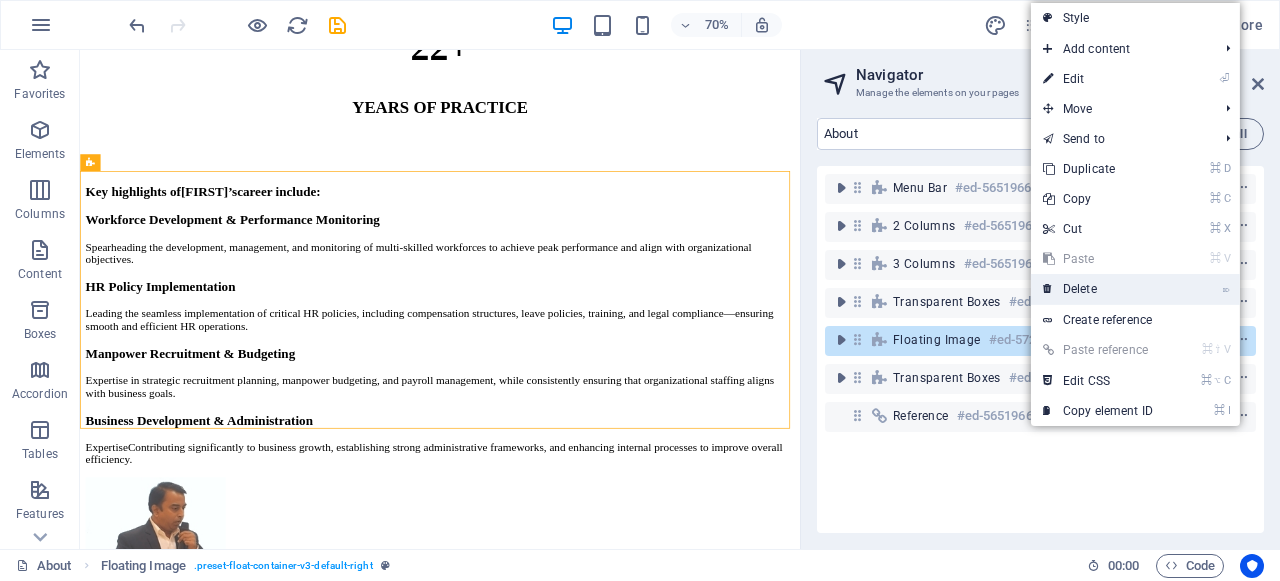 click on "⌦  Delete" at bounding box center [1098, 289] 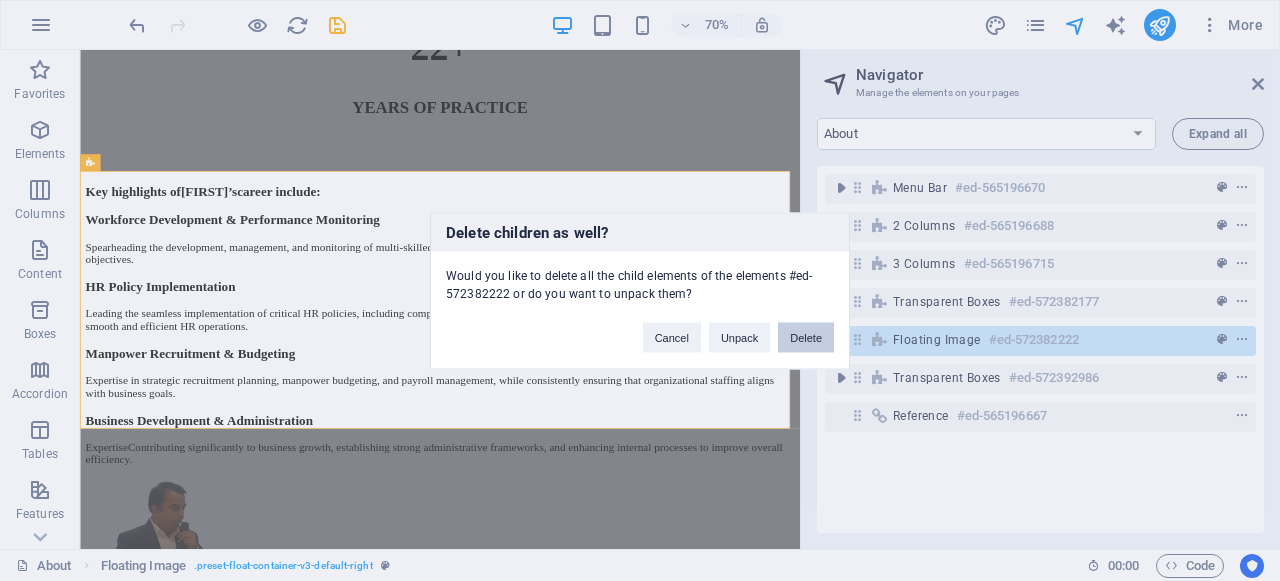 click on "Delete" at bounding box center [806, 337] 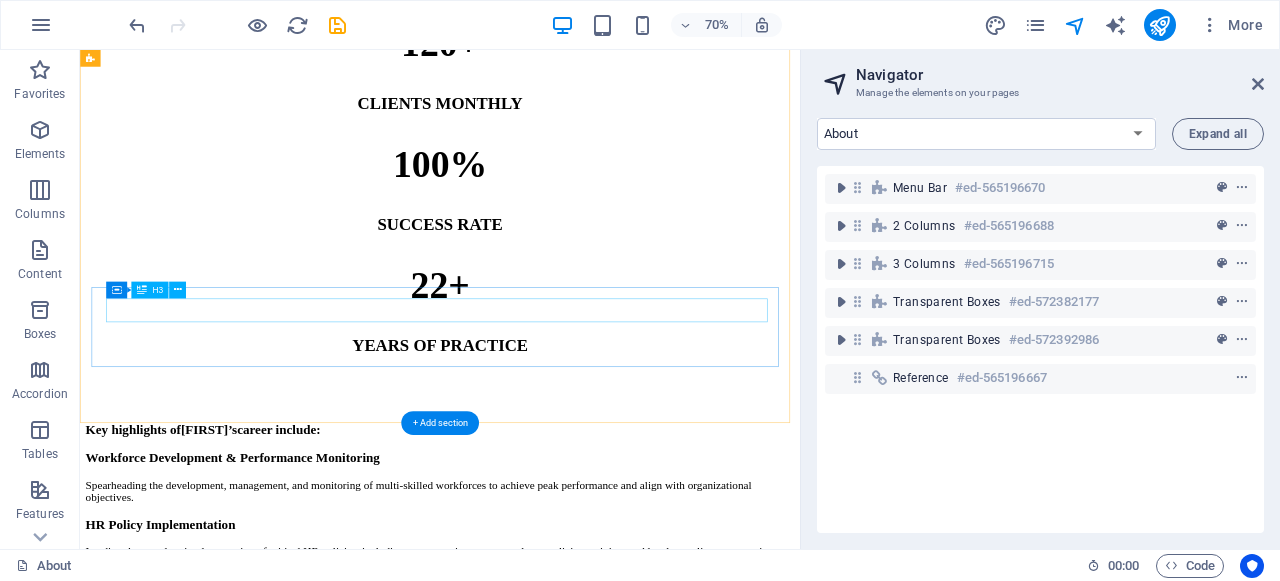 scroll, scrollTop: 1388, scrollLeft: 0, axis: vertical 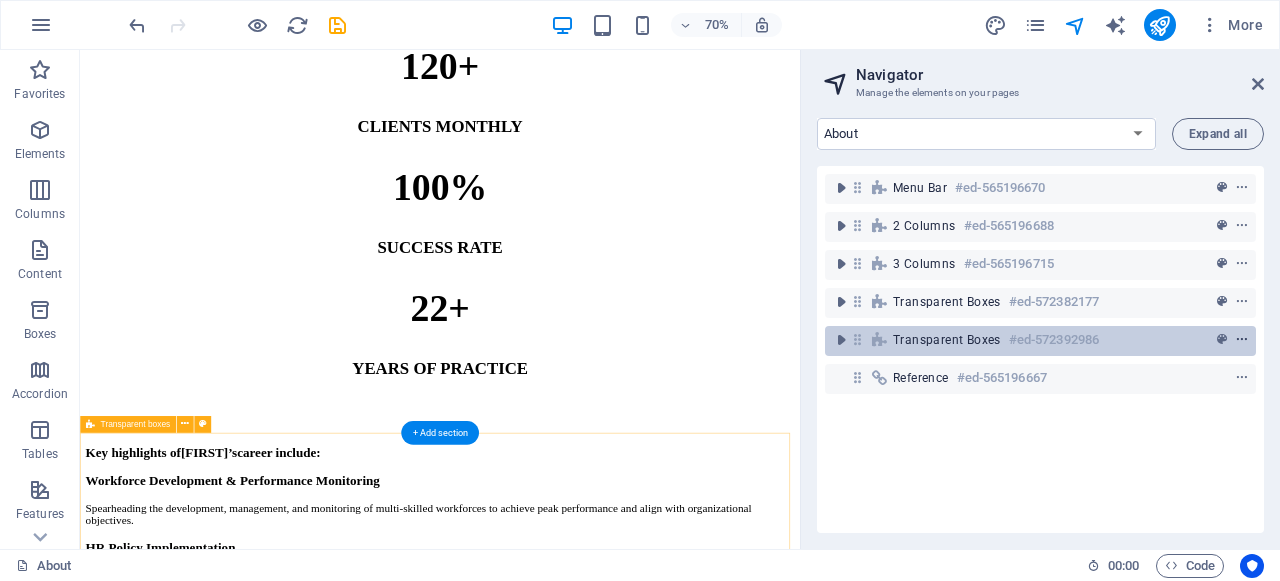 click at bounding box center (1242, 340) 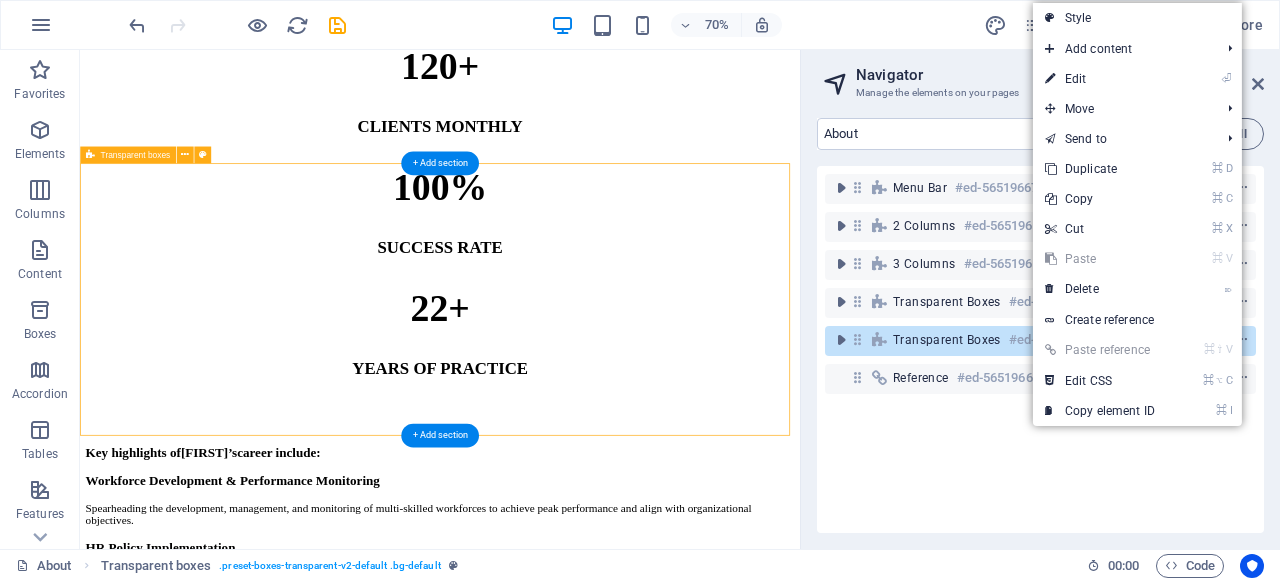 scroll, scrollTop: 1773, scrollLeft: 0, axis: vertical 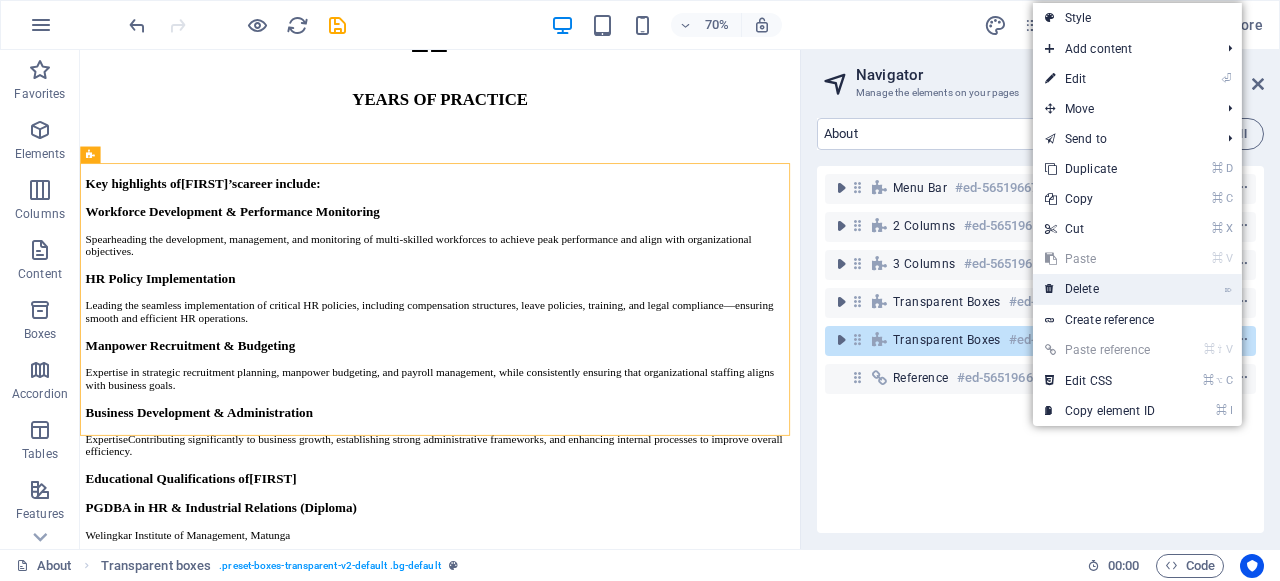 click on "⌦  Delete" at bounding box center (1100, 289) 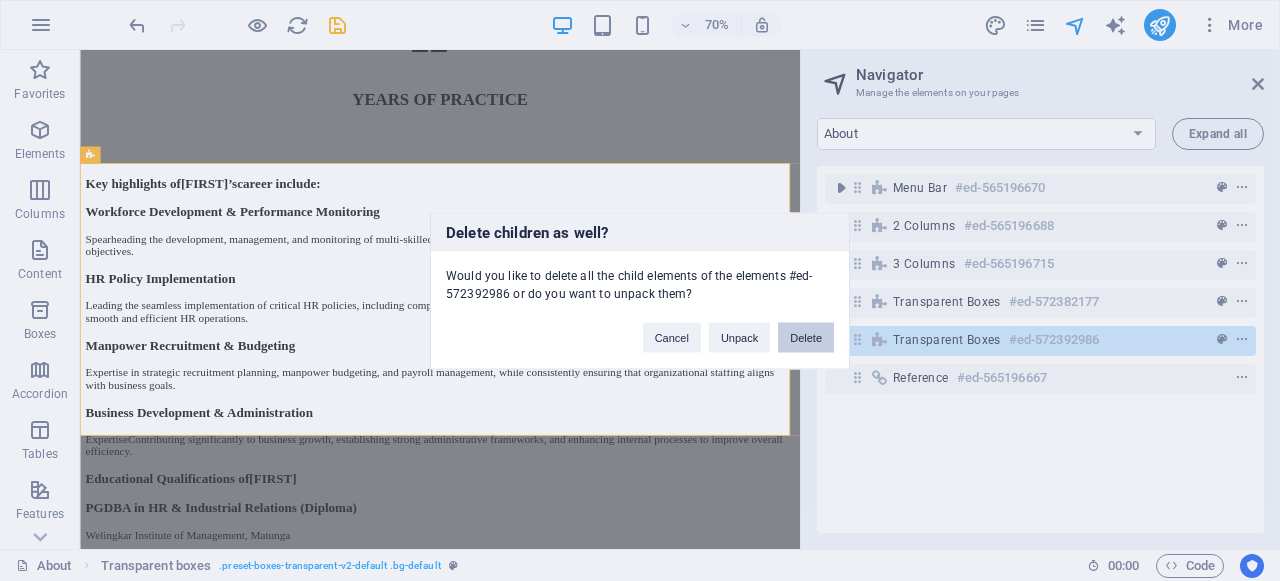 drag, startPoint x: 799, startPoint y: 329, endPoint x: 1016, endPoint y: 401, distance: 228.63289 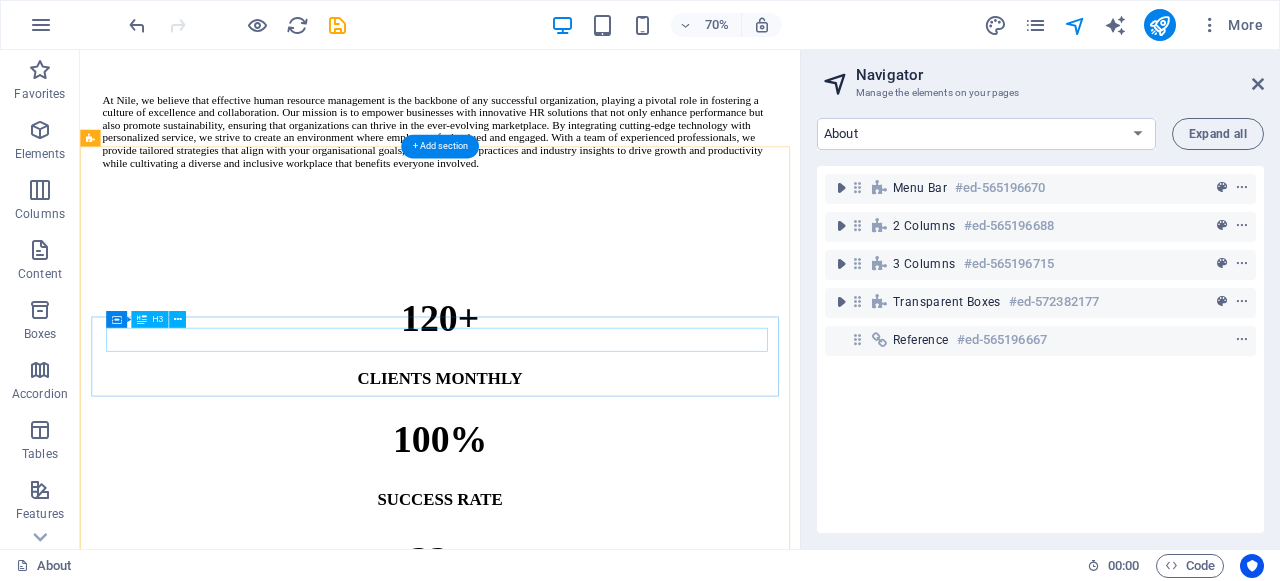 scroll, scrollTop: 959, scrollLeft: 0, axis: vertical 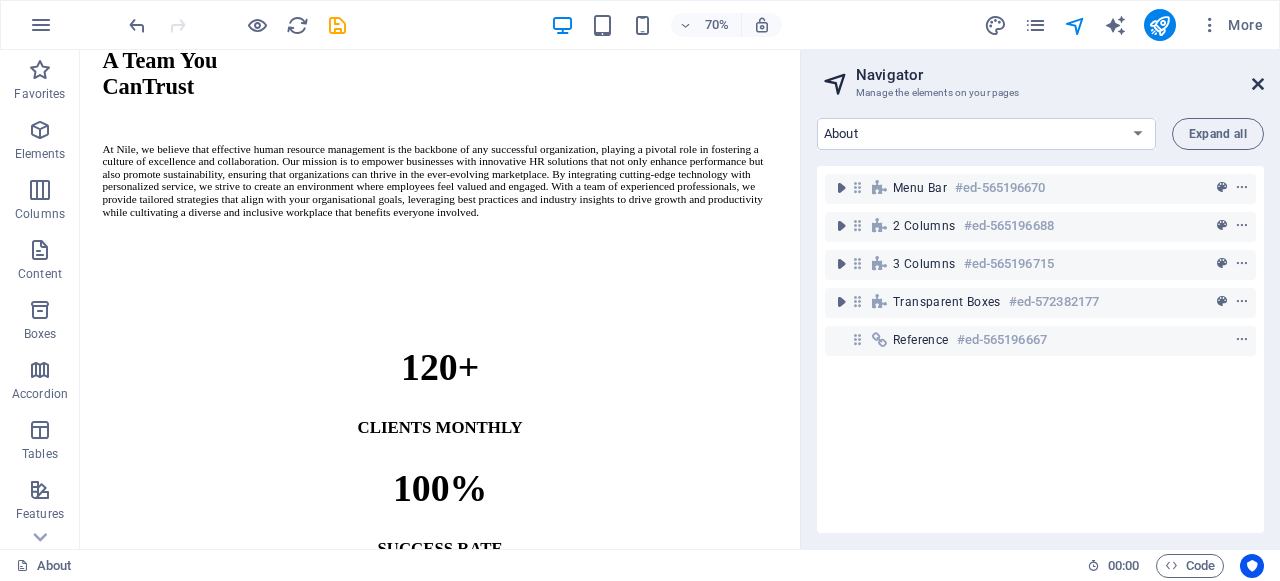 click at bounding box center [1258, 84] 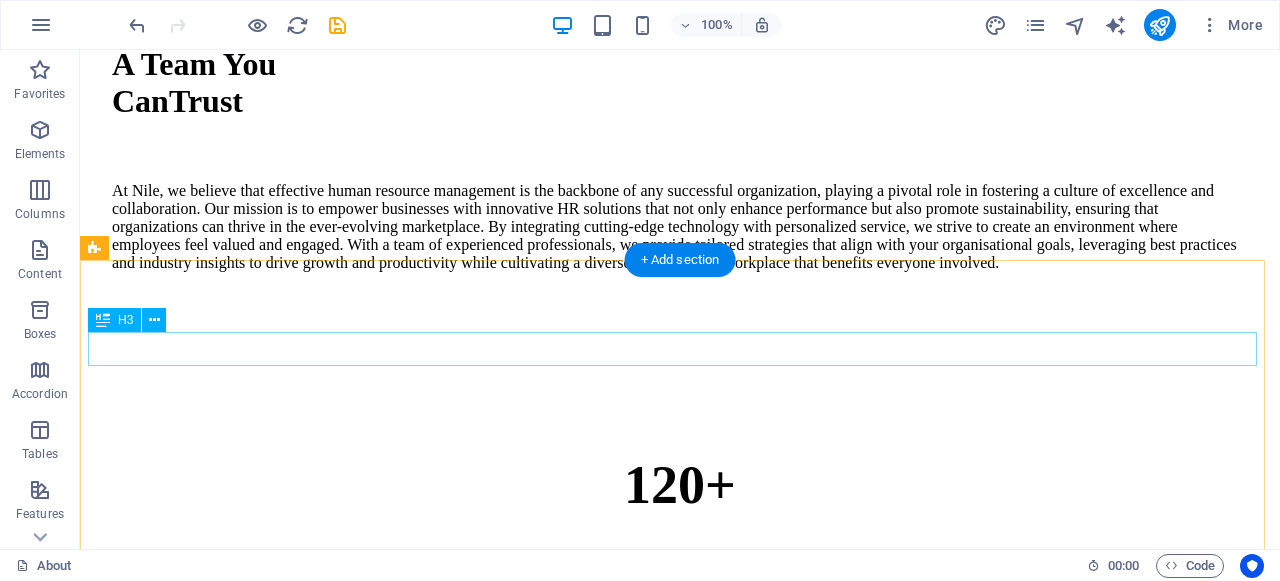 click on "Key highlights of  Nilesh’s  career include:" at bounding box center (680, 1037) 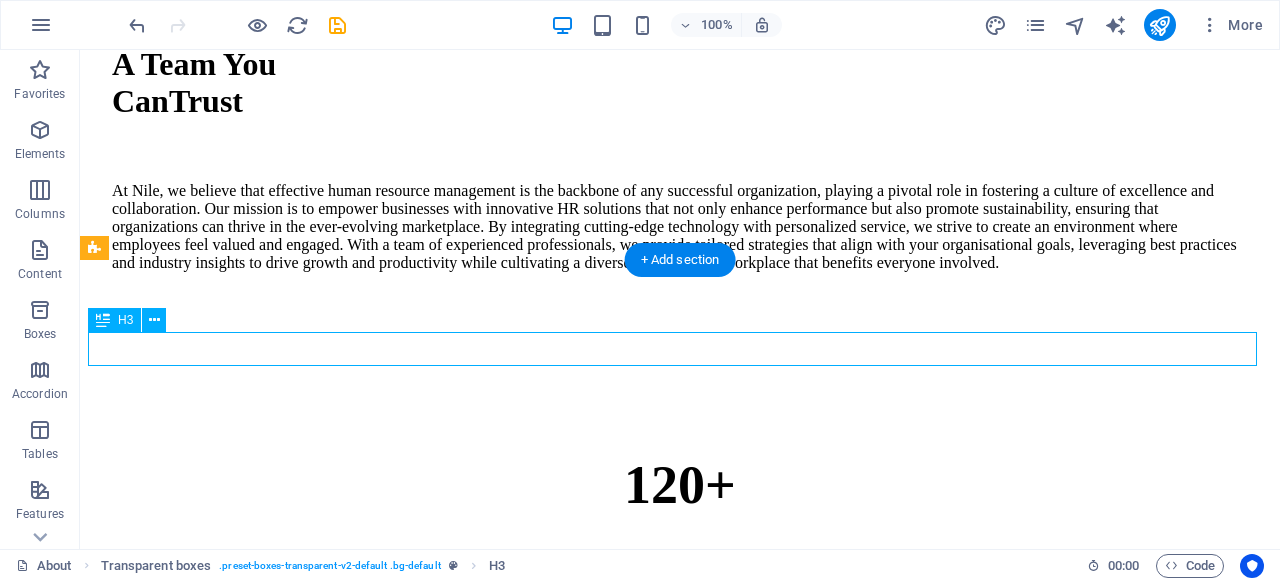 click on "Key highlights of  Nilesh’s  career include:" at bounding box center (680, 1037) 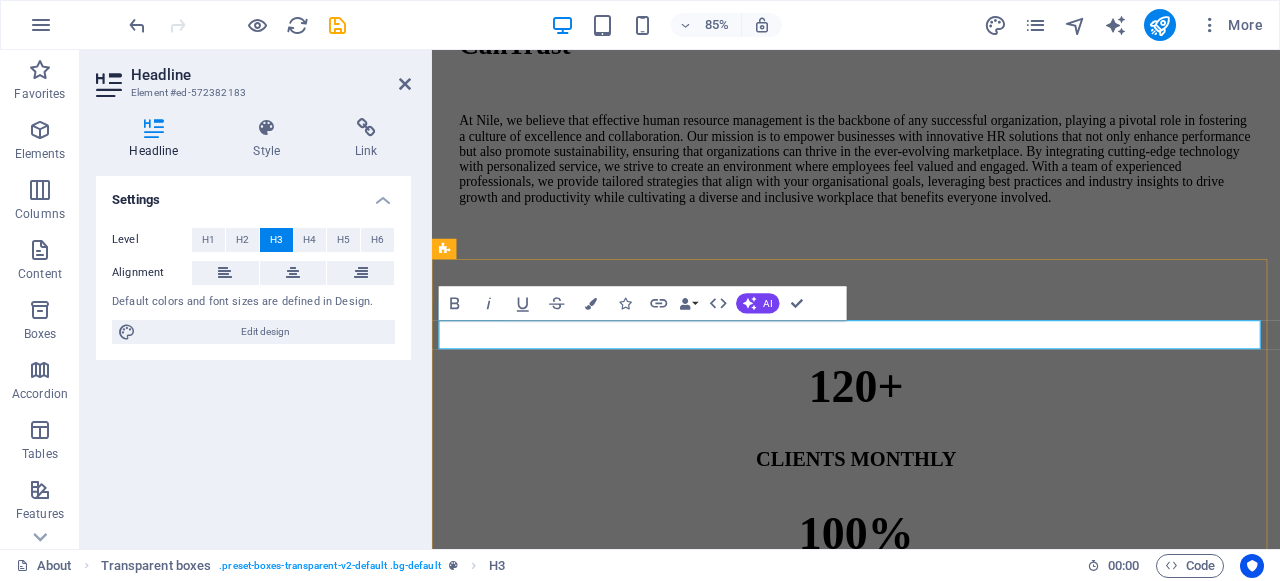 click on "Nilesh’s" at bounding box center [616, 996] 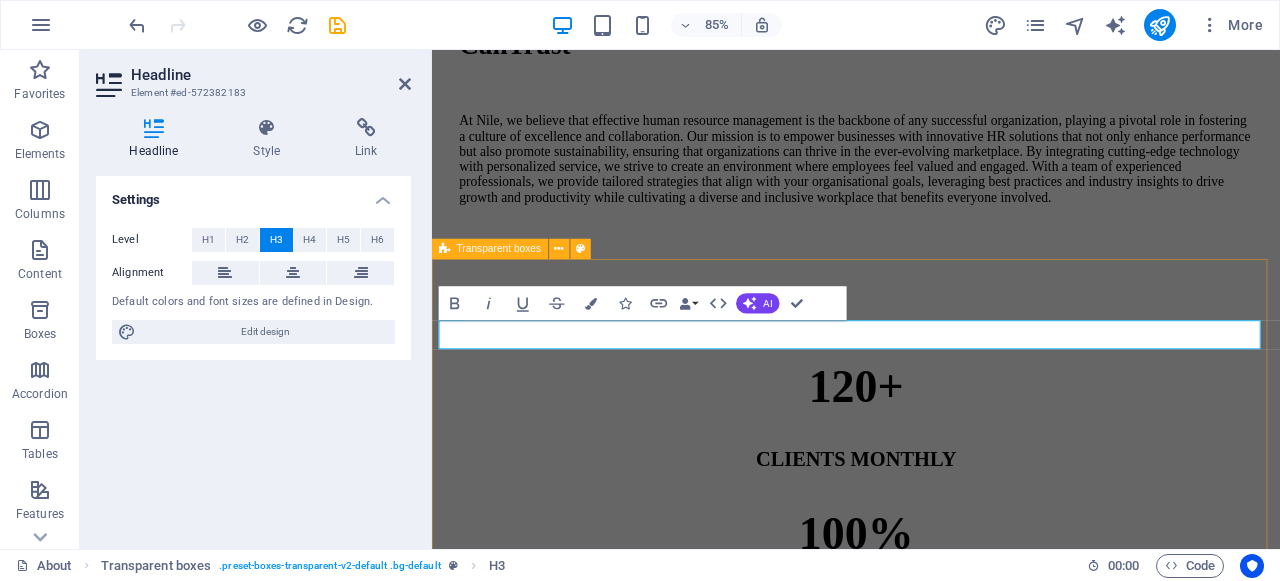 type 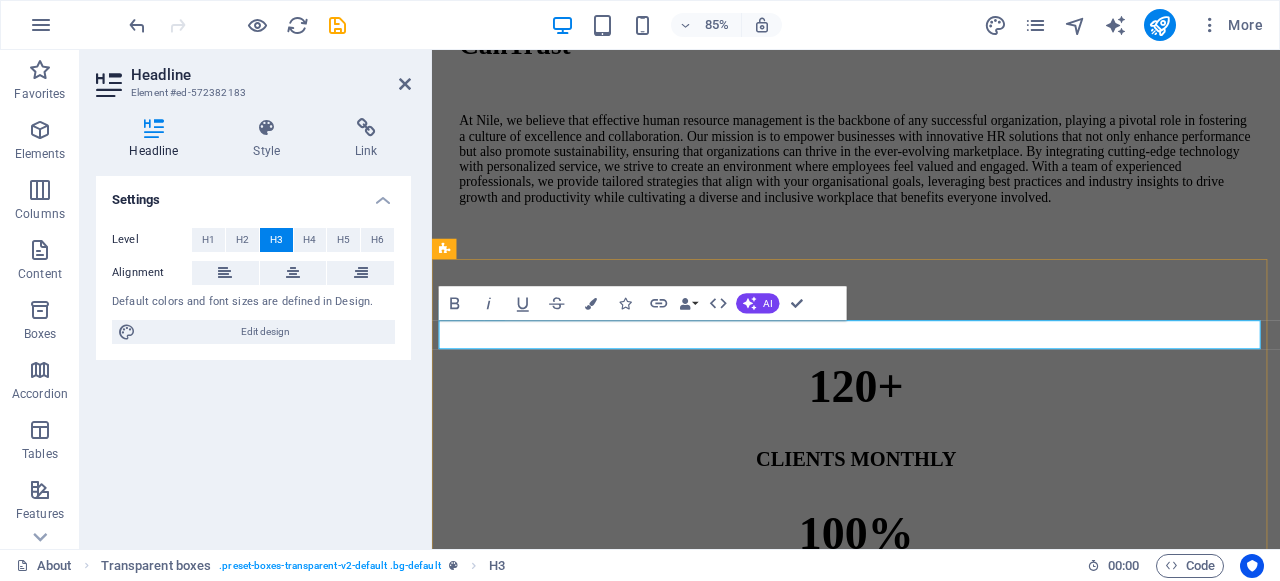click on "Nile Manflow" at bounding box center (663, 996) 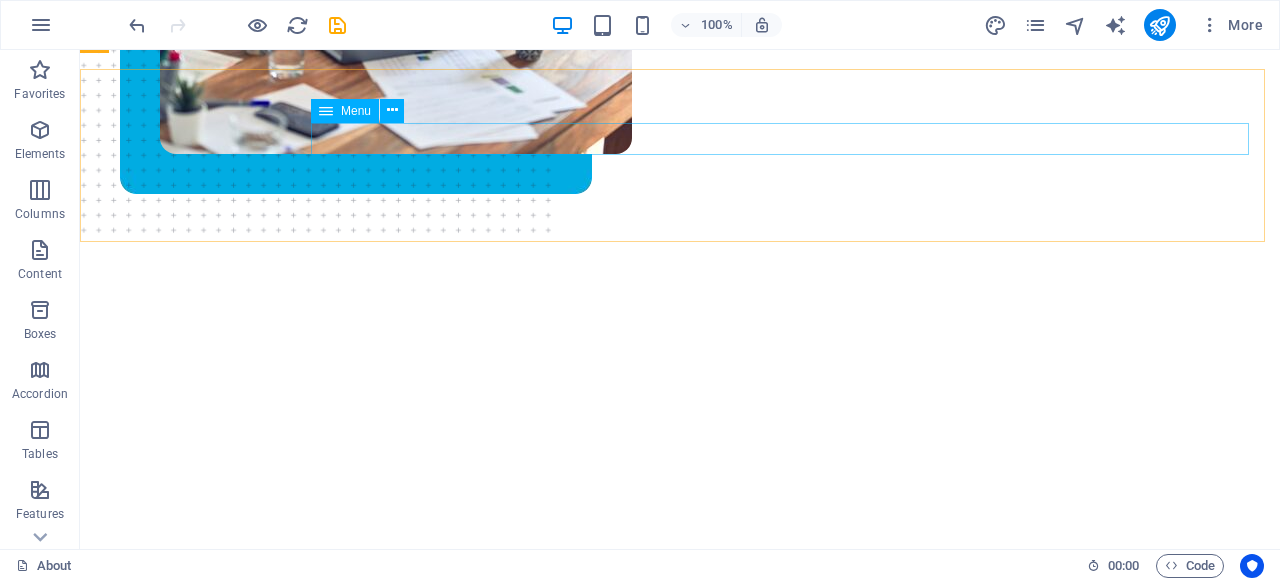 scroll, scrollTop: 359, scrollLeft: 0, axis: vertical 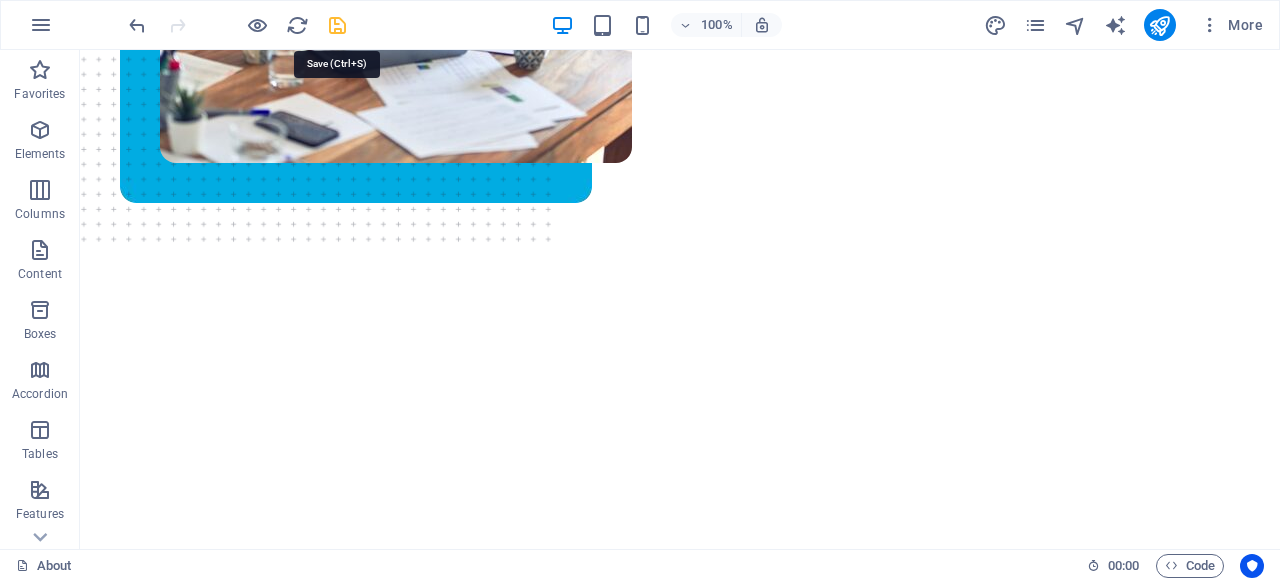 click at bounding box center (337, 25) 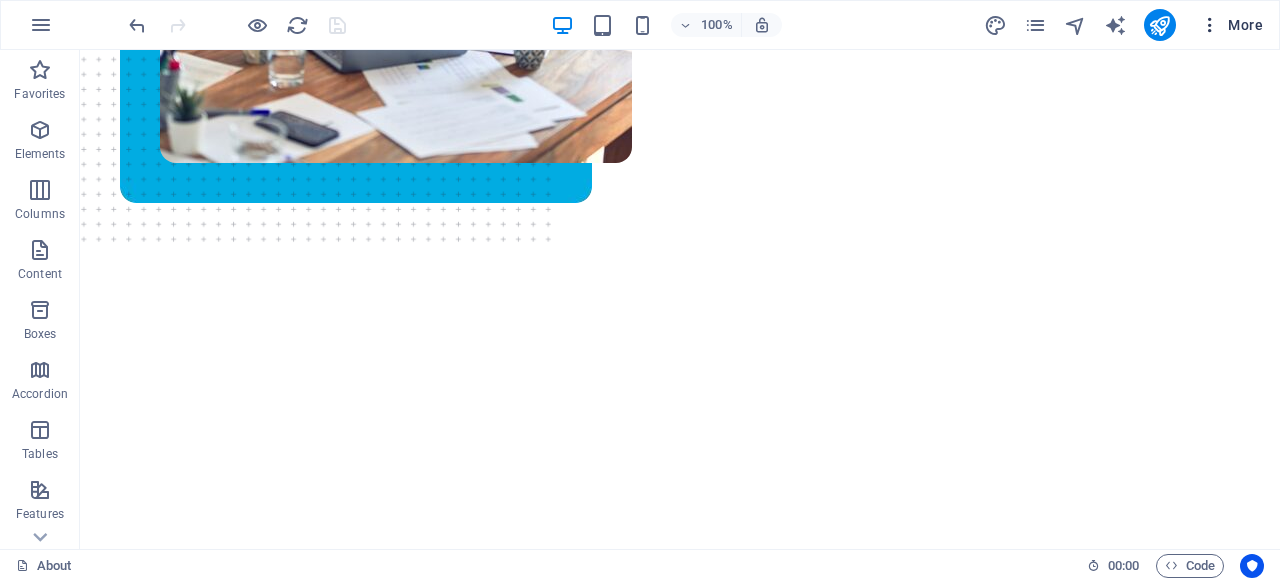 click on "More" at bounding box center (1231, 25) 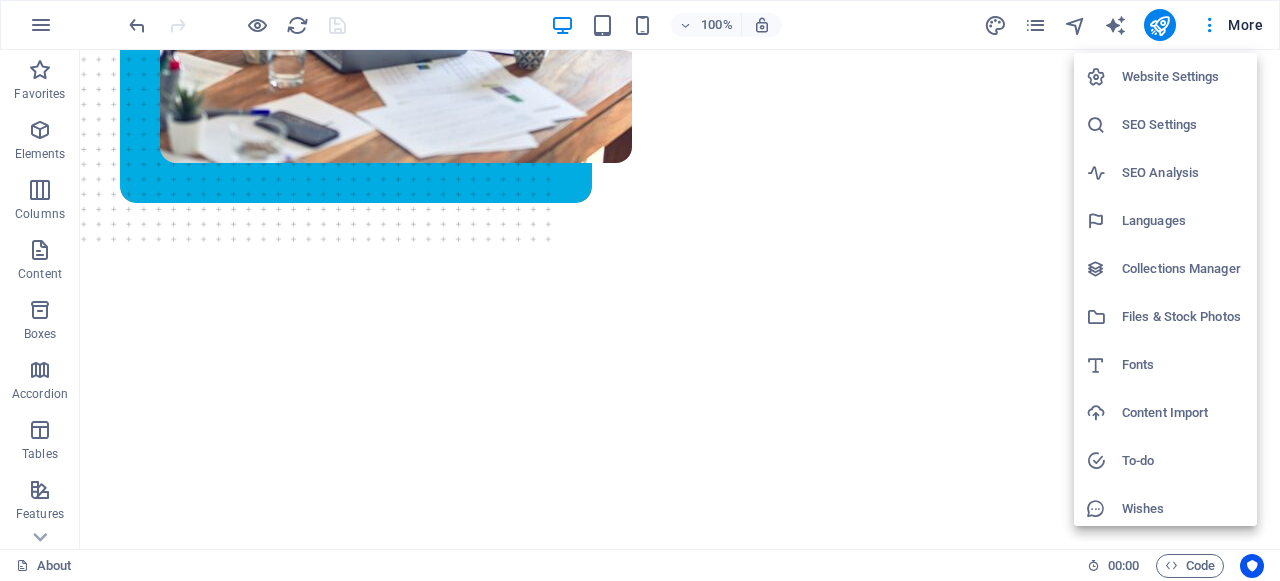 click at bounding box center (640, 290) 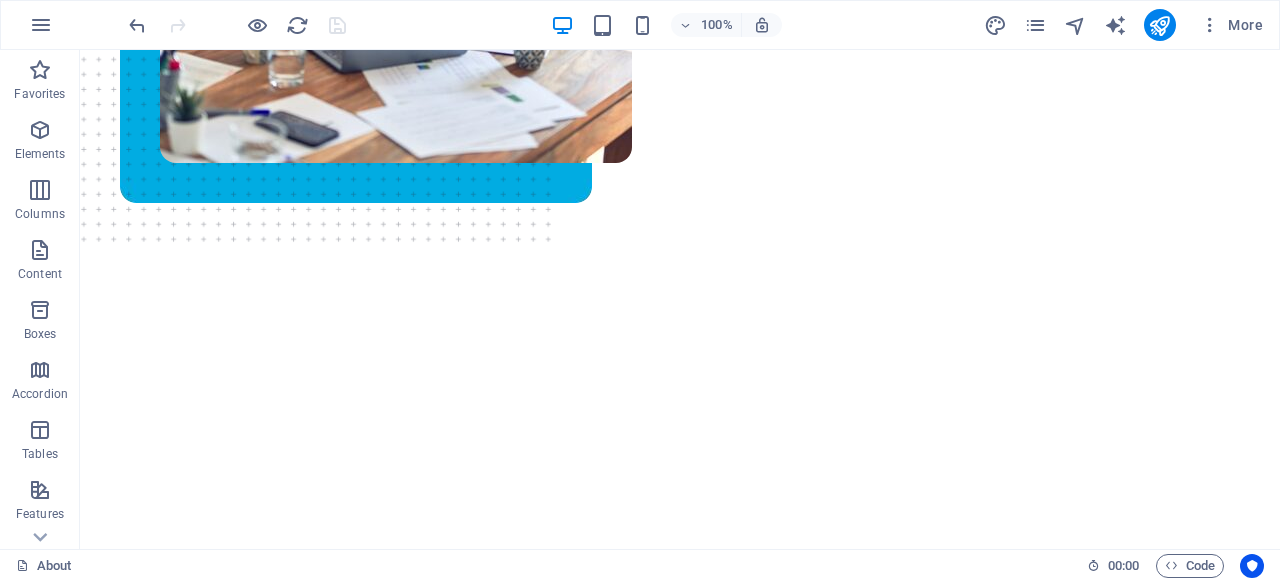 click at bounding box center [1035, 25] 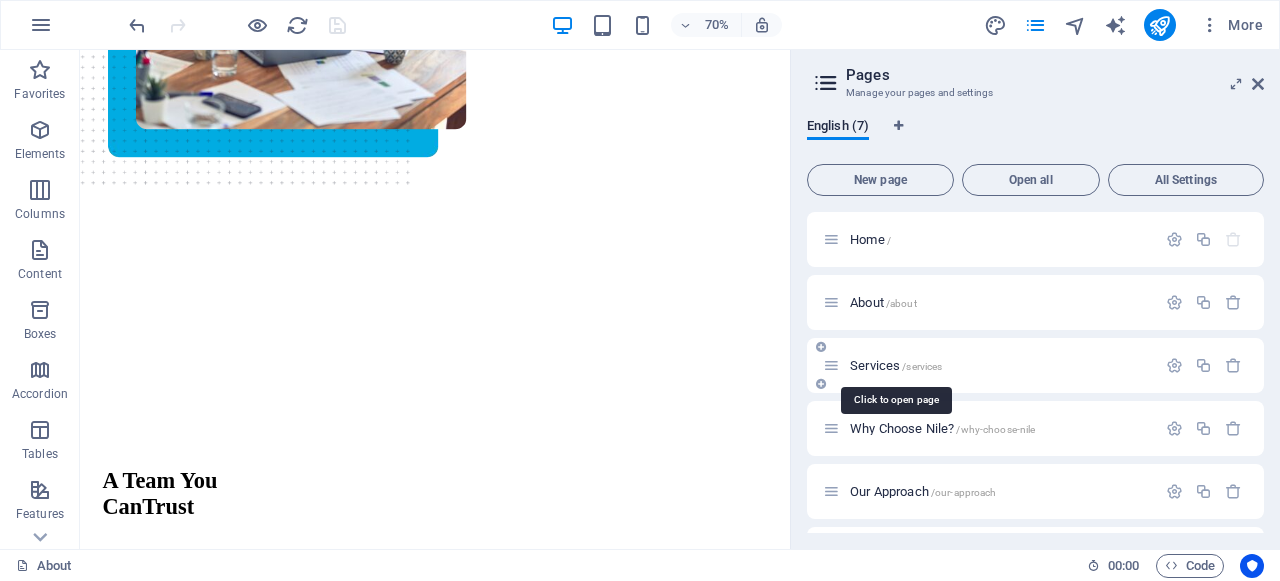 click on "Services /services" at bounding box center [896, 365] 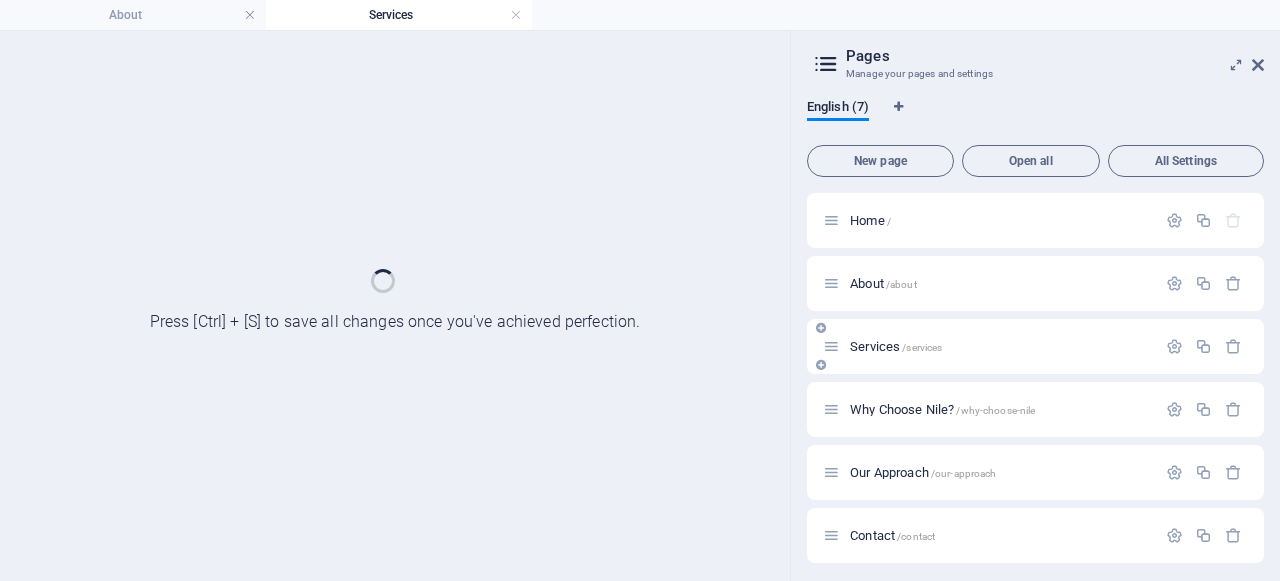 scroll, scrollTop: 0, scrollLeft: 0, axis: both 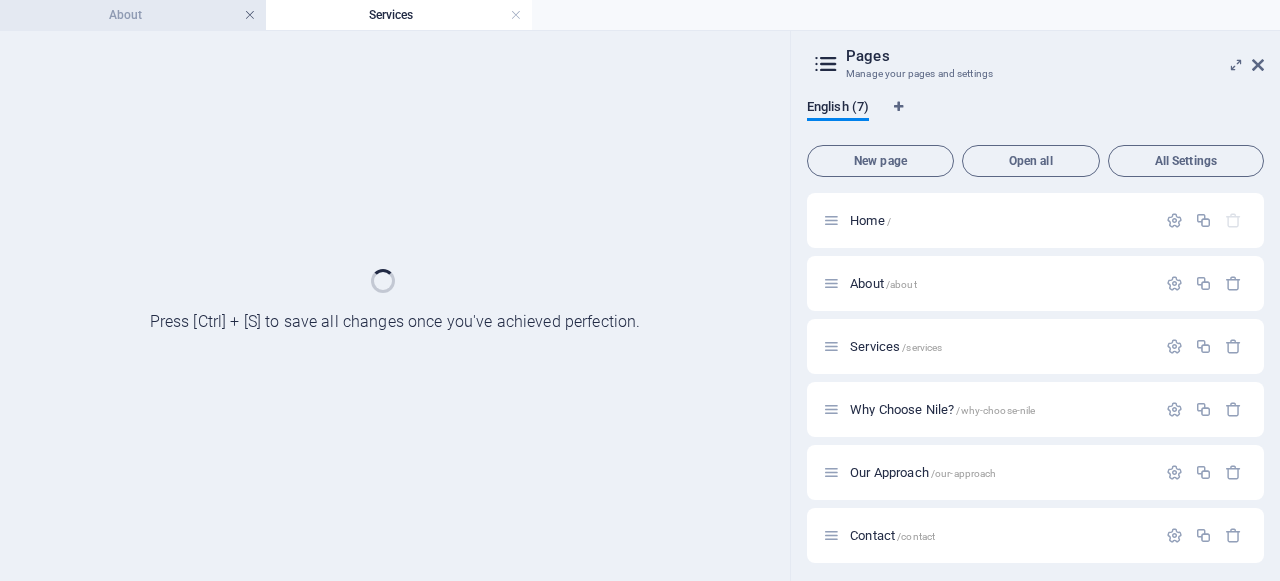 click at bounding box center [250, 15] 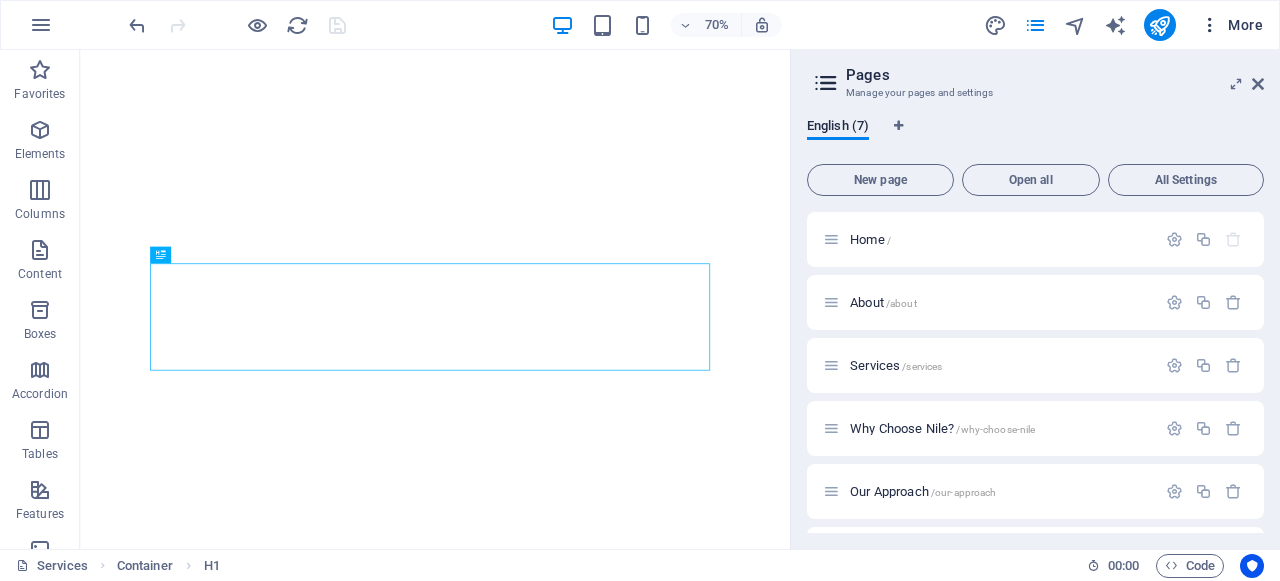 click on "More" at bounding box center [1231, 25] 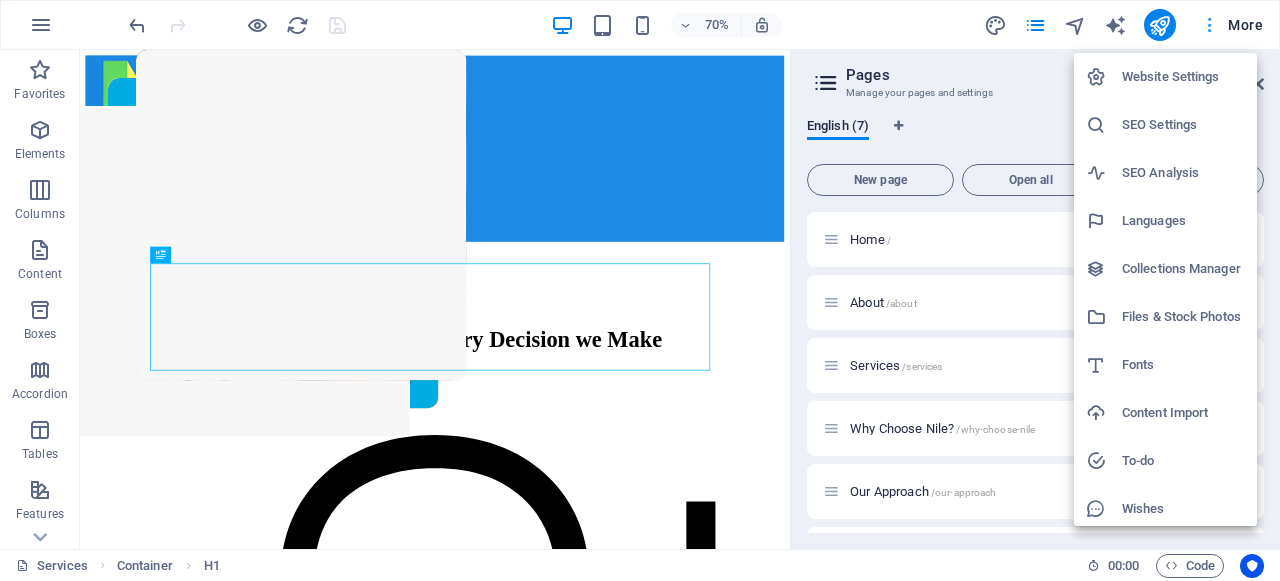 scroll, scrollTop: 0, scrollLeft: 0, axis: both 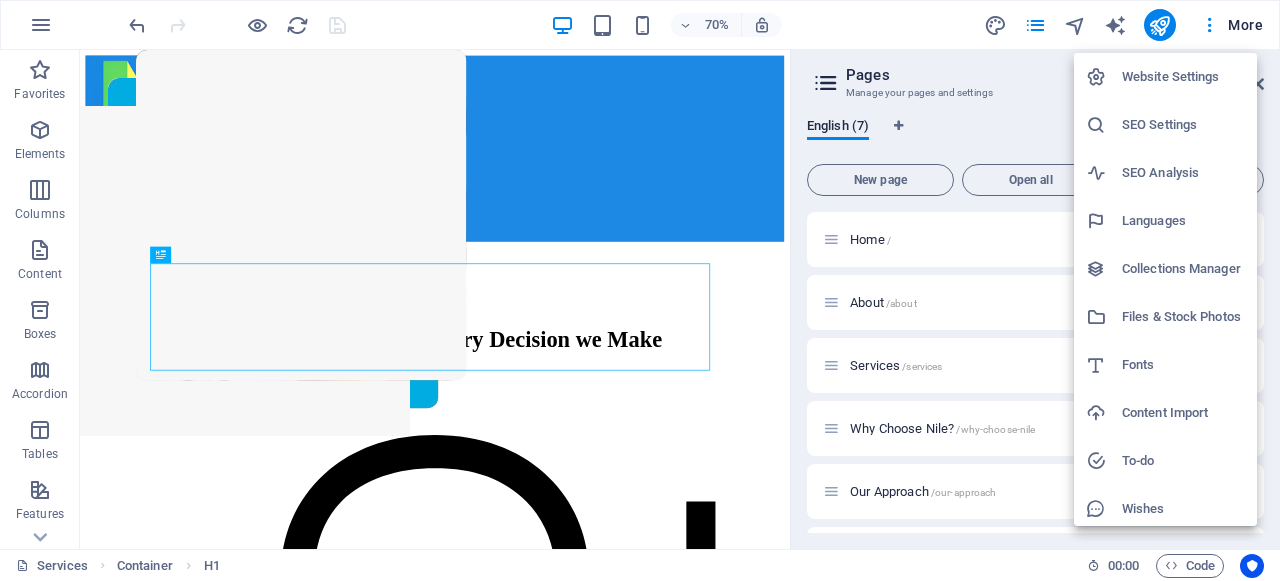 click at bounding box center [640, 290] 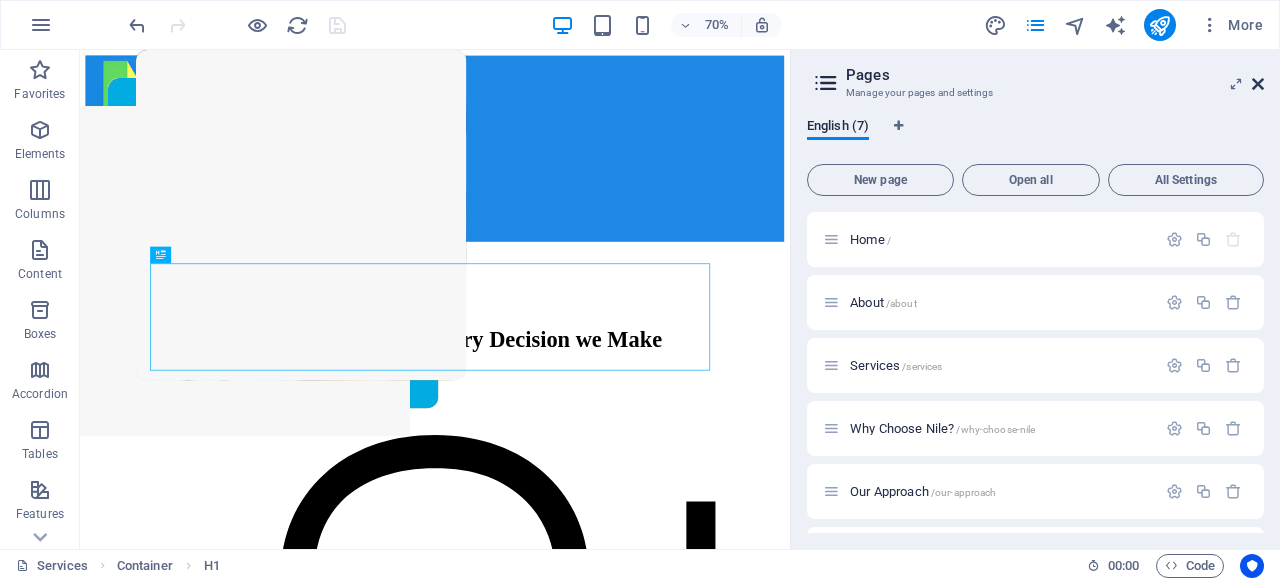 click at bounding box center [1258, 84] 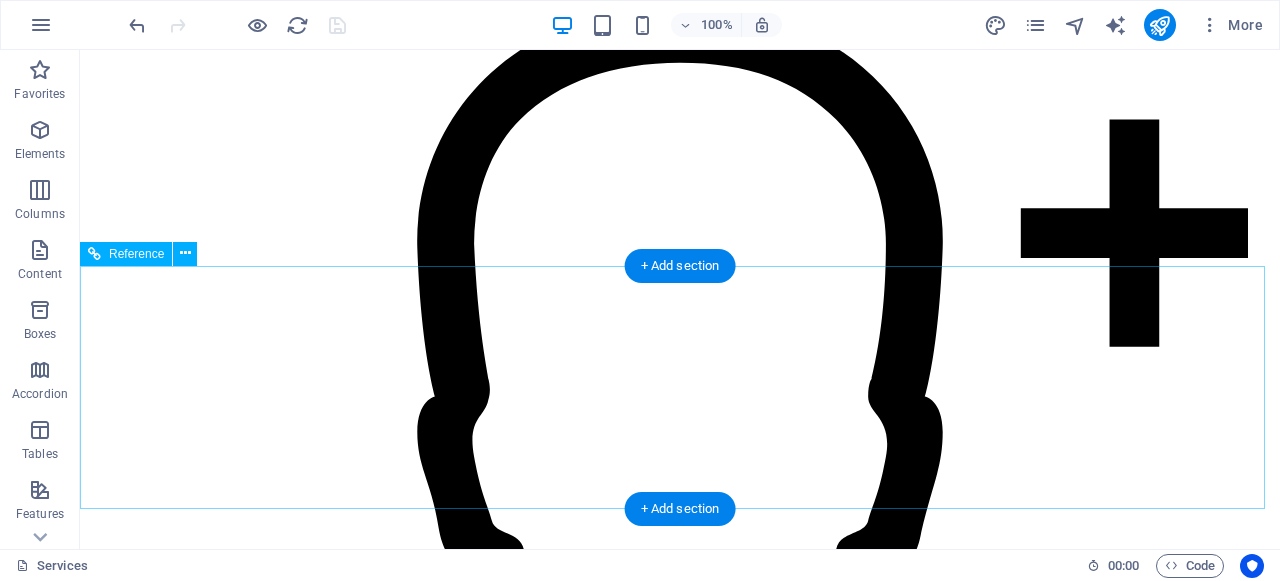 scroll, scrollTop: 612, scrollLeft: 0, axis: vertical 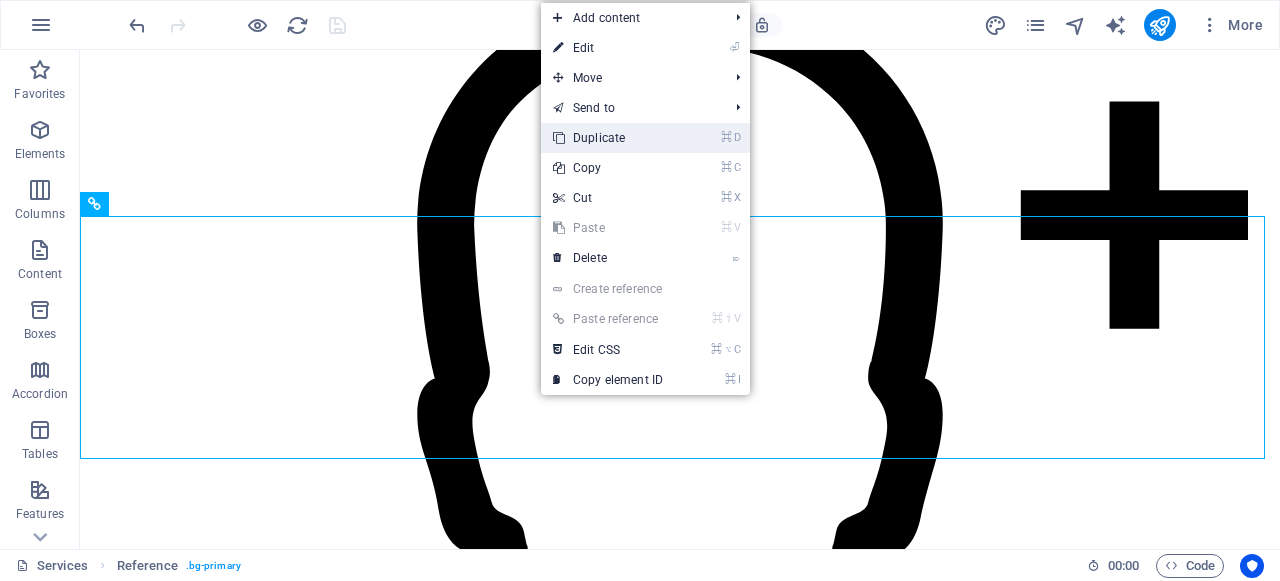 click on "⌘ D  Duplicate" at bounding box center (608, 138) 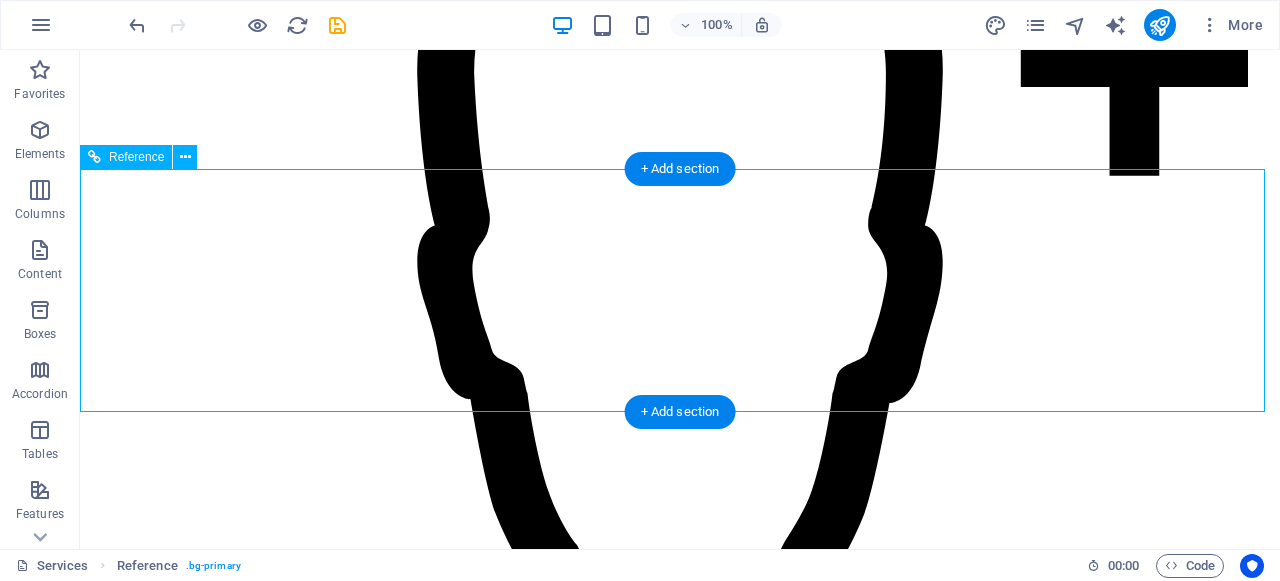 scroll, scrollTop: 901, scrollLeft: 0, axis: vertical 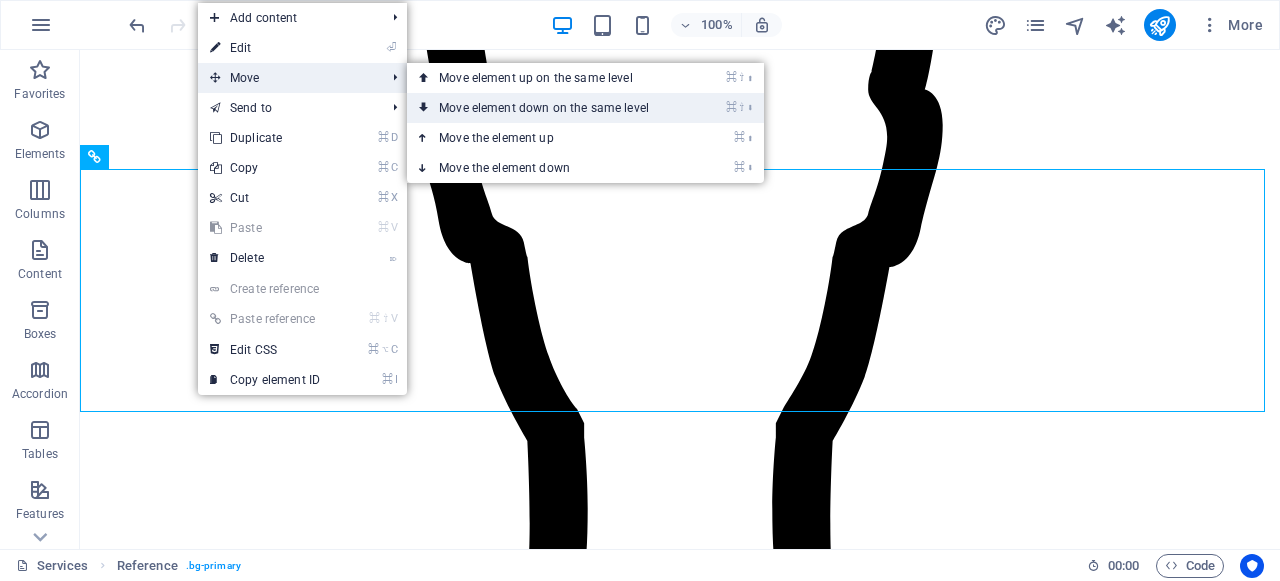 click on "⌘ ⇧ ⬇  Move element down on the same level" at bounding box center (548, 108) 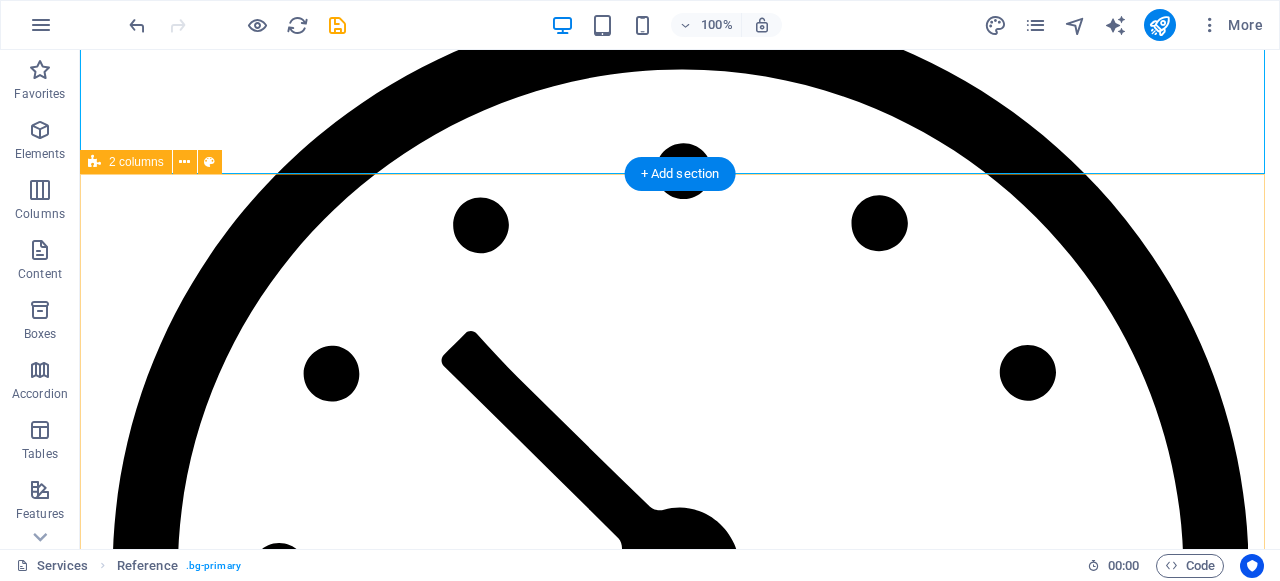 scroll, scrollTop: 1731, scrollLeft: 0, axis: vertical 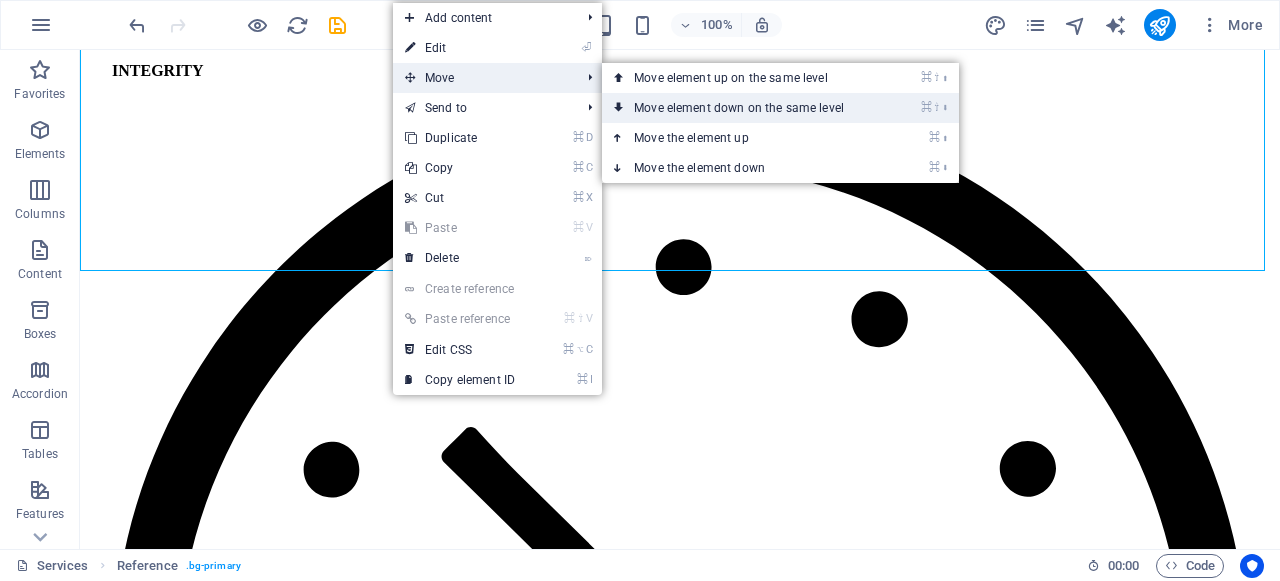 click on "⌘ ⇧ ⬇  Move element down on the same level" at bounding box center [743, 108] 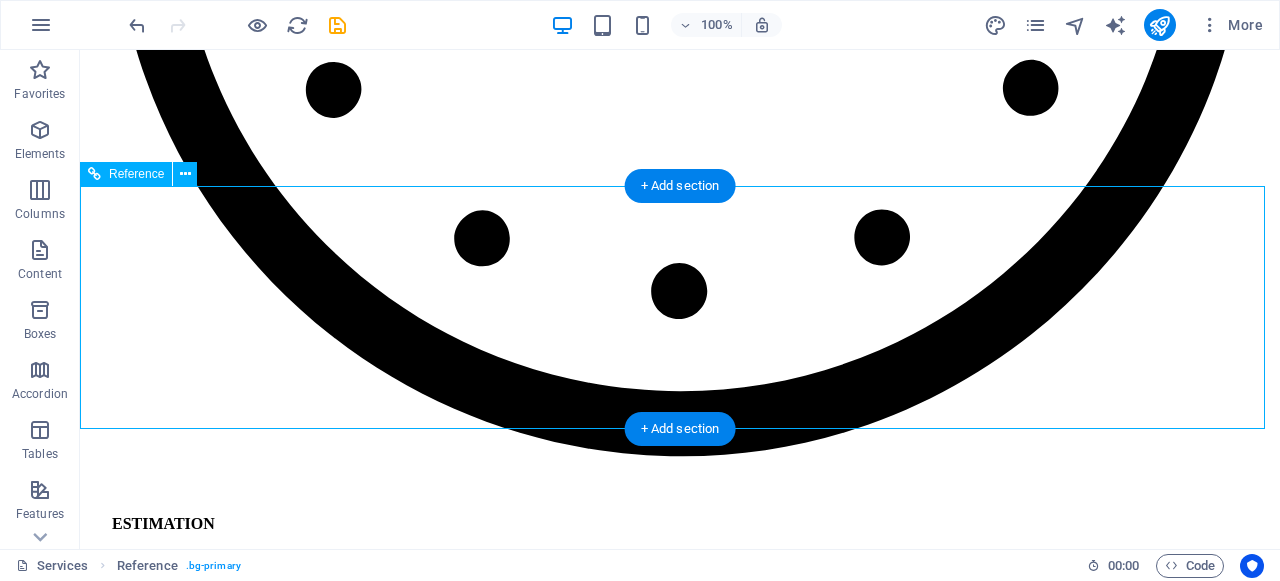 scroll, scrollTop: 2494, scrollLeft: 0, axis: vertical 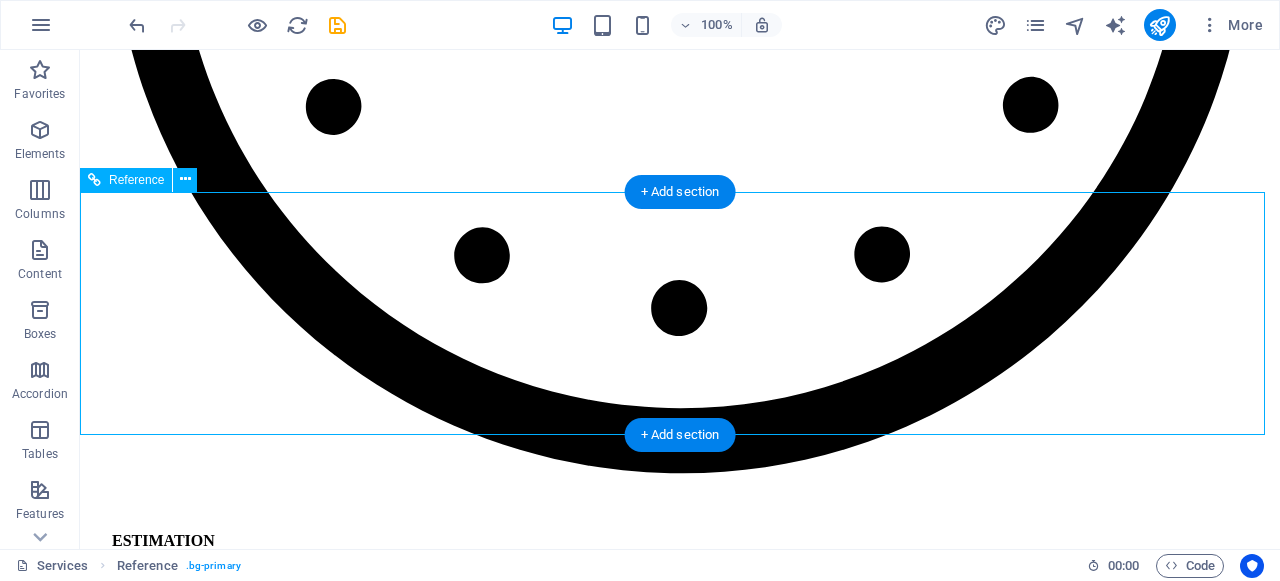 click on "Your  Partner  For All Your Hiring" at bounding box center (680, 6442) 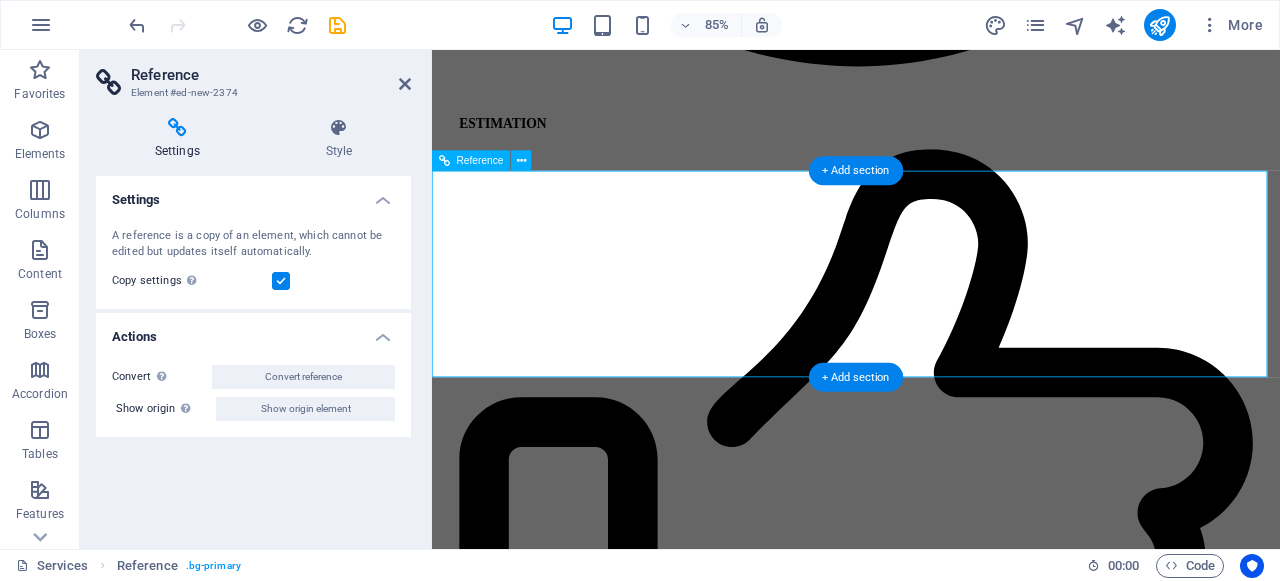 scroll, scrollTop: 2617, scrollLeft: 0, axis: vertical 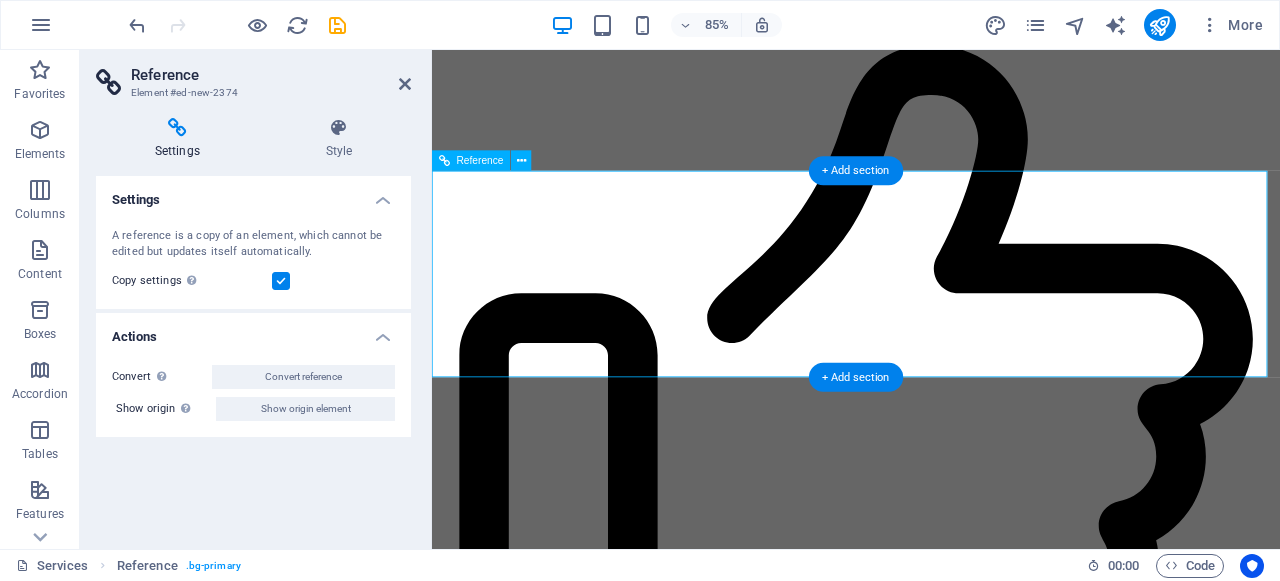 click on "Your  Partner  For All Your Hiring" at bounding box center [931, 5508] 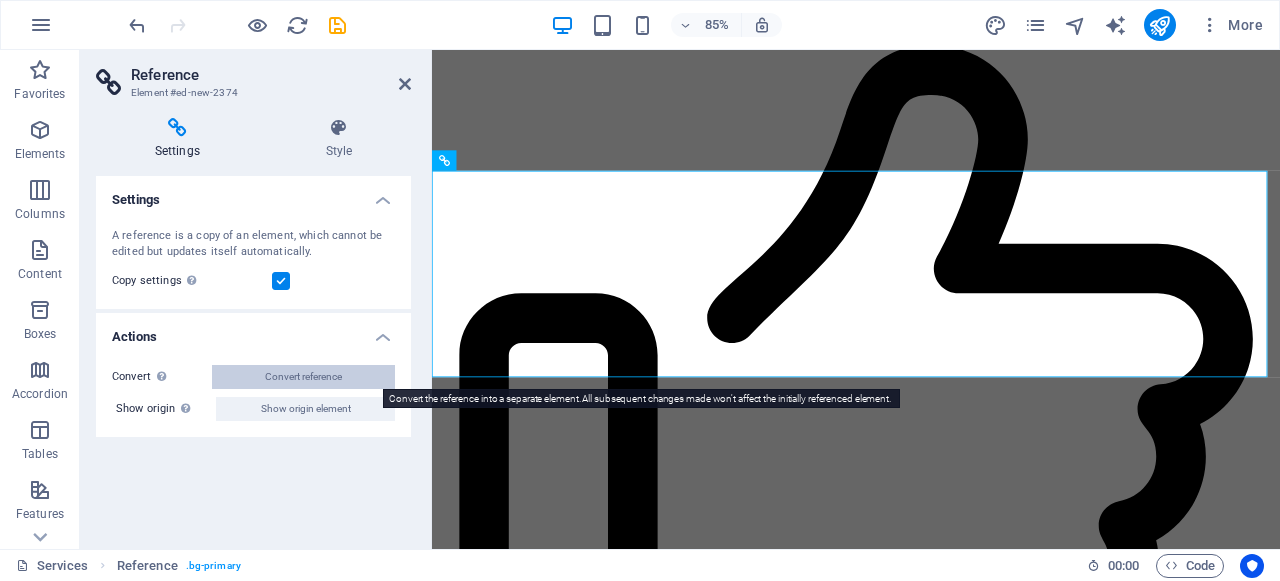 click on "Convert reference" at bounding box center (303, 377) 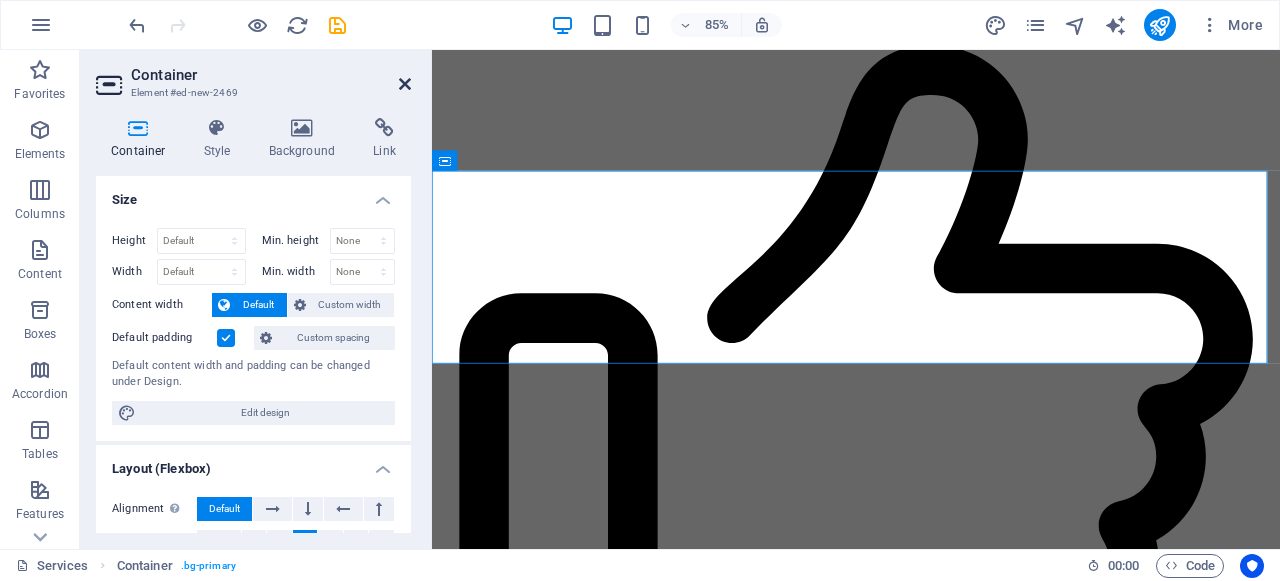 drag, startPoint x: 402, startPoint y: 81, endPoint x: 322, endPoint y: 32, distance: 93.813644 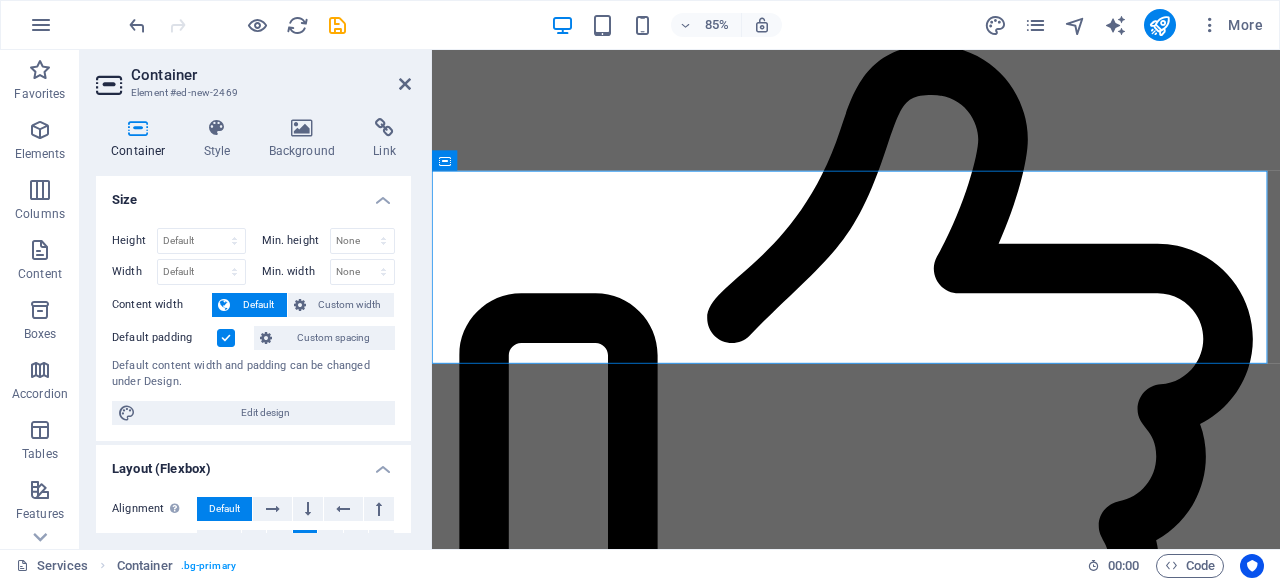 scroll, scrollTop: 2494, scrollLeft: 0, axis: vertical 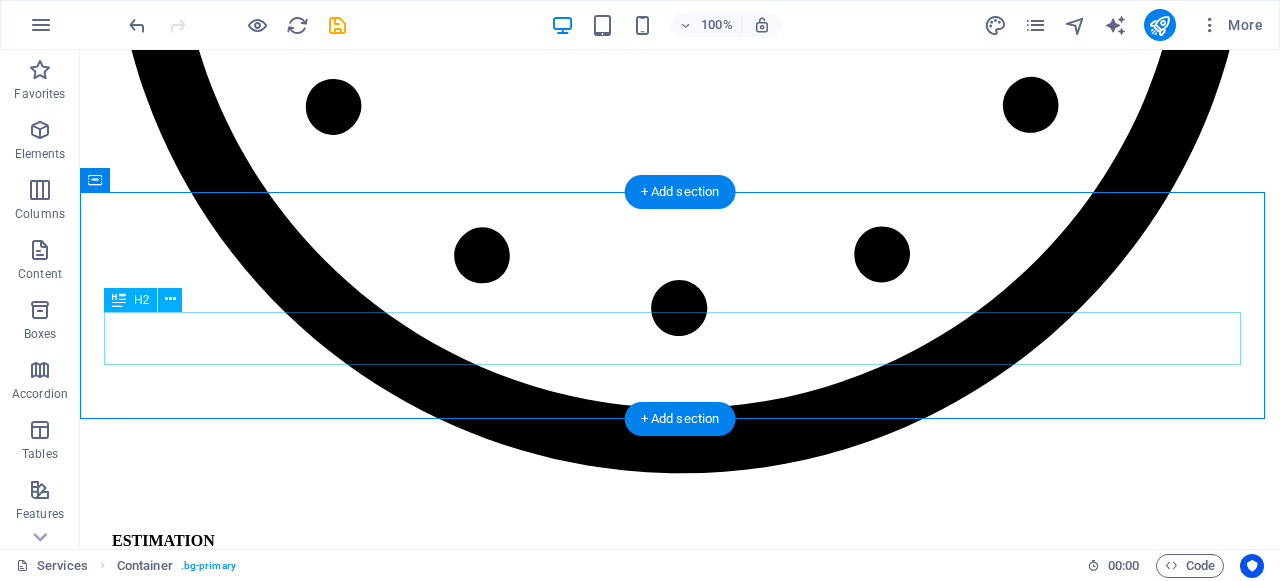 click on "Your  Partner  For All Your Hiring" at bounding box center (680, 6442) 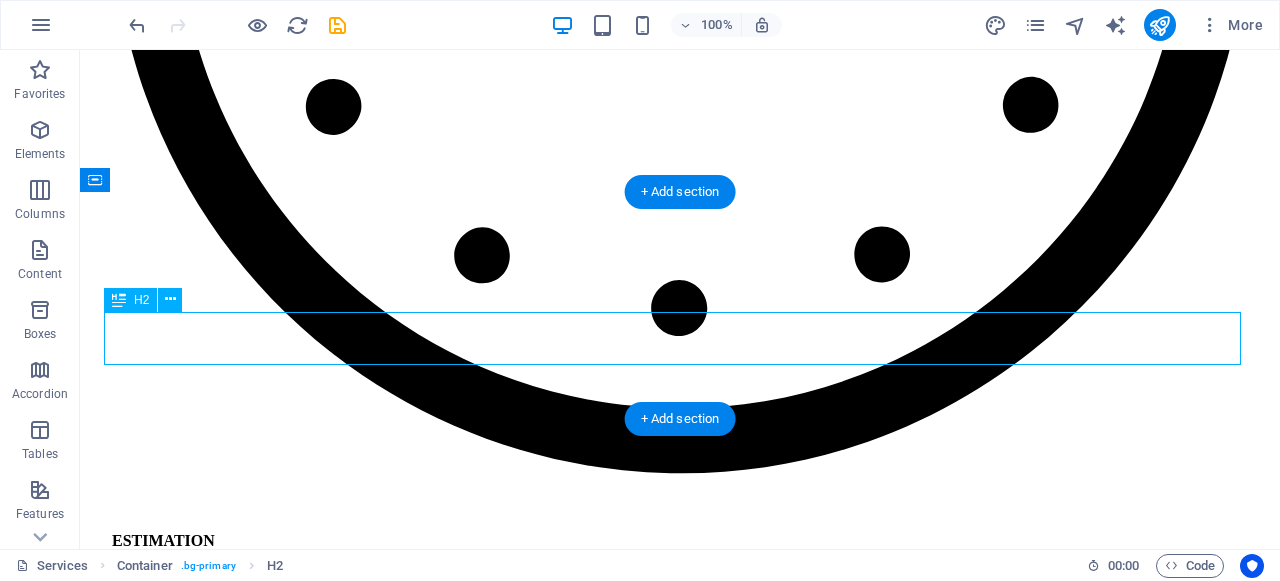 click on "Your  Partner  For All Your Hiring" at bounding box center [680, 6442] 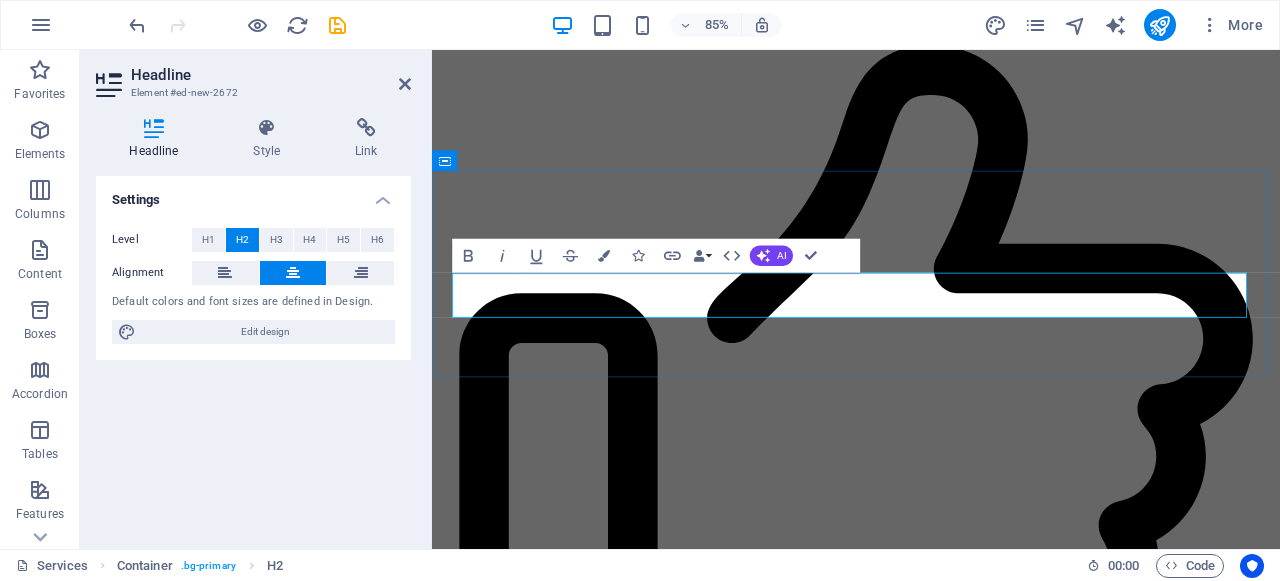 click on "Your  Partner  For All Your Hiring" at bounding box center (931, 5508) 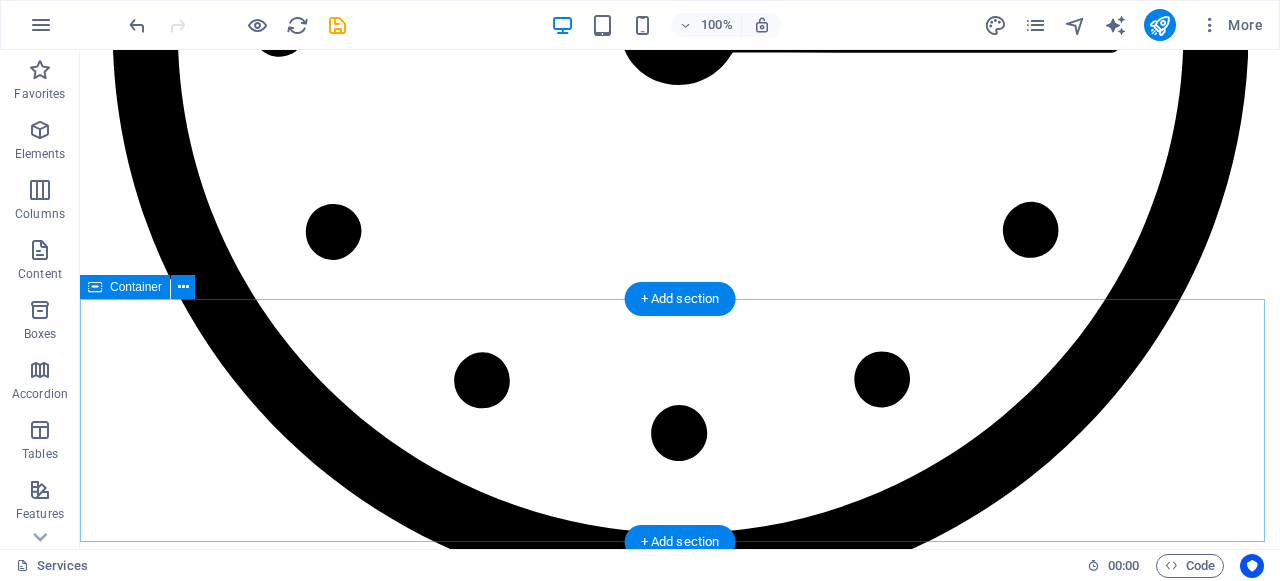 scroll, scrollTop: 2387, scrollLeft: 0, axis: vertical 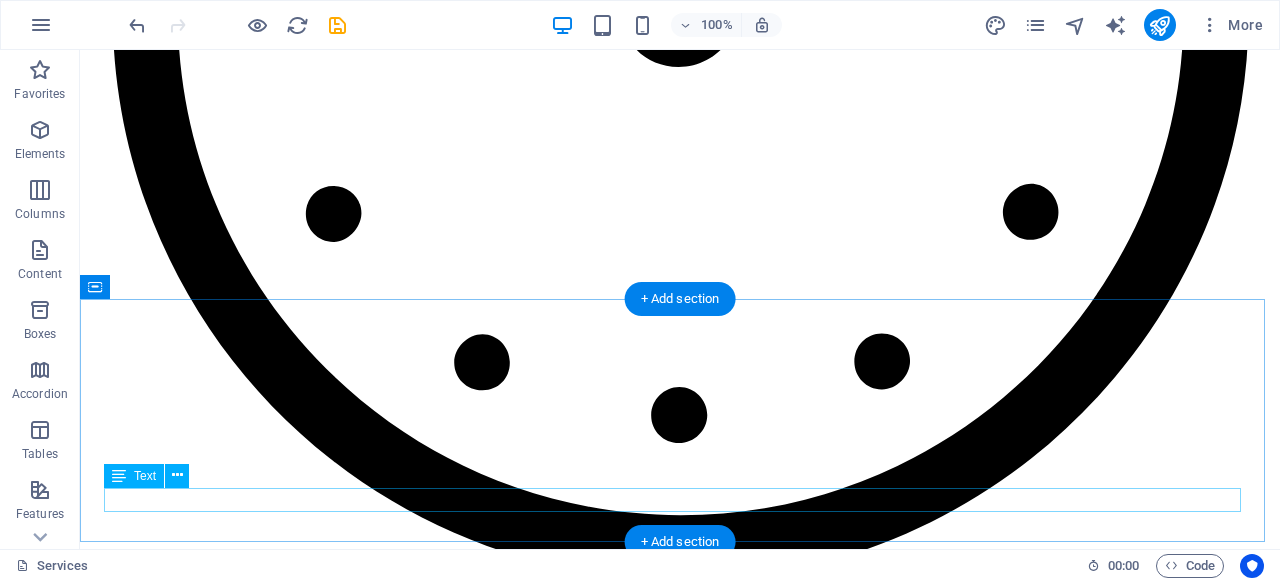 click on "Custom solutions to enhance your HR capabilities" at bounding box center [680, 6624] 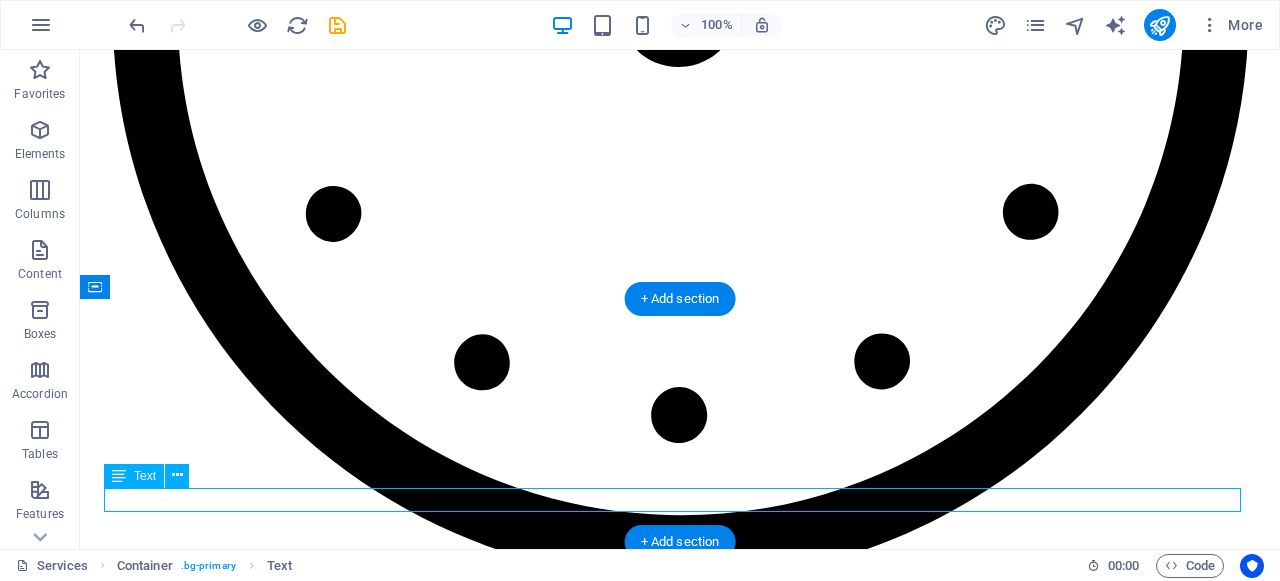 click on "Custom solutions to enhance your HR capabilities" at bounding box center [680, 6624] 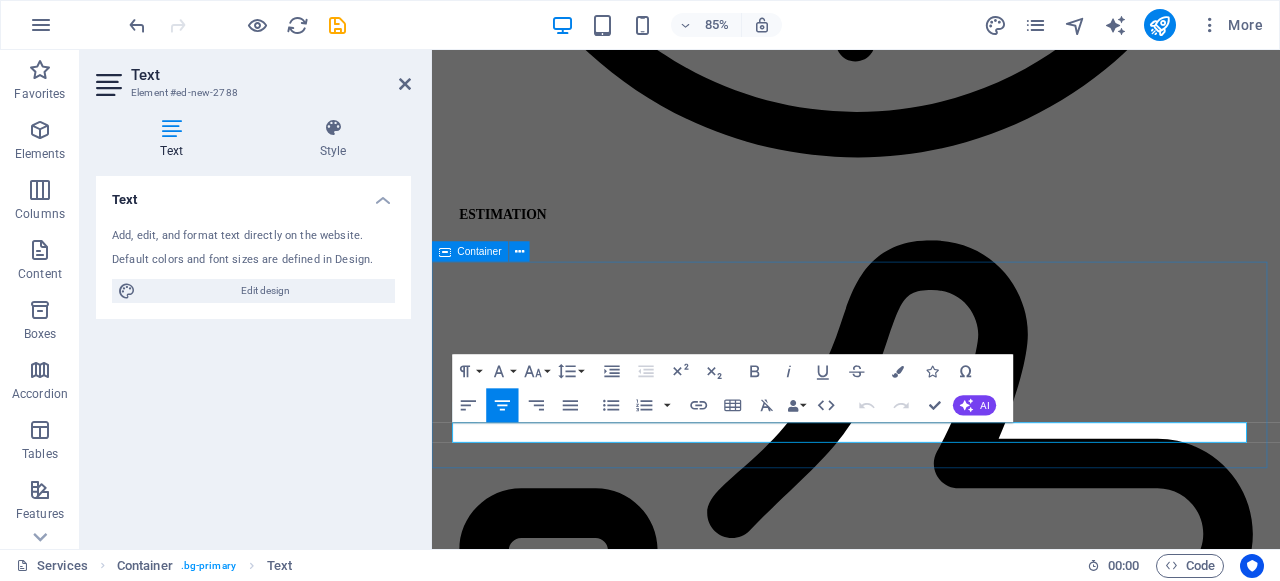scroll, scrollTop: 2510, scrollLeft: 0, axis: vertical 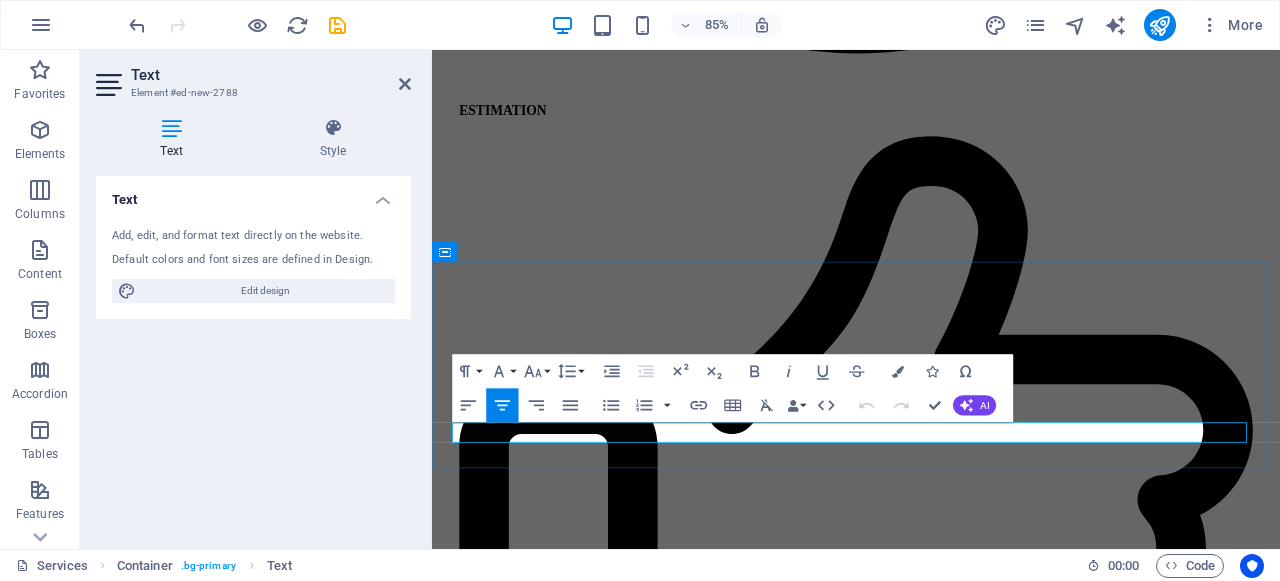 click on "Custom solutions to enhance your HR capabilities" at bounding box center (931, 5690) 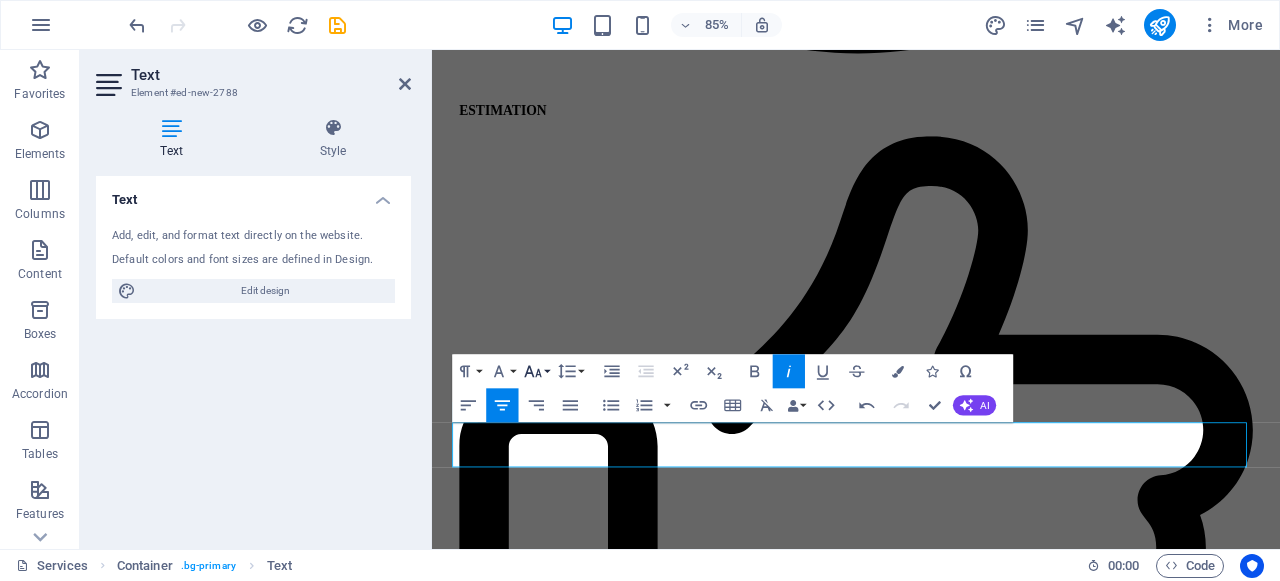 click 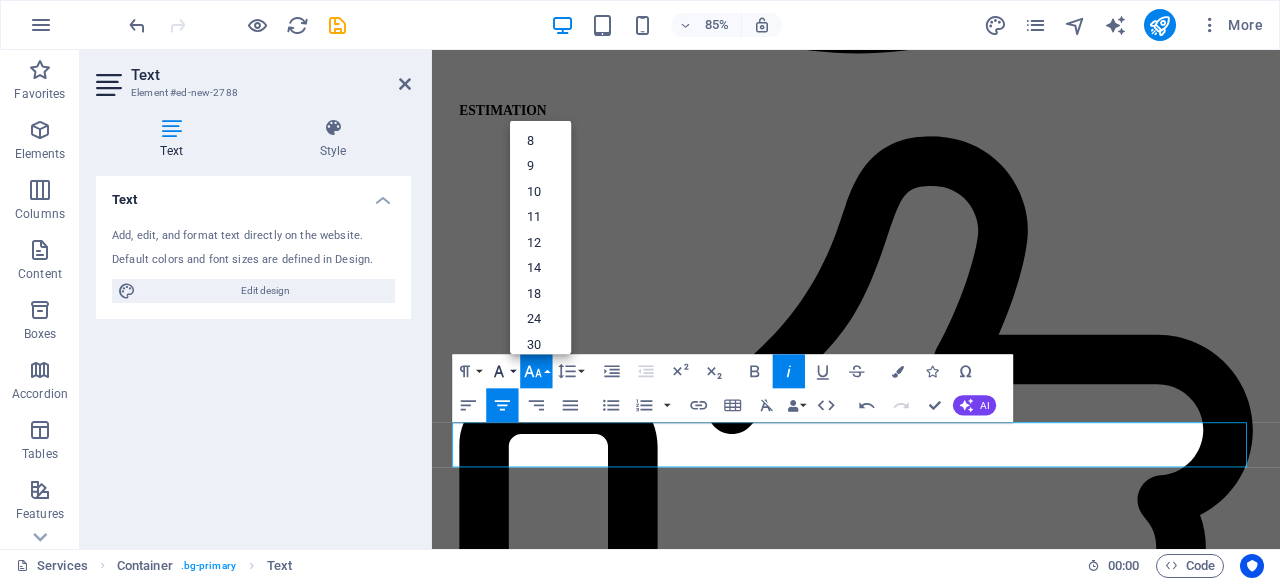 click on "Font Family" at bounding box center (502, 371) 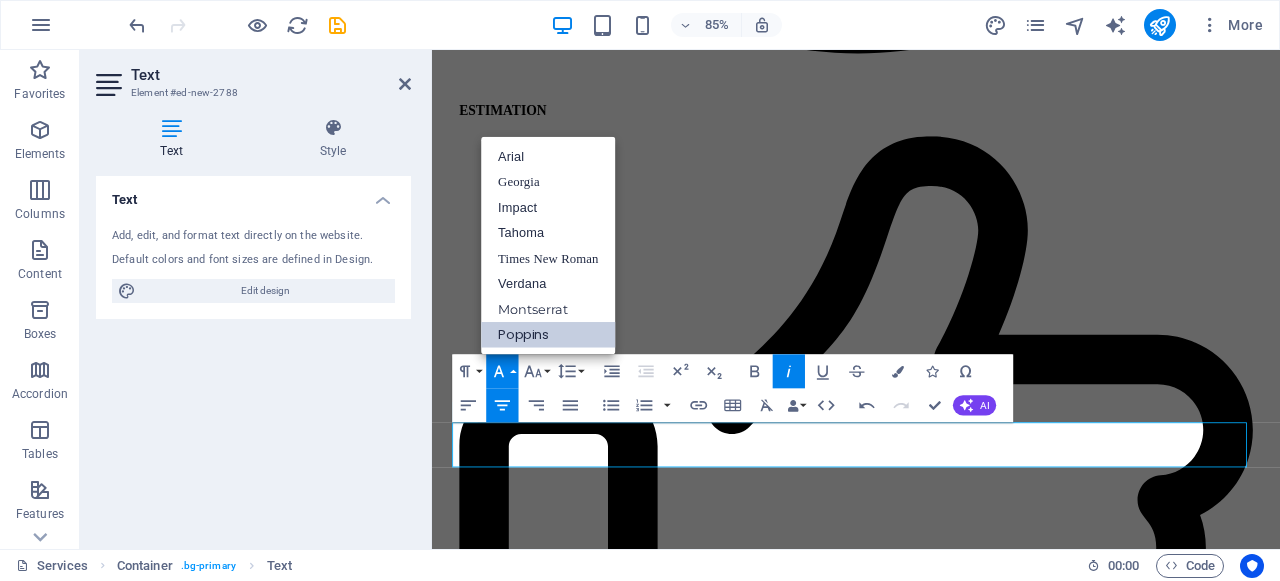 scroll, scrollTop: 0, scrollLeft: 0, axis: both 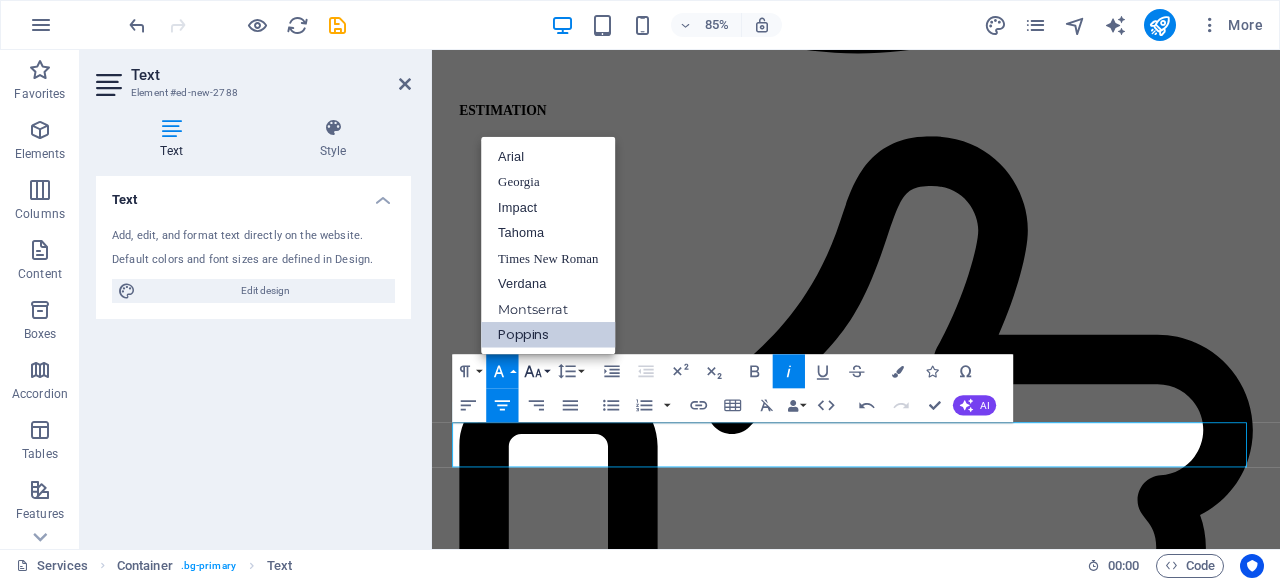 click 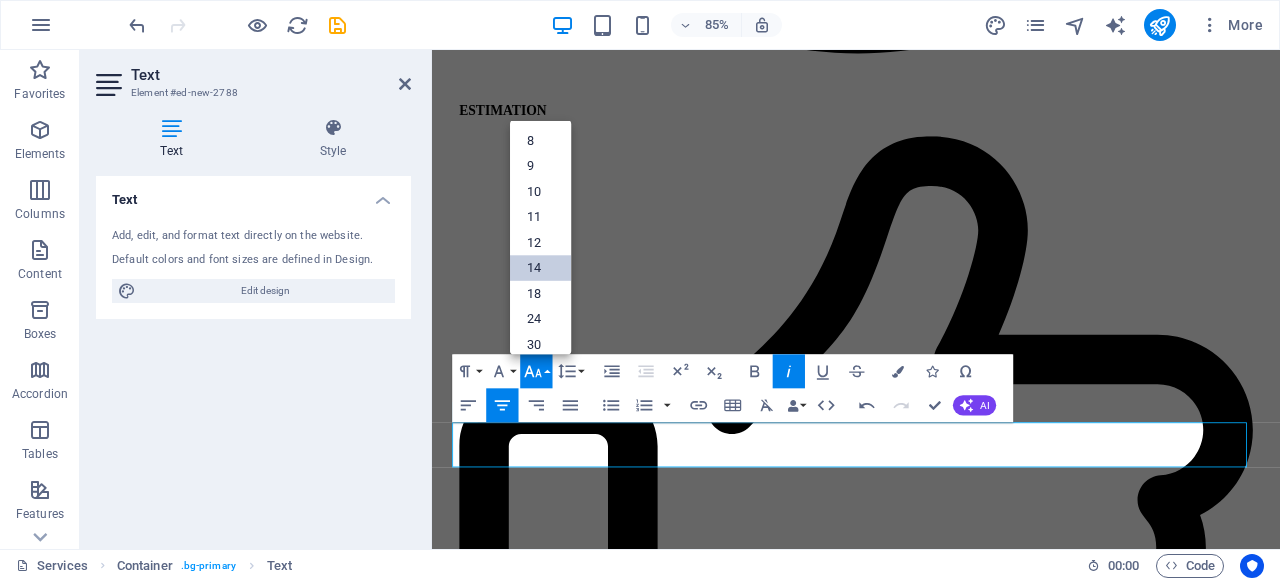 click on "14" at bounding box center [540, 268] 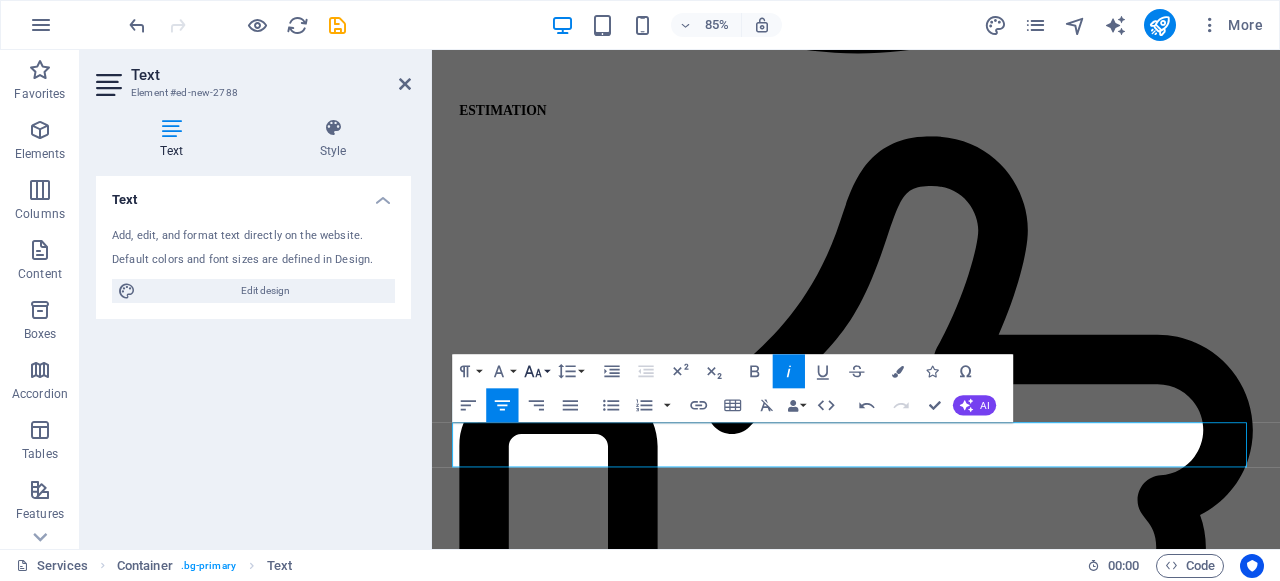 click 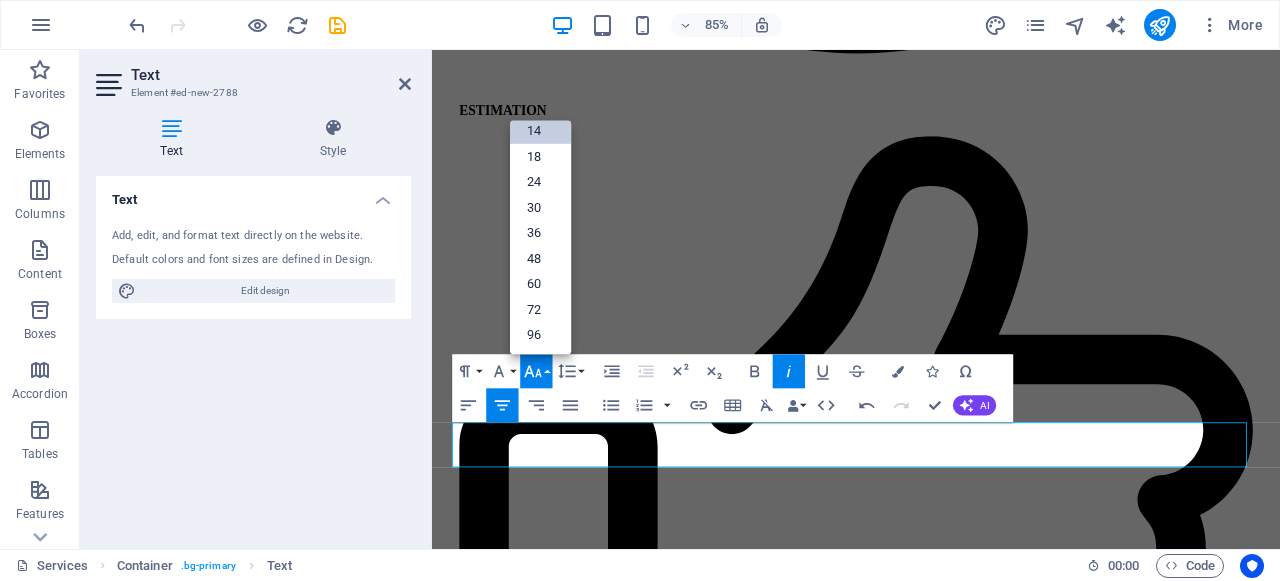 scroll, scrollTop: 161, scrollLeft: 0, axis: vertical 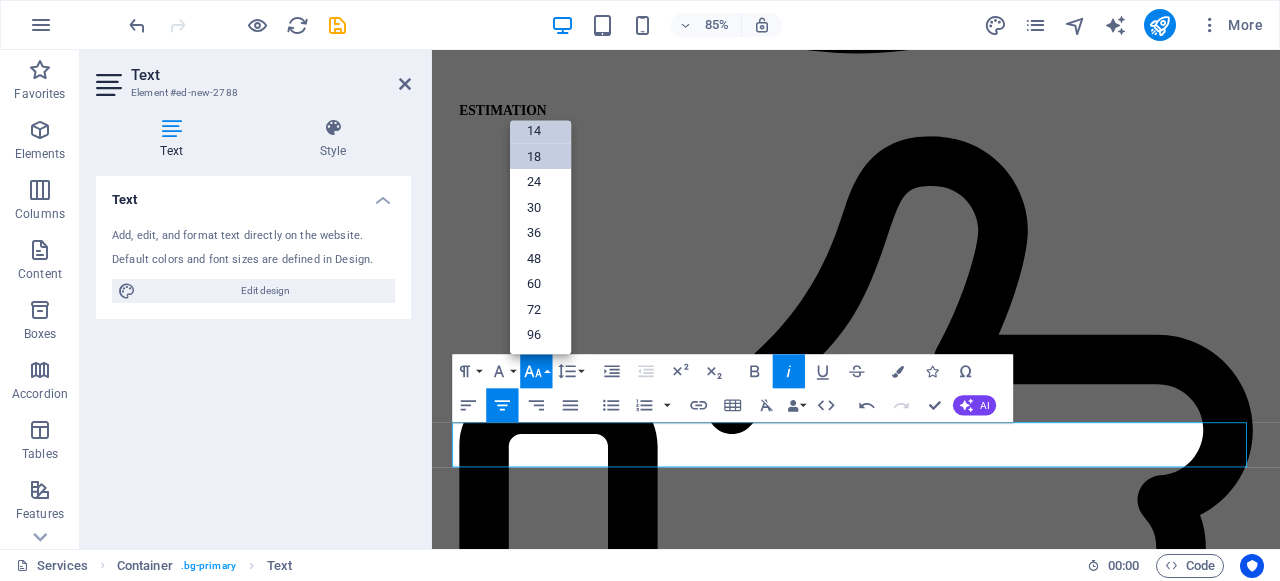 click on "18" at bounding box center [540, 156] 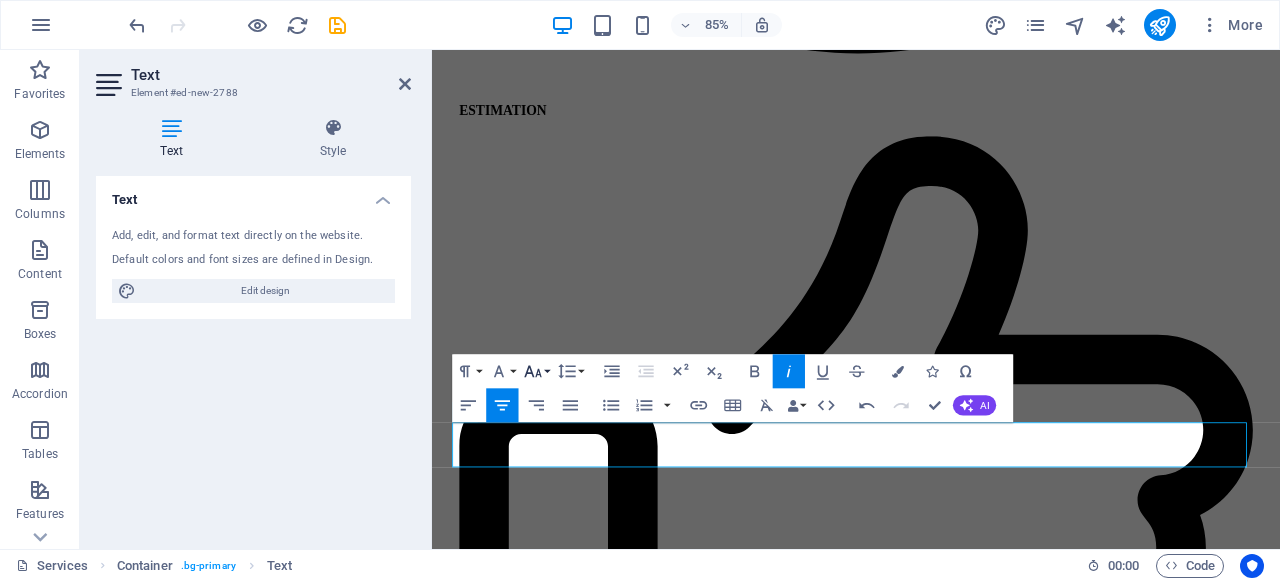 click on "Font Size" at bounding box center (536, 371) 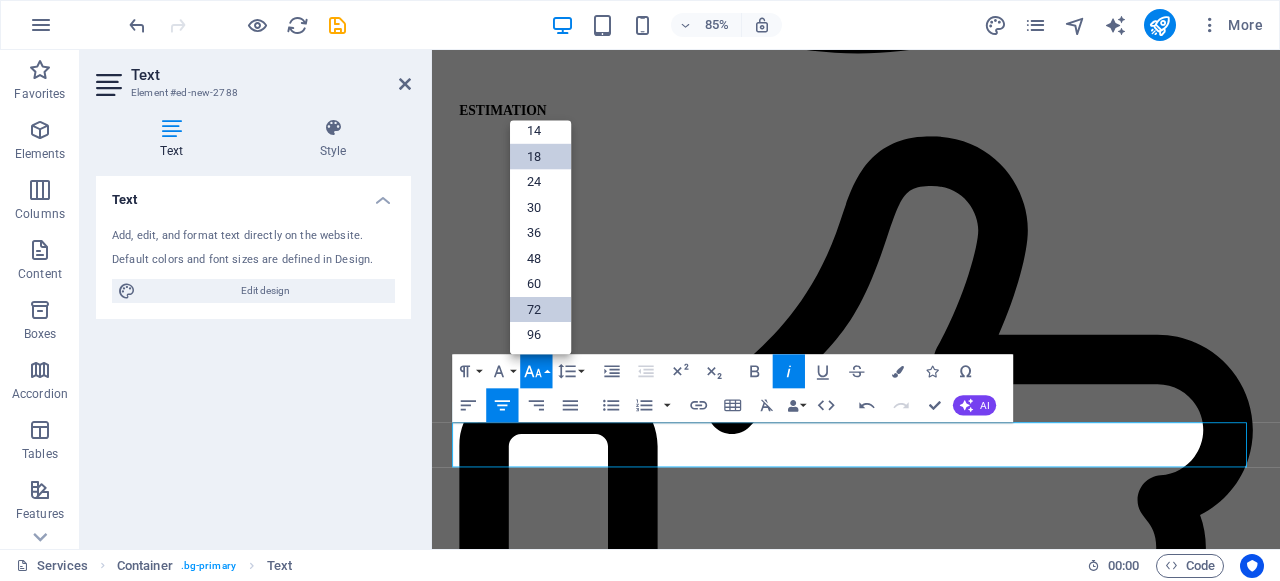 scroll, scrollTop: 161, scrollLeft: 0, axis: vertical 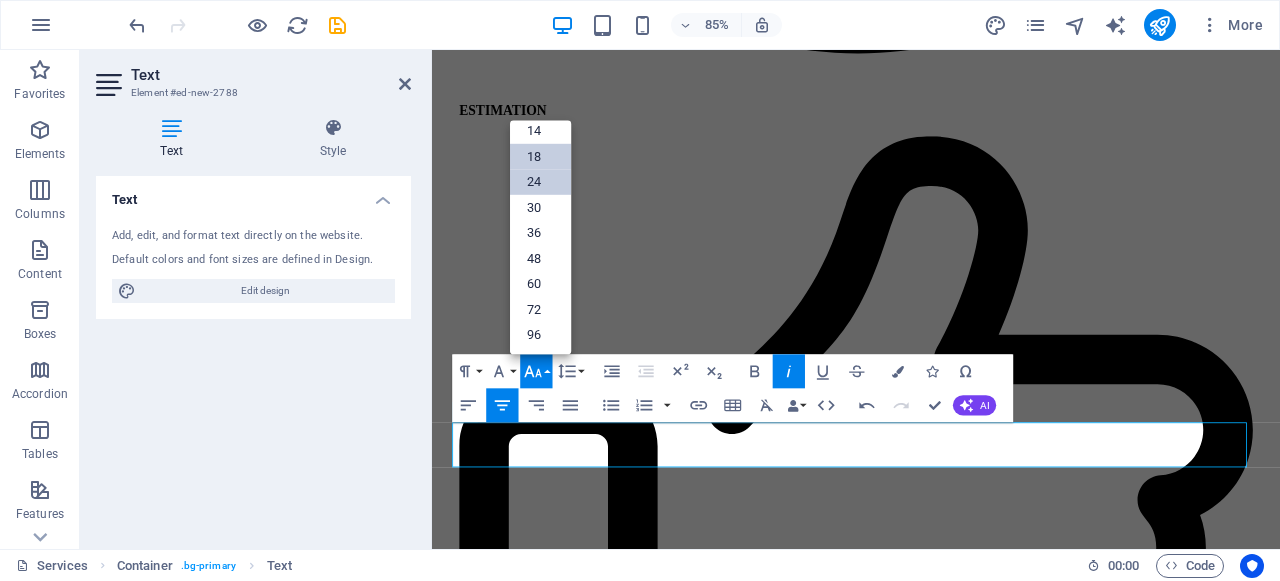 click on "24" at bounding box center [540, 182] 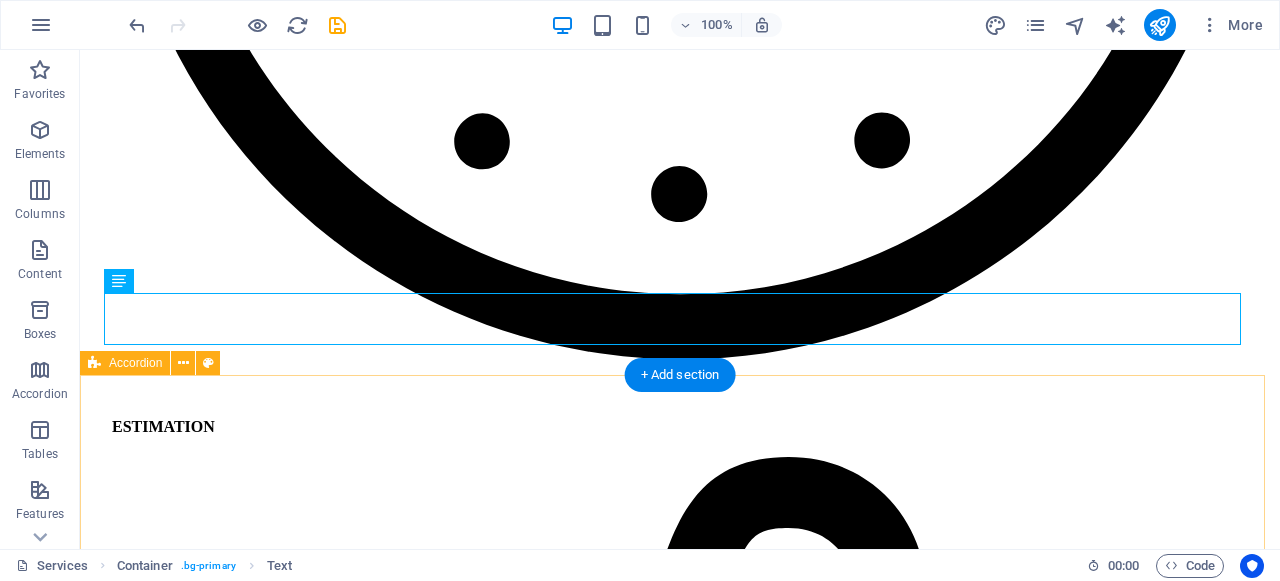 scroll, scrollTop: 2627, scrollLeft: 0, axis: vertical 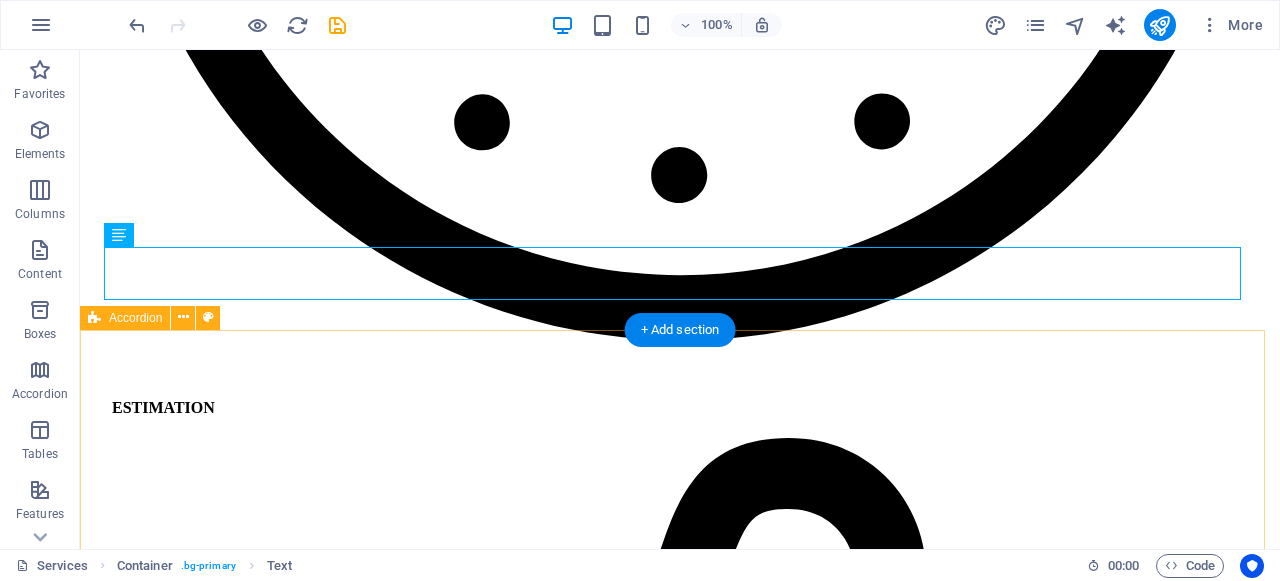 click on "Headline Lorem ipsum dolor sit amet, consectetur adipisicing elit. Maiores ipsum repellat minus nihil. Labore, delectus, nam dignissimos ea repudiandae minima voluptatum magni pariatur possimus quia accusamus harum facilis corporis animi nisi. Enim, pariatur, impedit quia repellat harum ipsam laboriosam voluptas dicta illum nisi obcaecati reprehenderit quis placeat recusandae tenetur aperiam. Headline Lorem ipsum dolor sit amet, consectetur adipisicing elit. Maiores ipsum repellat minus nihil. Labore, delectus, nam dignissimos ea repudiandae minima voluptatum magni pariatur possimus quia accusamus harum facilis corporis animi nisi. Enim, pariatur, impedit quia repellat harum ipsam laboriosam voluptas dicta illum nisi obcaecati reprehenderit quis placeat recusandae tenetur aperiam. Headline" at bounding box center (680, 6622) 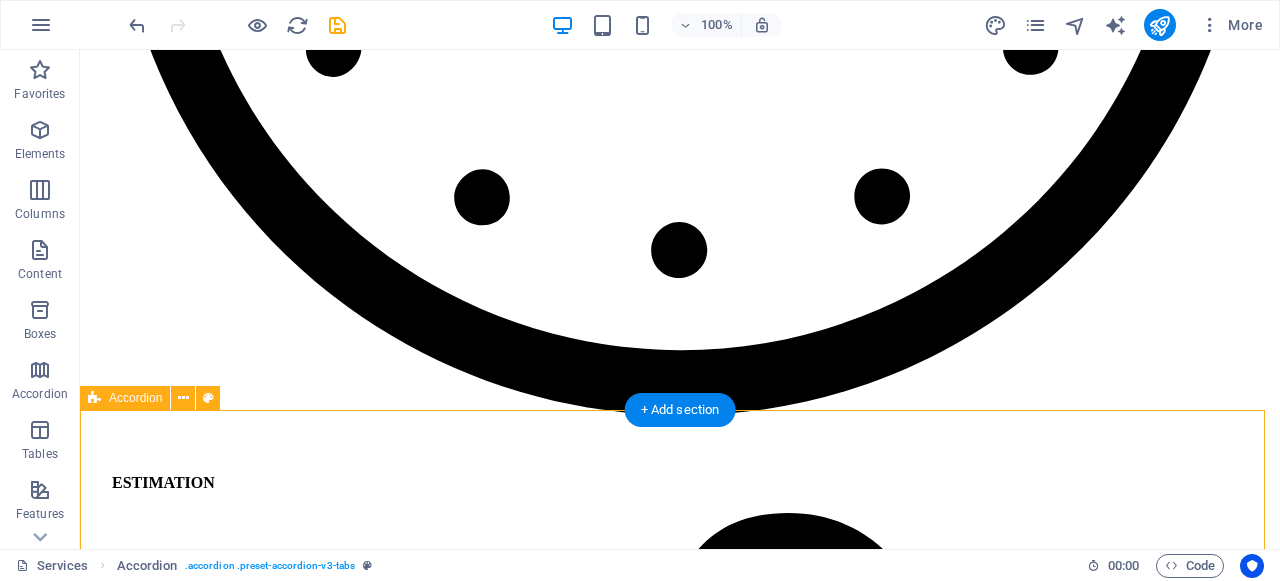 scroll, scrollTop: 2547, scrollLeft: 0, axis: vertical 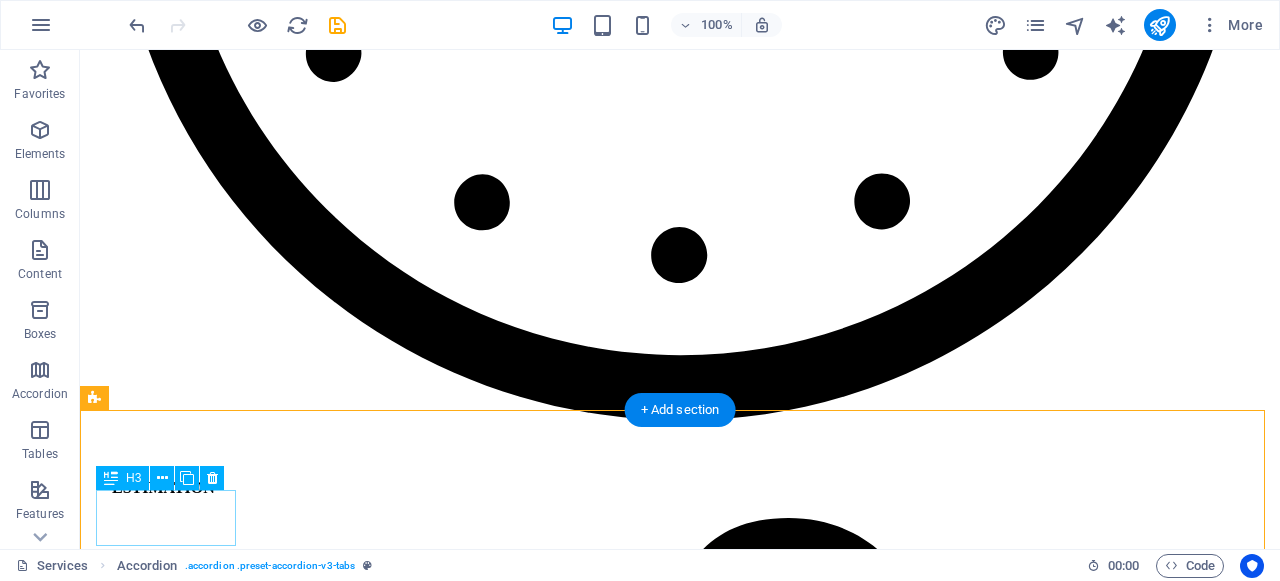click on "Headline" at bounding box center [680, 6552] 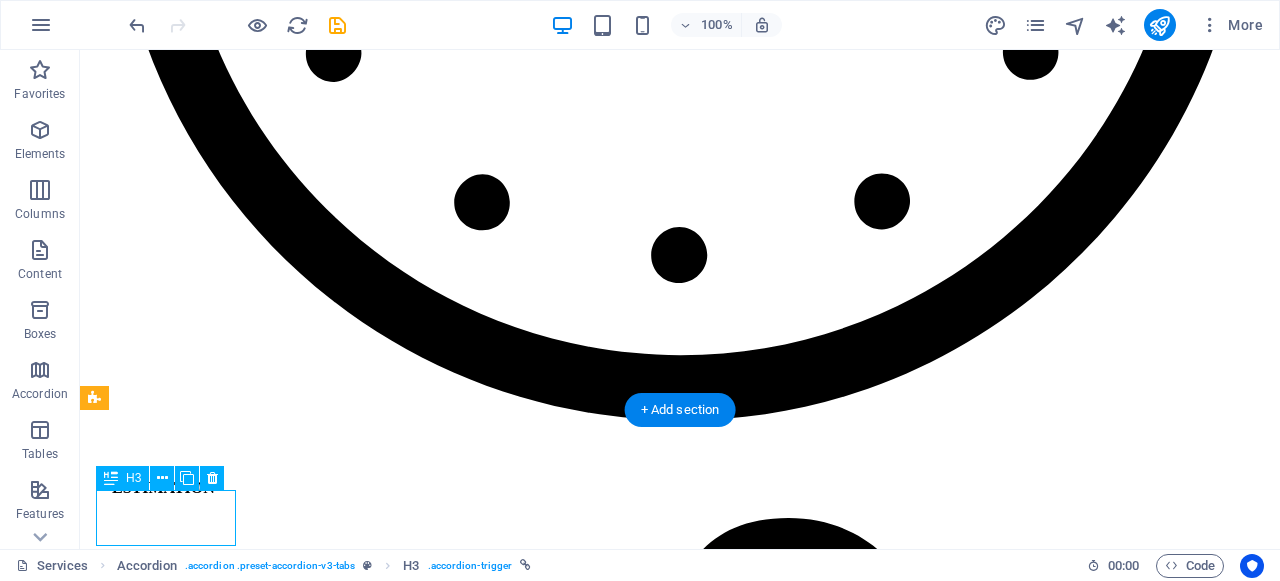 click on "Headline" at bounding box center (680, 6552) 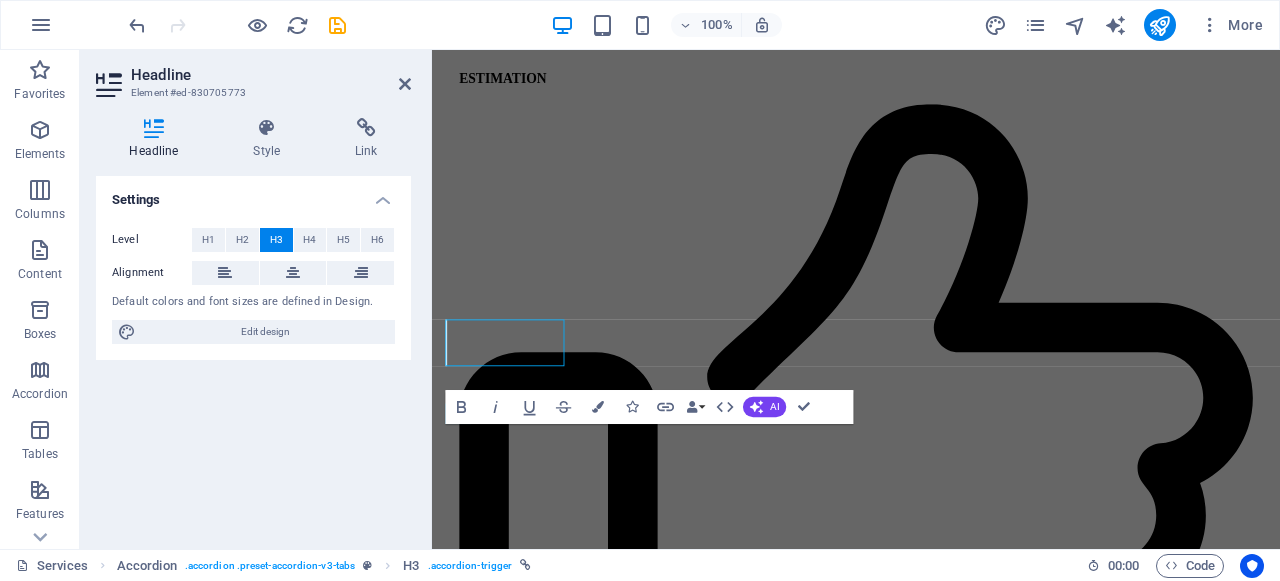 scroll, scrollTop: 2670, scrollLeft: 0, axis: vertical 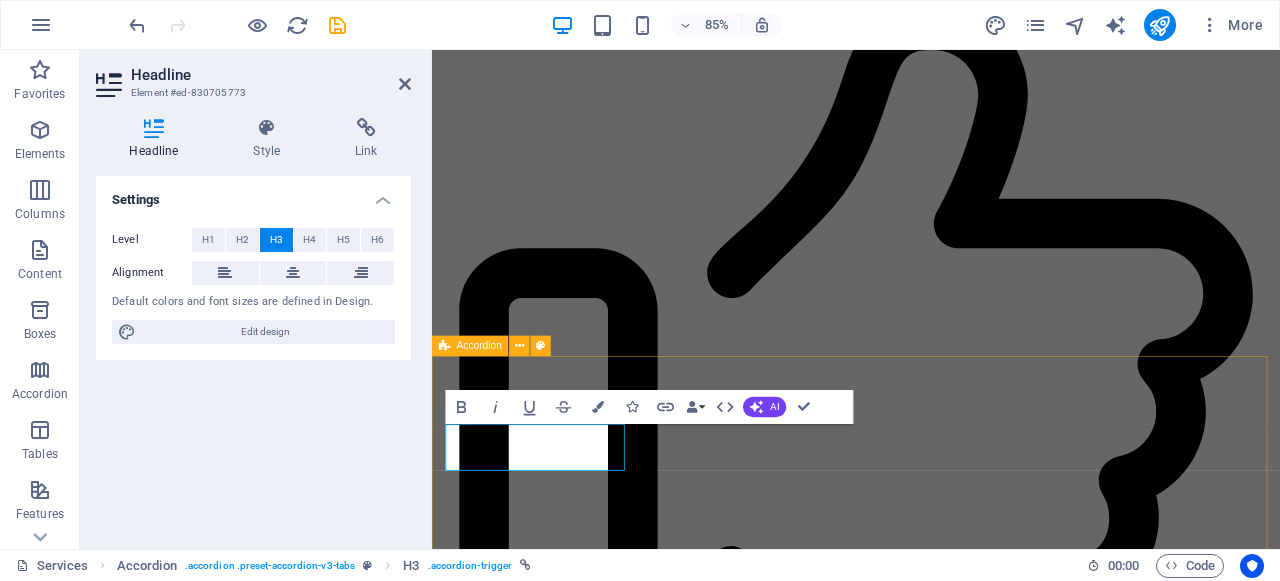 click on "Our Core Services Lorem ipsum dolor sit amet, consectetur adipisicing elit. Maiores ipsum repellat minus nihil. Labore, delectus, nam dignissimos ea repudiandae minima voluptatum magni pariatur possimus quia accusamus harum facilis corporis animi nisi. Enim, pariatur, impedit quia repellat harum ipsam laboriosam voluptas dicta illum nisi obcaecati reprehenderit quis placeat recusandae tenetur aperiam. Headline Lorem ipsum dolor sit amet, consectetur adipisicing elit. Maiores ipsum repellat minus nihil. Labore, delectus, nam dignissimos ea repudiandae minima voluptatum magni pariatur possimus quia accusamus harum facilis corporis animi nisi. Enim, pariatur, impedit quia repellat harum ipsam laboriosam voluptas dicta illum nisi obcaecati reprehenderit quis placeat recusandae tenetur aperiam. Headline" at bounding box center [931, 5768] 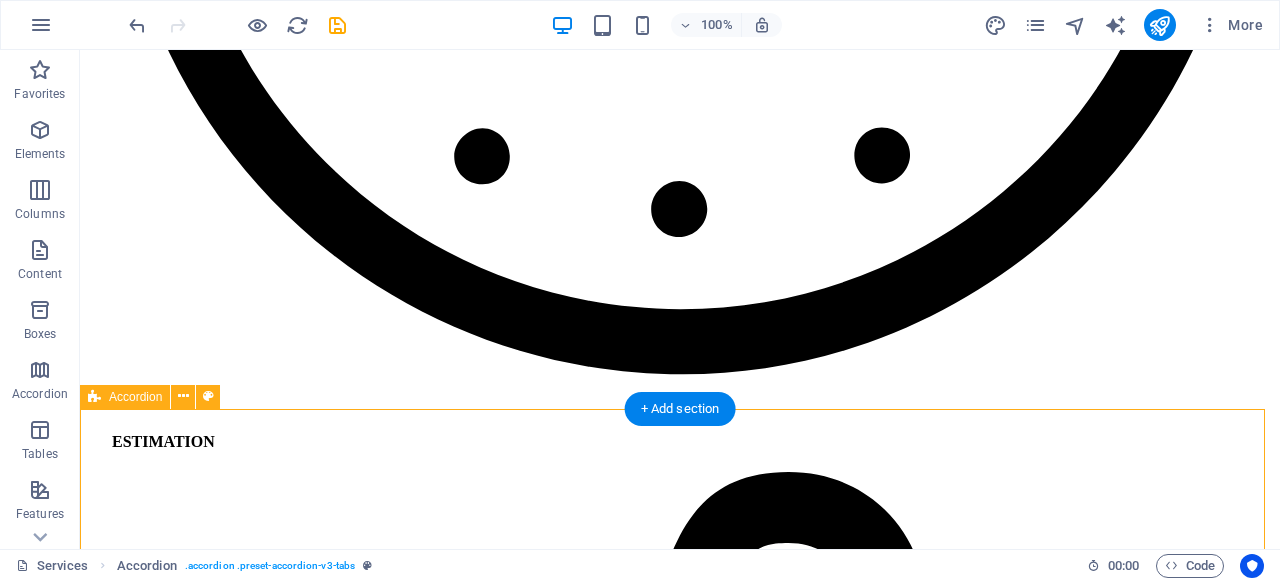 scroll, scrollTop: 2669, scrollLeft: 0, axis: vertical 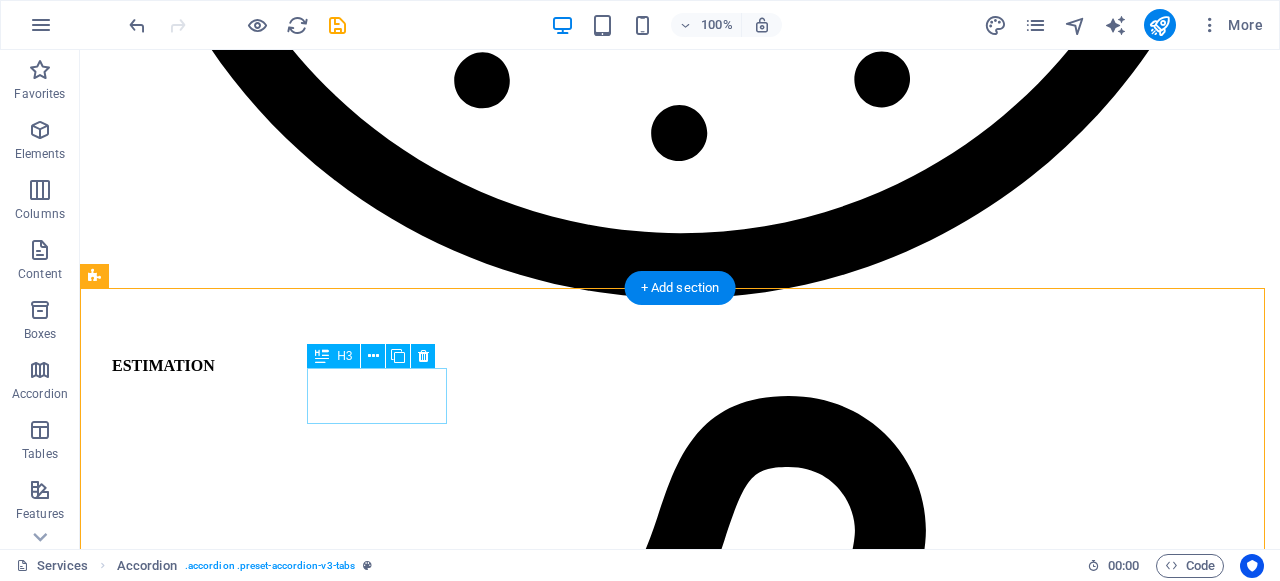 click on "Headline" at bounding box center (680, 6543) 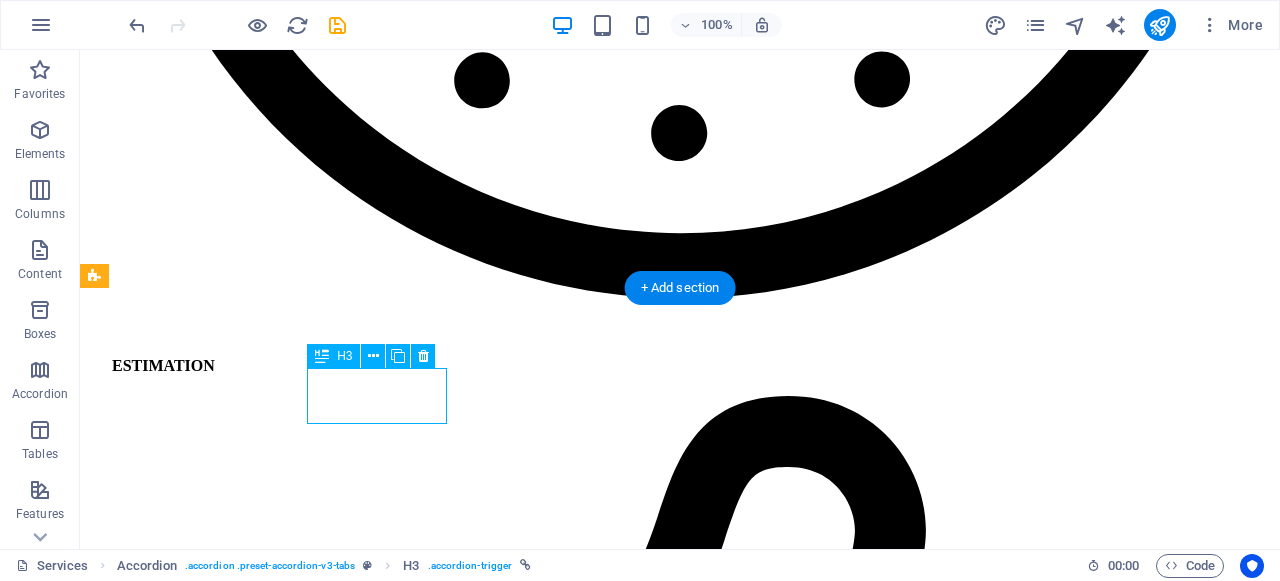 click on "Headline" at bounding box center [680, 6543] 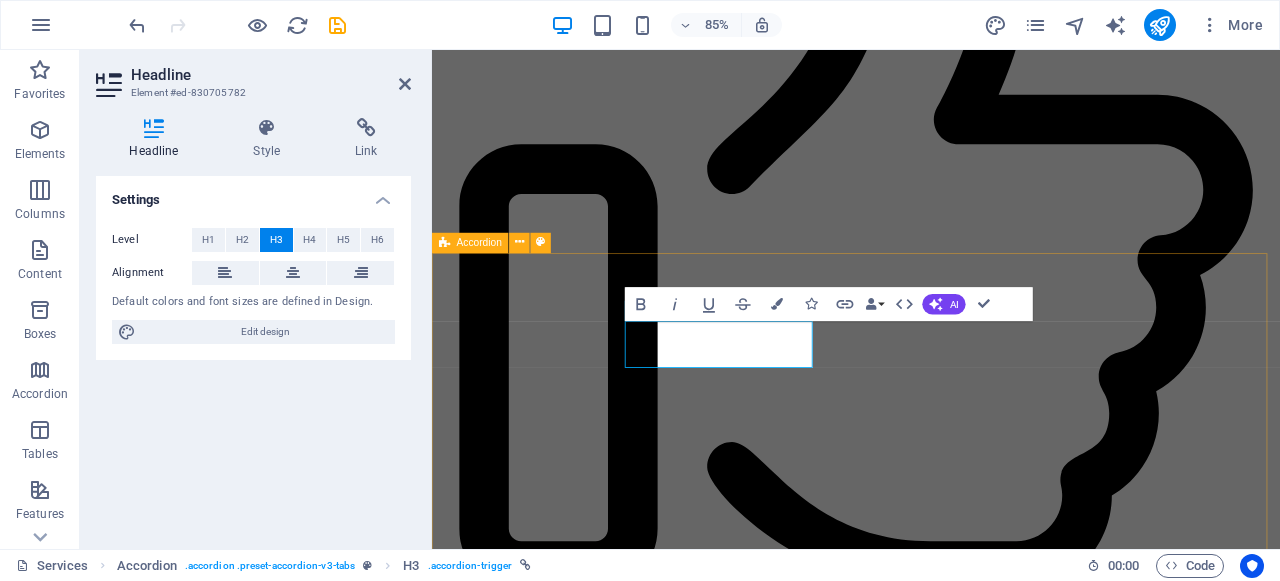 click on "Our Core Services Lorem ipsum dolor sit amet, consectetur adipisicing elit. Maiores ipsum repellat minus nihil. Labore, delectus, nam dignissimos ea repudiandae minima voluptatum magni pariatur possimus quia accusamus harum facilis corporis animi nisi. Enim, pariatur, impedit quia repellat harum ipsam laboriosam voluptas dicta illum nisi obcaecati reprehenderit quis placeat recusandae tenetur aperiam. Monthly HR Partner Lorem ipsum dolor sit amet, consectetur adipisicing elit. Maiores ipsum repellat minus nihil. Labore, delectus, nam dignissimos ea repudiandae minima voluptatum magni pariatur possimus quia accusamus harum facilis corporis animi nisi. Enim, pariatur, impedit quia repellat harum ipsam laboriosam voluptas dicta illum nisi obcaecati reprehenderit quis placeat recusandae tenetur aperiam. Headline" at bounding box center (931, 5646) 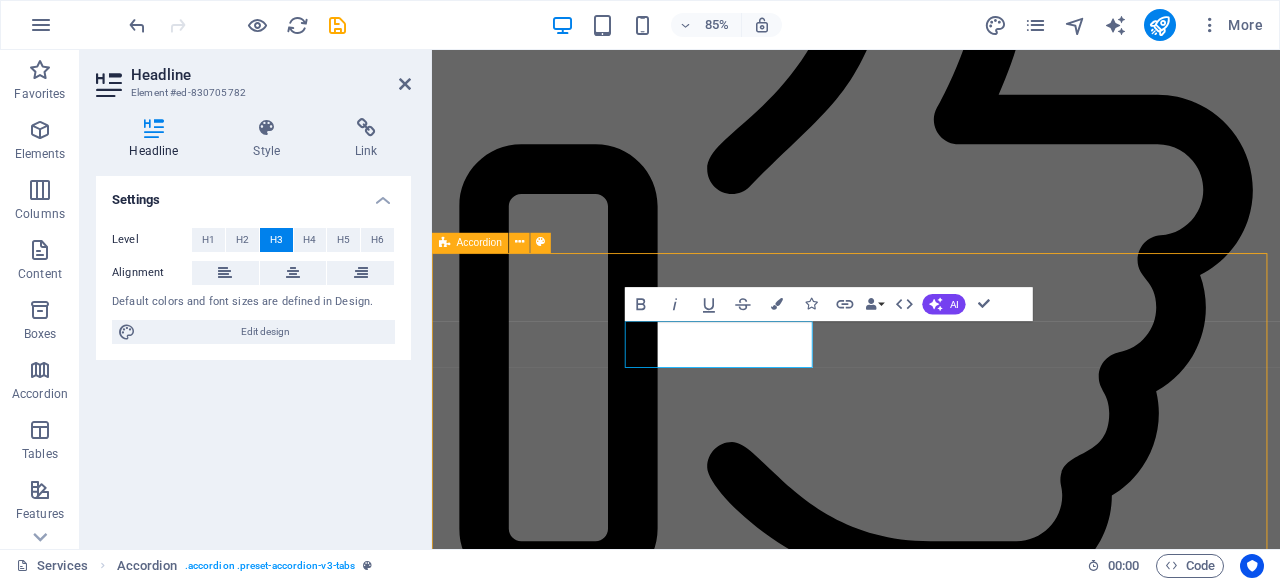 scroll, scrollTop: 2669, scrollLeft: 0, axis: vertical 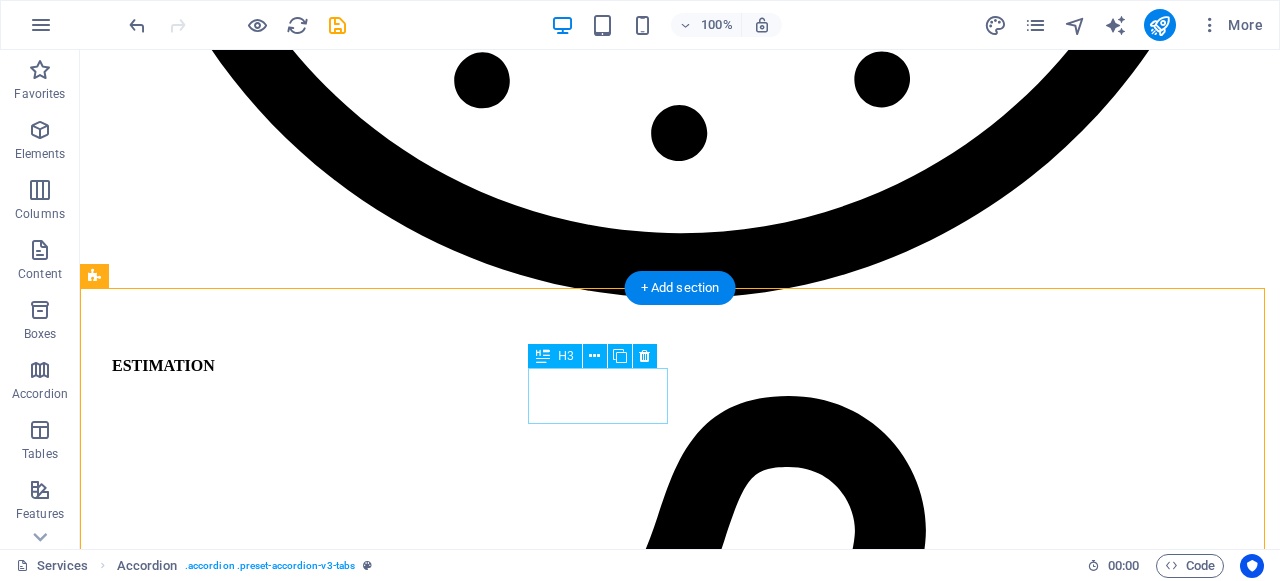 click on "Headline" at bounding box center (680, 6657) 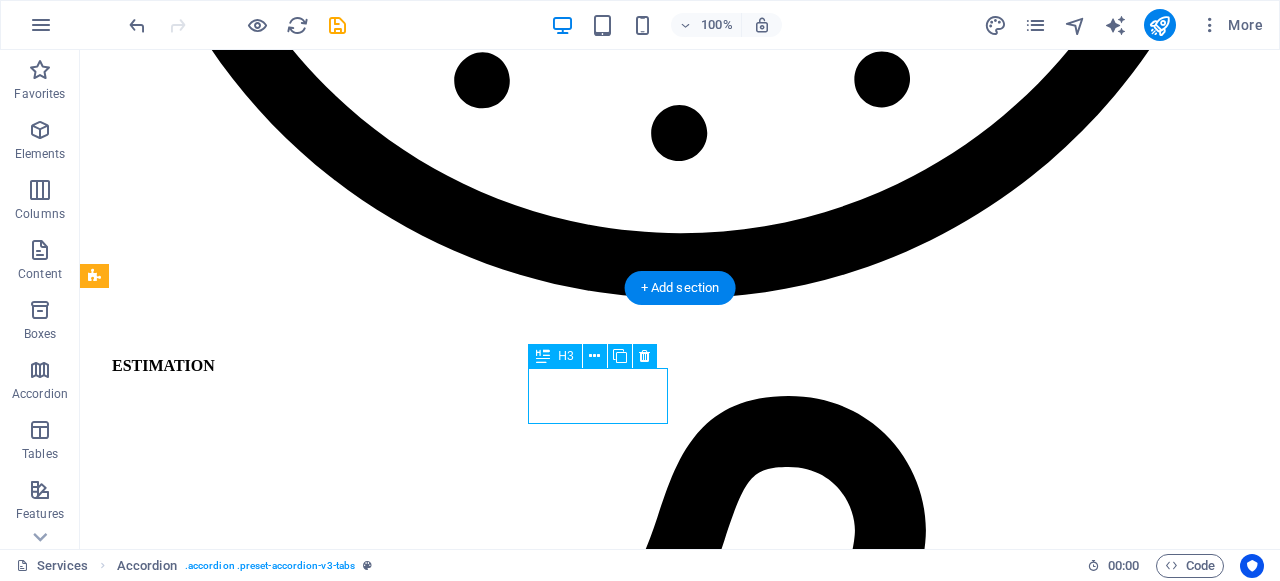 click on "Headline" at bounding box center [680, 6657] 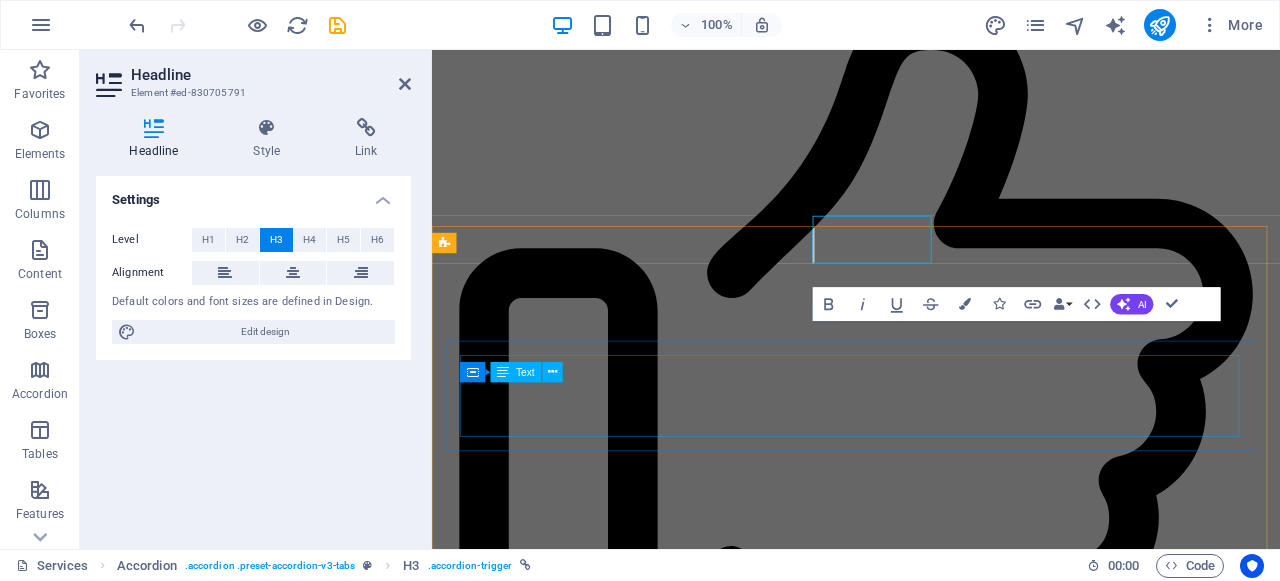 scroll, scrollTop: 2792, scrollLeft: 0, axis: vertical 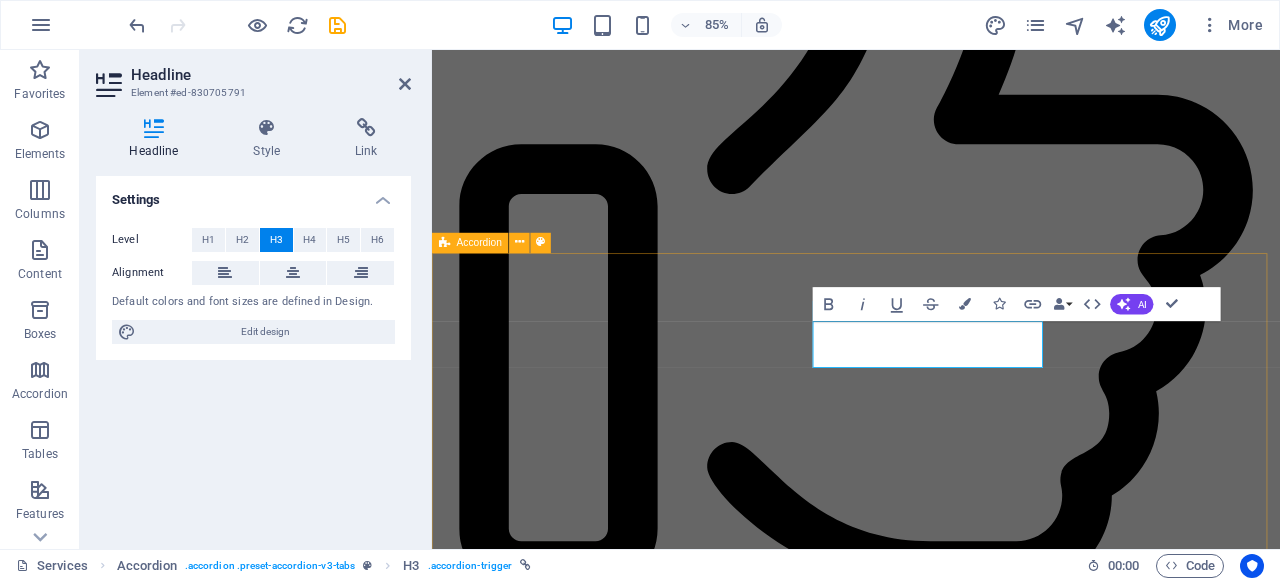 click on "Our Core Services Lorem ipsum dolor sit amet, consectetur adipisicing elit. Maiores ipsum repellat minus nihil. Labore, delectus, nam dignissimos ea repudiandae minima voluptatum magni pariatur possimus quia accusamus harum facilis corporis animi nisi. Enim, pariatur, impedit quia repellat harum ipsam laboriosam voluptas dicta illum nisi obcaecati reprehenderit quis placeat recusandae tenetur aperiam. Monthly HR Partner Lorem ipsum dolor sit amet, consectetur adipisicing elit. Maiores ipsum repellat minus nihil. Labore, delectus, nam dignissimos ea repudiandae minima voluptatum magni pariatur possimus quia accusamus harum facilis corporis animi nisi. Enim, pariatur, impedit quia repellat harum ipsam laboriosam voluptas dicta illum nisi obcaecati reprehenderit quis placeat recusandae tenetur aperiam. Free HR Health Check-up" at bounding box center [931, 5646] 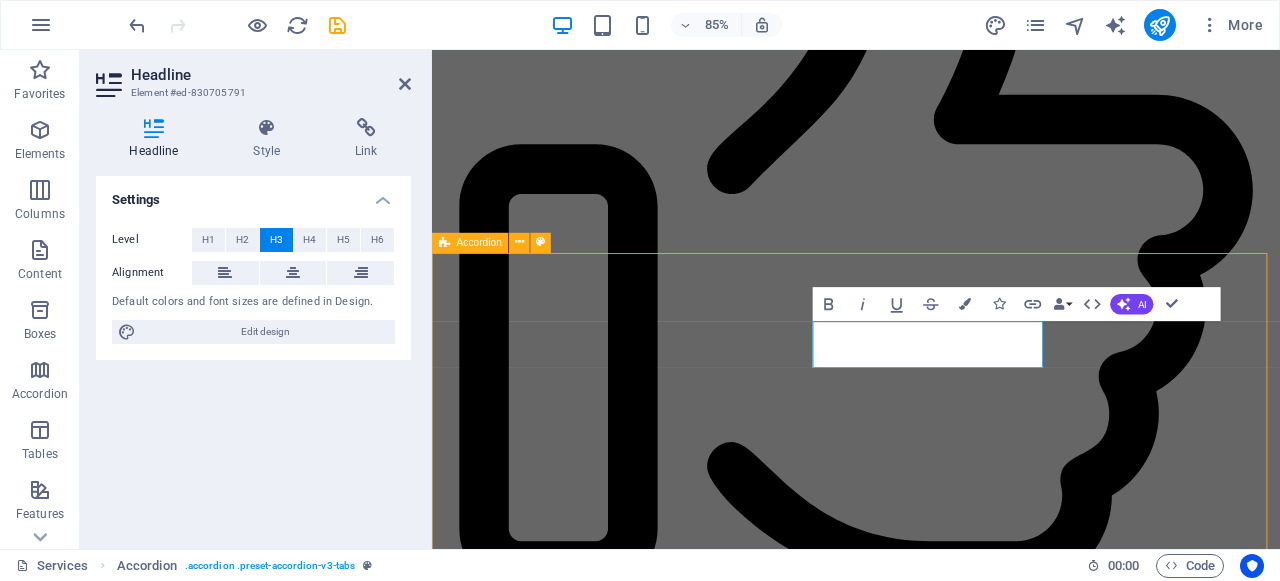 scroll, scrollTop: 2669, scrollLeft: 0, axis: vertical 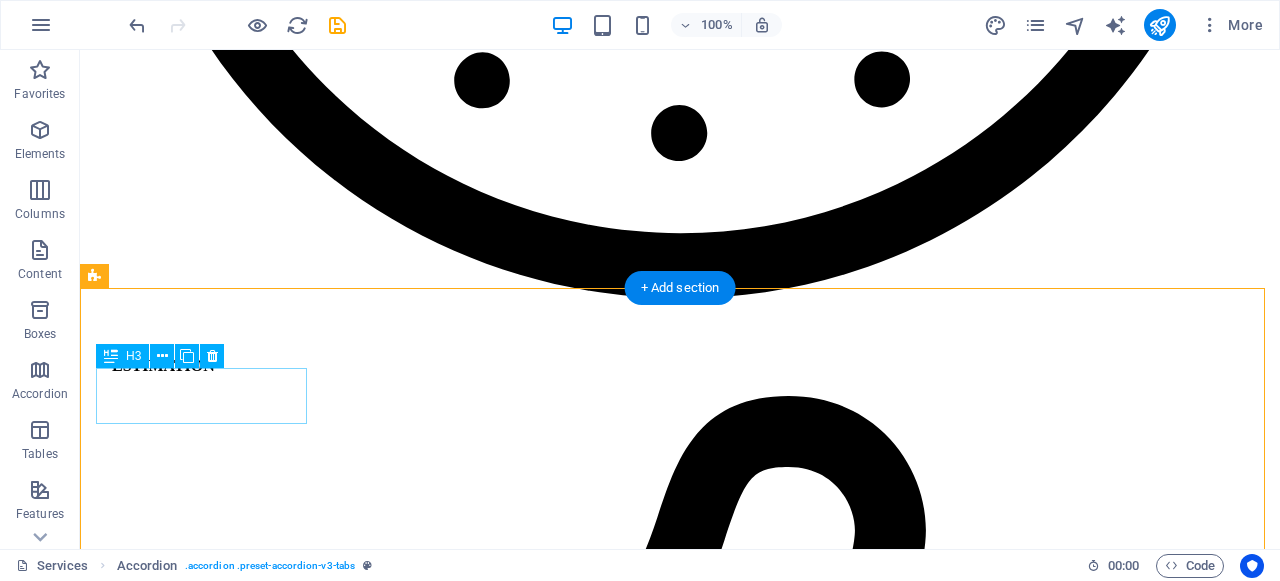 click on "Our Core Services" at bounding box center (680, 6430) 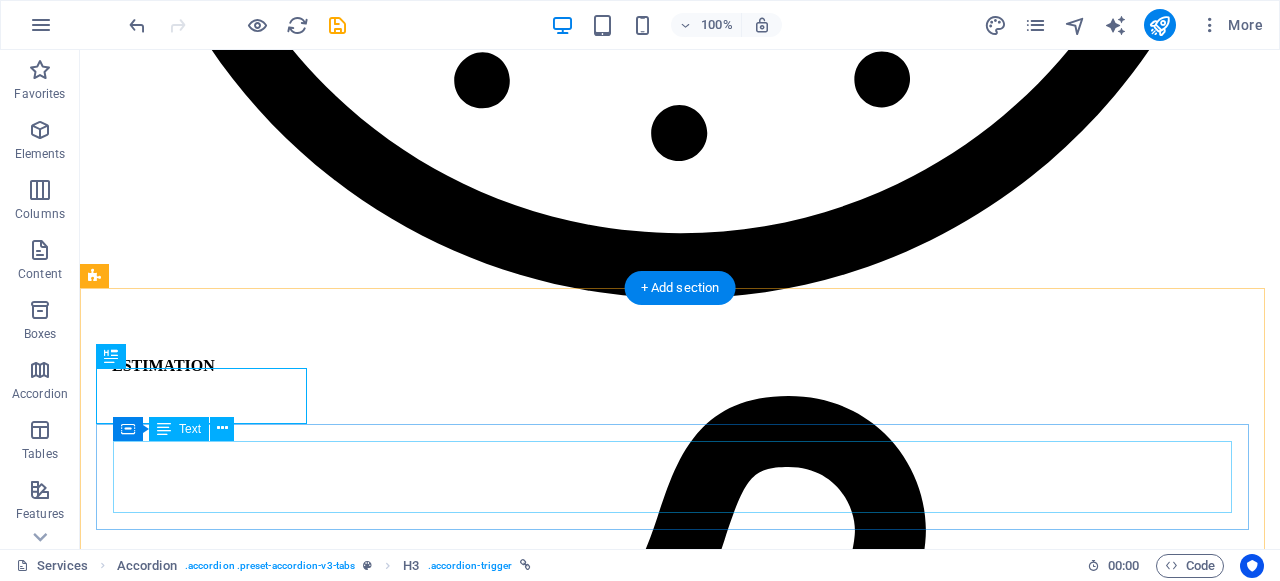 click on "Lorem ipsum dolor sit amet, consectetur adipisicing elit. Maiores ipsum repellat minus nihil. Labore, delectus, nam dignissimos ea repudiandae minima voluptatum magni pariatur possimus quia accusamus harum facilis corporis animi nisi. Enim, pariatur, impedit quia repellat harum ipsam laboriosam voluptas dicta illum nisi obcaecati reprehenderit quis placeat recusandae tenetur aperiam." at bounding box center (680, 6486) 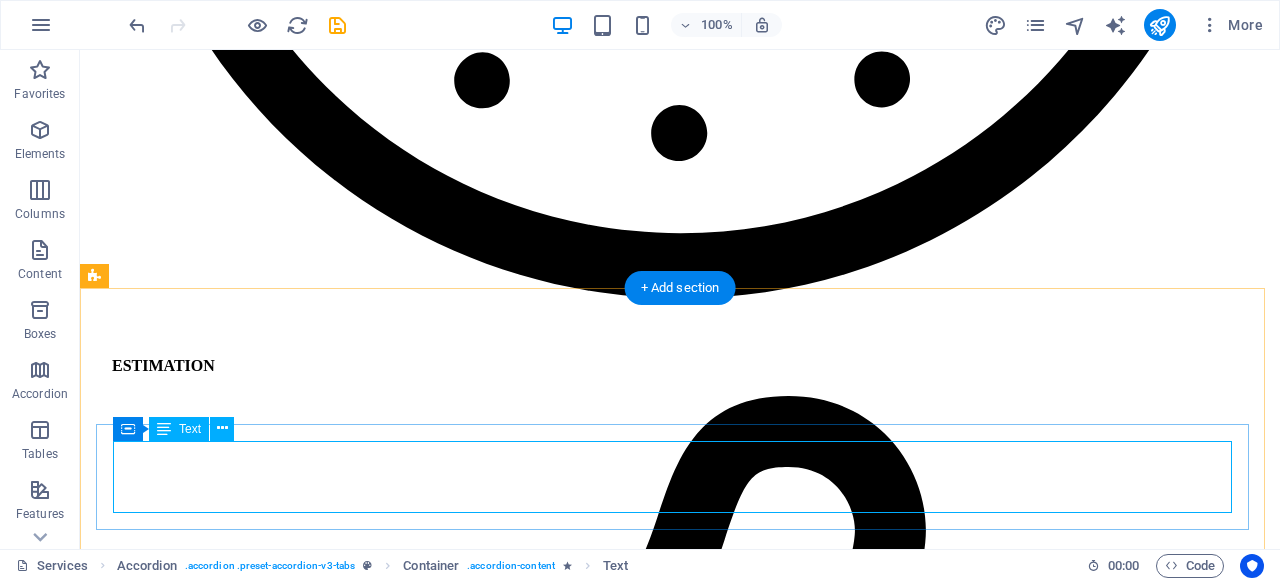click on "Lorem ipsum dolor sit amet, consectetur adipisicing elit. Maiores ipsum repellat minus nihil. Labore, delectus, nam dignissimos ea repudiandae minima voluptatum magni pariatur possimus quia accusamus harum facilis corporis animi nisi. Enim, pariatur, impedit quia repellat harum ipsam laboriosam voluptas dicta illum nisi obcaecati reprehenderit quis placeat recusandae tenetur aperiam." at bounding box center (680, 6486) 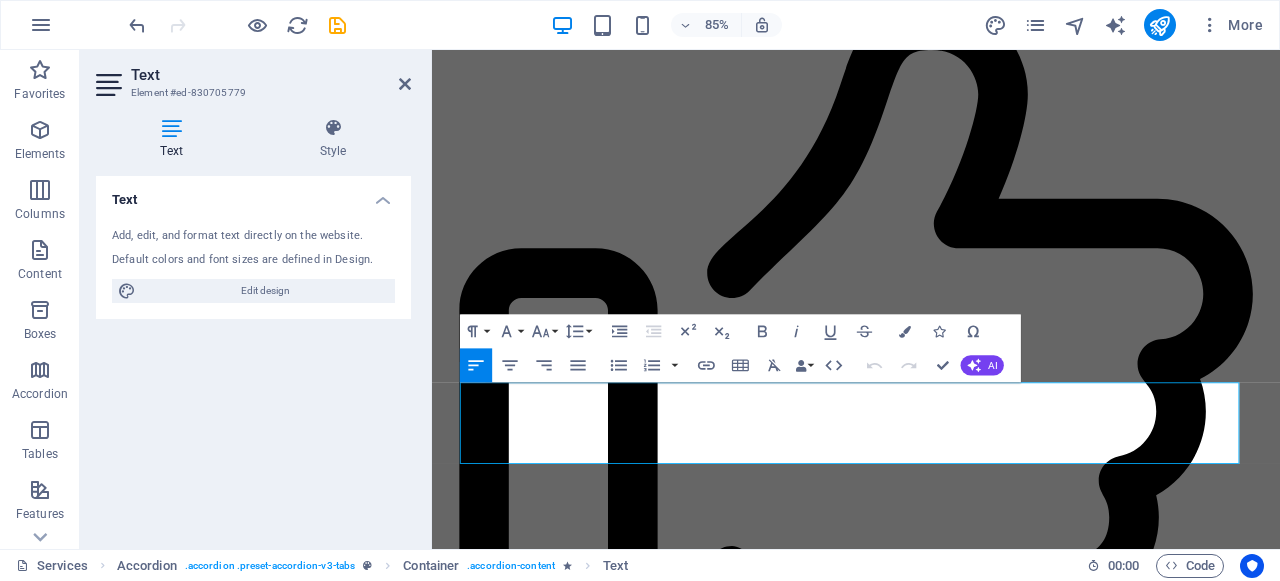 scroll, scrollTop: 2792, scrollLeft: 0, axis: vertical 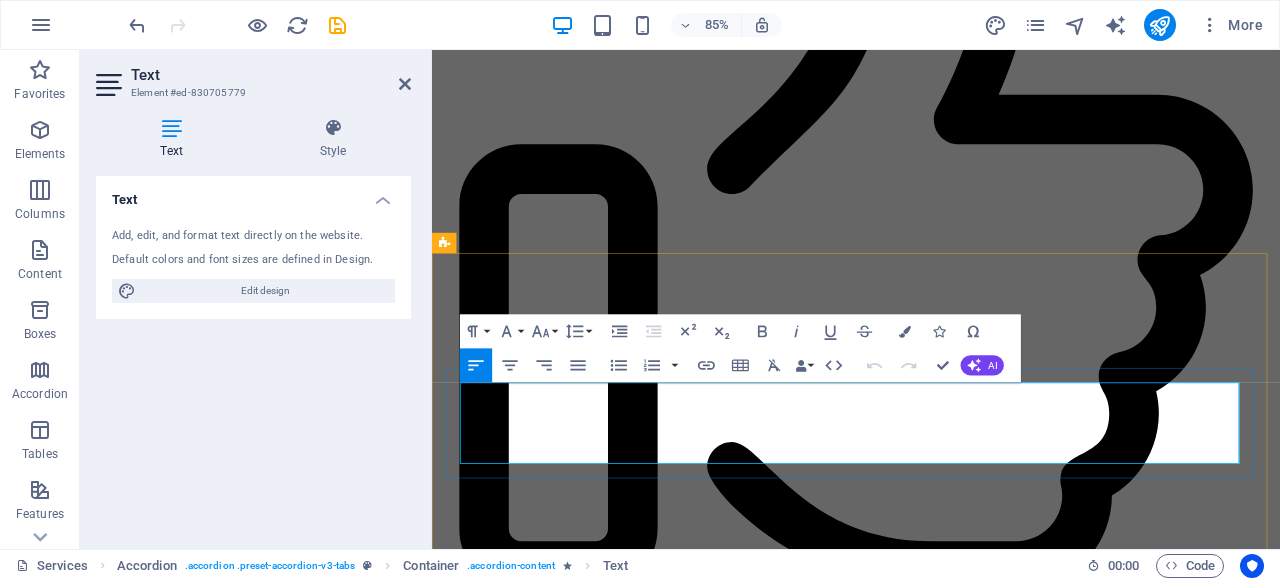 drag, startPoint x: 919, startPoint y: 527, endPoint x: 467, endPoint y: 451, distance: 458.34485 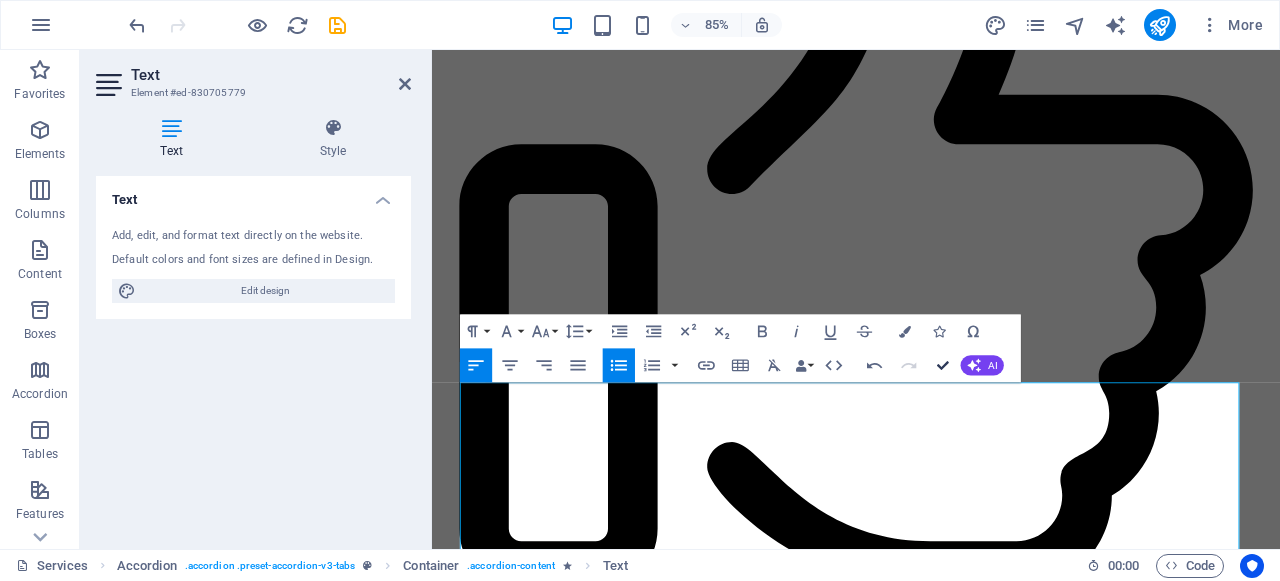 drag, startPoint x: 948, startPoint y: 369, endPoint x: 869, endPoint y: 318, distance: 94.031906 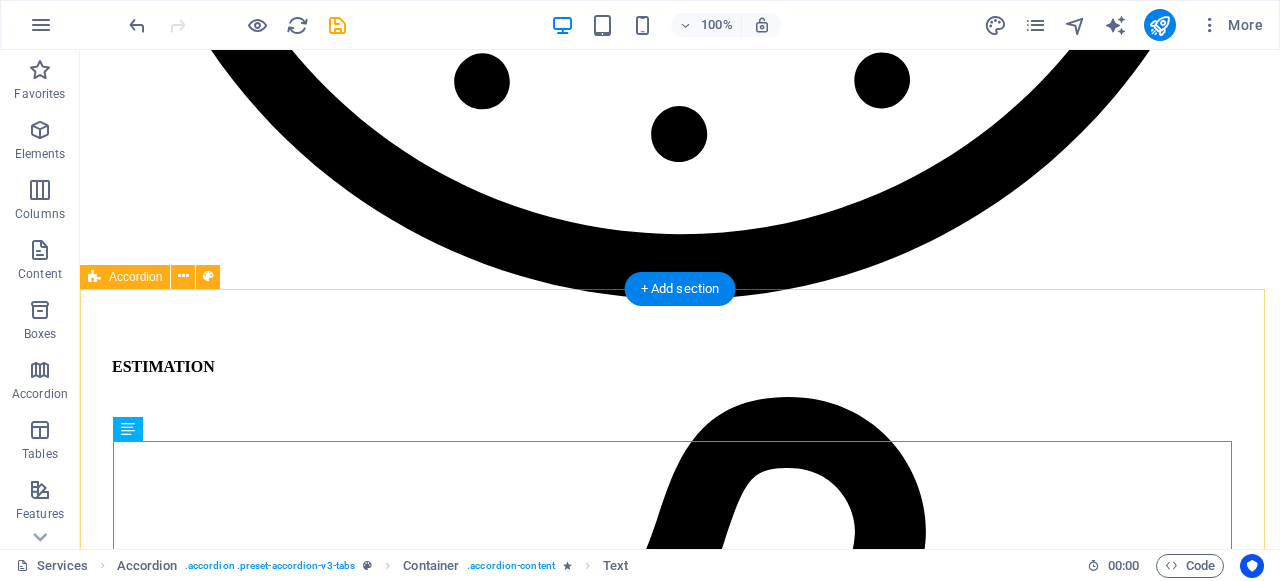 click on "Our Core Services Monthly HR Partner Plans  (Starting ₹4,999/month): For startups & micro-businesses looking for part-time HR support Recruitment Services:  Sourcing, screening, and hiring the right talent across India HR Policy Setup:  Tailored HR policies, employee handbooks, onboarding formats Payroll & Statutory Compliance:  PF, ESIC, gratuity, and documentation guidance HR Audit / “HR Health Check-up”:  Complimentary HR documentation review for companies in the Mumbai Metropolitan Region Monthly HR Partner Lorem ipsum dolor sit amet, consectetur adipisicing elit. Maiores ipsum repellat minus nihil. Labore, delectus, nam dignissimos ea repudiandae minima voluptatum magni pariatur possimus quia accusamus harum facilis corporis animi nisi. Enim, pariatur, impedit quia repellat harum ipsam laboriosam voluptas dicta illum nisi obcaecati reprehenderit quis placeat recusandae tenetur aperiam. Free HR Health Check-up" at bounding box center (680, 6626) 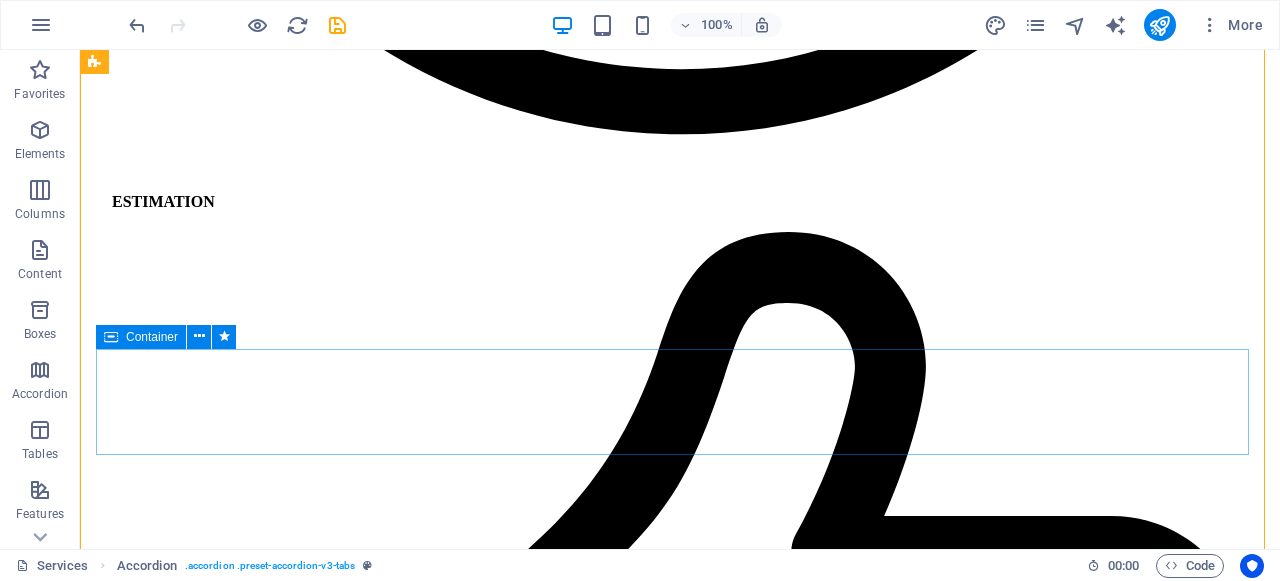 scroll, scrollTop: 2926, scrollLeft: 0, axis: vertical 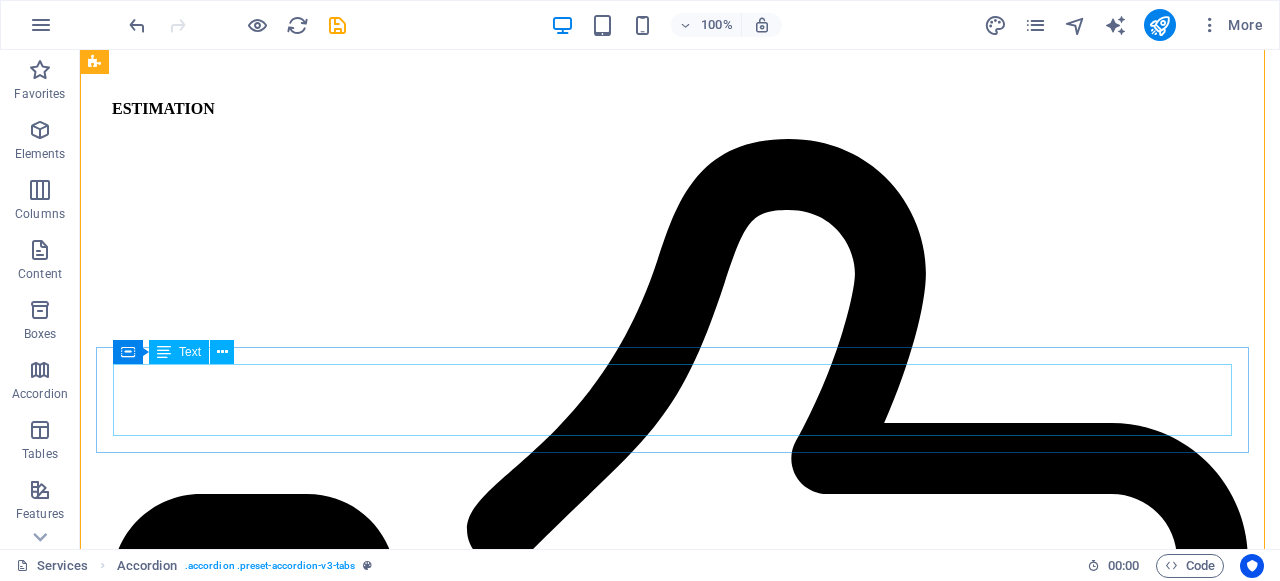 click on "Lorem ipsum dolor sit amet, consectetur adipisicing elit. Maiores ipsum repellat minus nihil. Labore, delectus, nam dignissimos ea repudiandae minima voluptatum magni pariatur possimus quia accusamus harum facilis corporis animi nisi. Enim, pariatur, impedit quia repellat harum ipsam laboriosam voluptas dicta illum nisi obcaecati reprehenderit quis placeat recusandae tenetur aperiam." at bounding box center [680, 6433] 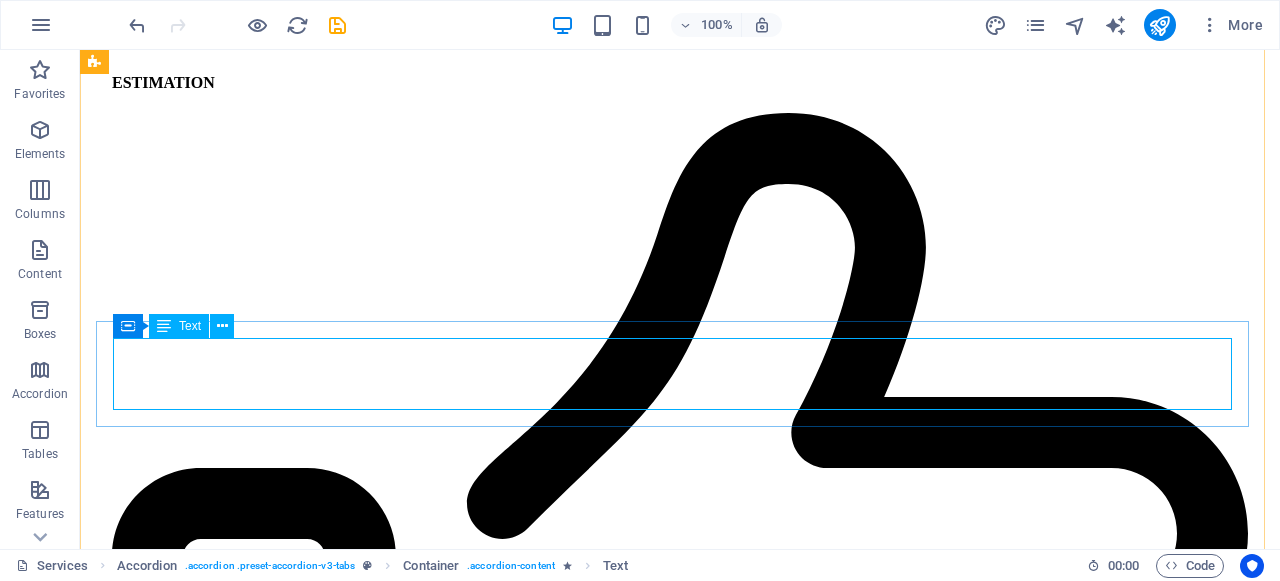 click on "Lorem ipsum dolor sit amet, consectetur adipisicing elit. Maiores ipsum repellat minus nihil. Labore, delectus, nam dignissimos ea repudiandae minima voluptatum magni pariatur possimus quia accusamus harum facilis corporis animi nisi. Enim, pariatur, impedit quia repellat harum ipsam laboriosam voluptas dicta illum nisi obcaecati reprehenderit quis placeat recusandae tenetur aperiam." at bounding box center (680, 6407) 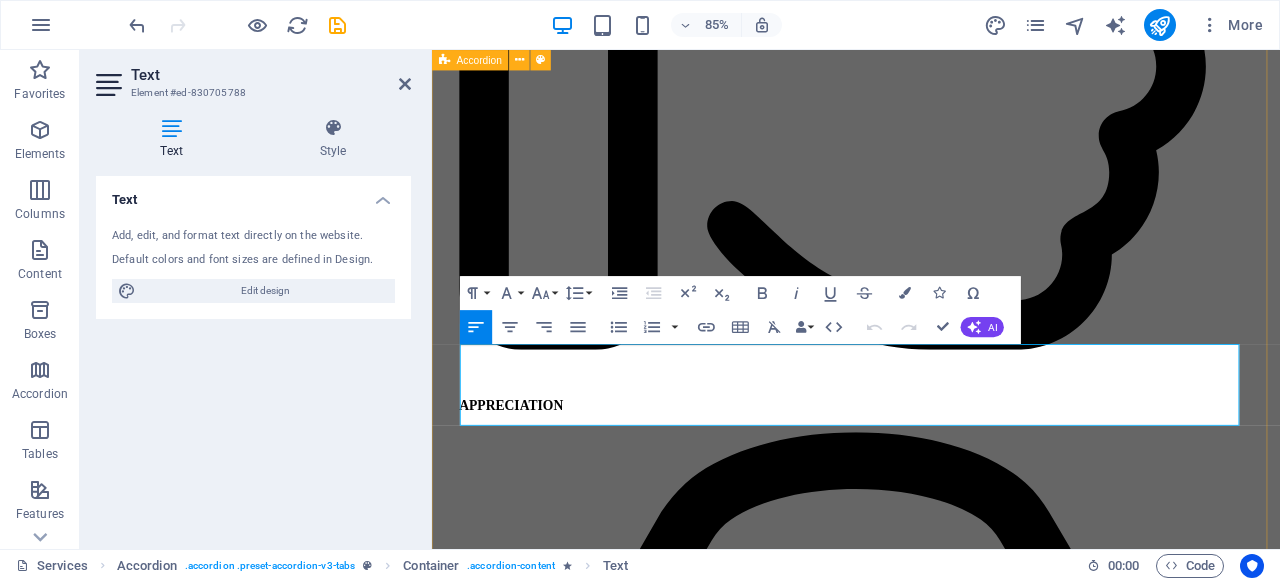 drag, startPoint x: 954, startPoint y: 474, endPoint x: 443, endPoint y: 400, distance: 516.3303 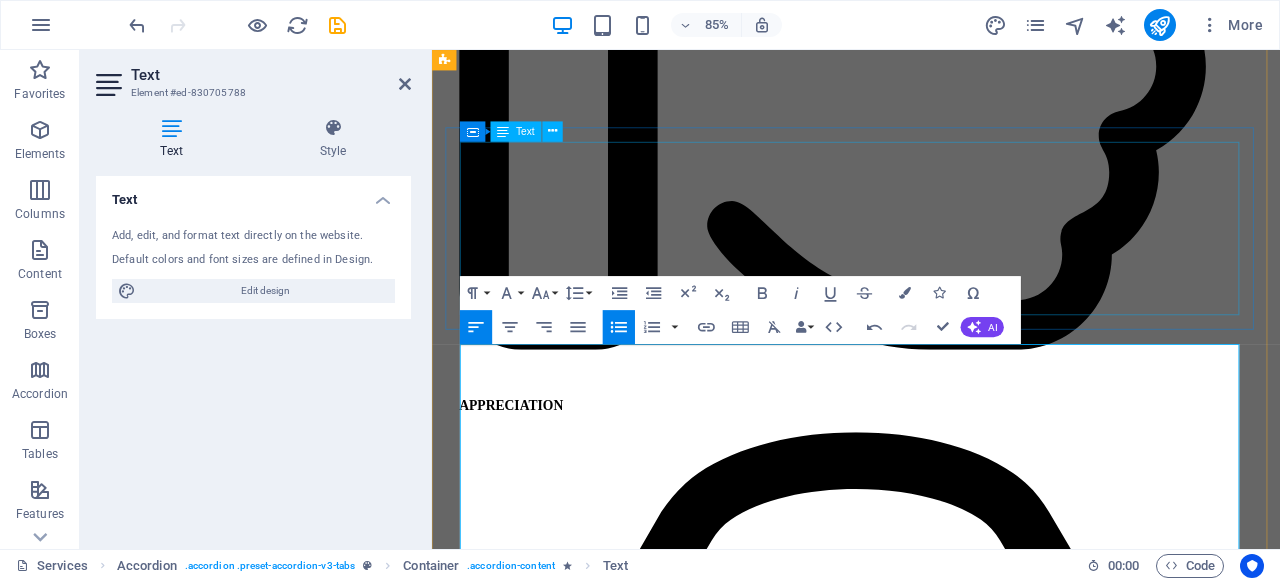 click on "Monthly HR Partner Plans  (Starting ₹4,999/month): For startups & micro-businesses looking for part-time HR support Recruitment Services:  Sourcing, screening, and hiring the right talent across India HR Policy Setup:  Tailored HR policies, employee handbooks, onboarding formats Payroll & Statutory Compliance:  PF, ESIC, gratuity, and documentation guidance HR Audit / “HR Health Check-up”:  Complimentary HR documentation review for companies in the Mumbai Metropolitan Region" at bounding box center [931, 5328] 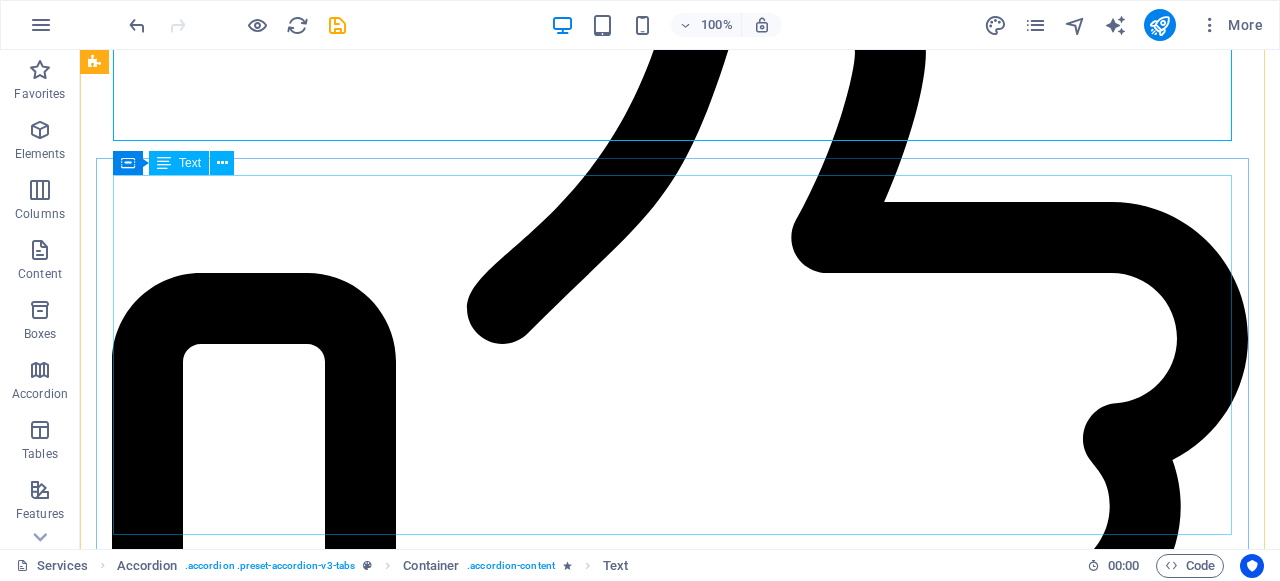 scroll, scrollTop: 3261, scrollLeft: 0, axis: vertical 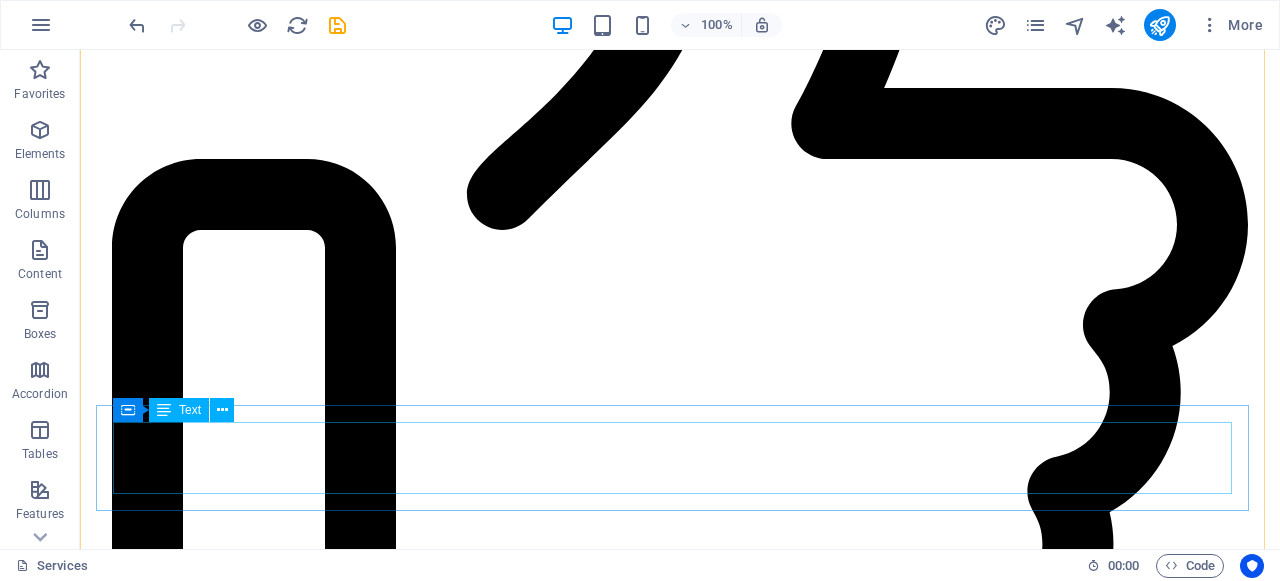click on "Lorem ipsum dolor sit amet, consectetur adipisicing elit. Maiores ipsum repellat minus nihil. Labore, delectus, nam dignissimos ea repudiandae minima voluptatum magni pariatur possimus quia accusamus harum facilis corporis animi nisi. Enim, pariatur, impedit quia repellat harum ipsam laboriosam voluptas dicta illum nisi obcaecati reprehenderit quis placeat recusandae tenetur aperiam." at bounding box center (680, 6492) 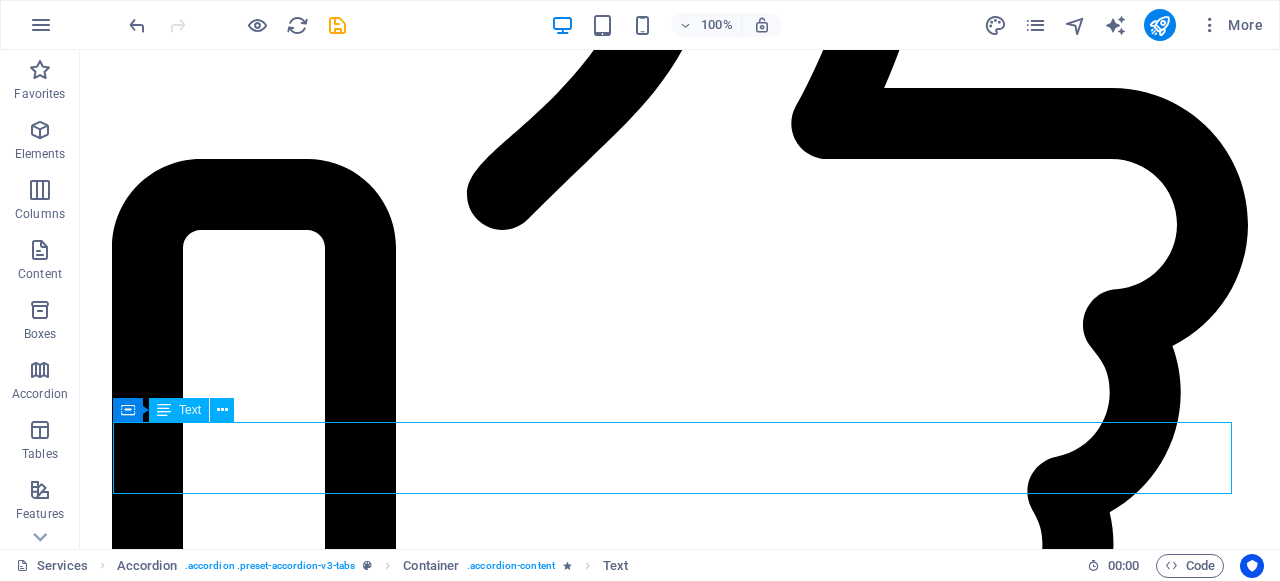 click on "Lorem ipsum dolor sit amet, consectetur adipisicing elit. Maiores ipsum repellat minus nihil. Labore, delectus, nam dignissimos ea repudiandae minima voluptatum magni pariatur possimus quia accusamus harum facilis corporis animi nisi. Enim, pariatur, impedit quia repellat harum ipsam laboriosam voluptas dicta illum nisi obcaecati reprehenderit quis placeat recusandae tenetur aperiam." at bounding box center [680, 6492] 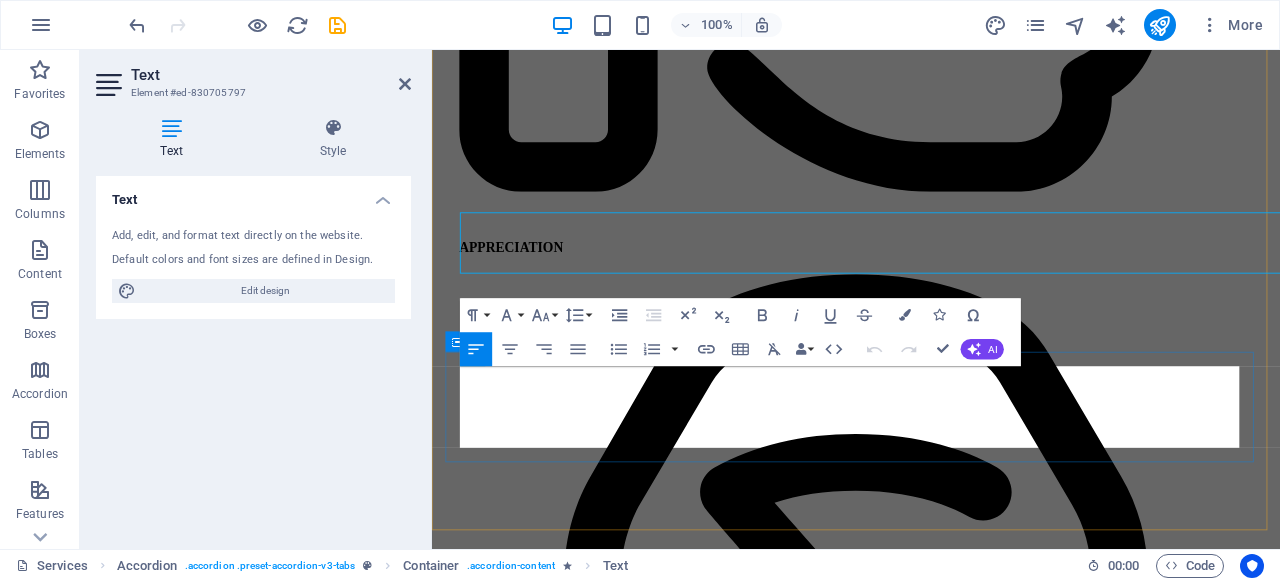 scroll, scrollTop: 3442, scrollLeft: 0, axis: vertical 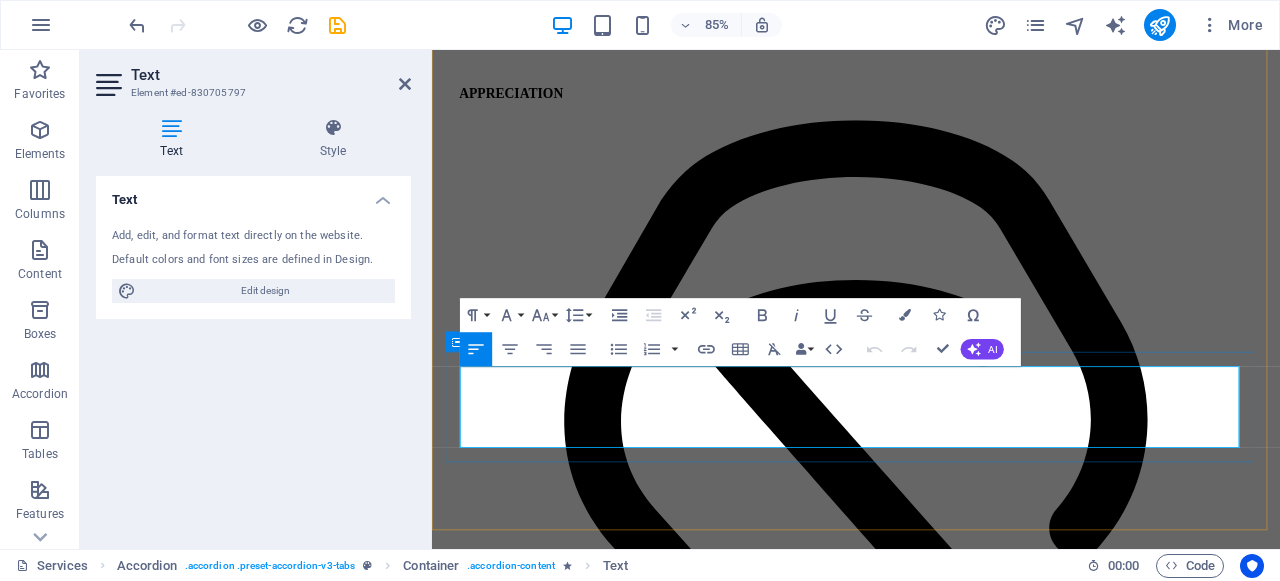 drag, startPoint x: 985, startPoint y: 501, endPoint x: 423, endPoint y: 422, distance: 567.5253 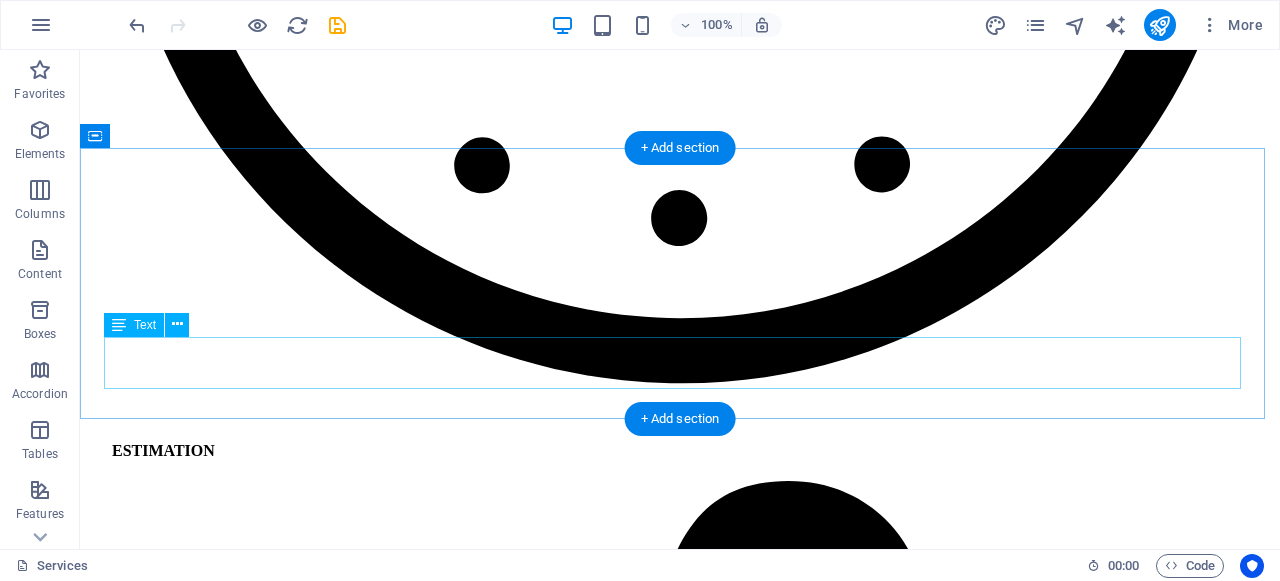 scroll, scrollTop: 2588, scrollLeft: 0, axis: vertical 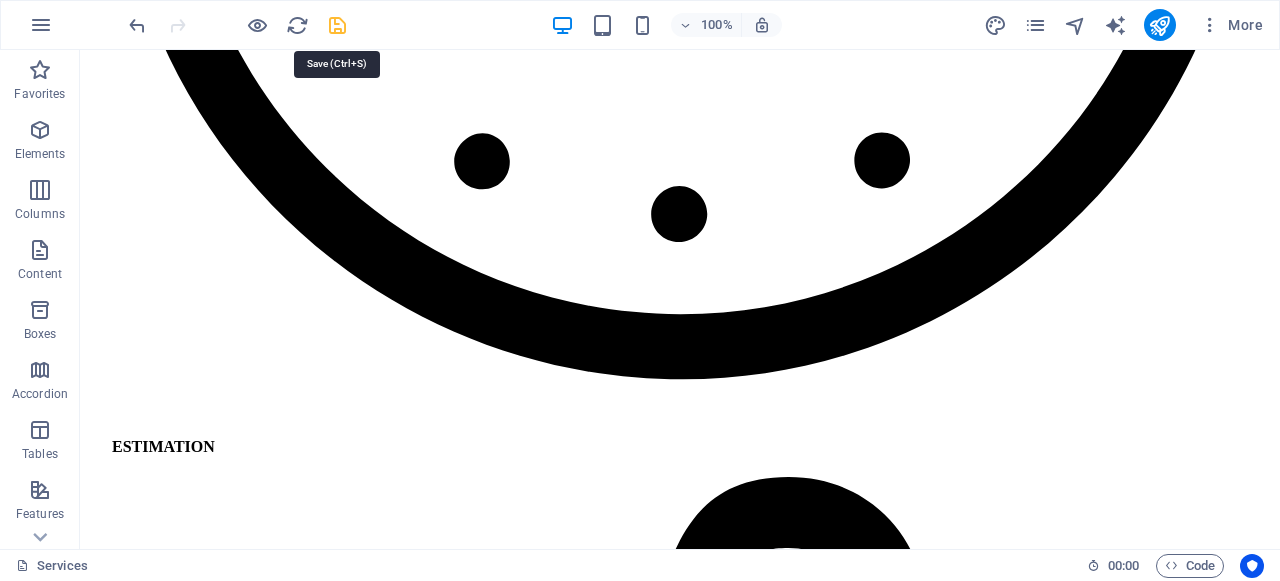 click at bounding box center [337, 25] 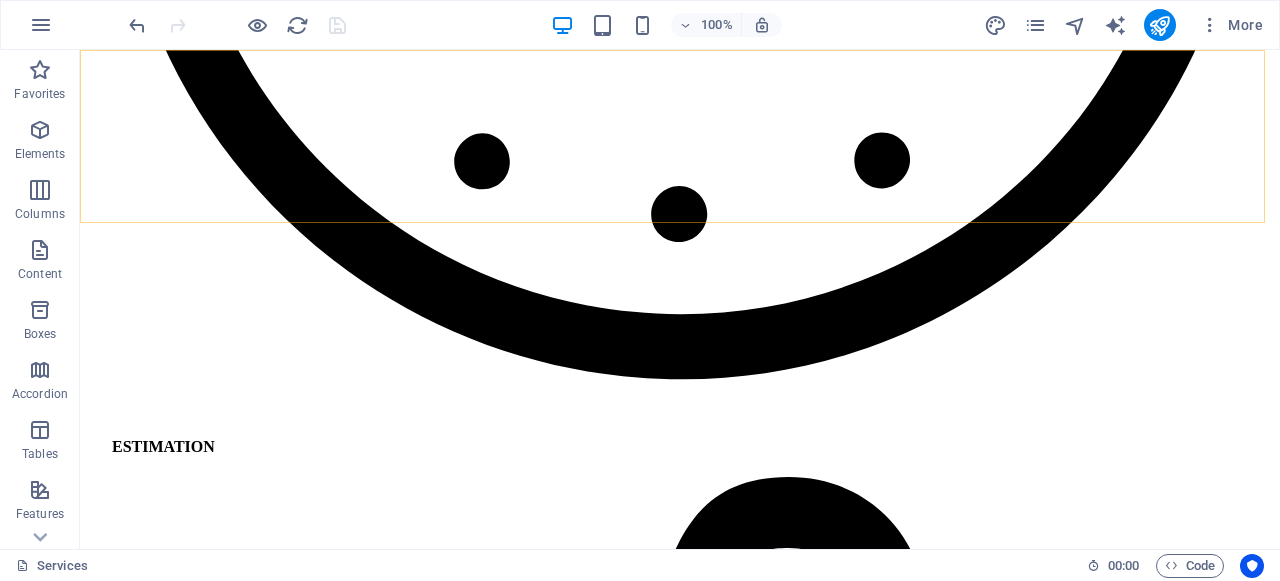 click on "ABOUT US SERVICES OUR APPROACH WHY US? CONTACT" at bounding box center (680, -2325) 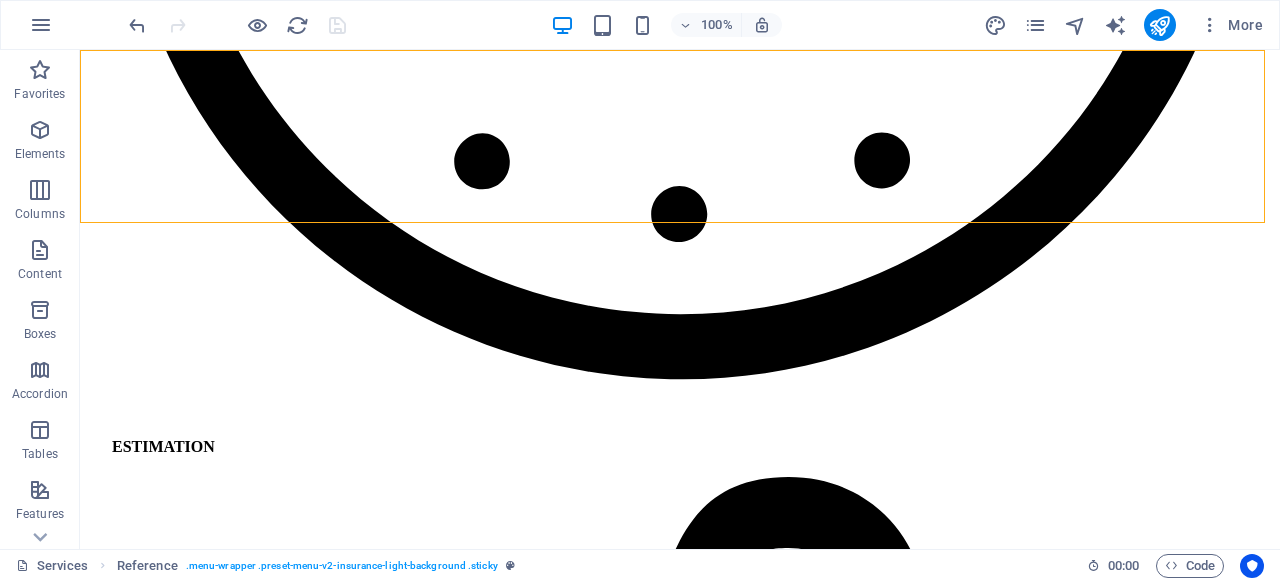 click on "More" at bounding box center [1127, 25] 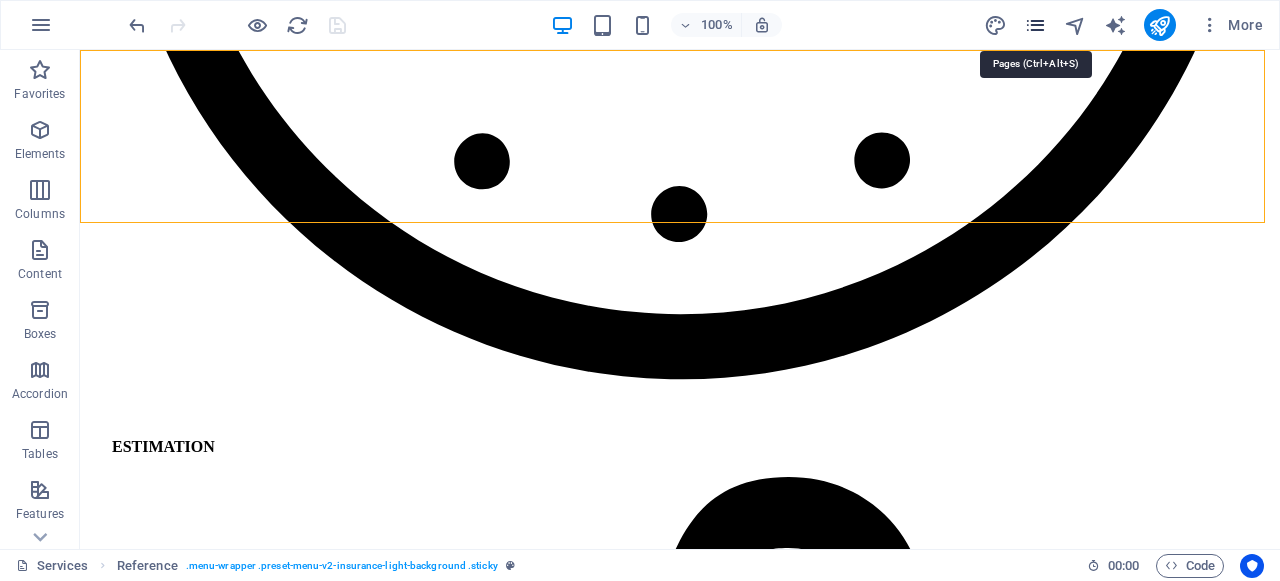 click at bounding box center [1035, 25] 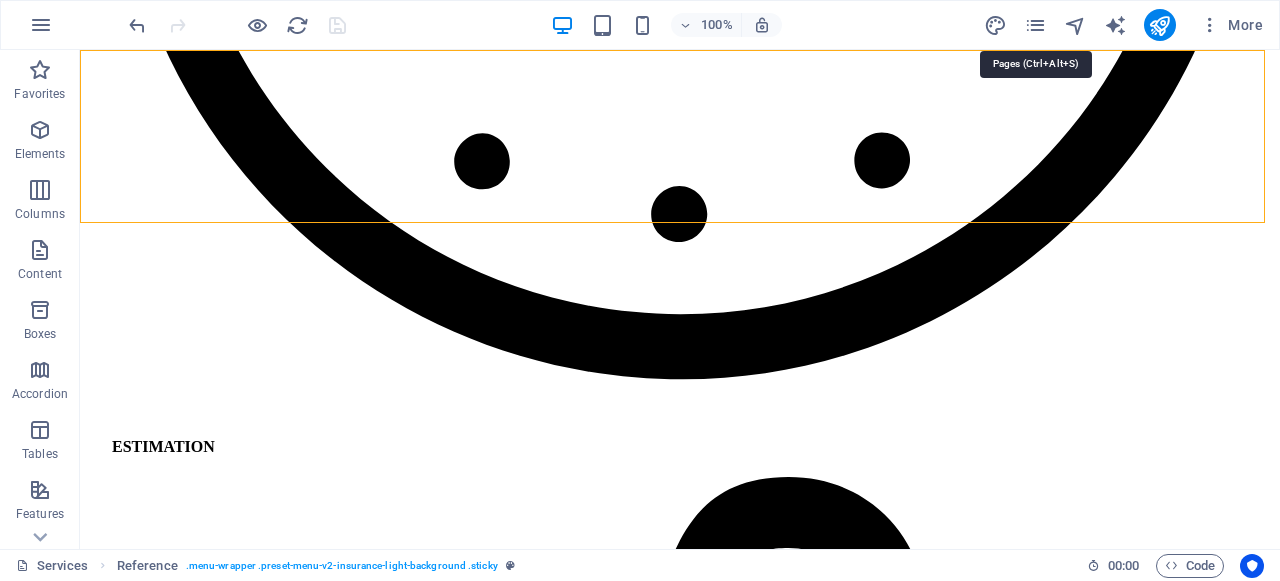 scroll, scrollTop: 2711, scrollLeft: 0, axis: vertical 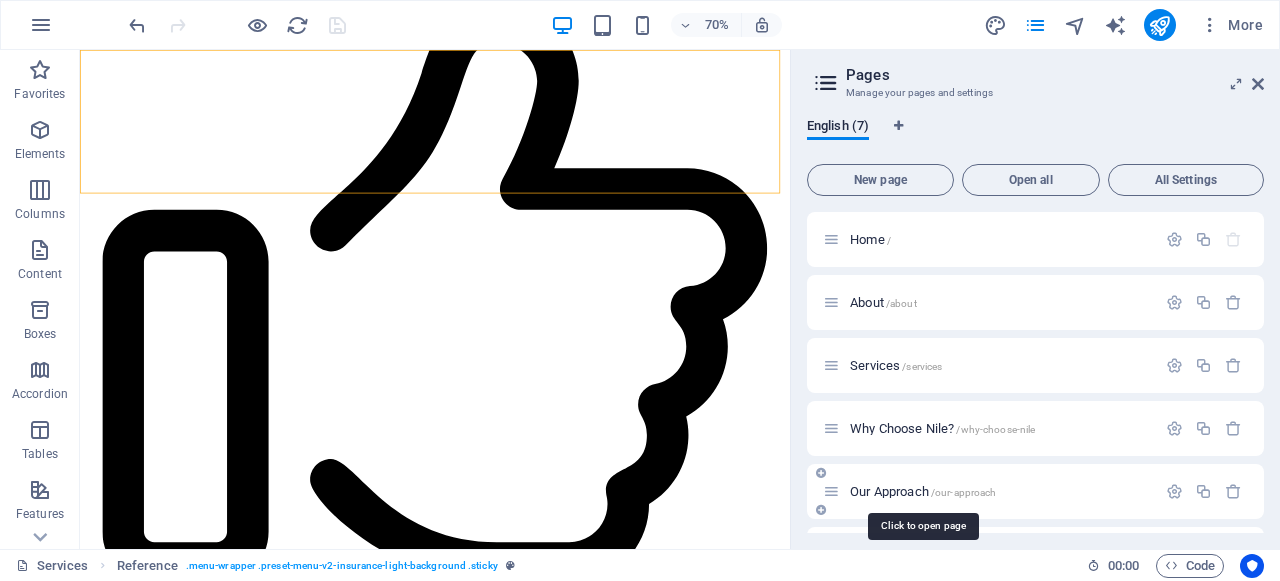 click on "Our Approach /our-approach" at bounding box center [923, 491] 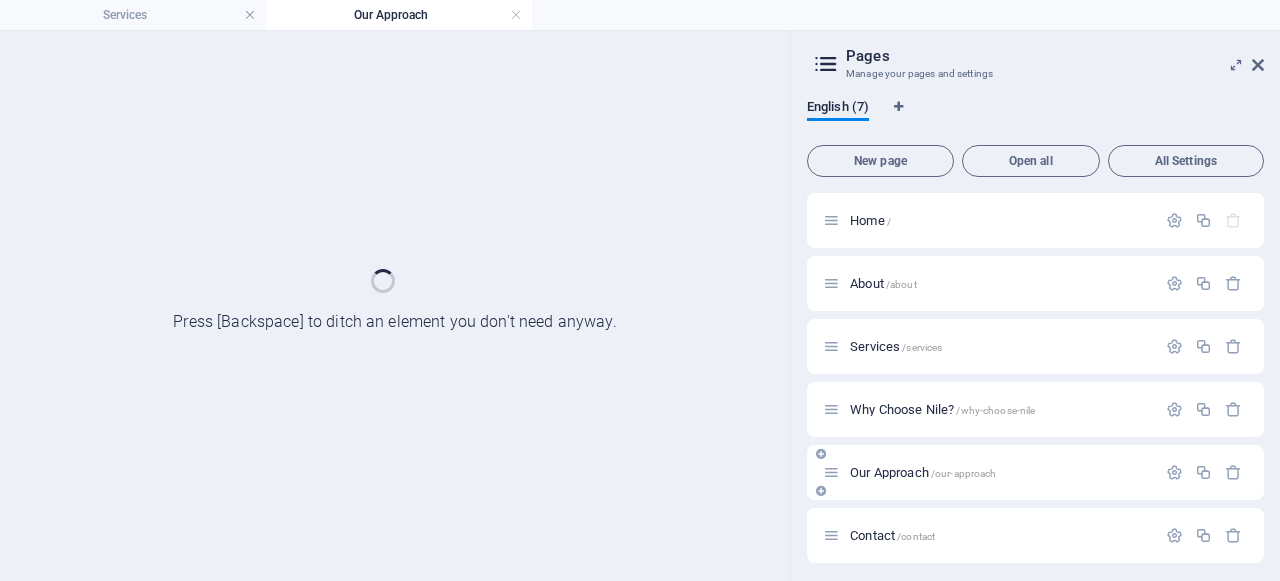 scroll, scrollTop: 0, scrollLeft: 0, axis: both 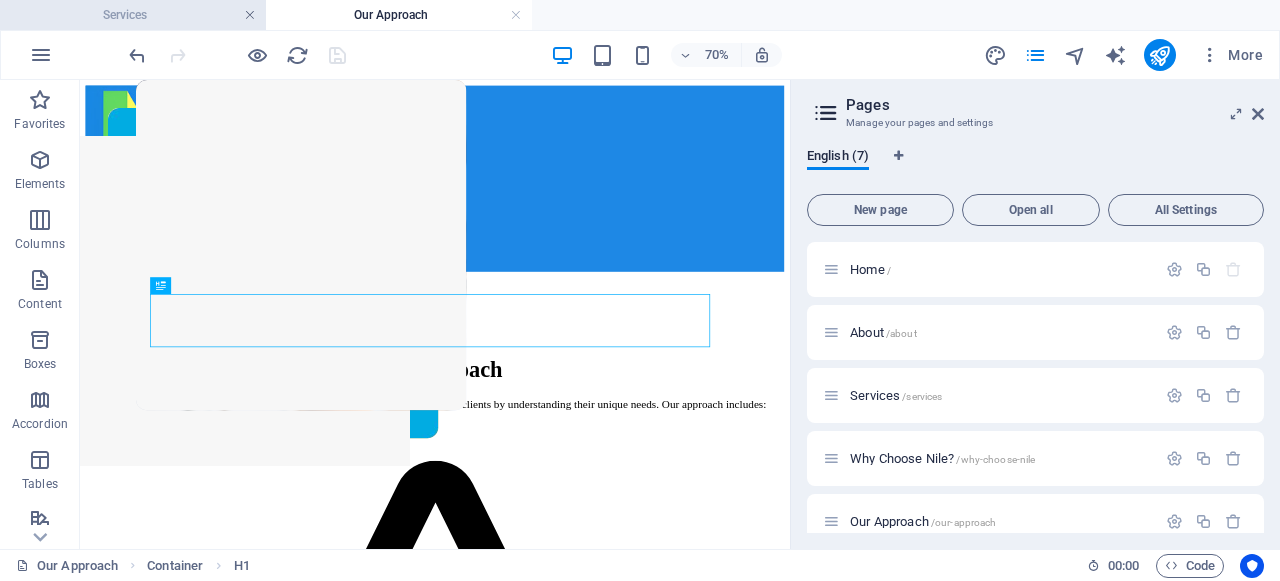 click at bounding box center [250, 15] 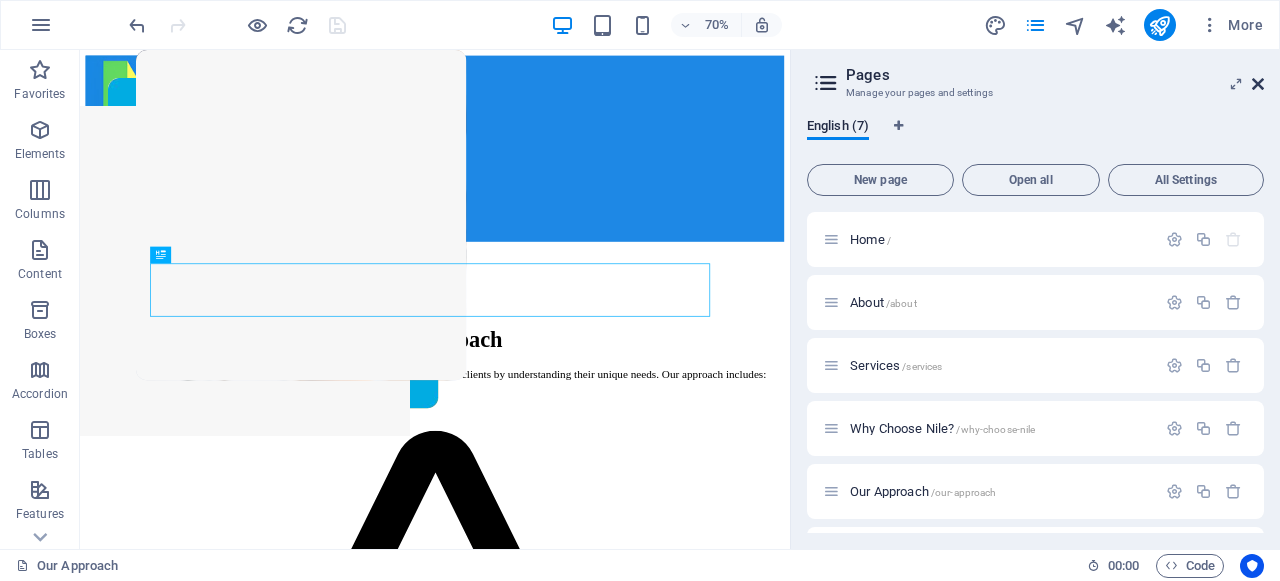 click at bounding box center (1258, 84) 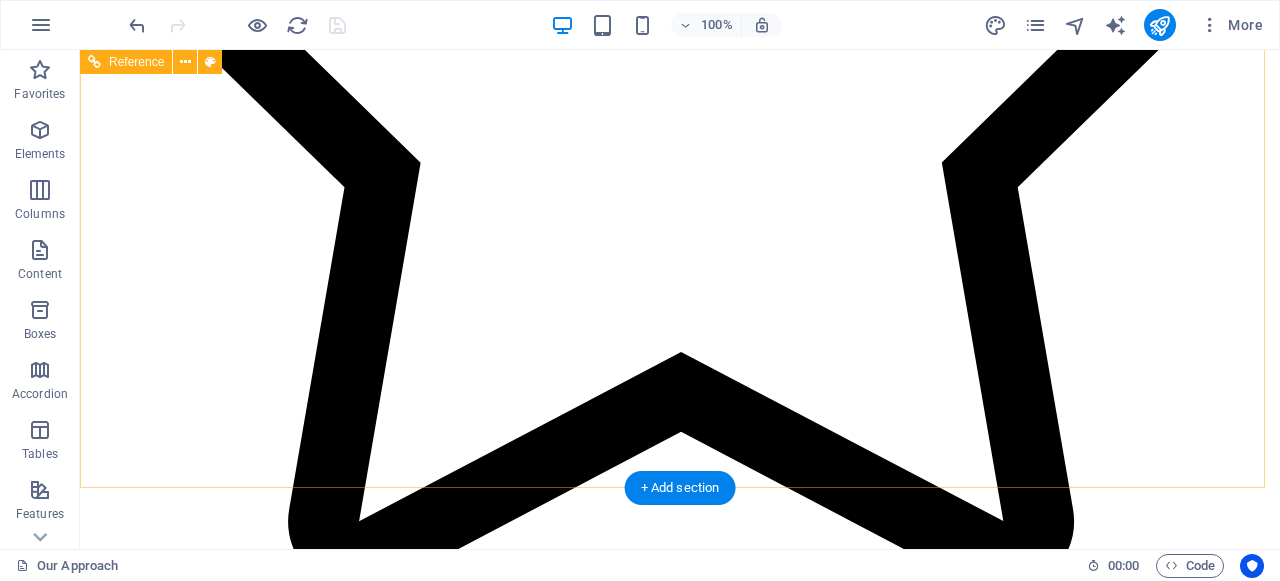 scroll, scrollTop: 2419, scrollLeft: 0, axis: vertical 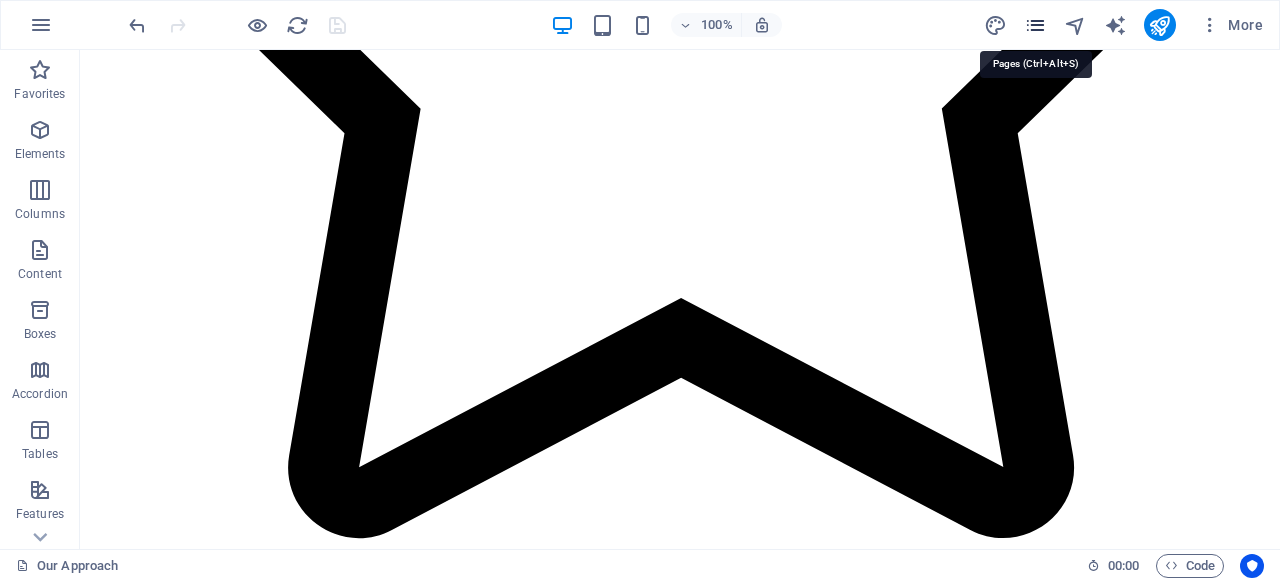 click at bounding box center [1035, 25] 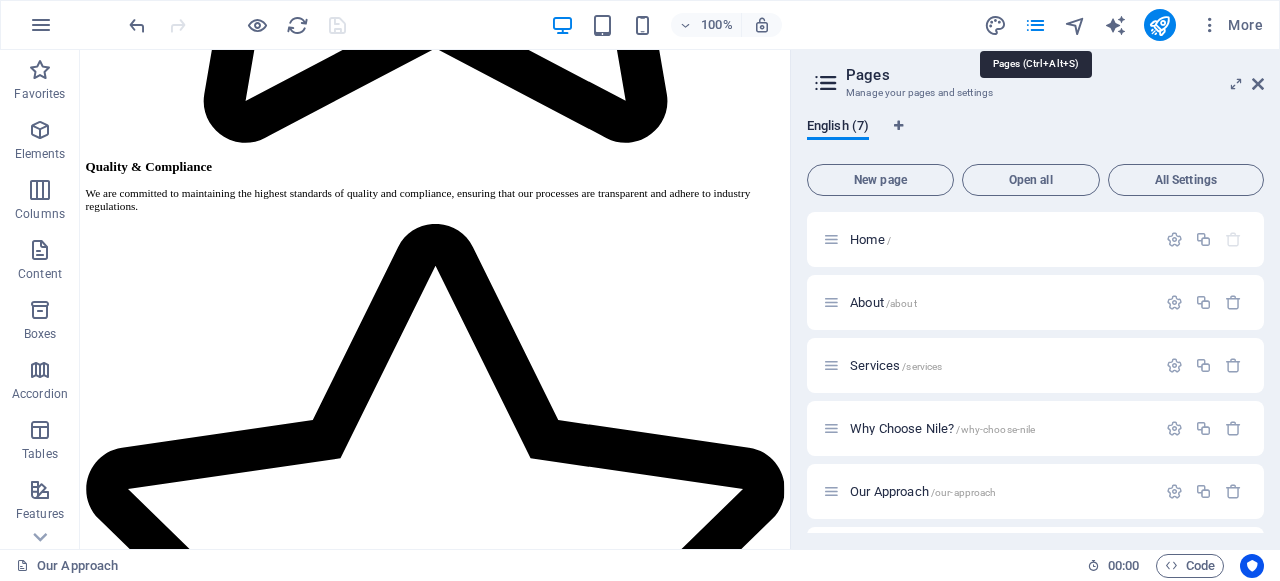 scroll, scrollTop: 2309, scrollLeft: 0, axis: vertical 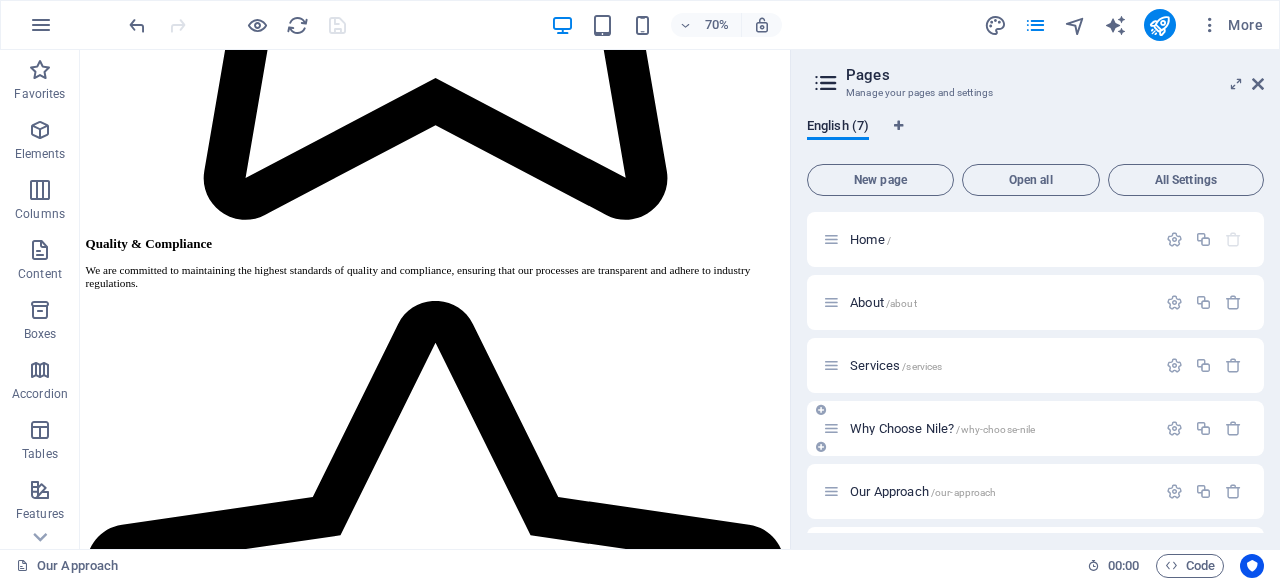 click on "Why Choose Nile? /why-choose-nile" at bounding box center [942, 428] 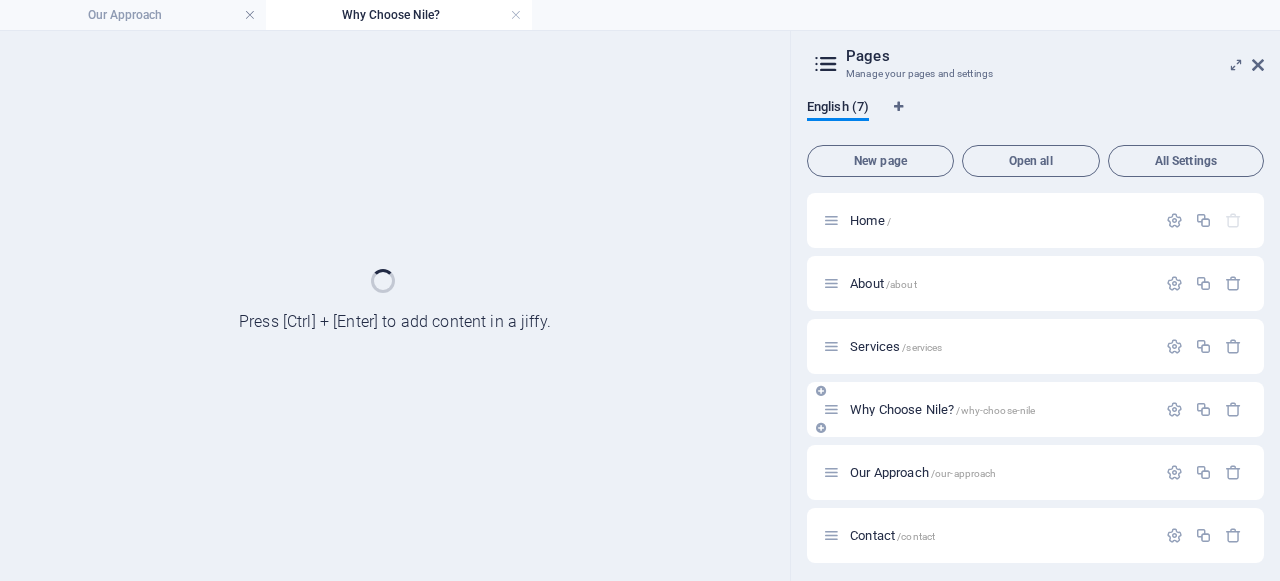 scroll, scrollTop: 0, scrollLeft: 0, axis: both 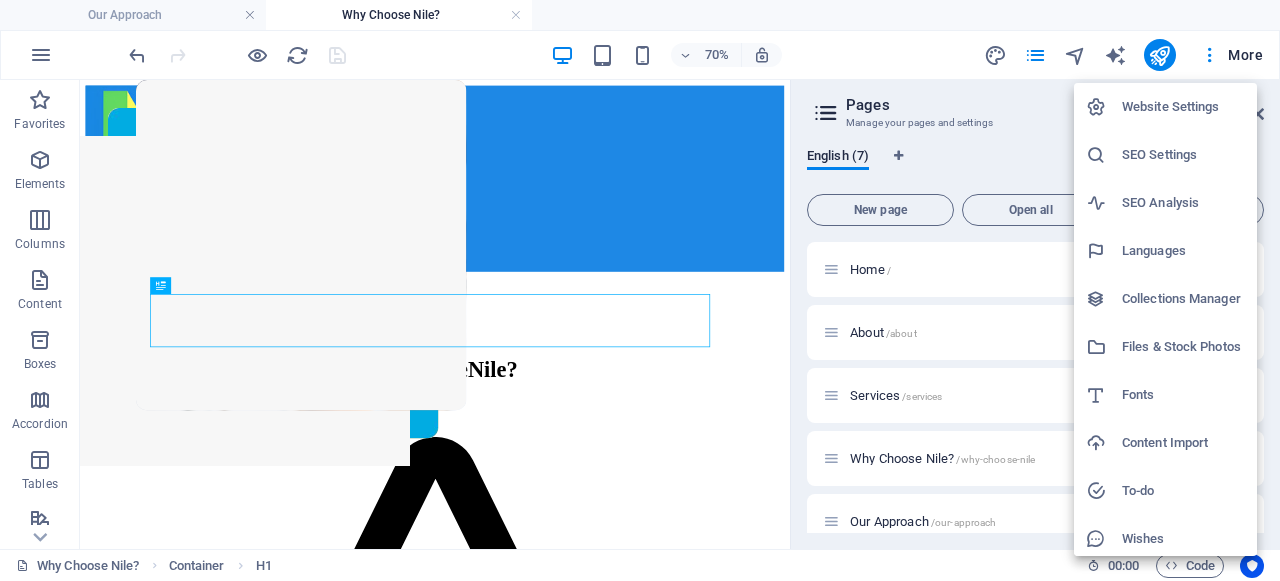 click at bounding box center [640, 290] 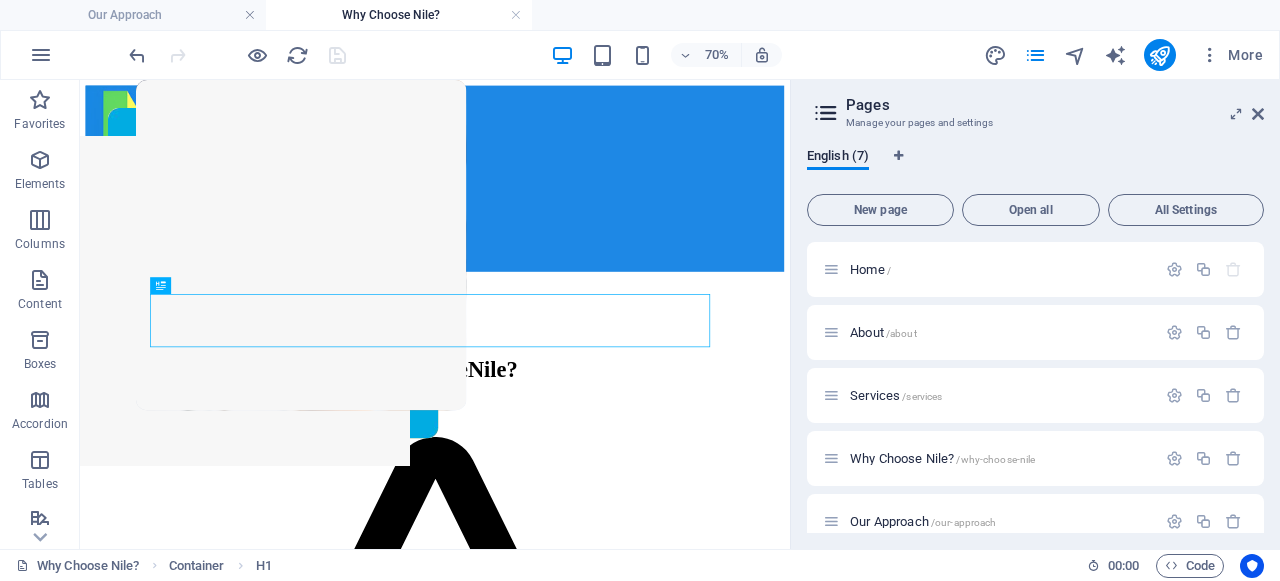 click at bounding box center (250, 15) 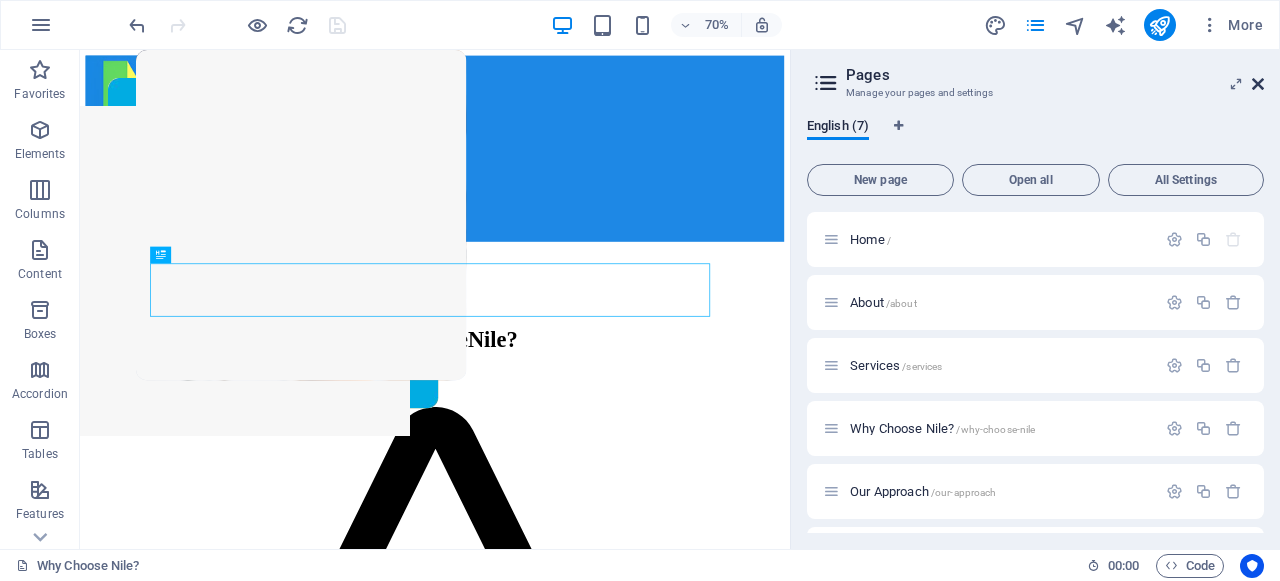 click at bounding box center (1258, 84) 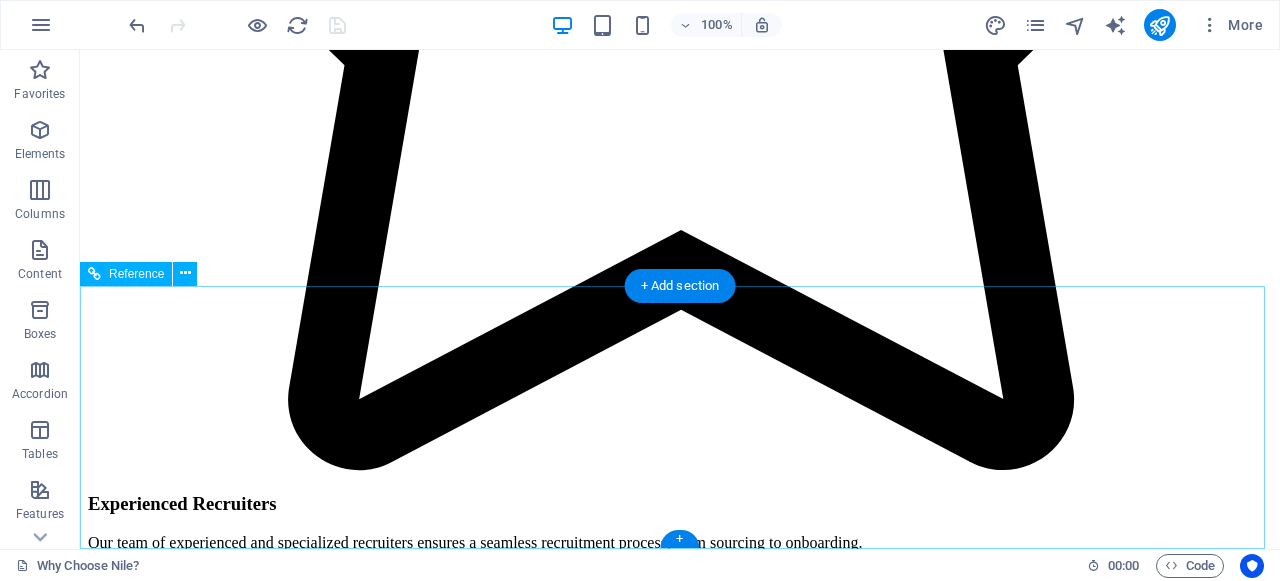 scroll, scrollTop: 2625, scrollLeft: 0, axis: vertical 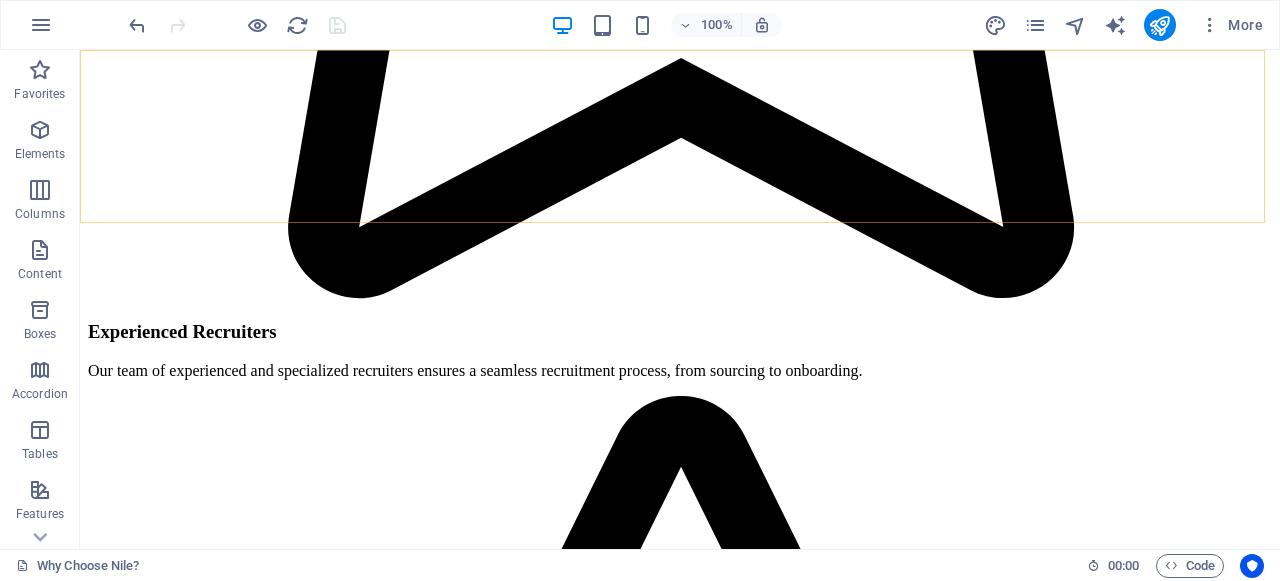 click on "ABOUT US SERVICES OUR APPROACH WHY US? CONTACT" at bounding box center (680, -2362) 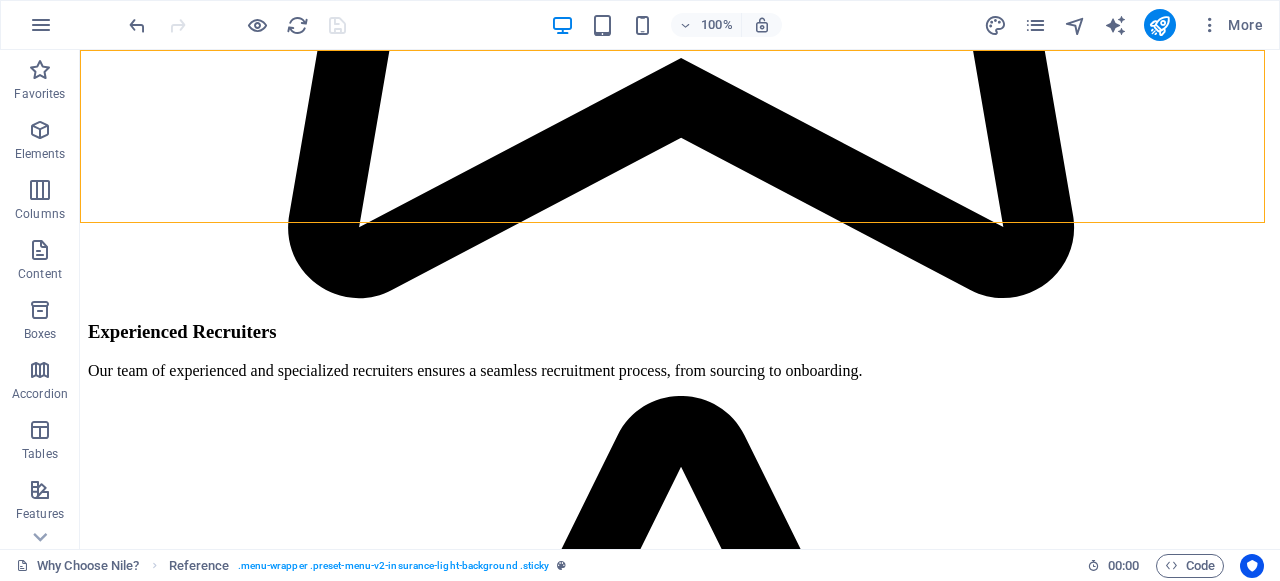 click on "ABOUT US SERVICES OUR APPROACH WHY US? CONTACT" at bounding box center [680, -2362] 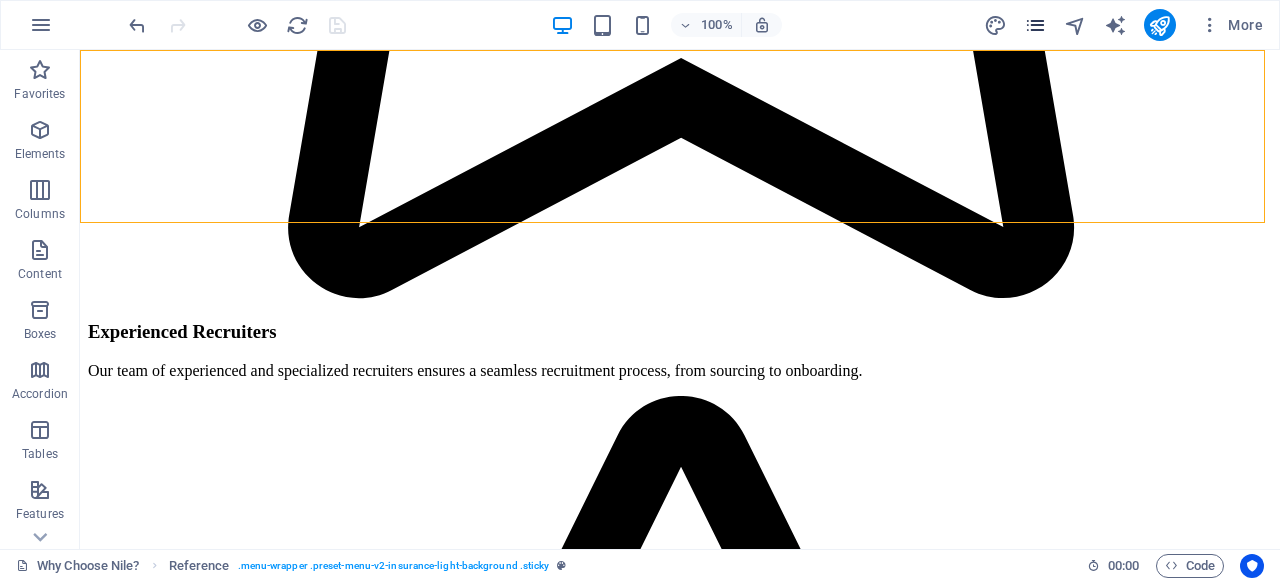 click at bounding box center (1036, 25) 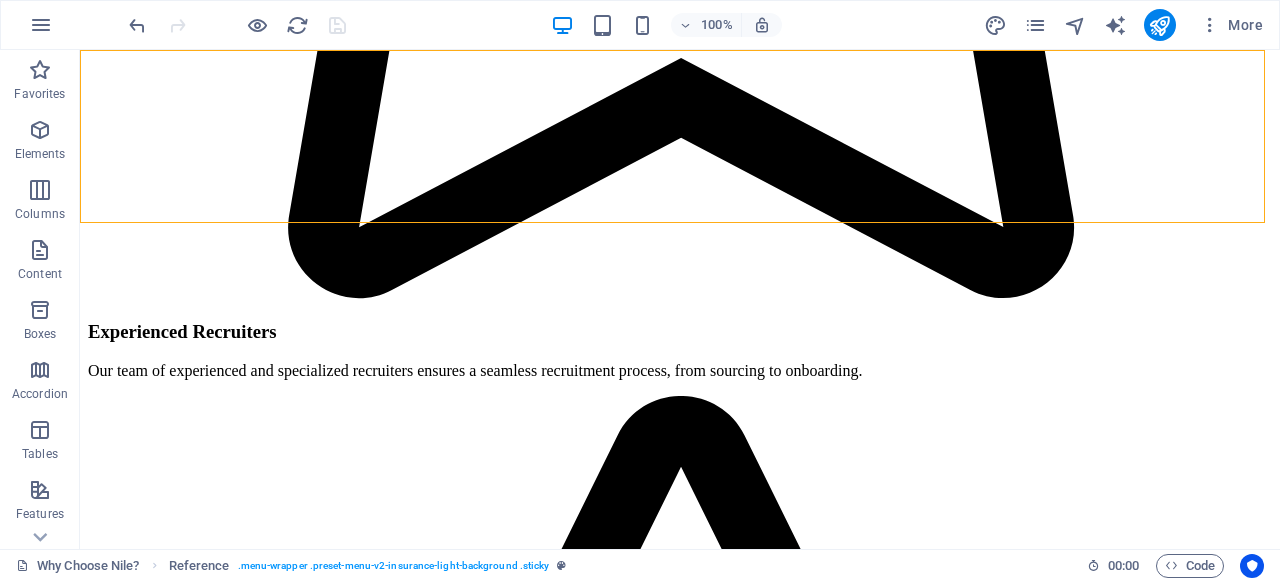 scroll, scrollTop: 2524, scrollLeft: 0, axis: vertical 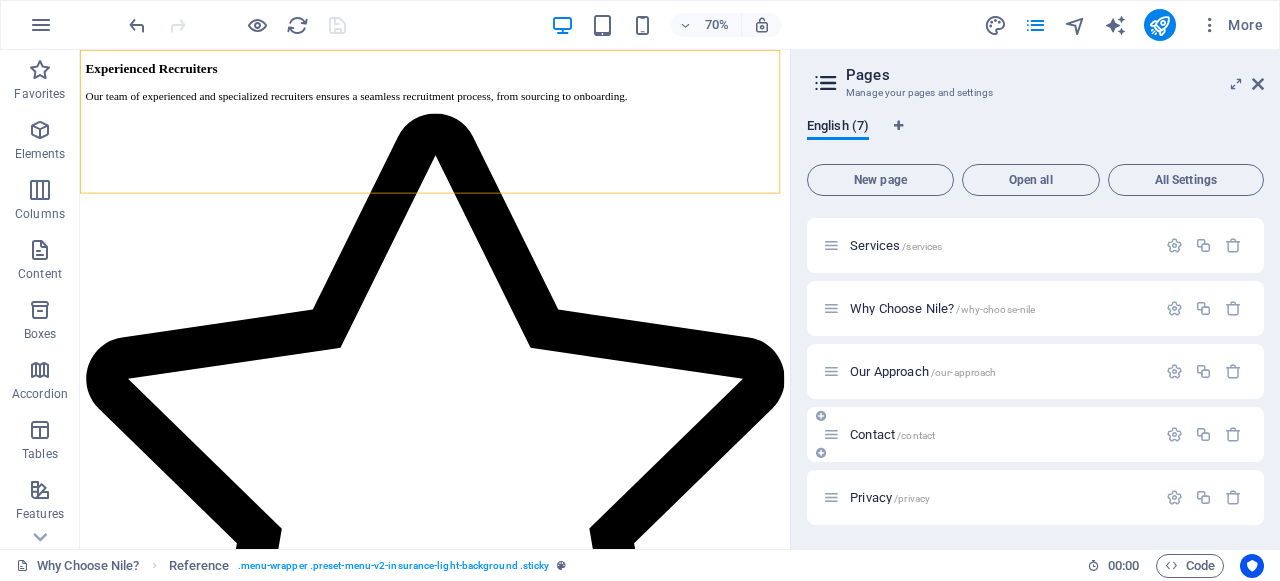 click on "Contact /contact" at bounding box center (892, 434) 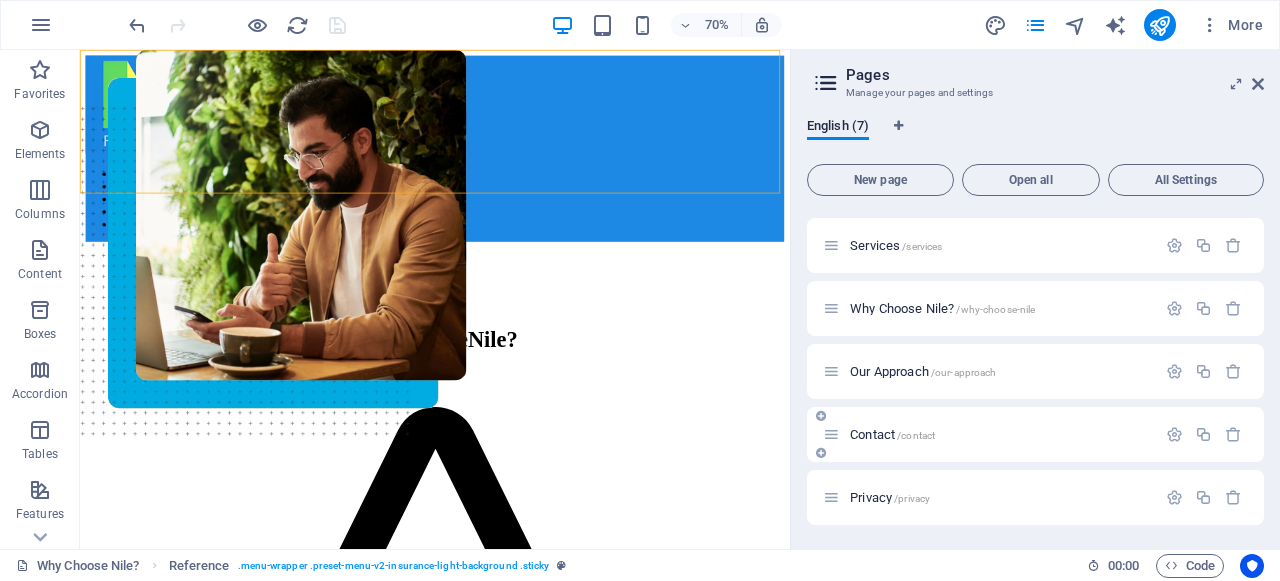 scroll, scrollTop: 69, scrollLeft: 0, axis: vertical 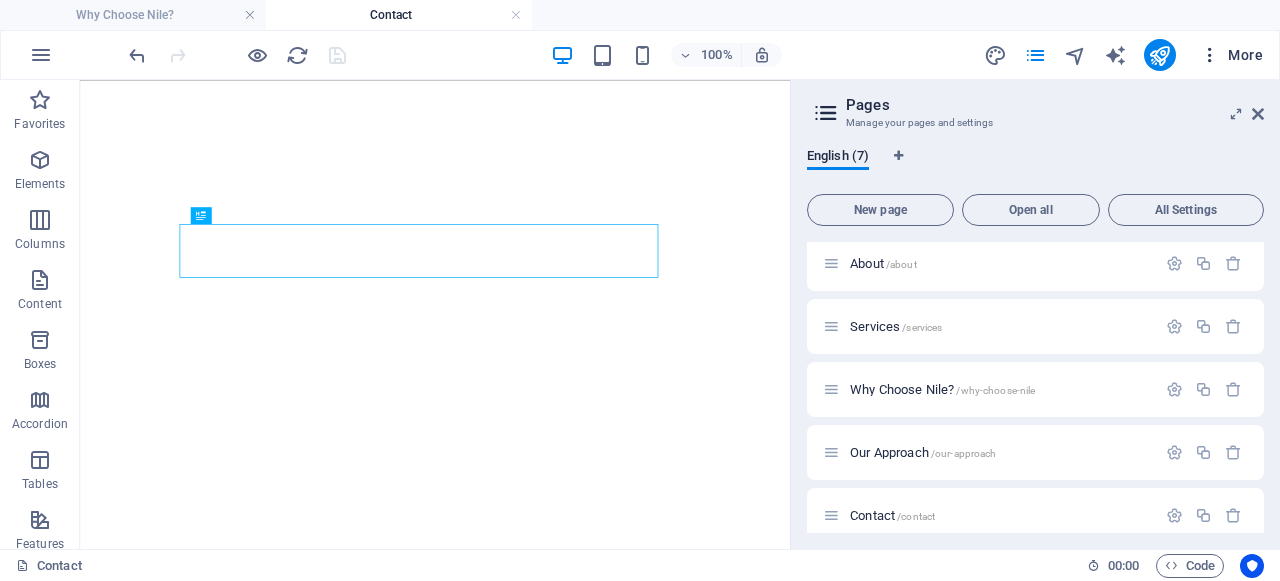 click on "More" at bounding box center [1231, 55] 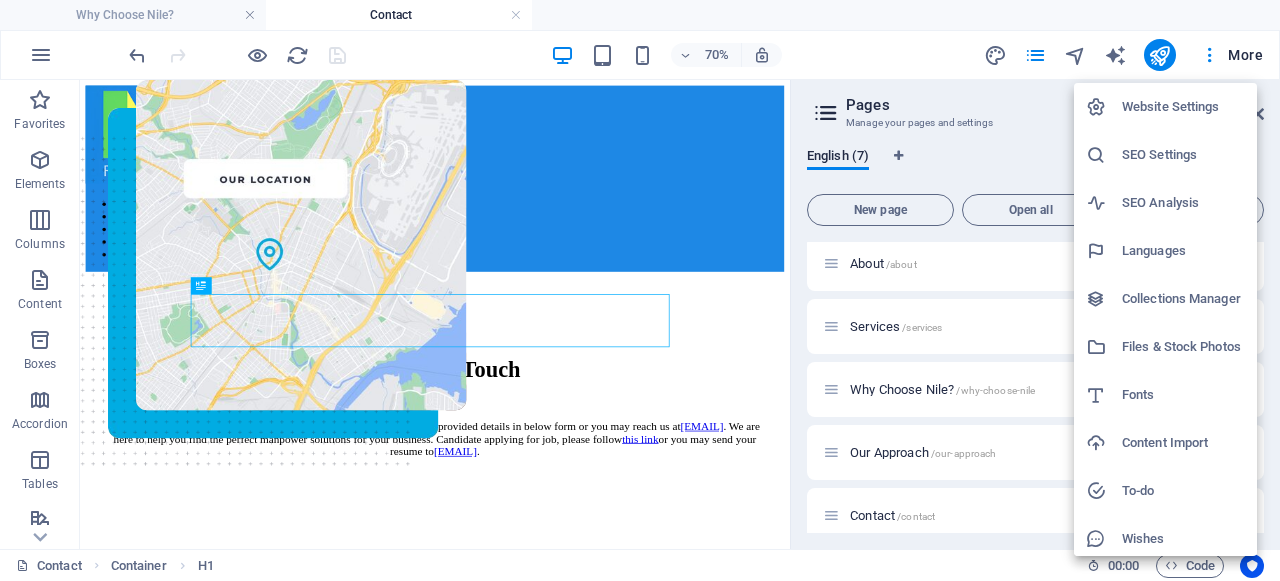 scroll, scrollTop: 0, scrollLeft: 0, axis: both 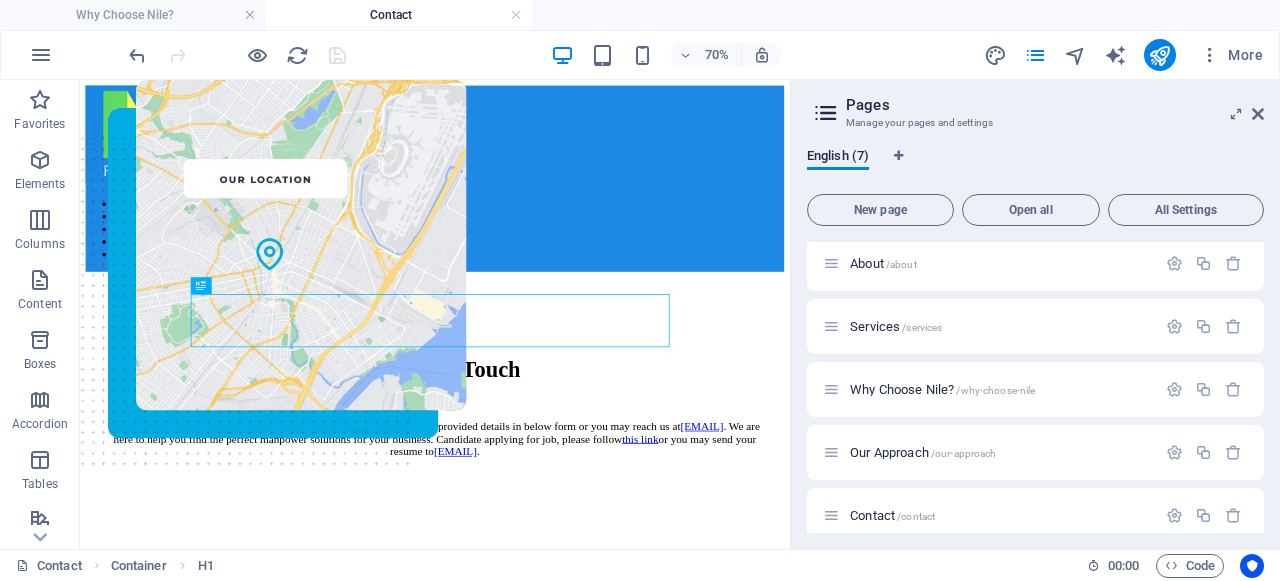 click at bounding box center [250, 15] 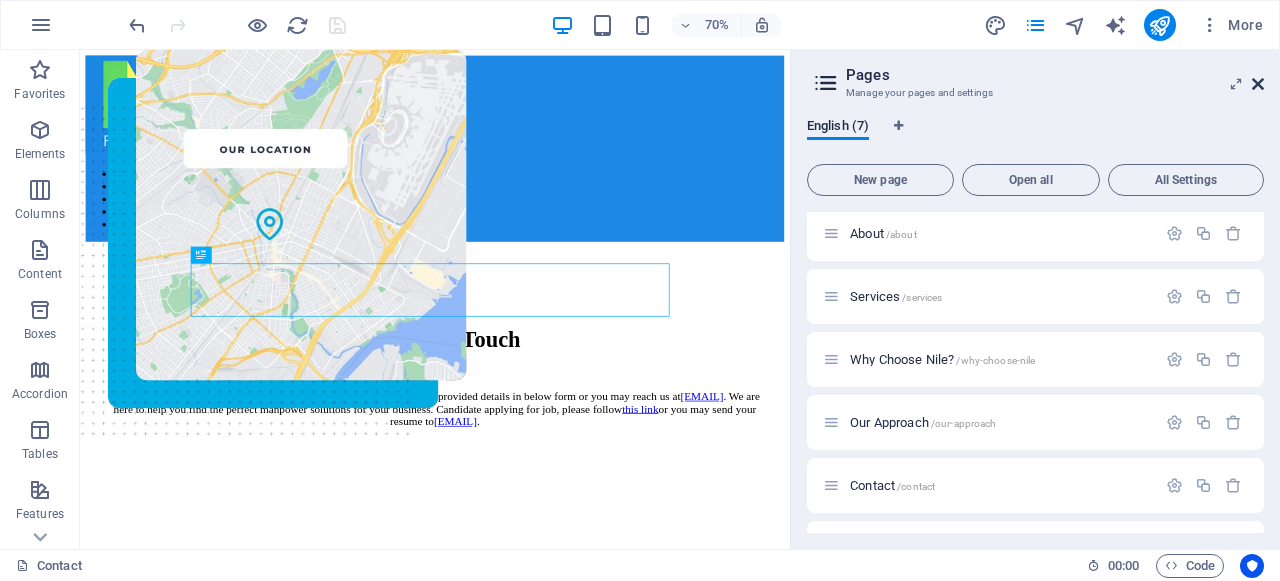 click at bounding box center (1258, 84) 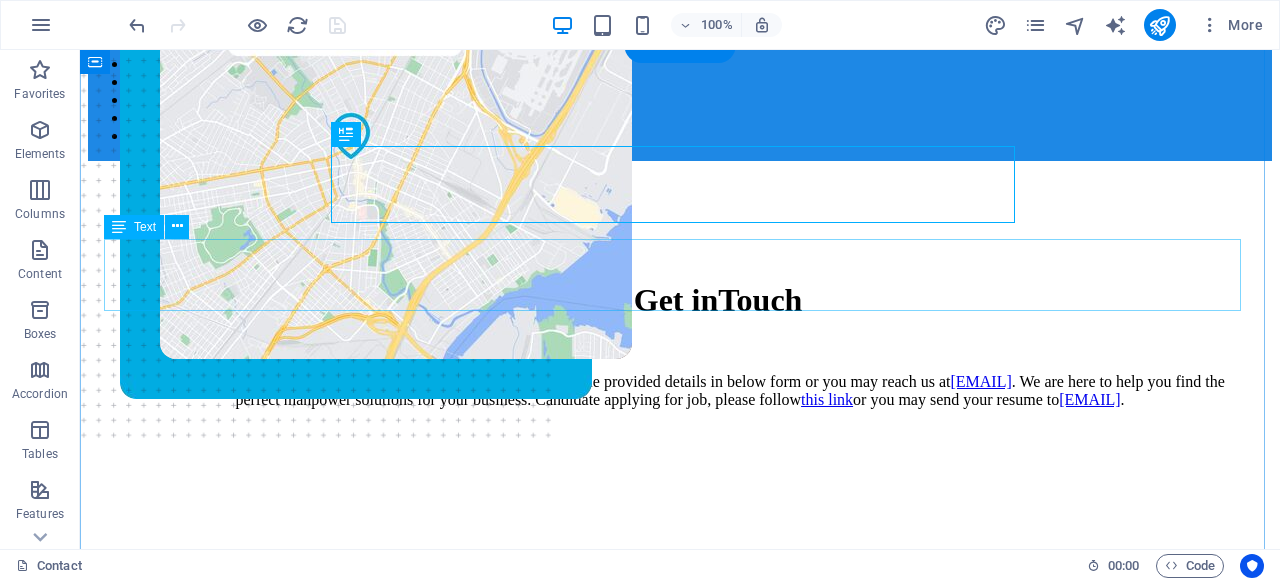 scroll, scrollTop: 147, scrollLeft: 0, axis: vertical 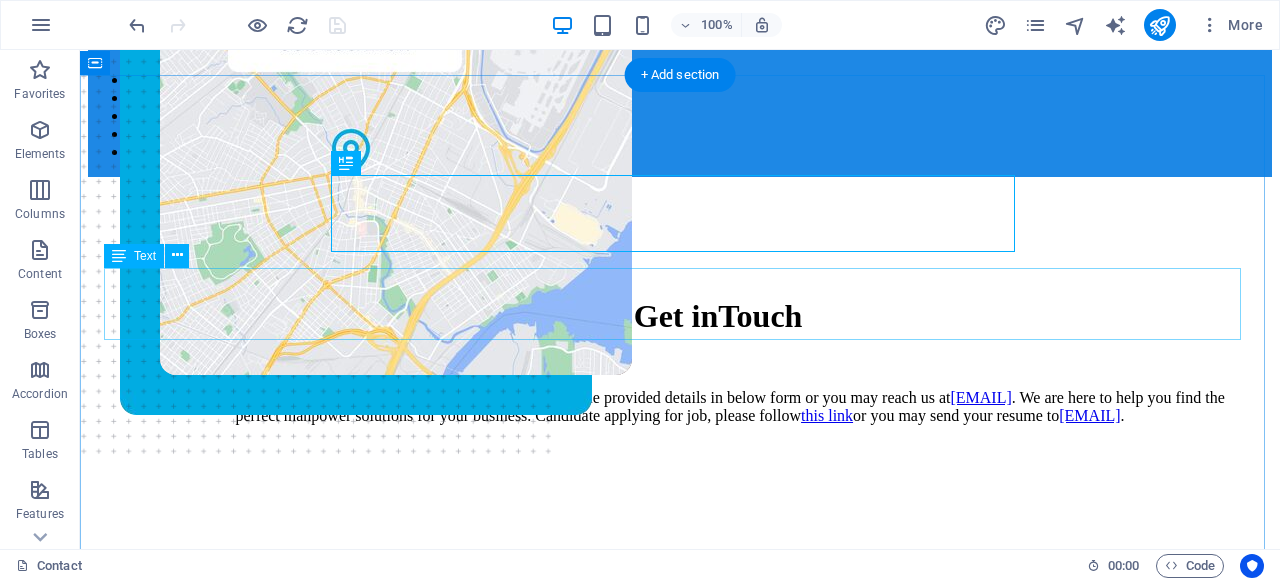 click on "For inquiries or to learn more about our services, please contact us at the provided details in below form or you may reach us at  contact@nilemanflow.com . We are here to help you find the perfect manpower solutions for your business. Candidate applying for job, please follow  this link  or you may send your resume to  hr@nilemanflow.com ." at bounding box center (680, 407) 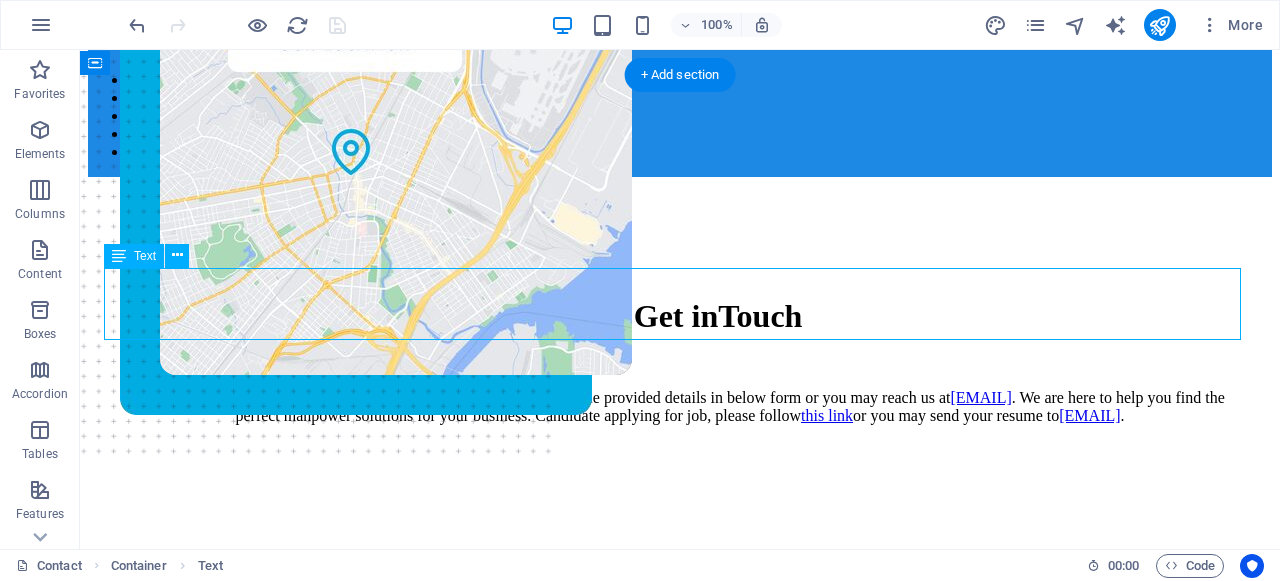 click on "For inquiries or to learn more about our services, please contact us at the provided details in below form or you may reach us at  contact@nilemanflow.com . We are here to help you find the perfect manpower solutions for your business. Candidate applying for job, please follow  this link  or you may send your resume to  hr@nilemanflow.com ." at bounding box center (680, 407) 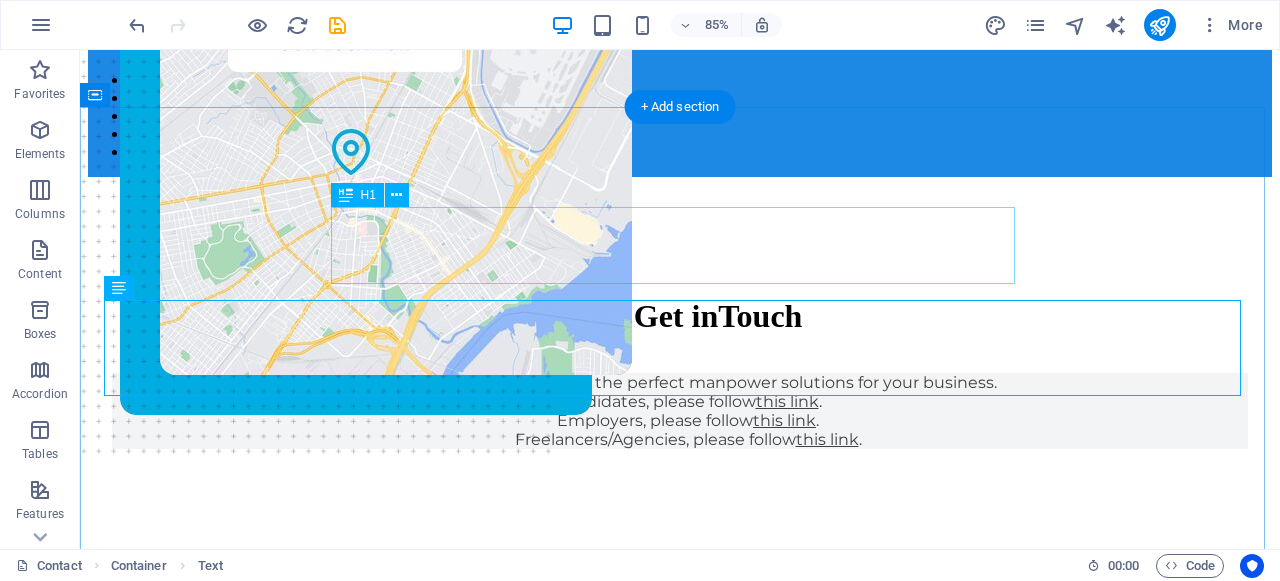 scroll, scrollTop: 115, scrollLeft: 0, axis: vertical 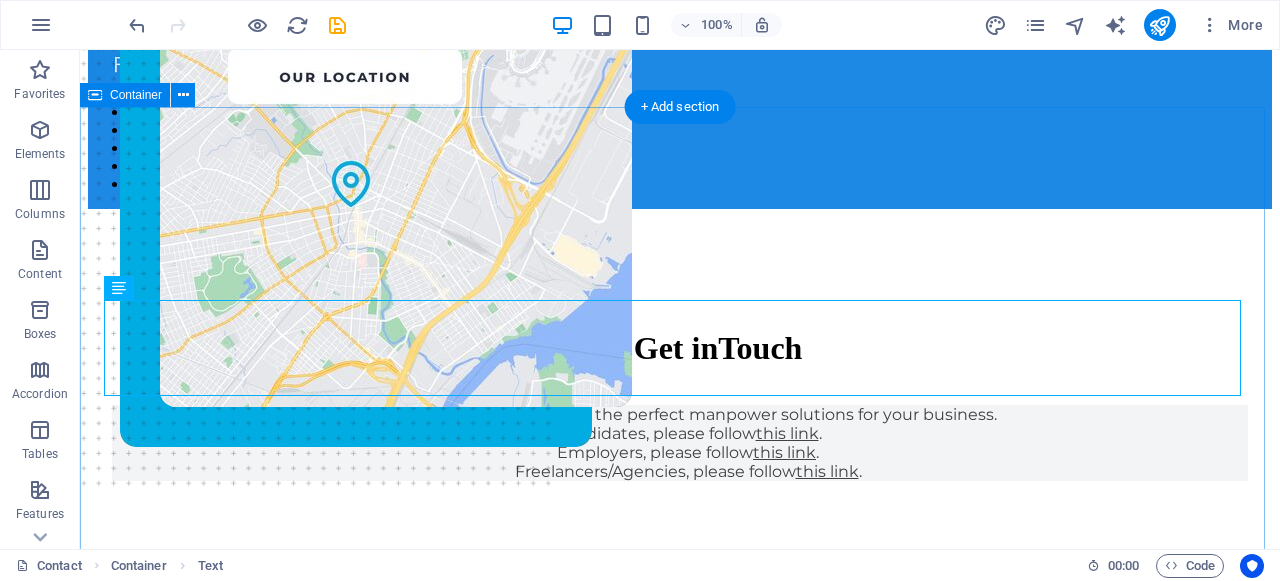 click on "Let’s Get in  Touch We are here to help you find the perfect manpower solutions for your business. Candidates, please follow  this link .  Employers, please follow  this link .  Freelancers/Agencies, please follow  this link . Contact information JVLR, Jogeshwari East
Mumbai ,  400060 +919220975259 contatc@nilemanflow.com nilemanflow.com" at bounding box center [680, 904] 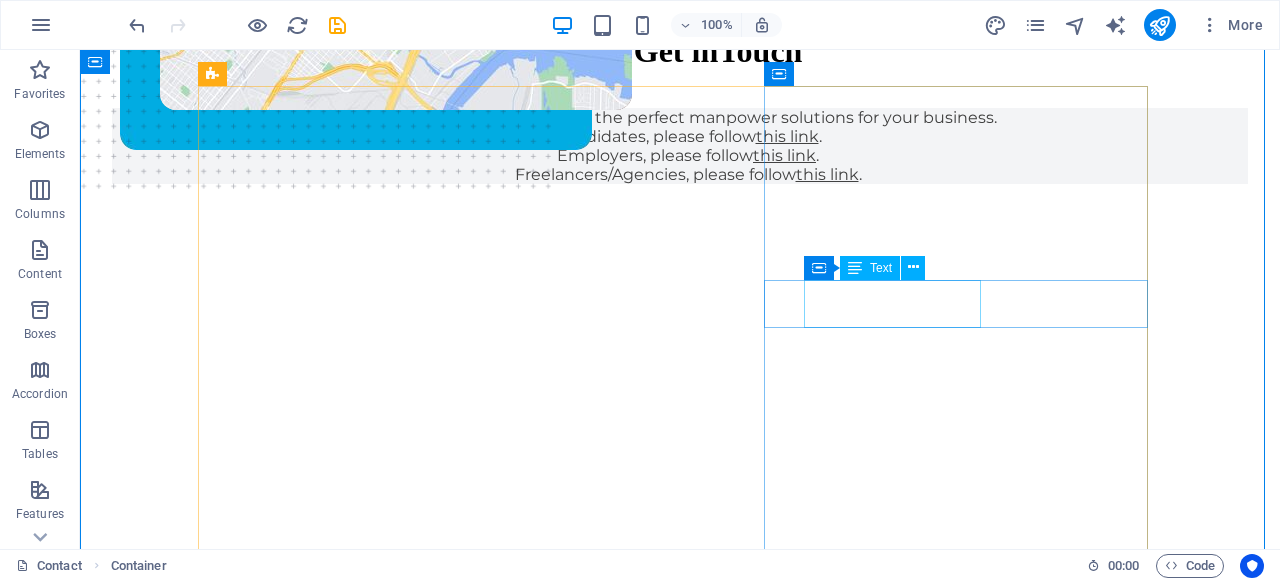 scroll, scrollTop: 485, scrollLeft: 0, axis: vertical 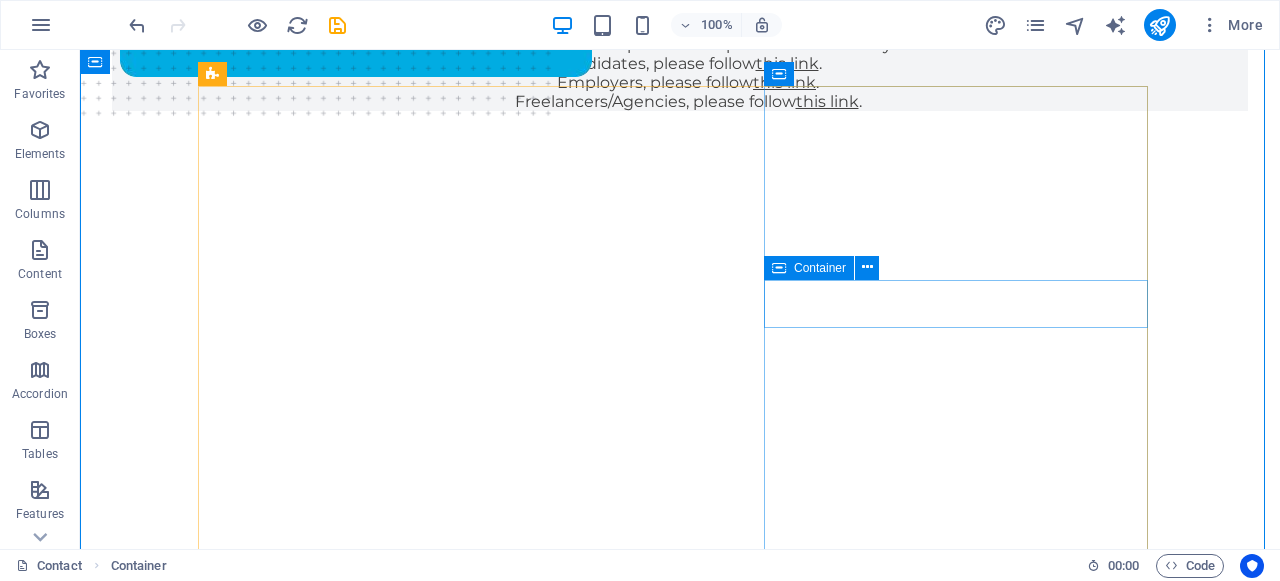 click on "JVLR, Jogeshwari East
Mumbai ,  400060" at bounding box center [587, 825] 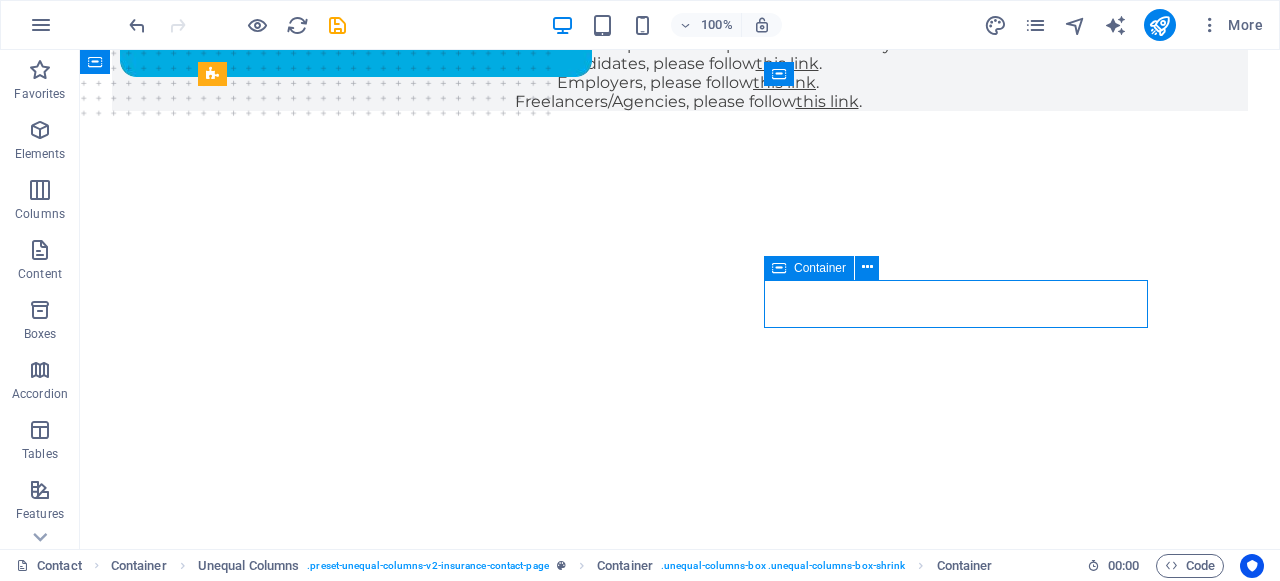 click on "JVLR, Jogeshwari East
Mumbai ,  400060" at bounding box center (587, 825) 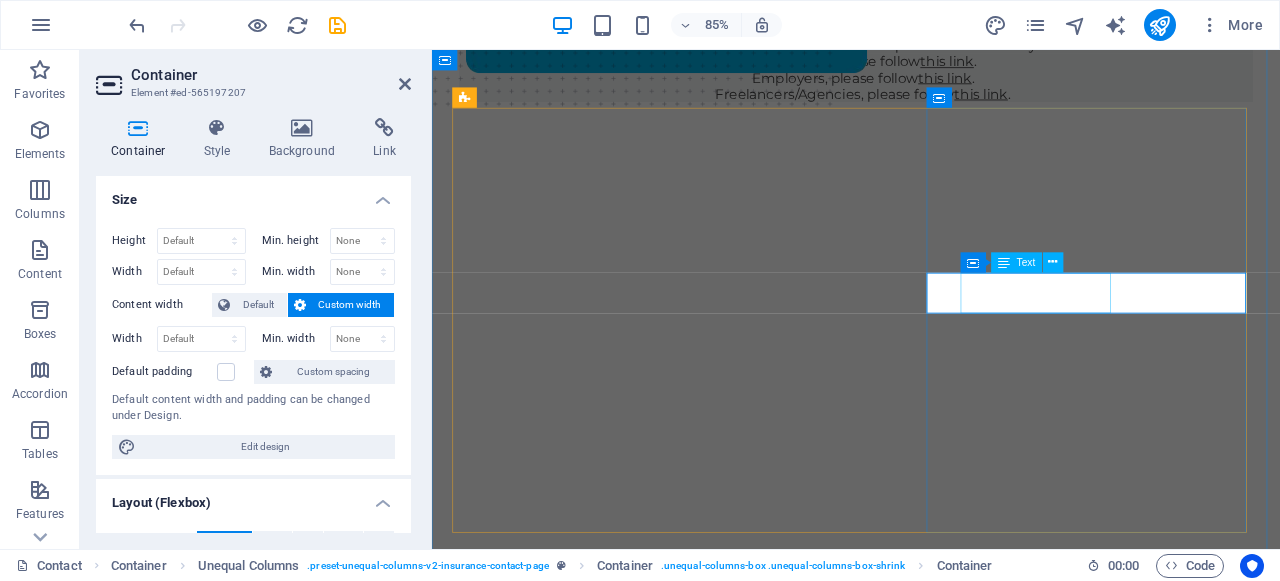 click on "JVLR, Jogeshwari East
Mumbai ,  400060" at bounding box center (931, 849) 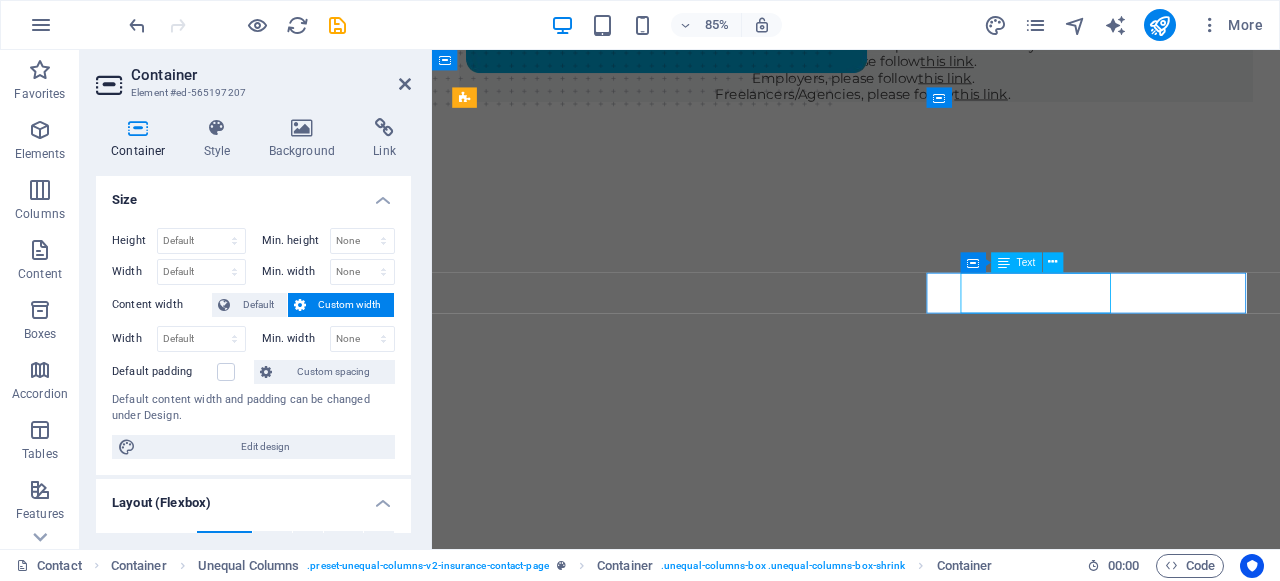 click on "JVLR, Jogeshwari East
Mumbai ,  400060" at bounding box center (931, 849) 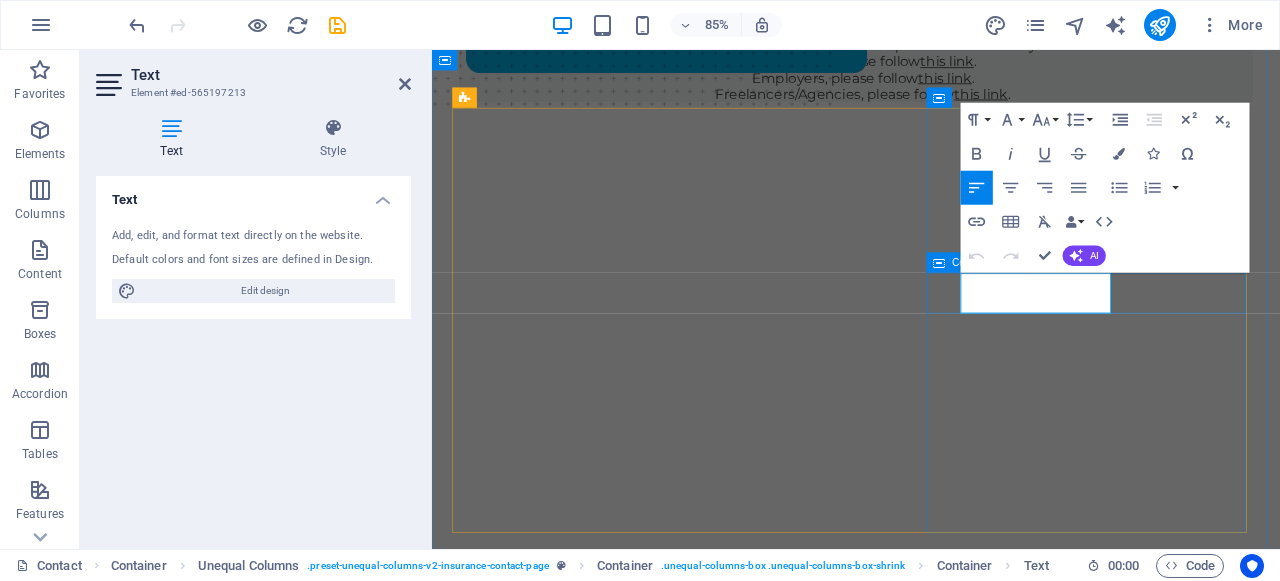 drag, startPoint x: 1198, startPoint y: 350, endPoint x: 1049, endPoint y: 325, distance: 151.08276 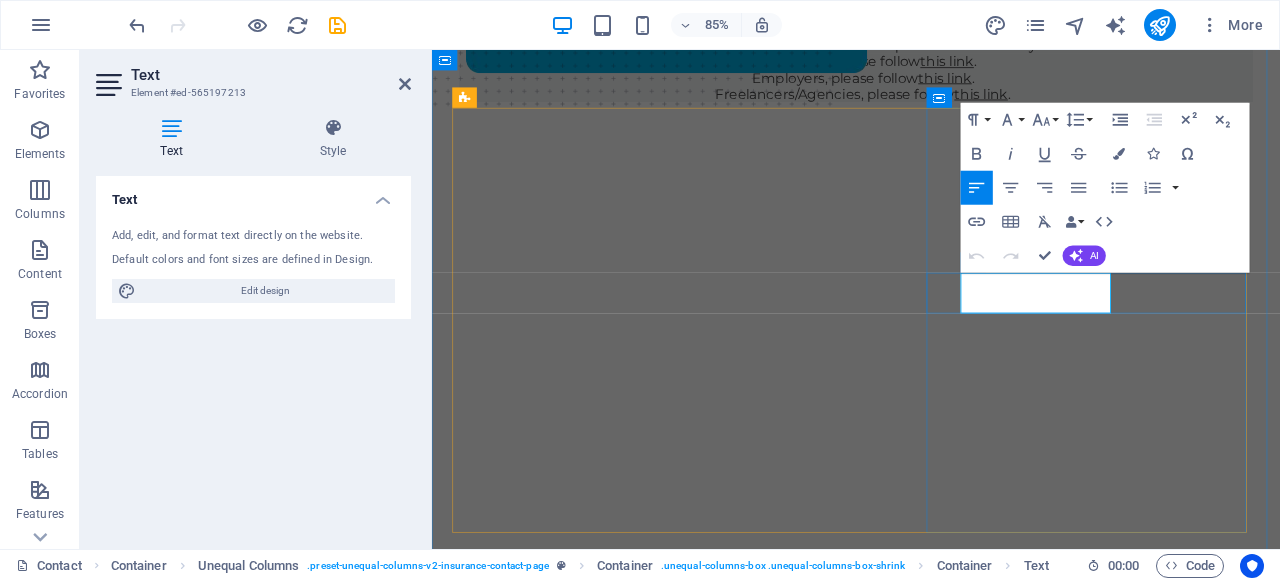 click on "400060" at bounding box center [582, 865] 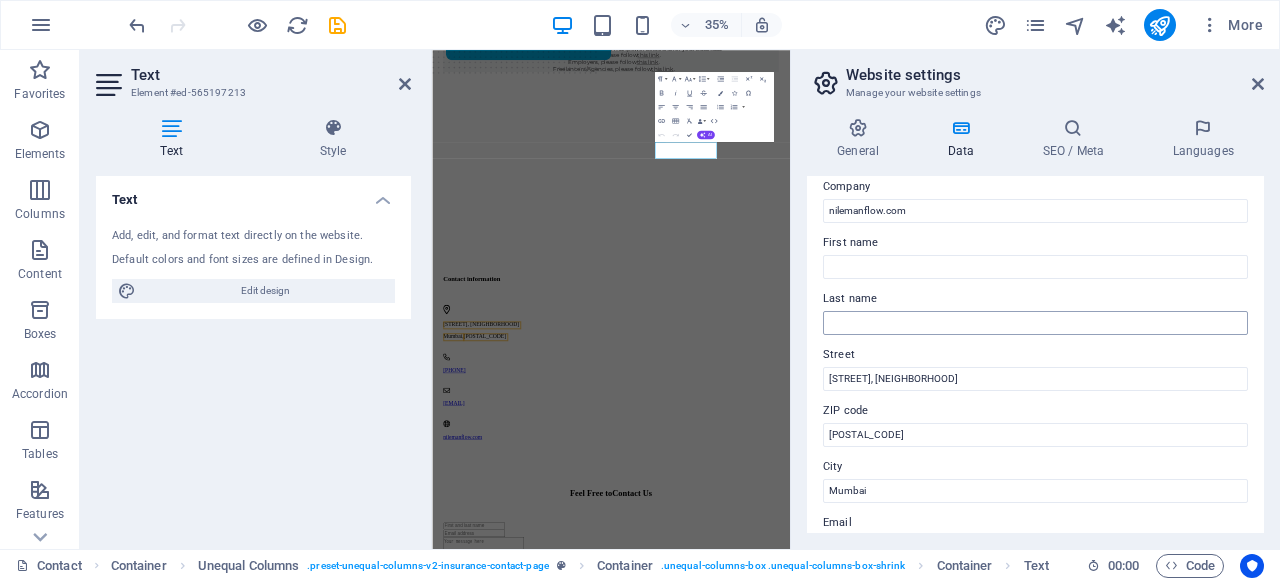 scroll, scrollTop: 95, scrollLeft: 0, axis: vertical 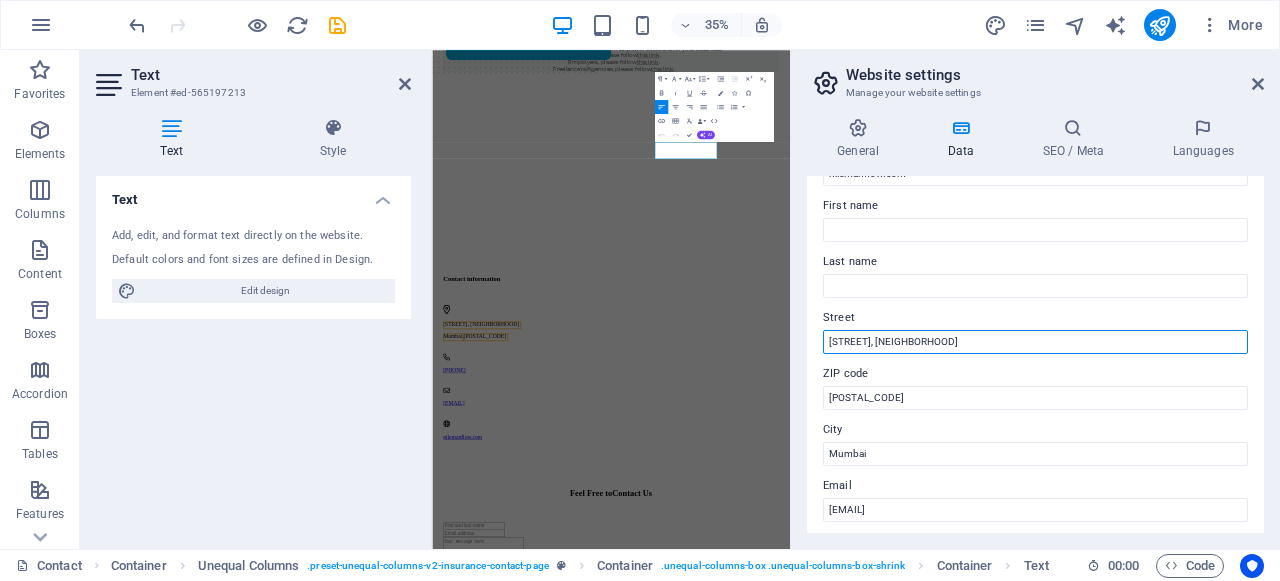 click on "JVLR, Jogeshwari East" at bounding box center [1035, 342] 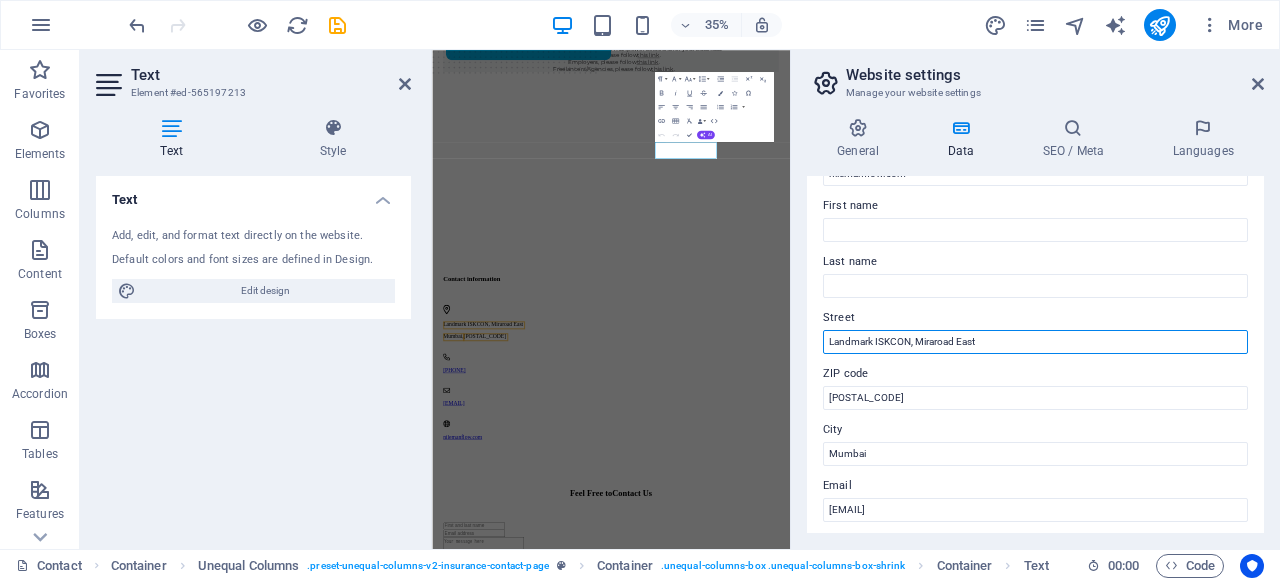 type on "Landmark ISKCON, Miraroad East" 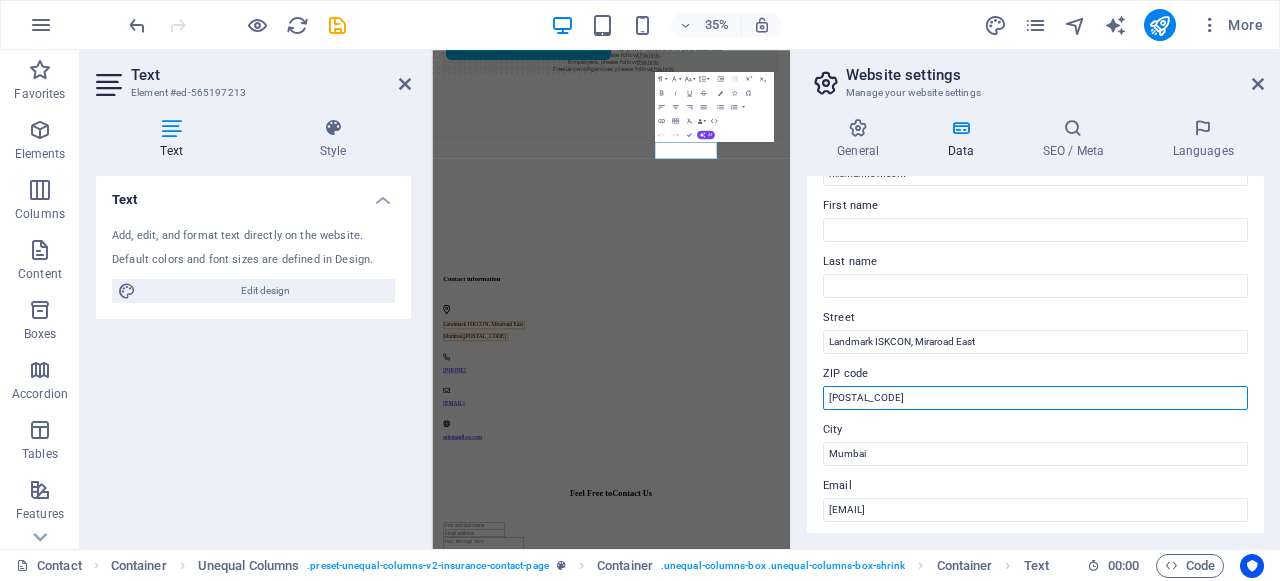 click on "400060" at bounding box center [1035, 398] 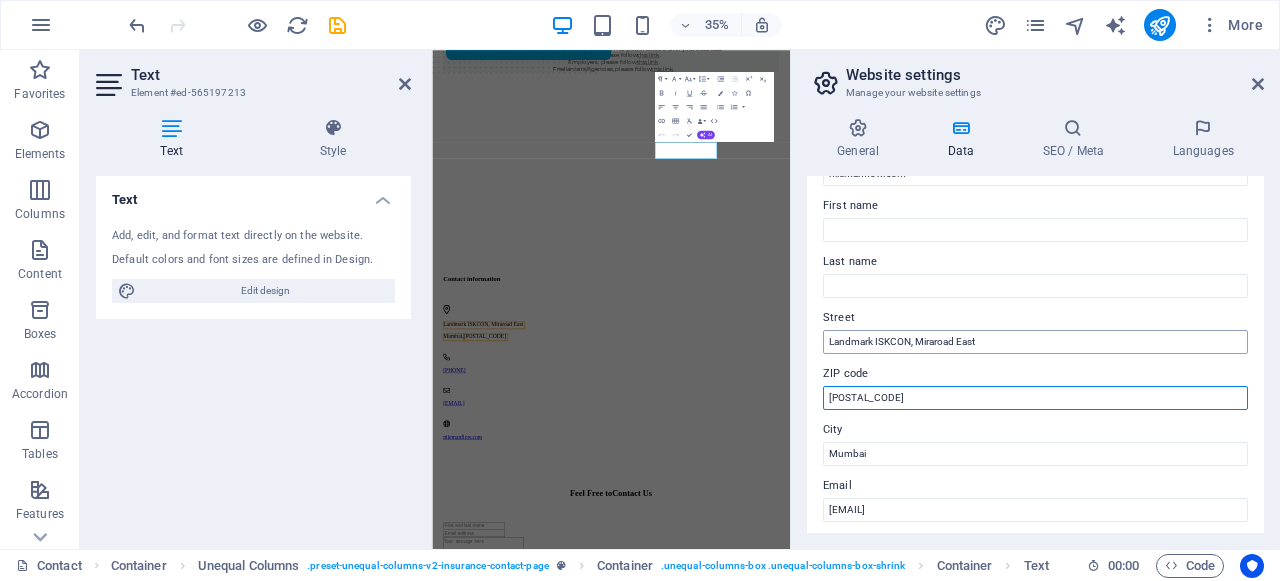 type on "[POSTAL_CODE]" 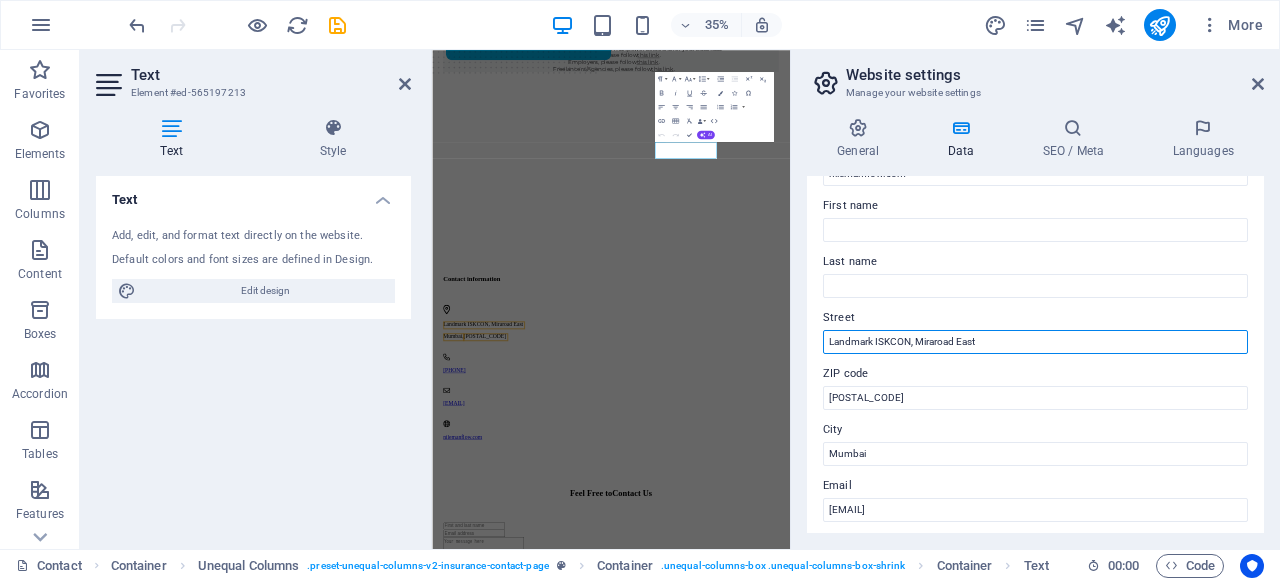 click on "Landmark ISKCON, Miraroad East" at bounding box center [1035, 342] 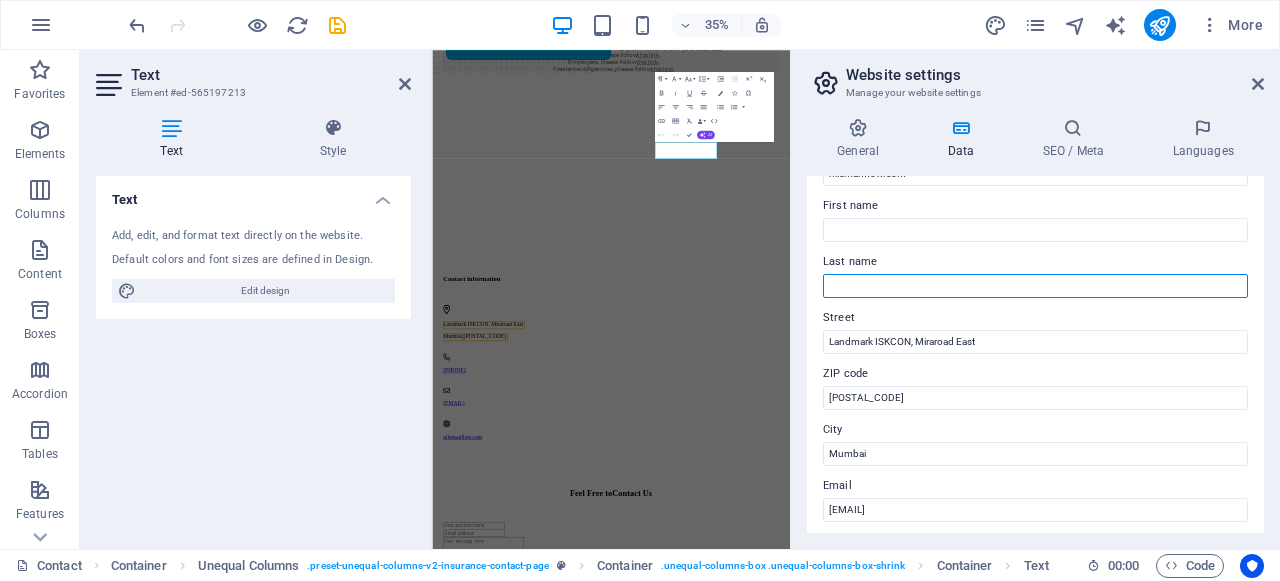 click on "Last name" at bounding box center [1035, 286] 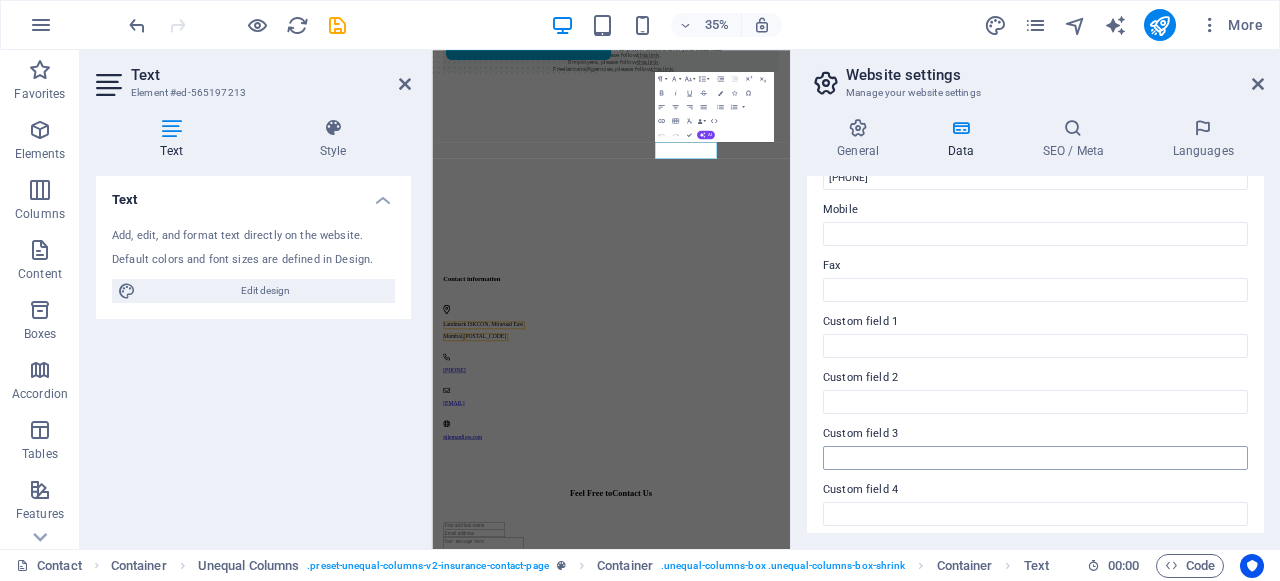 scroll, scrollTop: 603, scrollLeft: 0, axis: vertical 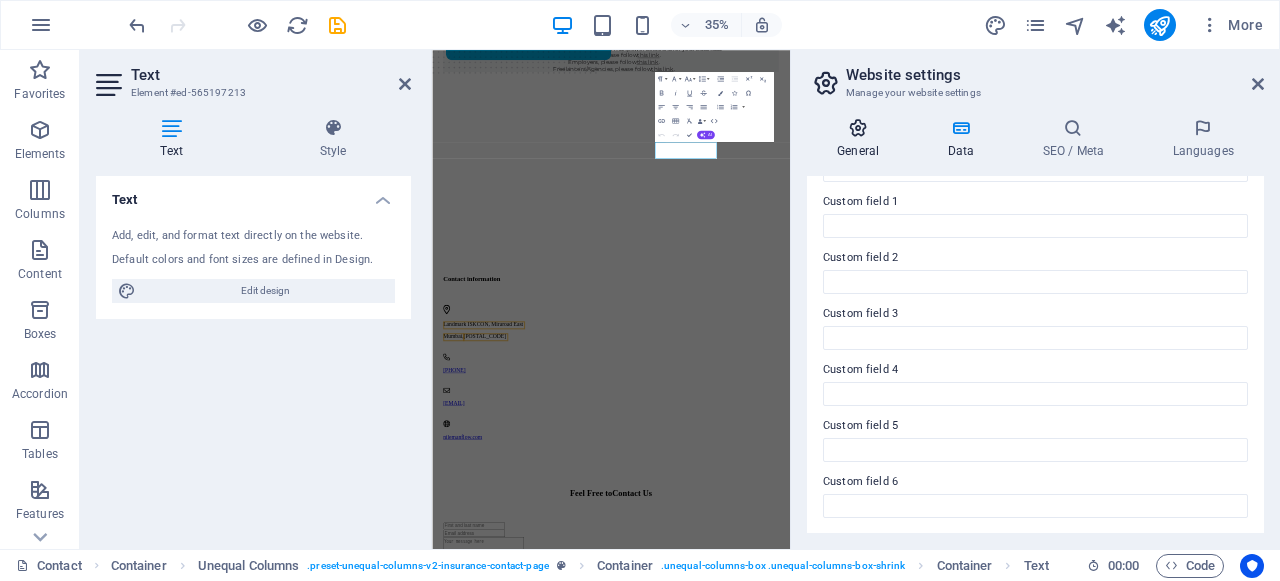 click on "General" at bounding box center (862, 139) 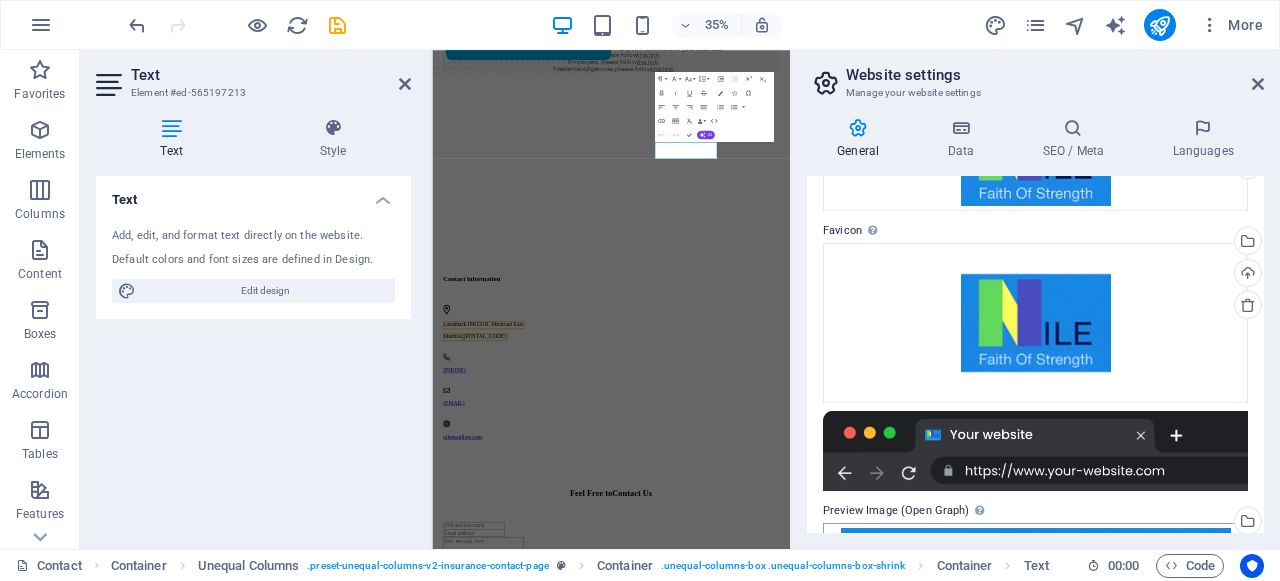 scroll, scrollTop: 0, scrollLeft: 0, axis: both 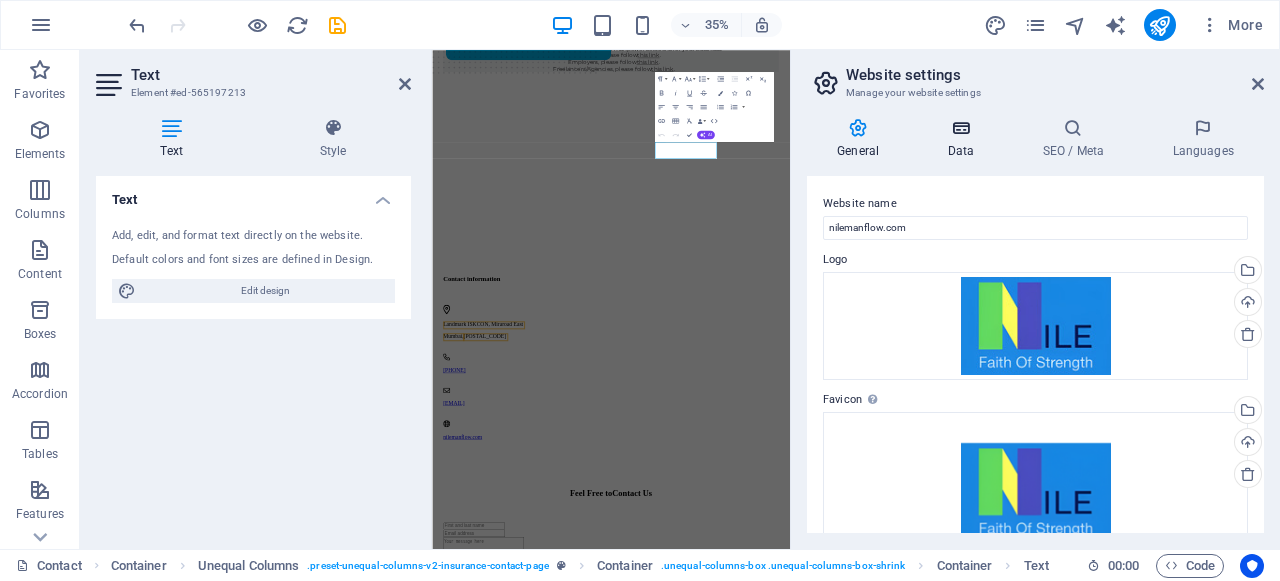 click on "Data" at bounding box center (964, 139) 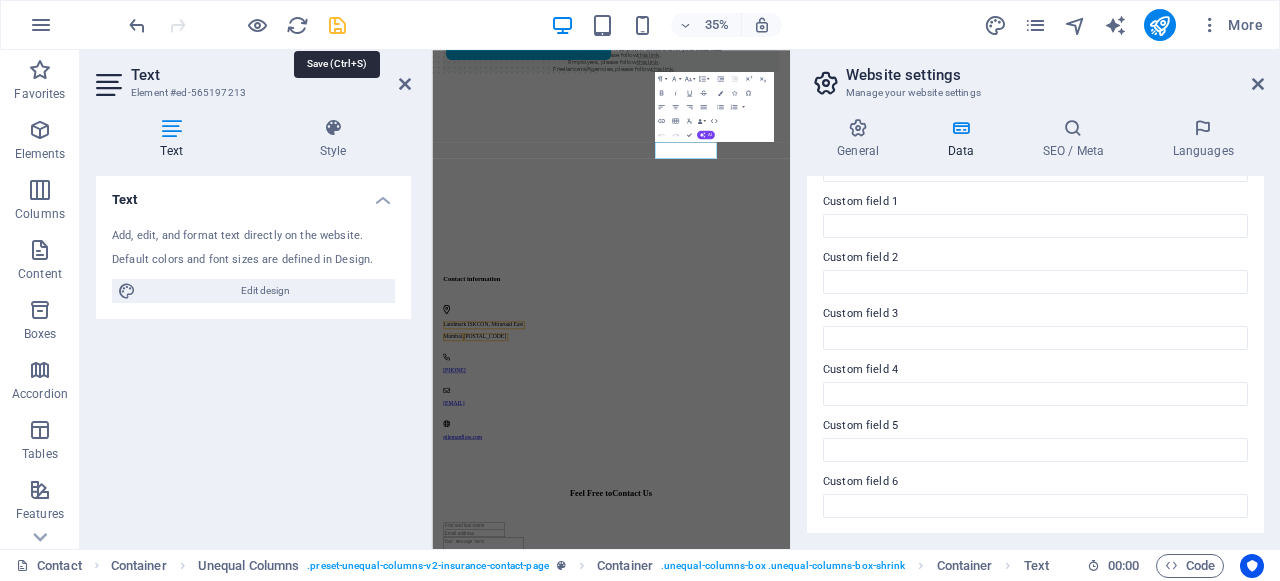 click at bounding box center (337, 25) 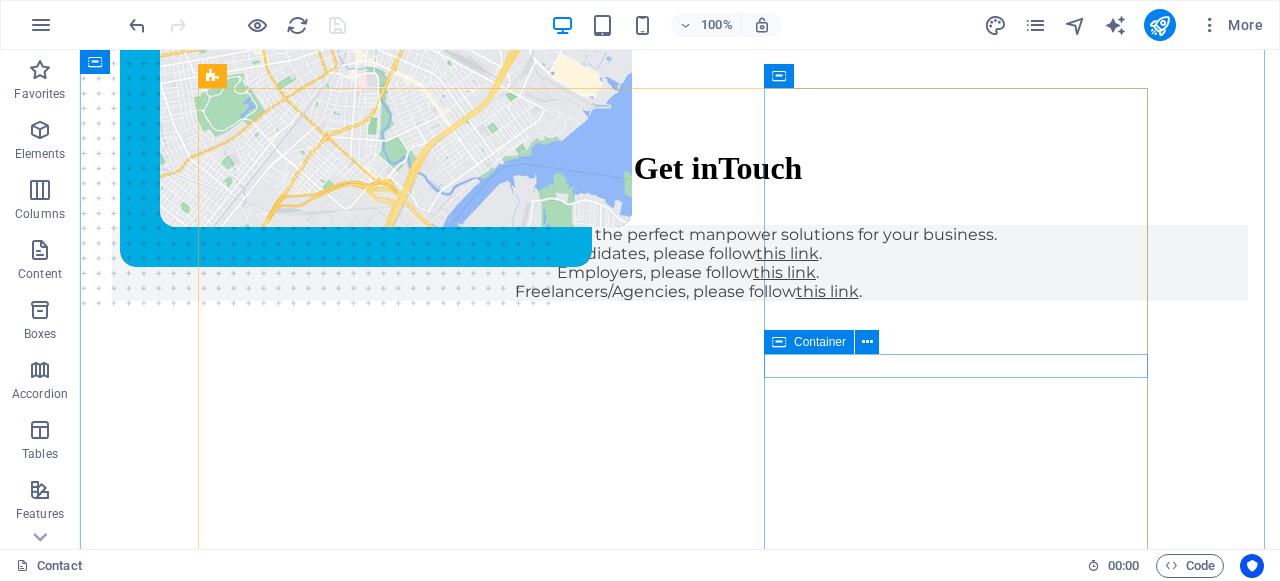 scroll, scrollTop: 105, scrollLeft: 0, axis: vertical 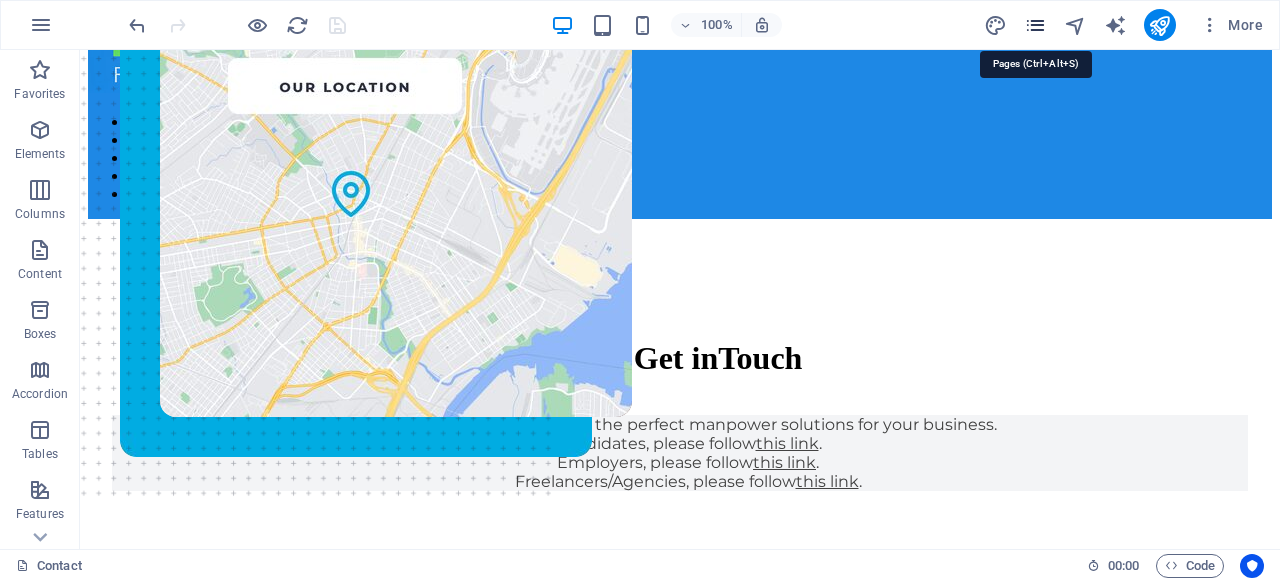 click at bounding box center (1035, 25) 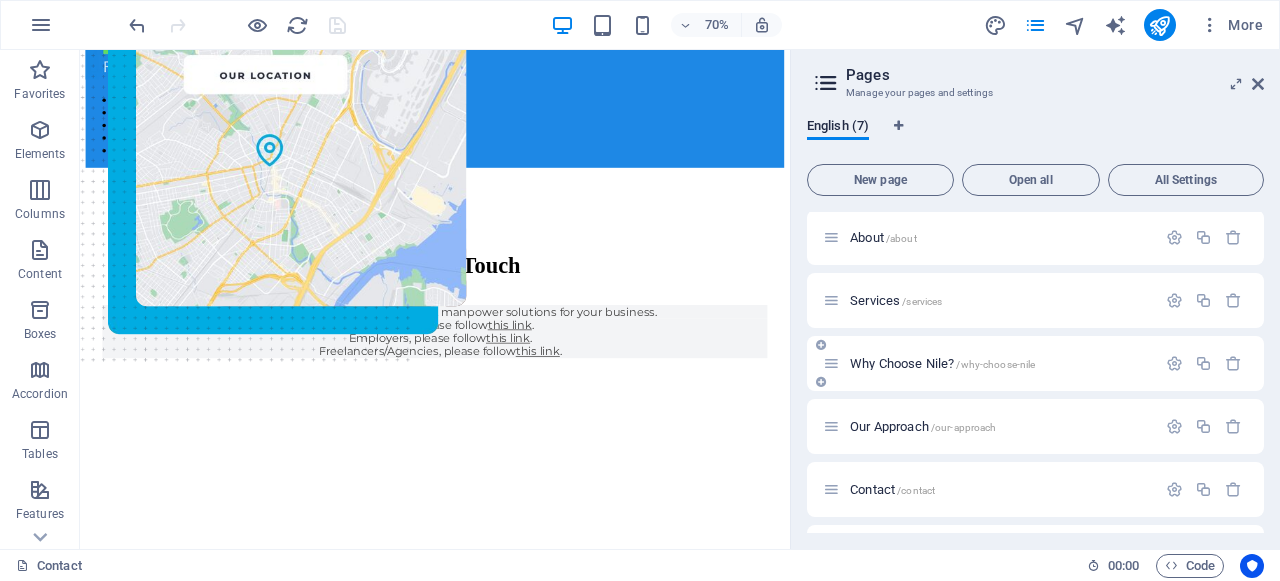scroll, scrollTop: 120, scrollLeft: 0, axis: vertical 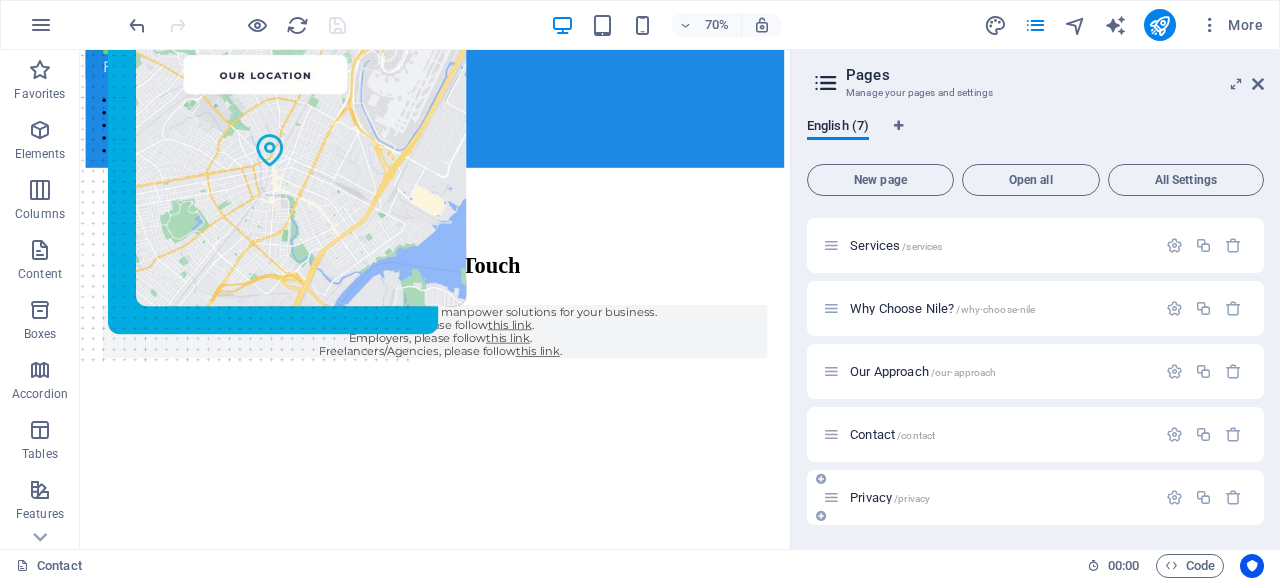 click on "Privacy /privacy" at bounding box center [890, 497] 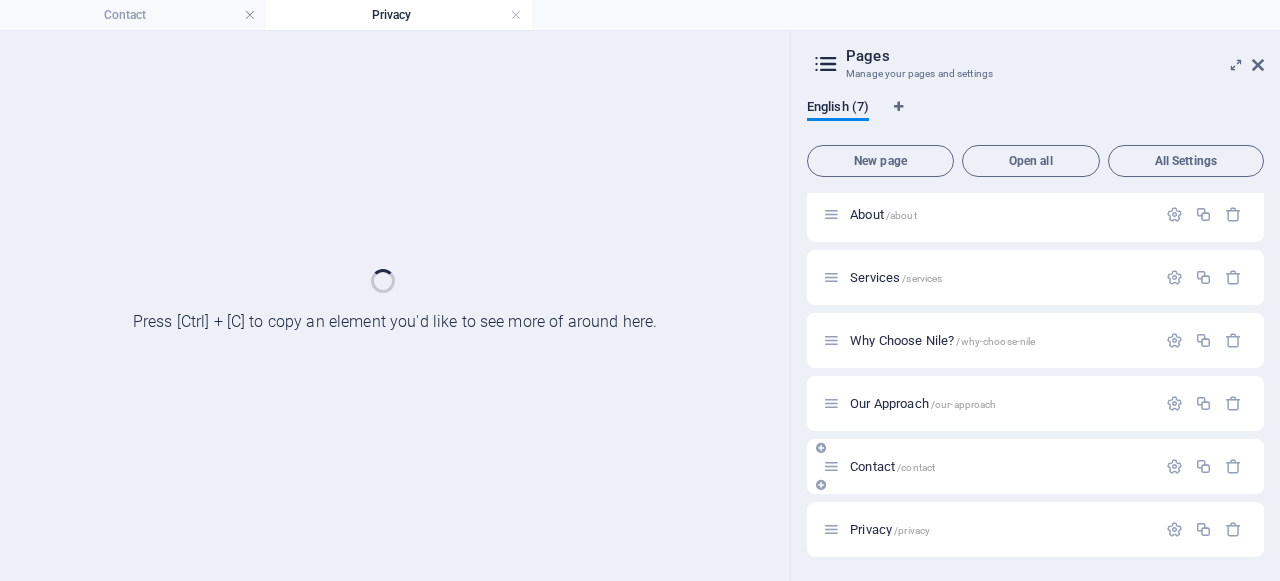 scroll, scrollTop: 69, scrollLeft: 0, axis: vertical 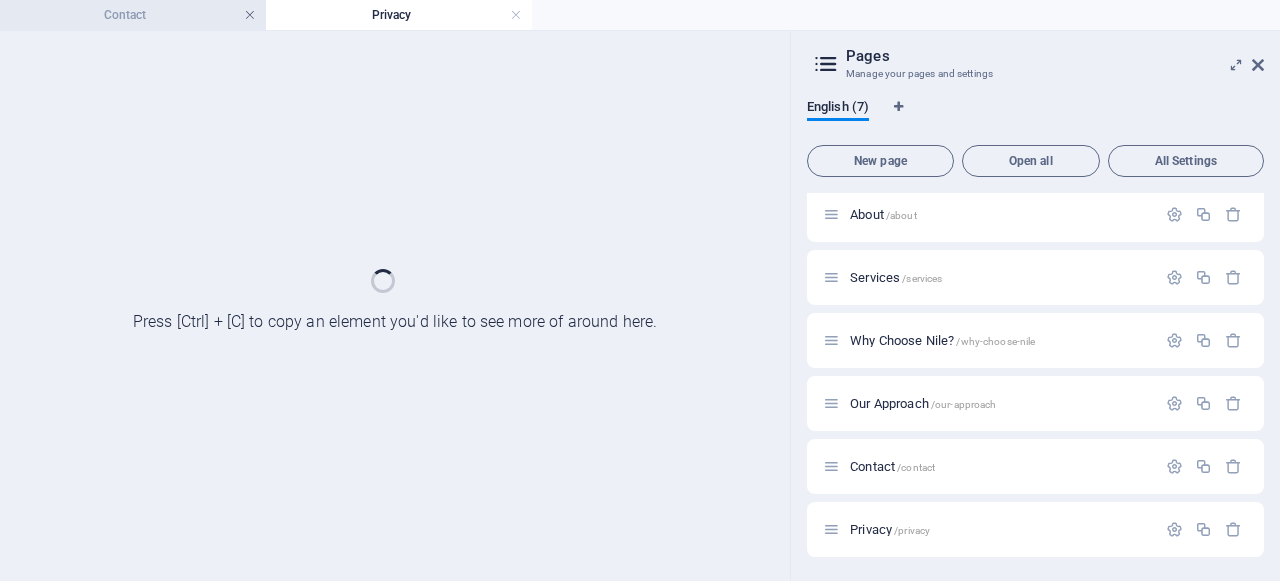 click at bounding box center (250, 15) 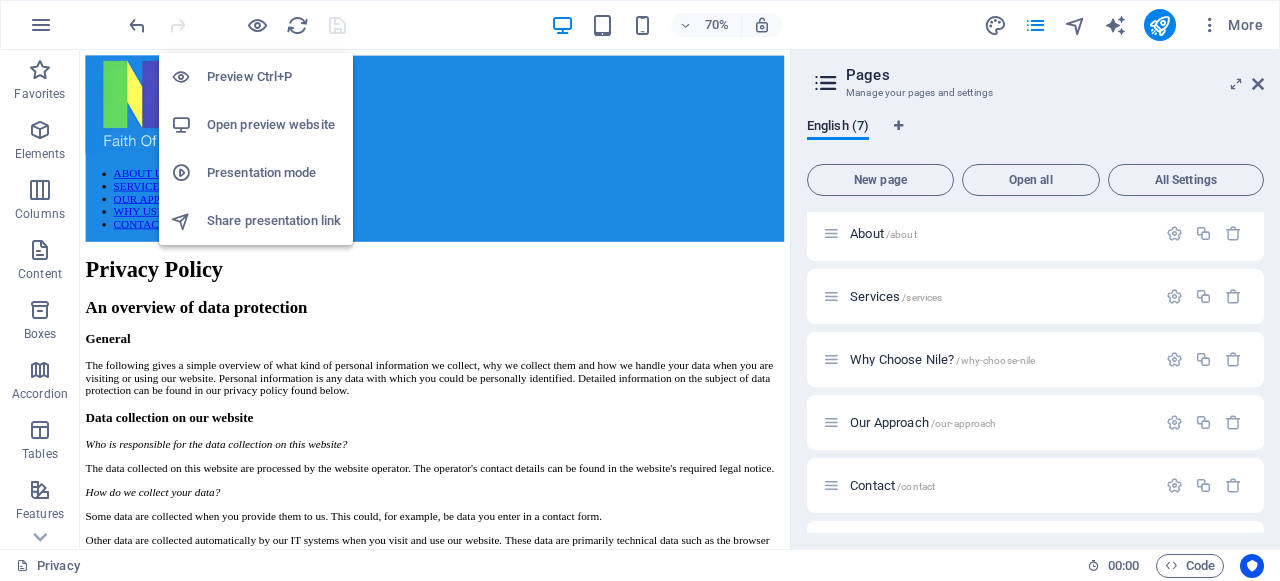 scroll, scrollTop: 0, scrollLeft: 0, axis: both 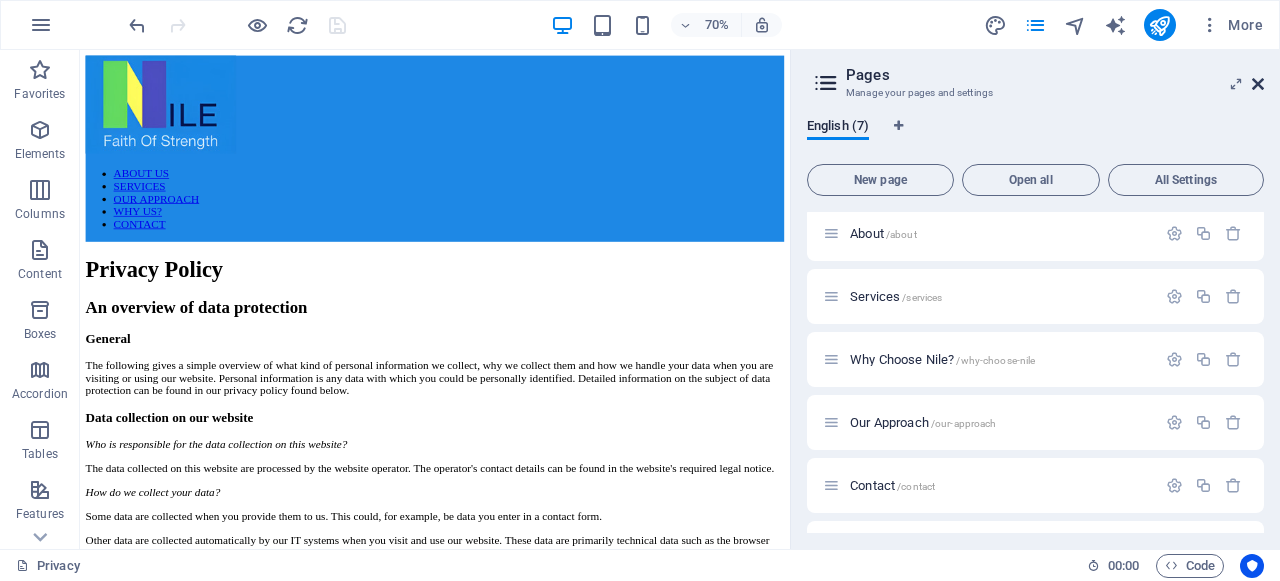 click at bounding box center [1258, 84] 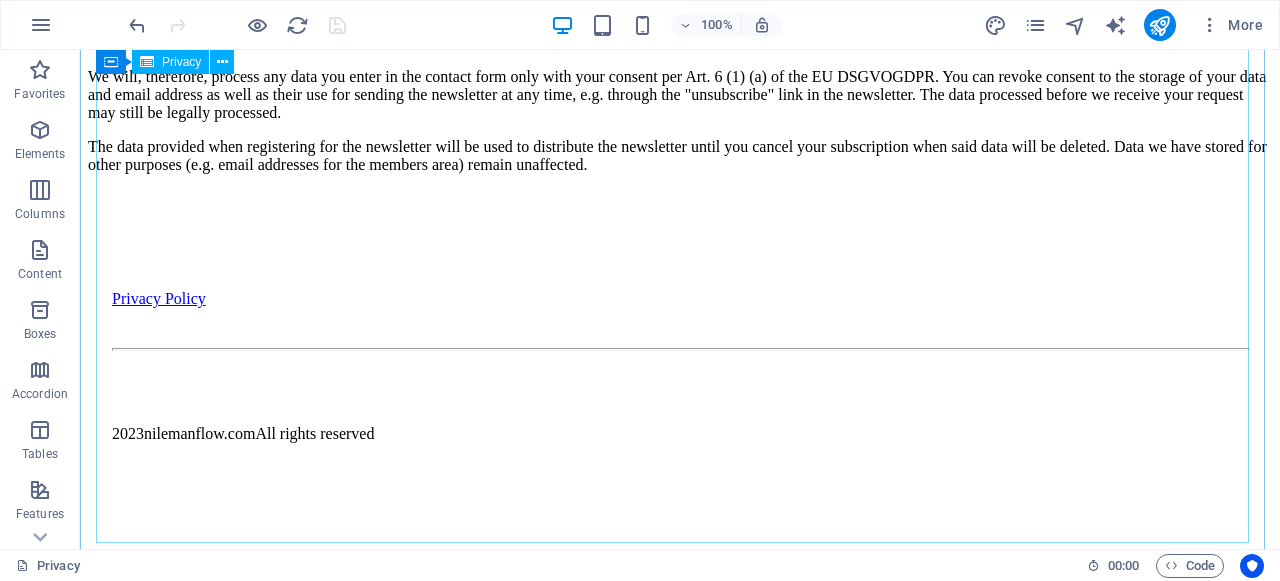 scroll, scrollTop: 5074, scrollLeft: 0, axis: vertical 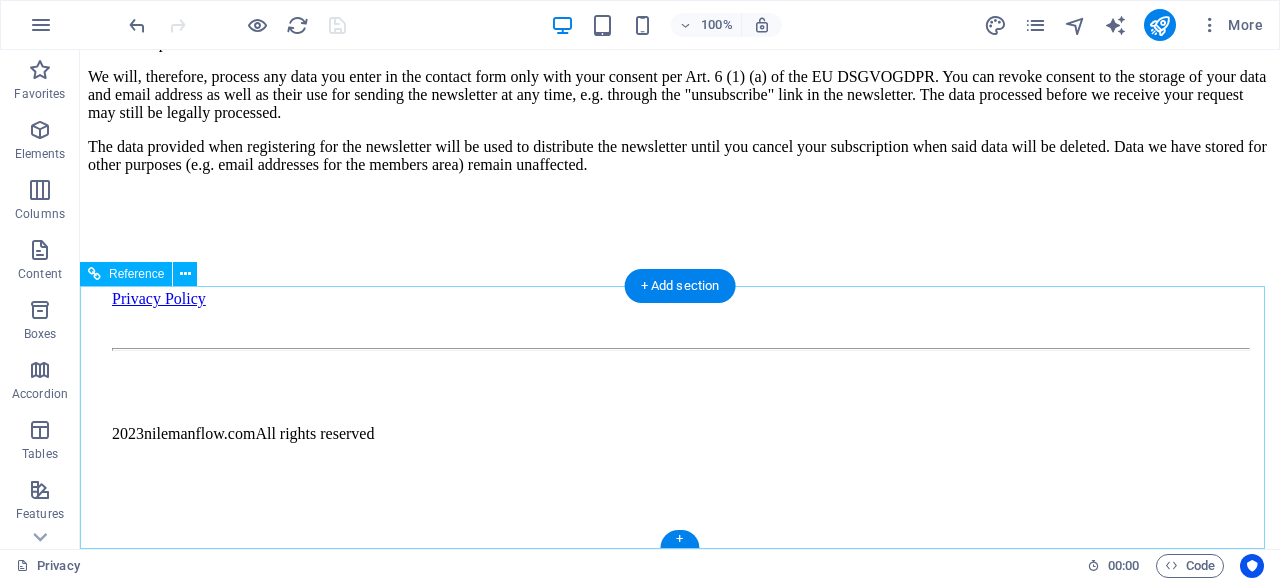 click on "2023  nilemanflow.com  All rights reserved" at bounding box center [680, 434] 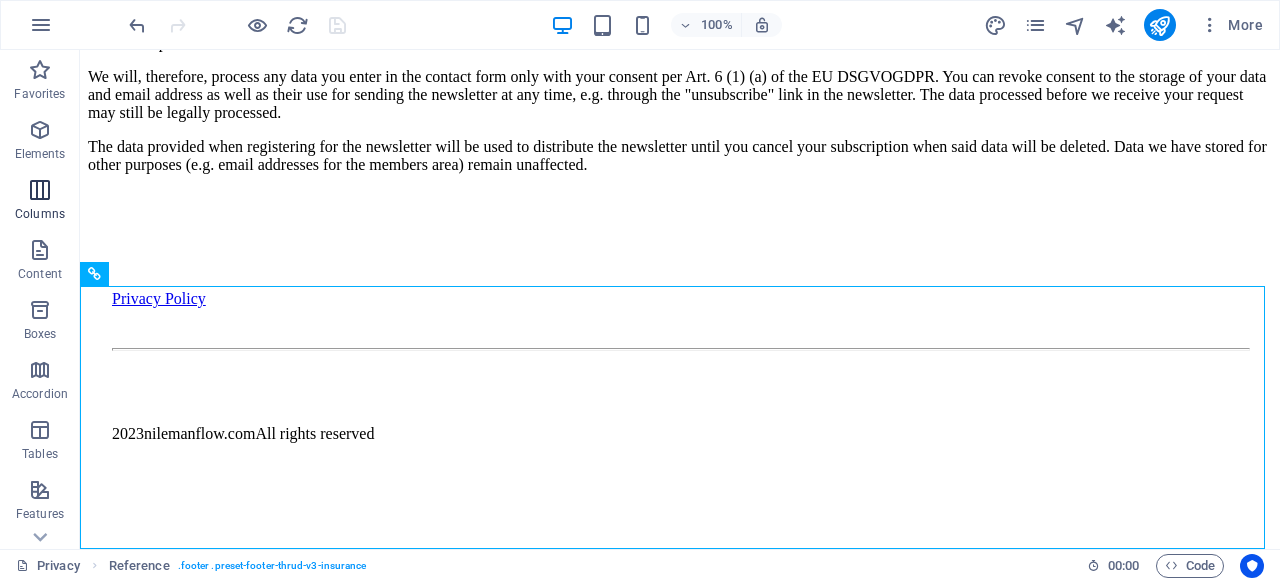 click on "Columns" at bounding box center [40, 214] 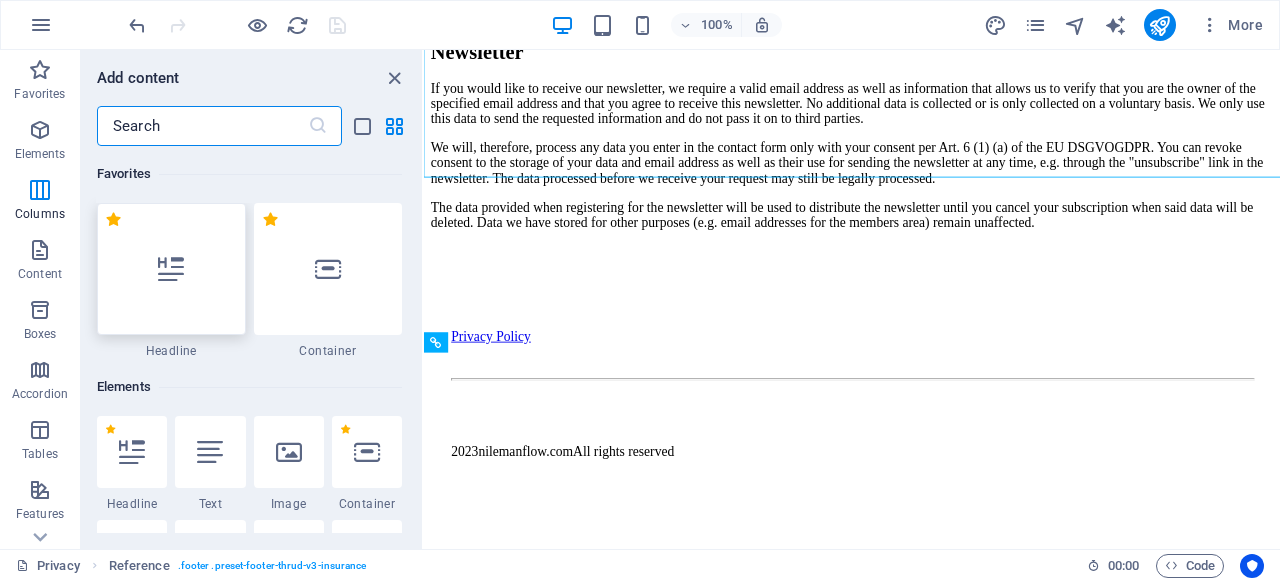 scroll, scrollTop: 5423, scrollLeft: 0, axis: vertical 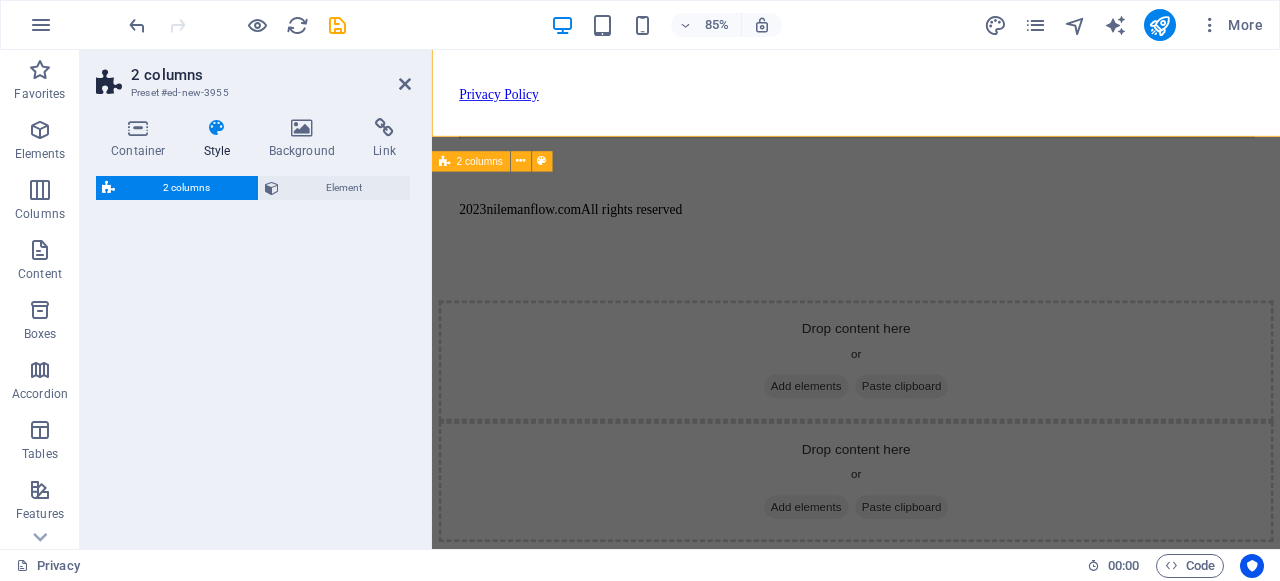 select on "rem" 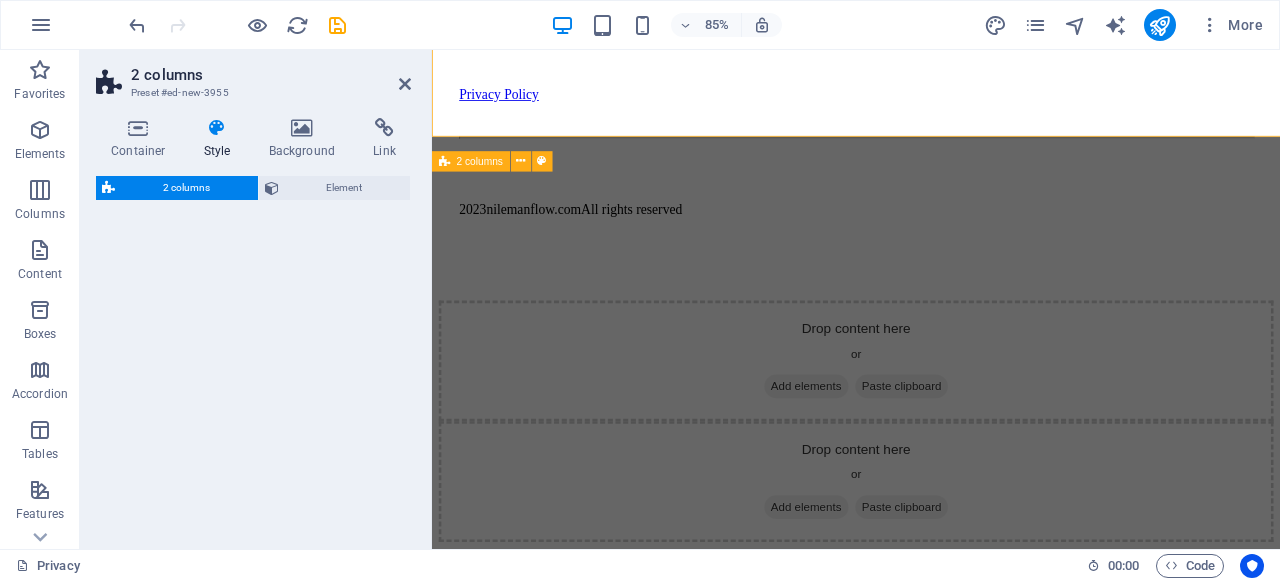 select on "preset-columns-two-v2-default" 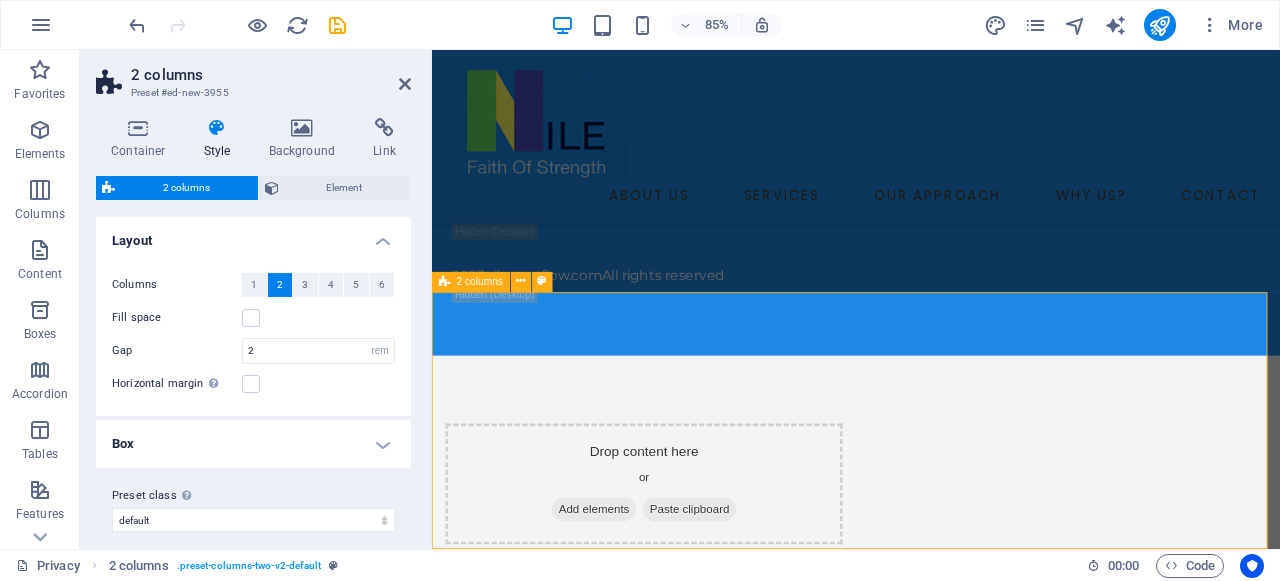 scroll, scrollTop: 5757, scrollLeft: 0, axis: vertical 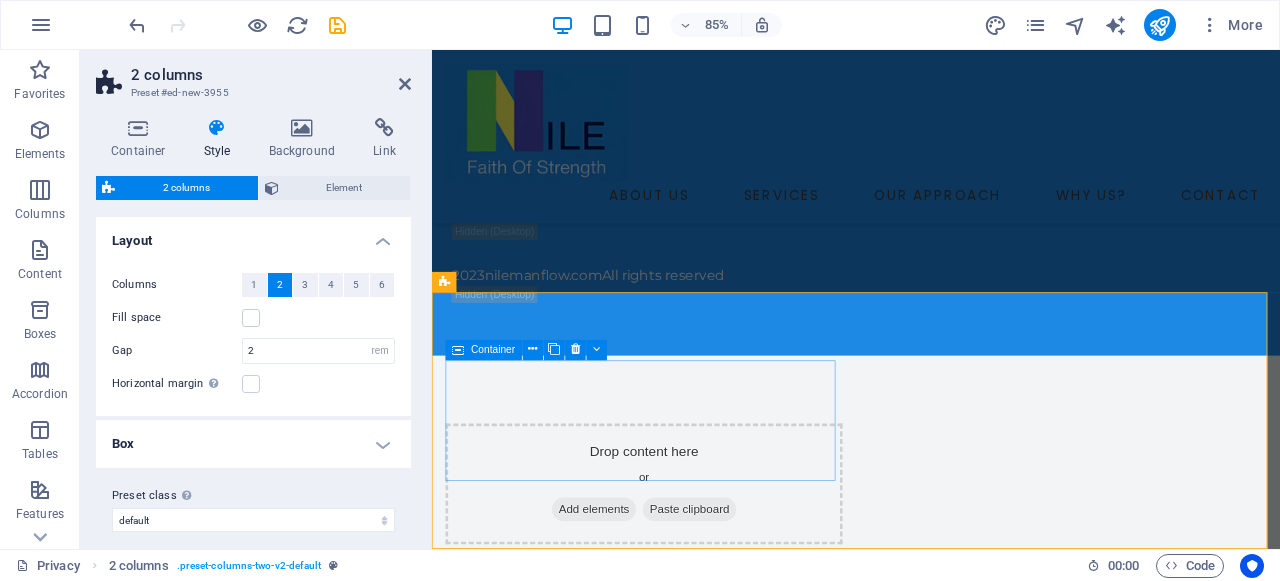 click on "Add elements" at bounding box center (622, 590) 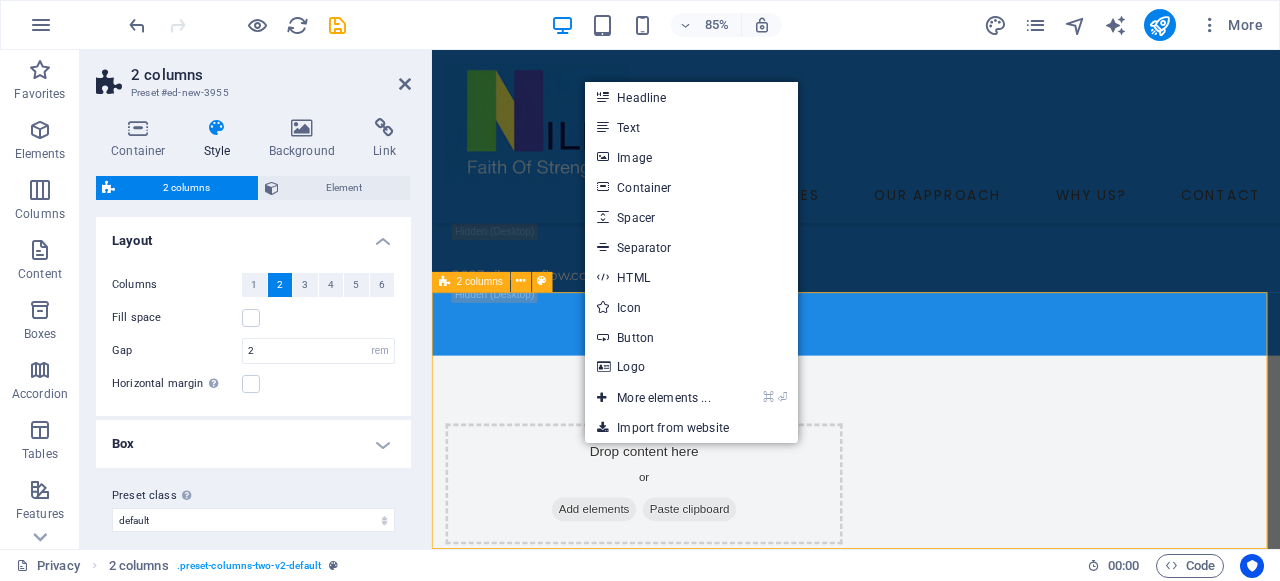 click on "Drop content here or  Add elements  Paste clipboard Drop content here or  Add elements  Paste clipboard" at bounding box center [931, 639] 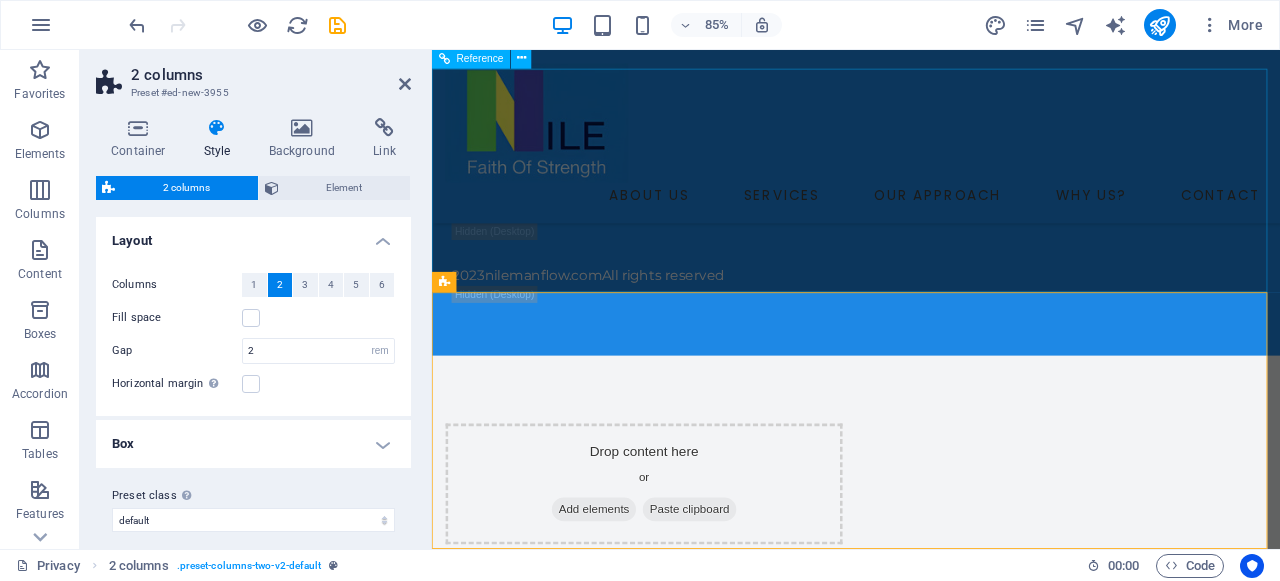 click on "Privacy Policy
2023  nilemanflow.com  All rights reserved" at bounding box center [931, 240] 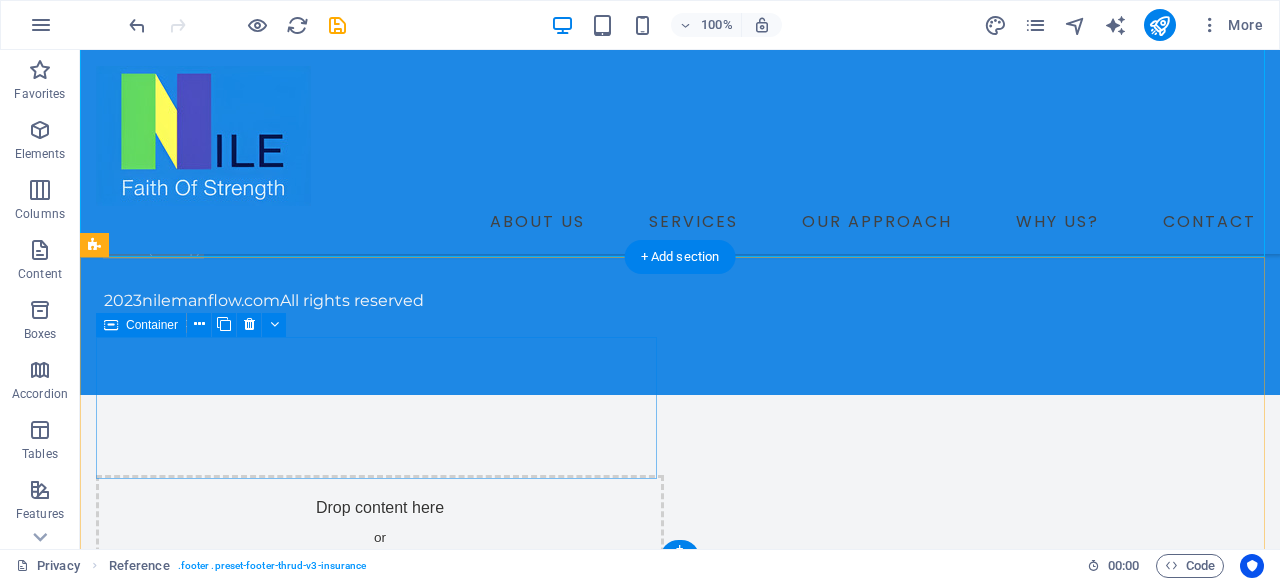 scroll, scrollTop: 5247, scrollLeft: 0, axis: vertical 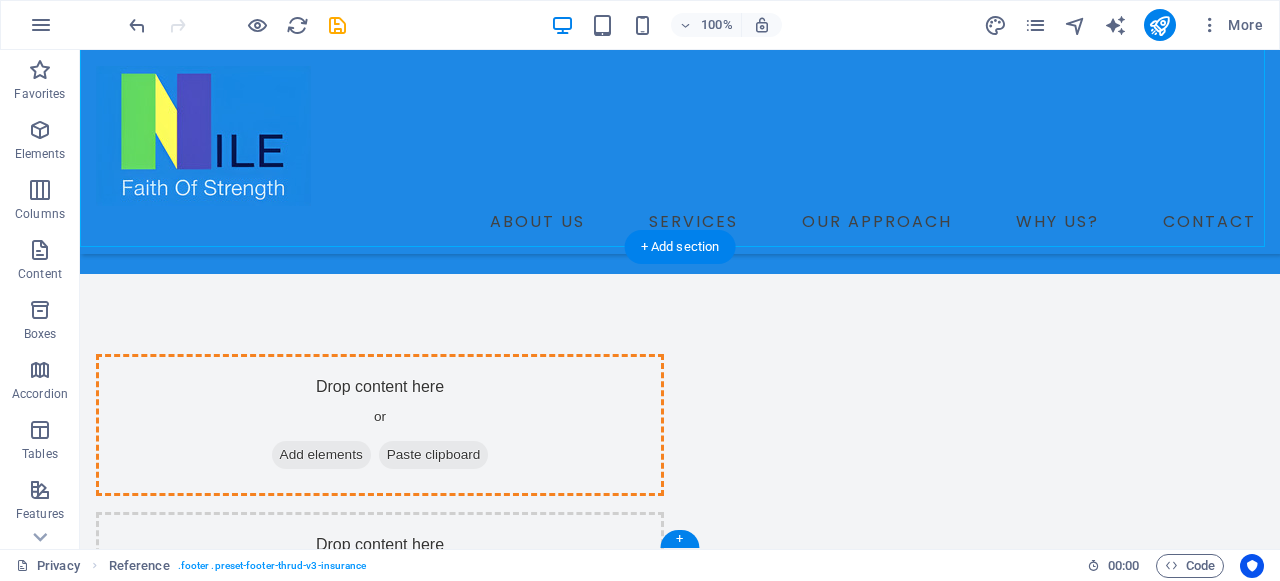 drag, startPoint x: 391, startPoint y: 334, endPoint x: 484, endPoint y: 406, distance: 117.61378 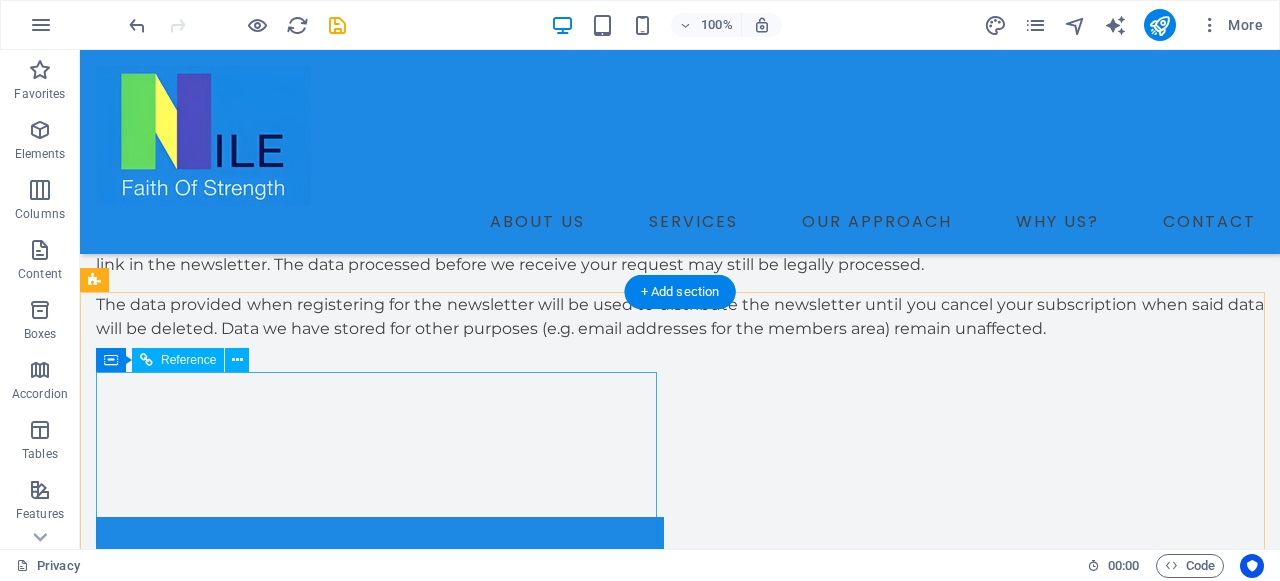scroll, scrollTop: 5119, scrollLeft: 0, axis: vertical 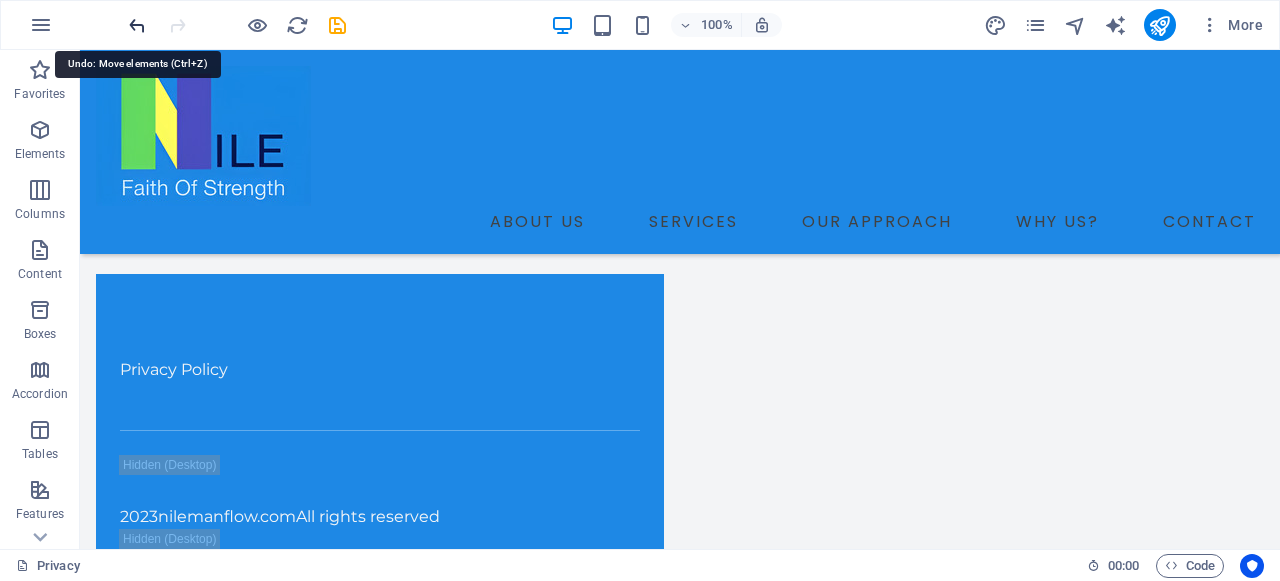 click at bounding box center [137, 25] 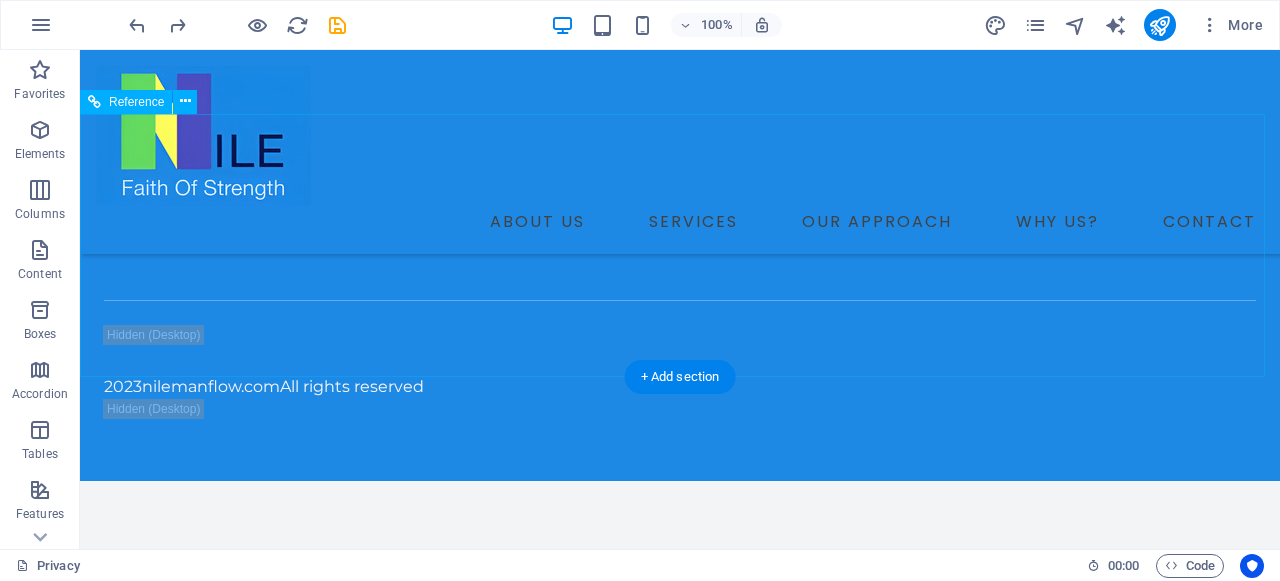scroll, scrollTop: 5376, scrollLeft: 0, axis: vertical 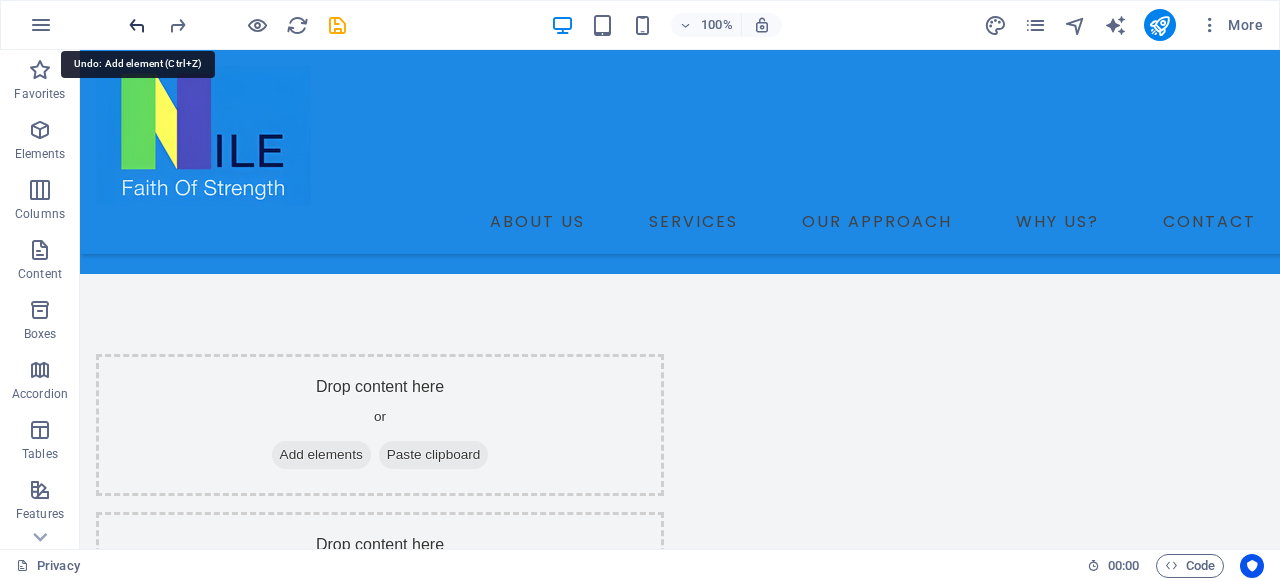 click at bounding box center [137, 25] 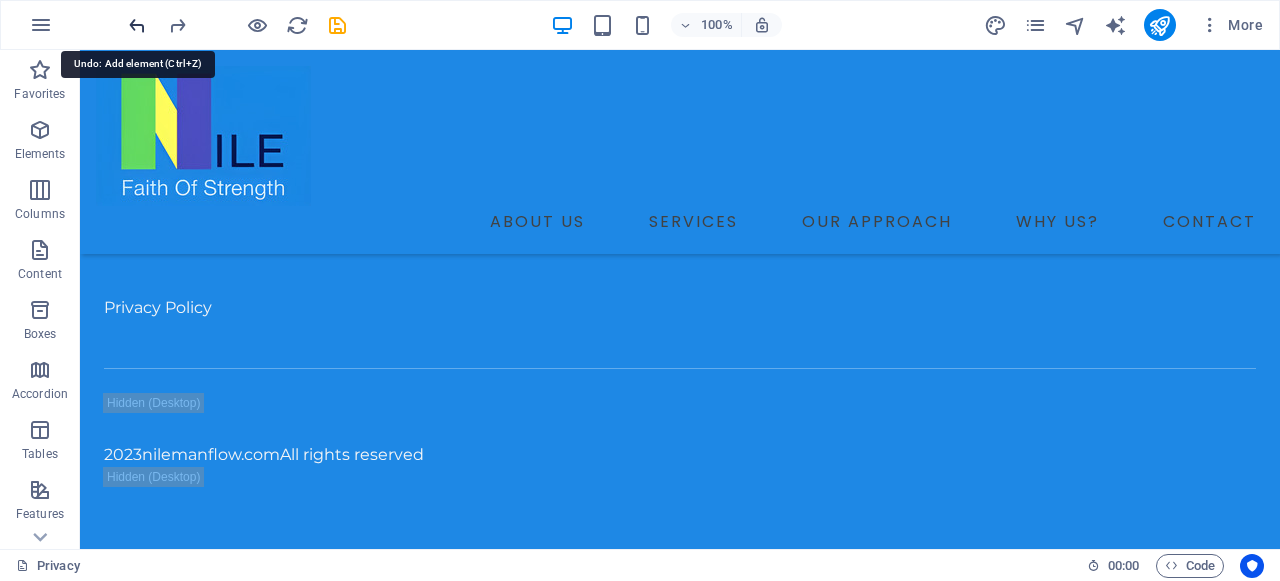 scroll, scrollTop: 5074, scrollLeft: 0, axis: vertical 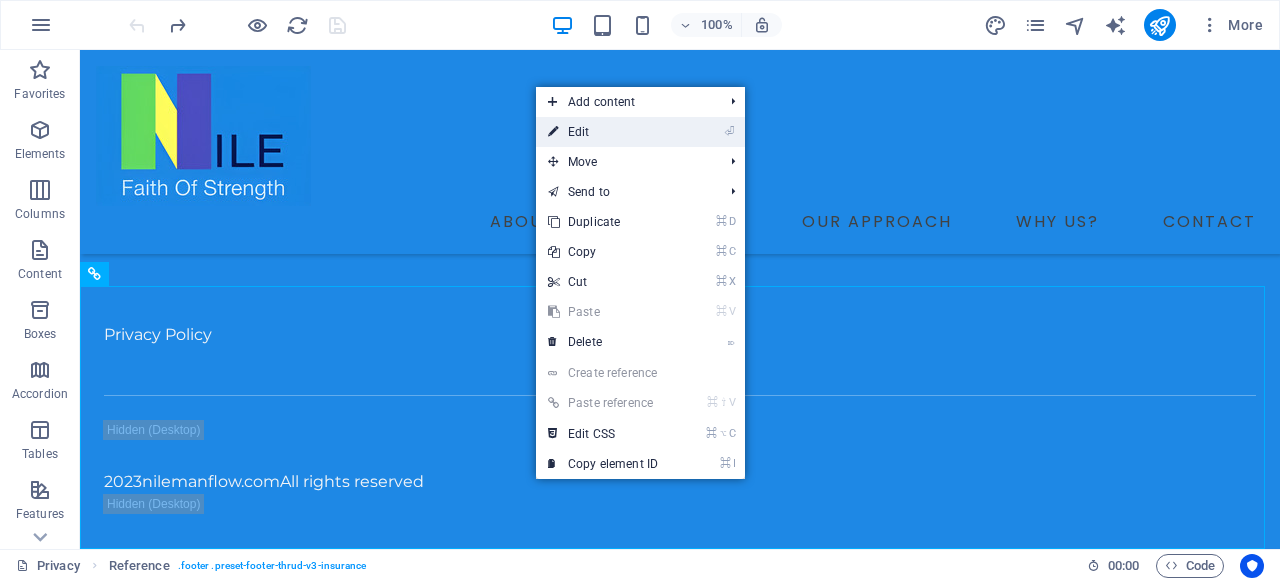 click on "⏎  Edit" at bounding box center [603, 132] 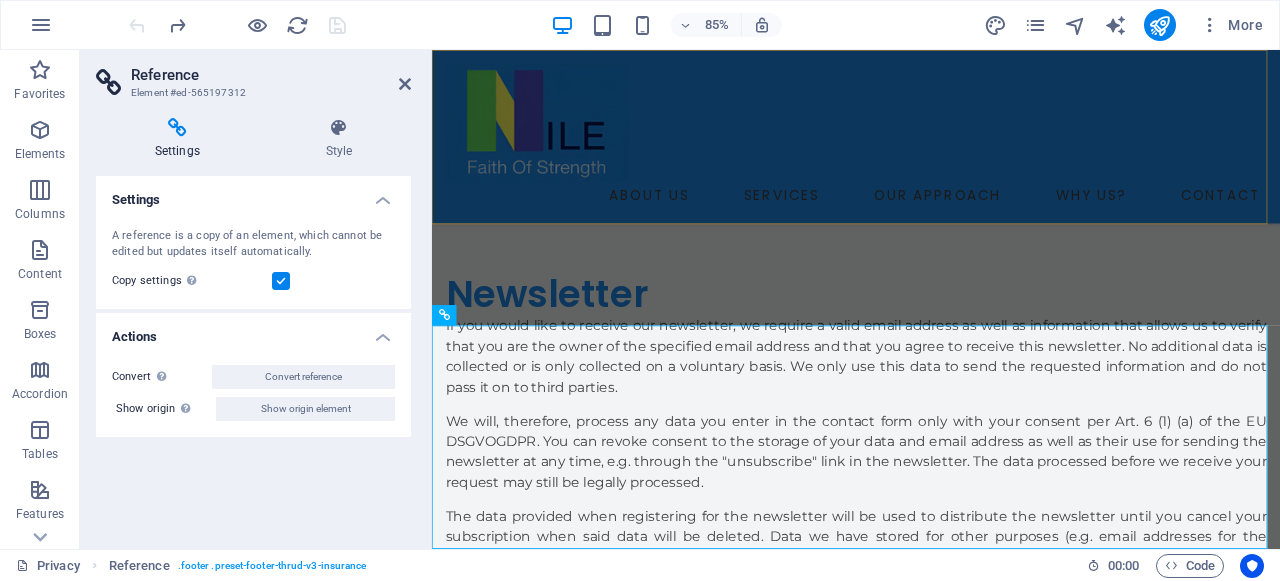 scroll, scrollTop: 5455, scrollLeft: 0, axis: vertical 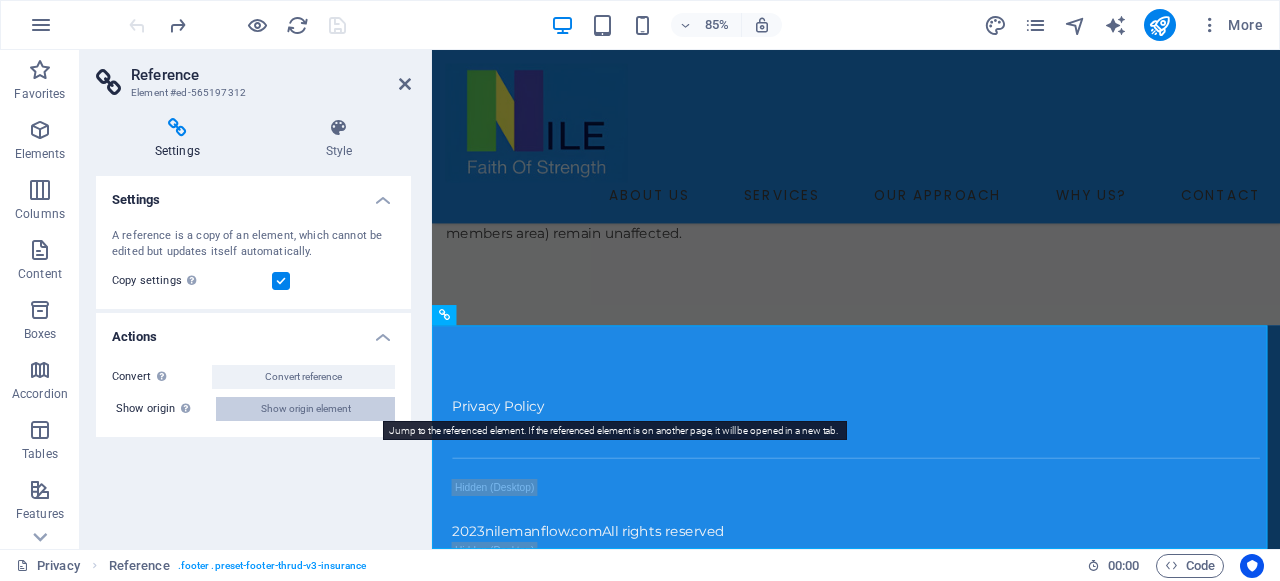 click on "Show origin element" at bounding box center [306, 409] 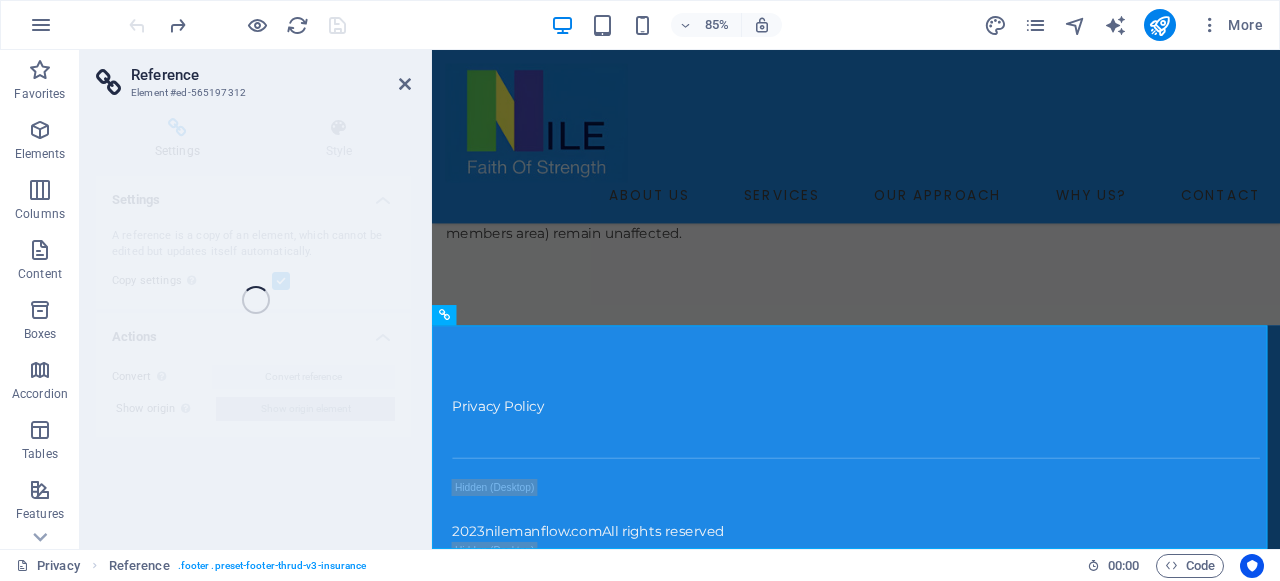 scroll, scrollTop: 0, scrollLeft: 0, axis: both 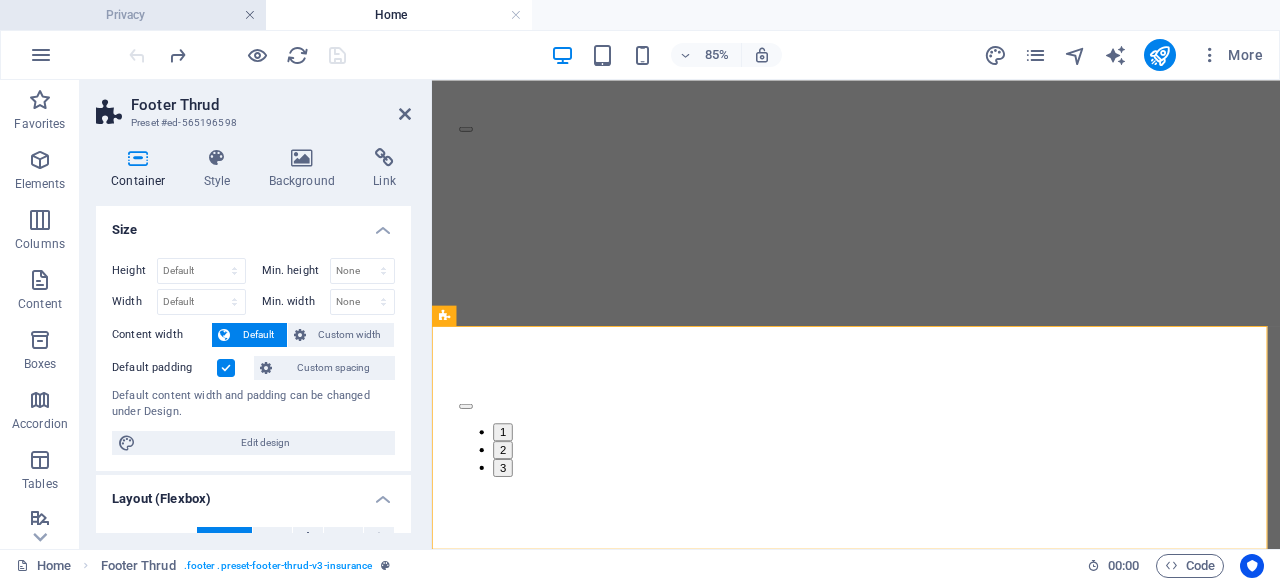 click at bounding box center [250, 15] 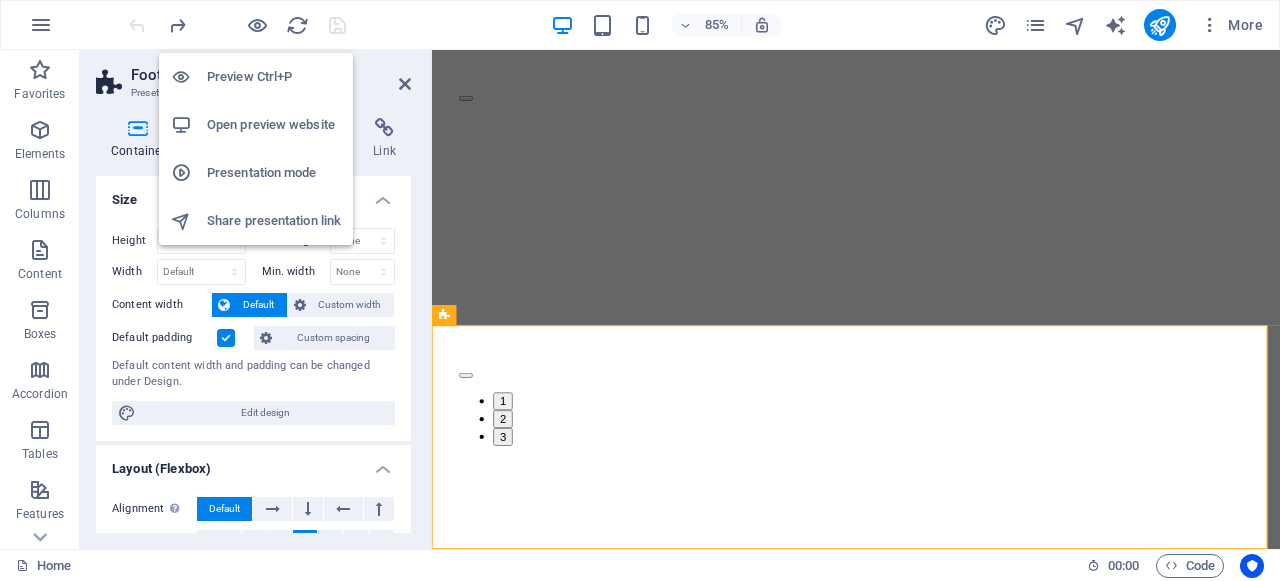 scroll, scrollTop: 6273, scrollLeft: 0, axis: vertical 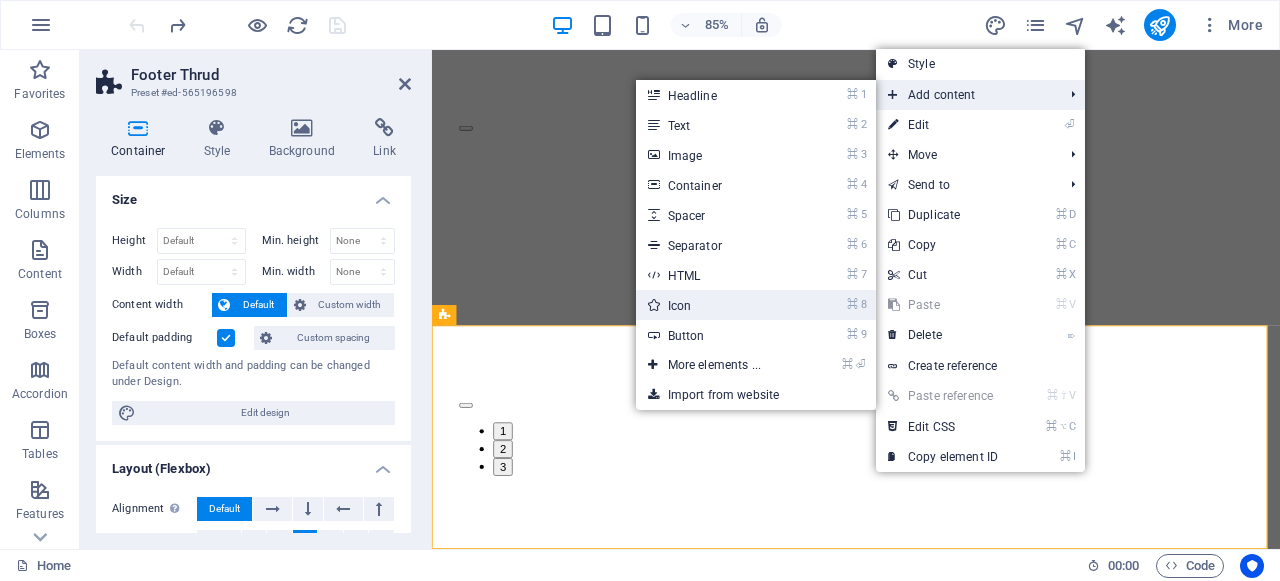 click on "⌘ 8  Icon" at bounding box center (718, 305) 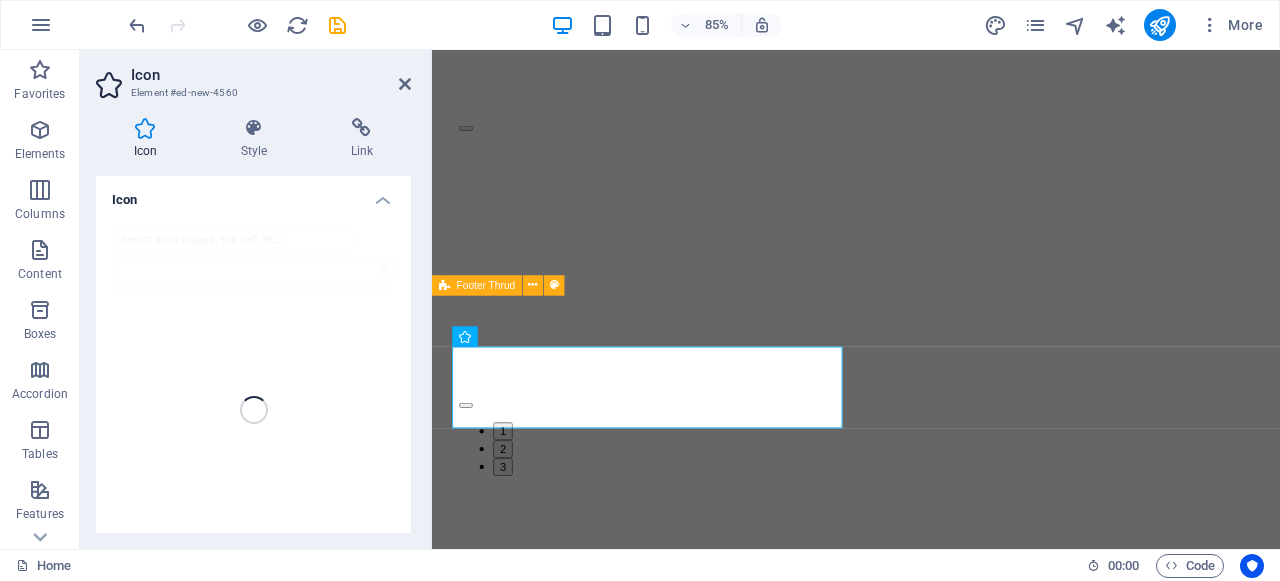 scroll, scrollTop: 6308, scrollLeft: 0, axis: vertical 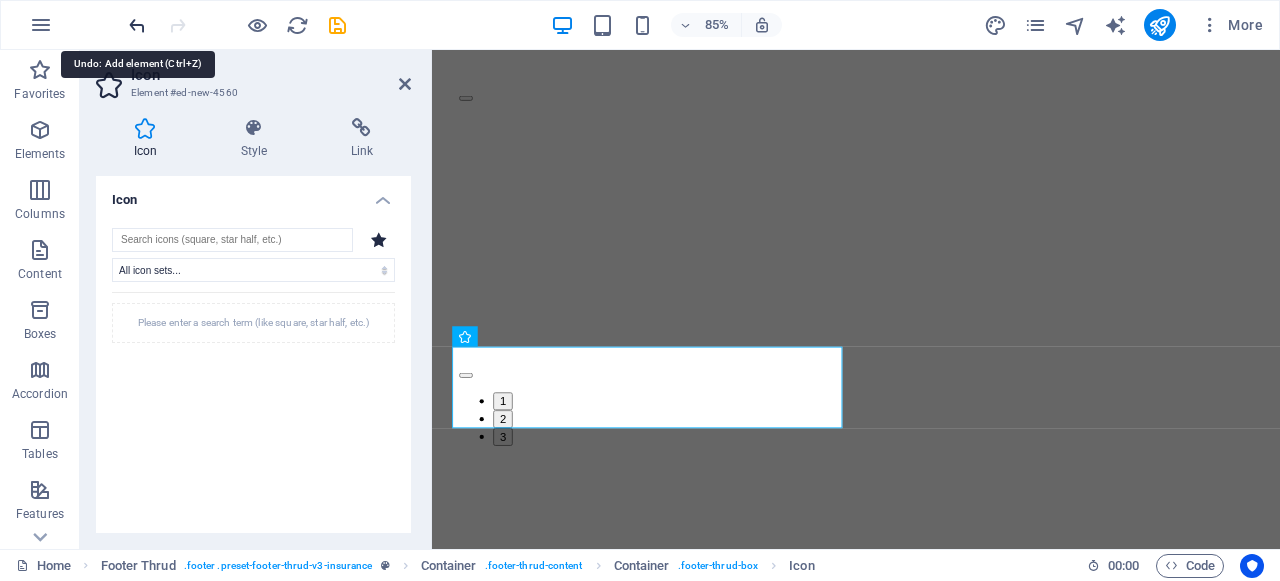 click at bounding box center [137, 25] 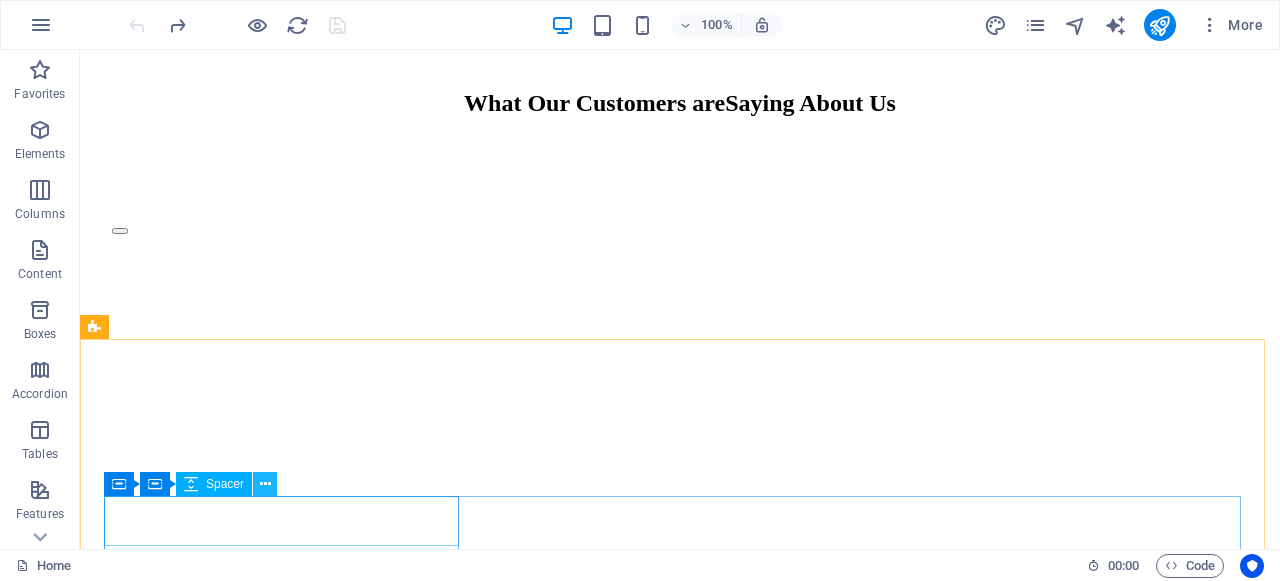 click at bounding box center [265, 484] 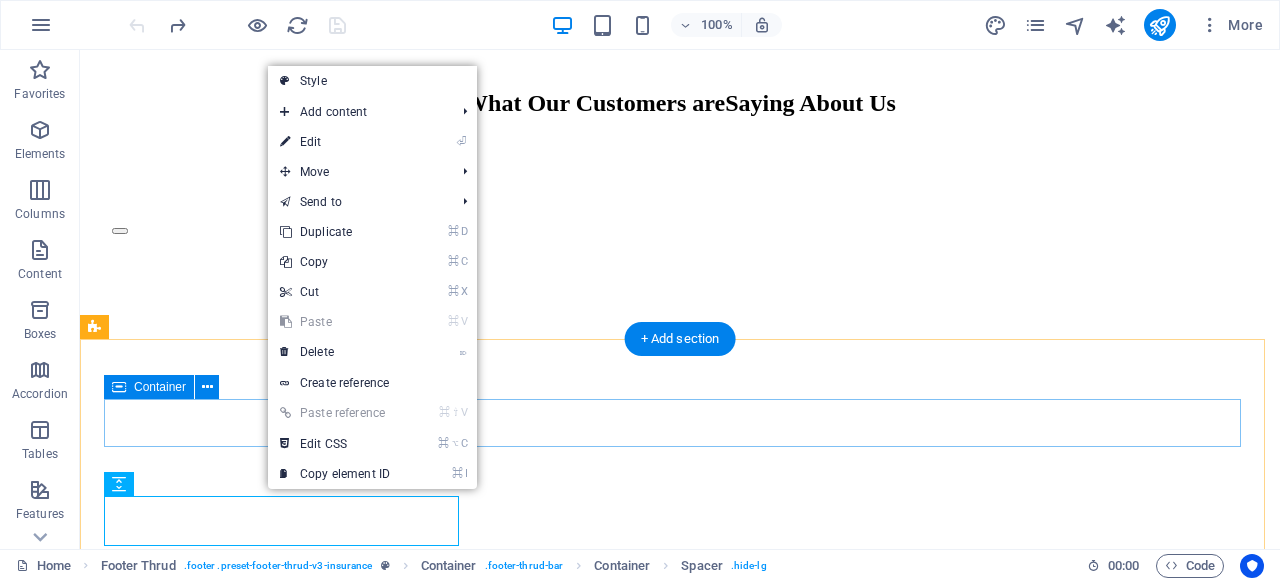 click on "Privacy Policy" at bounding box center [680, 2002] 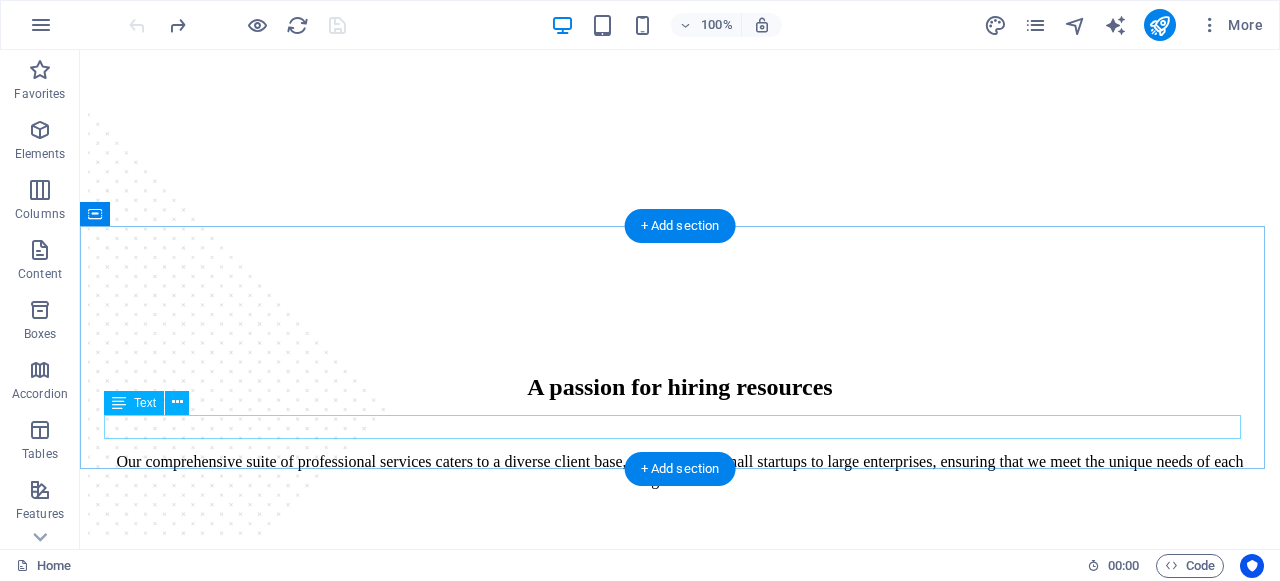 scroll, scrollTop: 984, scrollLeft: 0, axis: vertical 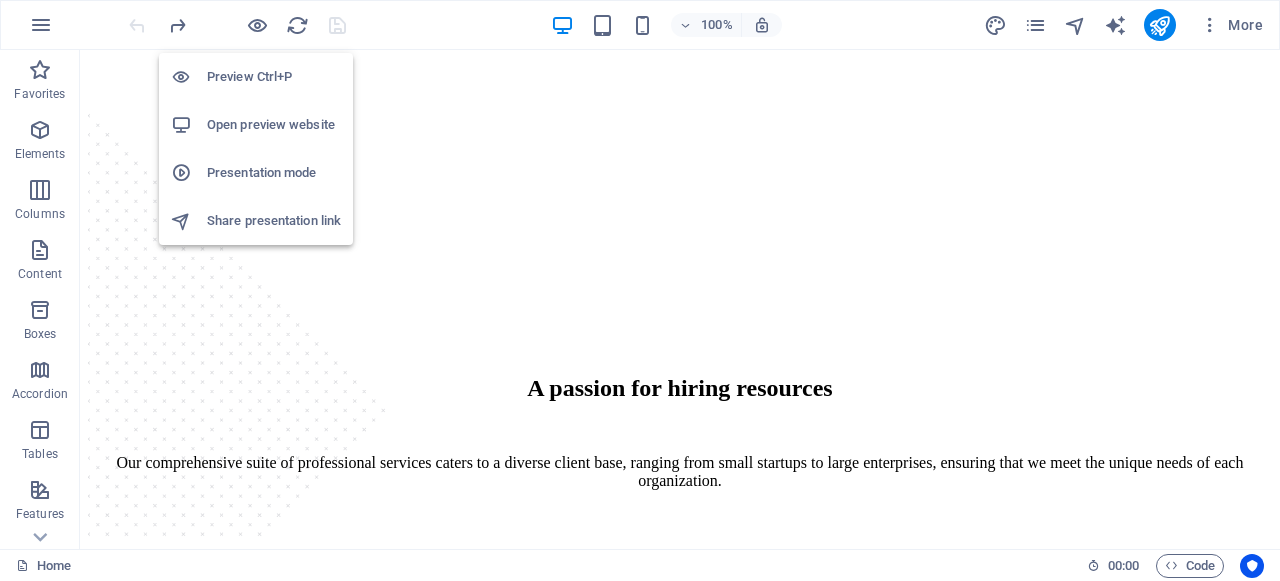 click on "Open preview website" at bounding box center [274, 125] 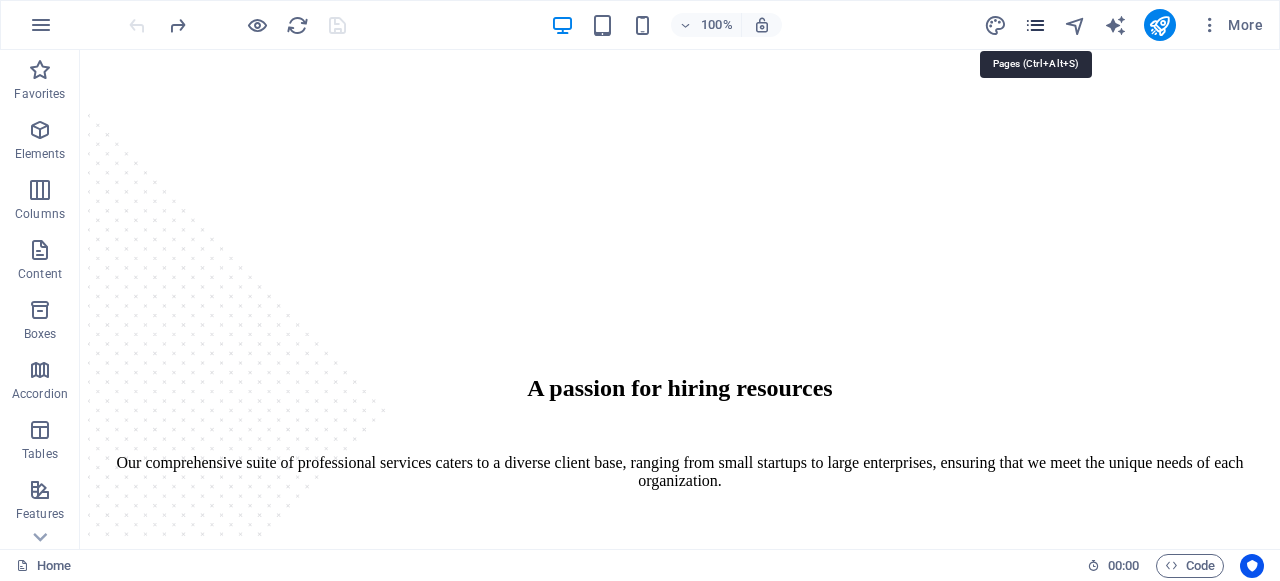 click at bounding box center (1035, 25) 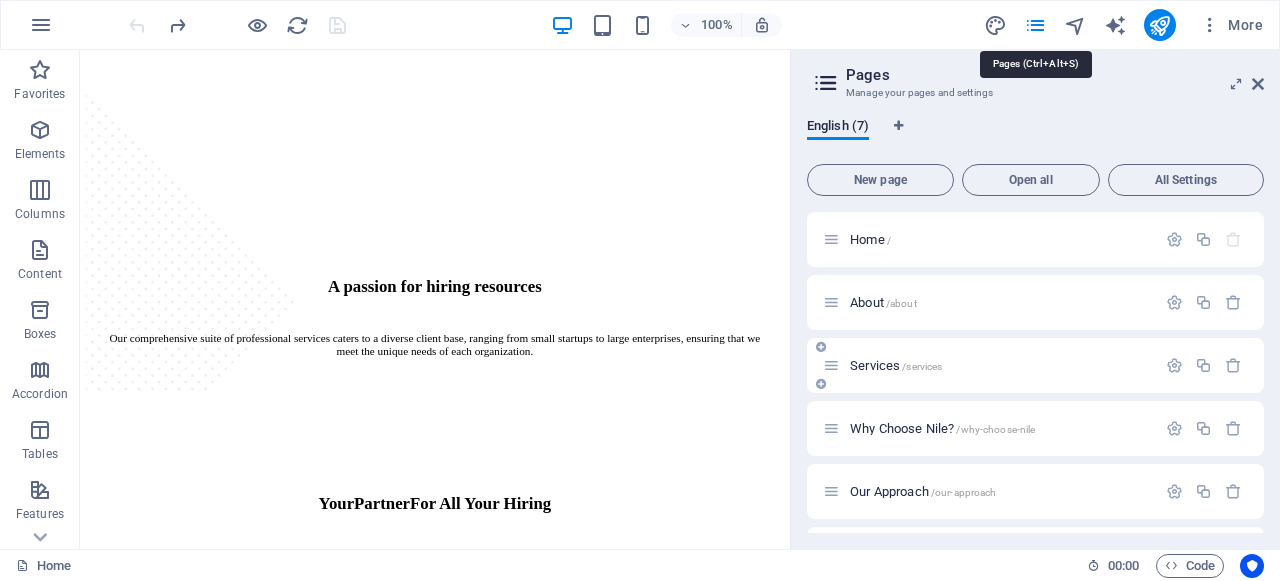 scroll, scrollTop: 1016, scrollLeft: 0, axis: vertical 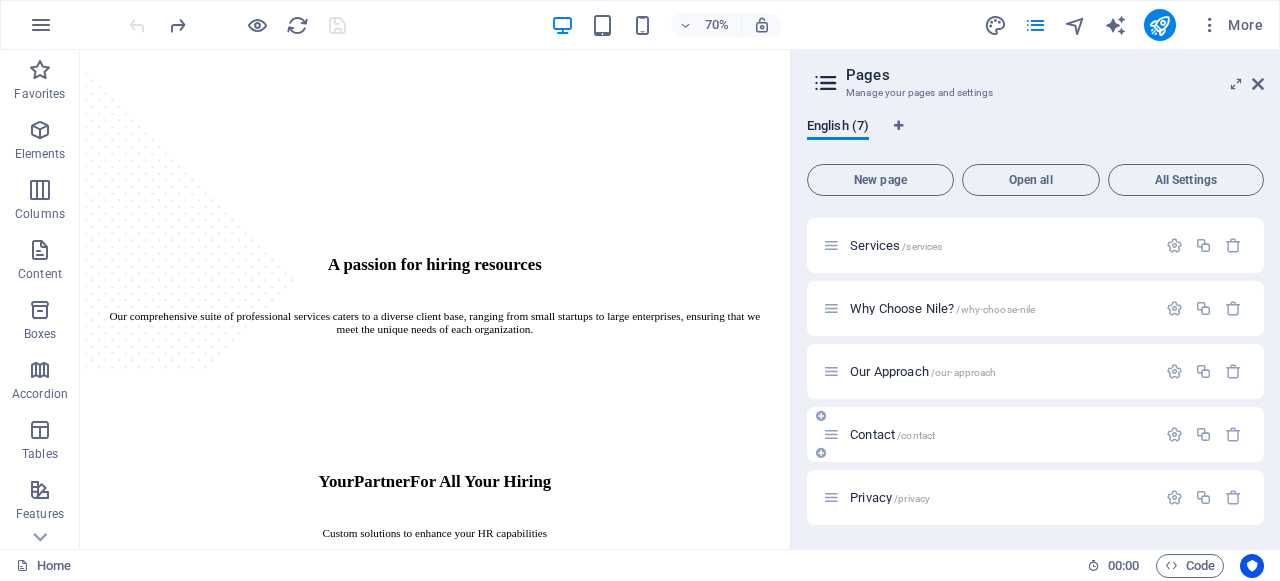 click on "Contact /contact" at bounding box center [892, 434] 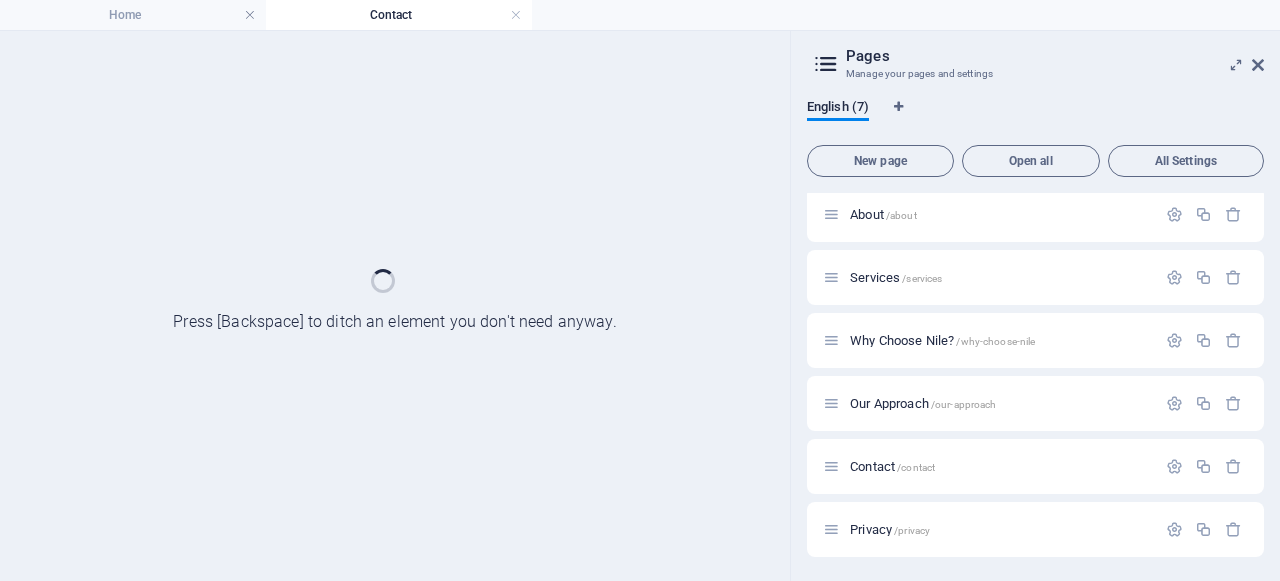 scroll, scrollTop: 69, scrollLeft: 0, axis: vertical 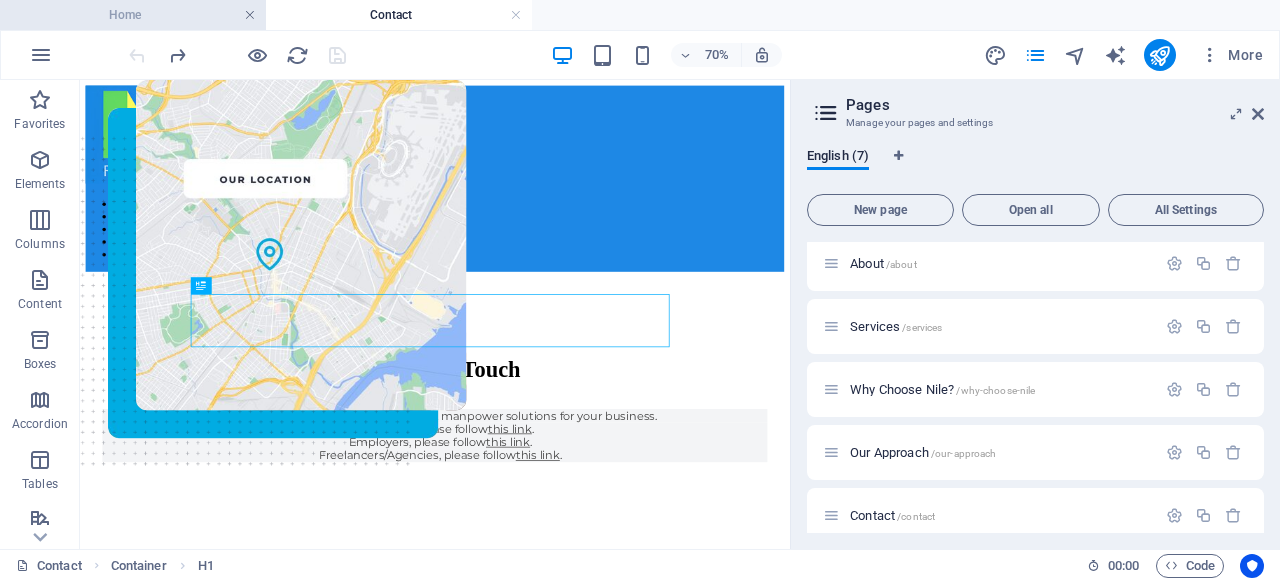 click at bounding box center (250, 15) 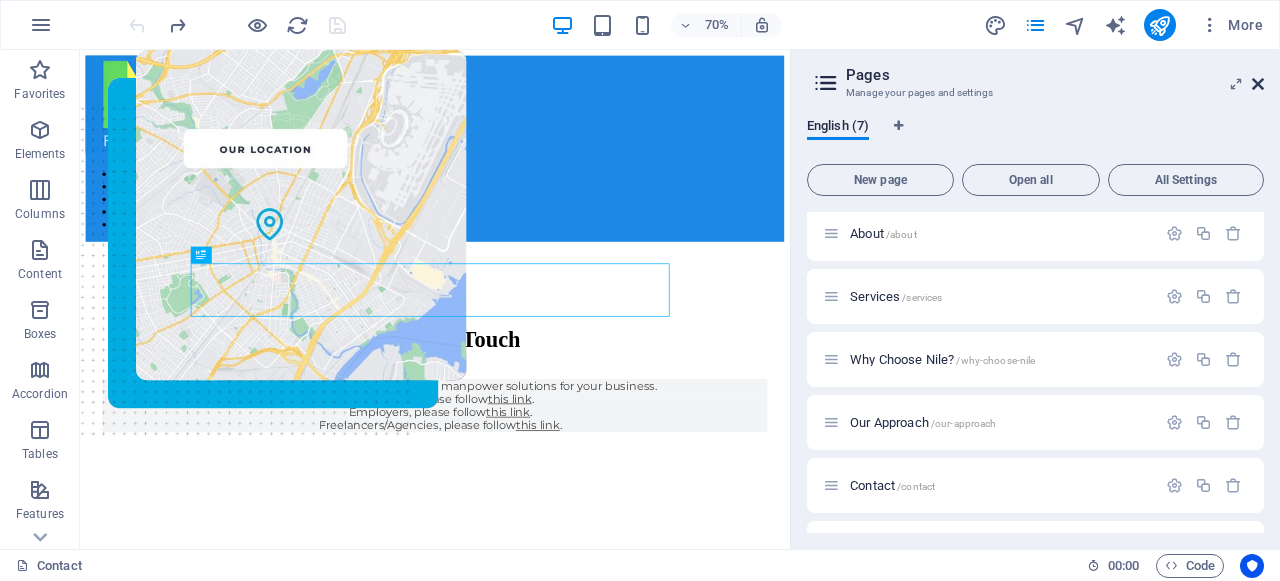 click at bounding box center (1258, 84) 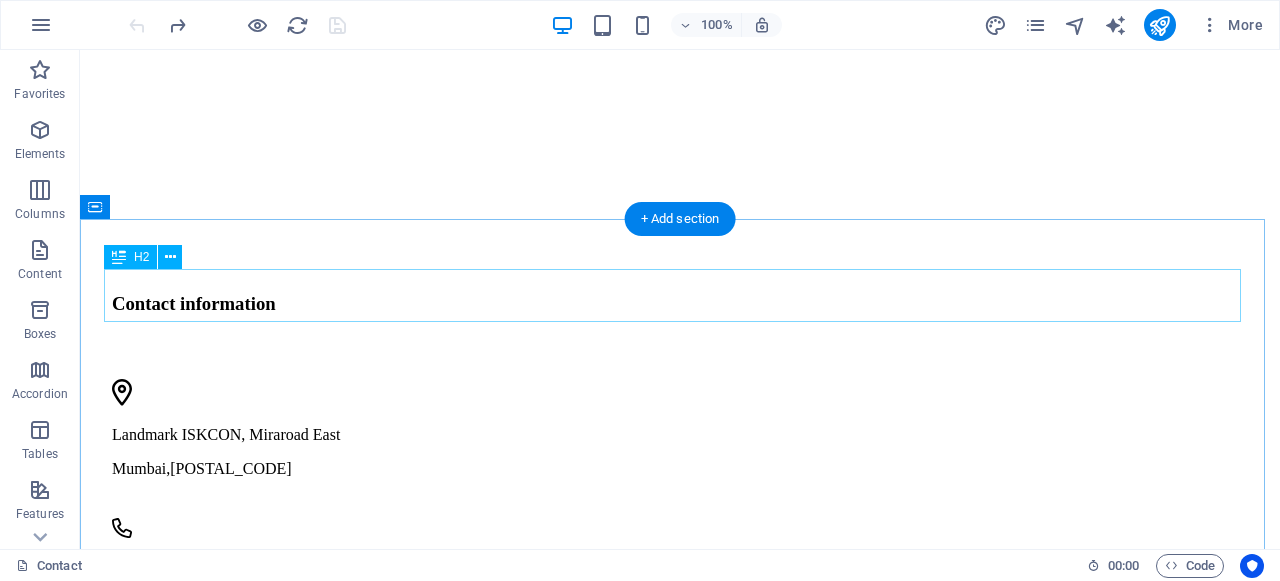 scroll, scrollTop: 844, scrollLeft: 0, axis: vertical 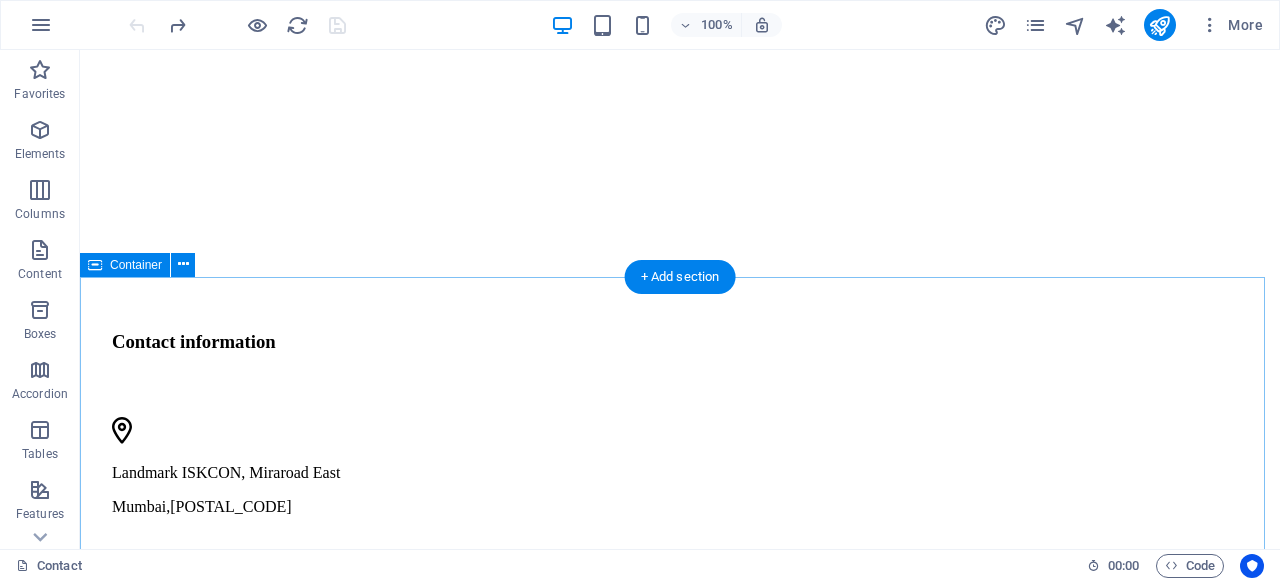 click on "Feel Free to  Contact Us   I have read and understand the privacy policy. Unreadable? Load new CONTACT US" at bounding box center [680, 1211] 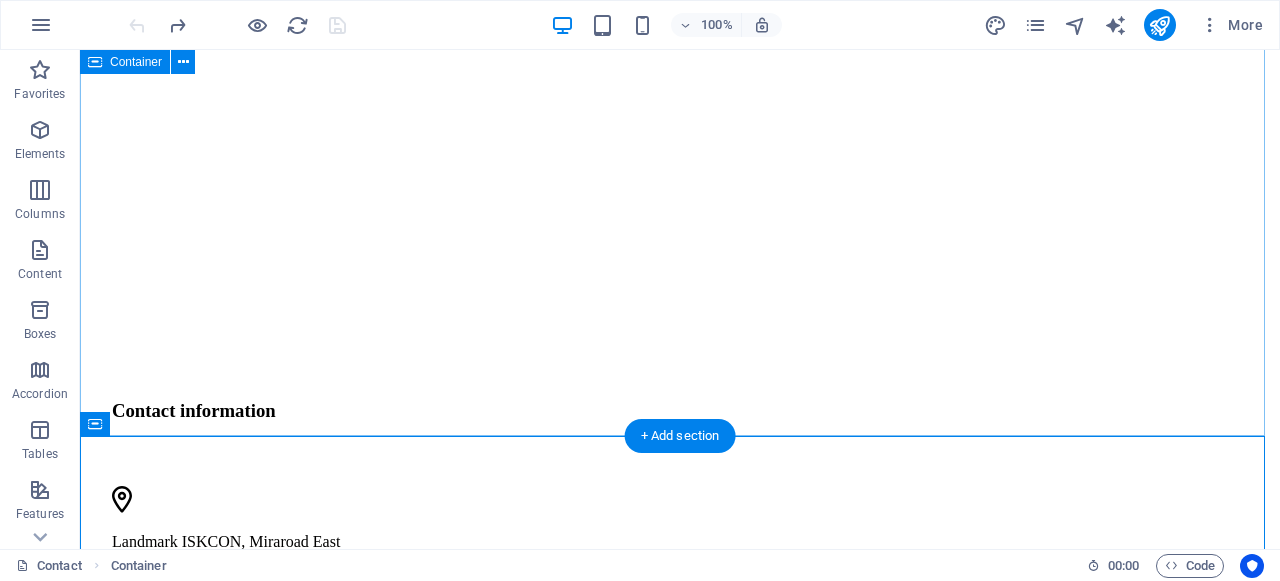 scroll, scrollTop: 830, scrollLeft: 0, axis: vertical 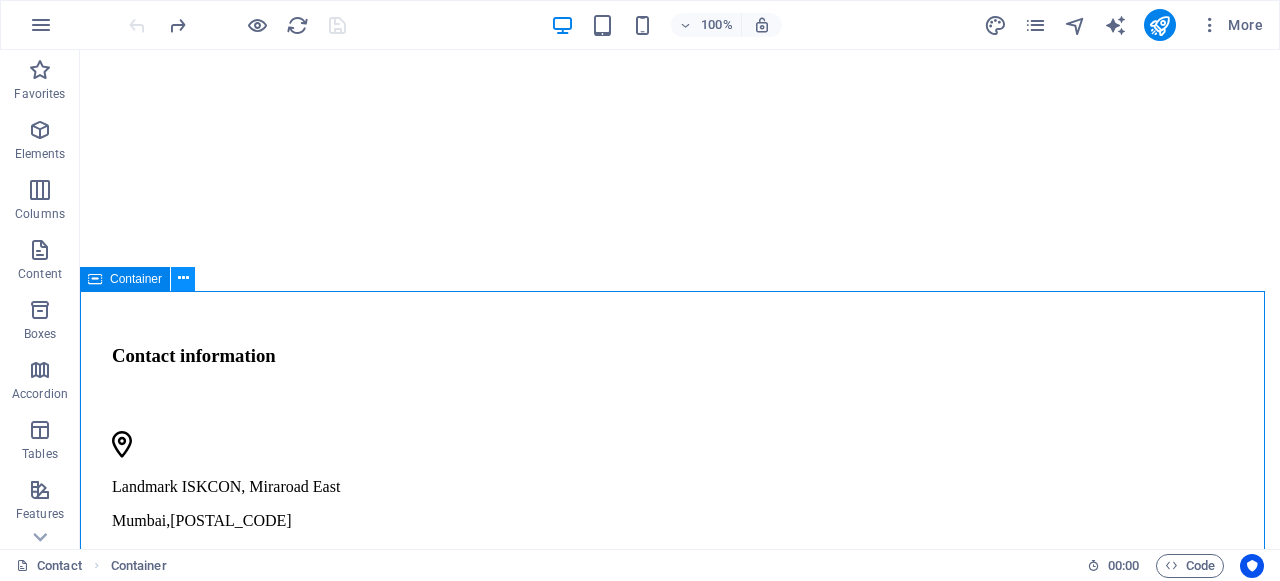 click at bounding box center (183, 278) 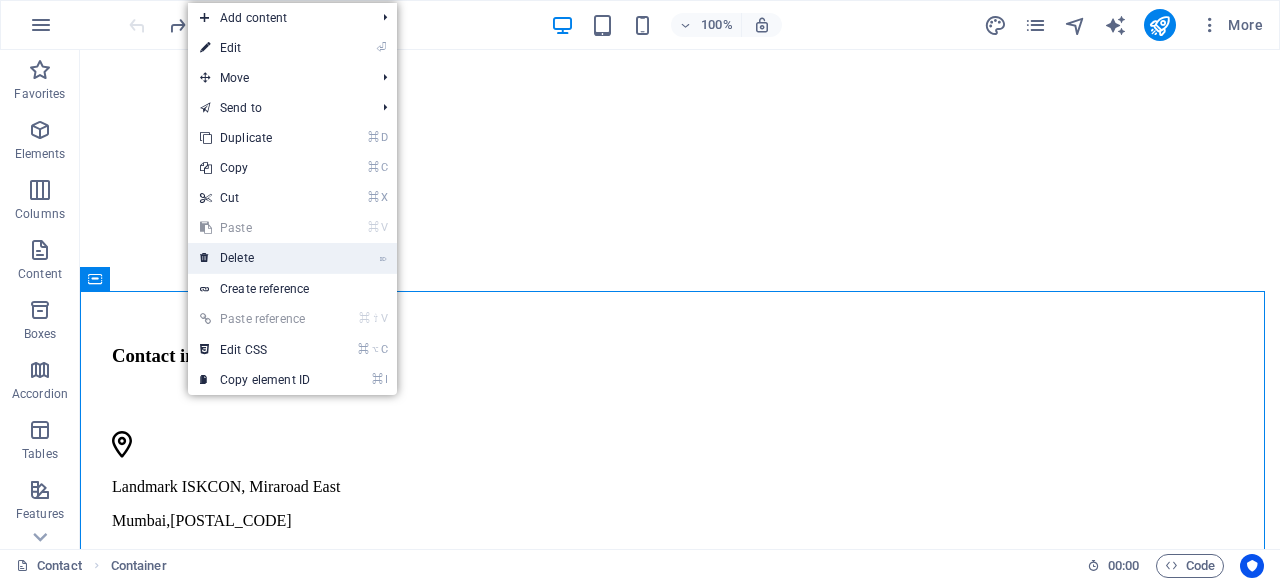 click on "⌦  Delete" at bounding box center (255, 258) 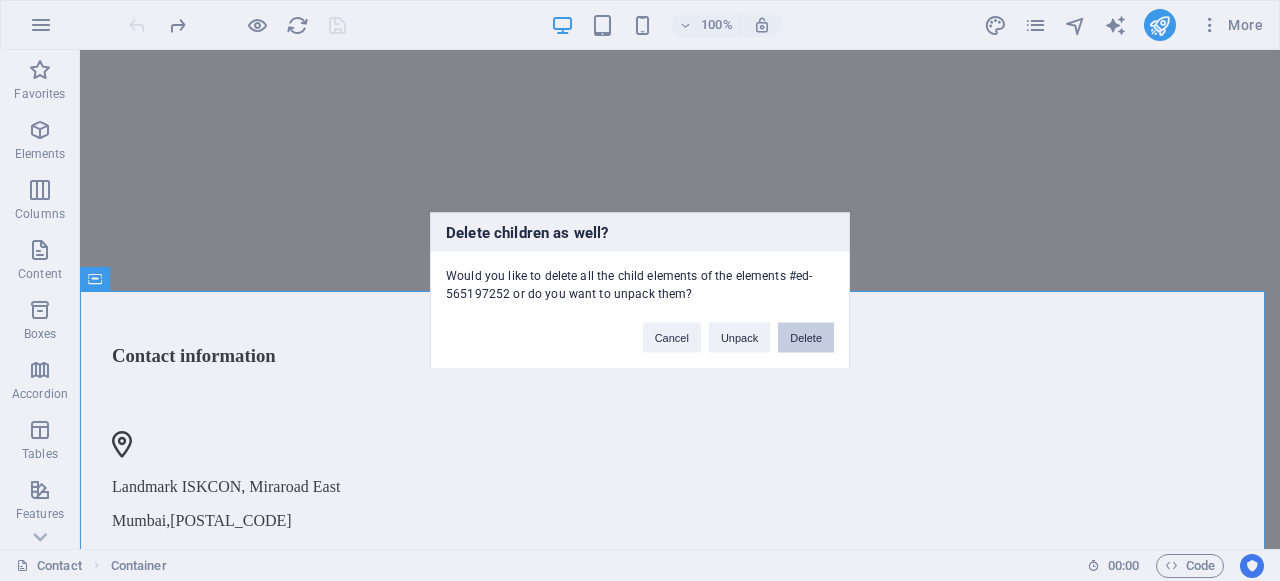 click on "Delete" at bounding box center [806, 337] 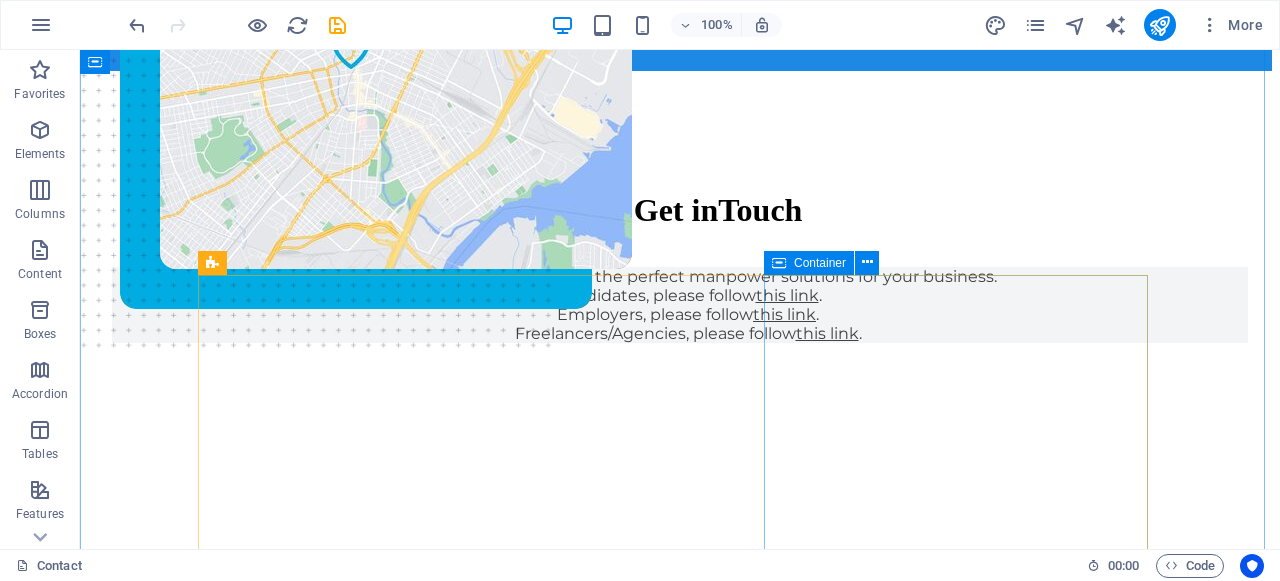 scroll, scrollTop: 515, scrollLeft: 0, axis: vertical 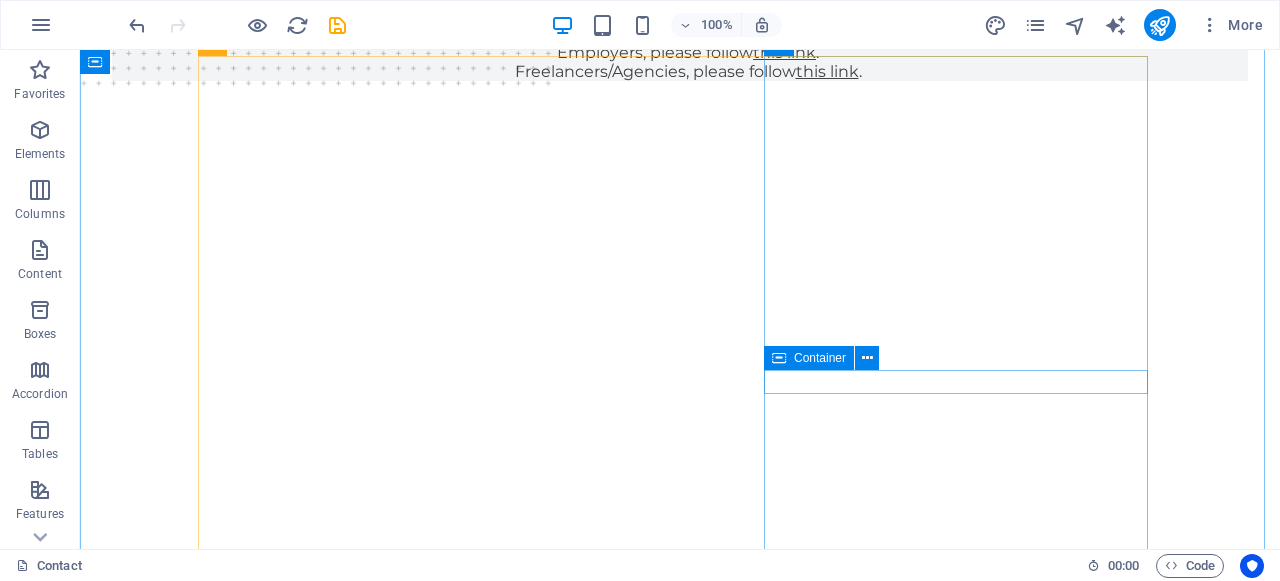 click on "contatc@nilemanflow.com" at bounding box center (587, 1009) 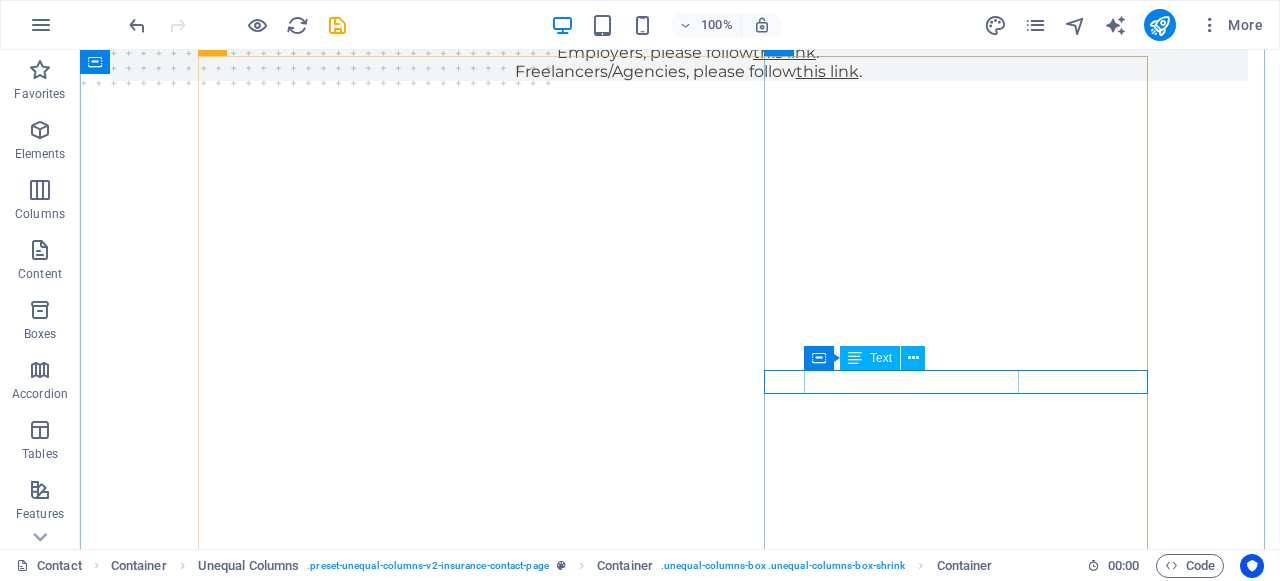 click at bounding box center (855, 358) 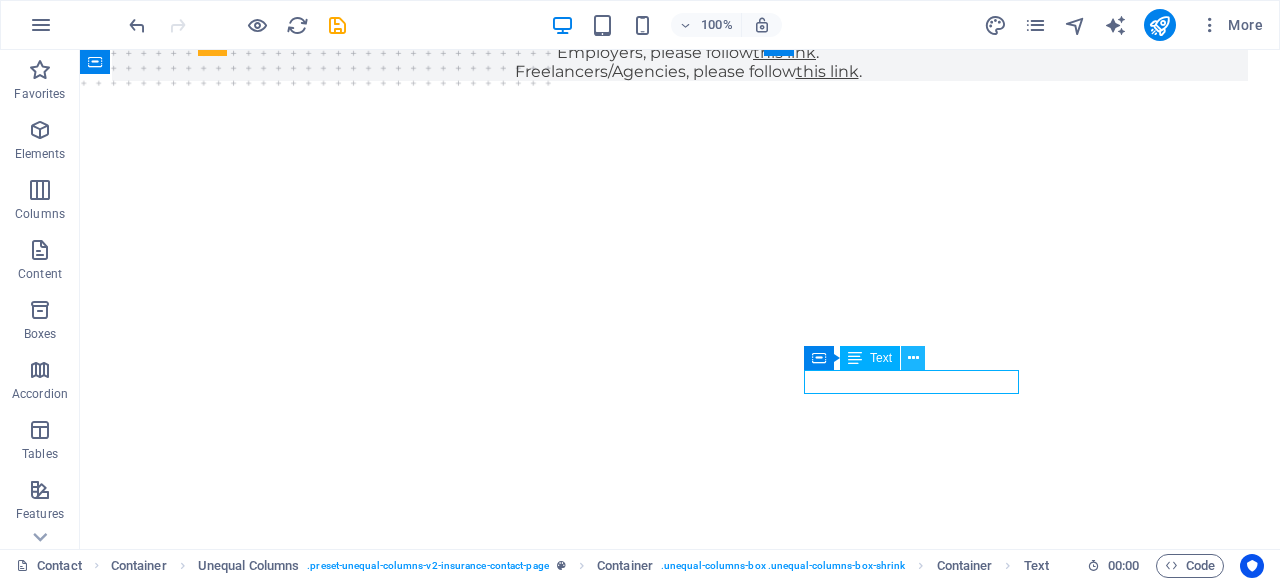 click at bounding box center [913, 358] 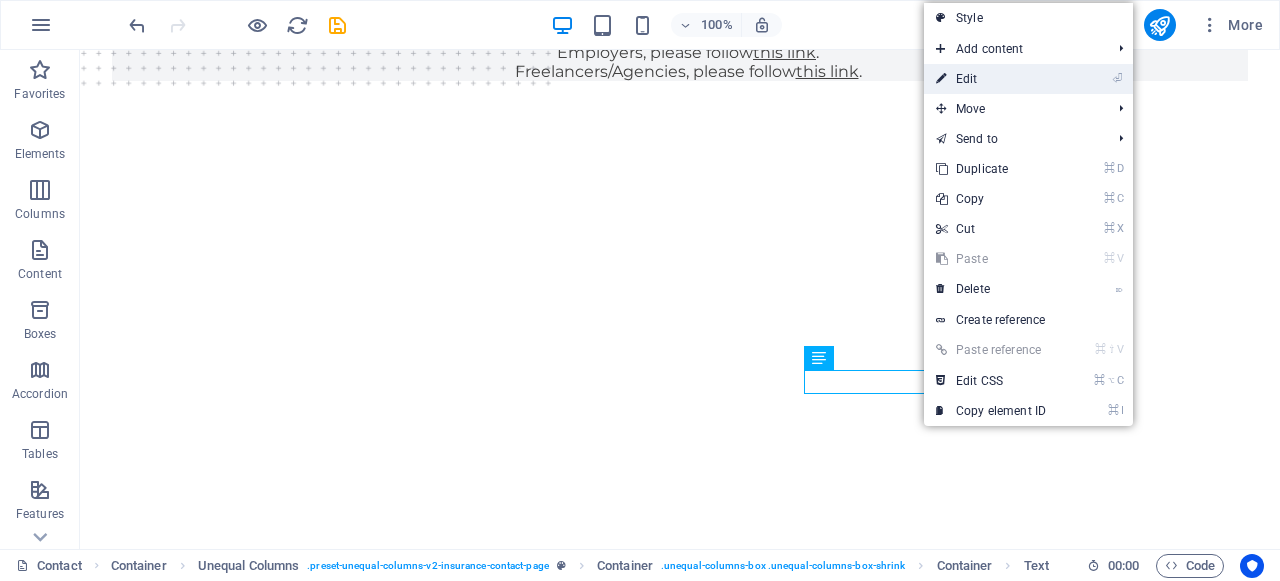 click on "⏎  Edit" at bounding box center (991, 79) 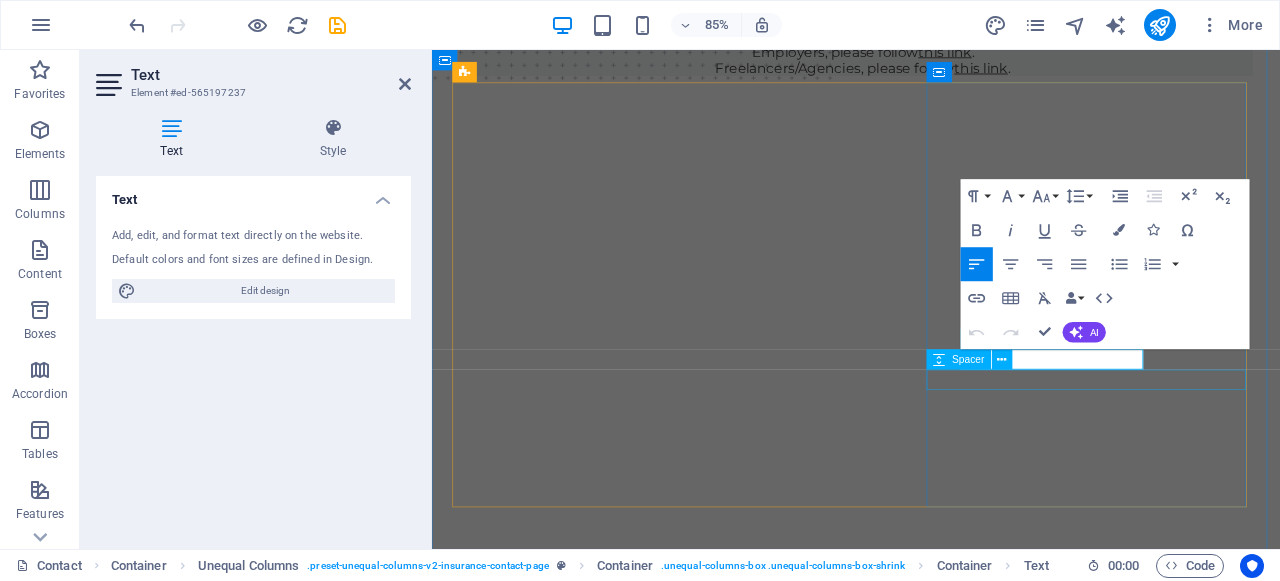 click on "Spacer" at bounding box center [975, 359] 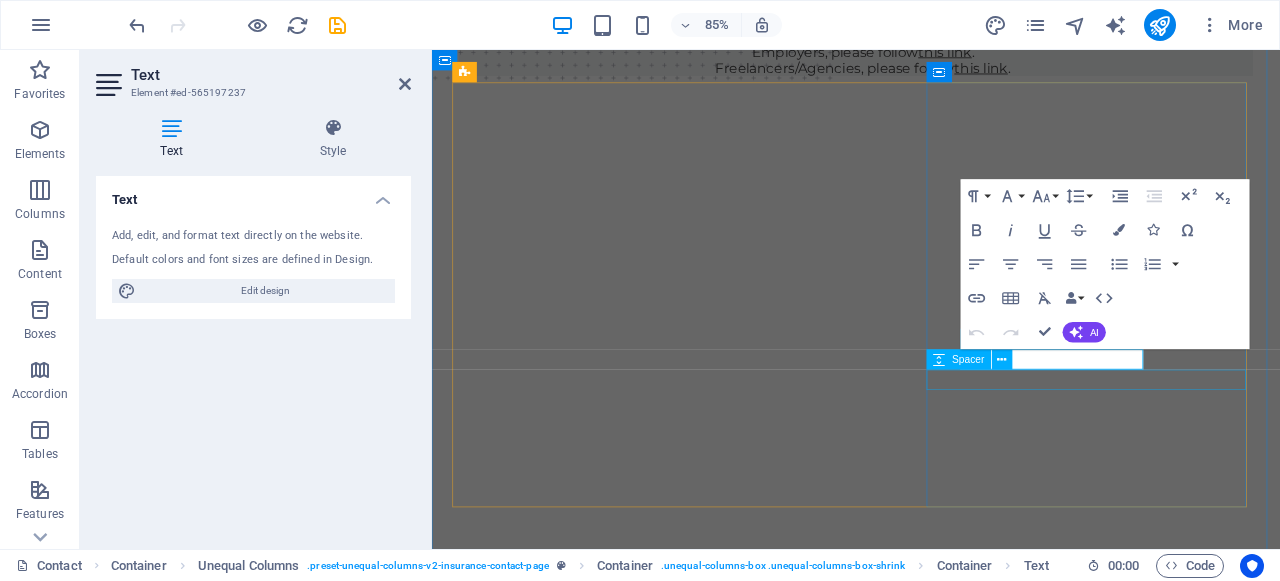 click on "Spacer" at bounding box center [975, 359] 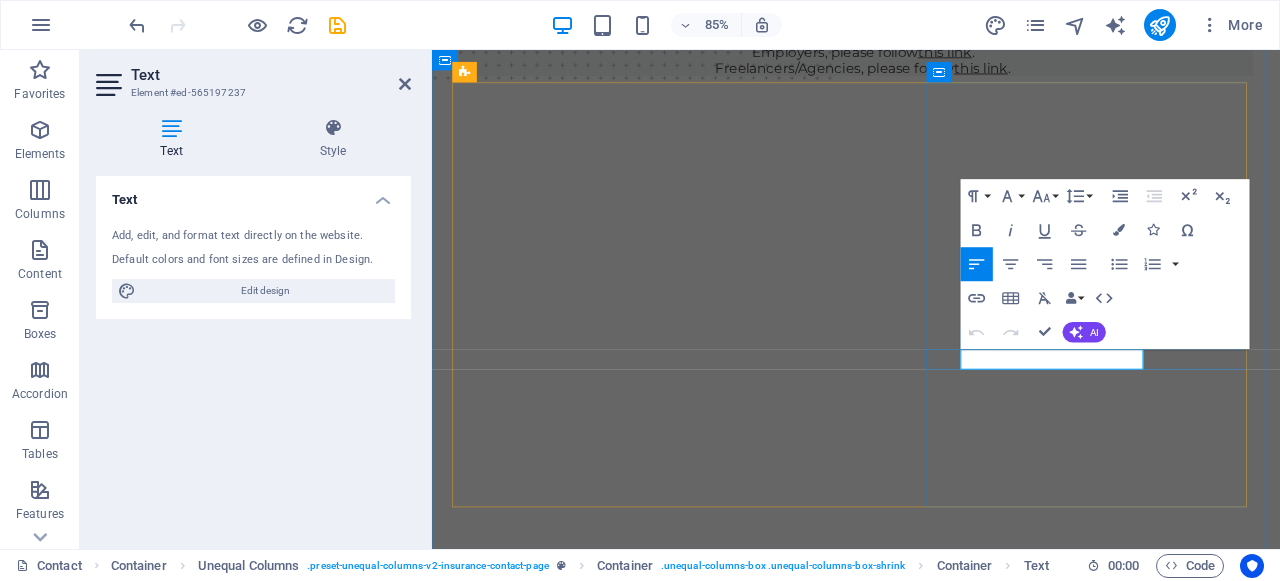 click on "contatc@nilemanflow.com" at bounding box center [494, 1026] 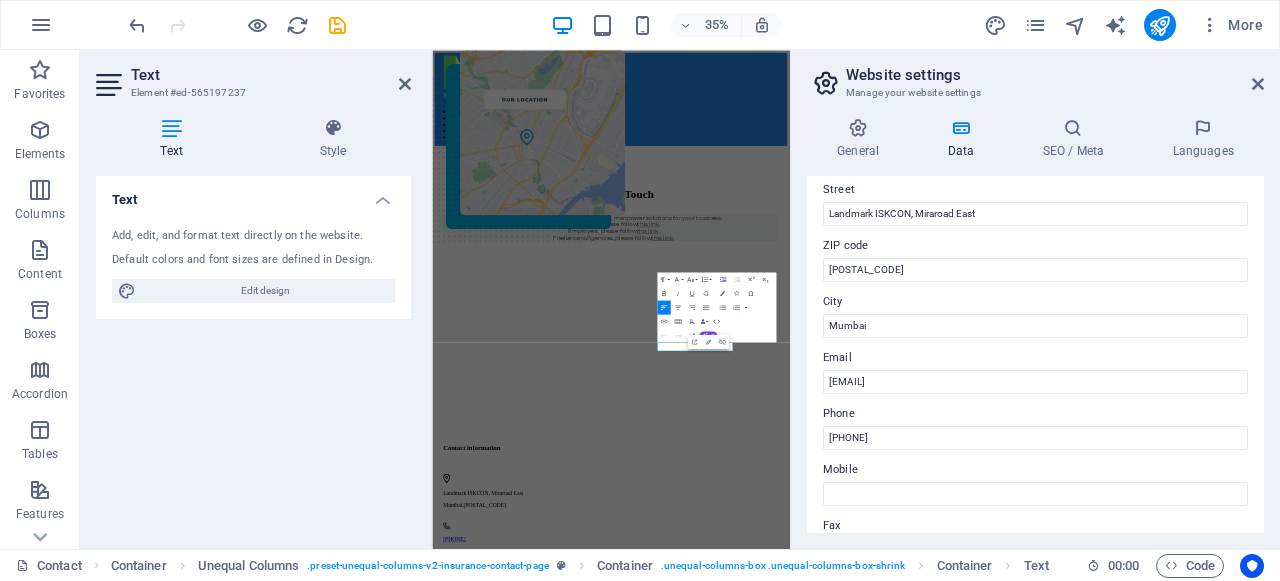 scroll, scrollTop: 236, scrollLeft: 0, axis: vertical 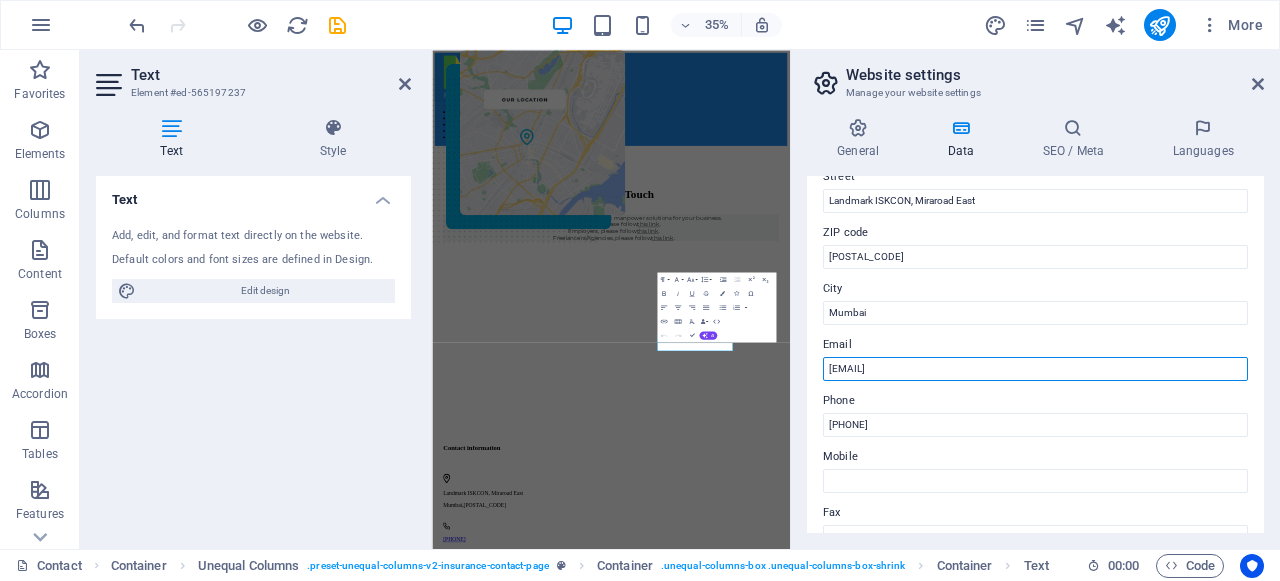 click on "contatc@nilemanflow.com" at bounding box center (1035, 369) 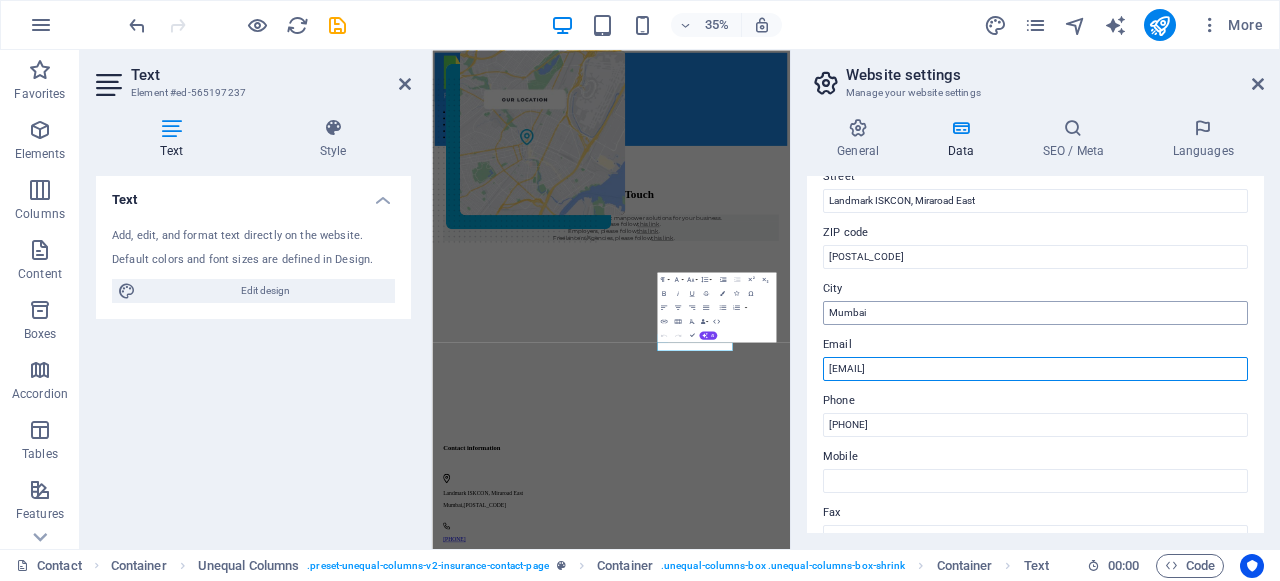 type on "[EMAIL]" 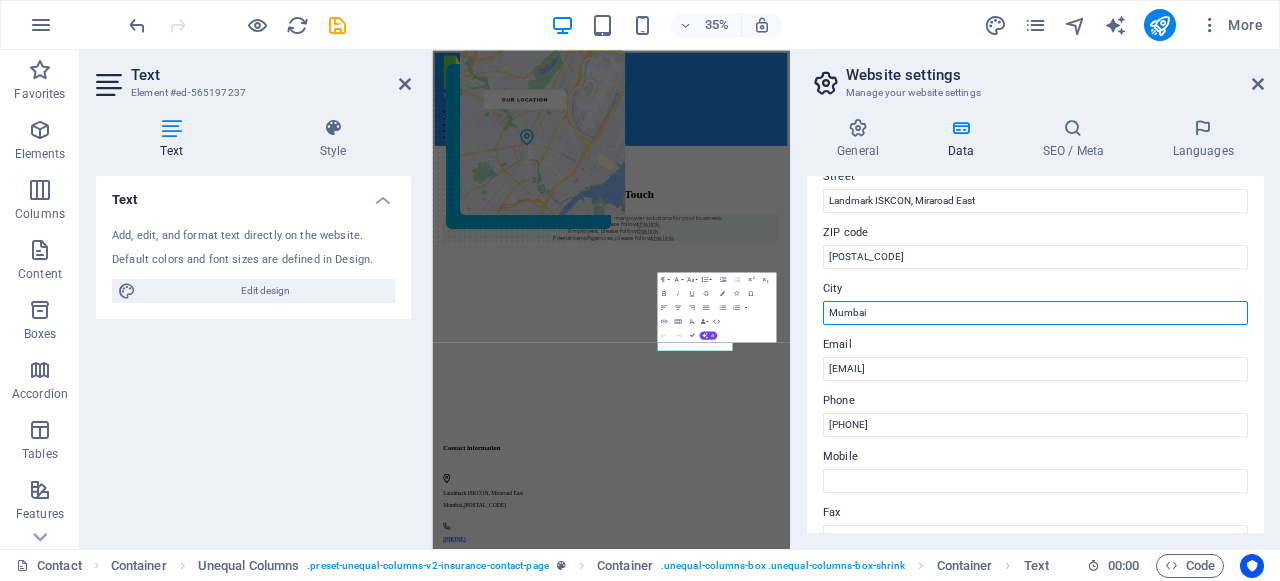 click on "Mumbai" at bounding box center (1035, 313) 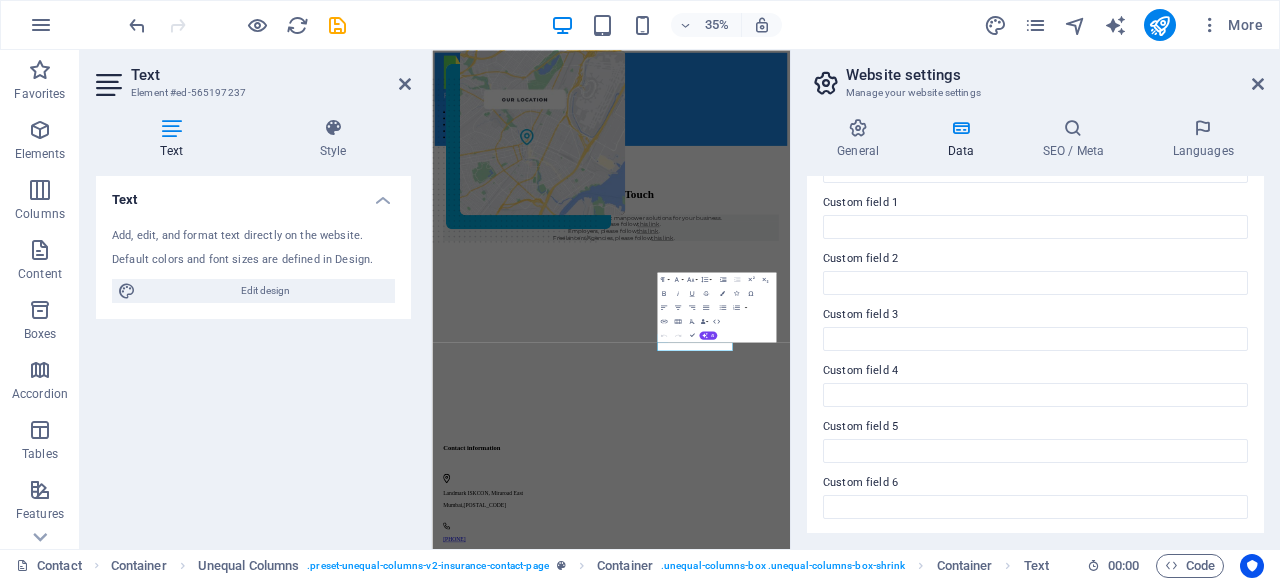 scroll, scrollTop: 603, scrollLeft: 0, axis: vertical 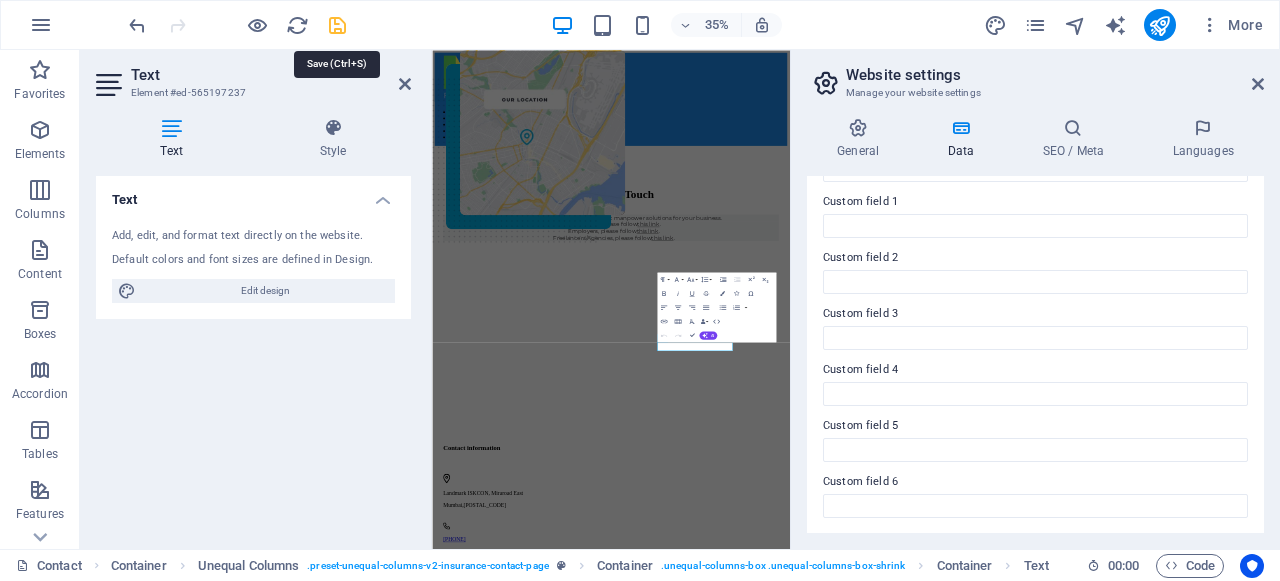 click at bounding box center (337, 25) 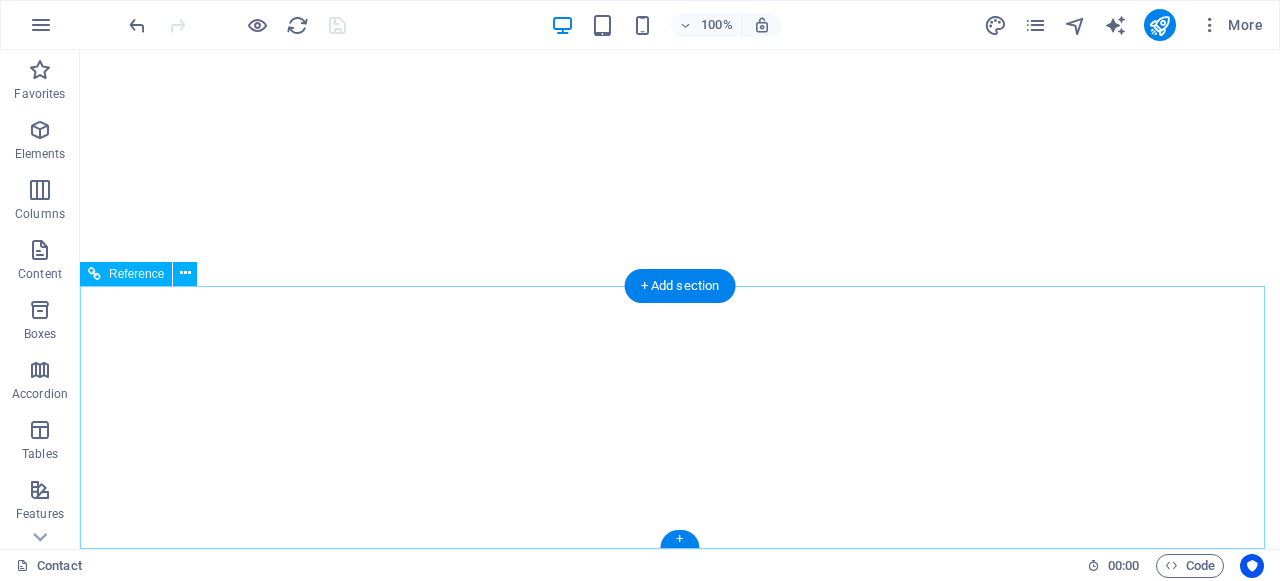 scroll, scrollTop: 466, scrollLeft: 0, axis: vertical 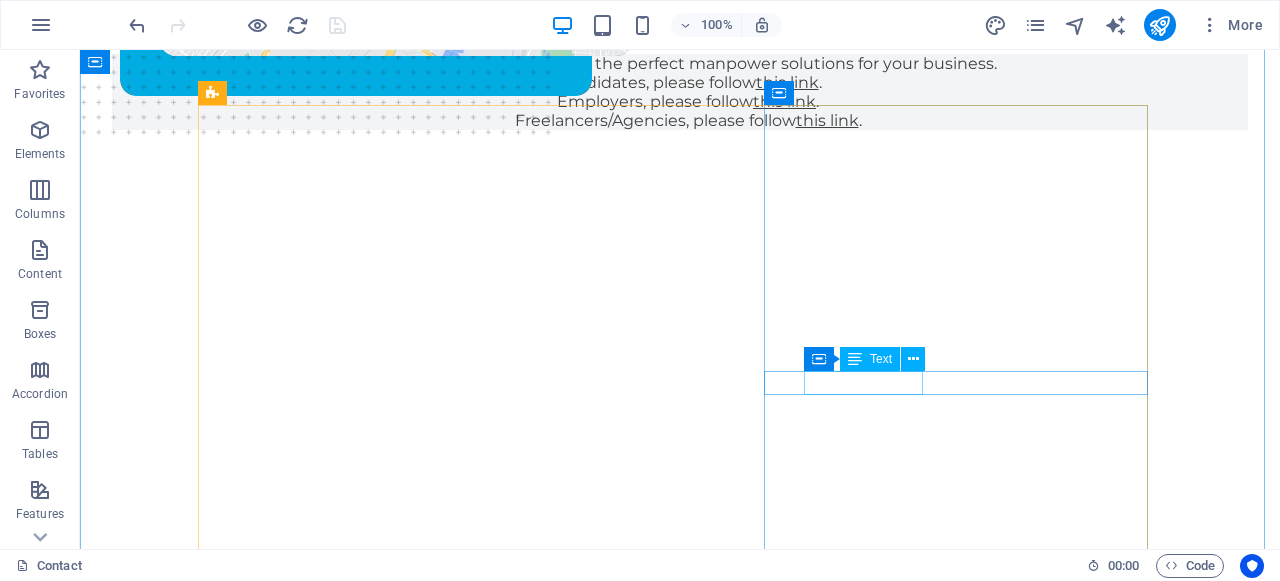 click on "+919220975259" at bounding box center (587, 983) 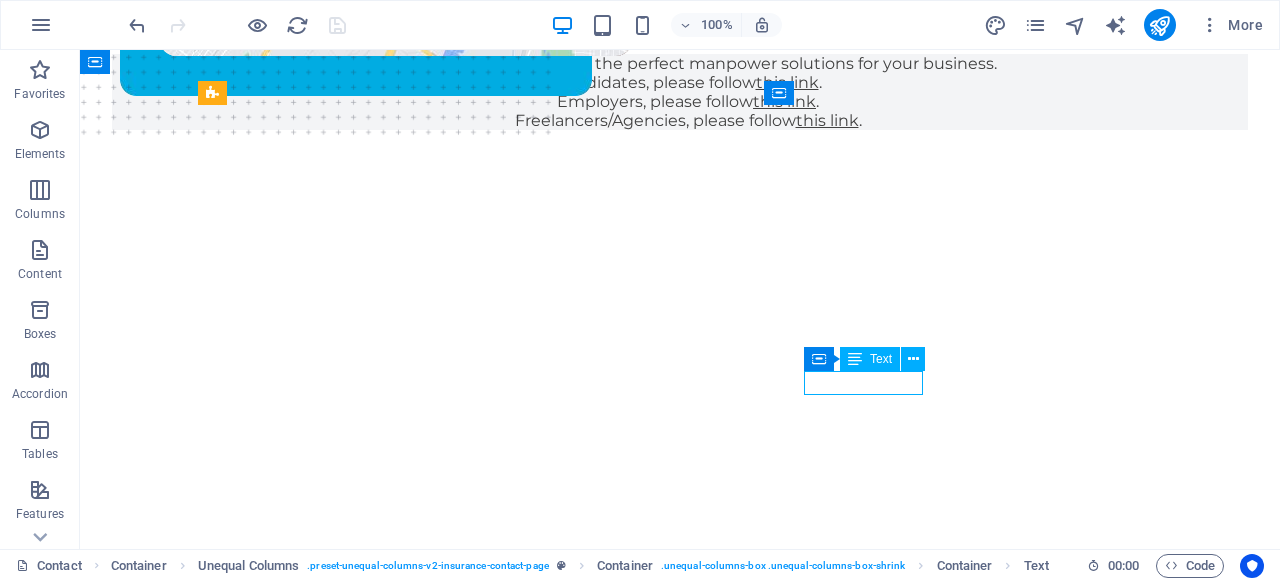 click on "+919220975259" at bounding box center [587, 983] 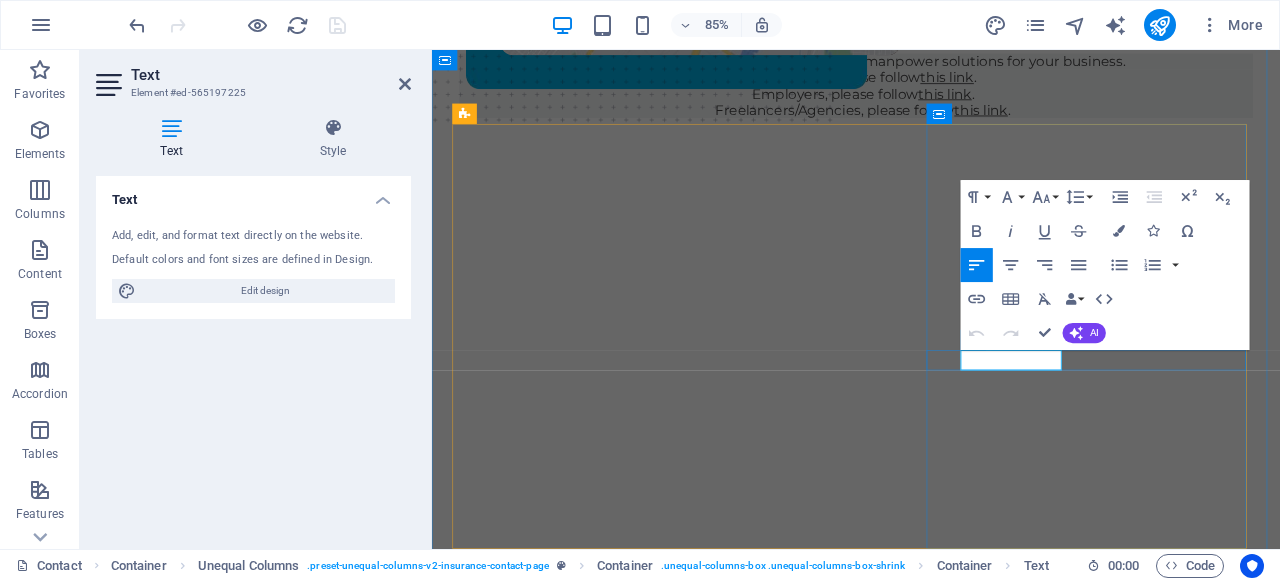 click on "+919220975259" at bounding box center [496, 982] 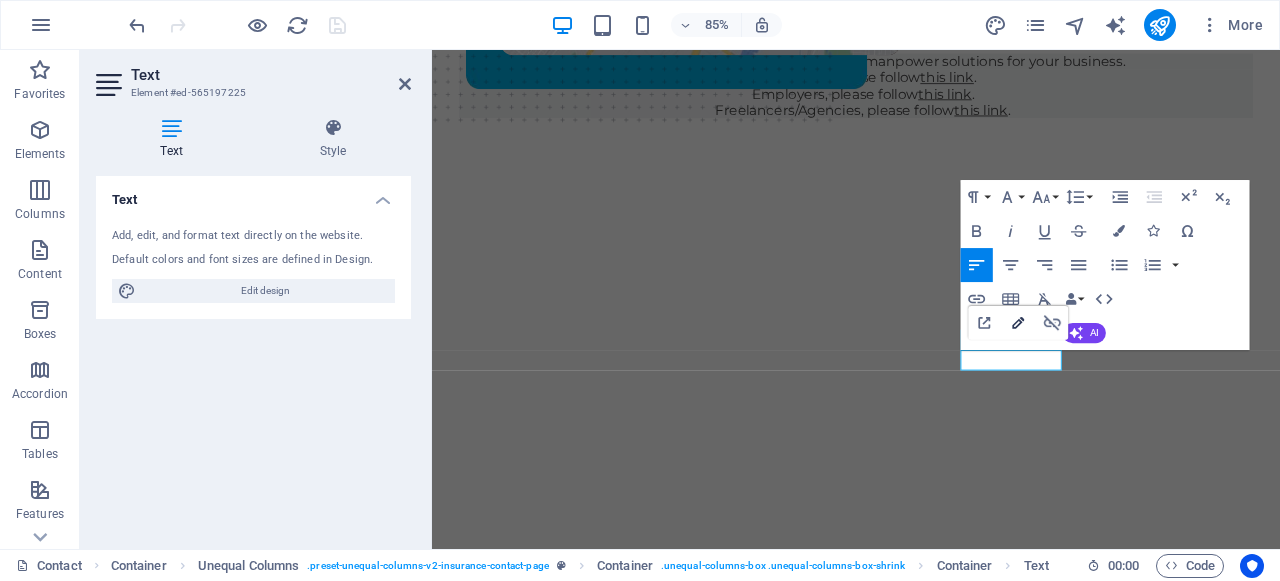 click 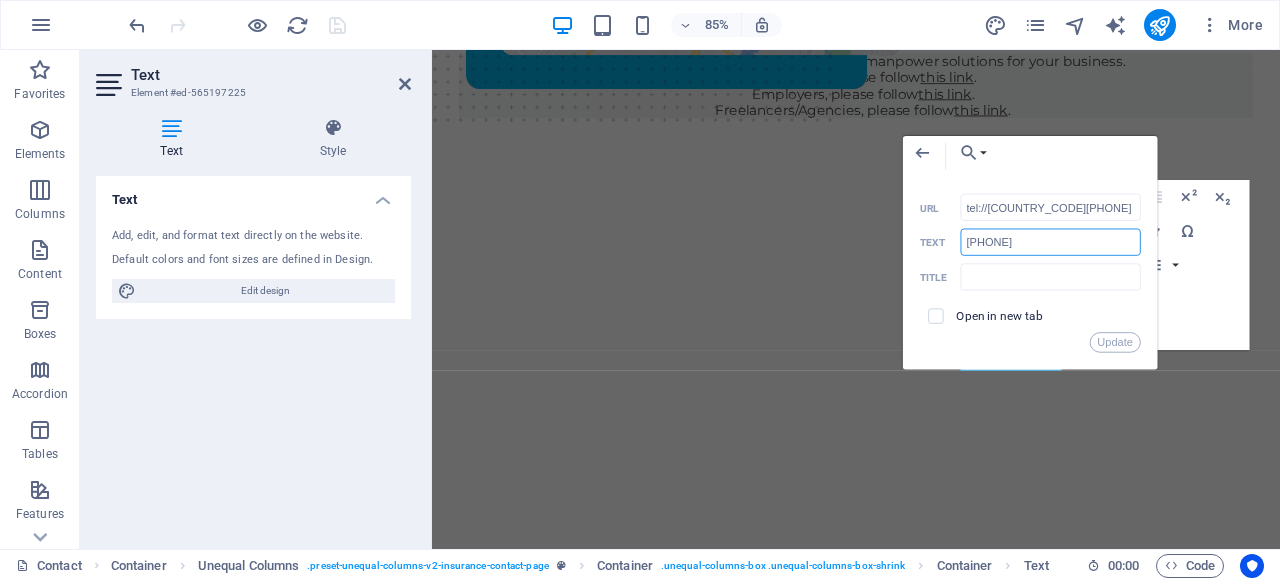 click on "+919220975259" at bounding box center (1051, 242) 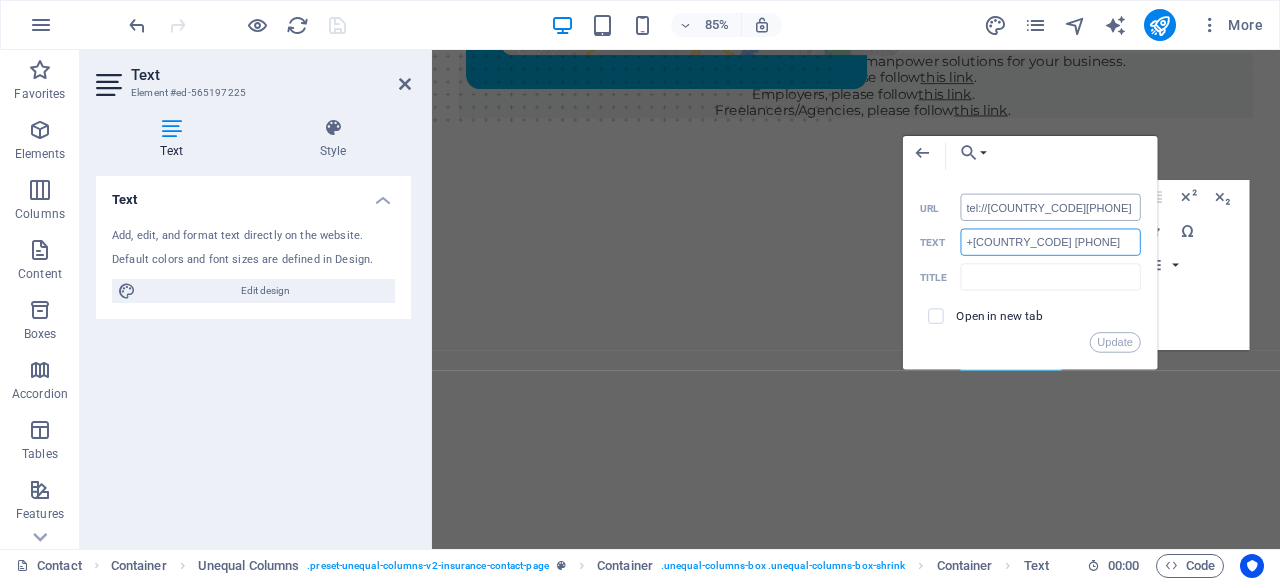 type on "[PHONE]" 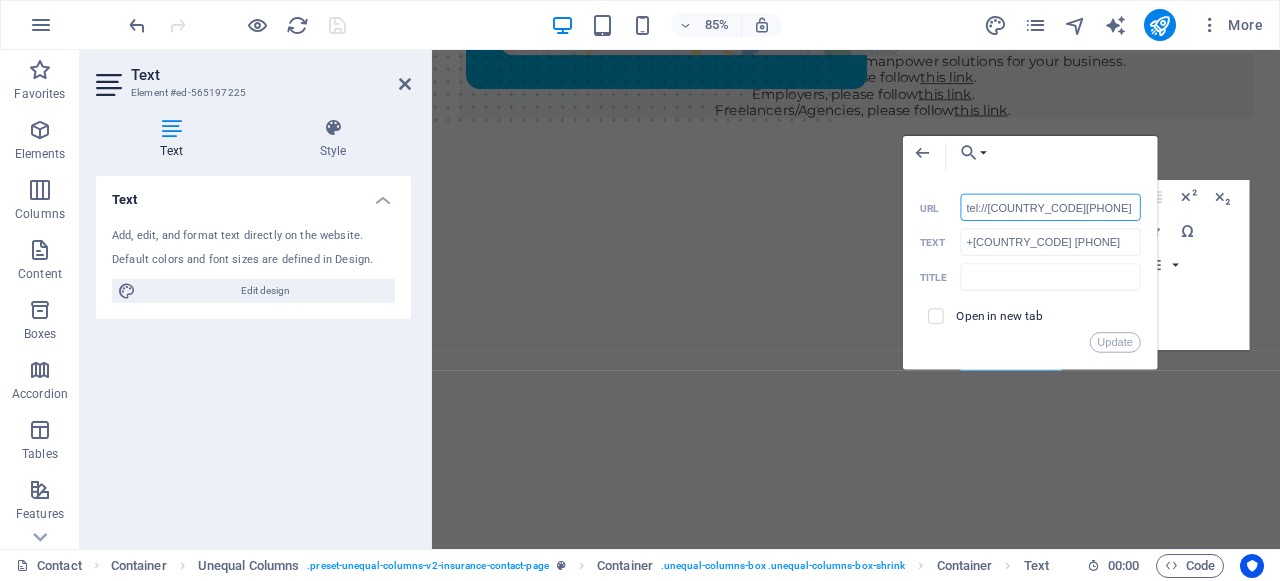 click on "tel://919220975259" at bounding box center (1051, 207) 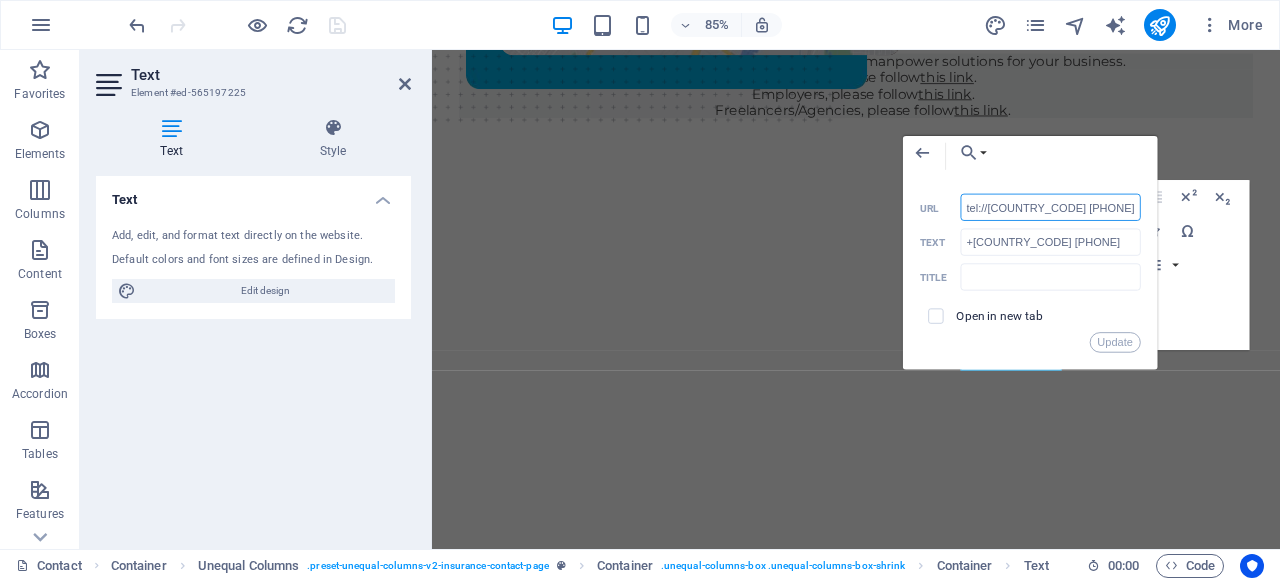 click on "tel://91 95946 02559" at bounding box center (1051, 207) 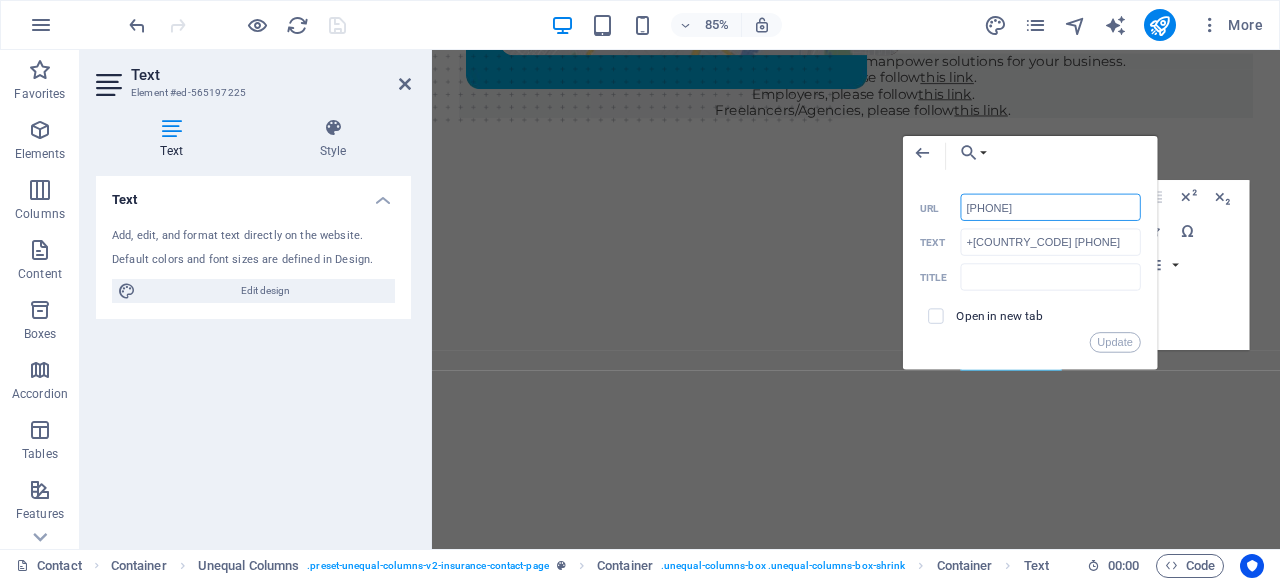 click on "tel://91 9594602559" at bounding box center (1051, 207) 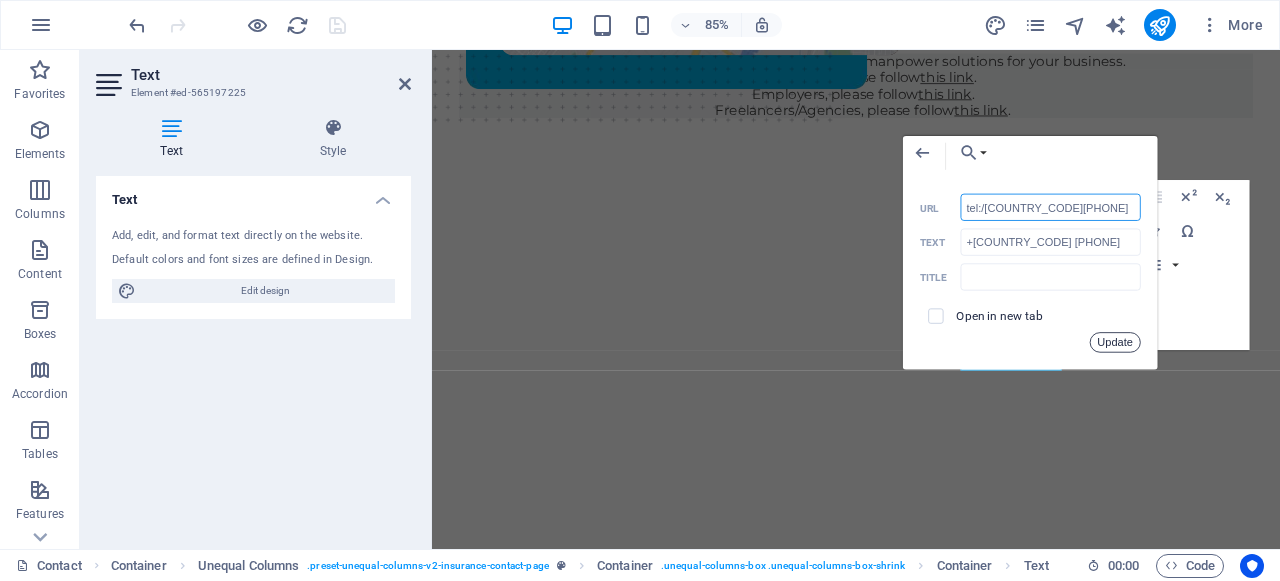 type on "tel:919594602559" 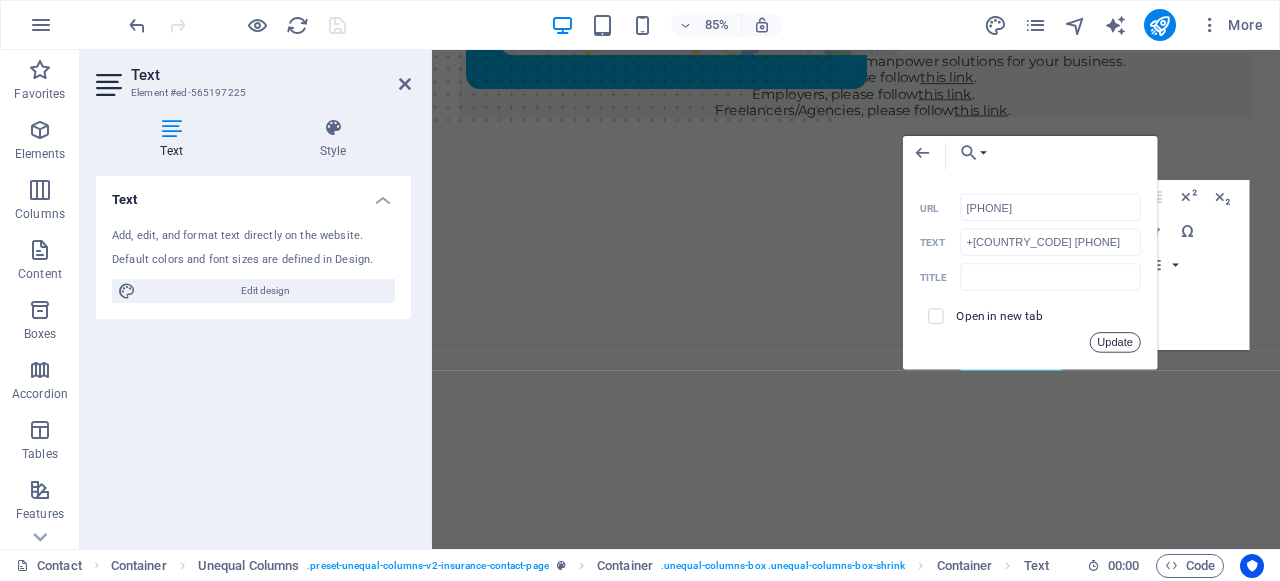 click on "Update" at bounding box center (1115, 343) 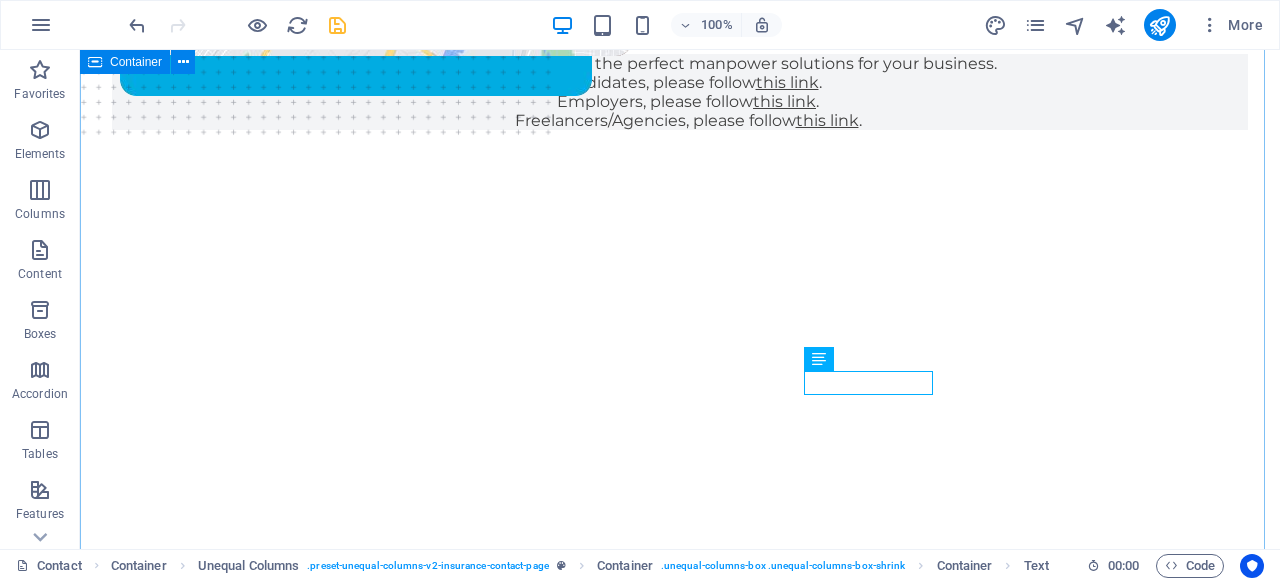 click on "Let’s Get in  Touch We are here to help you find the perfect manpower solutions for your business. Candidates, please follow  this link .  Employers, please follow  this link .  Freelancers/Agencies, please follow  this link . Contact information Landmark ISKCON, Miraroad East
Mumbai ,  401107 +91 95946 02559 contatct@nilemanflow.com nilemanflow.com" at bounding box center (680, 553) 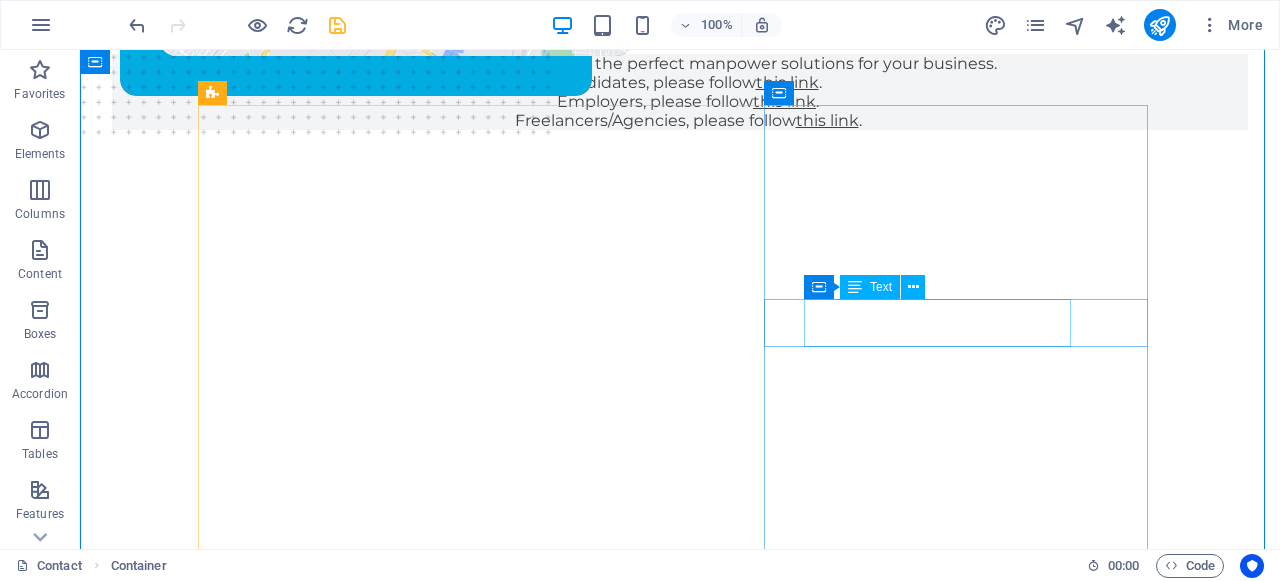 click on "Landmark ISKCON, Miraroad East
Mumbai ,  401107" at bounding box center [587, 868] 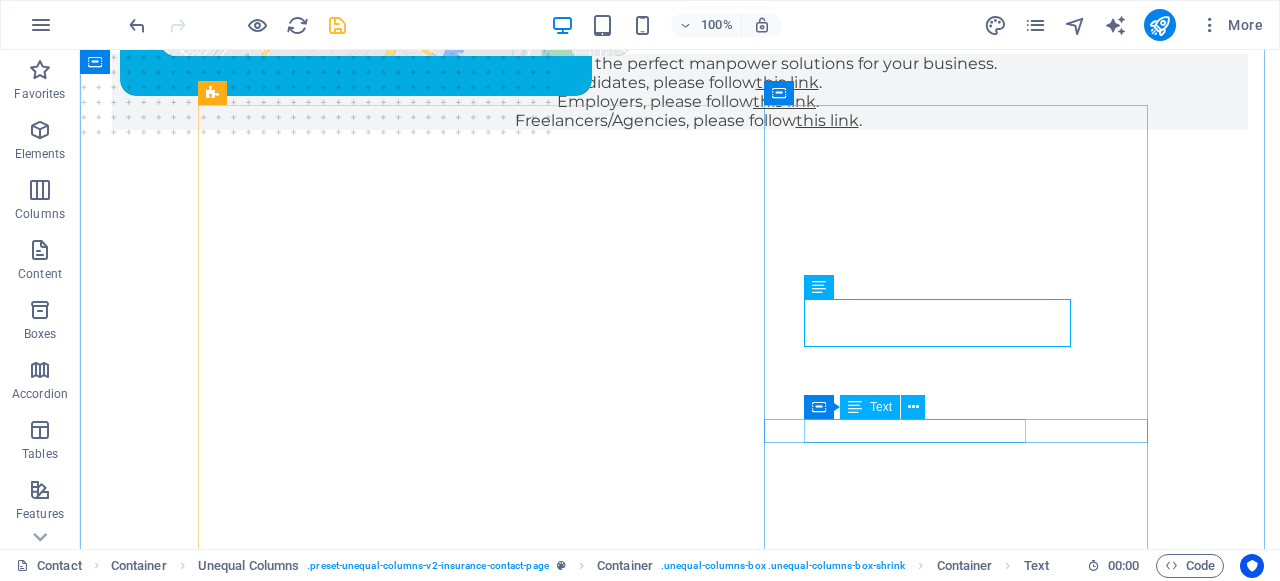 click on "[EMAIL]" at bounding box center (142, 1075) 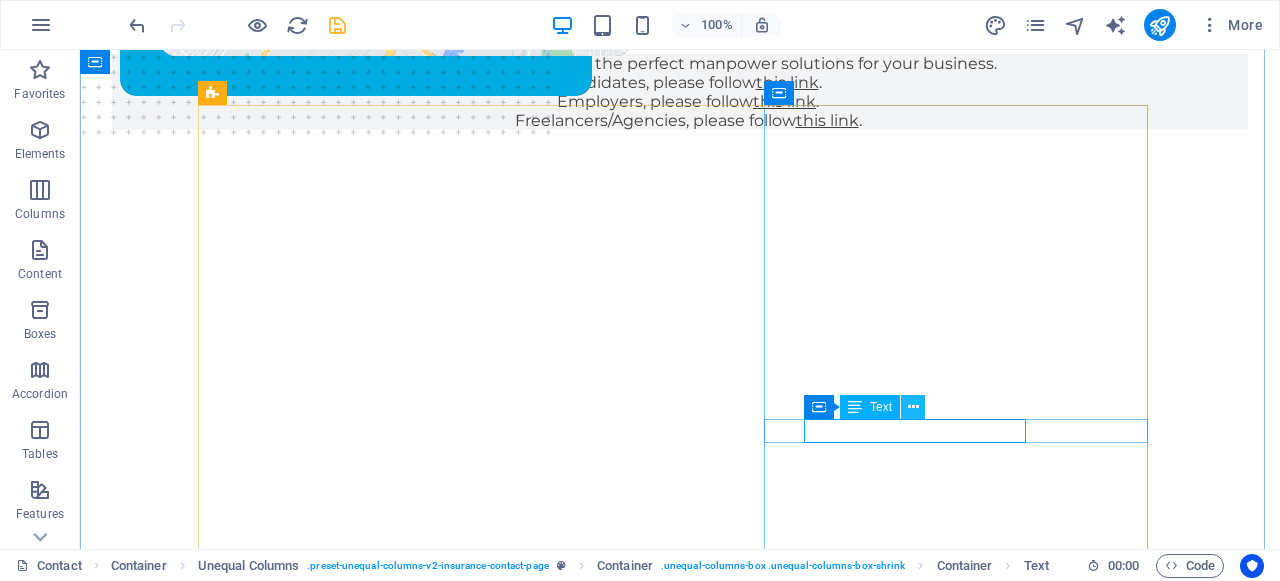 click at bounding box center (913, 407) 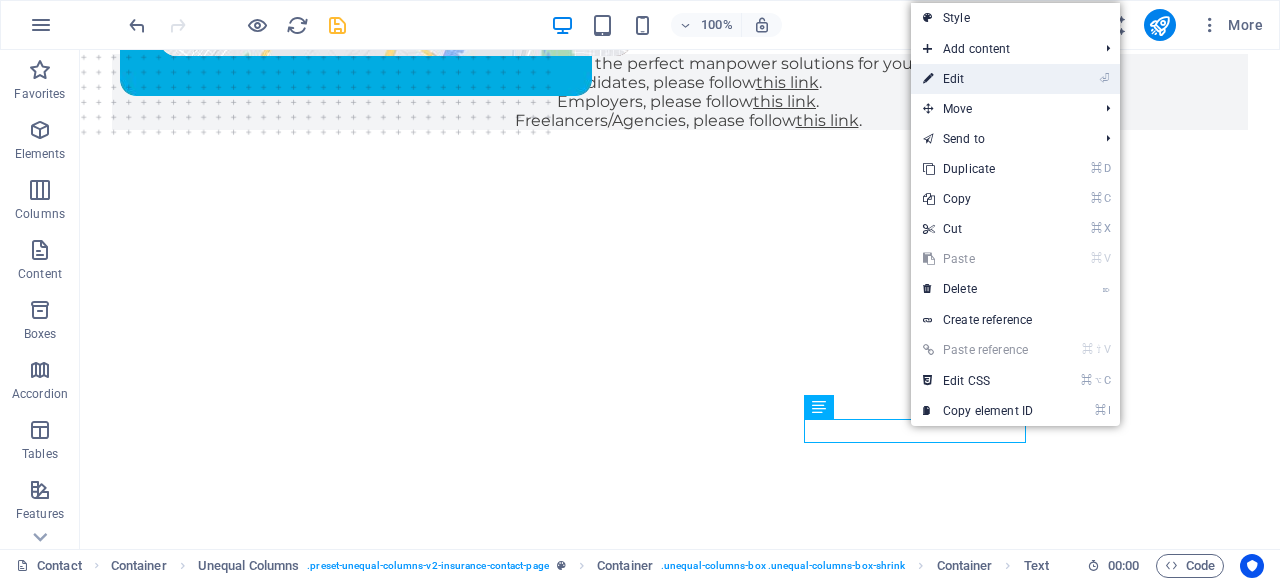 click on "⏎  Edit" at bounding box center (978, 79) 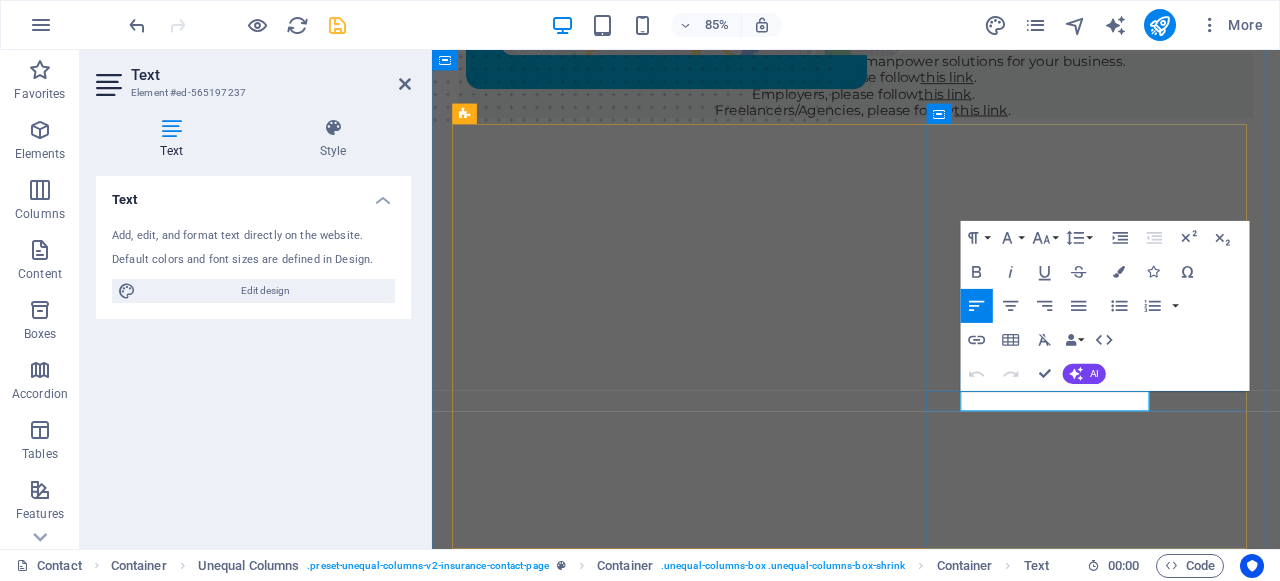 click on "[EMAIL]" at bounding box center [494, 1075] 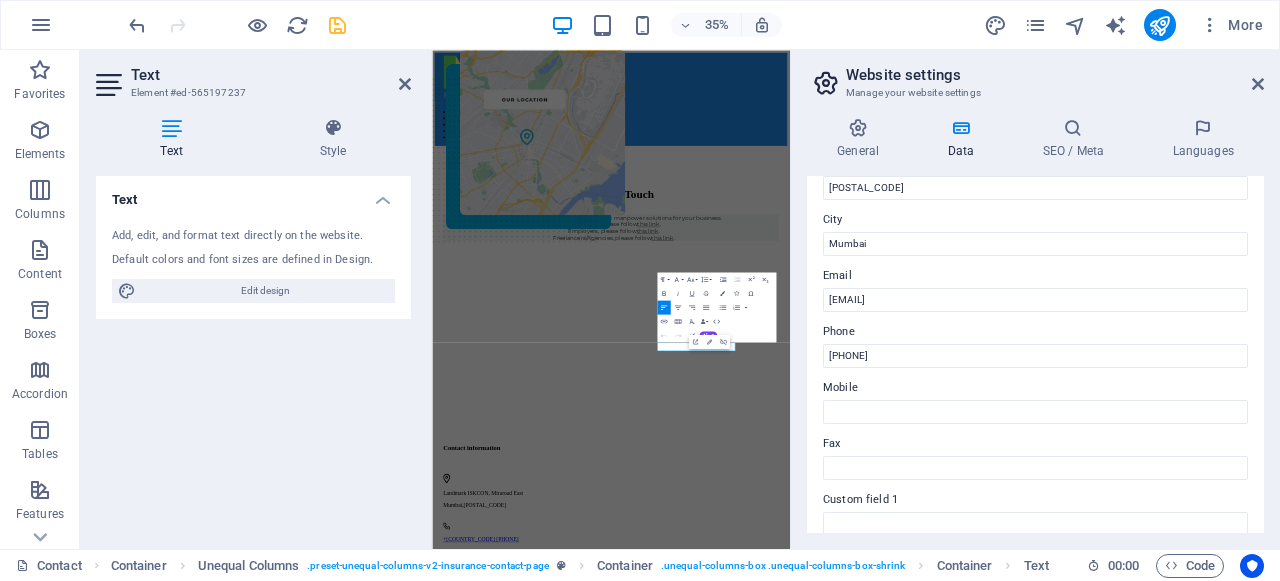 scroll, scrollTop: 319, scrollLeft: 0, axis: vertical 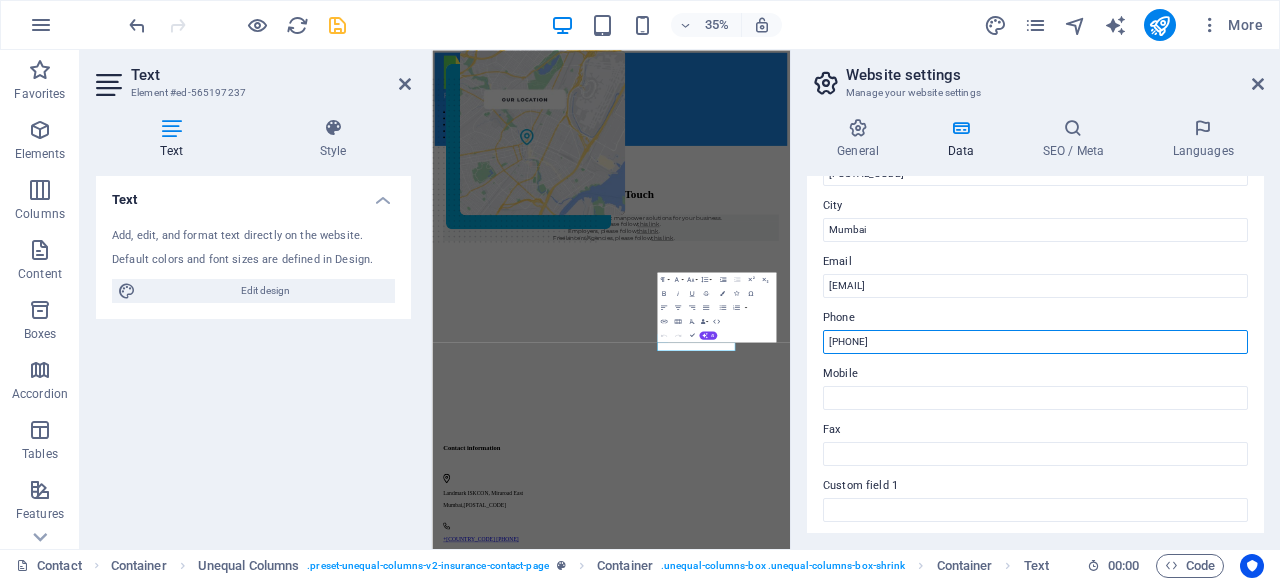 drag, startPoint x: 929, startPoint y: 346, endPoint x: 832, endPoint y: 337, distance: 97.41663 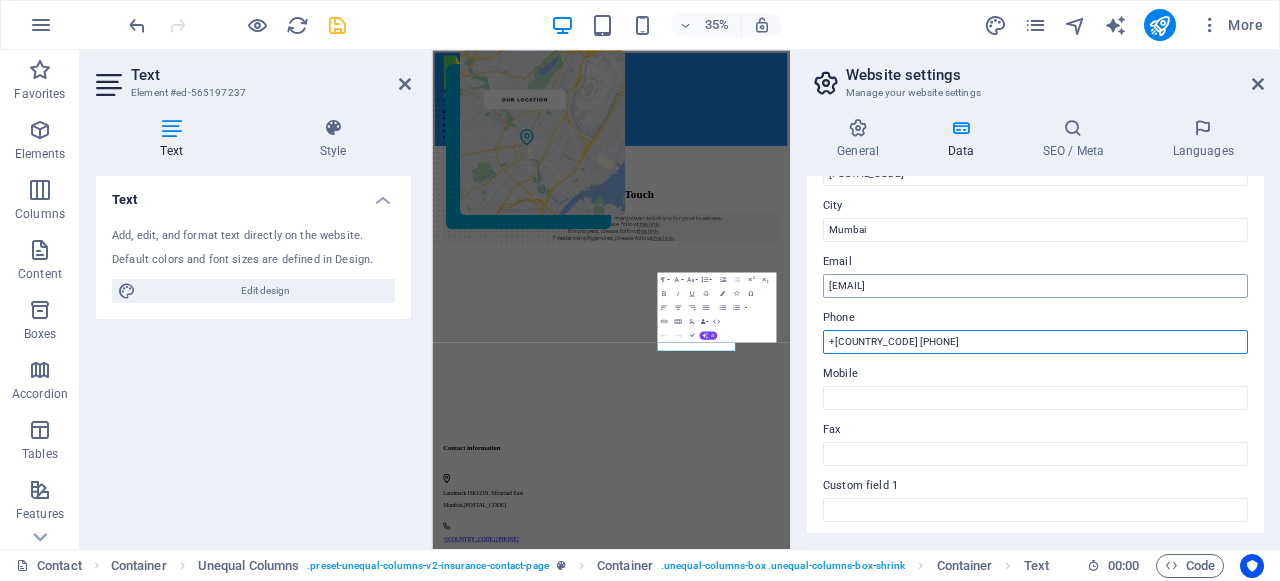 type on "[PHONE]" 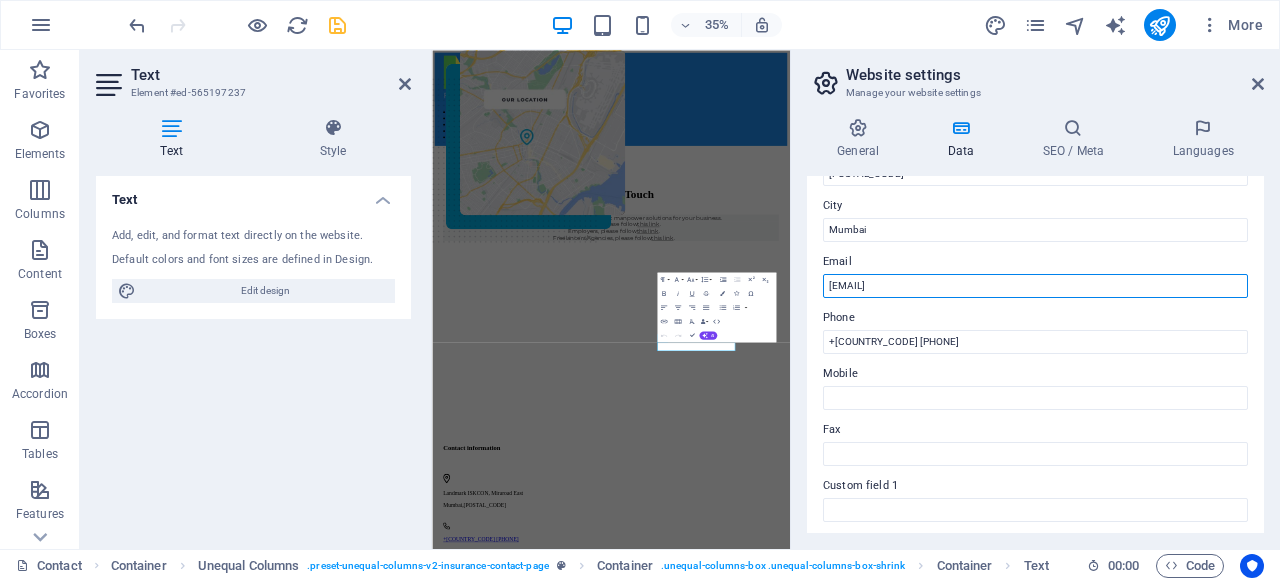click on "[EMAIL]" at bounding box center (1035, 286) 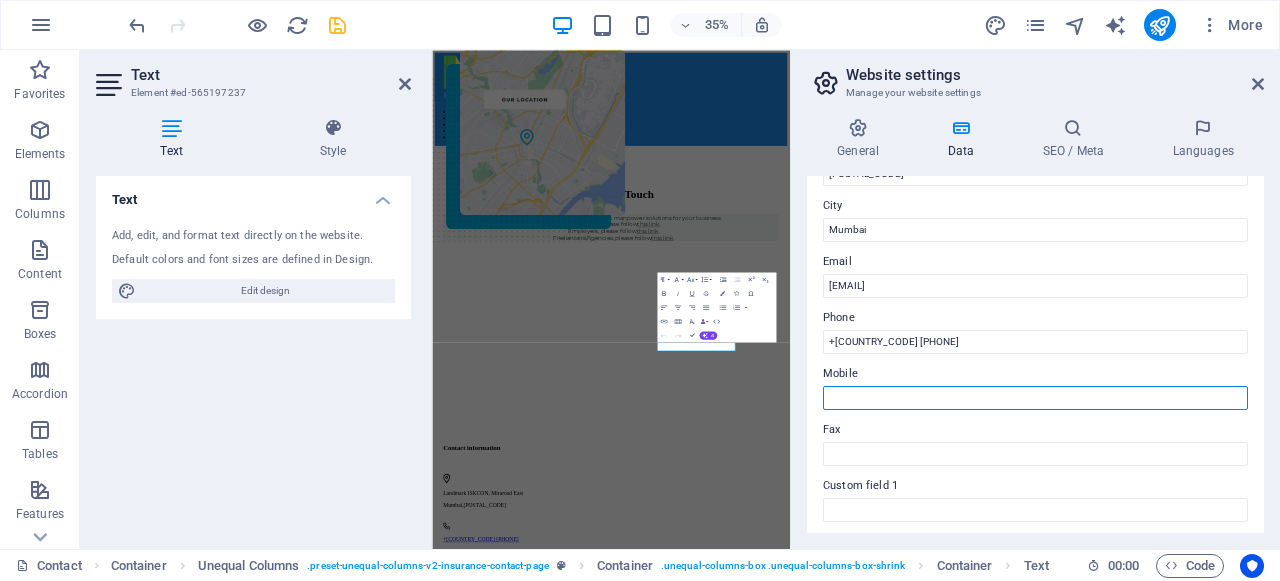 click on "Mobile" at bounding box center [1035, 398] 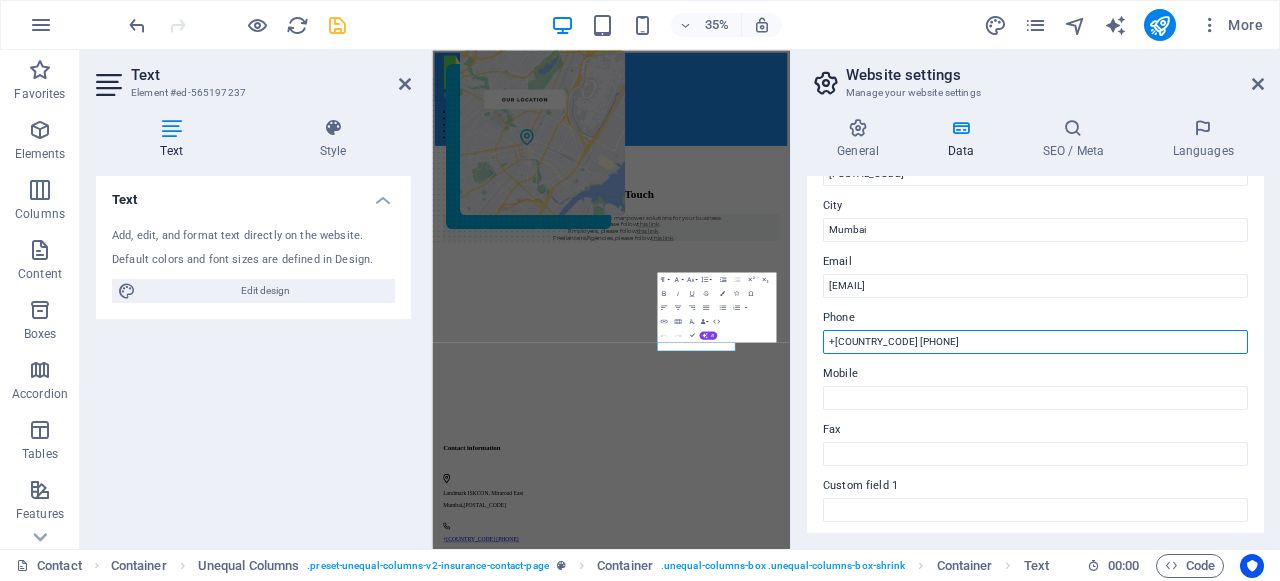 drag, startPoint x: 914, startPoint y: 342, endPoint x: 791, endPoint y: 342, distance: 123 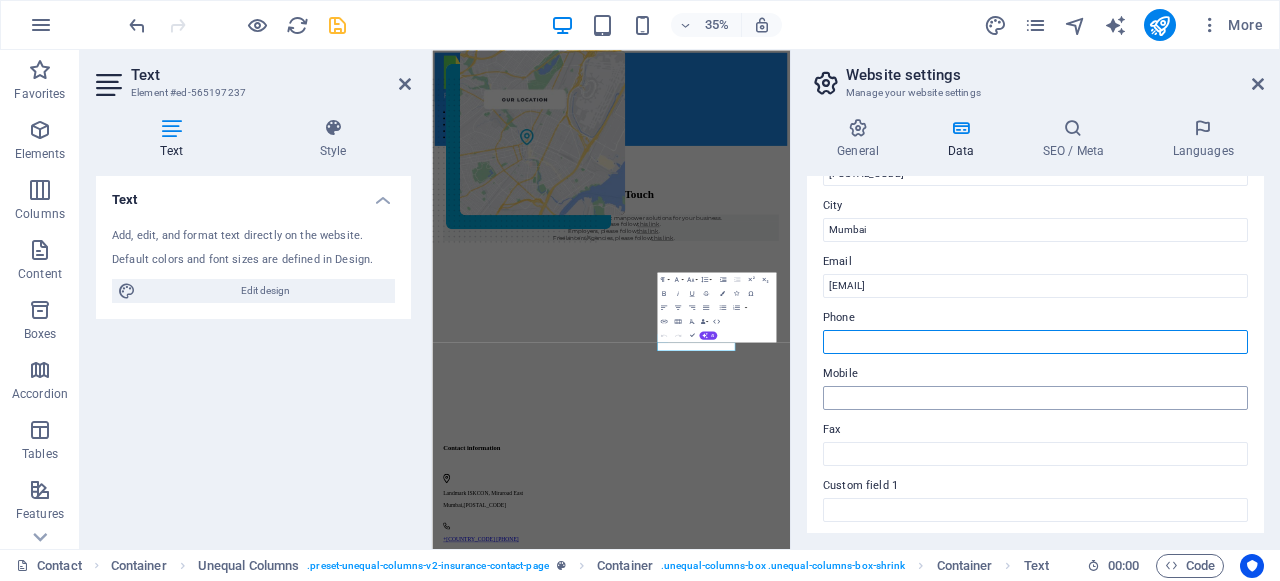 type 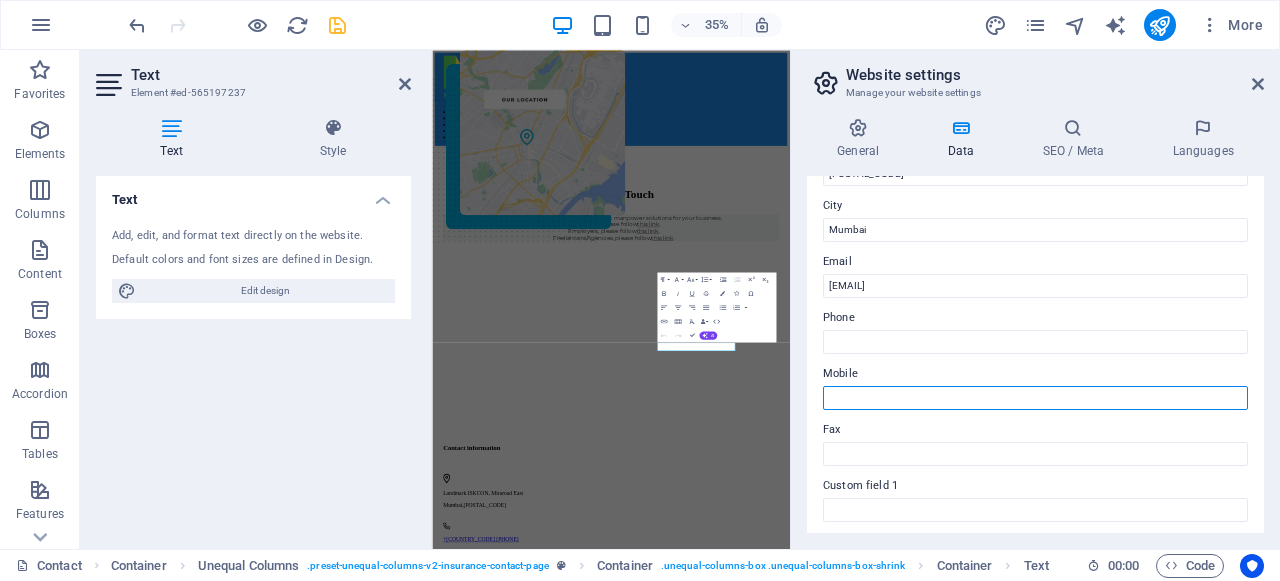 click on "Mobile" at bounding box center (1035, 398) 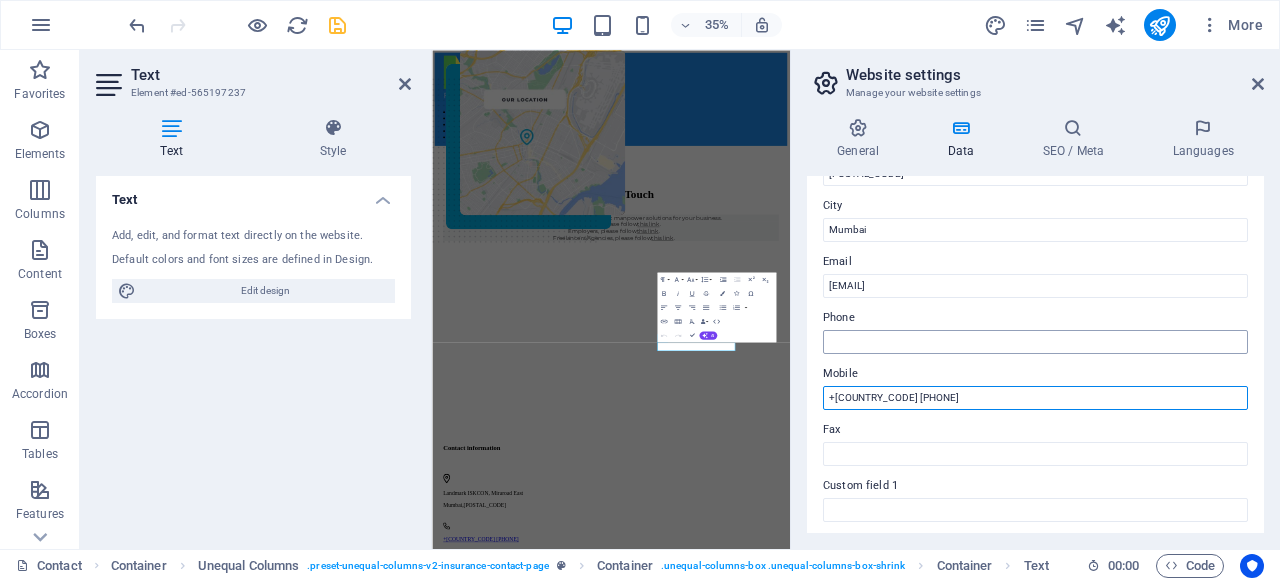 type on "[PHONE]" 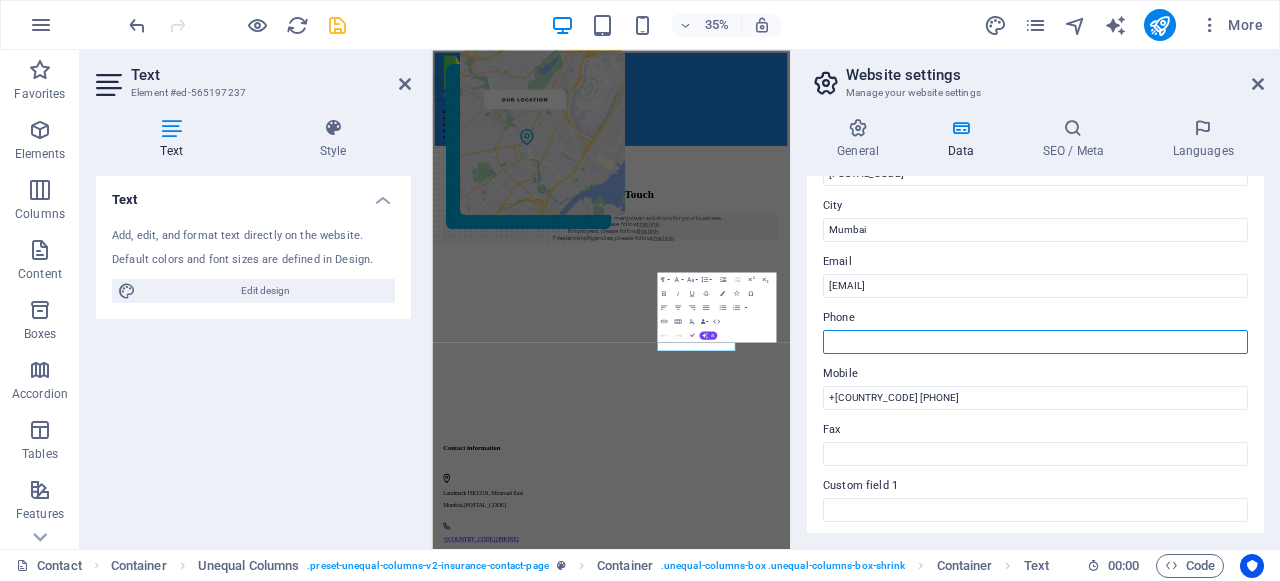 click on "Phone" at bounding box center [1035, 342] 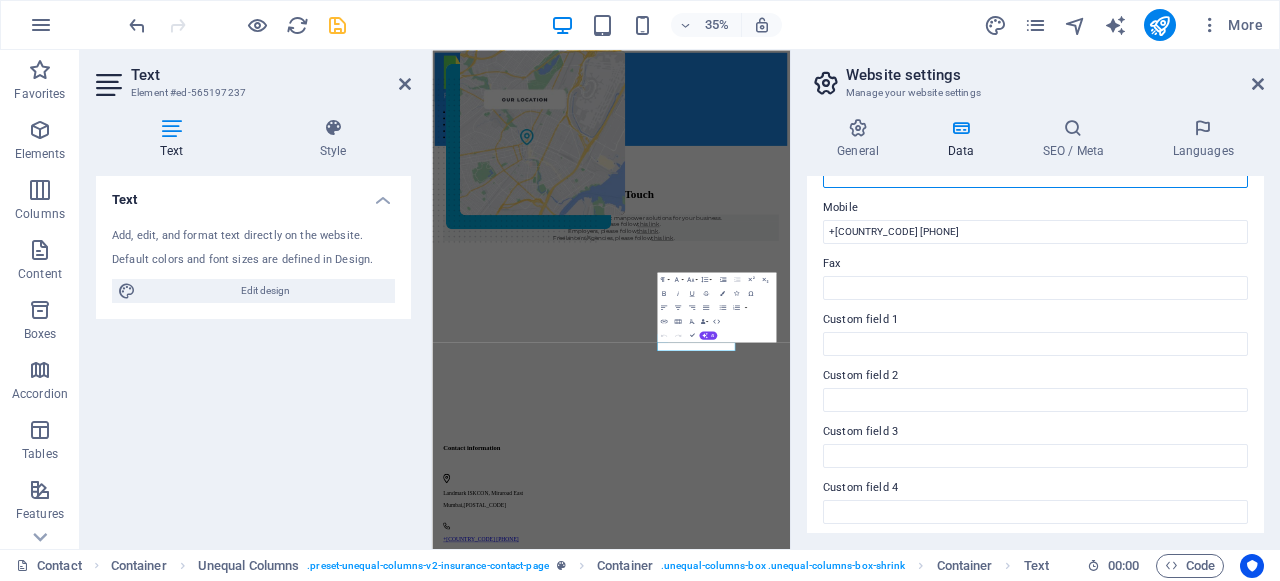 scroll, scrollTop: 603, scrollLeft: 0, axis: vertical 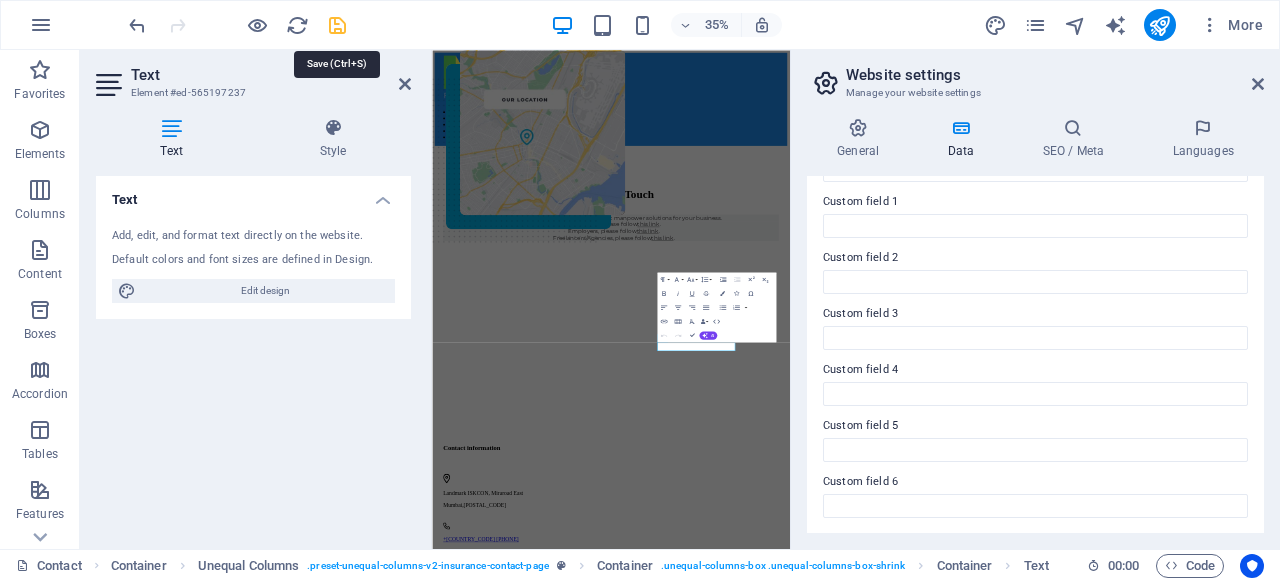 click at bounding box center [337, 25] 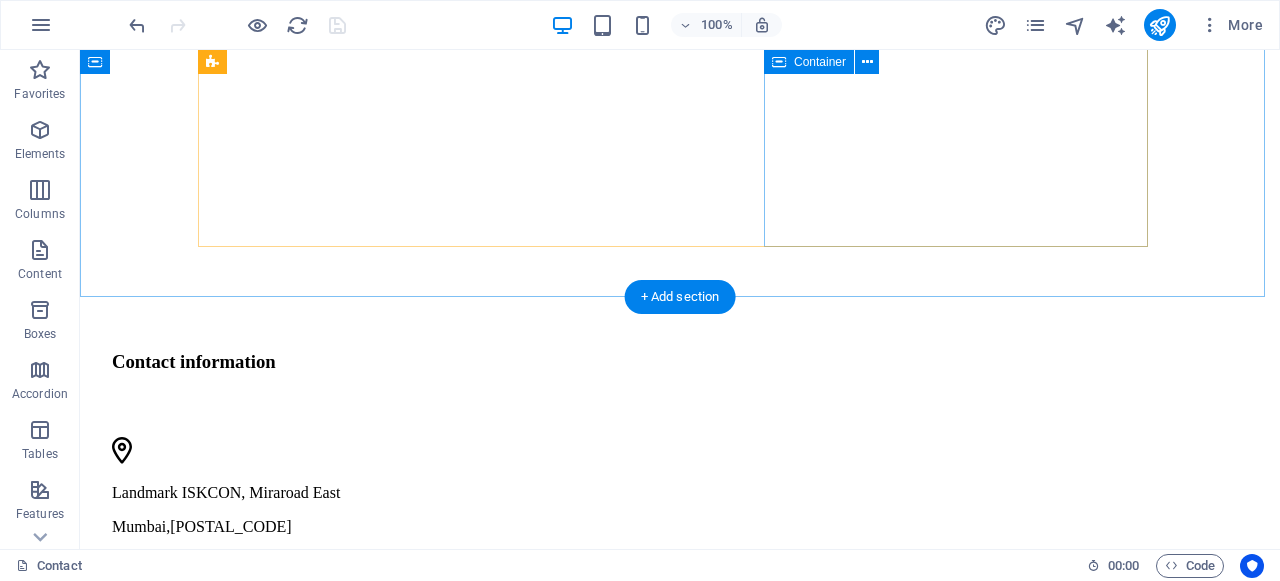 scroll, scrollTop: 835, scrollLeft: 0, axis: vertical 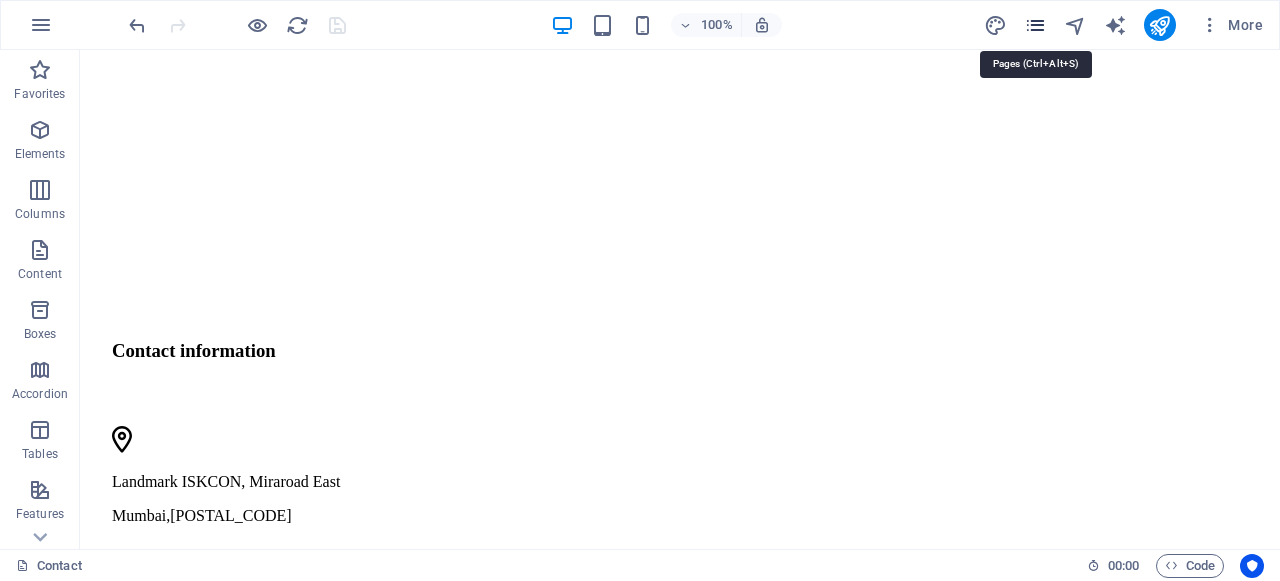 click at bounding box center [1035, 25] 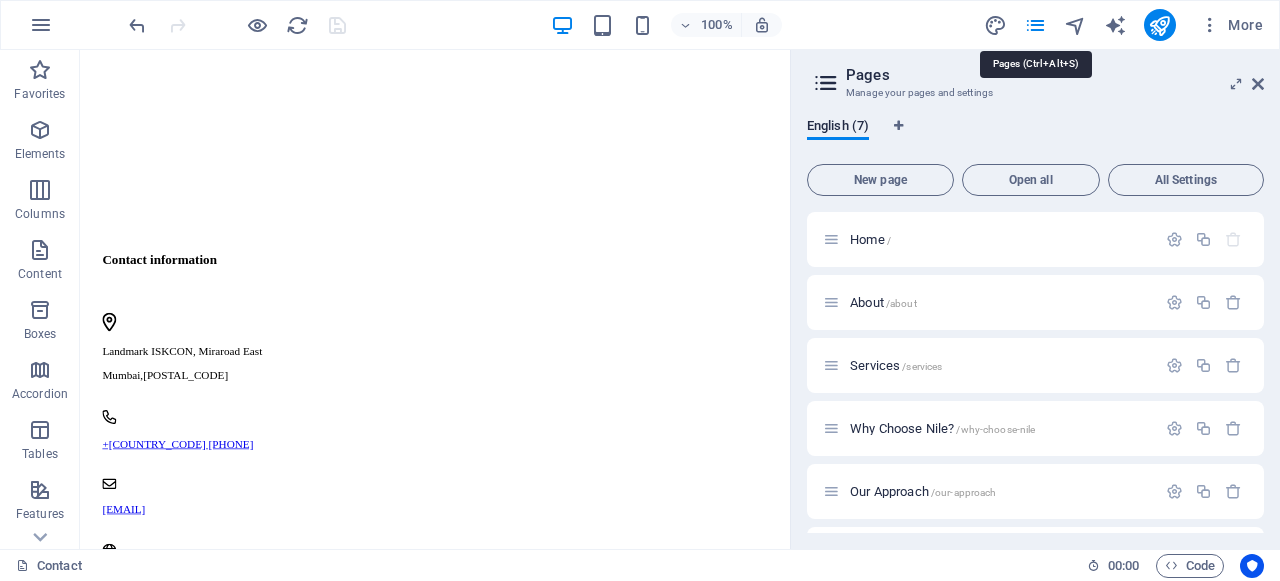 scroll, scrollTop: 621, scrollLeft: 0, axis: vertical 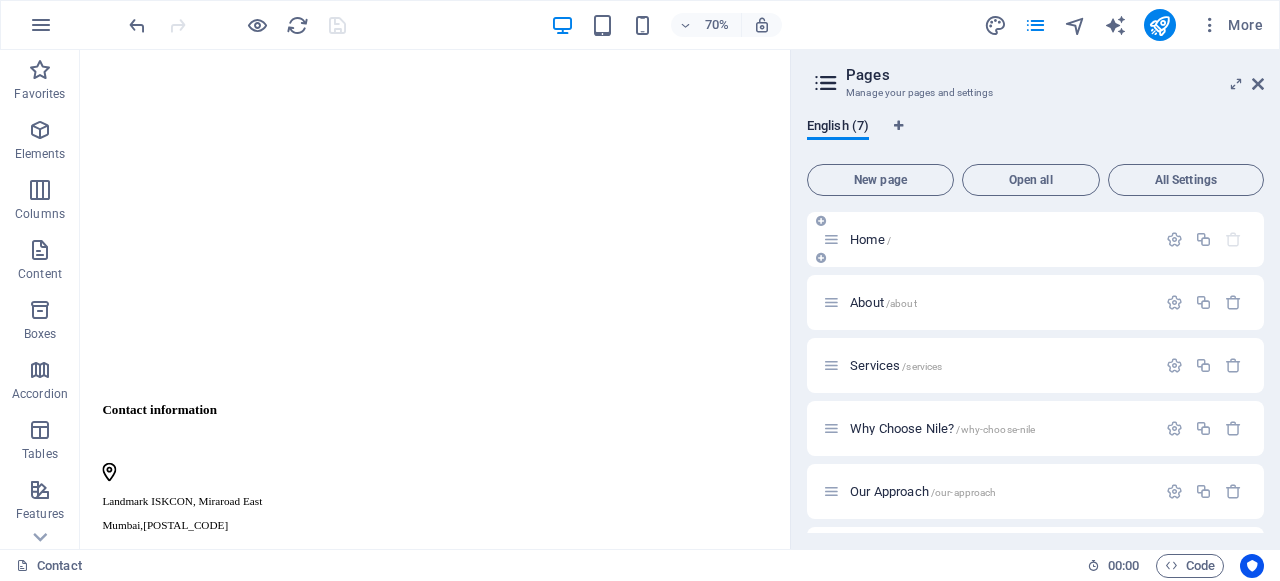 click on "Home /" at bounding box center [1035, 239] 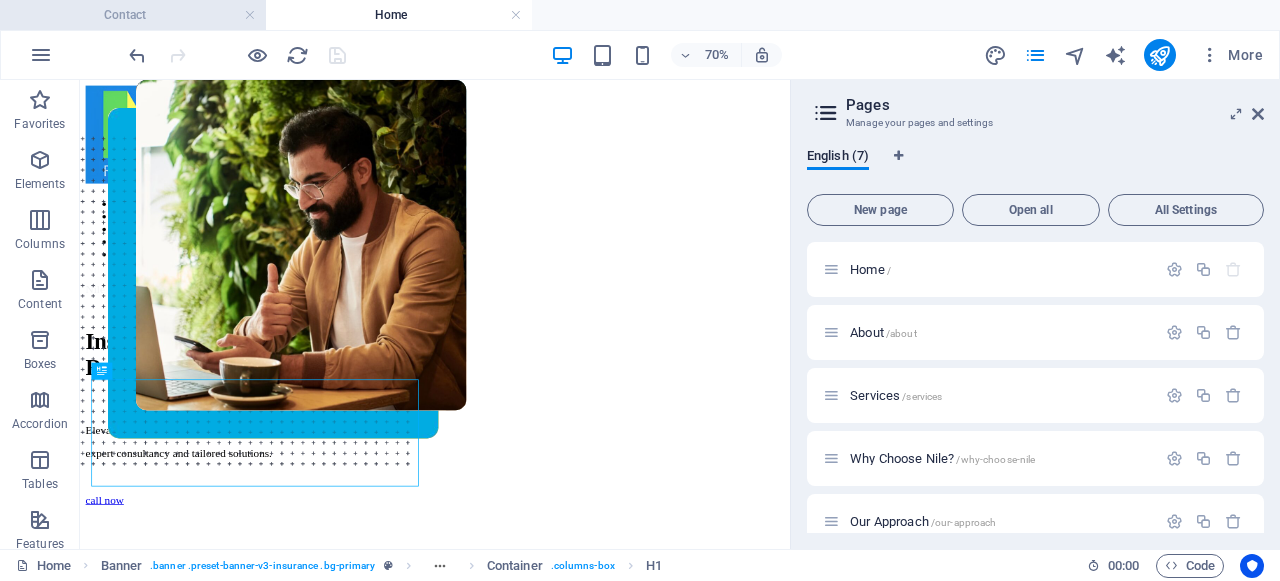 scroll, scrollTop: 0, scrollLeft: 0, axis: both 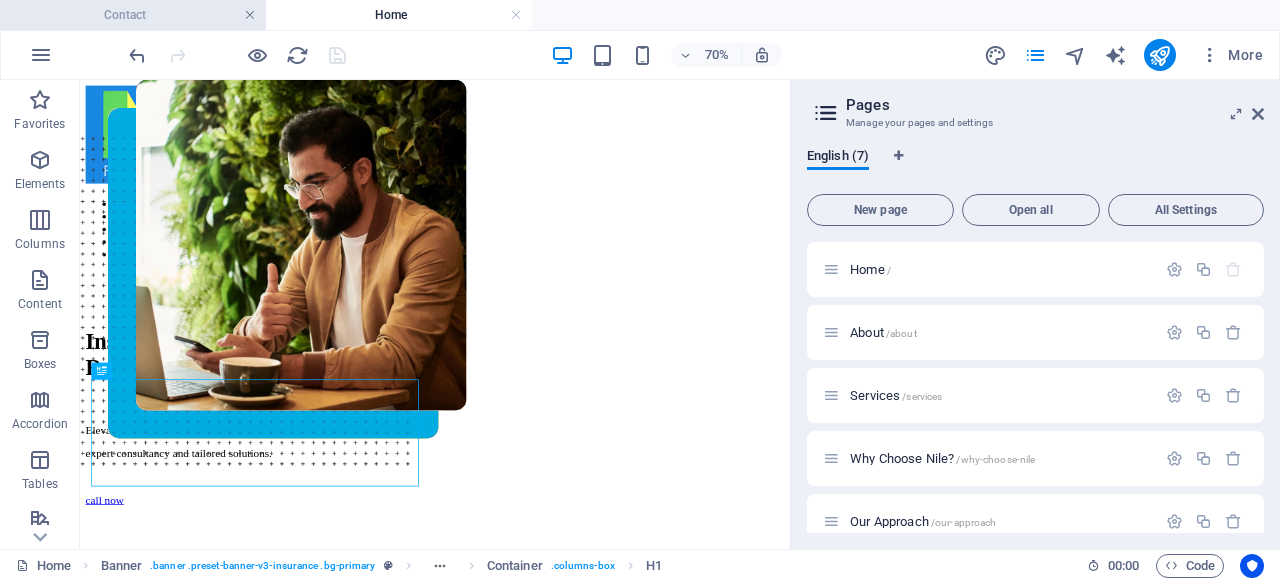 click at bounding box center (250, 15) 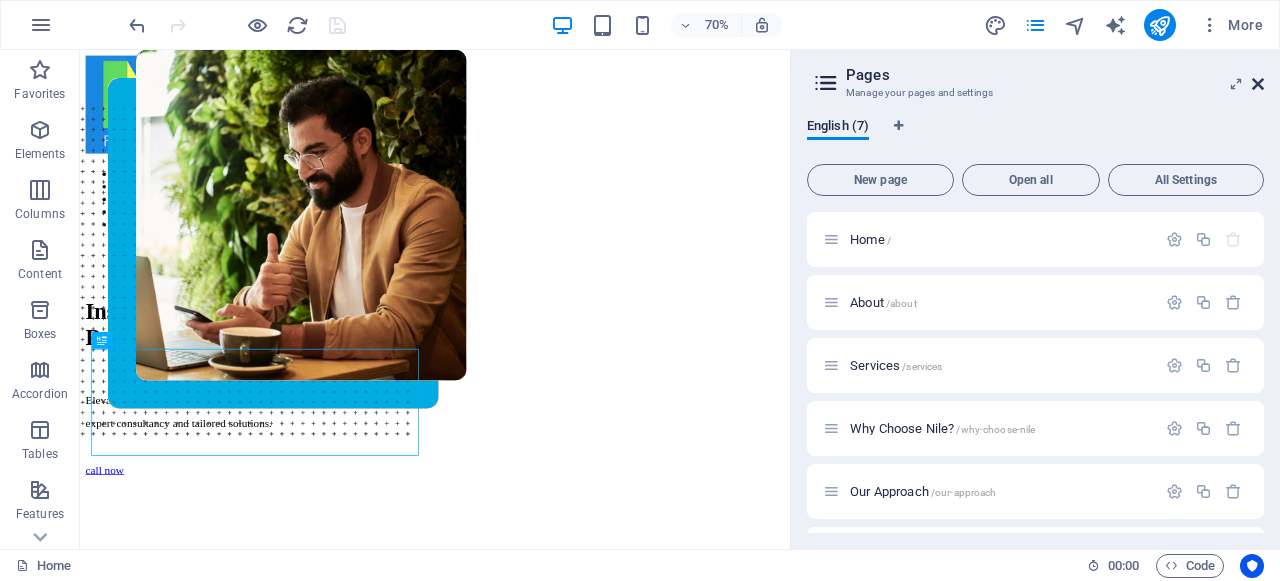 click at bounding box center [1258, 84] 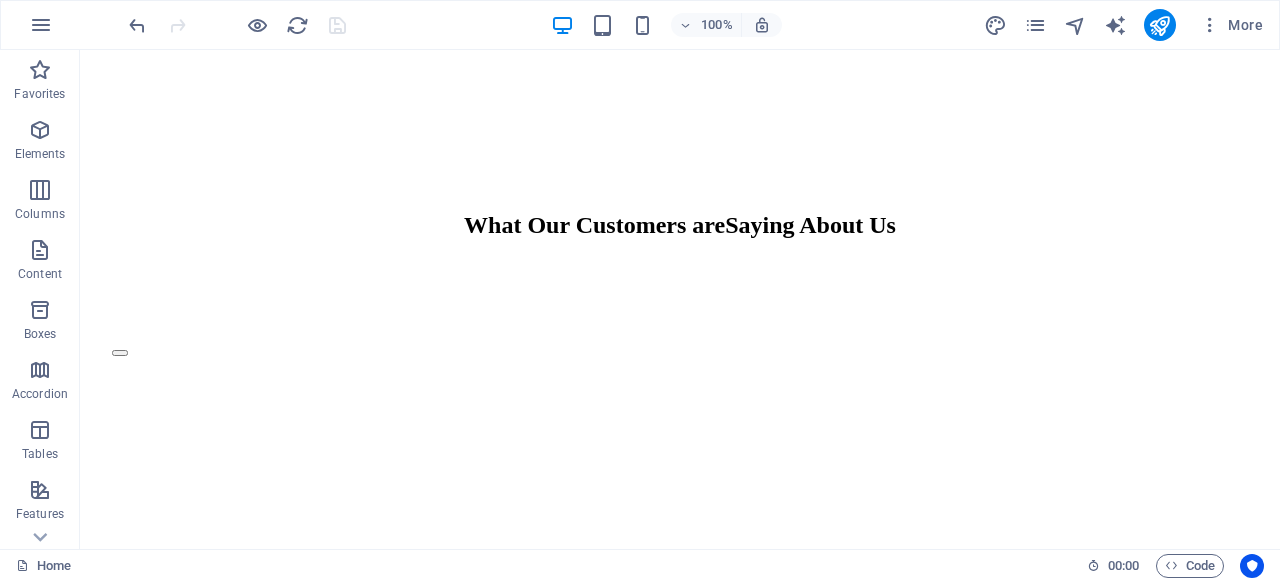 scroll, scrollTop: 6237, scrollLeft: 0, axis: vertical 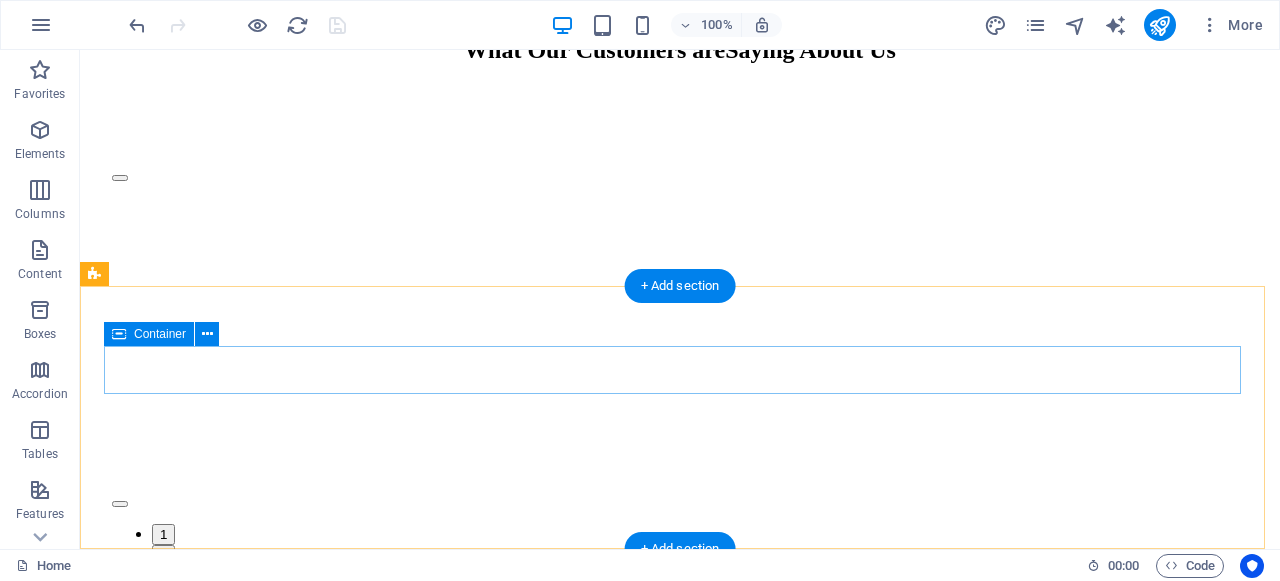 click on "Privacy Policy" at bounding box center (680, 1949) 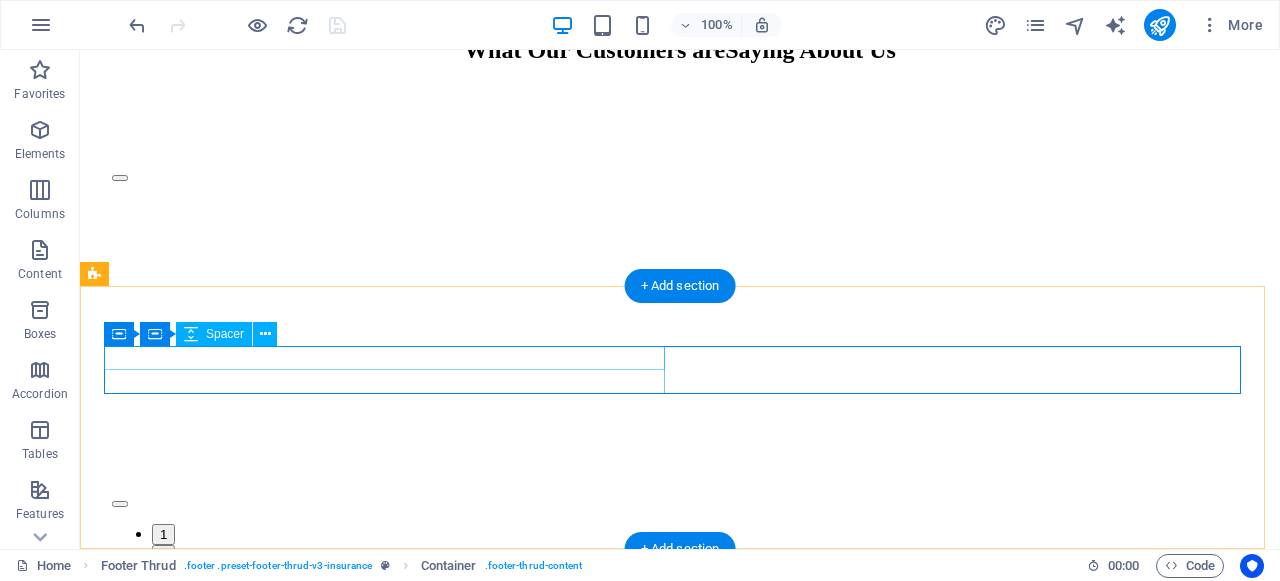 click at bounding box center (680, 1916) 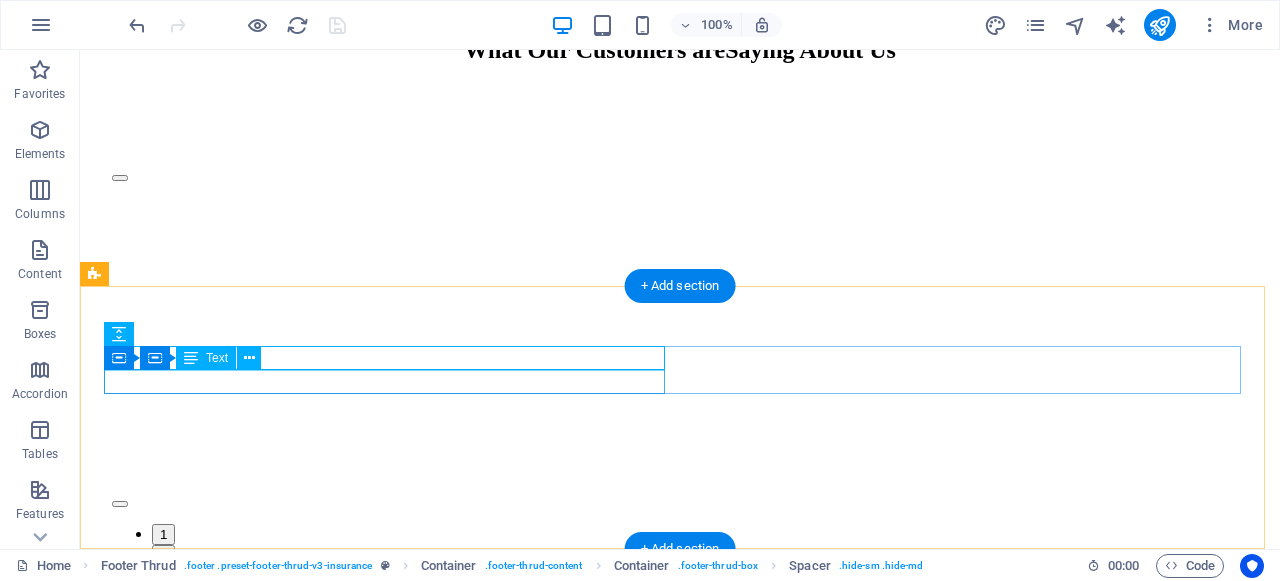 click on "Privacy Policy" at bounding box center (680, 1953) 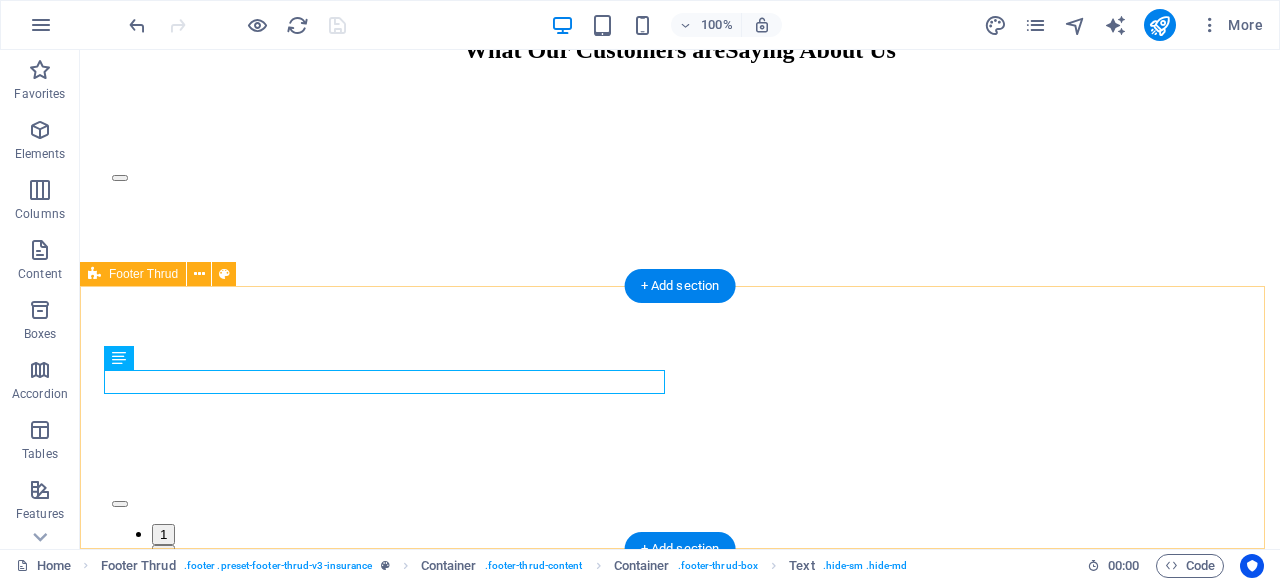 click on "Privacy Policy
2023  nilemanflow.com  All rights reserved" at bounding box center (680, 2019) 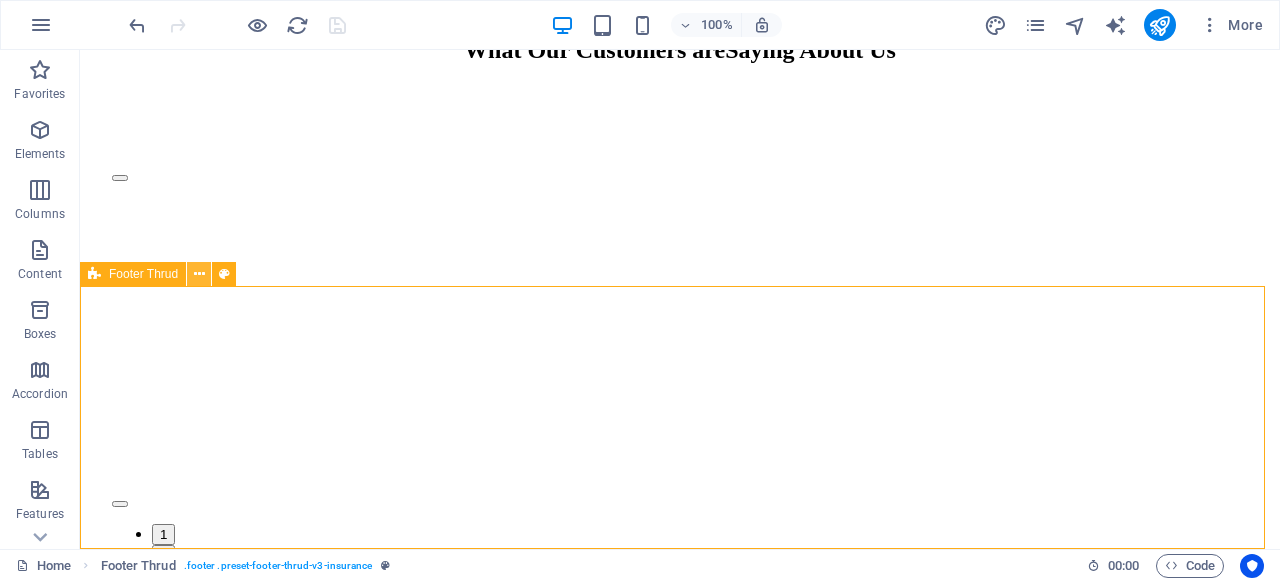click at bounding box center (199, 274) 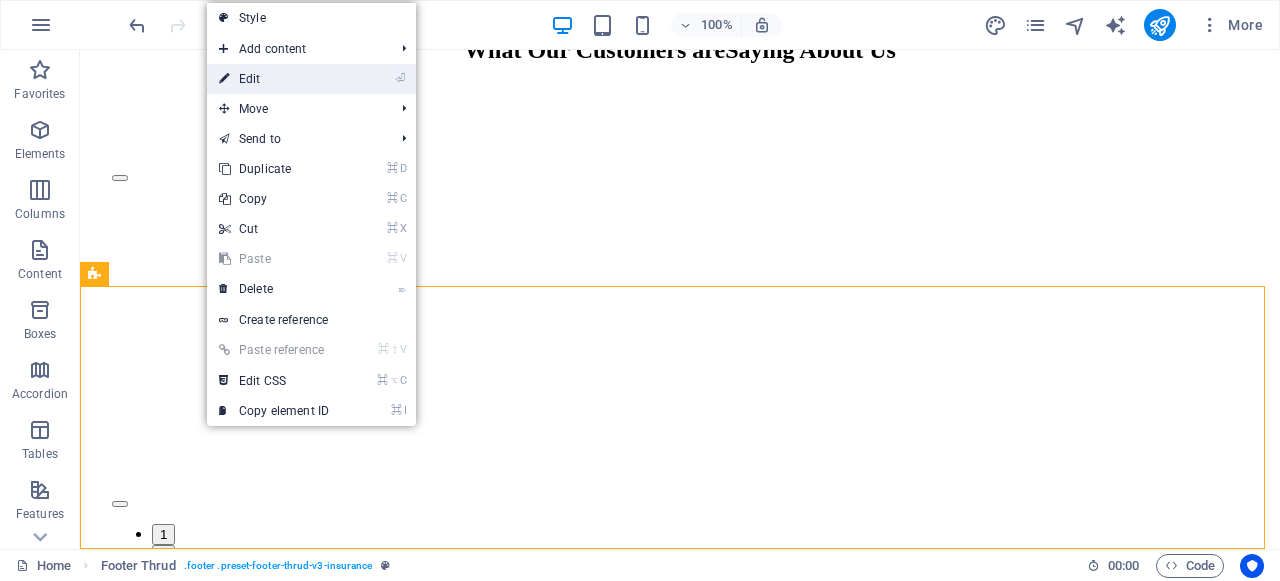 click on "⏎  Edit" at bounding box center (274, 79) 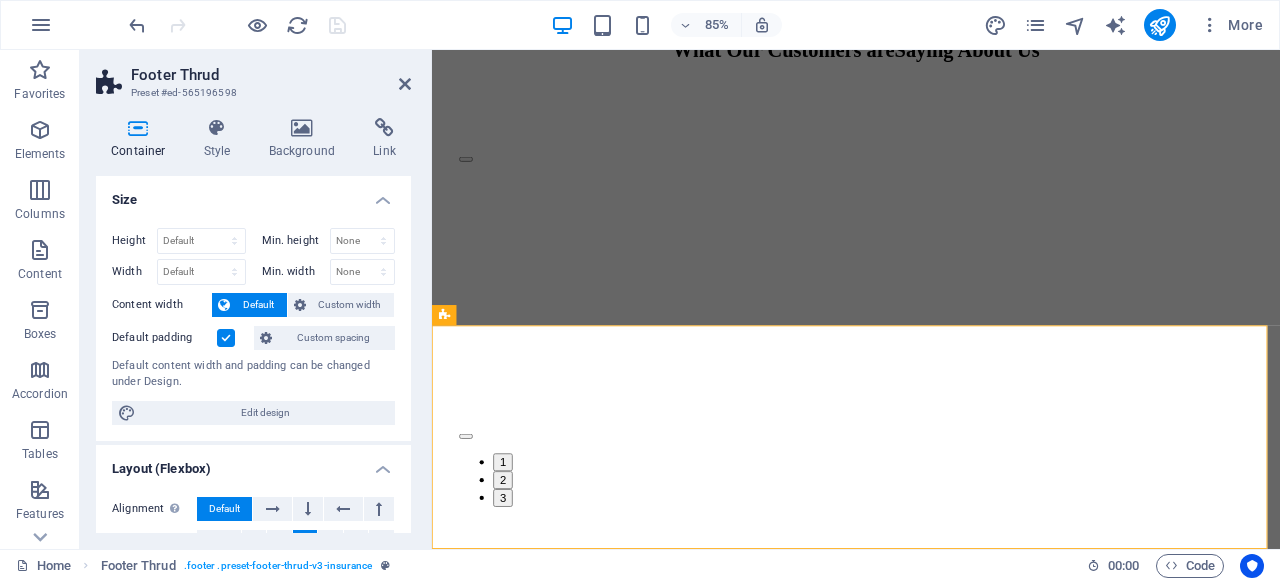 scroll, scrollTop: 6273, scrollLeft: 0, axis: vertical 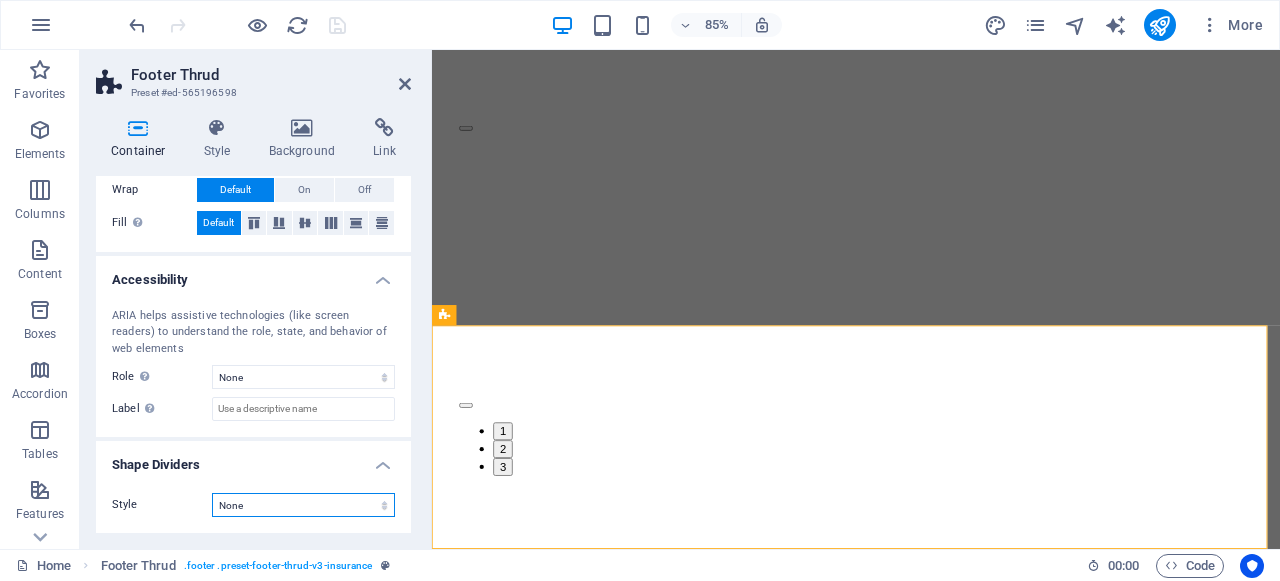 click on "None Triangle Square Diagonal Polygon 1 Polygon 2 Zigzag Multiple Zigzags Waves Multiple Waves Half Circle Circle Circle Shadow Blocks Hexagons Clouds Multiple Clouds Fan Pyramids Book Paint Drip Fire Shredded Paper Arrow" at bounding box center [303, 505] 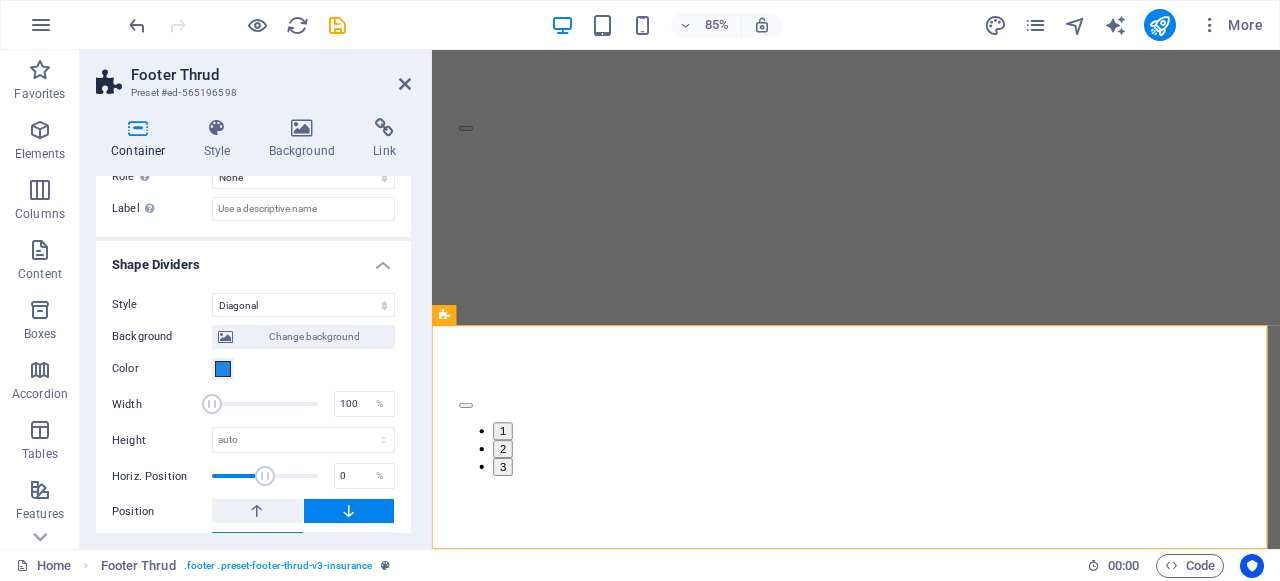 scroll, scrollTop: 514, scrollLeft: 0, axis: vertical 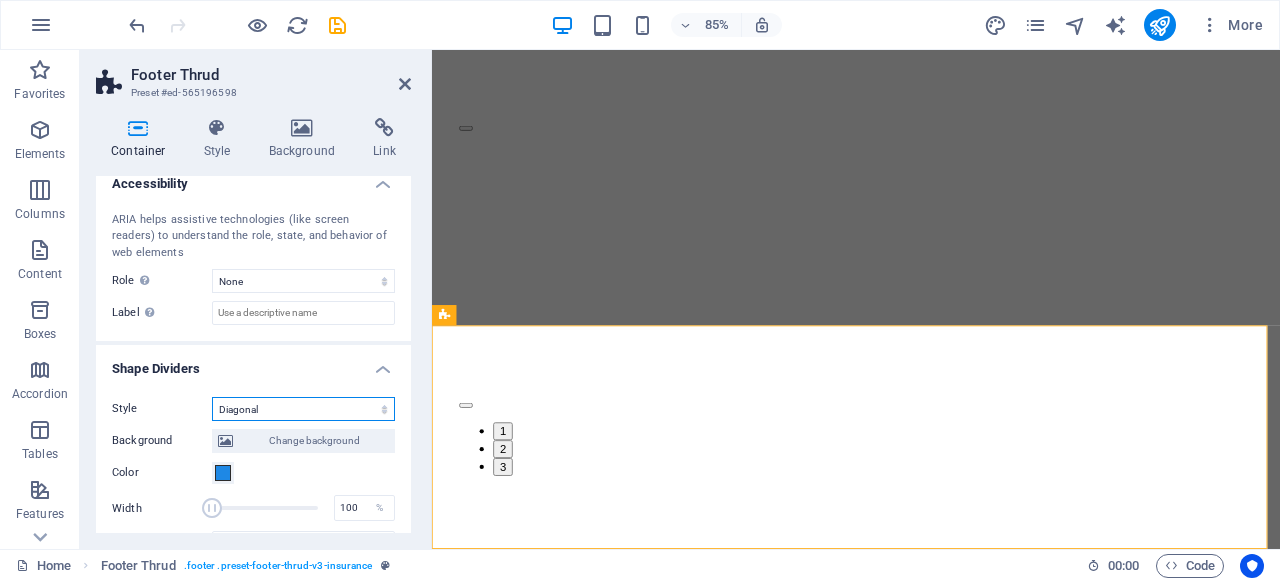 click on "None Triangle Square Diagonal Polygon 1 Polygon 2 Zigzag Multiple Zigzags Waves Multiple Waves Half Circle Circle Circle Shadow Blocks Hexagons Clouds Multiple Clouds Fan Pyramids Book Paint Drip Fire Shredded Paper Arrow" at bounding box center (303, 409) 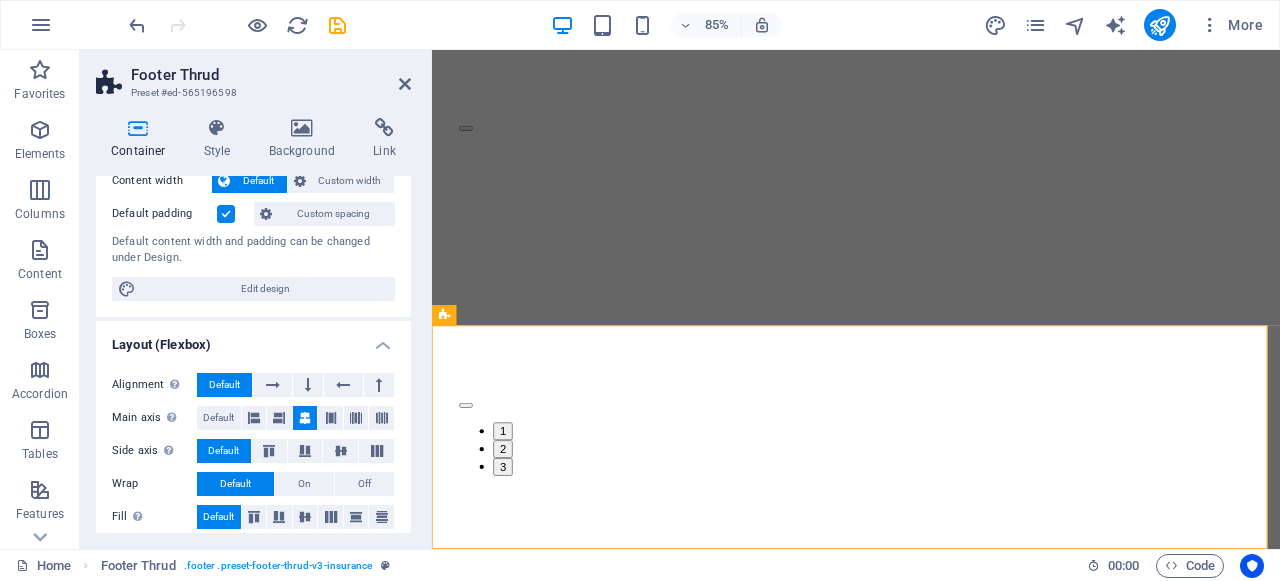 scroll, scrollTop: 0, scrollLeft: 0, axis: both 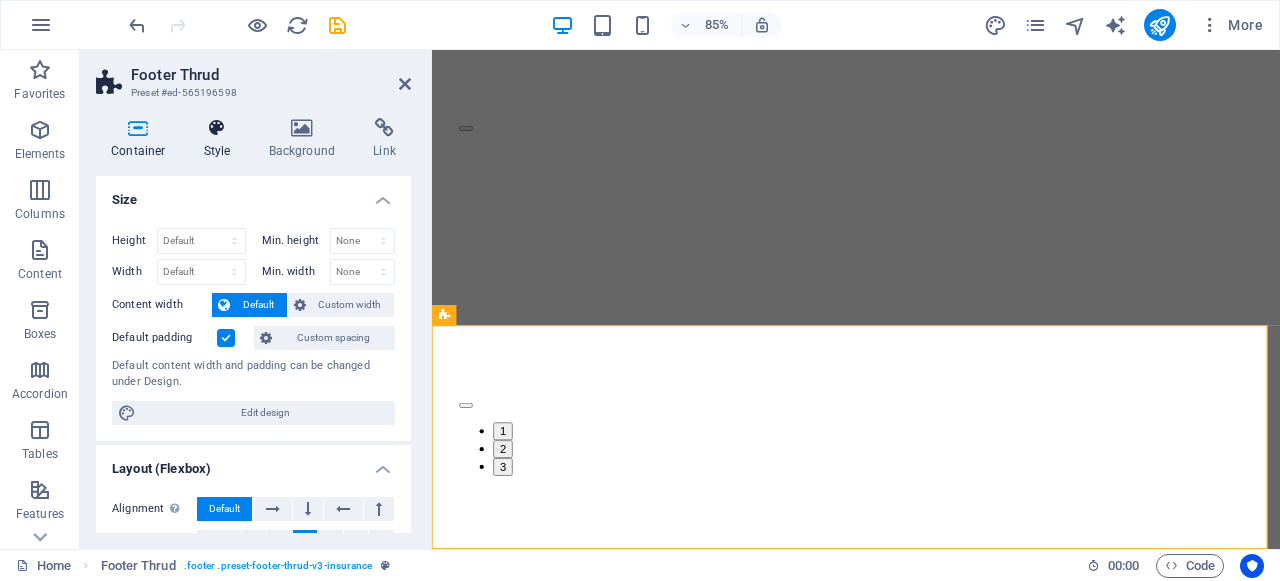 click on "Style" at bounding box center (221, 139) 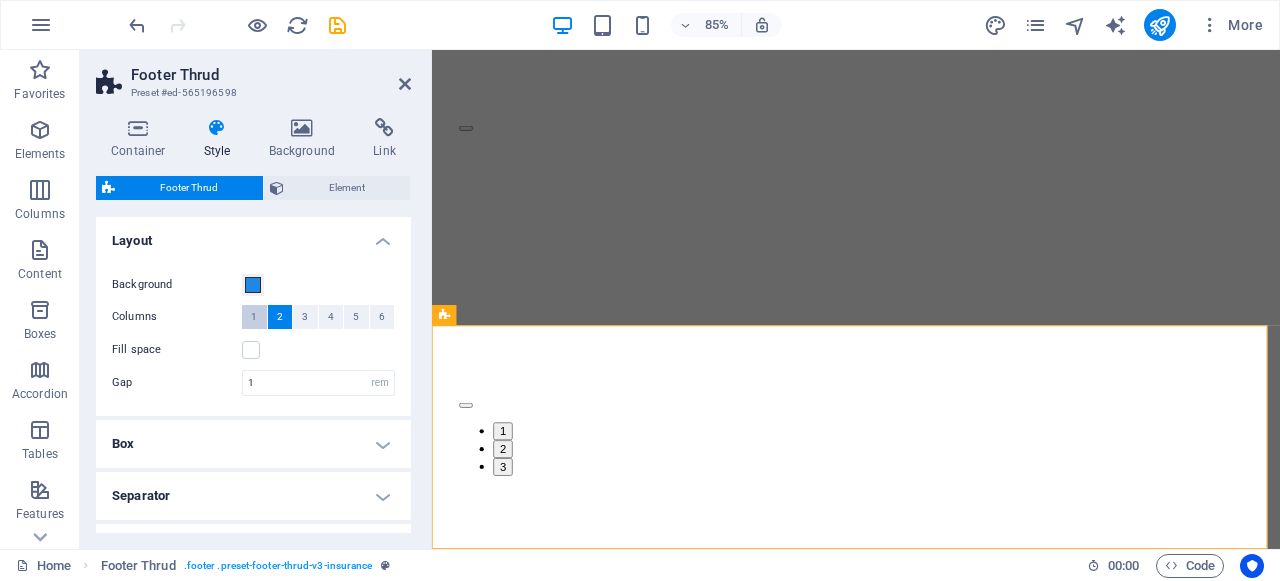 click on "1" at bounding box center (254, 317) 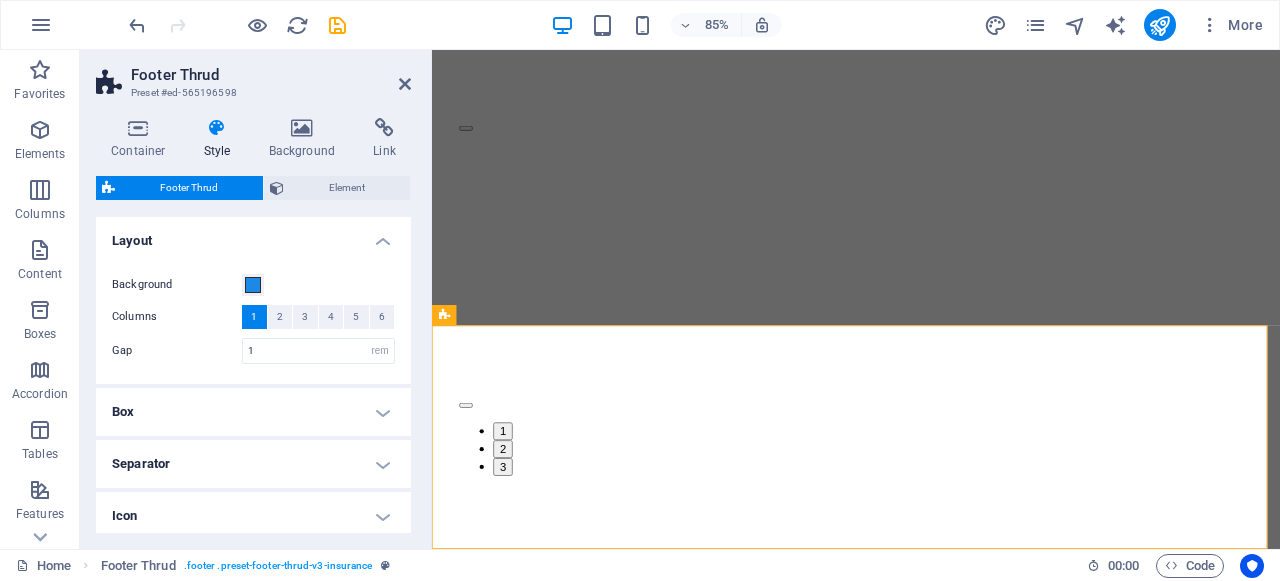 click on "1" at bounding box center [254, 317] 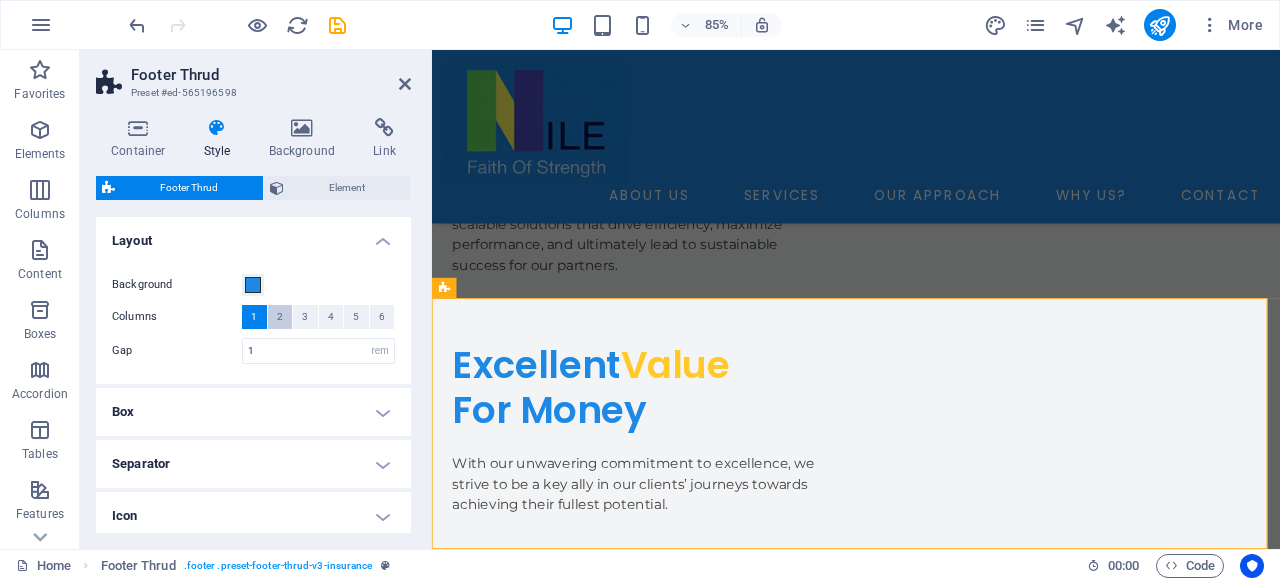 click on "2" at bounding box center [280, 317] 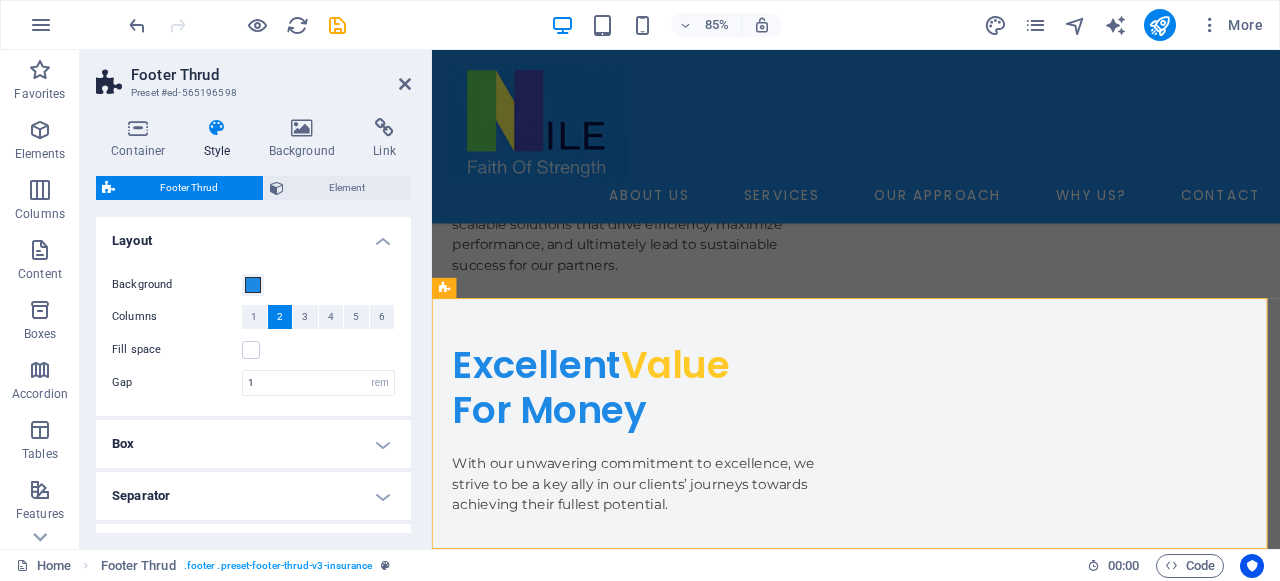 scroll, scrollTop: 6273, scrollLeft: 0, axis: vertical 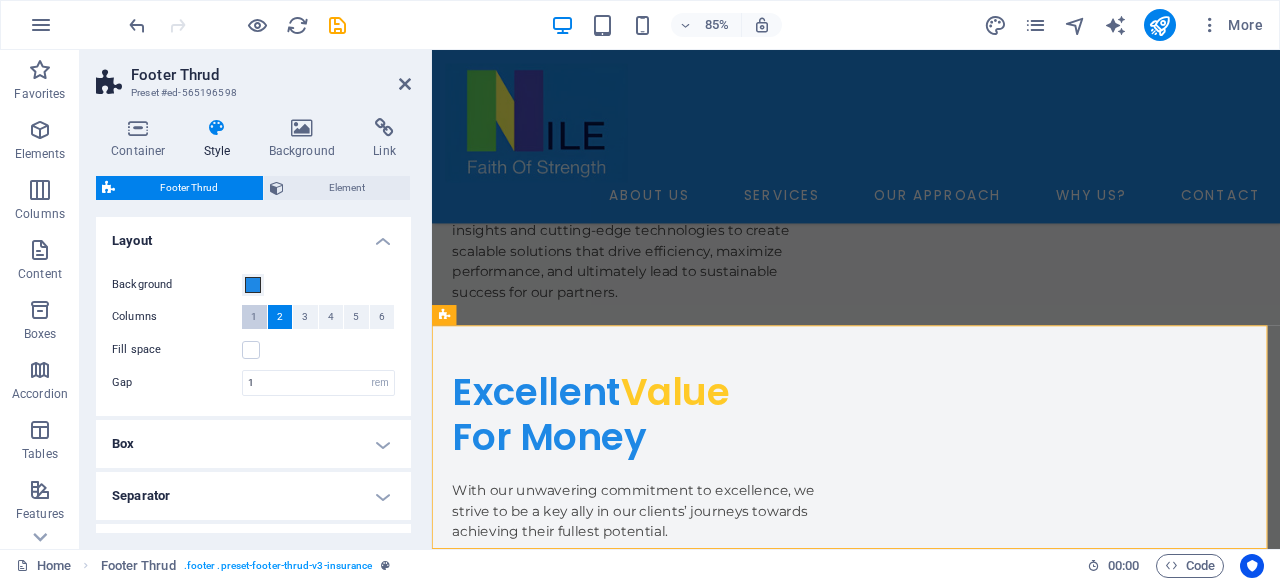 click on "1" at bounding box center (254, 317) 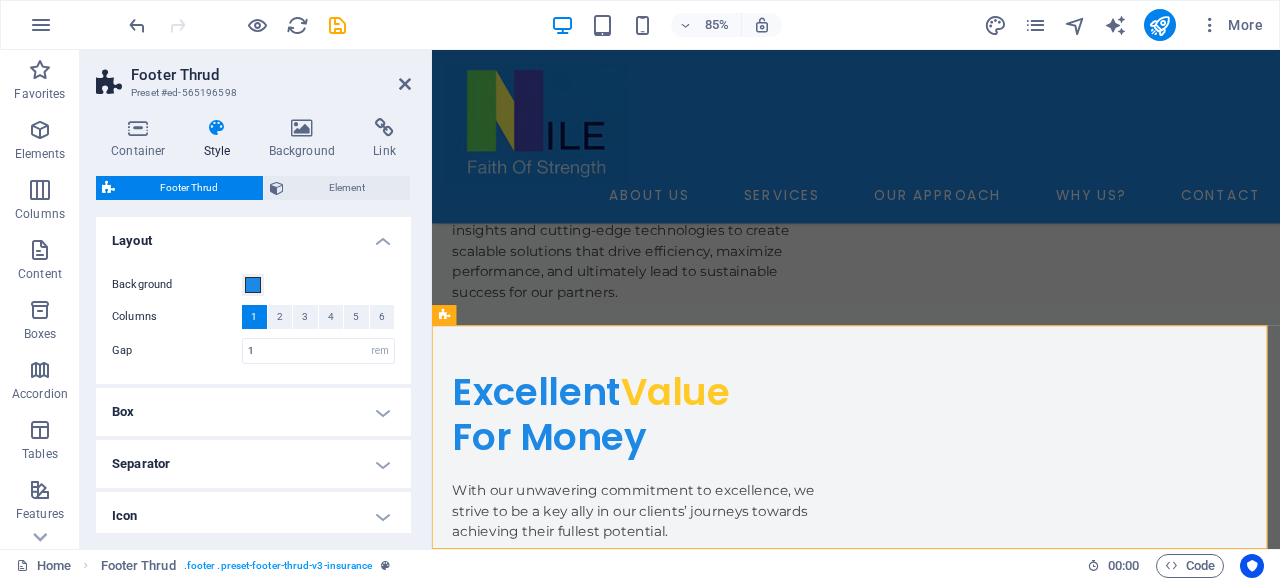 scroll, scrollTop: 6305, scrollLeft: 0, axis: vertical 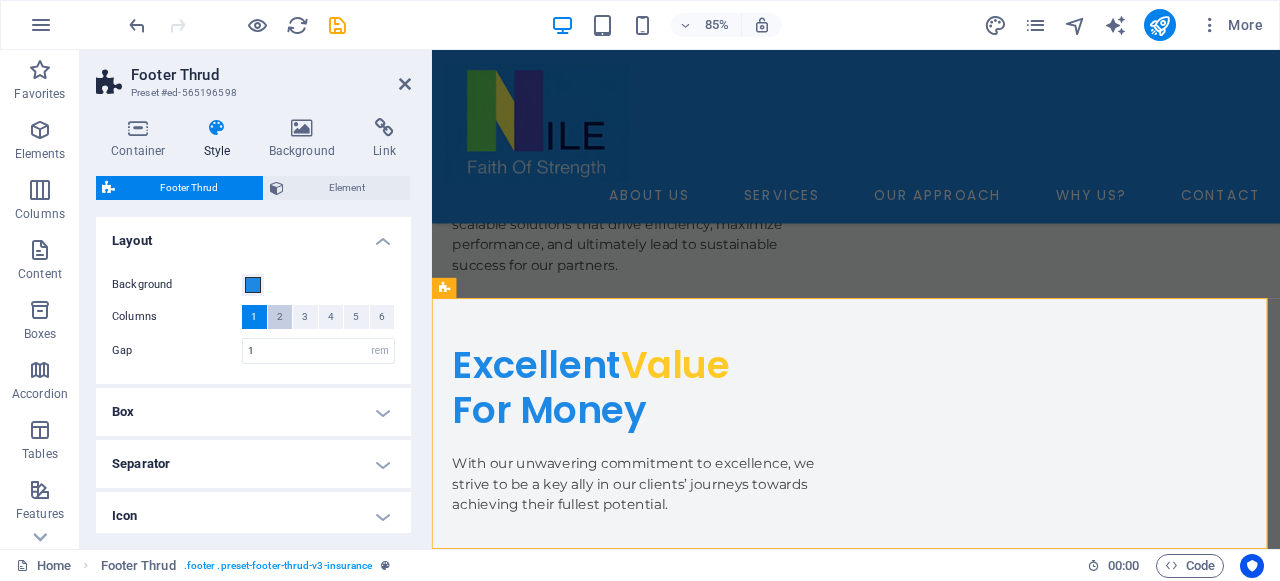 click on "2" at bounding box center (280, 317) 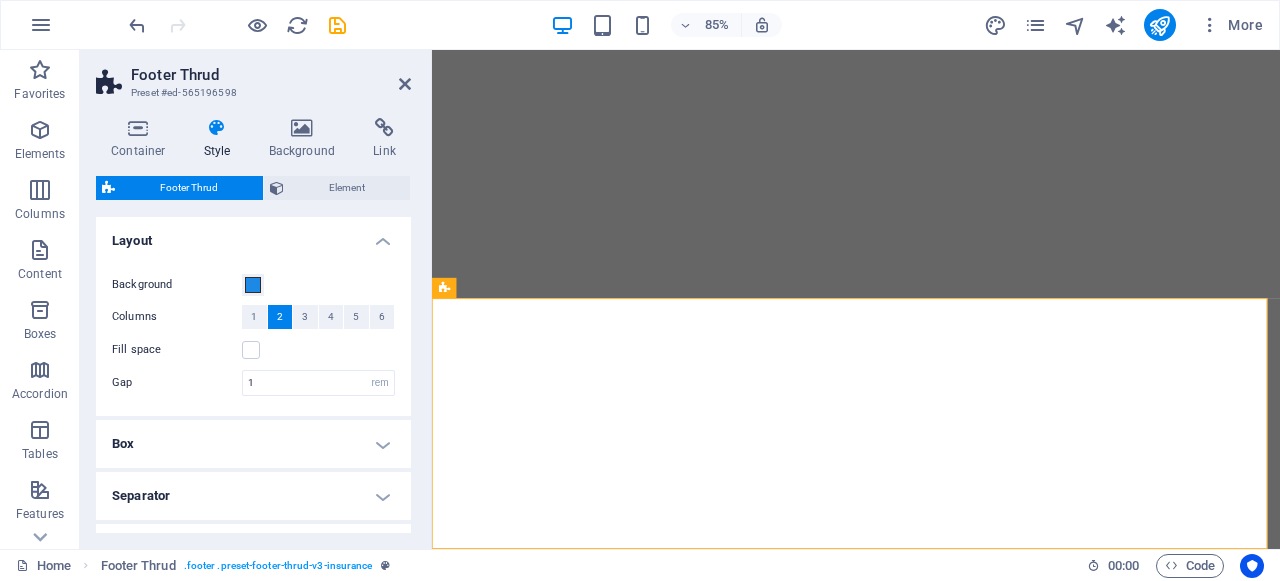select on "rem" 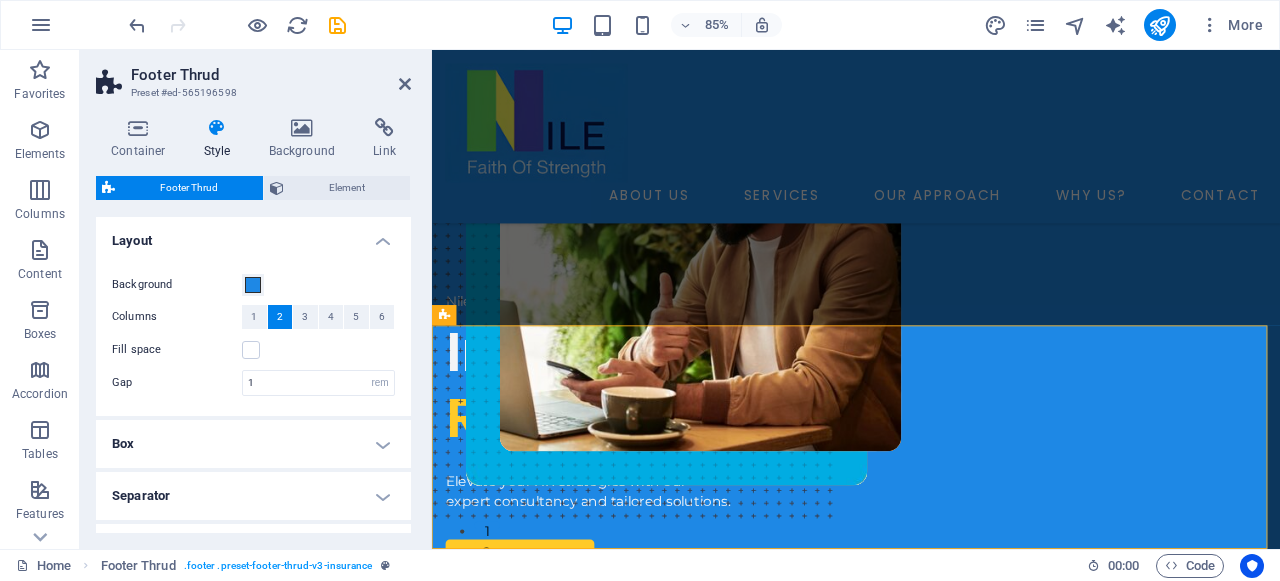 scroll, scrollTop: 6273, scrollLeft: 0, axis: vertical 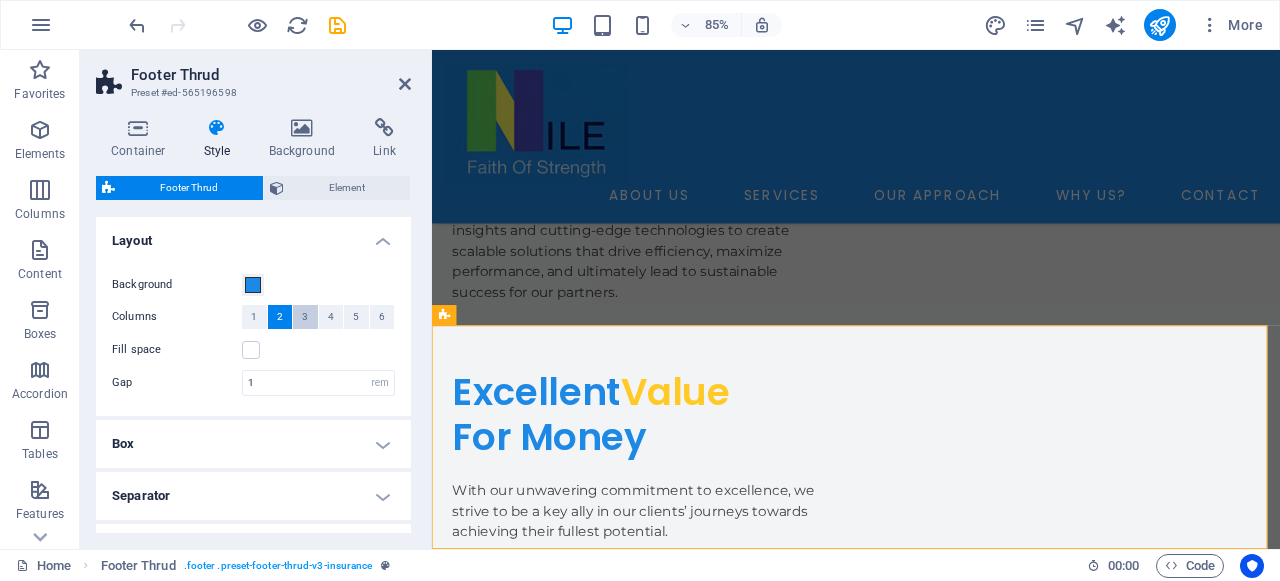 click on "3" at bounding box center (305, 317) 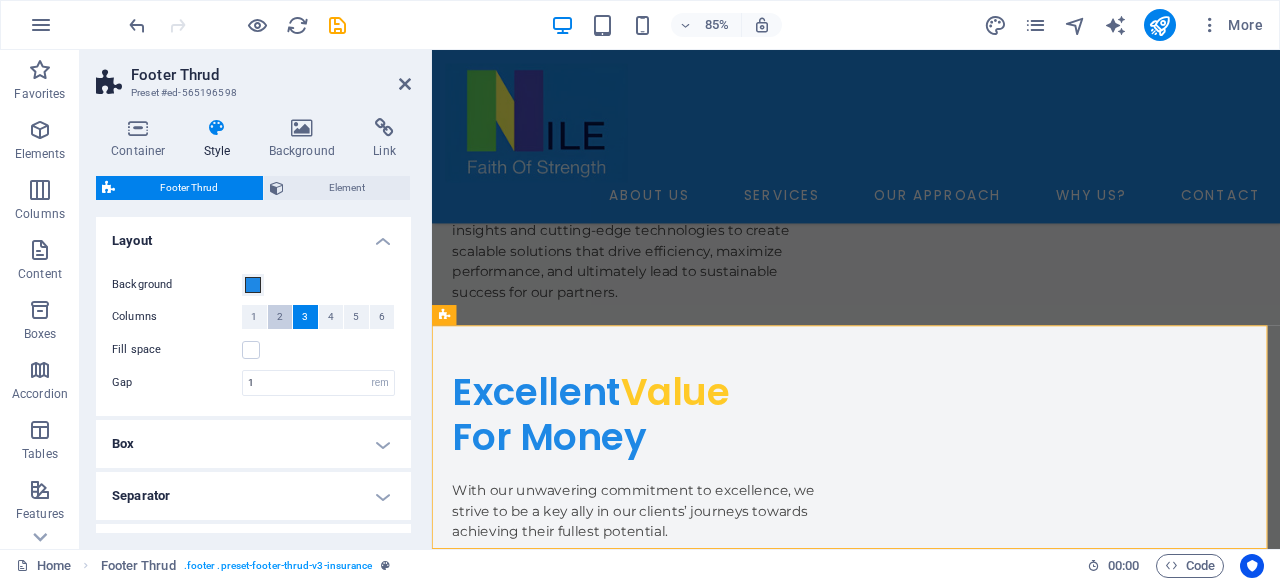 click on "2" at bounding box center (280, 317) 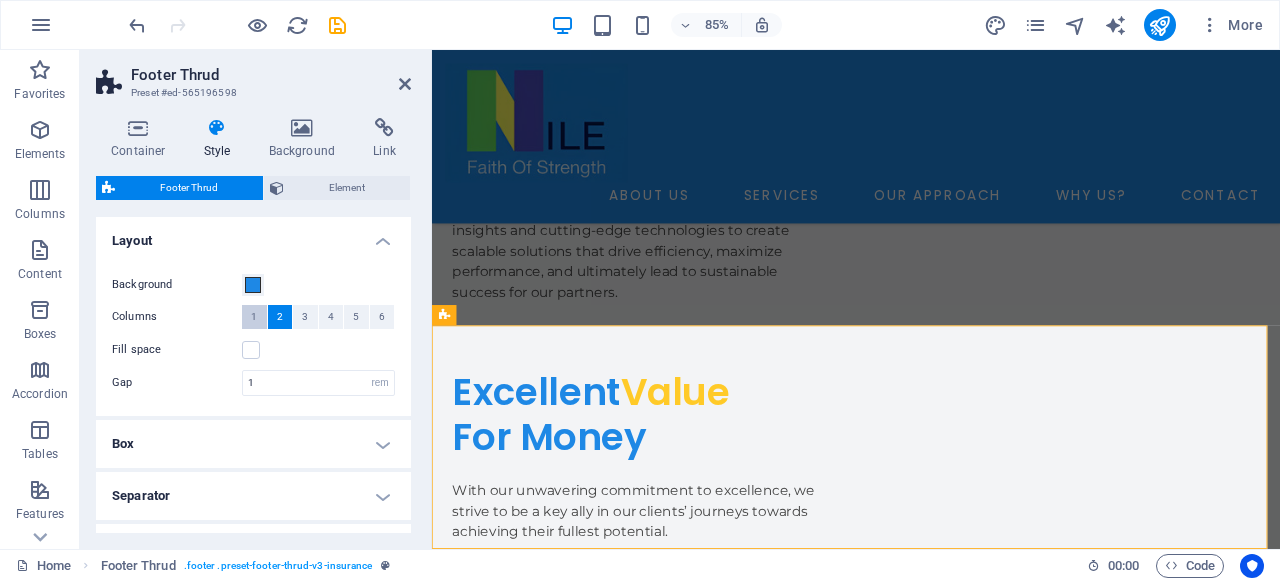 click on "1" at bounding box center [254, 317] 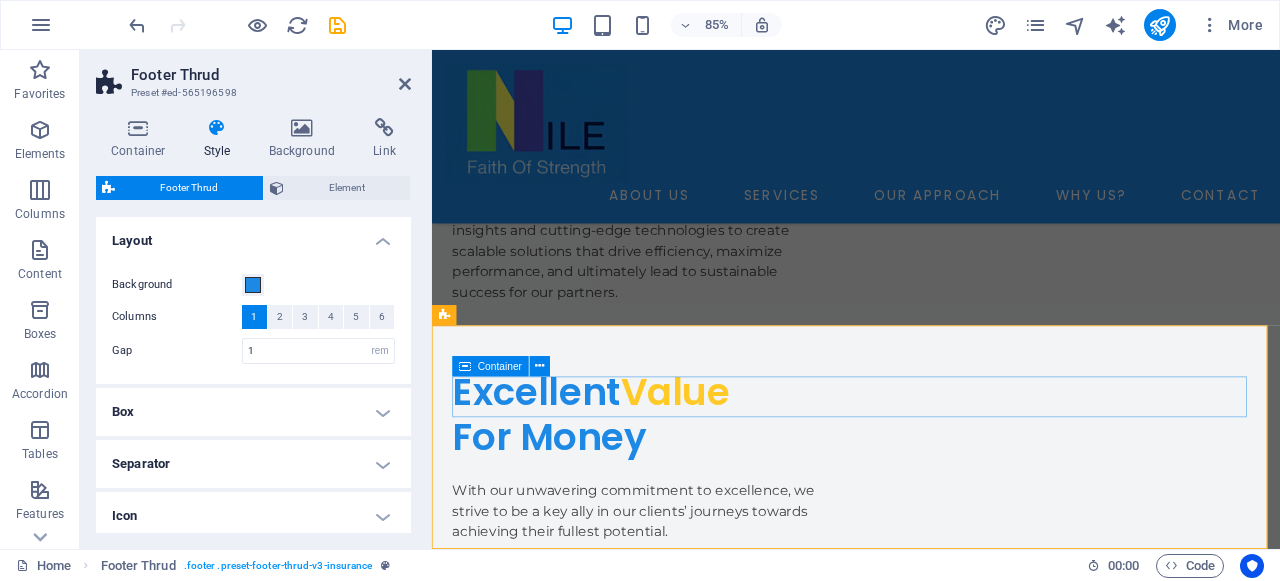scroll, scrollTop: 6305, scrollLeft: 0, axis: vertical 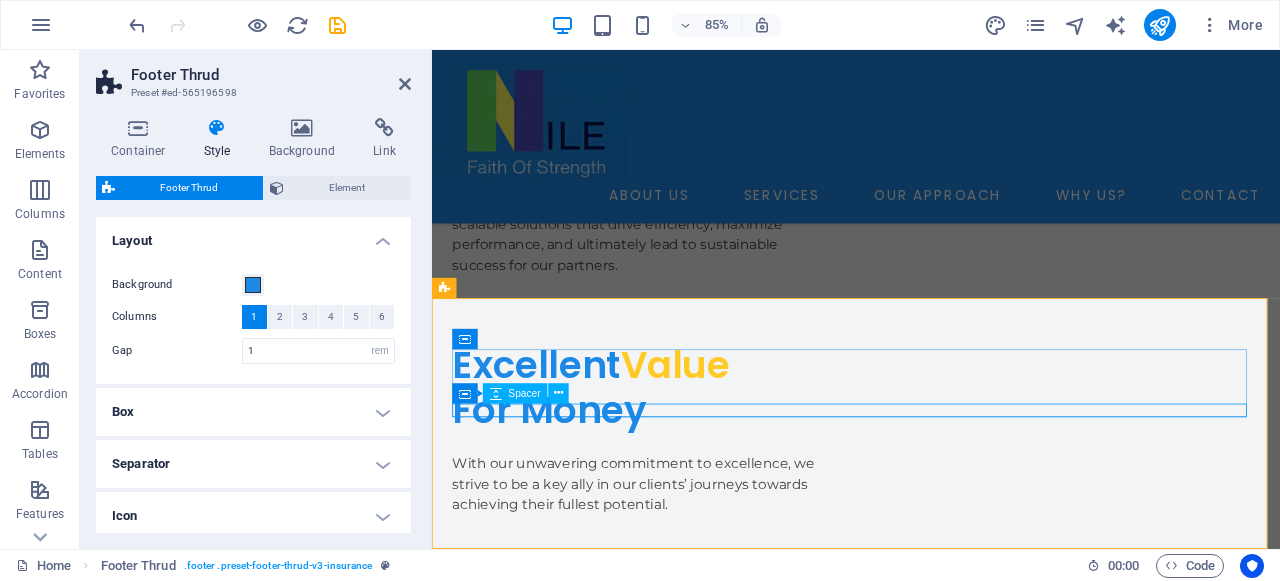 click at bounding box center (931, 3423) 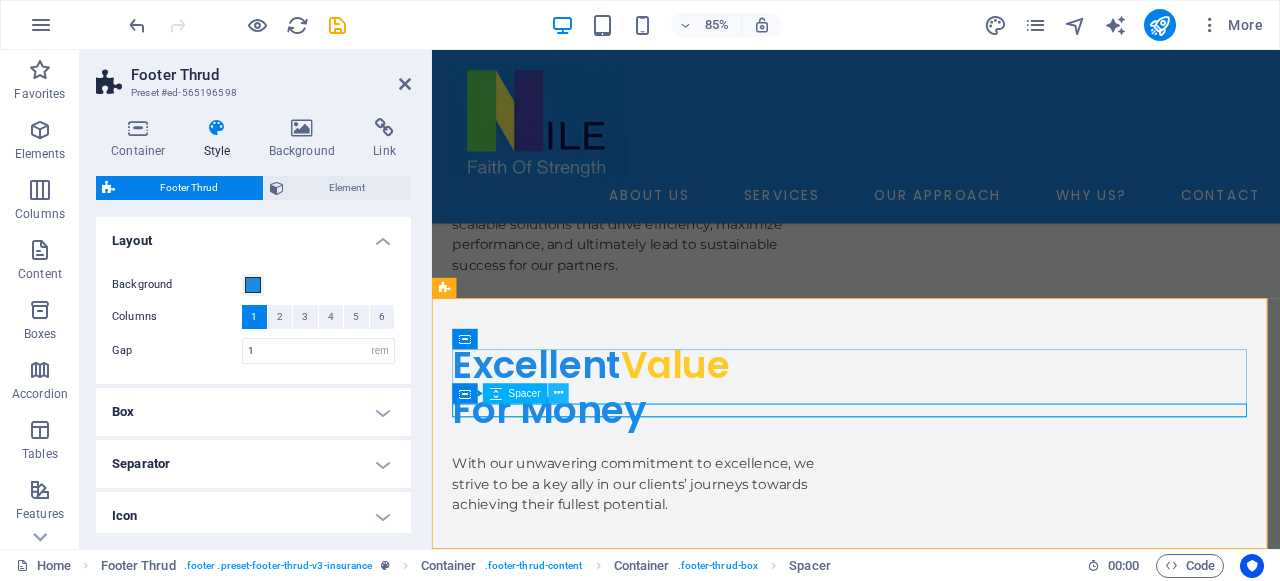 click at bounding box center [558, 393] 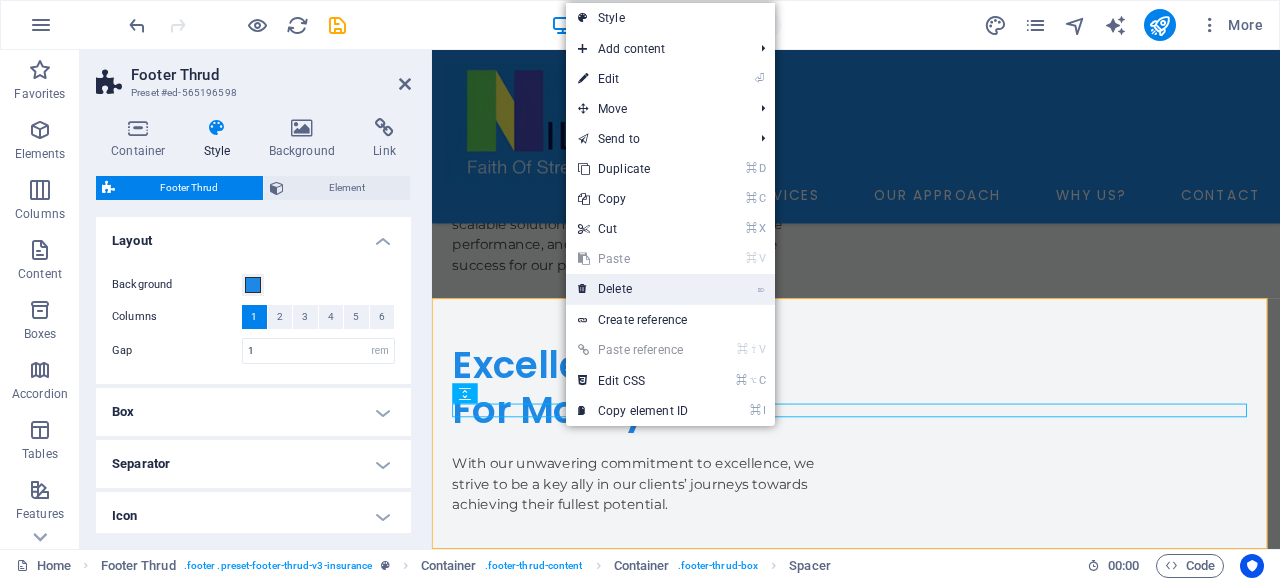 click on "⌦  Delete" at bounding box center (633, 289) 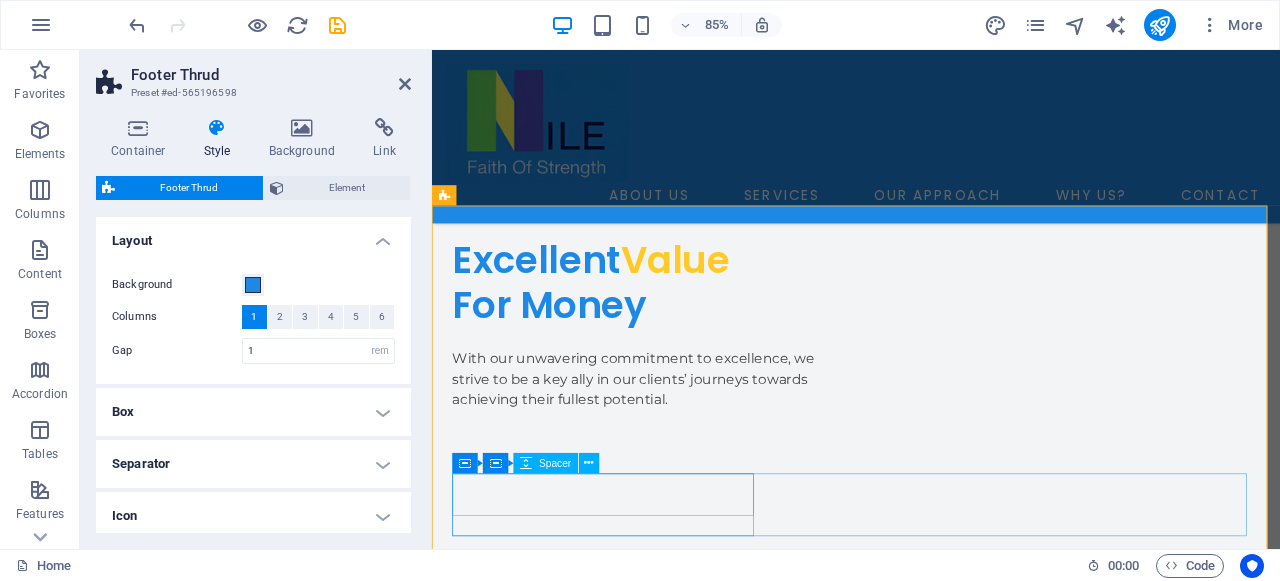 scroll, scrollTop: 6431, scrollLeft: 0, axis: vertical 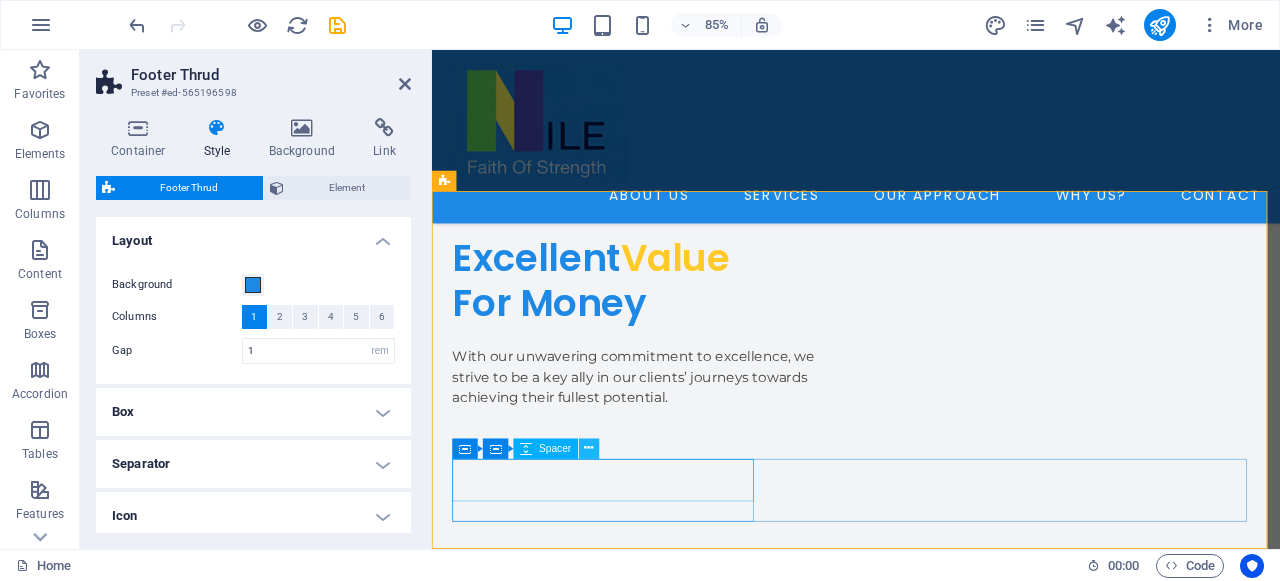 click at bounding box center (589, 449) 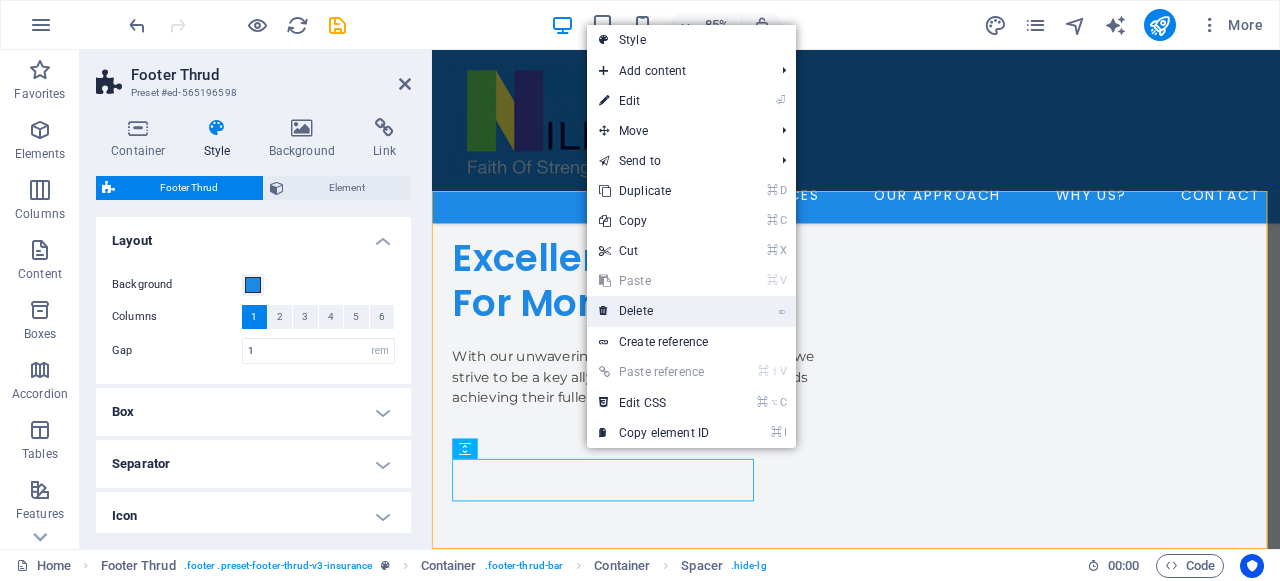click on "⌦  Delete" at bounding box center (654, 311) 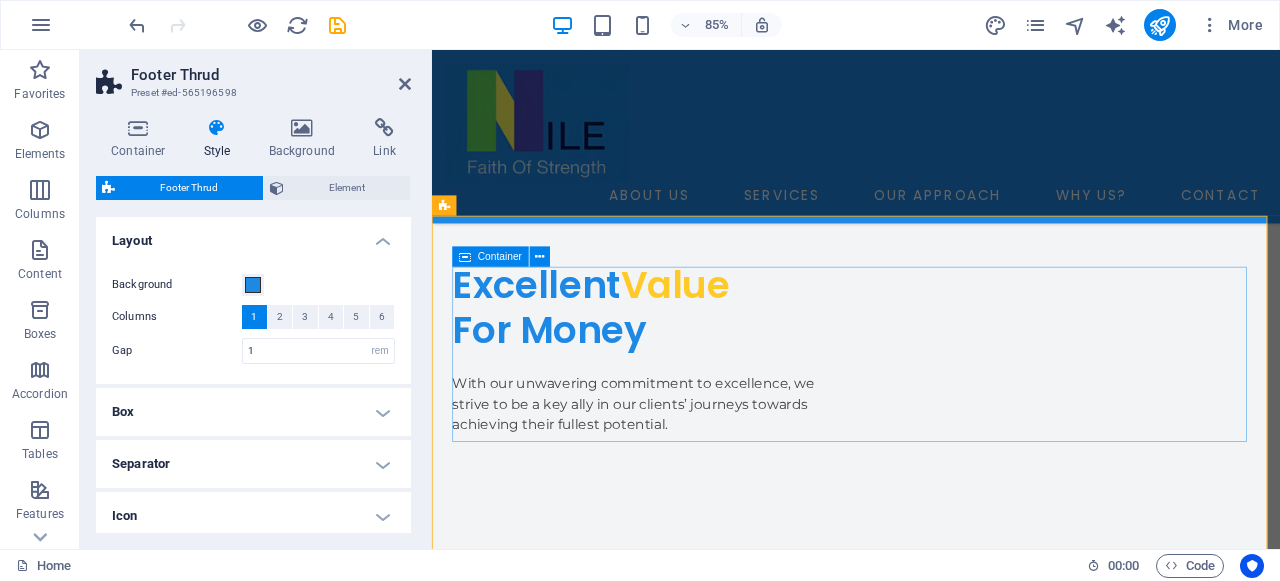 scroll, scrollTop: 6386, scrollLeft: 0, axis: vertical 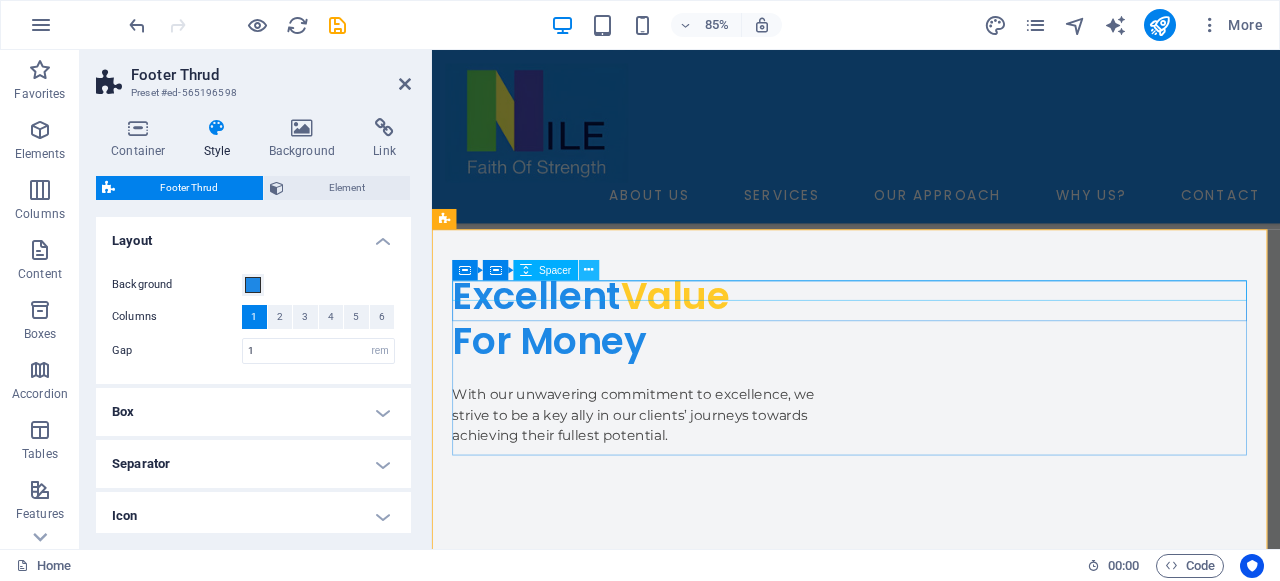 click at bounding box center (589, 270) 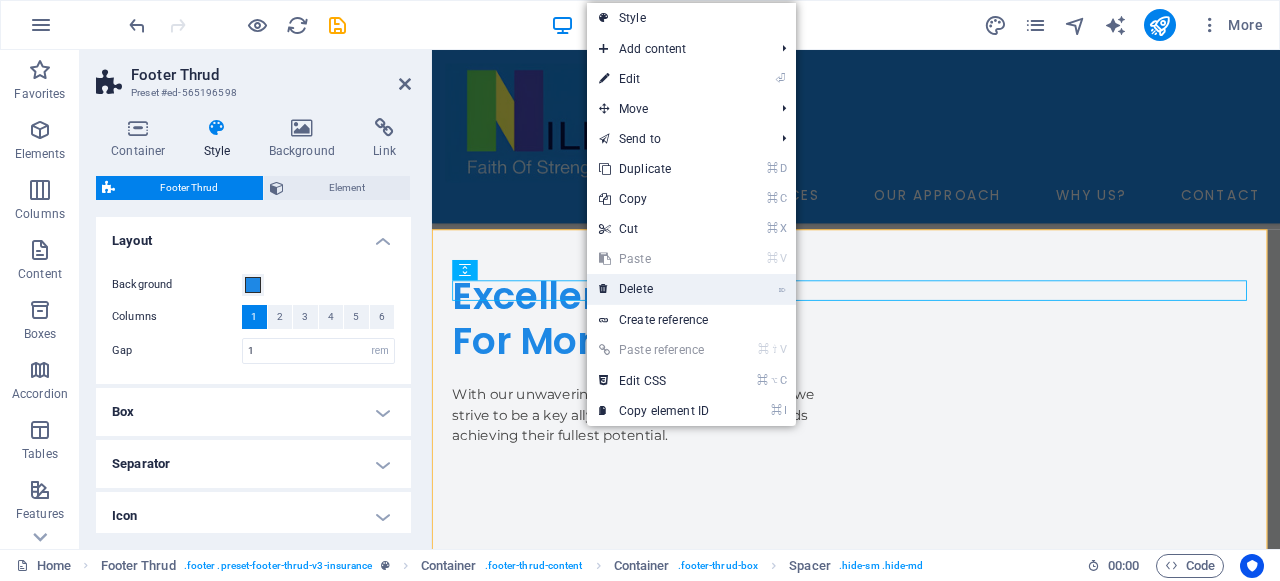 click on "⌦  Delete" at bounding box center (654, 289) 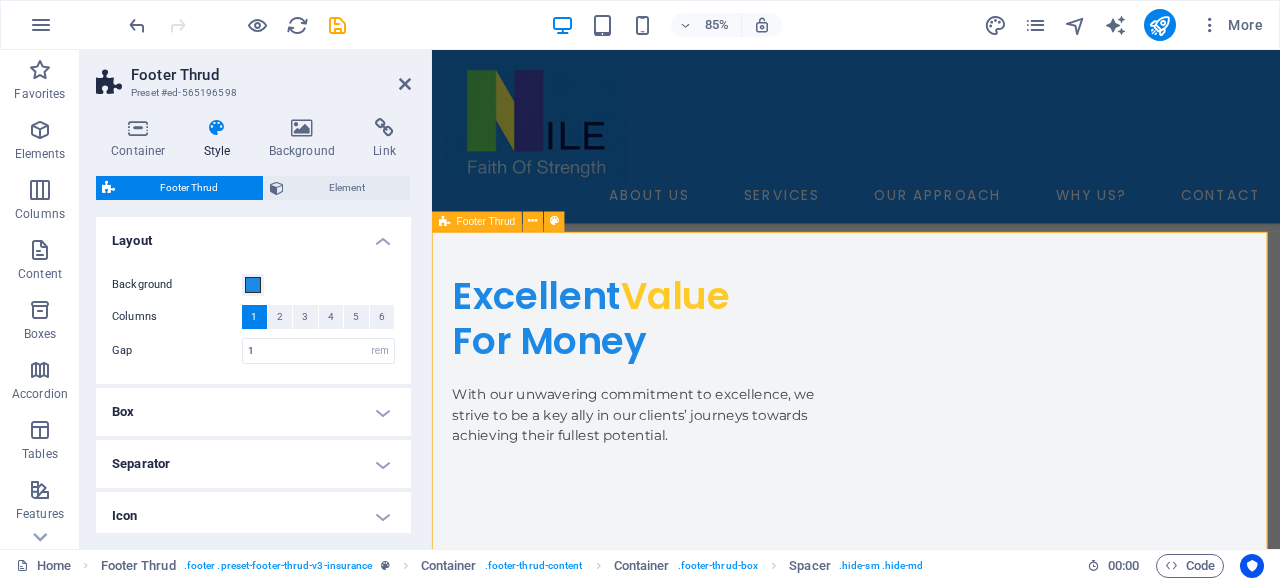 scroll, scrollTop: 6383, scrollLeft: 0, axis: vertical 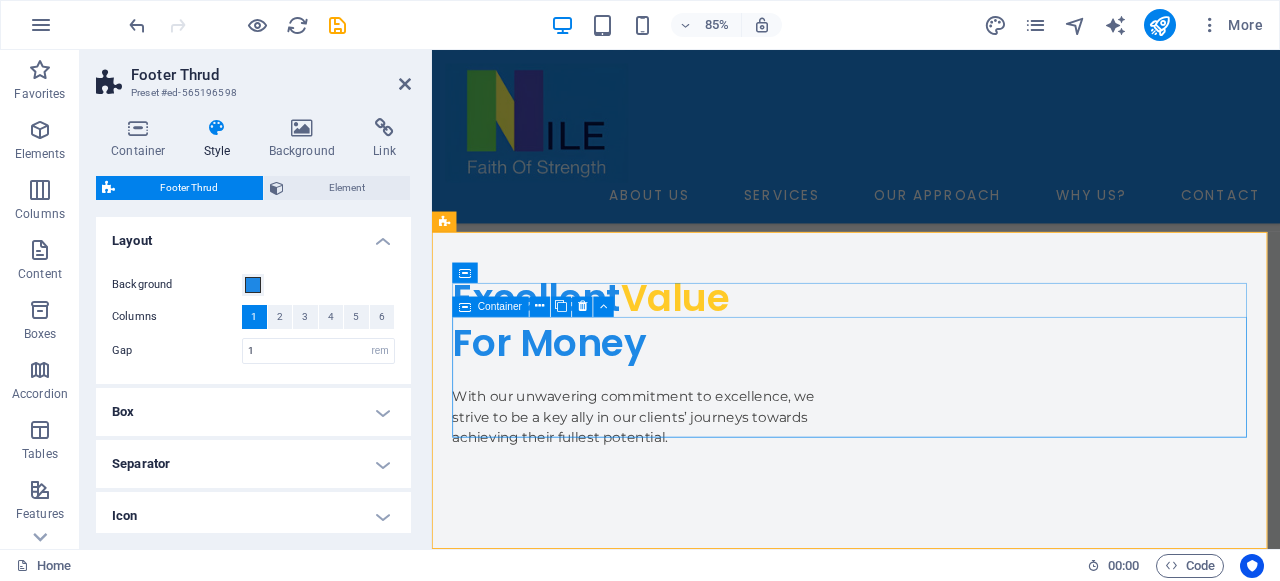 click on "Add elements" at bounding box center [872, 3414] 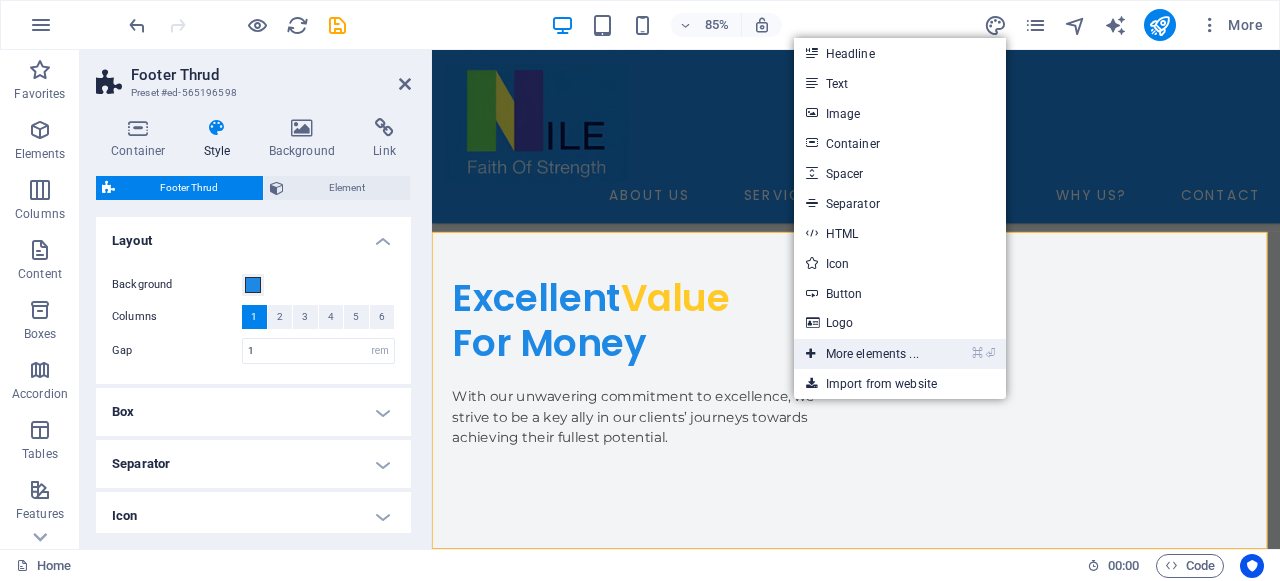 click on "⌘ ⏎  More elements ..." at bounding box center (862, 354) 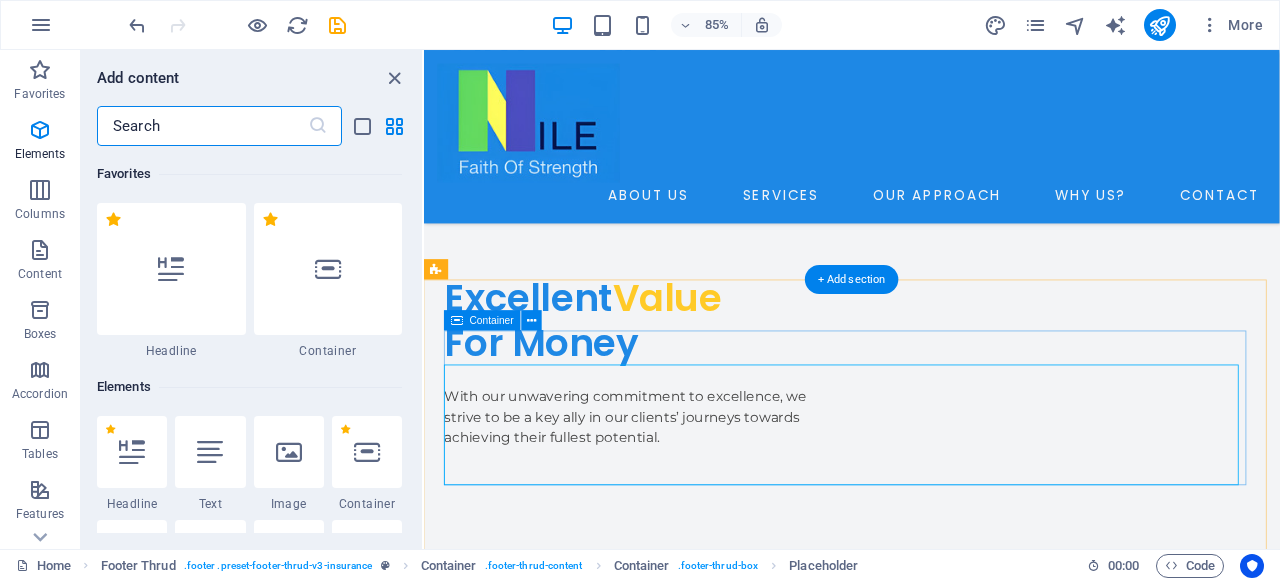 scroll, scrollTop: 6326, scrollLeft: 0, axis: vertical 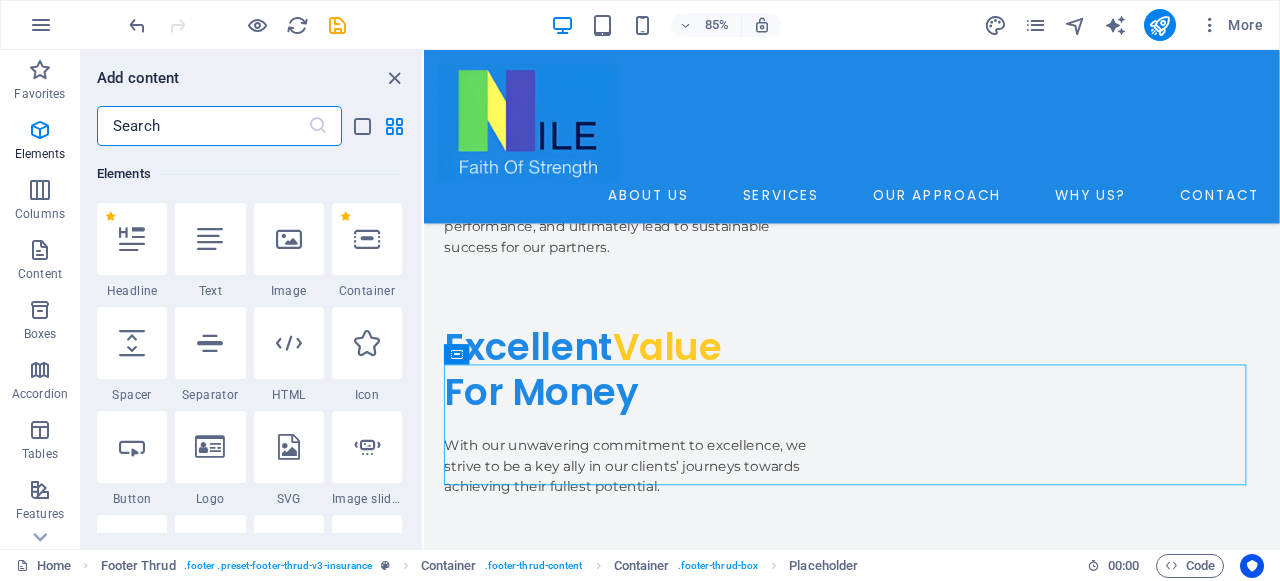 click at bounding box center (202, 126) 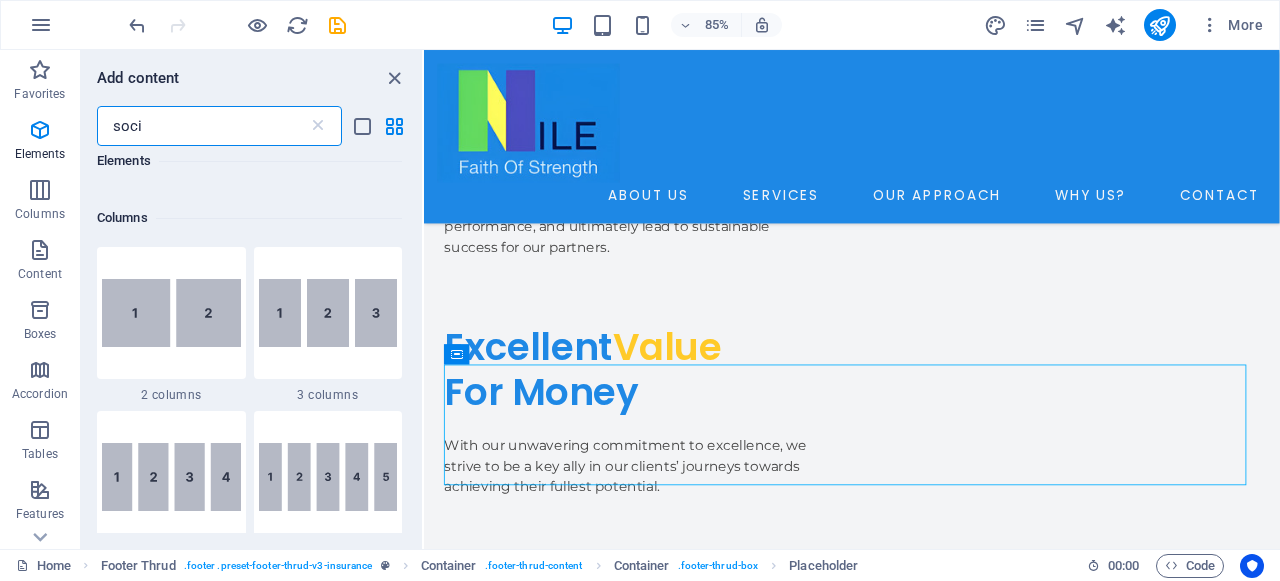 scroll, scrollTop: 0, scrollLeft: 0, axis: both 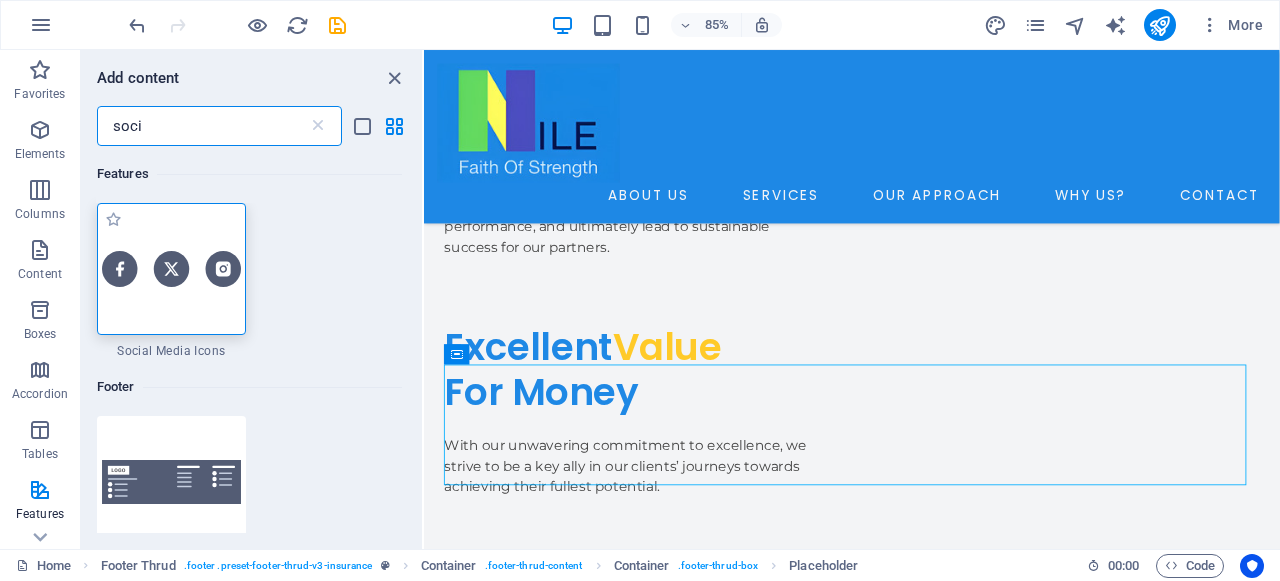 type on "soci" 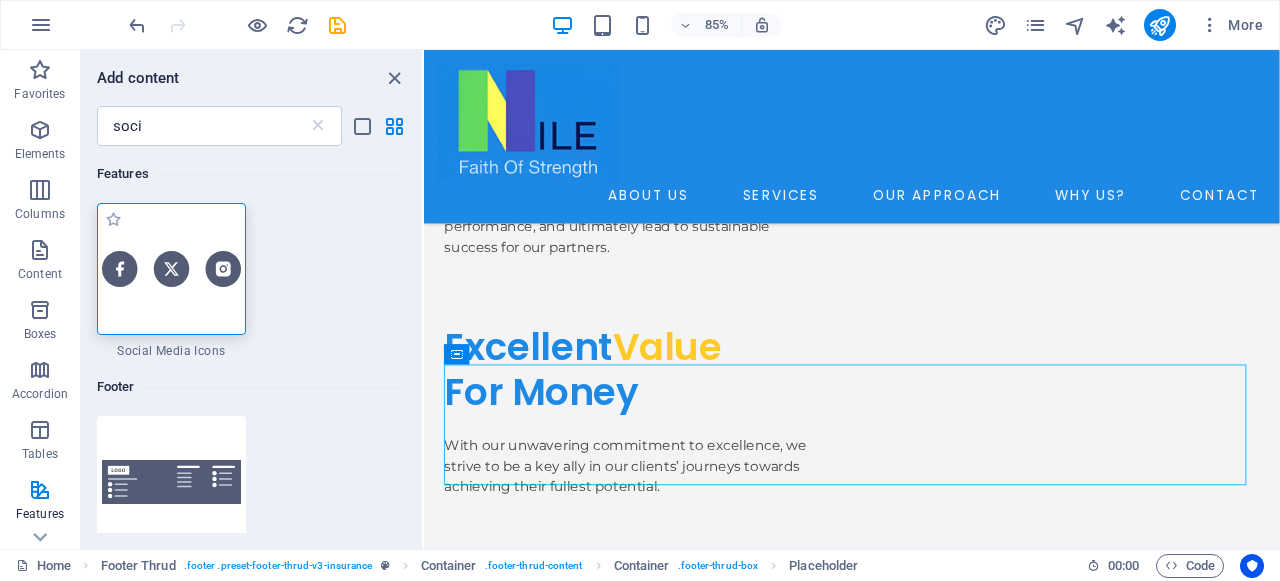 click at bounding box center [171, 269] 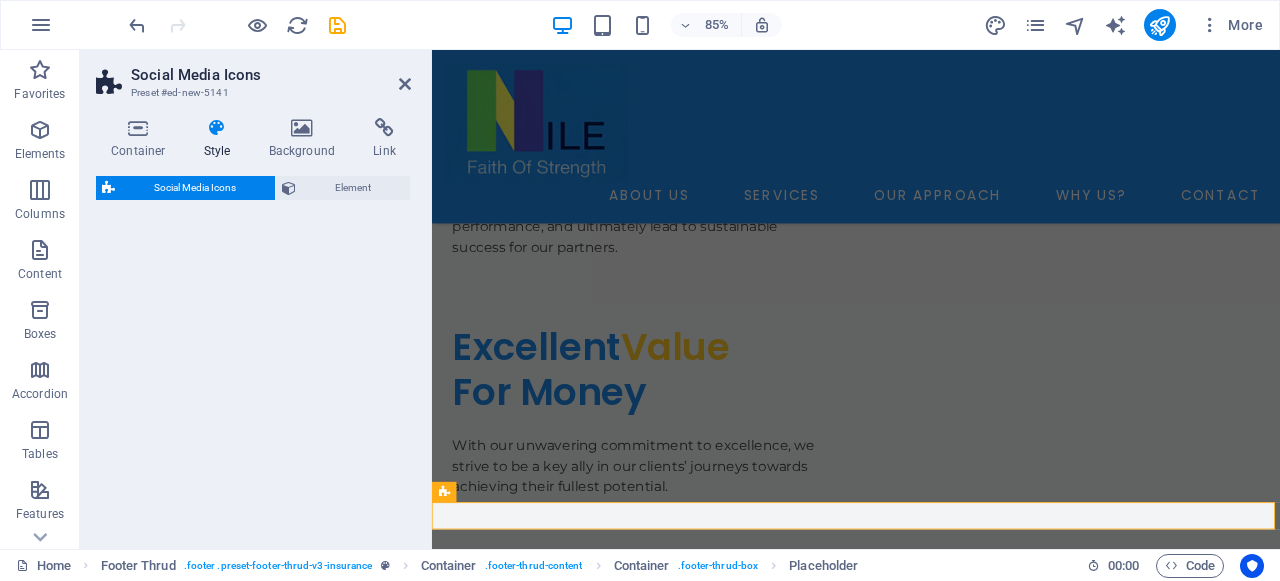 select on "rem" 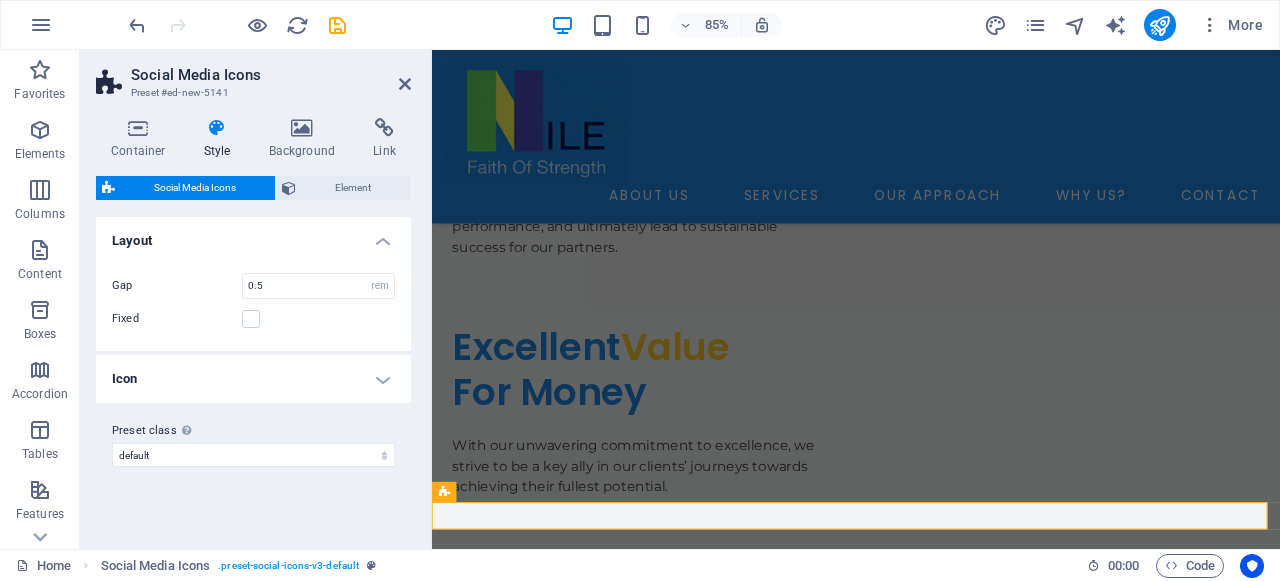 scroll, scrollTop: 6438, scrollLeft: 0, axis: vertical 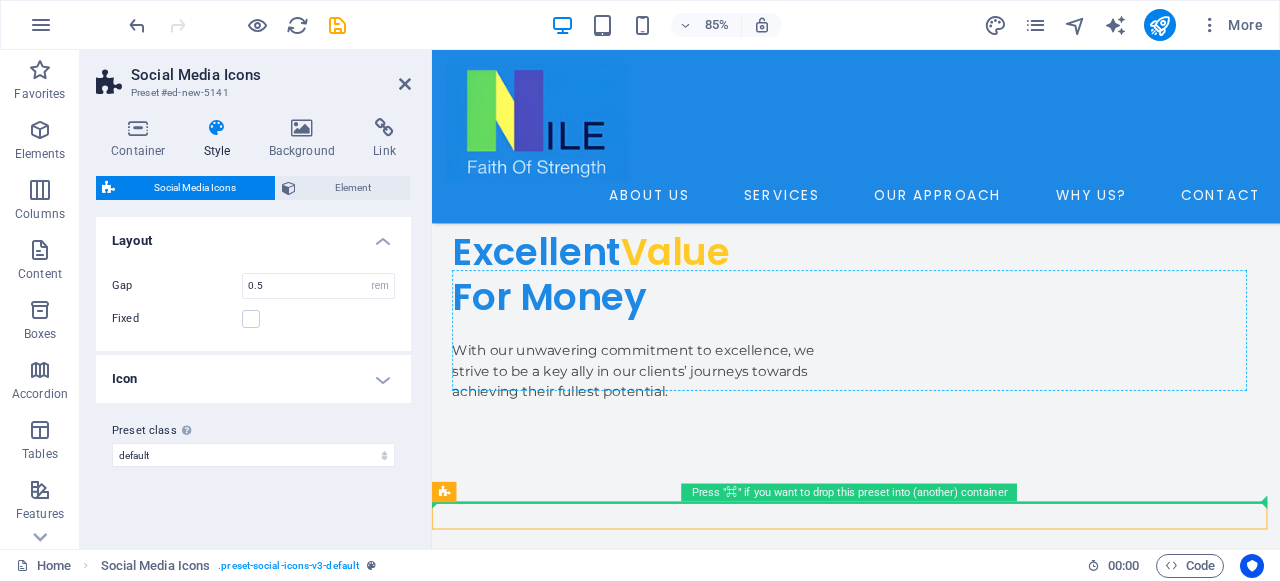 drag, startPoint x: 689, startPoint y: 594, endPoint x: 711, endPoint y: 416, distance: 179.3544 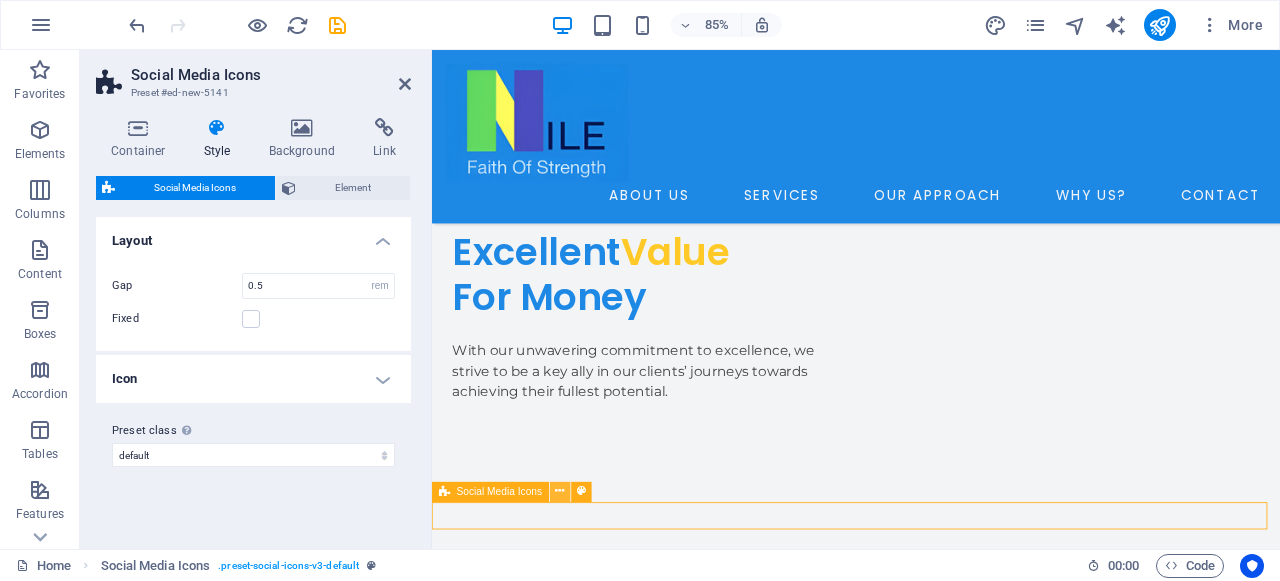 click at bounding box center [560, 492] 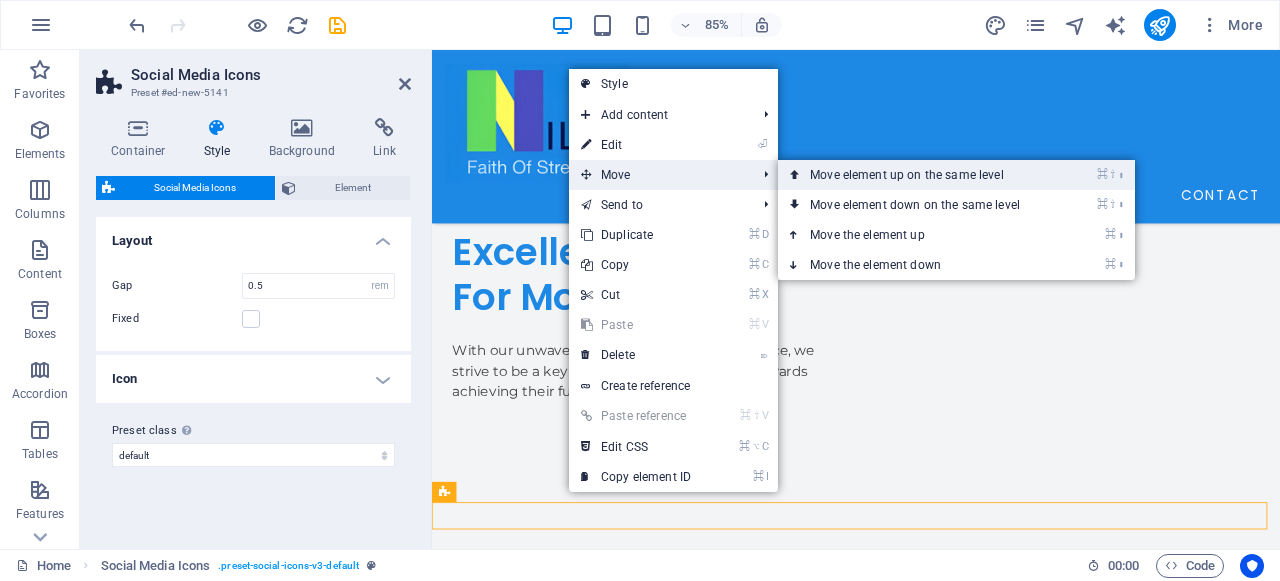 click on "⌘ ⇧ ⬆  Move element up on the same level" at bounding box center [919, 175] 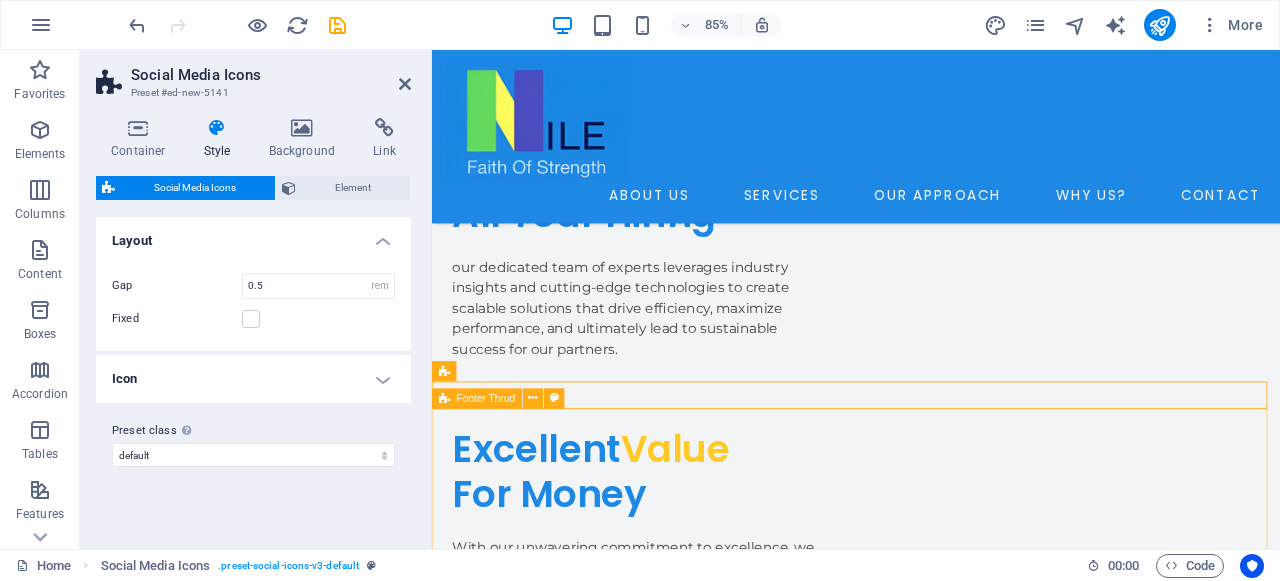 scroll, scrollTop: 6207, scrollLeft: 0, axis: vertical 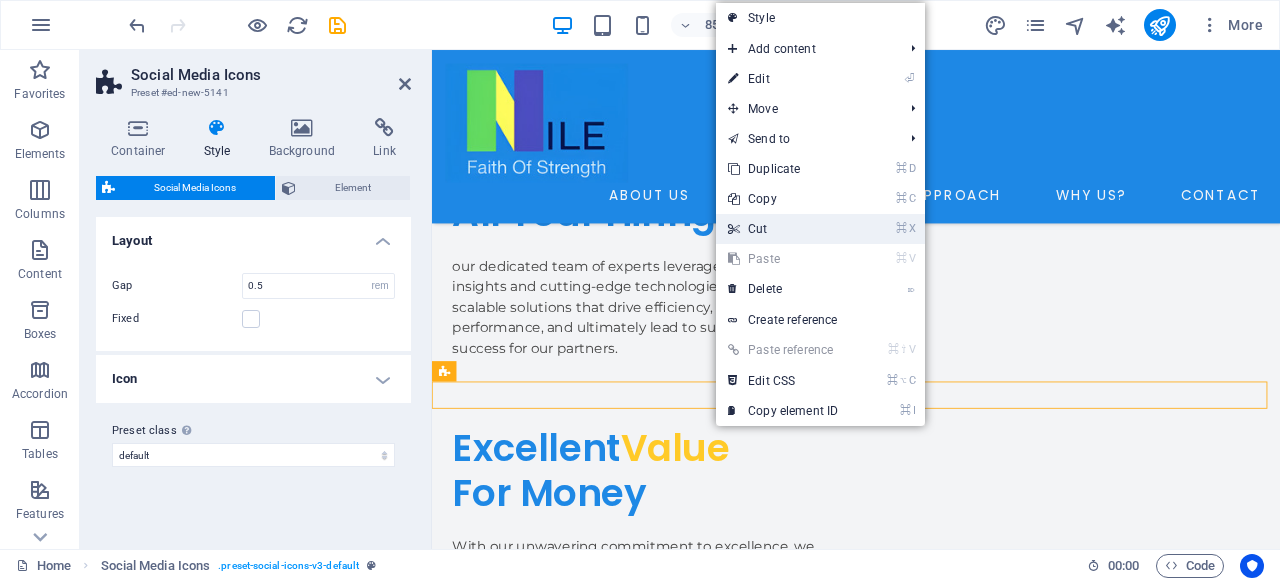 click on "⌘ X  Cut" at bounding box center [783, 229] 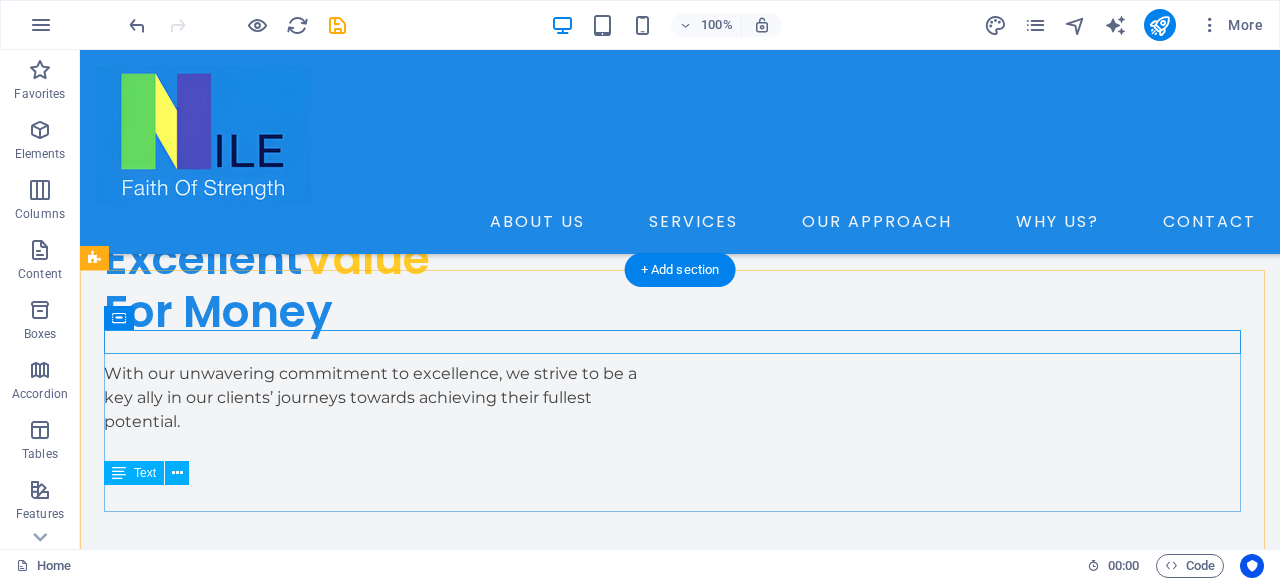 scroll, scrollTop: 6347, scrollLeft: 0, axis: vertical 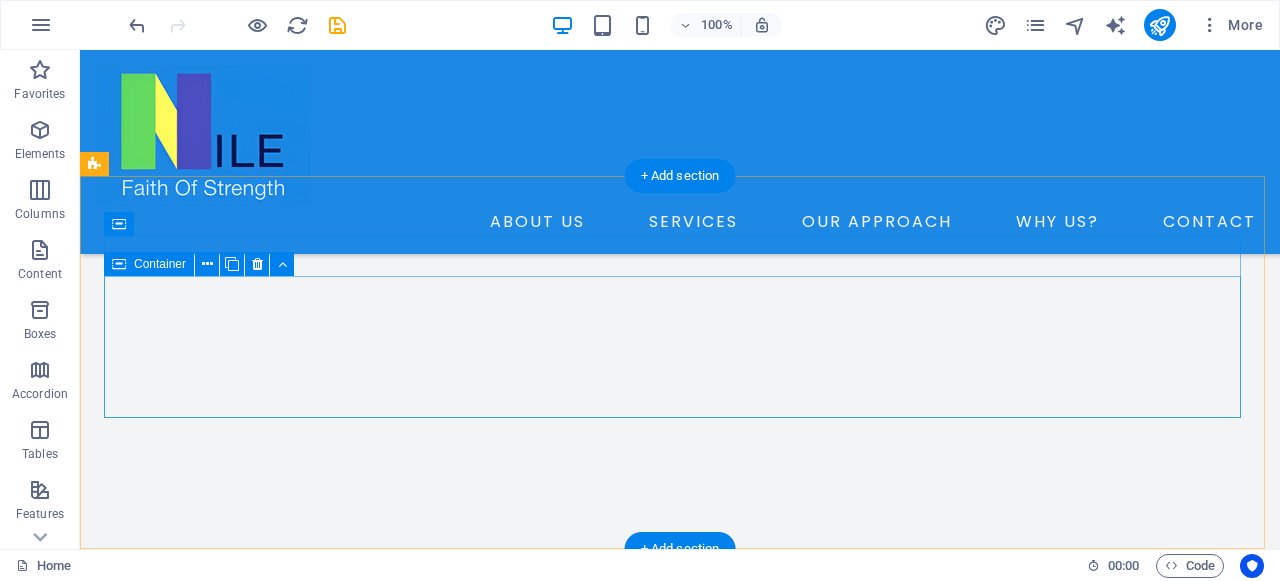 click on "Paste clipboard" at bounding box center (734, 3068) 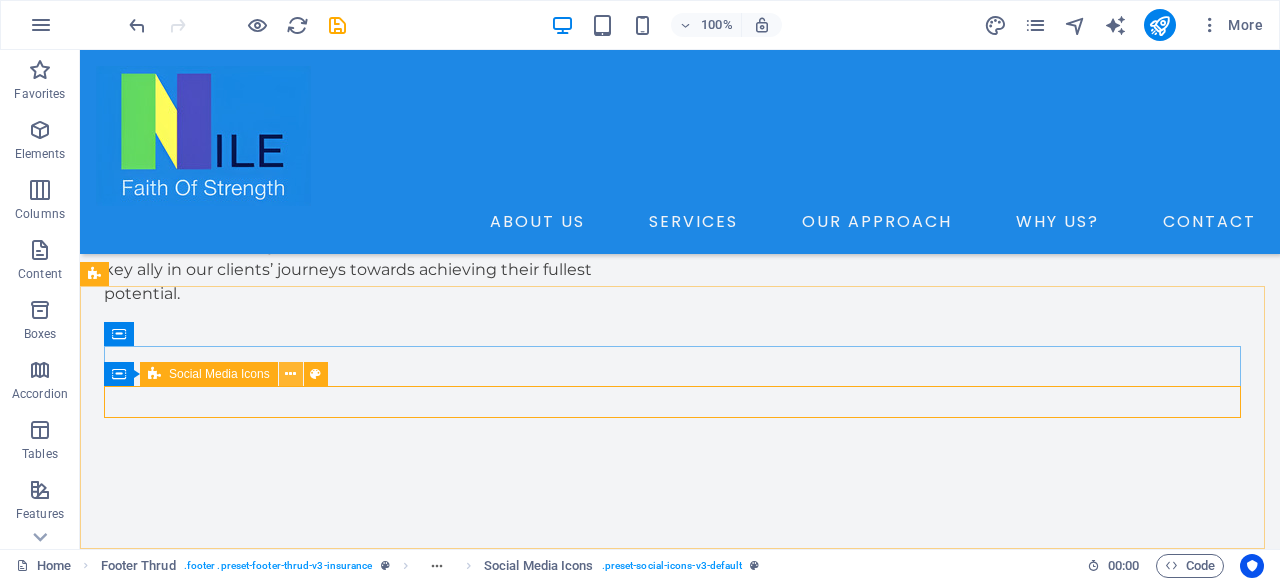 click at bounding box center (290, 374) 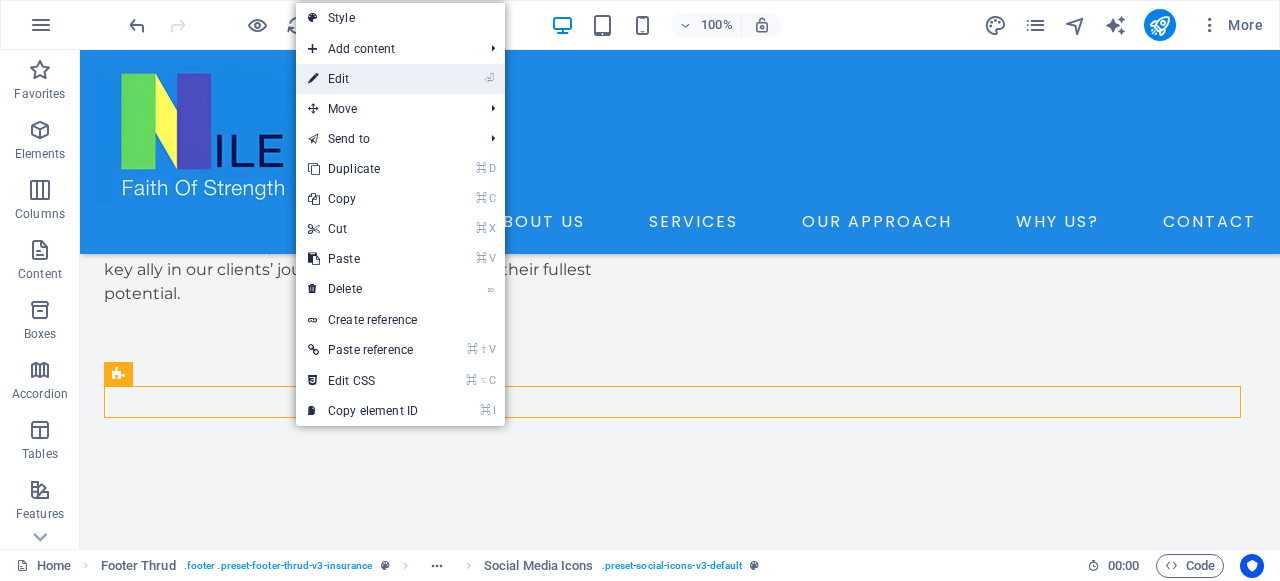 click on "⏎  Edit" at bounding box center (363, 79) 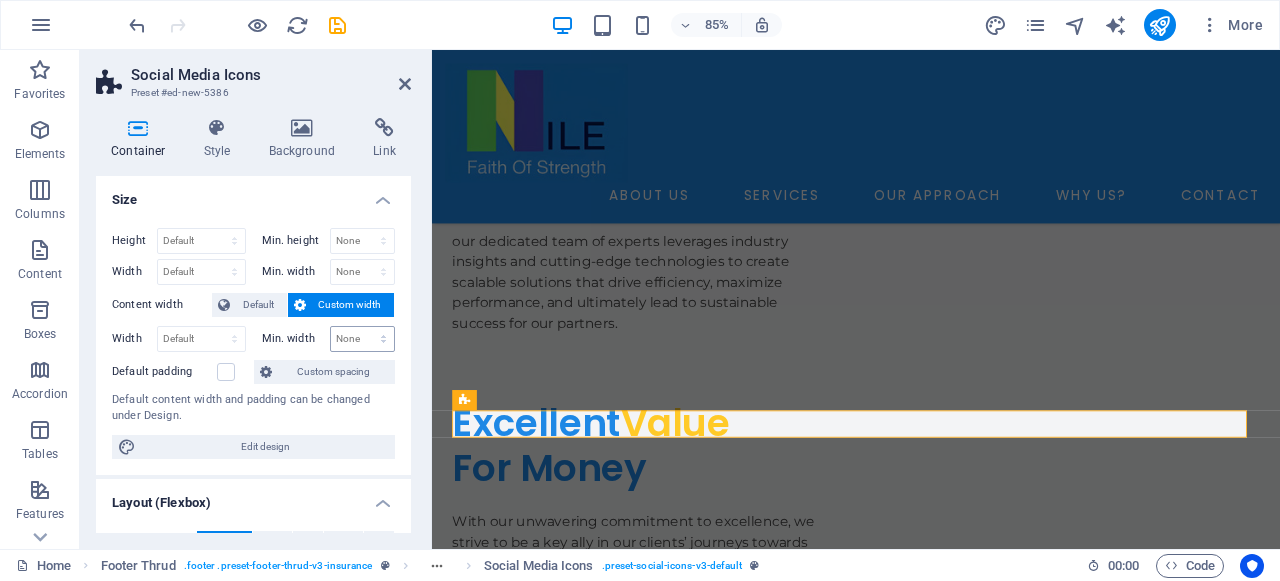 scroll, scrollTop: 6273, scrollLeft: 0, axis: vertical 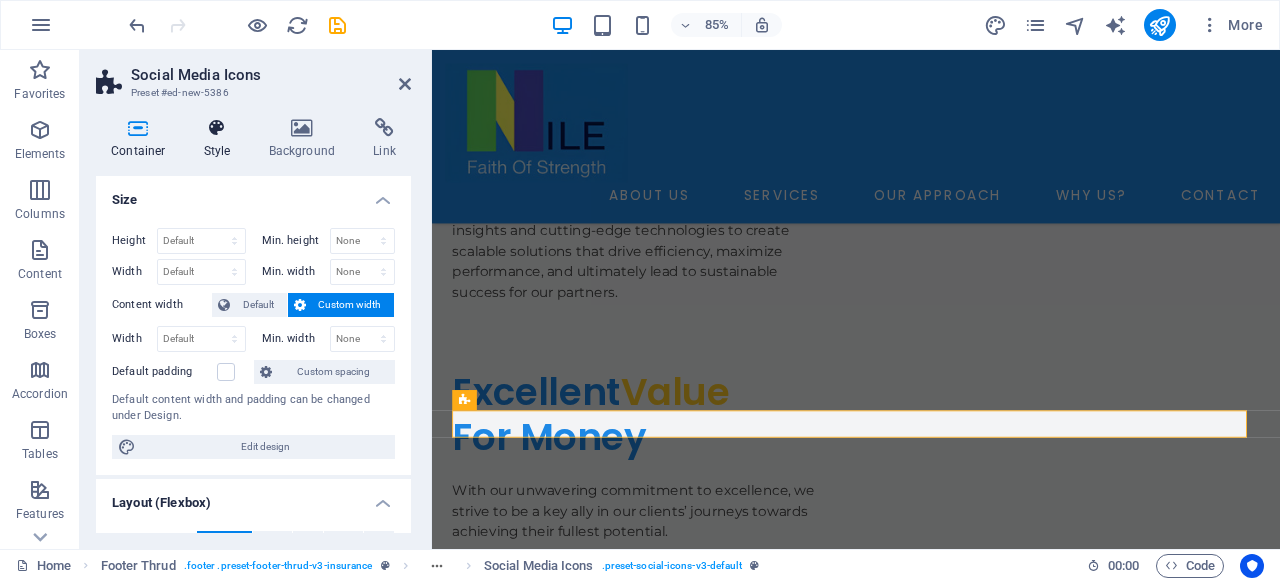 click on "Style" at bounding box center [221, 139] 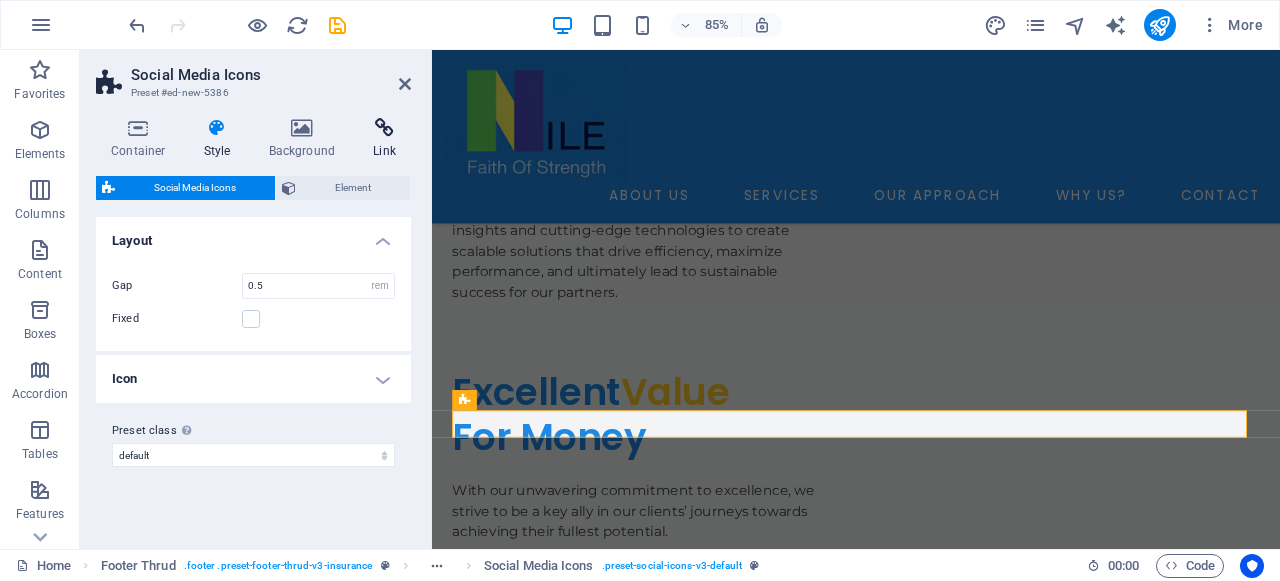 click at bounding box center [384, 128] 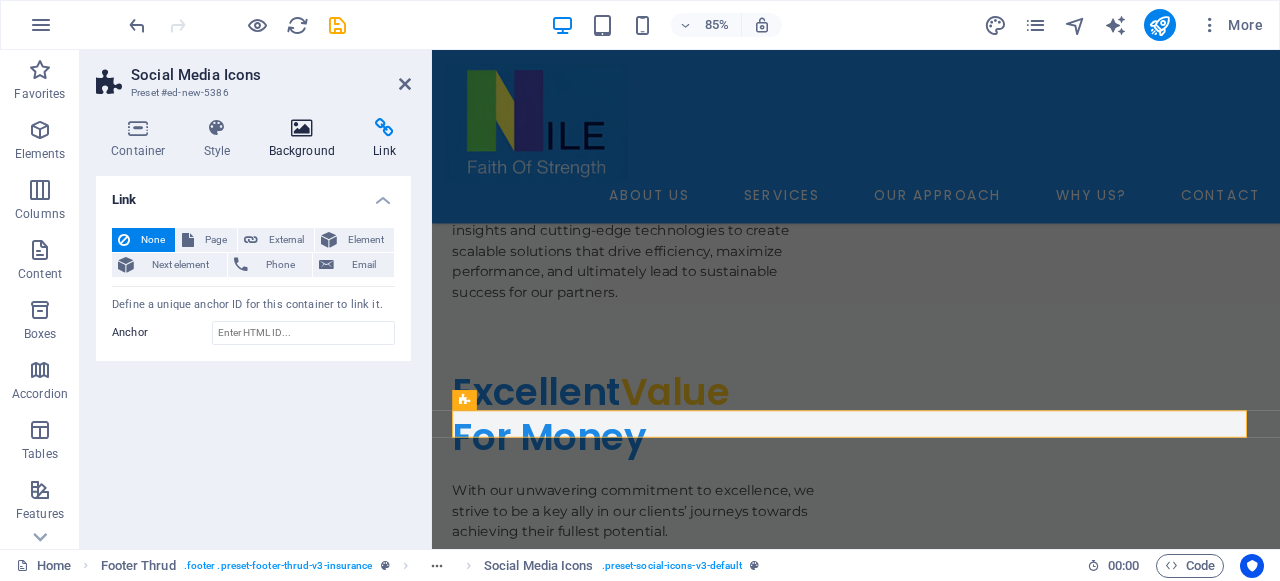 click at bounding box center (302, 128) 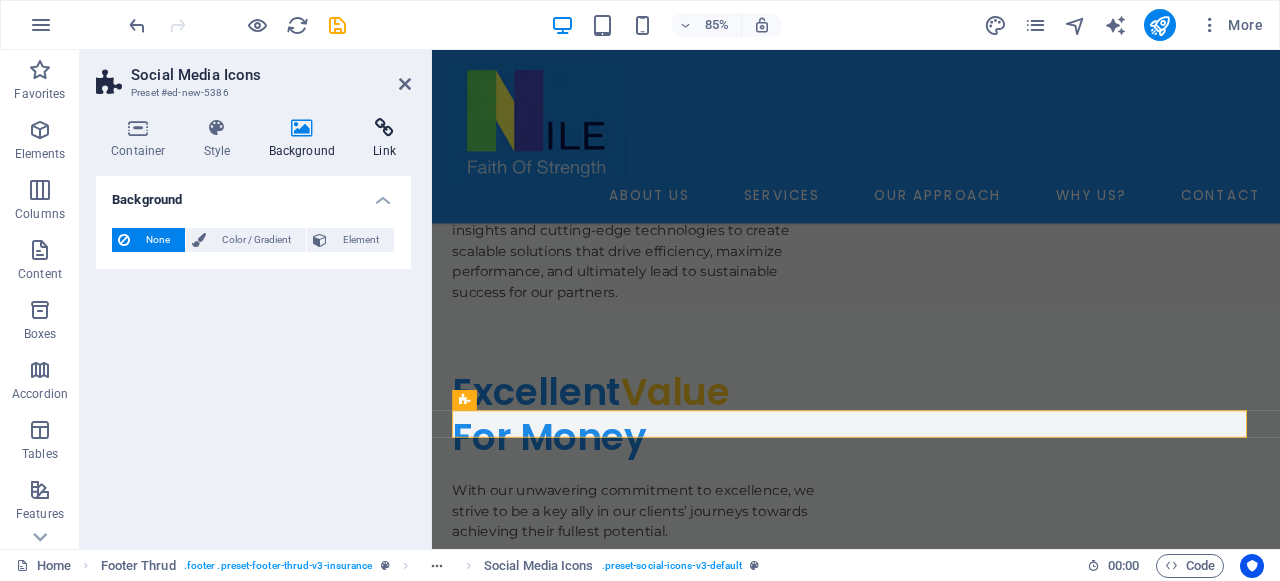 click at bounding box center [384, 128] 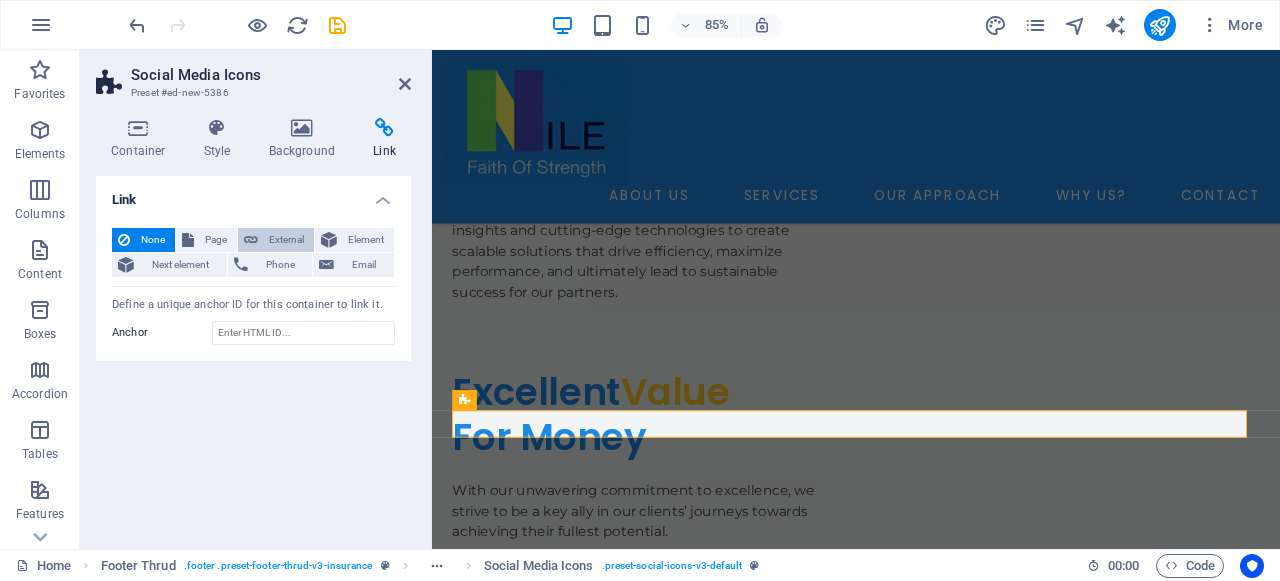 click on "External" at bounding box center (286, 240) 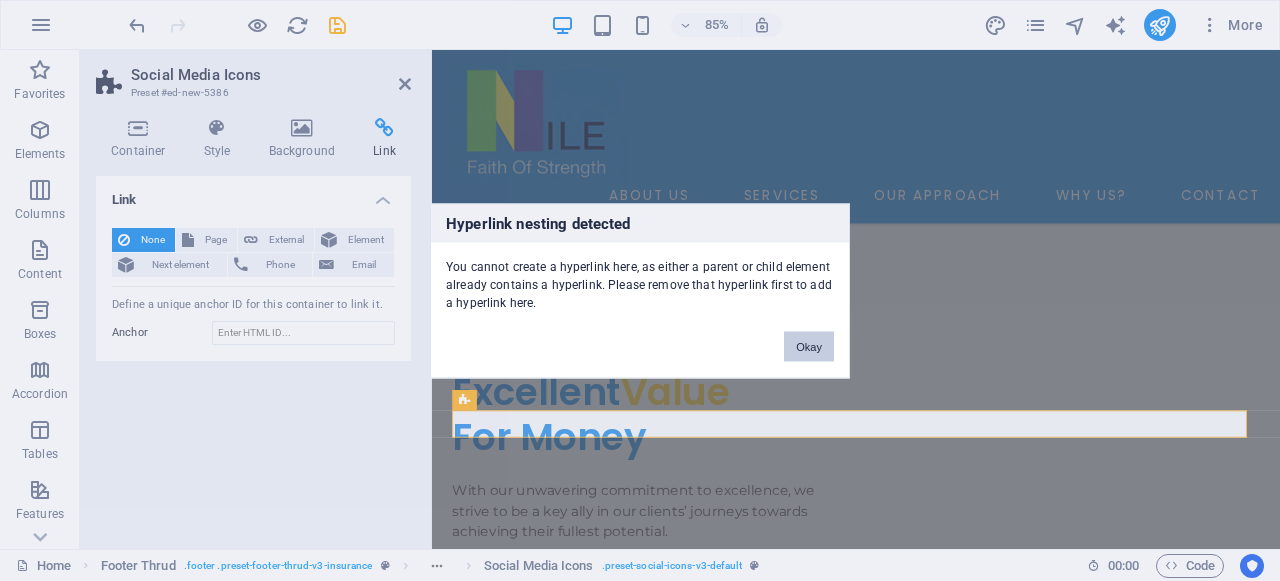 click on "Okay" at bounding box center (809, 346) 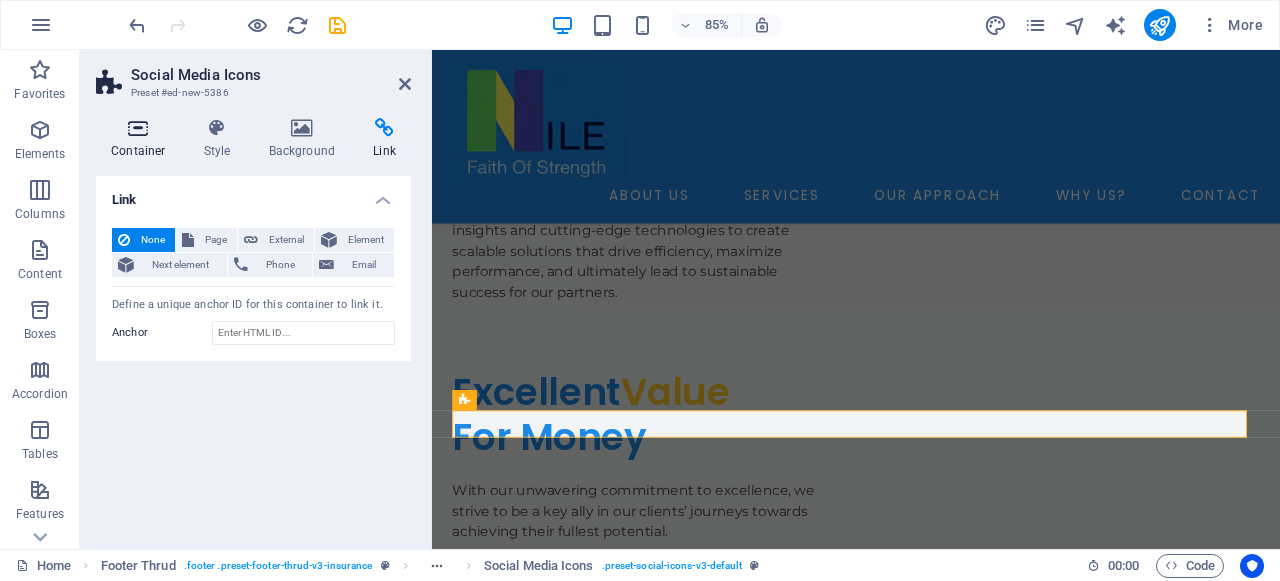 click on "Container" at bounding box center (142, 139) 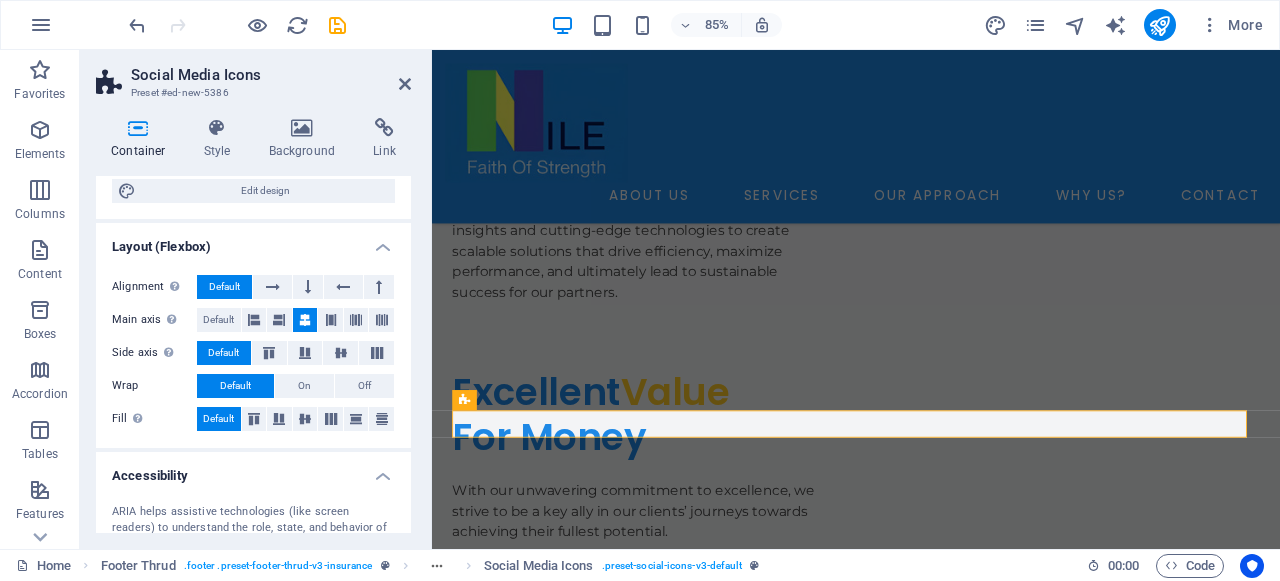 scroll, scrollTop: 266, scrollLeft: 0, axis: vertical 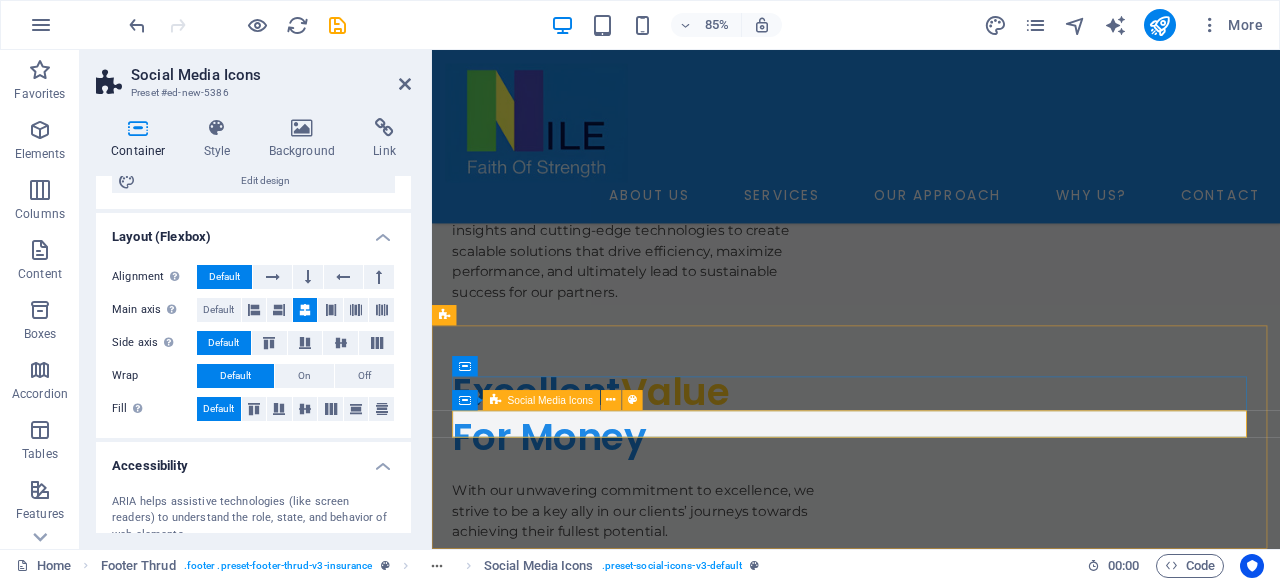 click at bounding box center (931, 3471) 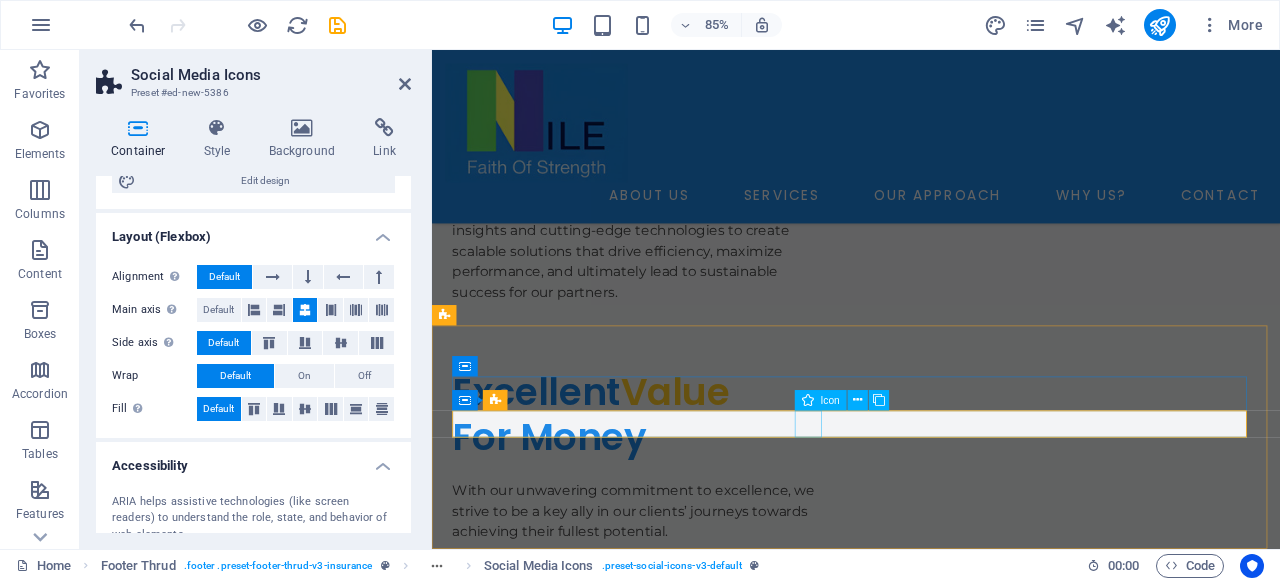click at bounding box center [931, 3431] 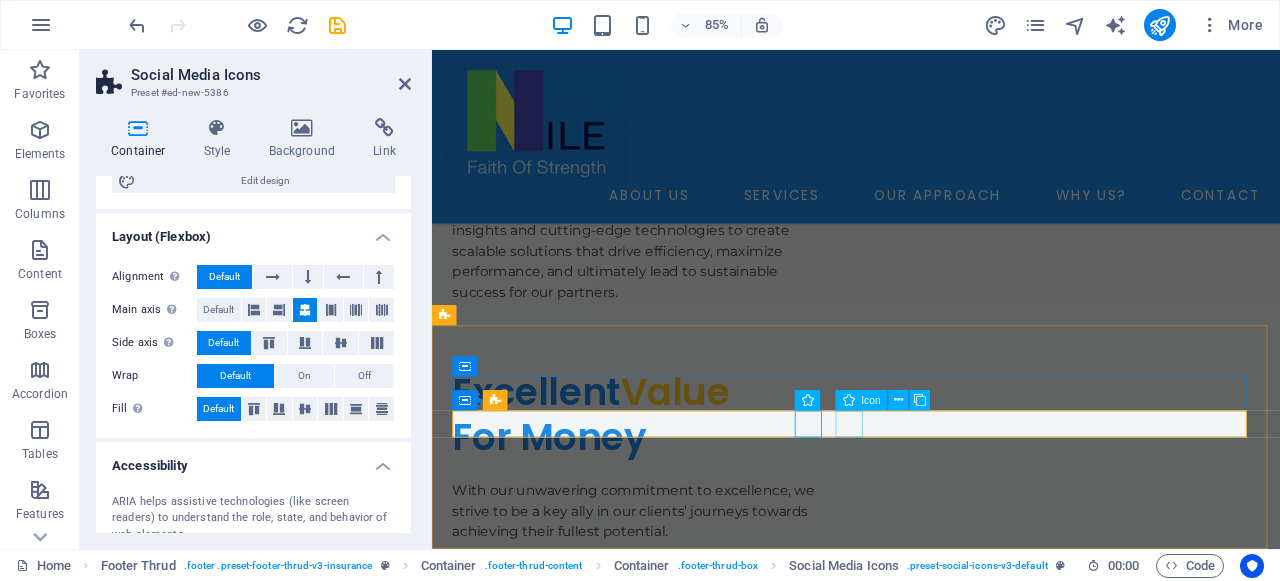 click at bounding box center (931, 3471) 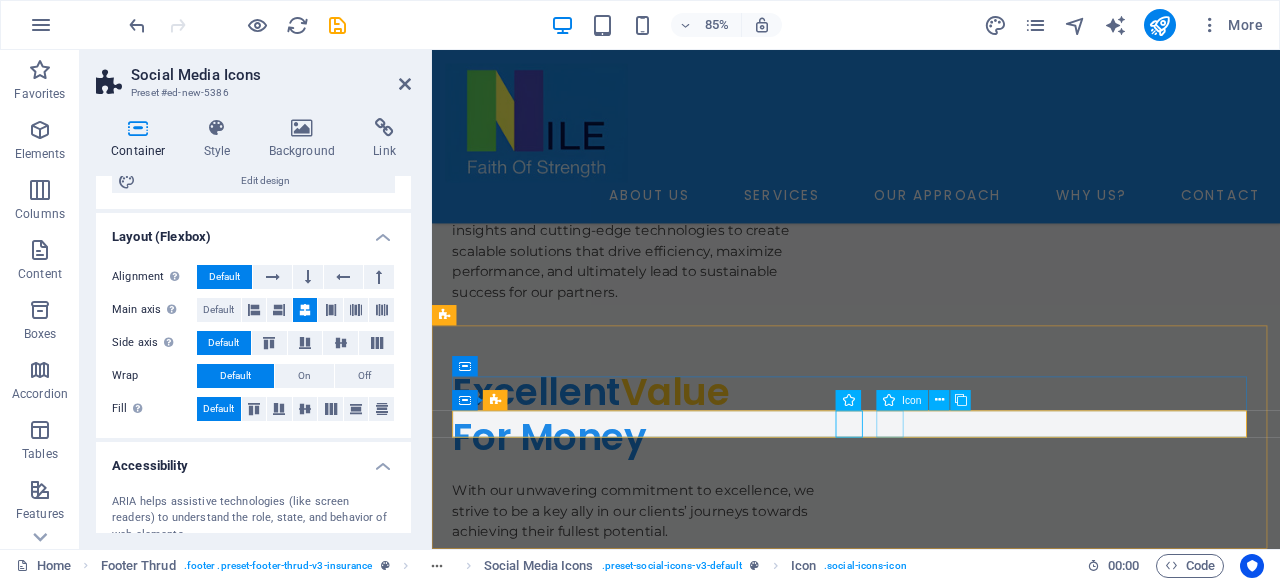 click at bounding box center [931, 3511] 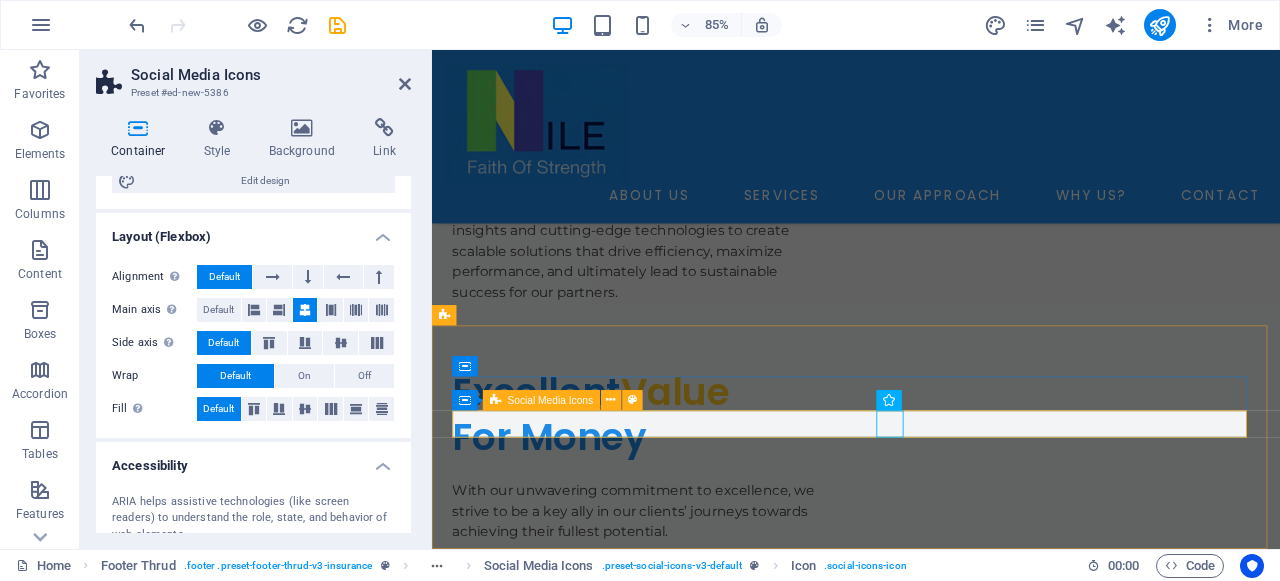 click at bounding box center [931, 3471] 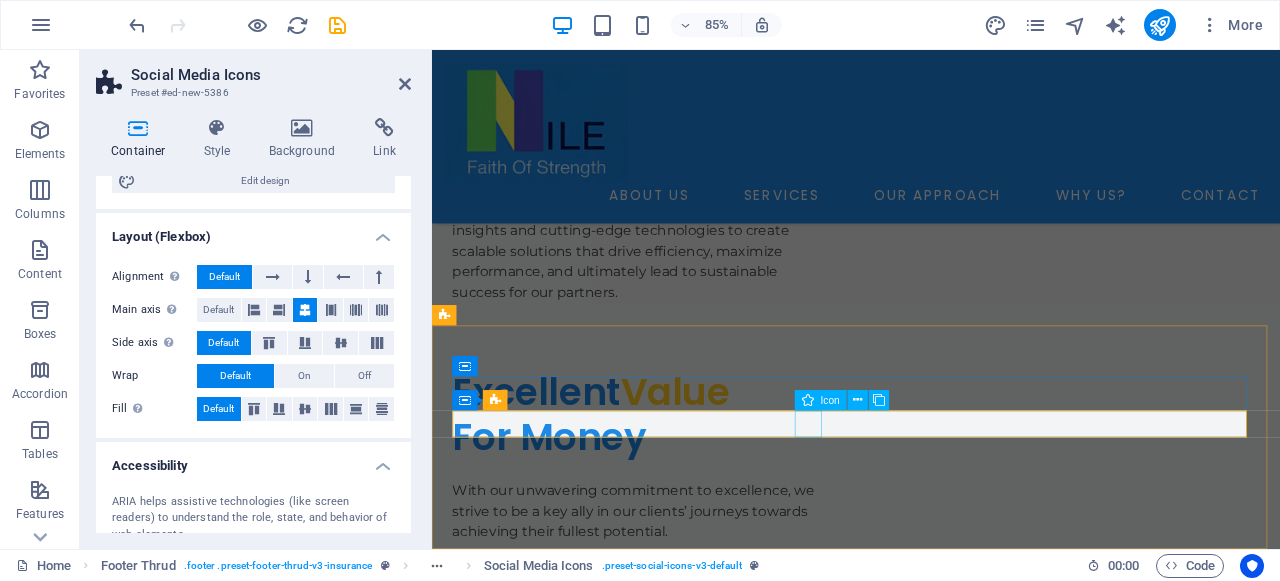click at bounding box center [931, 3431] 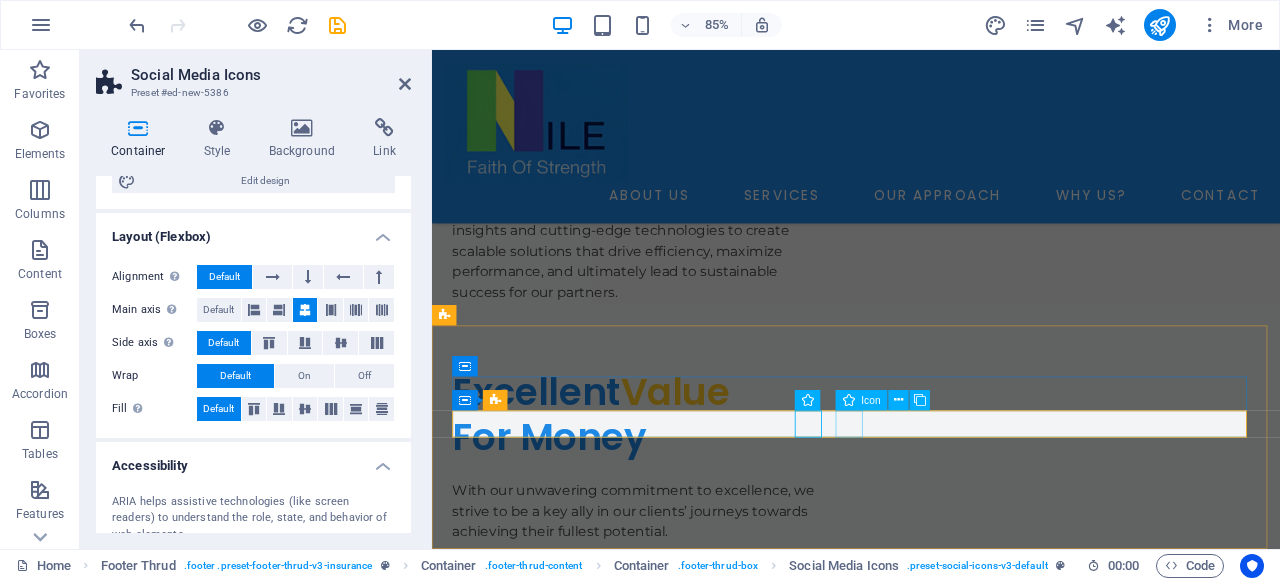 click at bounding box center [931, 3471] 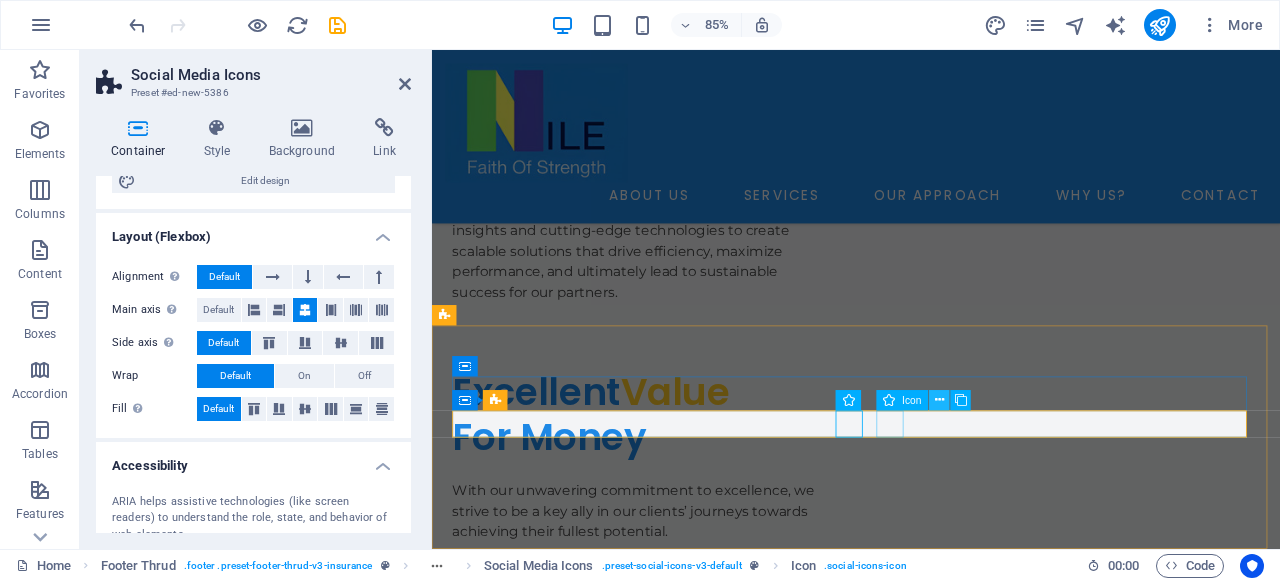 click at bounding box center [939, 400] 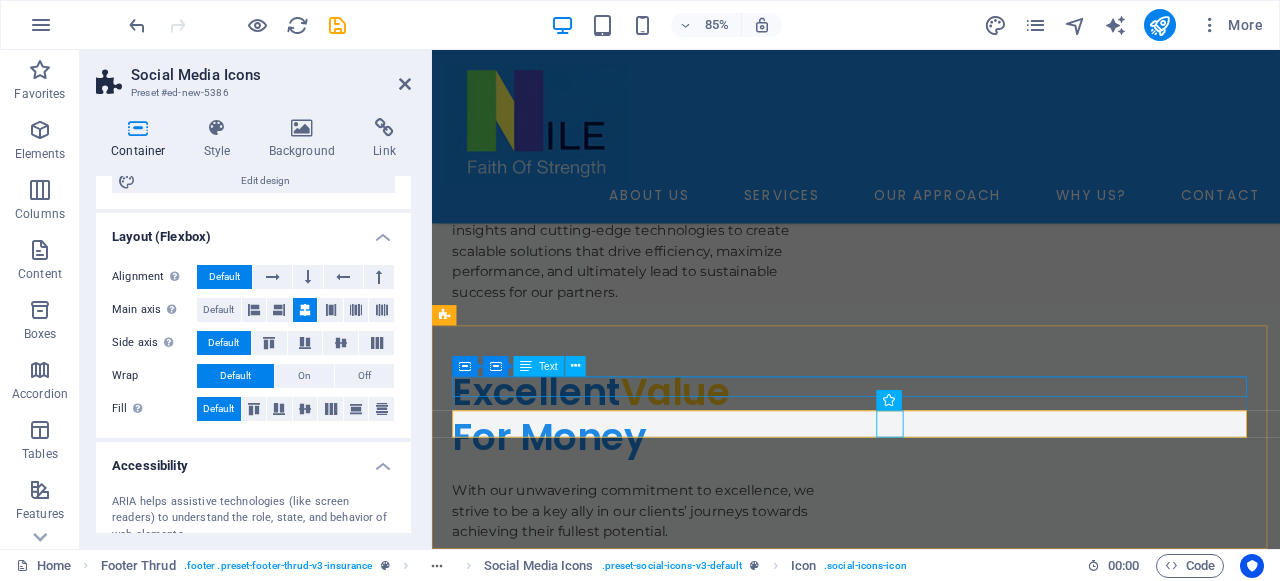 click on "Privacy Policy" at bounding box center [931, 3403] 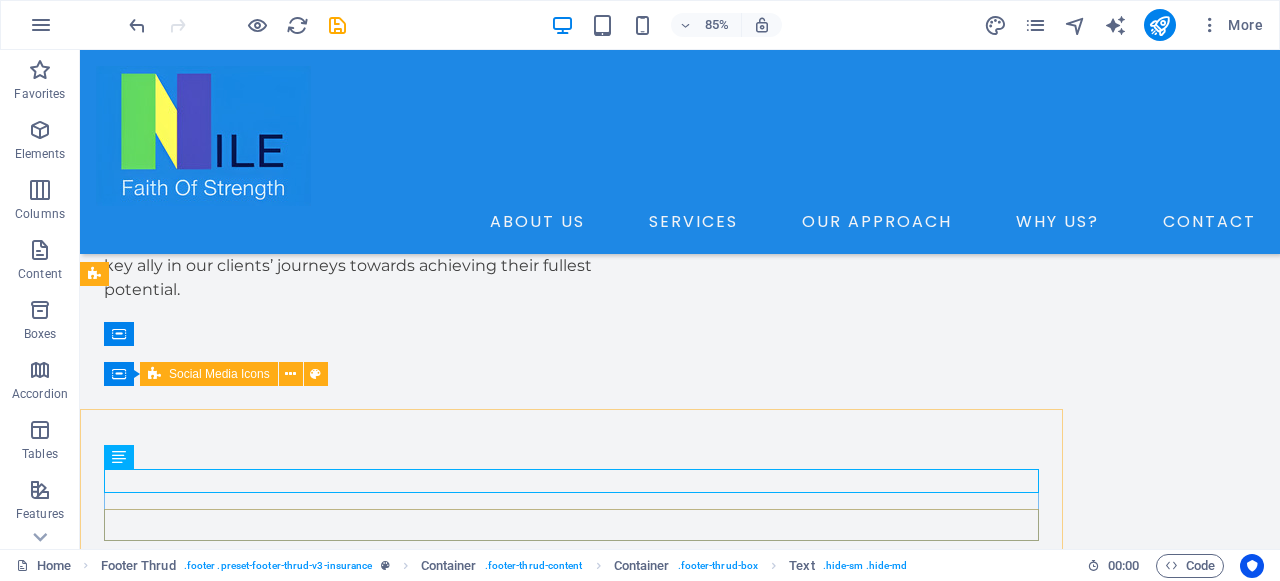 scroll, scrollTop: 6237, scrollLeft: 0, axis: vertical 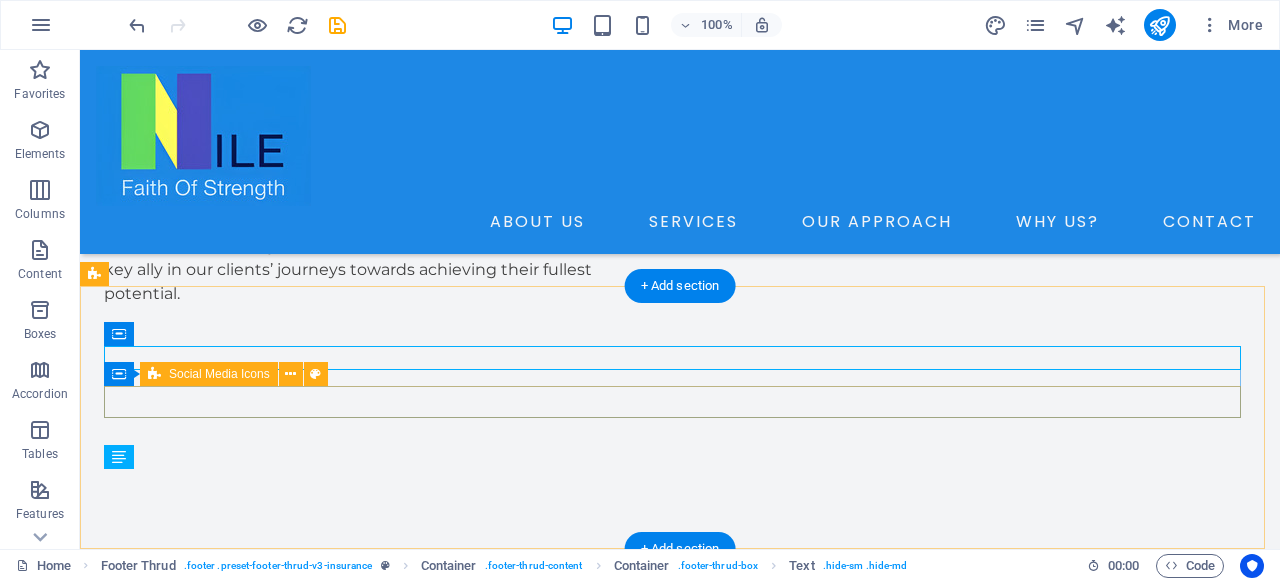 click at bounding box center (680, 3125) 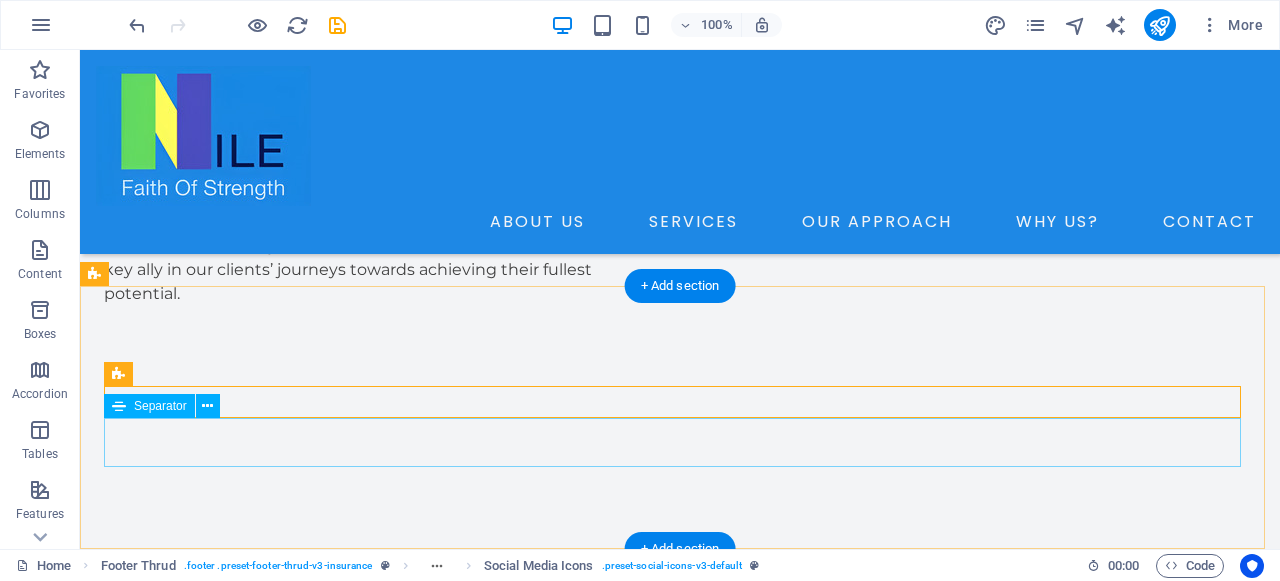 click at bounding box center [680, 3197] 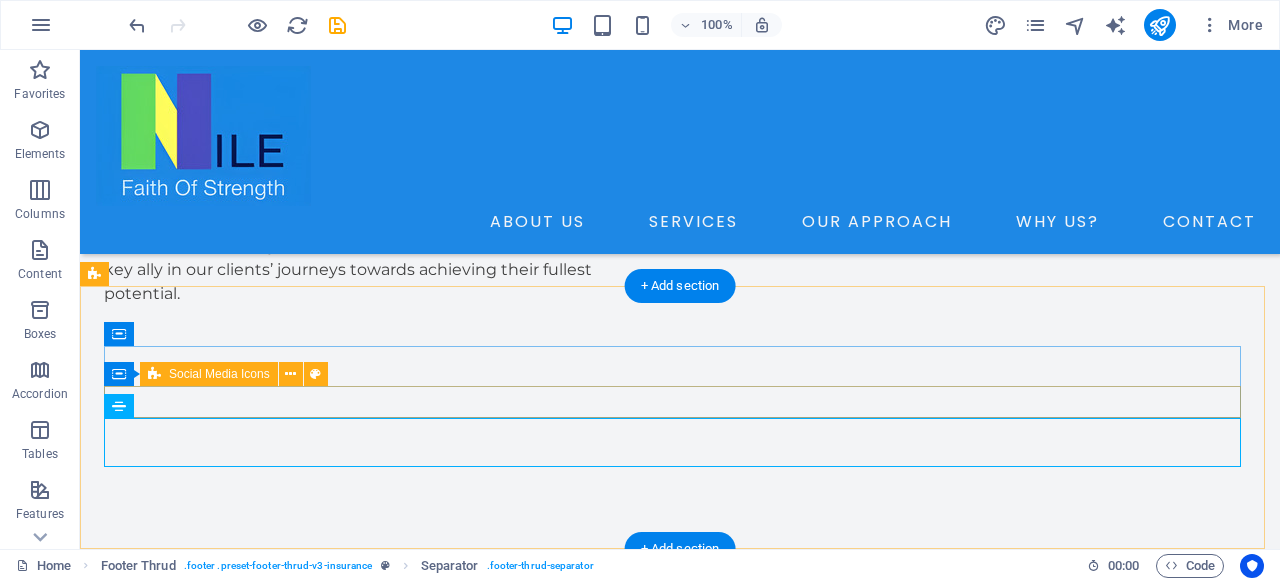 click at bounding box center [680, 3125] 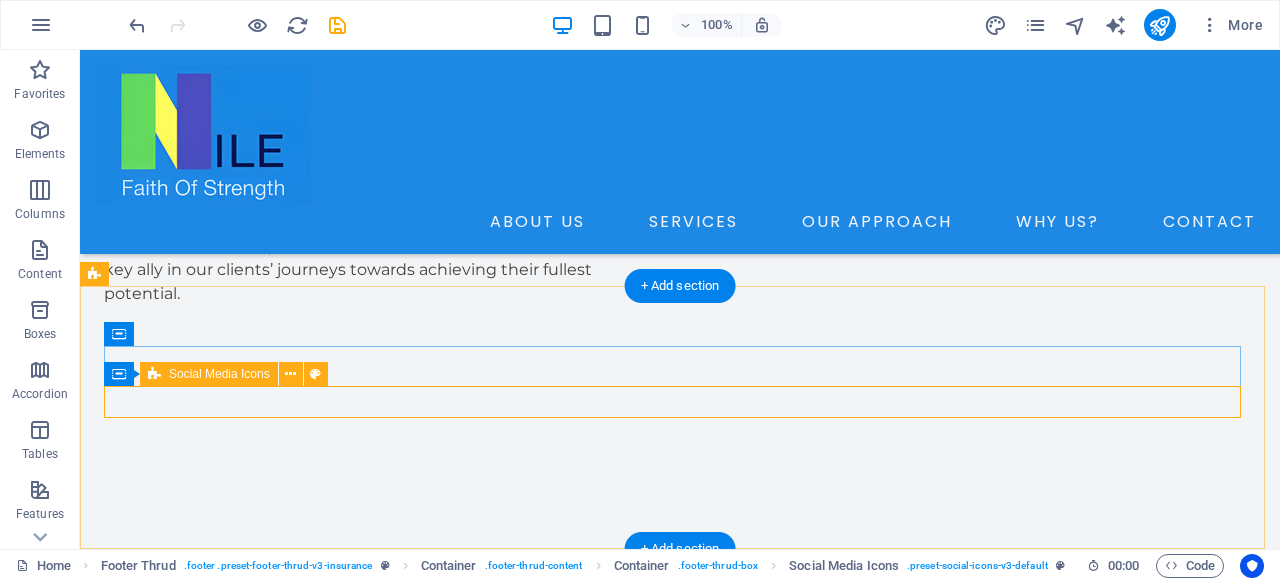 click at bounding box center (680, 3125) 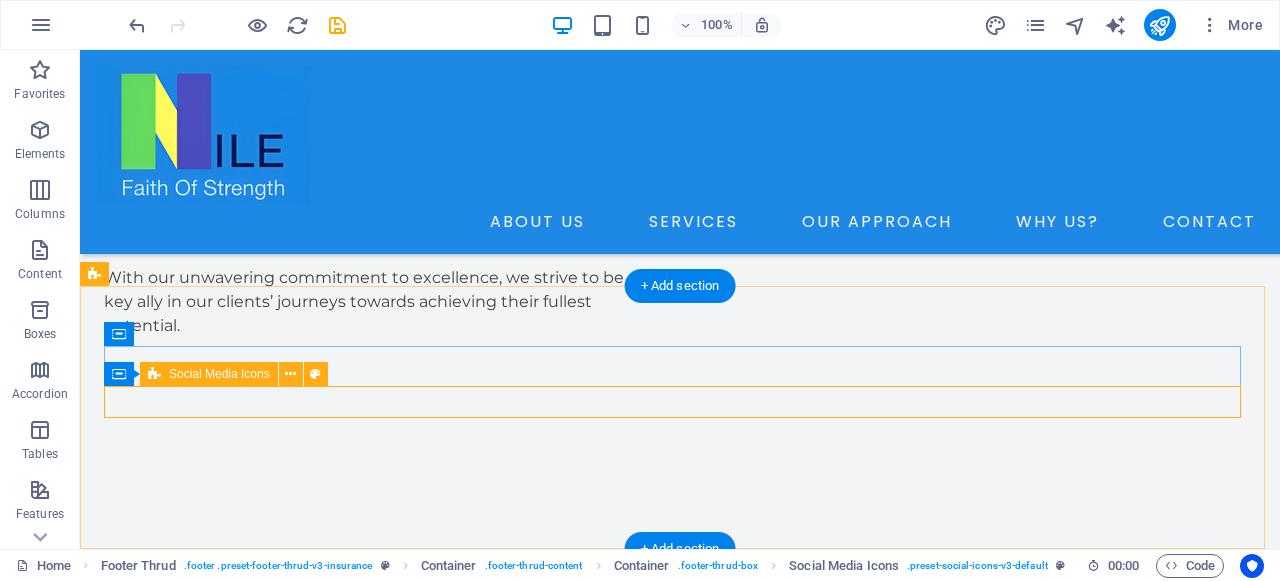 scroll, scrollTop: 6273, scrollLeft: 0, axis: vertical 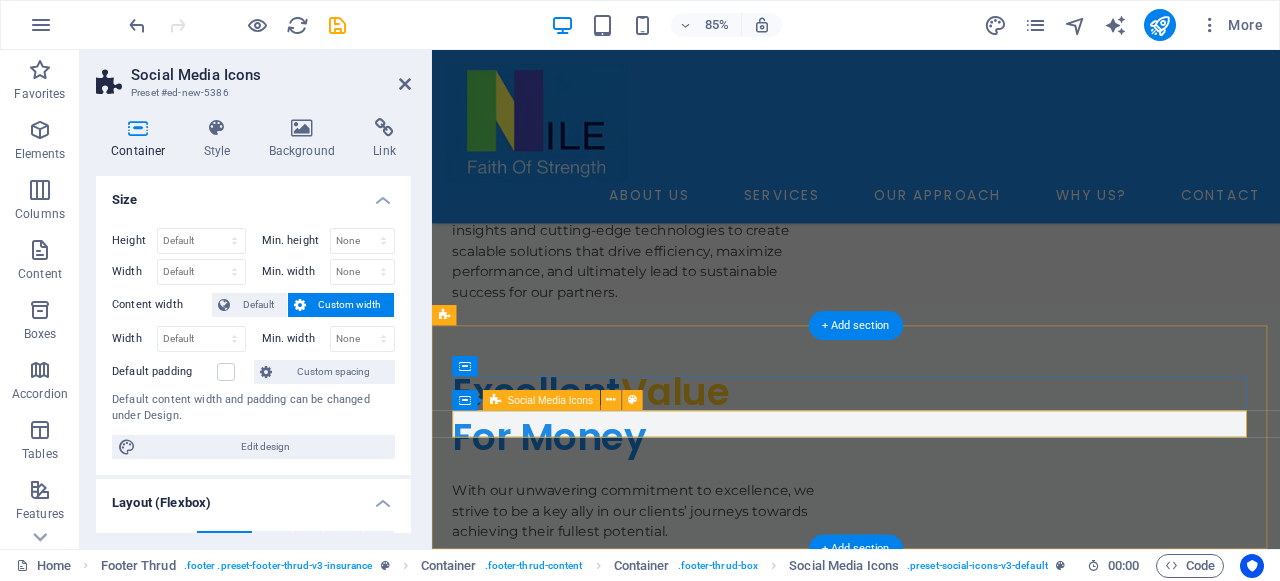 click at bounding box center (931, 3471) 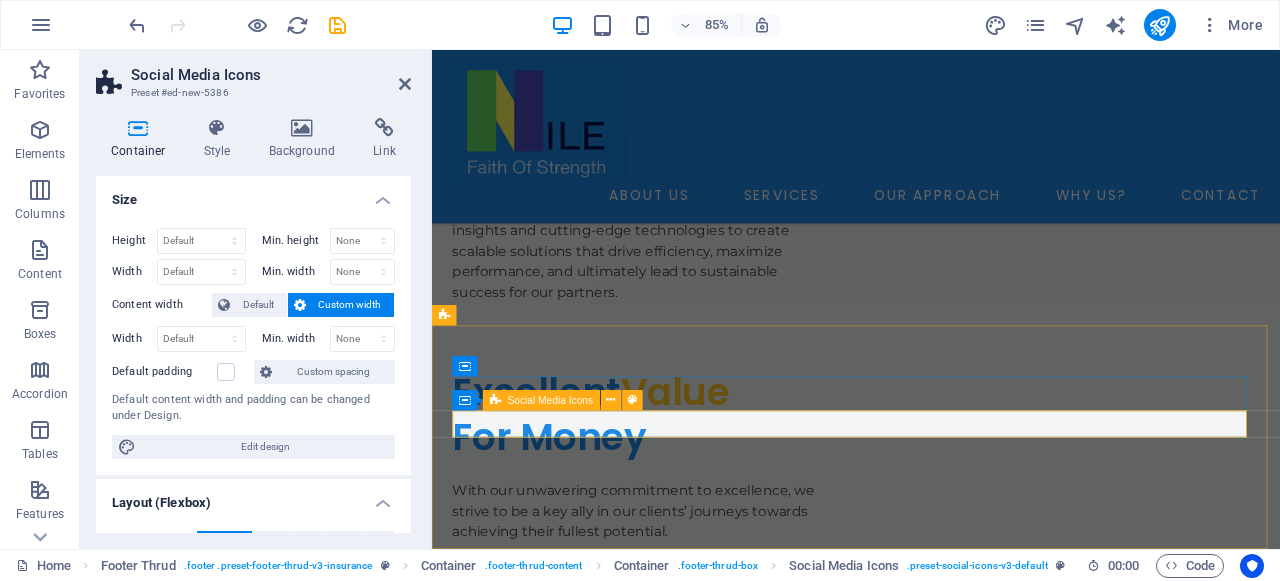 click at bounding box center (931, 3471) 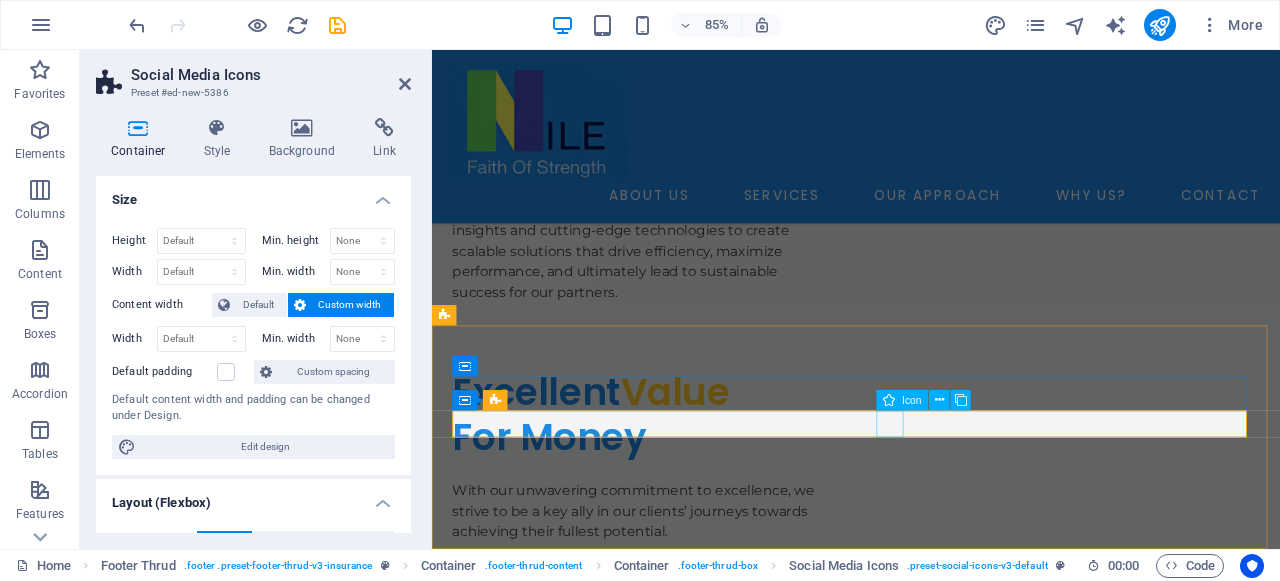 click at bounding box center (931, 3511) 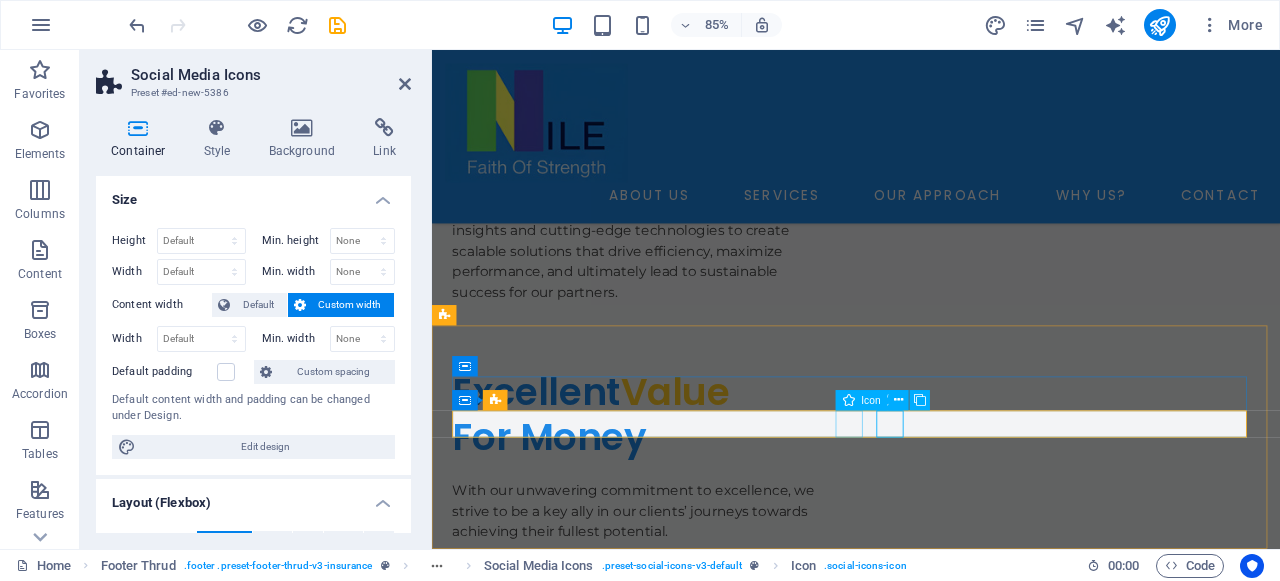click at bounding box center (931, 3471) 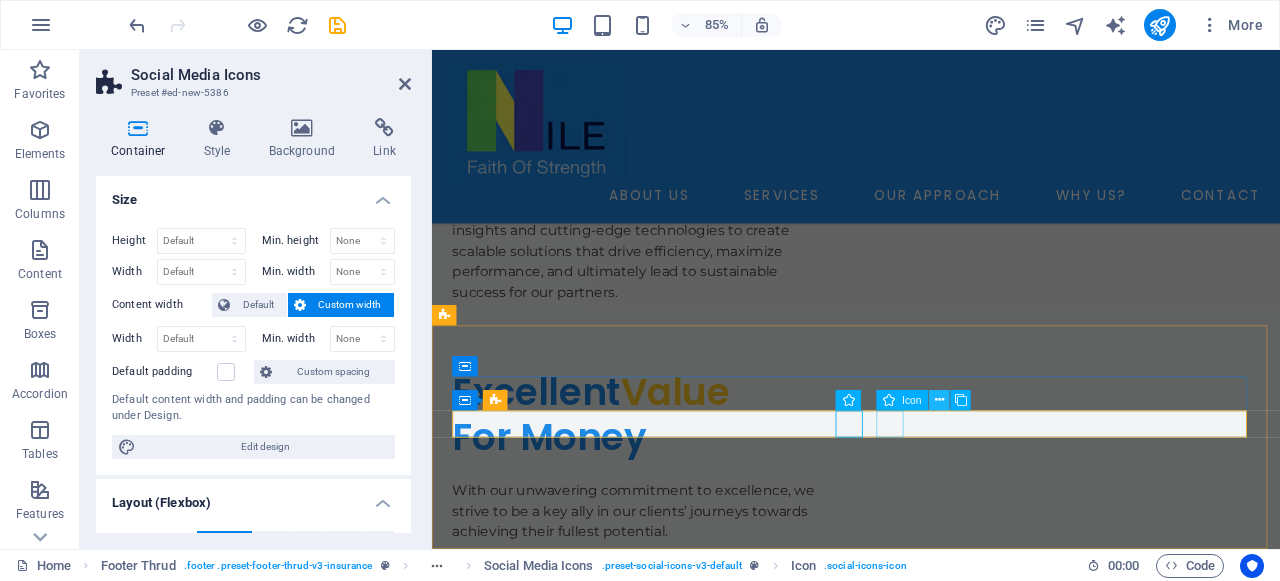 click at bounding box center [939, 400] 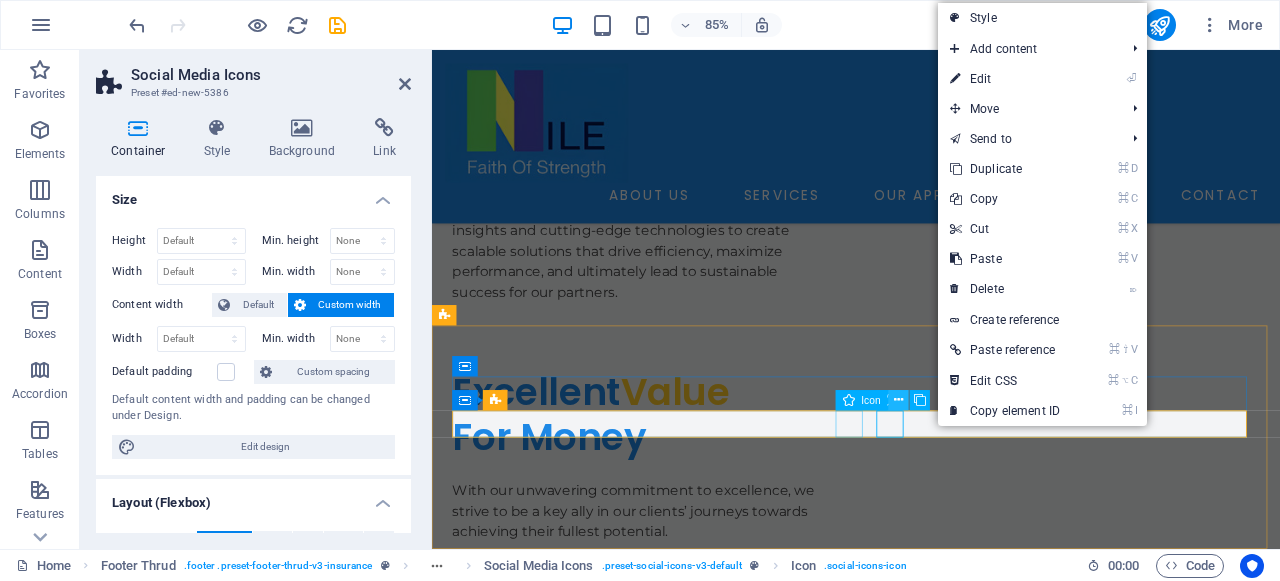 click at bounding box center (898, 400) 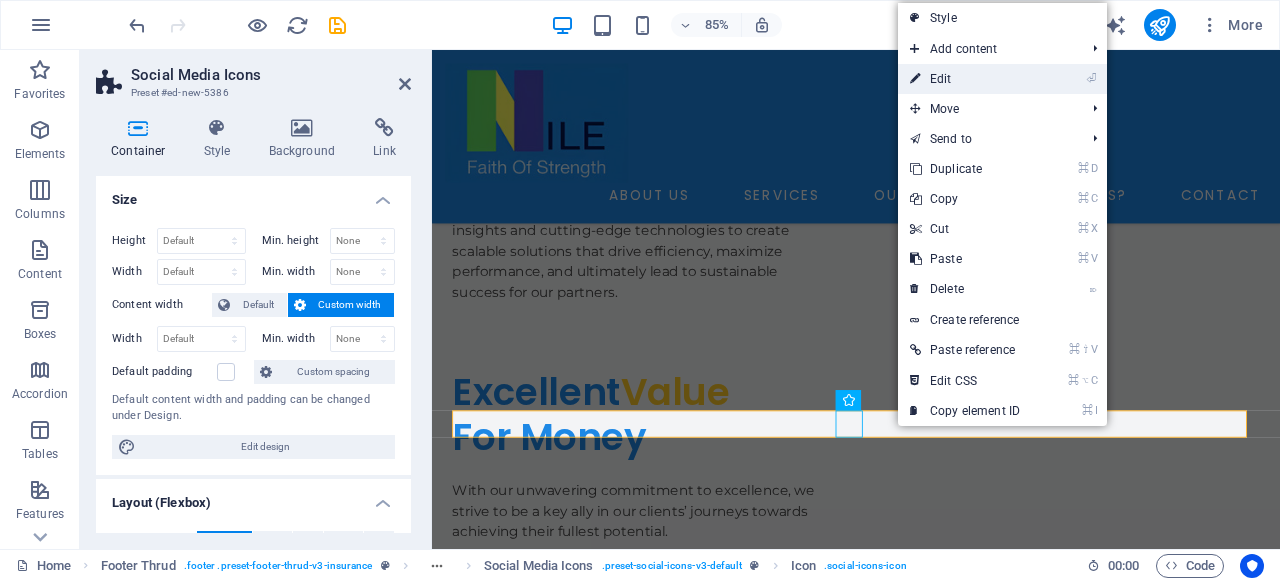 click on "⏎  Edit" at bounding box center [965, 79] 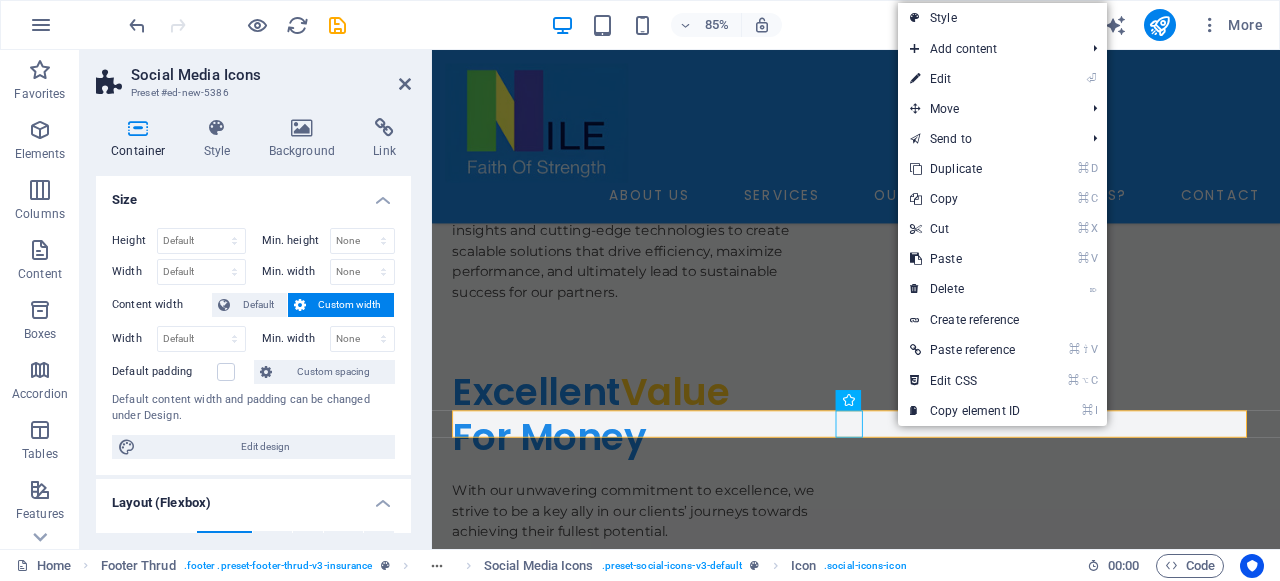 select on "xMidYMid" 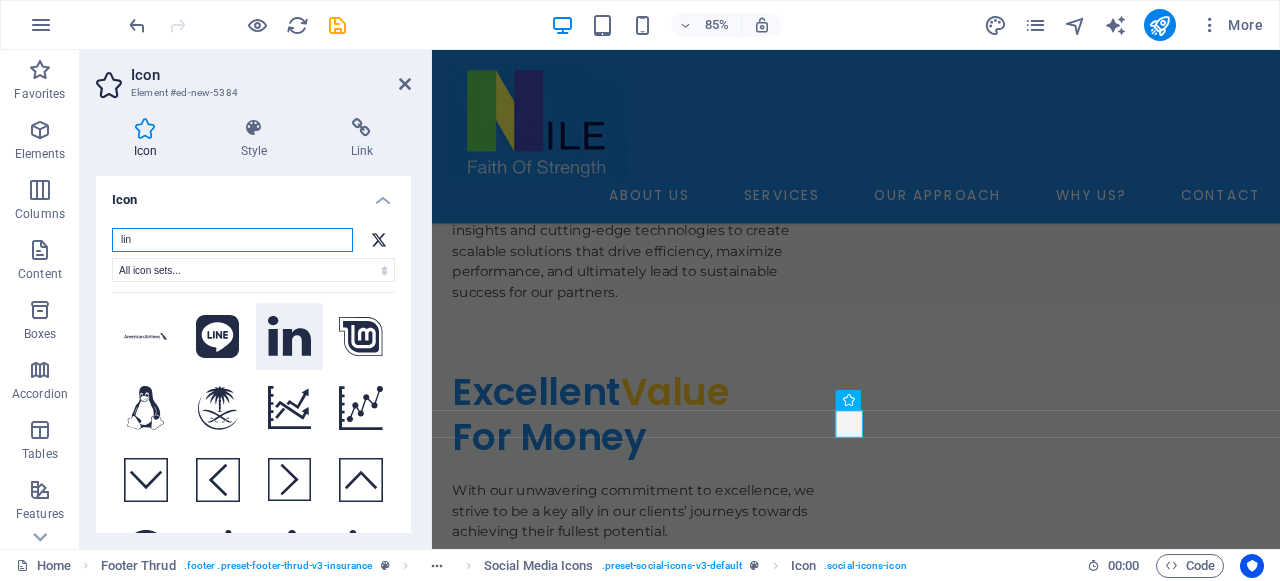 type on "lin" 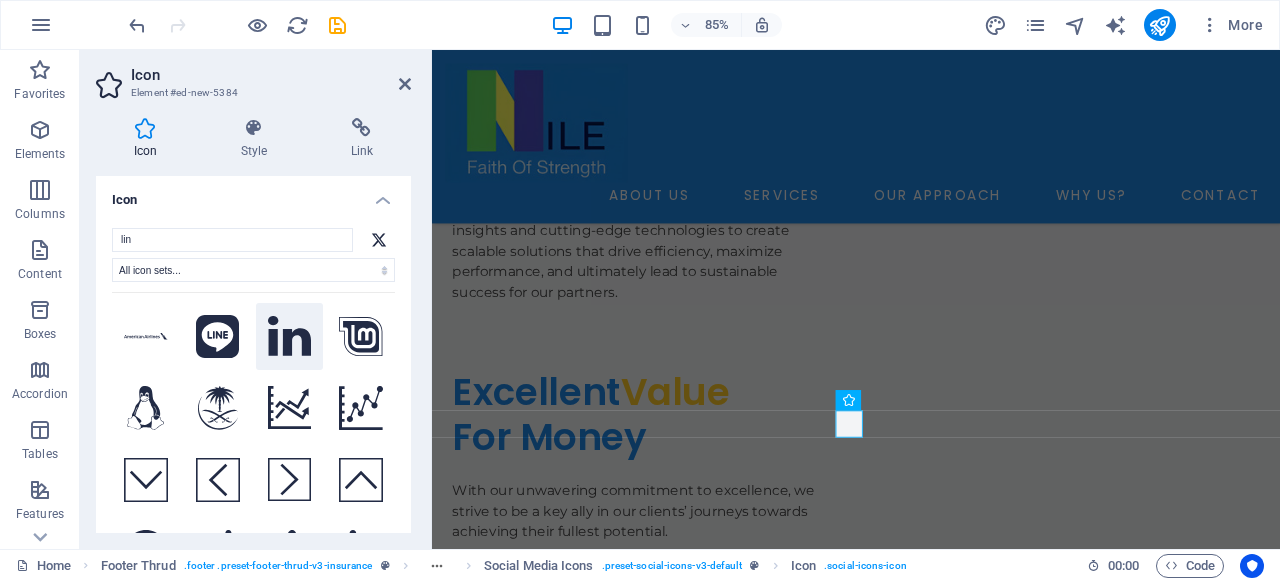 click 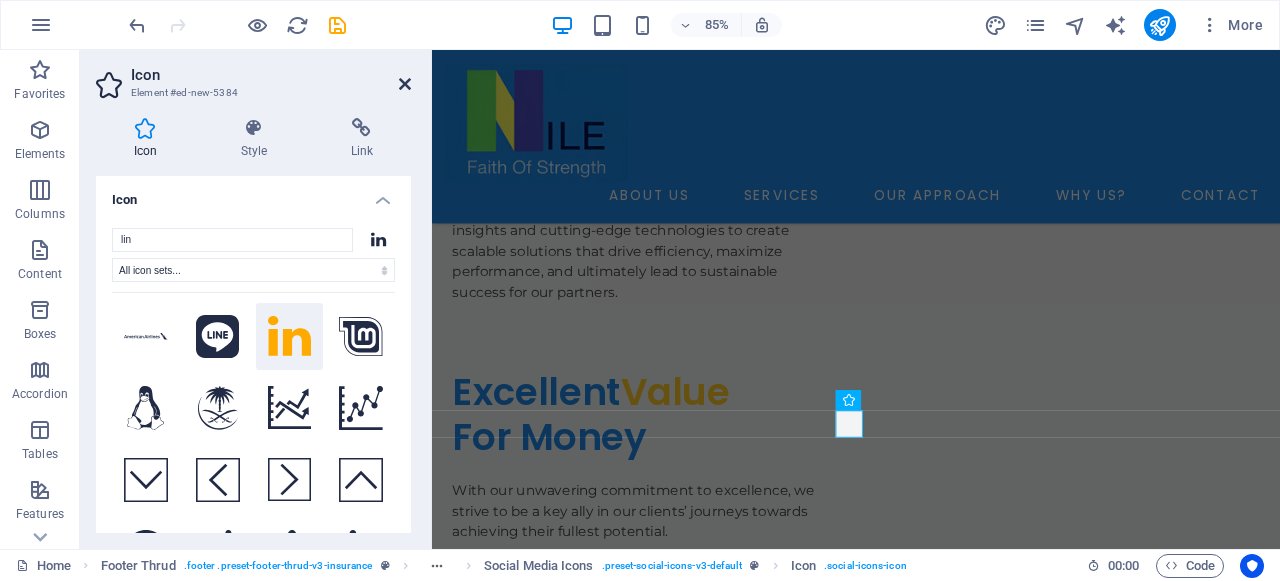 click at bounding box center [405, 84] 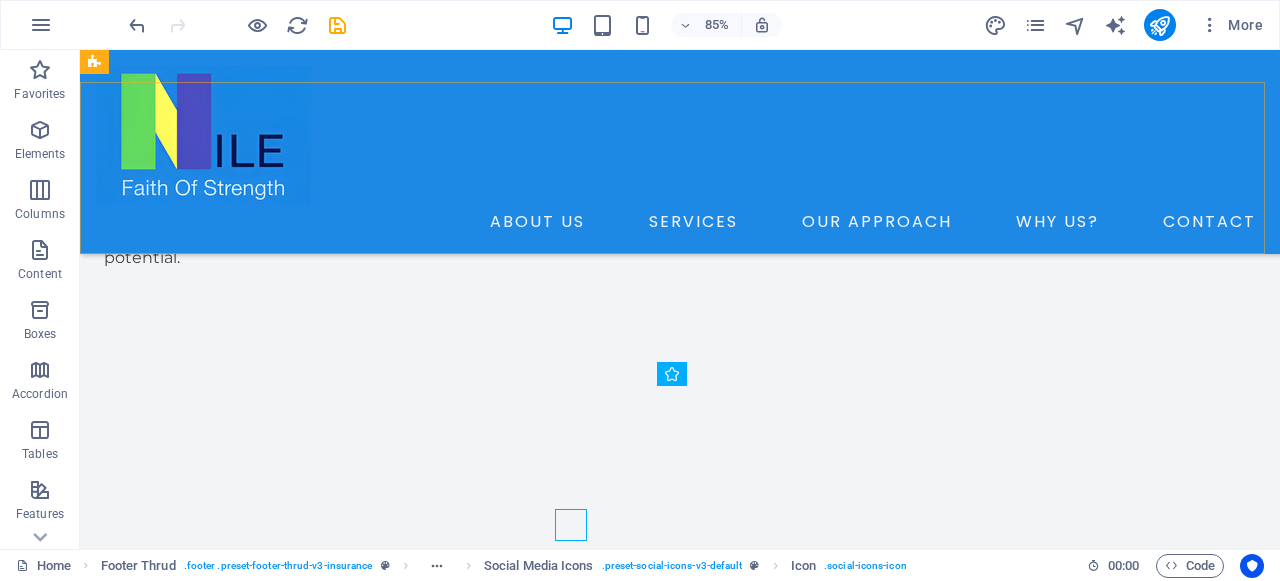 scroll, scrollTop: 6237, scrollLeft: 0, axis: vertical 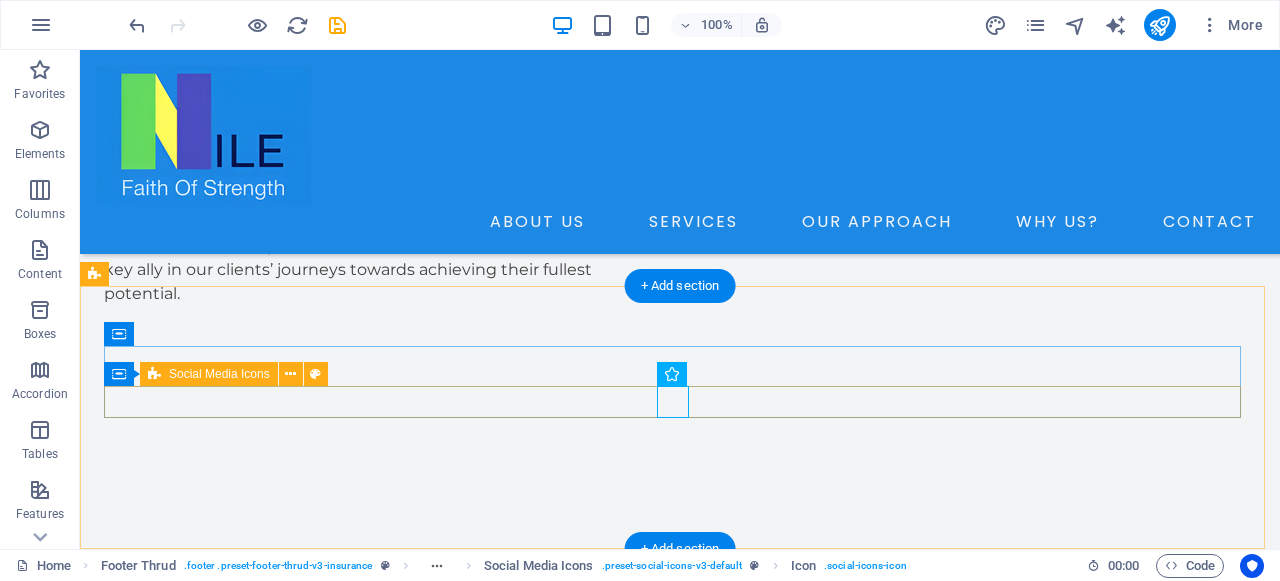 click at bounding box center (680, 3125) 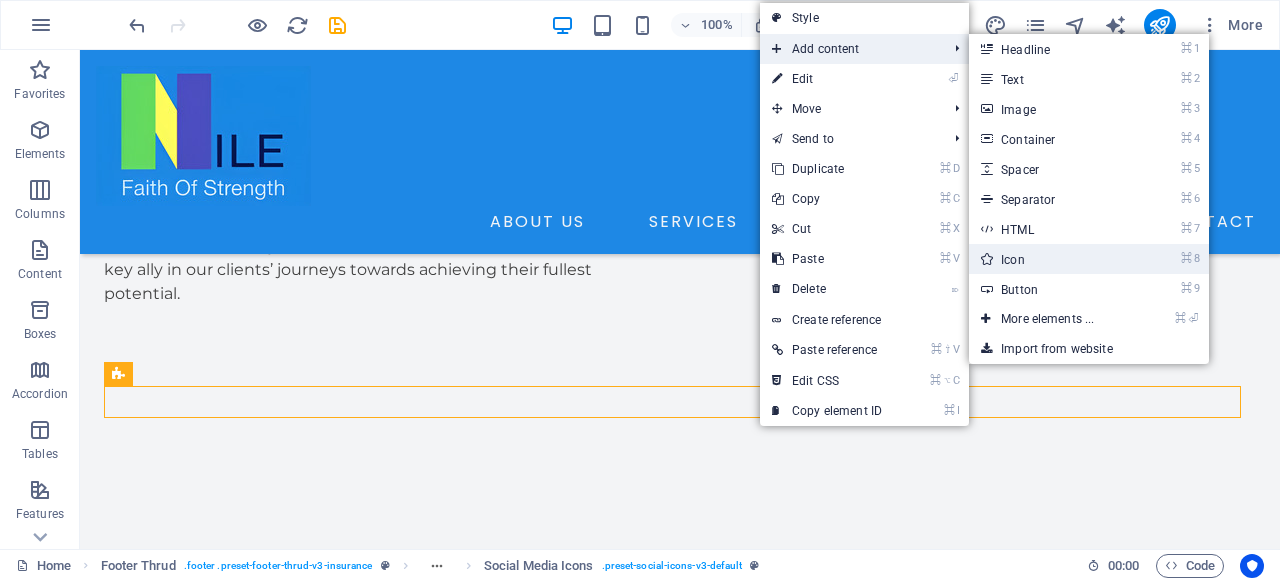 click on "⌘ 8  Icon" at bounding box center [1051, 259] 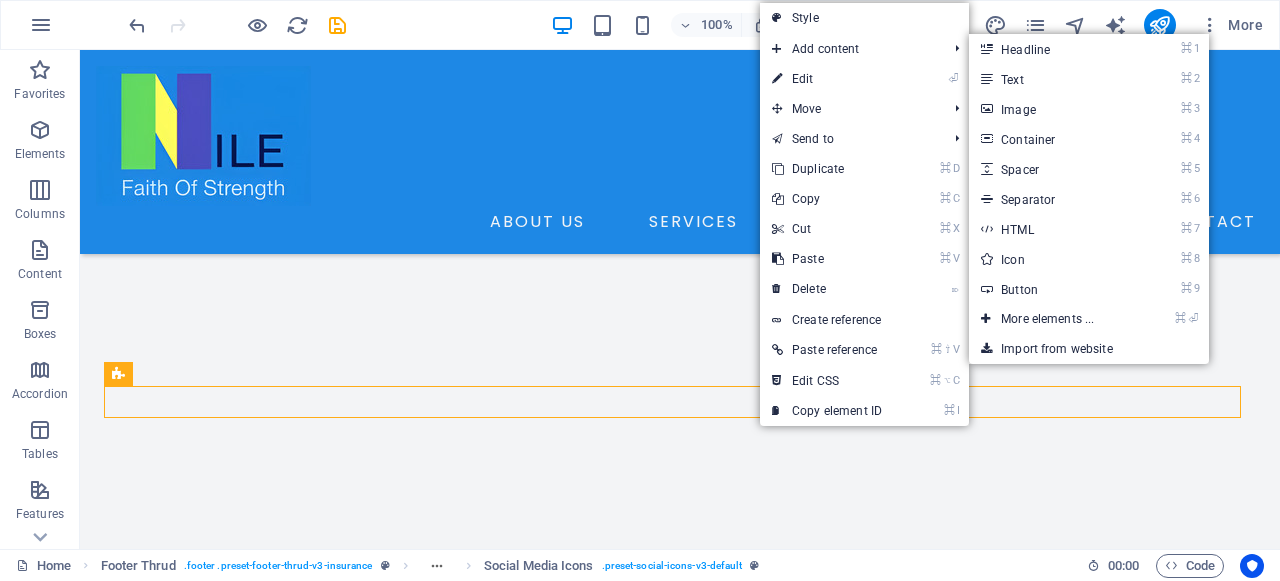 select on "xMidYMid" 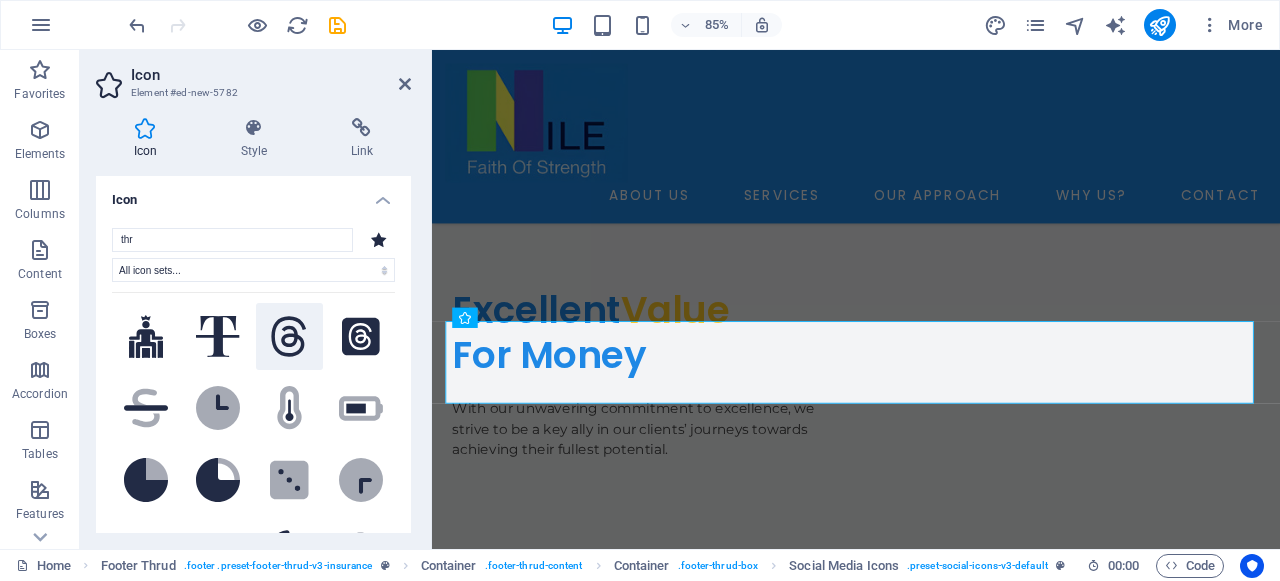 type on "thr" 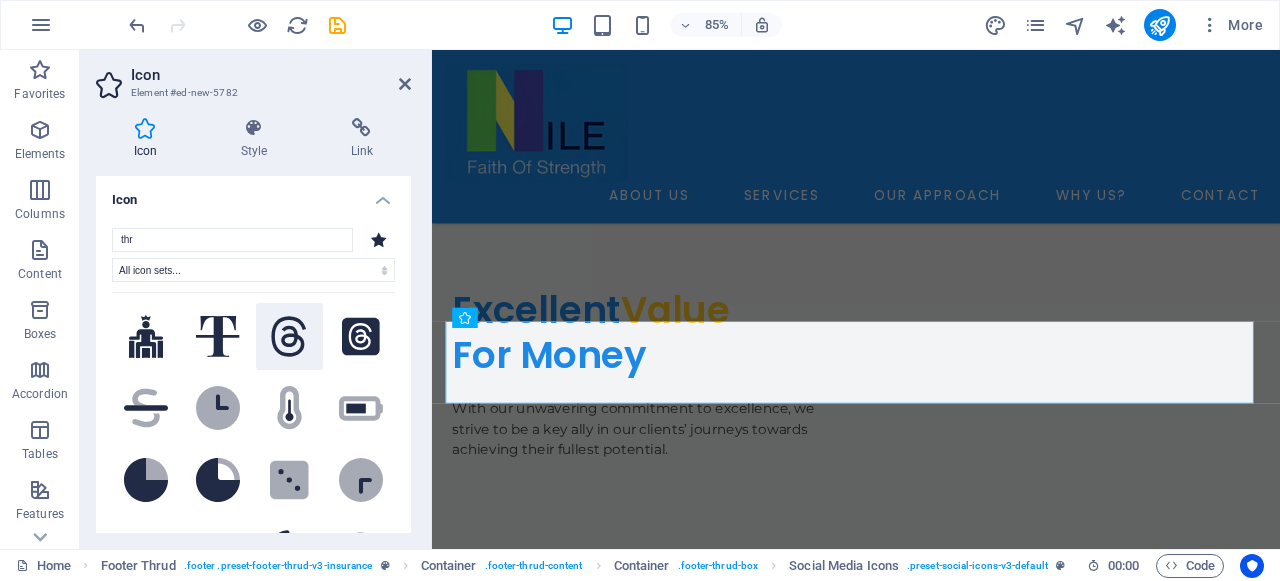 click 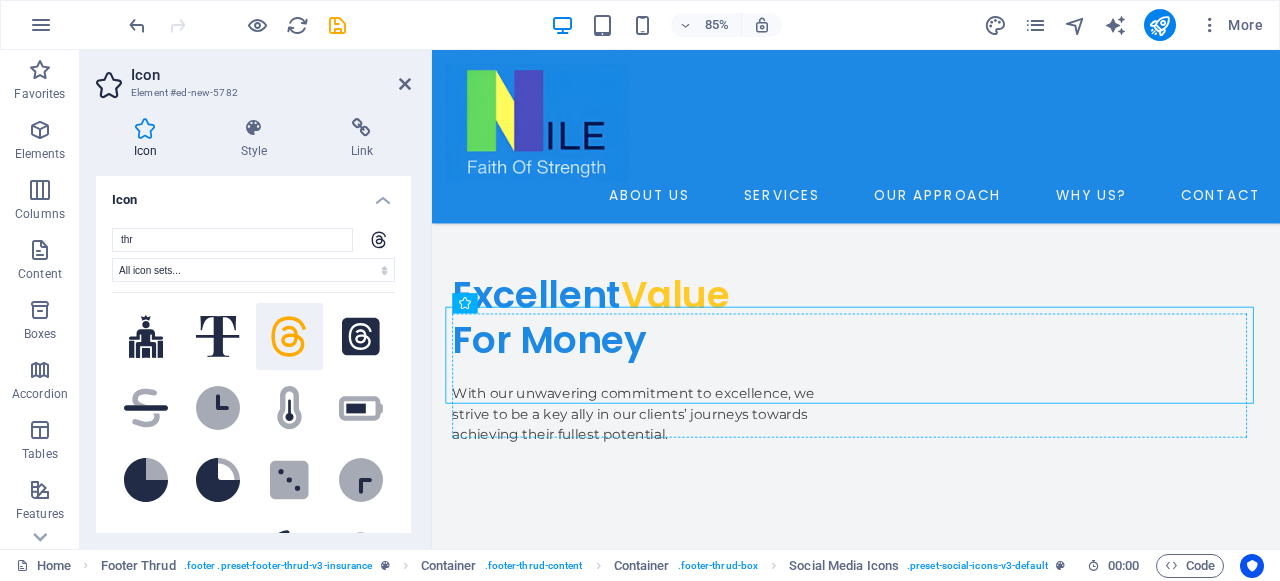 scroll, scrollTop: 6435, scrollLeft: 0, axis: vertical 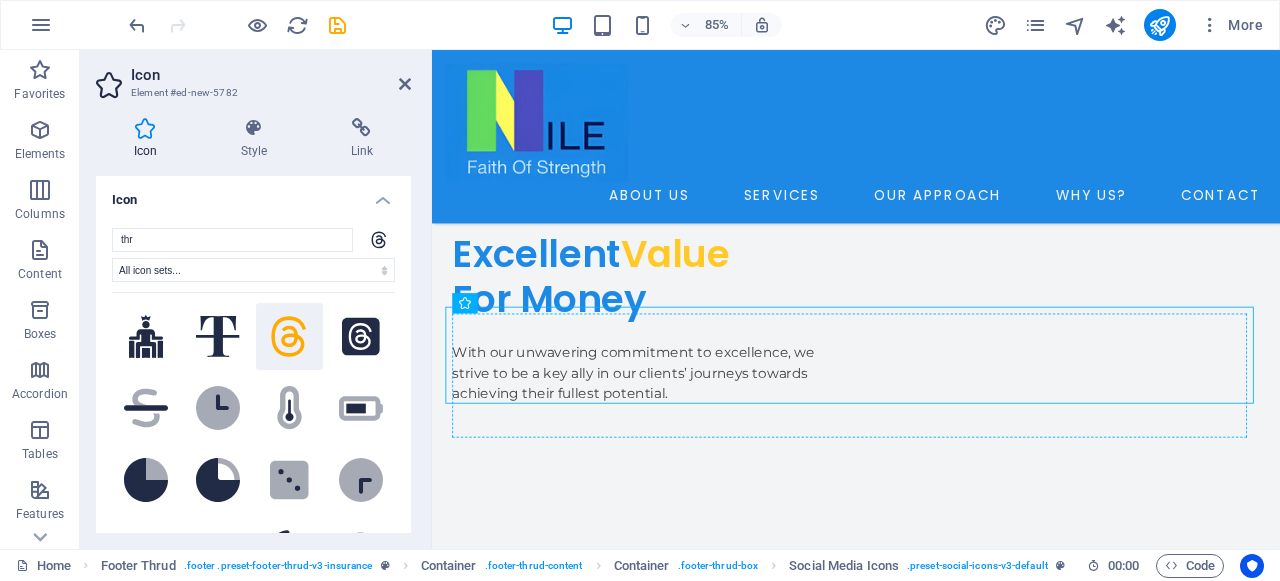 drag, startPoint x: 519, startPoint y: 405, endPoint x: 860, endPoint y: 491, distance: 351.6774 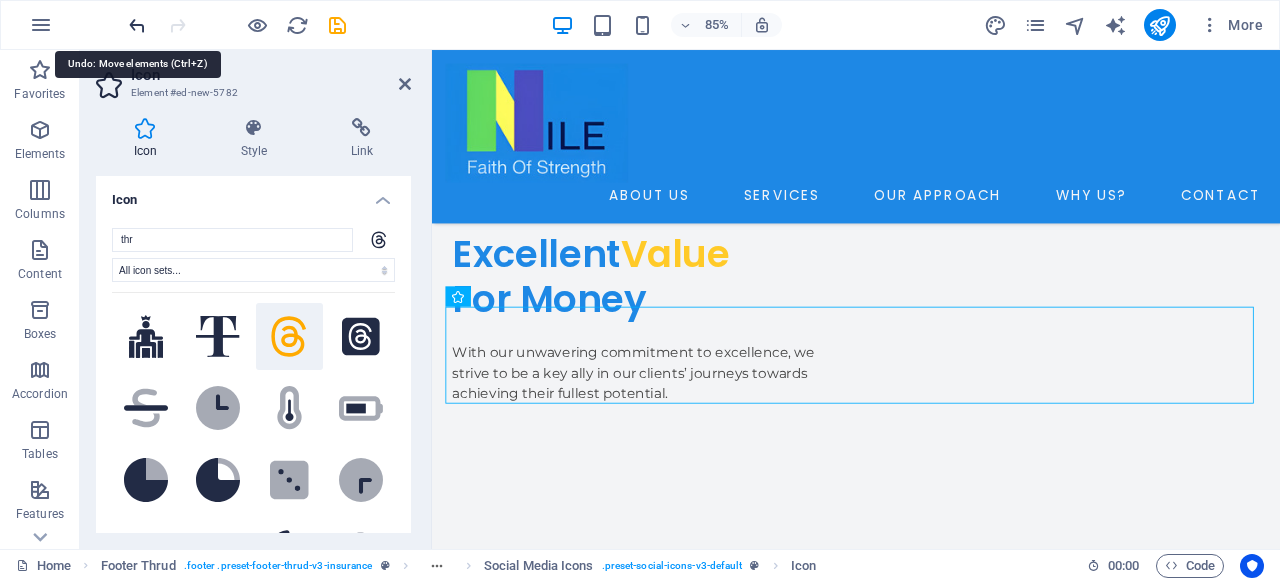 click at bounding box center (137, 25) 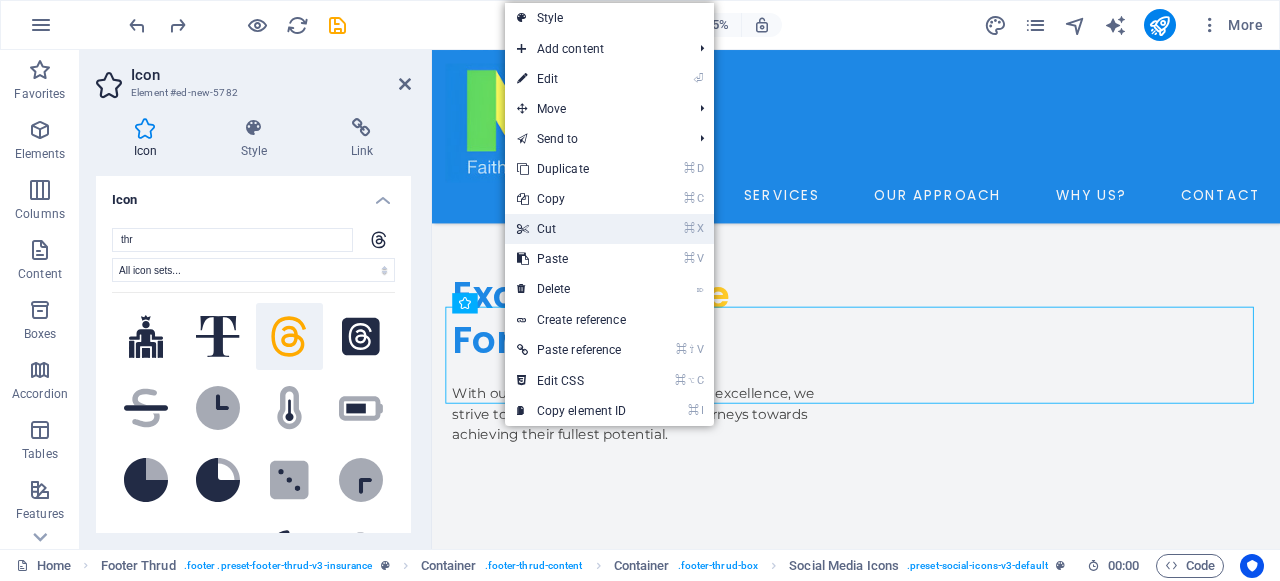 click on "⌘ X  Cut" at bounding box center [572, 229] 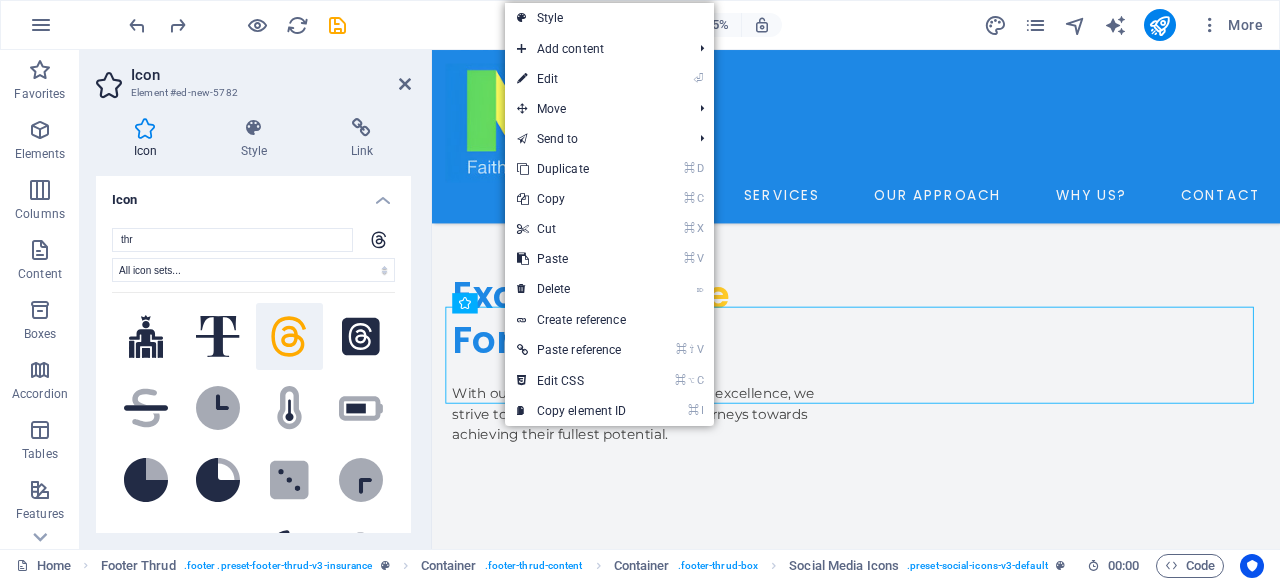 scroll, scrollTop: 6237, scrollLeft: 0, axis: vertical 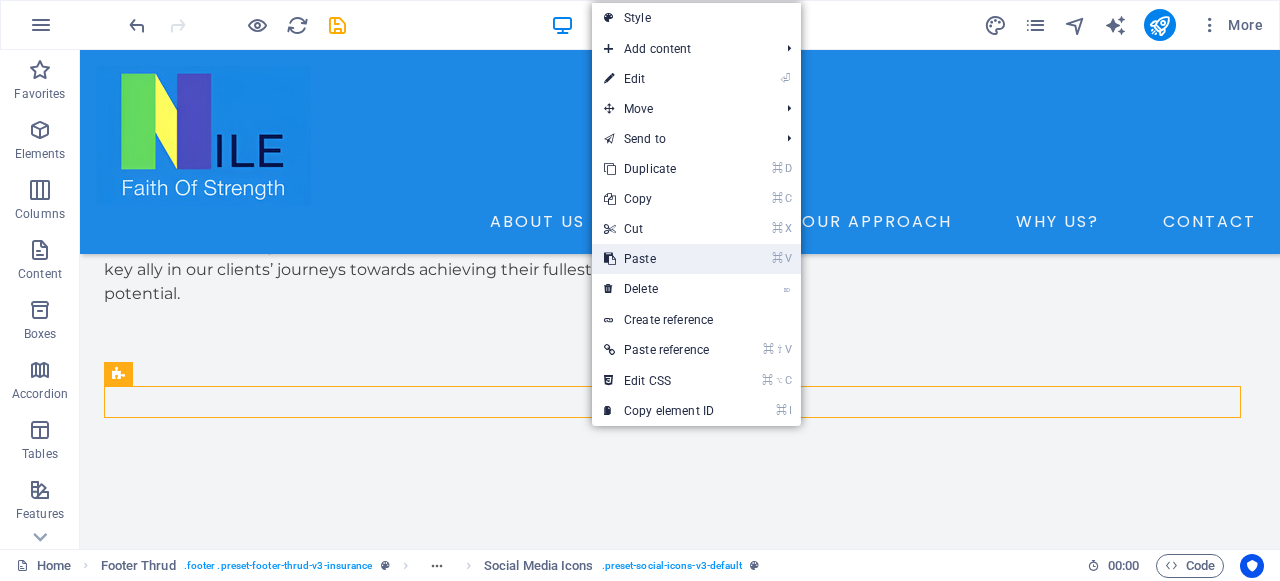 click on "⌘ V  Paste" at bounding box center (659, 259) 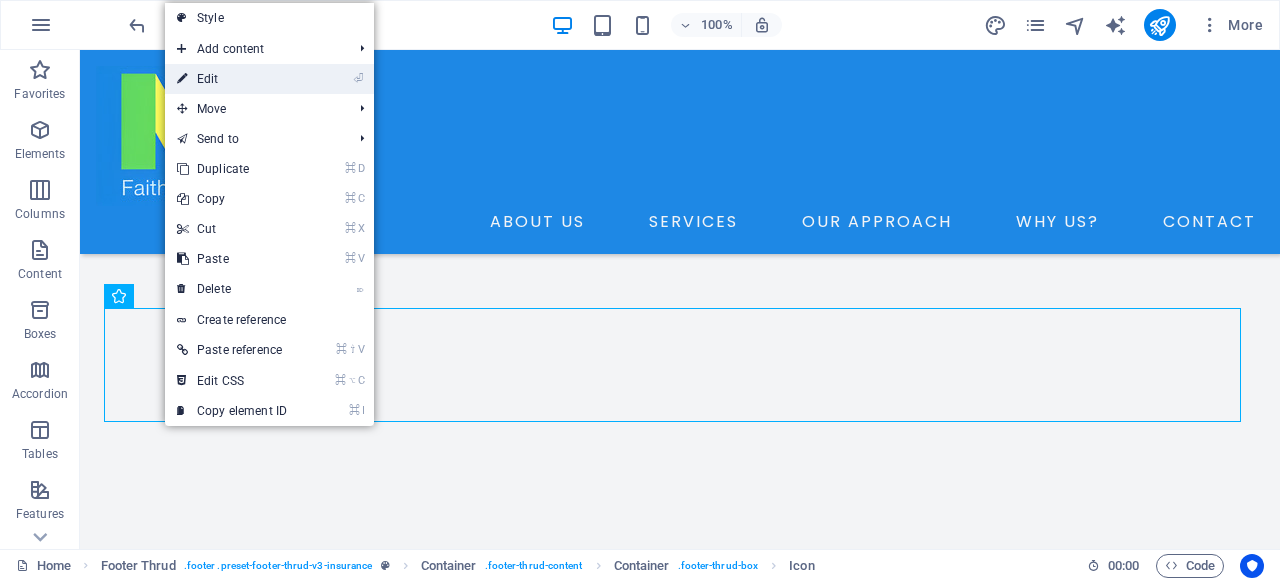 drag, startPoint x: 241, startPoint y: 83, endPoint x: 29, endPoint y: 215, distance: 249.73586 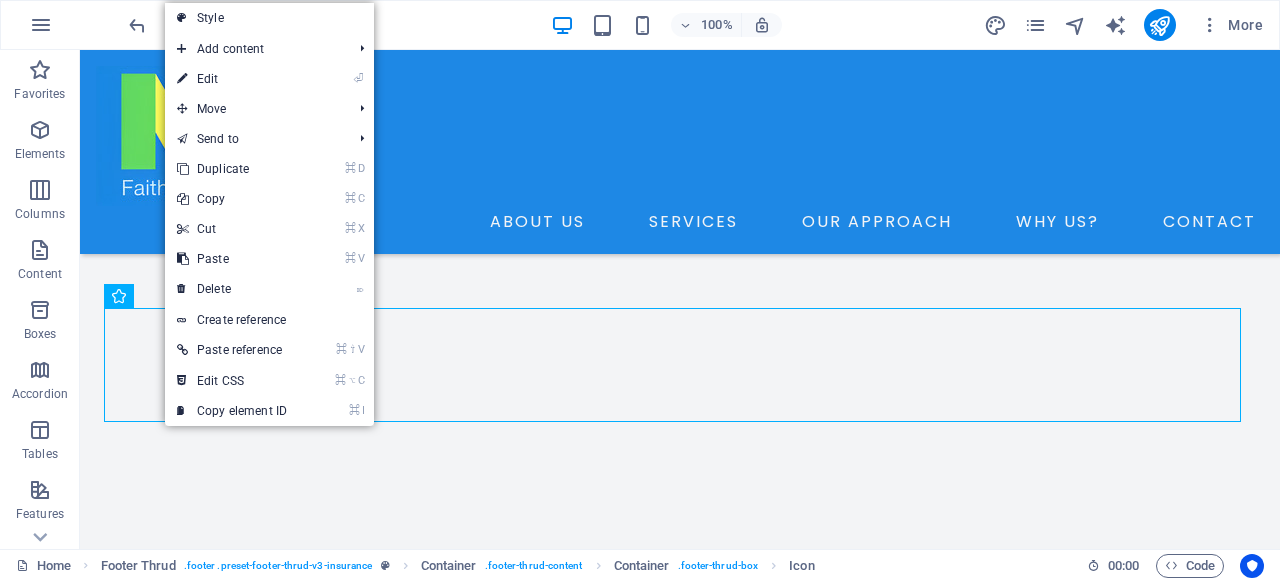 select on "xMidYMid" 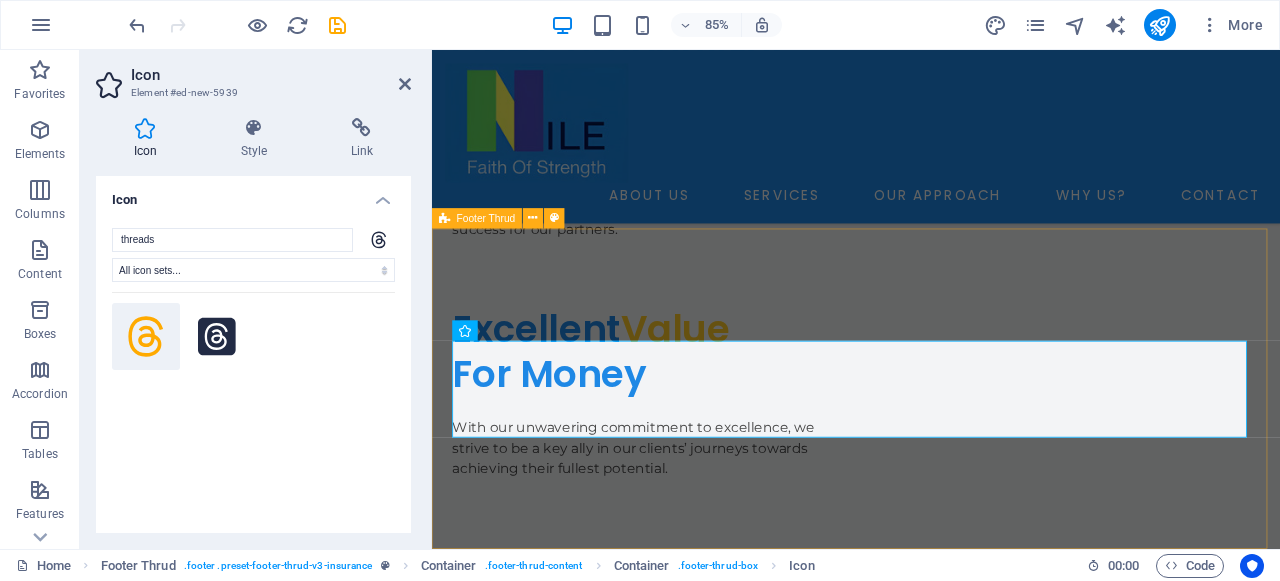 scroll, scrollTop: 6387, scrollLeft: 0, axis: vertical 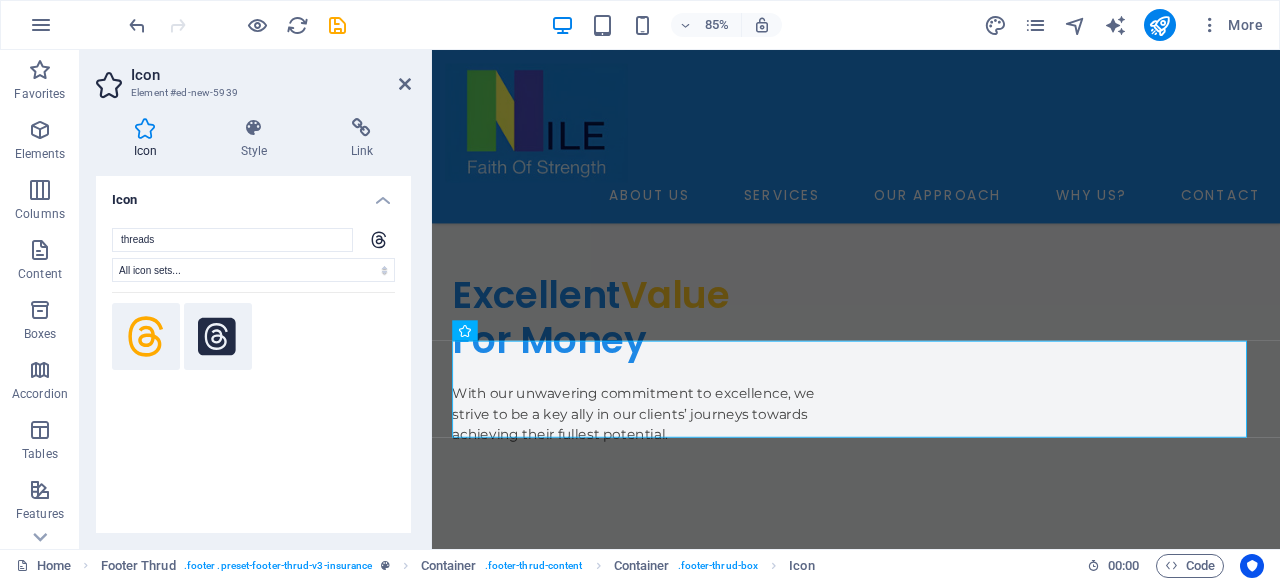 click 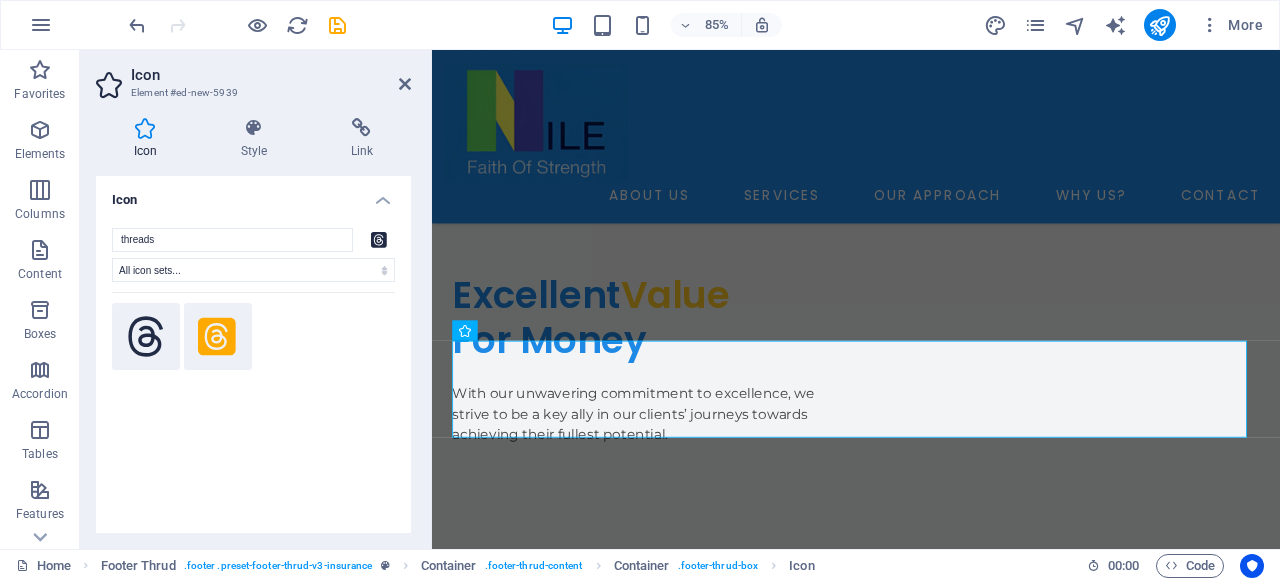 click 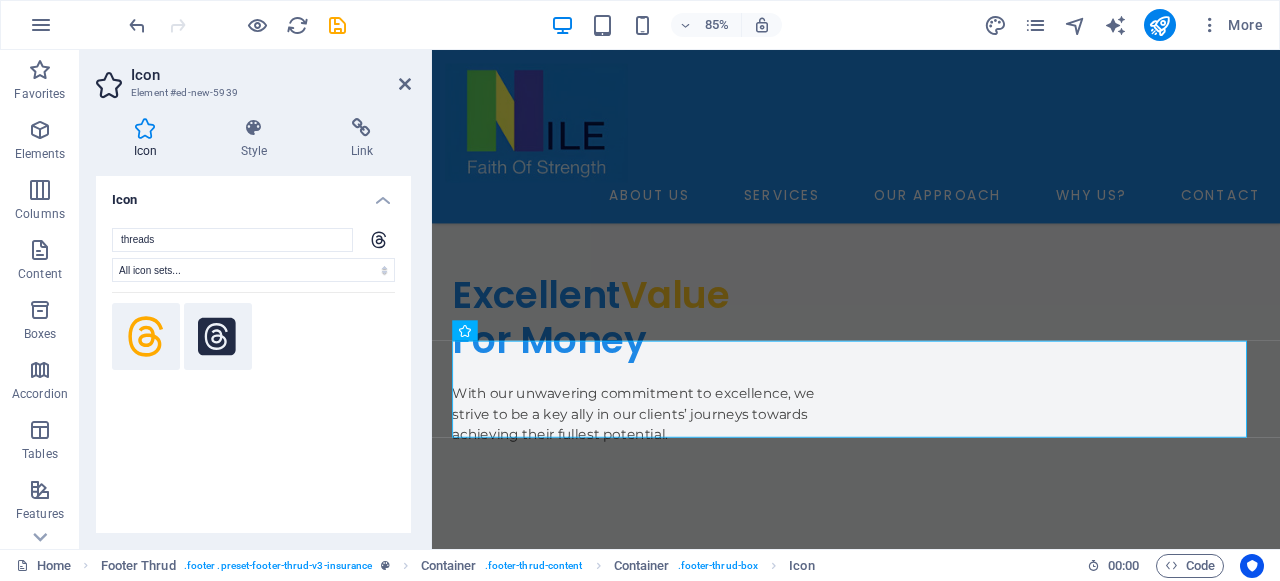 click 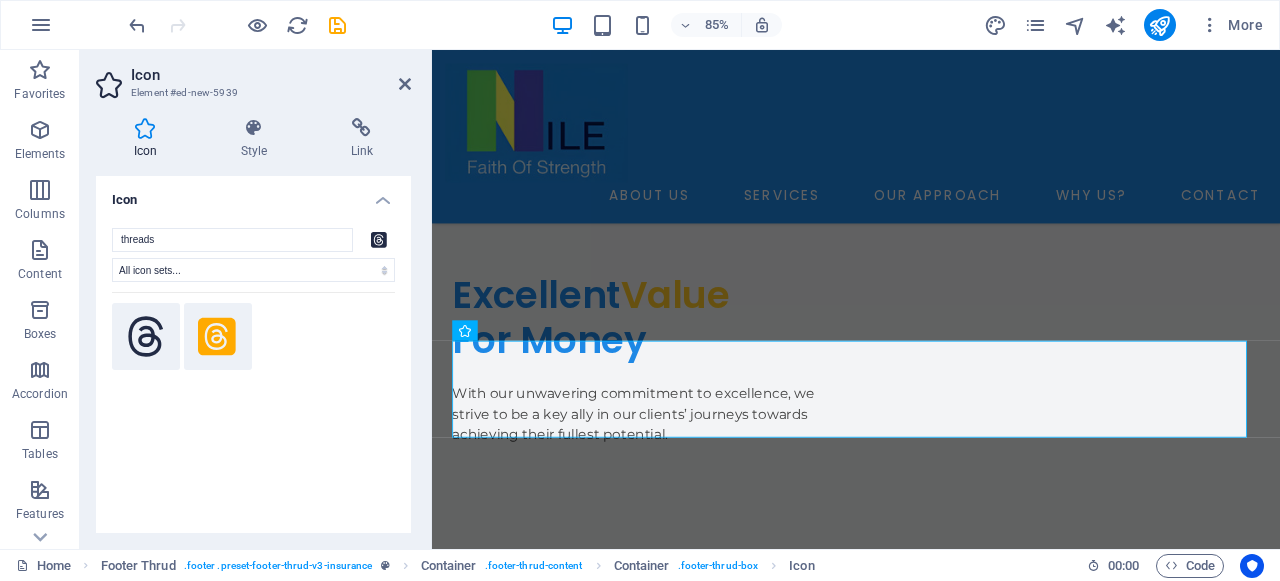 click at bounding box center (146, 337) 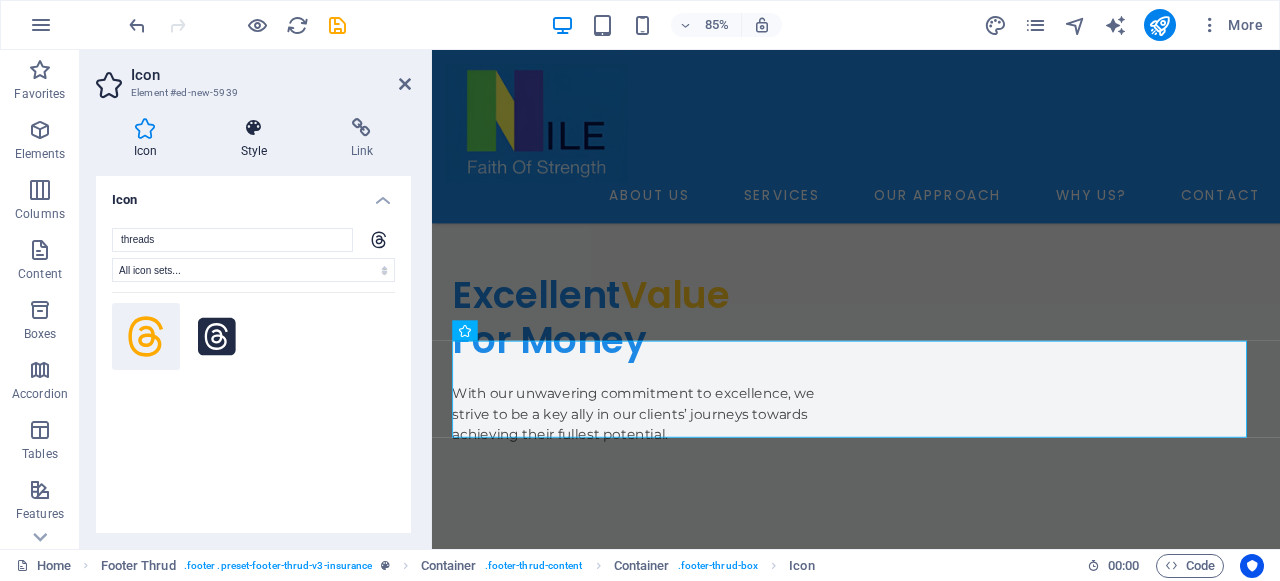 click on "Style" at bounding box center [258, 139] 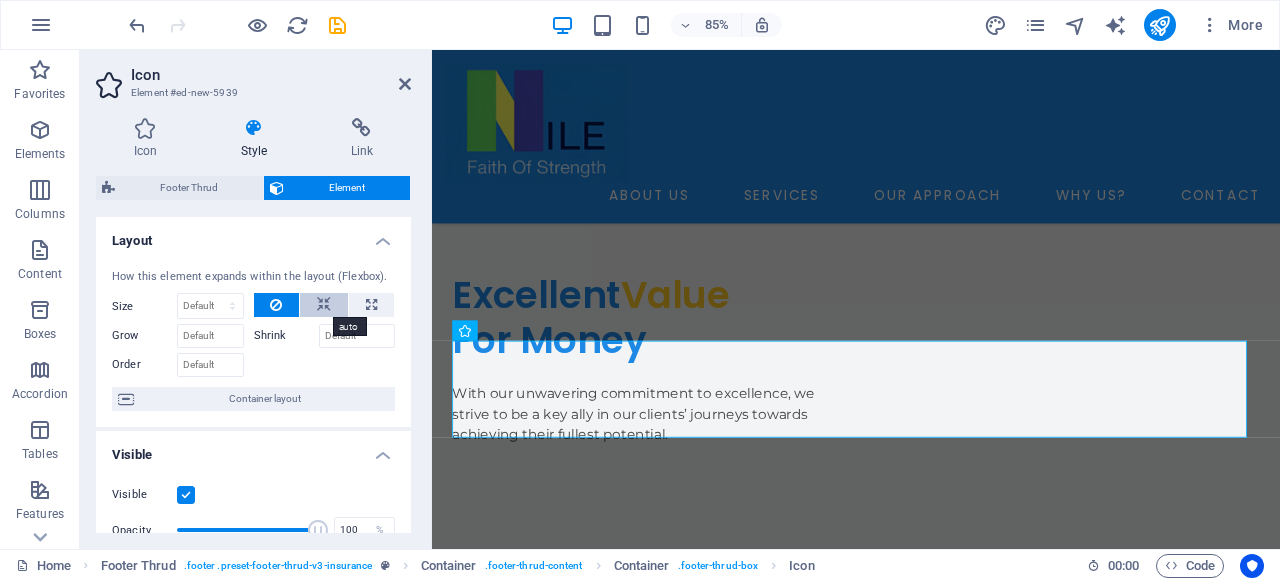 click at bounding box center [324, 305] 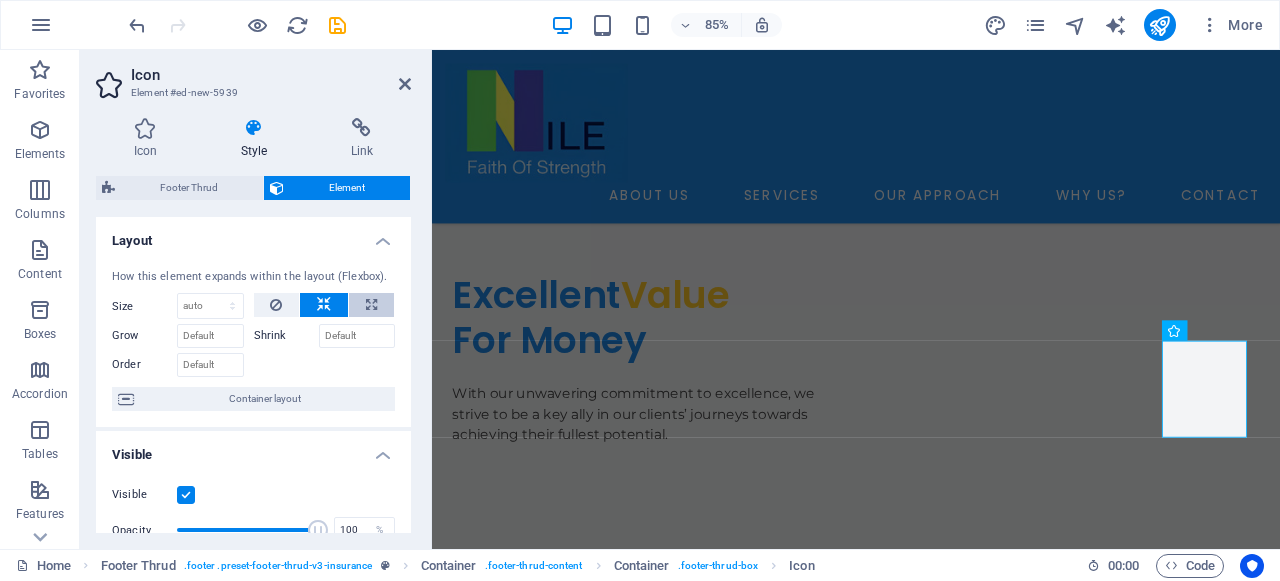 click at bounding box center (371, 305) 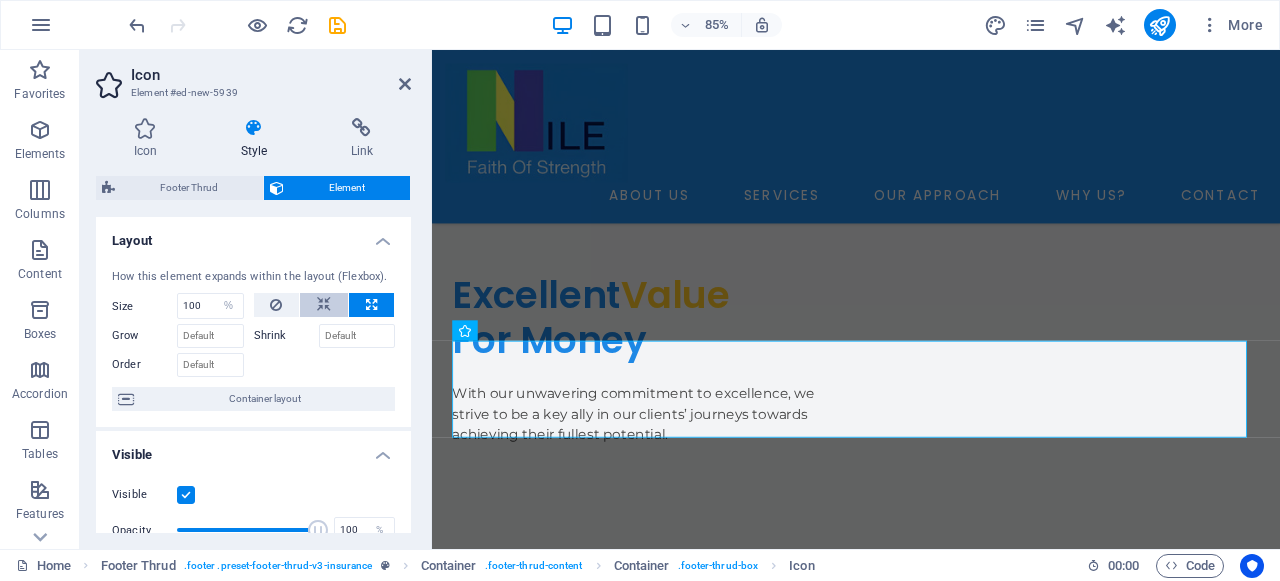 click at bounding box center (324, 305) 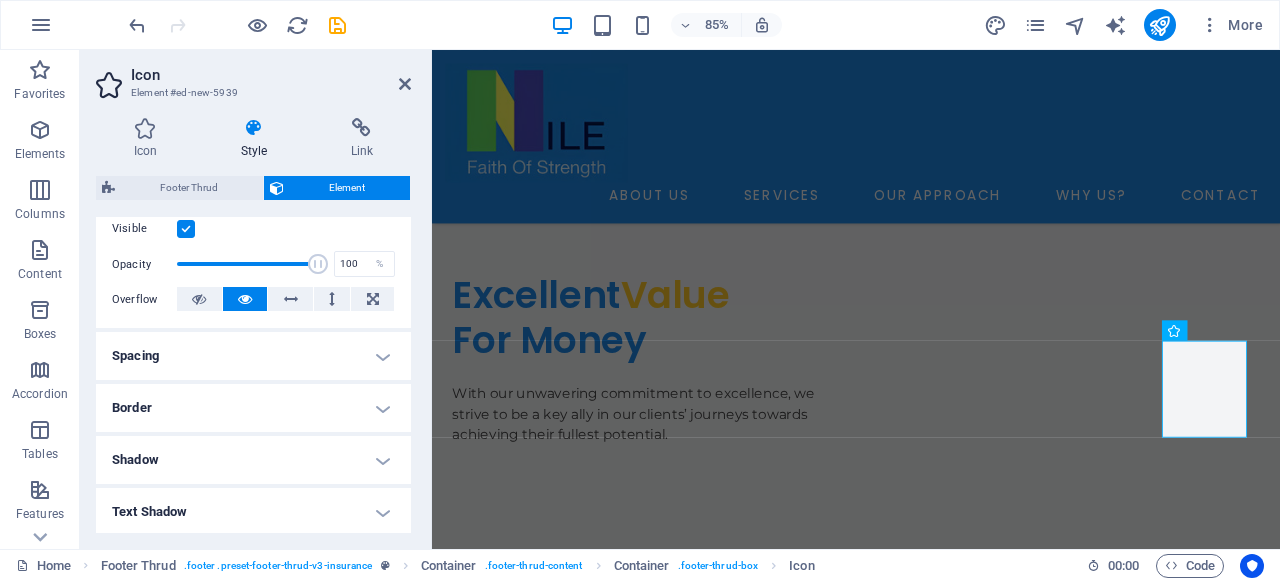 scroll, scrollTop: 286, scrollLeft: 0, axis: vertical 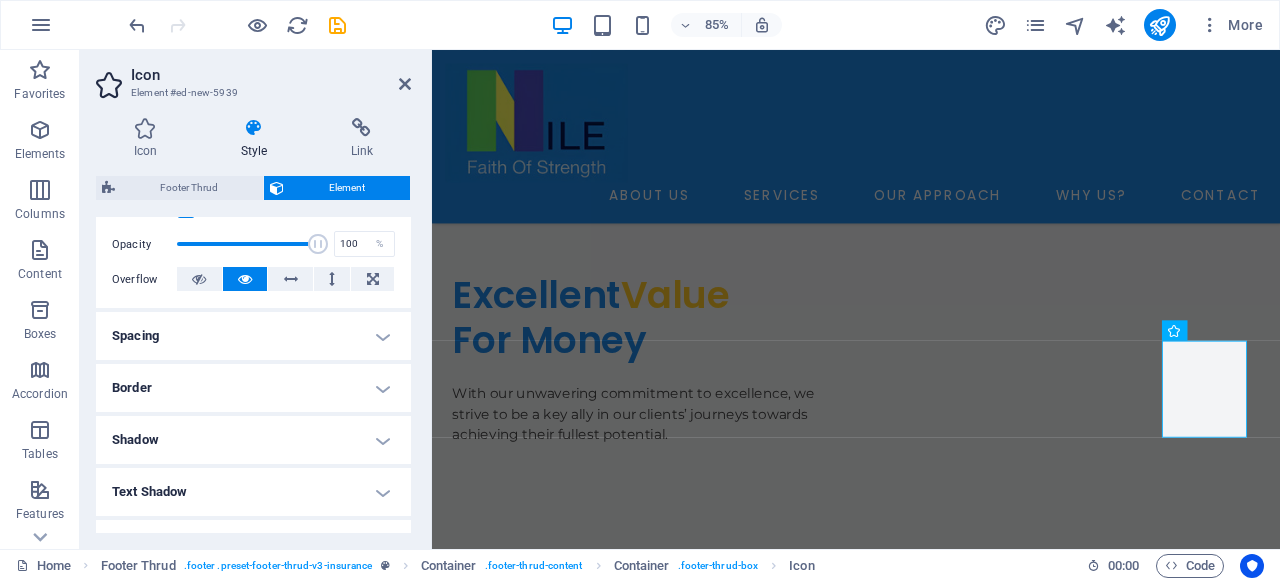 click on "Spacing" at bounding box center [253, 336] 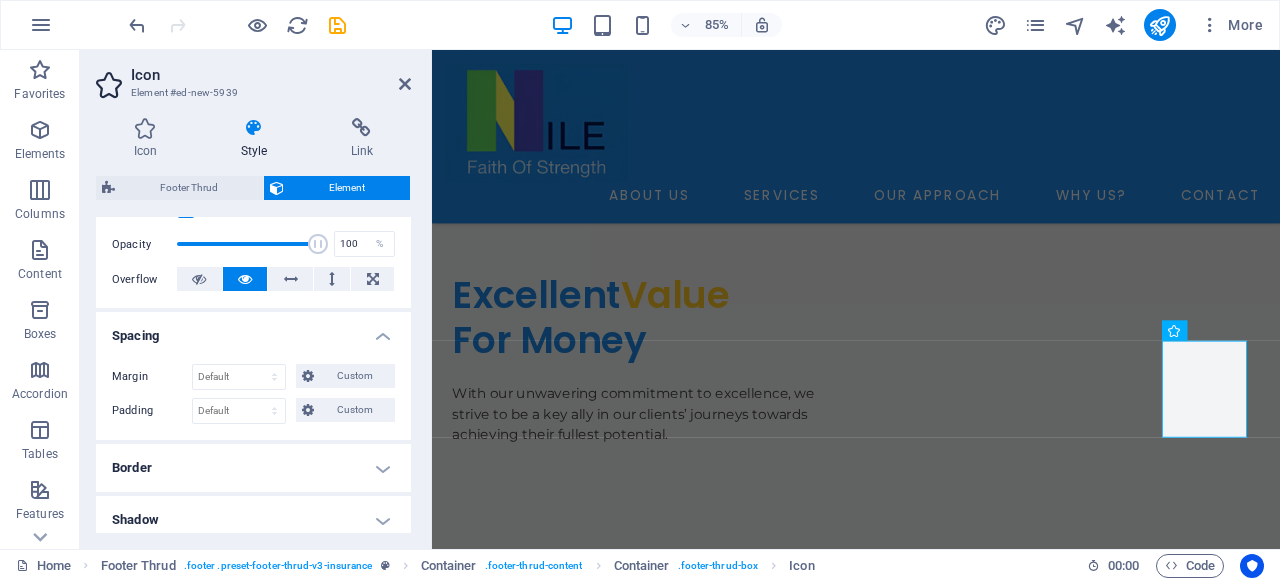 click on "Spacing" at bounding box center [253, 330] 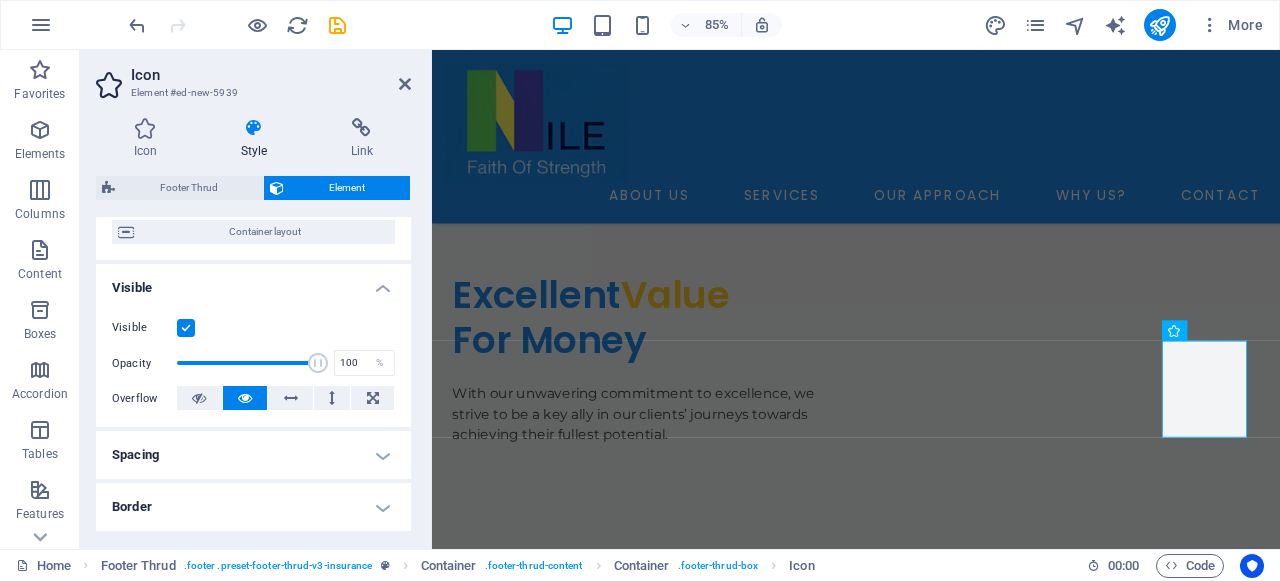 scroll, scrollTop: 0, scrollLeft: 0, axis: both 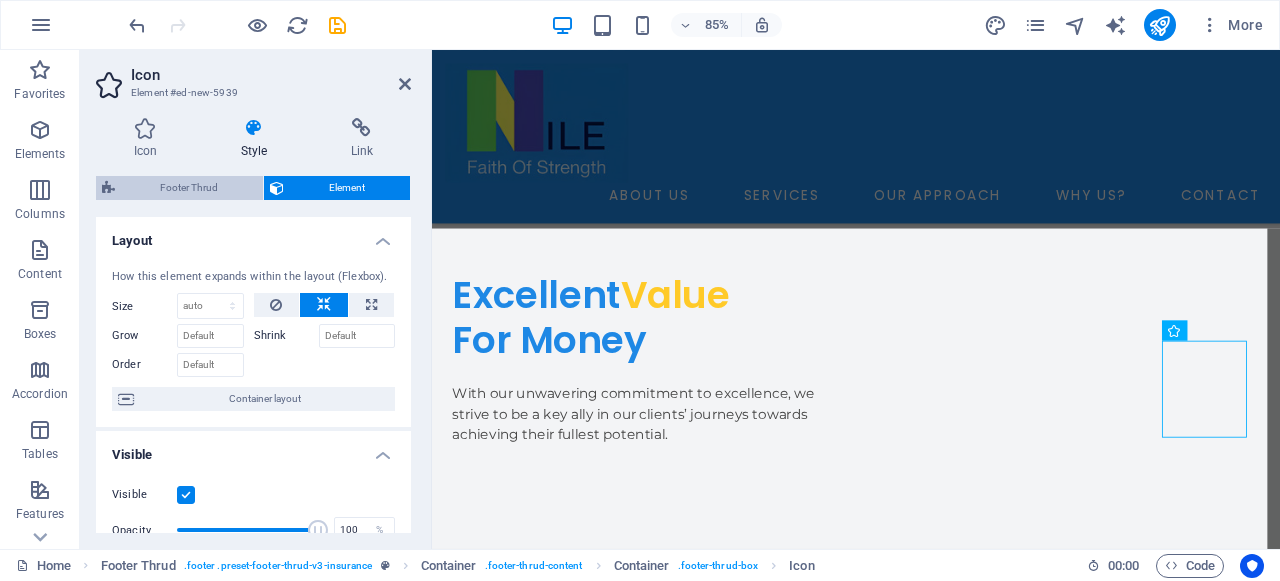 click on "Footer Thrud" at bounding box center [189, 188] 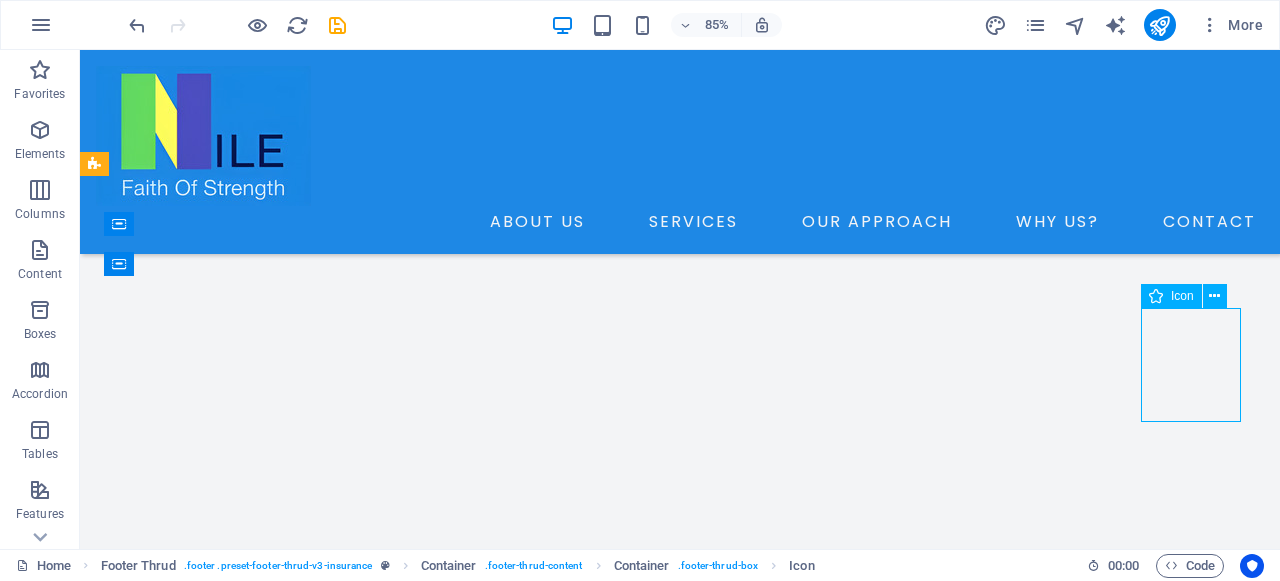 scroll, scrollTop: 6347, scrollLeft: 0, axis: vertical 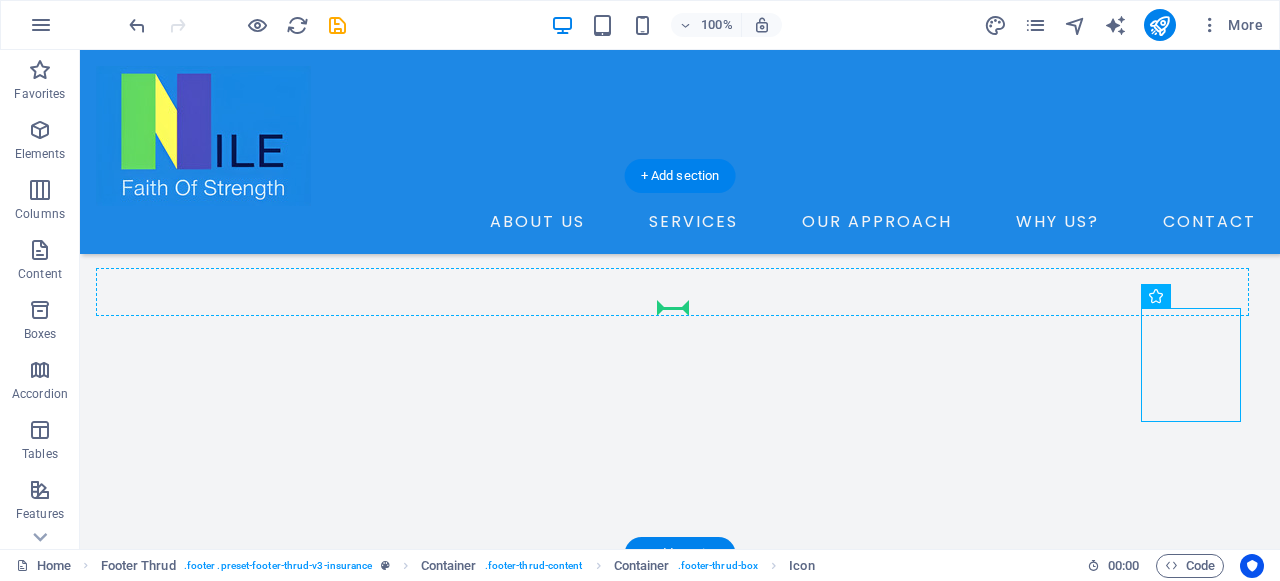 drag, startPoint x: 974, startPoint y: 433, endPoint x: 665, endPoint y: 296, distance: 338.00888 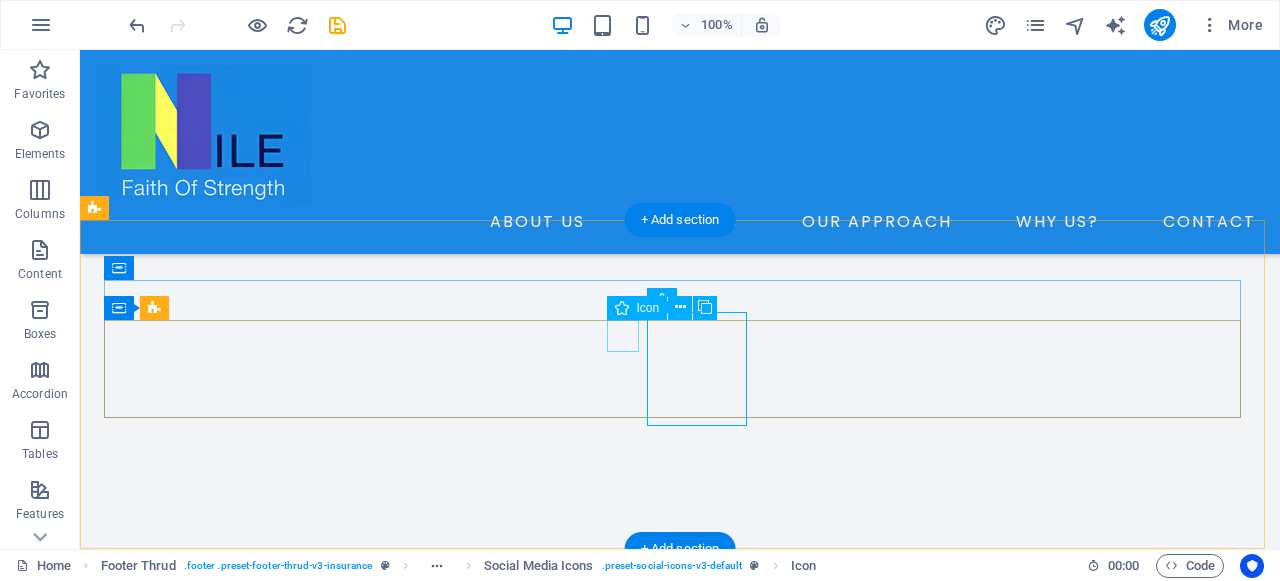 click at bounding box center (680, 3058) 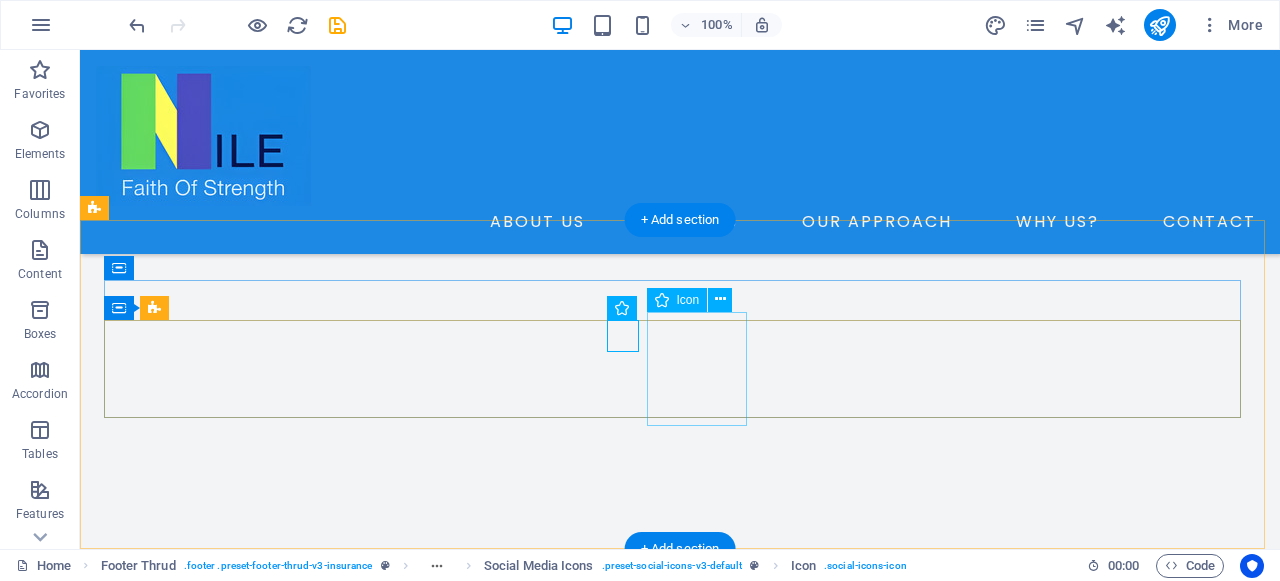 click at bounding box center (680, 3142) 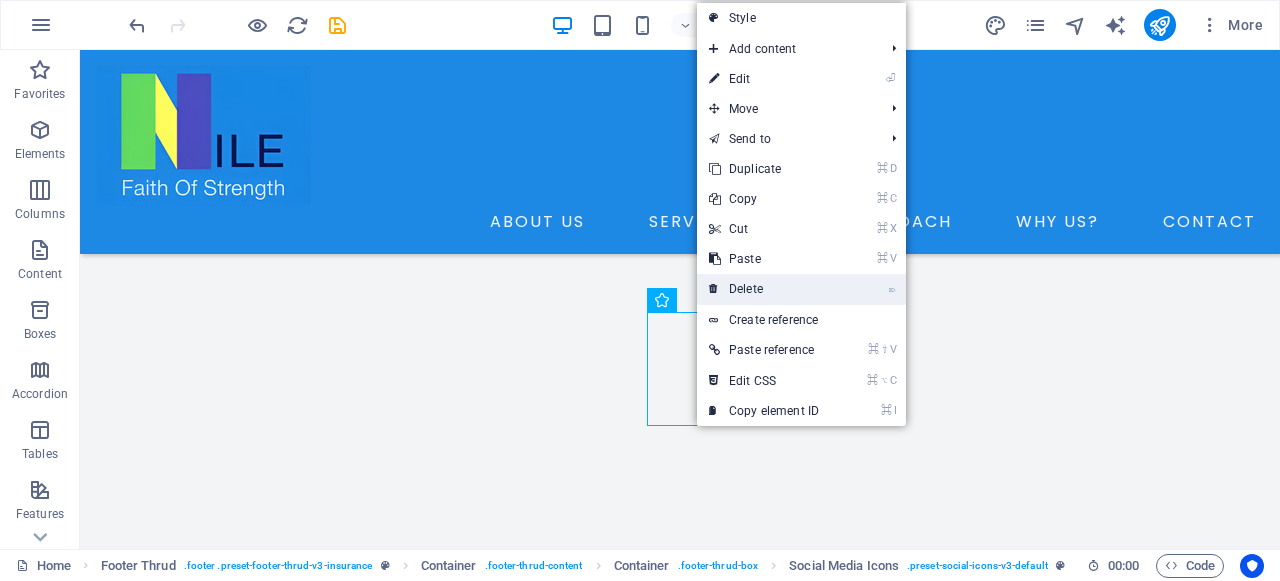 click on "⌦  Delete" at bounding box center [764, 289] 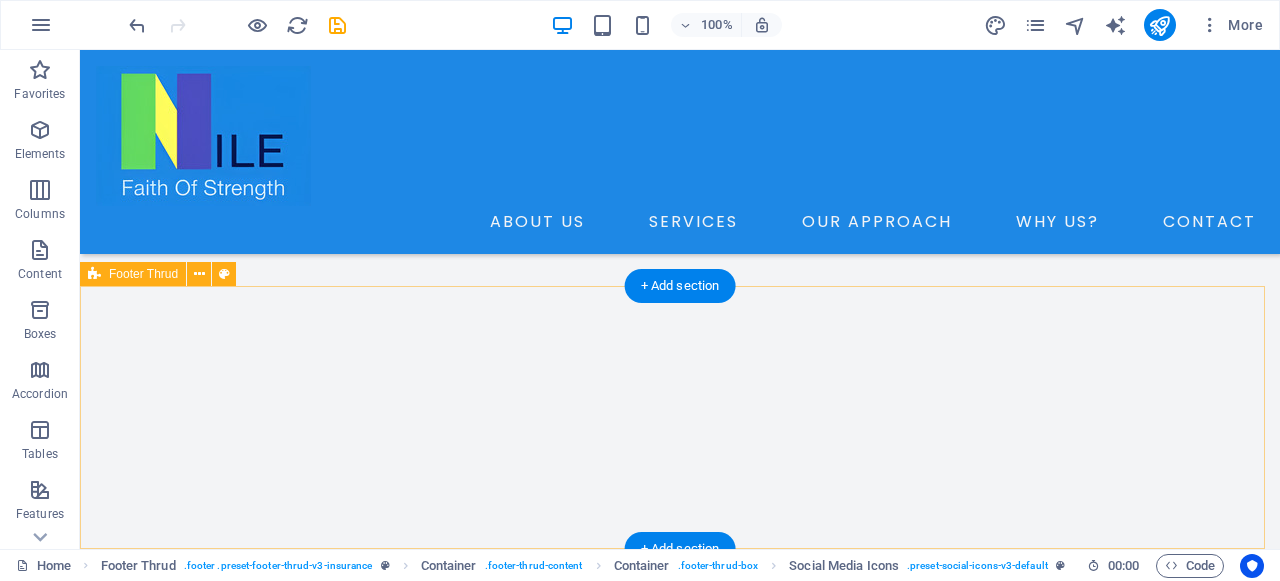 scroll, scrollTop: 6237, scrollLeft: 0, axis: vertical 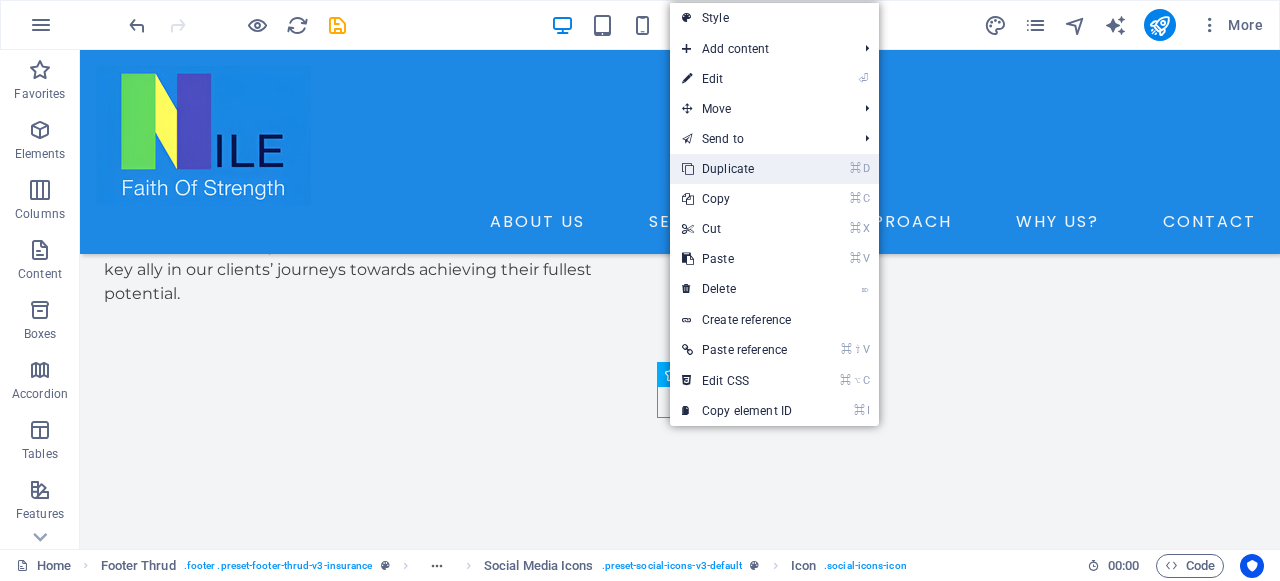 click on "⌘ D  Duplicate" at bounding box center [737, 169] 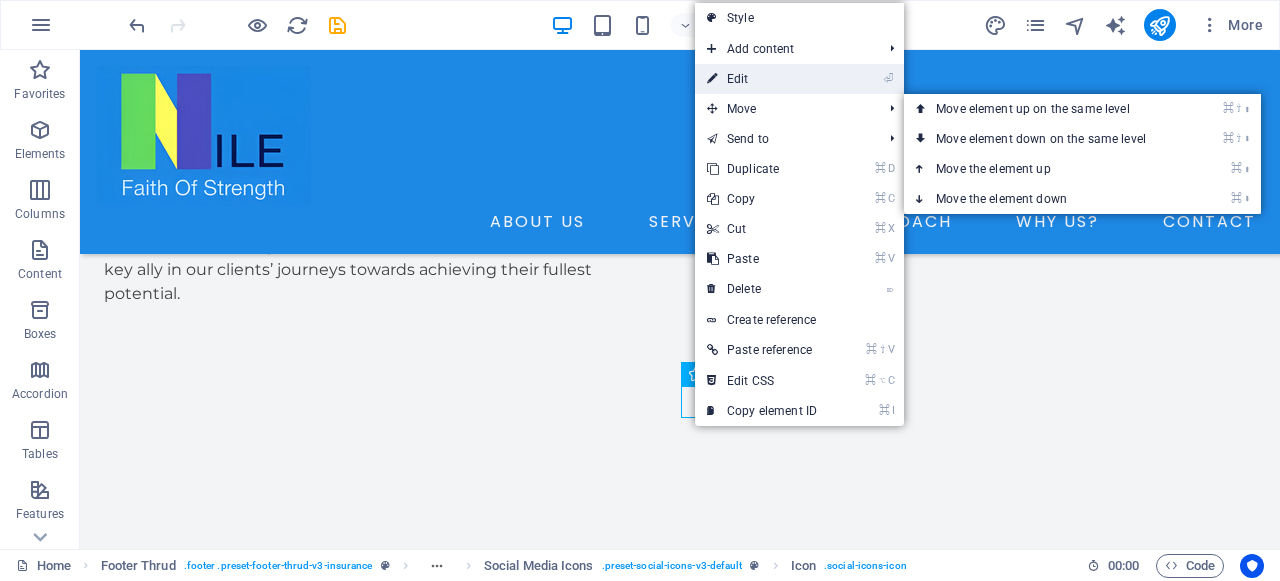 click on "⏎  Edit" at bounding box center (762, 79) 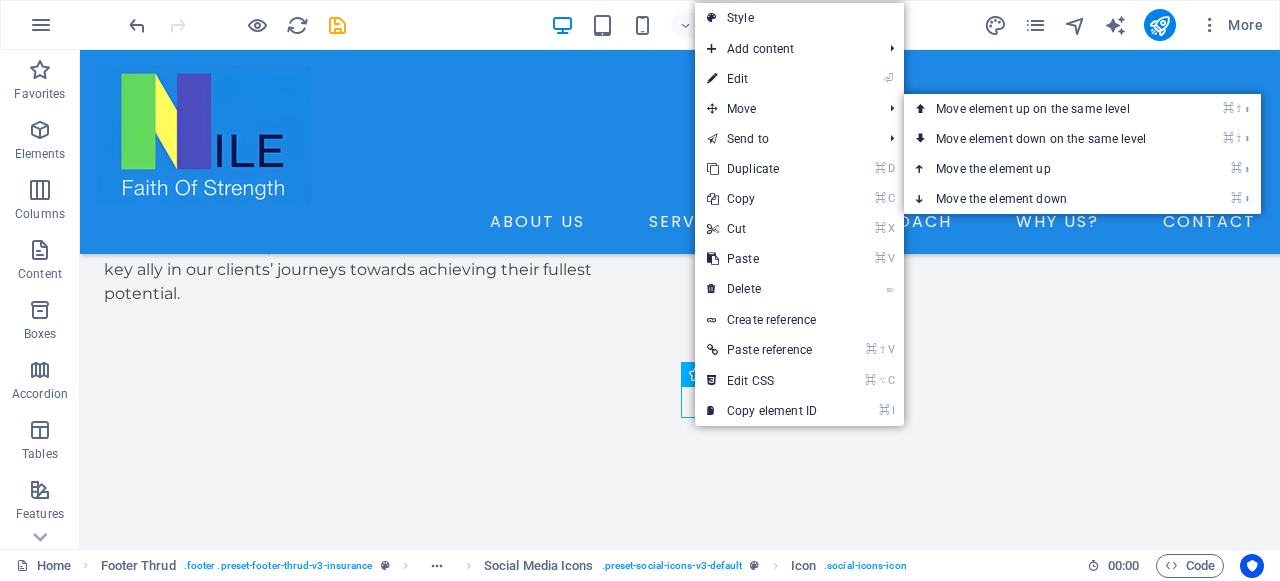 select on "xMidYMid" 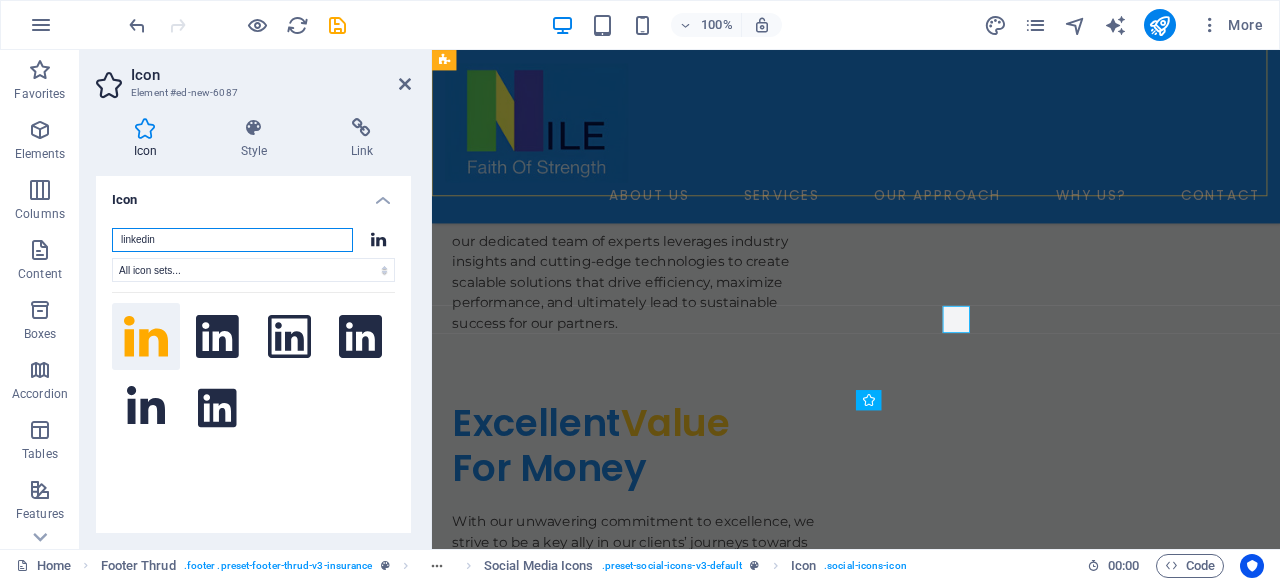 scroll, scrollTop: 6273, scrollLeft: 0, axis: vertical 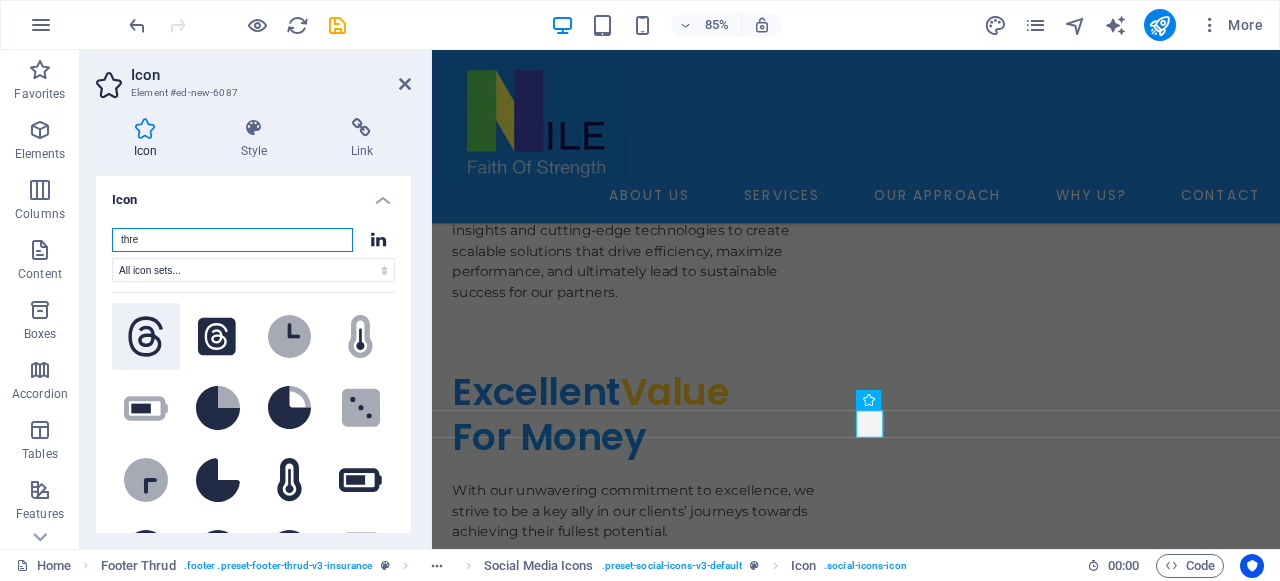 type on "thre" 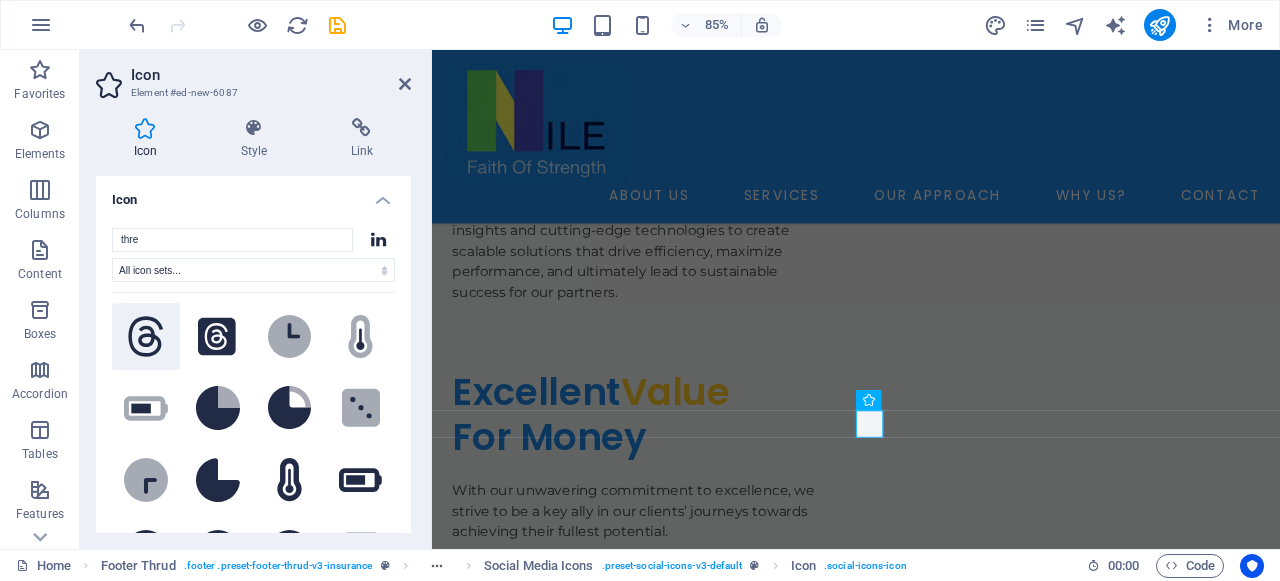 click 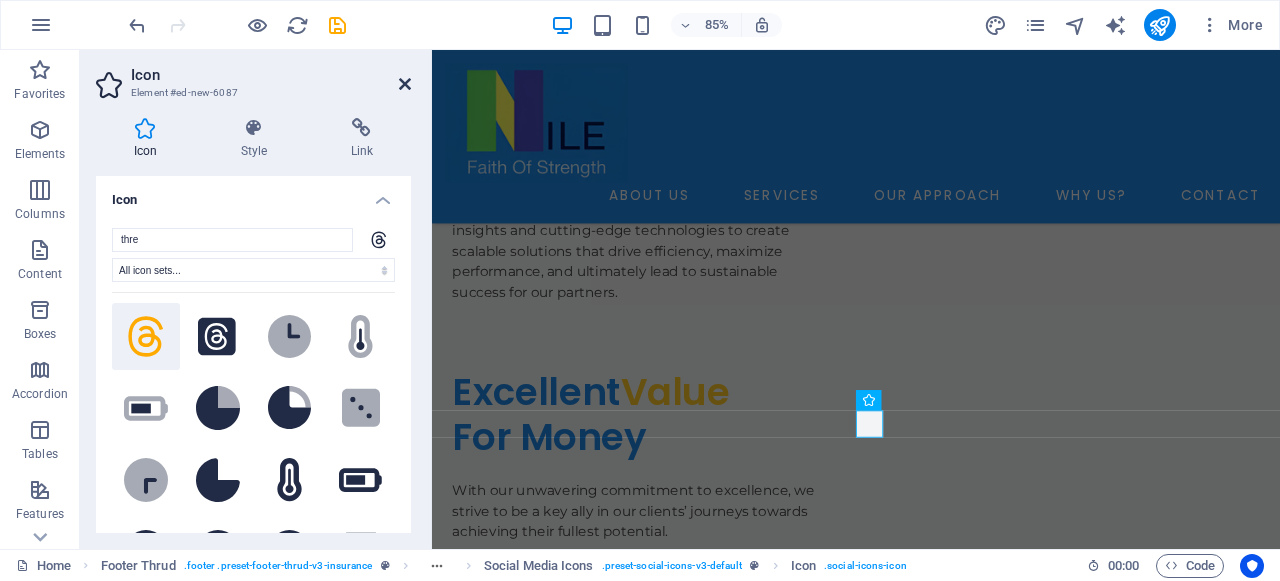 click at bounding box center (405, 84) 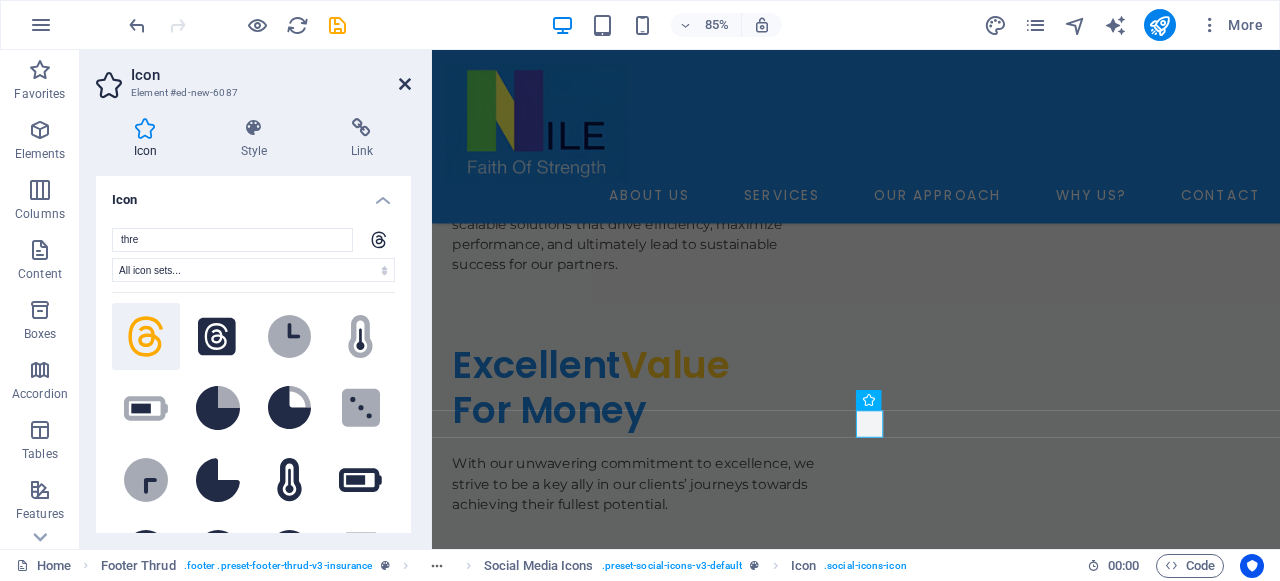 scroll, scrollTop: 6237, scrollLeft: 0, axis: vertical 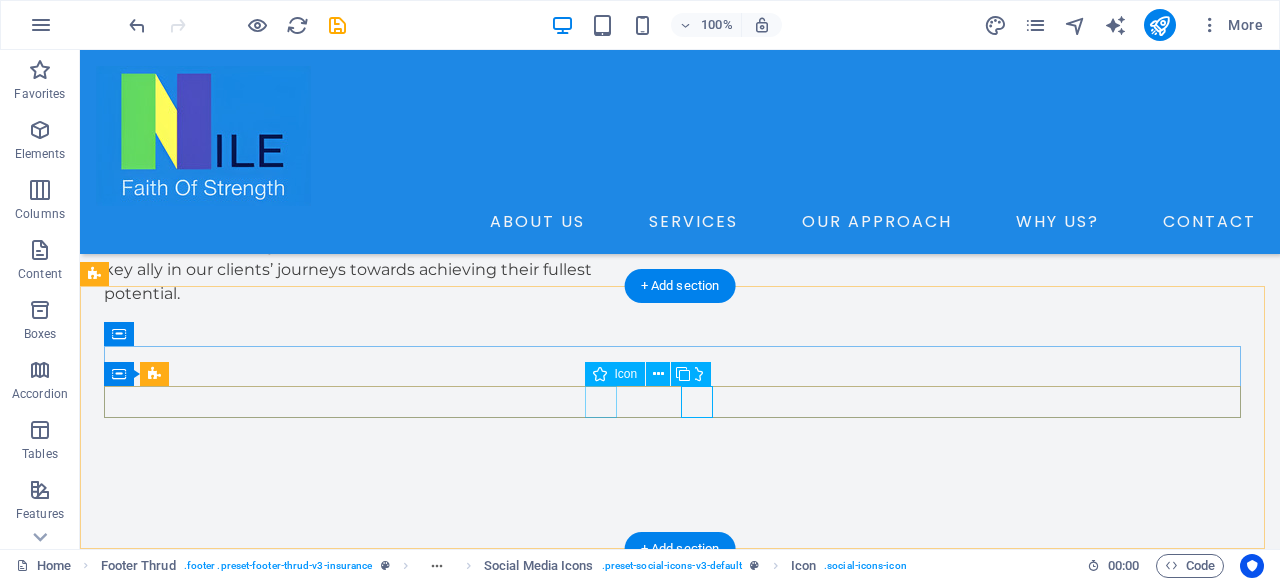 click at bounding box center (680, 3085) 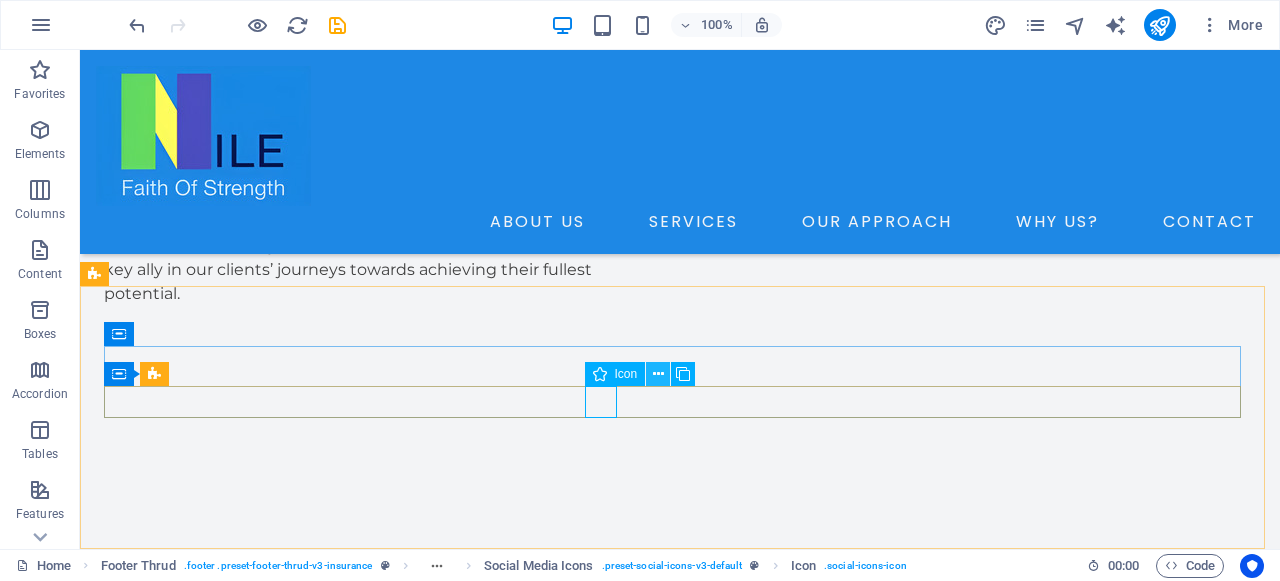 click at bounding box center [658, 374] 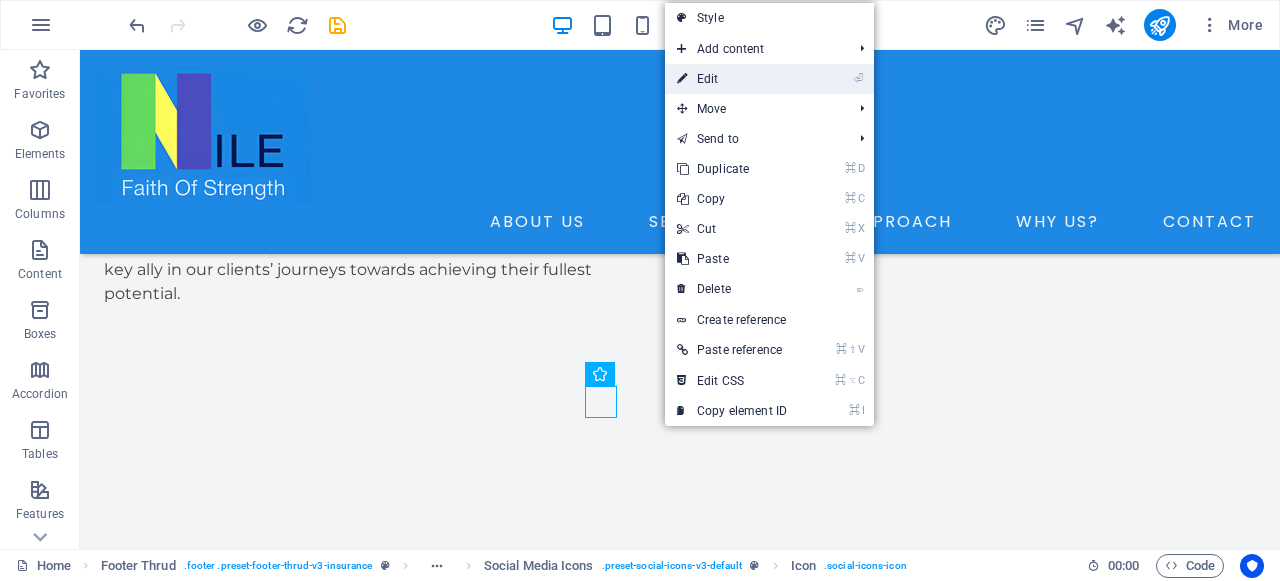 click on "⏎  Edit" at bounding box center [732, 79] 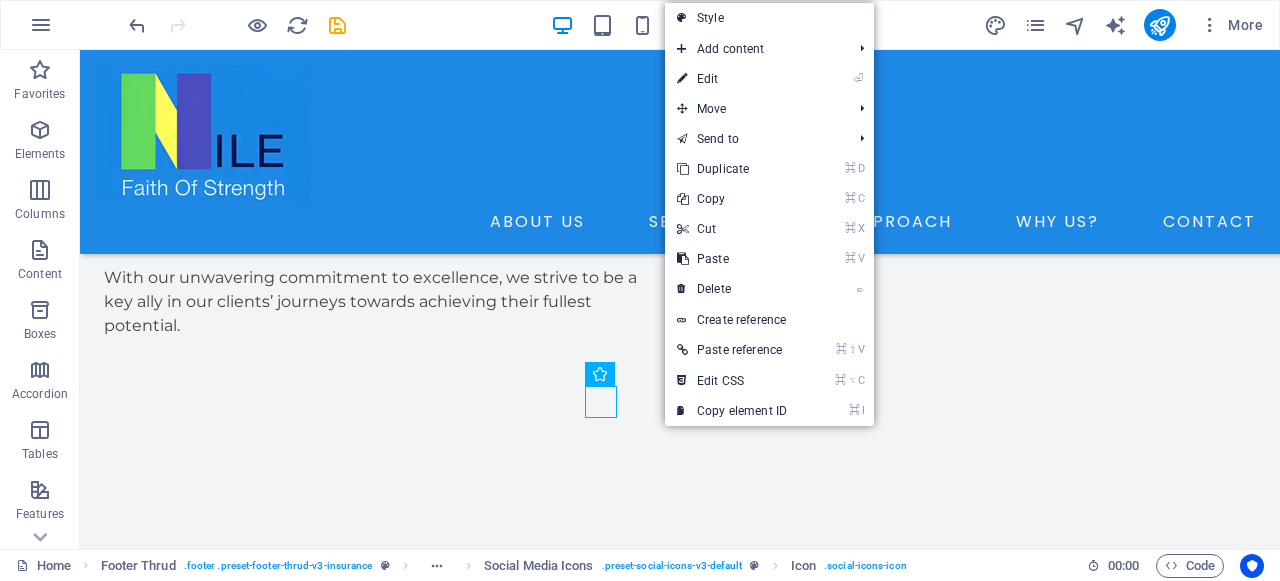 select on "xMidYMid" 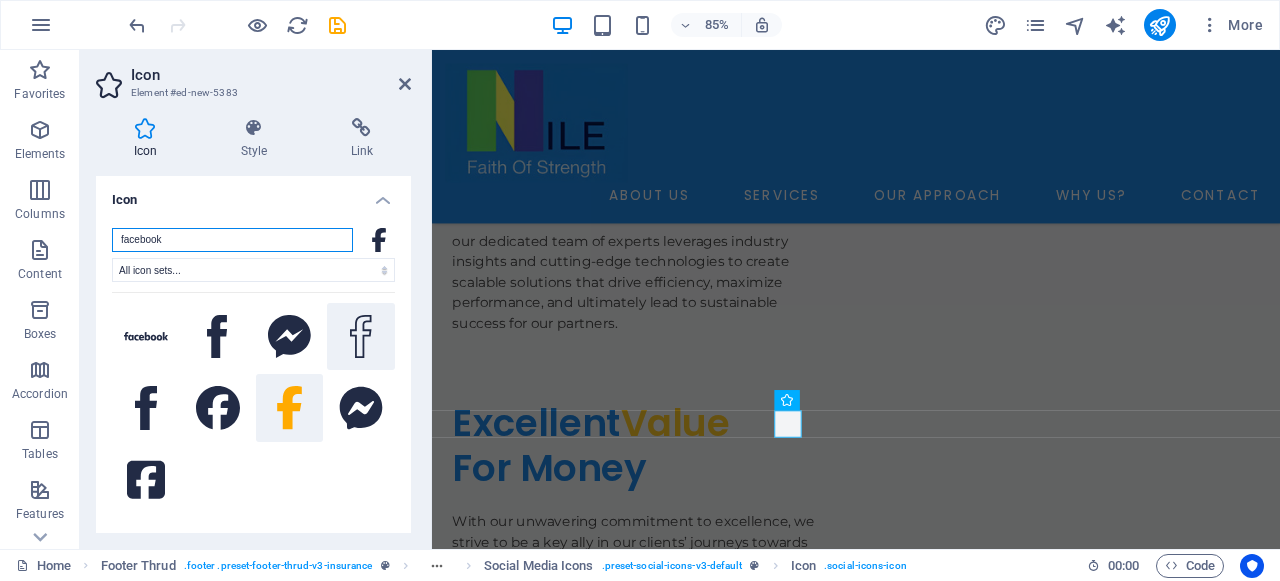 scroll, scrollTop: 6273, scrollLeft: 0, axis: vertical 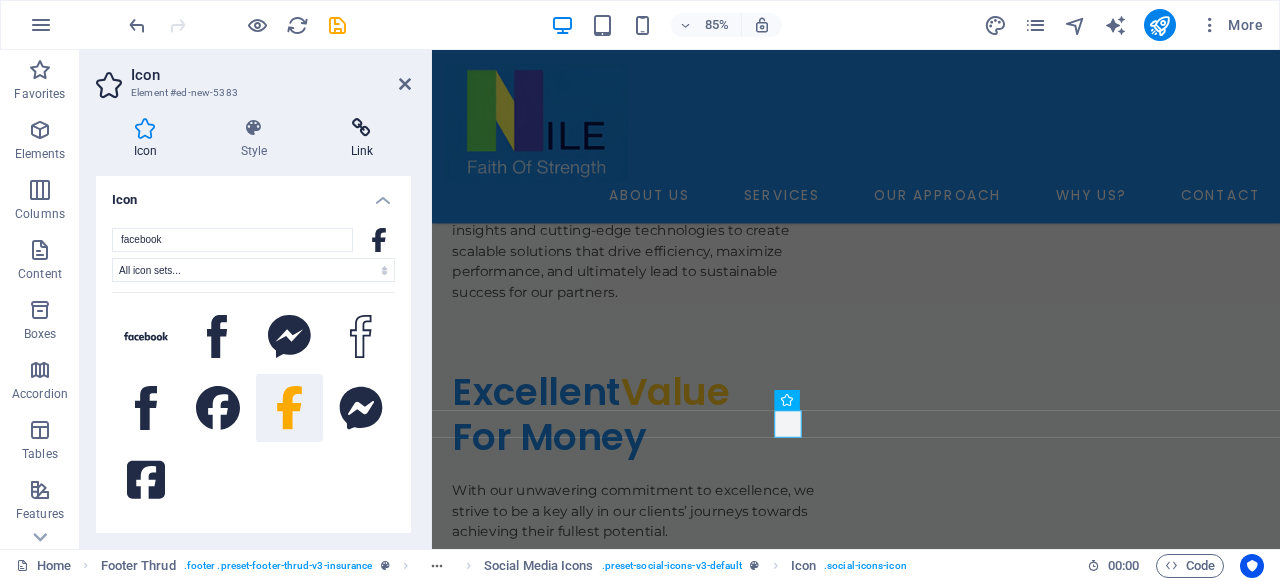 click at bounding box center (362, 128) 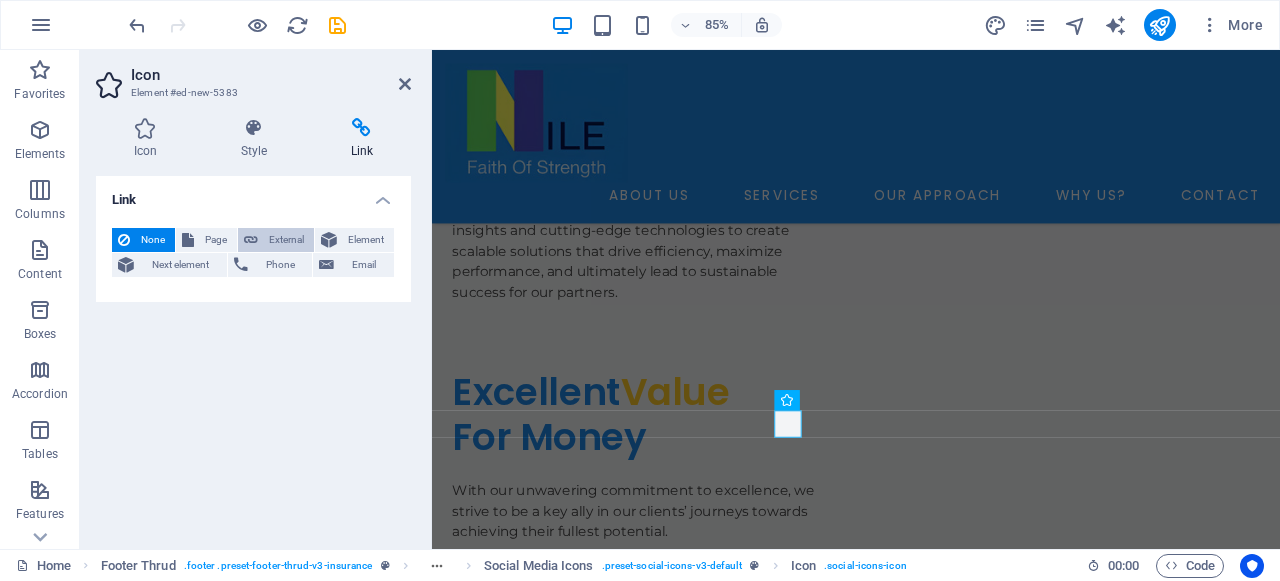 click on "External" at bounding box center (286, 240) 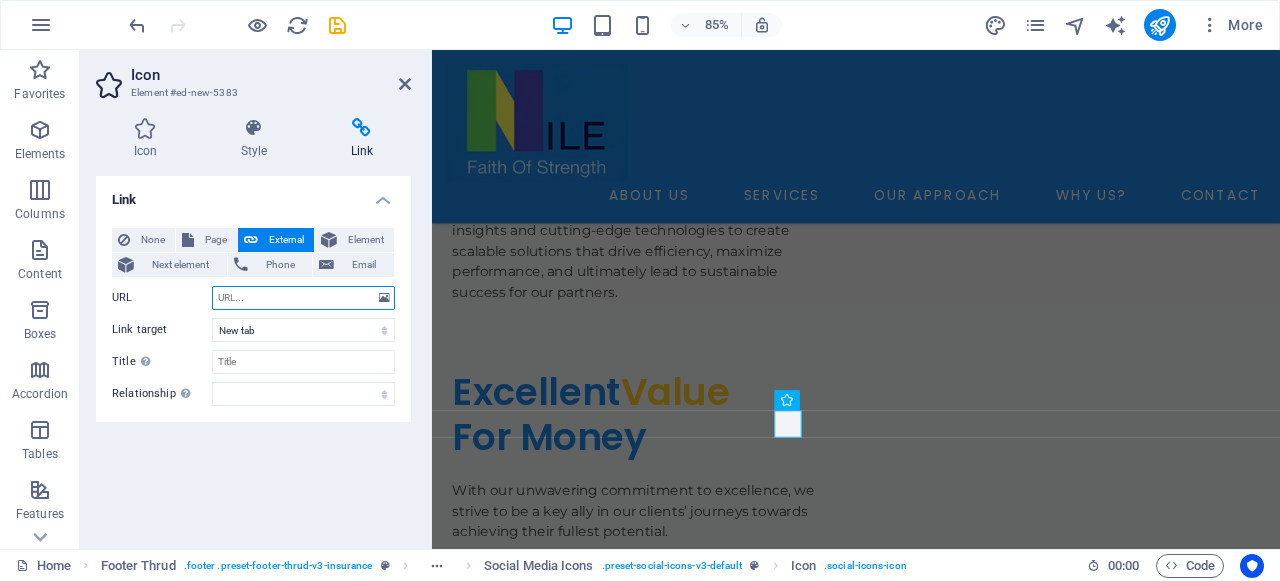 paste on "https://www.facebook.com/profile.php?id=61578675268002" 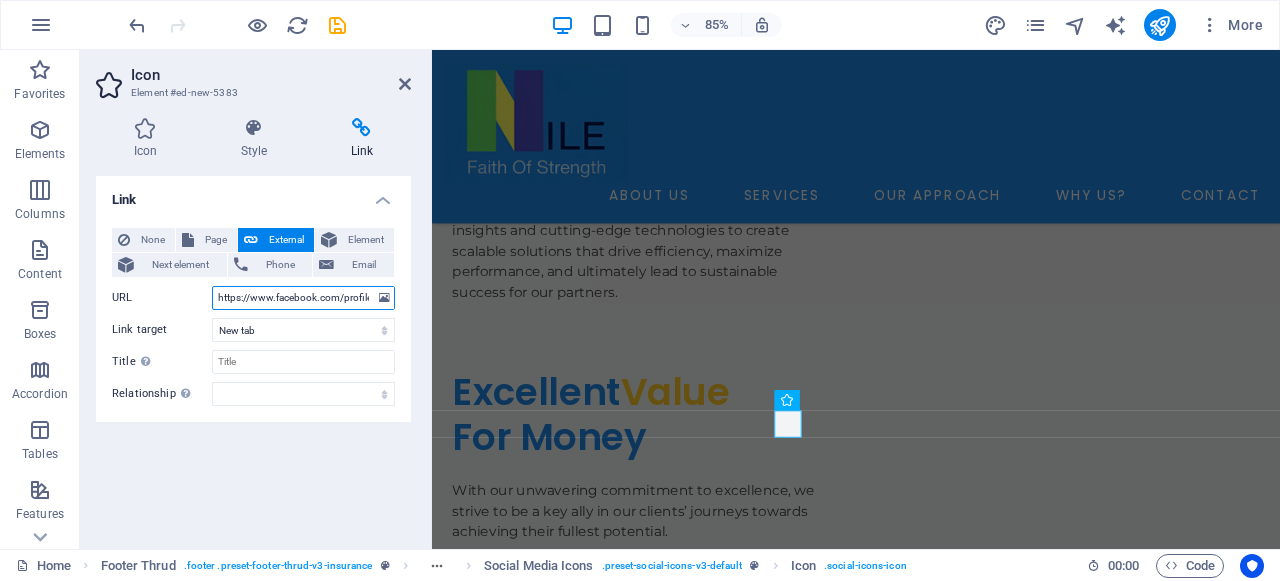 scroll, scrollTop: 0, scrollLeft: 118, axis: horizontal 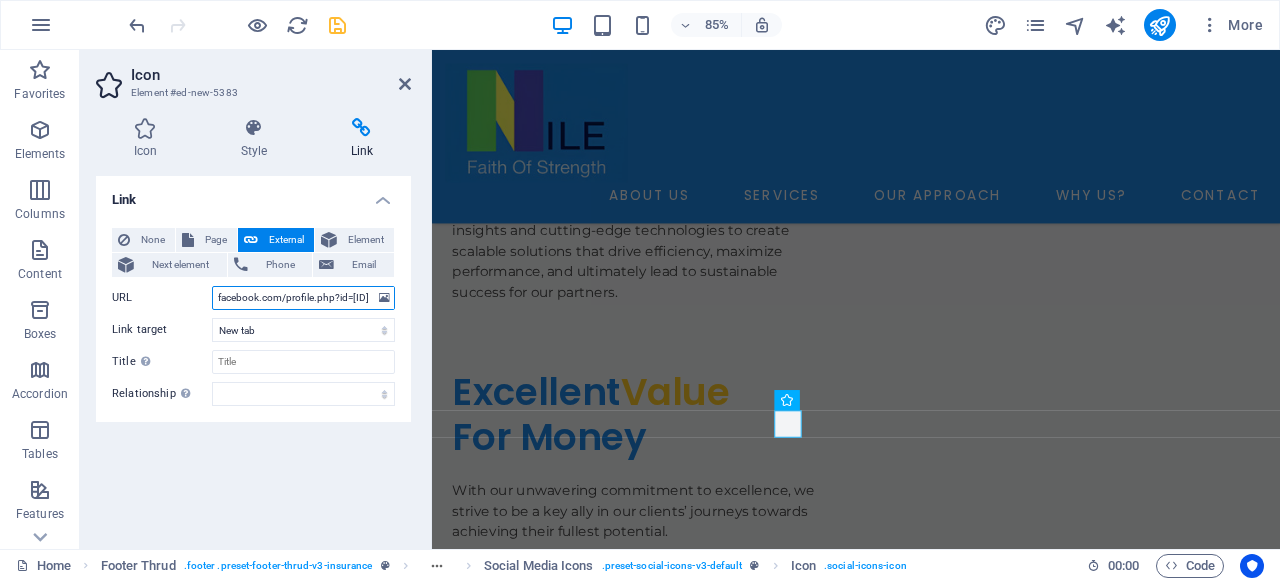 type on "https://www.facebook.com/profile.php?id=61578675268002" 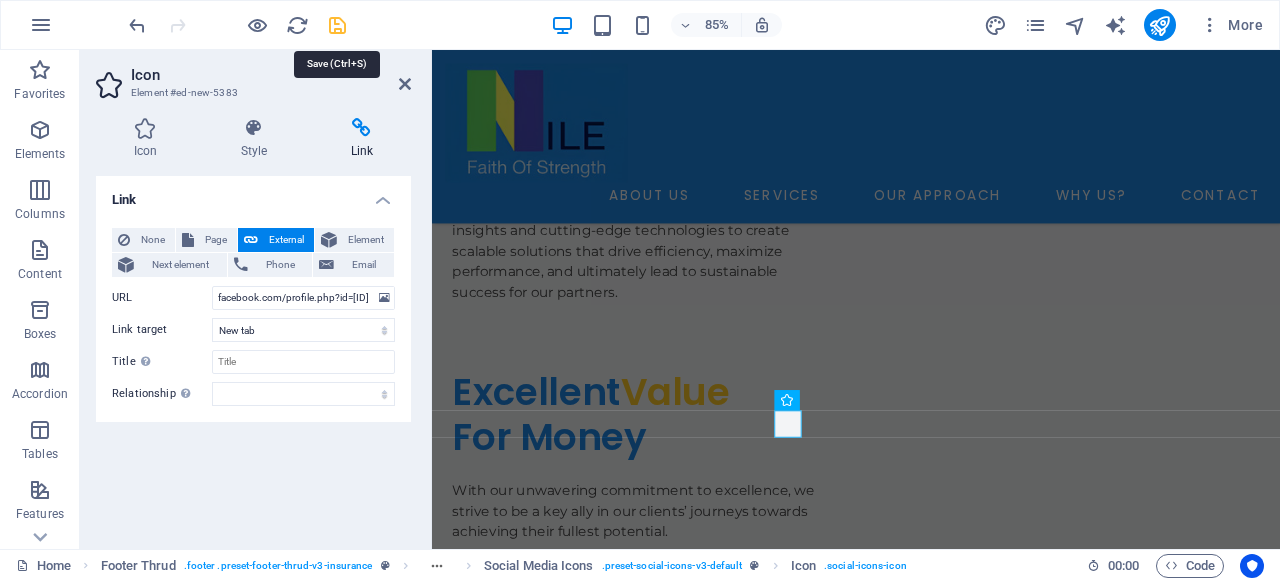 click at bounding box center [337, 25] 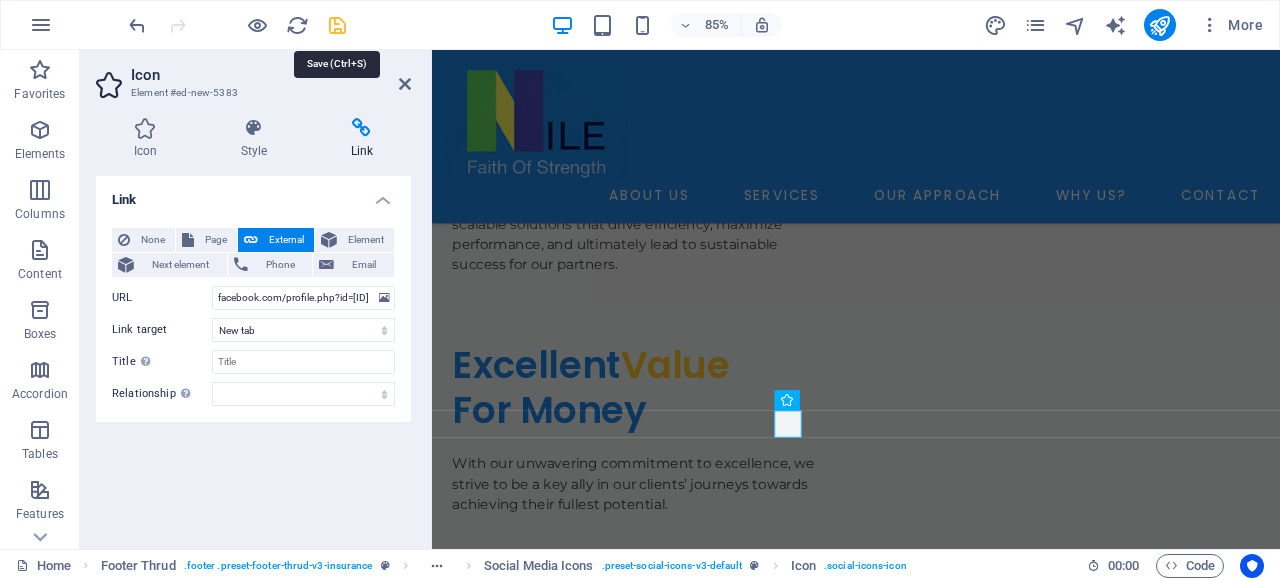 scroll, scrollTop: 0, scrollLeft: 0, axis: both 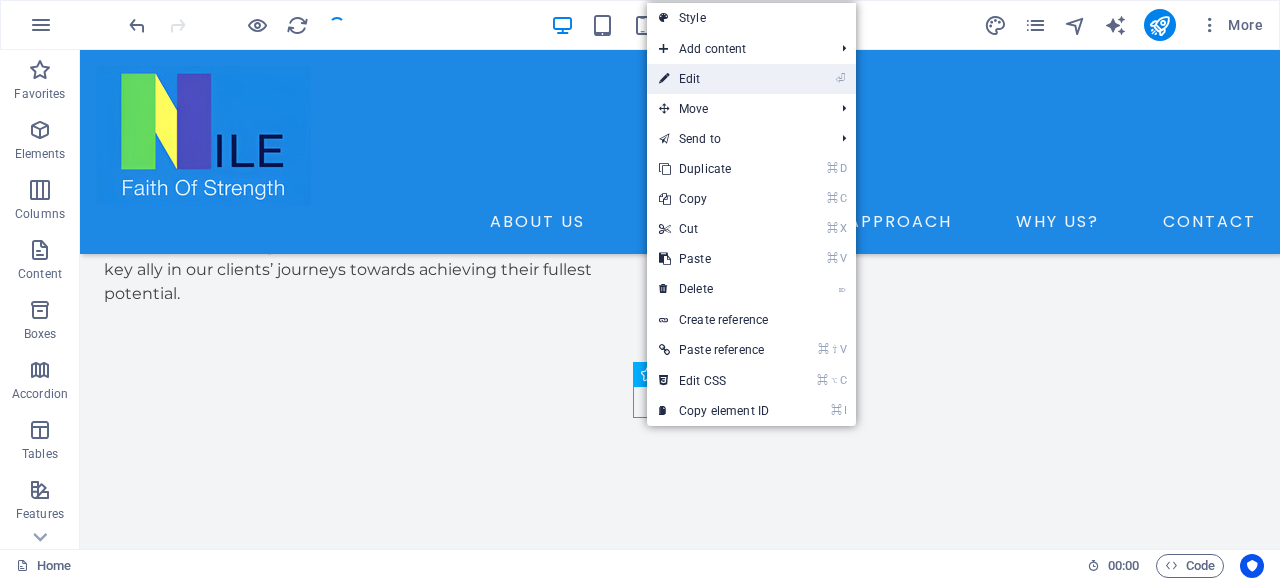 click on "⏎  Edit" at bounding box center (714, 79) 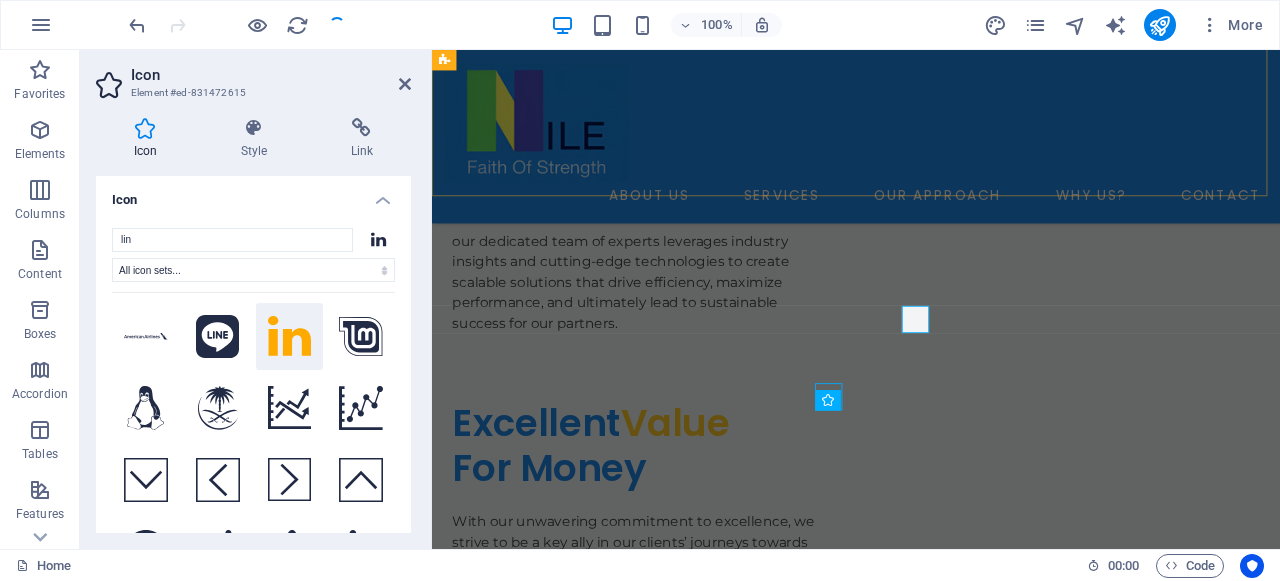 scroll, scrollTop: 6273, scrollLeft: 0, axis: vertical 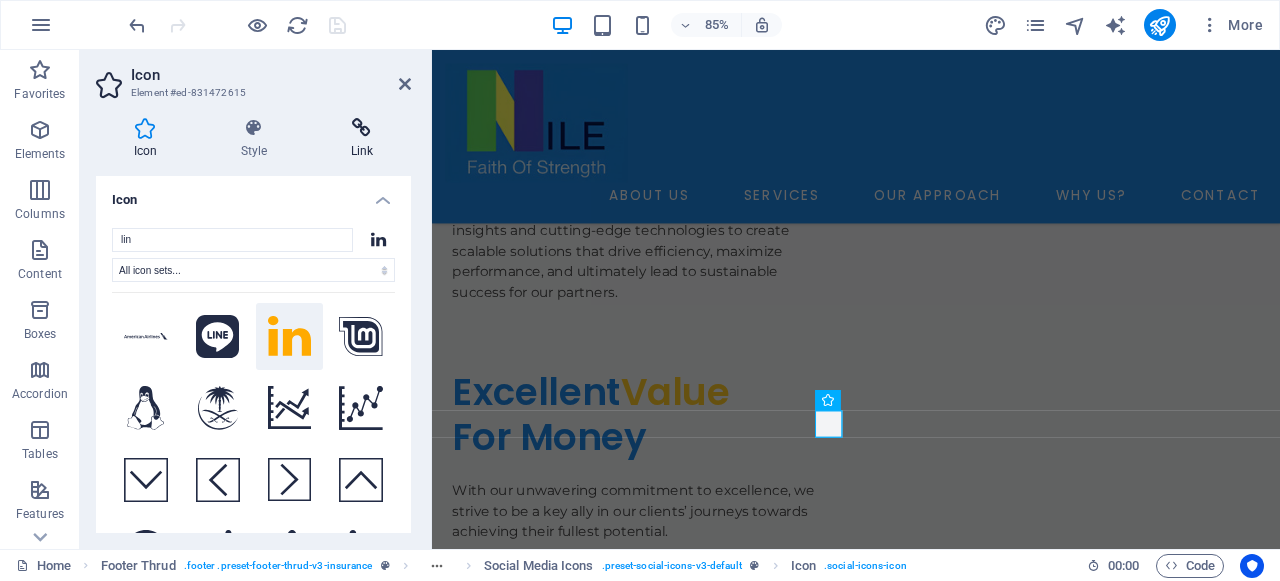 click on "Link" at bounding box center [362, 139] 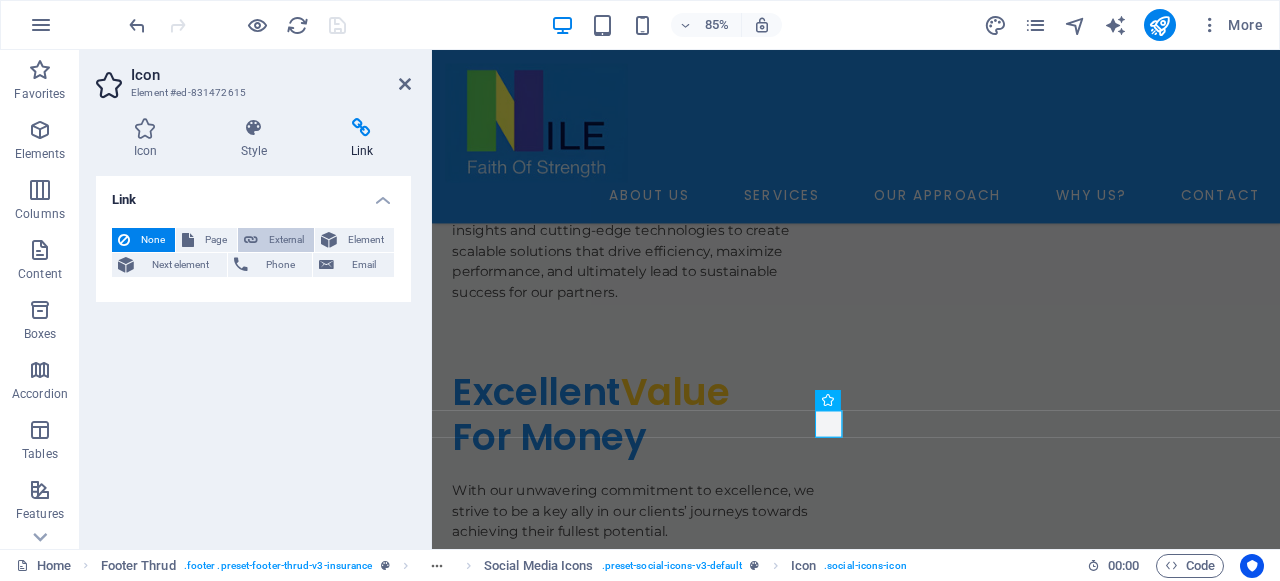 click on "External" at bounding box center (286, 240) 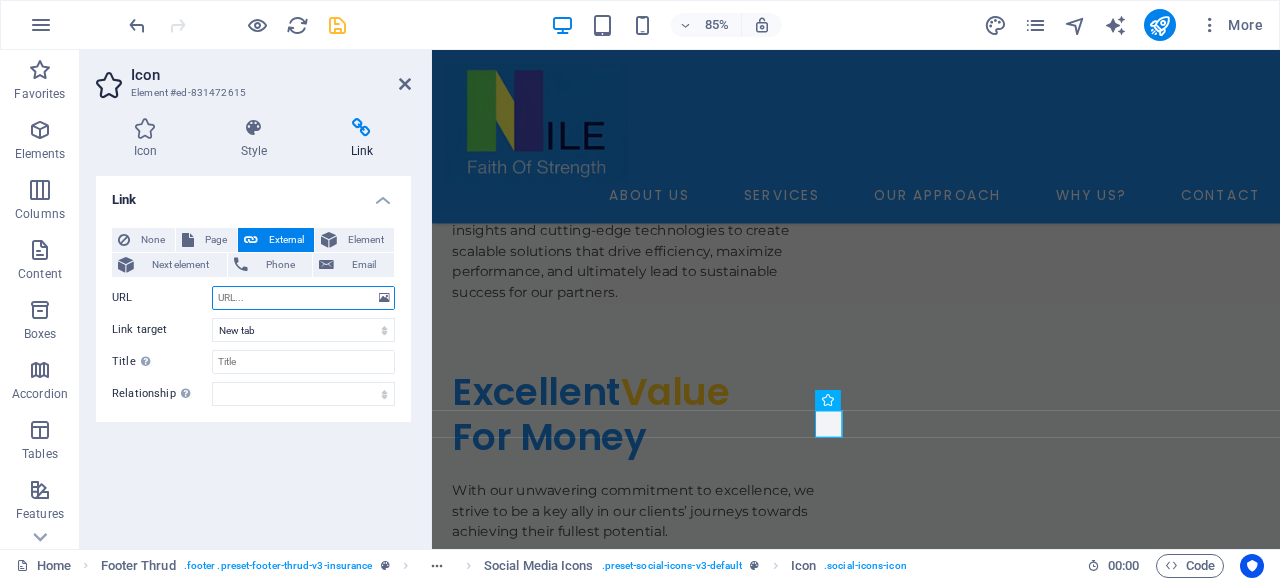 paste on "https://www.linkedin.com/in/nile-manflow-services-2b5453378/?lipi=urn%3Ali%3Apage%3Ad_flagship3_feed%3BK8xDs2GfRCuD6gqklnaWrw%3D%3D" 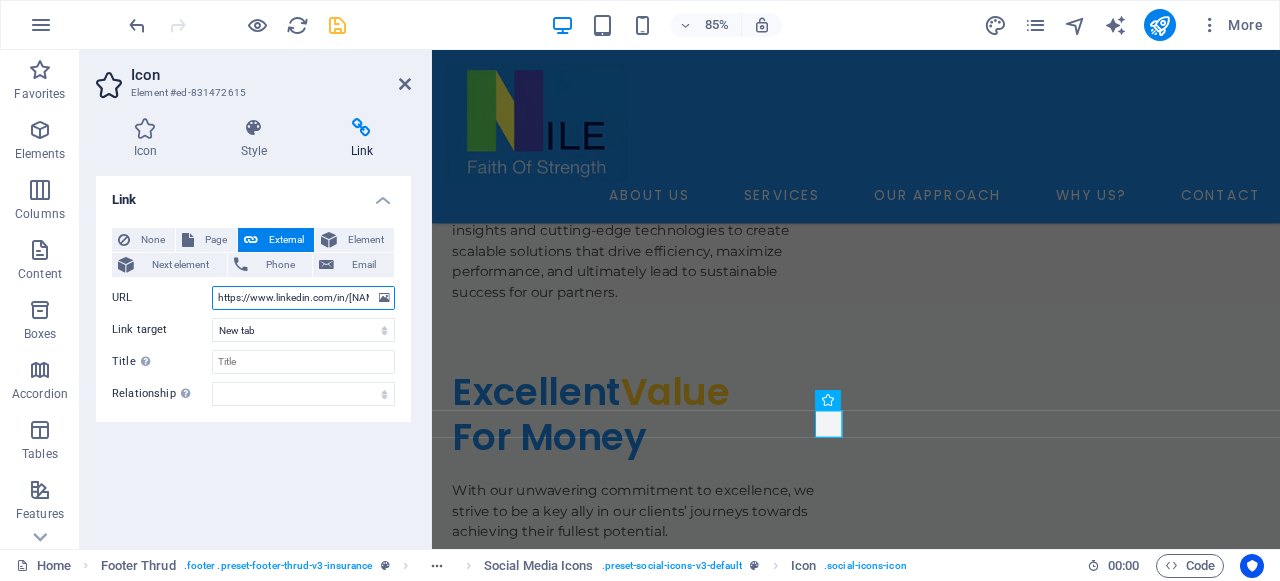 scroll, scrollTop: 0, scrollLeft: 513, axis: horizontal 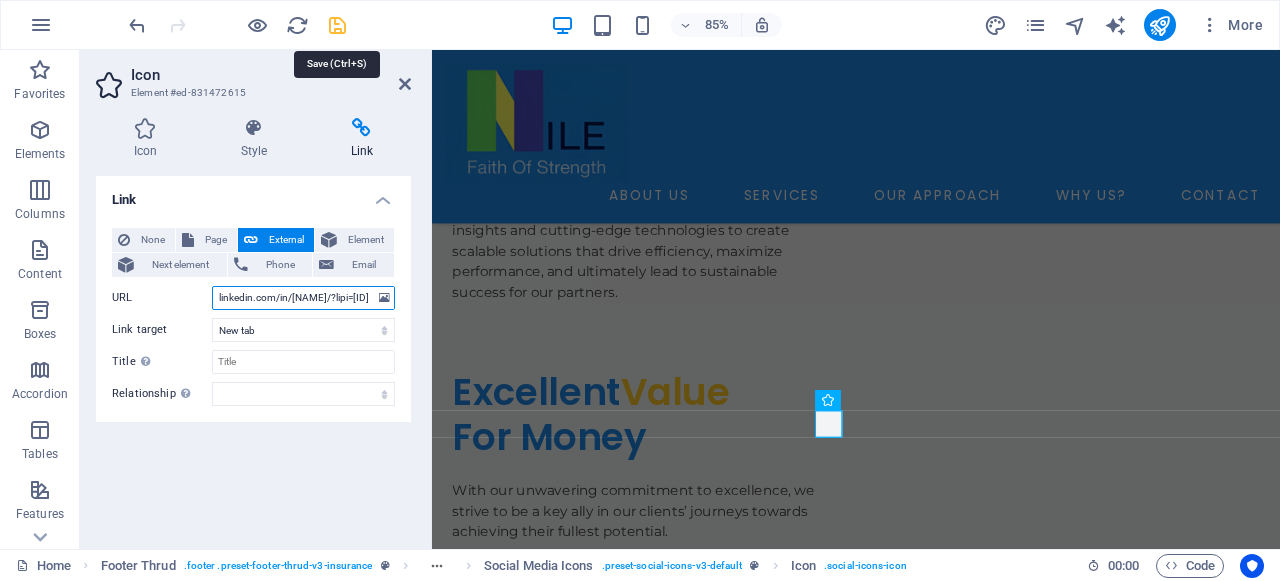 type on "https://www.linkedin.com/in/nile-manflow-services-2b5453378/?lipi=urn%3Ali%3Apage%3Ad_flagship3_feed%3BK8xDs2GfRCuD6gqklnaWrw%3D%3D" 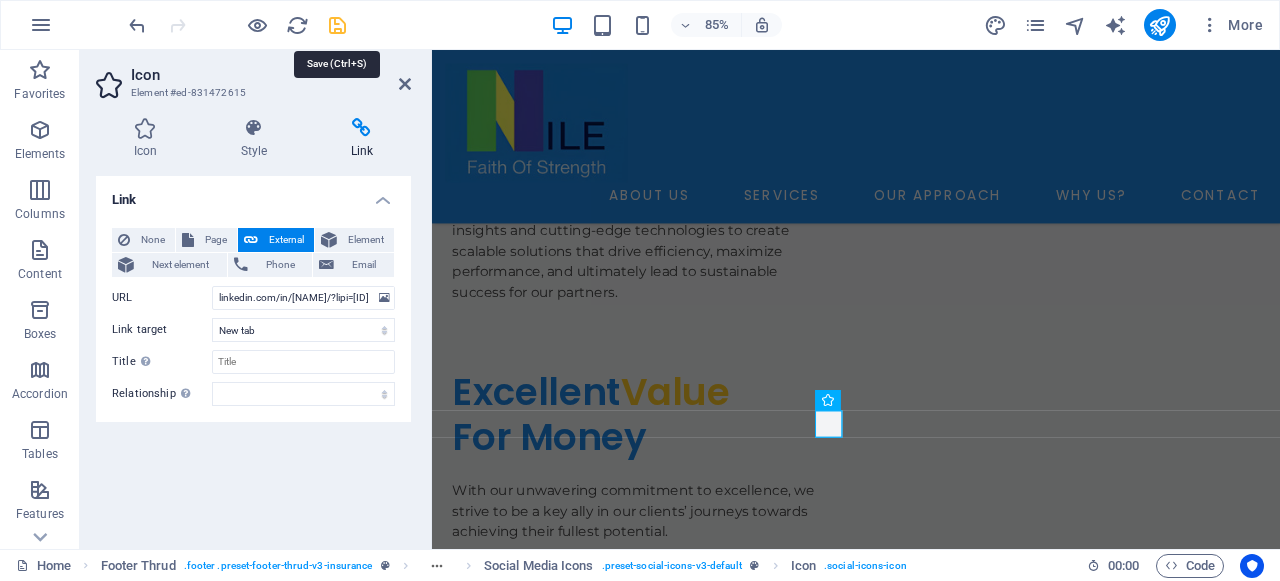 scroll, scrollTop: 0, scrollLeft: 0, axis: both 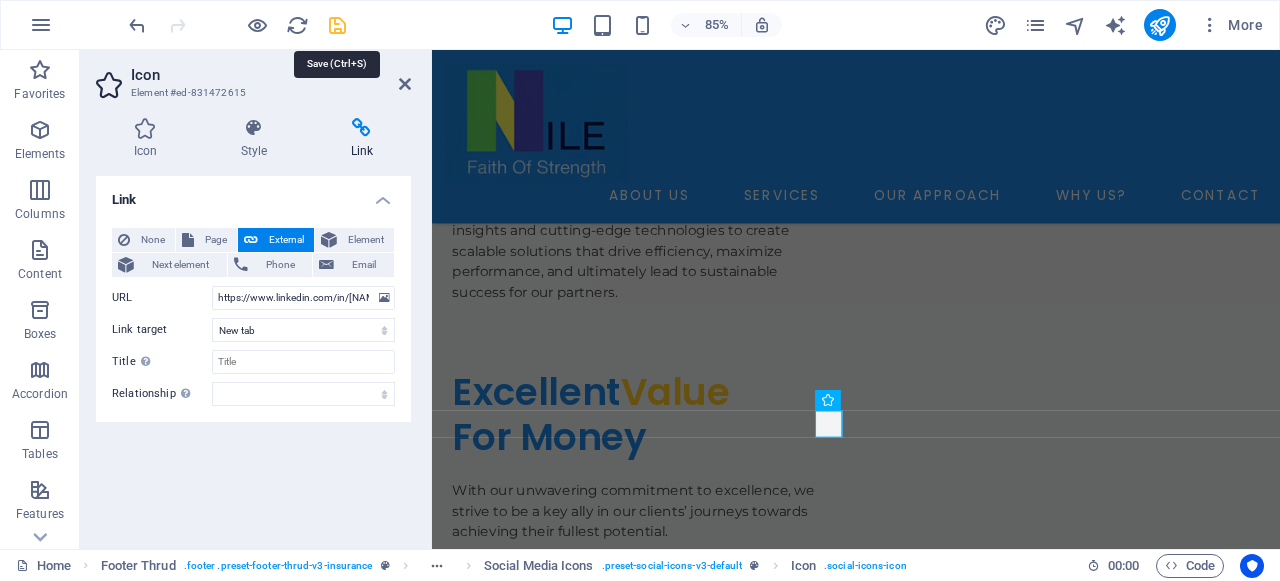 click at bounding box center (337, 25) 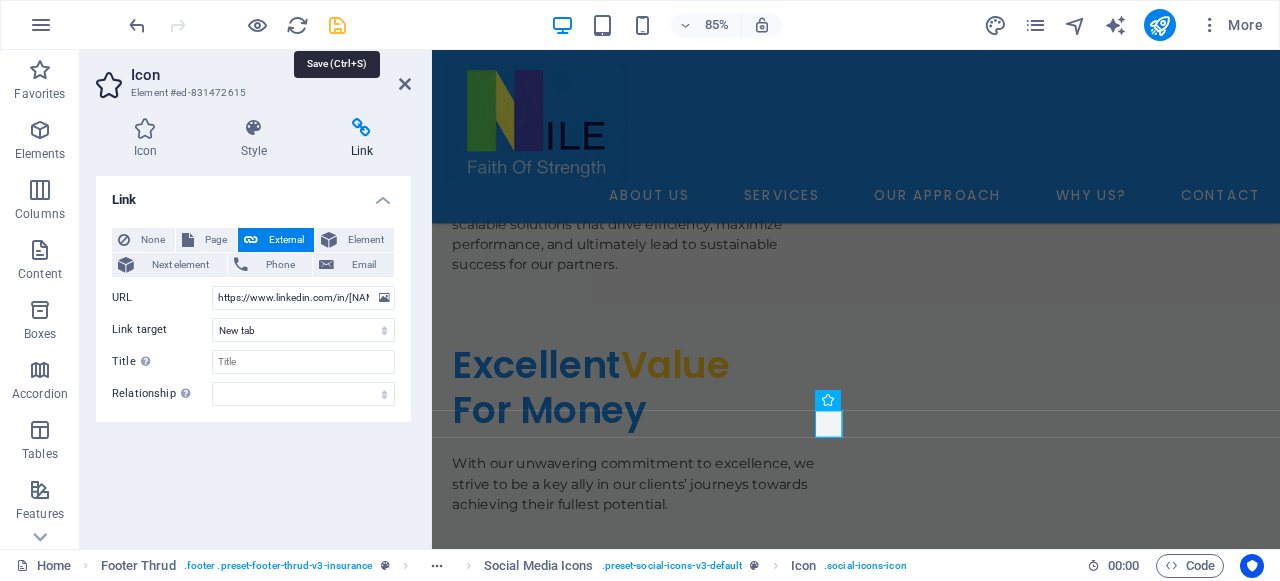 scroll, scrollTop: 6237, scrollLeft: 0, axis: vertical 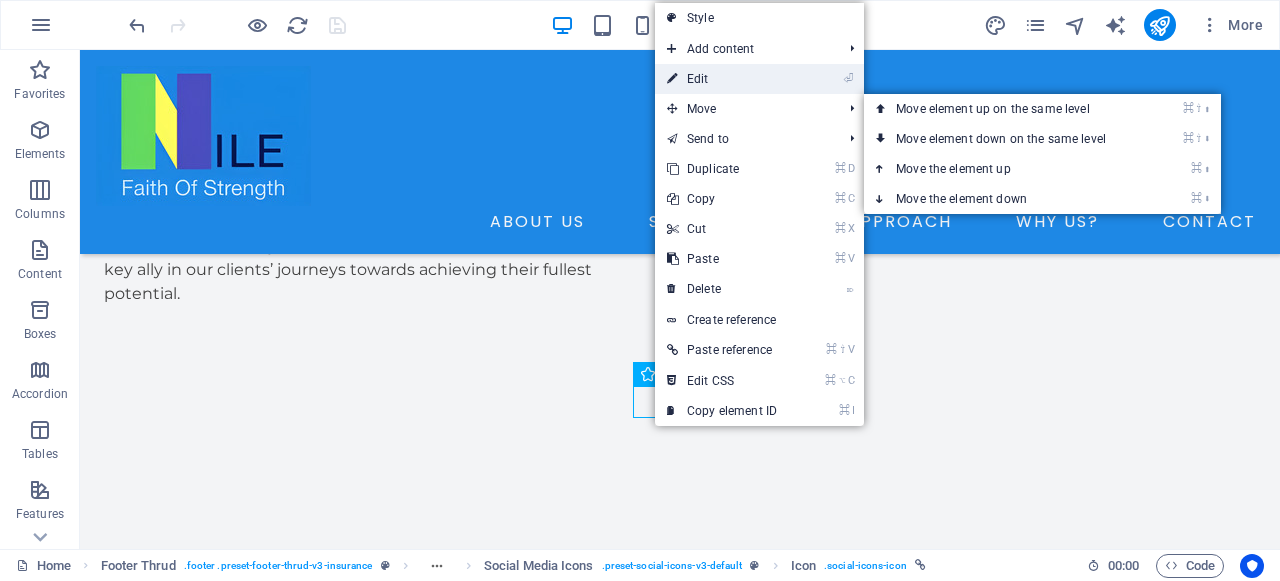 click on "⏎  Edit" at bounding box center (722, 79) 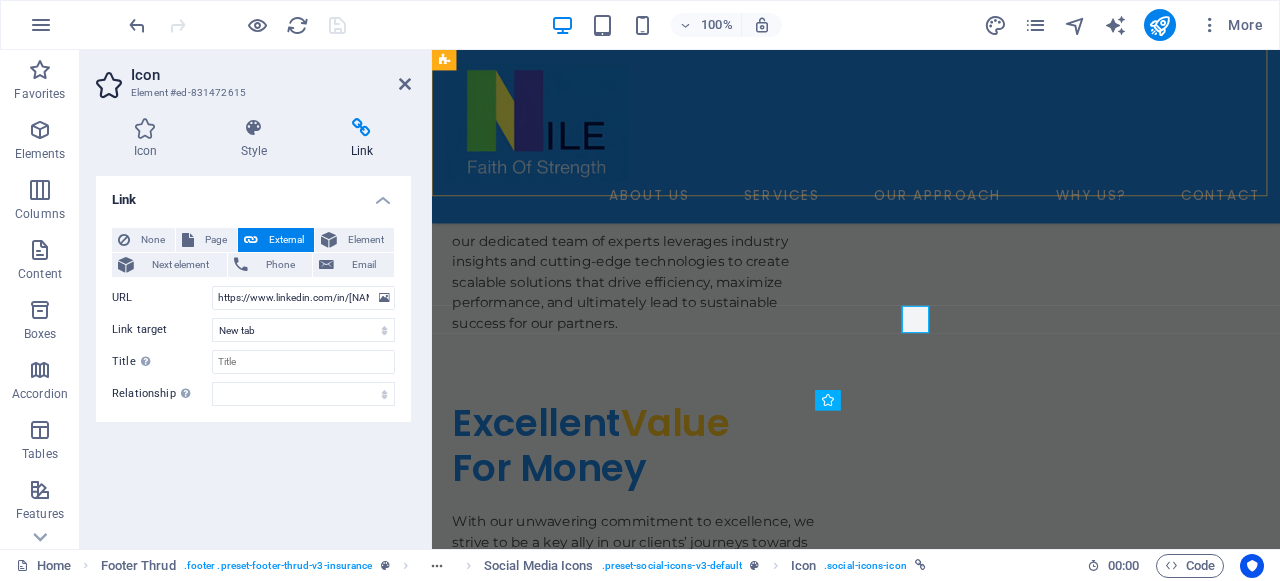 scroll, scrollTop: 6273, scrollLeft: 0, axis: vertical 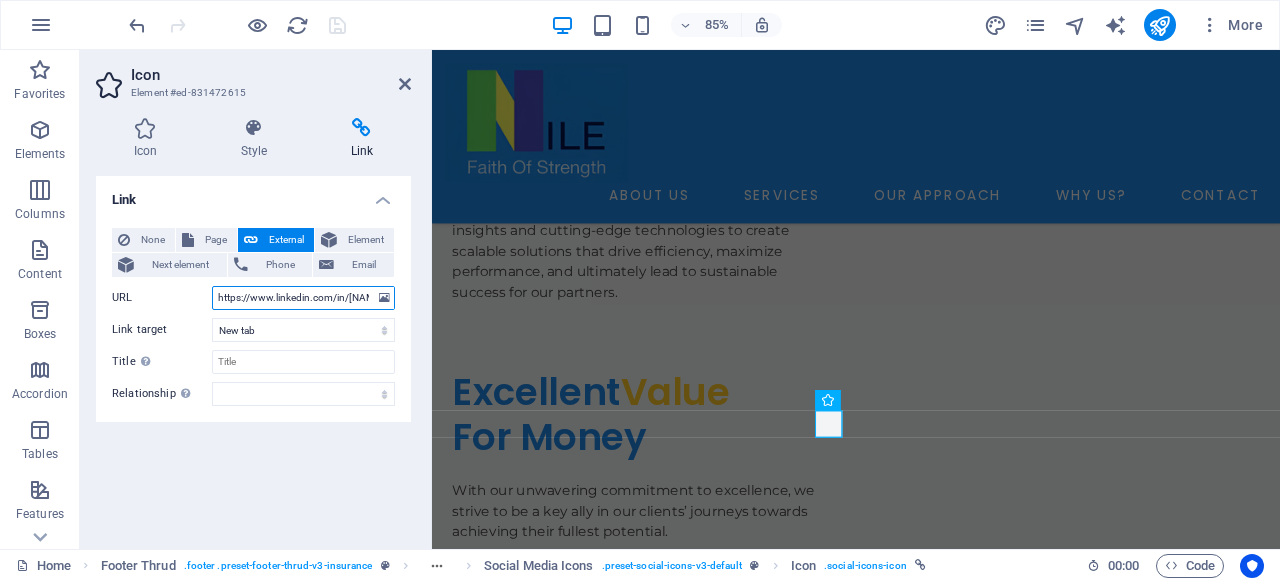 click on "https://www.linkedin.com/in/nile-manflow-services-2b5453378/?lipi=urn%3Ali%3Apage%3Ad_flagship3_feed%3BK8xDs2GfRCuD6gqklnaWrw%3D%3D" at bounding box center (303, 298) 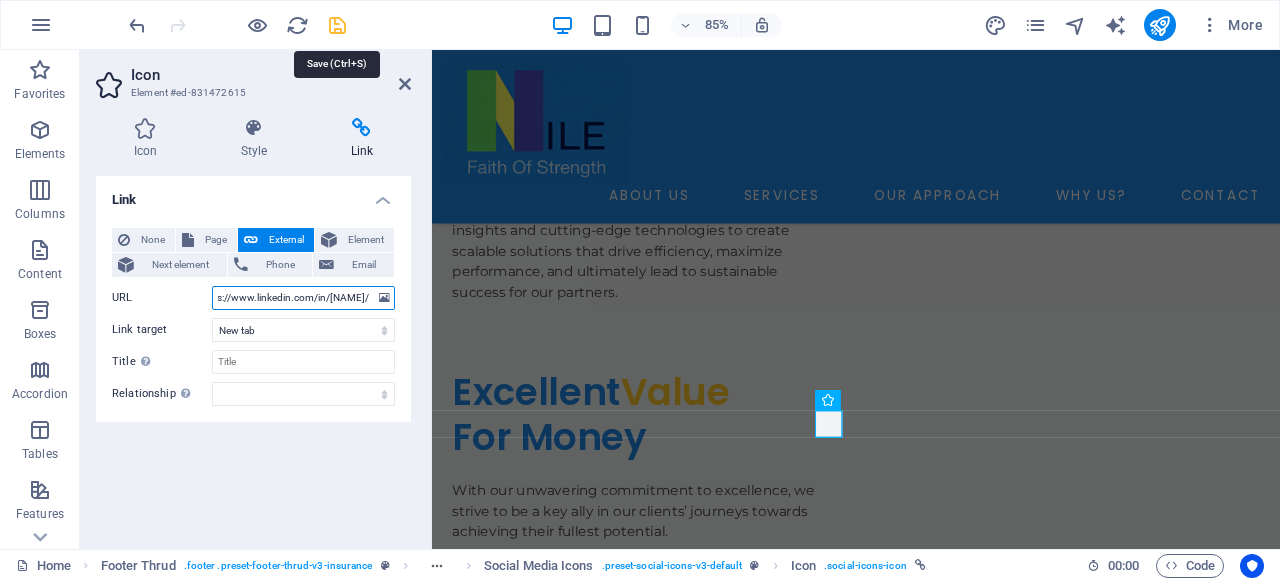 type on "https://www.linkedin.com/in/nile-manflow-services-2b5453378/" 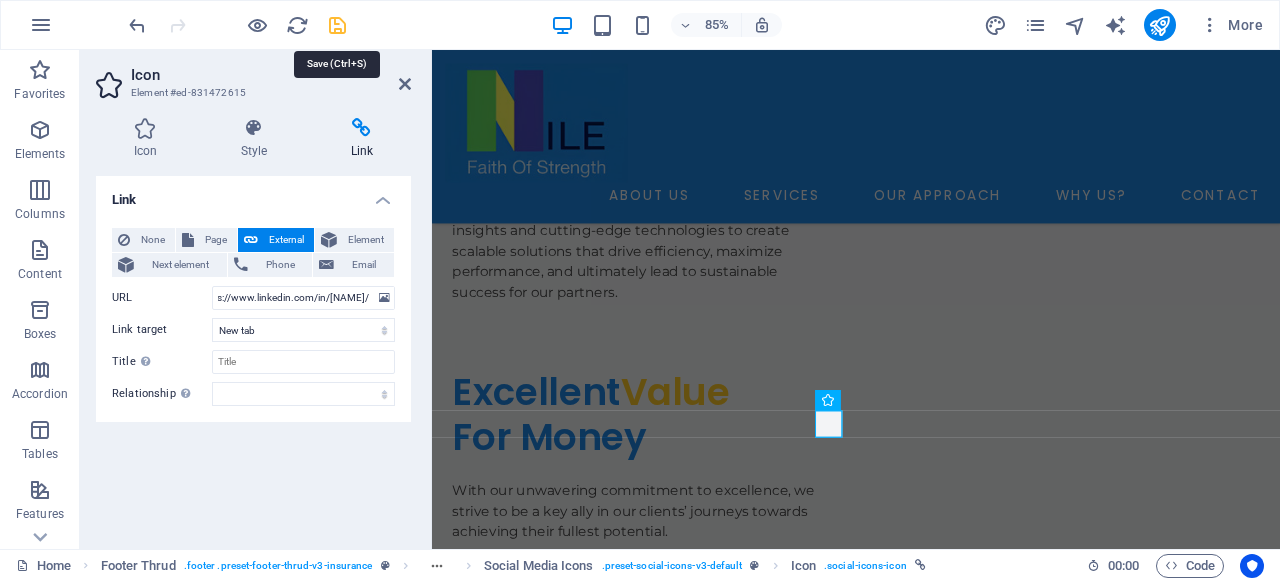 click at bounding box center [337, 25] 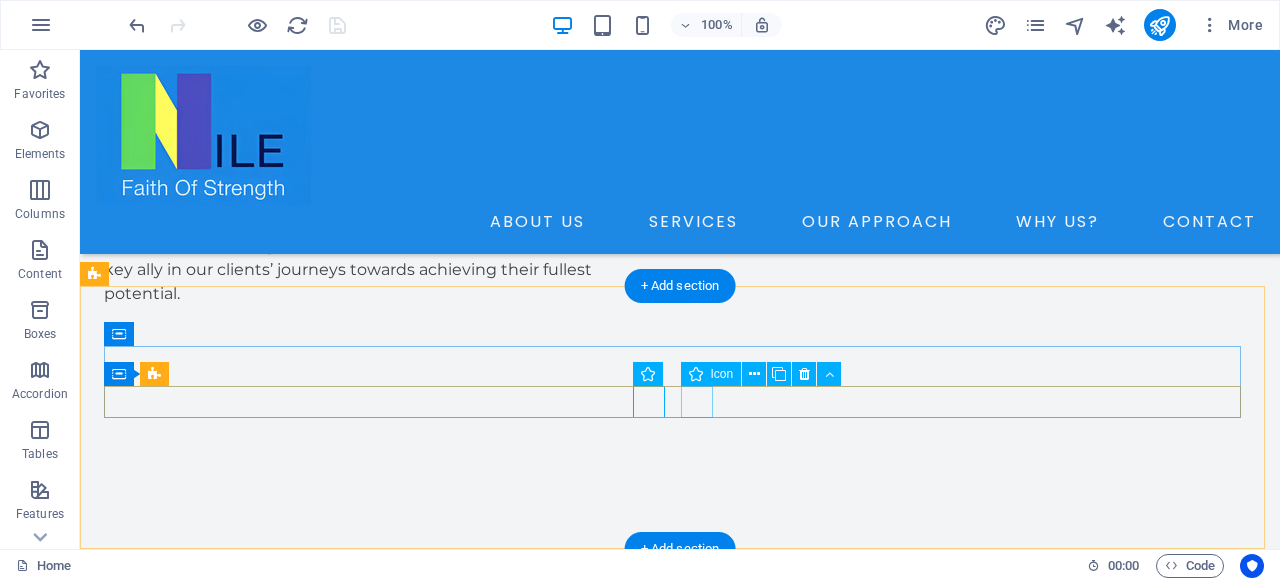 click at bounding box center [680, 3165] 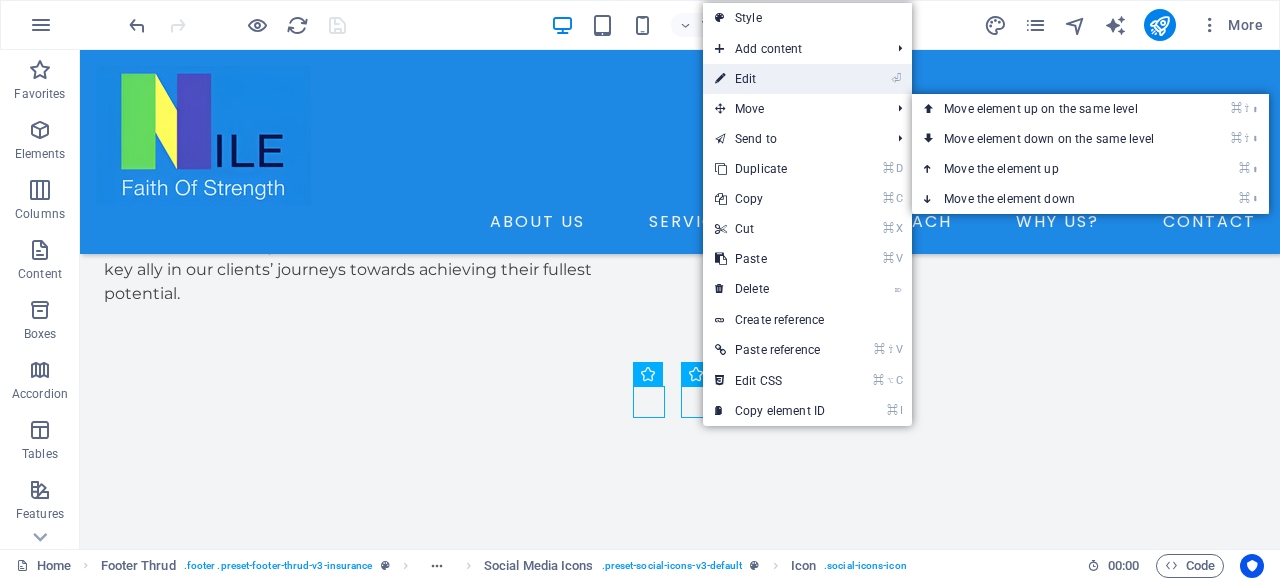 click on "⏎  Edit" at bounding box center [770, 79] 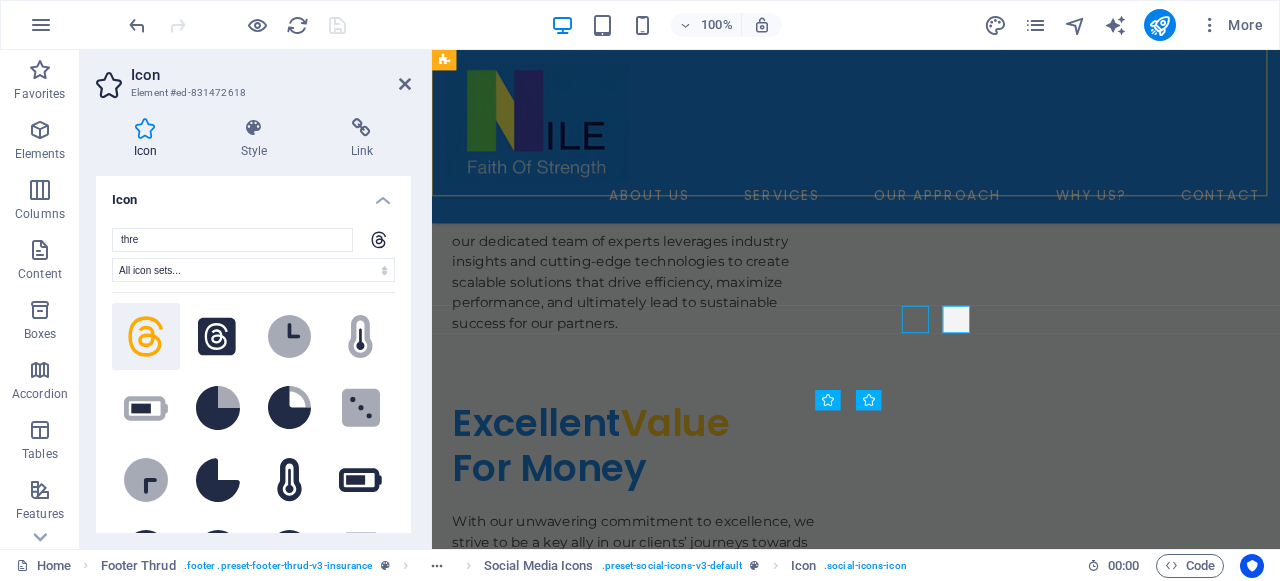 scroll, scrollTop: 6273, scrollLeft: 0, axis: vertical 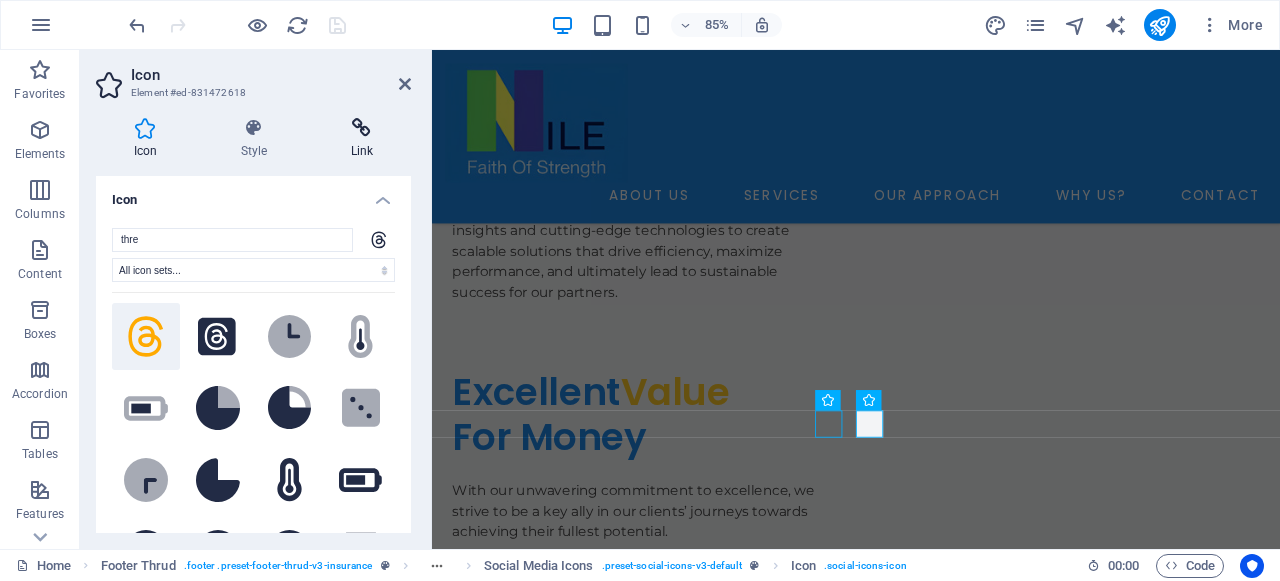 click at bounding box center [362, 128] 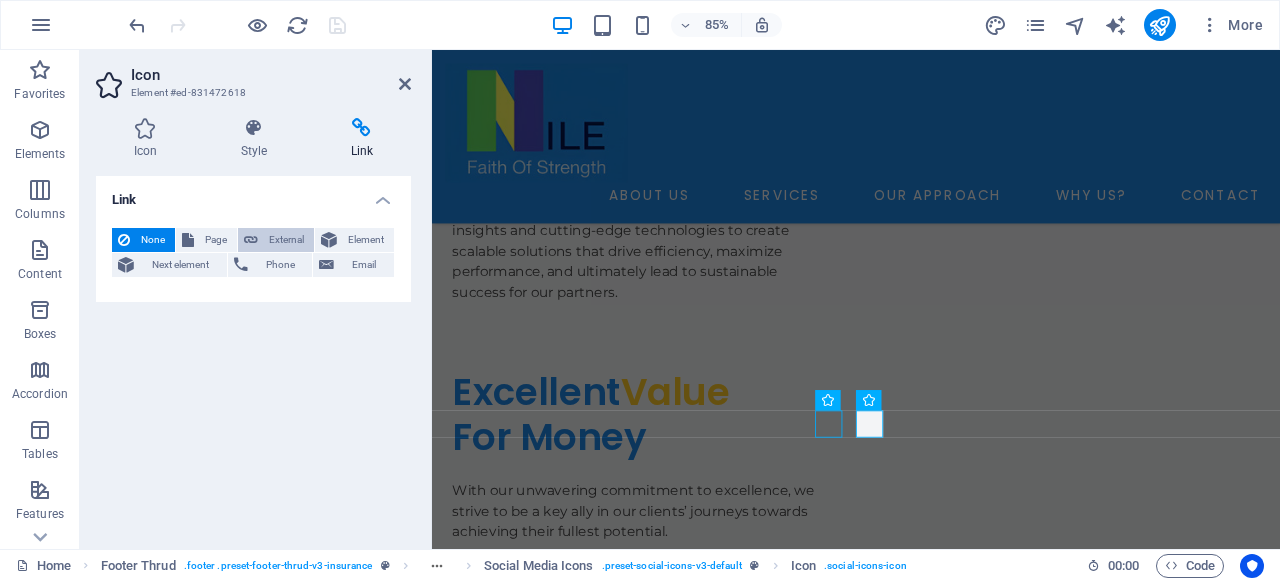 click on "External" at bounding box center [286, 240] 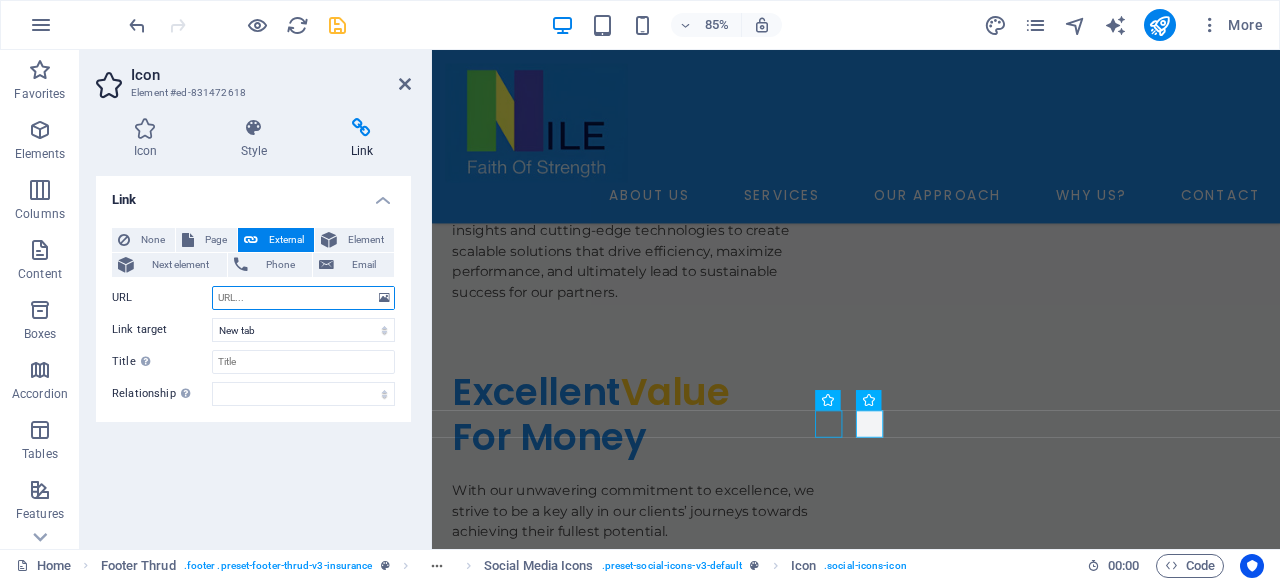 paste on "https://www.threads.com/@nilemanflowservices" 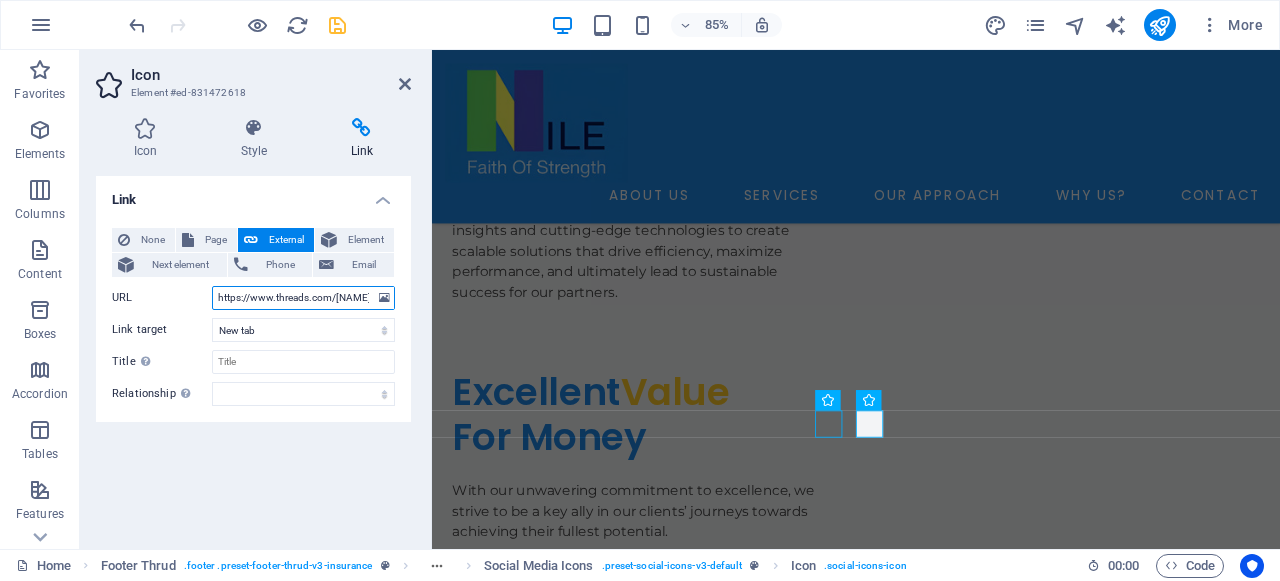 scroll, scrollTop: 0, scrollLeft: 66, axis: horizontal 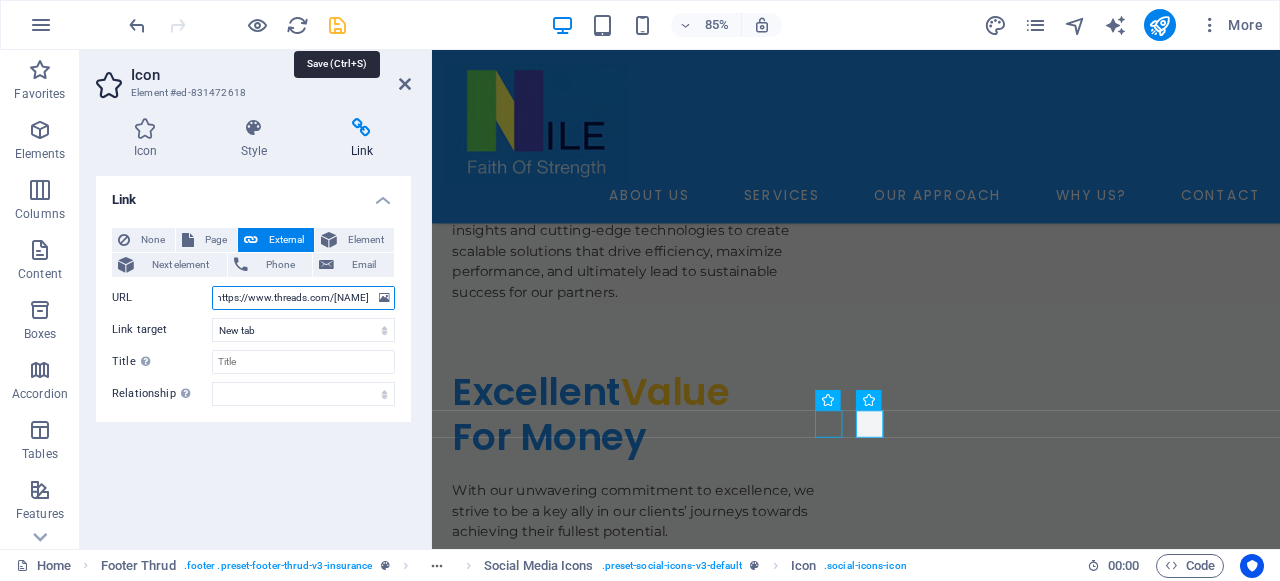 type on "https://www.threads.com/@nilemanflowservices" 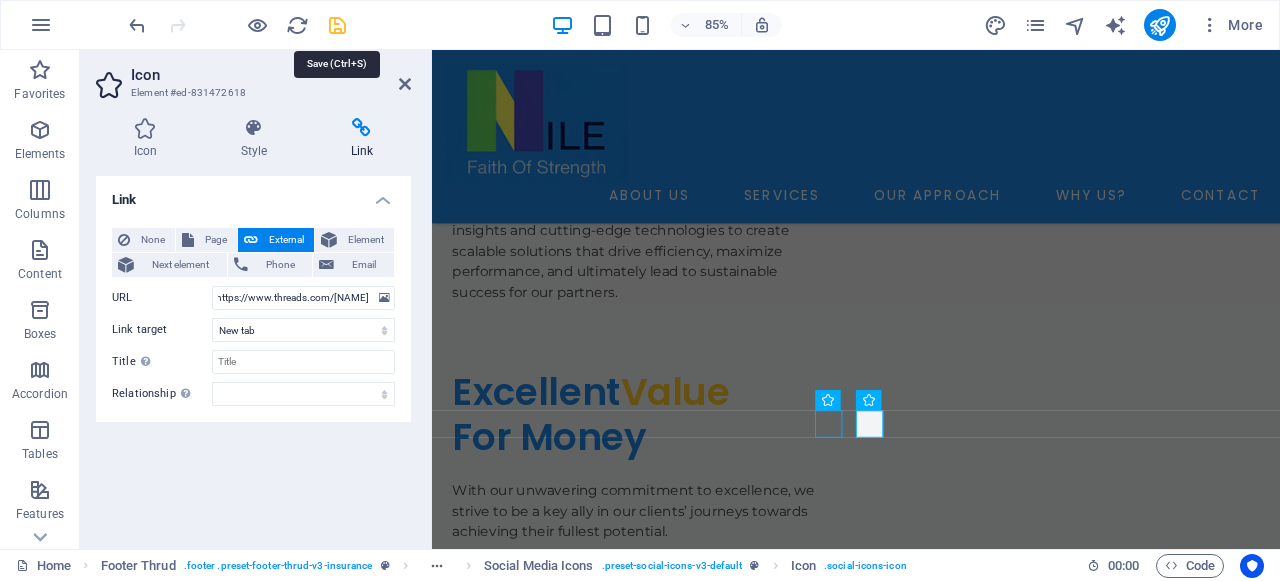click at bounding box center (337, 25) 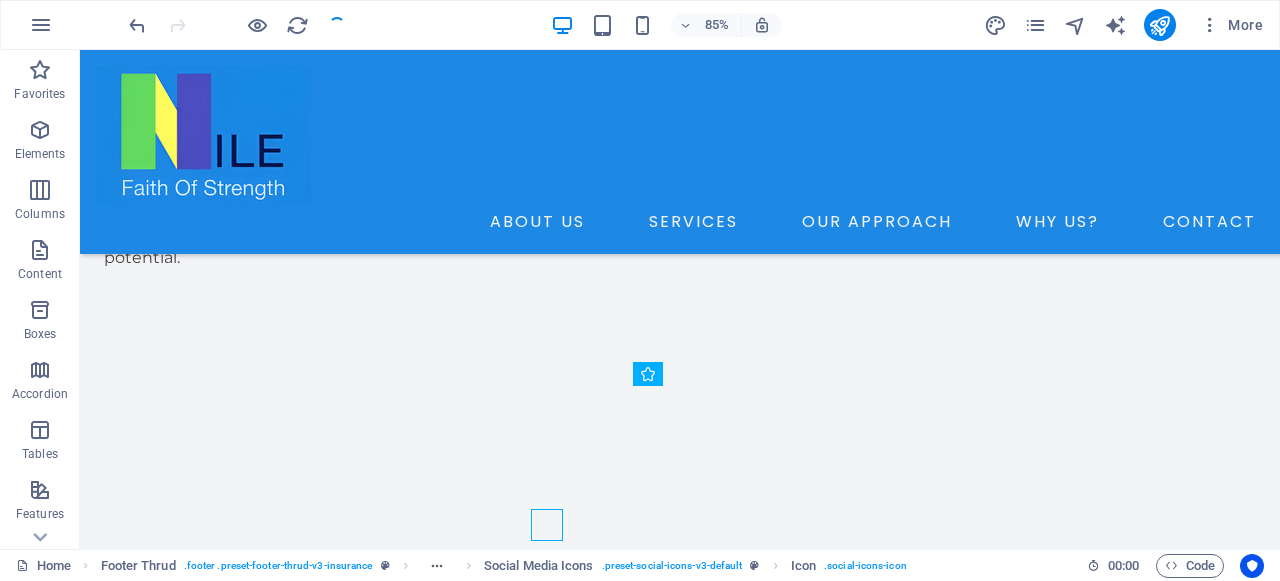 scroll, scrollTop: 6237, scrollLeft: 0, axis: vertical 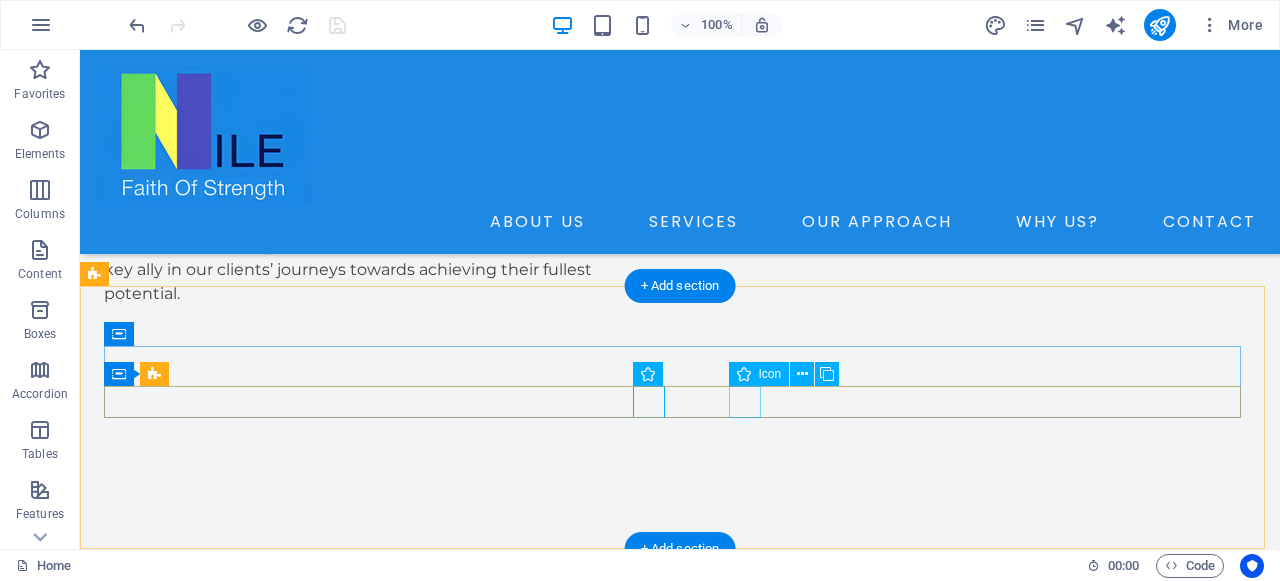 click at bounding box center [680, 3205] 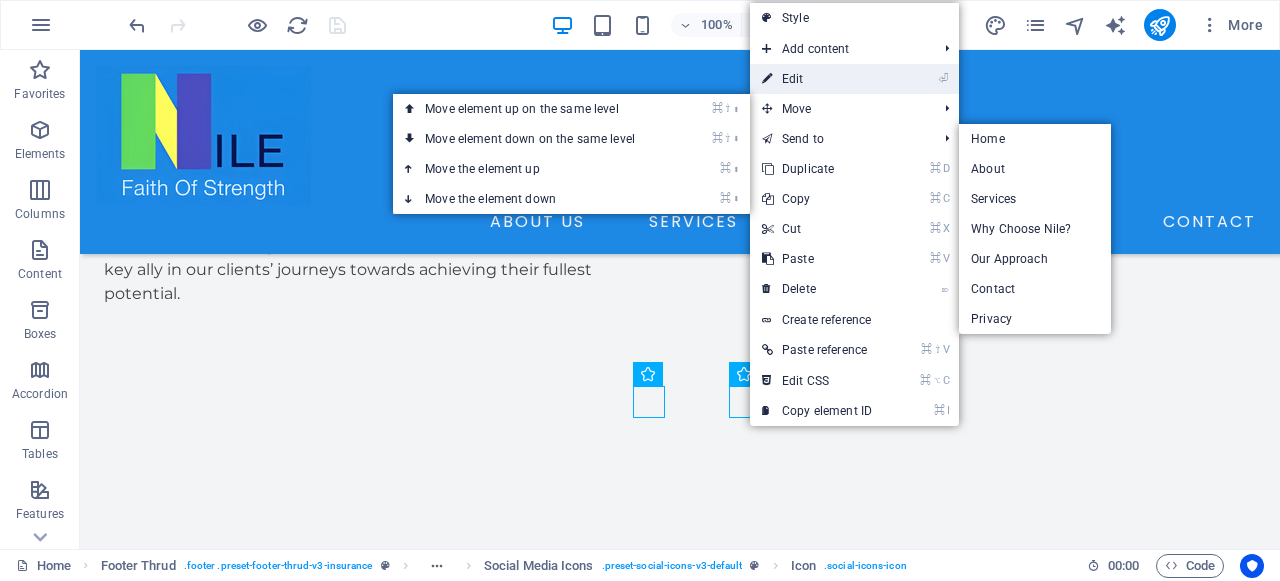 click on "⏎  Edit" at bounding box center [817, 79] 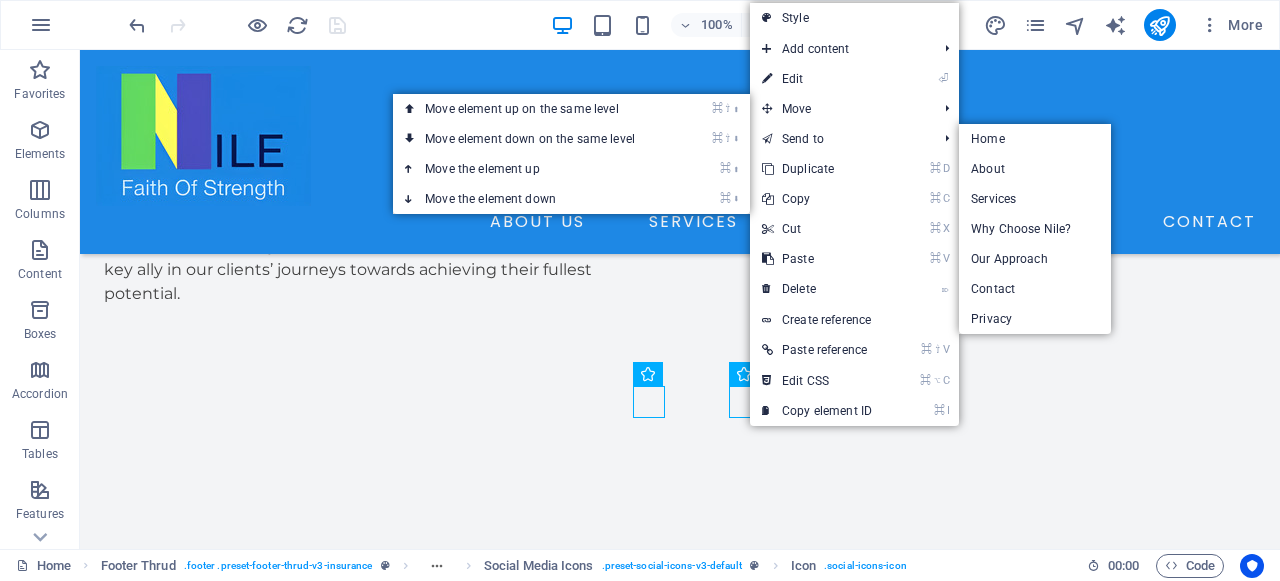 scroll, scrollTop: 6273, scrollLeft: 0, axis: vertical 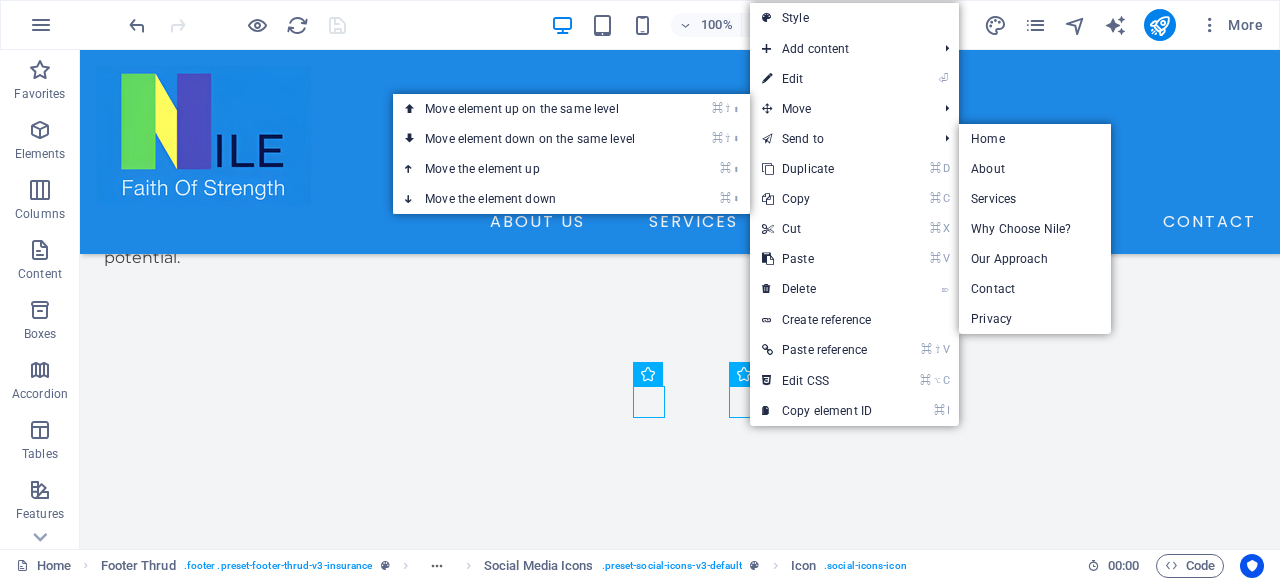 select on "xMidYMid" 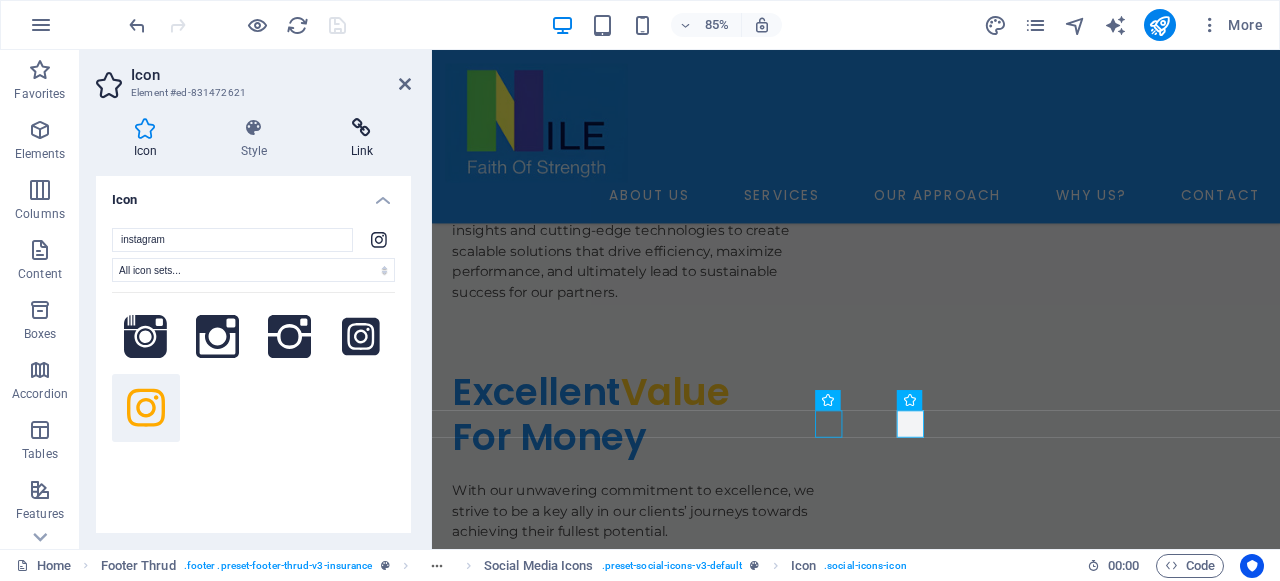 click at bounding box center [362, 128] 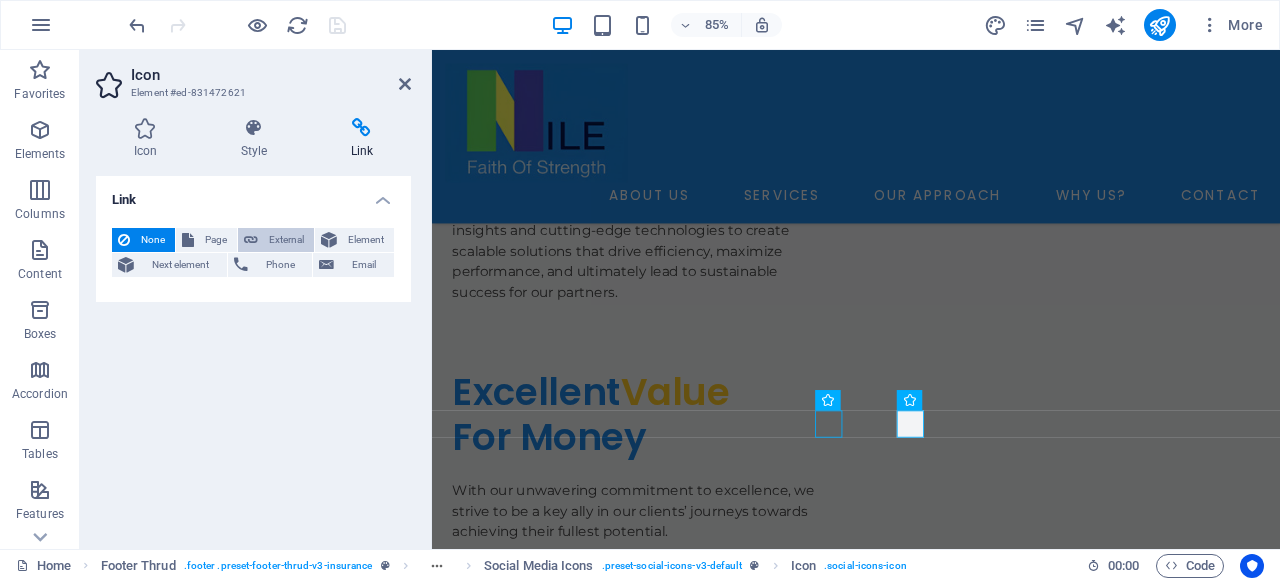 click on "External" at bounding box center (286, 240) 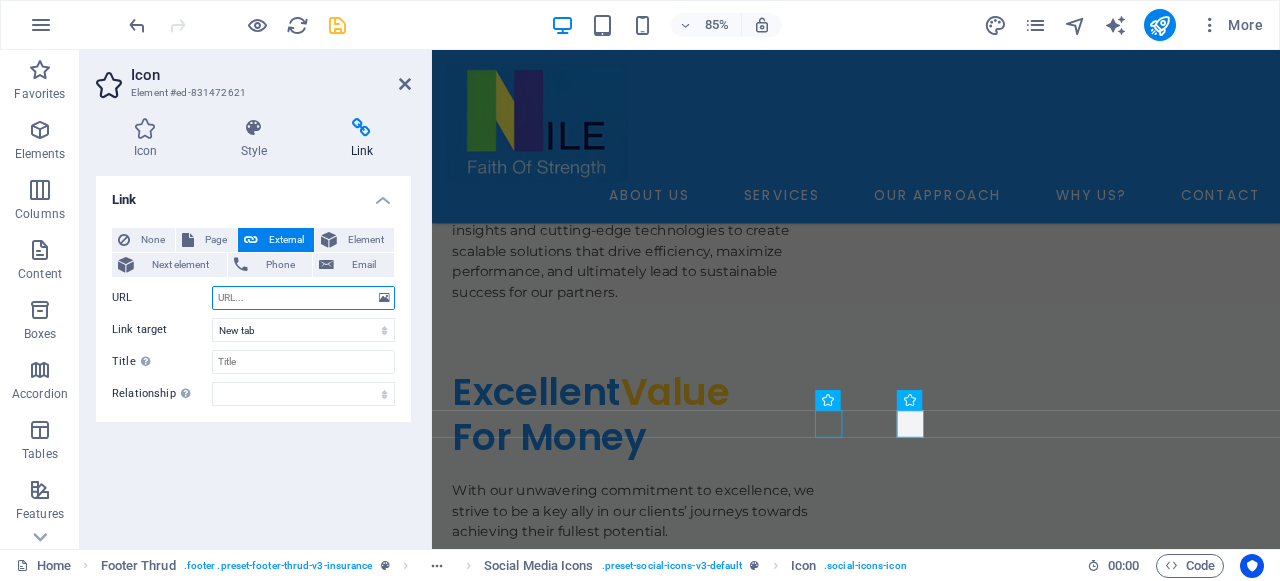 paste on "https://instagram.com/nilemanflowservices" 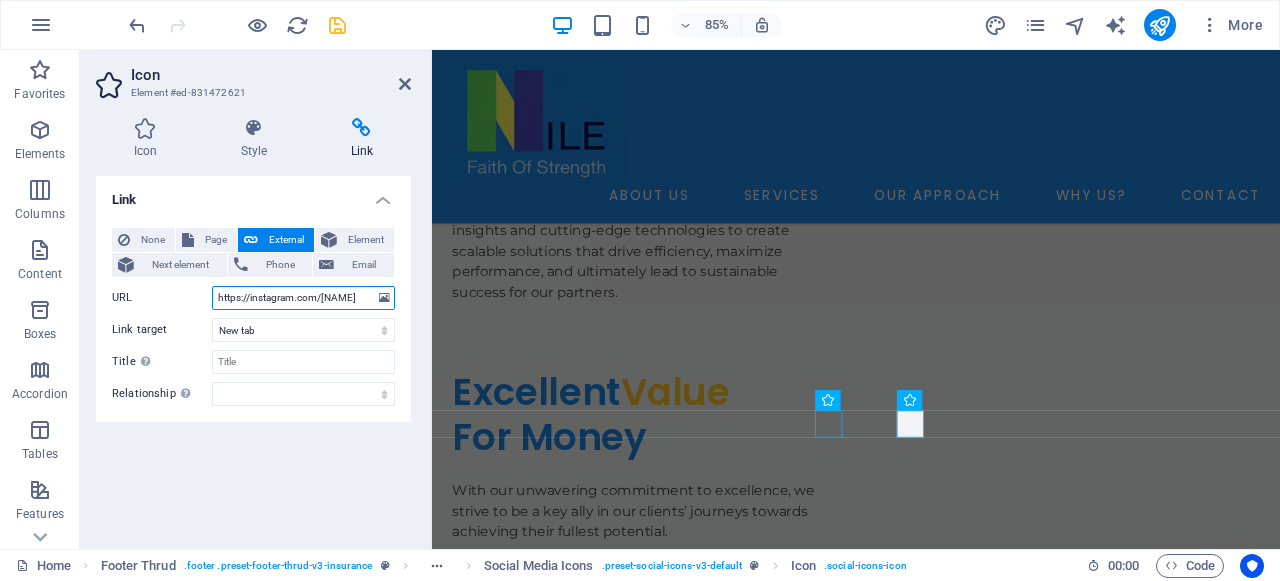 scroll, scrollTop: 0, scrollLeft: 43, axis: horizontal 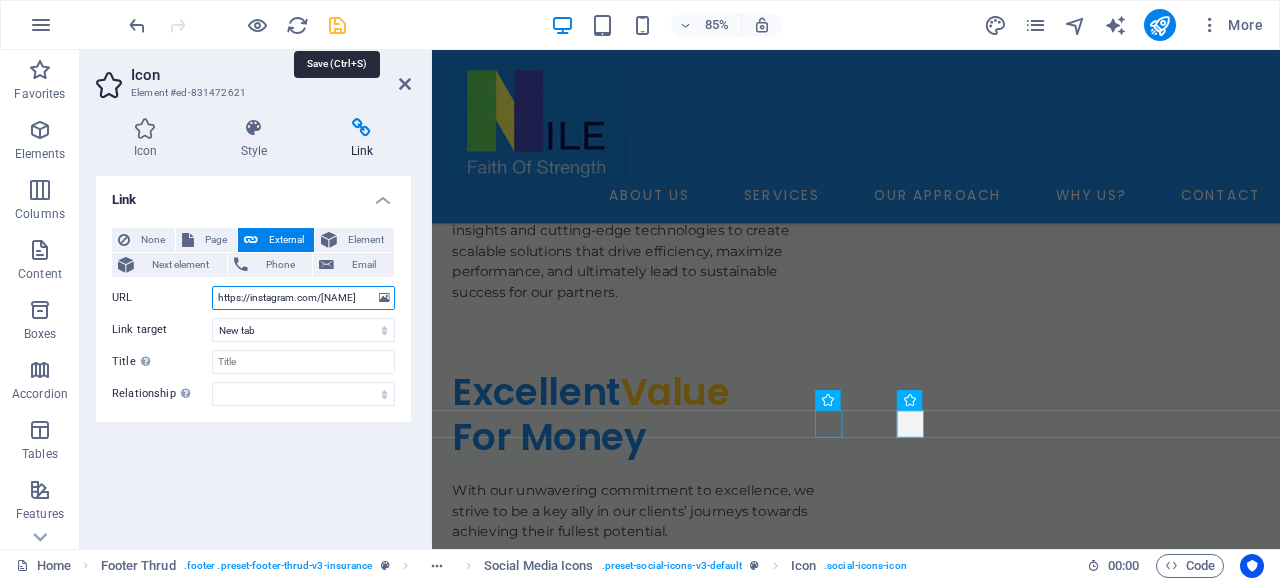 type on "https://instagram.com/nilemanflowservices" 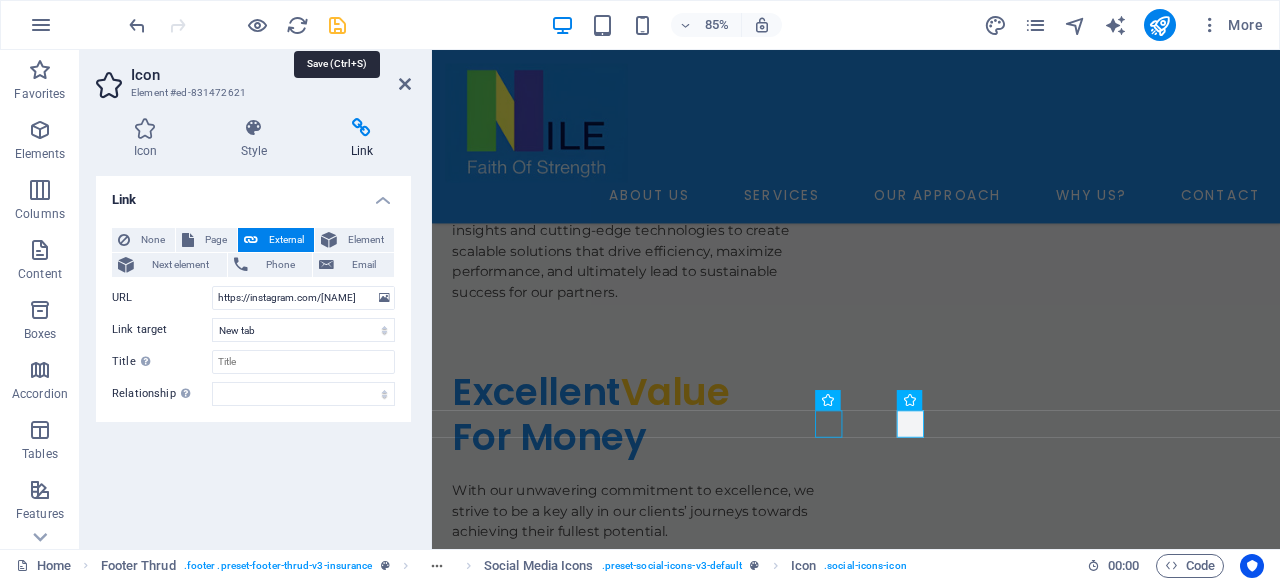 click at bounding box center [337, 25] 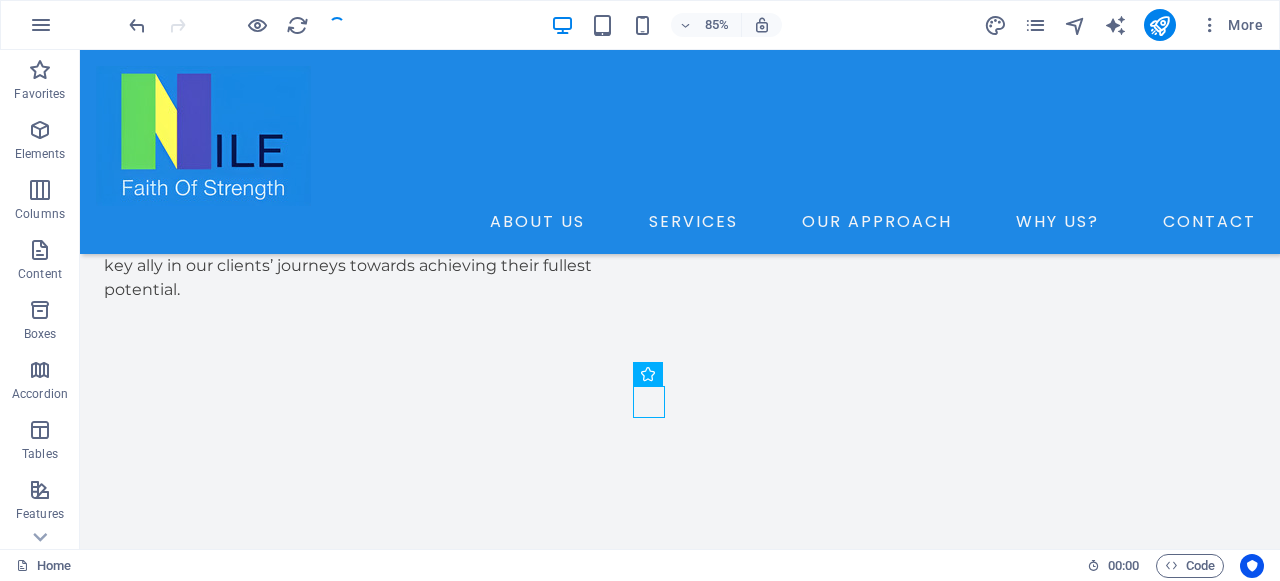 scroll, scrollTop: 6237, scrollLeft: 0, axis: vertical 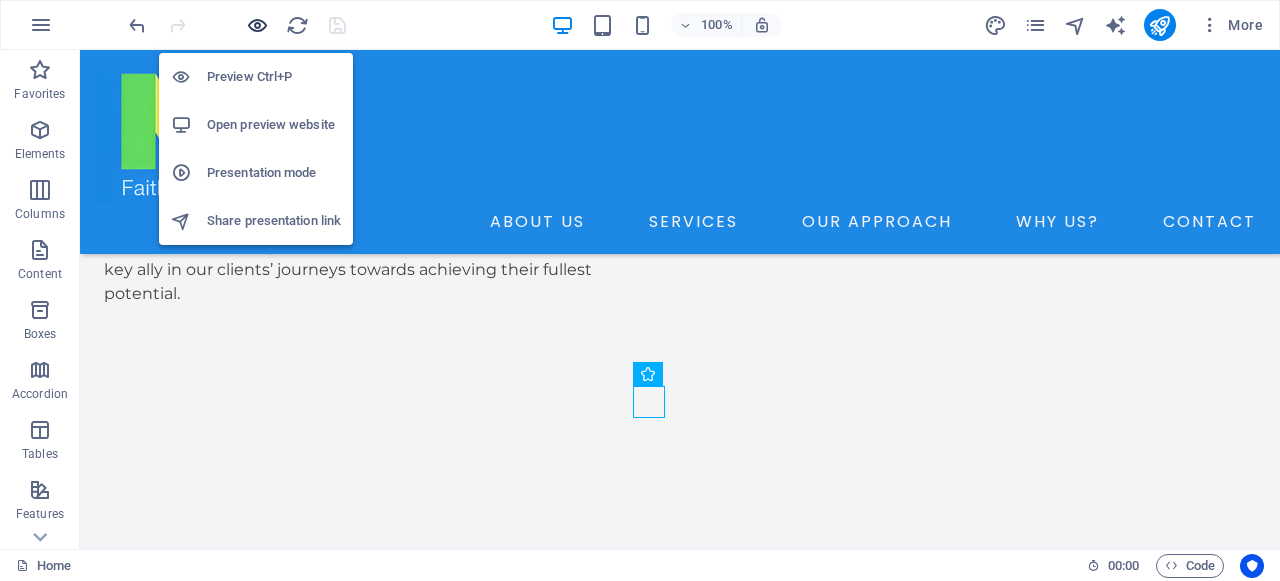 click at bounding box center [257, 25] 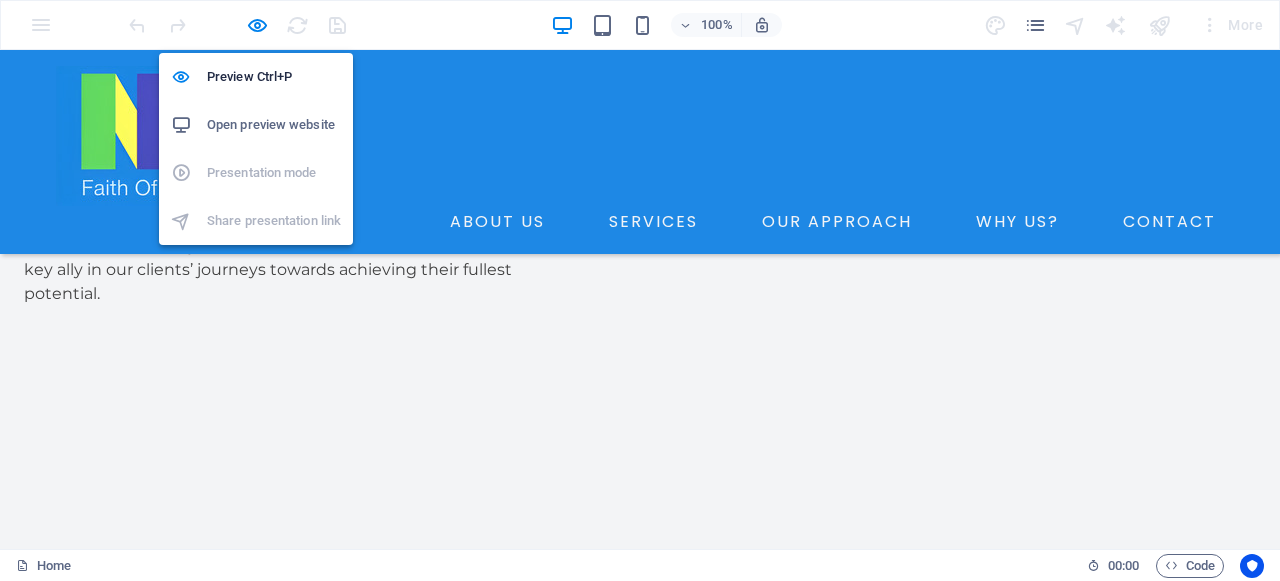 scroll, scrollTop: 6211, scrollLeft: 0, axis: vertical 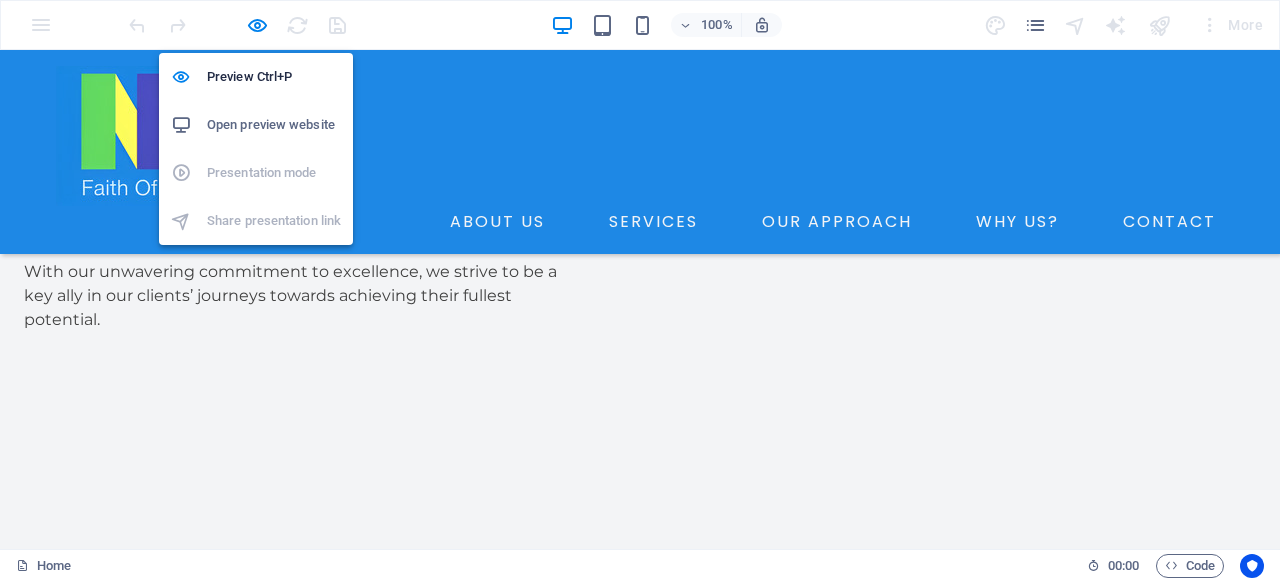 click on "Open preview website" at bounding box center [274, 125] 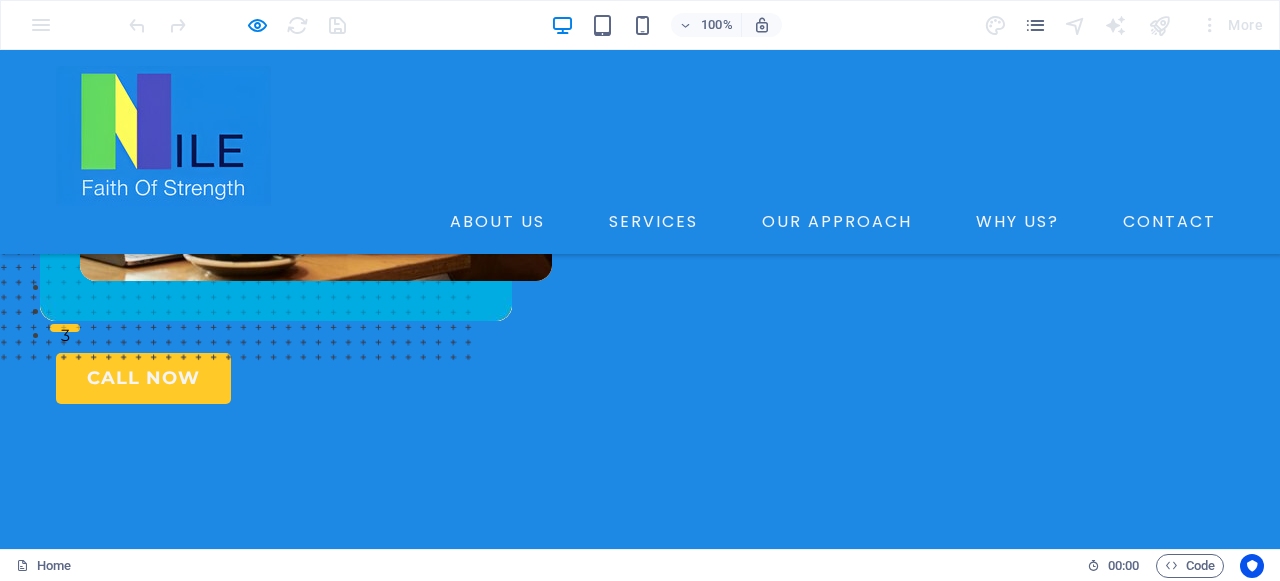 scroll, scrollTop: 0, scrollLeft: 0, axis: both 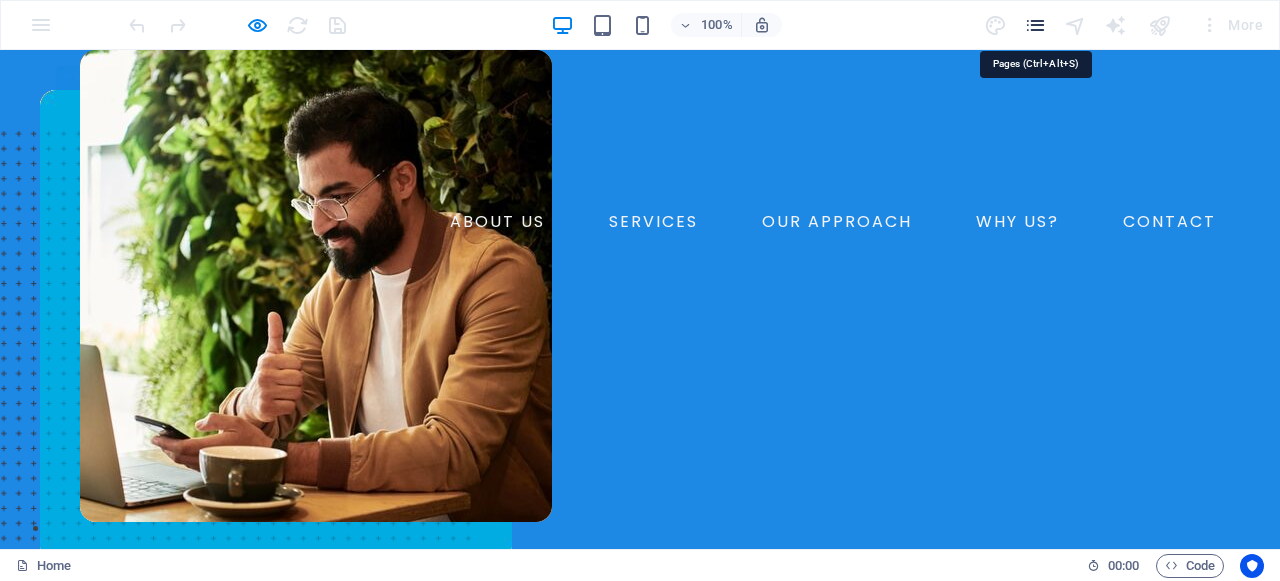 click at bounding box center (1035, 25) 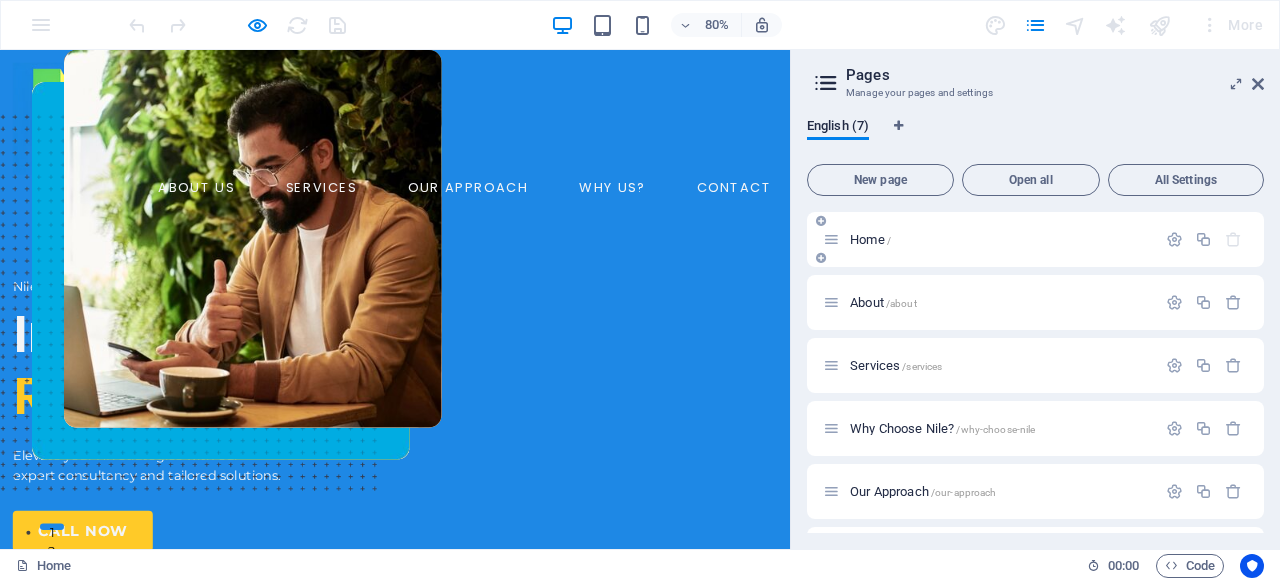 click on "Home /" at bounding box center [989, 239] 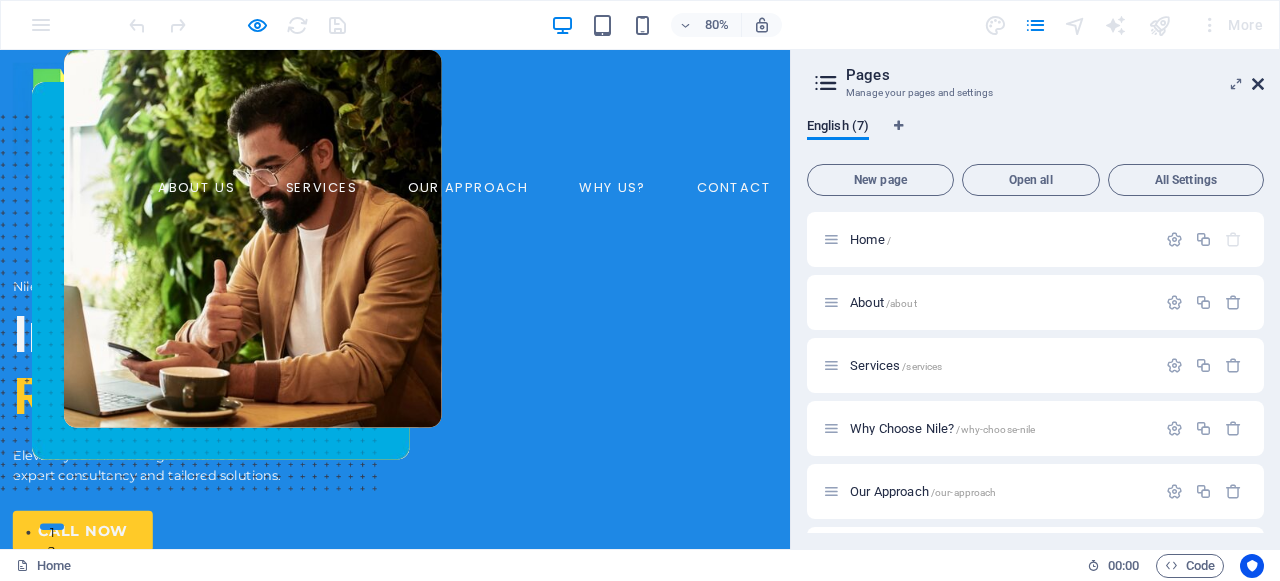click at bounding box center [1258, 84] 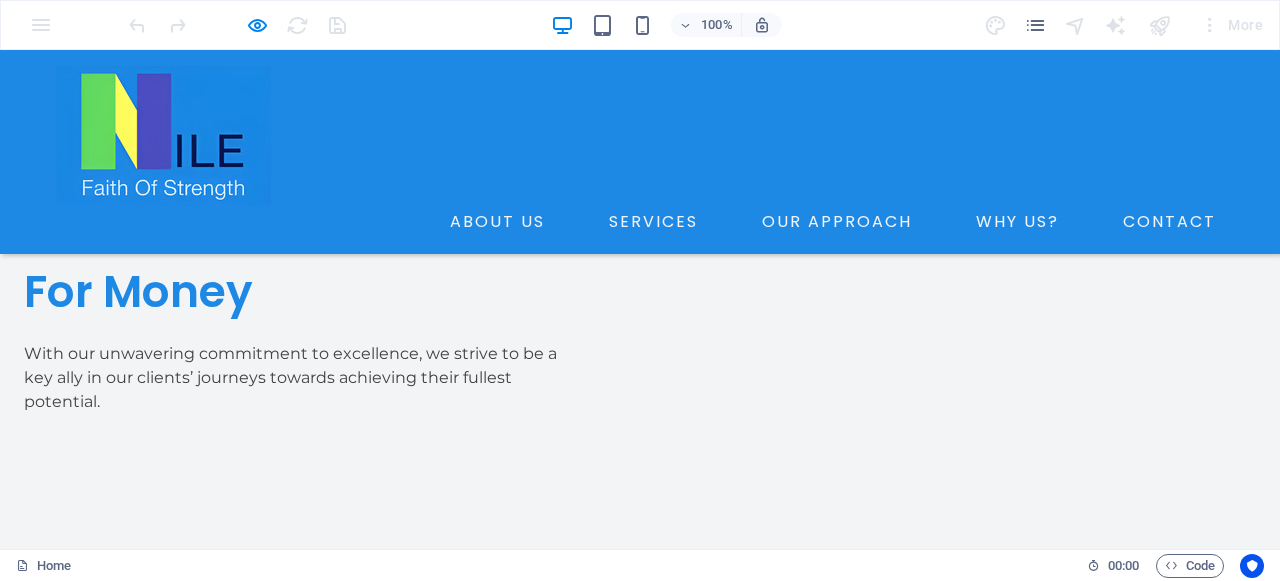 scroll, scrollTop: 6211, scrollLeft: 0, axis: vertical 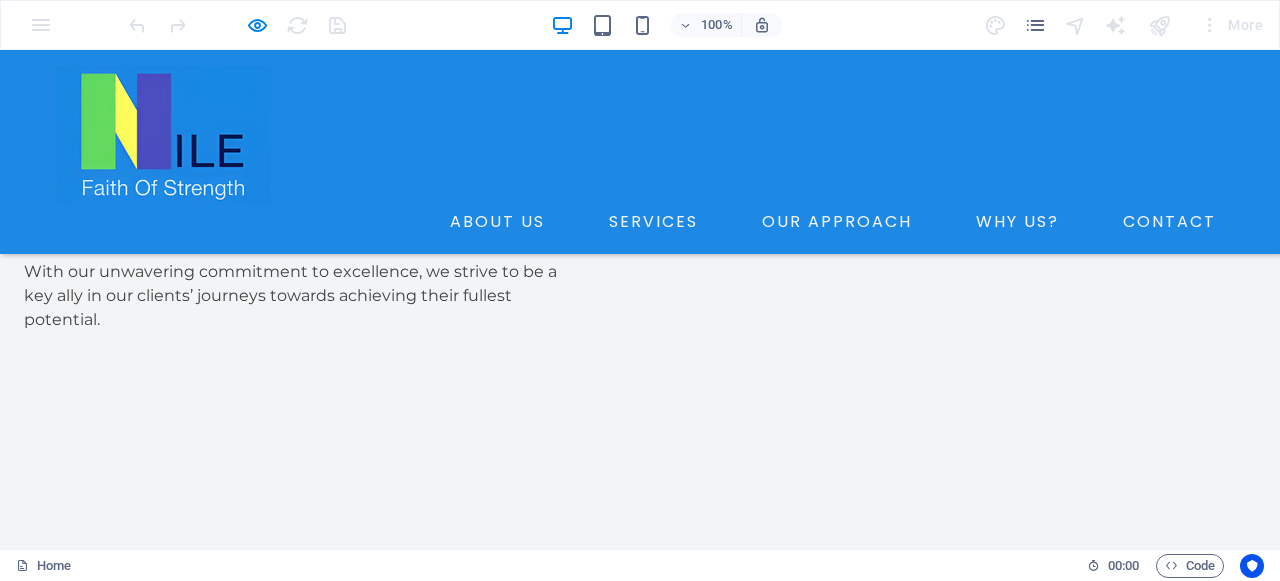 drag, startPoint x: 1271, startPoint y: 79, endPoint x: 1200, endPoint y: 608, distance: 533.7434 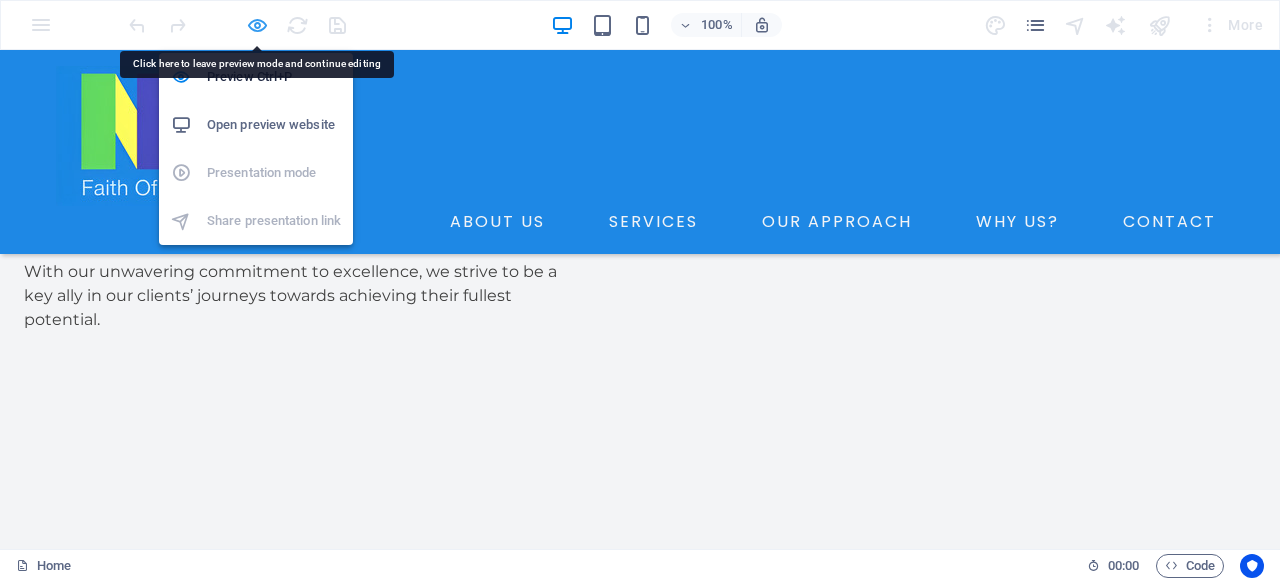 click at bounding box center (257, 25) 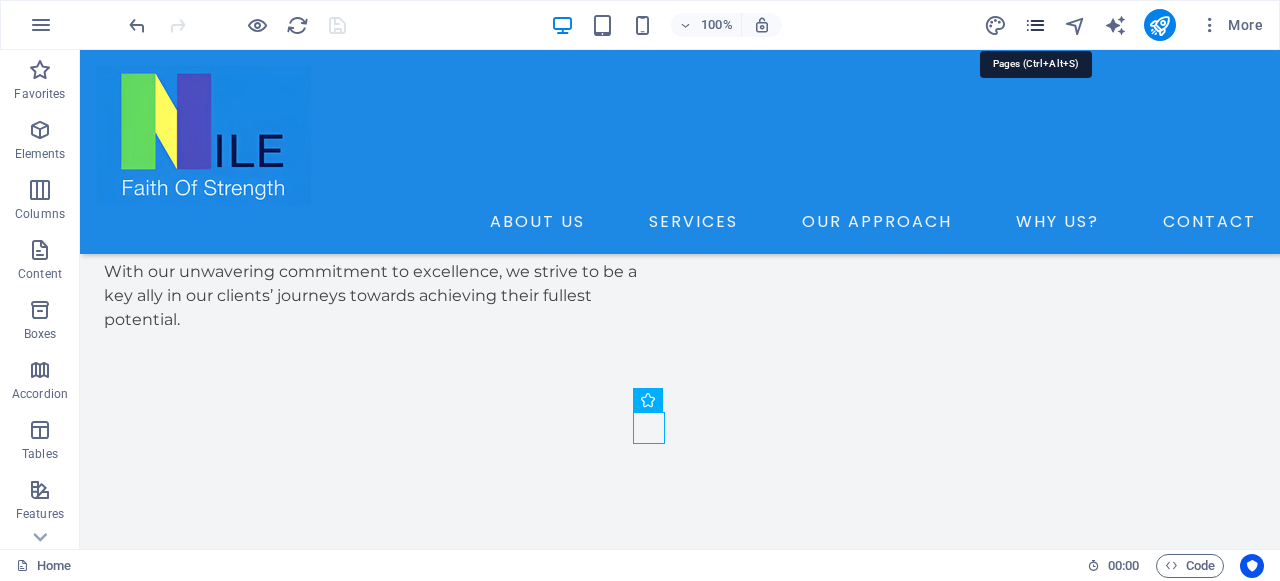 click at bounding box center [1035, 25] 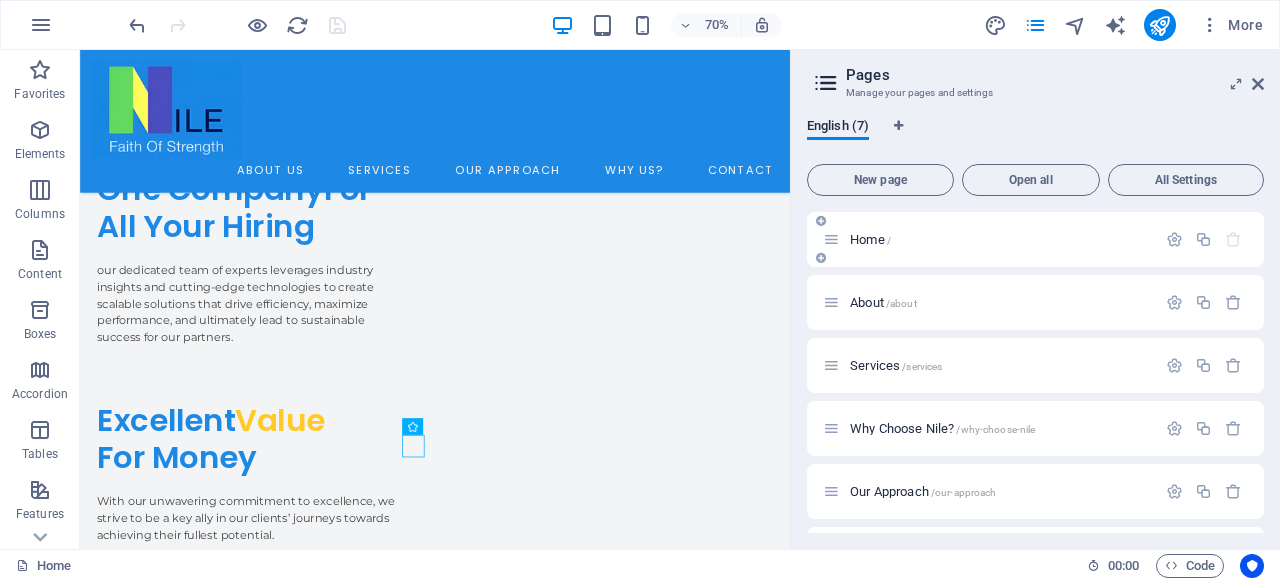 click on "Home /" at bounding box center (870, 239) 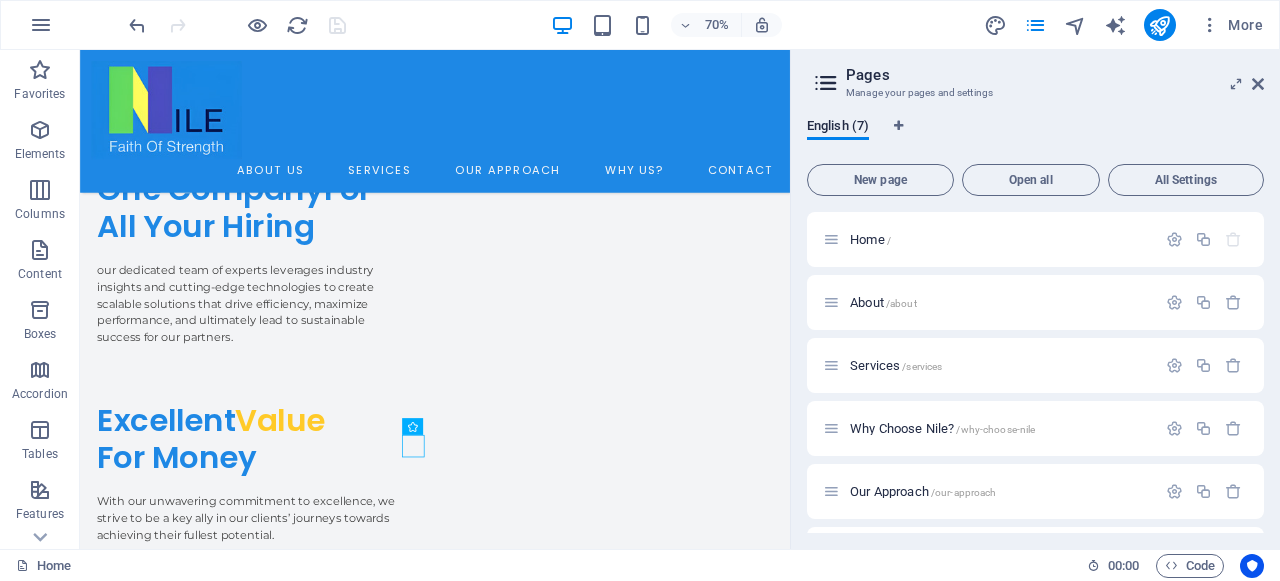 click on "Pages" at bounding box center [1055, 75] 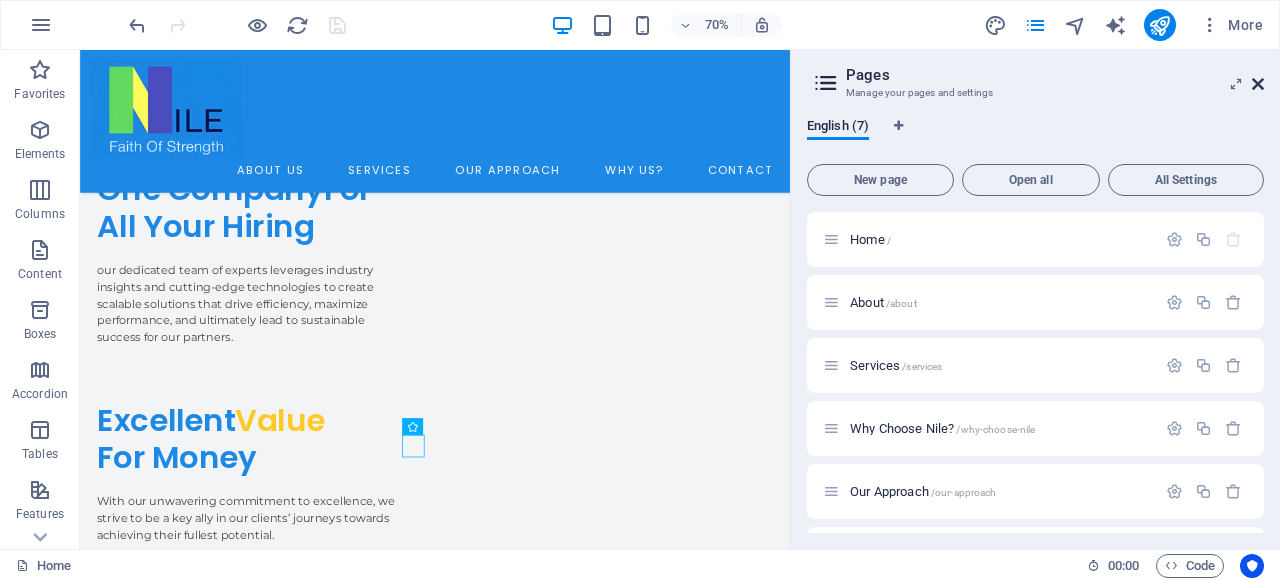 click at bounding box center (1258, 84) 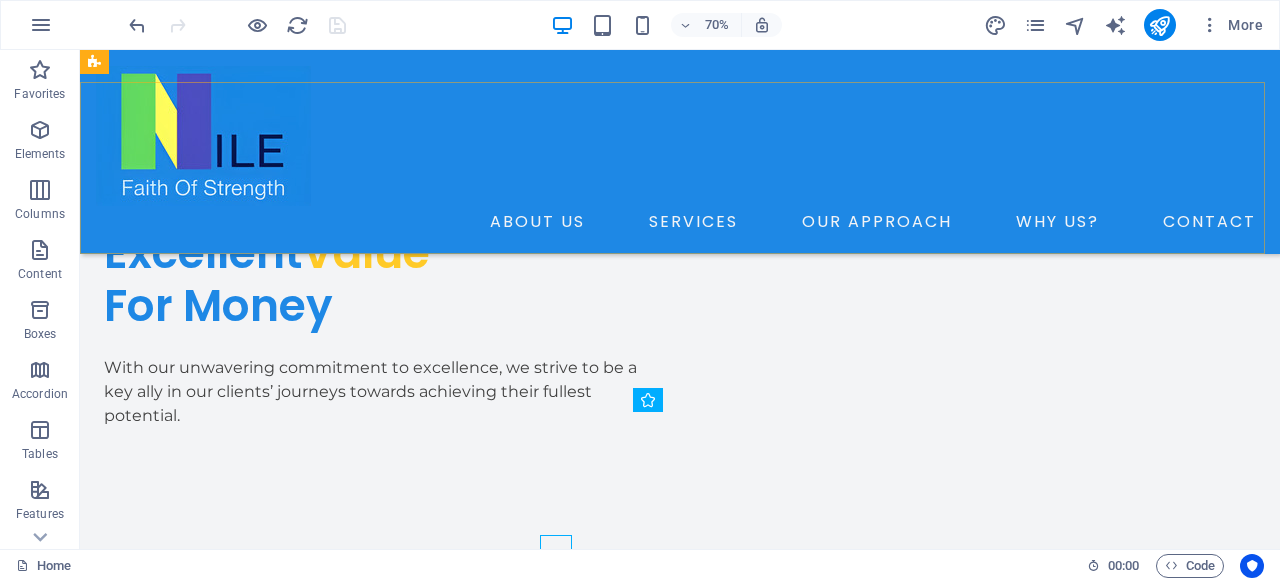 scroll, scrollTop: 6211, scrollLeft: 0, axis: vertical 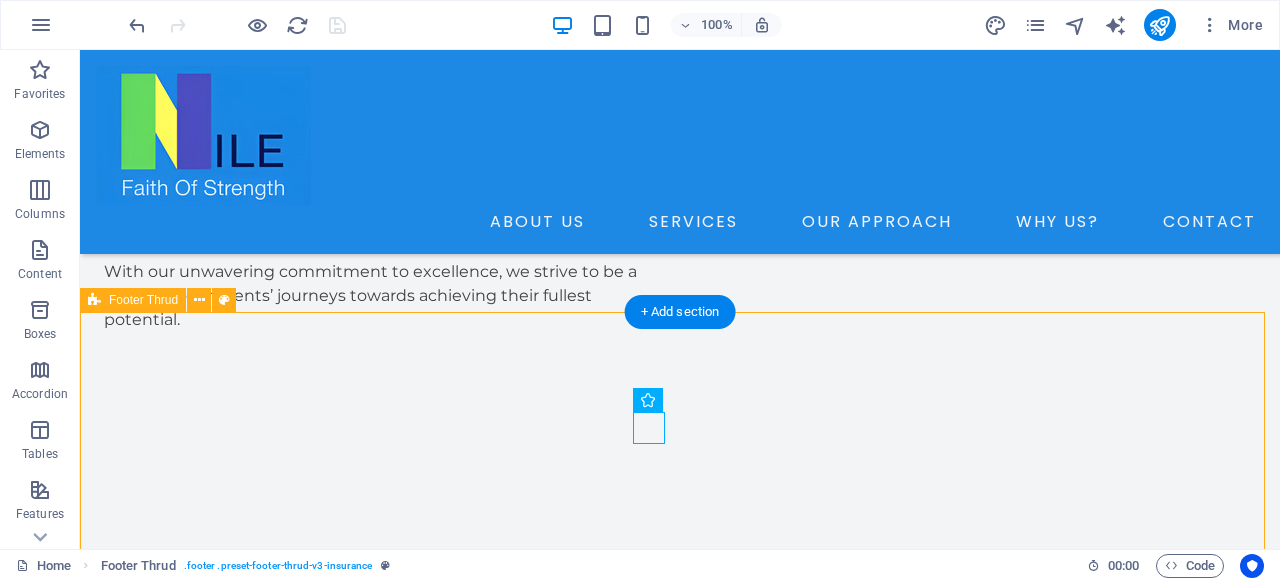 click on "Privacy Policy
2023  nilemanflow.com  All rights reserved" at bounding box center [680, 3202] 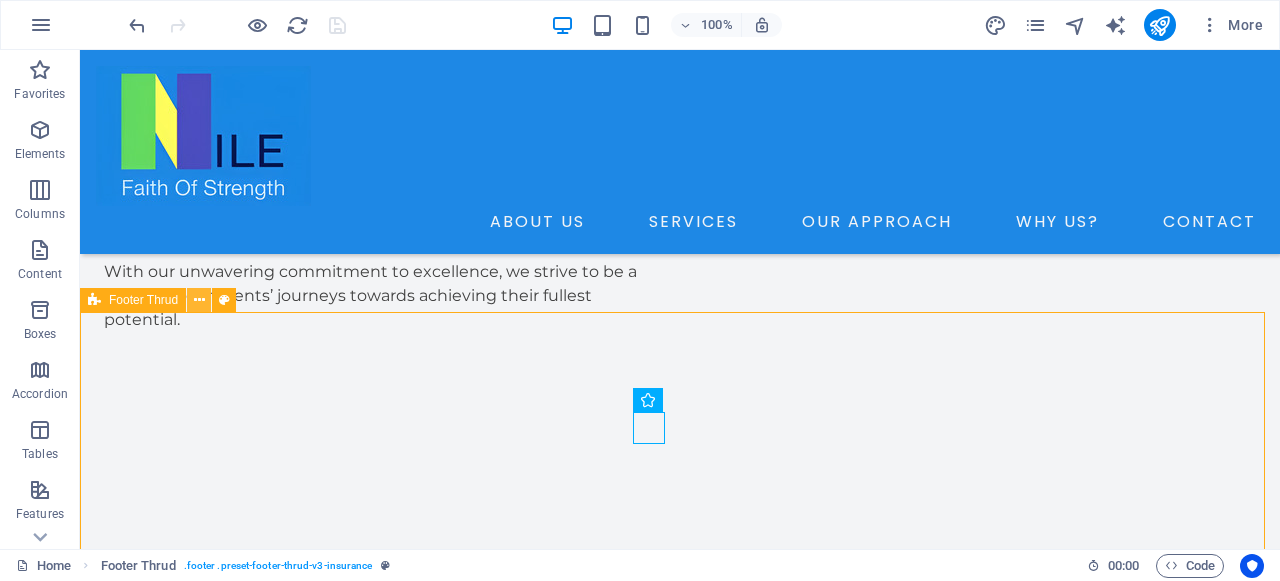 click at bounding box center [199, 300] 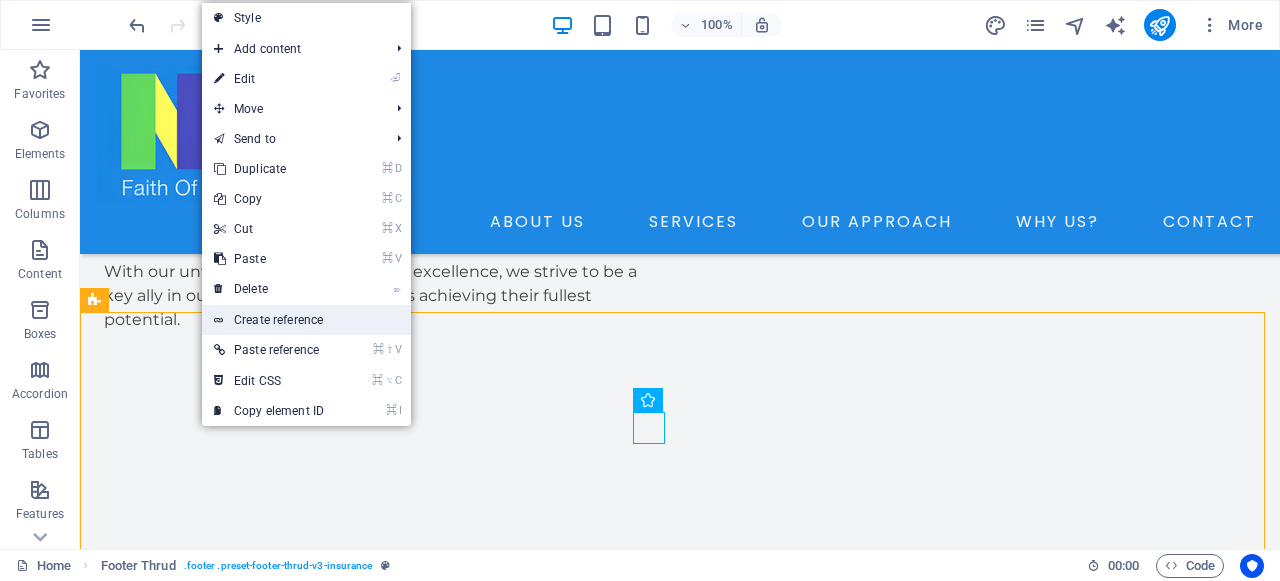 click on "Create reference" at bounding box center [306, 320] 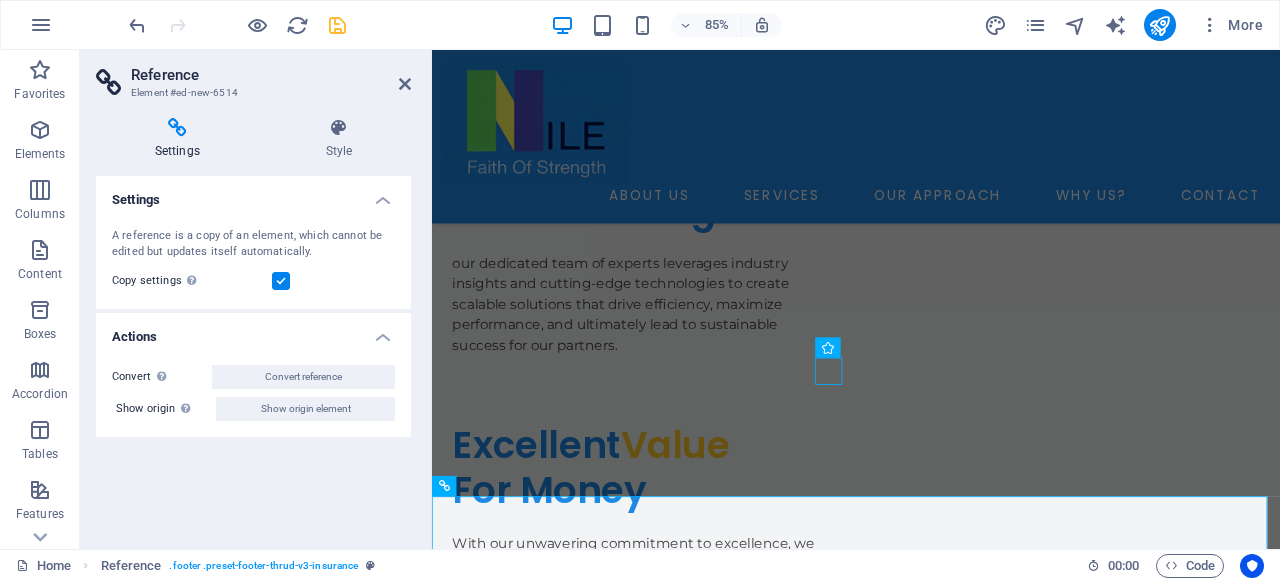 scroll, scrollTop: 6335, scrollLeft: 0, axis: vertical 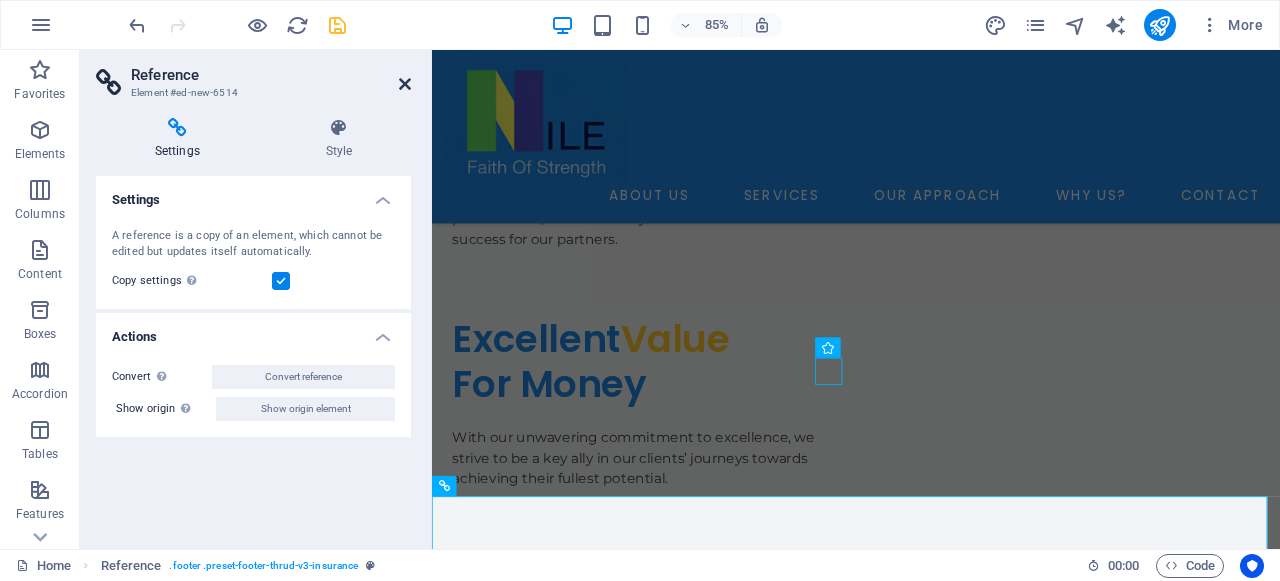click at bounding box center (405, 84) 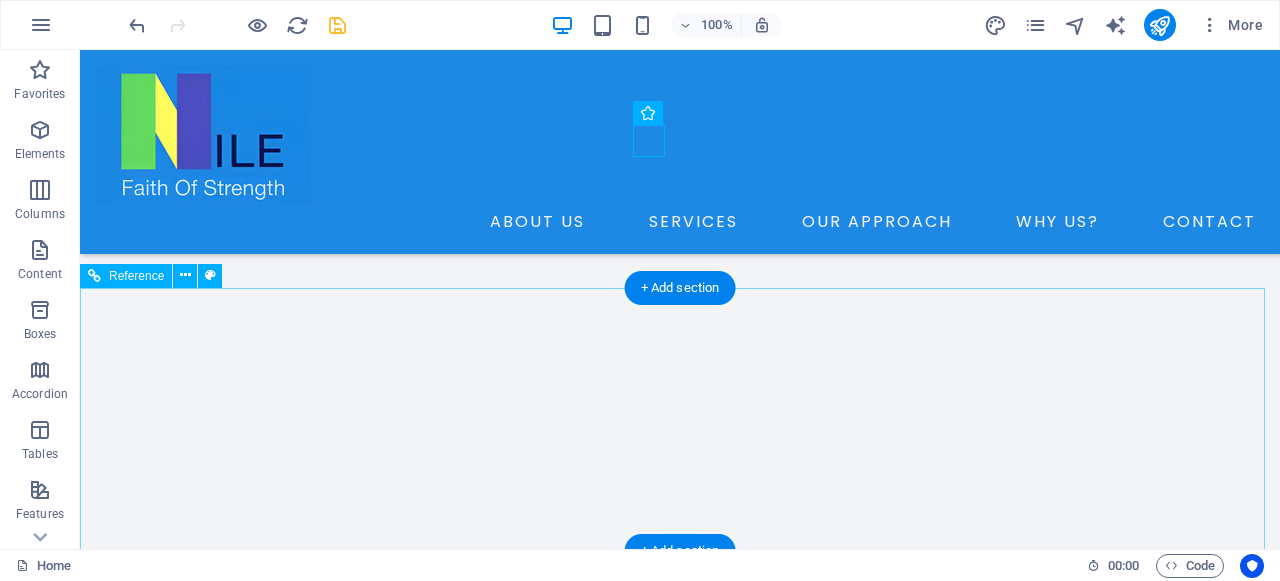 scroll, scrollTop: 6500, scrollLeft: 0, axis: vertical 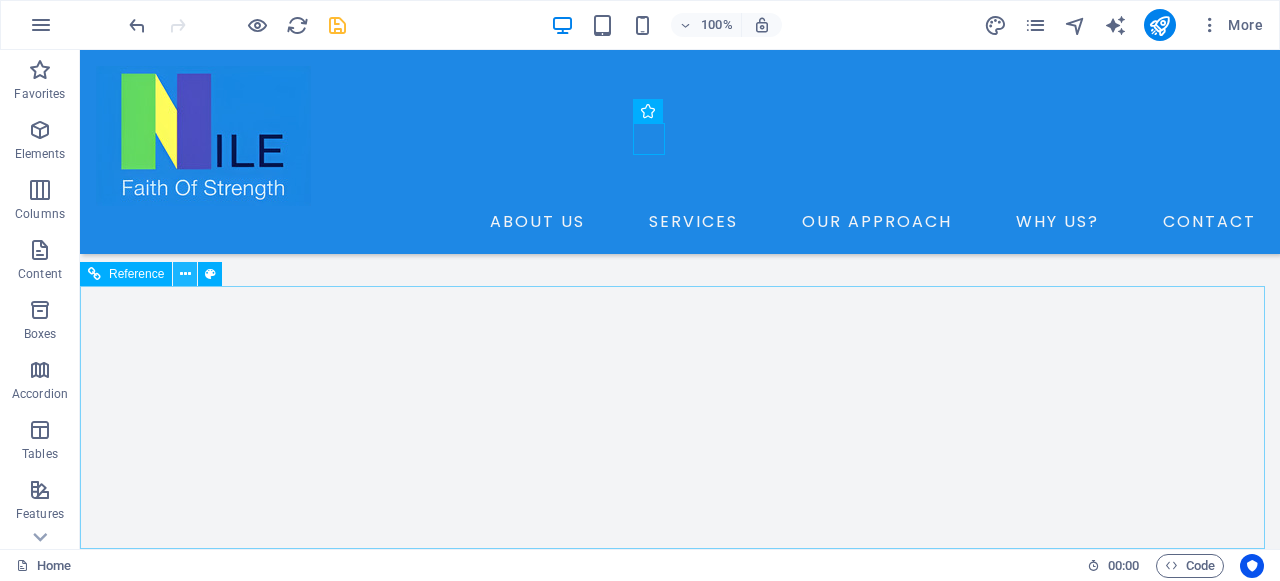 click at bounding box center [185, 274] 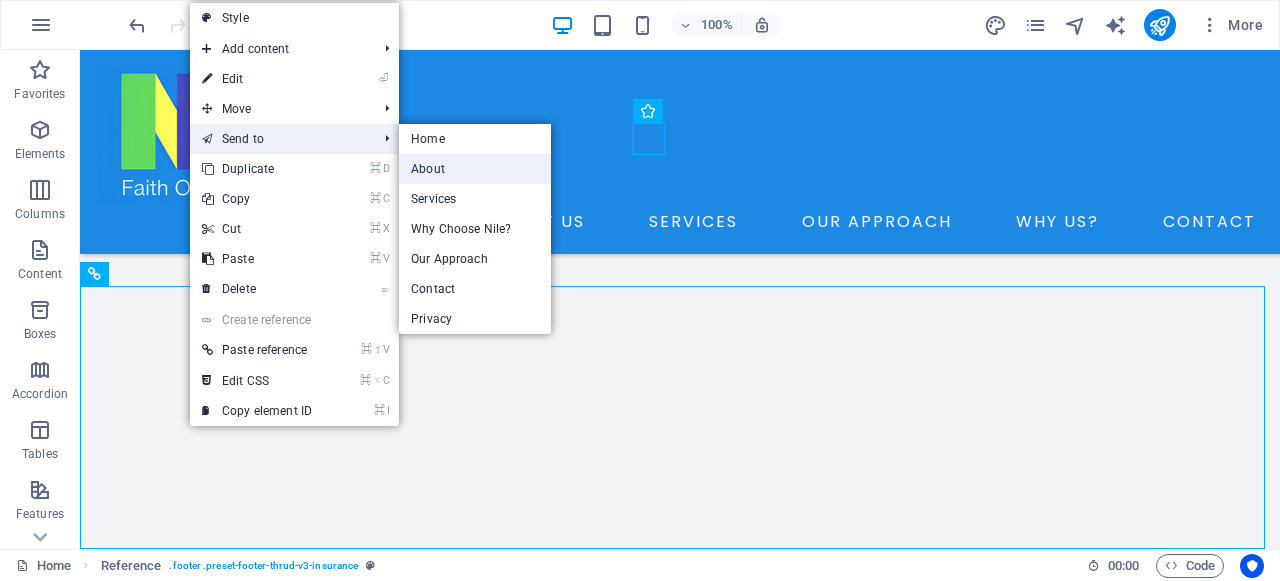 click on "About" at bounding box center (475, 169) 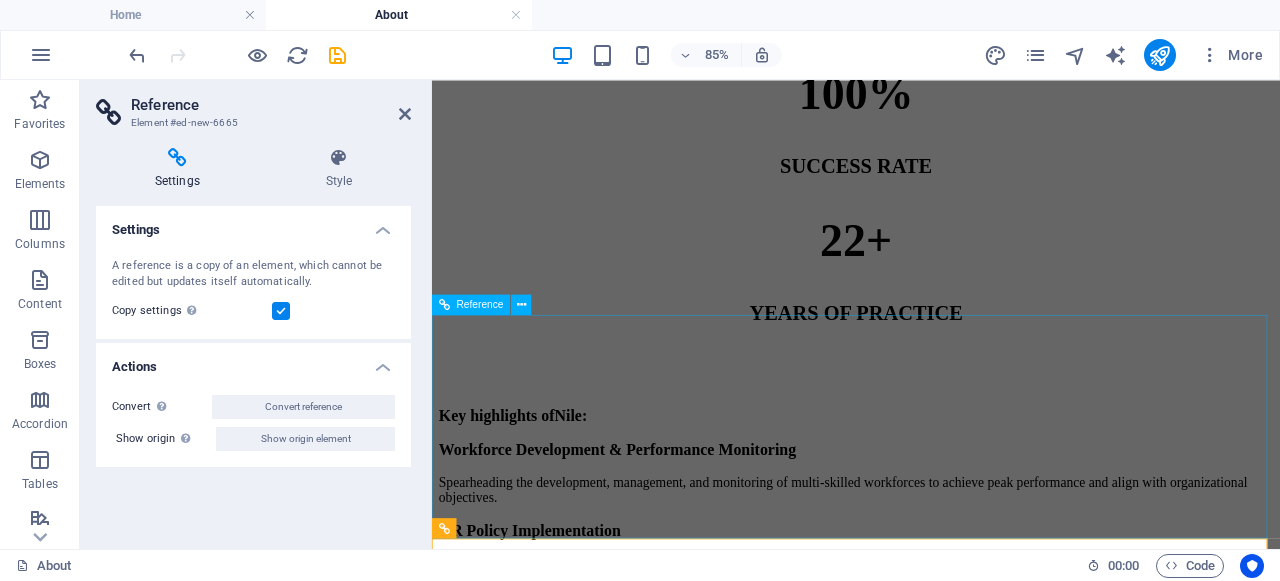scroll, scrollTop: 1327, scrollLeft: 0, axis: vertical 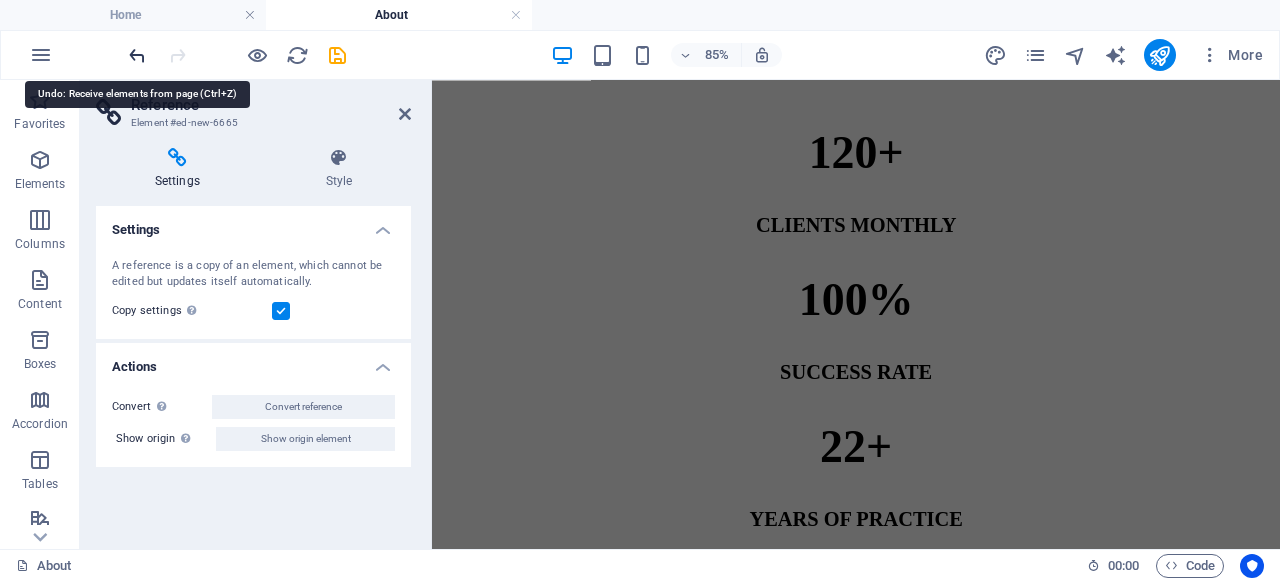 click at bounding box center [137, 55] 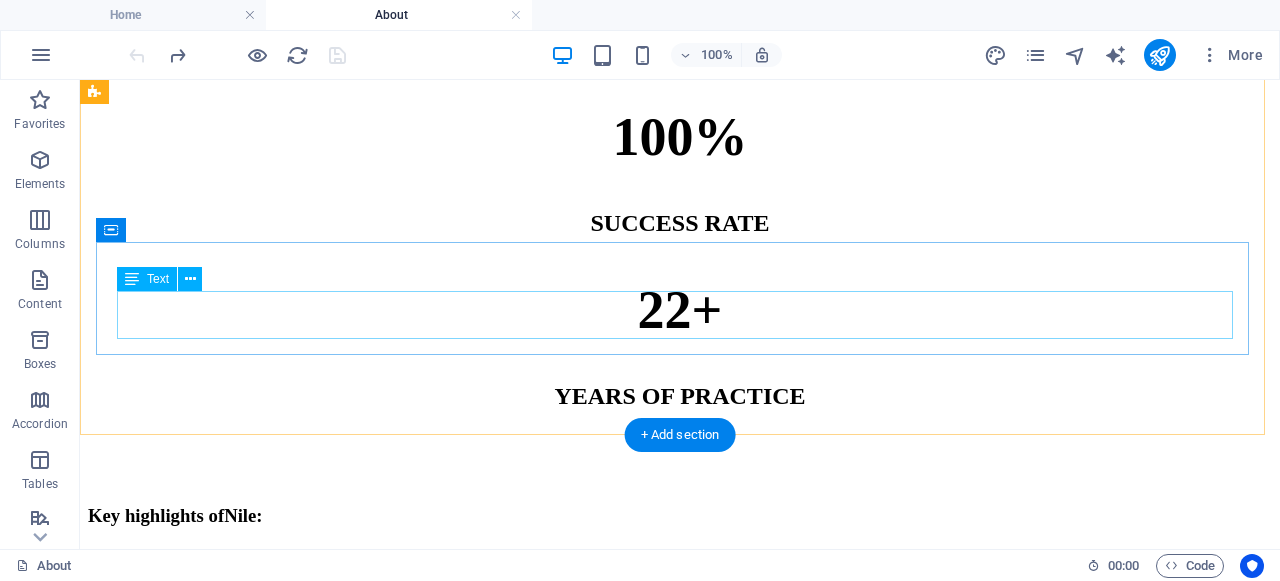 scroll, scrollTop: 1659, scrollLeft: 0, axis: vertical 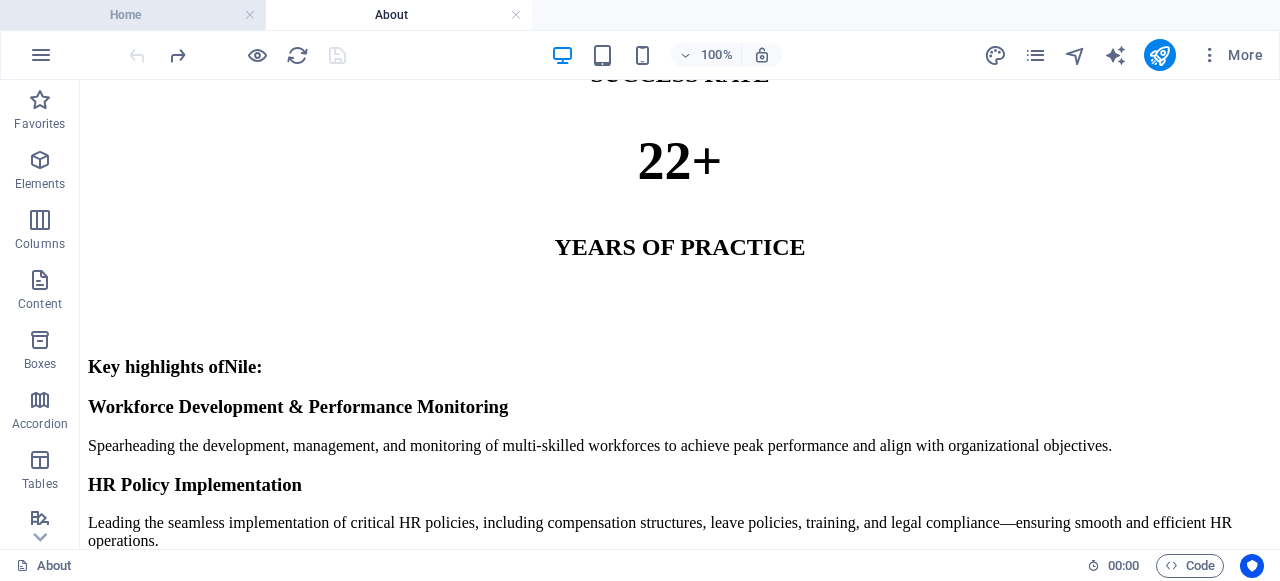 click on "Home" at bounding box center [133, 15] 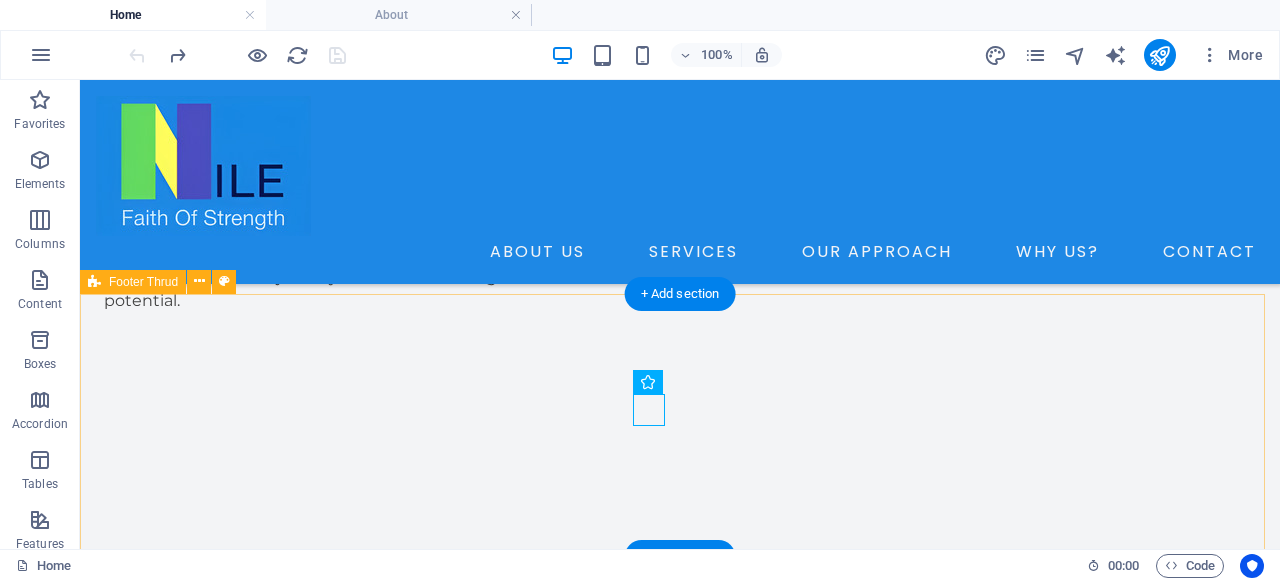 scroll, scrollTop: 6267, scrollLeft: 0, axis: vertical 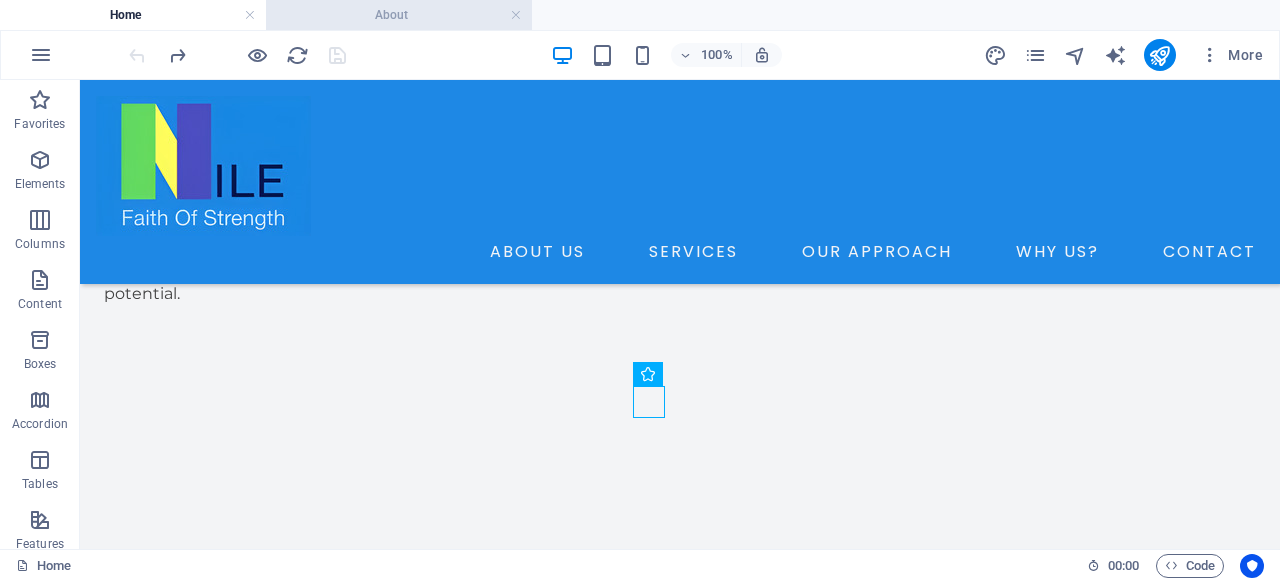 click on "About" at bounding box center [399, 15] 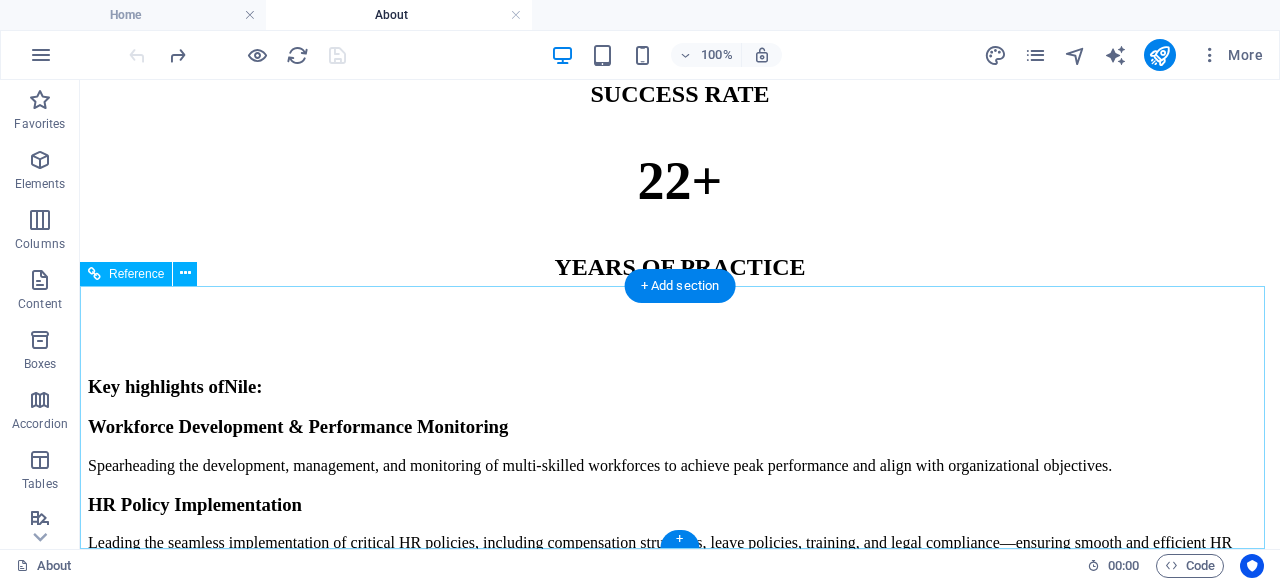 scroll, scrollTop: 1622, scrollLeft: 0, axis: vertical 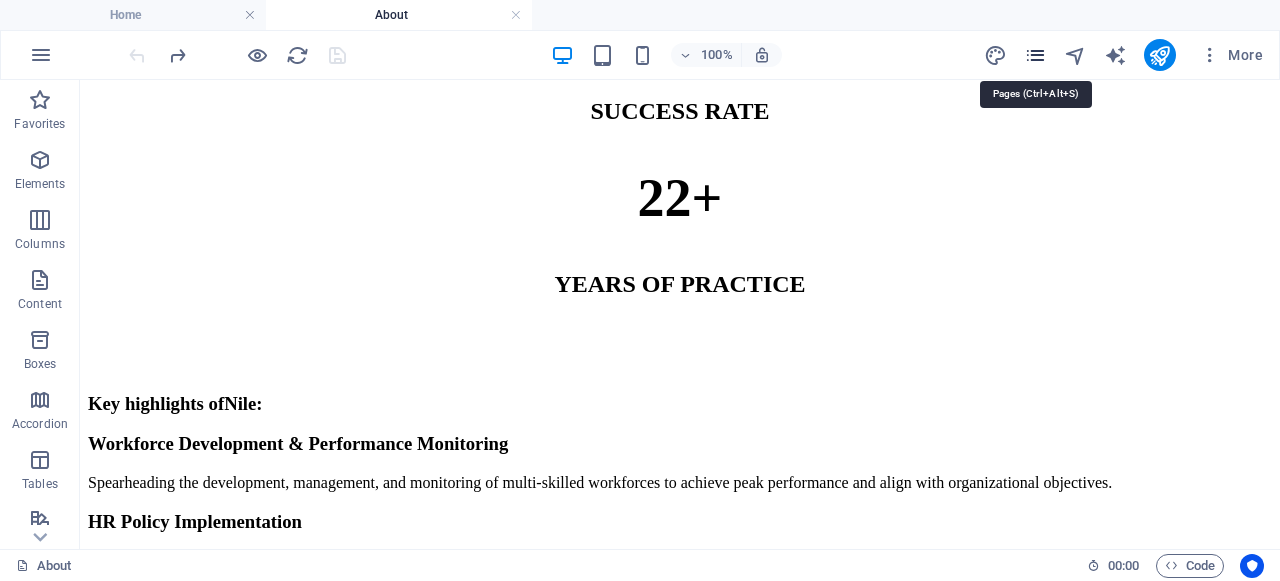 click at bounding box center (1035, 55) 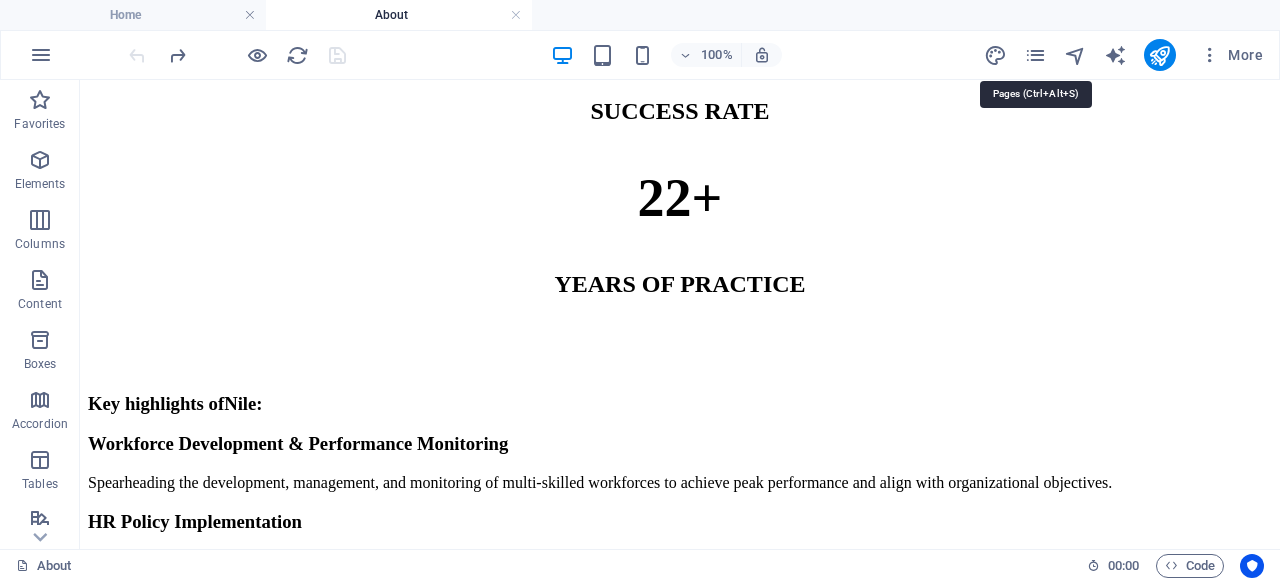 scroll, scrollTop: 1528, scrollLeft: 0, axis: vertical 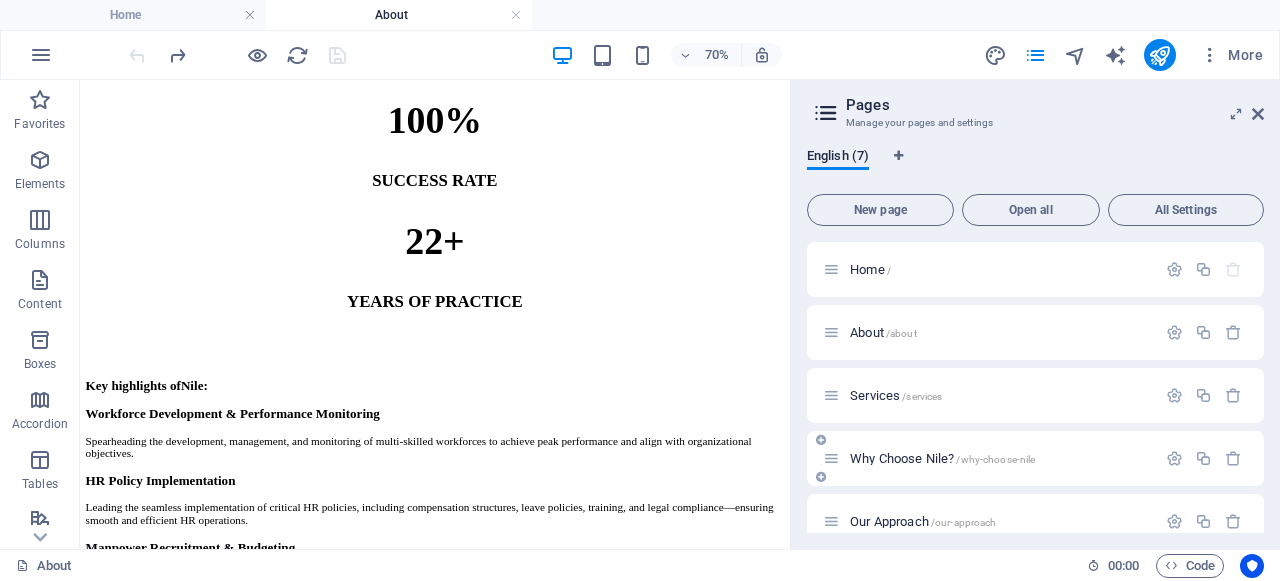 click on "Services /services" at bounding box center [896, 395] 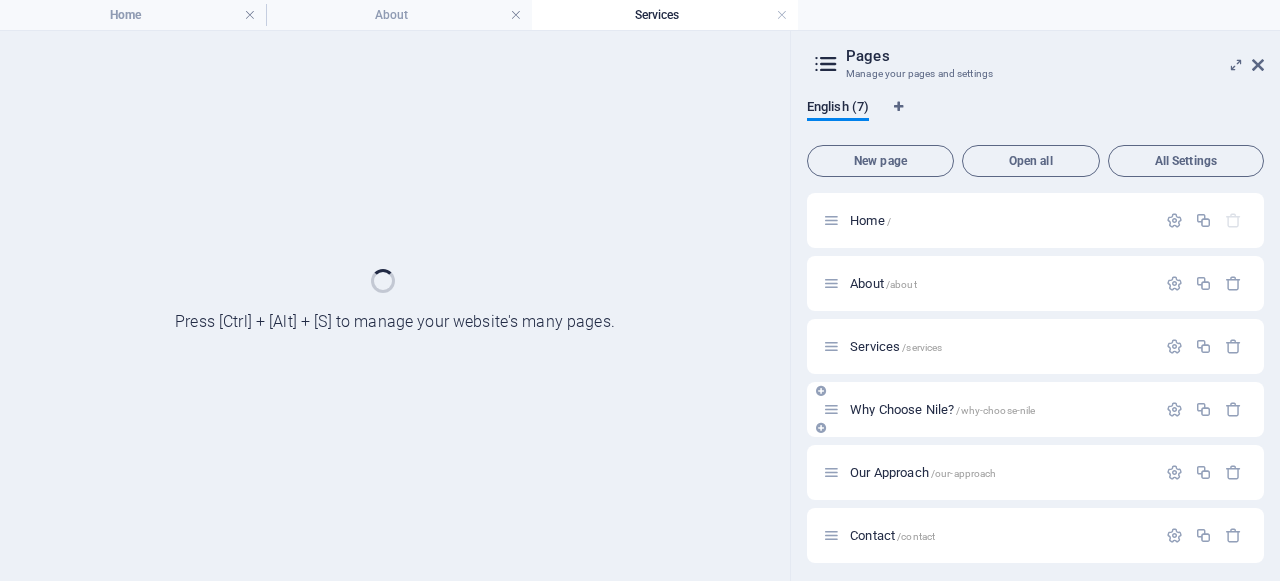scroll, scrollTop: 0, scrollLeft: 0, axis: both 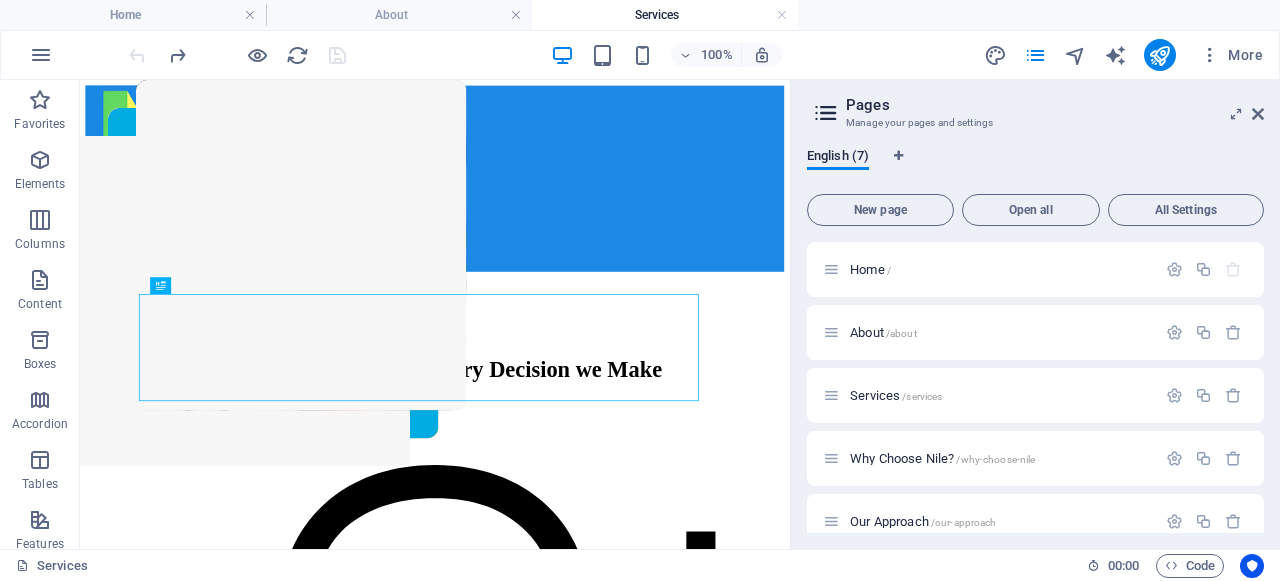 click on "More" at bounding box center [1231, 55] 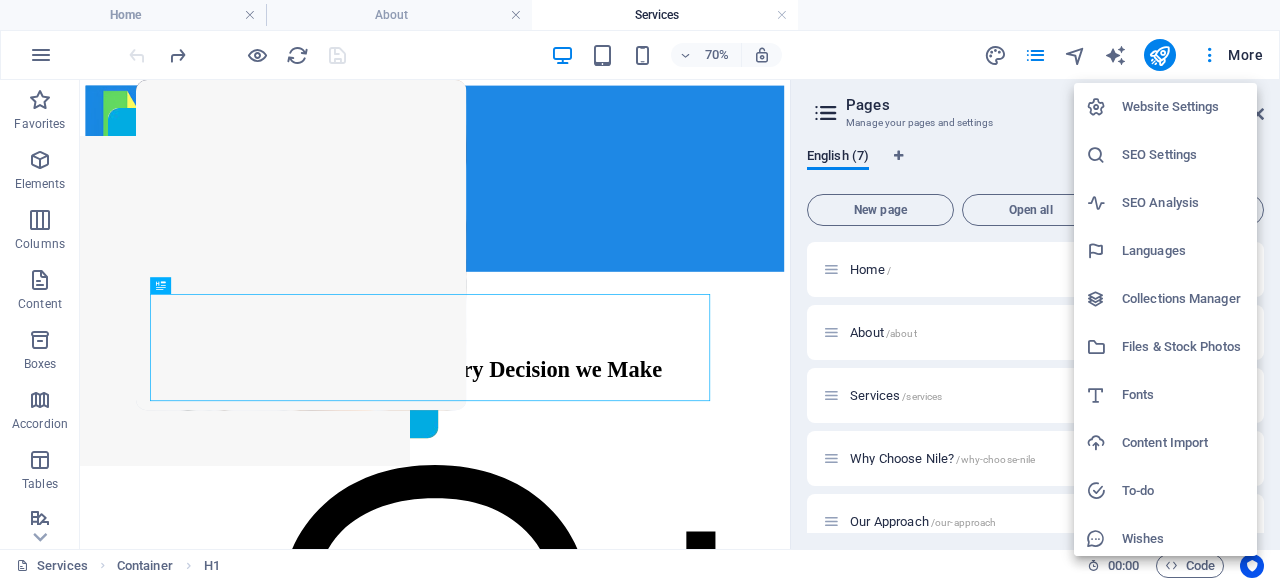 scroll, scrollTop: 0, scrollLeft: 0, axis: both 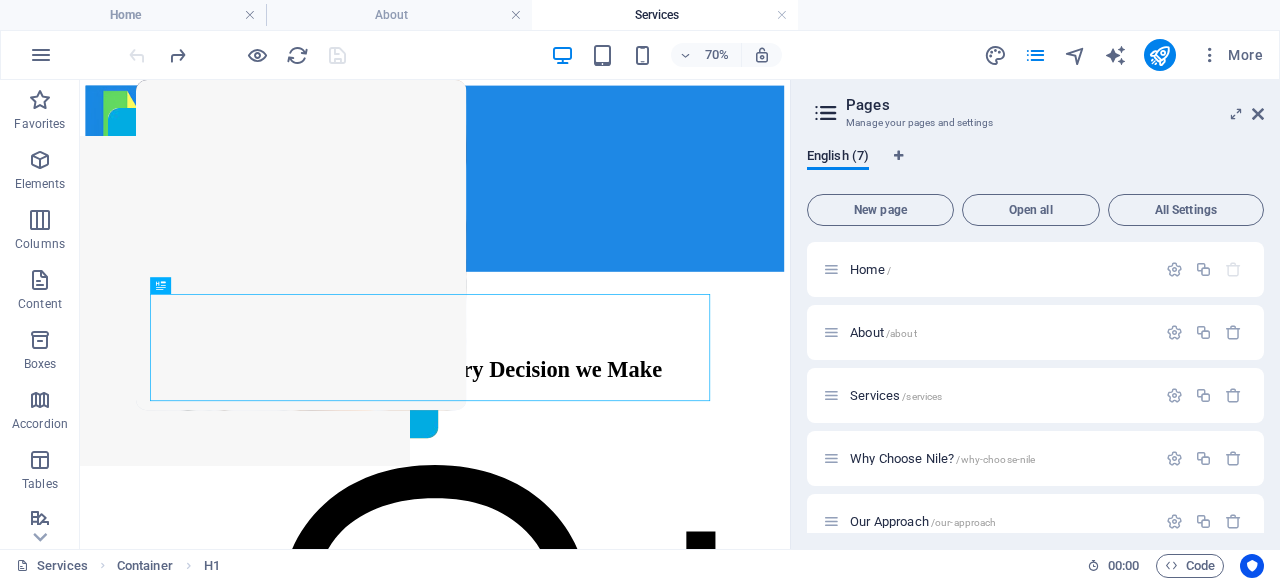 click at bounding box center (1258, 114) 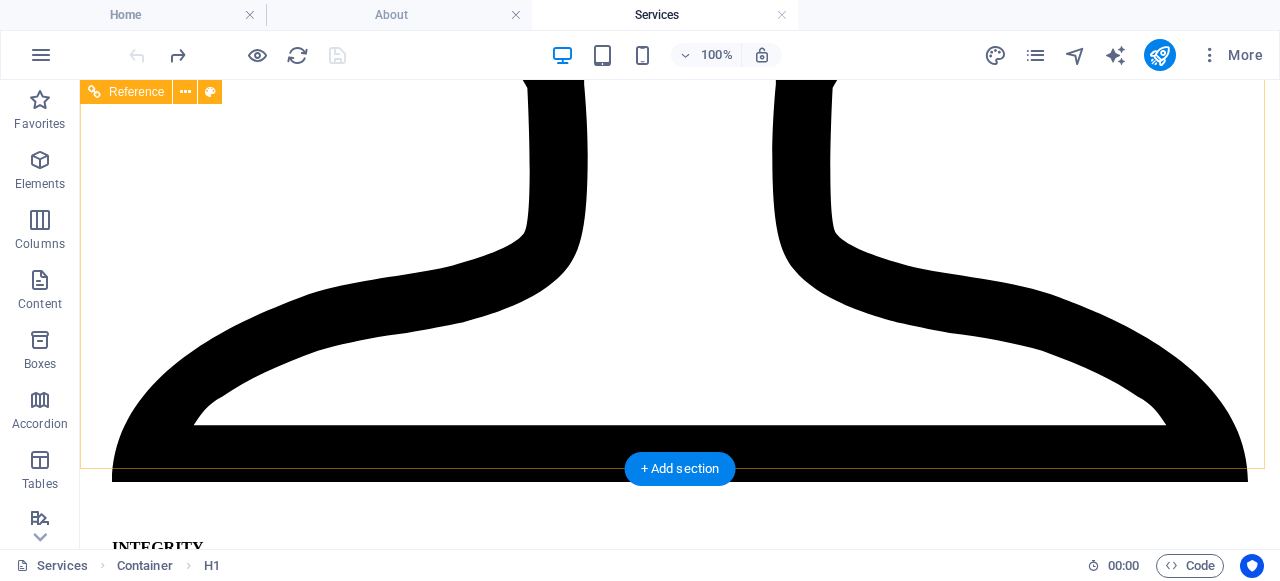 scroll, scrollTop: 1750, scrollLeft: 0, axis: vertical 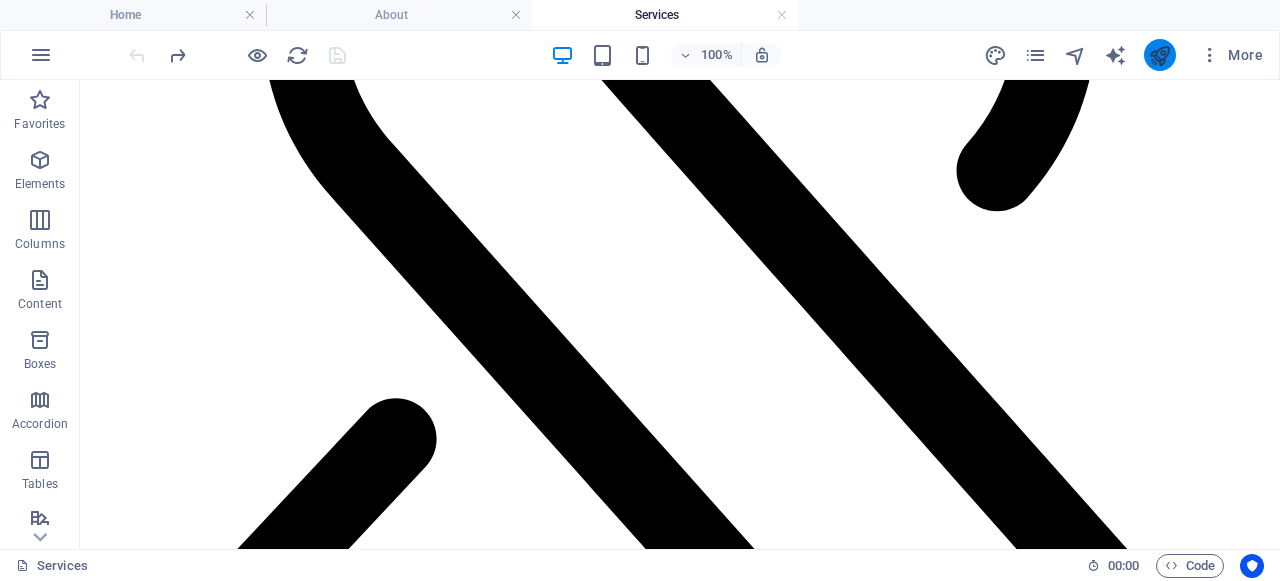 click at bounding box center (1160, 55) 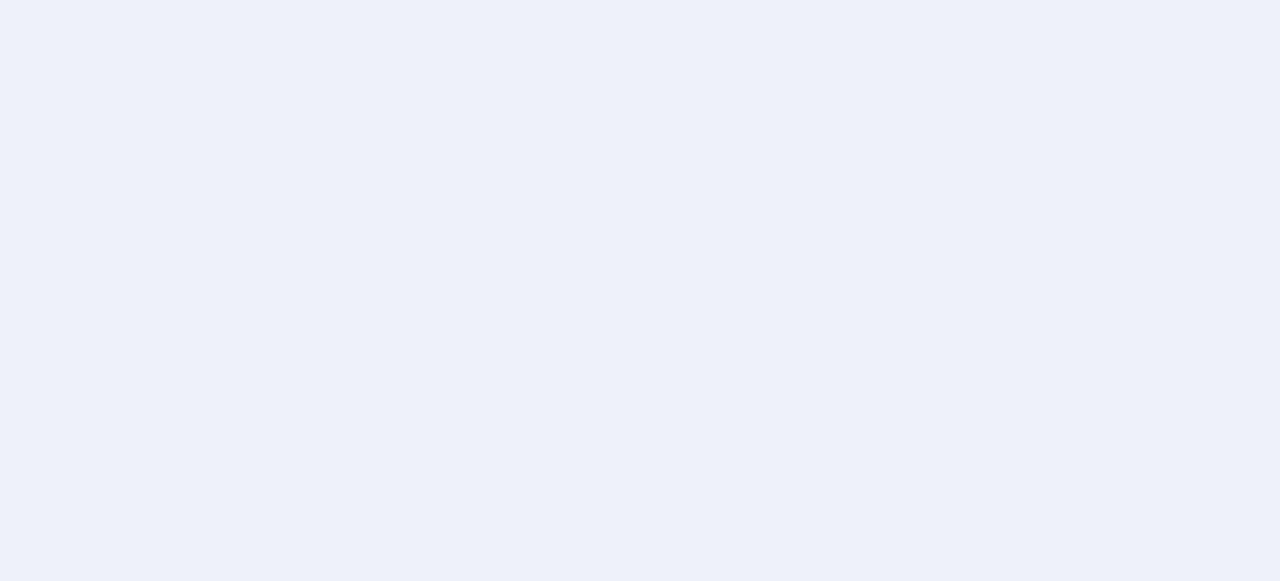 scroll, scrollTop: 0, scrollLeft: 0, axis: both 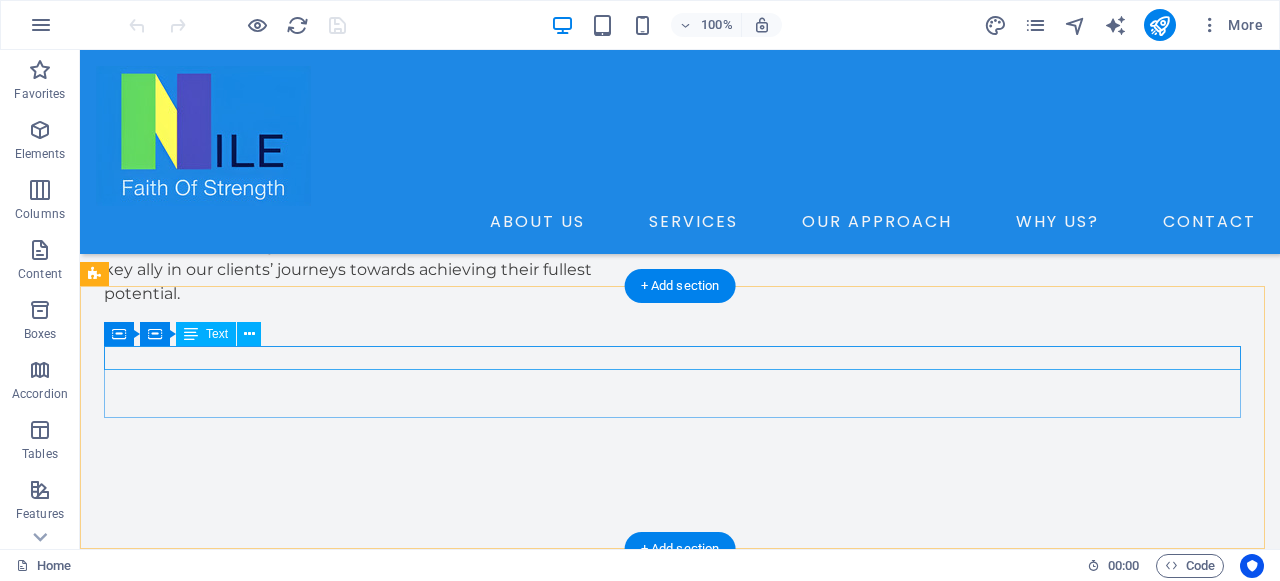 click on "Privacy Policy" at bounding box center (680, 3057) 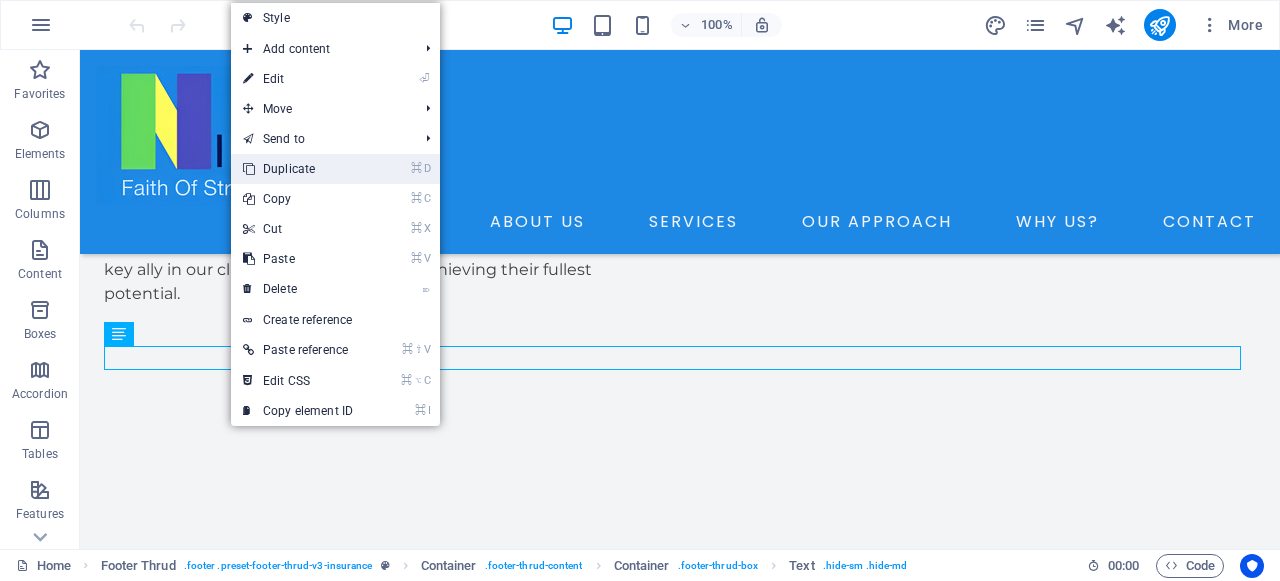 click on "⌘ D  Duplicate" at bounding box center [298, 169] 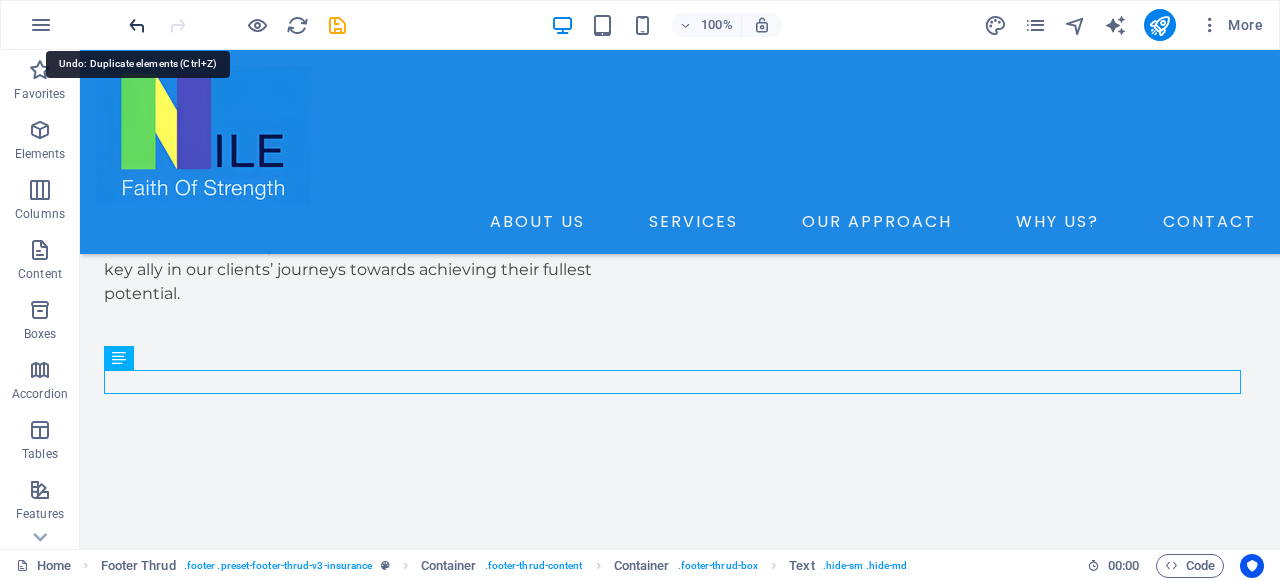 click at bounding box center [137, 25] 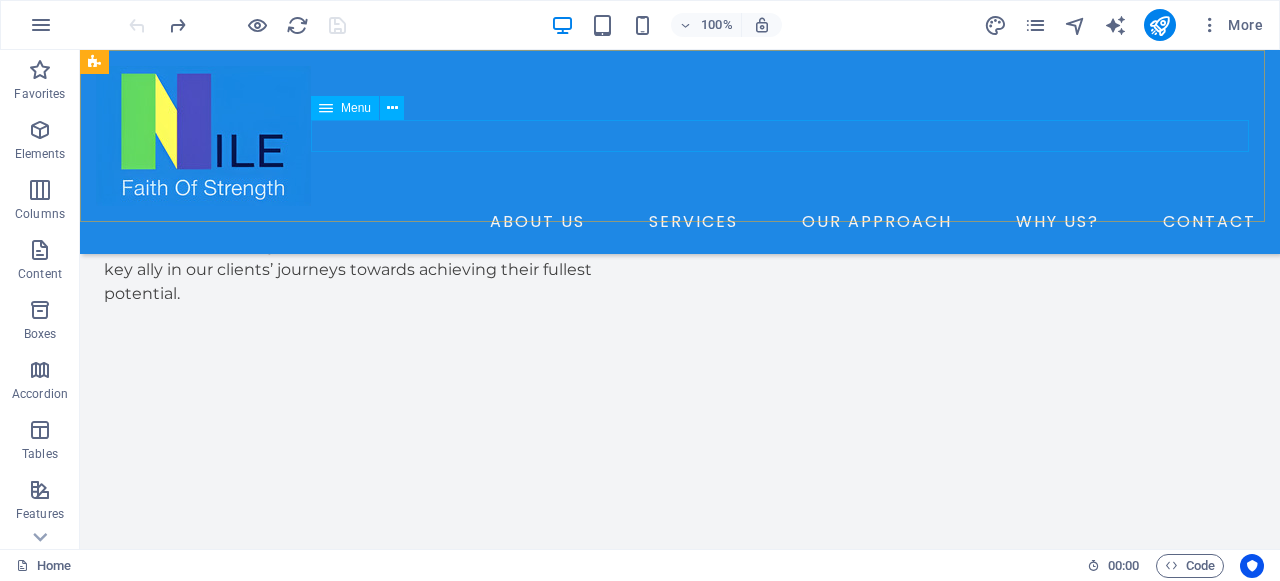 click on "ABOUT US SERVICES OUR APPROACH WHY US? CONTACT" at bounding box center (680, 222) 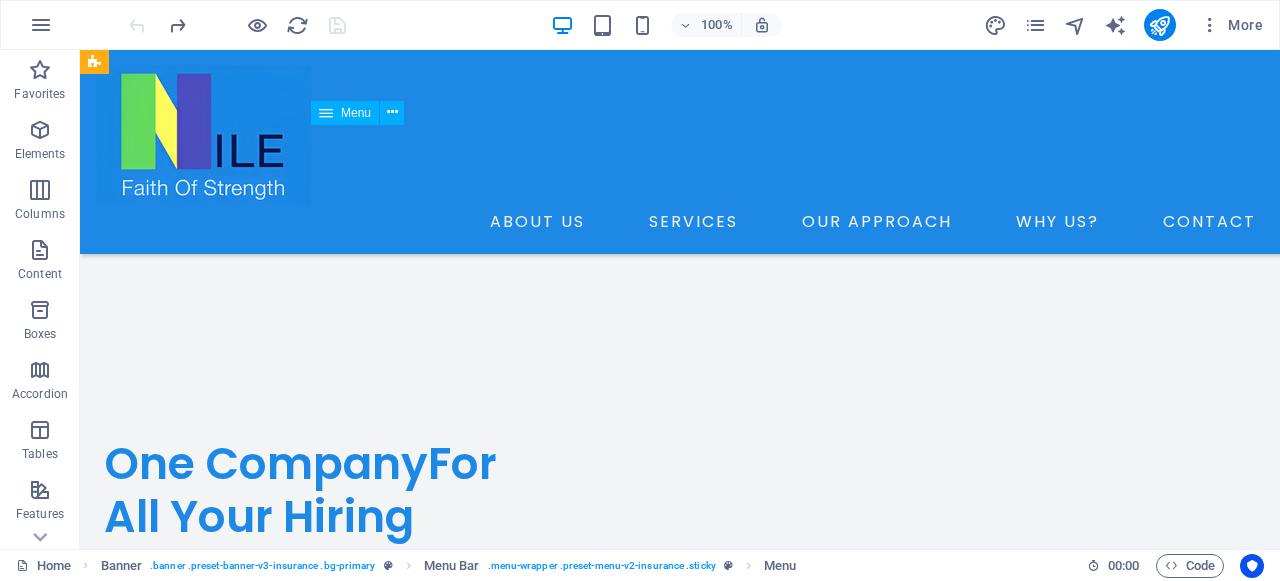 scroll, scrollTop: 5597, scrollLeft: 0, axis: vertical 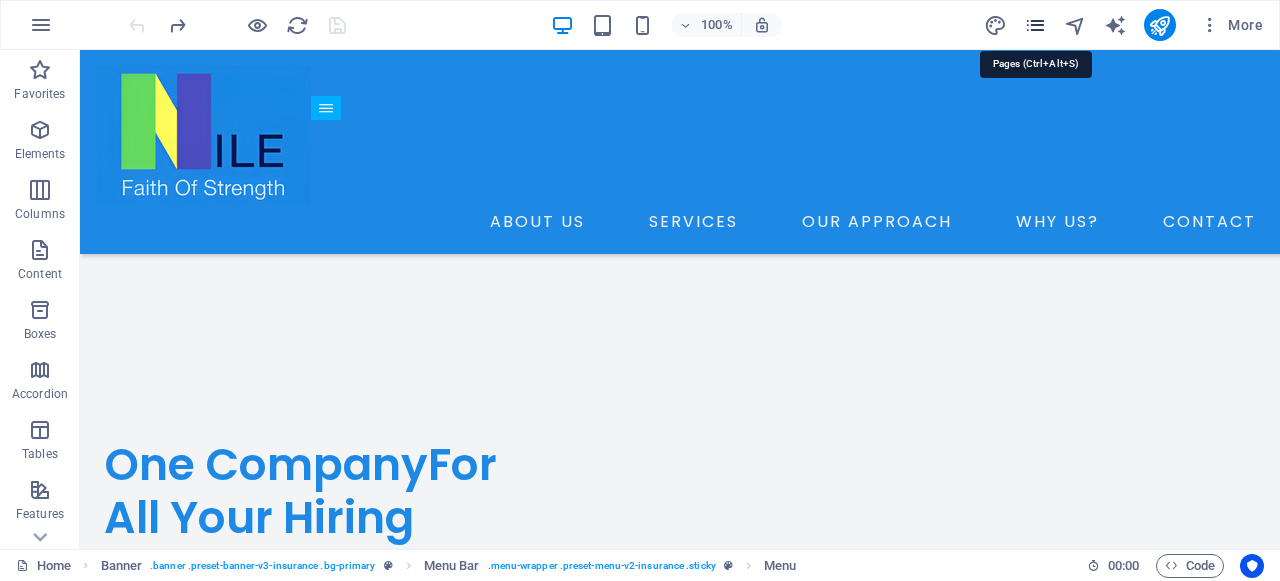 click at bounding box center [1035, 25] 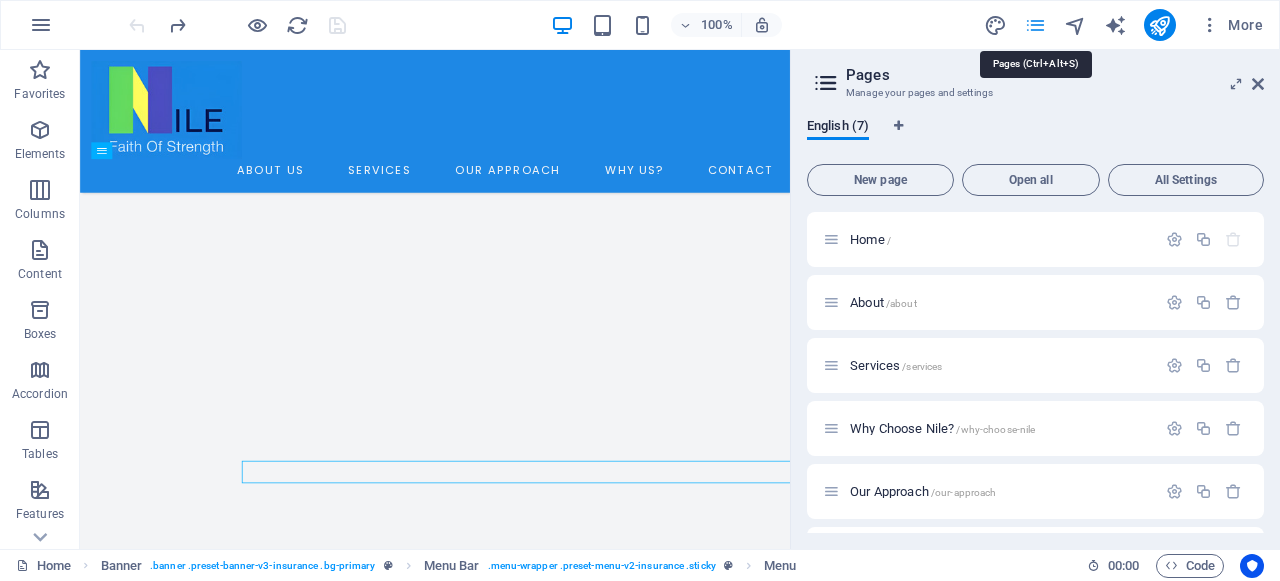 scroll, scrollTop: 5720, scrollLeft: 0, axis: vertical 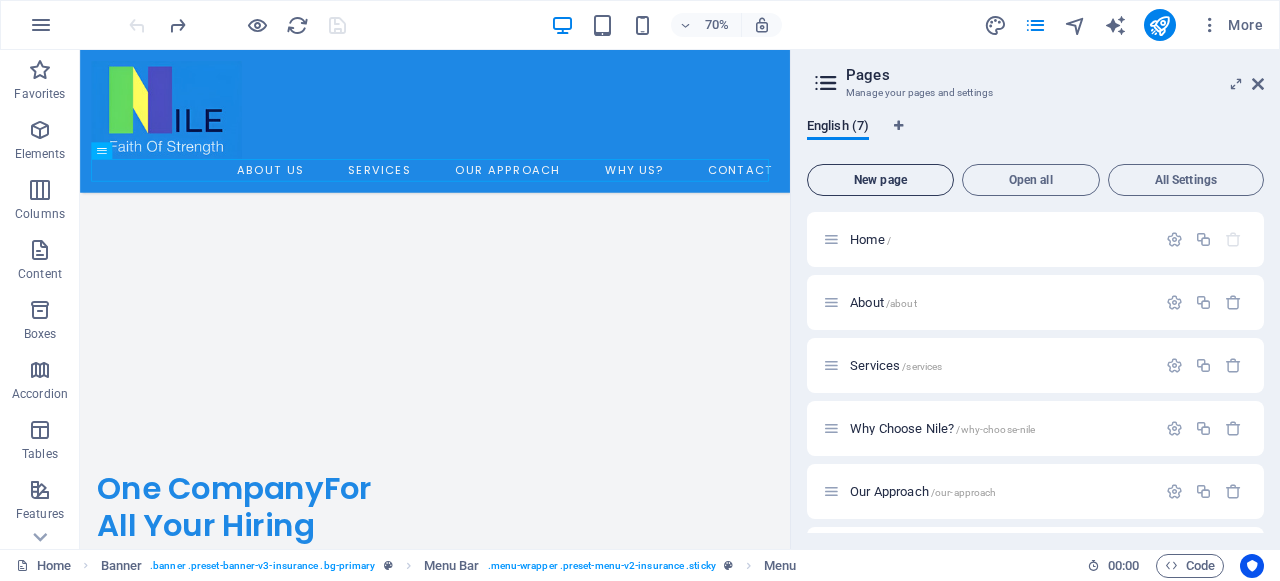 click on "New page" at bounding box center (880, 180) 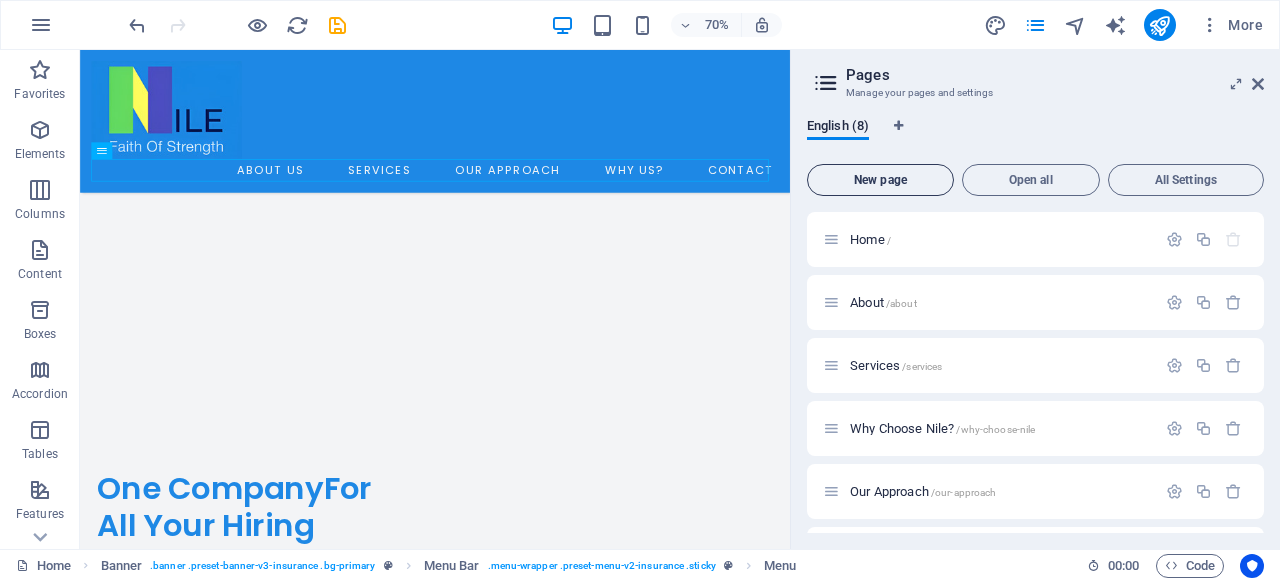scroll, scrollTop: 383, scrollLeft: 0, axis: vertical 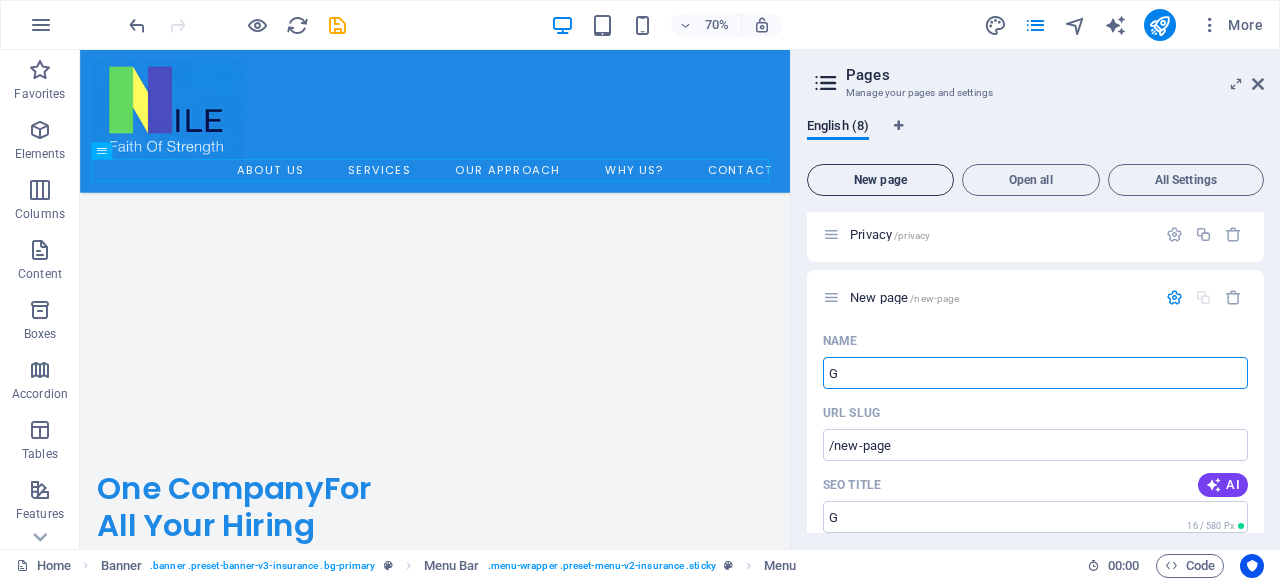 type on "G" 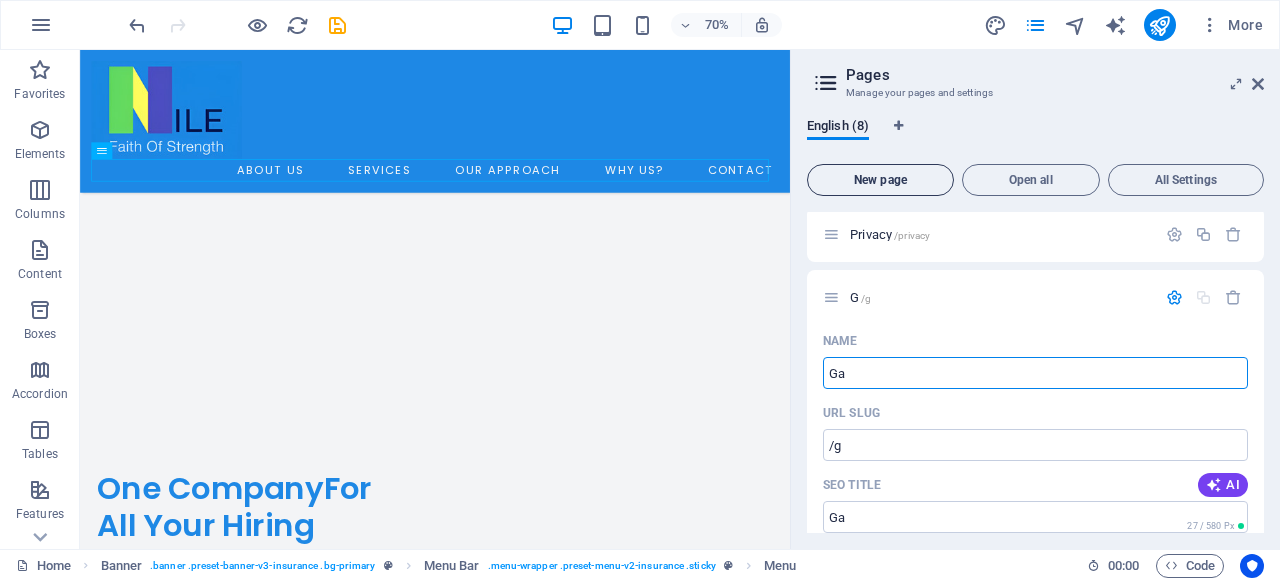type on "Gal" 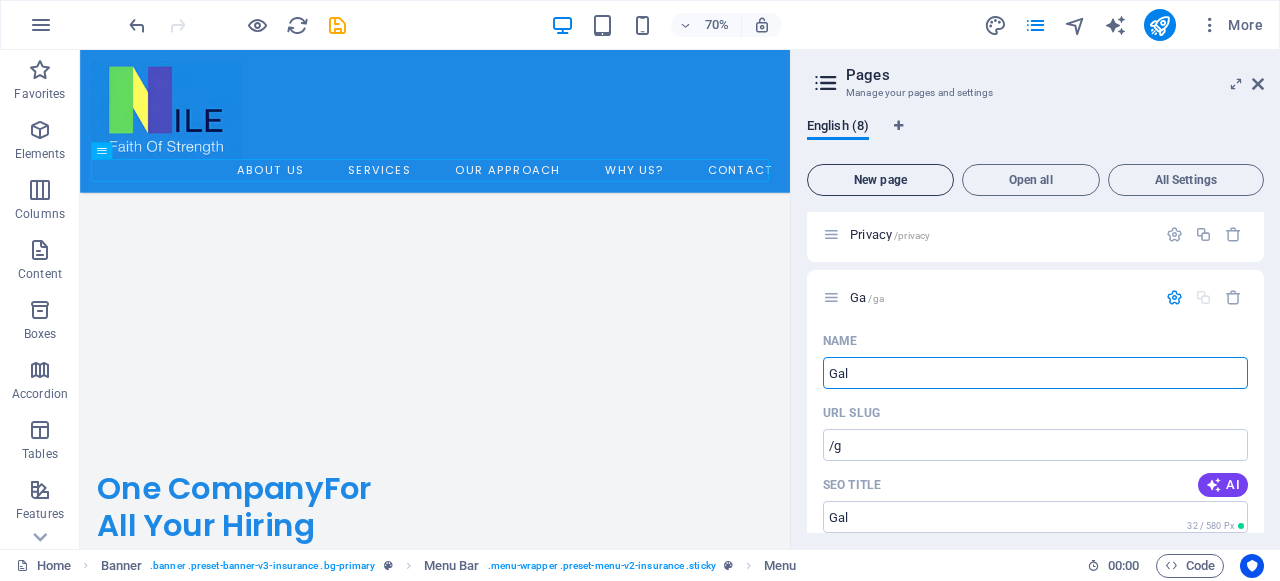 type on "/ga" 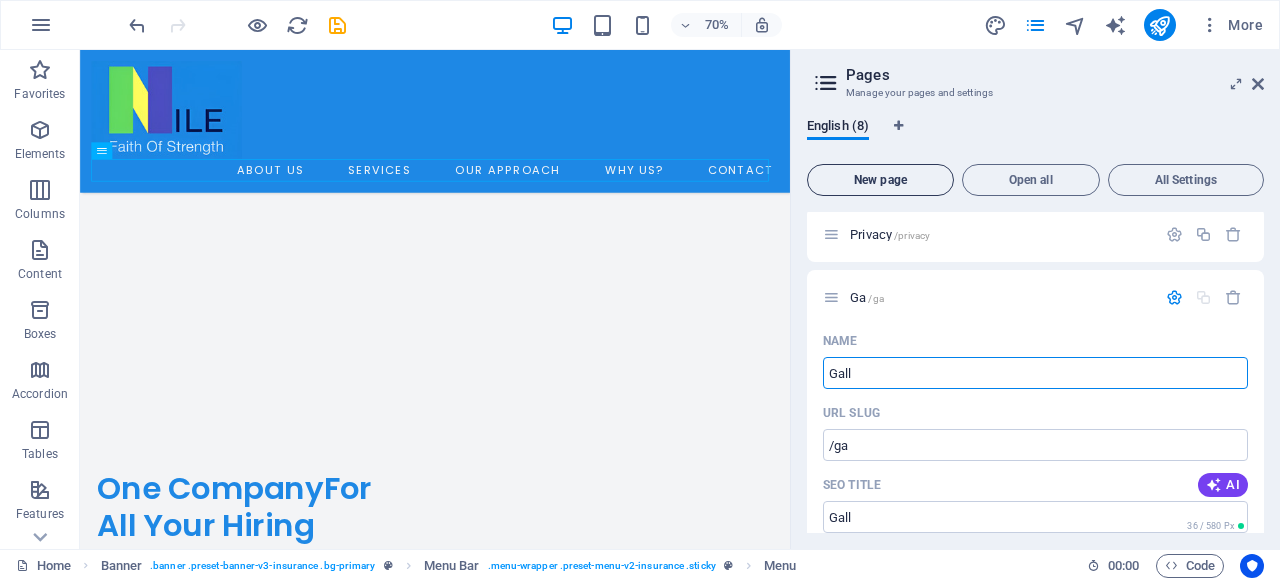 type on "Gall" 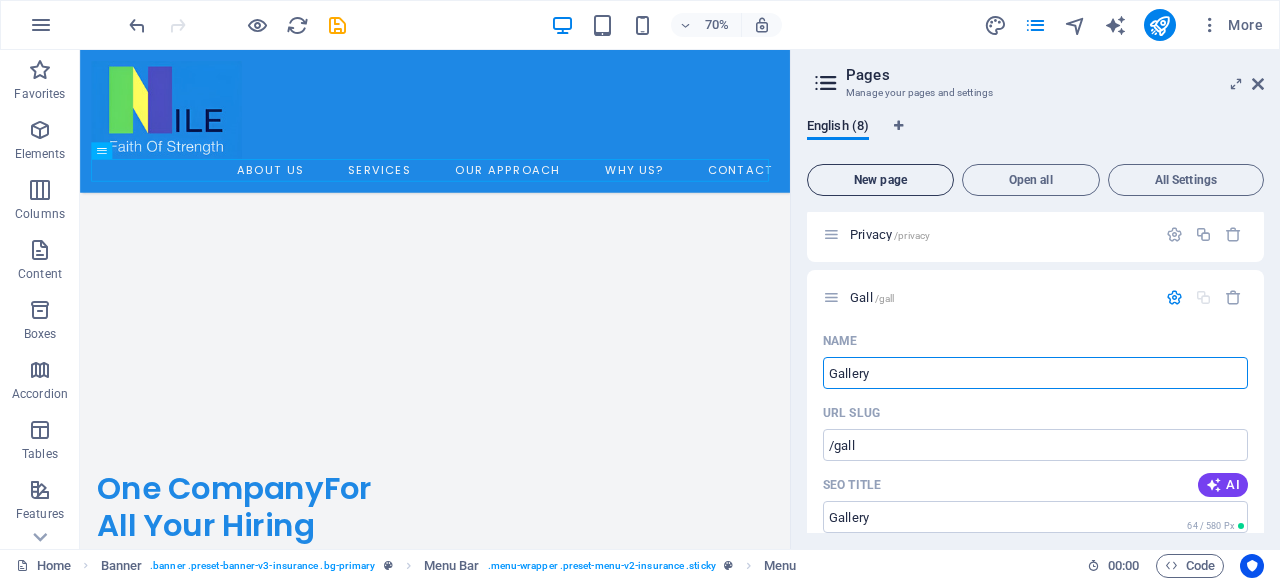 type on "Gallery" 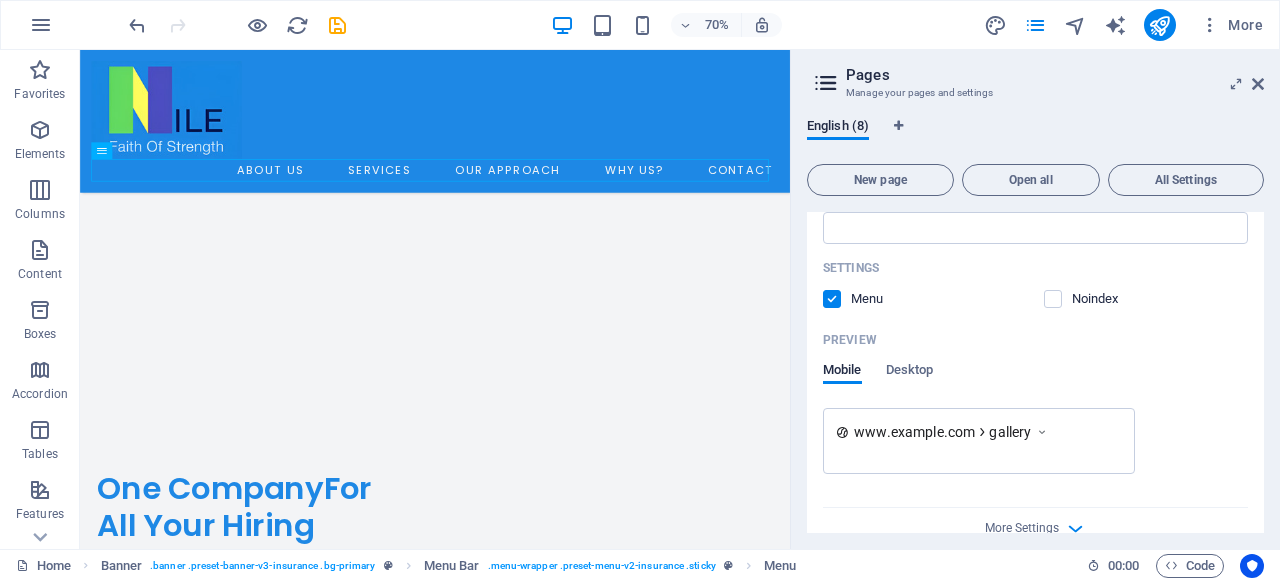 scroll, scrollTop: 855, scrollLeft: 0, axis: vertical 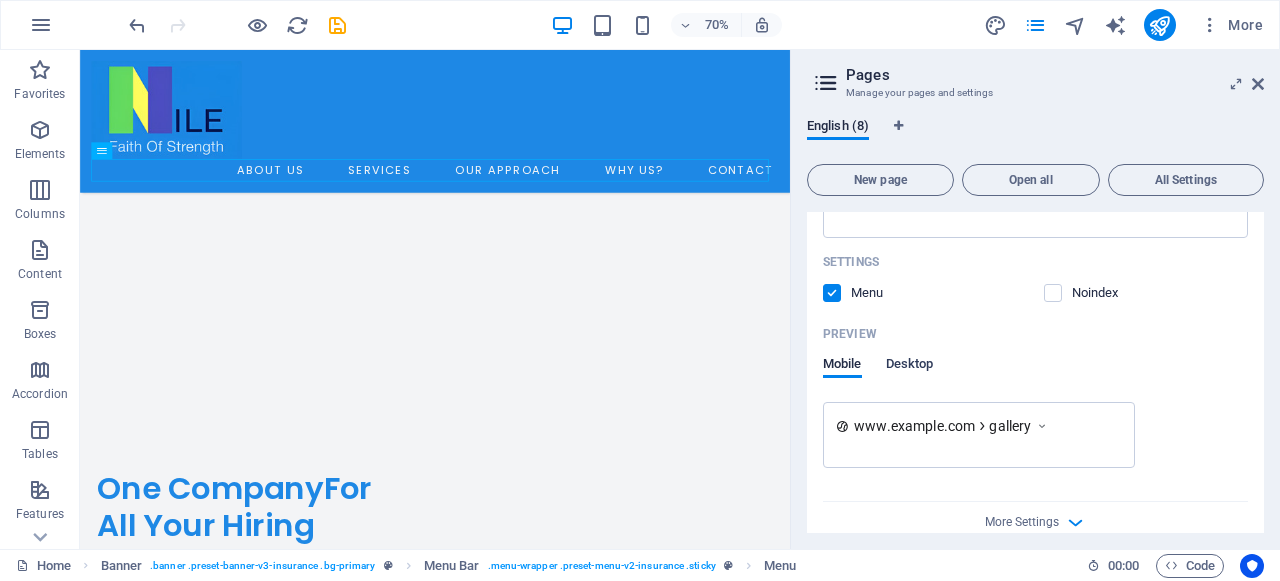 type on "Gallery" 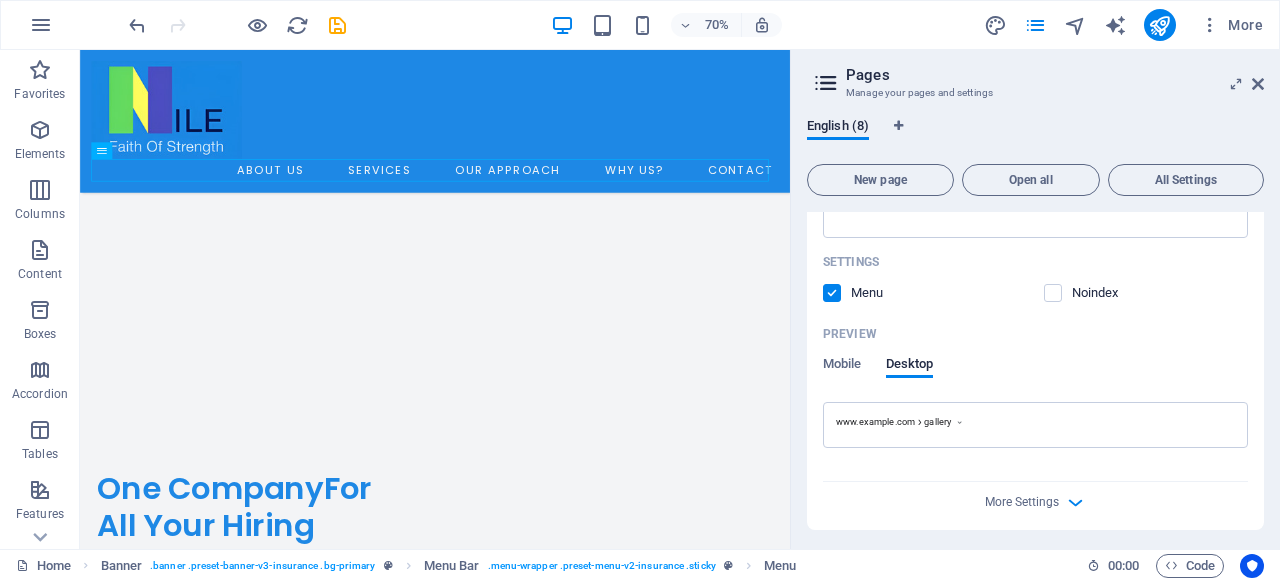 scroll, scrollTop: 860, scrollLeft: 0, axis: vertical 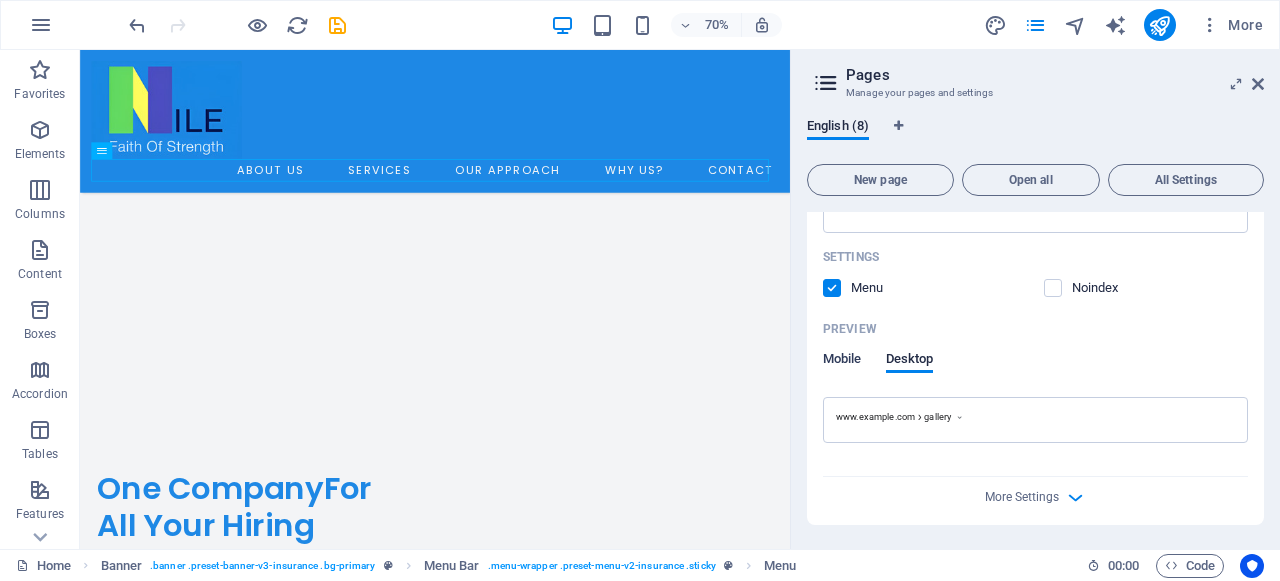 click on "Mobile" at bounding box center (842, 361) 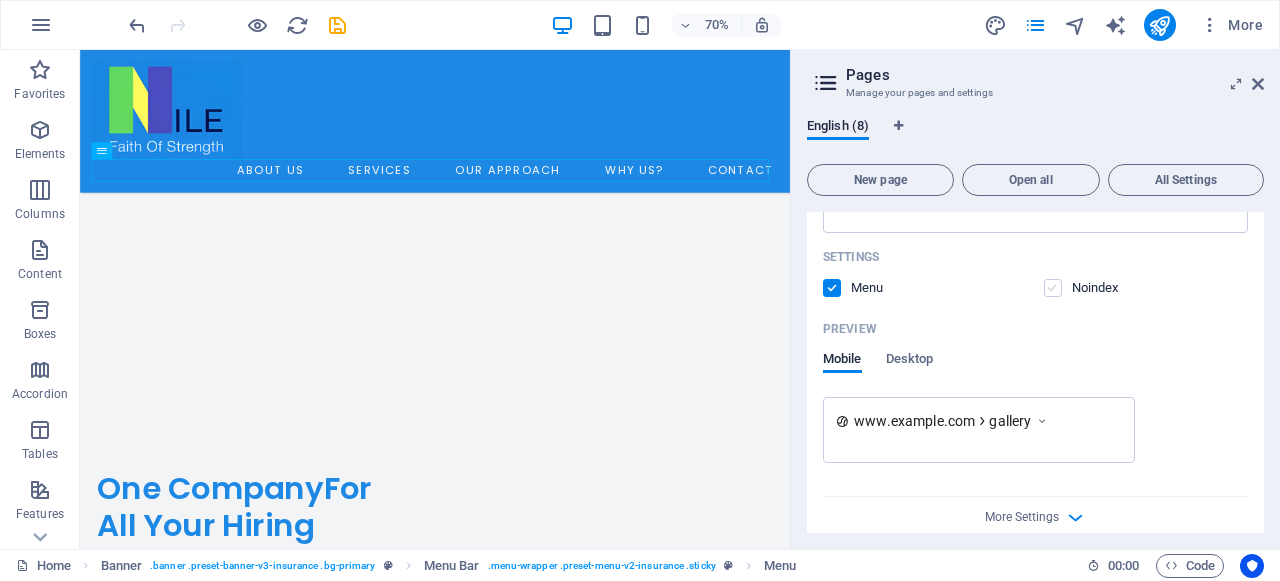 click at bounding box center [1053, 288] 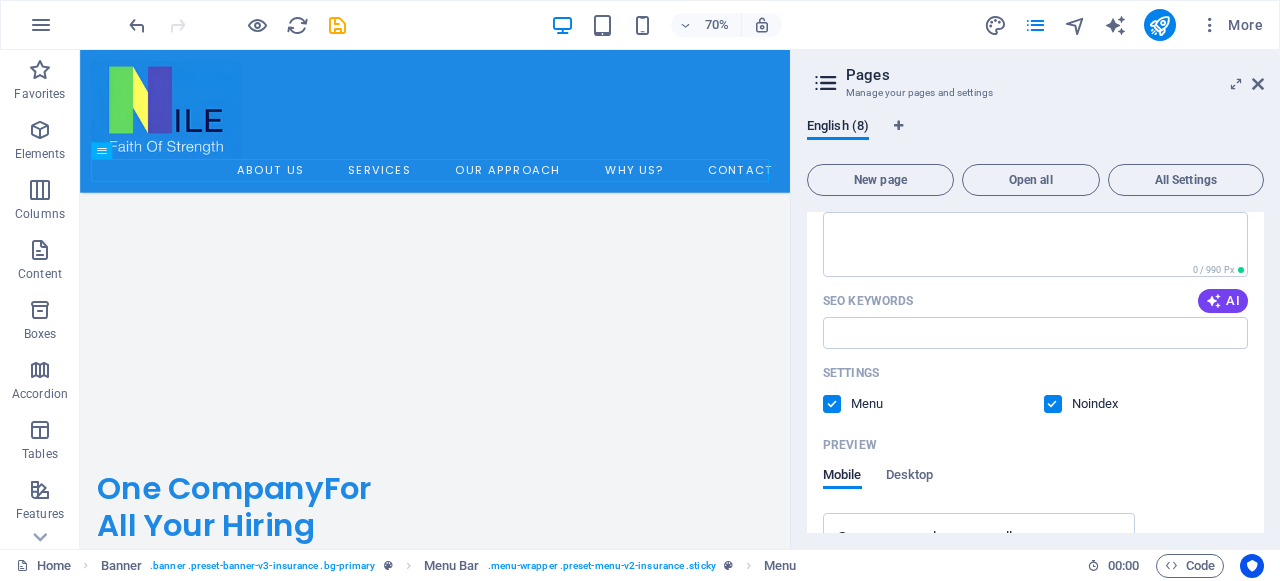 scroll, scrollTop: 747, scrollLeft: 0, axis: vertical 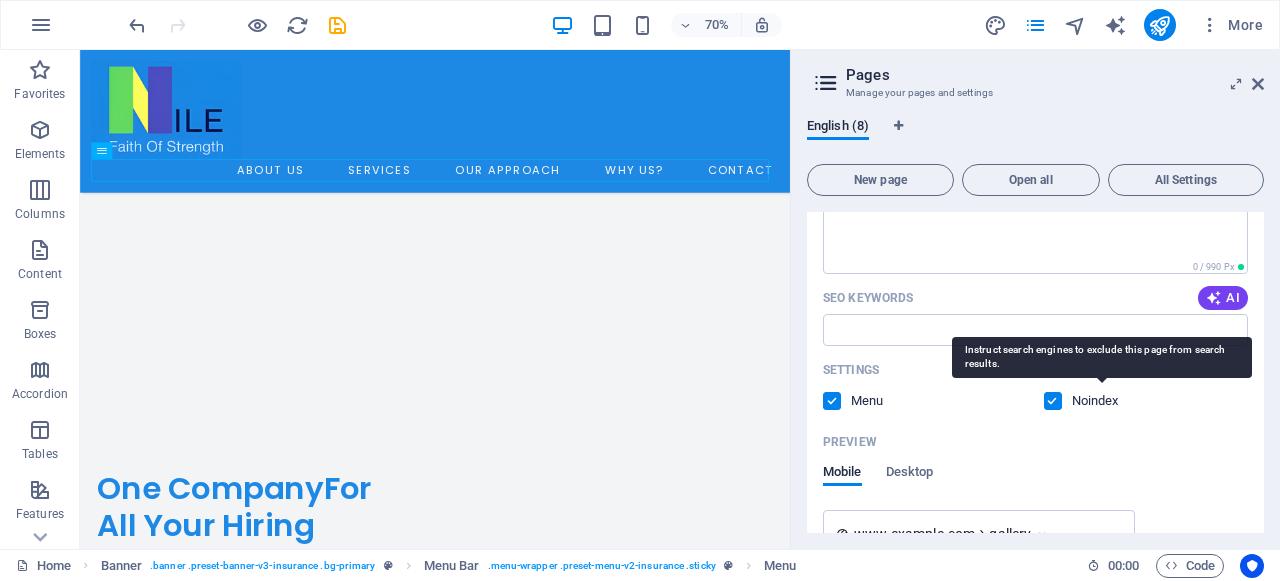click on "Noindex" at bounding box center [1104, 401] 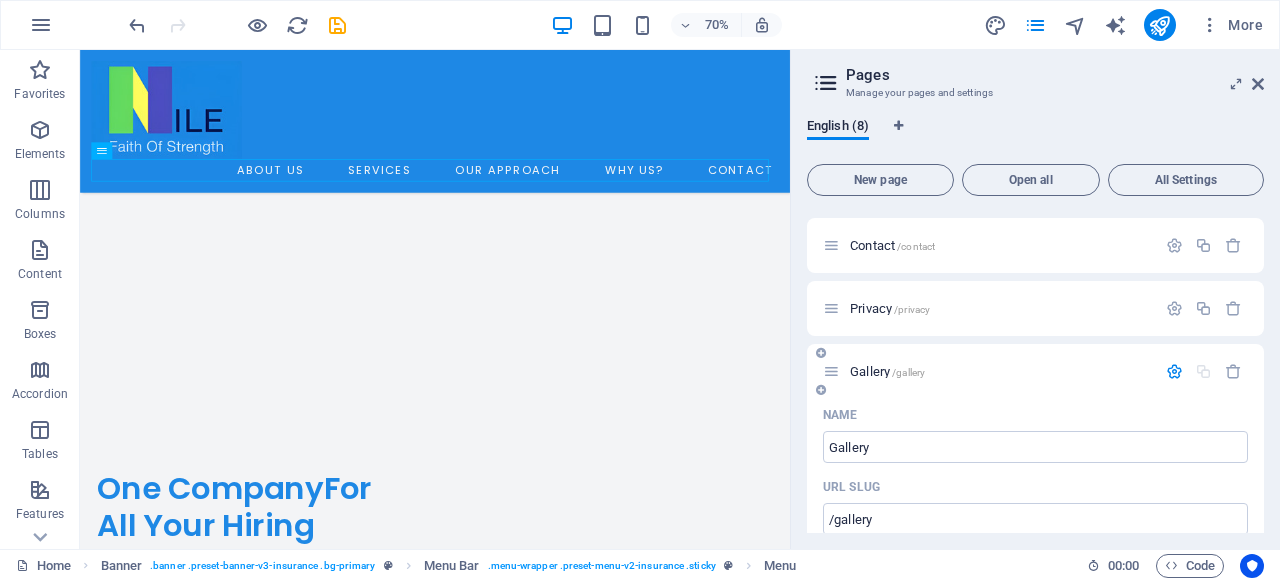 scroll, scrollTop: 296, scrollLeft: 0, axis: vertical 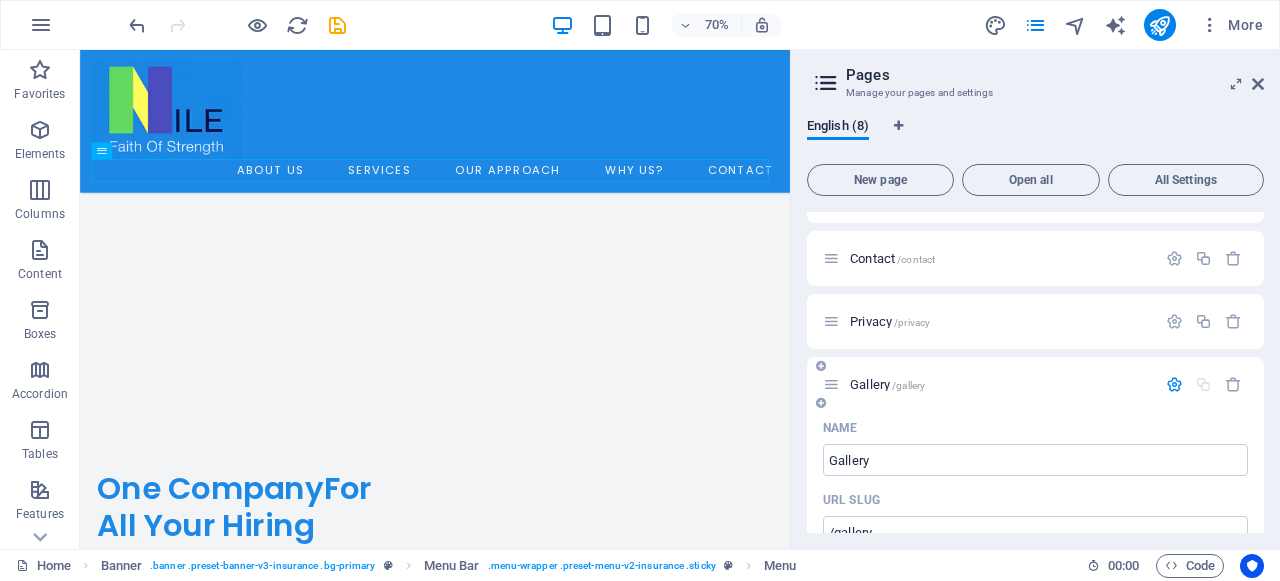 click on "Gallery /gallery" at bounding box center (989, 384) 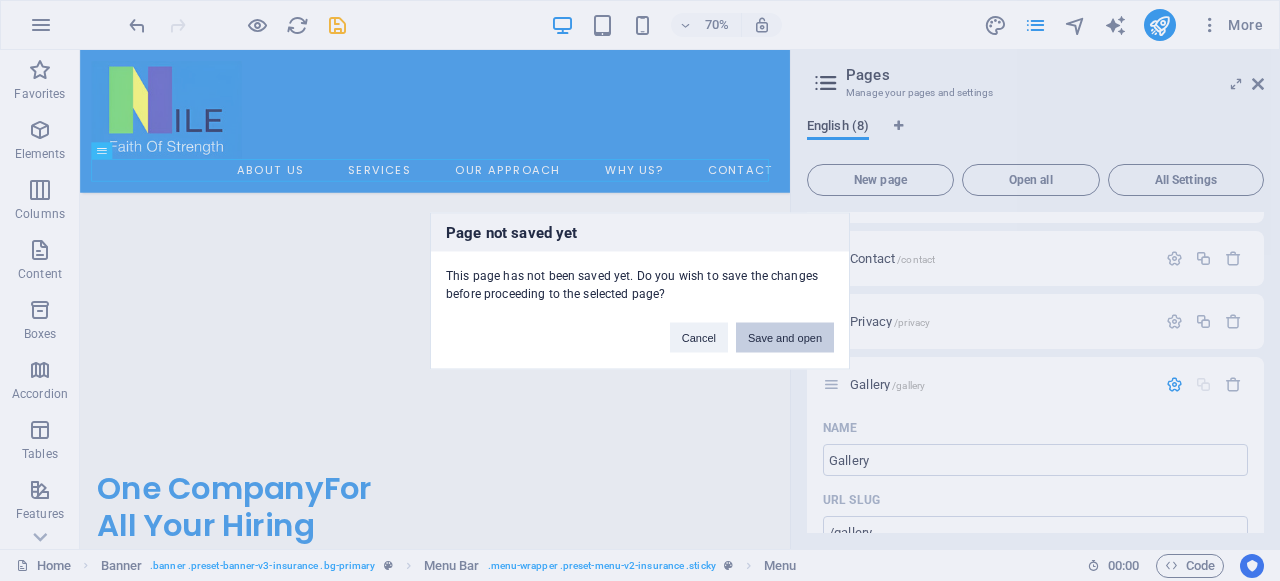 click on "Save and open" at bounding box center [785, 337] 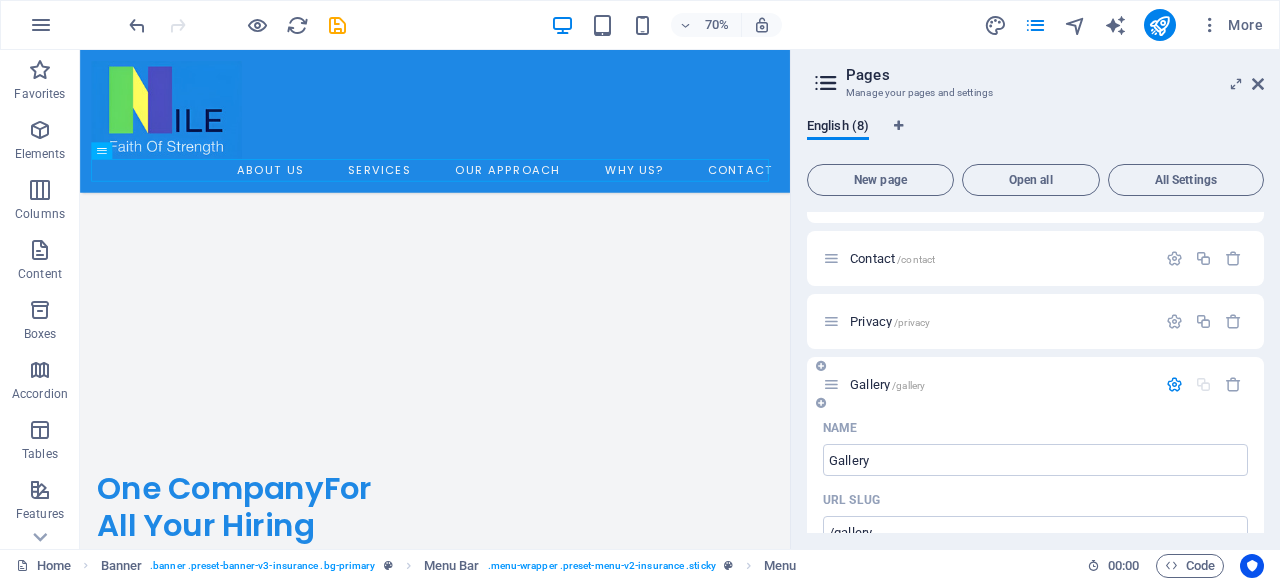 click on "Gallery /gallery" at bounding box center [1000, 384] 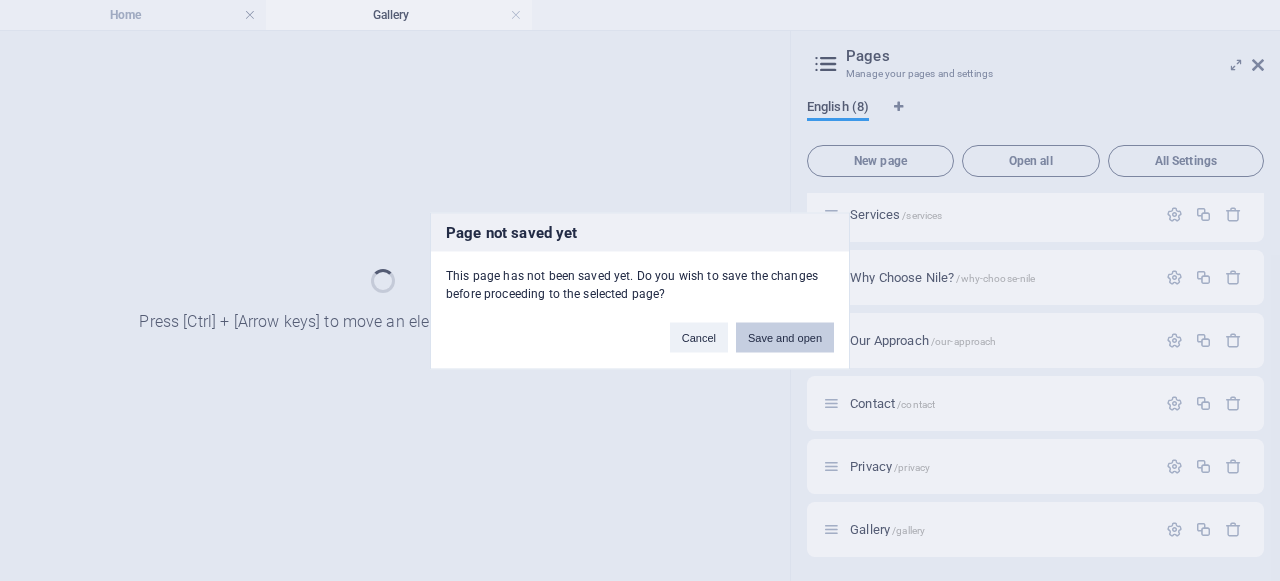 scroll, scrollTop: 0, scrollLeft: 0, axis: both 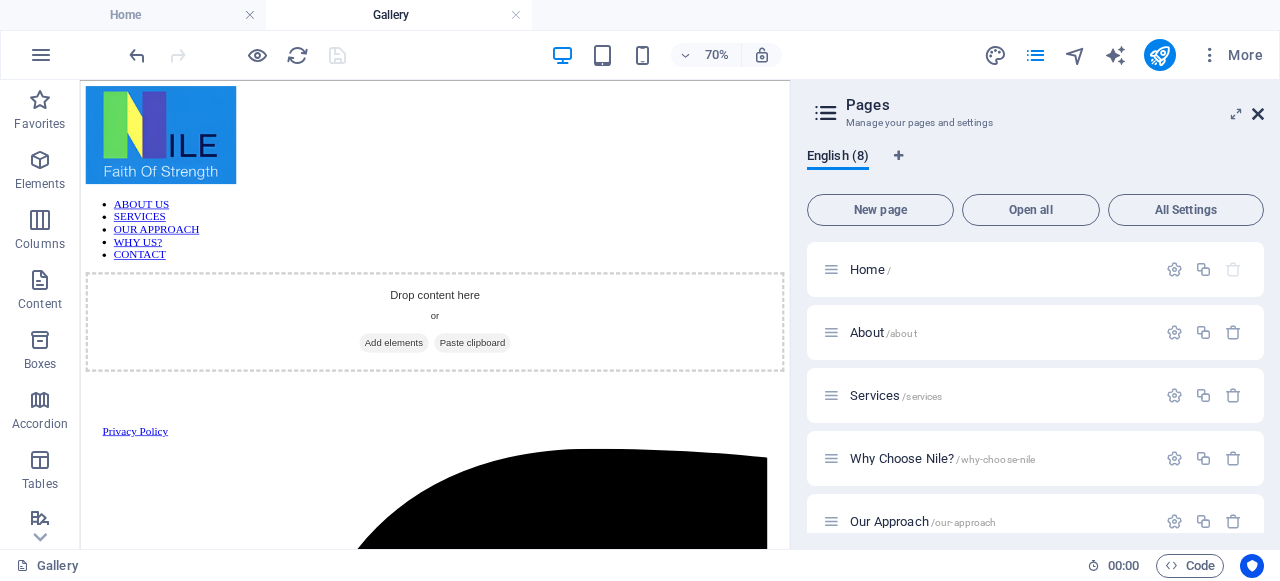 drag, startPoint x: 1261, startPoint y: 112, endPoint x: 1178, endPoint y: 33, distance: 114.58621 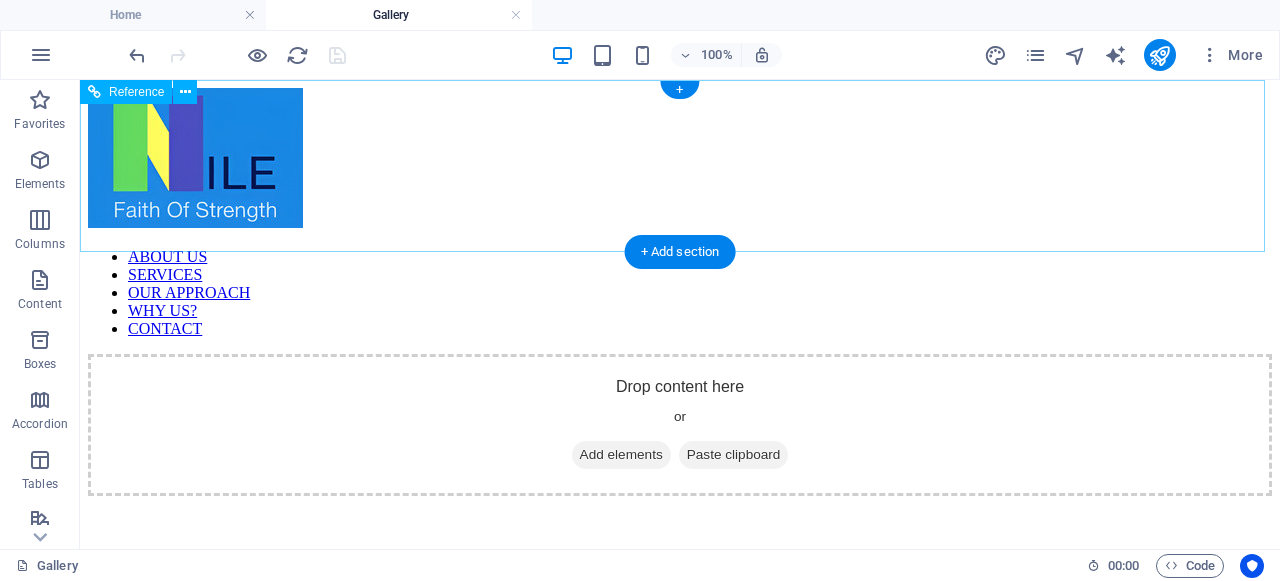 click on "ABOUT US SERVICES OUR APPROACH WHY US? CONTACT" at bounding box center [680, 293] 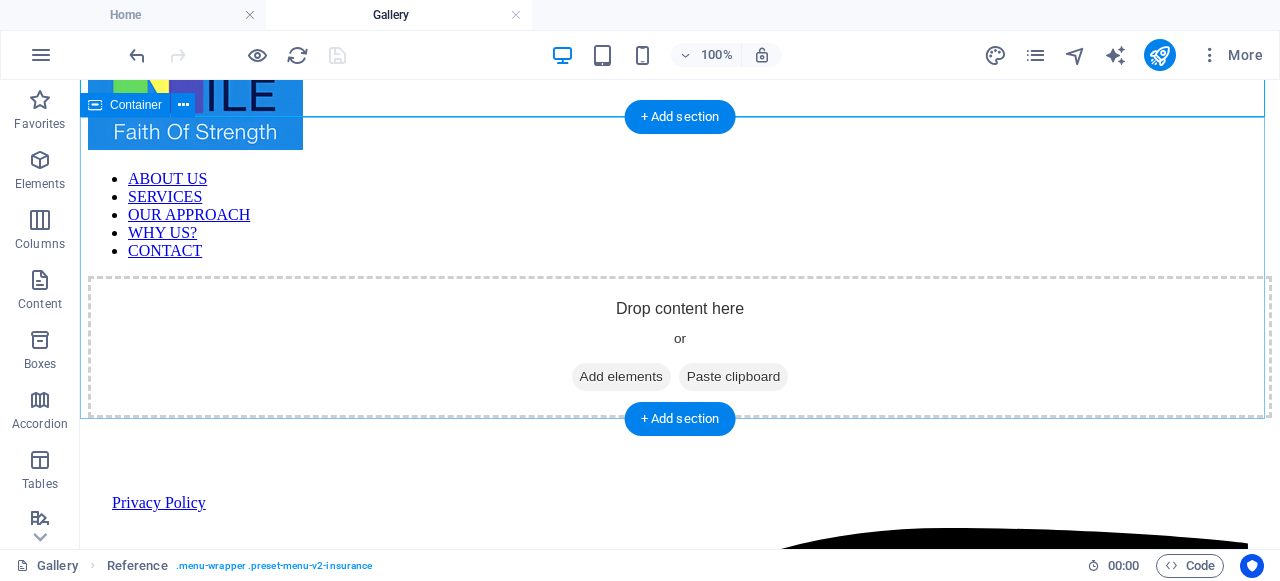 scroll, scrollTop: 0, scrollLeft: 0, axis: both 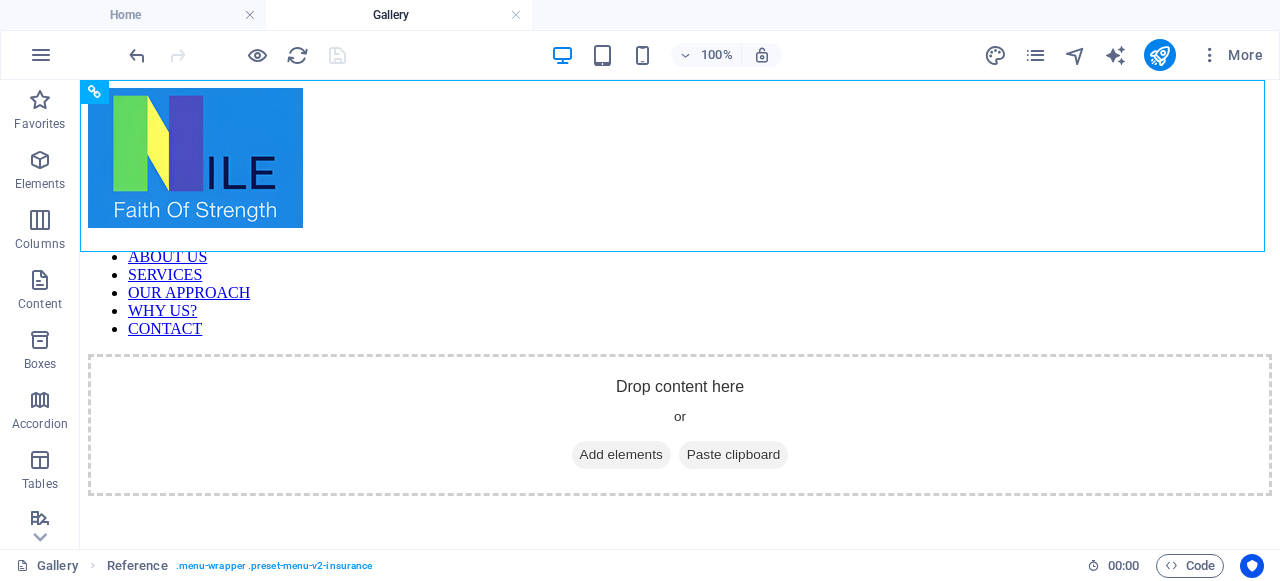 click at bounding box center (237, 55) 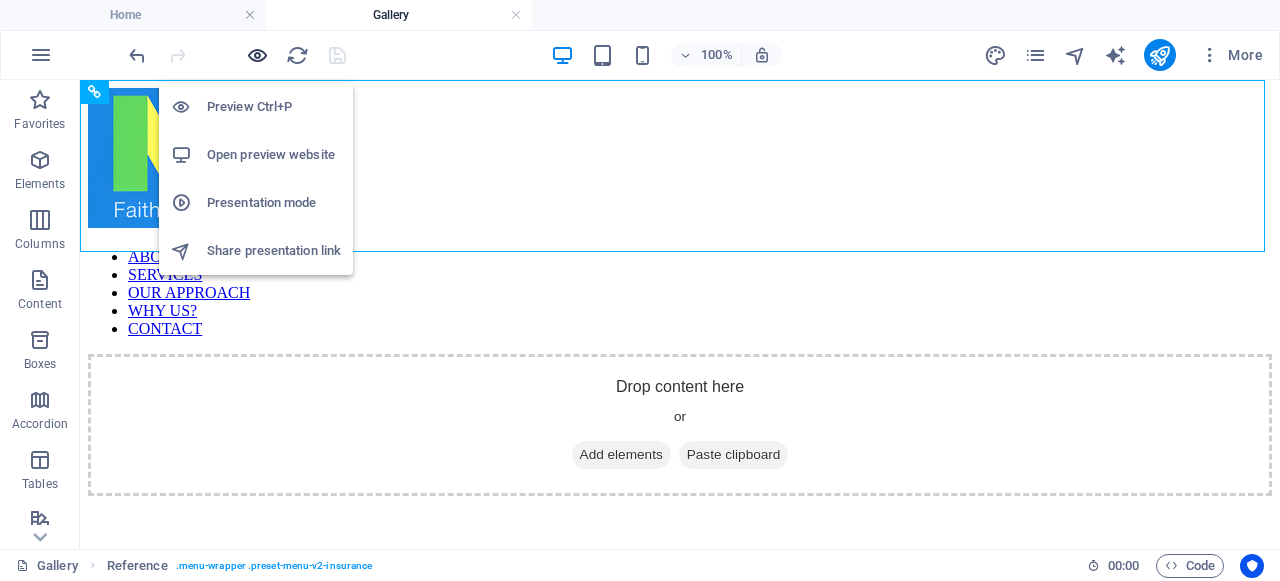 click at bounding box center [257, 55] 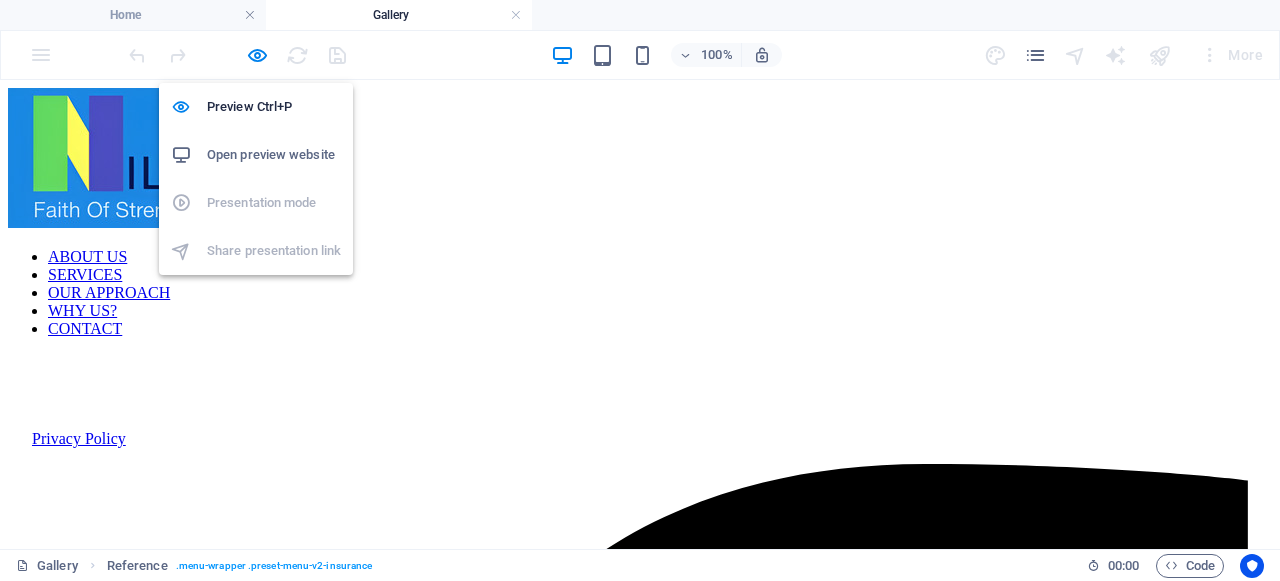 click on "Open preview website" at bounding box center [274, 155] 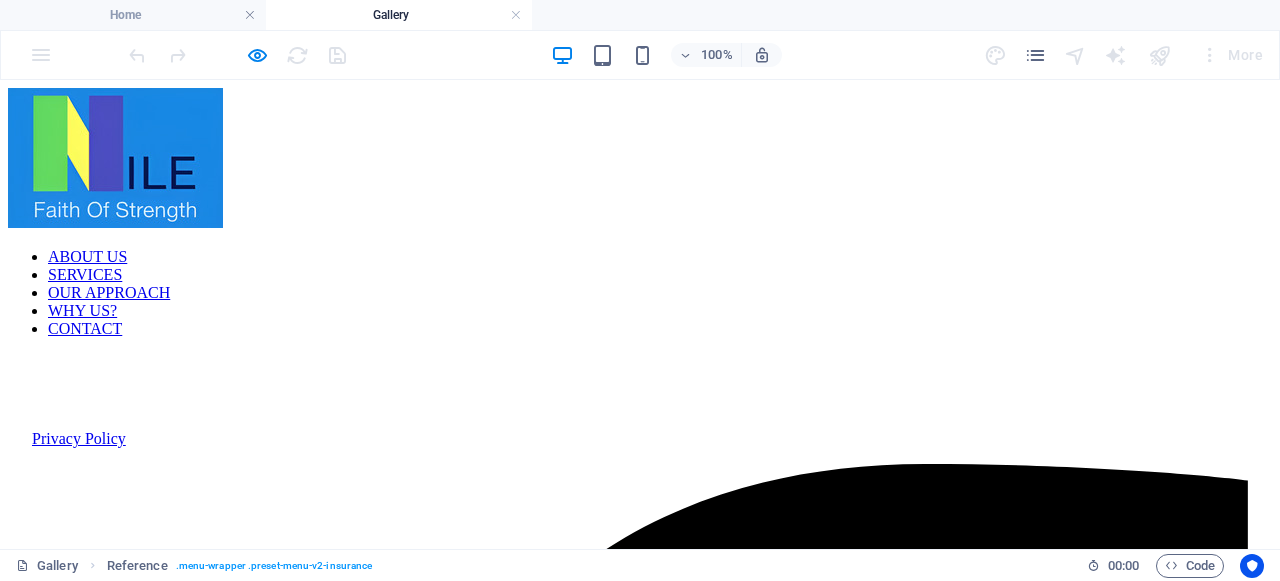 click on "ABOUT US SERVICES OUR APPROACH WHY US? CONTACT" at bounding box center [640, 293] 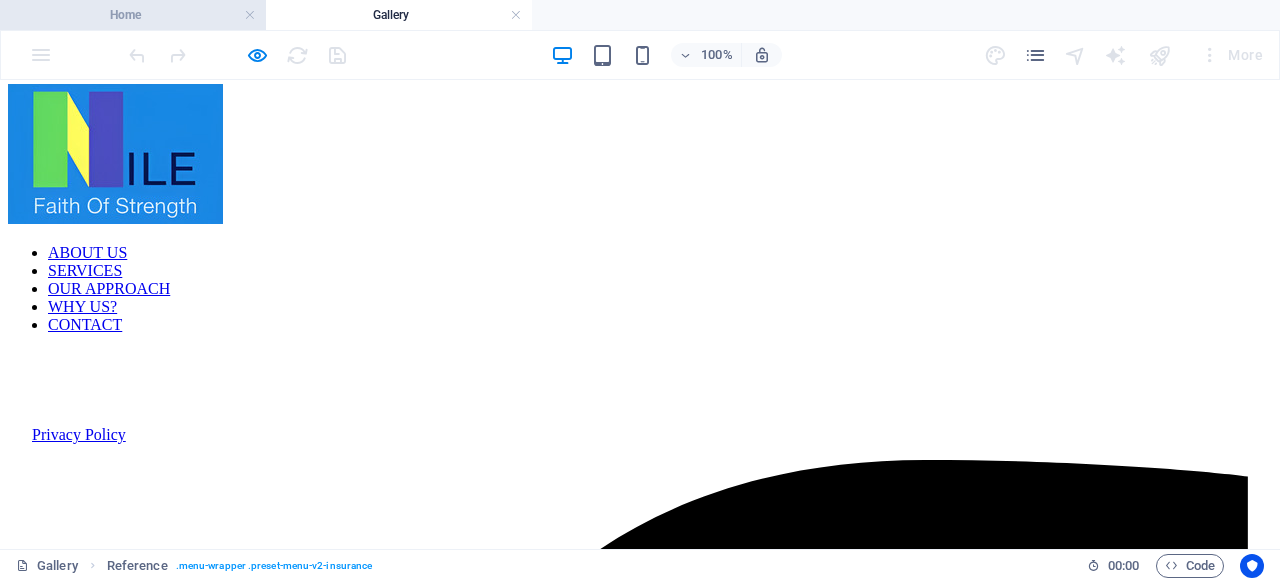click on "Home" at bounding box center (133, 15) 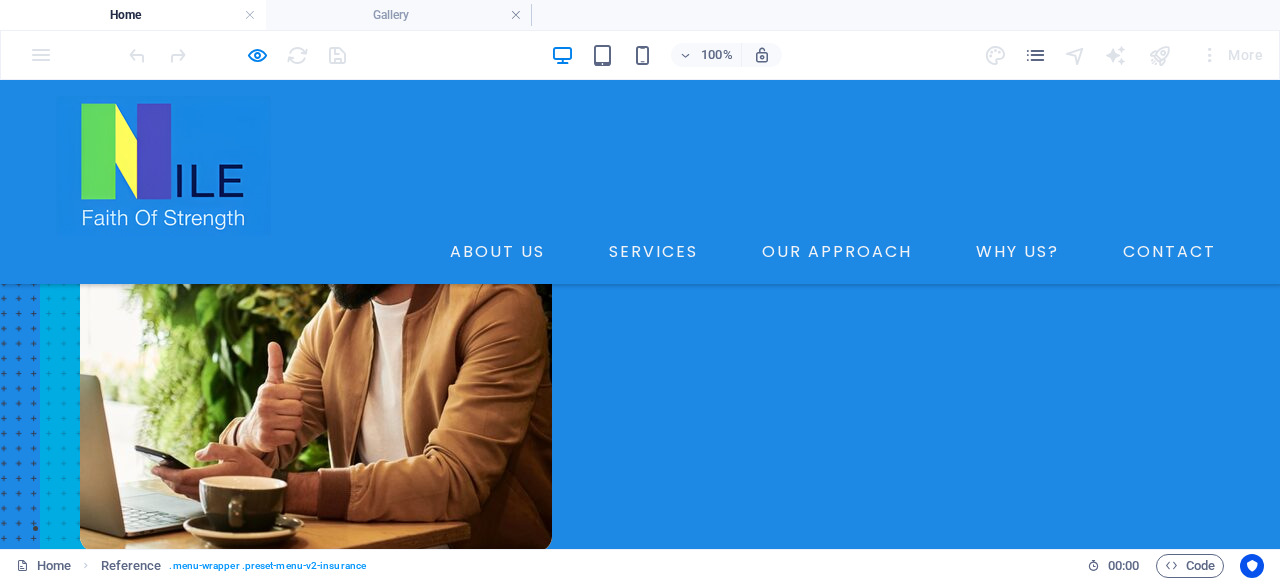 scroll, scrollTop: 5964, scrollLeft: 0, axis: vertical 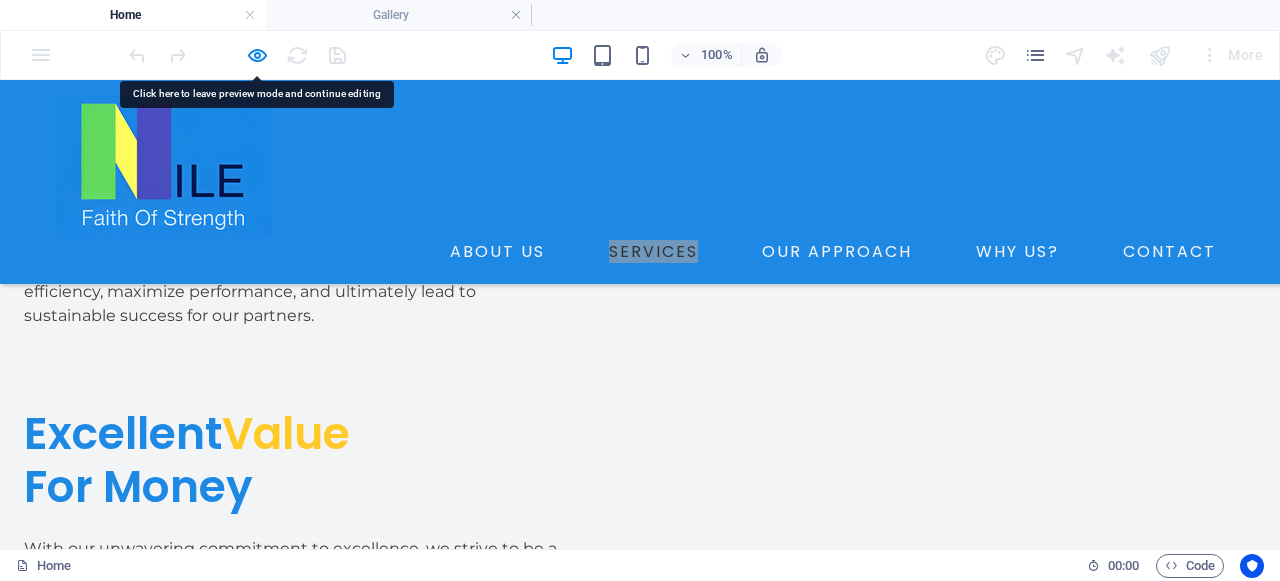 click on "ABOUT US SERVICES OUR APPROACH WHY US? CONTACT Nile Manflow Services Insuring More Responsibly Elevate your HR strategies with our
expert consultancy and tailored solutions. call now A passion for hiring resources Our comprehensive suite of professional services caters to a diverse client base, ranging from small startups to large enterprises, ensuring that we meet the unique needs of each organization.  Your  Partner  For All Your Hiring Custom solutions to enhance your HR capabilities Recruitment & Staffing Solutions We source and place top candidates in various sectors.
Temporary & Contract Staffing Nile Manflow offers flexible staffing for short-term needs.
Permanent Placement Our permanent placement services help companies find and secure top-tier talent for key roles.
Executive Search Our executive search team finds top leadership talent for senior and C-suite roles, driving growth and innovation.
Outsourcing Solutions Skill Development & Training Your Personal Interview Panel Most Trusted" at bounding box center (640, -1132) 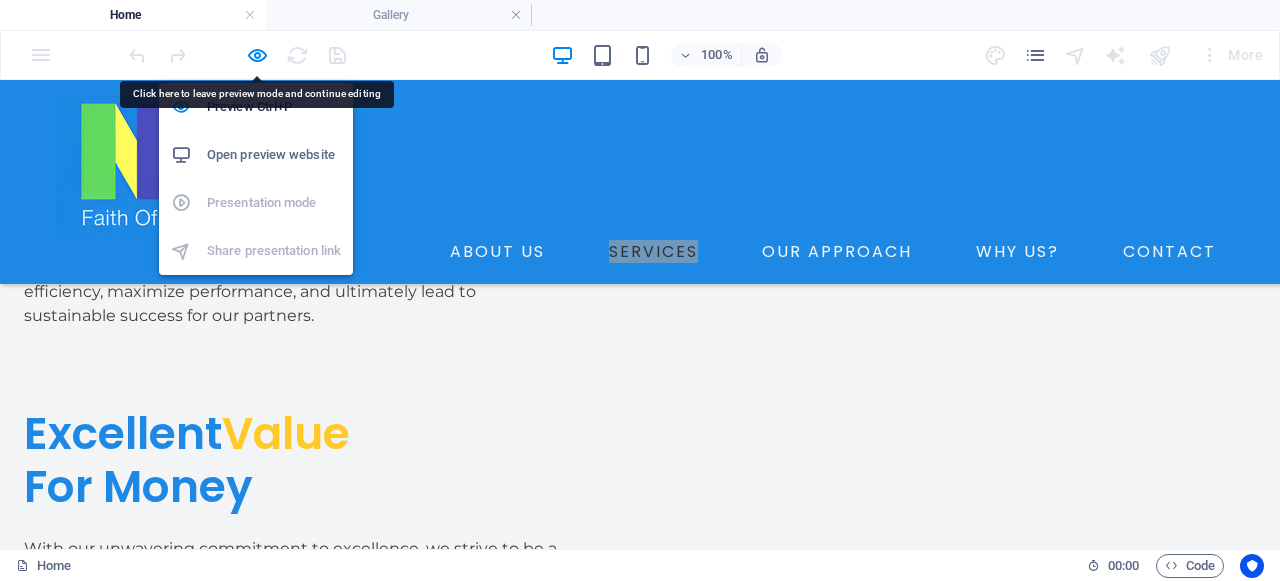 click at bounding box center [257, 55] 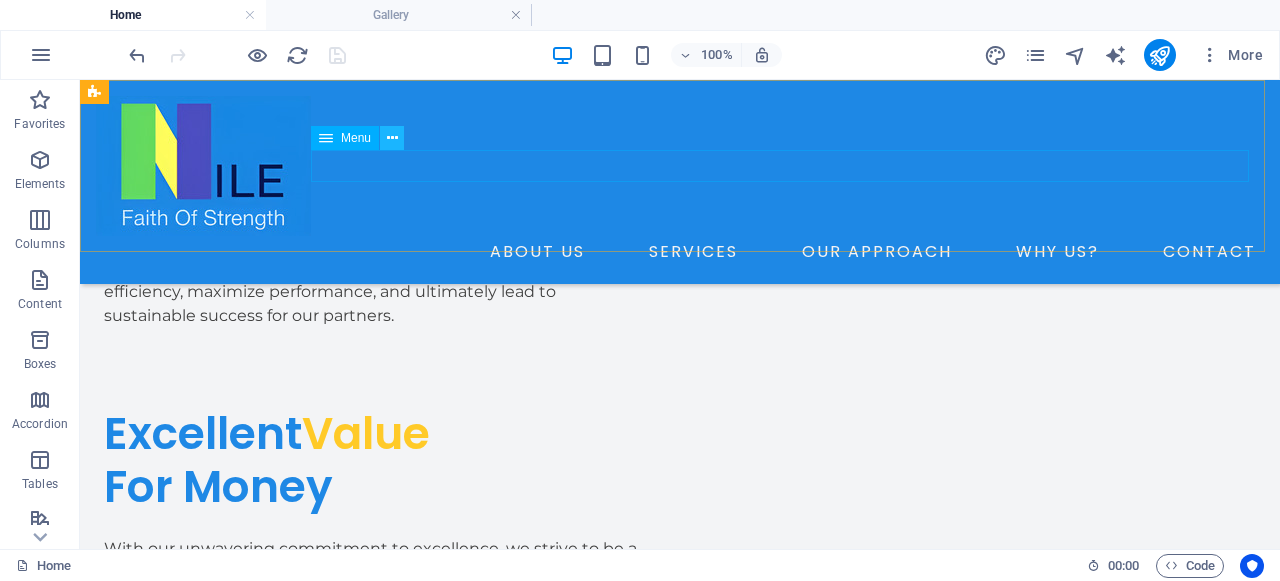 click at bounding box center [392, 138] 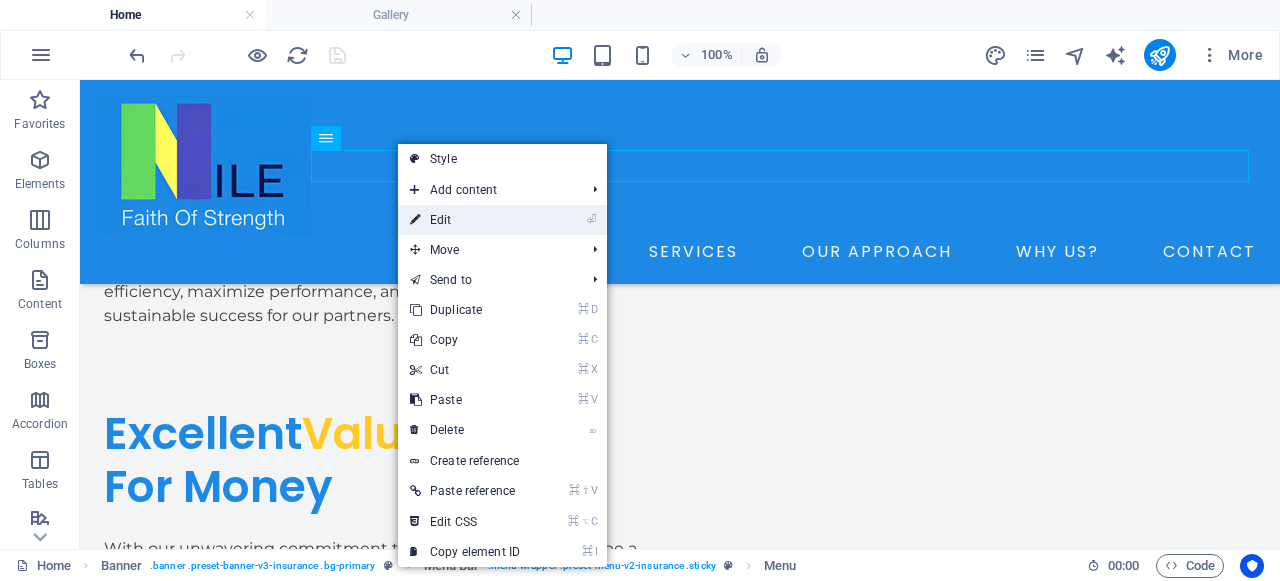 click on "⏎  Edit" at bounding box center [465, 220] 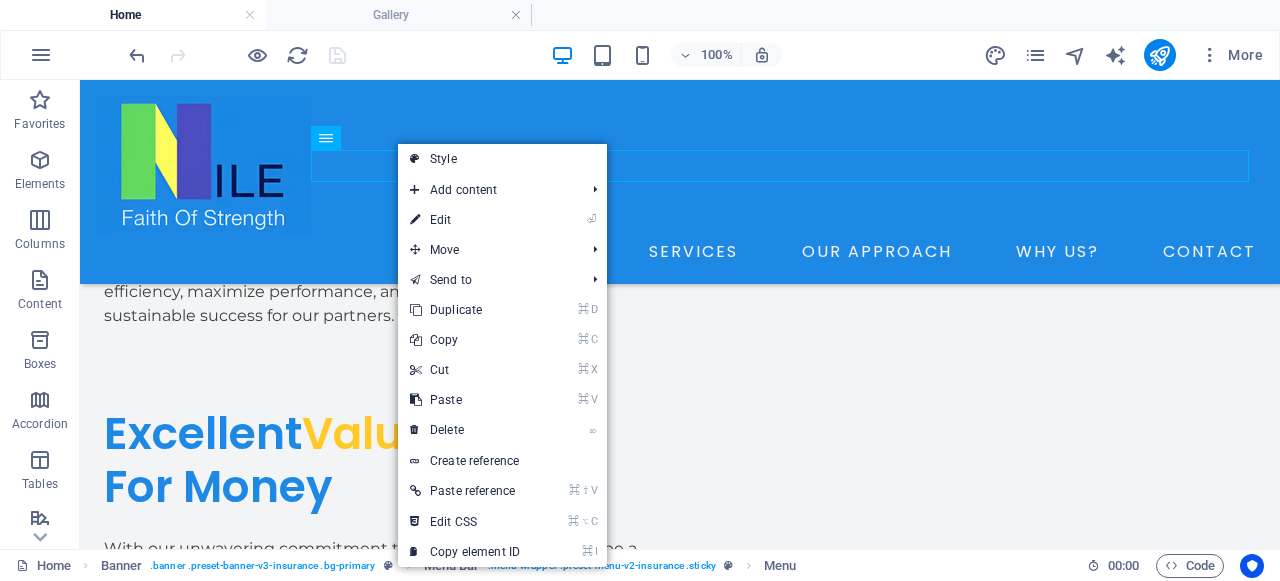 select on "1" 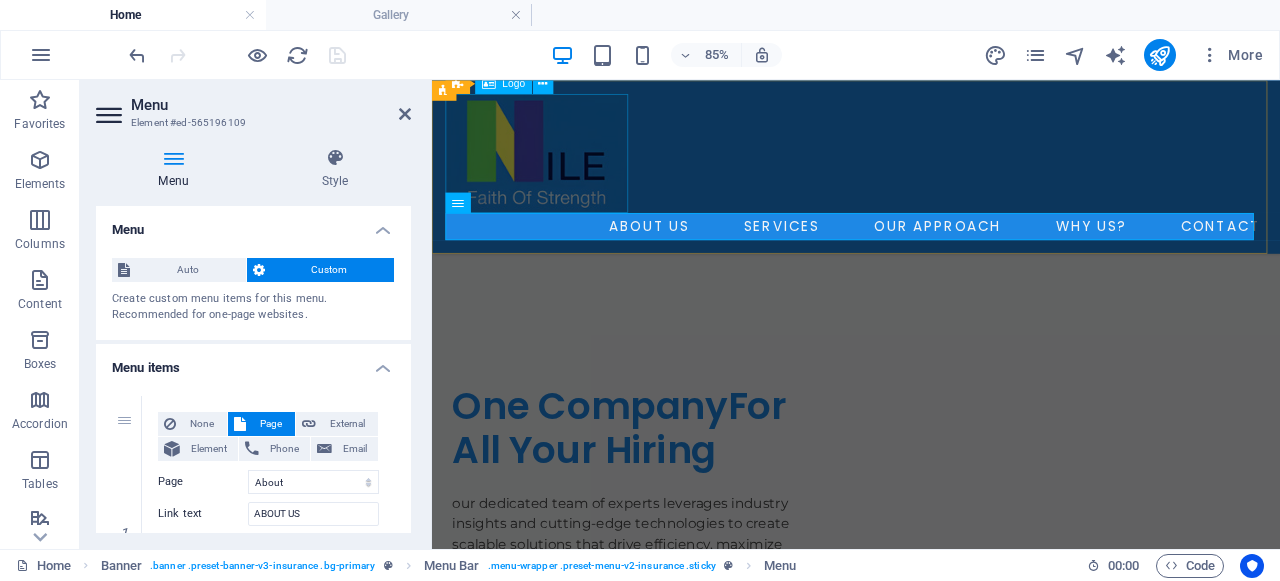 scroll, scrollTop: 6088, scrollLeft: 0, axis: vertical 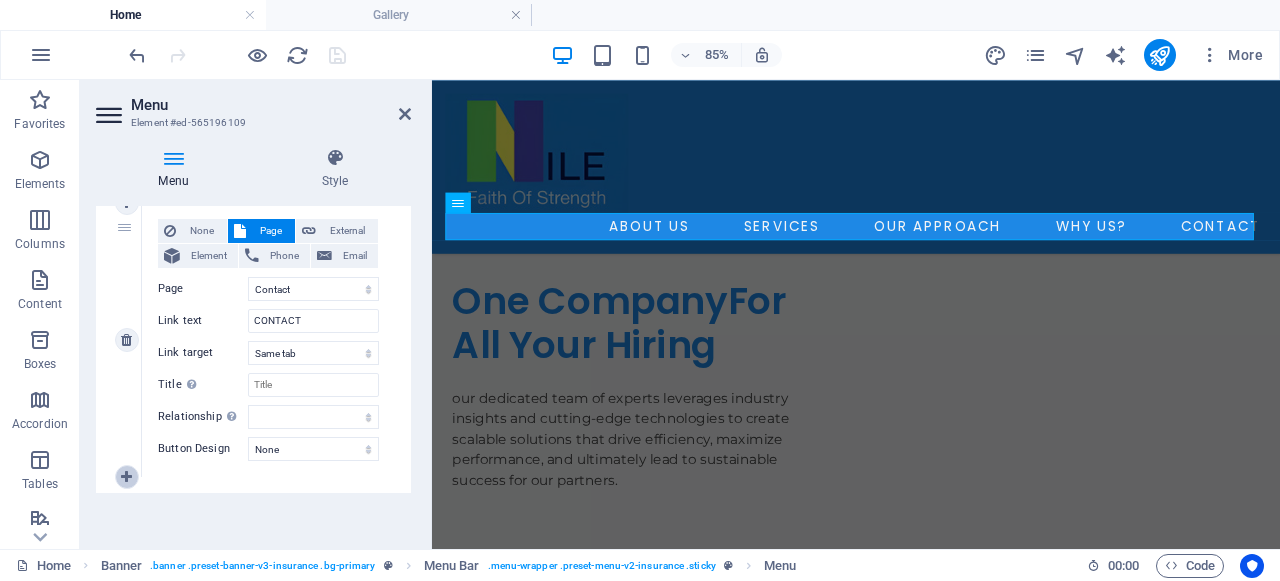click at bounding box center (127, 477) 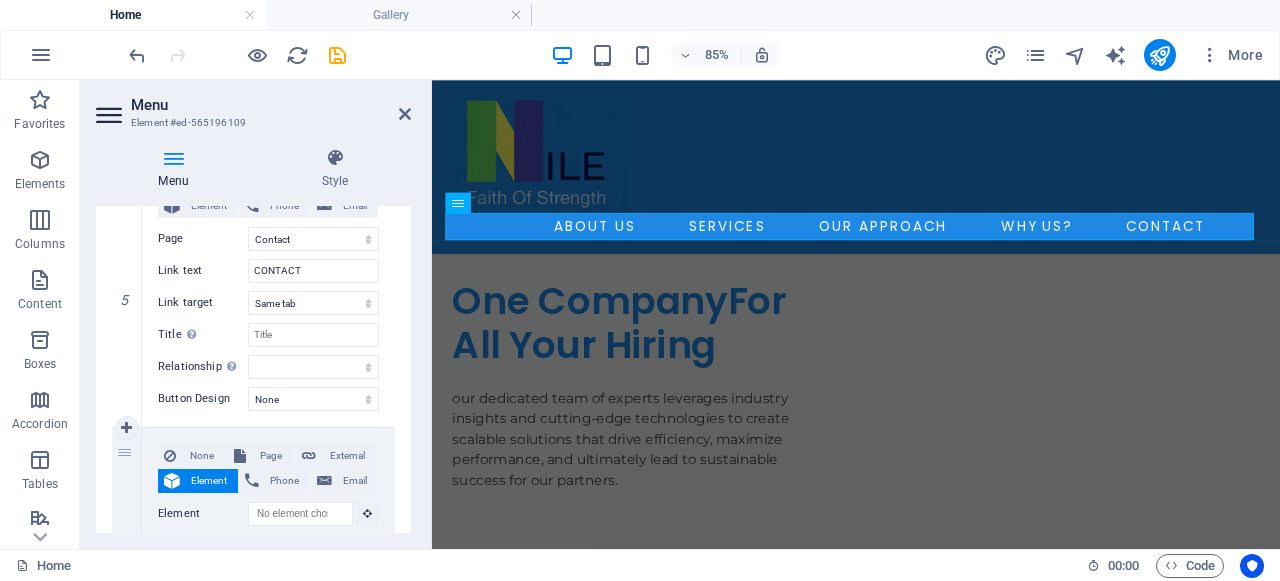 scroll, scrollTop: 1537, scrollLeft: 0, axis: vertical 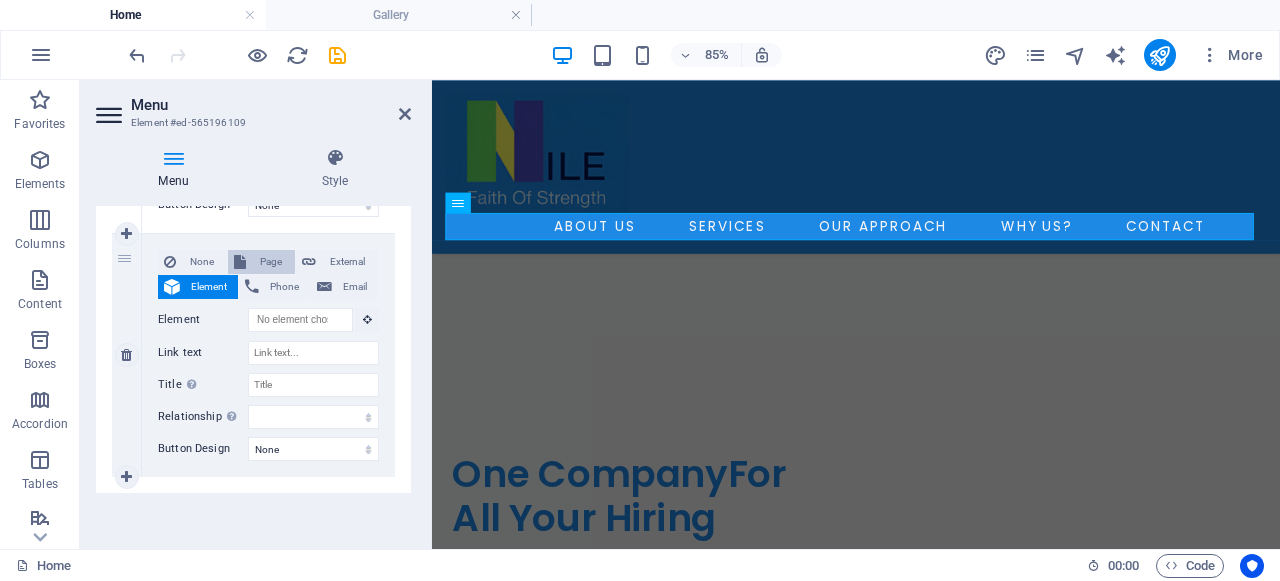 click on "Page" at bounding box center [270, 262] 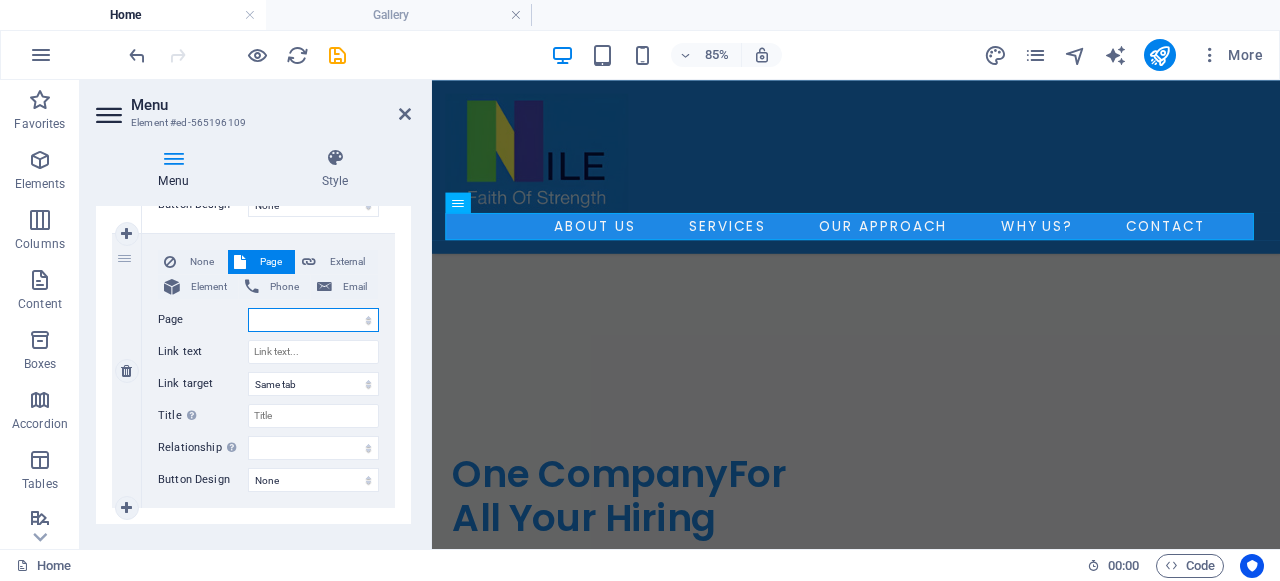 click on "Home About Services Why Choose Nile? Our Approach Contact Privacy Gallery" at bounding box center [313, 320] 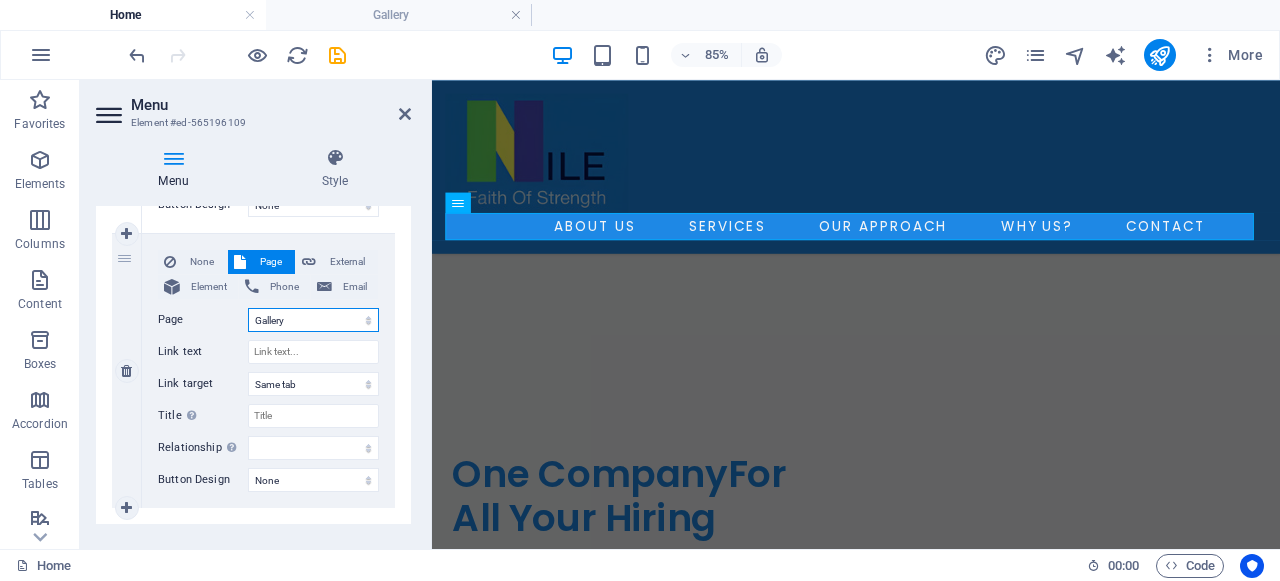 select 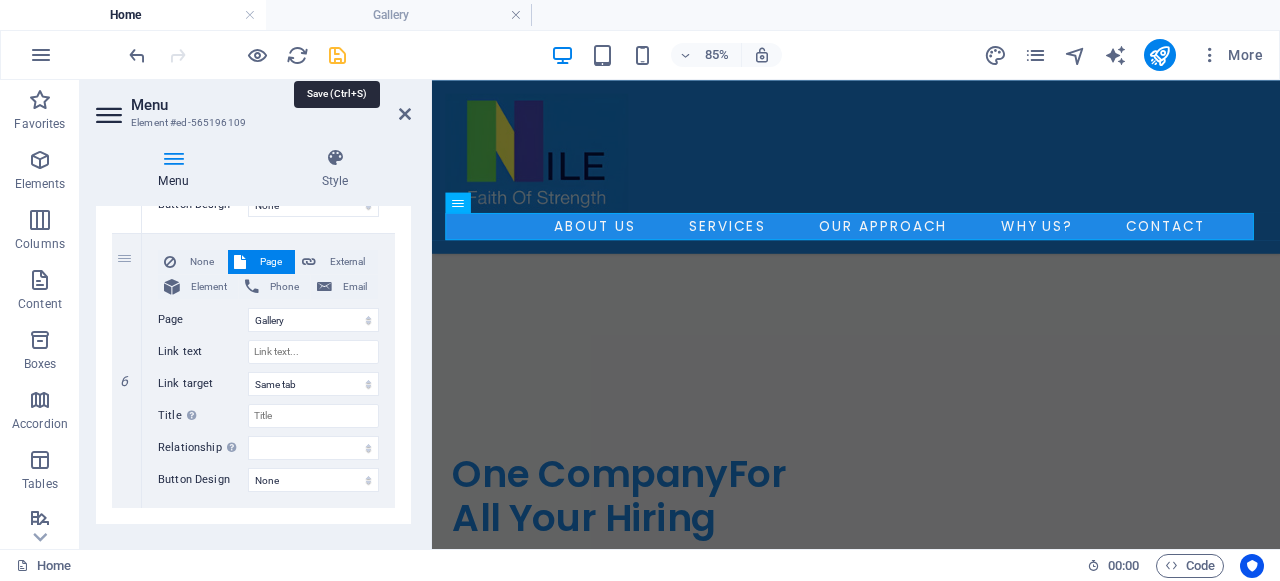 click at bounding box center (337, 55) 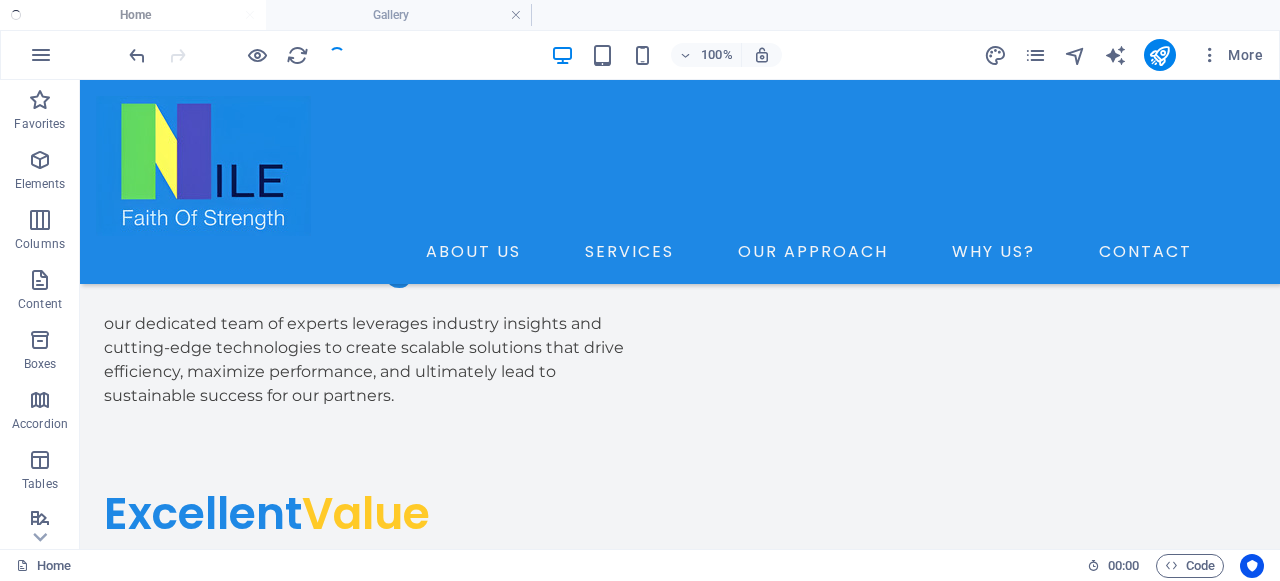 scroll, scrollTop: 5760, scrollLeft: 0, axis: vertical 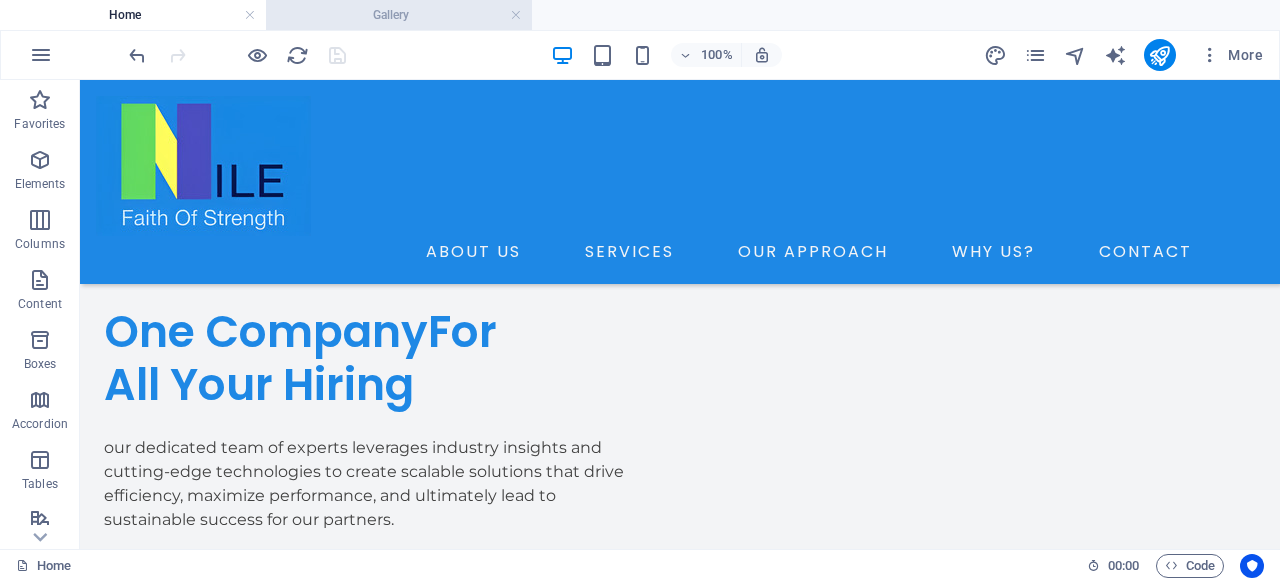 click on "Gallery" at bounding box center [399, 15] 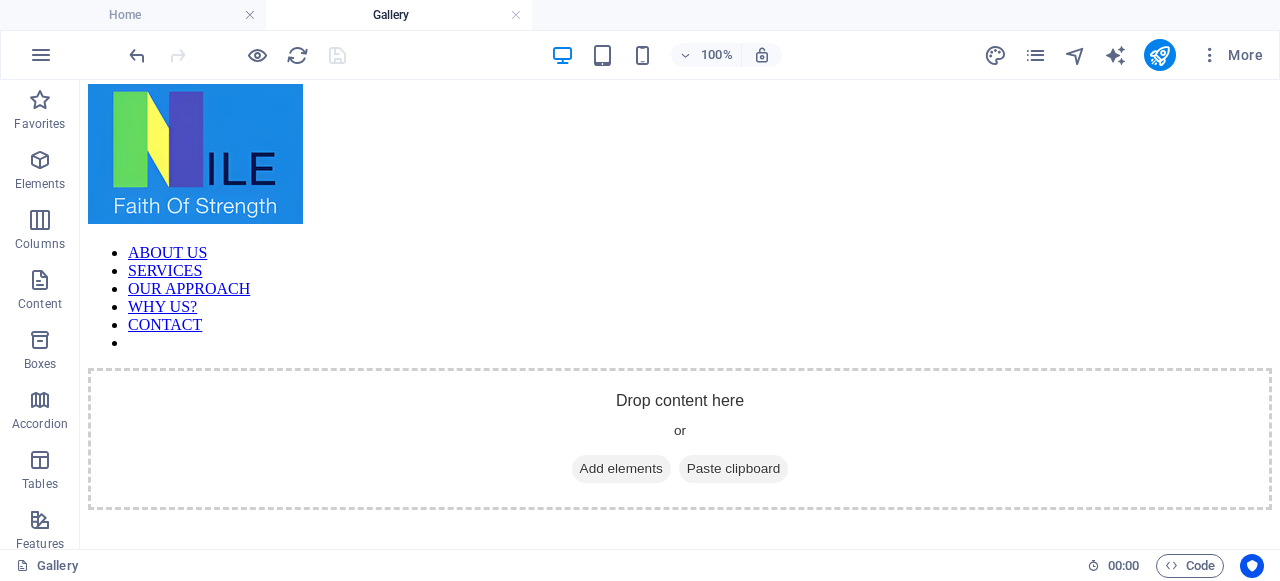 scroll, scrollTop: 0, scrollLeft: 0, axis: both 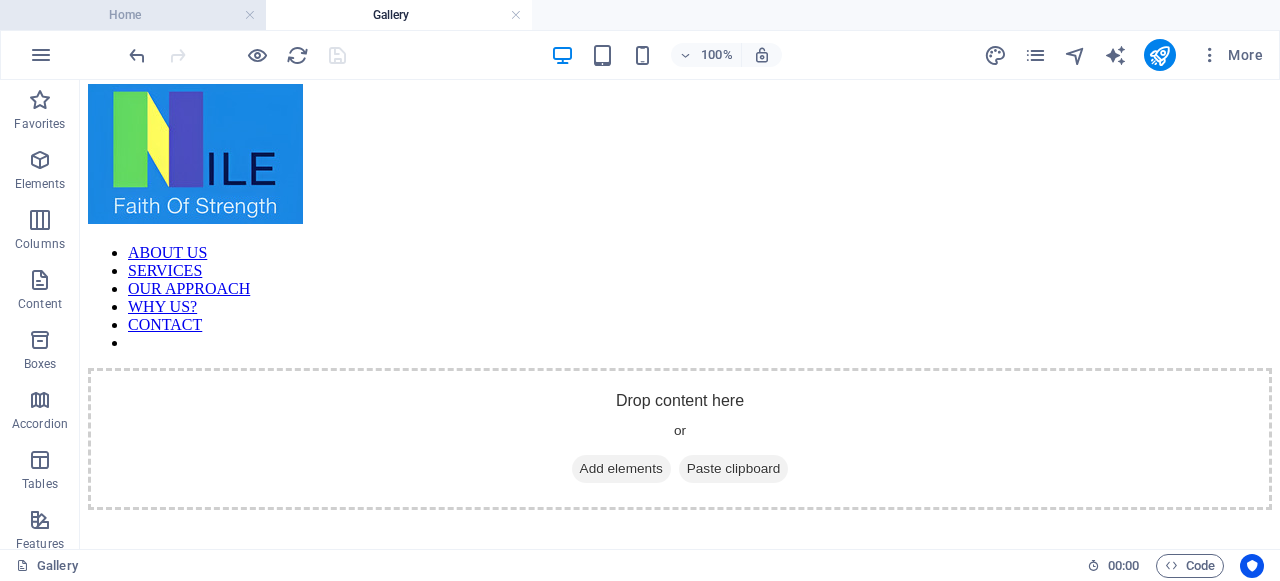 click on "Home" at bounding box center [133, 15] 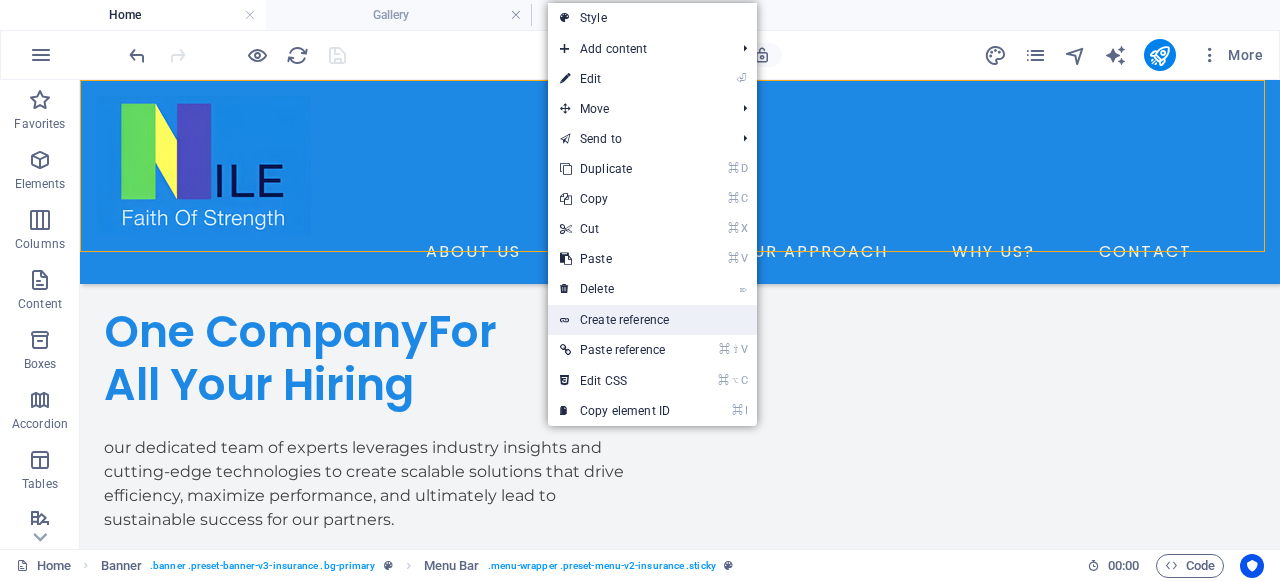 click on "Create reference" at bounding box center (652, 320) 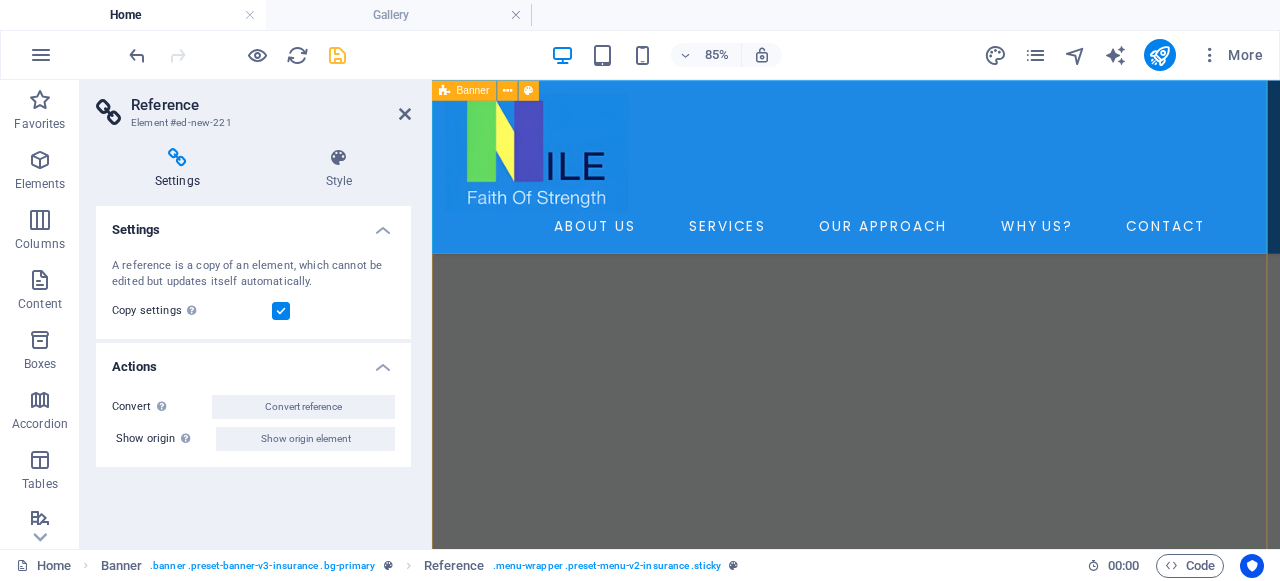 scroll, scrollTop: 30, scrollLeft: 0, axis: vertical 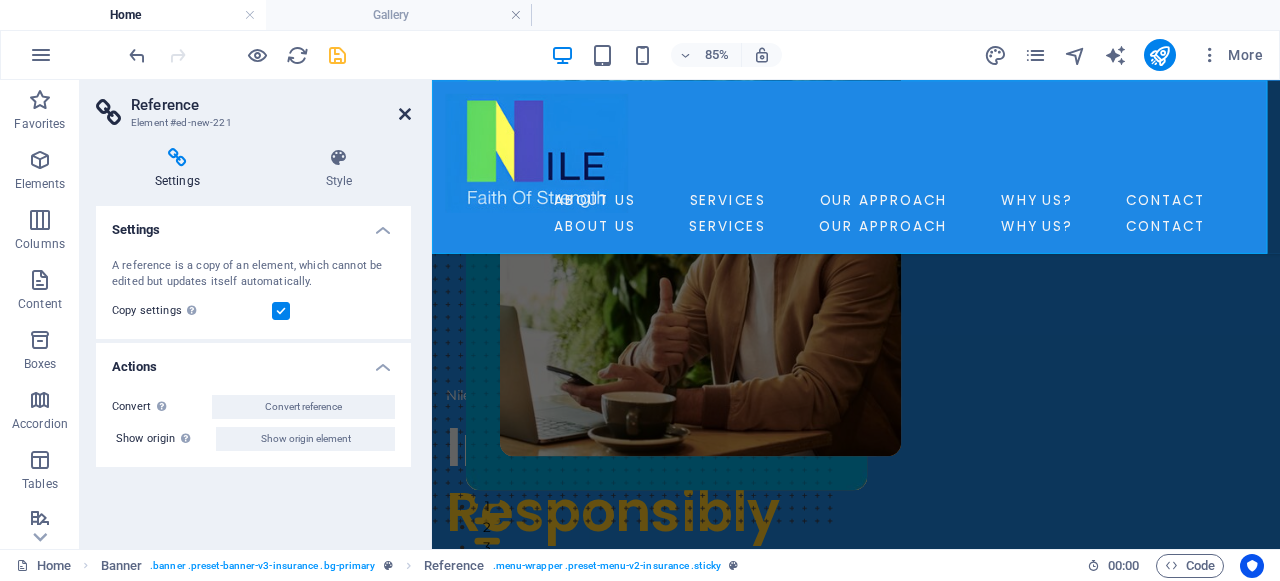click at bounding box center (405, 114) 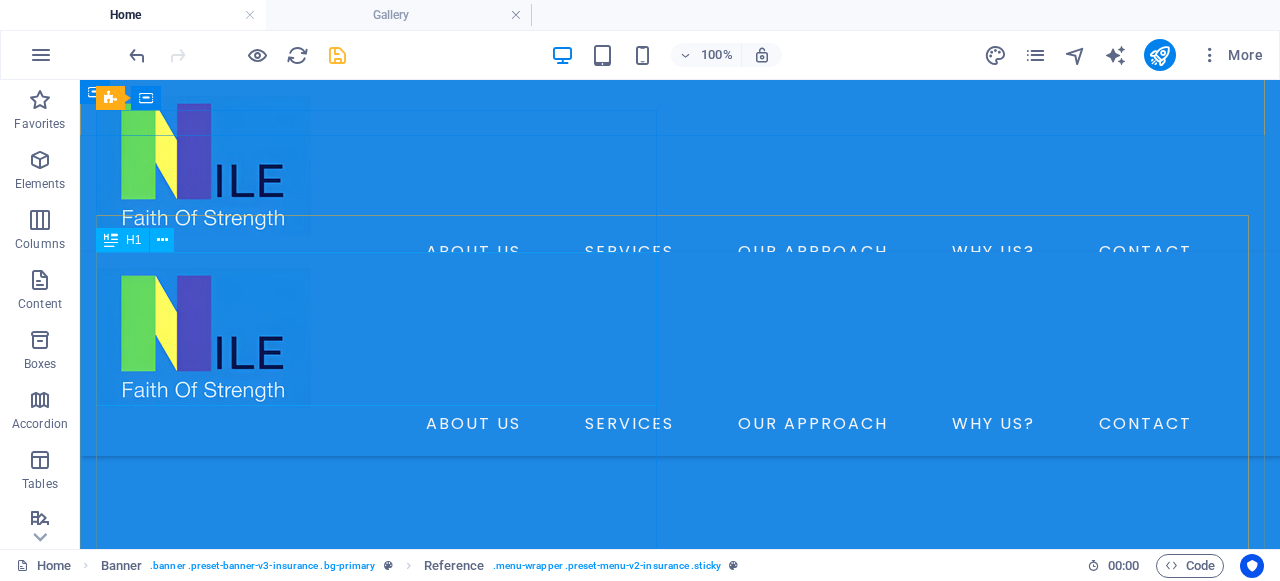 scroll, scrollTop: 319, scrollLeft: 0, axis: vertical 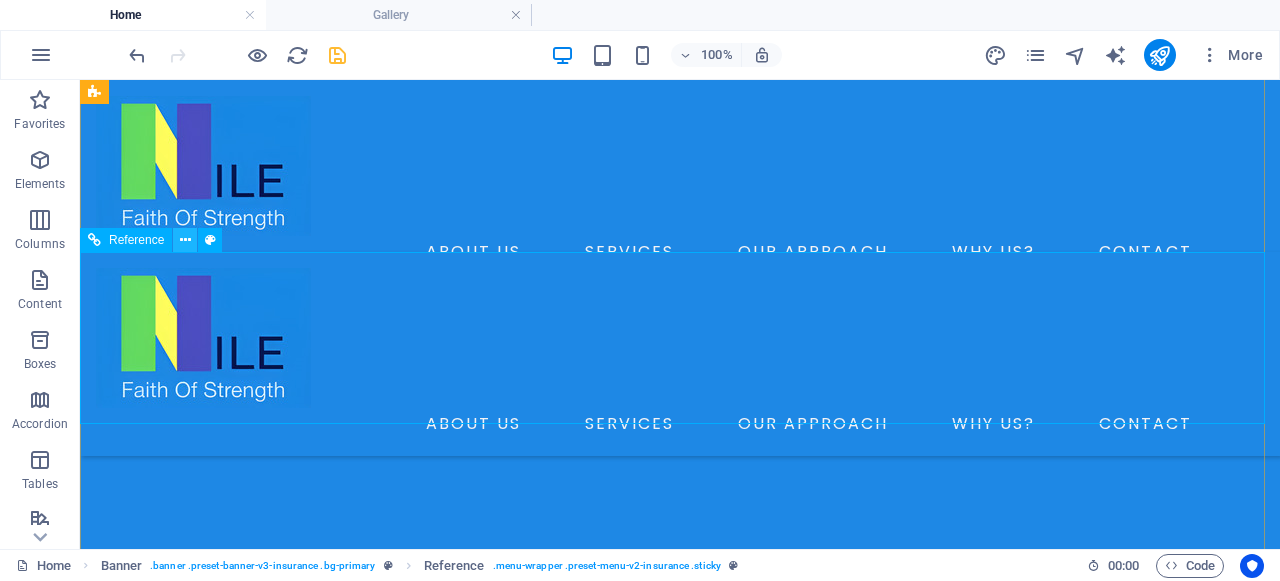 click at bounding box center [185, 240] 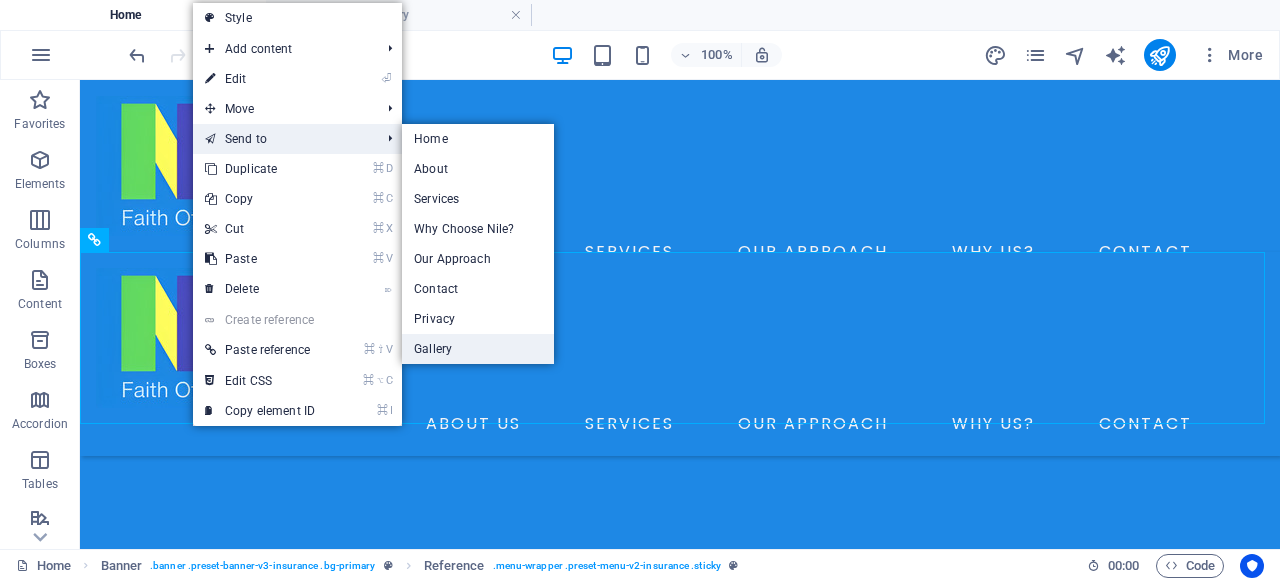 click on "Gallery" at bounding box center [478, 349] 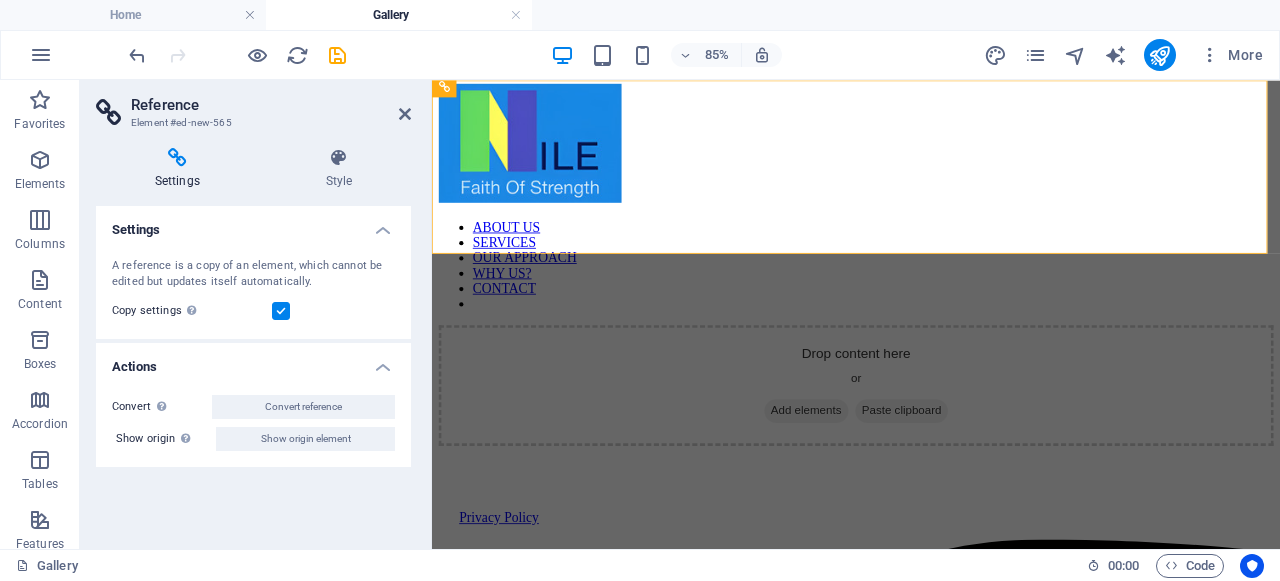 scroll, scrollTop: 0, scrollLeft: 0, axis: both 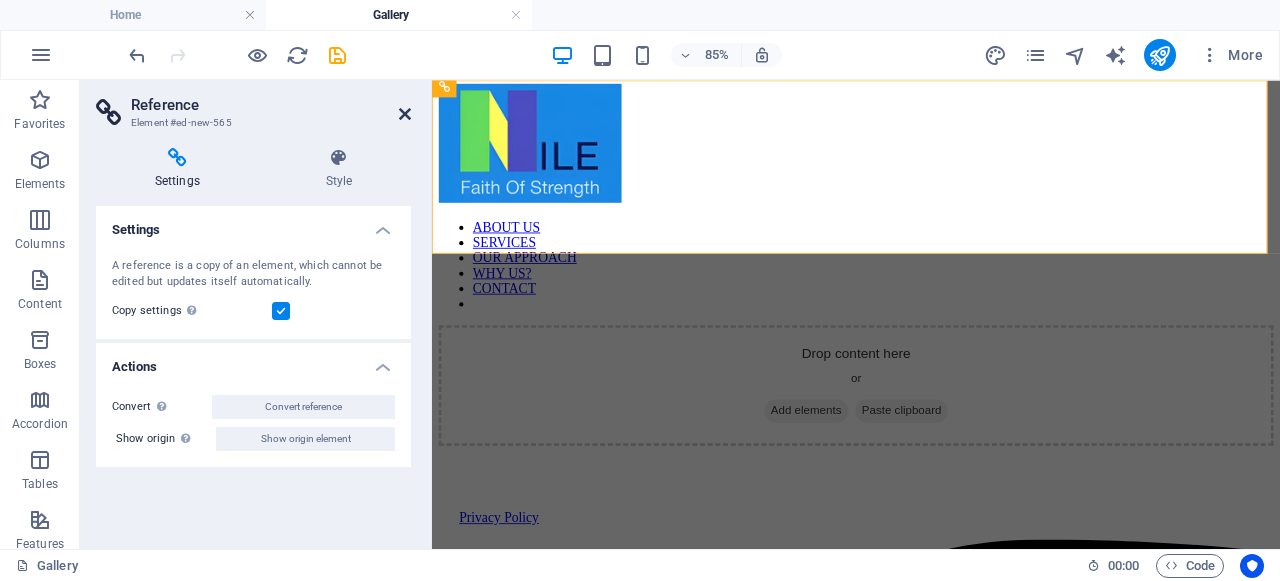click at bounding box center [405, 114] 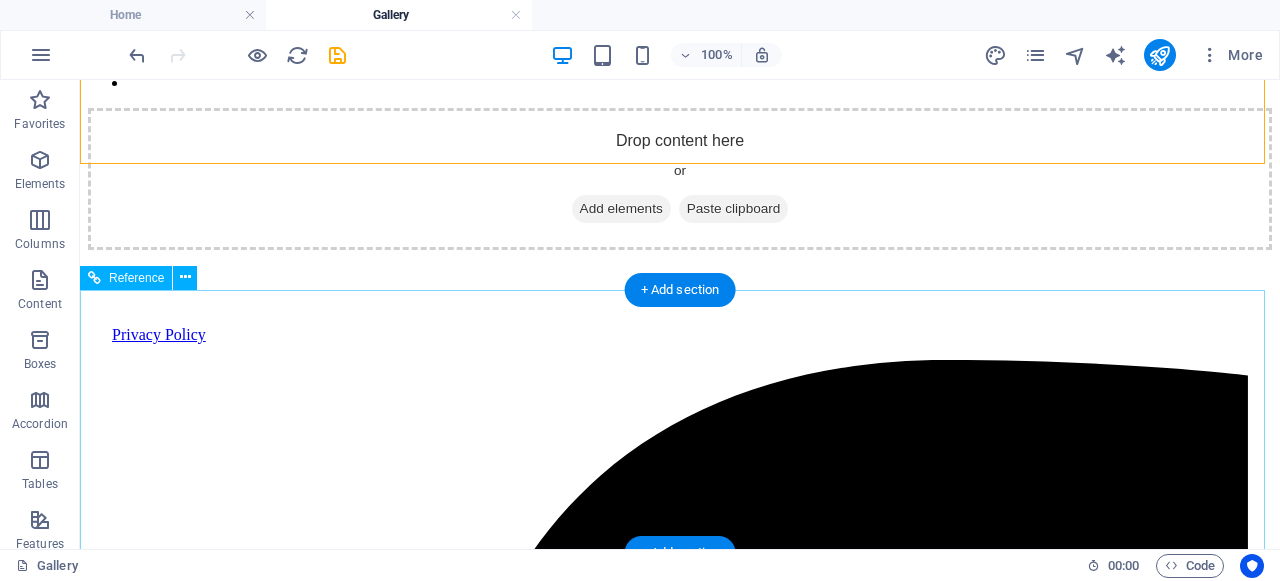 scroll, scrollTop: 0, scrollLeft: 0, axis: both 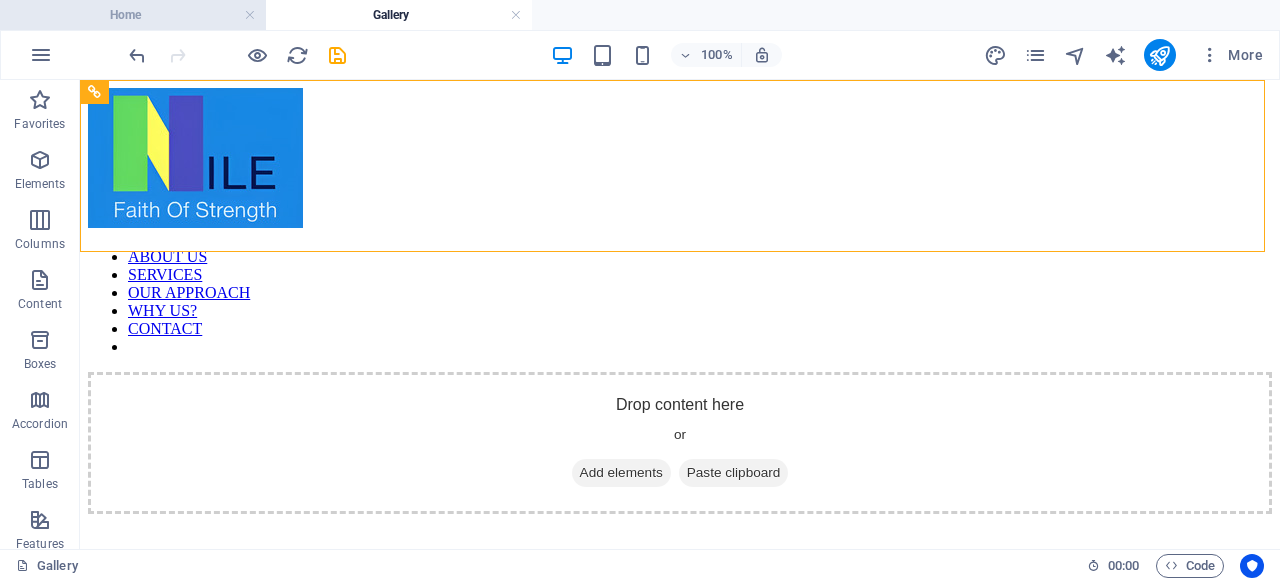 click on "Home" at bounding box center (133, 15) 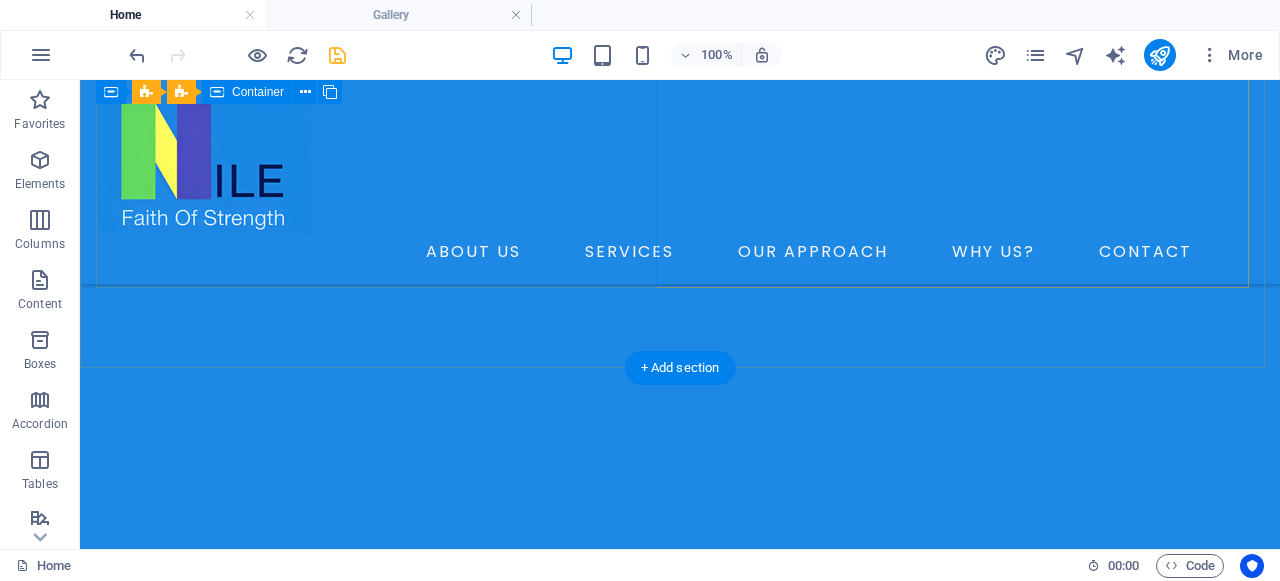 scroll, scrollTop: 0, scrollLeft: 0, axis: both 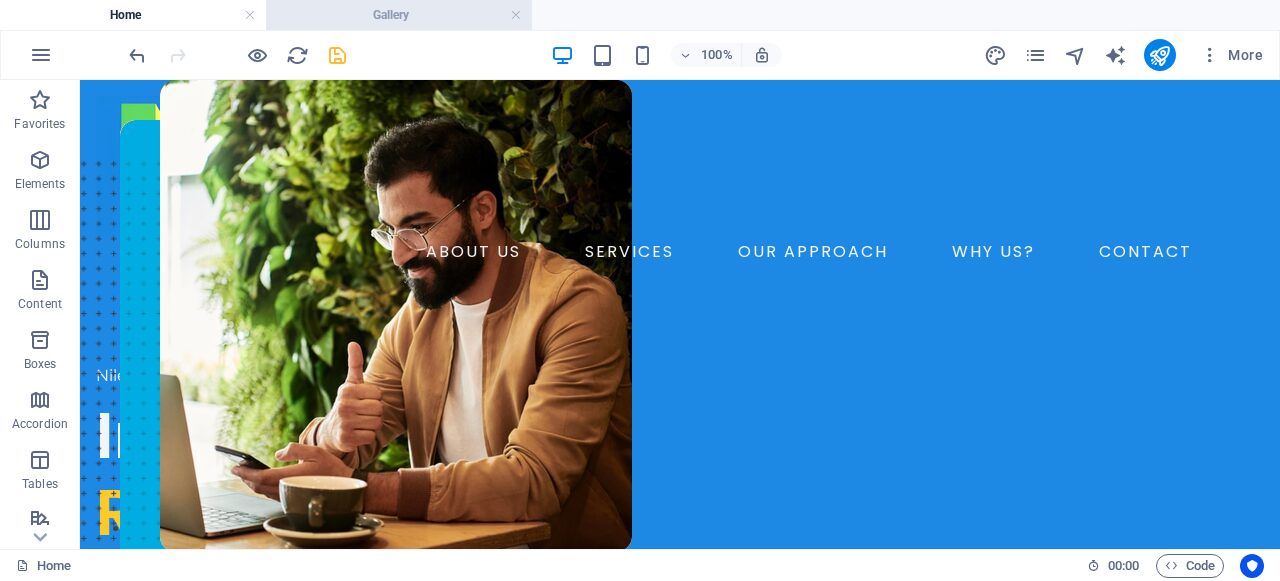 click on "Gallery" at bounding box center [399, 15] 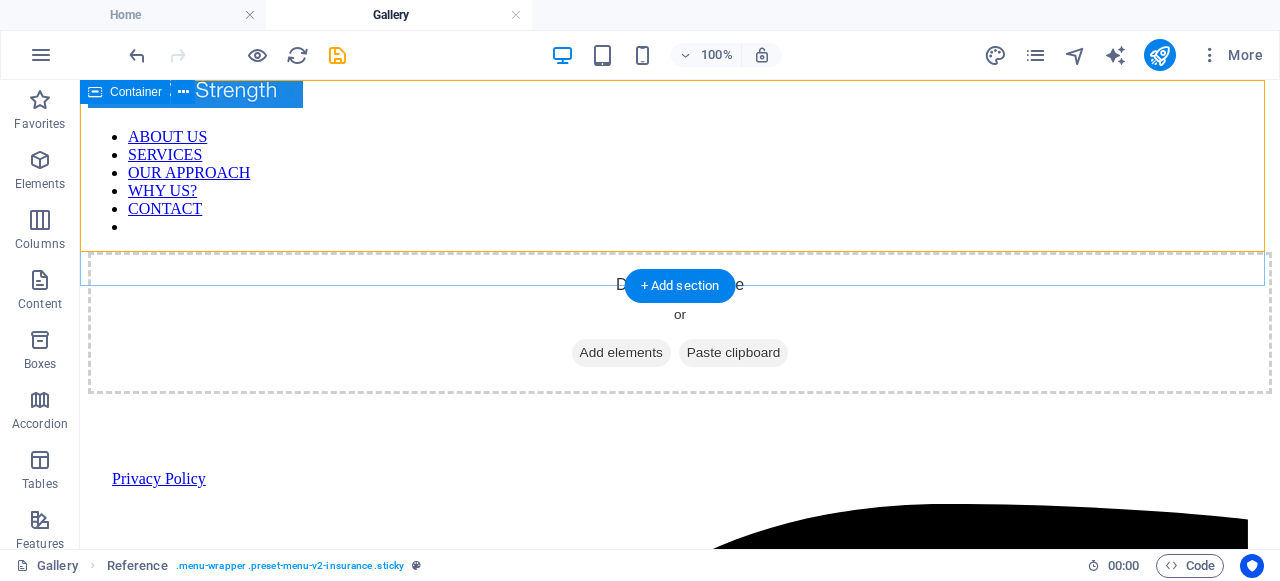 scroll, scrollTop: 0, scrollLeft: 0, axis: both 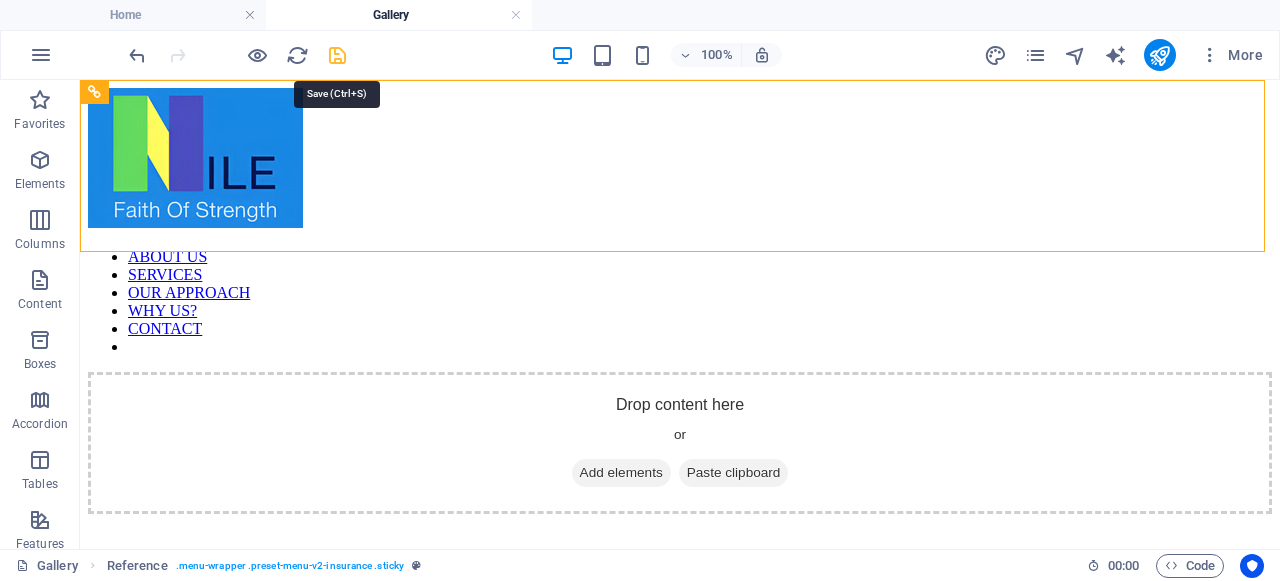 click at bounding box center [337, 55] 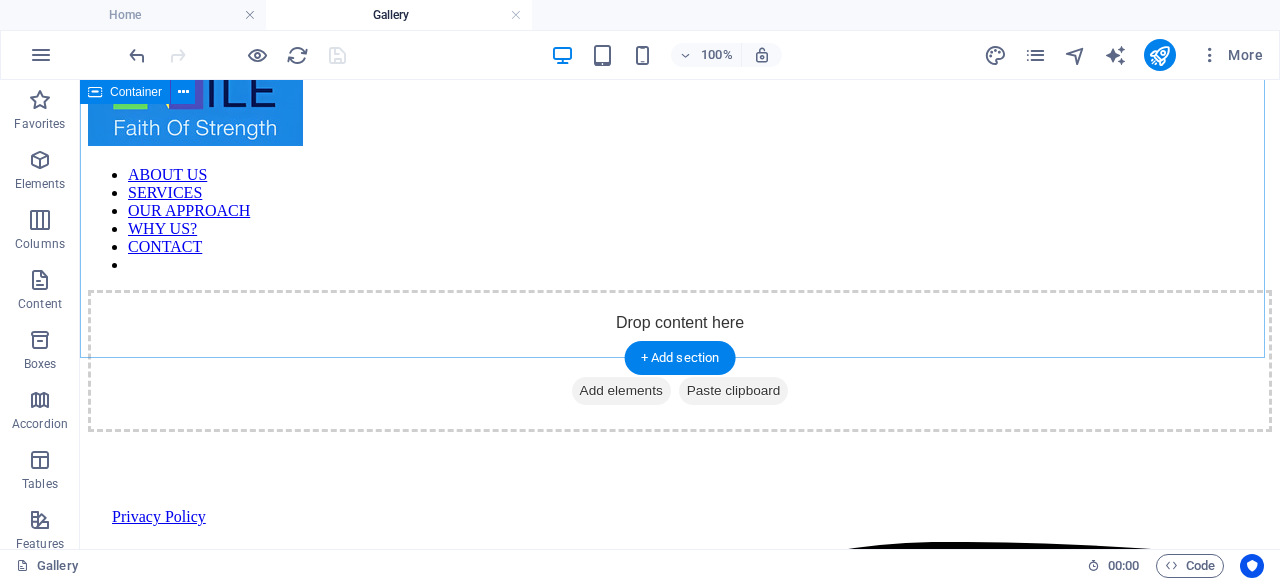 scroll, scrollTop: 0, scrollLeft: 0, axis: both 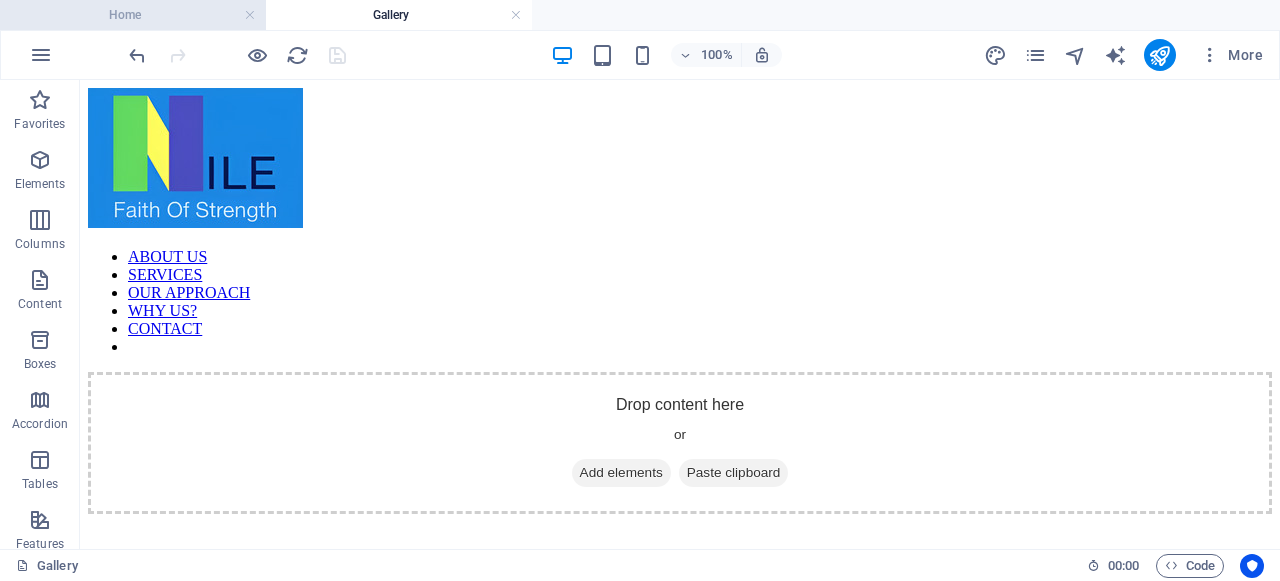 click on "Home" at bounding box center [133, 15] 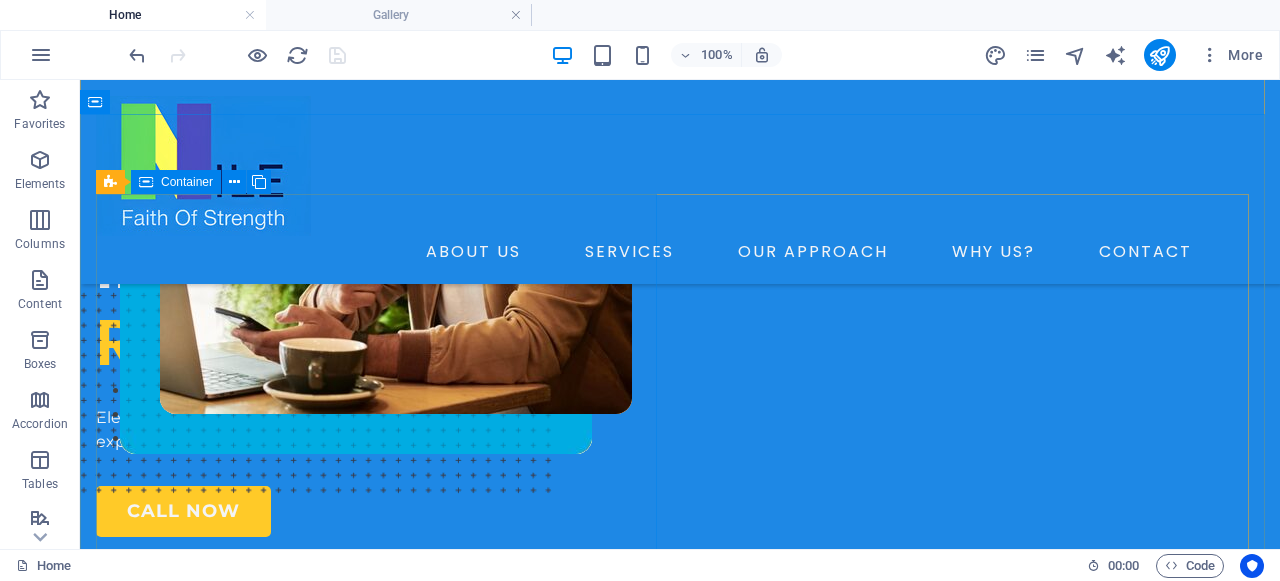scroll, scrollTop: 322, scrollLeft: 0, axis: vertical 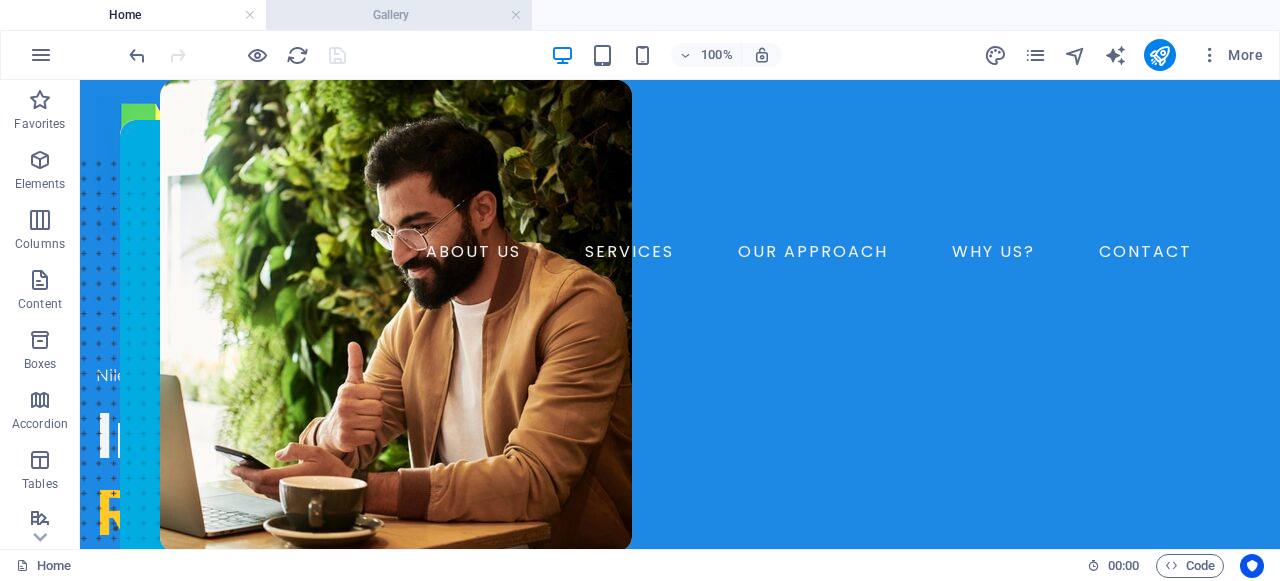 click on "Gallery" at bounding box center (399, 15) 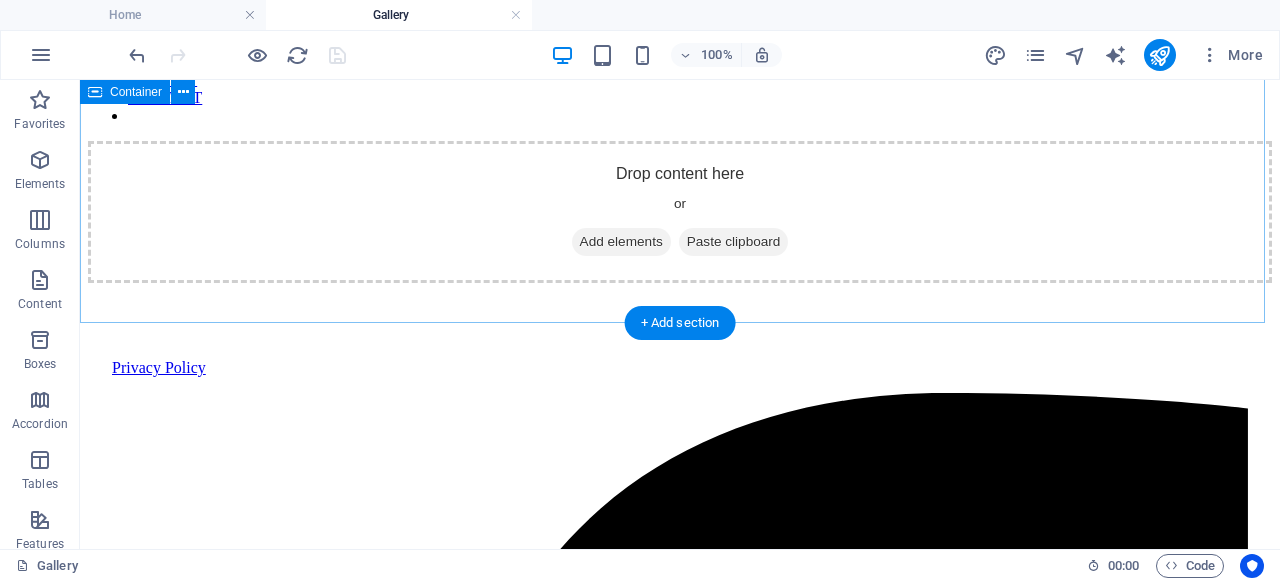 scroll, scrollTop: 73, scrollLeft: 0, axis: vertical 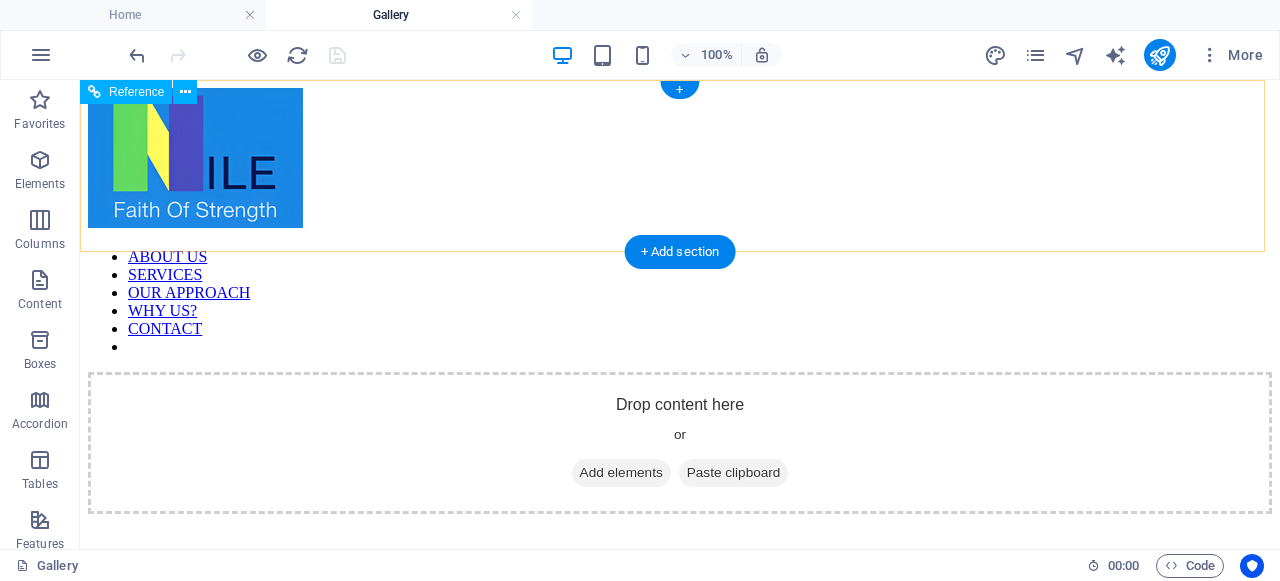 click on "ABOUT US SERVICES OUR APPROACH WHY US? CONTACT" at bounding box center [680, 302] 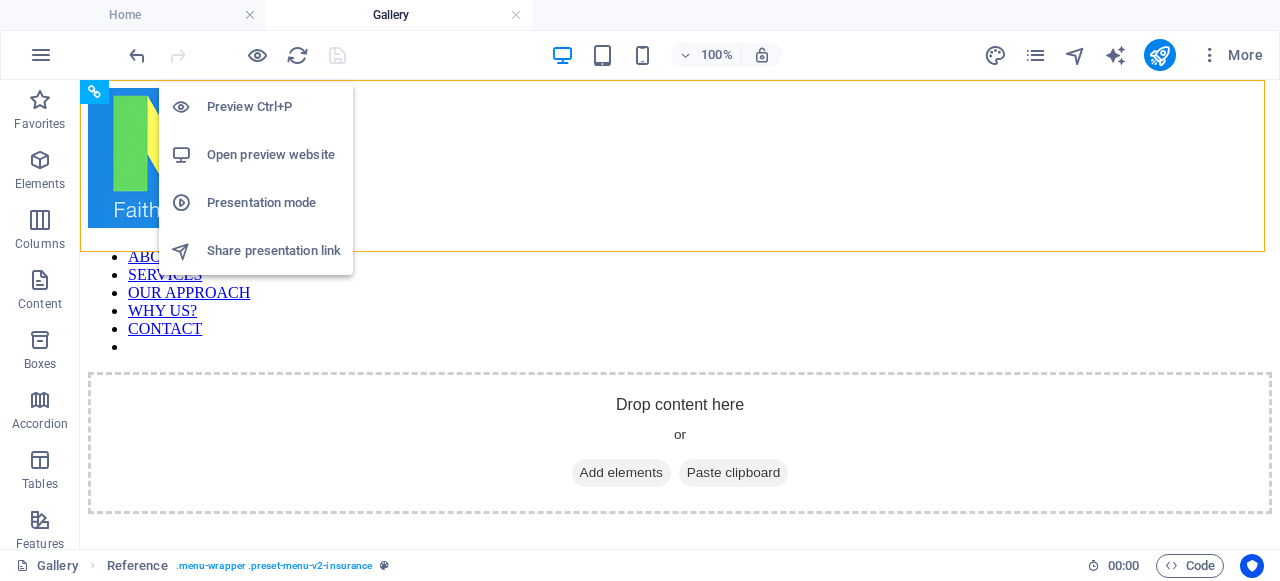 click on "Open preview website" at bounding box center [274, 155] 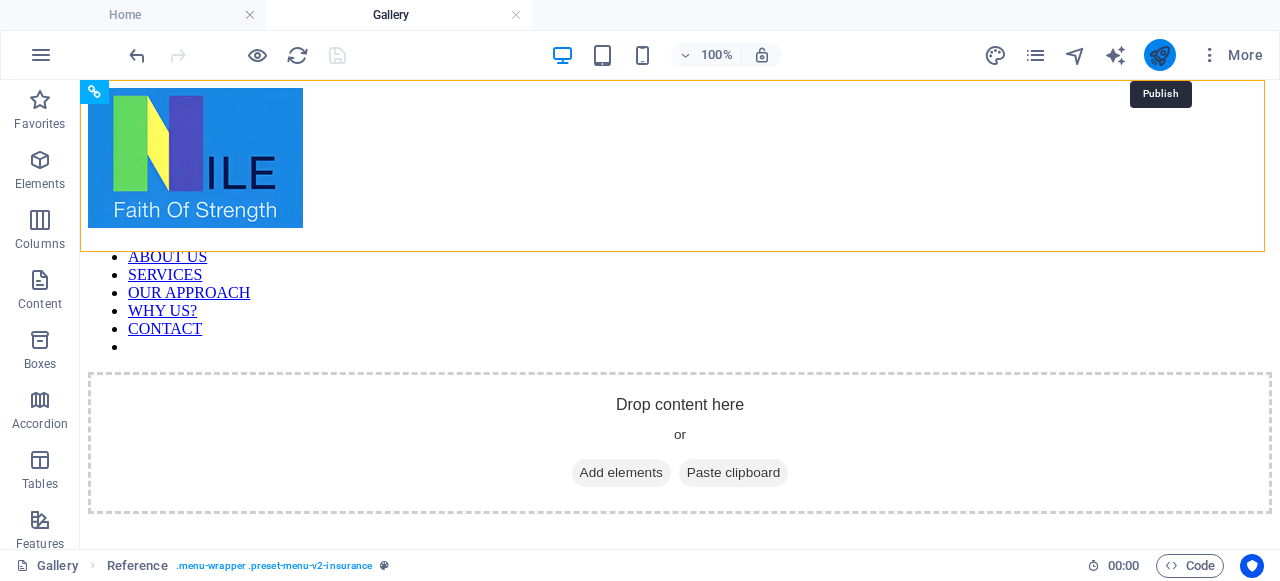 click at bounding box center [1159, 55] 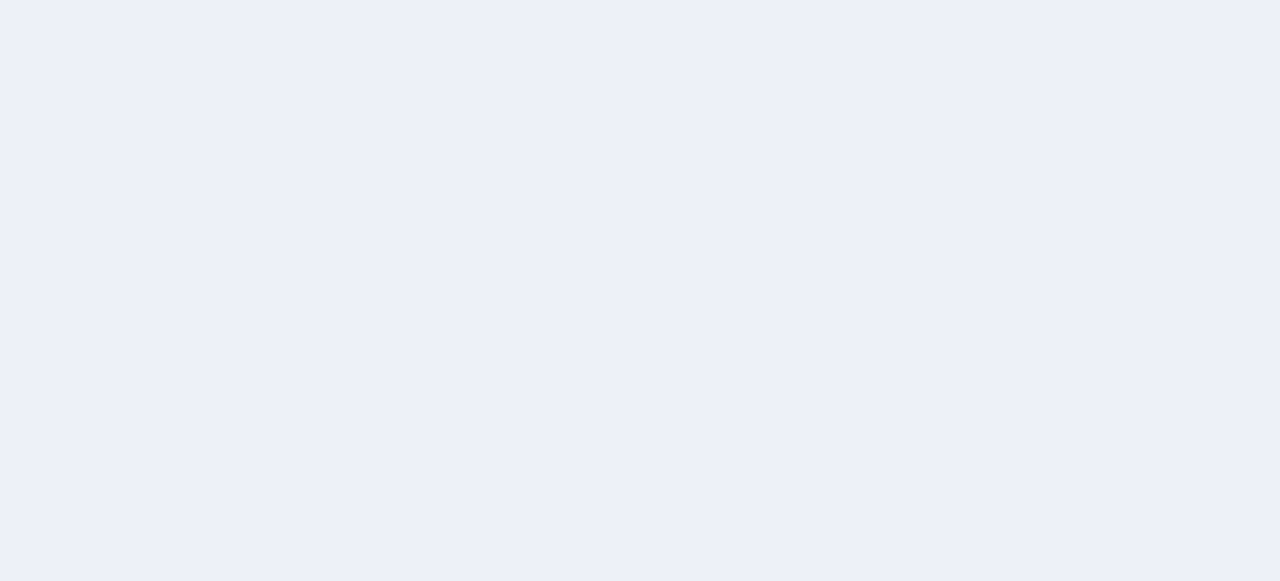 scroll, scrollTop: 0, scrollLeft: 0, axis: both 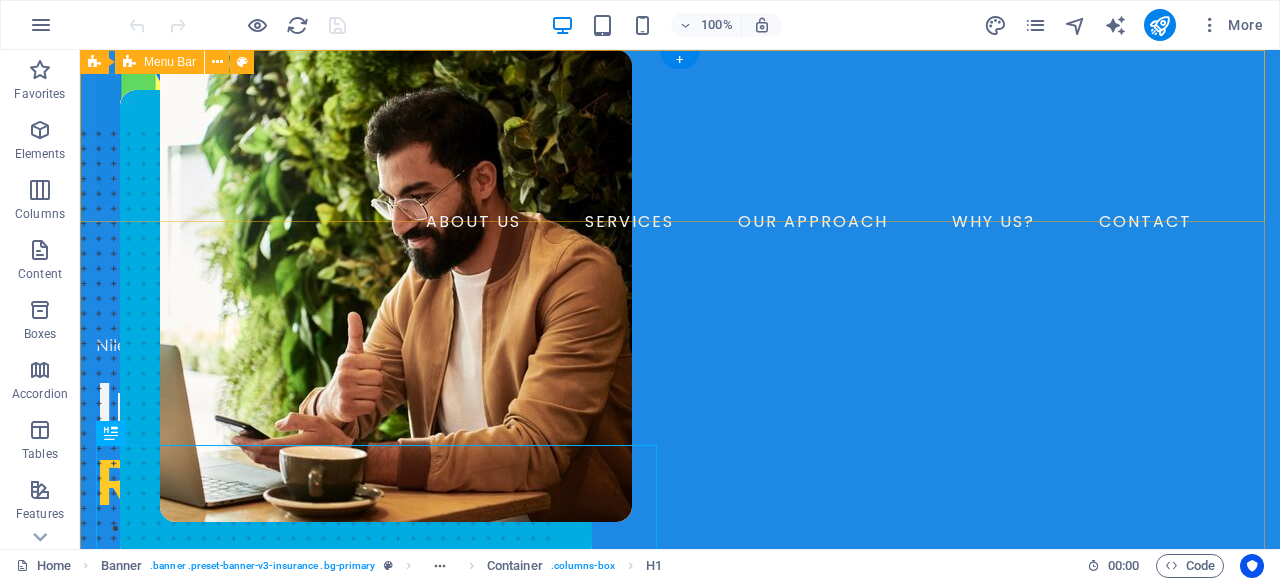 click on "ABOUT US SERVICES OUR APPROACH WHY US? CONTACT" at bounding box center [680, 152] 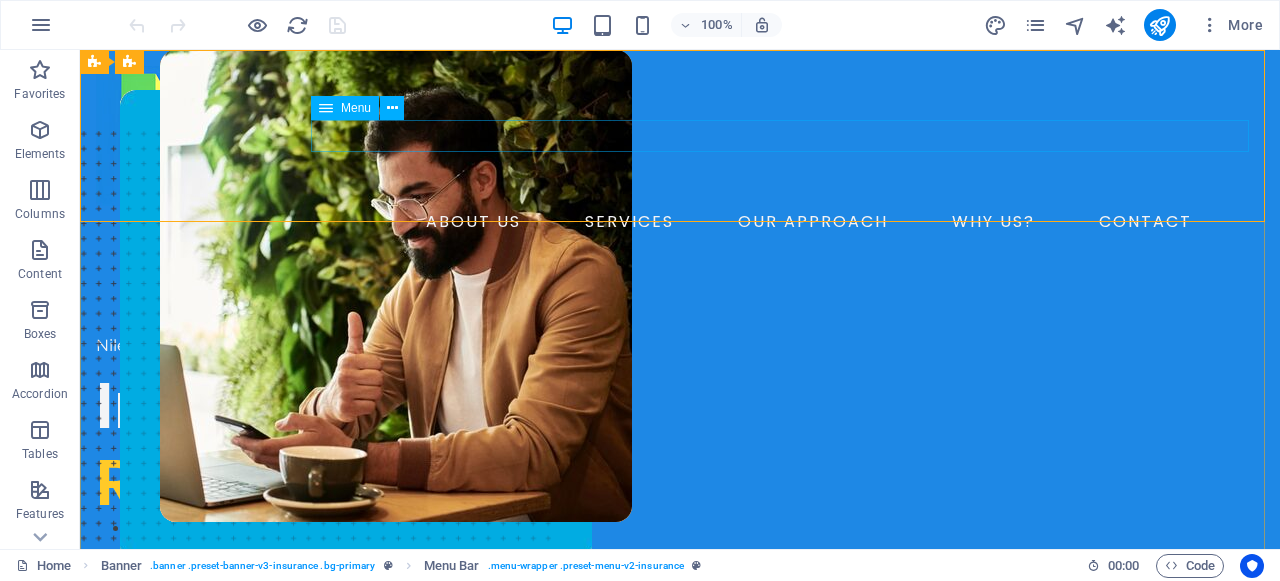 click on "Menu" at bounding box center (356, 108) 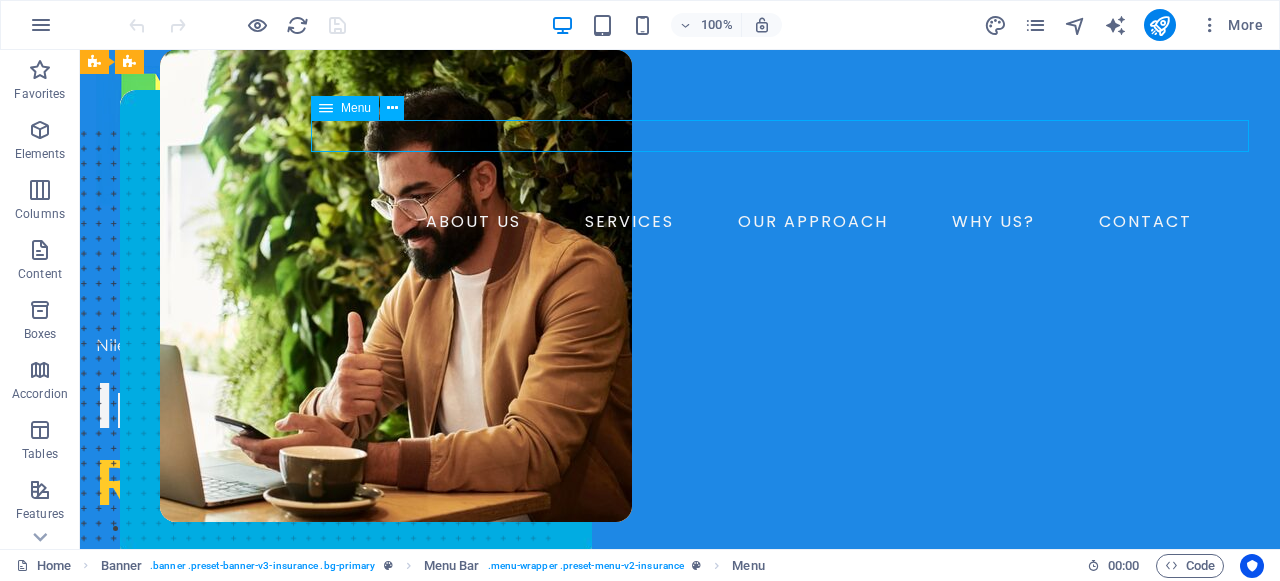 click on "Menu" at bounding box center (356, 108) 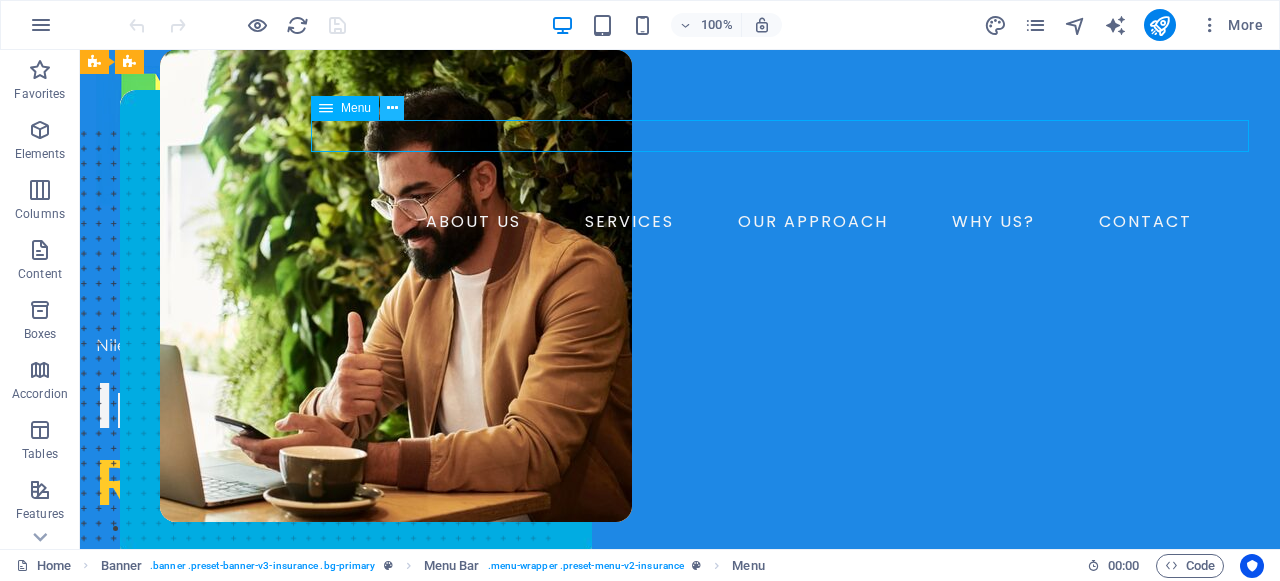 click at bounding box center (392, 108) 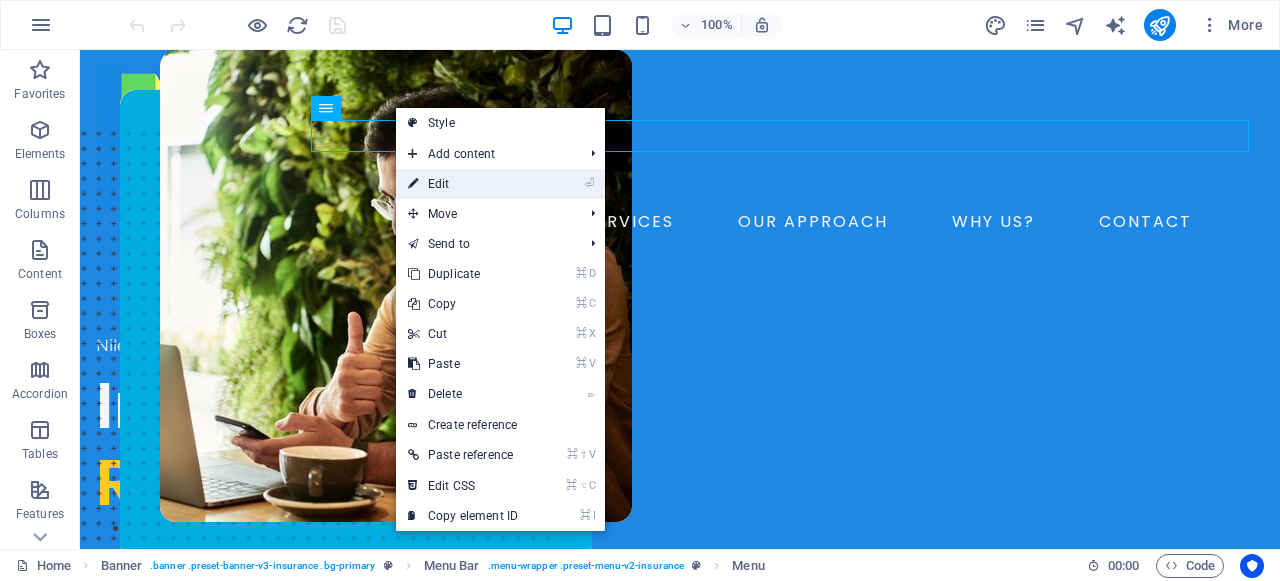 click on "⏎  Edit" at bounding box center (463, 184) 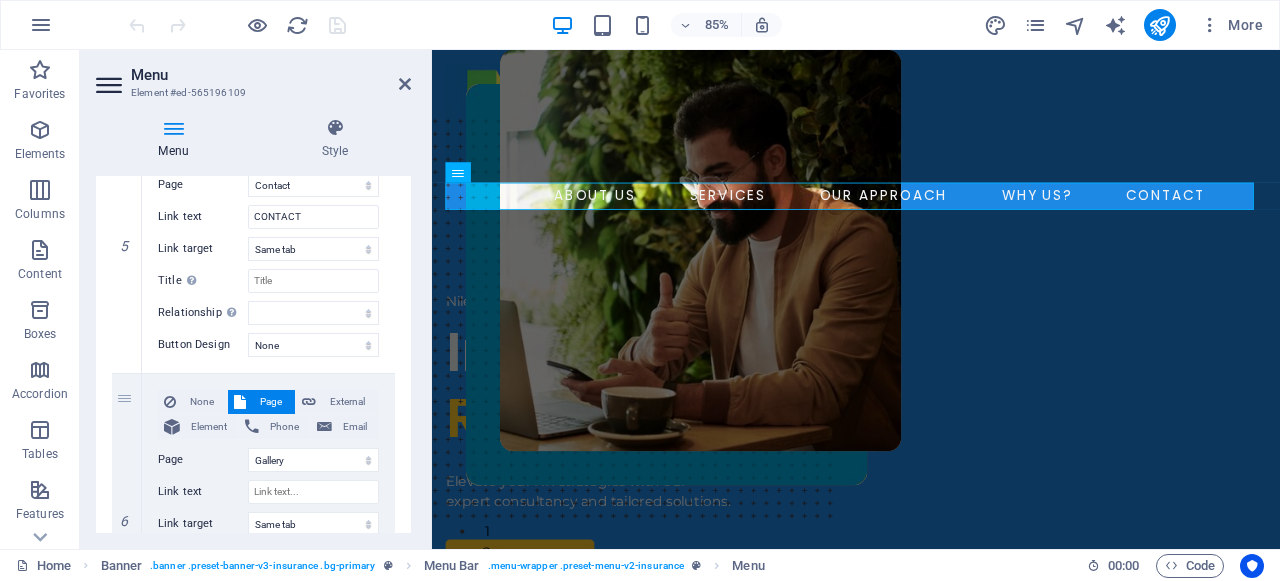 scroll, scrollTop: 1505, scrollLeft: 0, axis: vertical 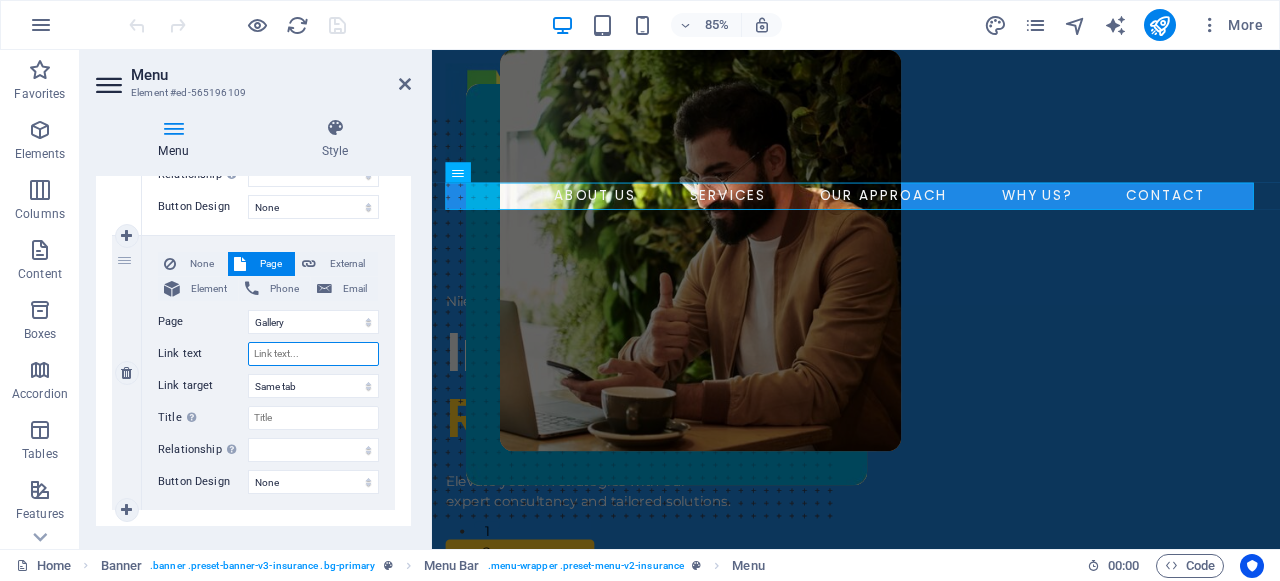 click on "Link text" at bounding box center (313, 354) 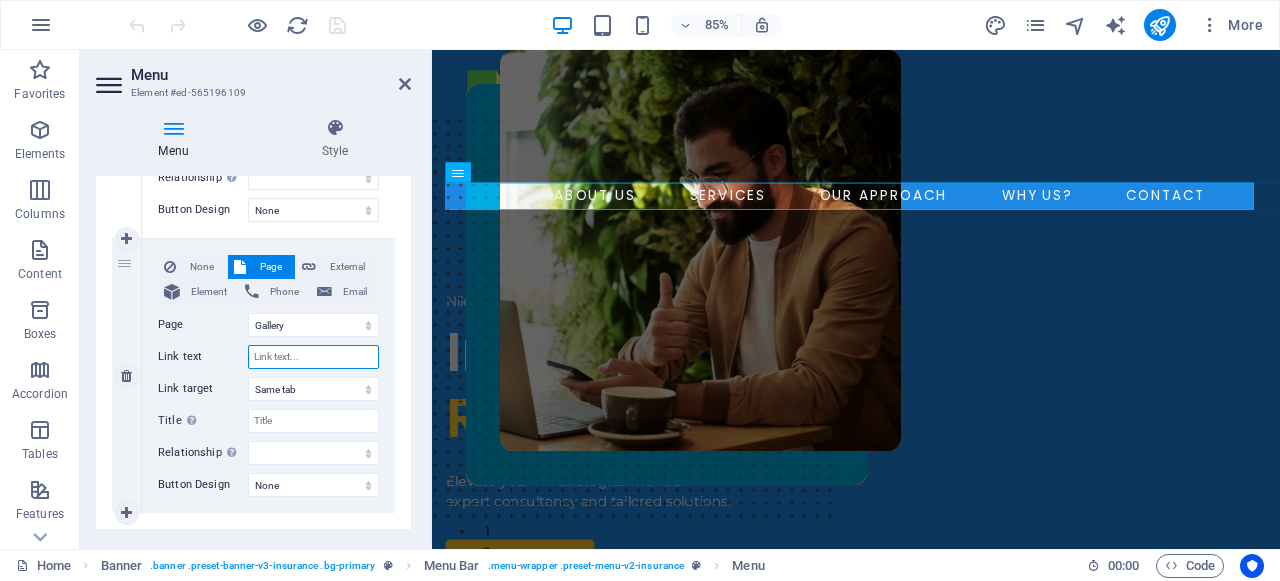 scroll, scrollTop: 1503, scrollLeft: 0, axis: vertical 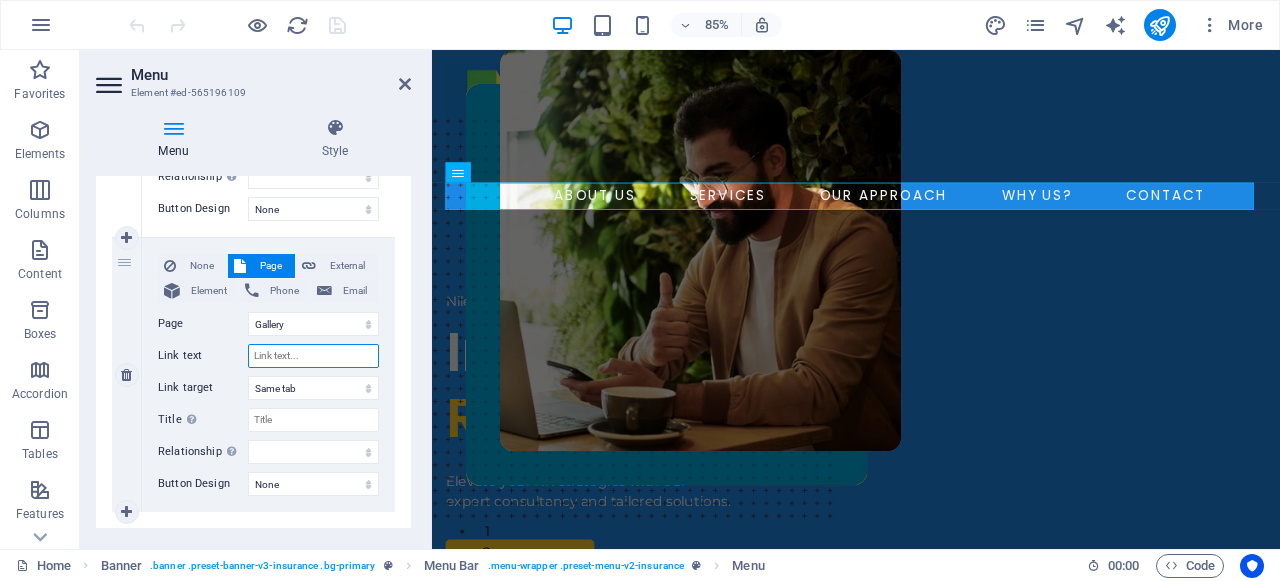 type on "G" 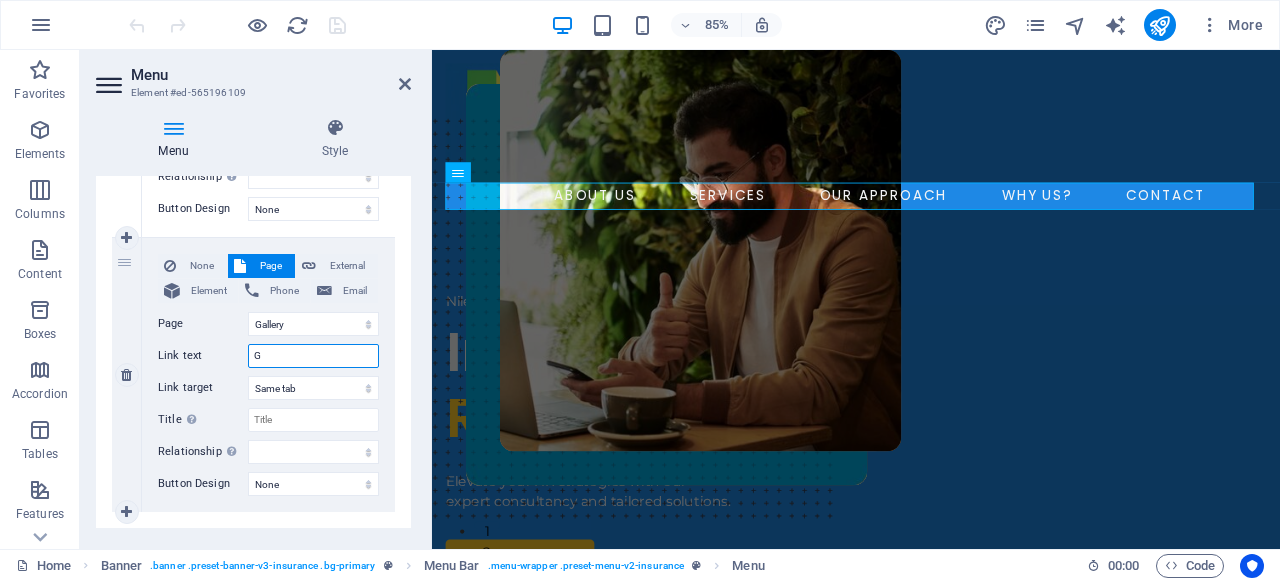 select 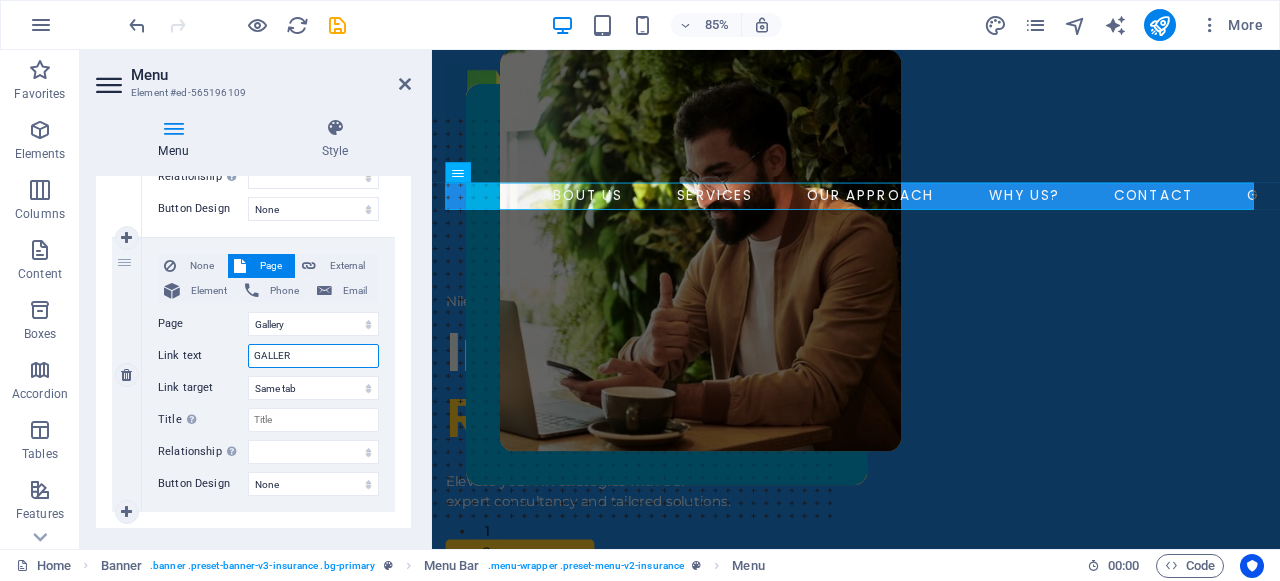 type on "GALLERY" 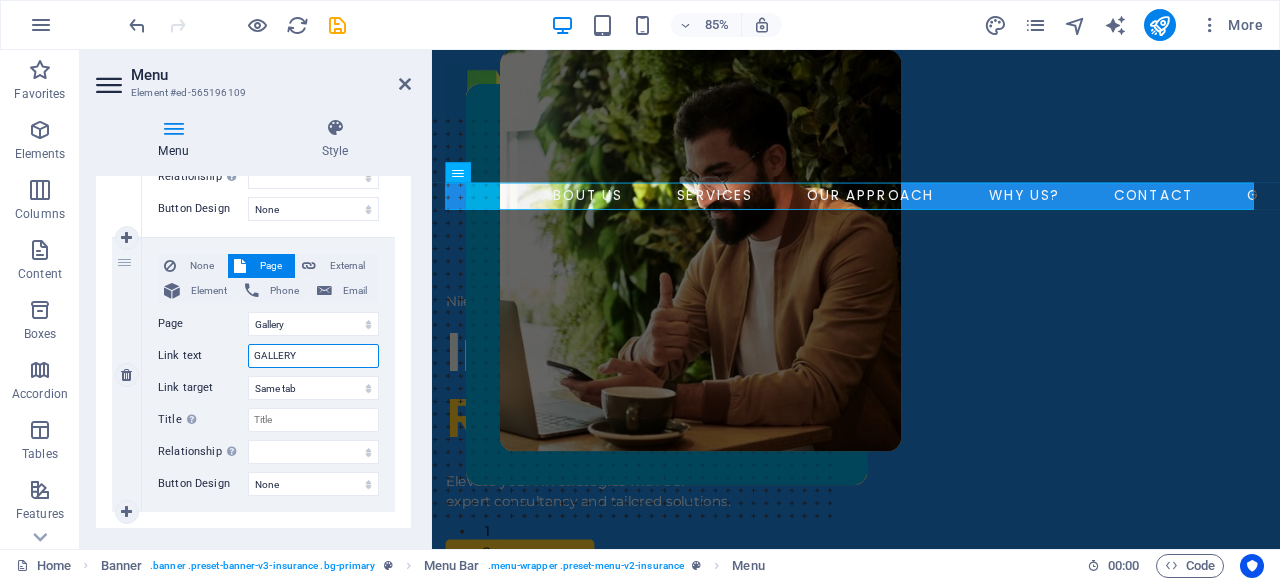 select 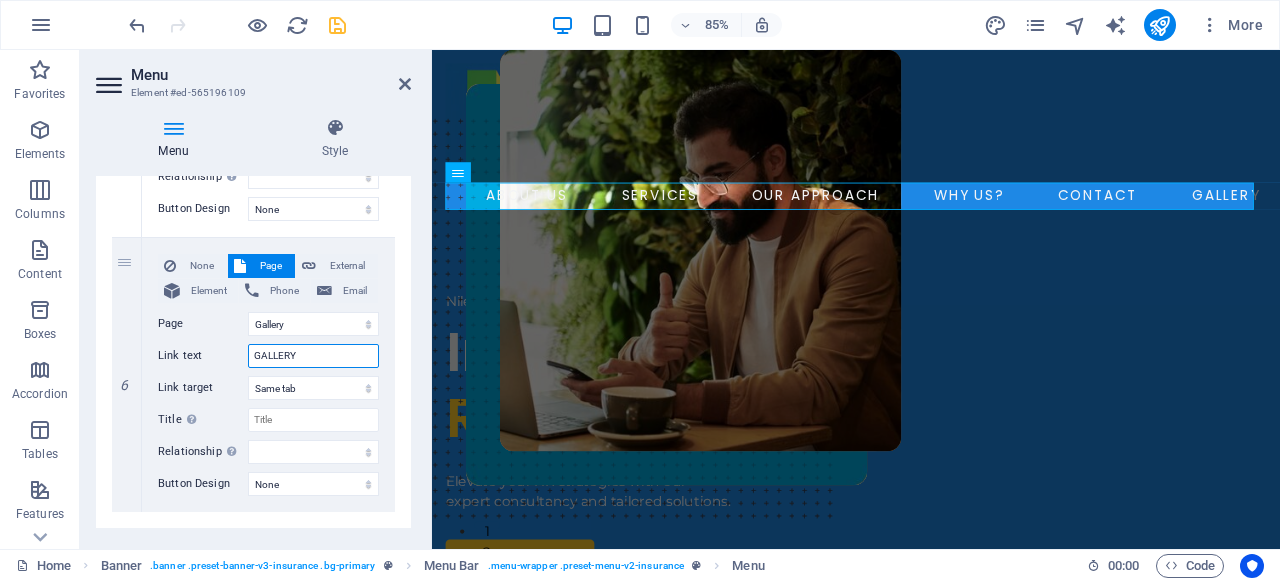type on "GALLERY" 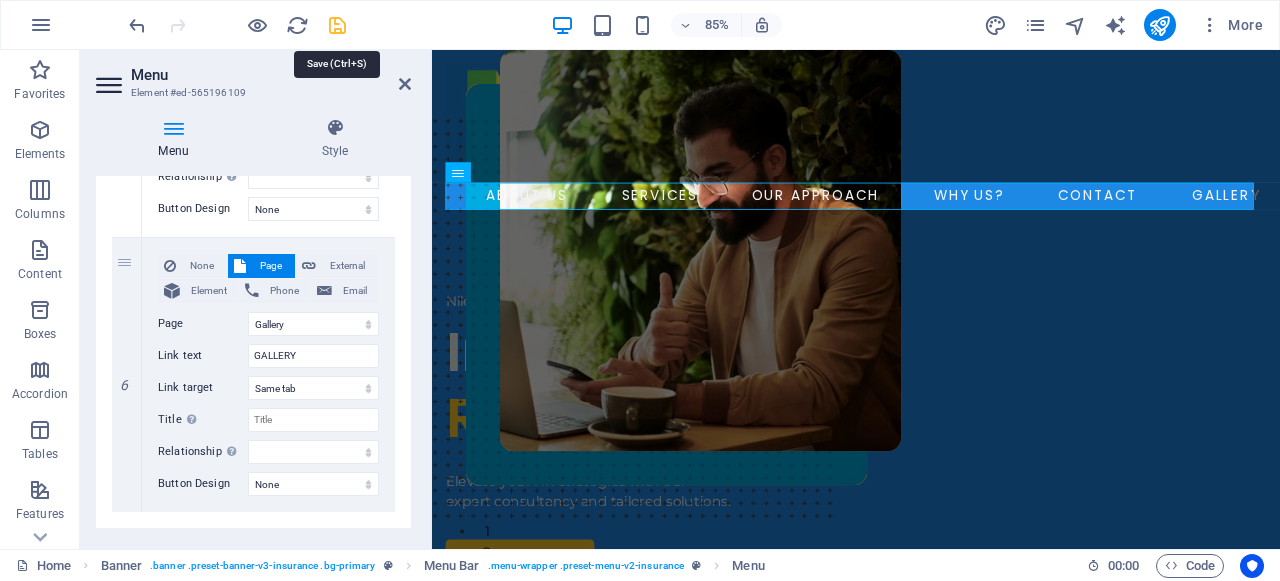click at bounding box center (337, 25) 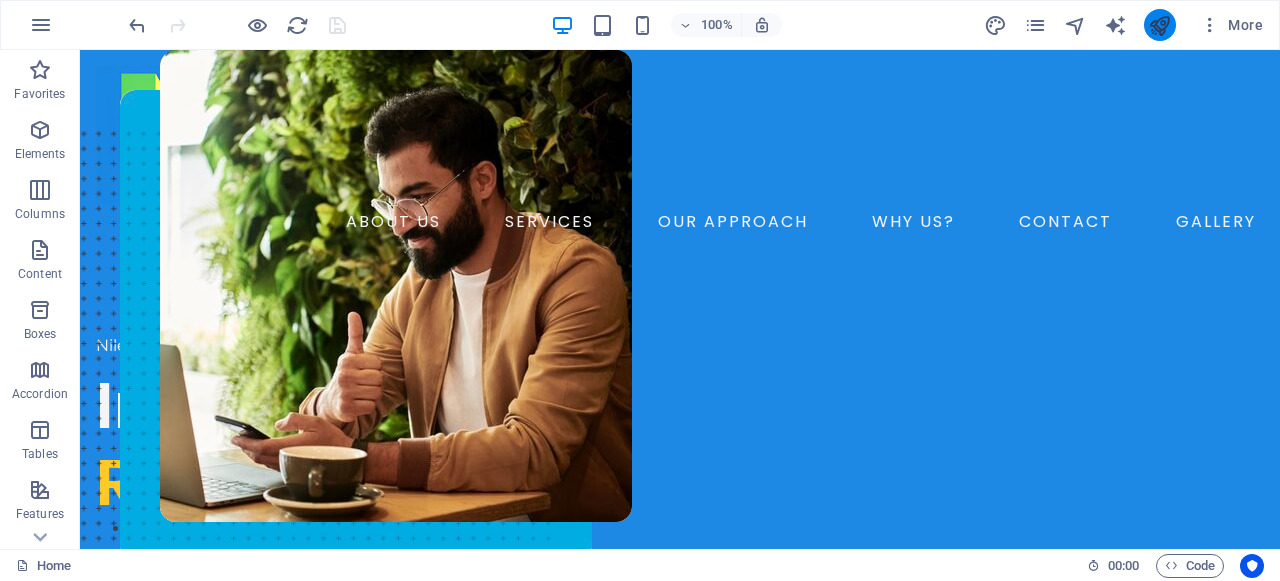 click at bounding box center [1160, 25] 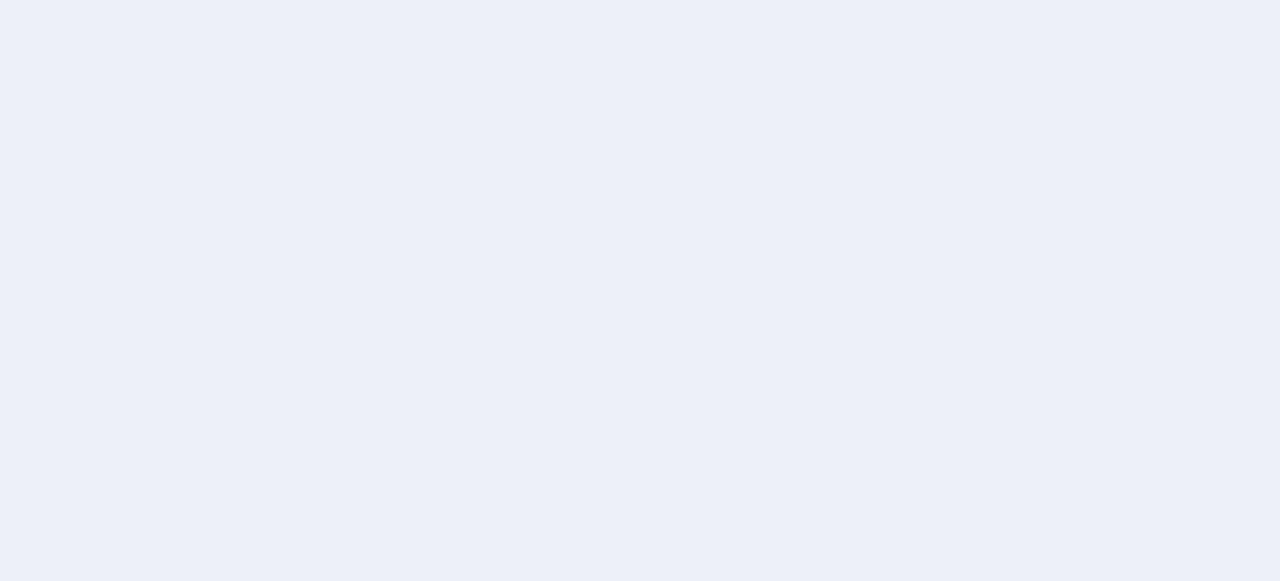scroll, scrollTop: 0, scrollLeft: 0, axis: both 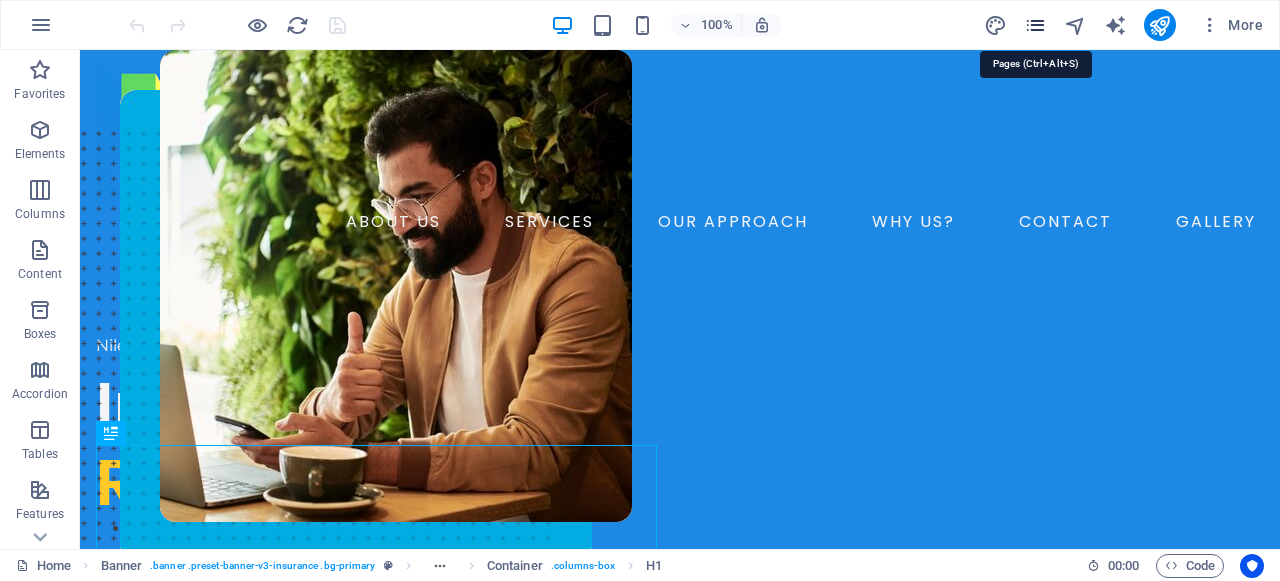 click at bounding box center (1035, 25) 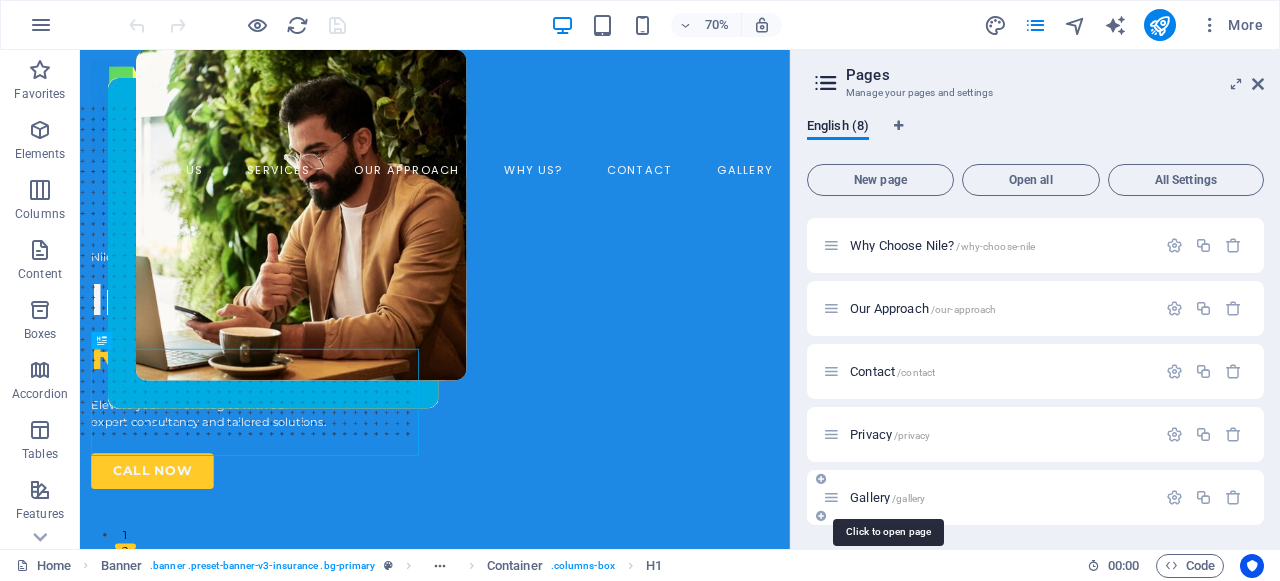 click on "Gallery /gallery" at bounding box center (887, 497) 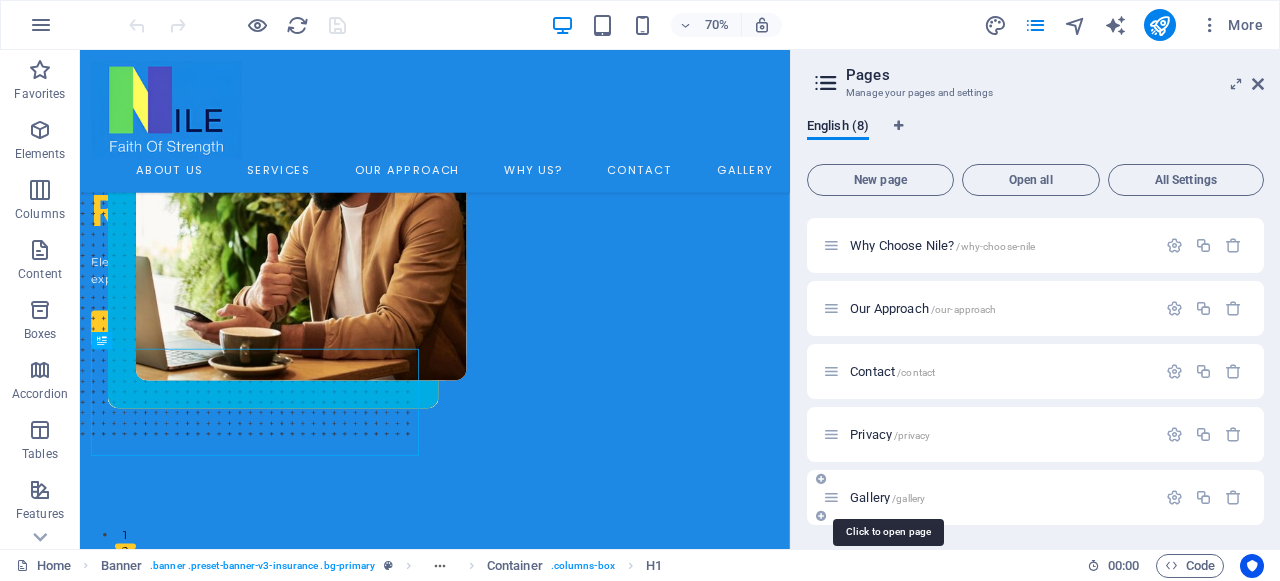scroll, scrollTop: 132, scrollLeft: 0, axis: vertical 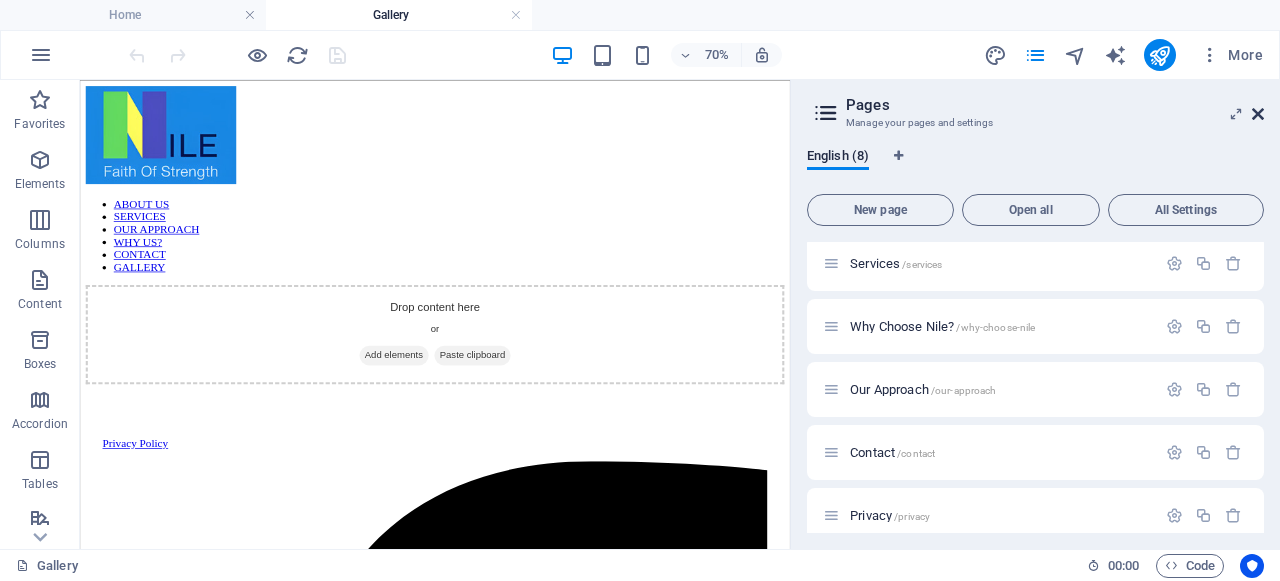 click at bounding box center [1258, 114] 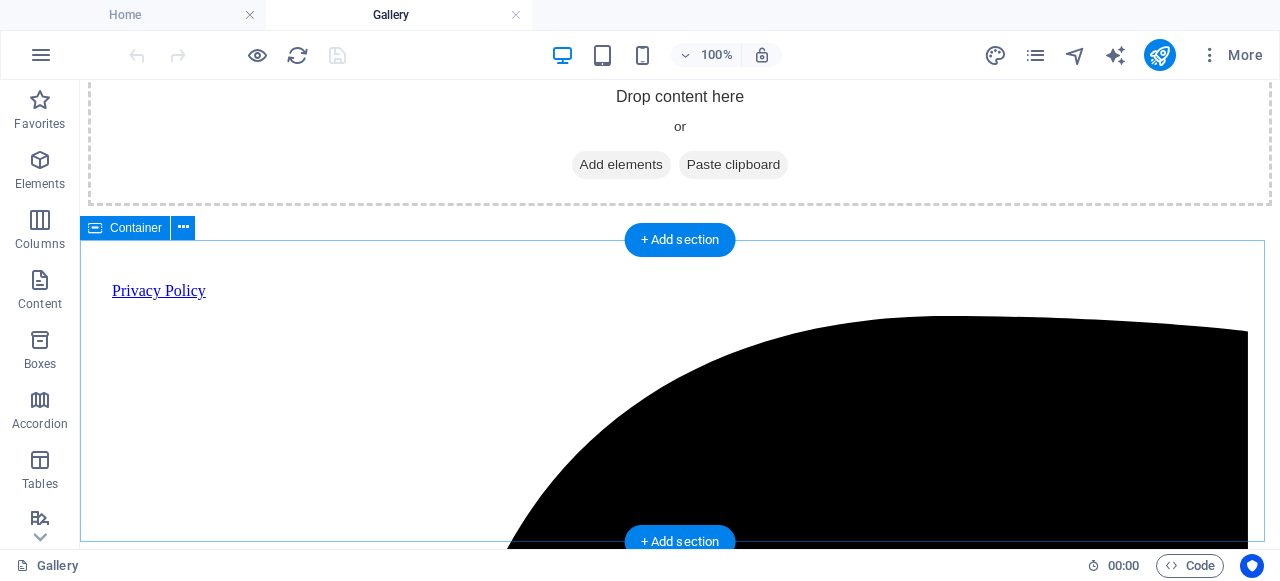 scroll, scrollTop: 373, scrollLeft: 0, axis: vertical 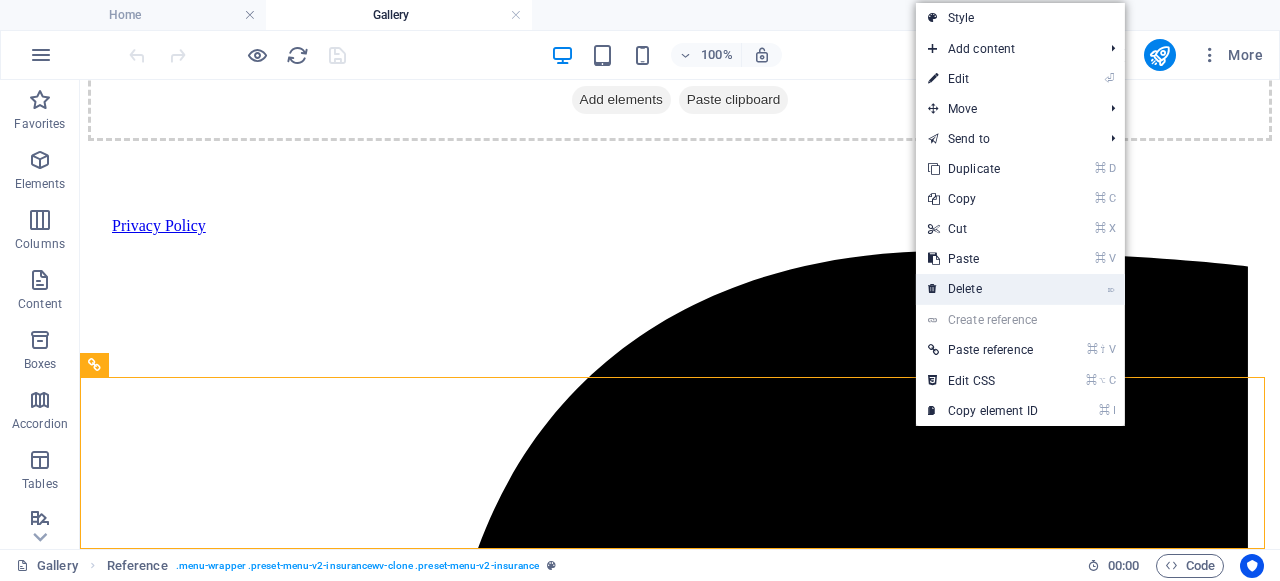 click on "⌦  Delete" at bounding box center (983, 289) 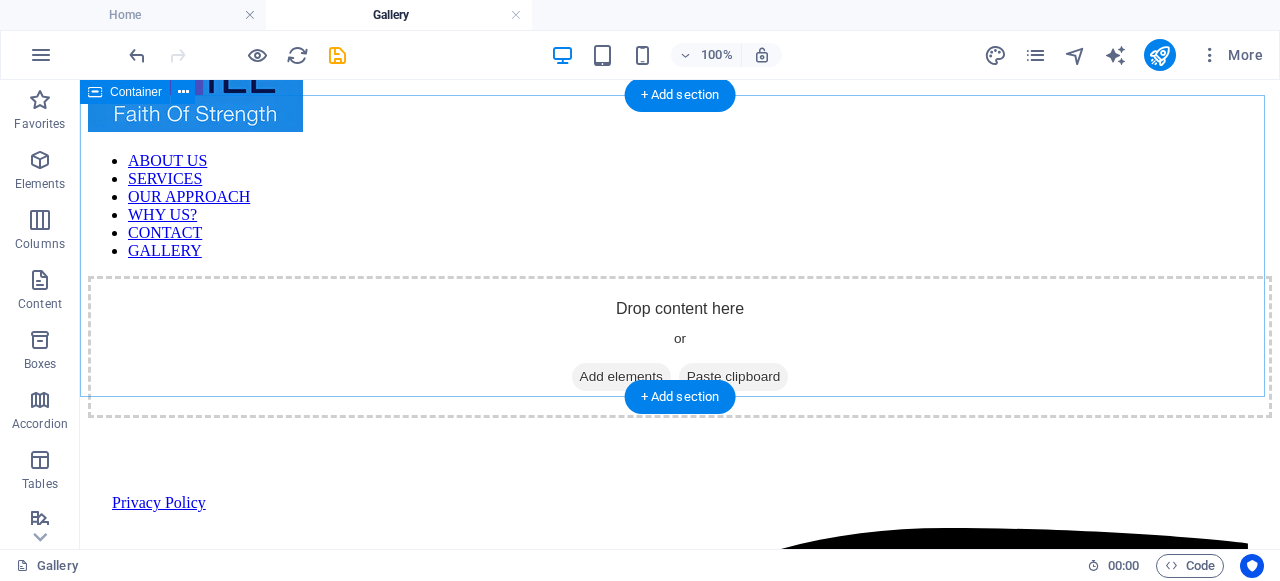 scroll, scrollTop: 0, scrollLeft: 0, axis: both 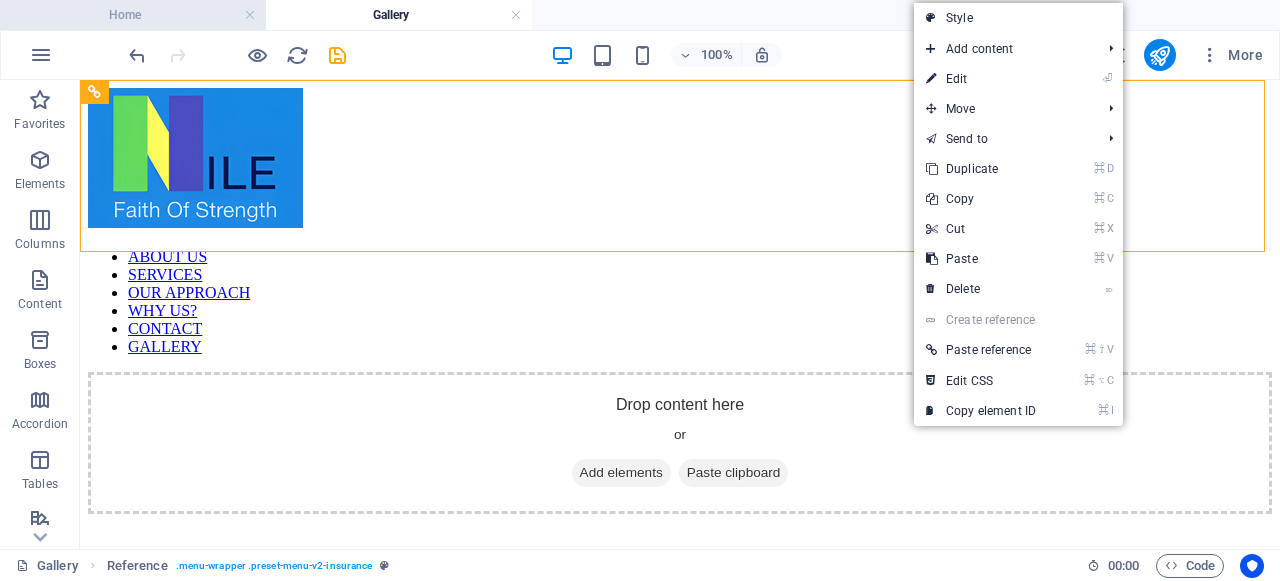 click on "Home" at bounding box center [133, 15] 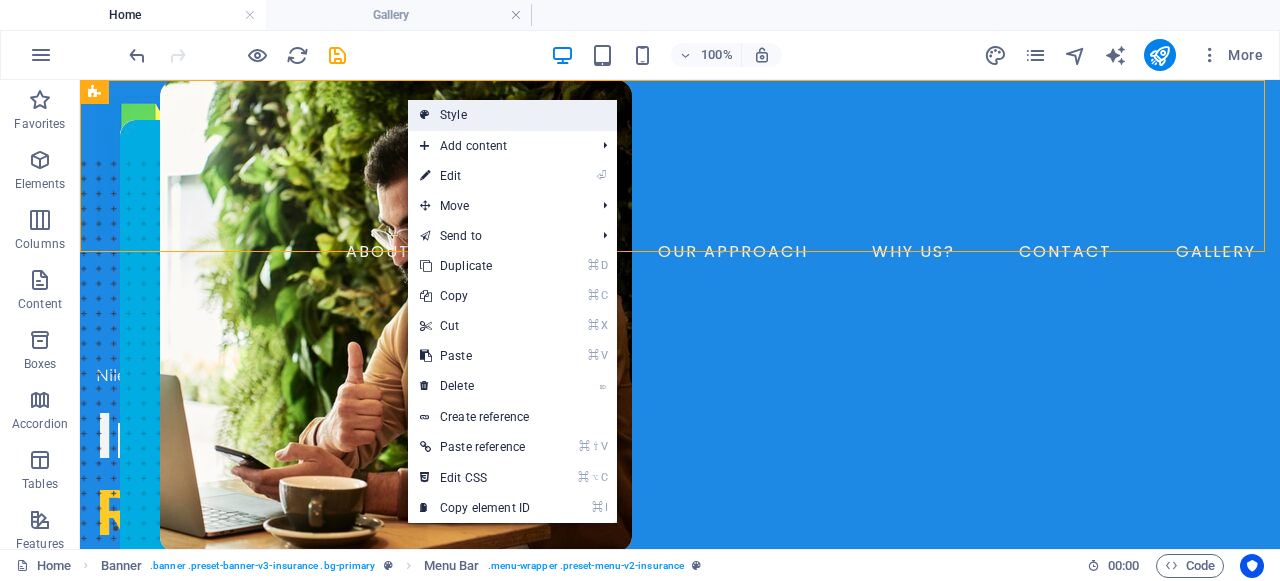 click on "Style" at bounding box center (512, 115) 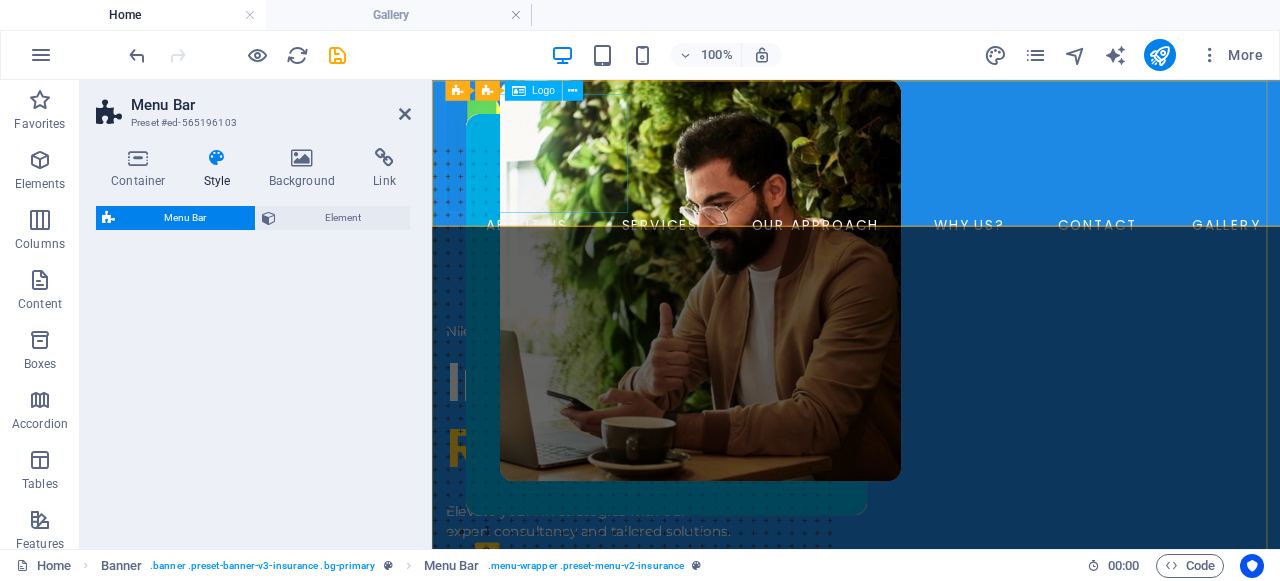 select on "rem" 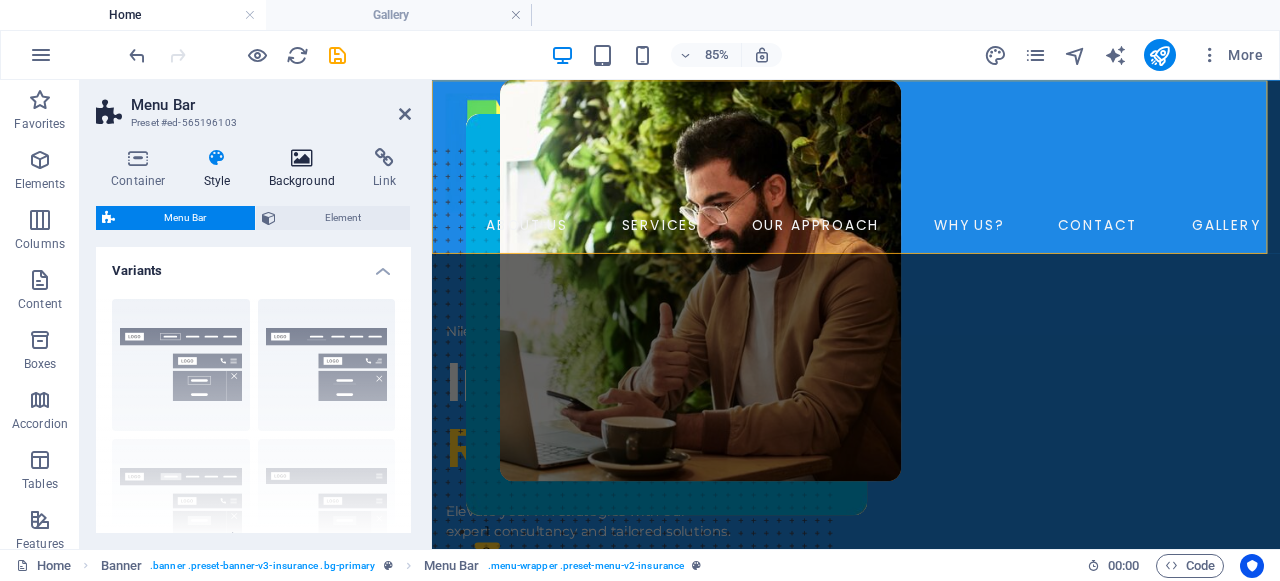 click on "Background" at bounding box center (306, 169) 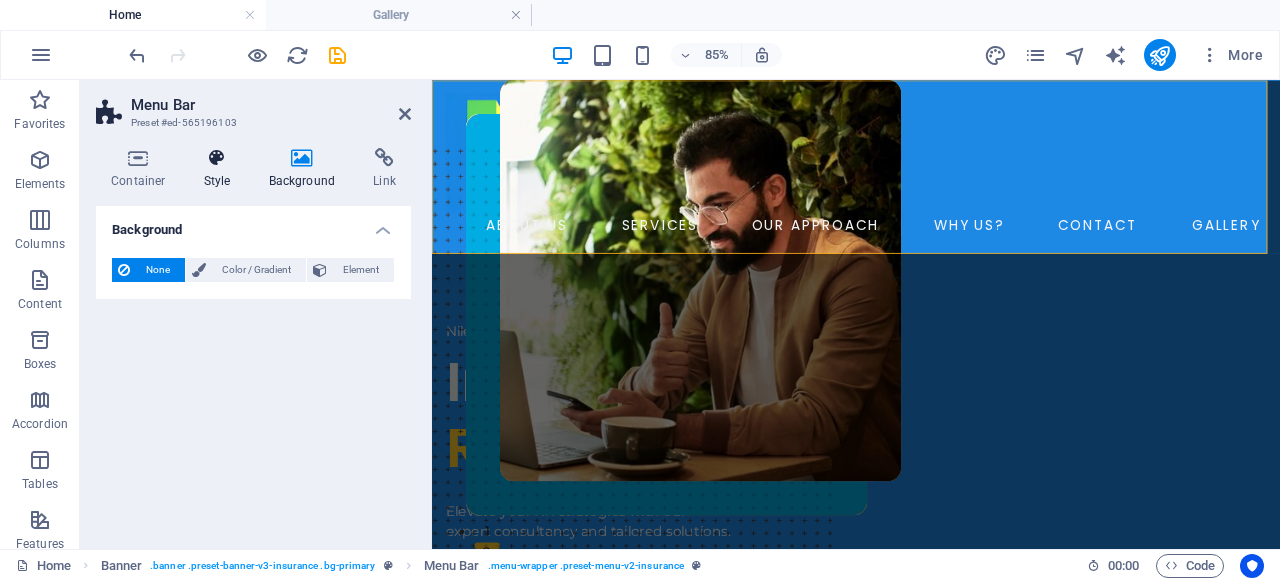 click on "Style" at bounding box center (221, 169) 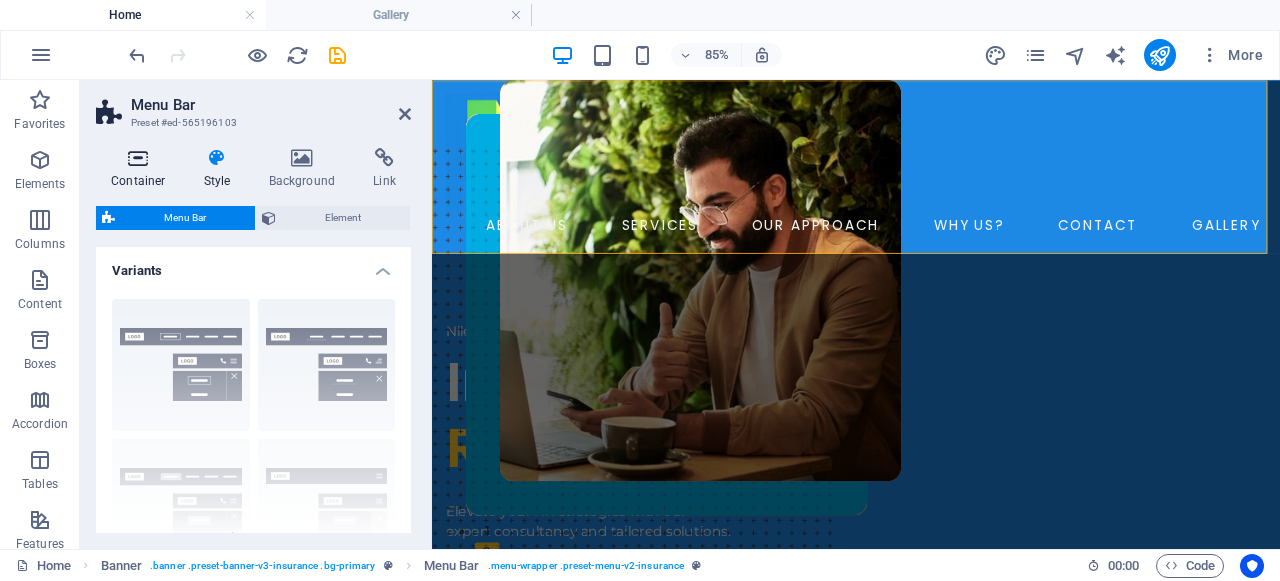 click on "Container" at bounding box center (142, 169) 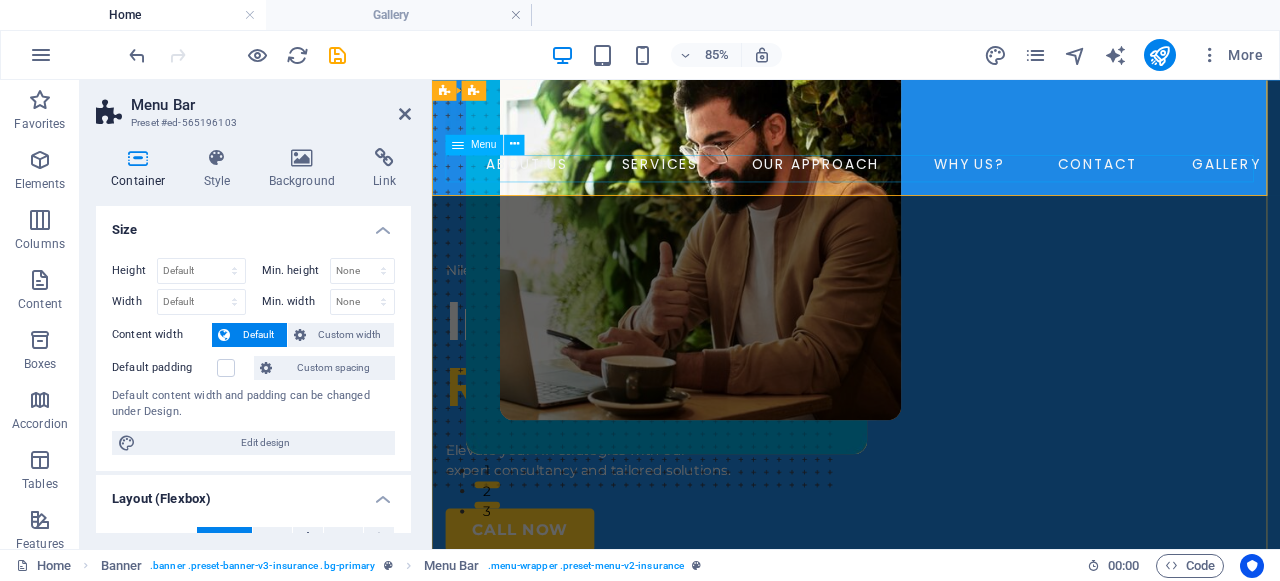 scroll, scrollTop: 77, scrollLeft: 0, axis: vertical 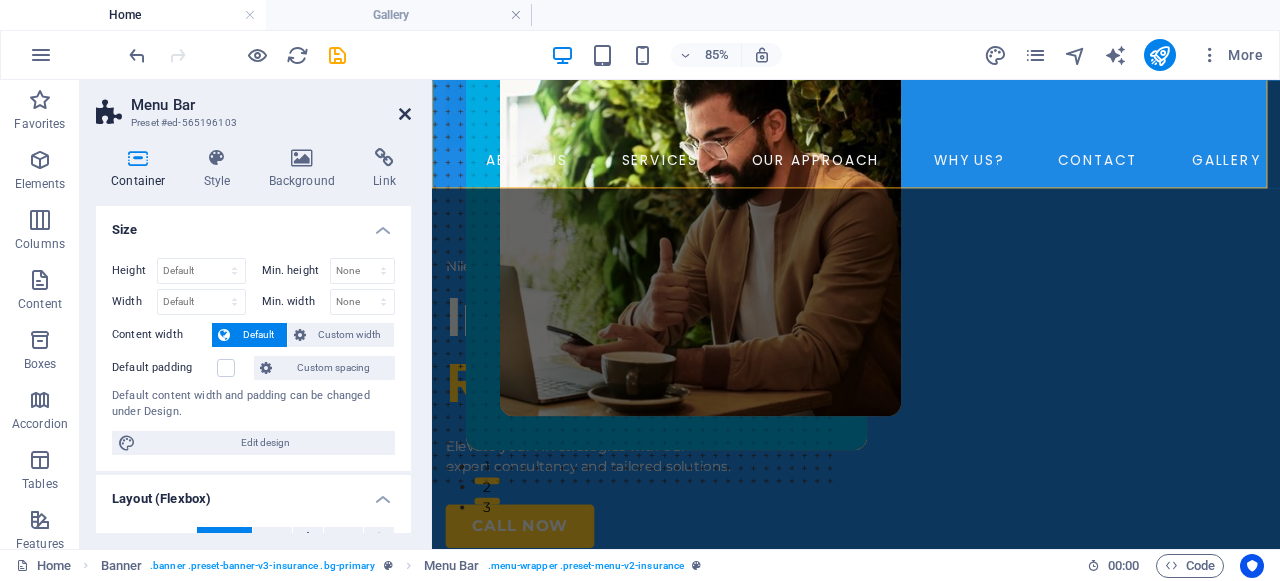 click at bounding box center (405, 114) 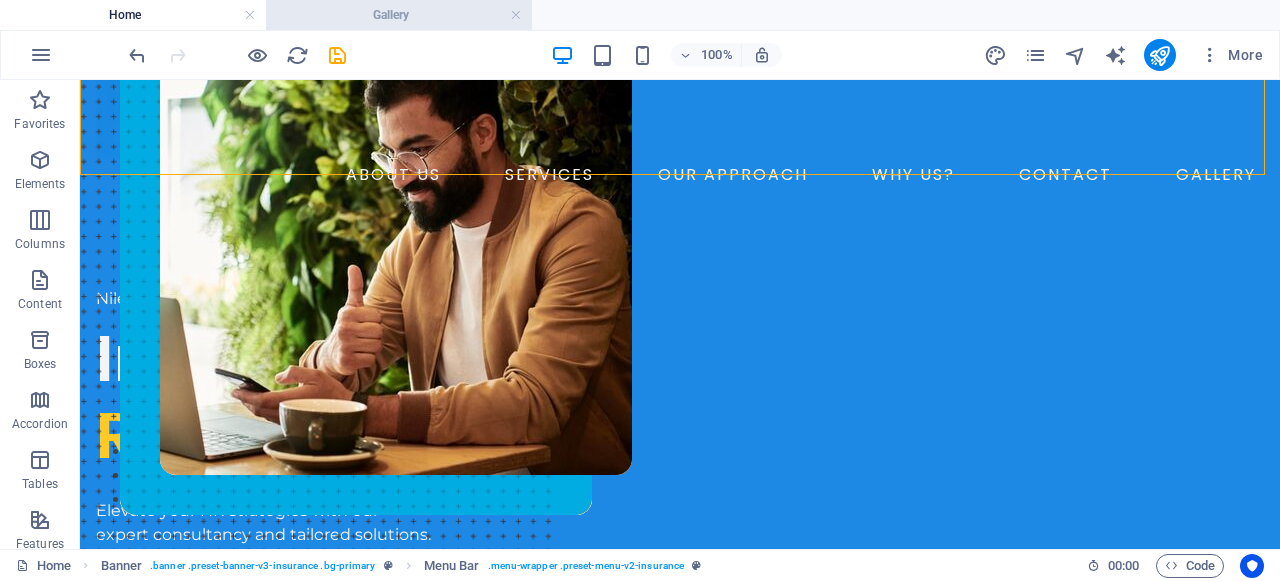 click on "Gallery" at bounding box center (399, 15) 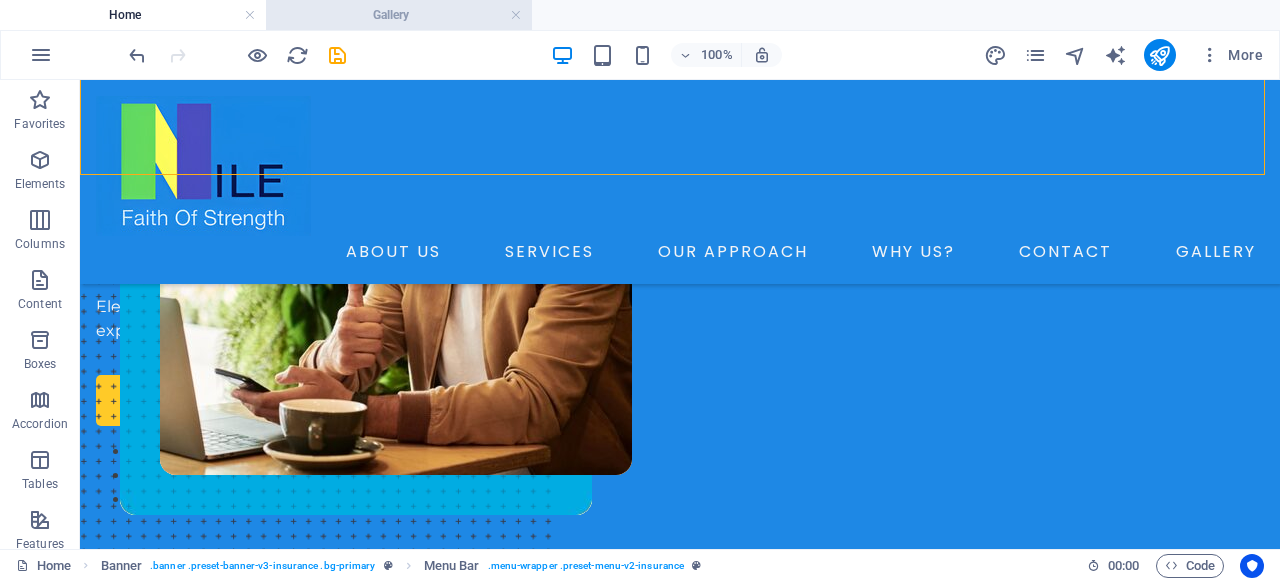 scroll, scrollTop: 0, scrollLeft: 0, axis: both 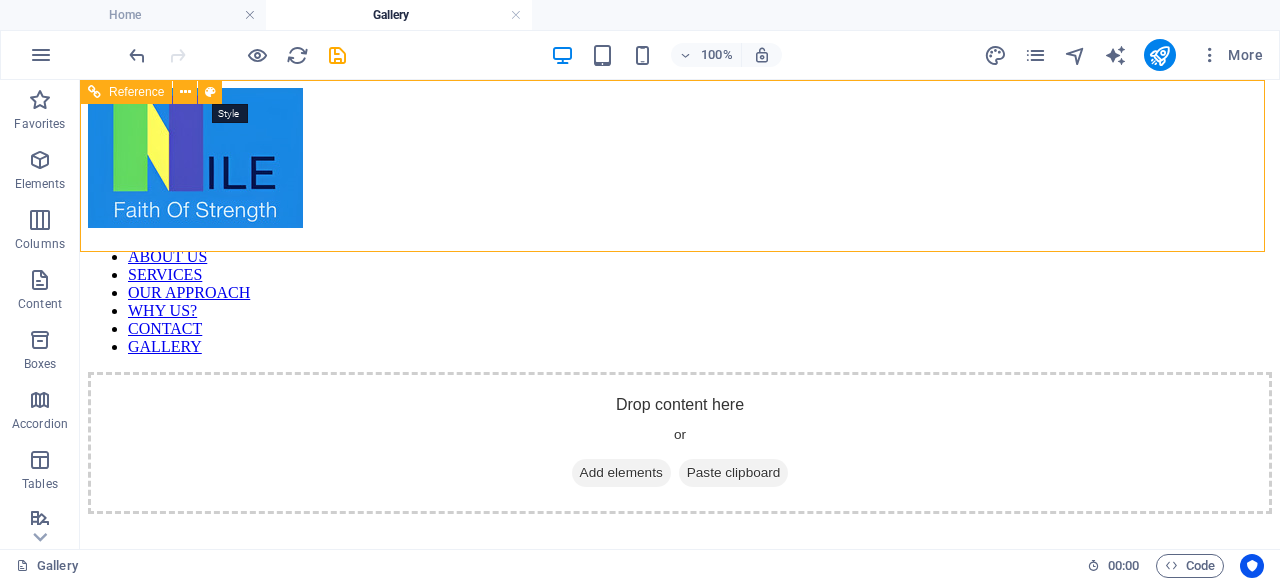 click at bounding box center (210, 92) 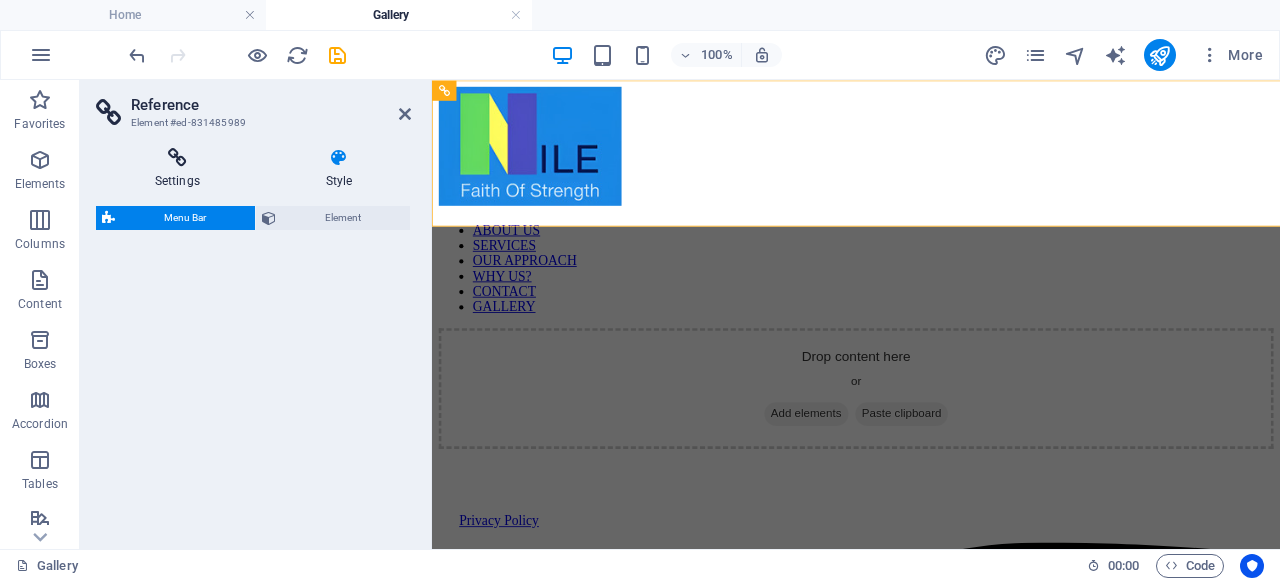 select on "rem" 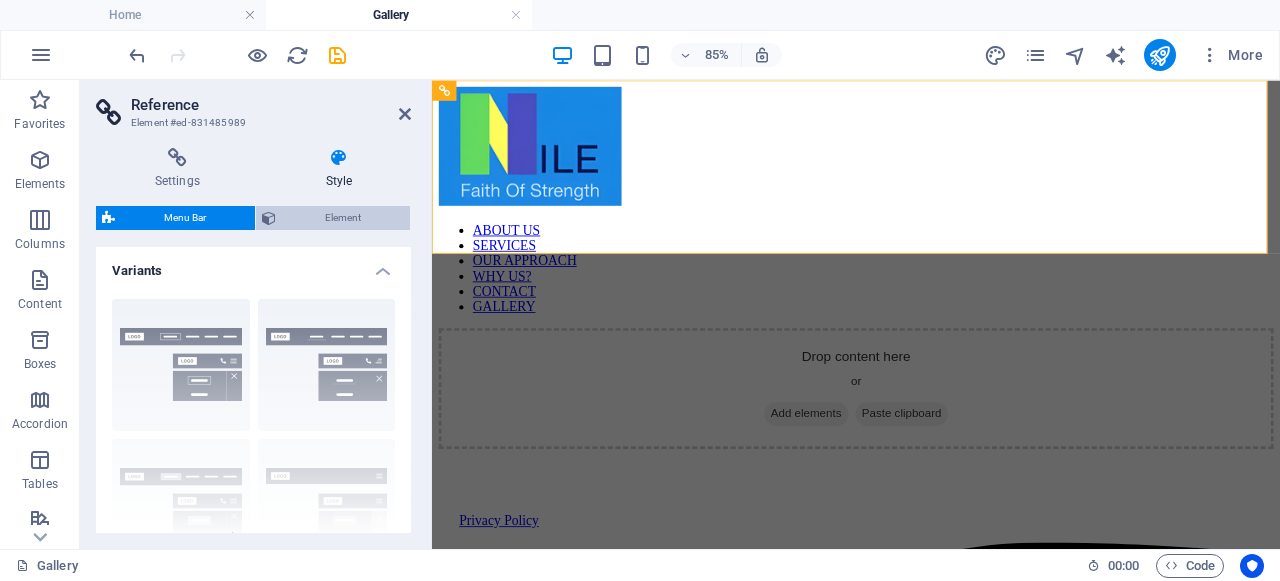 click on "Element" at bounding box center (343, 218) 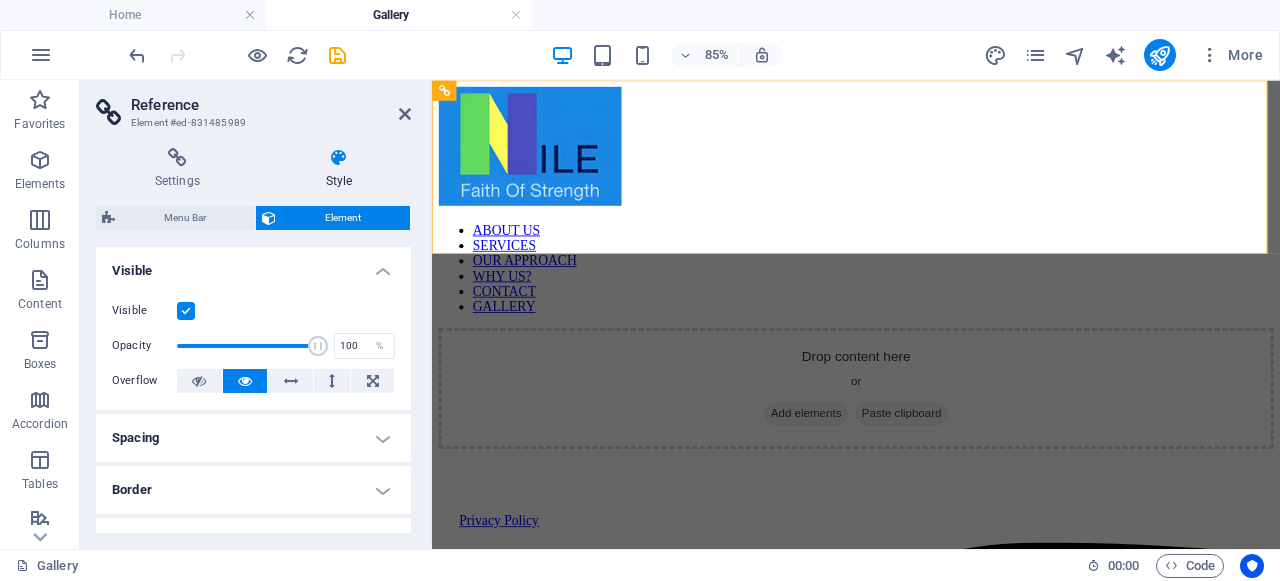 click on "Settings Style Settings A reference is a copy of an element, which cannot be edited but updates itself automatically.  Copy settings Use the same settings (flex, animation, position, style) as for the reference target element Actions Convert Convert the reference into a separate element. All subsequent changes made won't affect the initially referenced element. Convert reference Show origin Jump to the referenced element. If the referenced element is on another page, it will be opened in a new tab. Show origin element Menu Bar Element Layout How this element expands within the layout (Flexbox). Size Default auto px % 1/1 1/2 1/3 1/4 1/5 1/6 1/7 1/8 1/9 1/10 Grow Shrink Order Container layout Visible Visible Opacity 100 % Overflow Spacing Margin Default auto px % rem vw vh Custom Custom auto px % rem vw vh auto px % rem vw vh auto px % rem vw vh auto px % rem vw vh Padding Default px rem % vh vw Custom Custom px rem % vh vw px rem % vh vw px rem % vh vw px rem % vh vw Border Style              - Width" at bounding box center (253, 340) 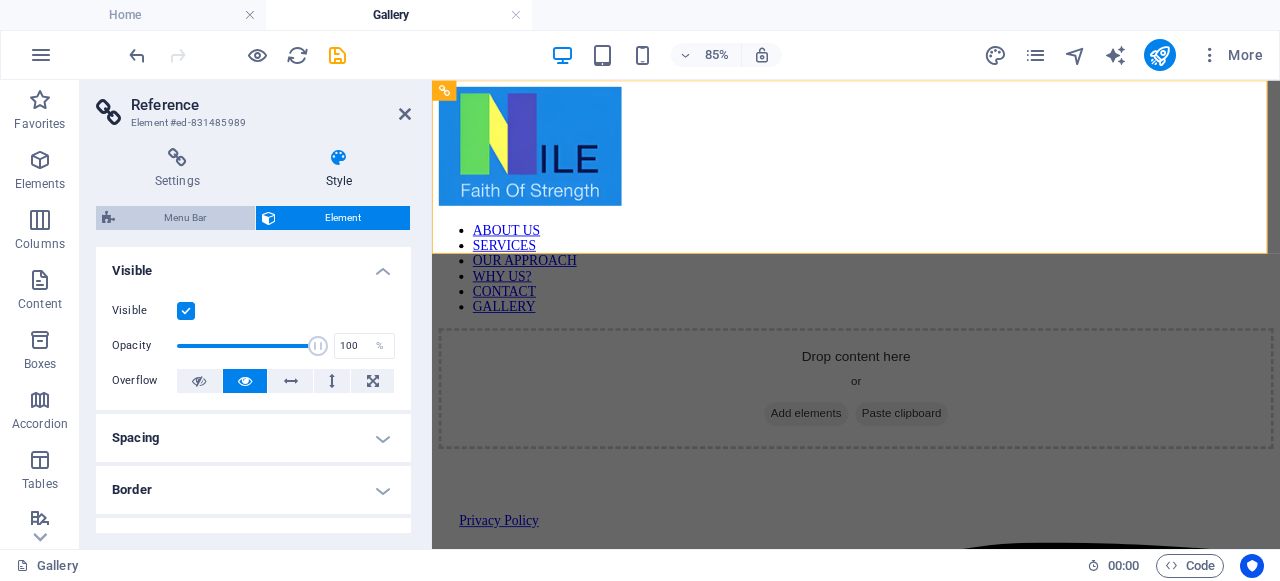 click on "Menu Bar" at bounding box center (185, 218) 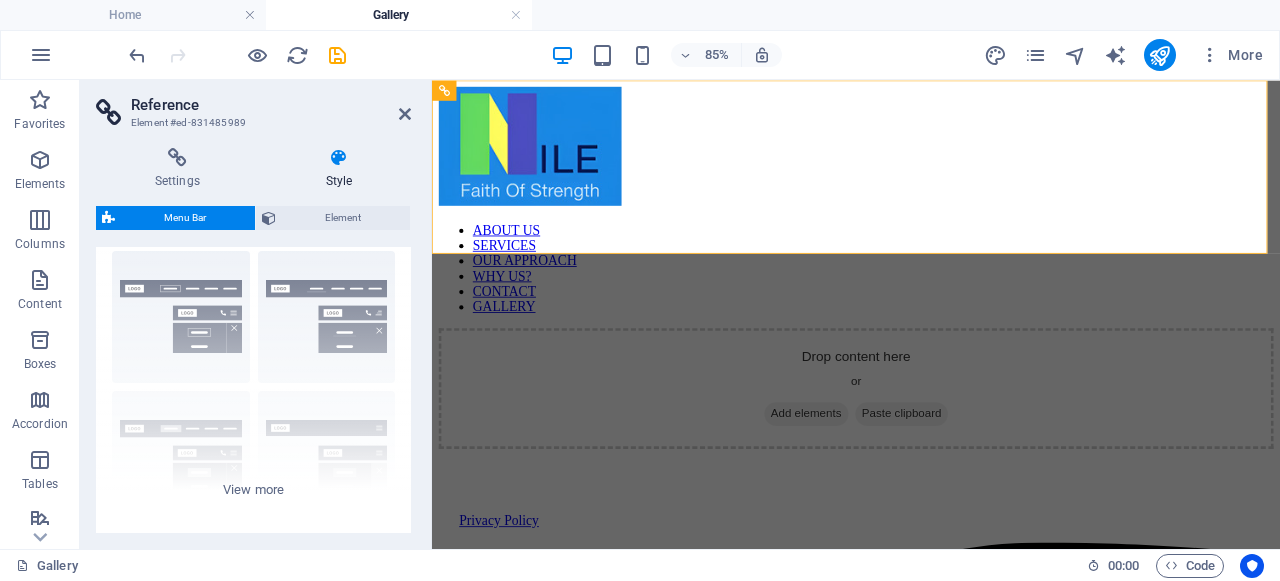 scroll, scrollTop: 322, scrollLeft: 0, axis: vertical 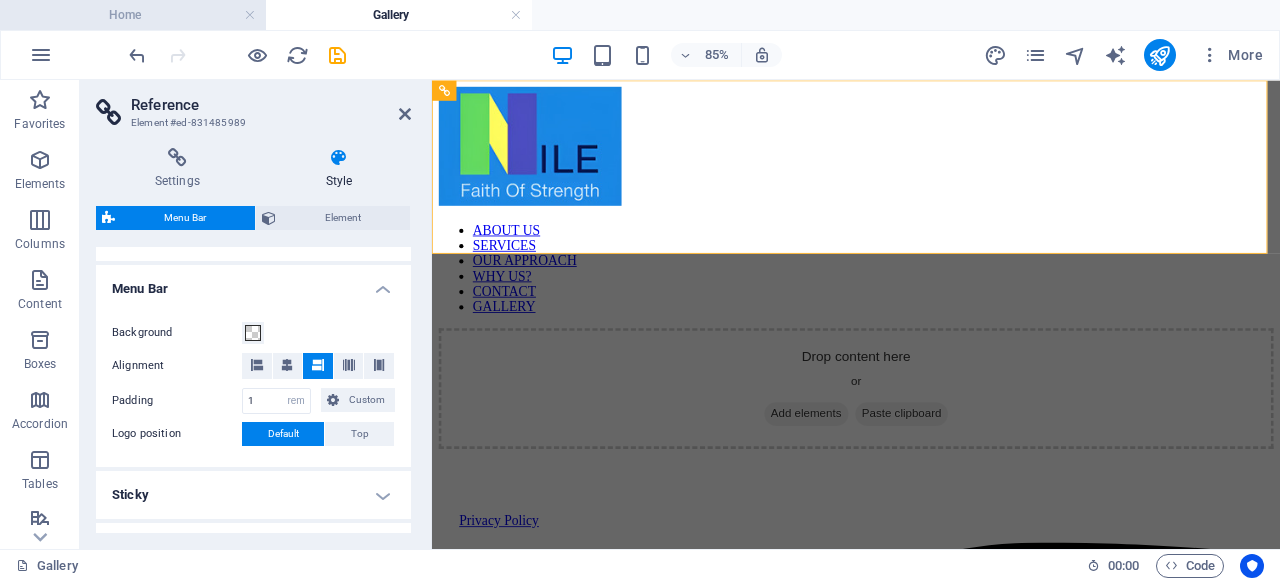 click on "Home" at bounding box center [133, 15] 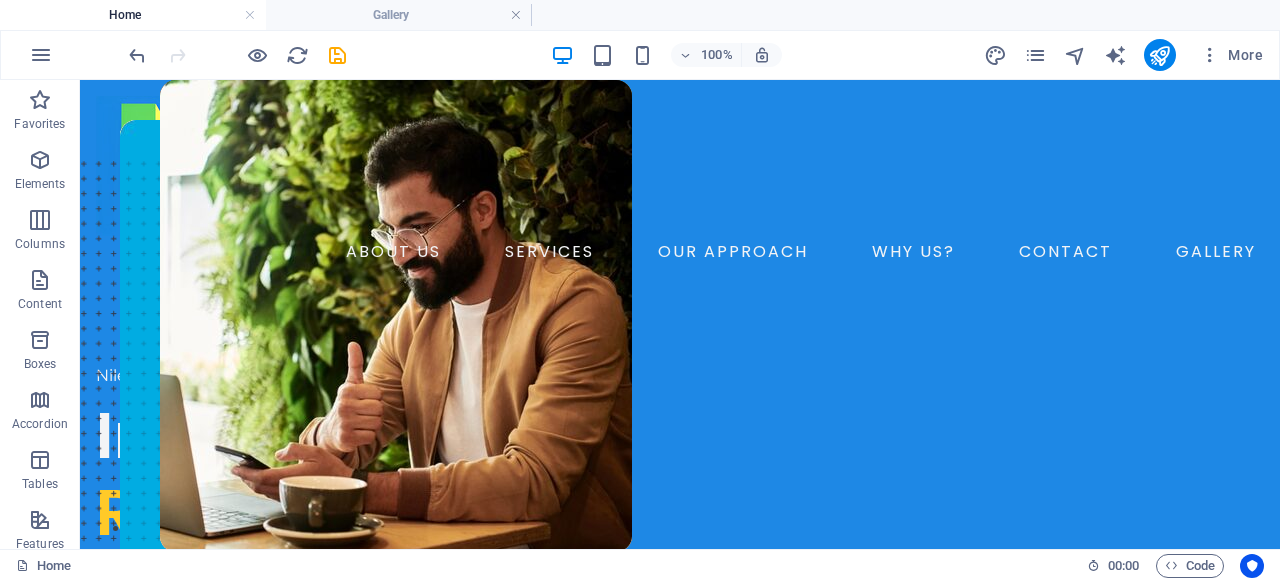 scroll, scrollTop: 77, scrollLeft: 0, axis: vertical 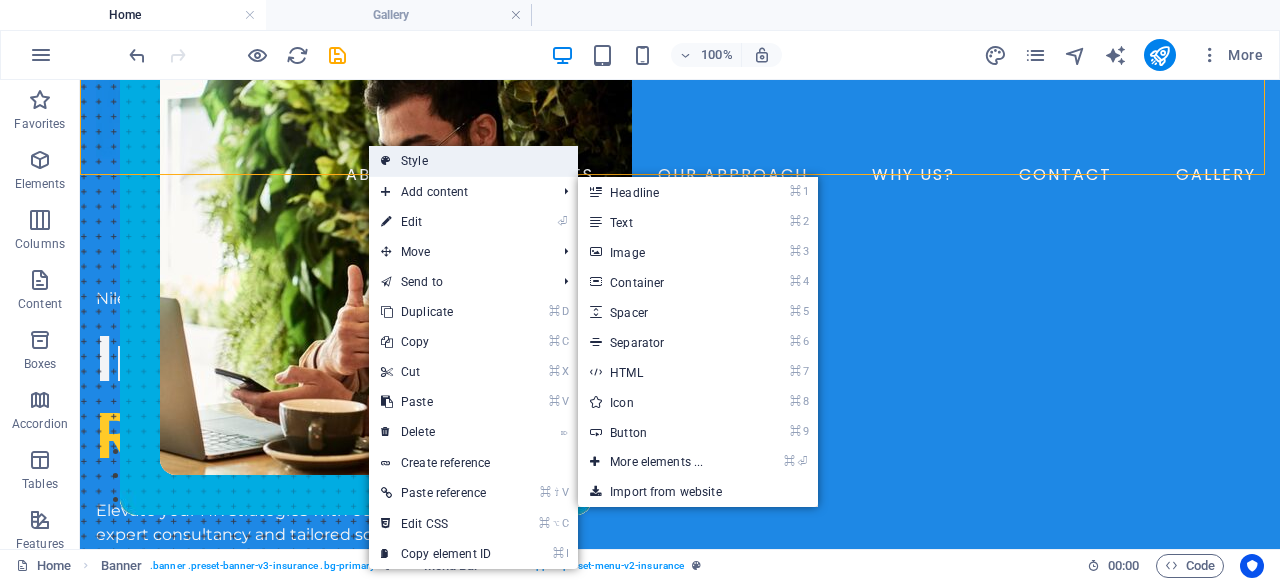 click on "Style" at bounding box center (473, 161) 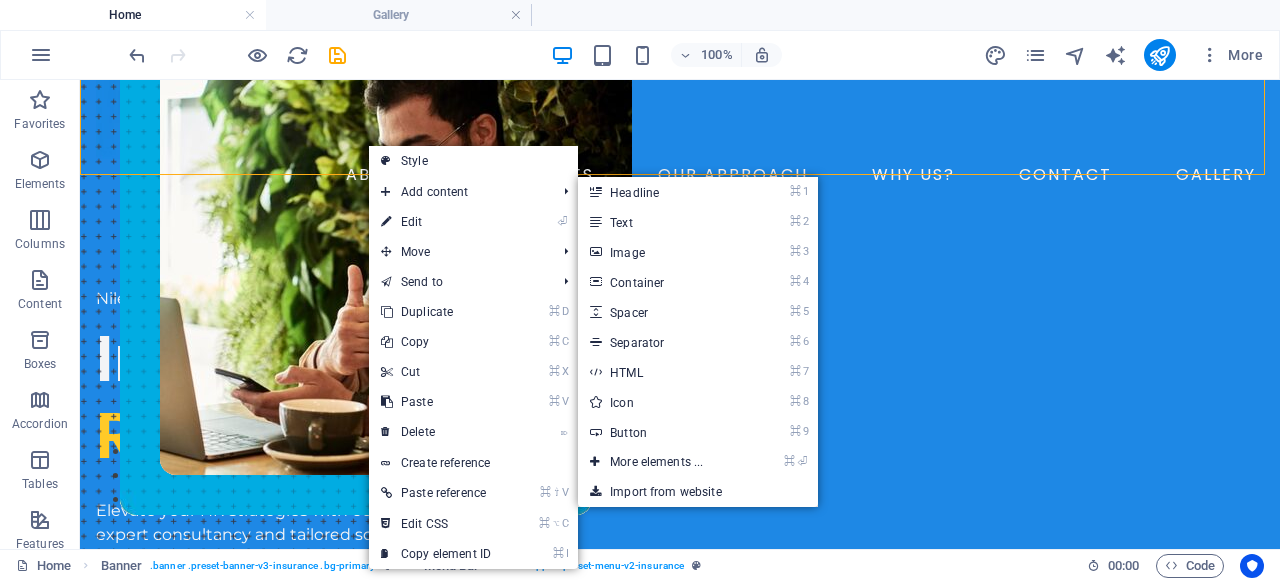 select on "rem" 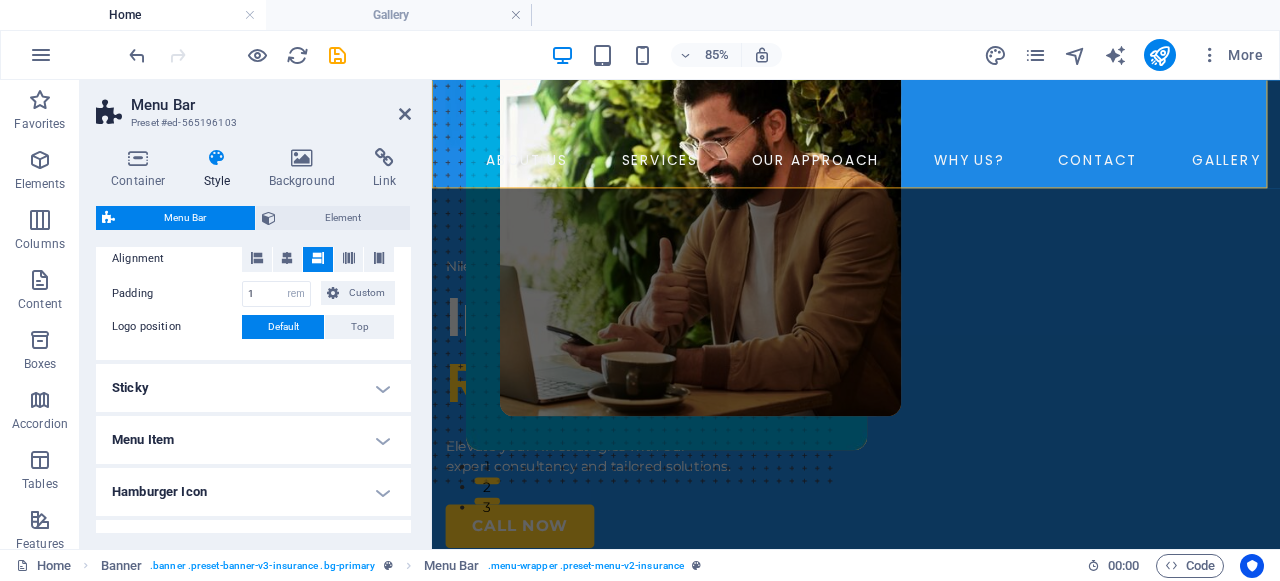scroll, scrollTop: 436, scrollLeft: 0, axis: vertical 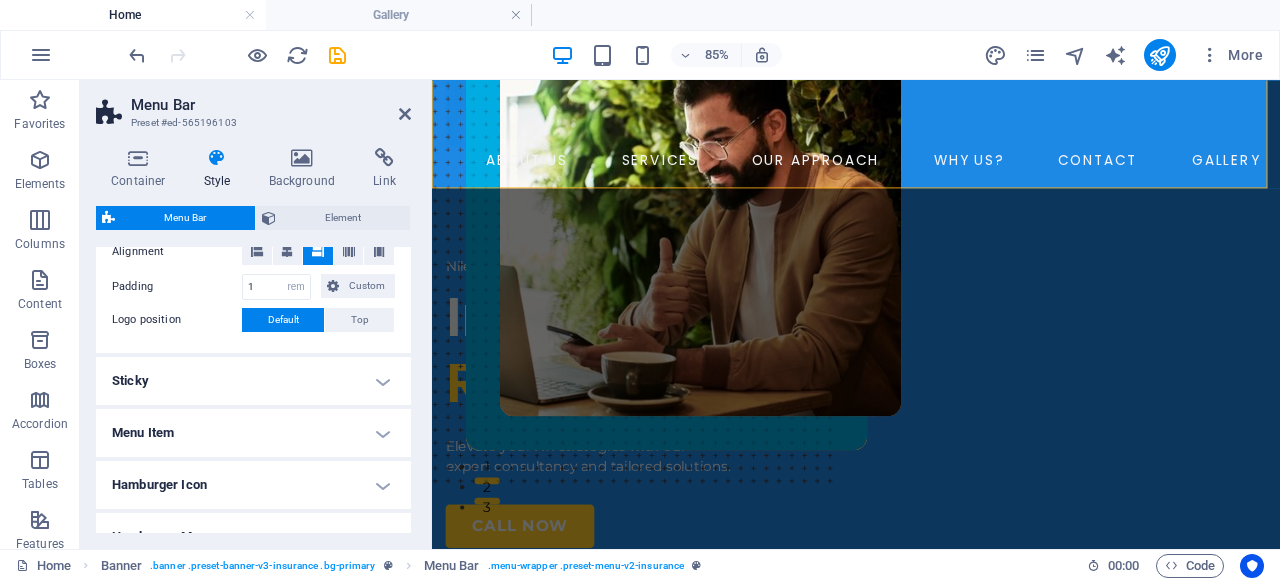 click on "Sticky" at bounding box center (253, 381) 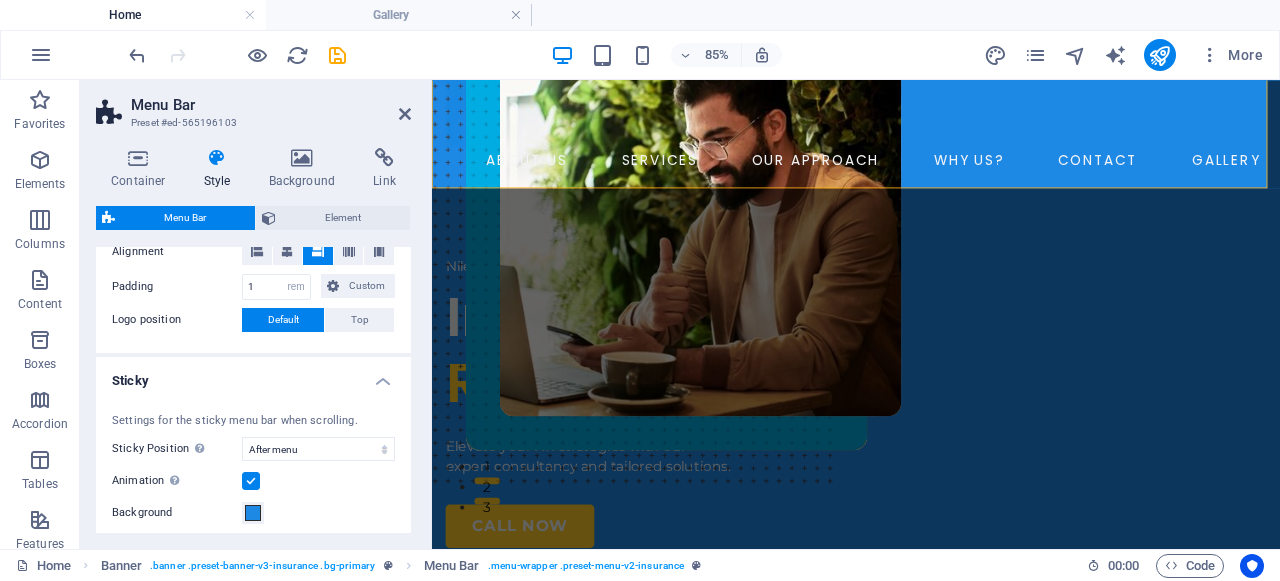 click on "Sticky" at bounding box center [253, 375] 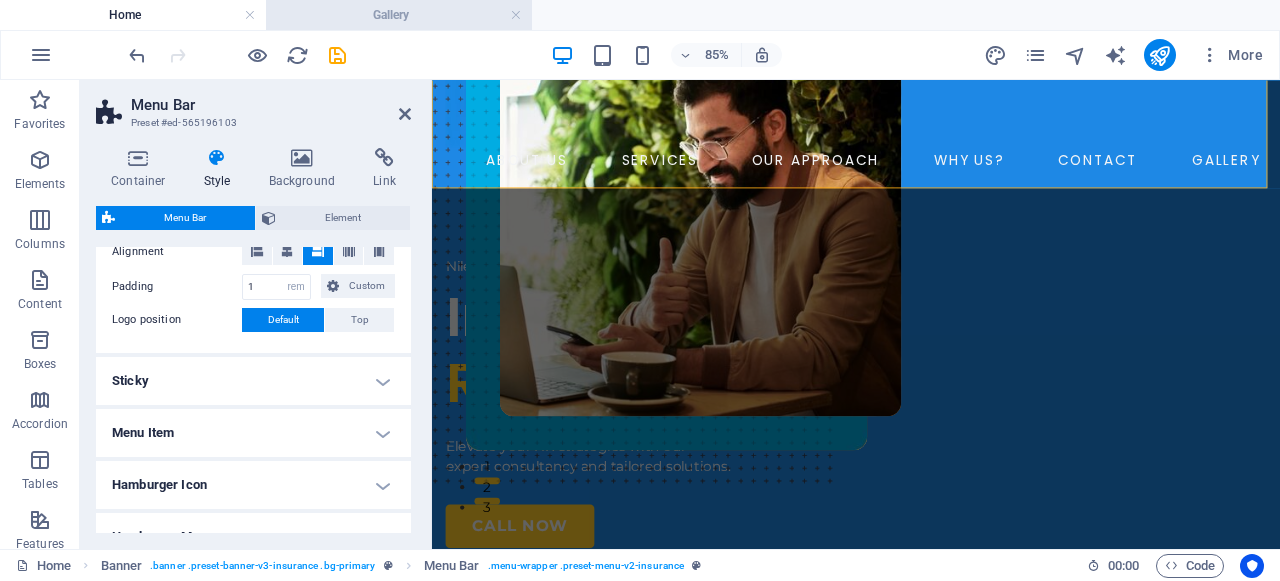 click on "Gallery" at bounding box center [399, 15] 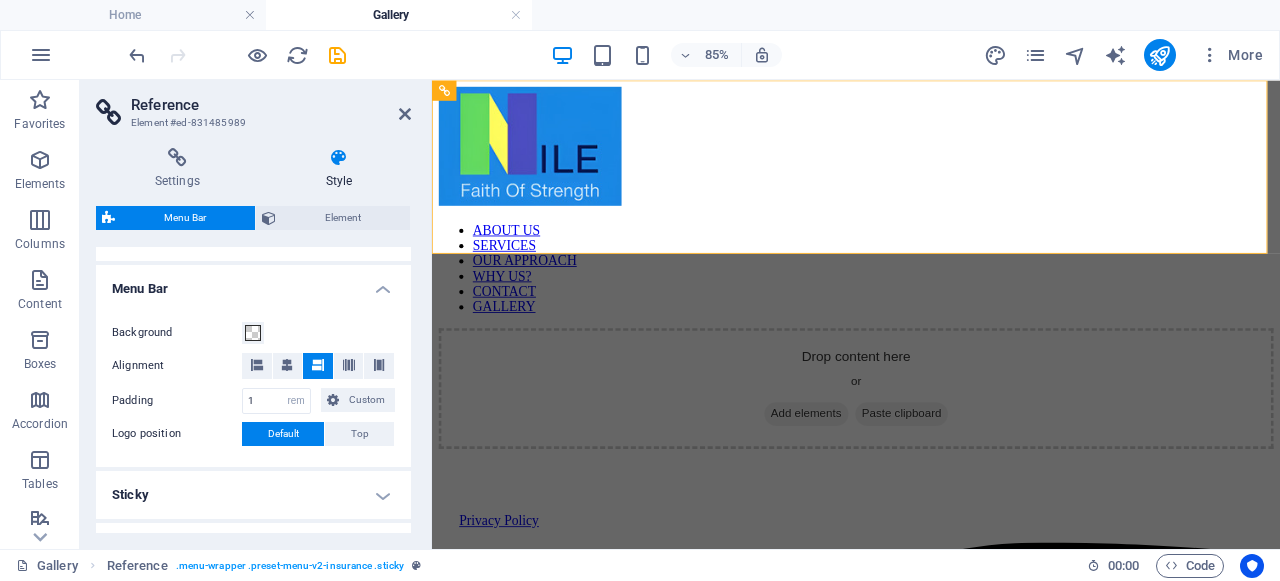 scroll, scrollTop: 0, scrollLeft: 0, axis: both 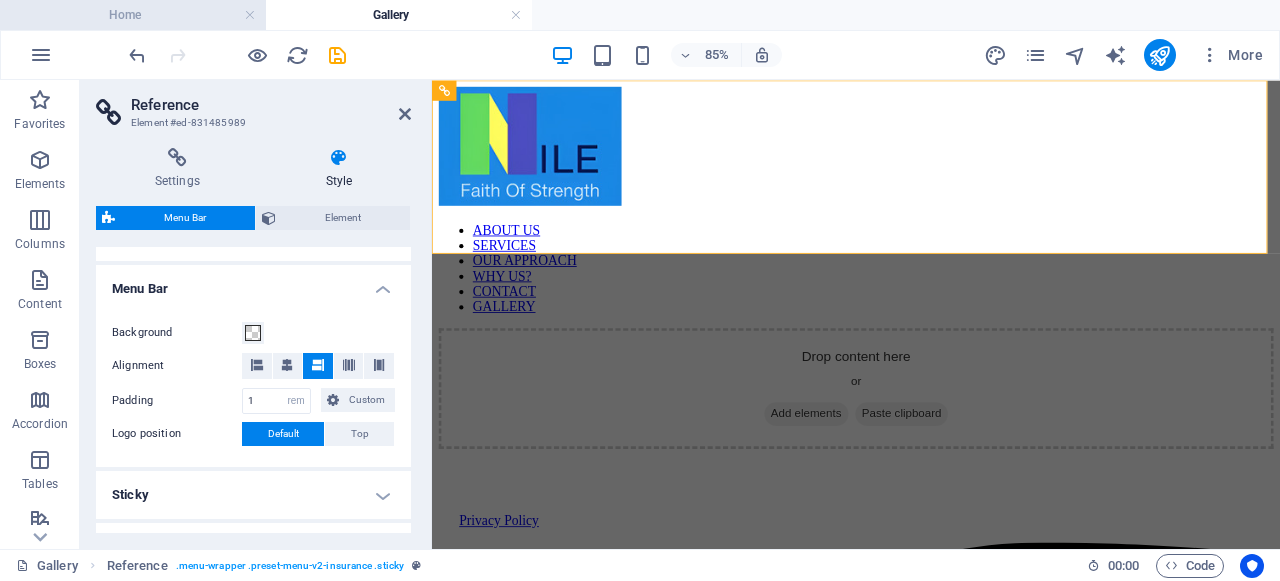 click on "Home" at bounding box center [133, 15] 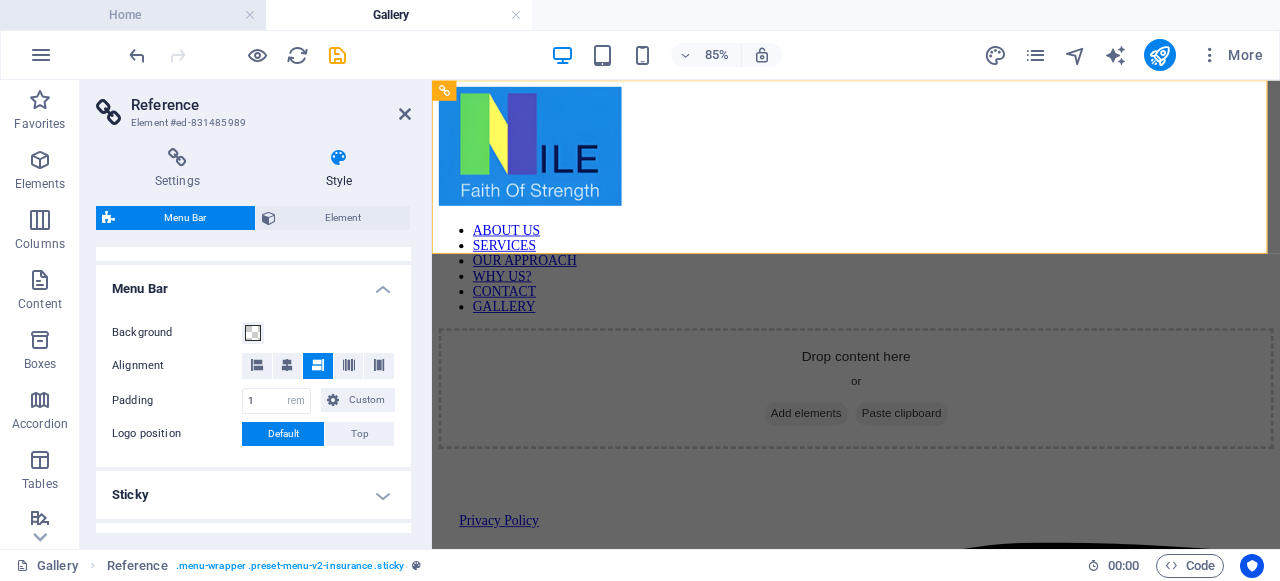 scroll, scrollTop: 77, scrollLeft: 0, axis: vertical 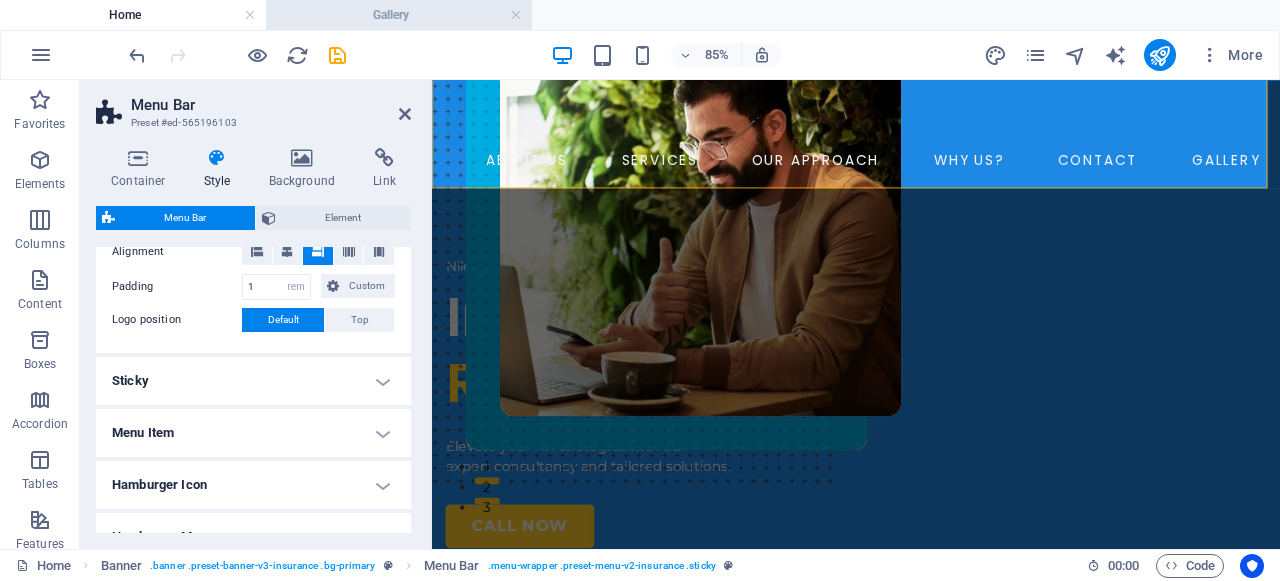 click on "Gallery" at bounding box center (399, 15) 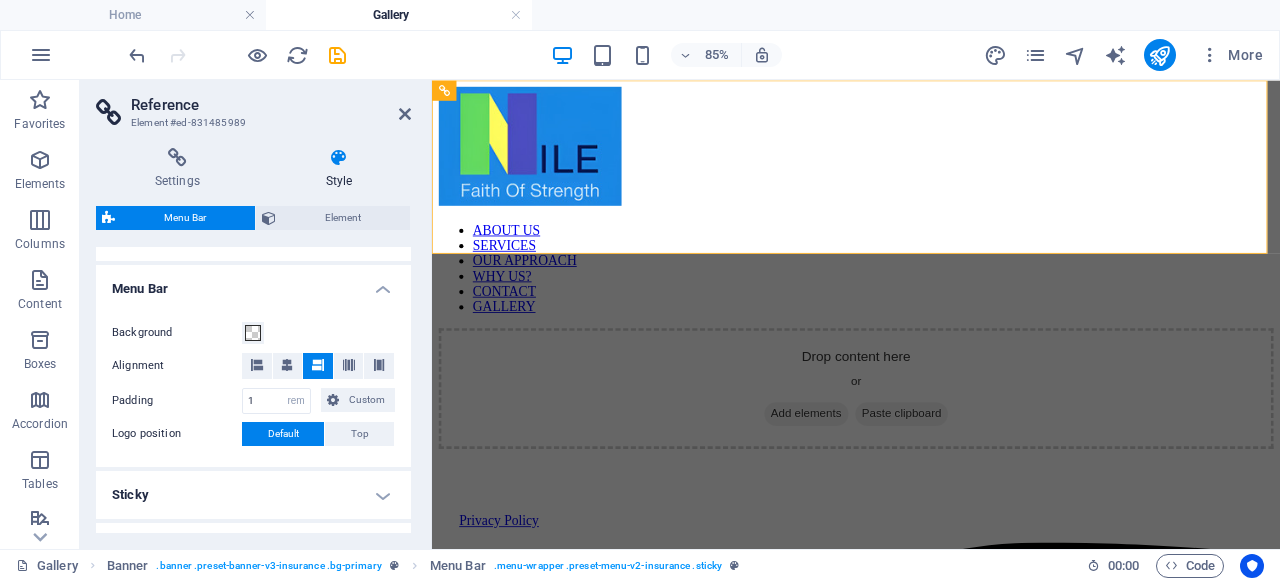 scroll, scrollTop: 0, scrollLeft: 0, axis: both 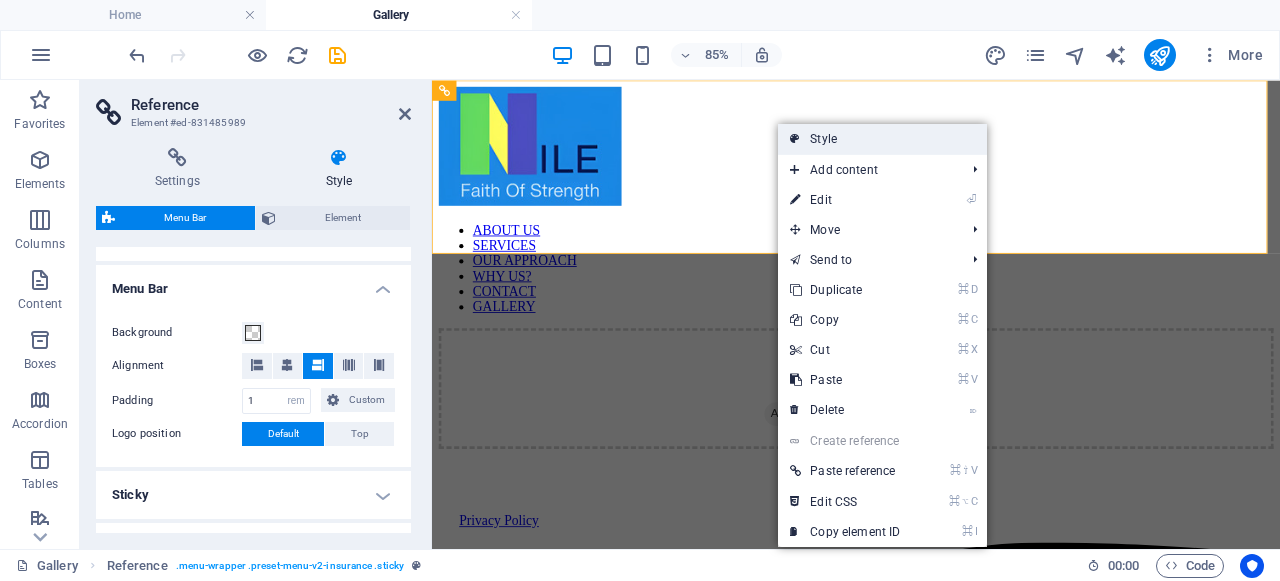 click on "Style" at bounding box center [882, 139] 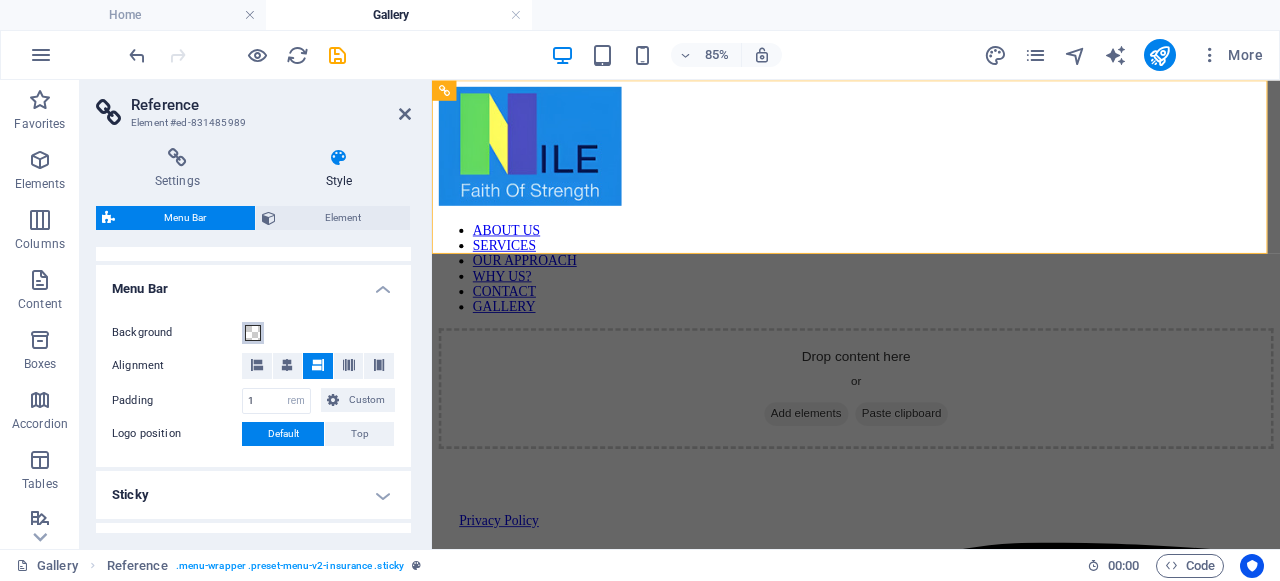 click at bounding box center [253, 333] 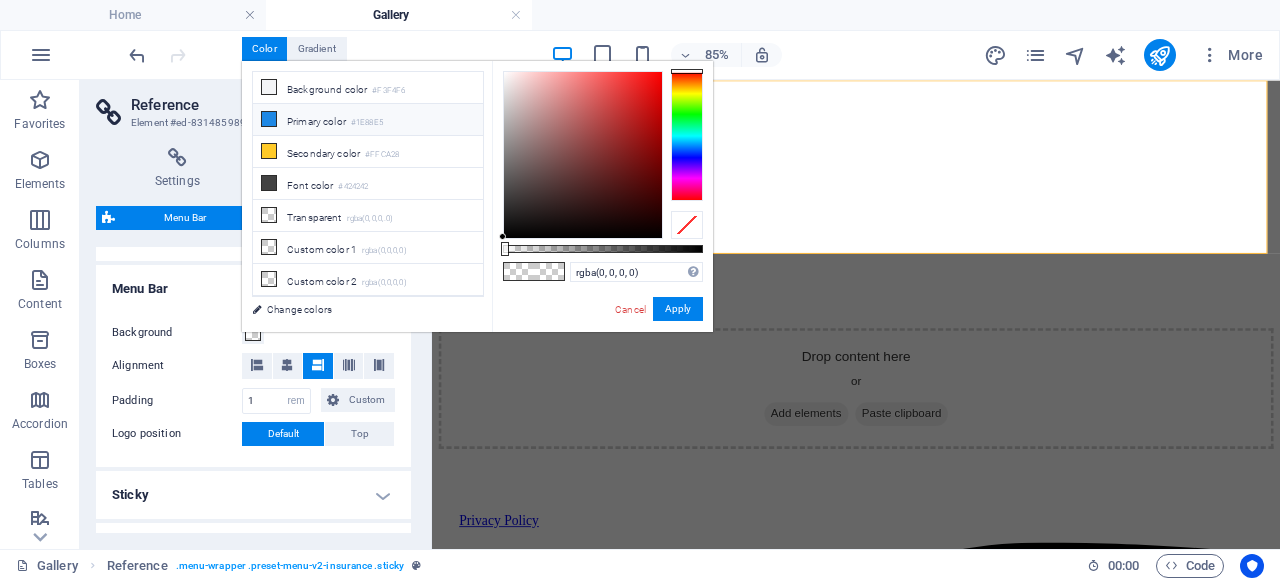 click on "Primary color
#1E88E5" at bounding box center (368, 120) 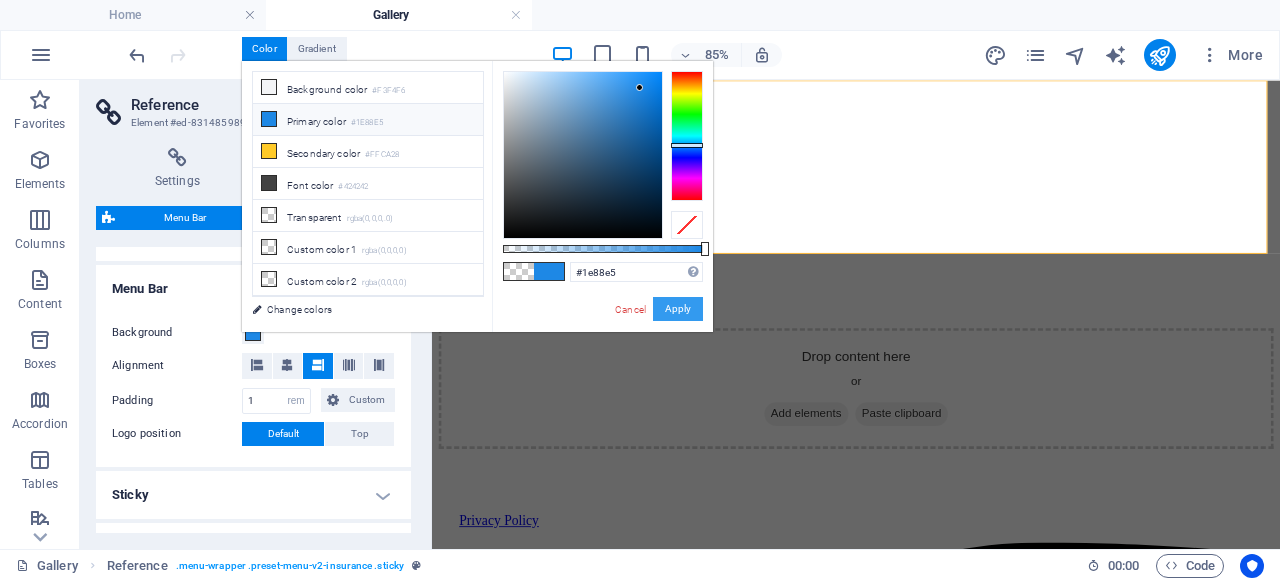 drag, startPoint x: 673, startPoint y: 305, endPoint x: 284, endPoint y: 265, distance: 391.05115 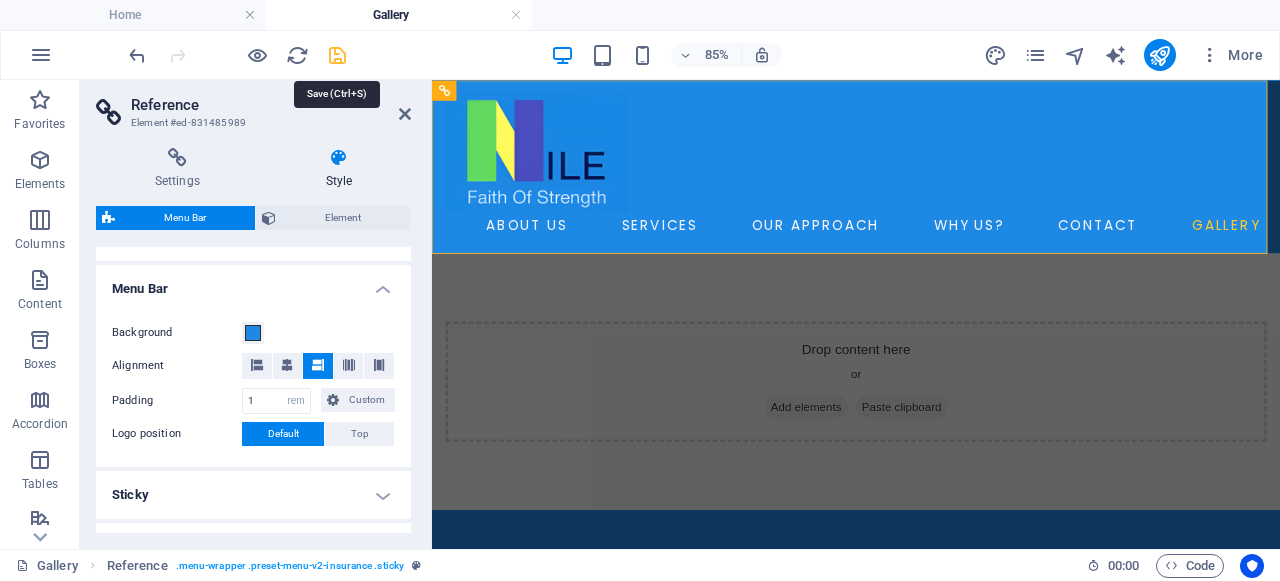 click at bounding box center [337, 55] 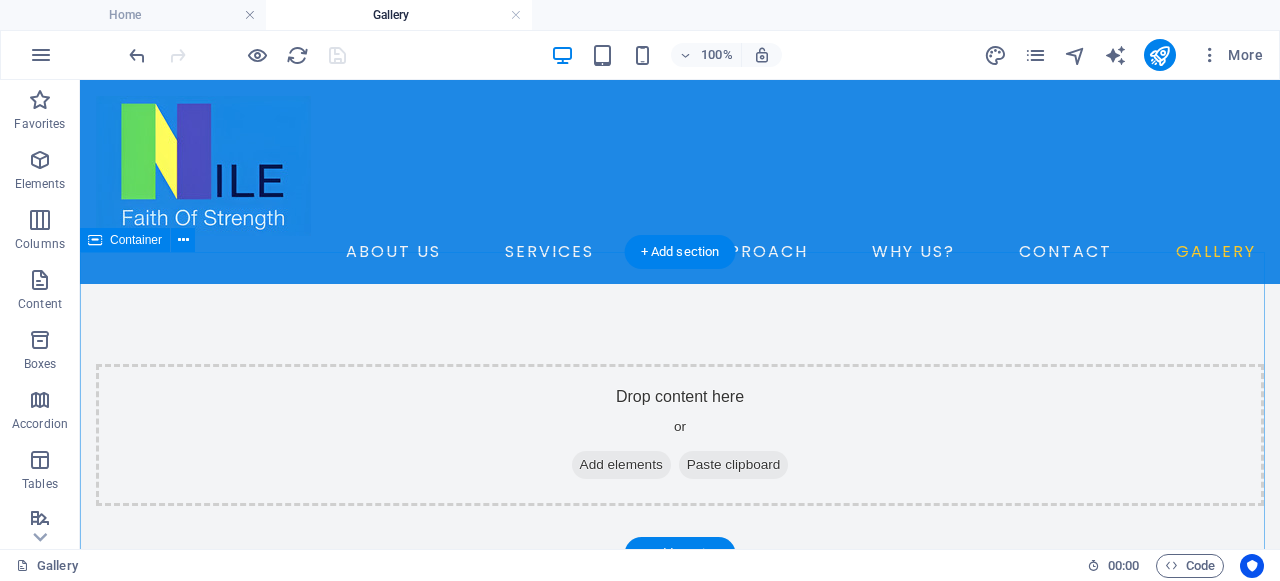 click on "Add elements" at bounding box center (621, 465) 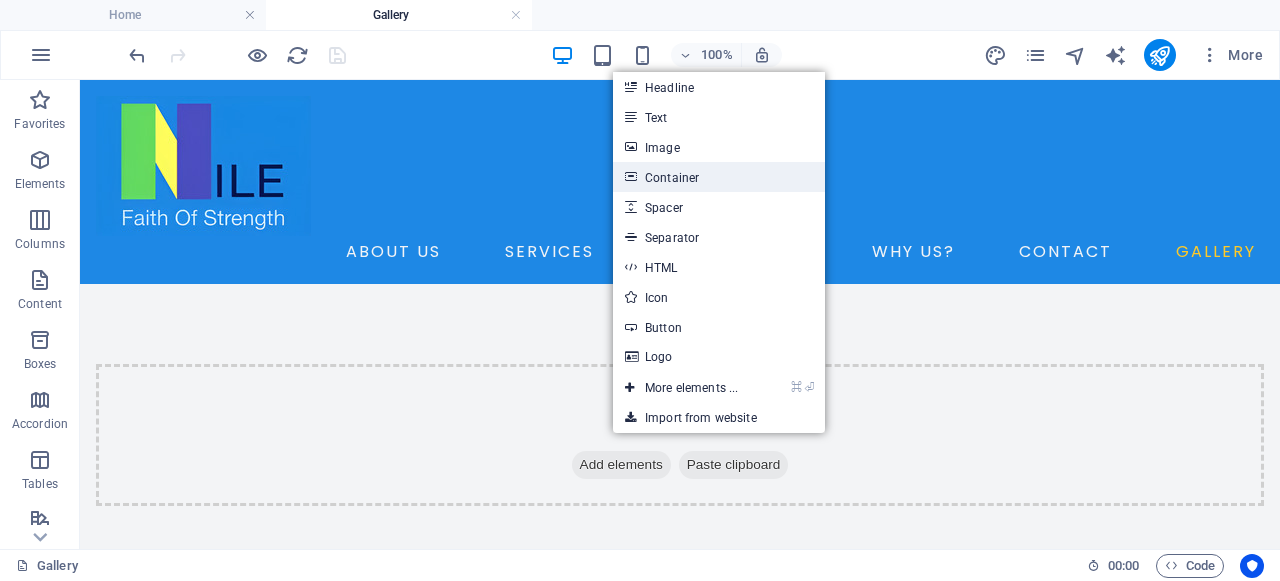 click on "Container" at bounding box center (719, 177) 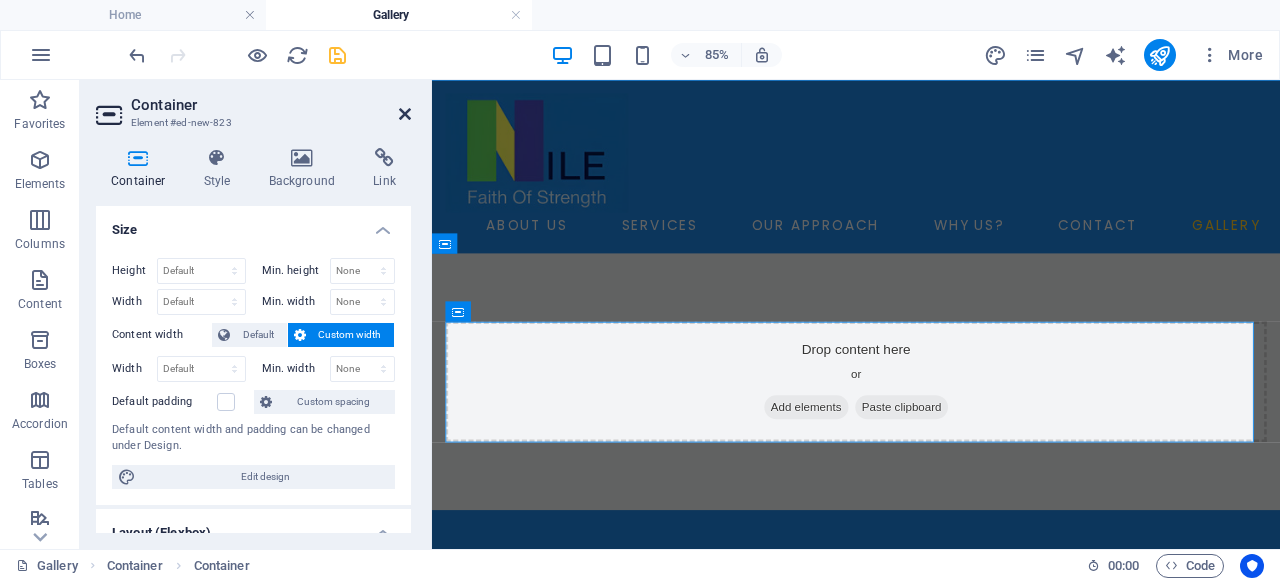 click at bounding box center [405, 114] 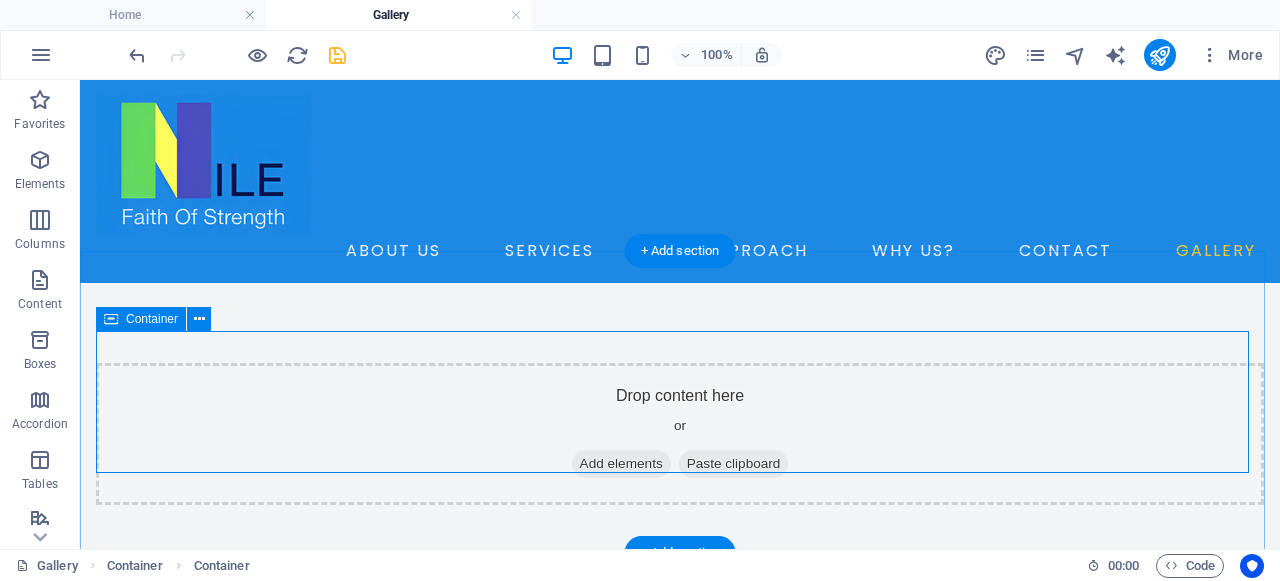 scroll, scrollTop: 0, scrollLeft: 0, axis: both 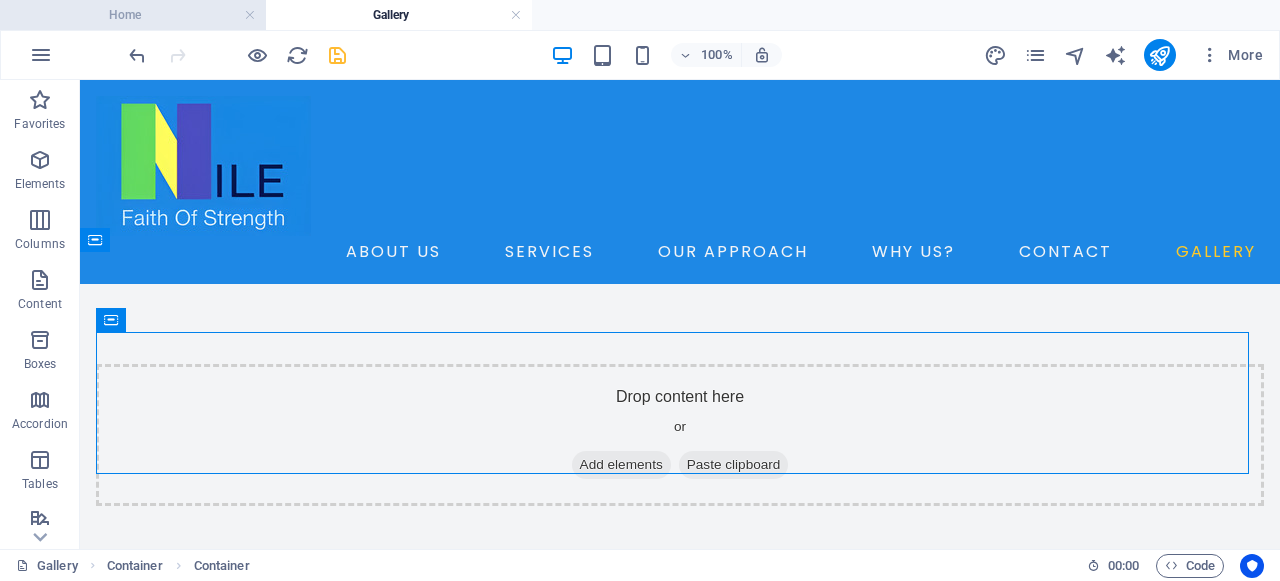 click on "Home" at bounding box center (133, 15) 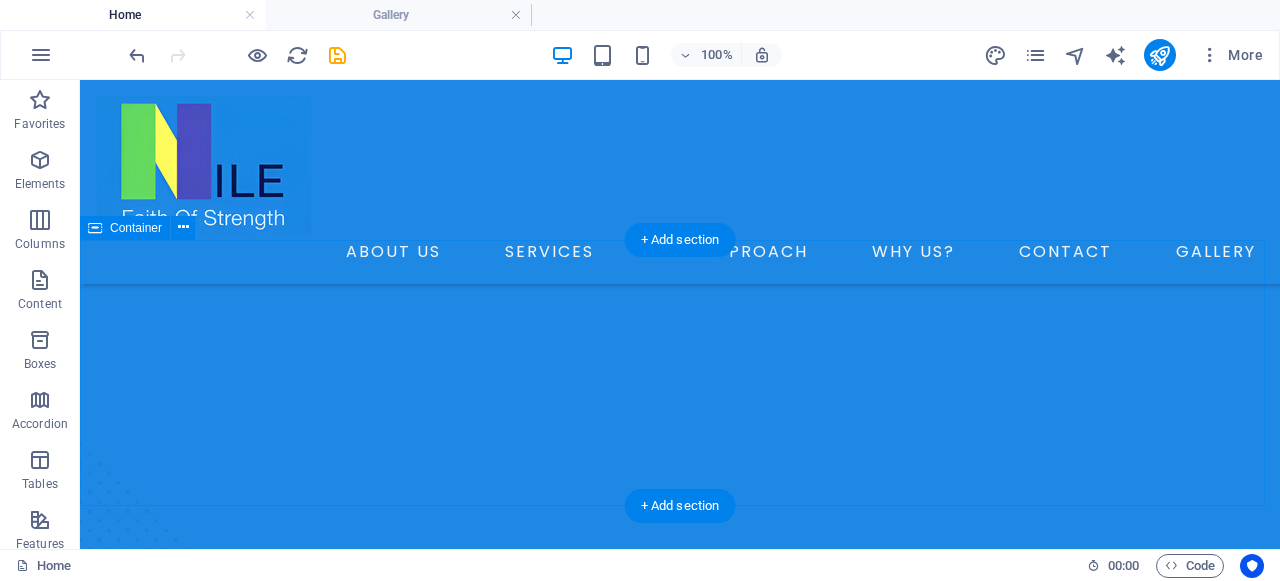 scroll, scrollTop: 732, scrollLeft: 0, axis: vertical 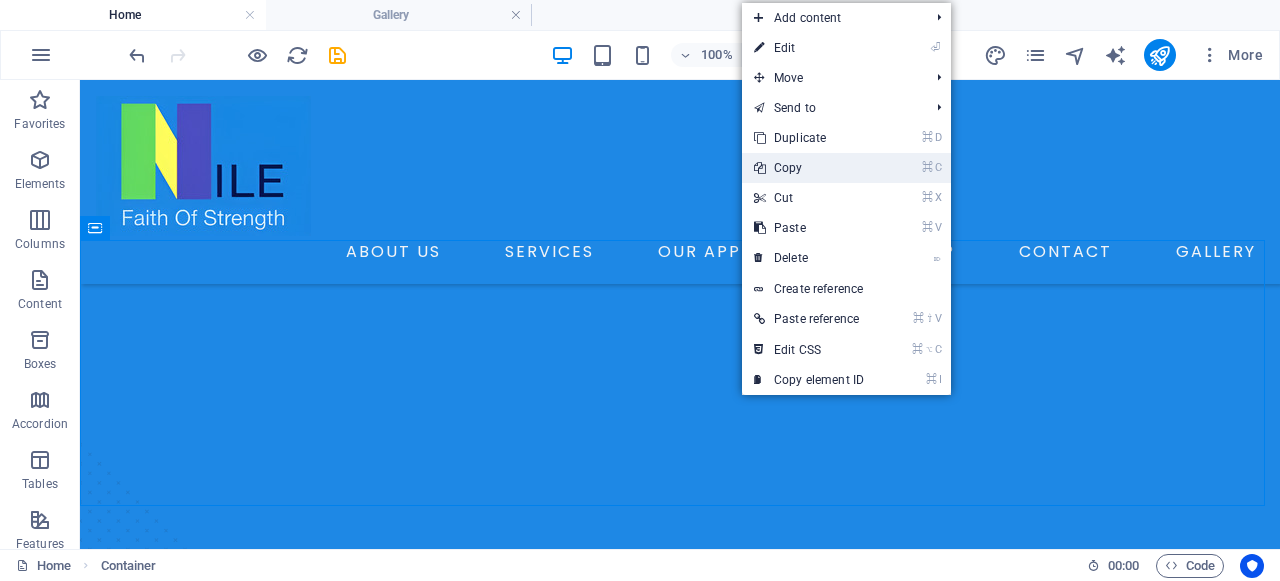 click on "⌘ C  Copy" at bounding box center [809, 168] 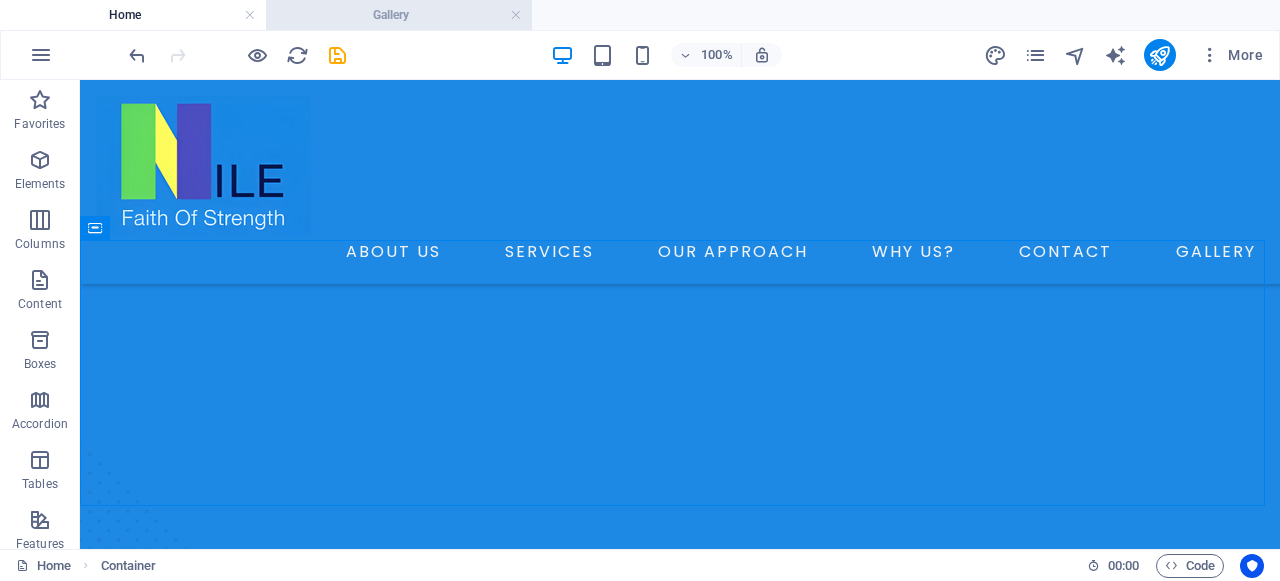 click on "Gallery" at bounding box center [399, 15] 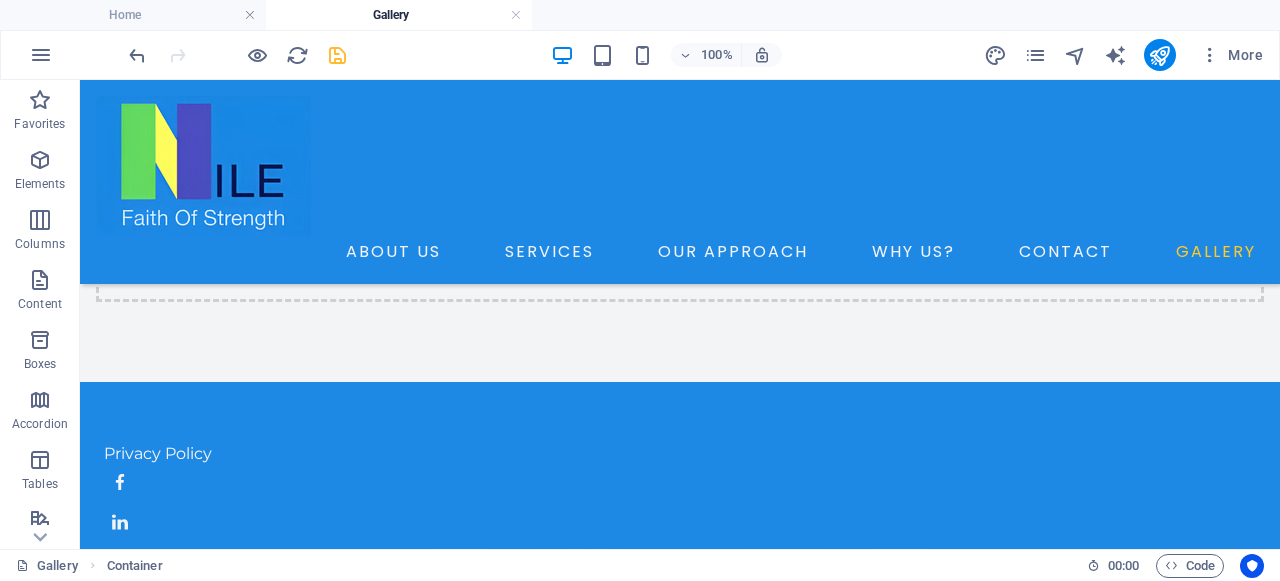 scroll, scrollTop: 0, scrollLeft: 0, axis: both 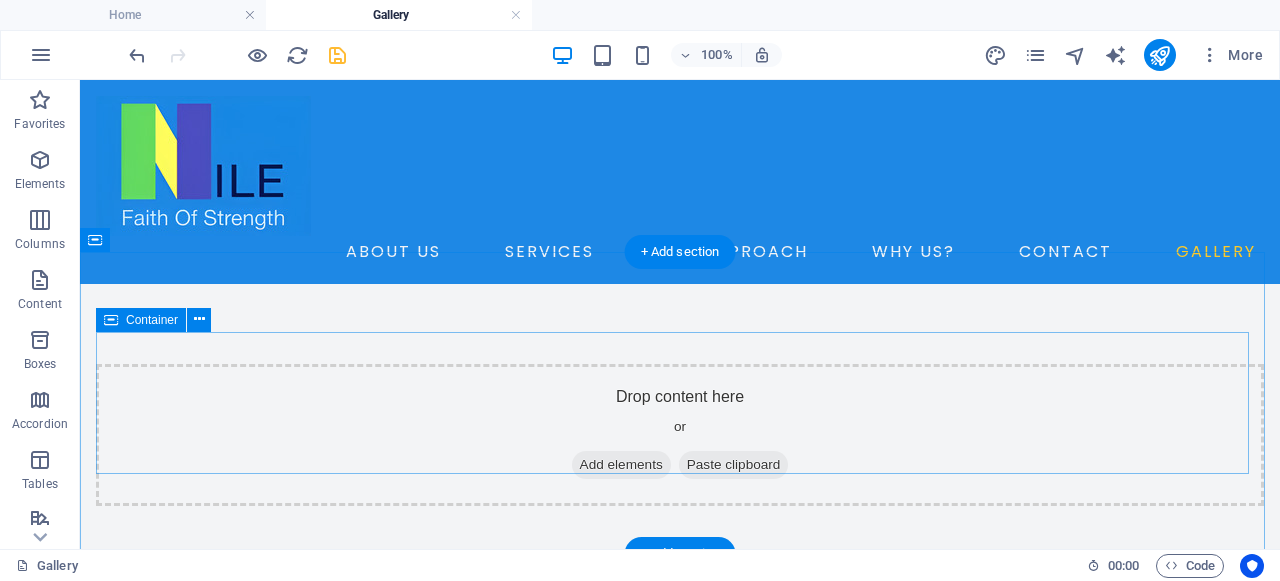 click on "Paste clipboard" at bounding box center (734, 465) 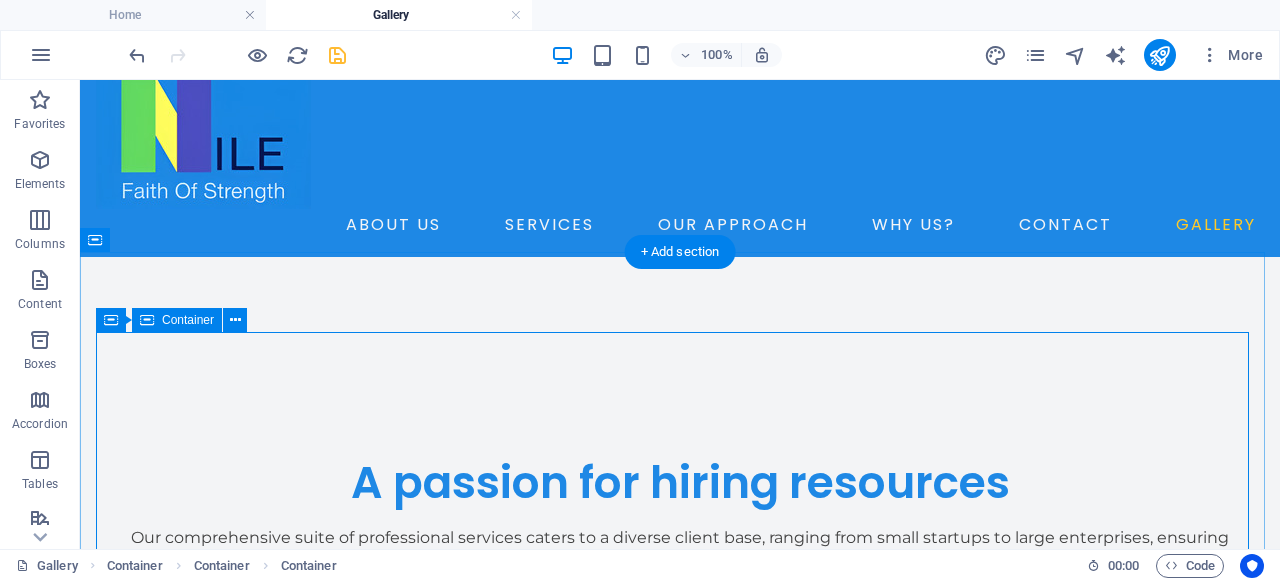 scroll, scrollTop: 119, scrollLeft: 0, axis: vertical 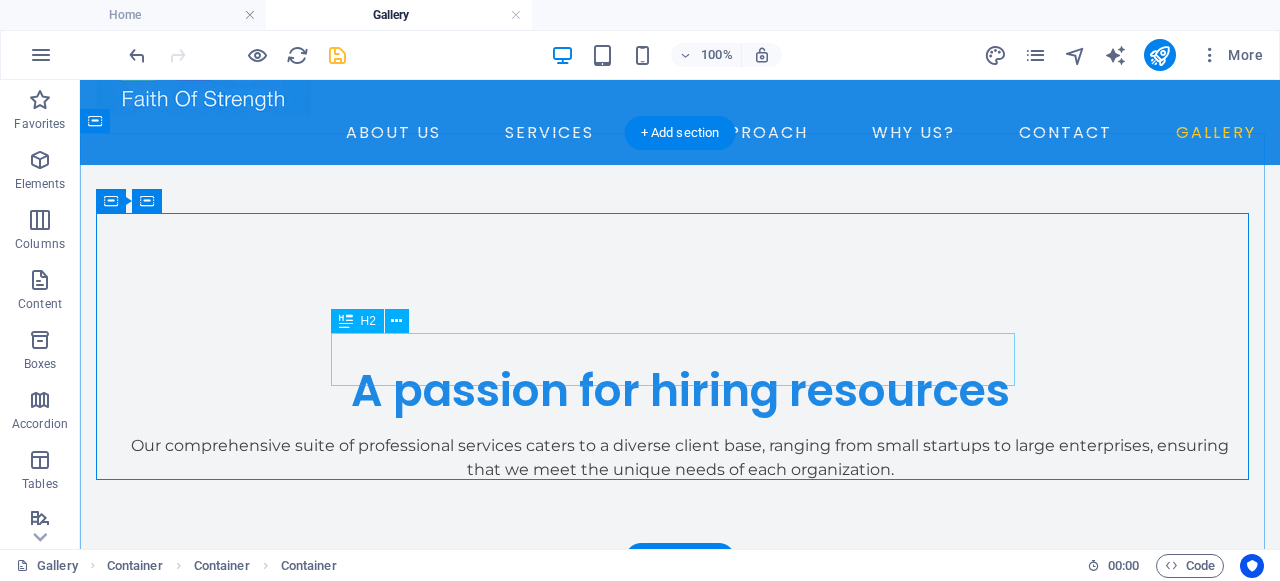 click on "A passion for hiring resources" at bounding box center [680, 391] 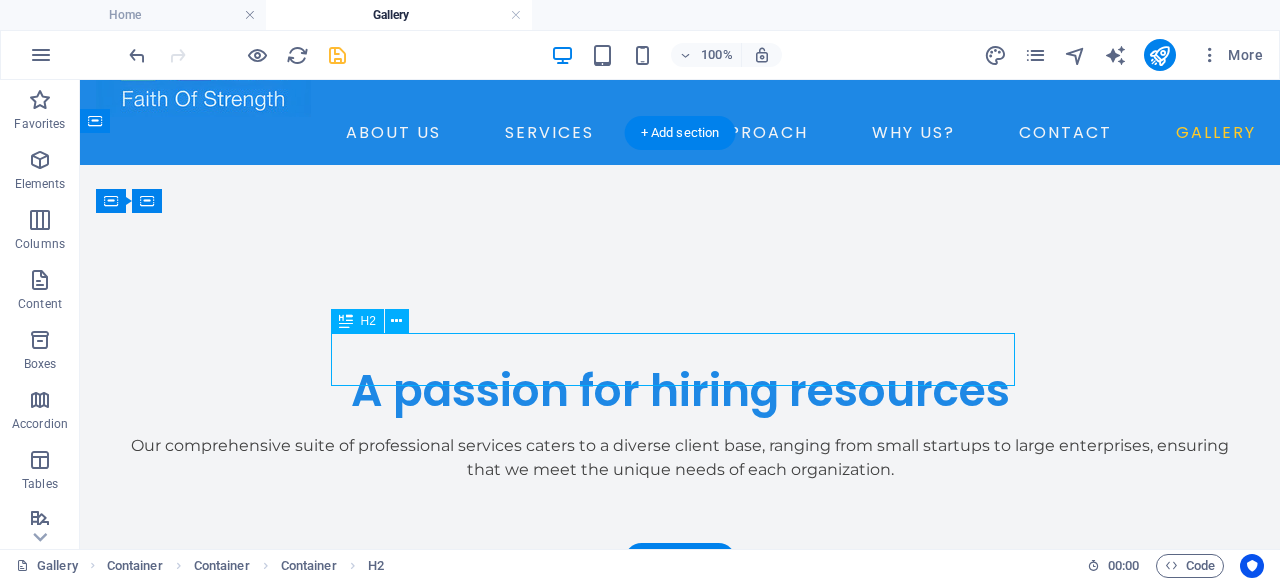 click on "A passion for hiring resources" at bounding box center [680, 391] 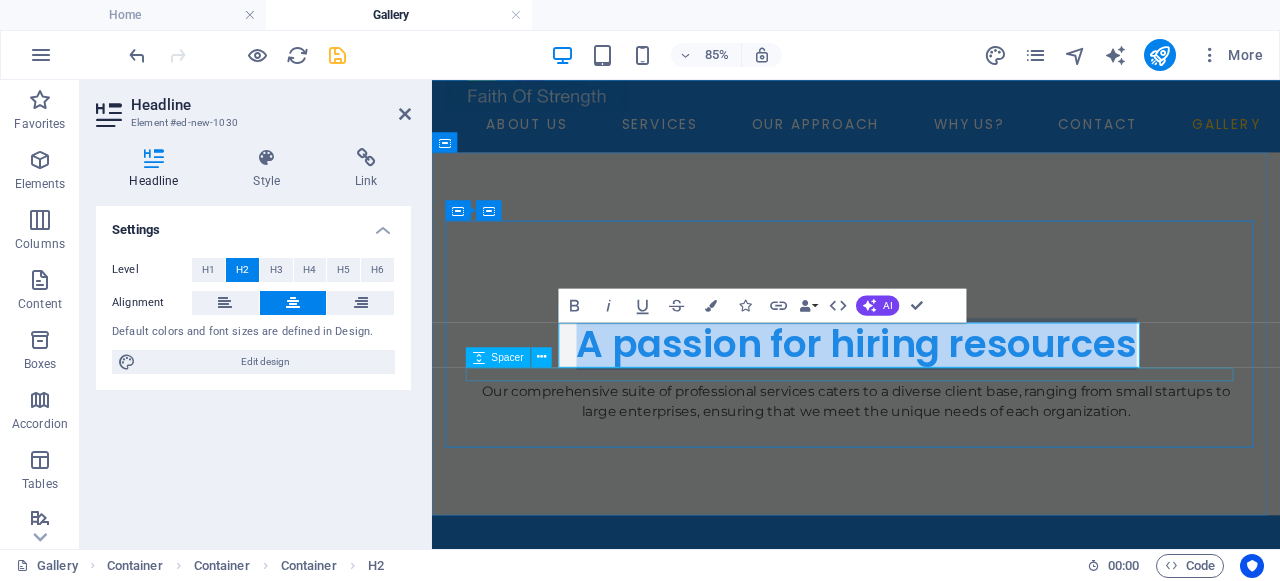 type 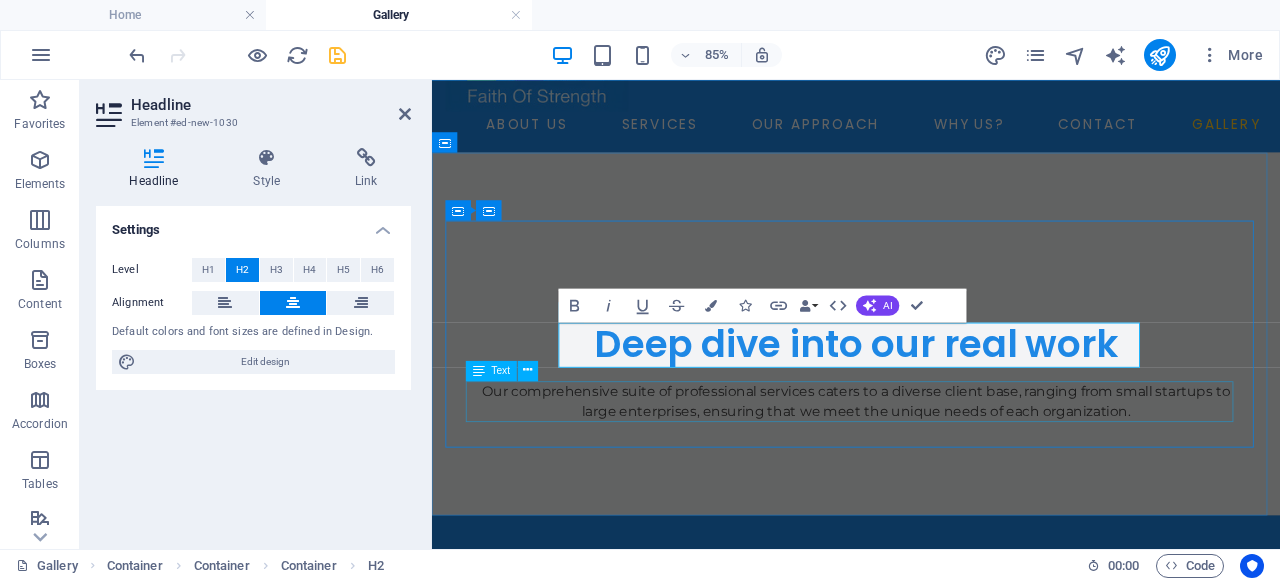 click on "Our comprehensive suite of professional services caters to a diverse client base, ranging from small startups to large enterprises, ensuring that we meet the unique needs of each organization." at bounding box center [931, 458] 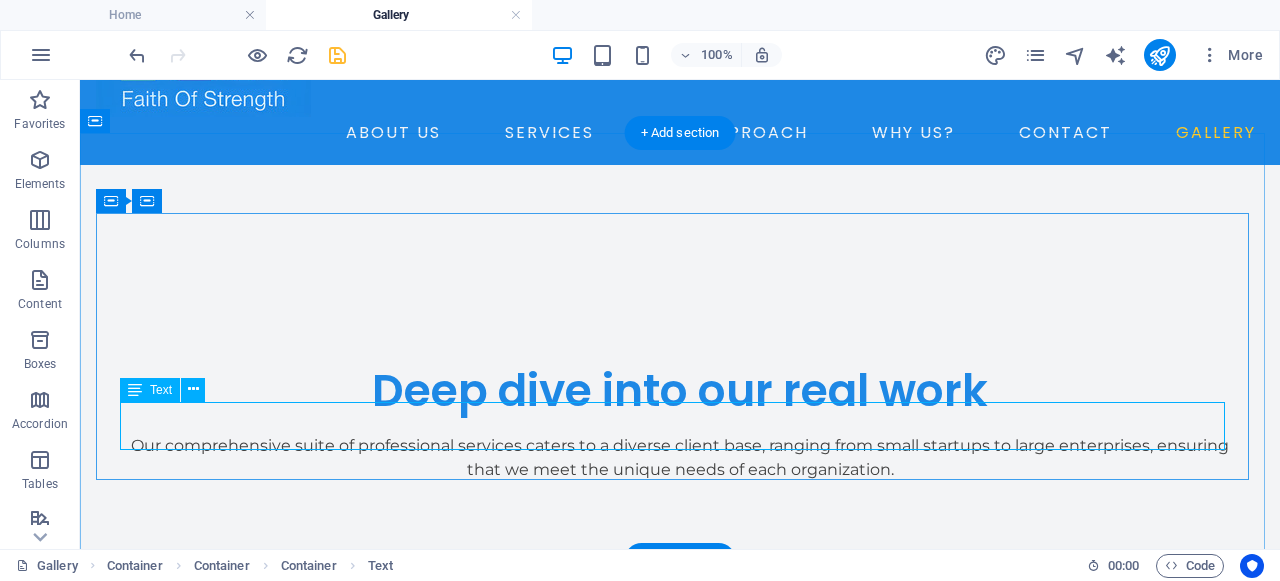 click on "Our comprehensive suite of professional services caters to a diverse client base, ranging from small startups to large enterprises, ensuring that we meet the unique needs of each organization." at bounding box center (680, 458) 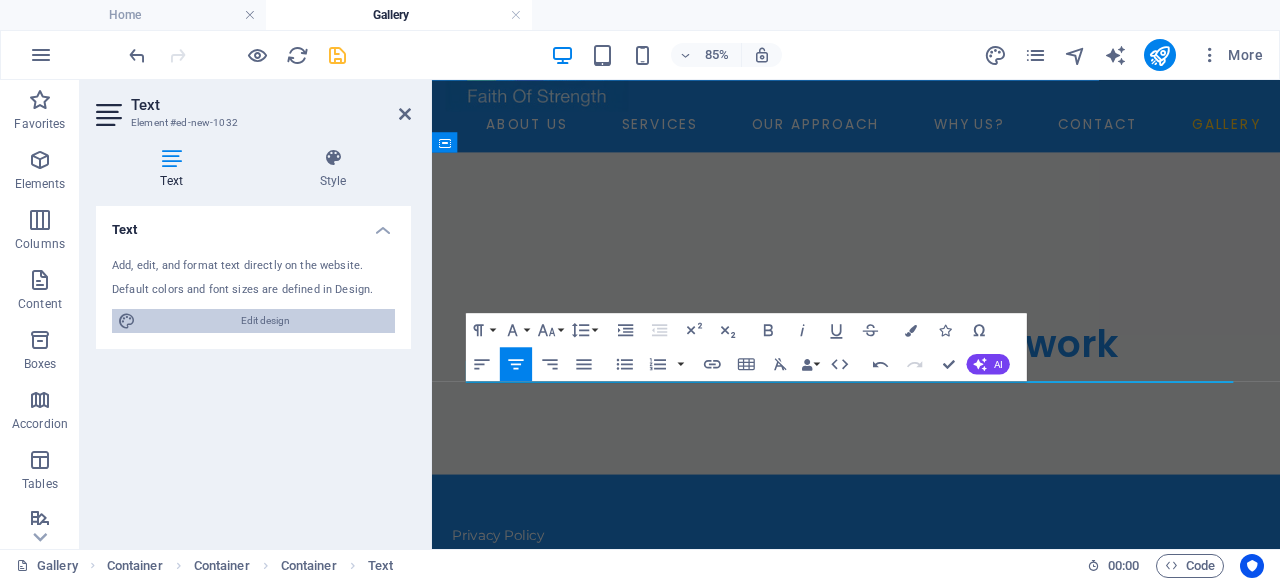 click on "Edit design" at bounding box center [265, 321] 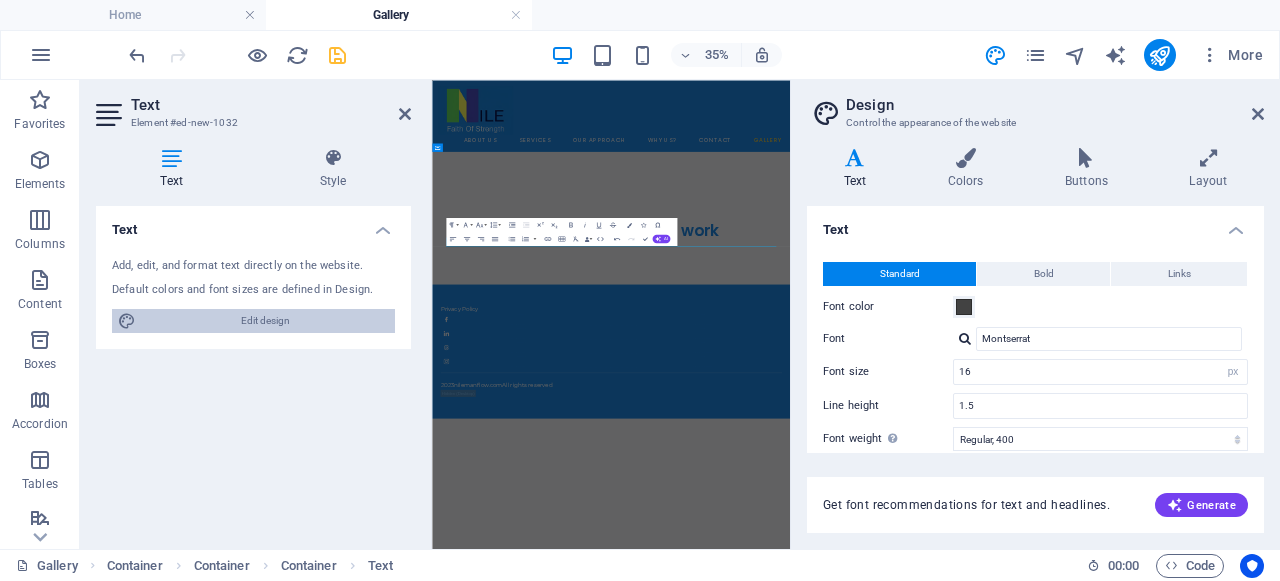 click at bounding box center (1258, 114) 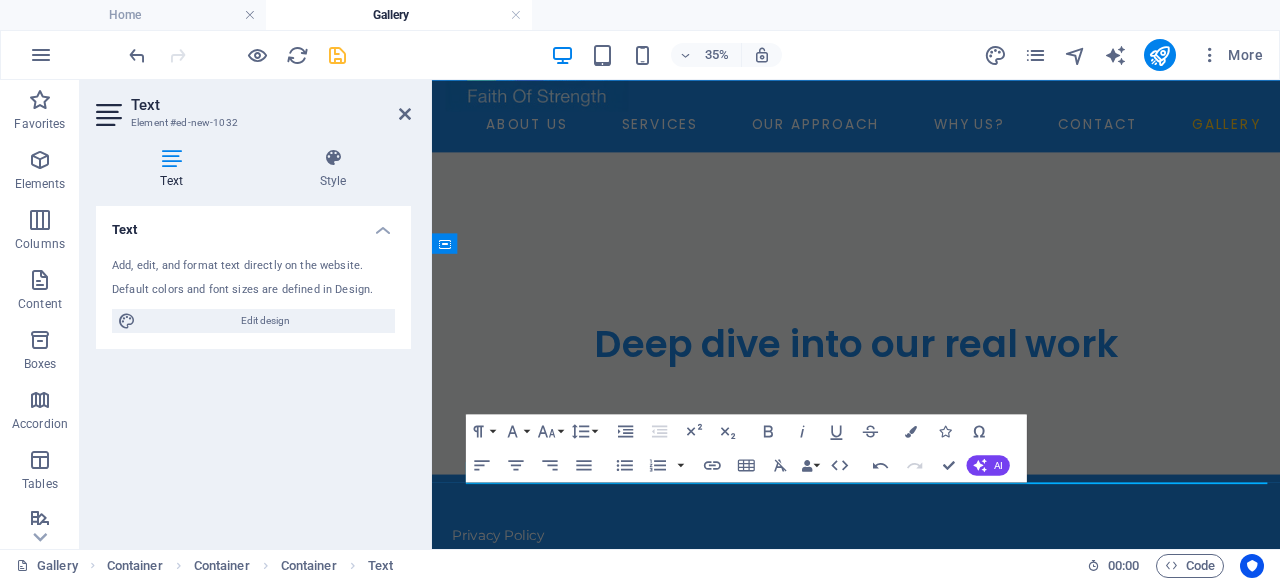 scroll, scrollTop: 0, scrollLeft: 0, axis: both 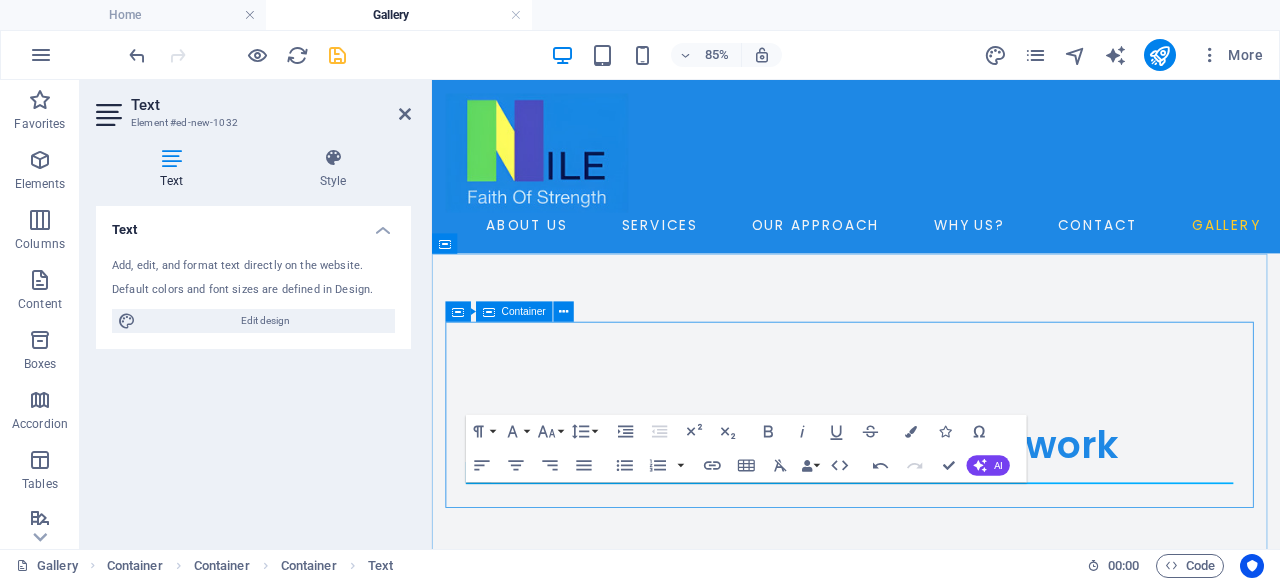 click on "Deep dive into our real work" at bounding box center (931, 473) 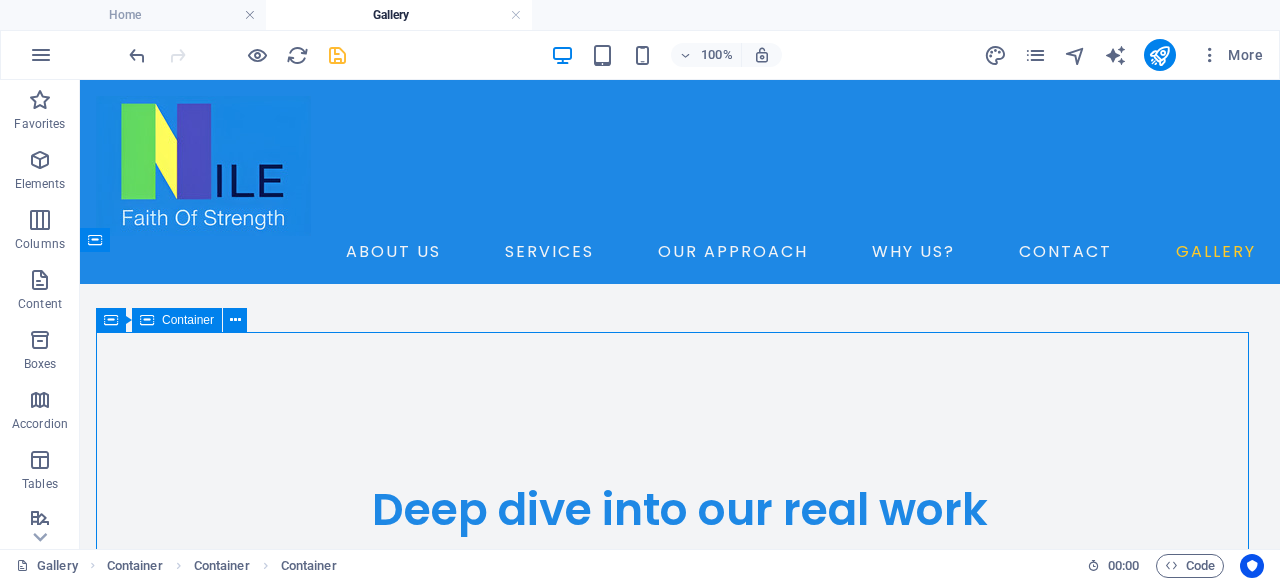 scroll, scrollTop: 136, scrollLeft: 0, axis: vertical 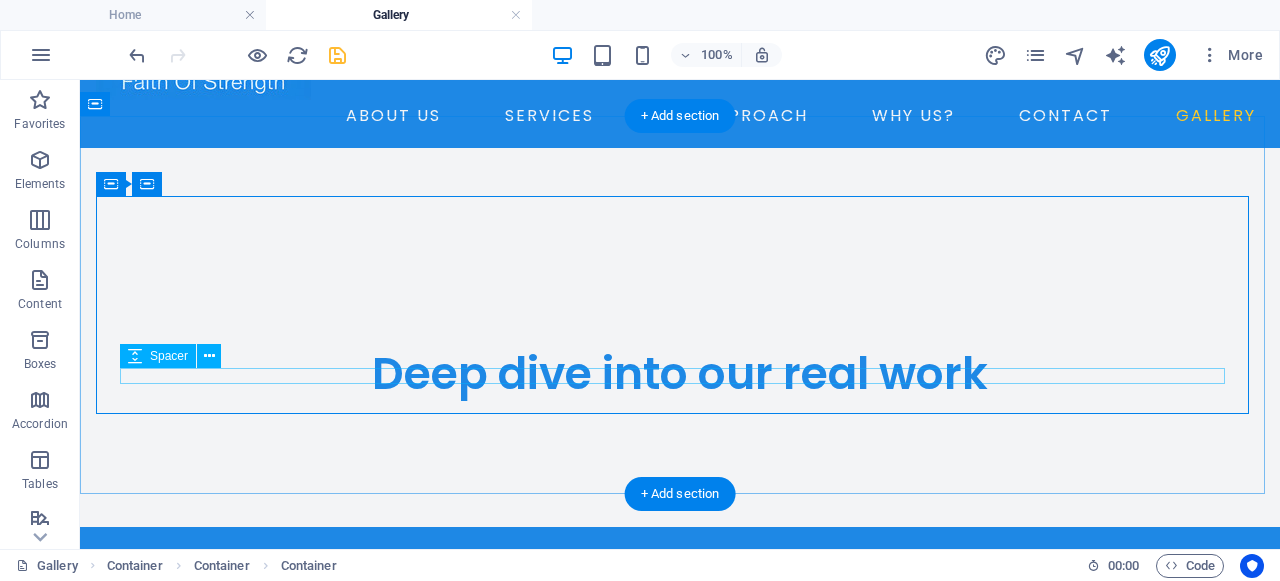 click at bounding box center [680, 409] 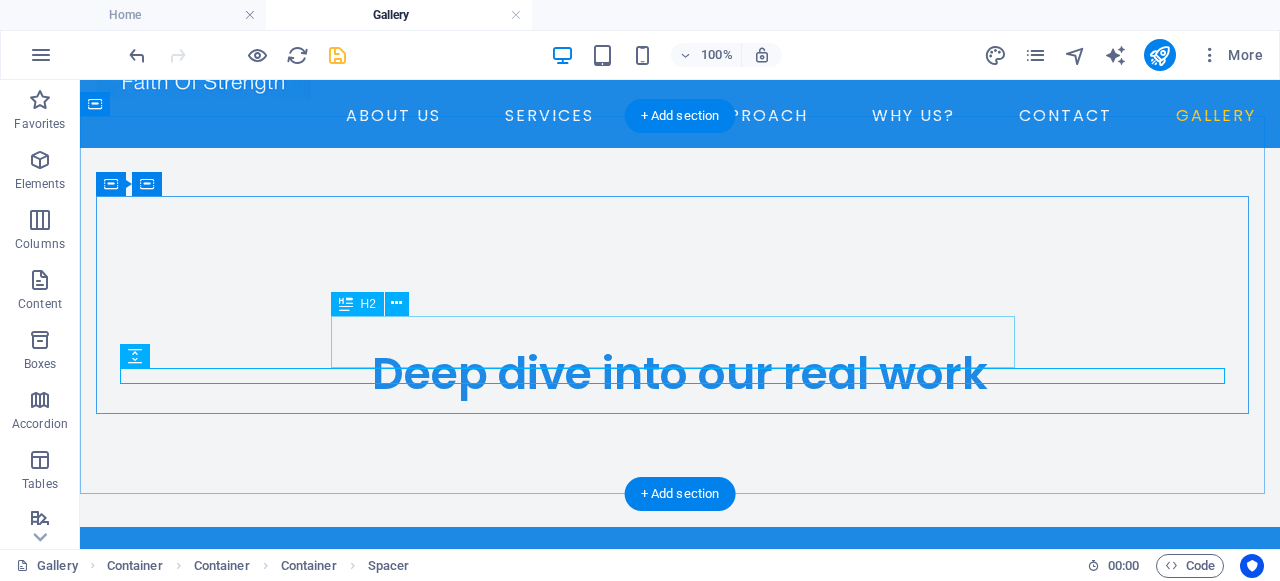 click on "Deep dive into our real work" at bounding box center (680, 374) 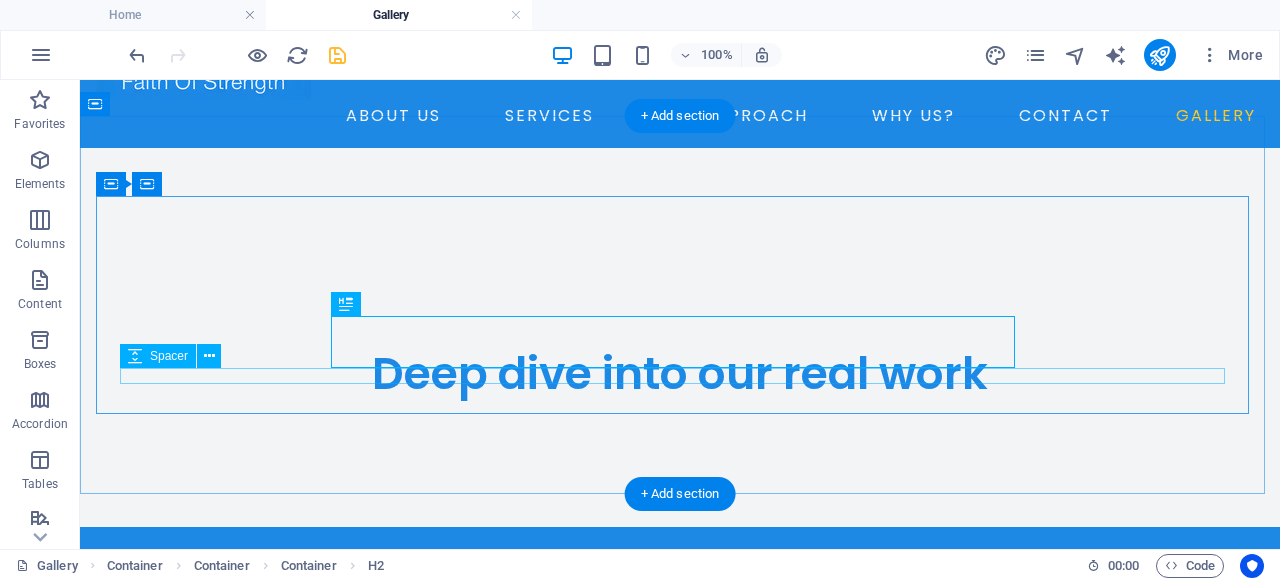 click at bounding box center (680, 409) 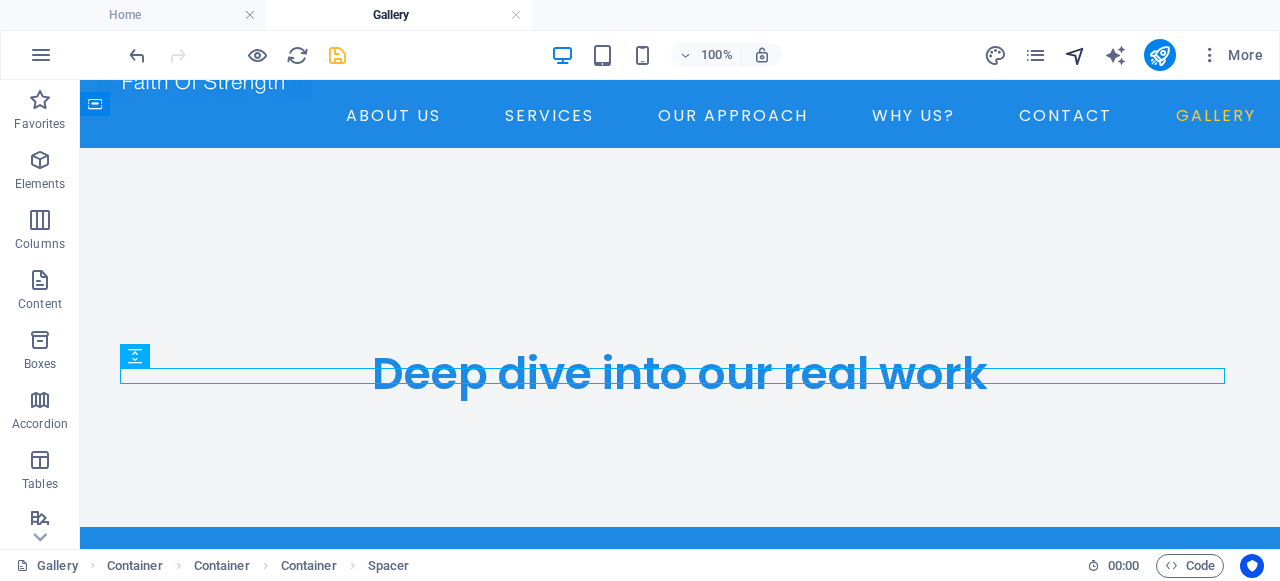 click at bounding box center [1076, 55] 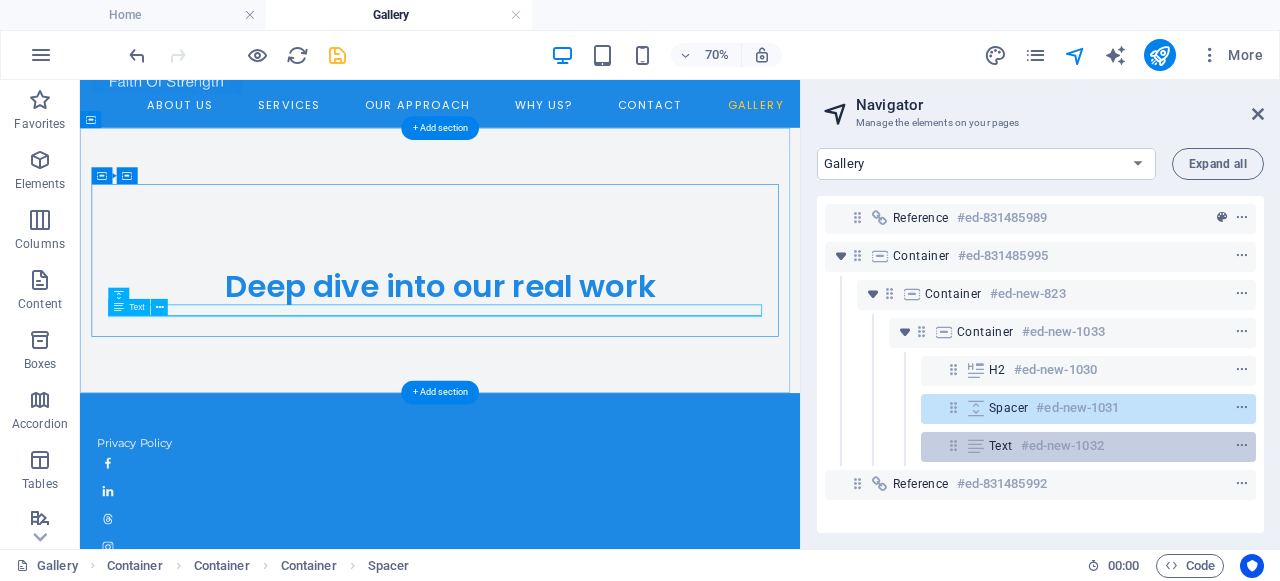 click on "Text #ed-new-1032" at bounding box center (1072, 446) 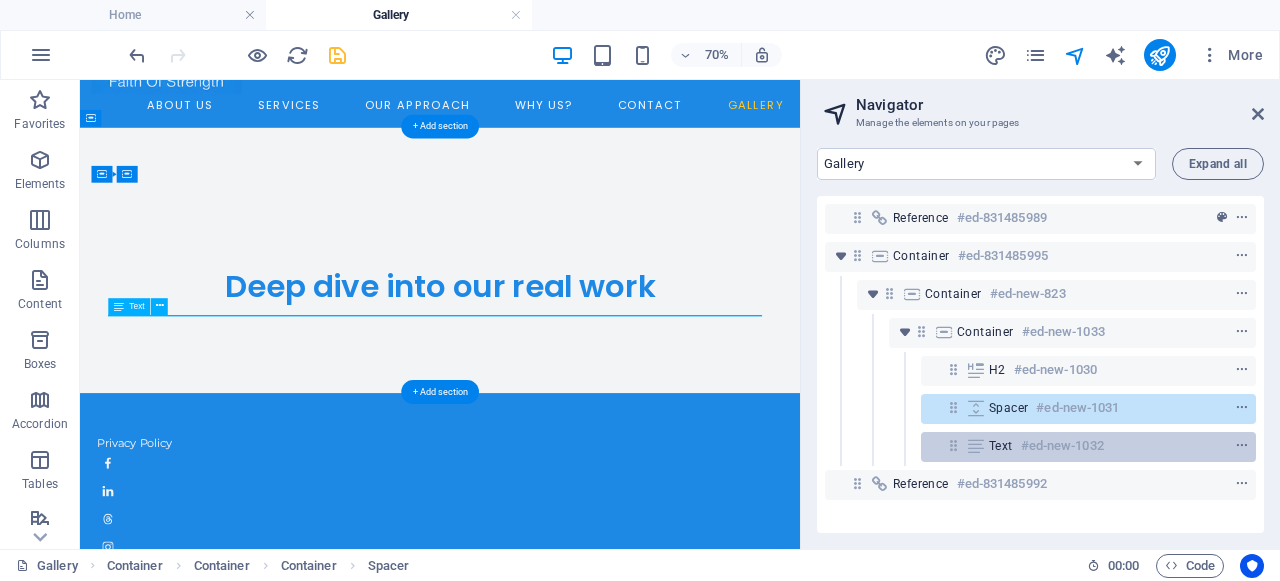 scroll, scrollTop: 138, scrollLeft: 0, axis: vertical 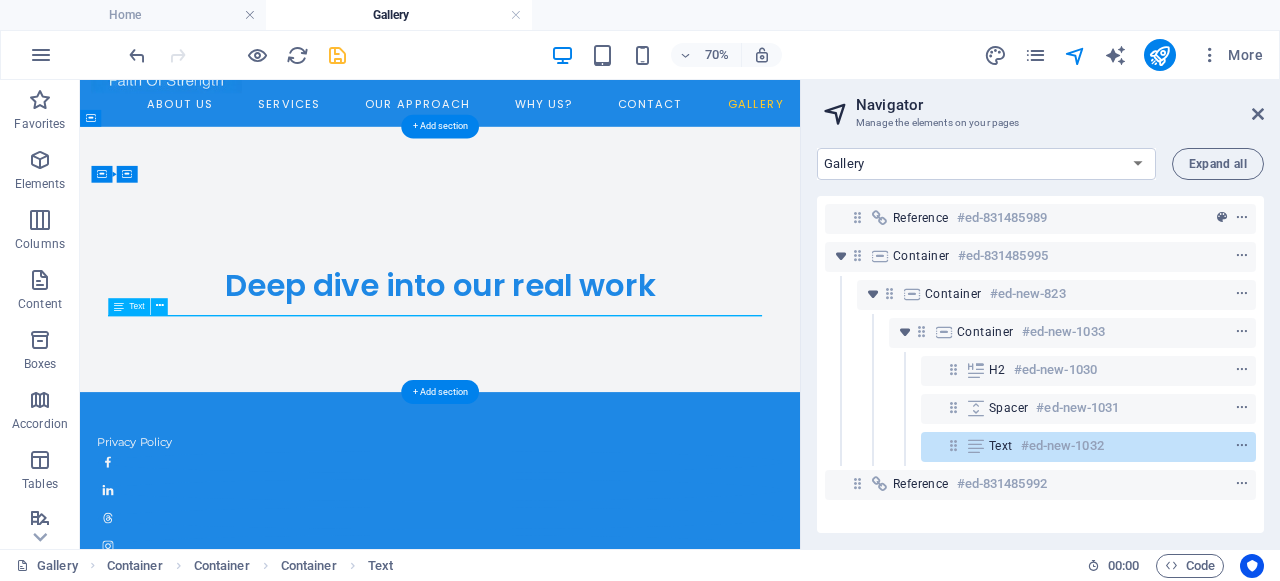 click on "Text #ed-new-1032" at bounding box center (1072, 446) 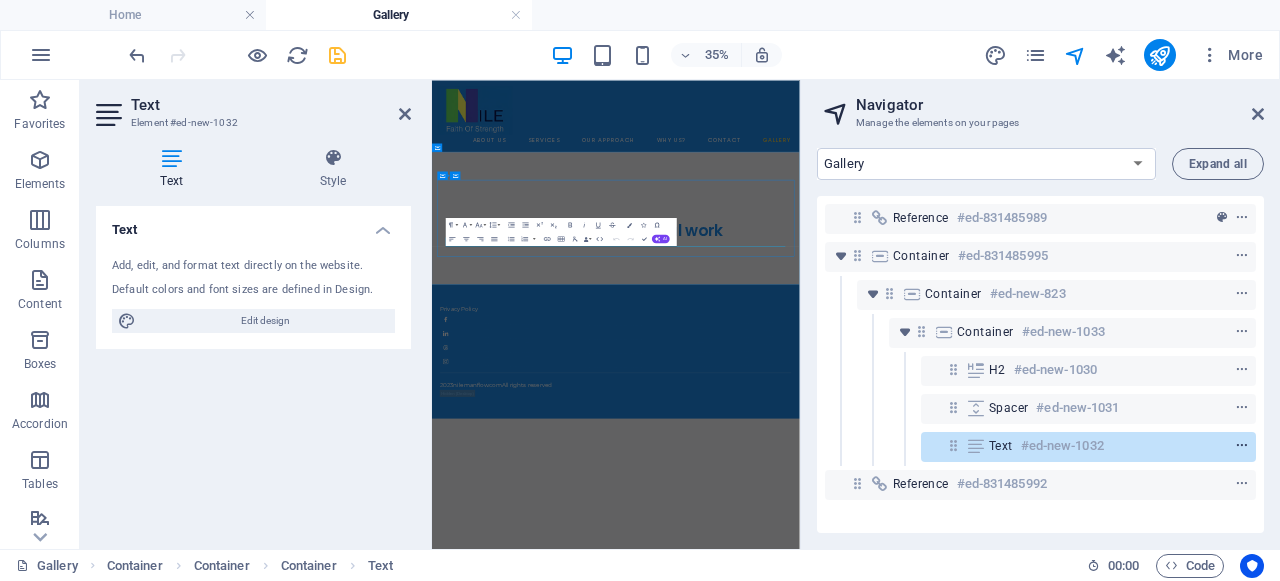 click at bounding box center [1242, 446] 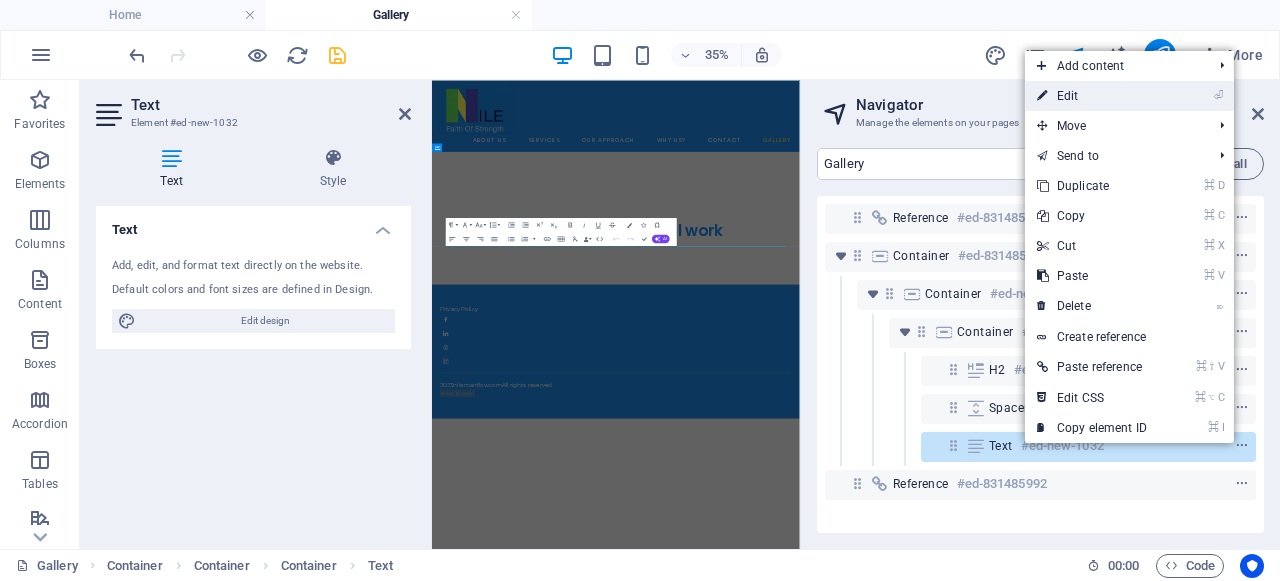 click on "⏎  Edit" at bounding box center (1092, 96) 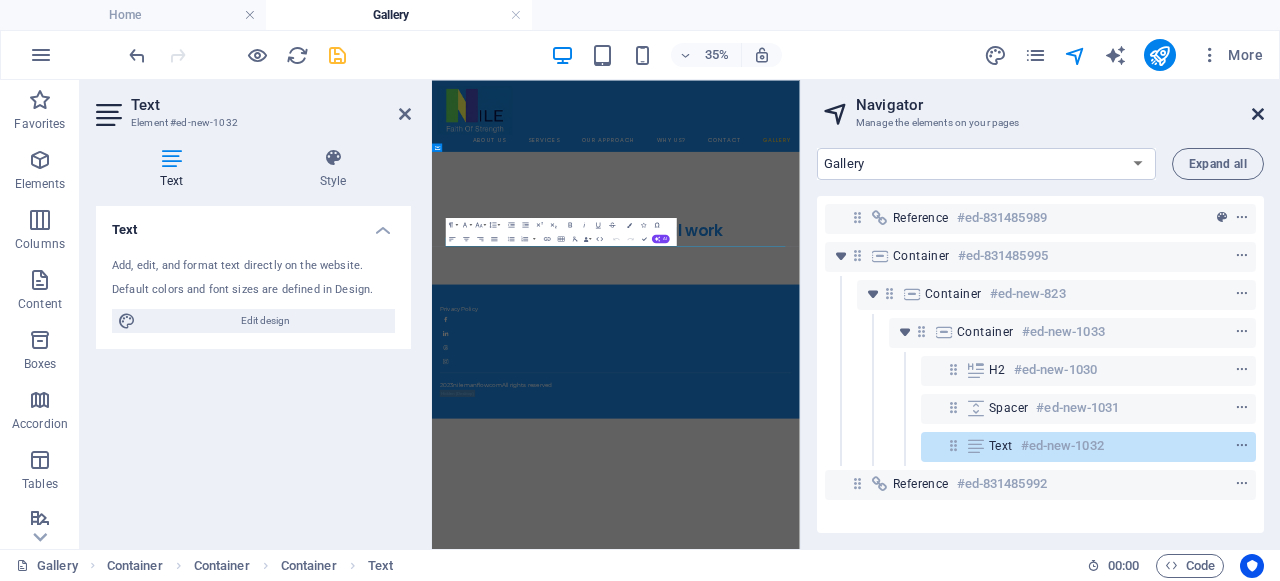 click at bounding box center [1258, 114] 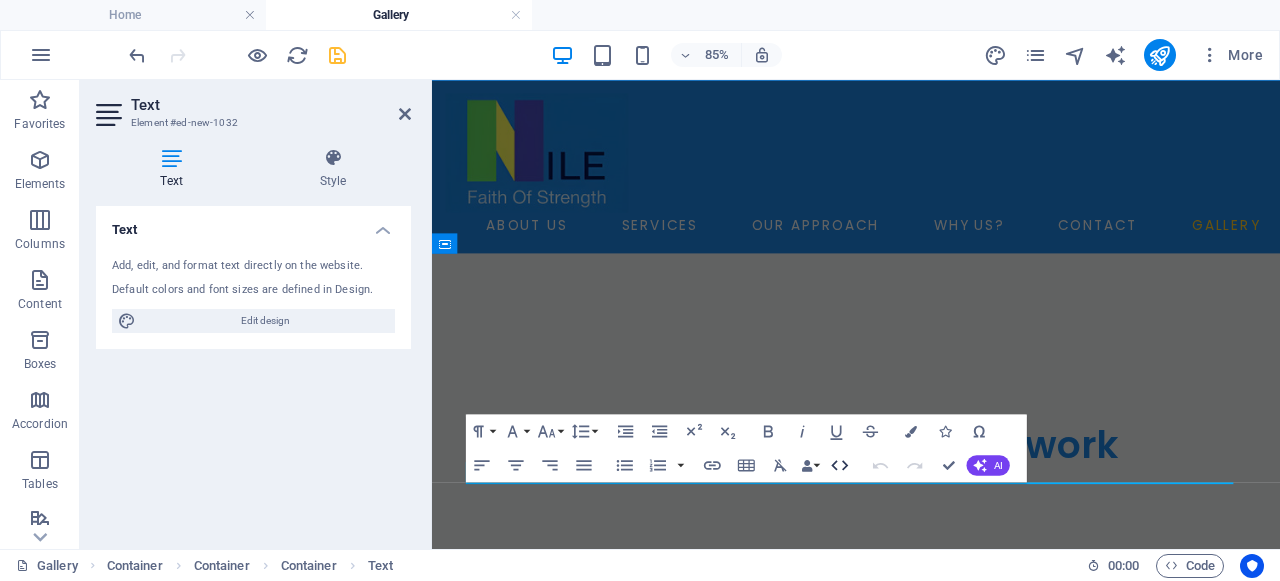 click 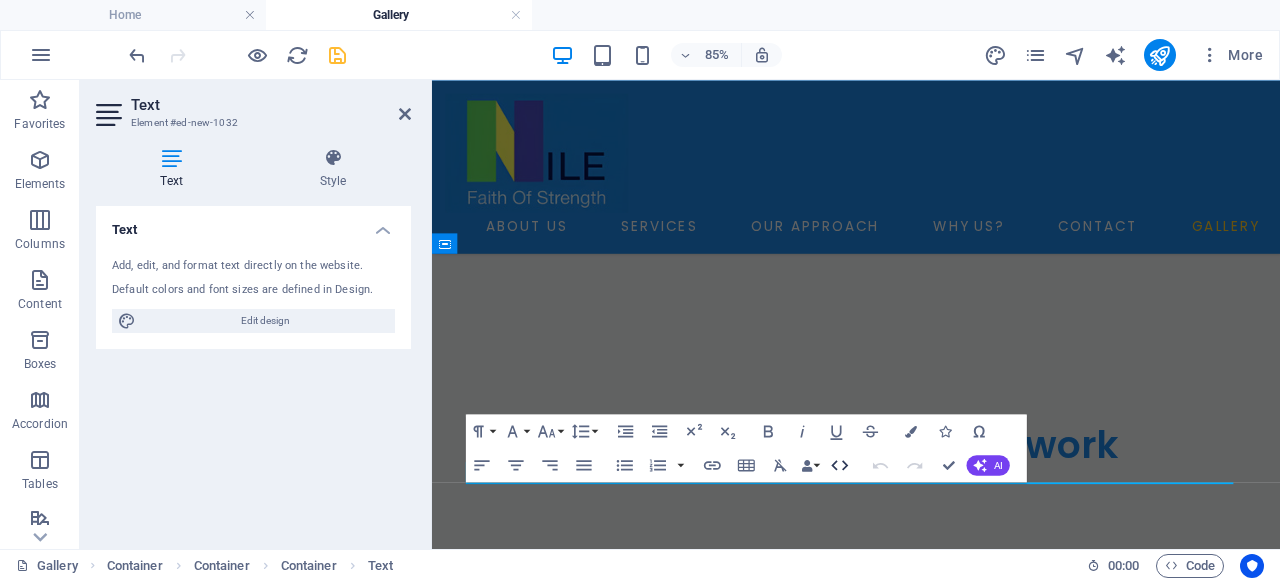 scroll, scrollTop: 315, scrollLeft: 0, axis: vertical 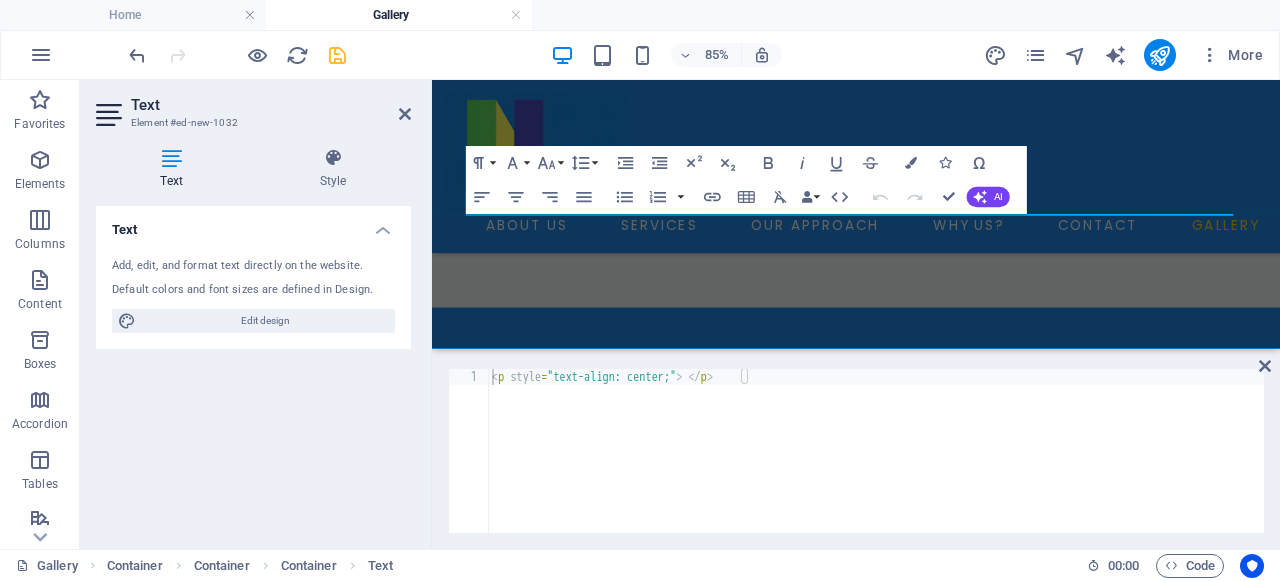 click on "< p   style = "text-align: center;" >   </ p >" at bounding box center (876, 467) 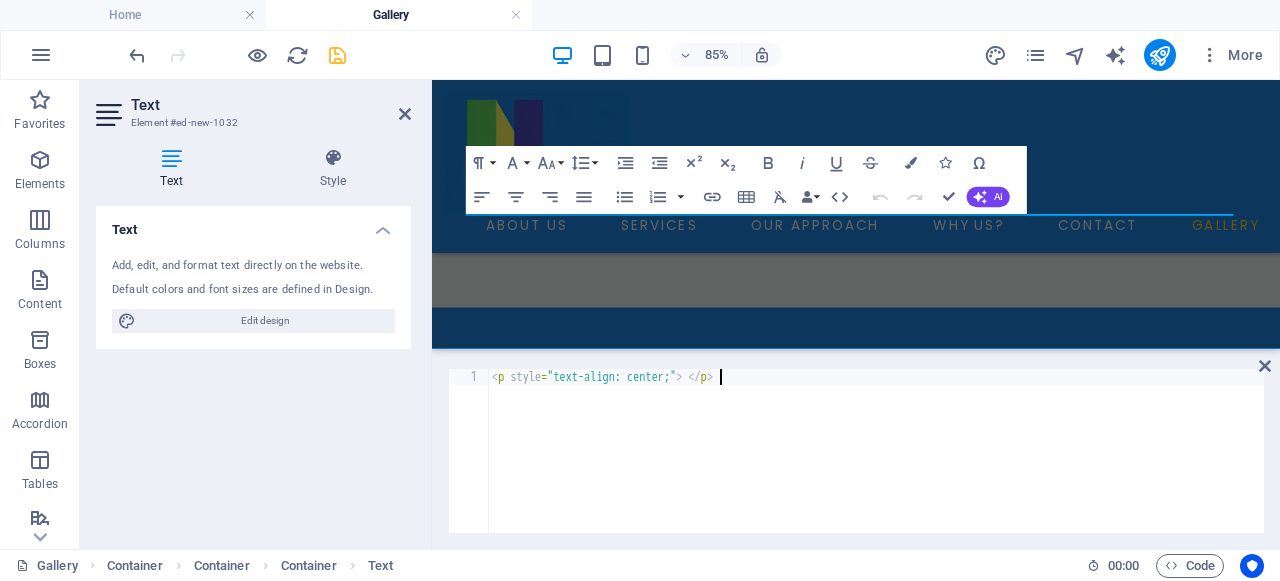 click on "< p   style = "text-align: center;" >   </ p >" at bounding box center (876, 467) 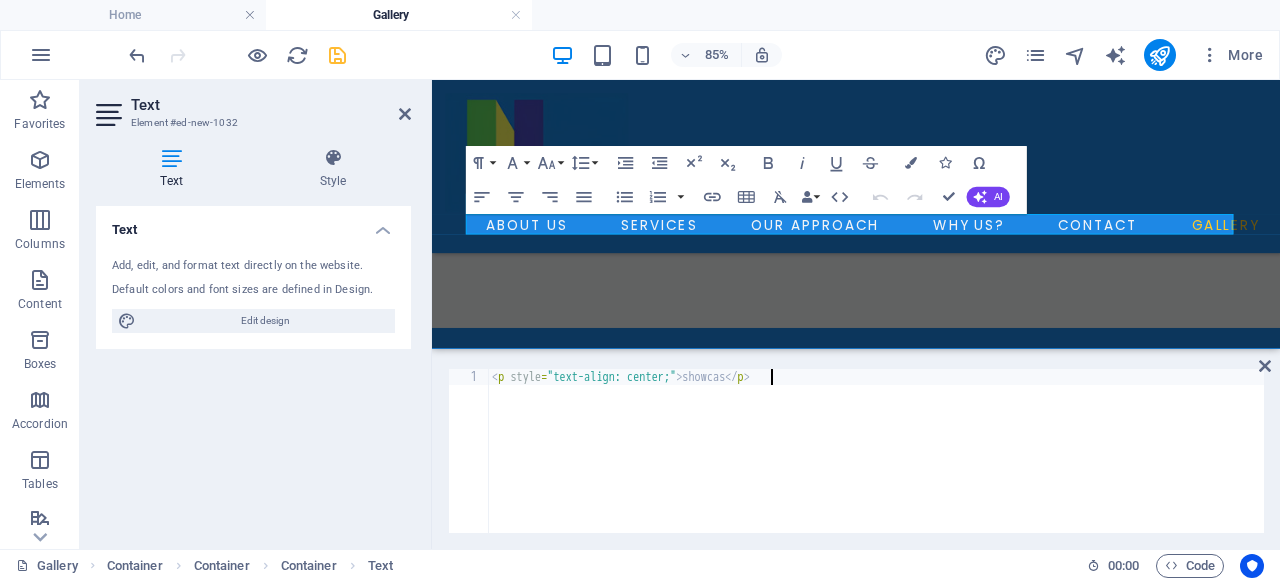 scroll, scrollTop: 0, scrollLeft: 23, axis: horizontal 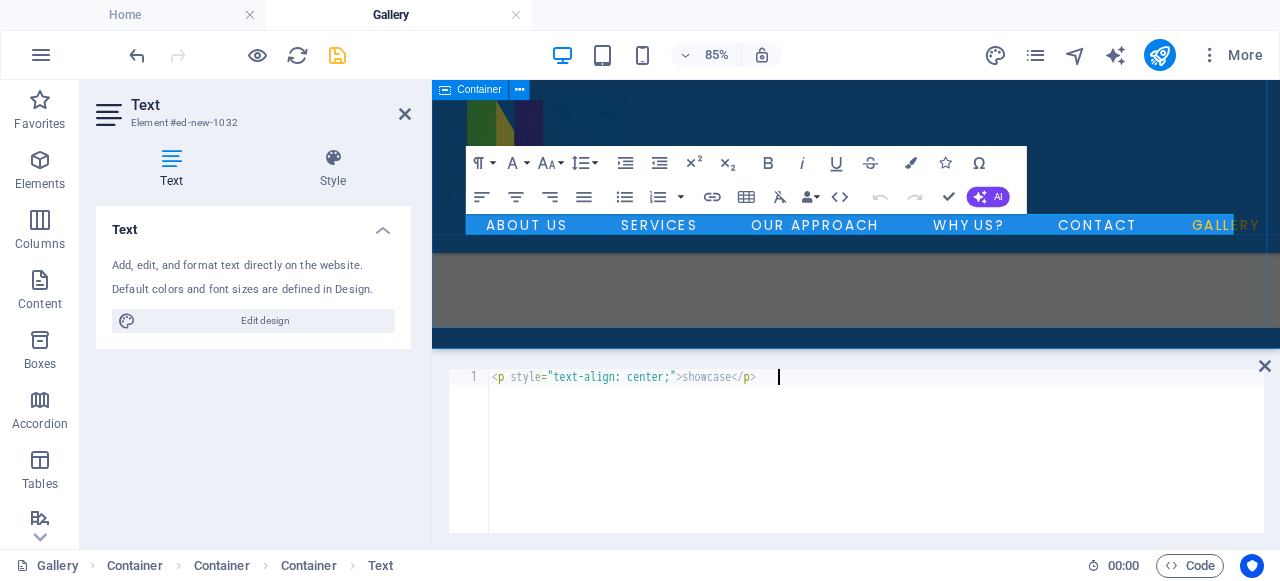 type on "<p style="text-align: center;">showcase </p>" 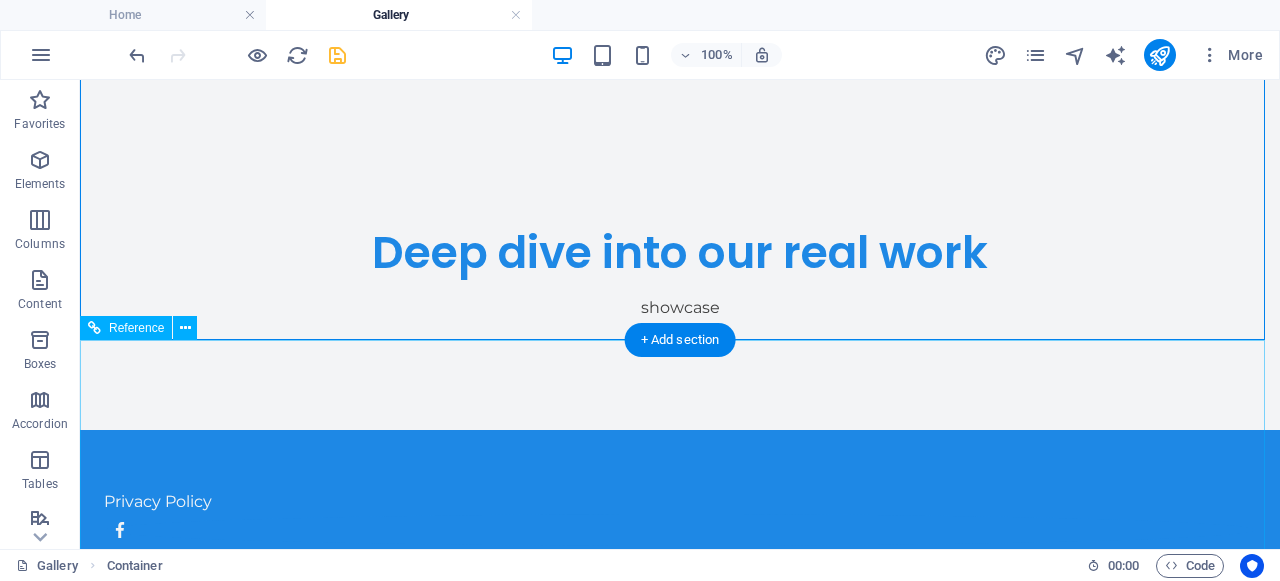 scroll, scrollTop: 149, scrollLeft: 0, axis: vertical 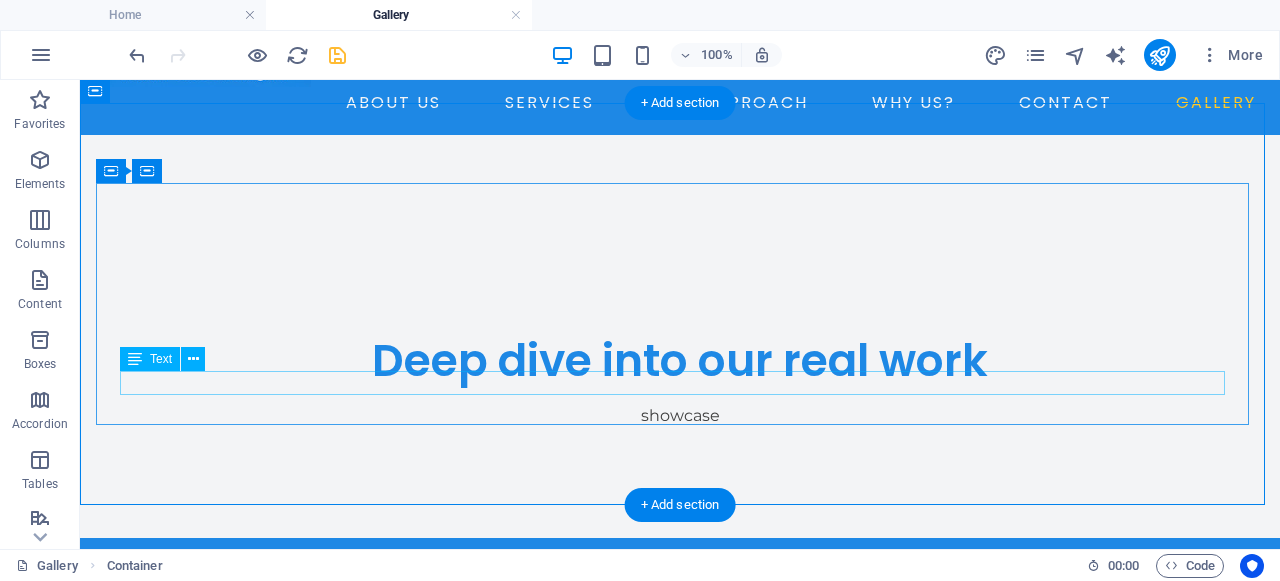 click on "showcase" at bounding box center [680, 416] 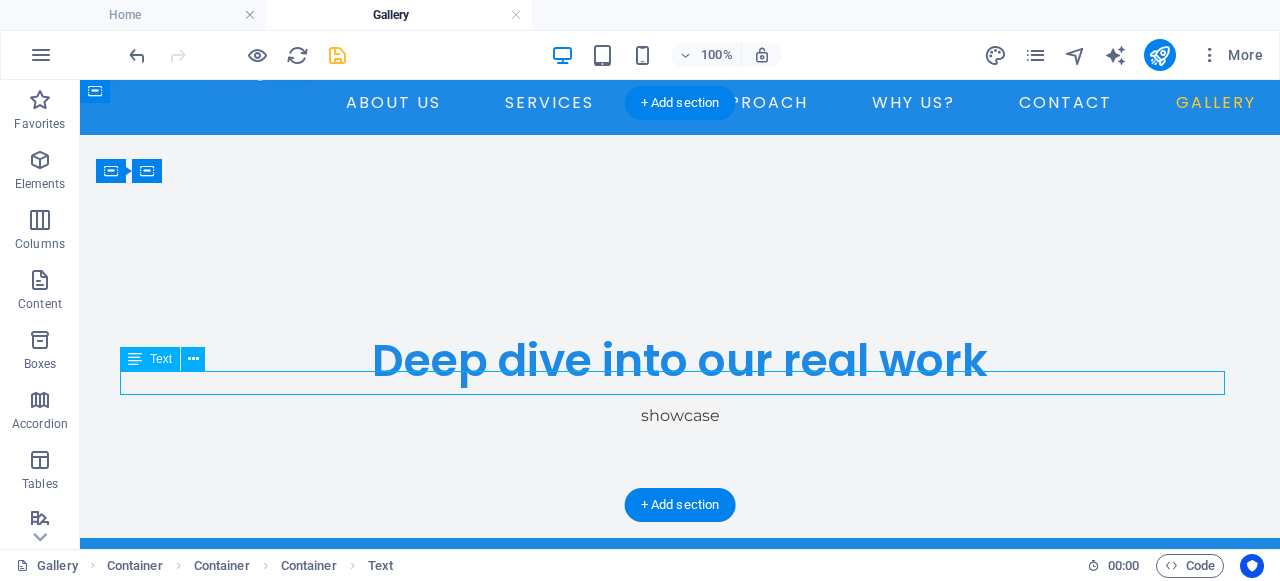 click on "showcase" at bounding box center (680, 416) 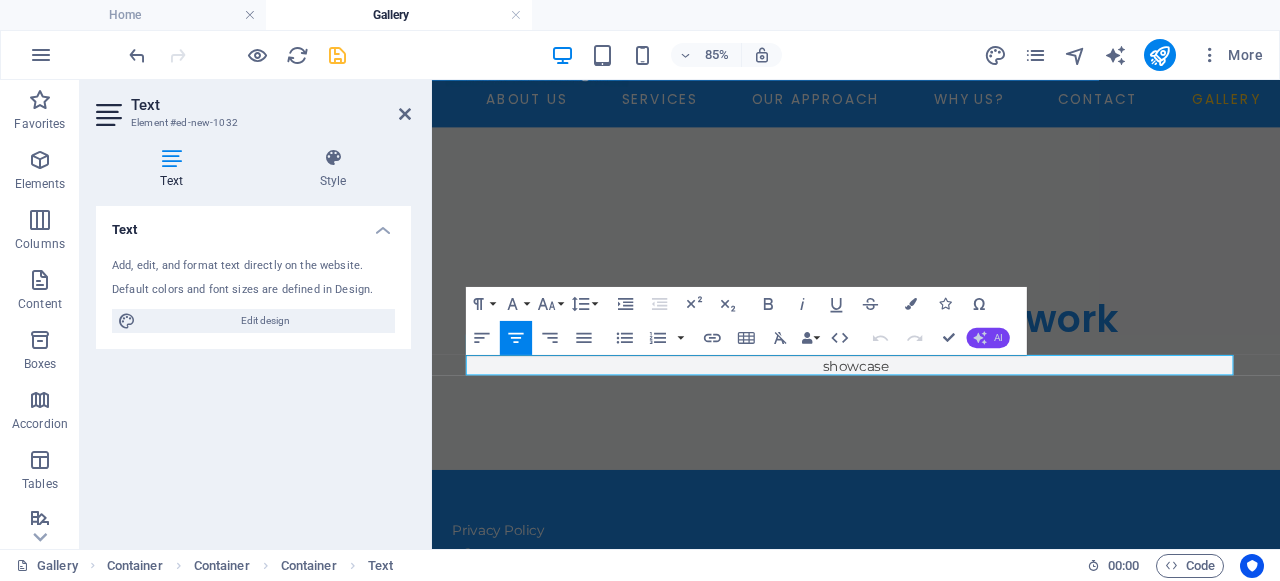 click on "AI" at bounding box center [988, 338] 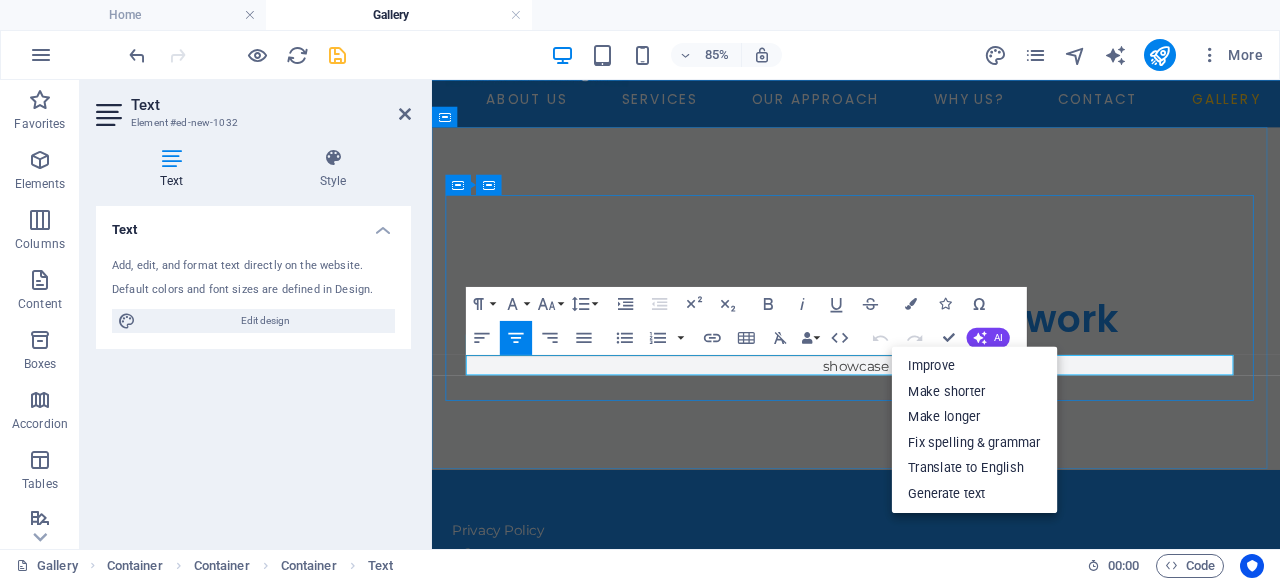 click on "showcase" at bounding box center [931, 416] 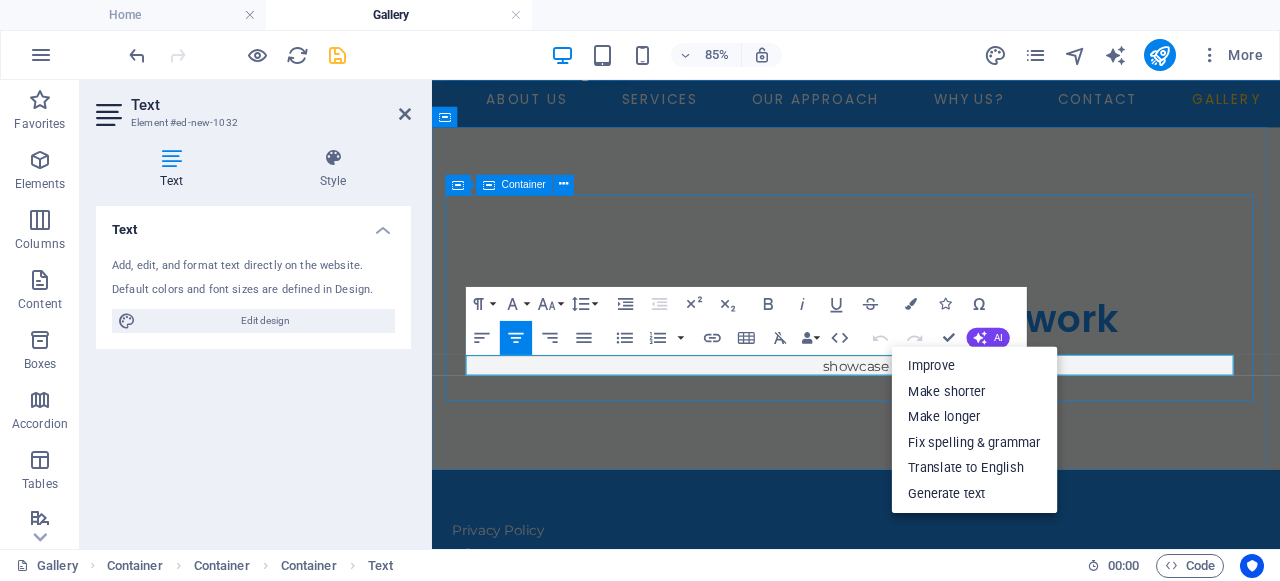 type 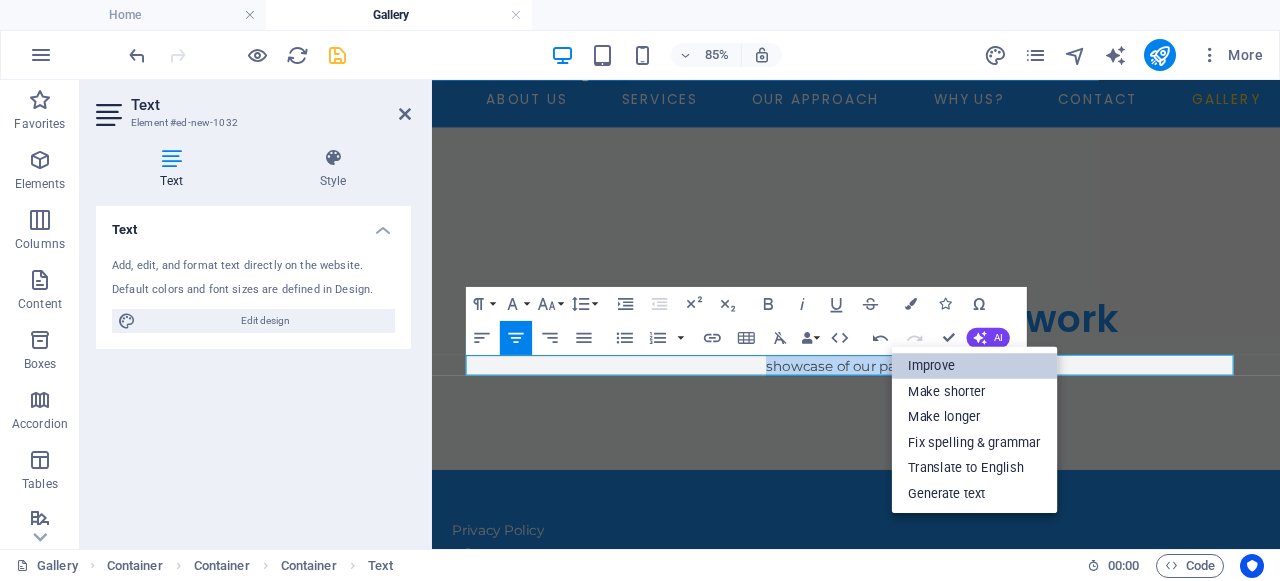 click on "Improve" at bounding box center (975, 366) 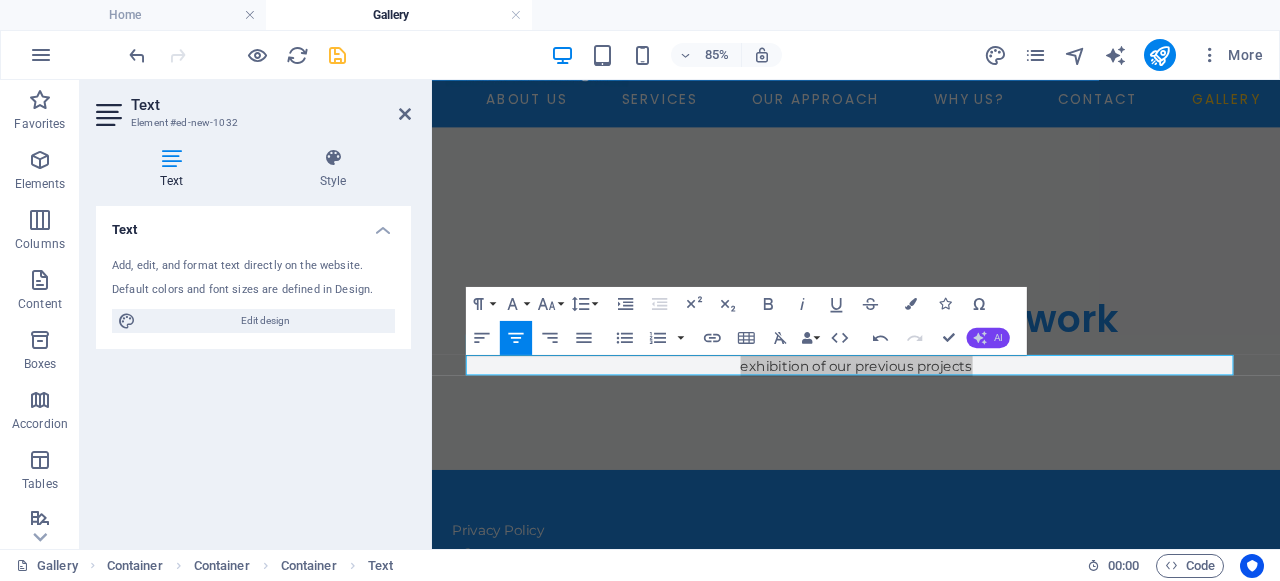 click 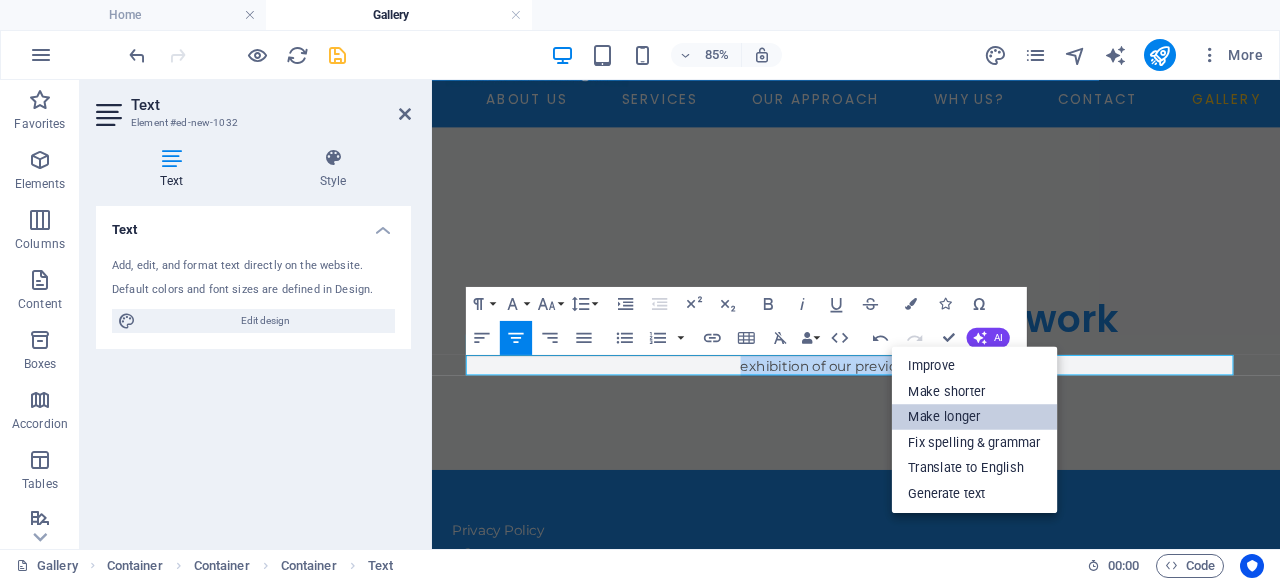 click on "Make longer" at bounding box center (975, 417) 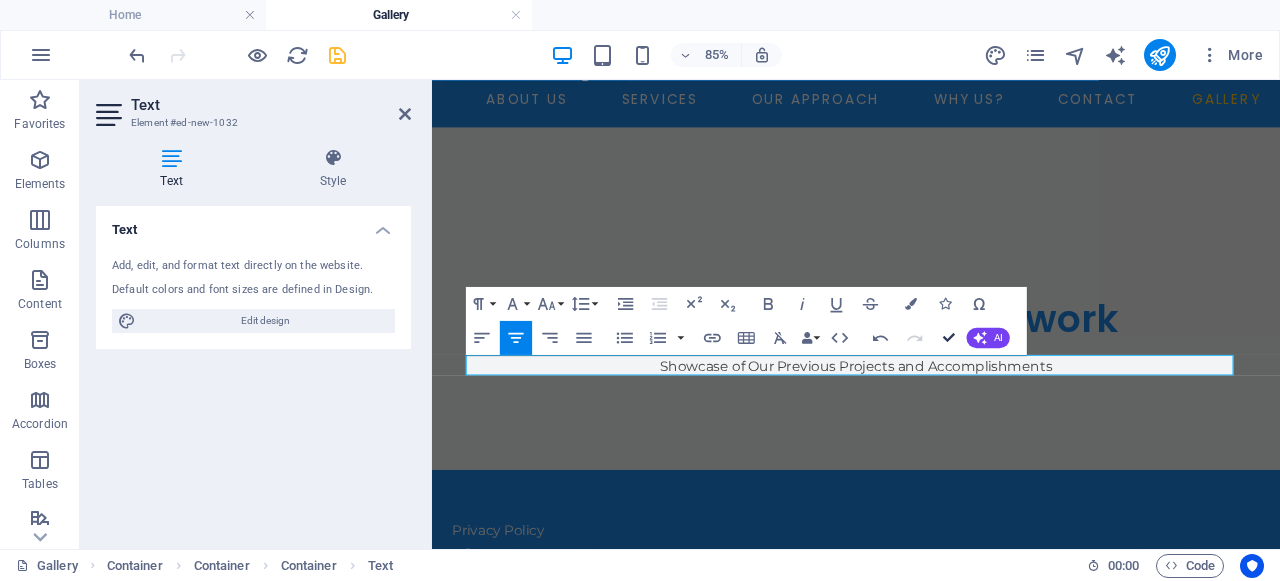 scroll, scrollTop: 117, scrollLeft: 0, axis: vertical 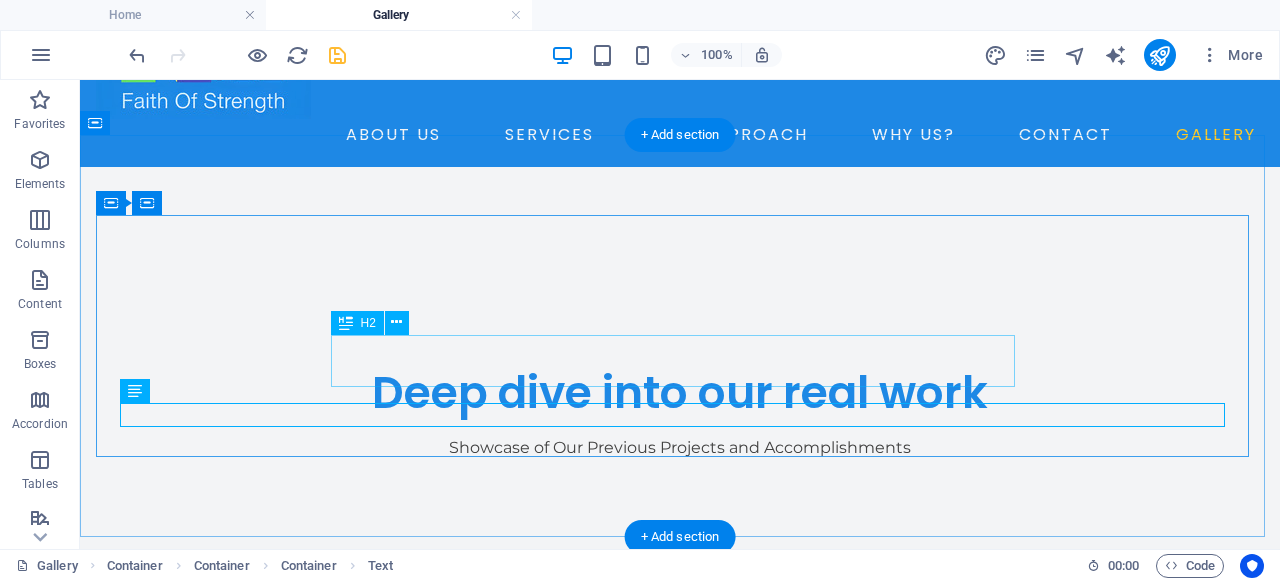 click on "Deep dive into our real work" at bounding box center [680, 393] 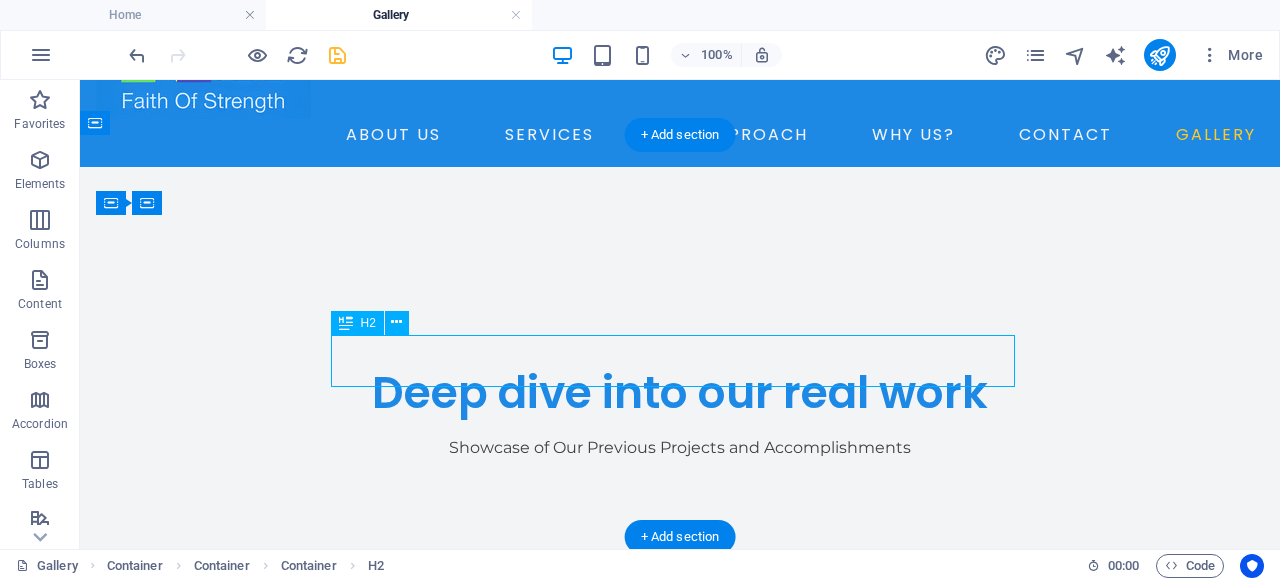 click on "Deep dive into our real work" at bounding box center [680, 393] 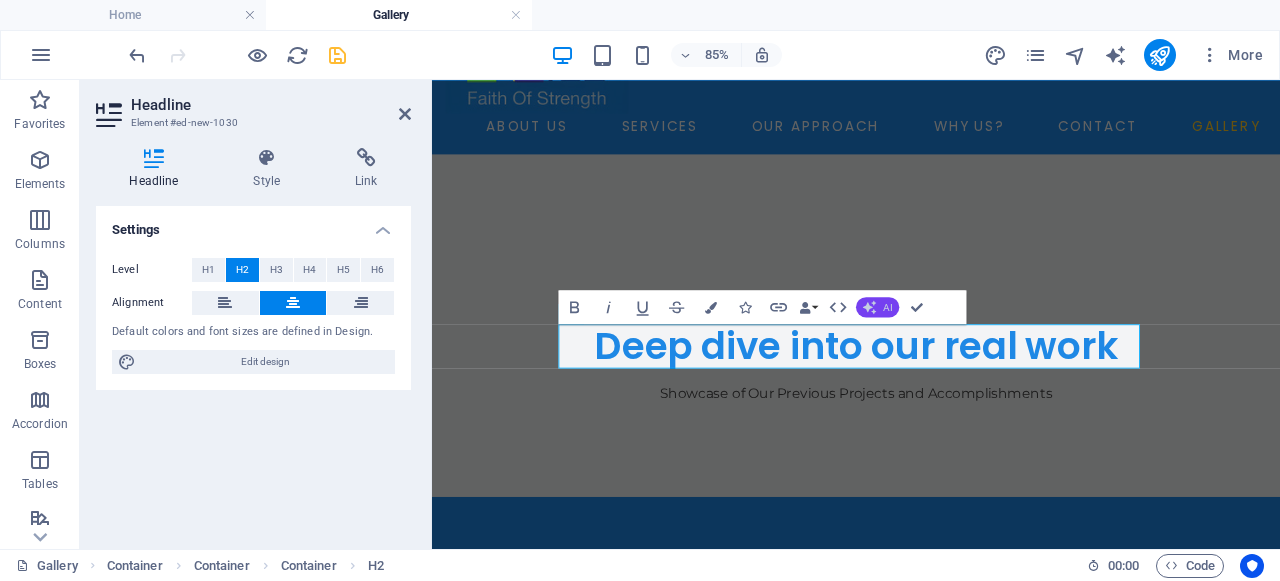 click on "AI" at bounding box center [877, 306] 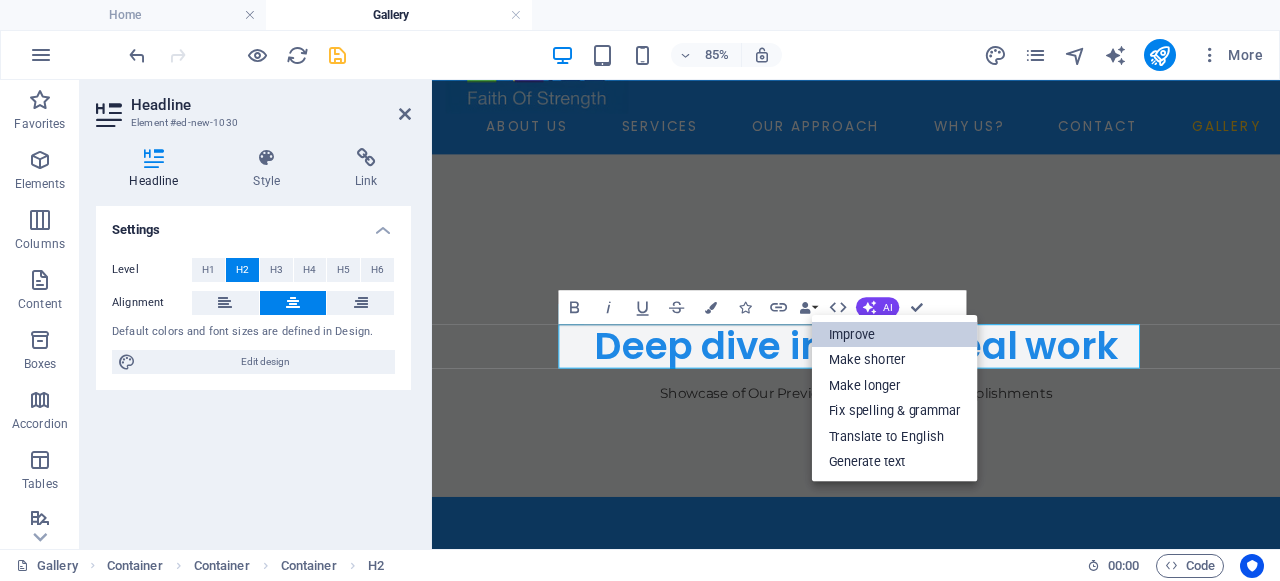click on "Improve" at bounding box center [895, 334] 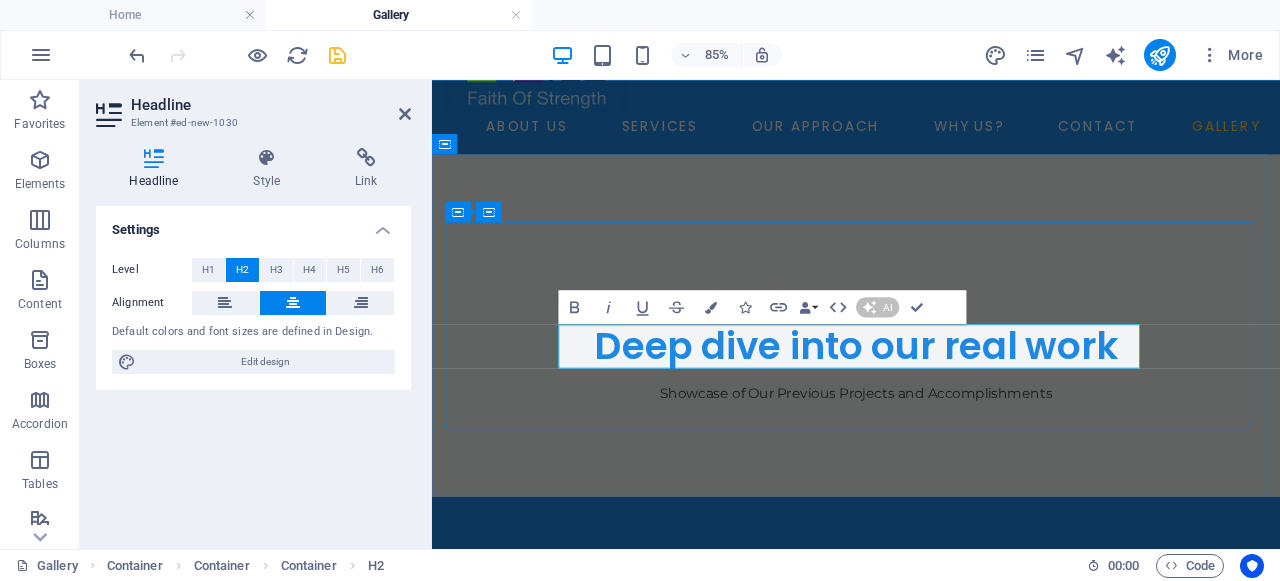 type 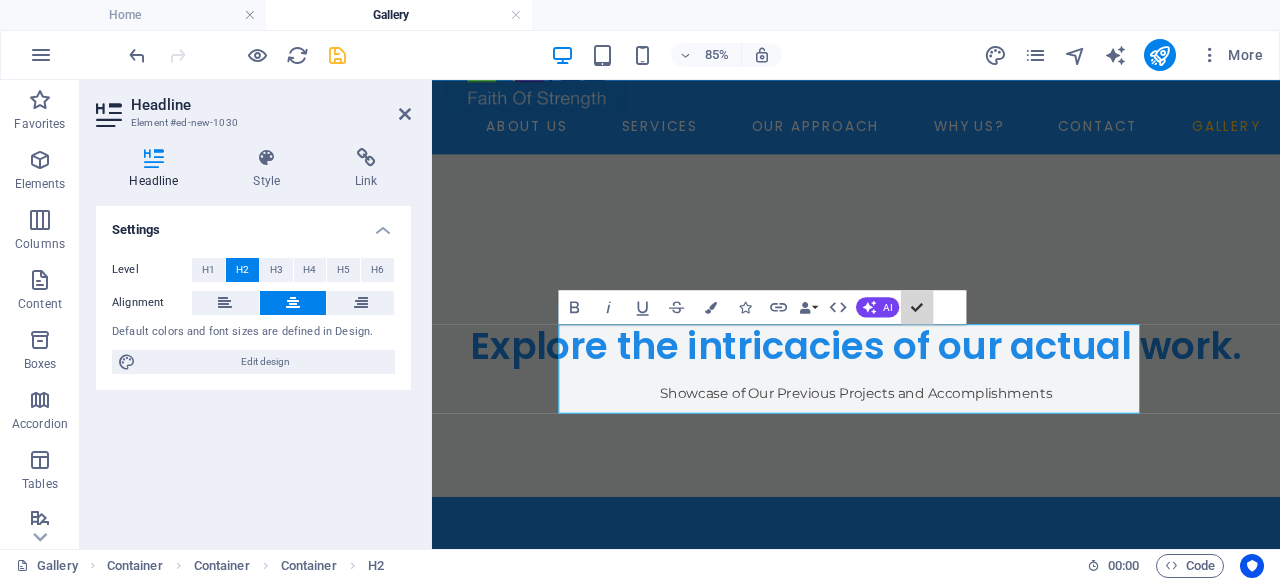 scroll, scrollTop: 85, scrollLeft: 0, axis: vertical 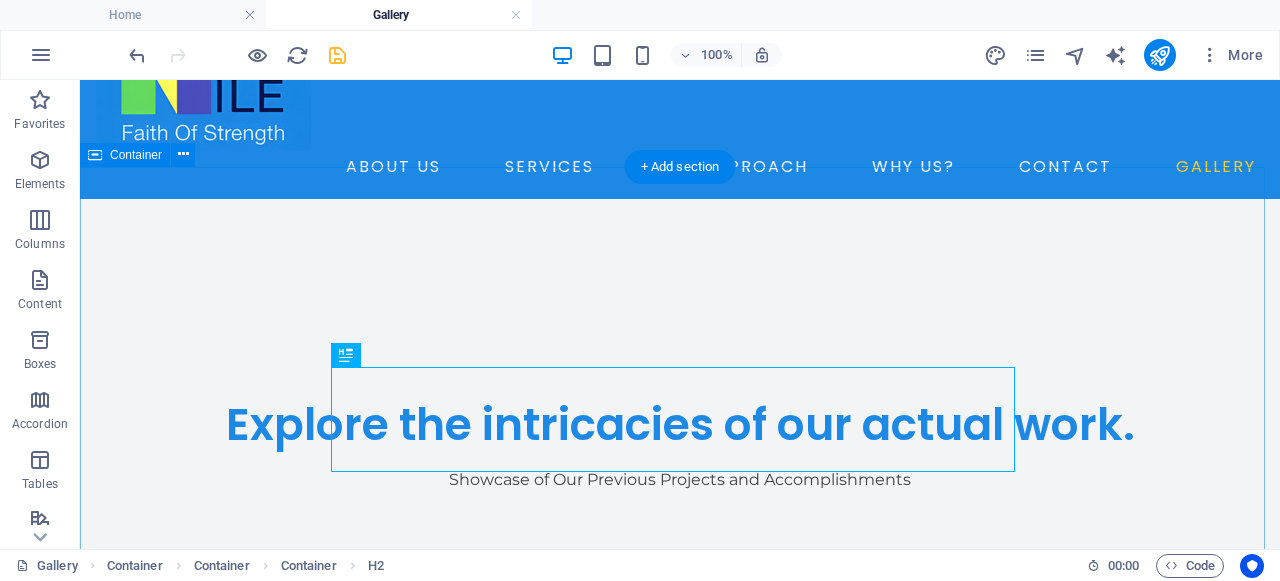 click on "Explore the intricacies of our actual work. Showcase of Our Previous Projects and Accomplishments" at bounding box center [680, 400] 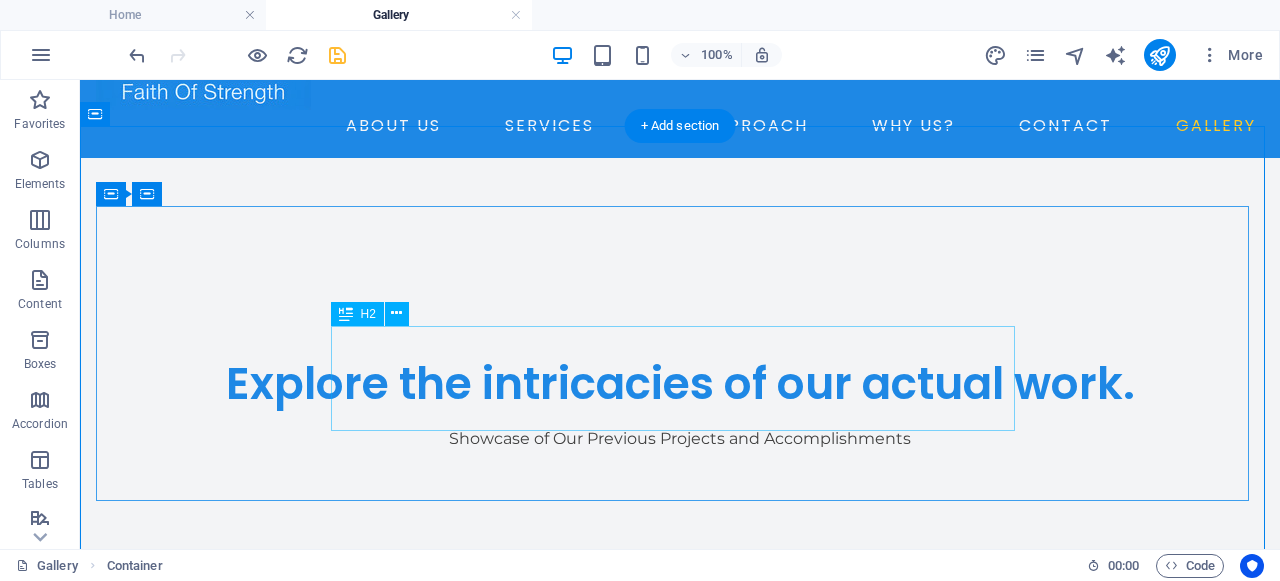 scroll, scrollTop: 273, scrollLeft: 0, axis: vertical 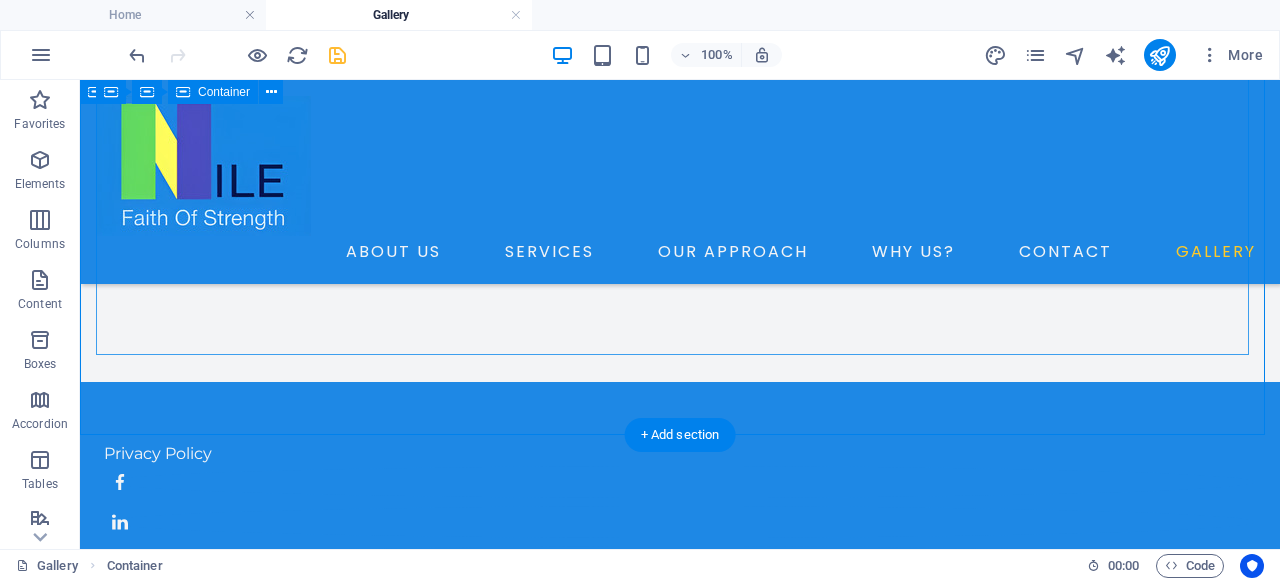 click on "Explore the intricacies of our actual work. Showcase of Our Previous Projects and Accomplishments" at bounding box center (680, 180) 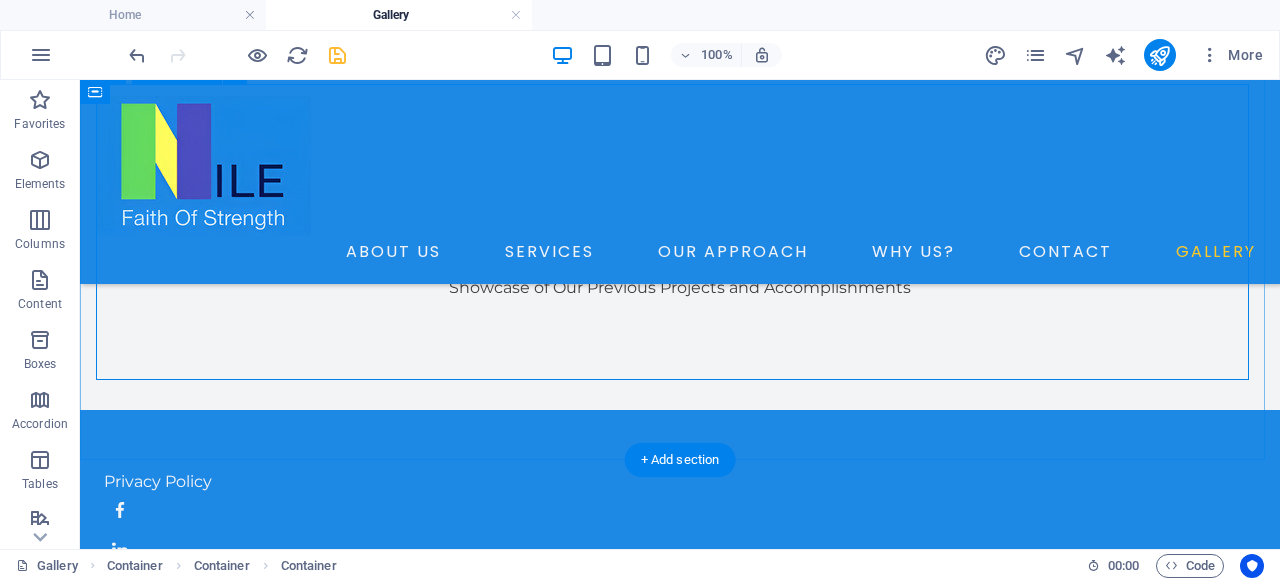 scroll, scrollTop: 243, scrollLeft: 0, axis: vertical 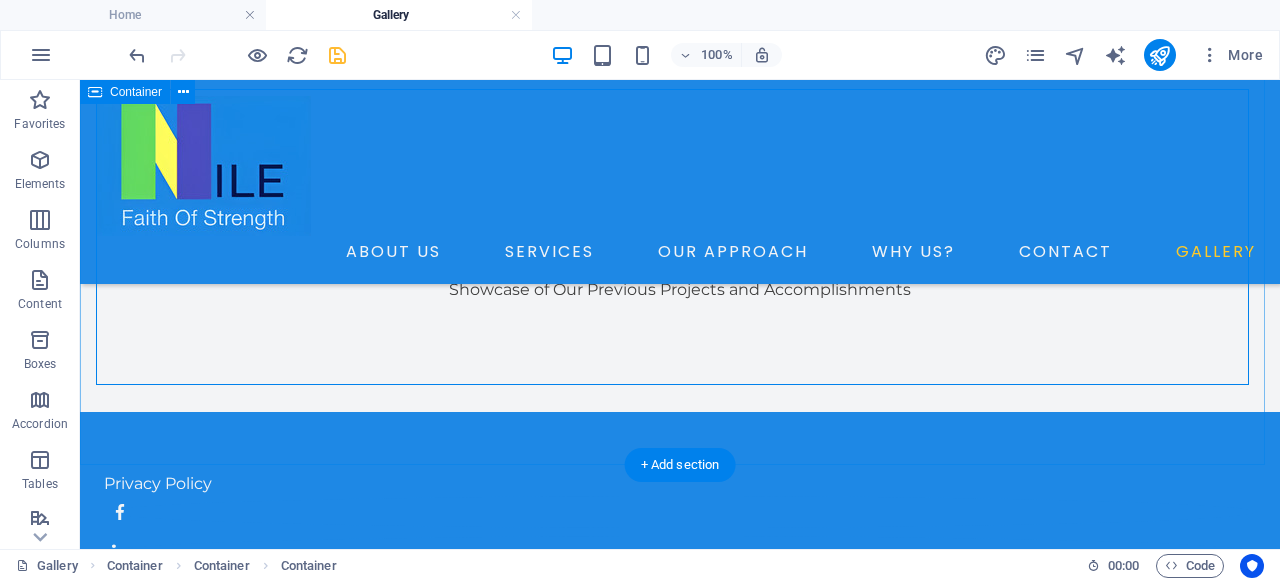 click on "Explore the intricacies of our actual work. Showcase of Our Previous Projects and Accomplishments" at bounding box center (680, 210) 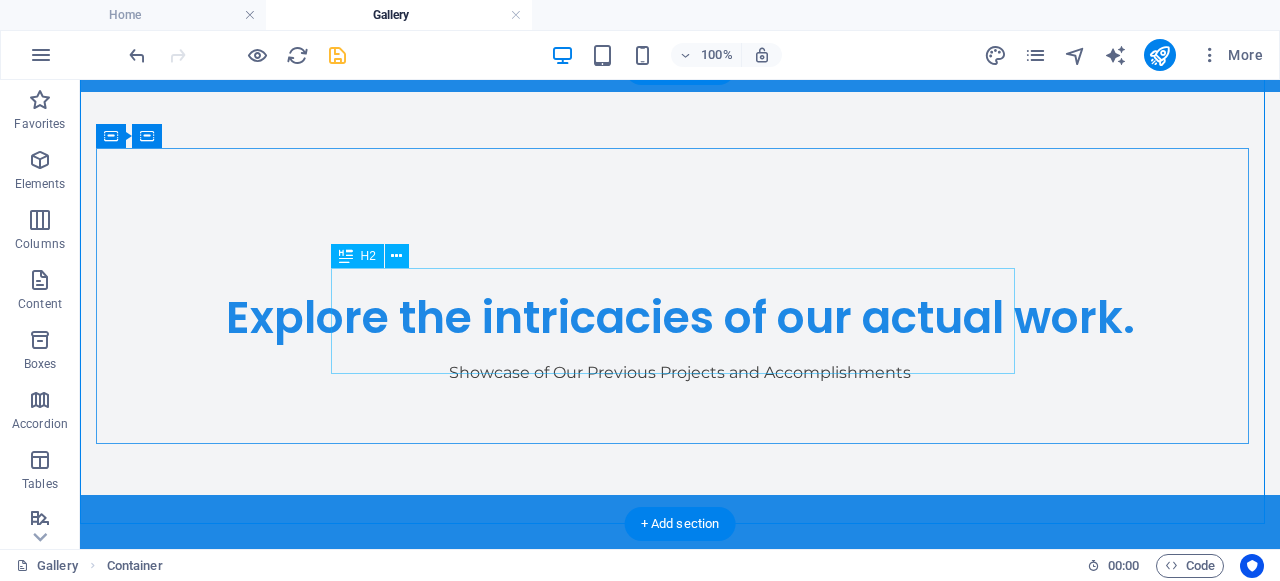 scroll, scrollTop: 219, scrollLeft: 0, axis: vertical 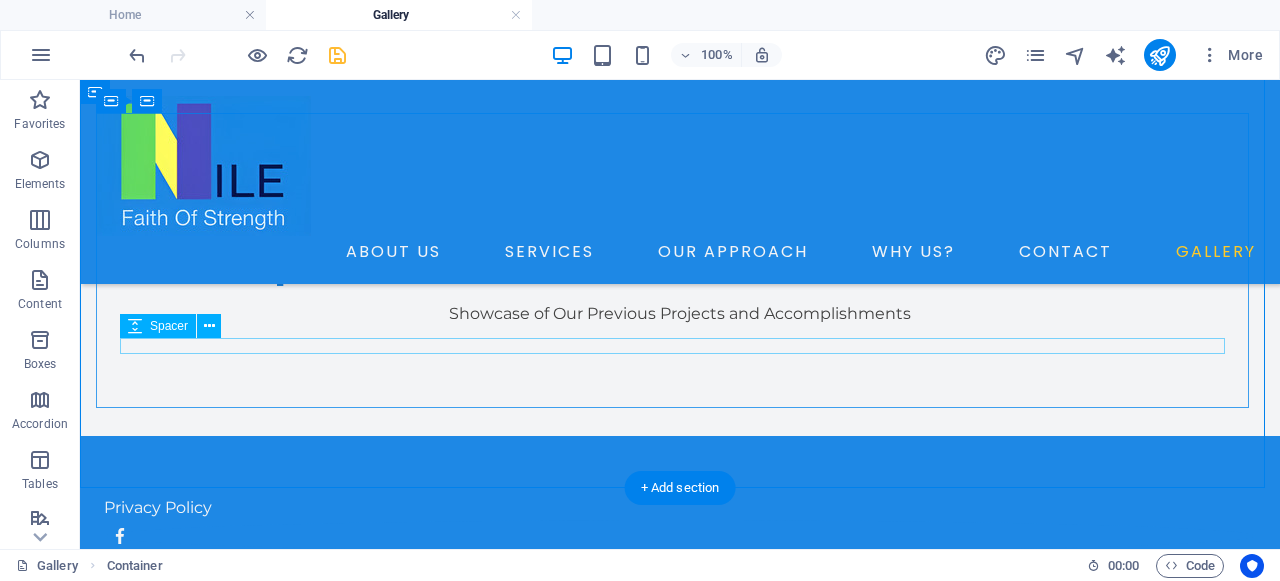 click at bounding box center [680, 294] 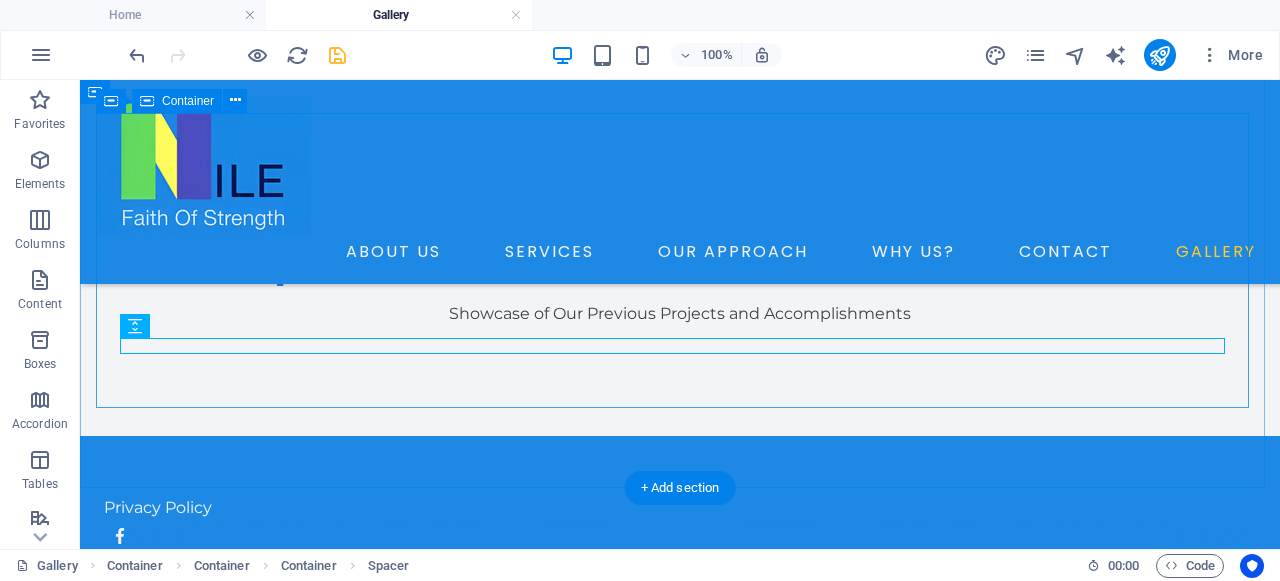 click on "Explore the intricacies of our actual work. Showcase of Our Previous Projects and Accomplishments" at bounding box center (680, 234) 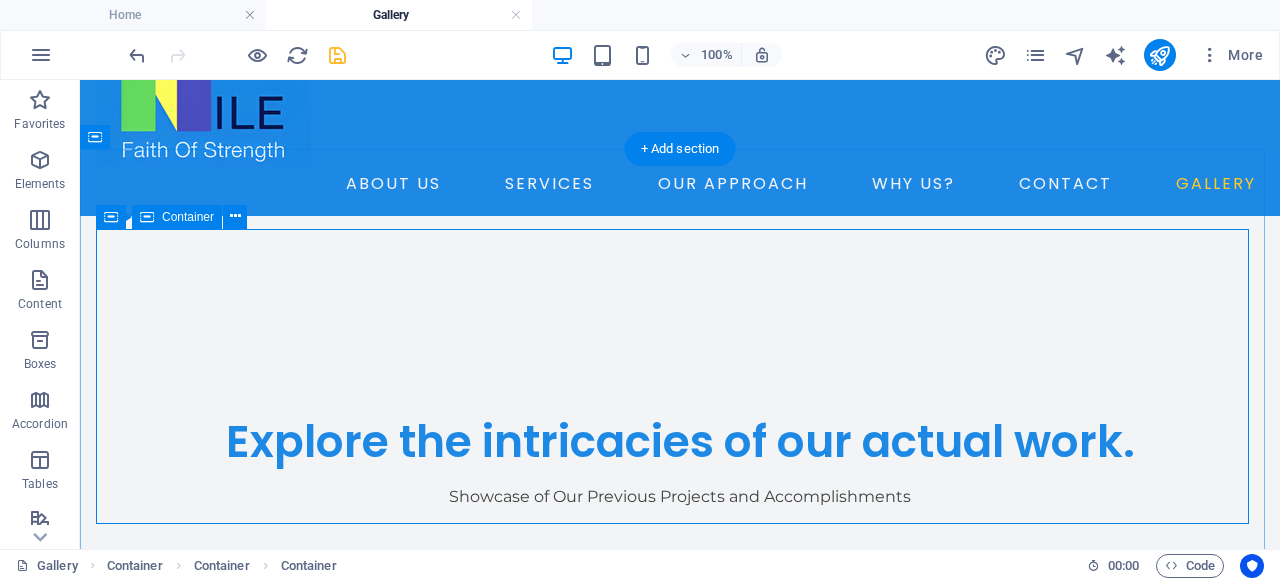 scroll, scrollTop: 43, scrollLeft: 0, axis: vertical 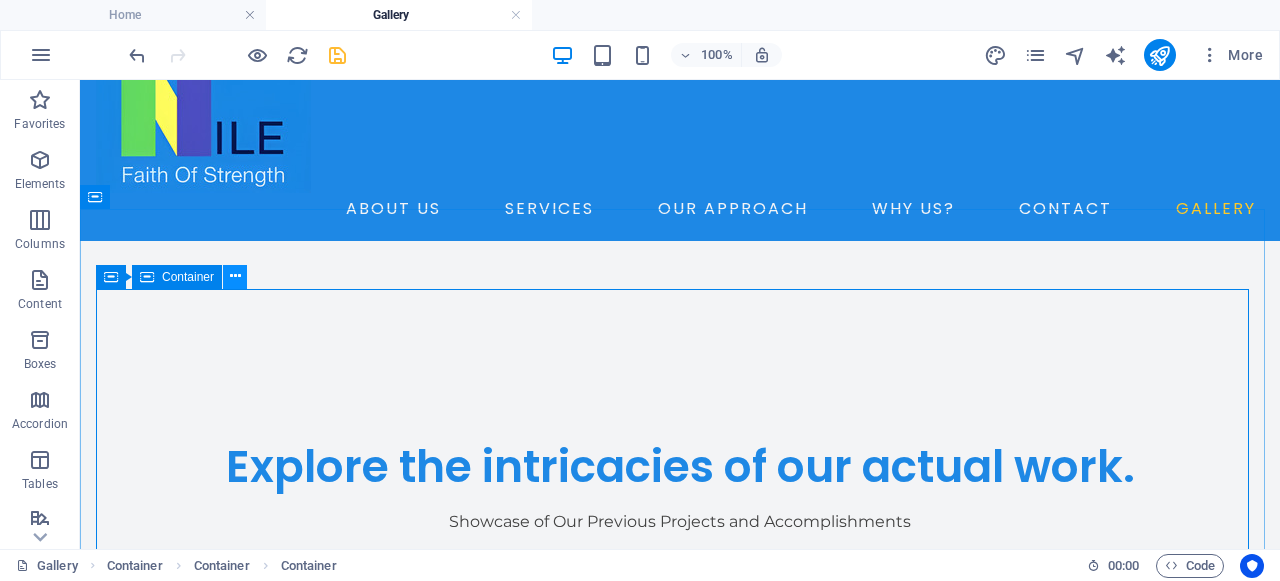 click at bounding box center (235, 276) 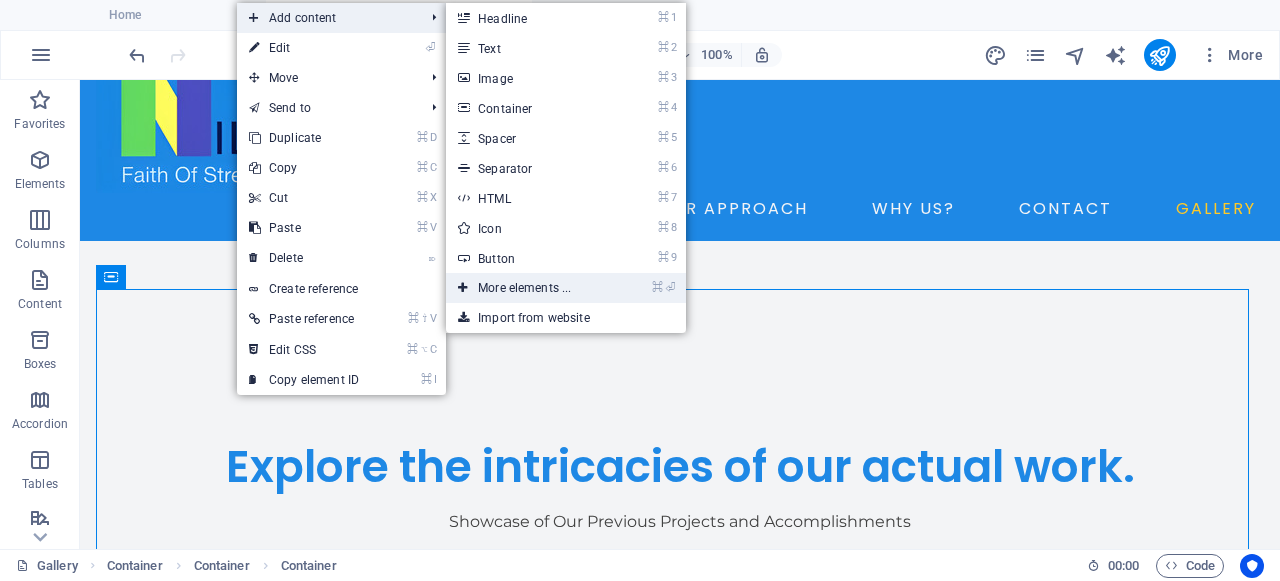 click on "⌘ ⏎  More elements ..." at bounding box center (528, 288) 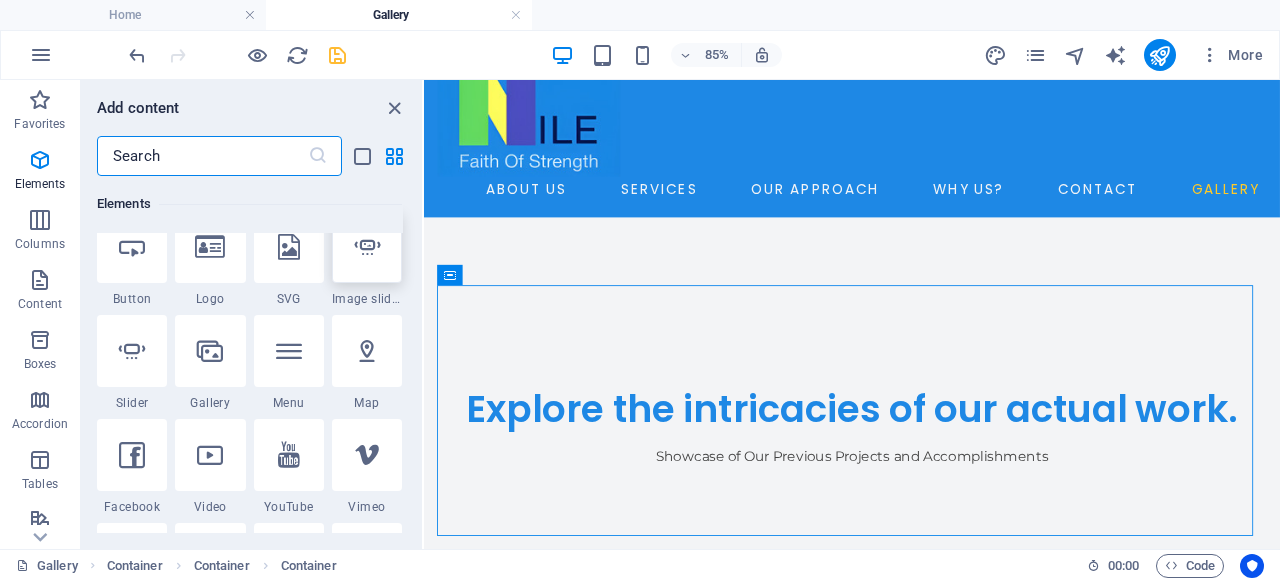 scroll, scrollTop: 459, scrollLeft: 0, axis: vertical 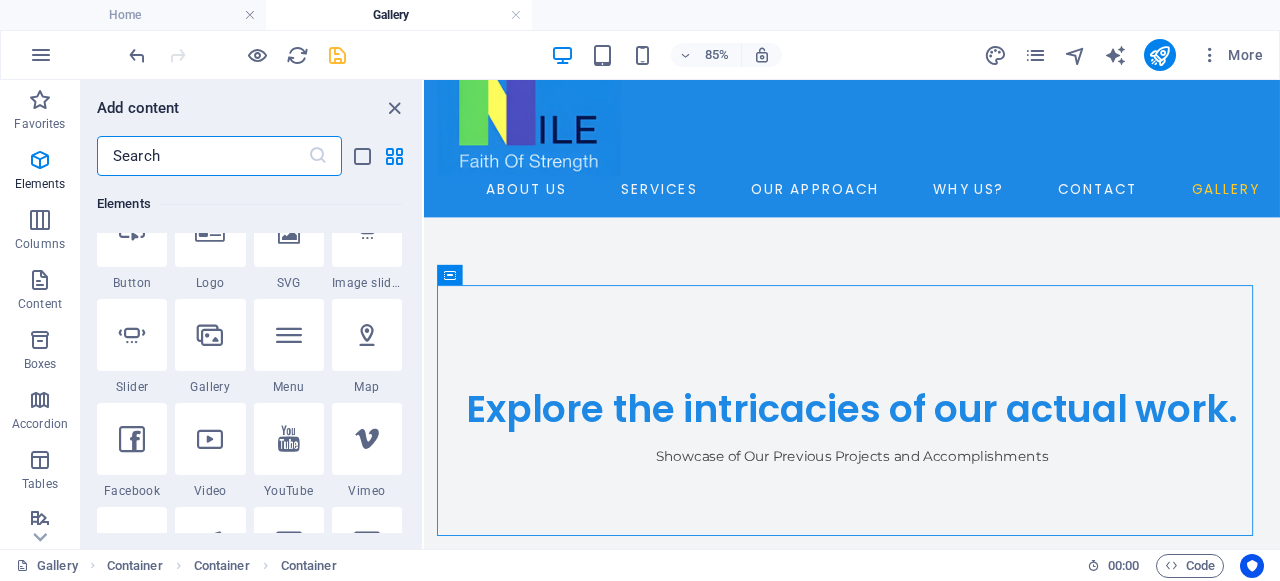 click at bounding box center [202, 156] 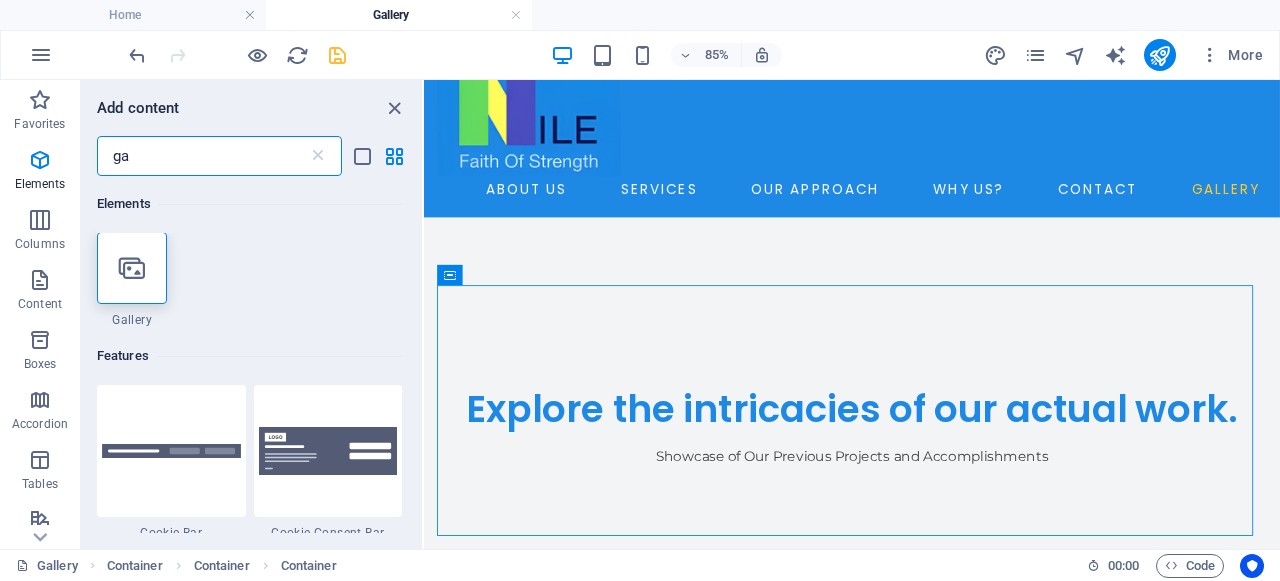 scroll, scrollTop: 0, scrollLeft: 0, axis: both 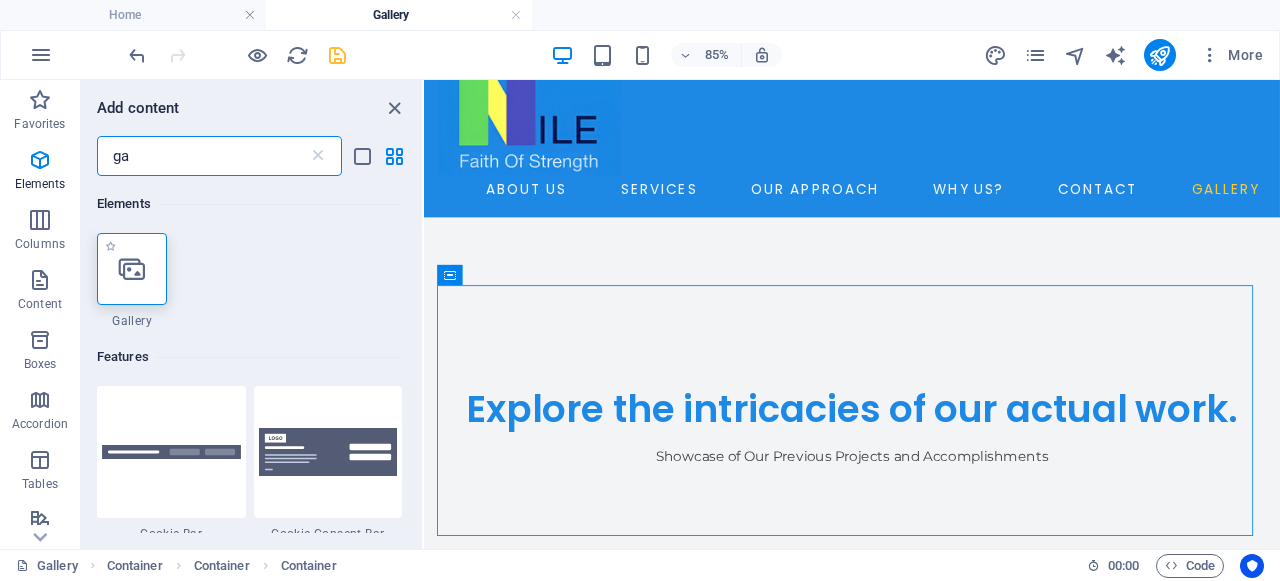 type on "ga" 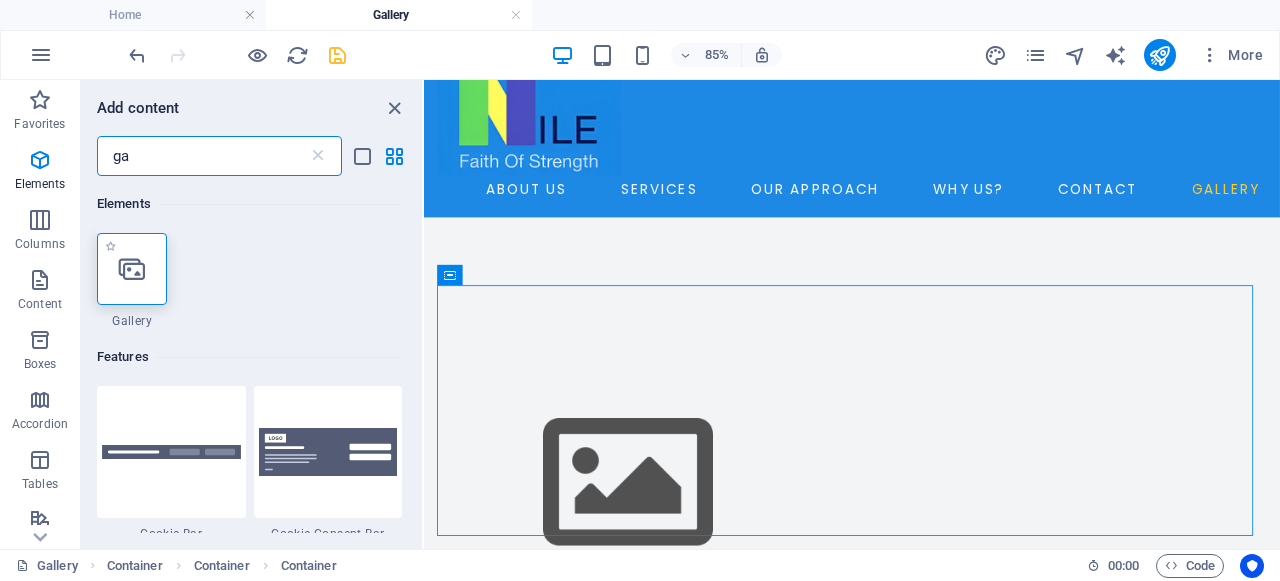 select on "4" 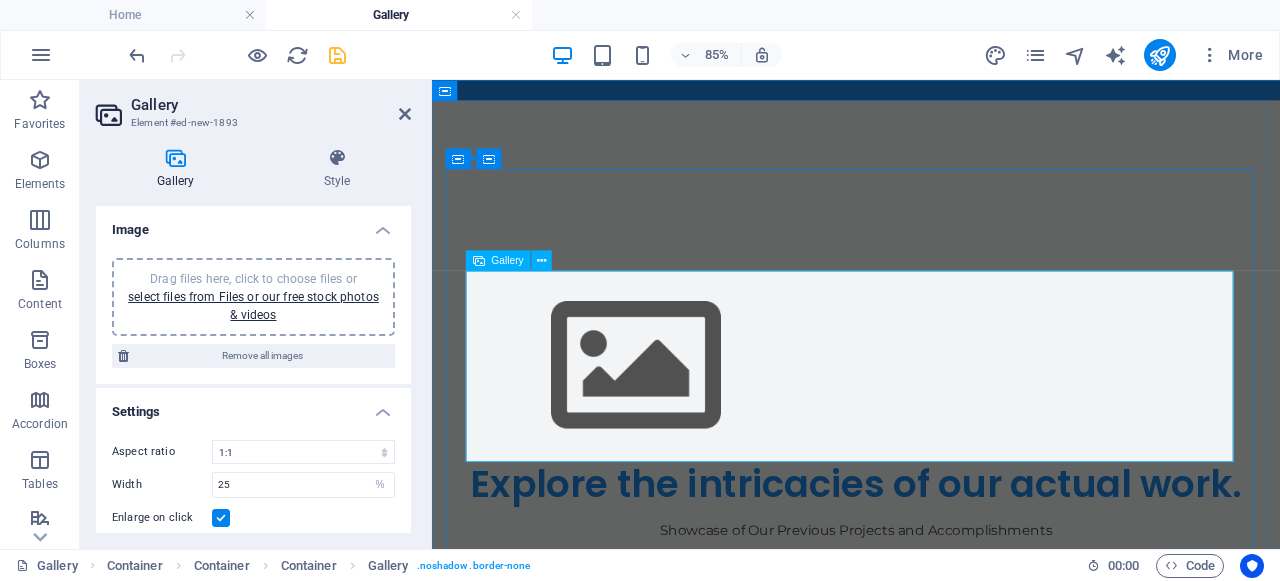scroll, scrollTop: 179, scrollLeft: 0, axis: vertical 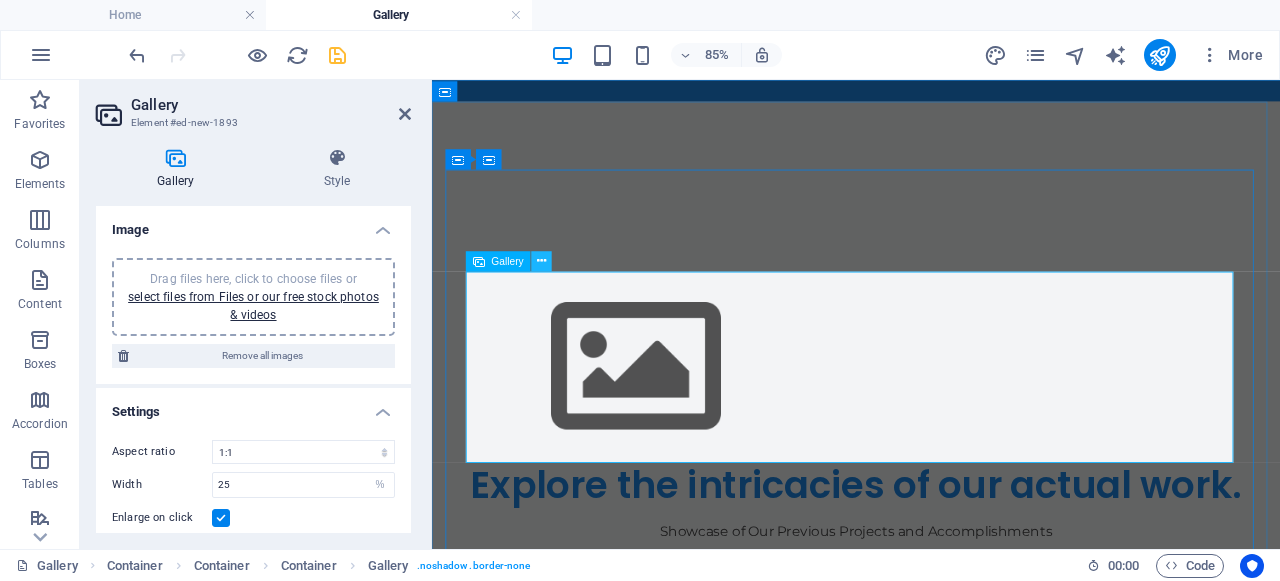 click at bounding box center [541, 261] 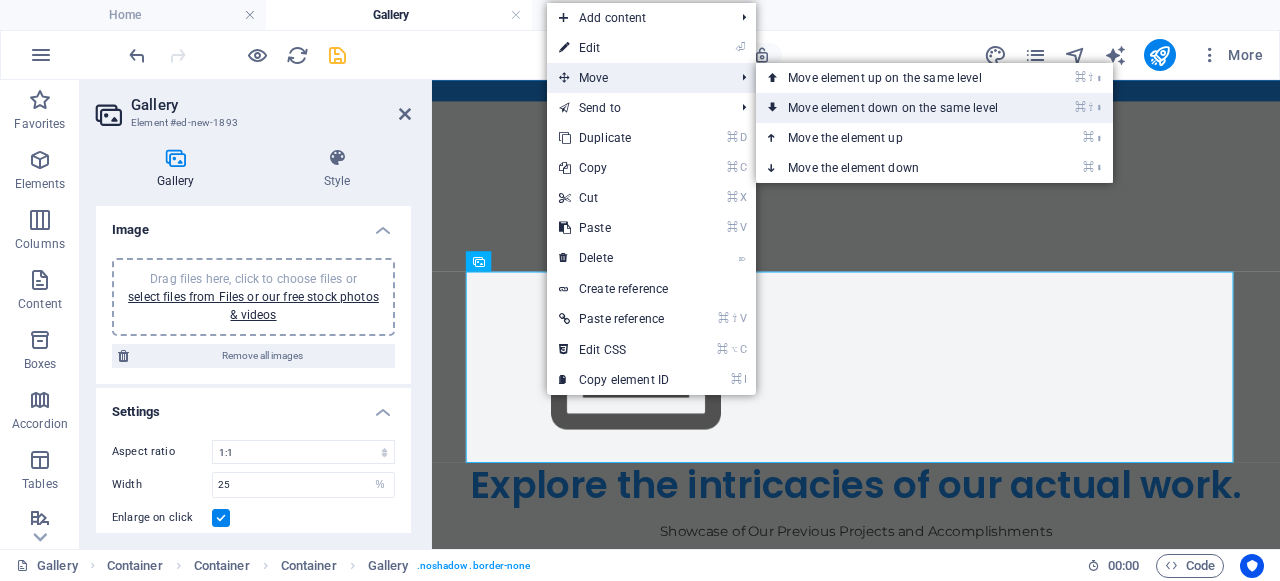 click on "⌘ ⇧ ⬇  Move element down on the same level" at bounding box center [897, 108] 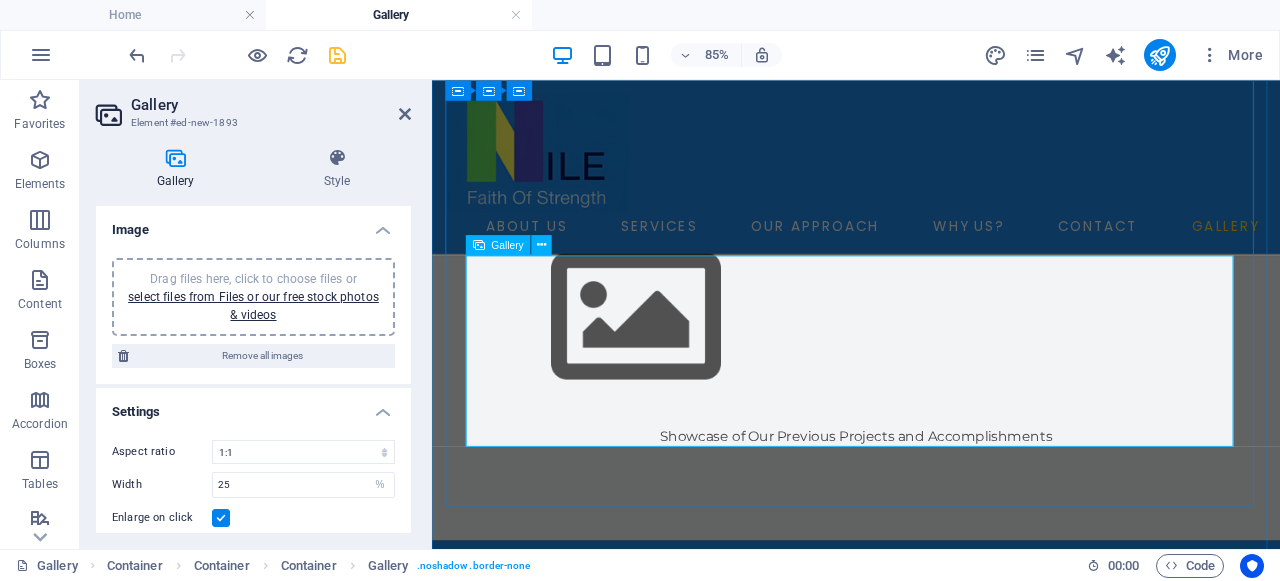 scroll, scrollTop: 274, scrollLeft: 0, axis: vertical 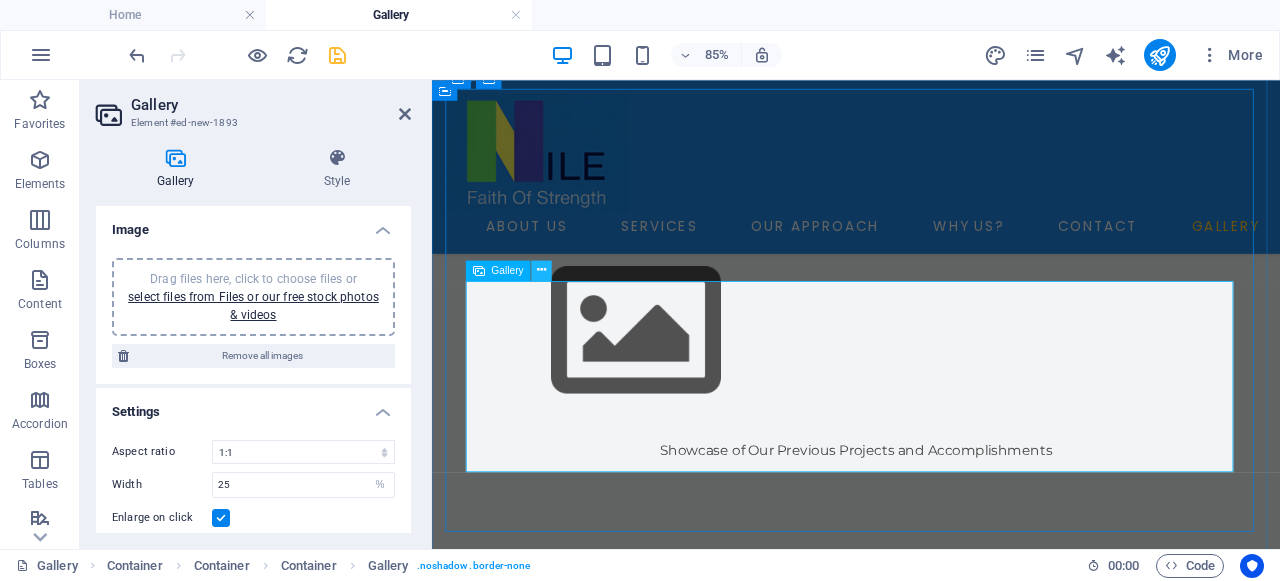 click at bounding box center (541, 270) 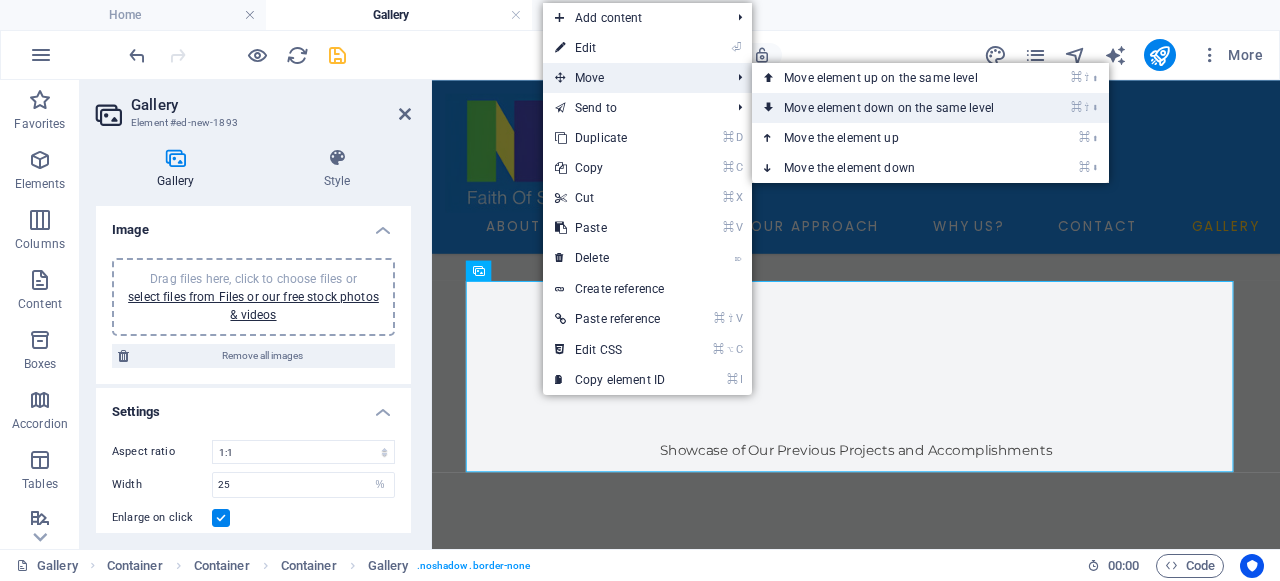 click on "⌘ ⇧ ⬇  Move element down on the same level" at bounding box center (893, 108) 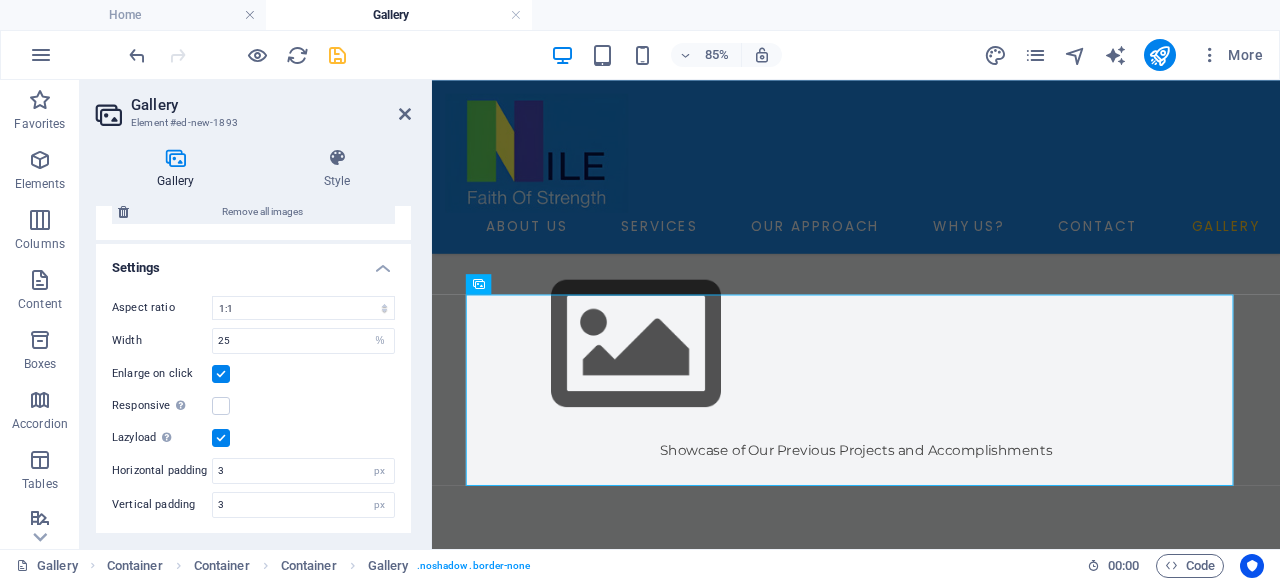 scroll, scrollTop: 0, scrollLeft: 0, axis: both 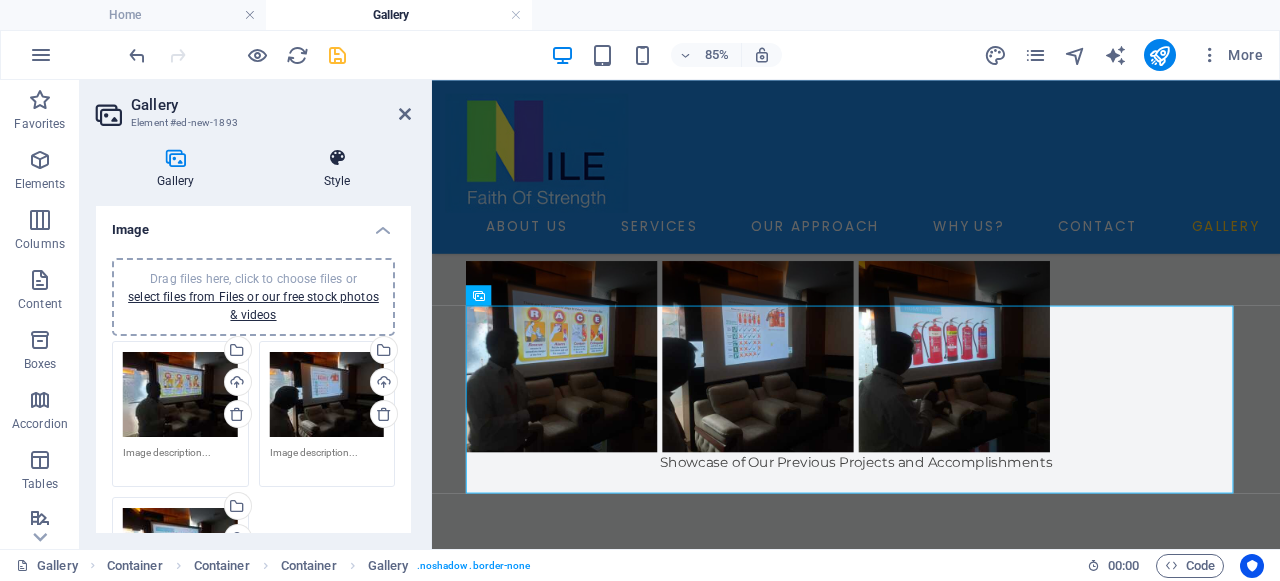 click on "Style" at bounding box center [337, 169] 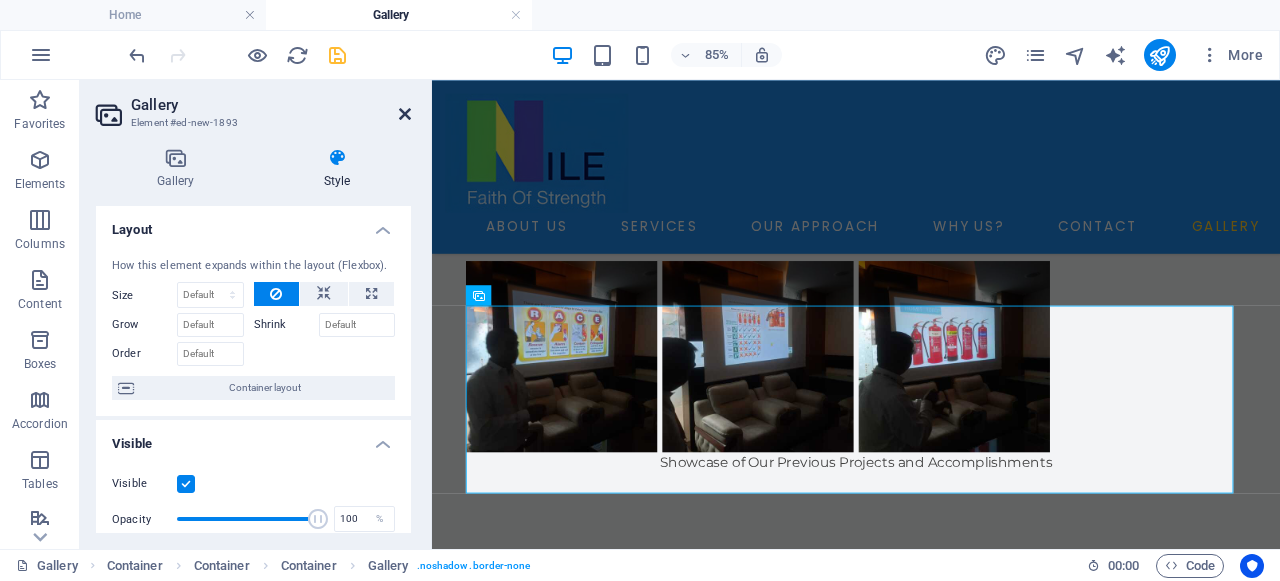 click at bounding box center [405, 114] 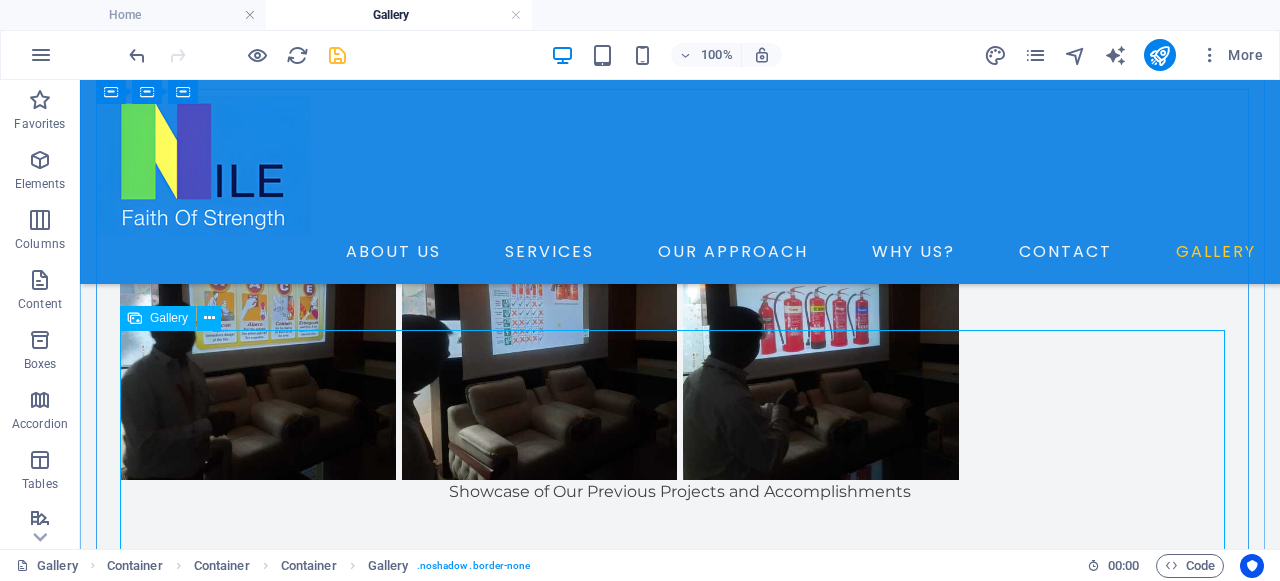 scroll, scrollTop: 242, scrollLeft: 0, axis: vertical 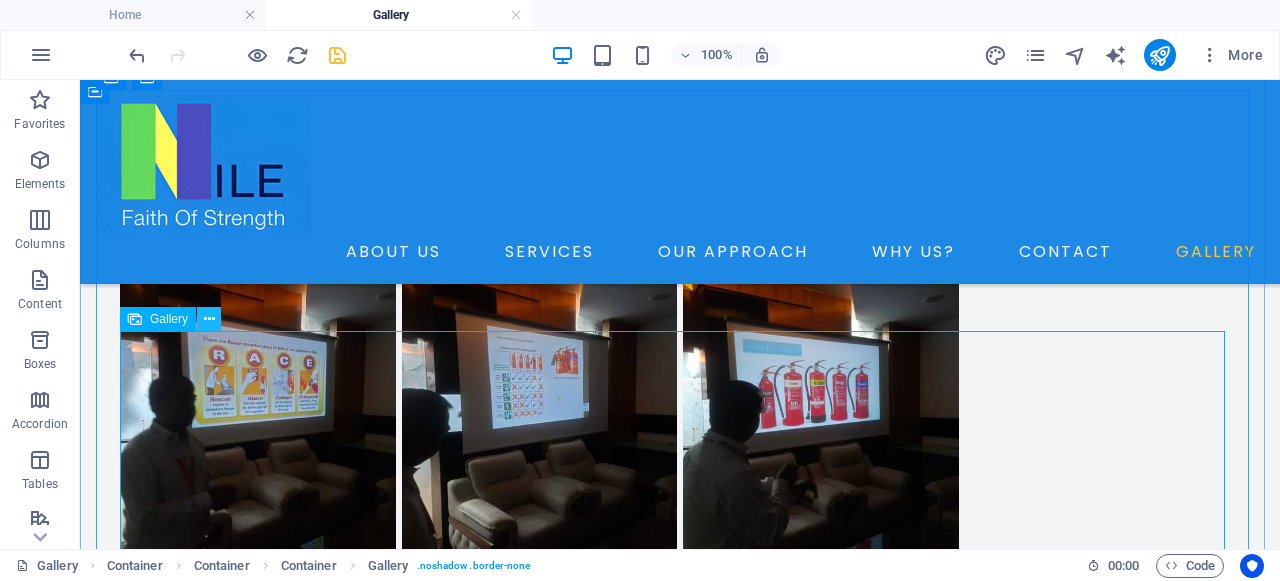 click at bounding box center [209, 319] 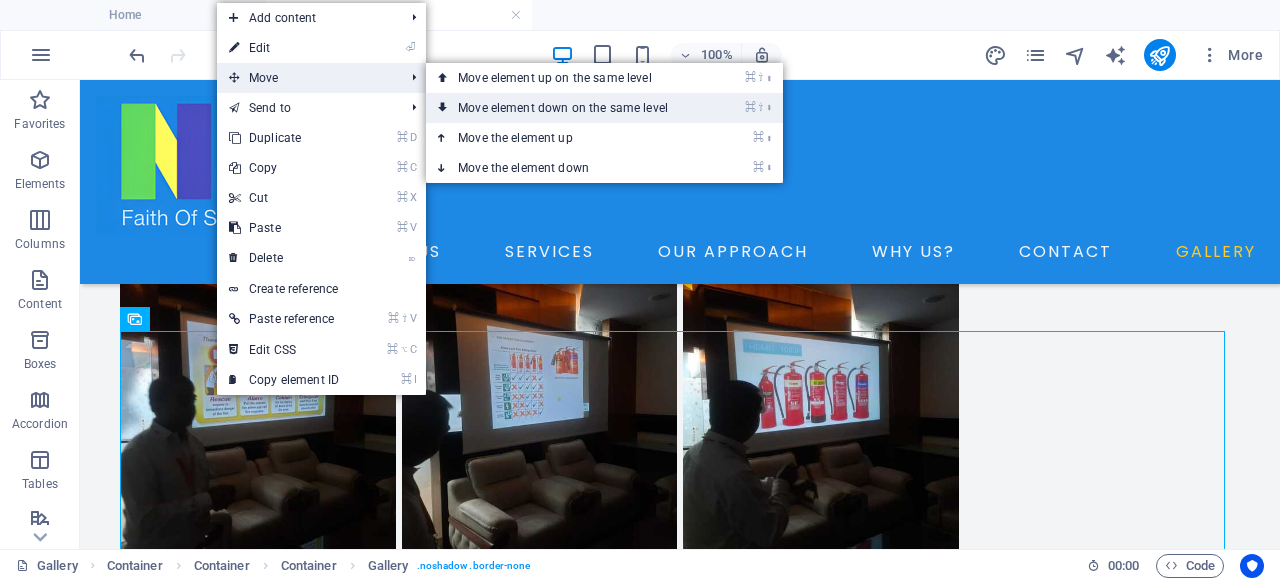 click on "⌘ ⇧ ⬇  Move element down on the same level" at bounding box center [567, 108] 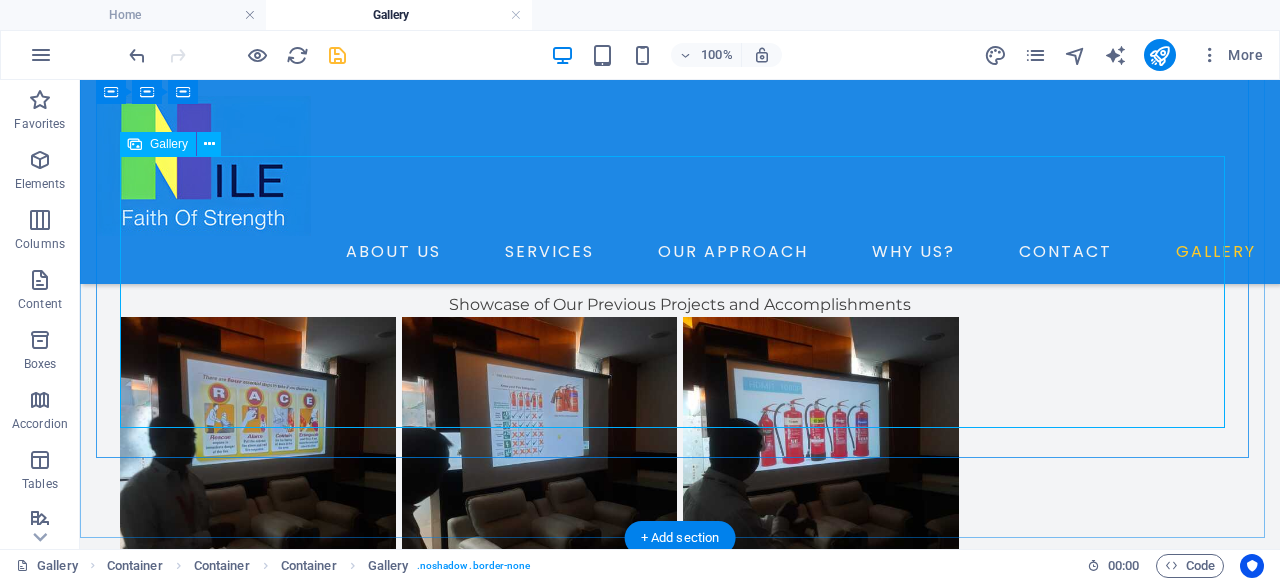 scroll, scrollTop: 189, scrollLeft: 0, axis: vertical 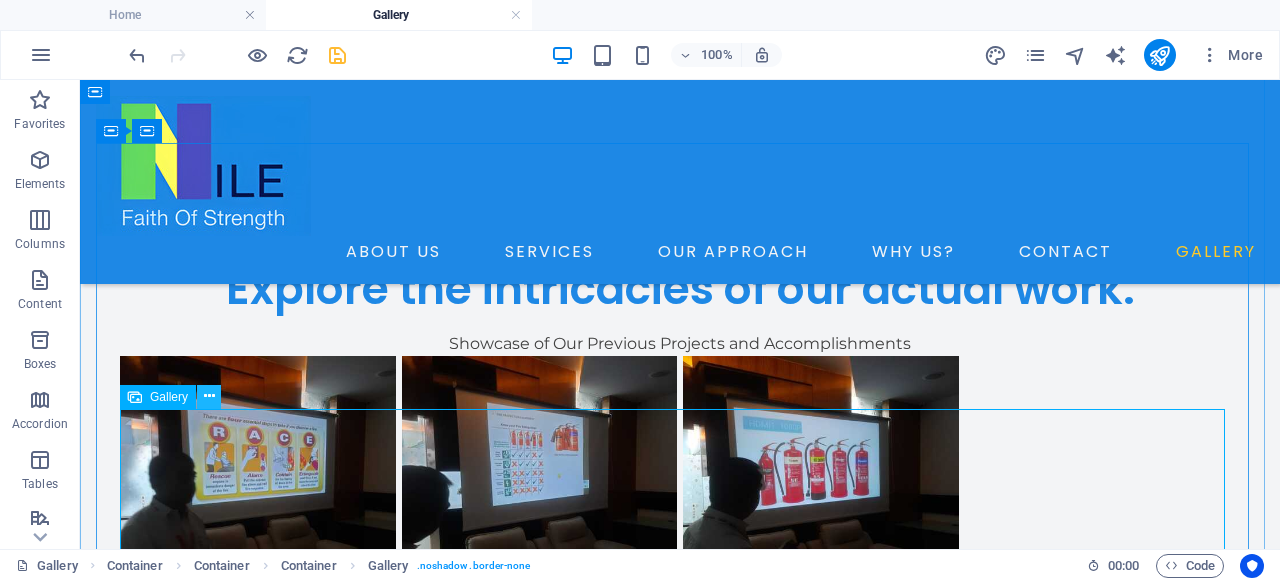 click at bounding box center [209, 397] 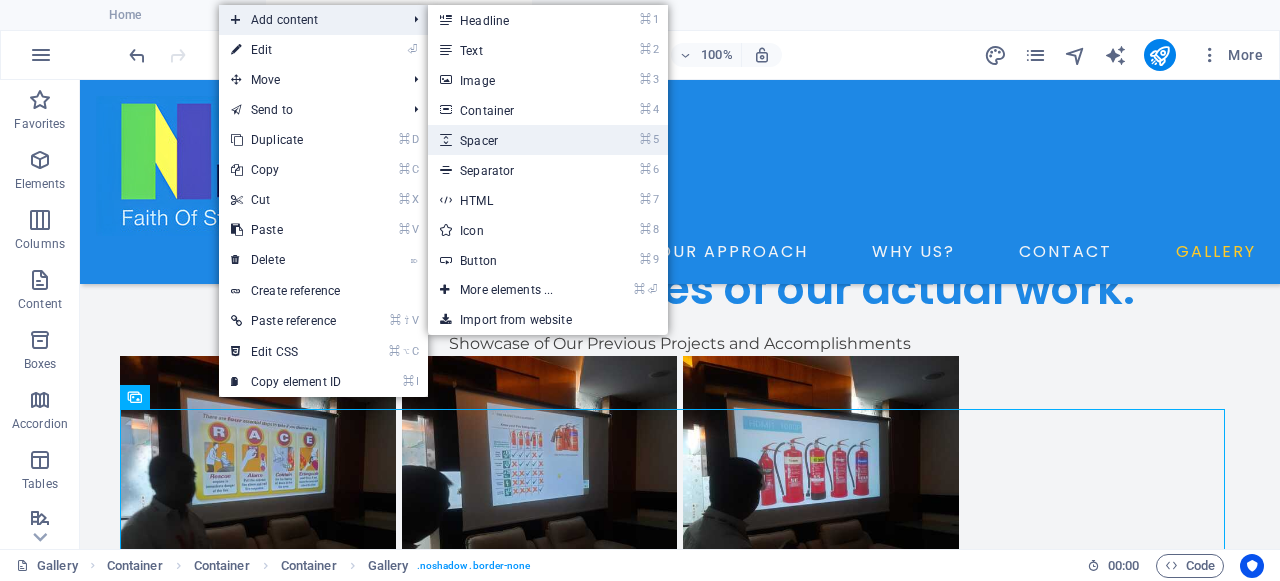 click on "⌘ 5  Spacer" at bounding box center (510, 140) 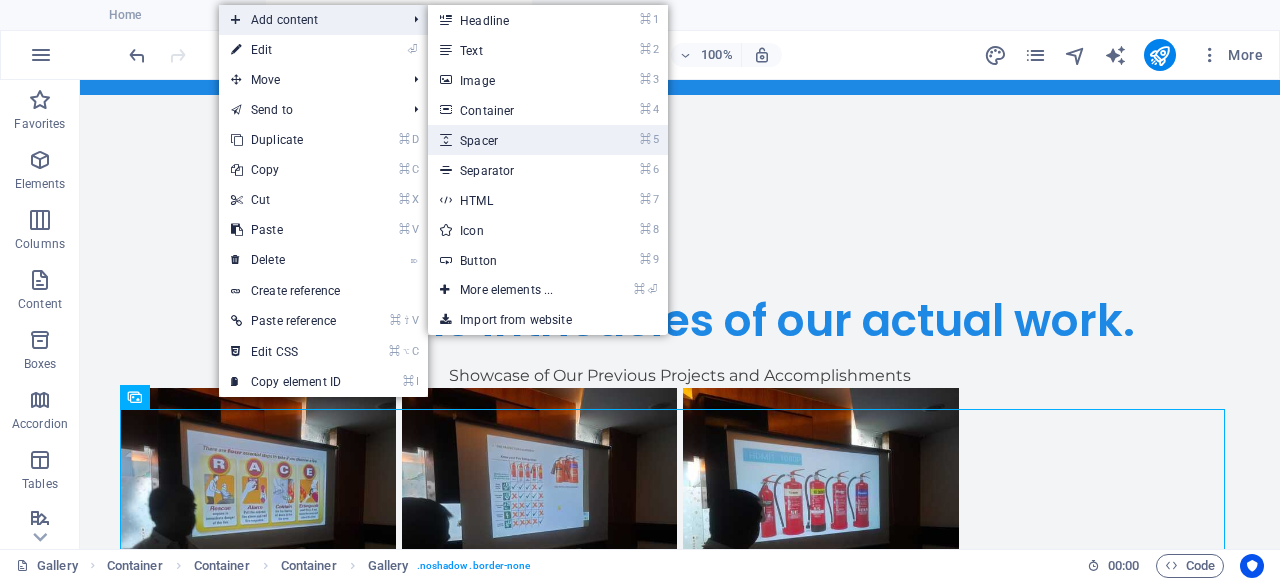 select on "px" 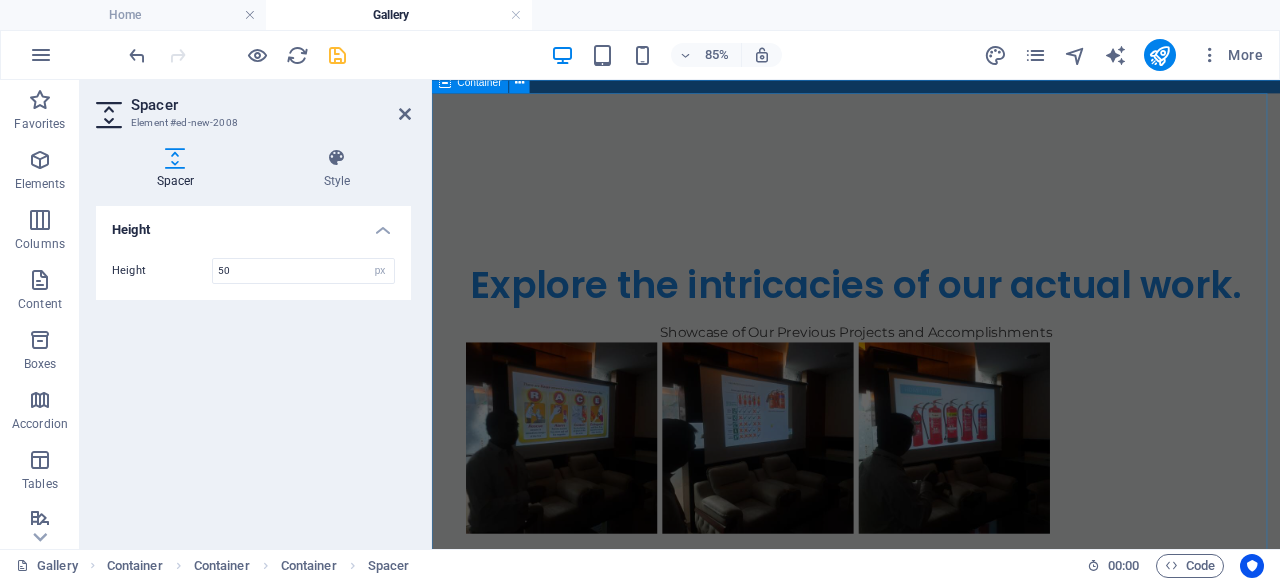 scroll, scrollTop: 519, scrollLeft: 0, axis: vertical 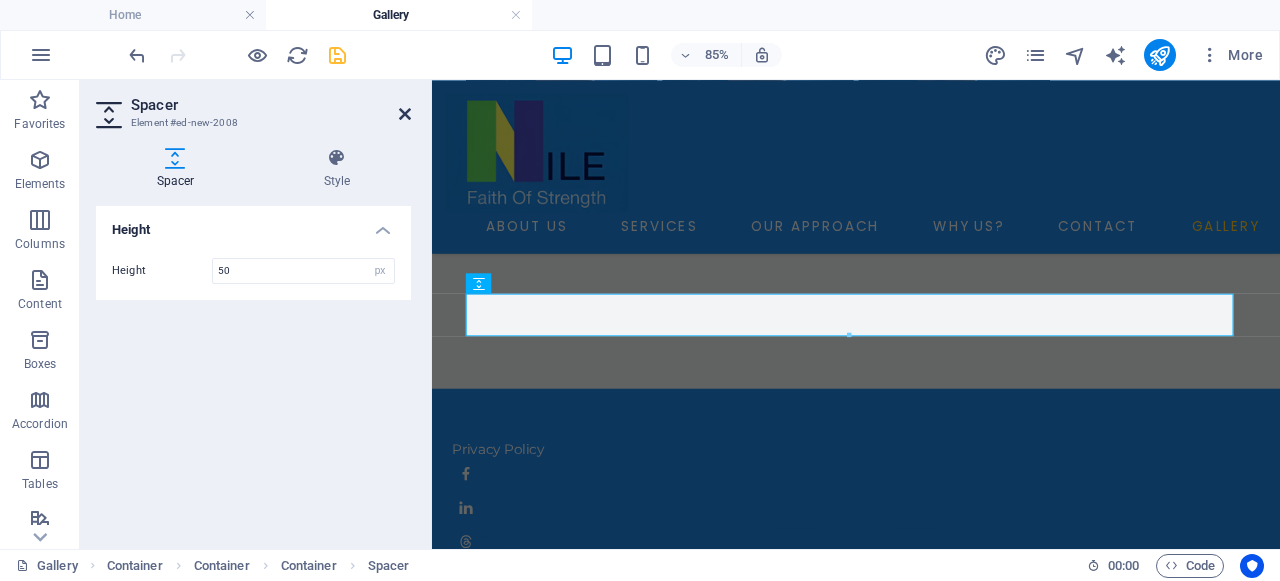 click at bounding box center [405, 114] 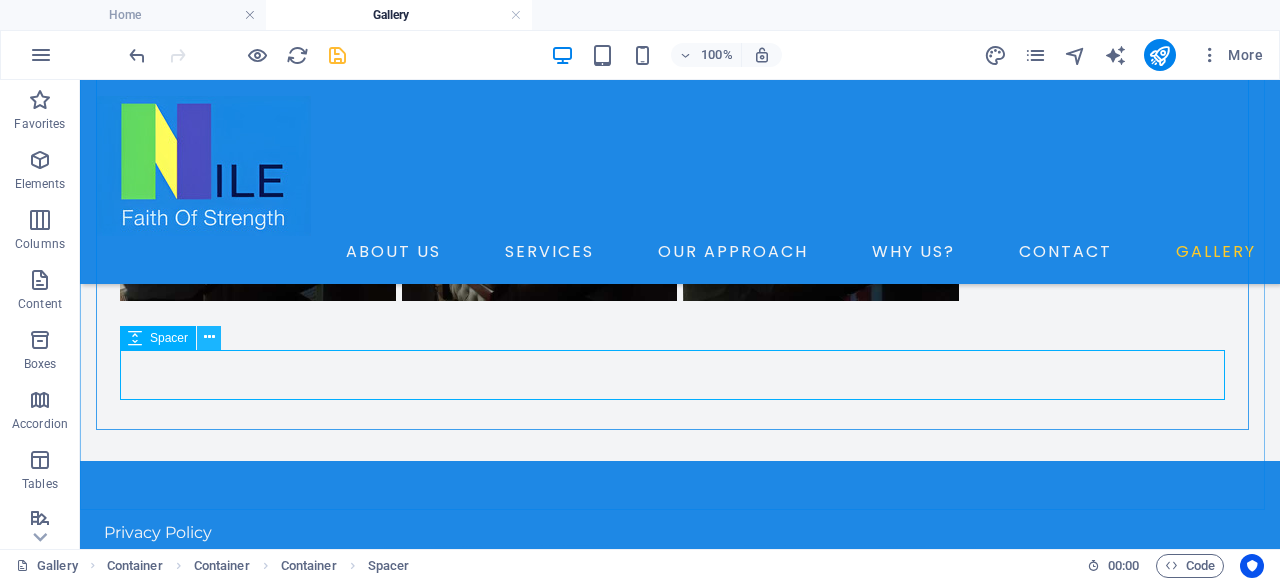 click at bounding box center [209, 337] 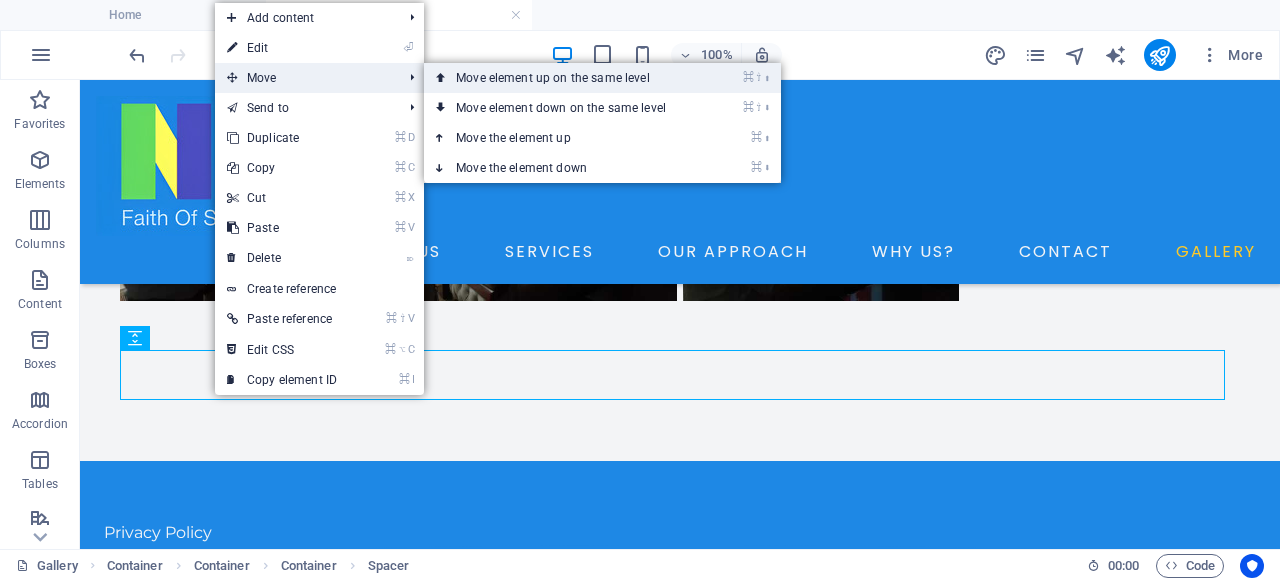 click on "⌘ ⇧ ⬆  Move element up on the same level" at bounding box center (565, 78) 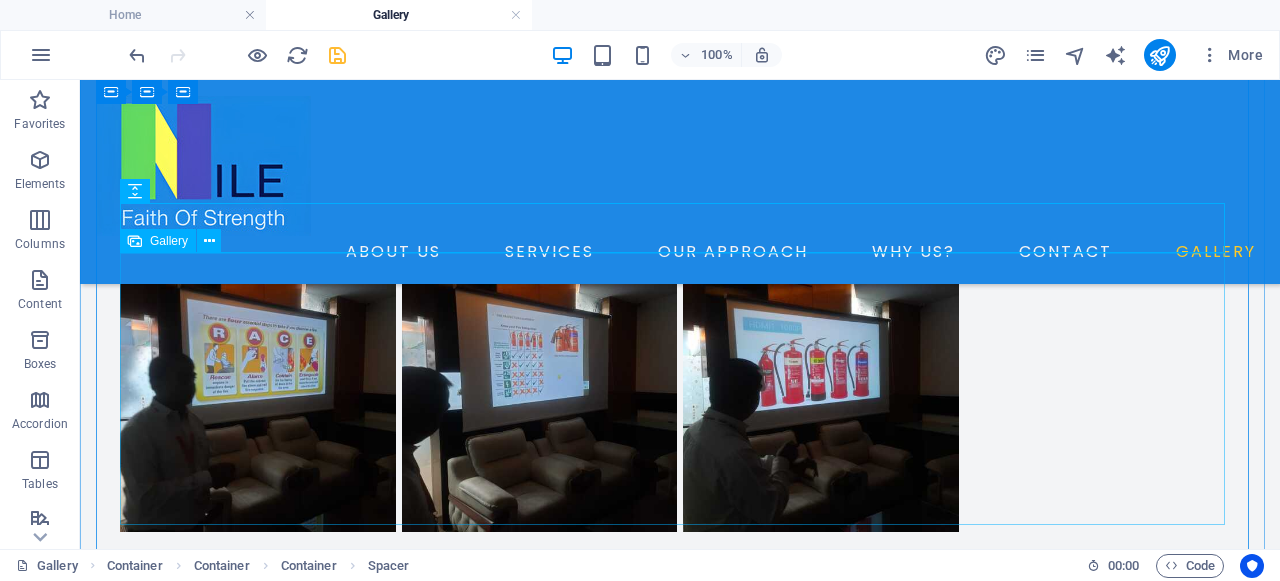 scroll, scrollTop: 287, scrollLeft: 0, axis: vertical 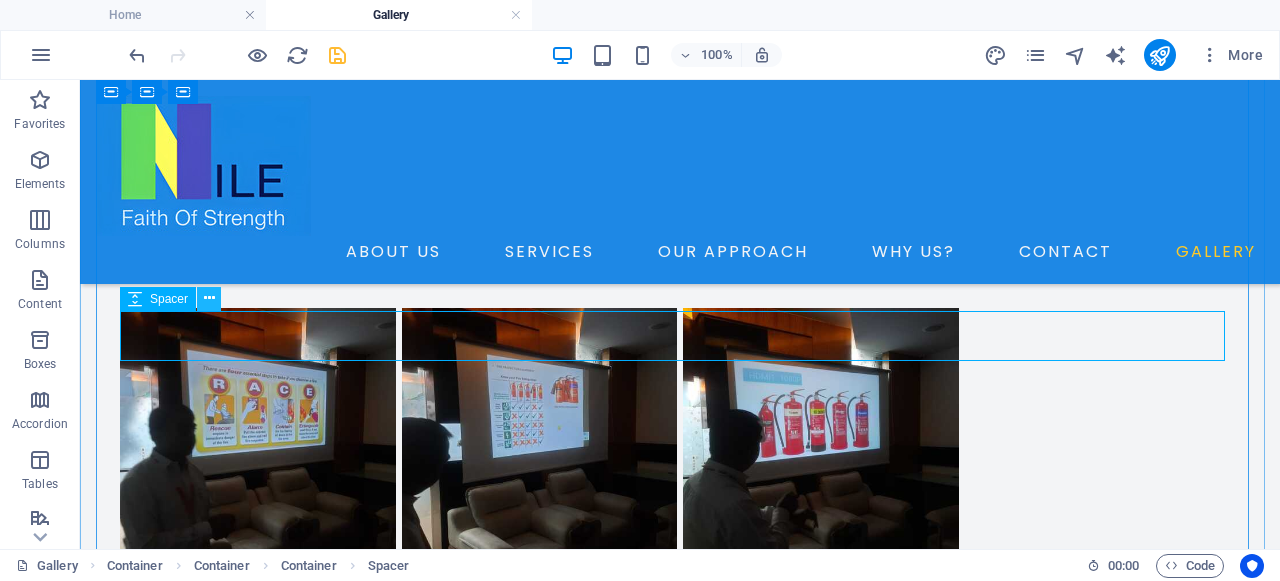 click at bounding box center [209, 298] 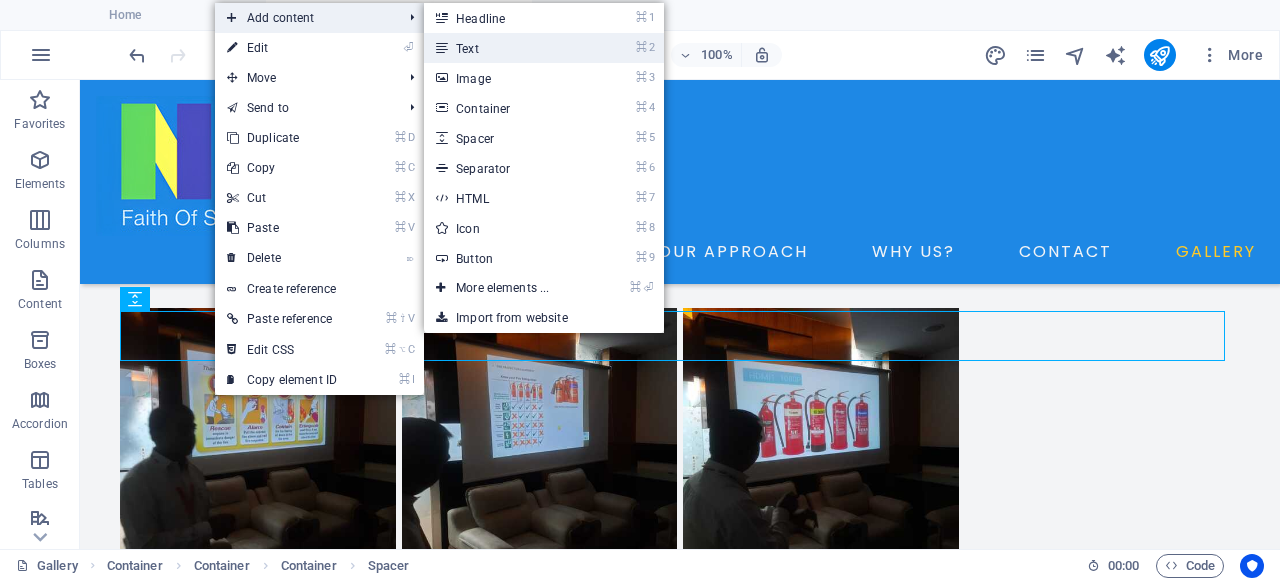 click on "⌘ 2  Text" at bounding box center [506, 48] 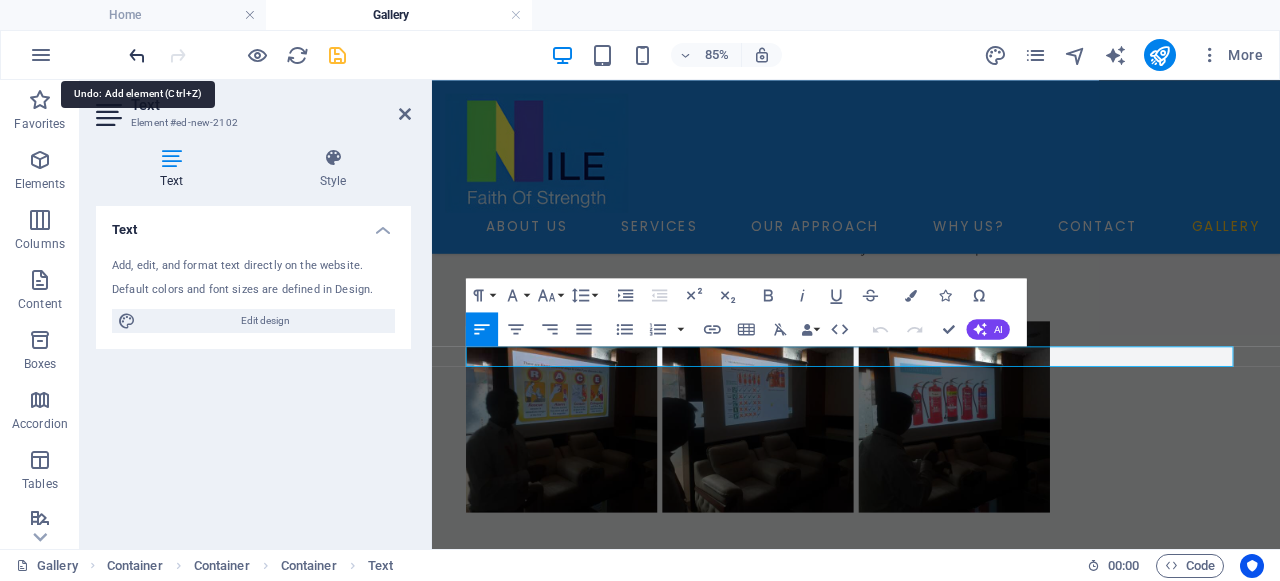 click at bounding box center [137, 55] 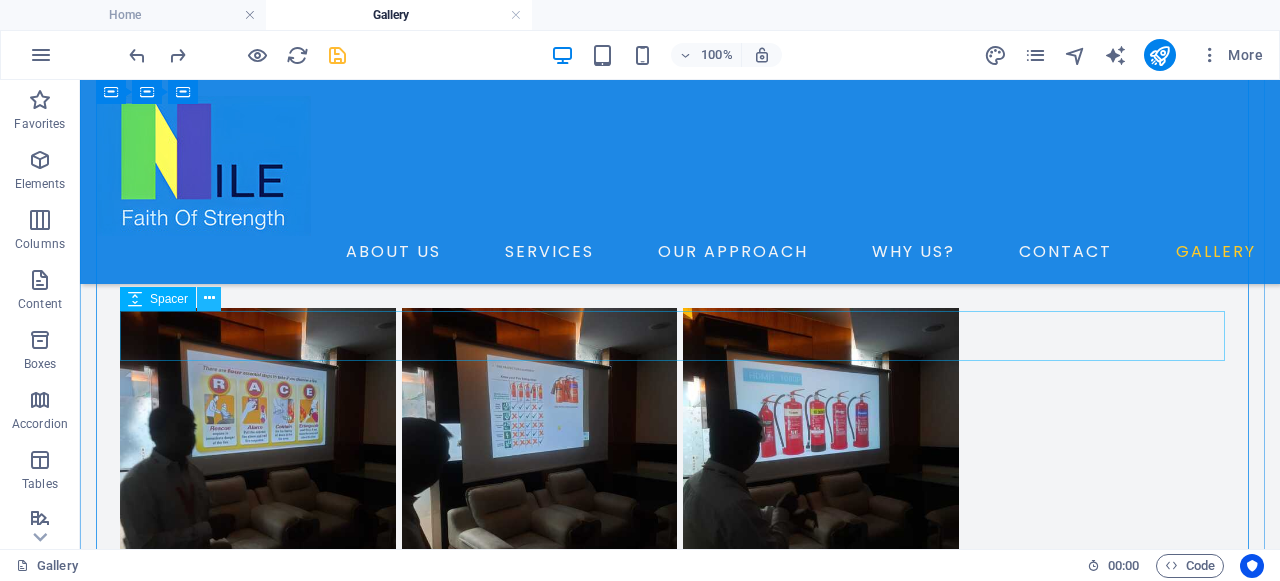 click at bounding box center (209, 298) 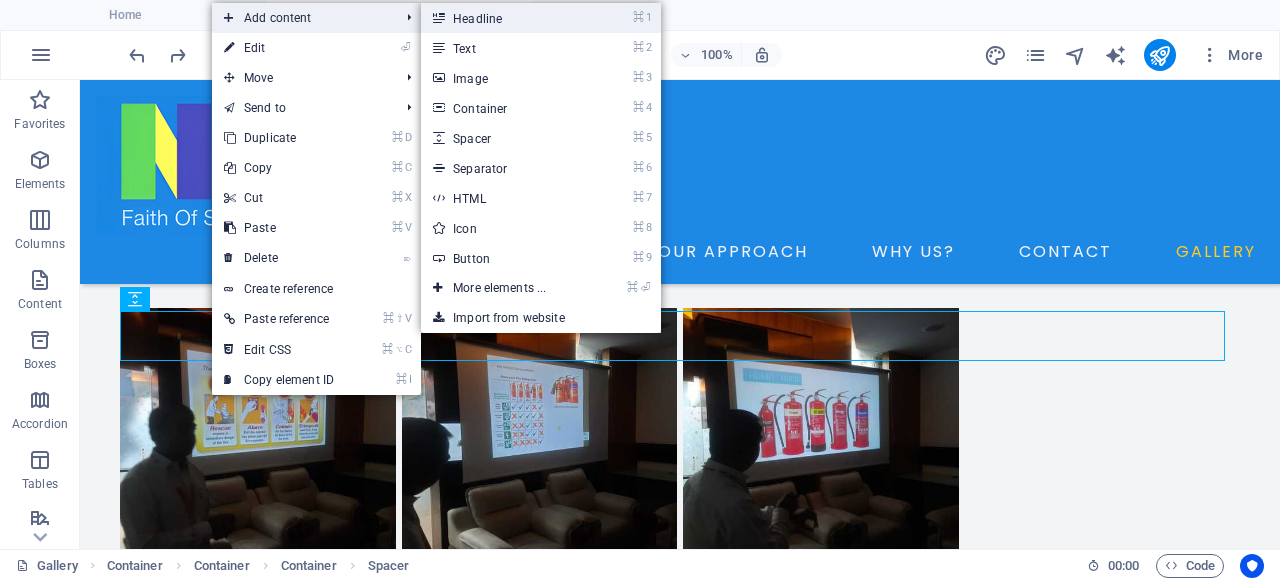 click on "⌘ 1  Headline" at bounding box center [503, 18] 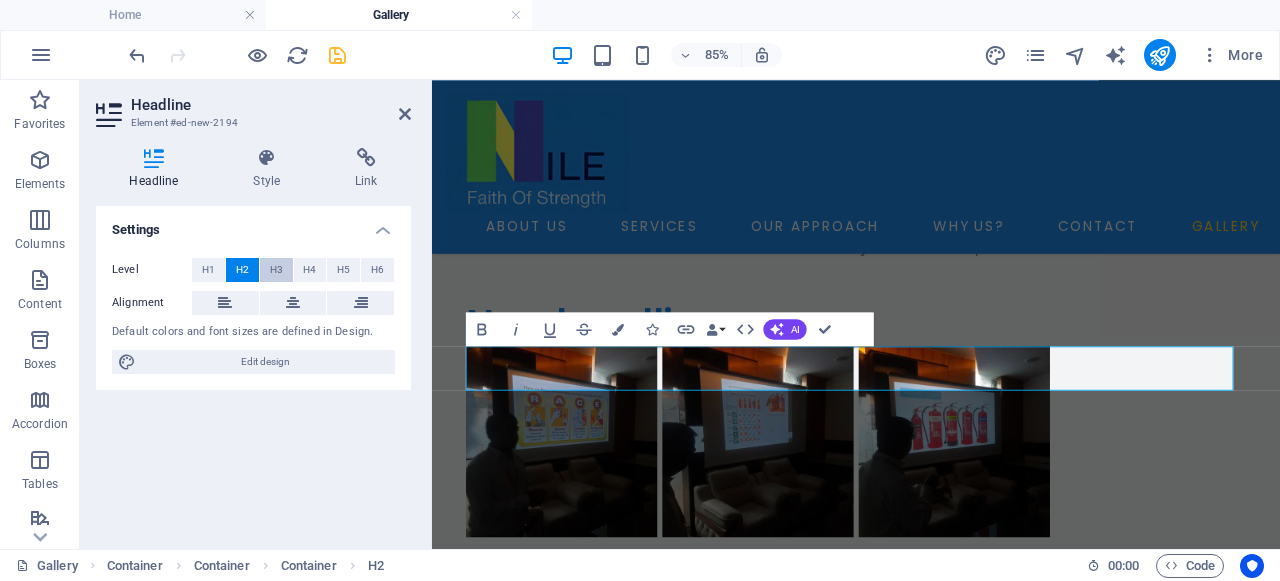click on "H3" at bounding box center (276, 270) 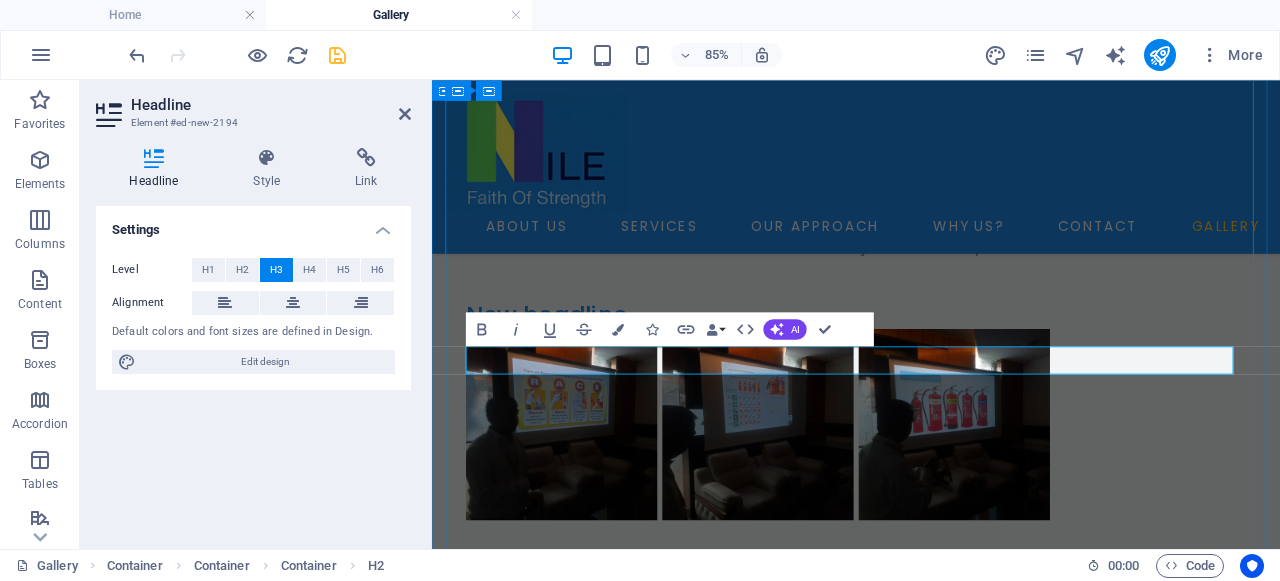 click on "New headline" at bounding box center [931, 357] 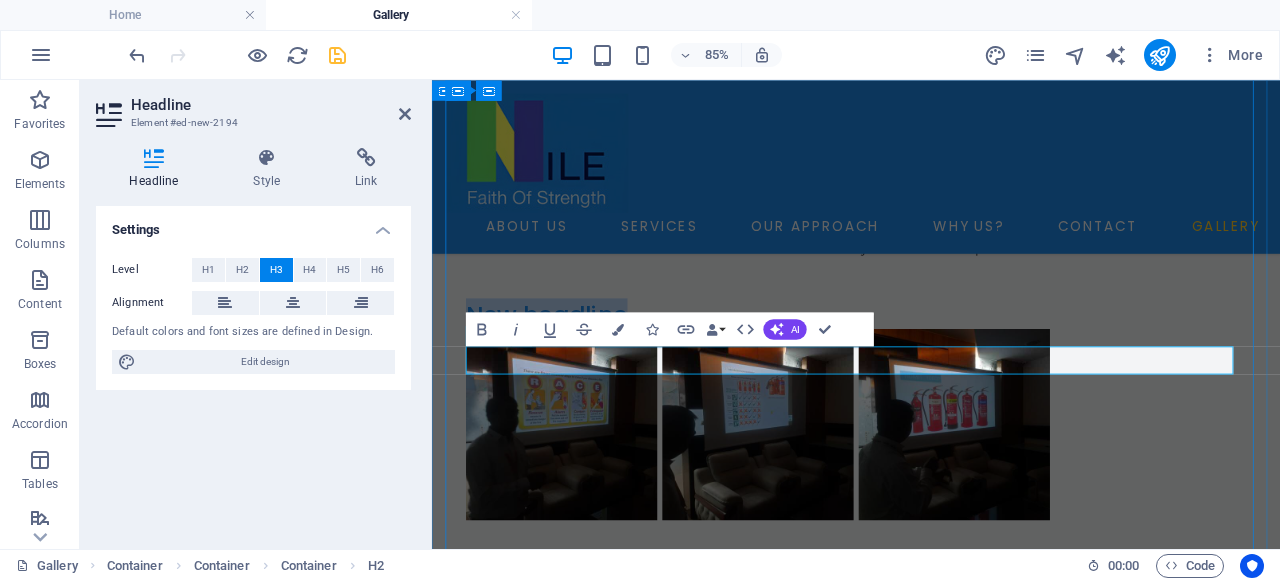 type 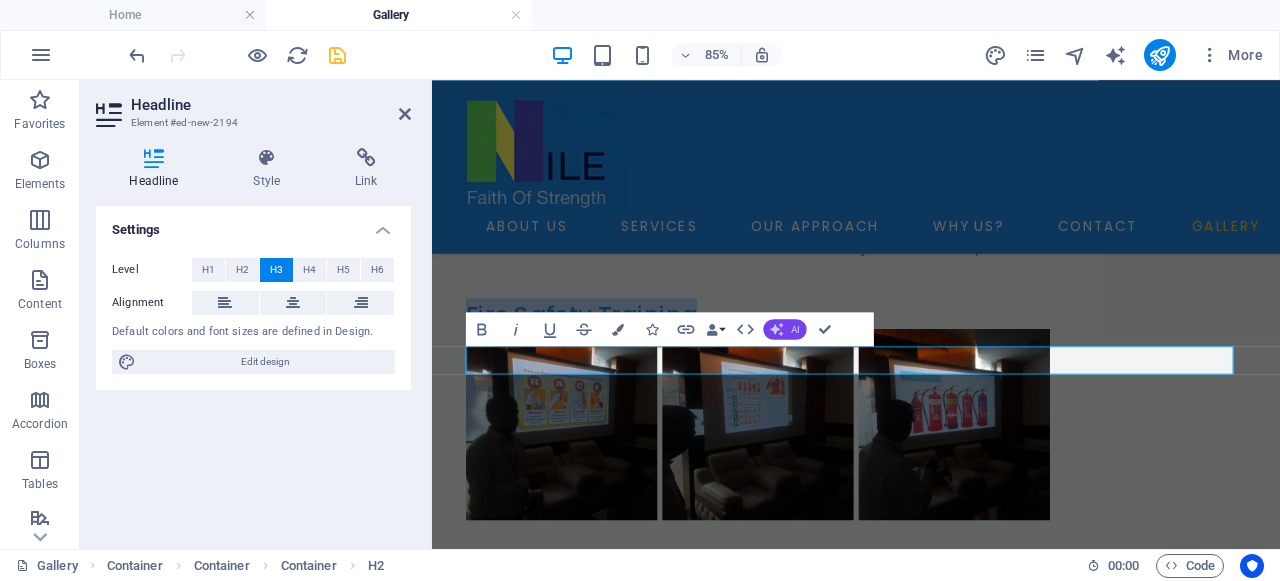 click on "AI" at bounding box center (795, 329) 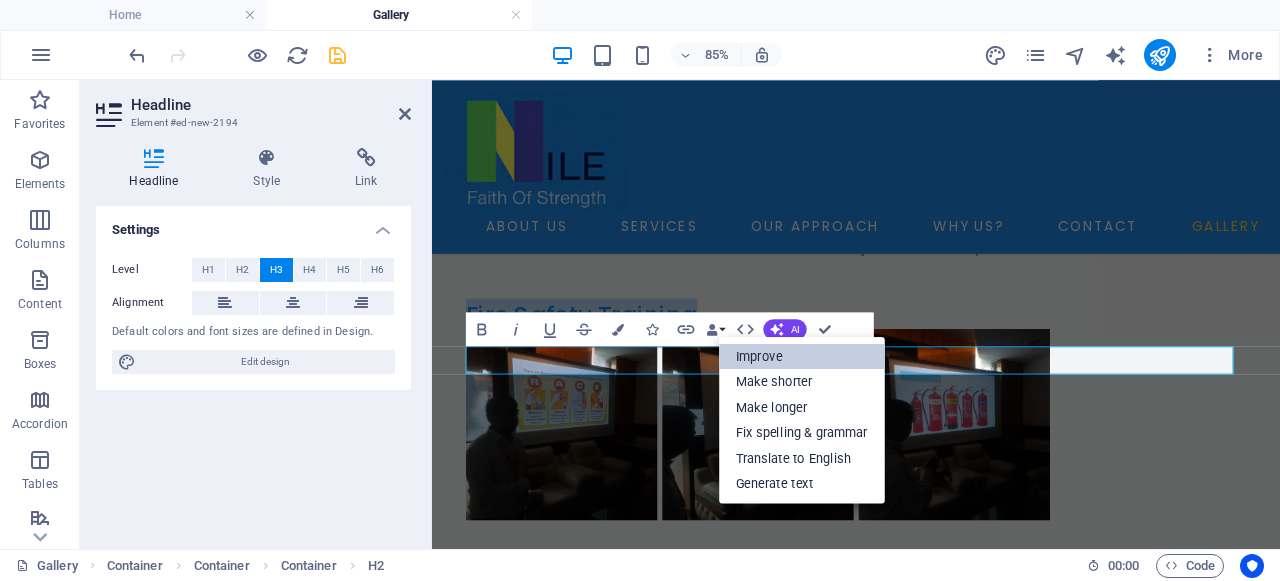click on "Improve" at bounding box center [802, 357] 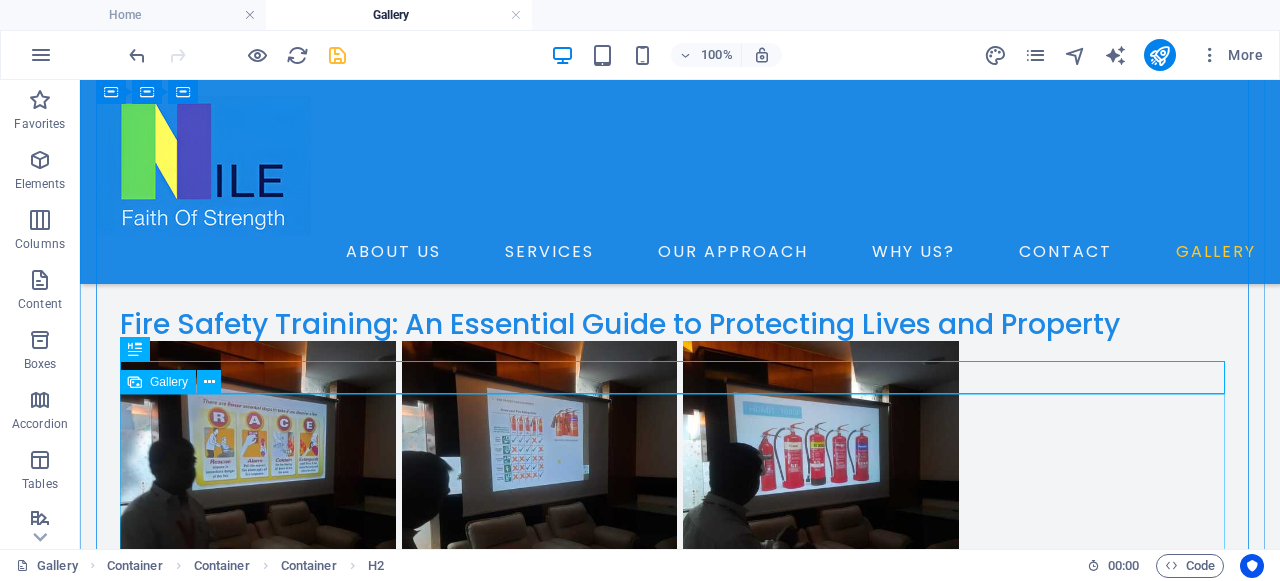 click at bounding box center (680, 479) 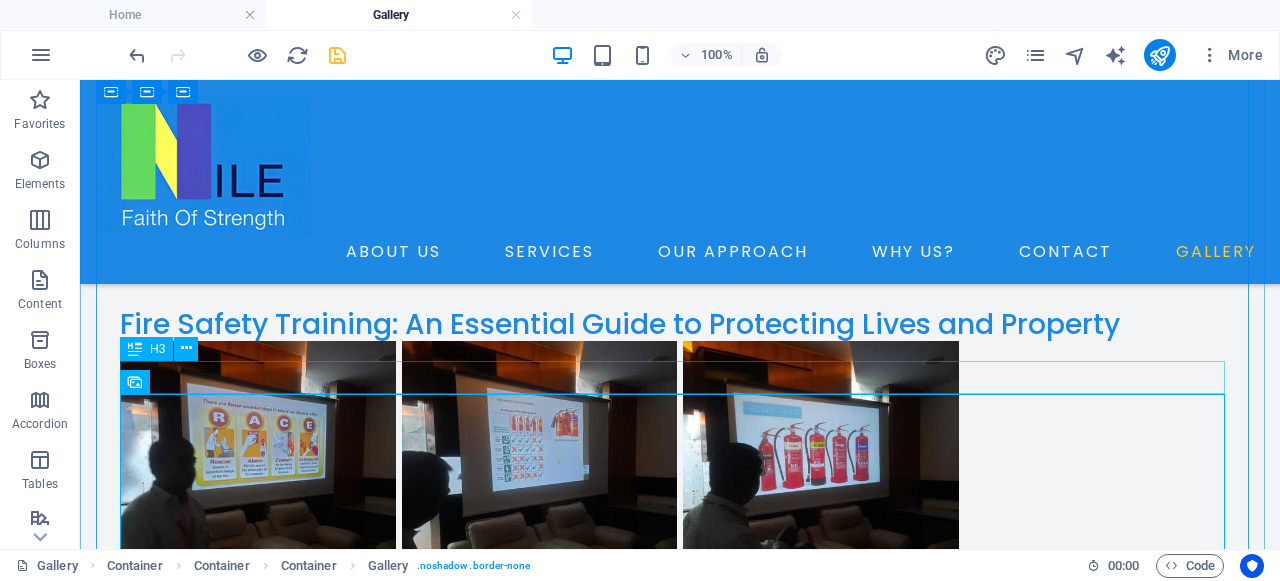 click on "Fire Safety Training: An Essential Guide to Protecting Lives and Property" at bounding box center (680, 325) 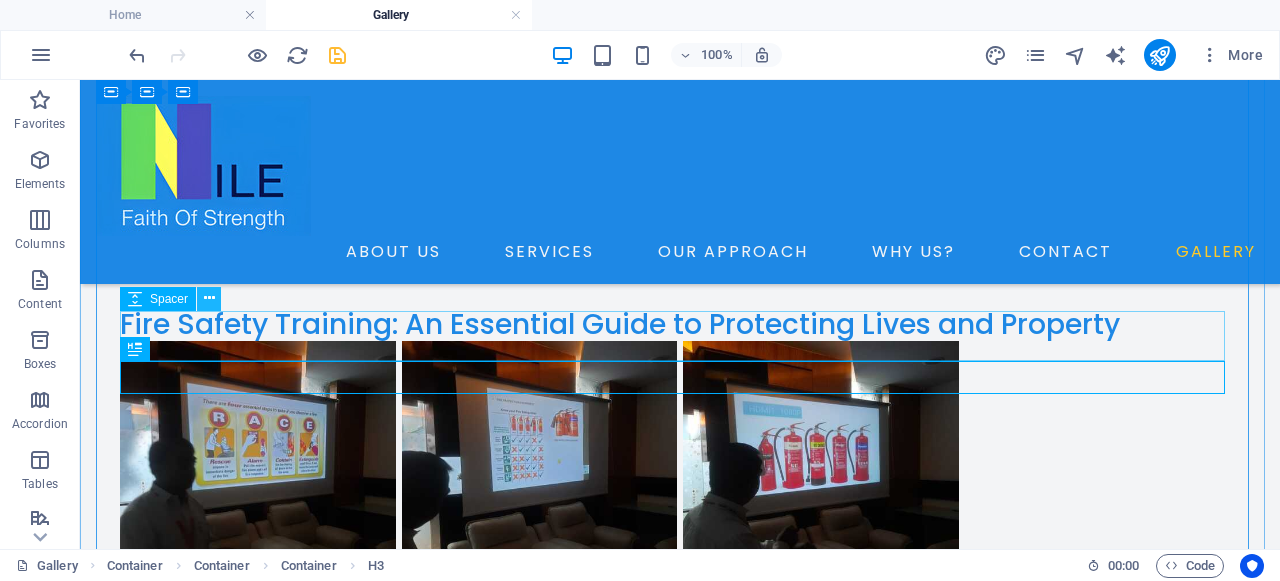 click at bounding box center [209, 298] 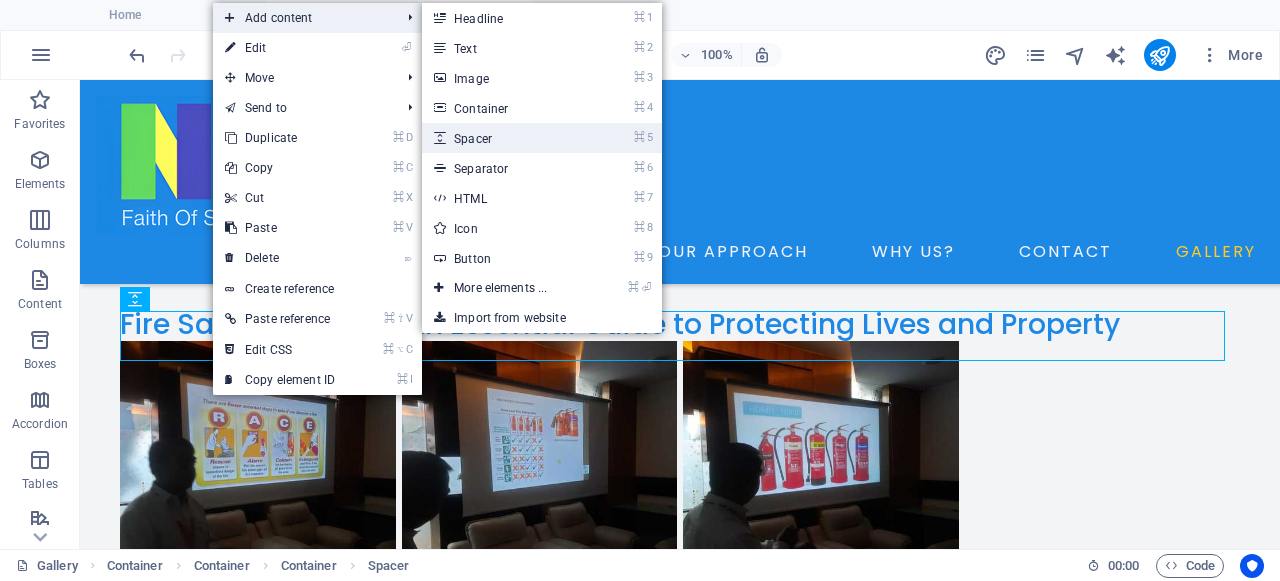 click on "⌘ 5  Spacer" at bounding box center (504, 138) 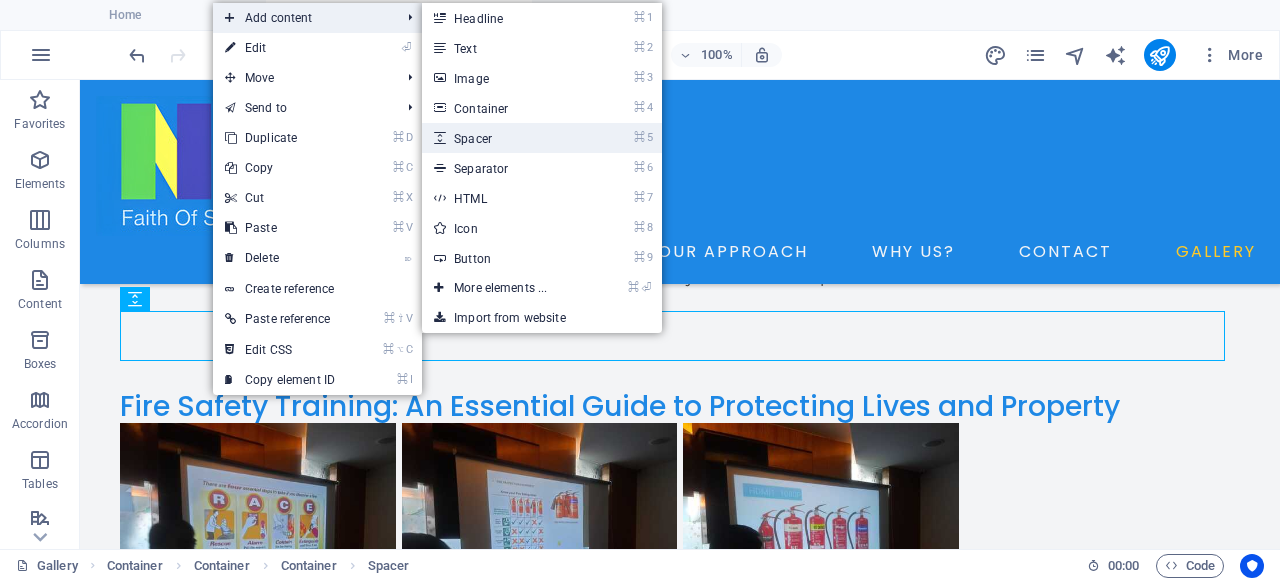 select on "px" 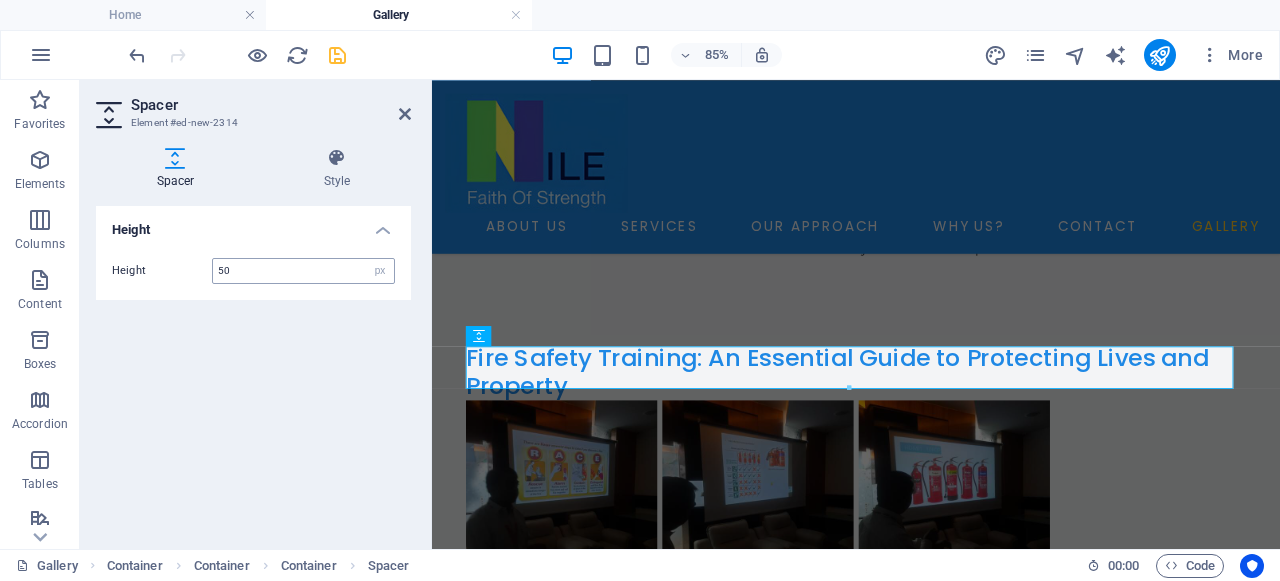 click on "50" at bounding box center (303, 271) 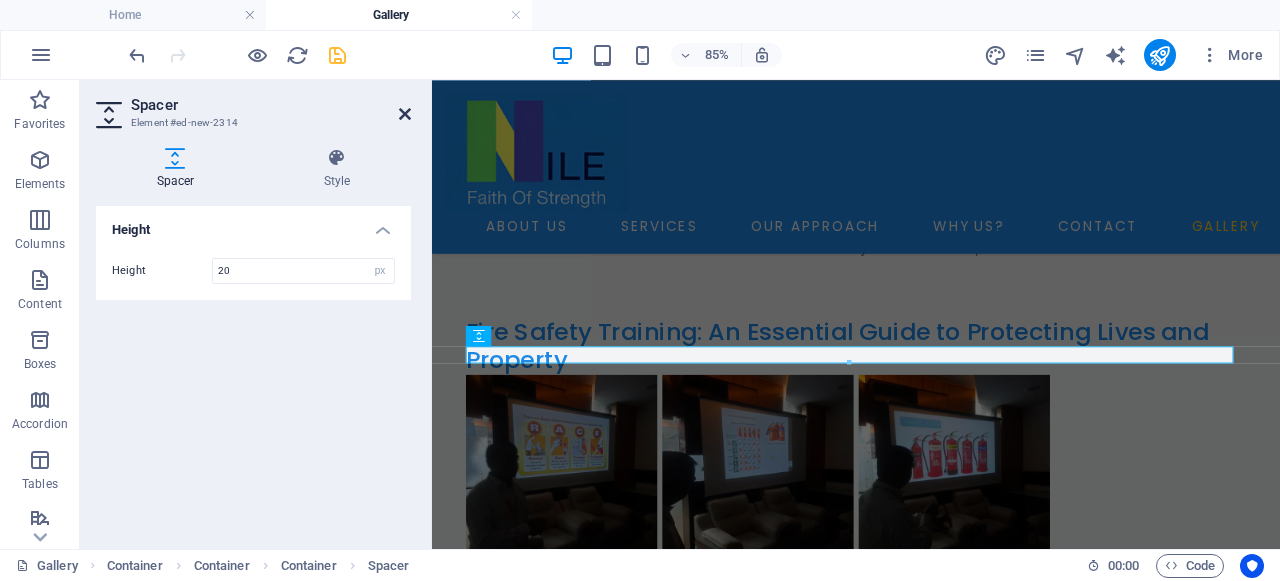 type on "20" 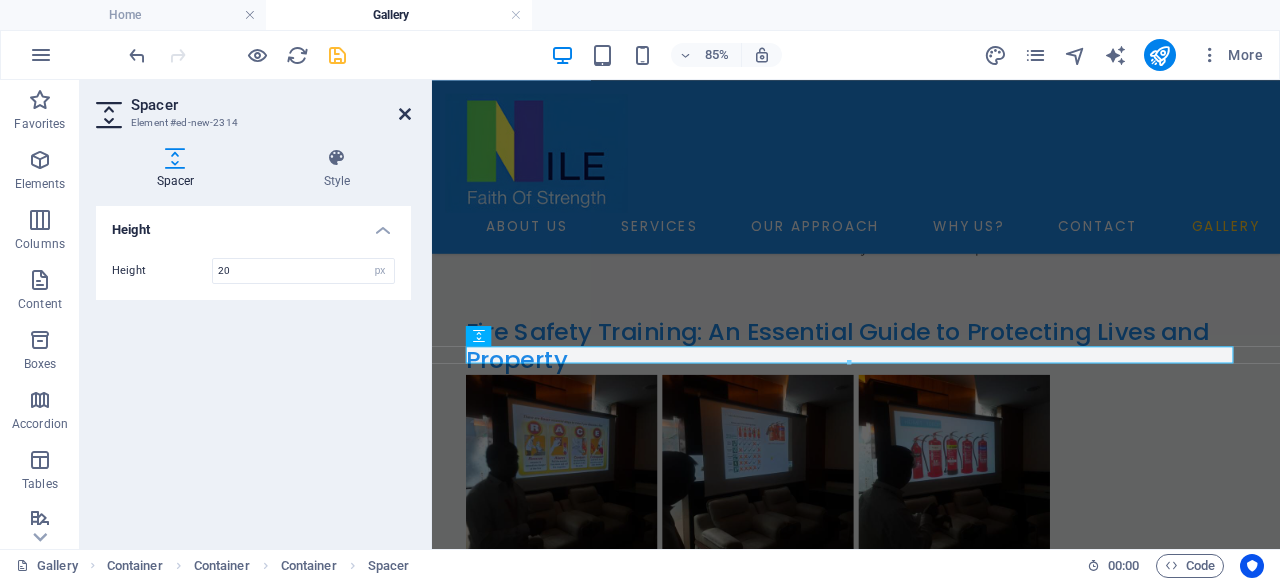click at bounding box center (405, 114) 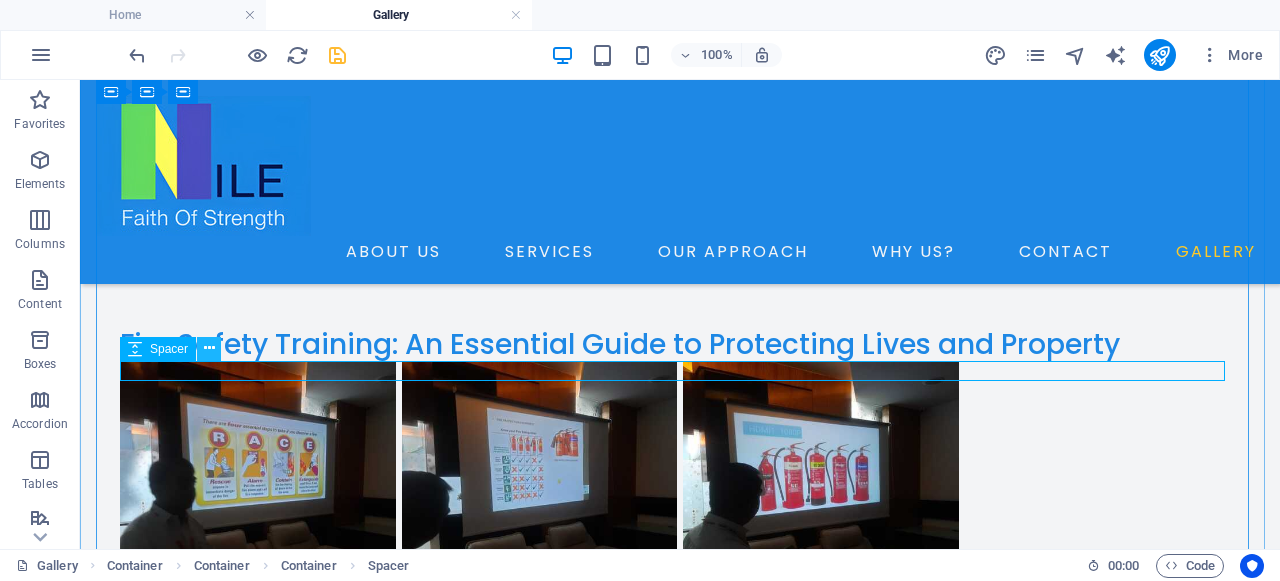 click at bounding box center (209, 348) 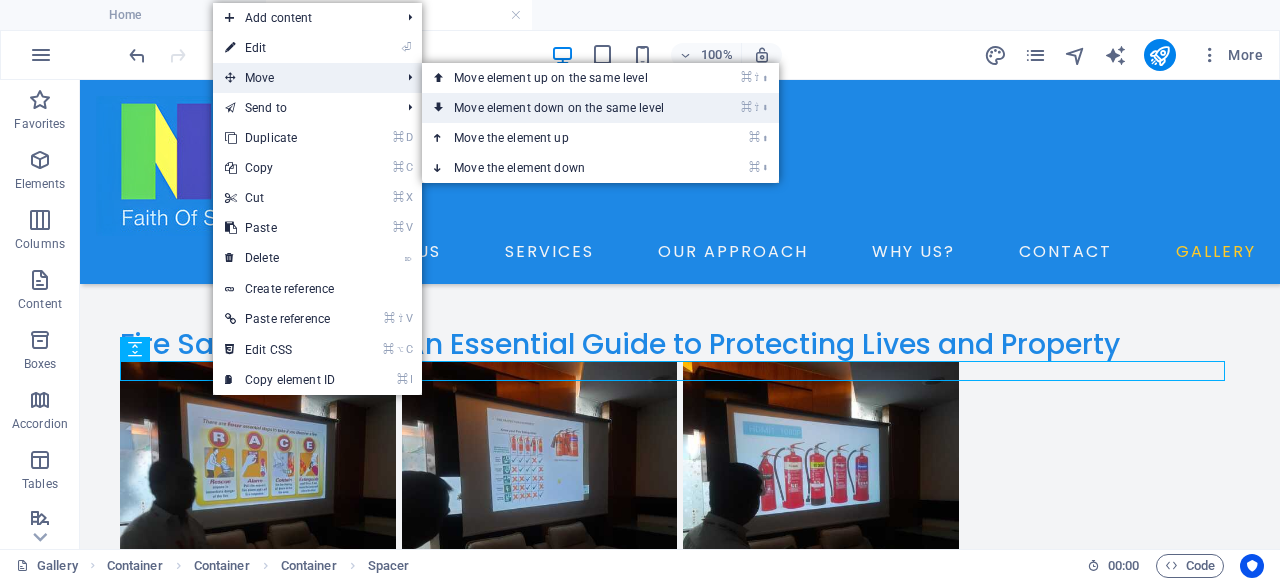 click on "⌘ ⇧ ⬇  Move element down on the same level" at bounding box center [563, 108] 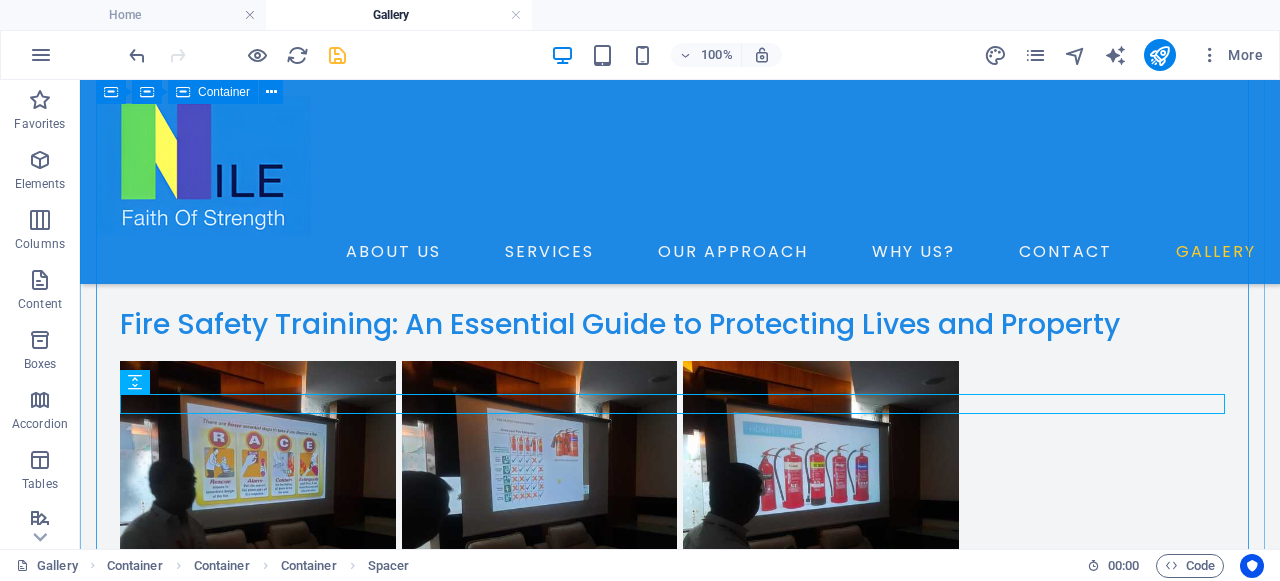 click on "Explore the intricacies of our actual work. Showcase of Our Previous Projects and Accomplishments Fire Safety Training: An Essential Guide to Protecting Lives and Property" at bounding box center [680, 356] 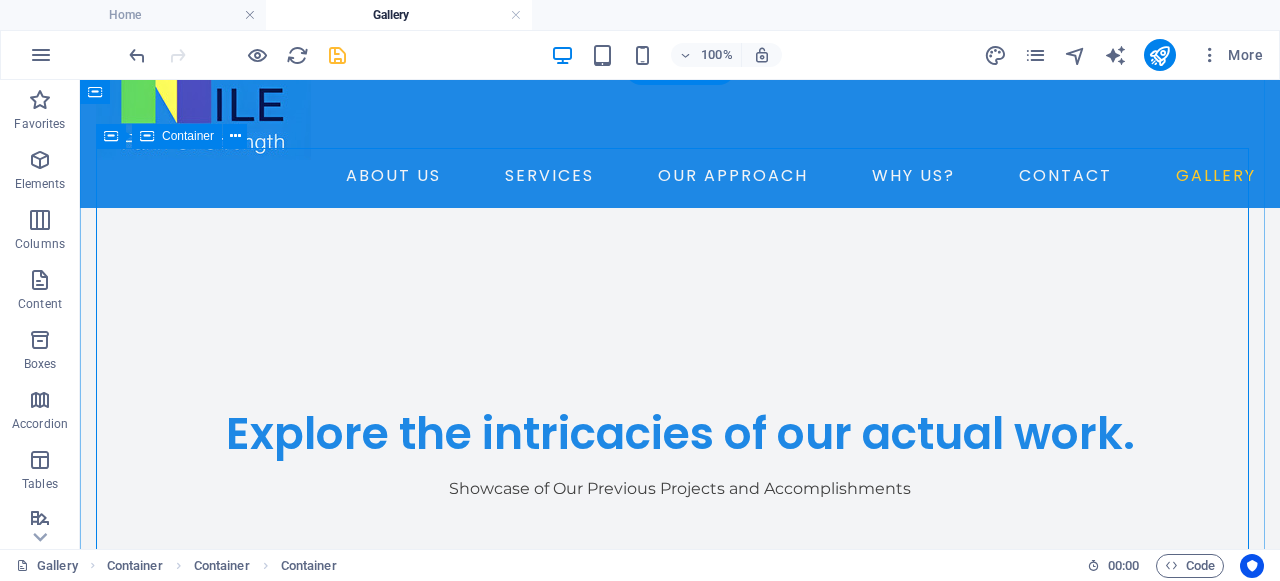scroll, scrollTop: 71, scrollLeft: 0, axis: vertical 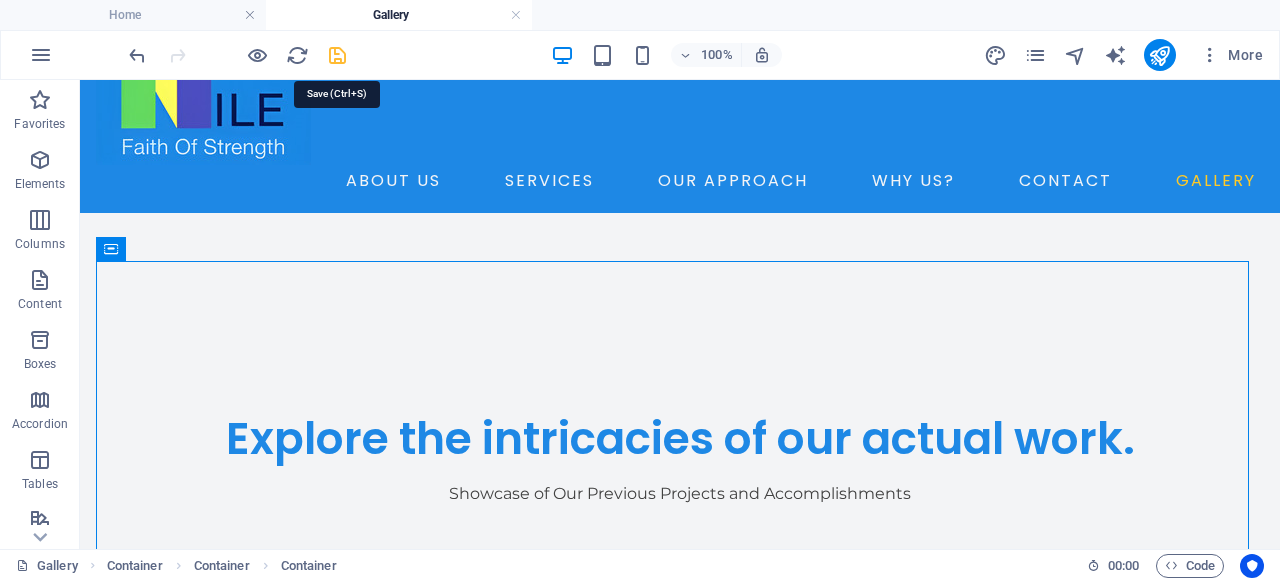 click at bounding box center [337, 55] 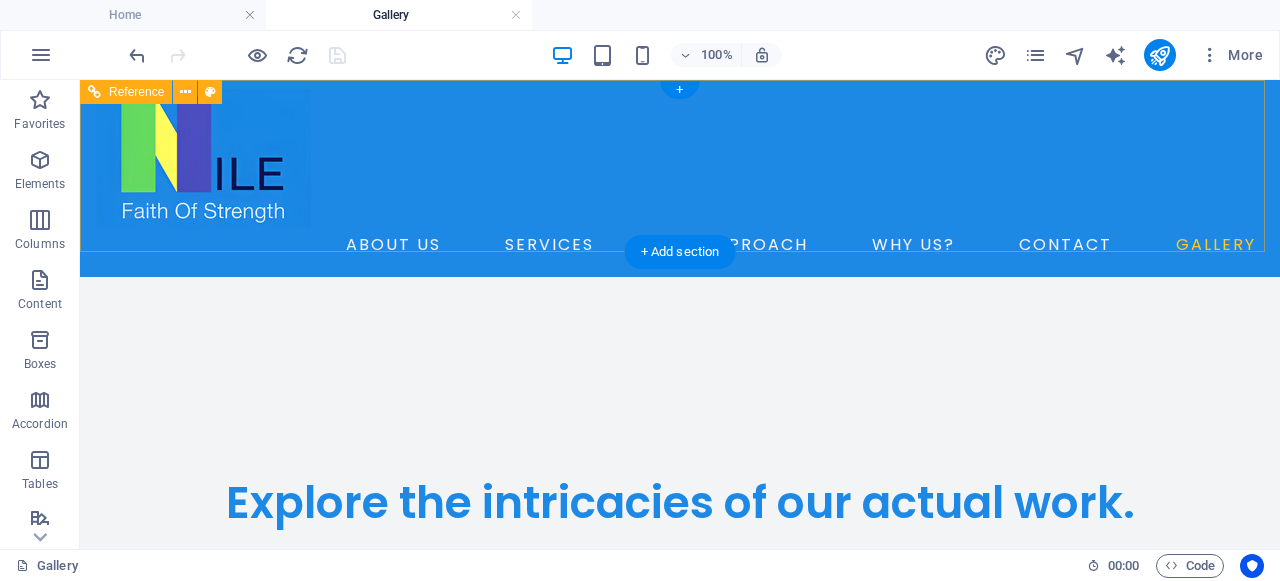scroll, scrollTop: 0, scrollLeft: 0, axis: both 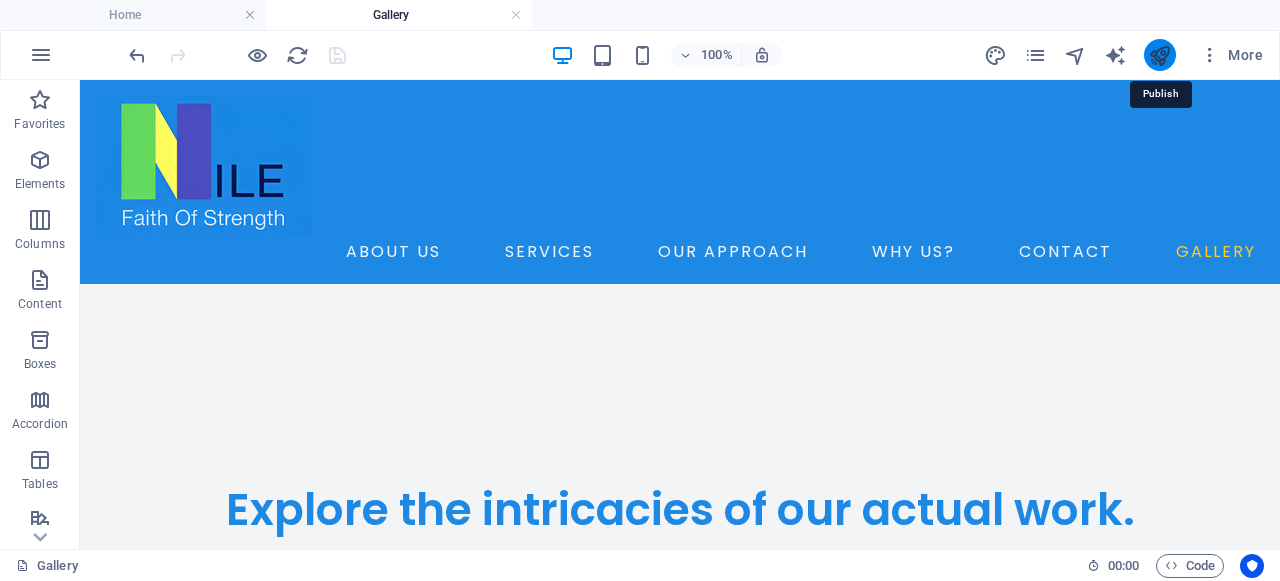 click at bounding box center (1159, 55) 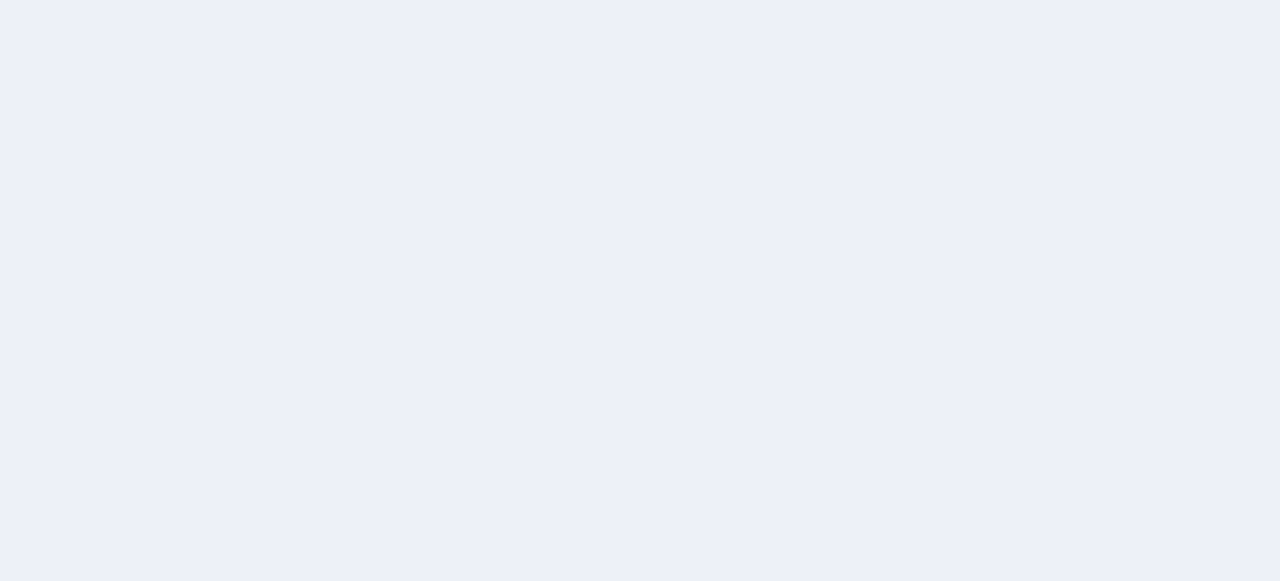 scroll, scrollTop: 0, scrollLeft: 0, axis: both 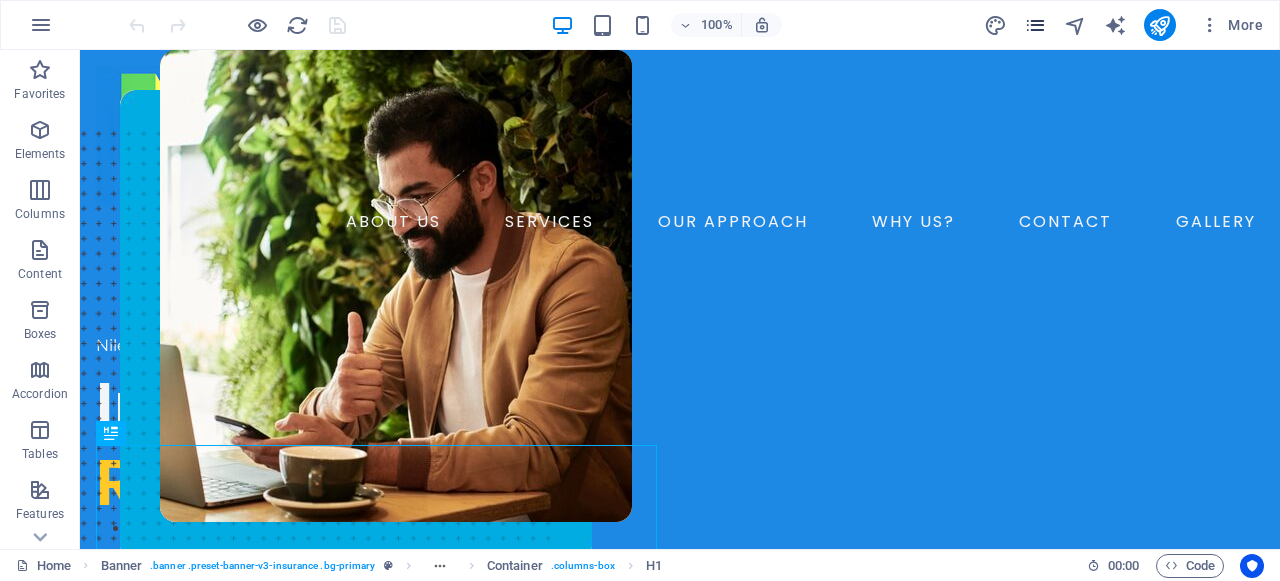 click at bounding box center [1035, 25] 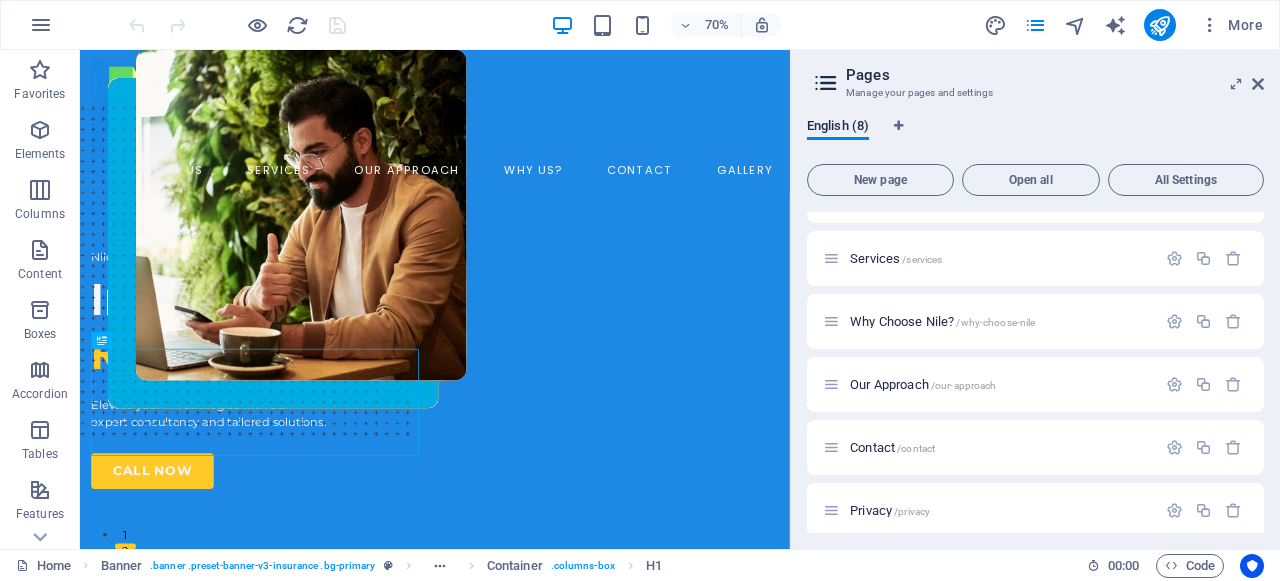 scroll, scrollTop: 183, scrollLeft: 0, axis: vertical 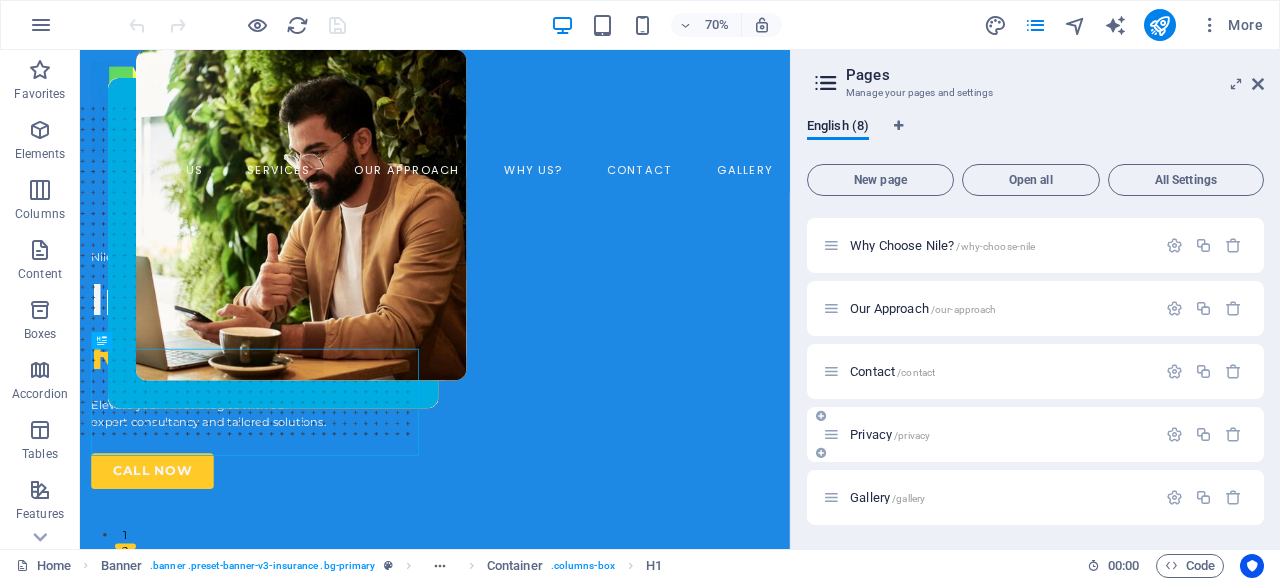 click on "Gallery /gallery" at bounding box center [887, 497] 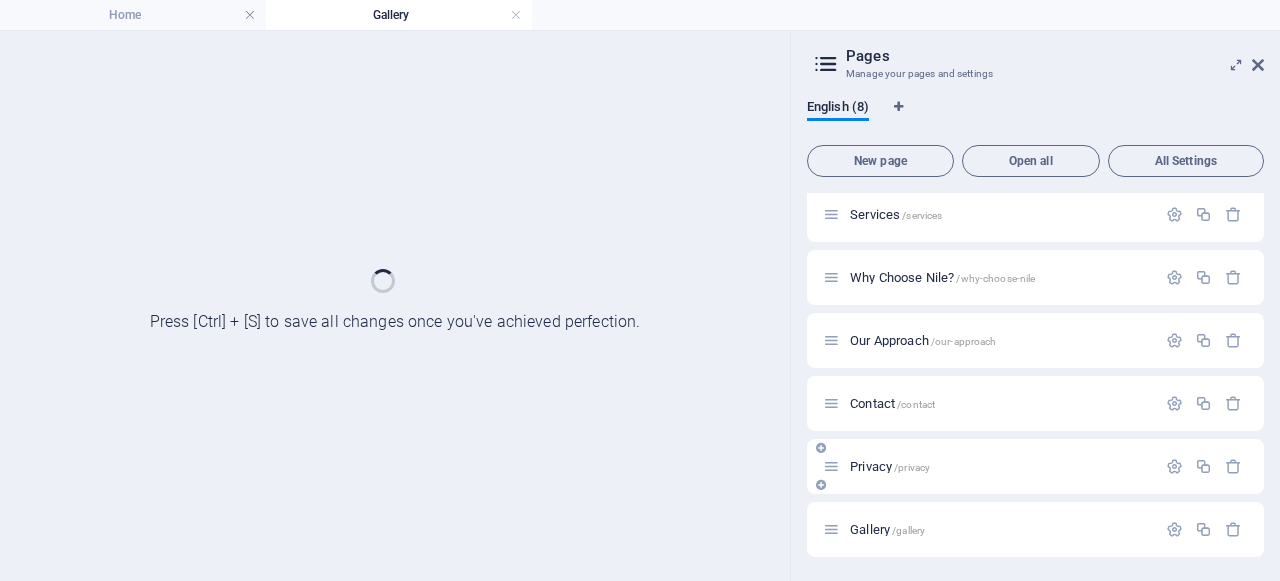 scroll, scrollTop: 132, scrollLeft: 0, axis: vertical 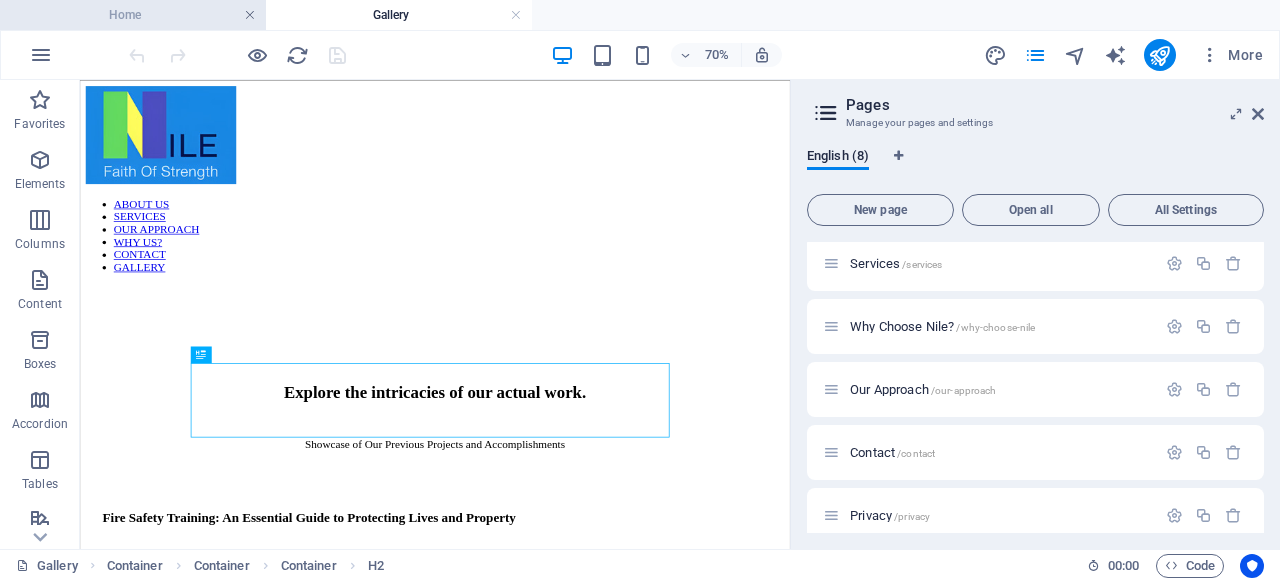 click at bounding box center (250, 15) 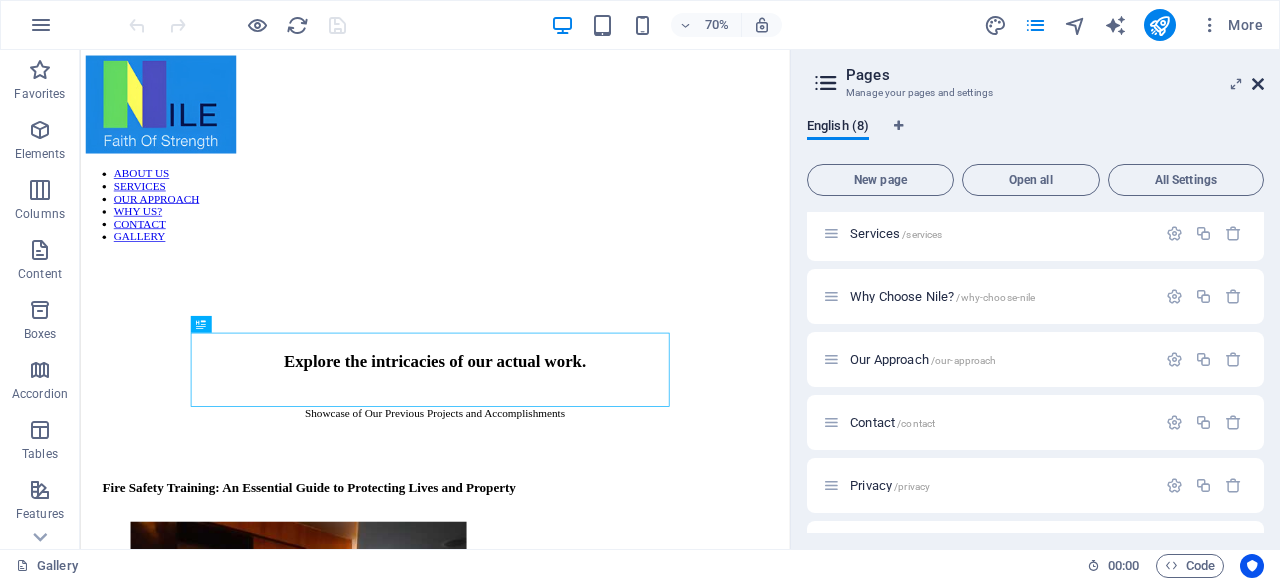 click at bounding box center [1258, 84] 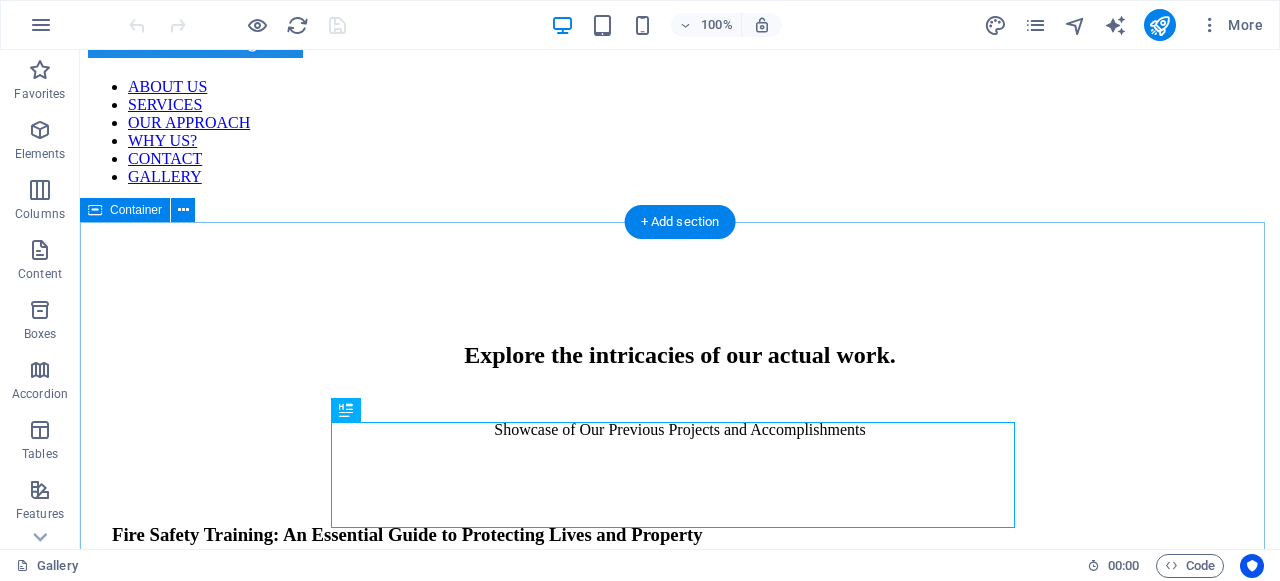 scroll, scrollTop: 369, scrollLeft: 0, axis: vertical 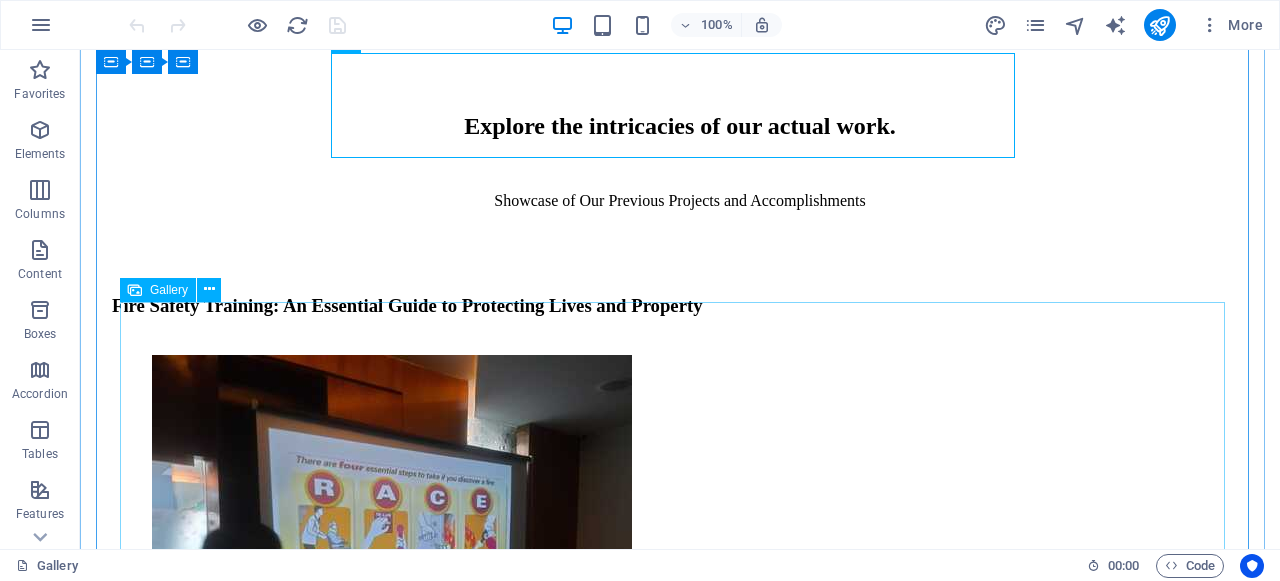 click at bounding box center [680, 1087] 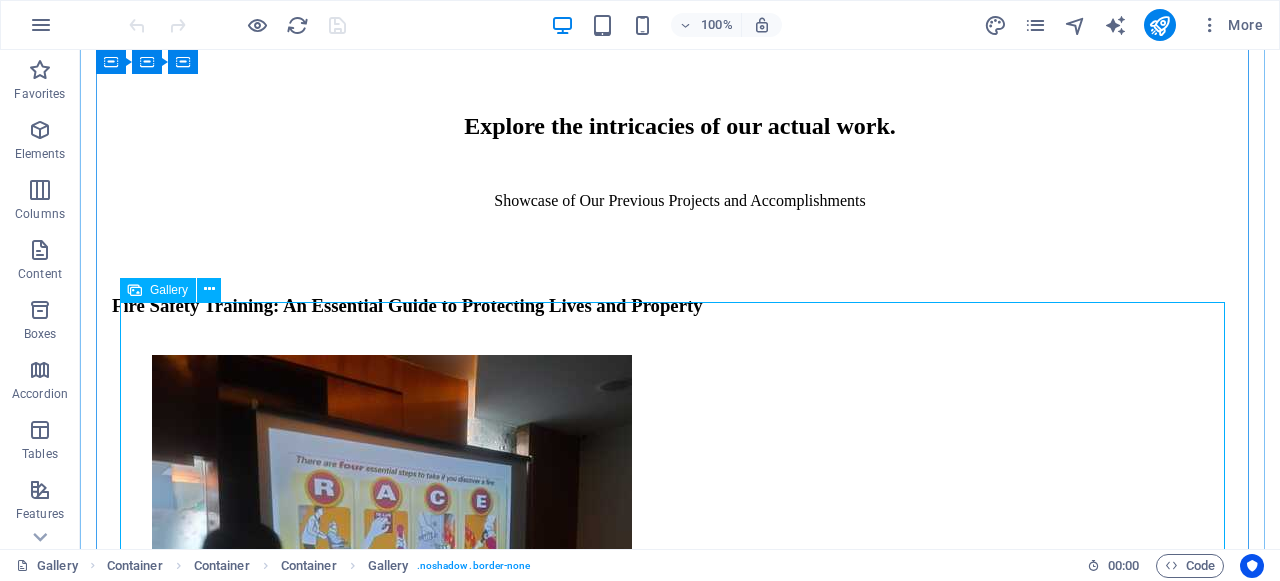 click on "Gallery" at bounding box center (169, 290) 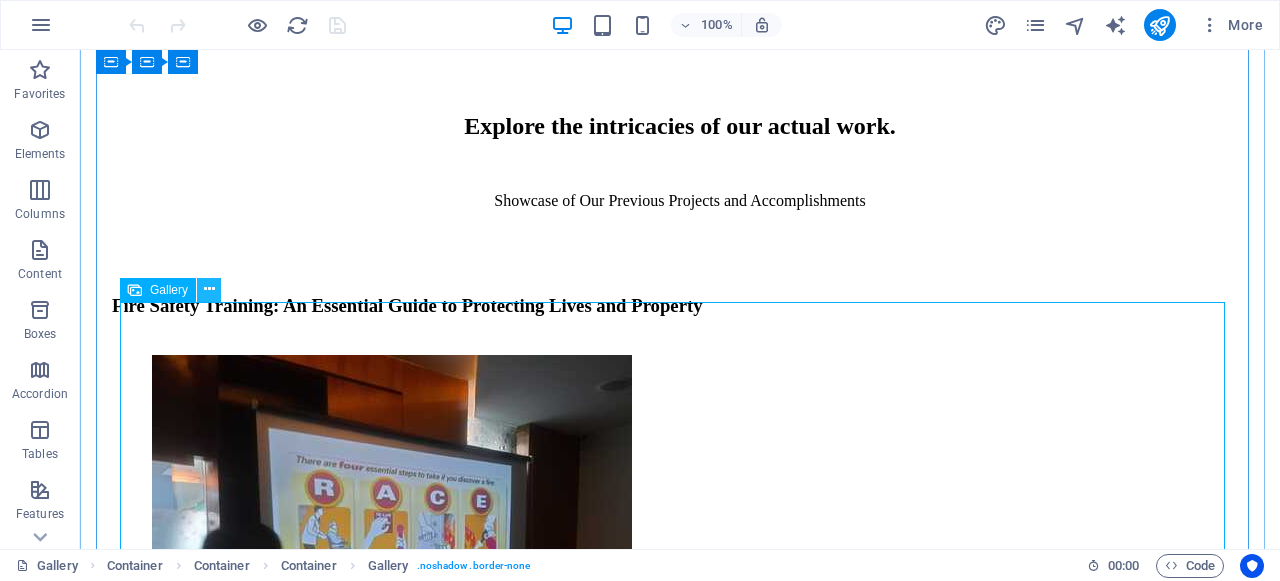 click at bounding box center [209, 289] 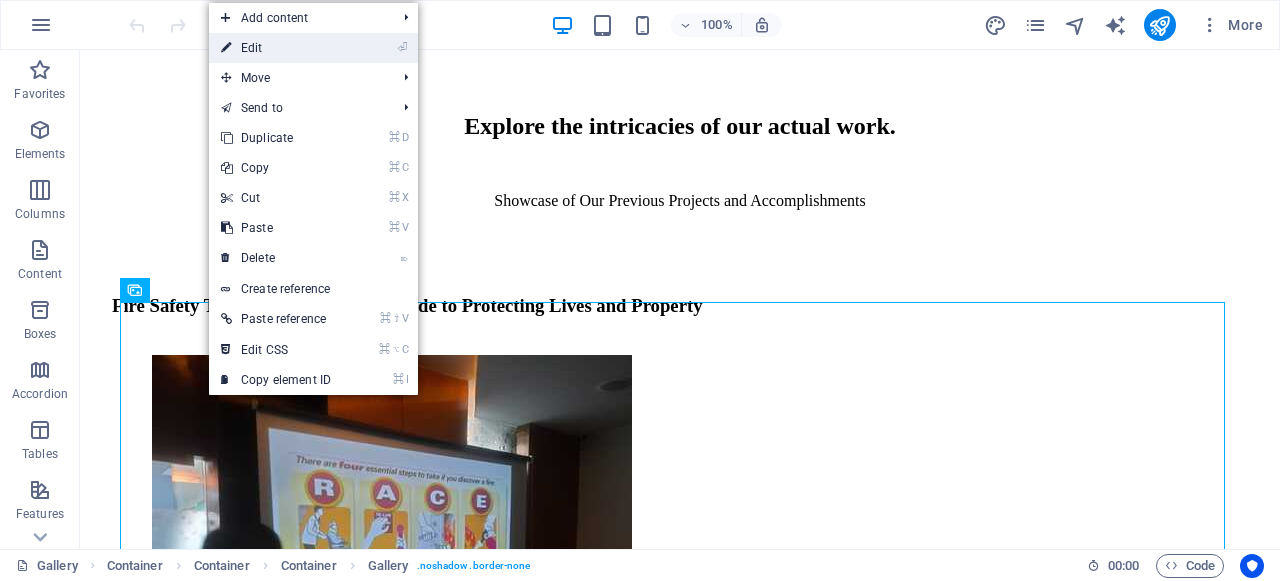 click on "⏎  Edit" at bounding box center [276, 48] 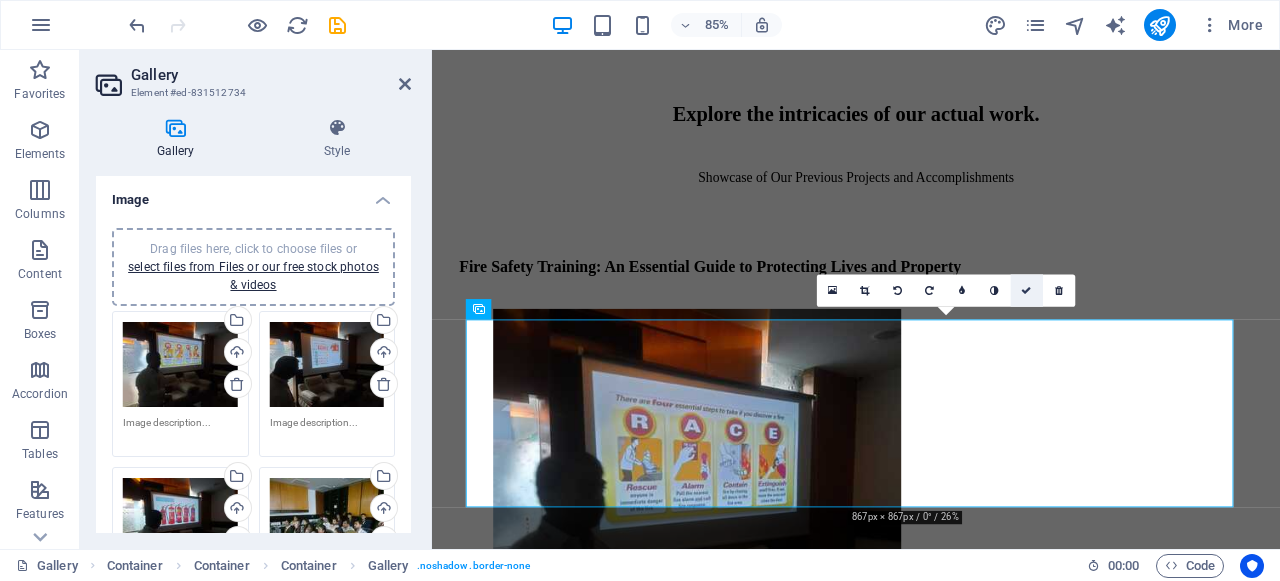 click at bounding box center [1027, 291] 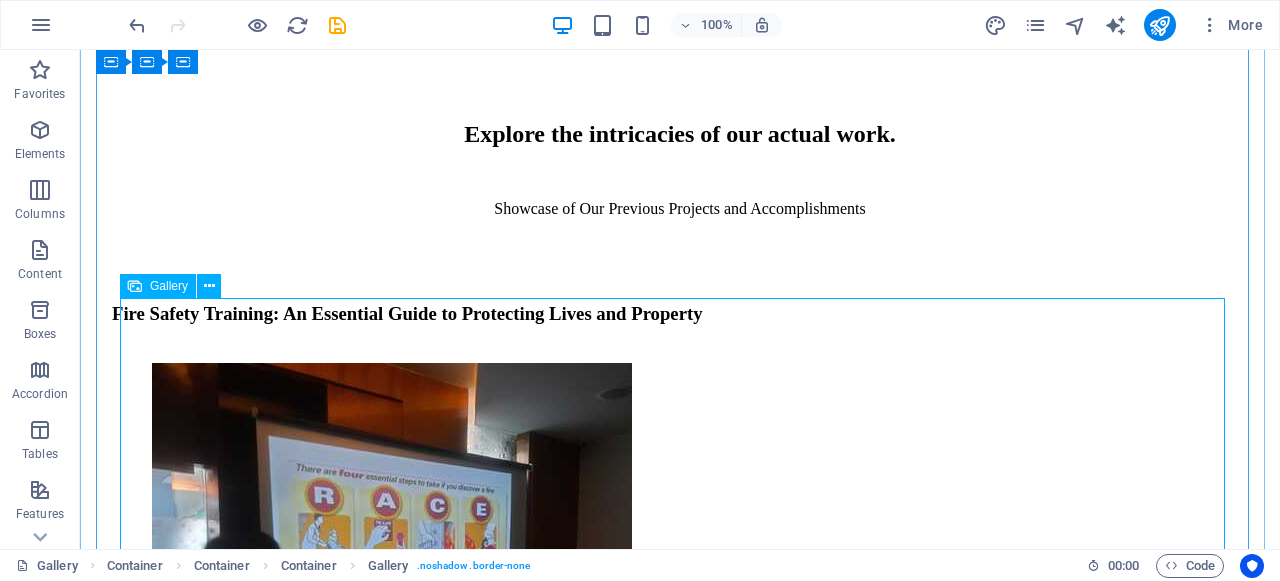 scroll, scrollTop: 348, scrollLeft: 0, axis: vertical 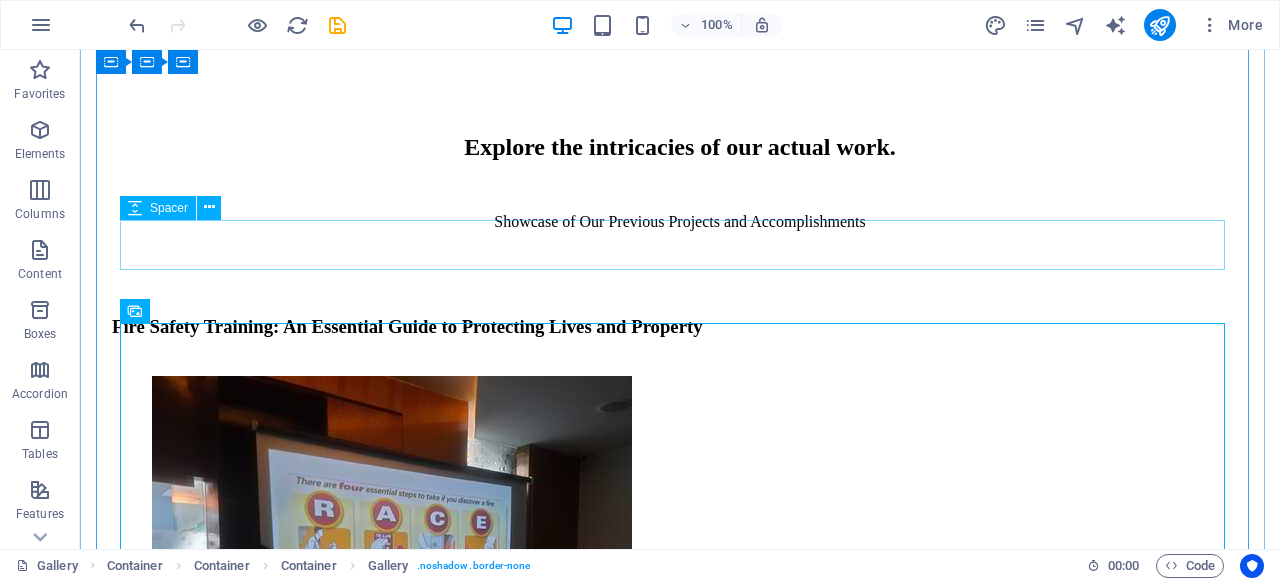 click at bounding box center [680, 272] 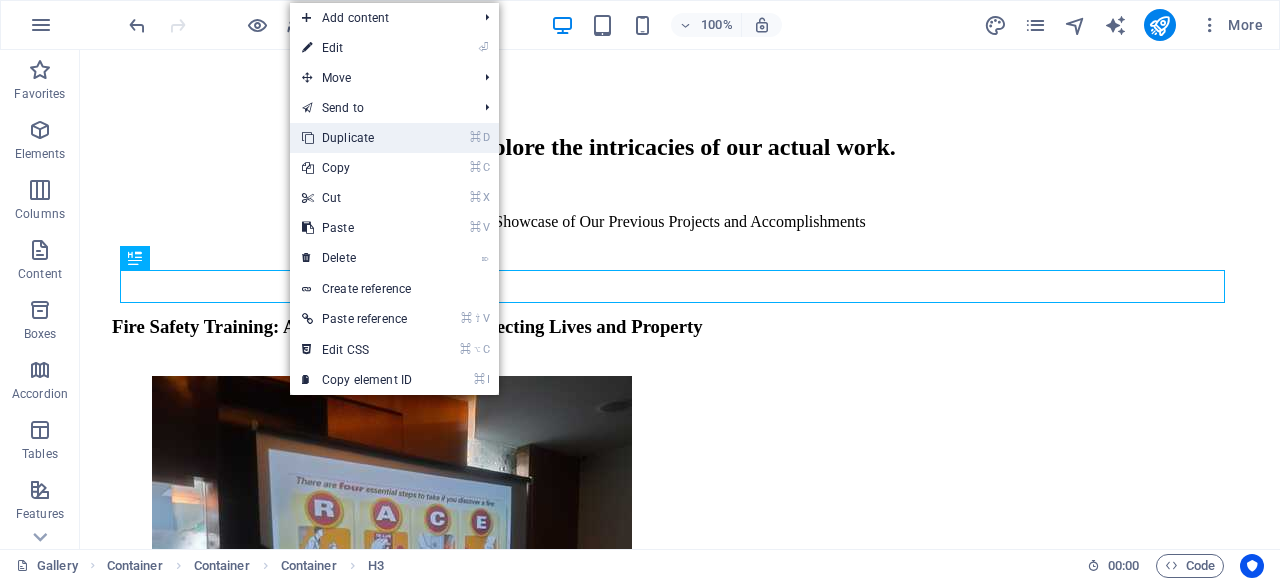 click on "⌘ D  Duplicate" at bounding box center [357, 138] 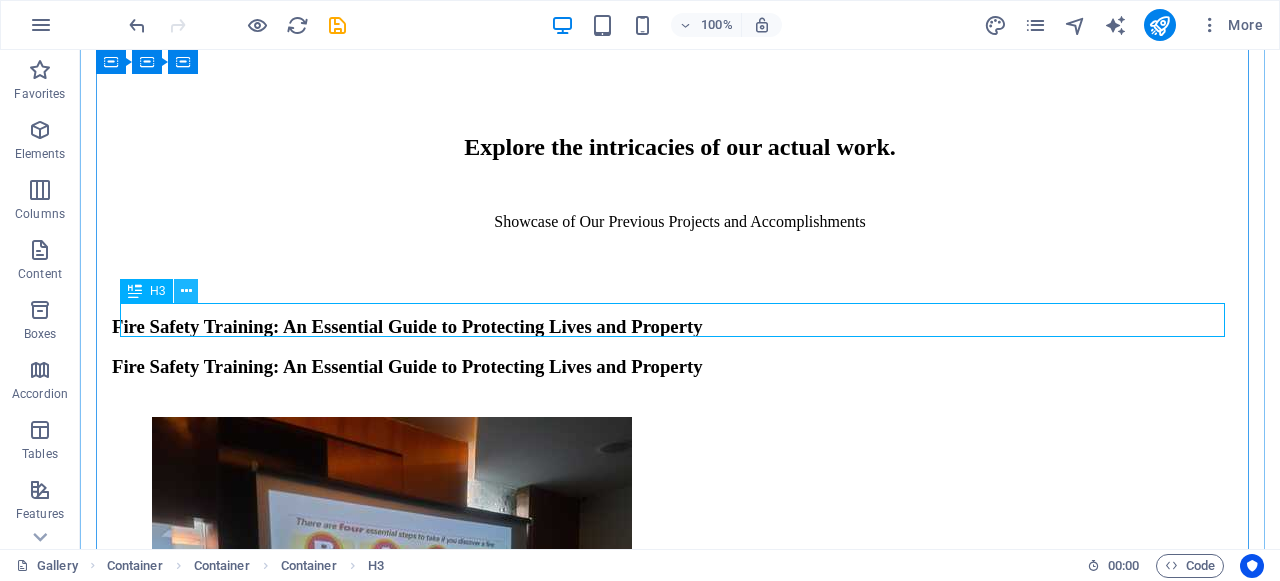 click at bounding box center (186, 291) 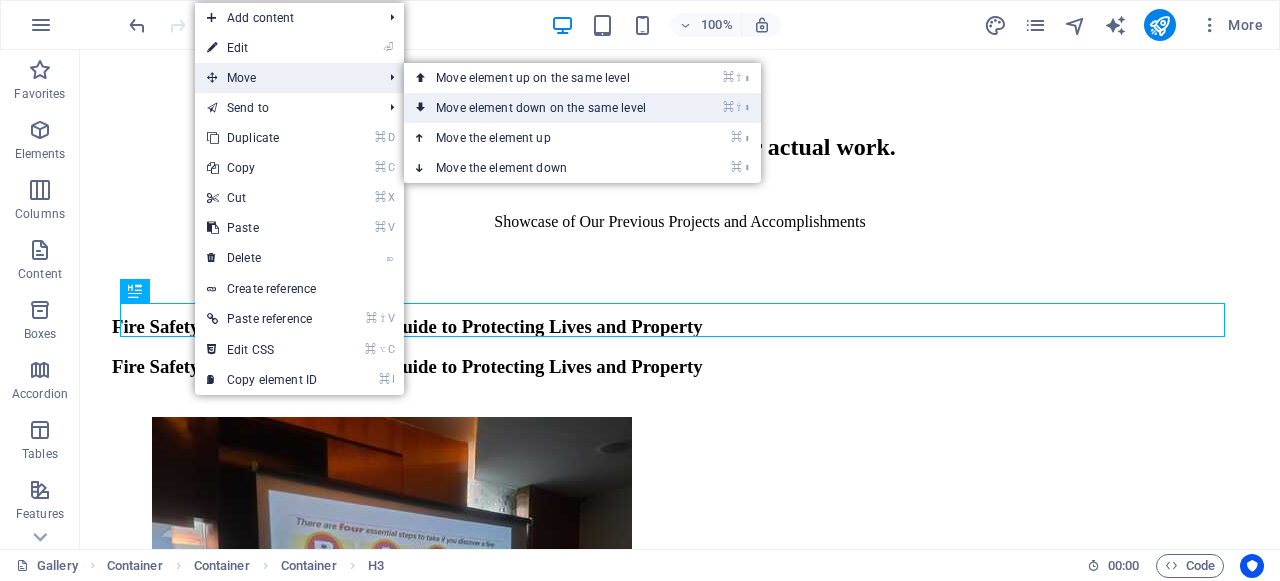 click on "⌘ ⇧ ⬇  Move element down on the same level" at bounding box center [545, 108] 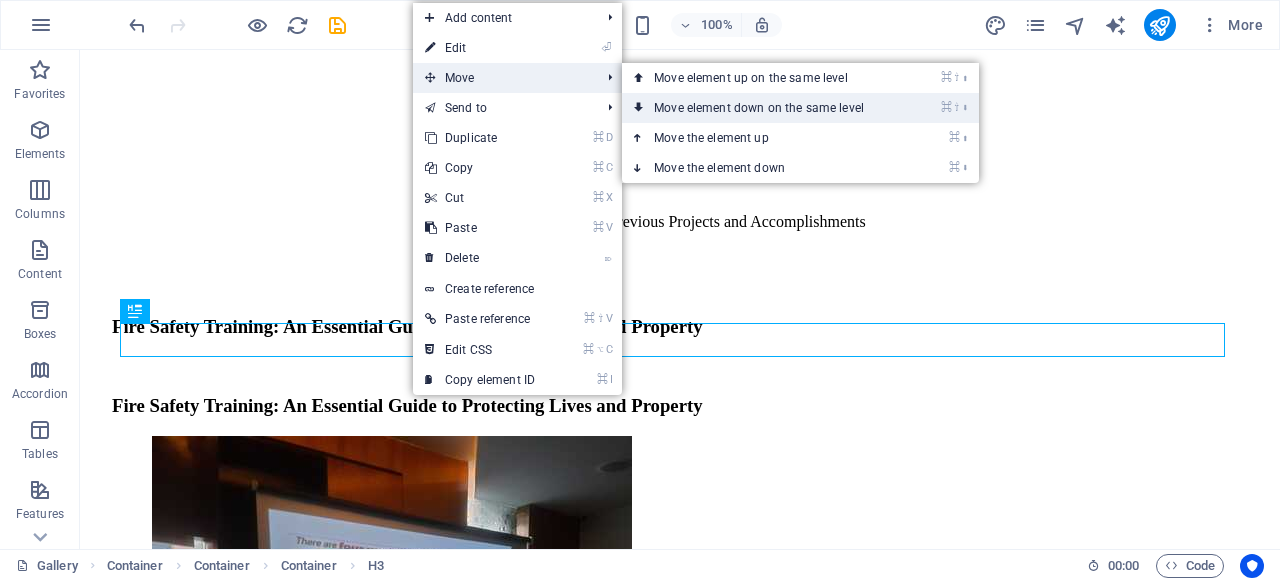 click on "⌘ ⇧ ⬇  Move element down on the same level" at bounding box center [763, 108] 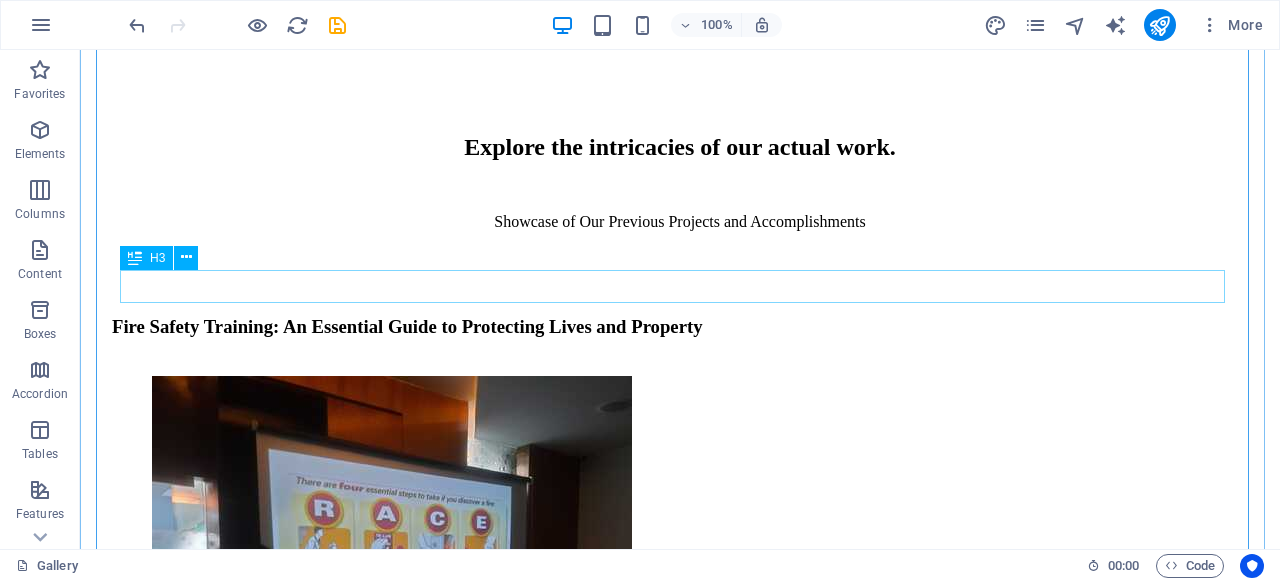 scroll, scrollTop: 316, scrollLeft: 0, axis: vertical 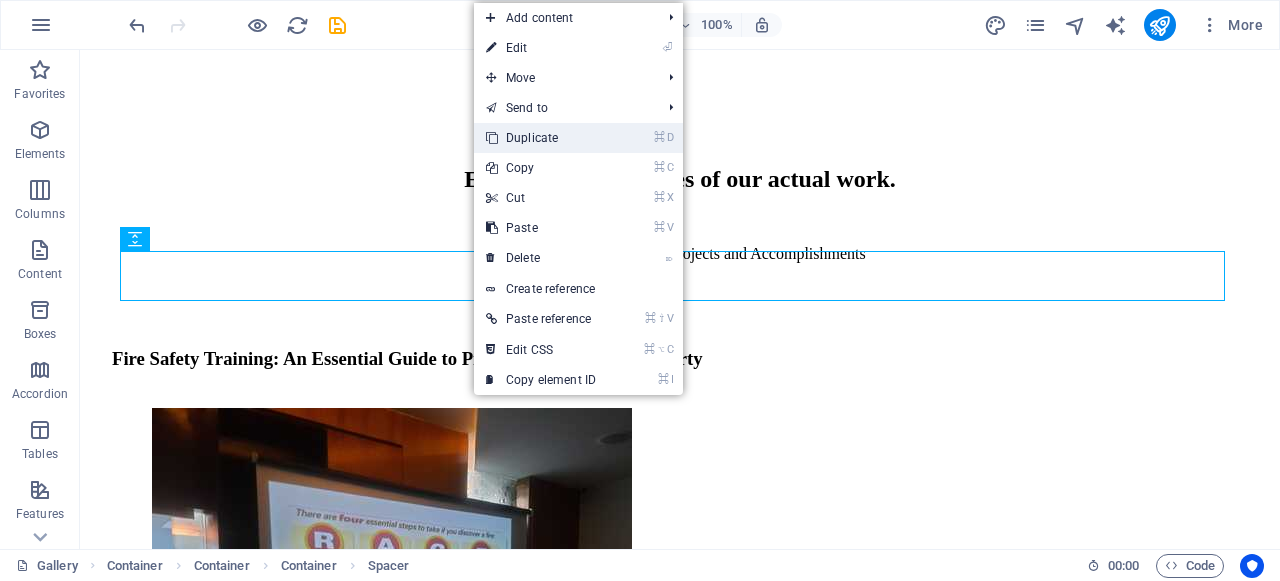 click on "⌘ D  Duplicate" at bounding box center (541, 138) 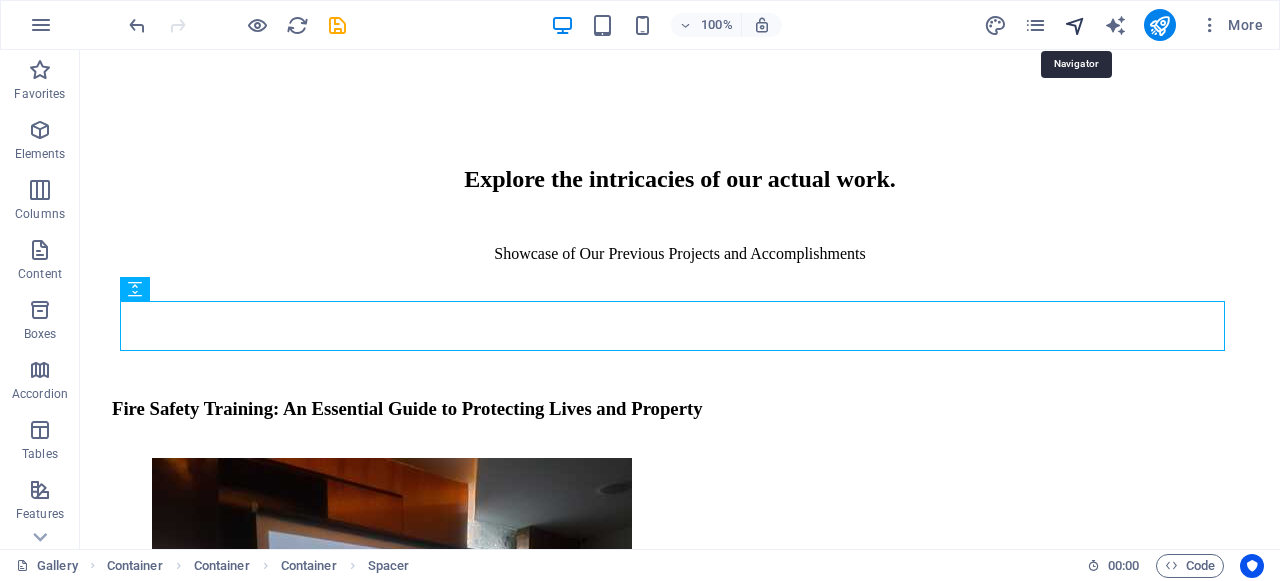 click at bounding box center [1075, 25] 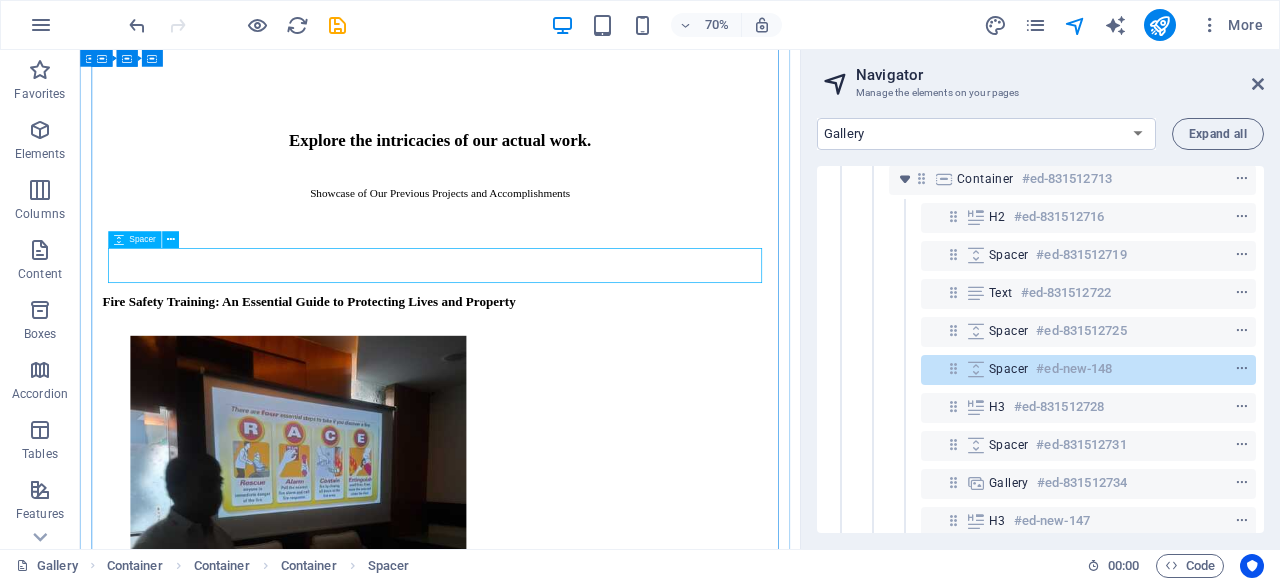 scroll, scrollTop: 157, scrollLeft: 0, axis: vertical 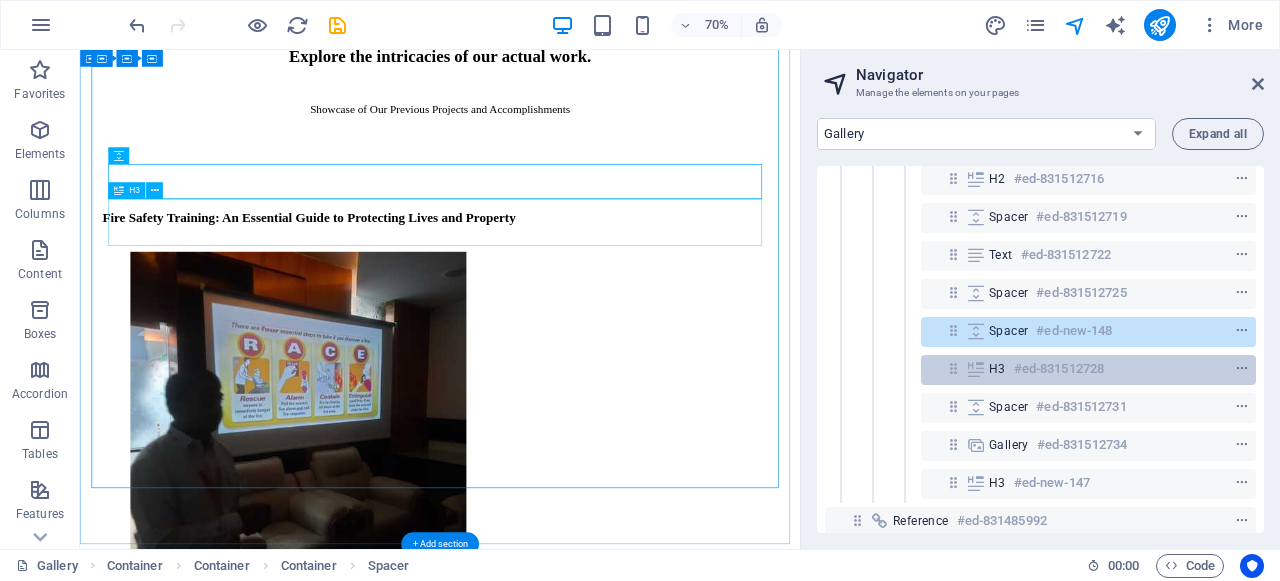 drag, startPoint x: 1062, startPoint y: 330, endPoint x: 1044, endPoint y: 382, distance: 55.027267 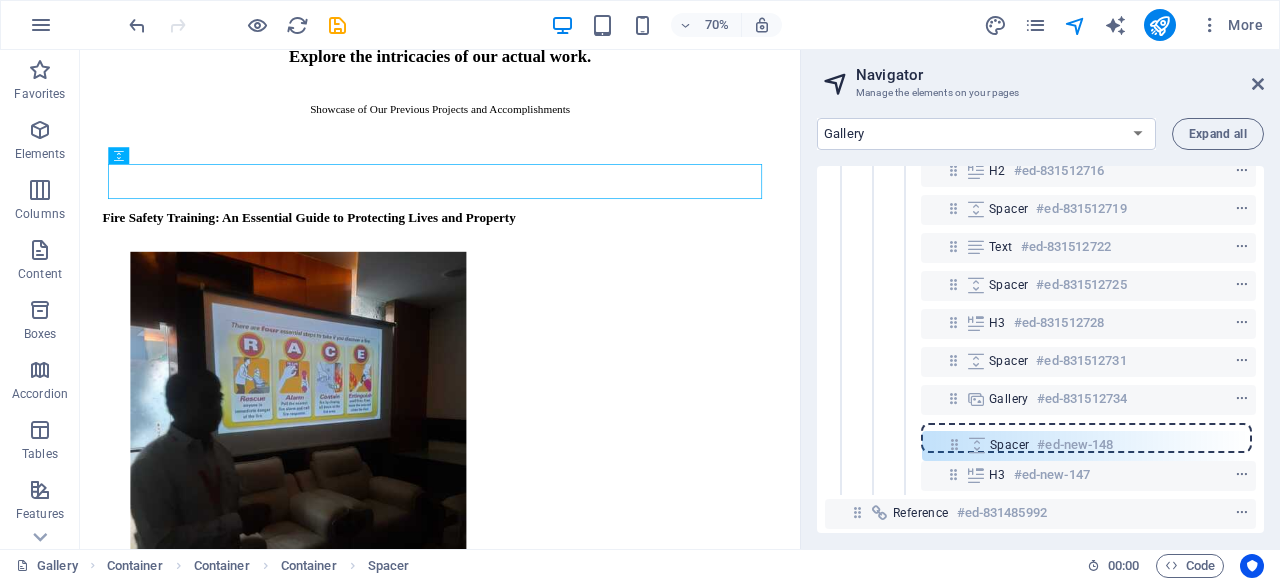scroll, scrollTop: 173, scrollLeft: 0, axis: vertical 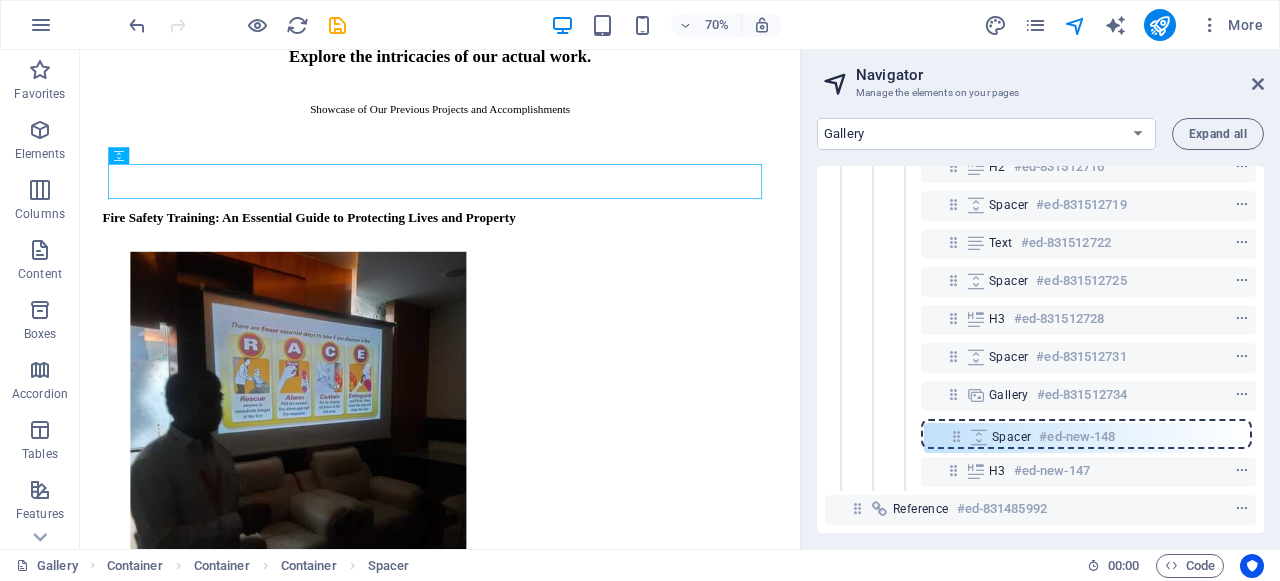drag, startPoint x: 954, startPoint y: 332, endPoint x: 957, endPoint y: 444, distance: 112.04017 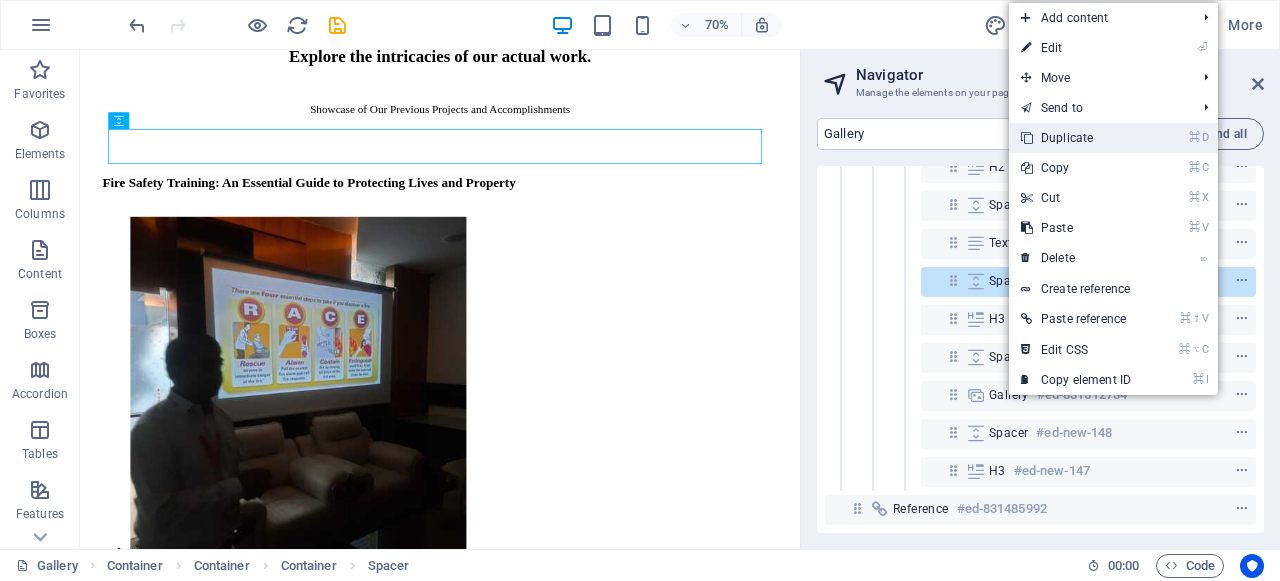 click on "⌘ D  Duplicate" at bounding box center [1076, 138] 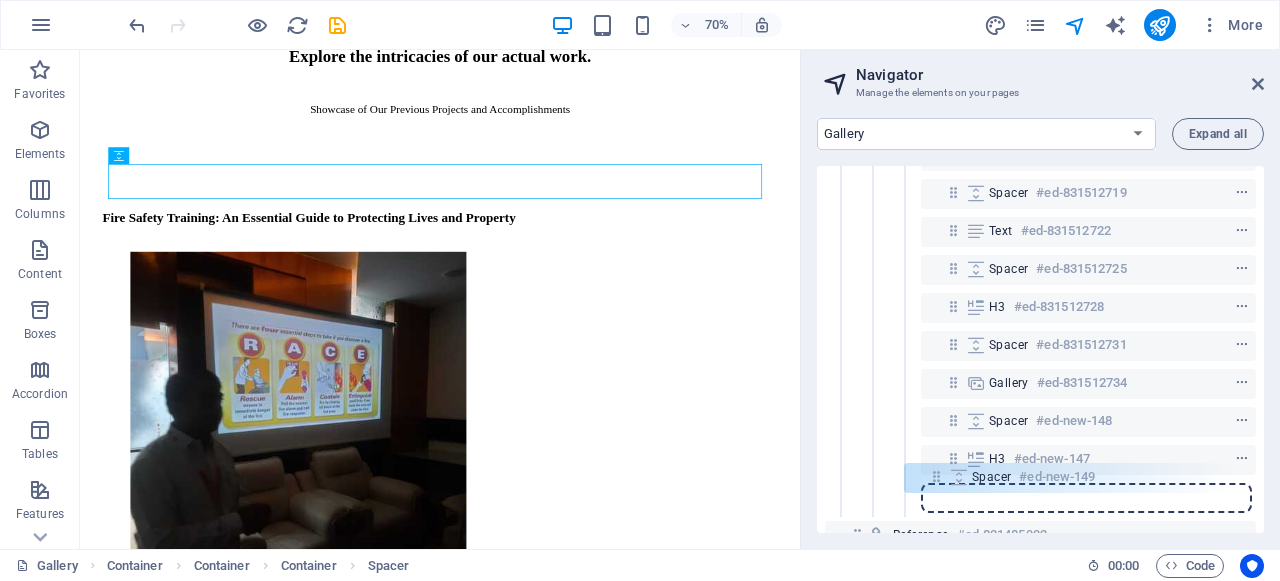 scroll, scrollTop: 216, scrollLeft: 0, axis: vertical 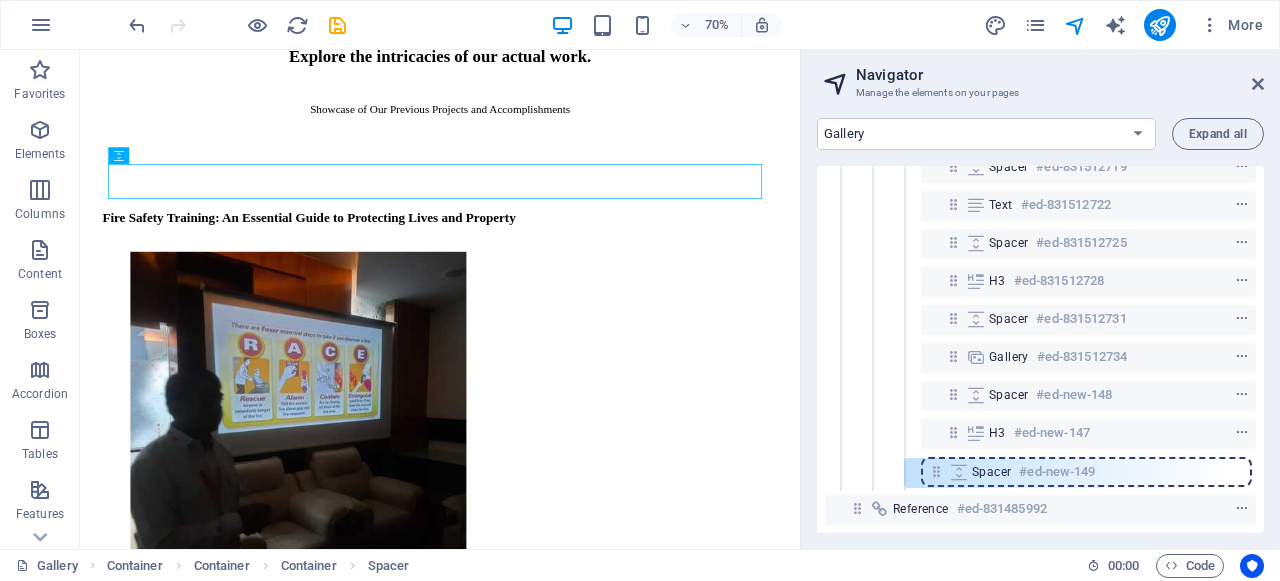 drag, startPoint x: 951, startPoint y: 320, endPoint x: 934, endPoint y: 478, distance: 158.91193 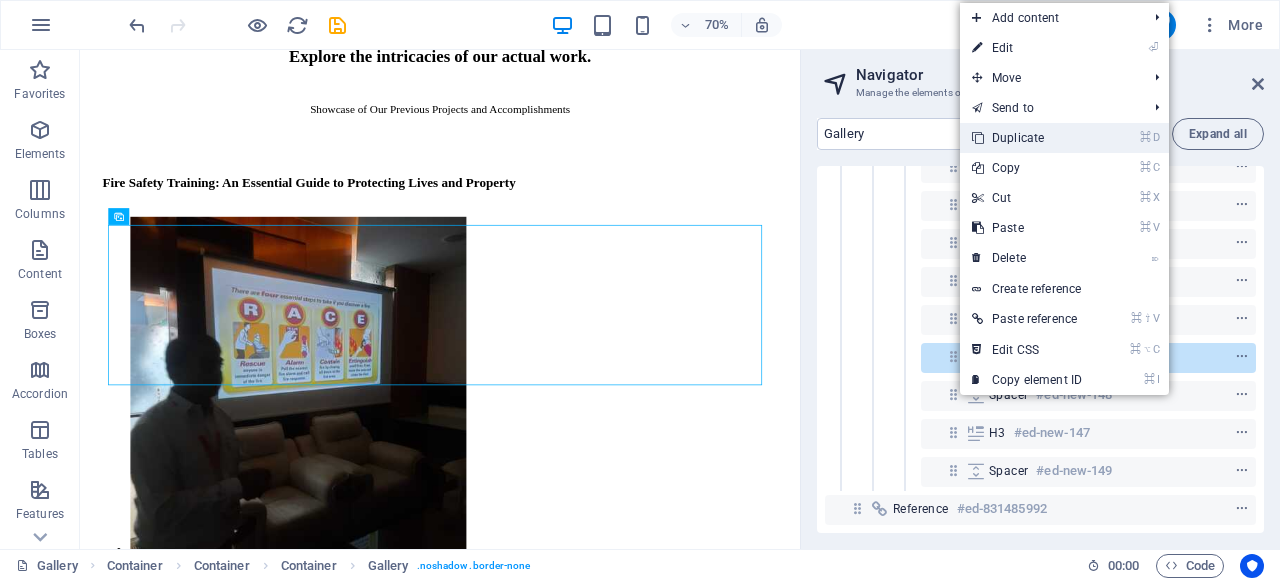 click on "⌘ D  Duplicate" at bounding box center (1027, 138) 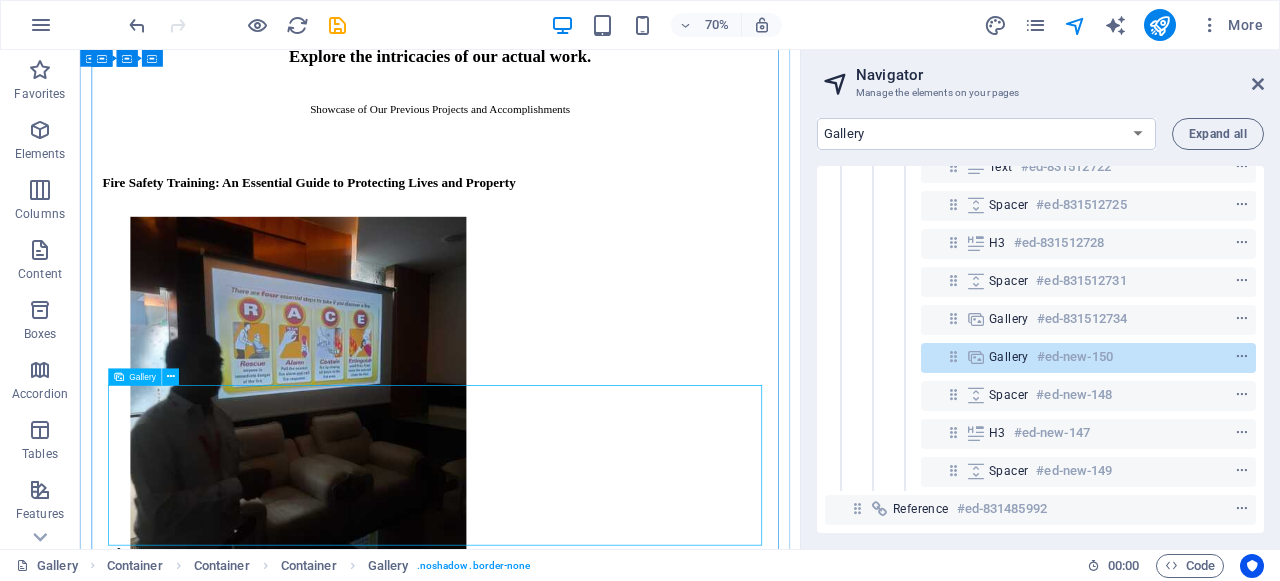 scroll, scrollTop: 264, scrollLeft: 0, axis: vertical 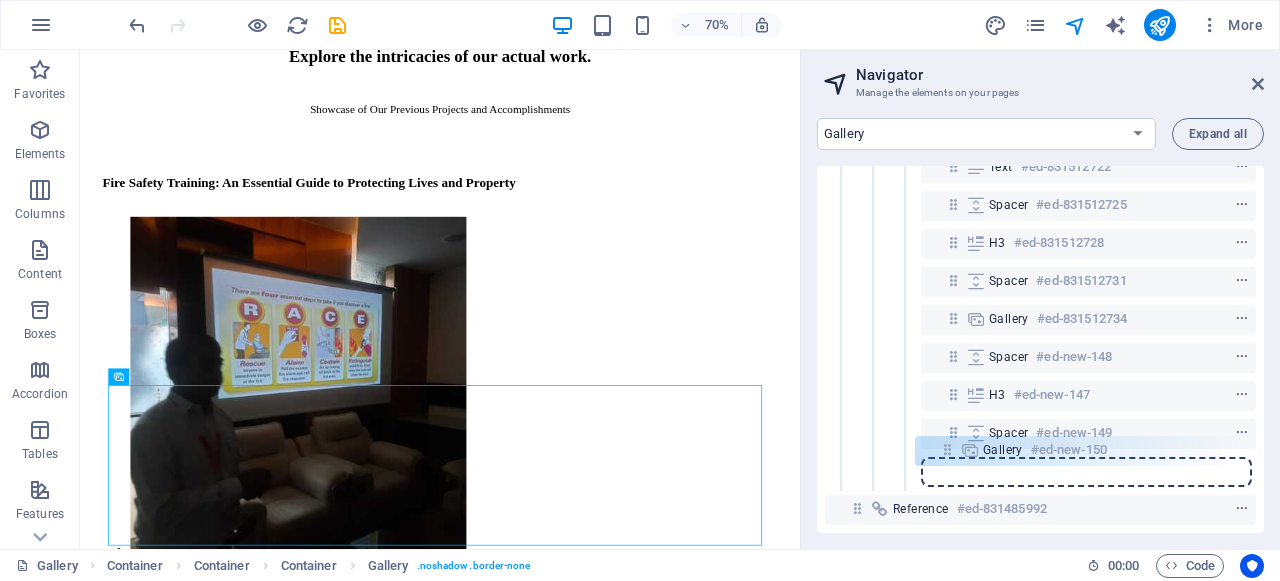 drag, startPoint x: 953, startPoint y: 342, endPoint x: 947, endPoint y: 457, distance: 115.15642 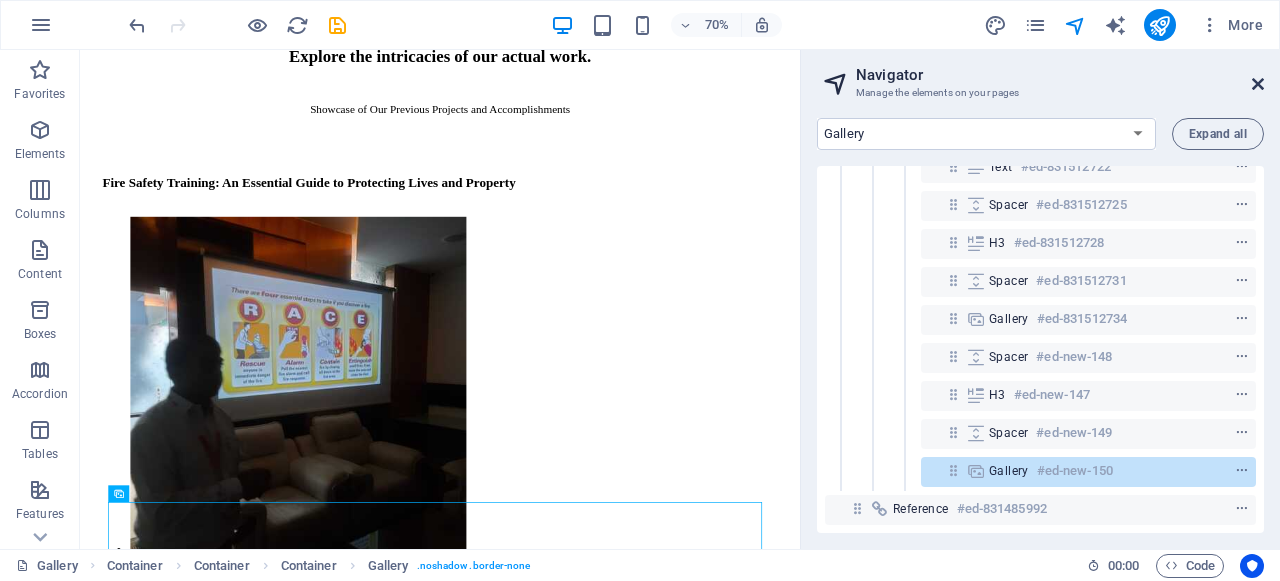 click at bounding box center [1258, 84] 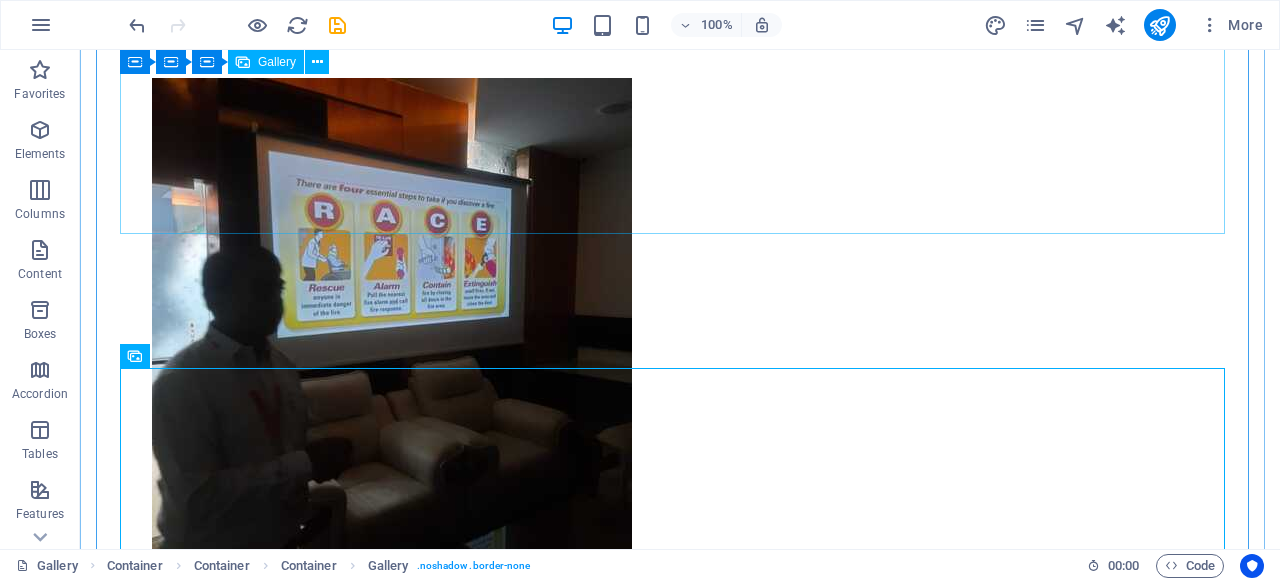 scroll, scrollTop: 577, scrollLeft: 0, axis: vertical 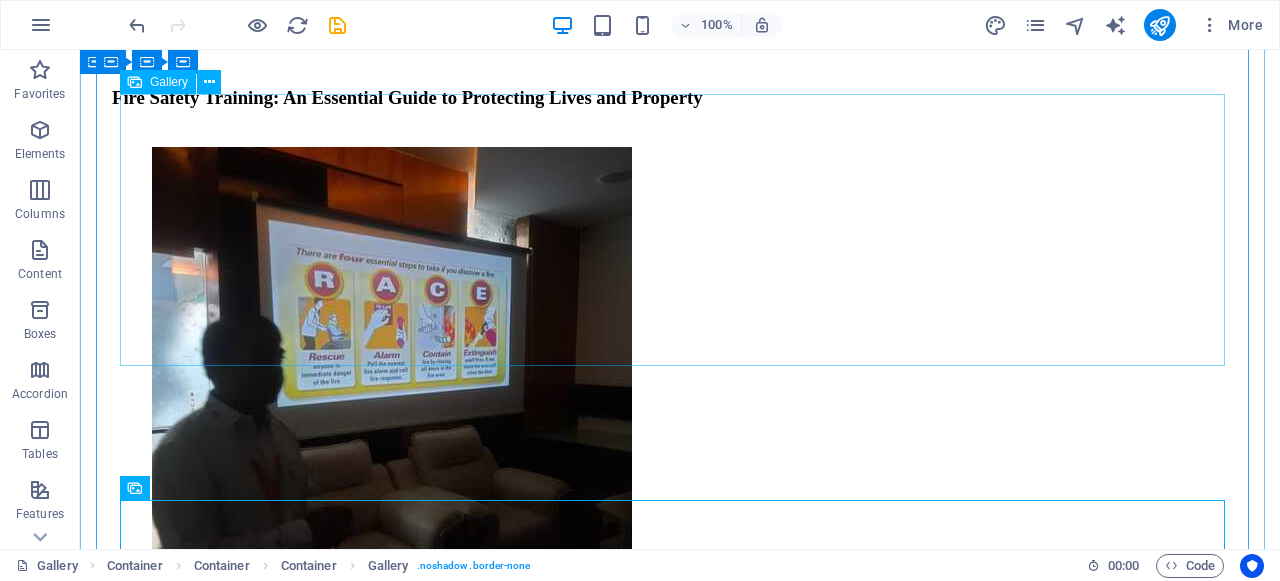 click at bounding box center [290, 1859] 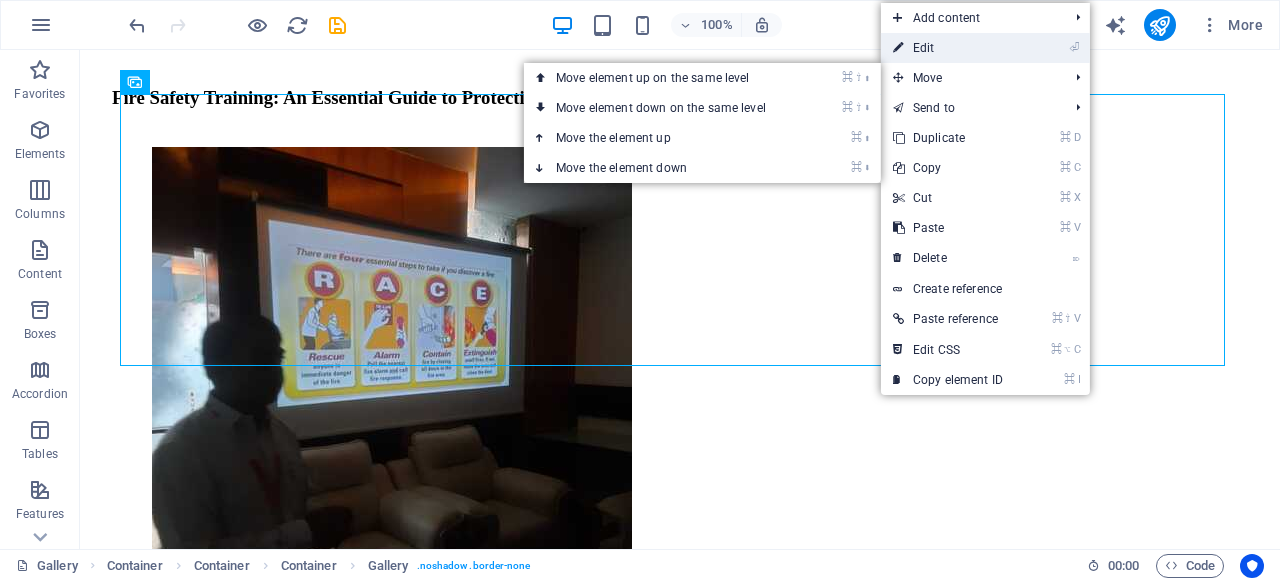 click on "⏎  Edit" at bounding box center (948, 48) 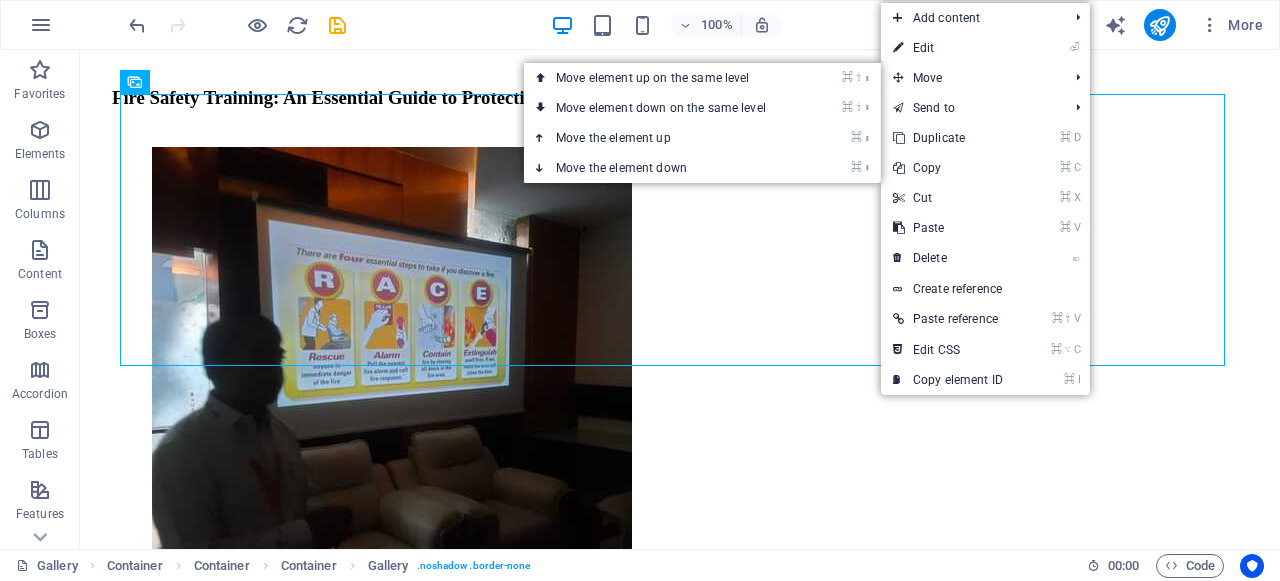select on "4" 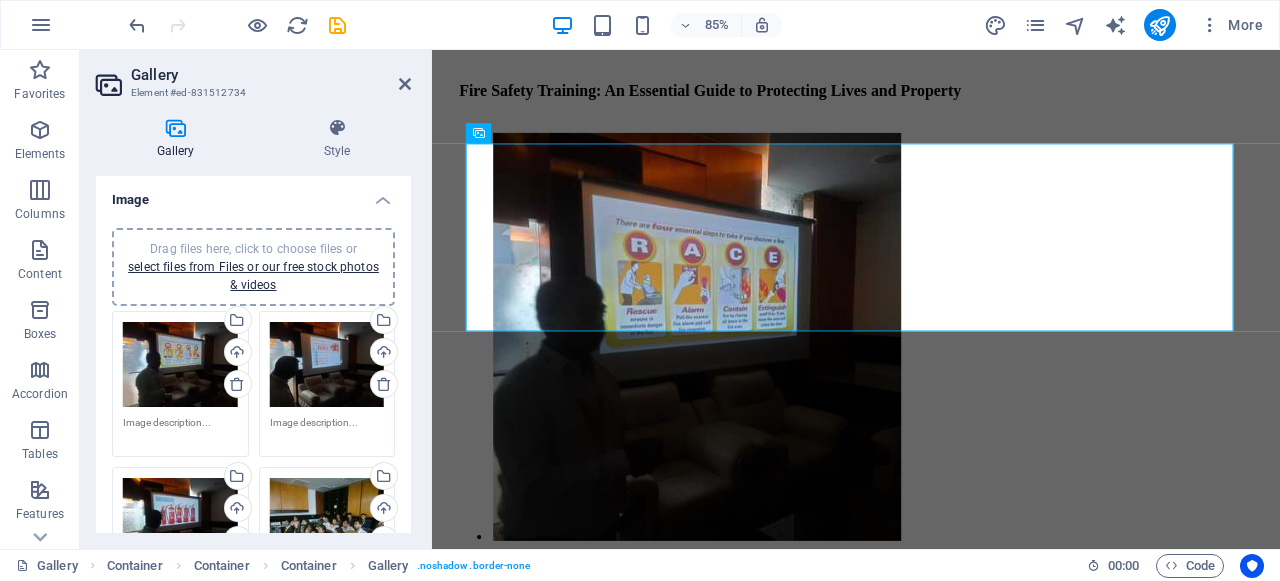 scroll, scrollTop: 136, scrollLeft: 0, axis: vertical 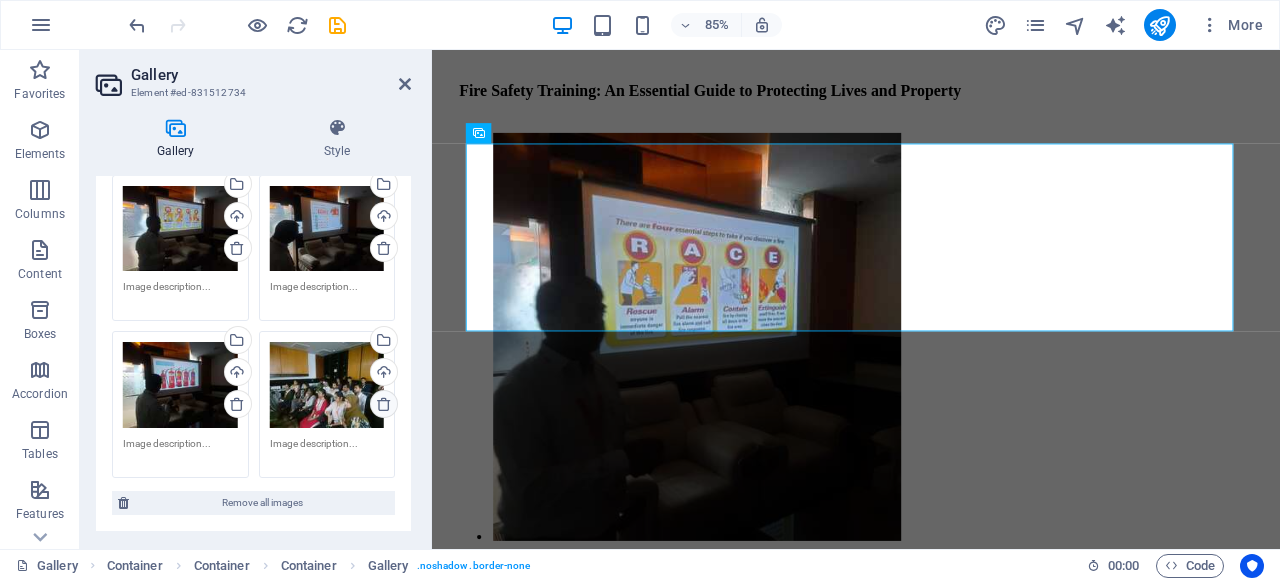 click at bounding box center (384, 404) 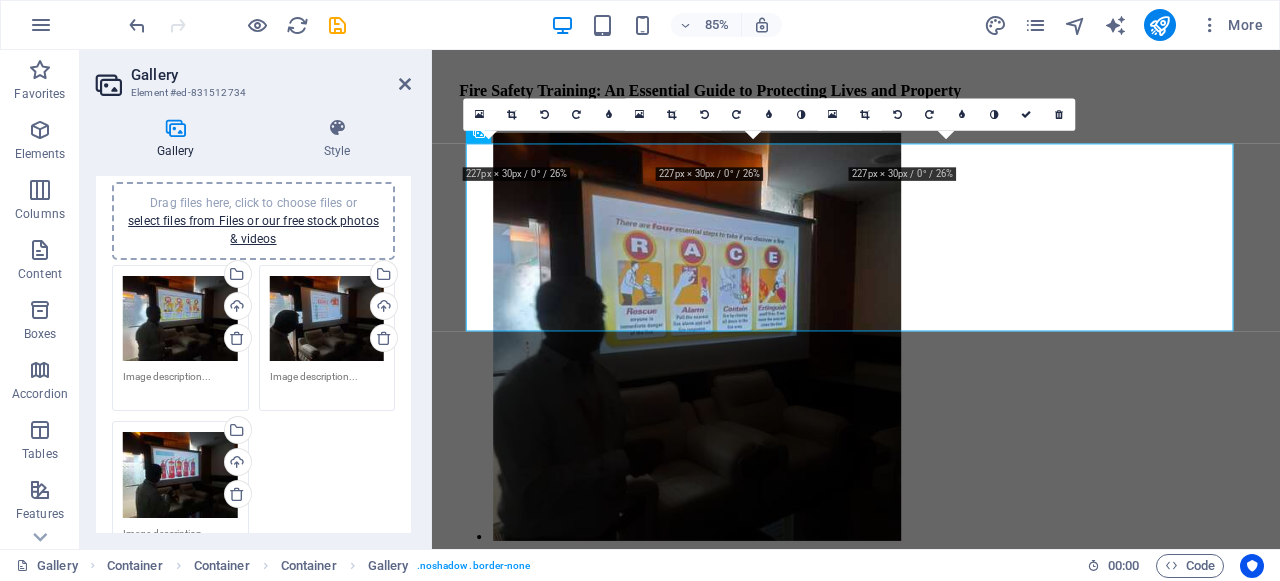 scroll, scrollTop: 0, scrollLeft: 0, axis: both 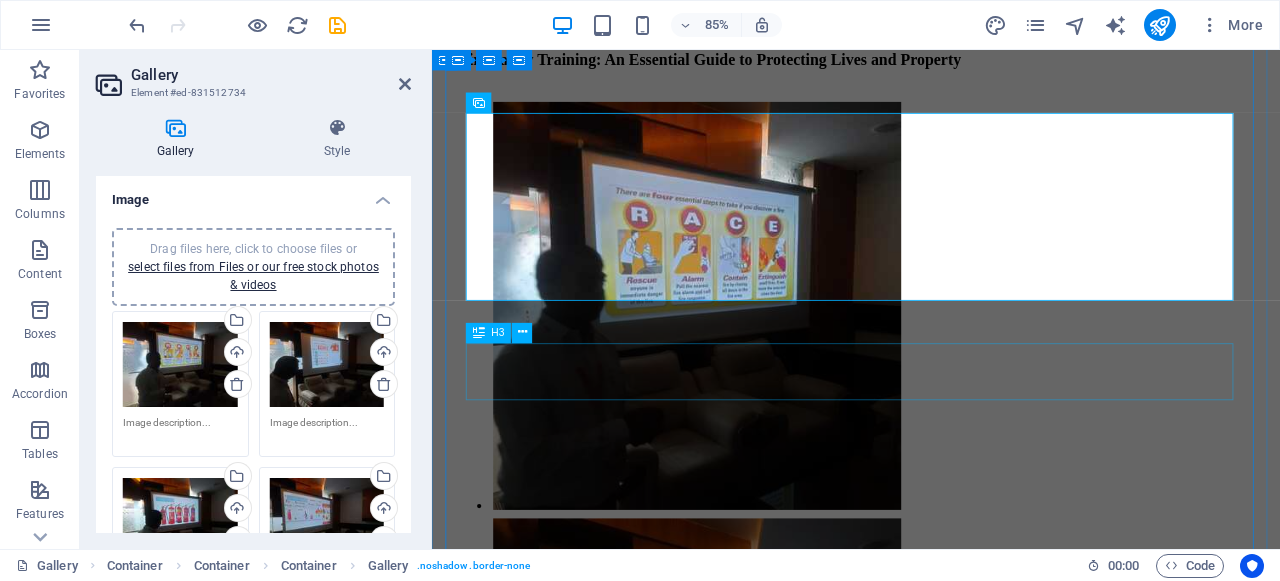 click on "Fire Safety Training: An Essential Guide to Protecting Lives and Property" at bounding box center (931, 2145) 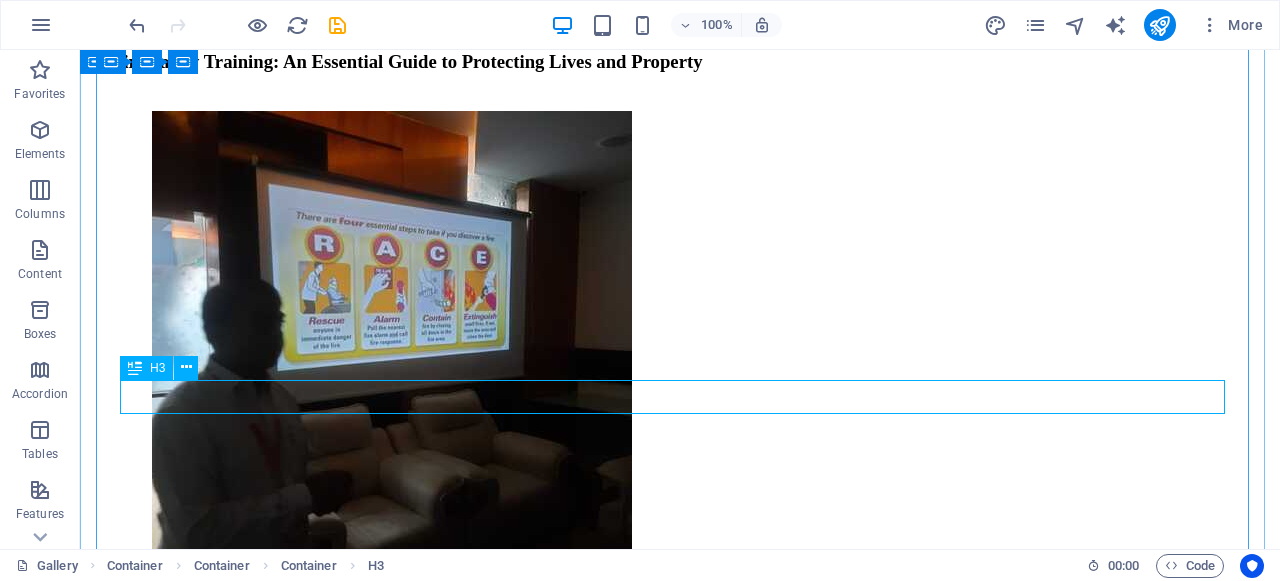 click on "Fire Safety Training: An Essential Guide to Protecting Lives and Property" at bounding box center [680, 2145] 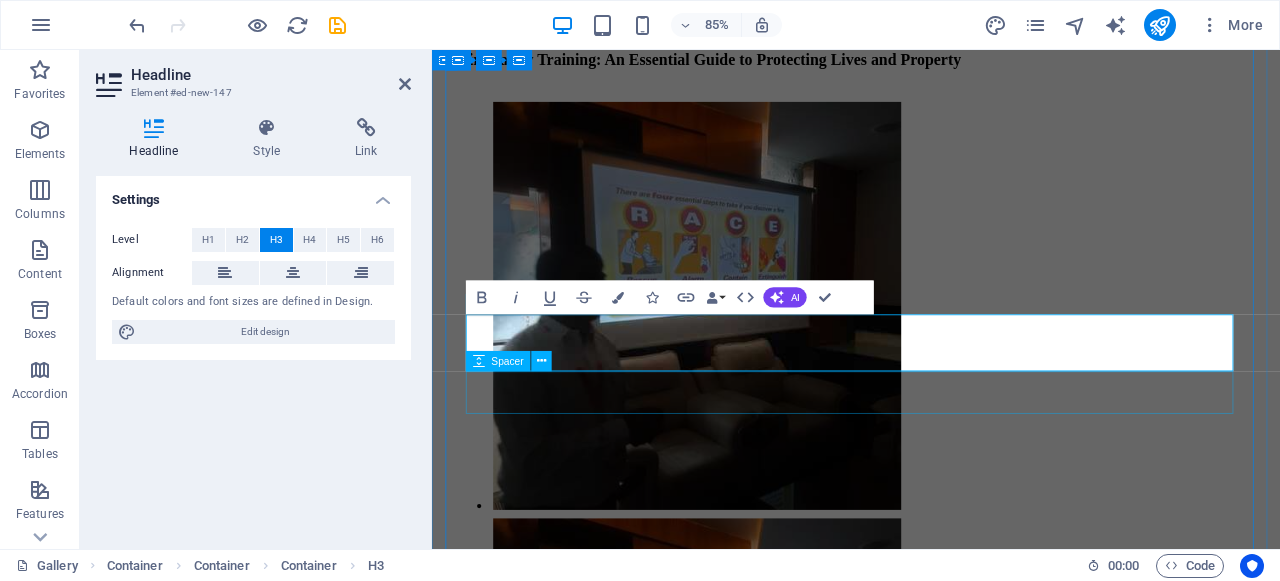 scroll, scrollTop: 647, scrollLeft: 0, axis: vertical 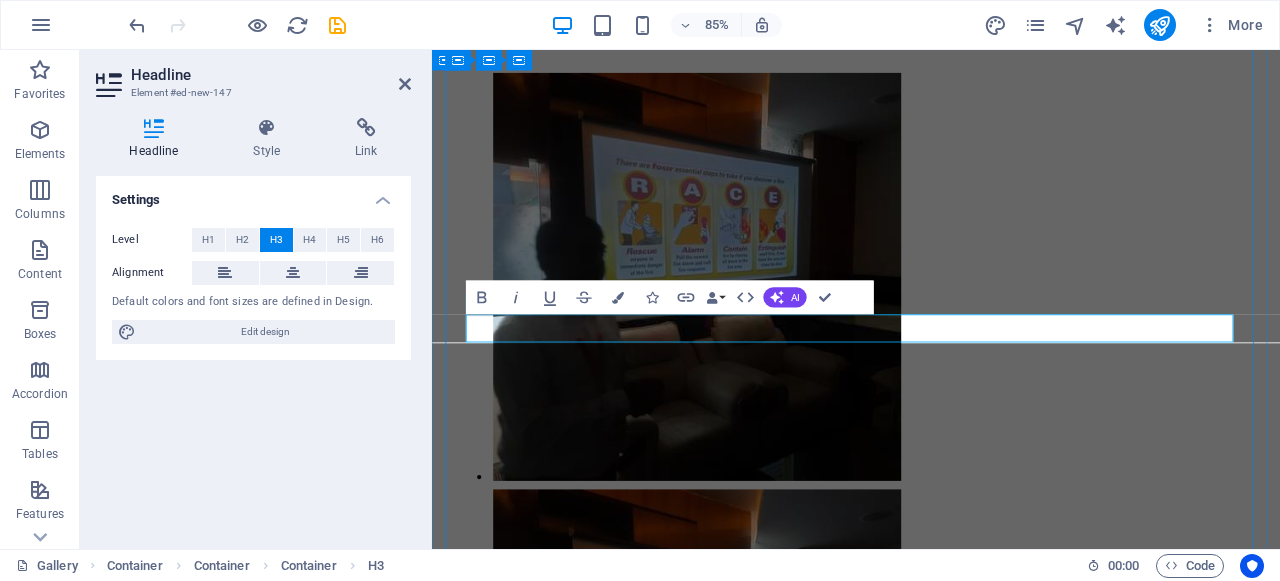 drag, startPoint x: 528, startPoint y: 375, endPoint x: 473, endPoint y: 375, distance: 55 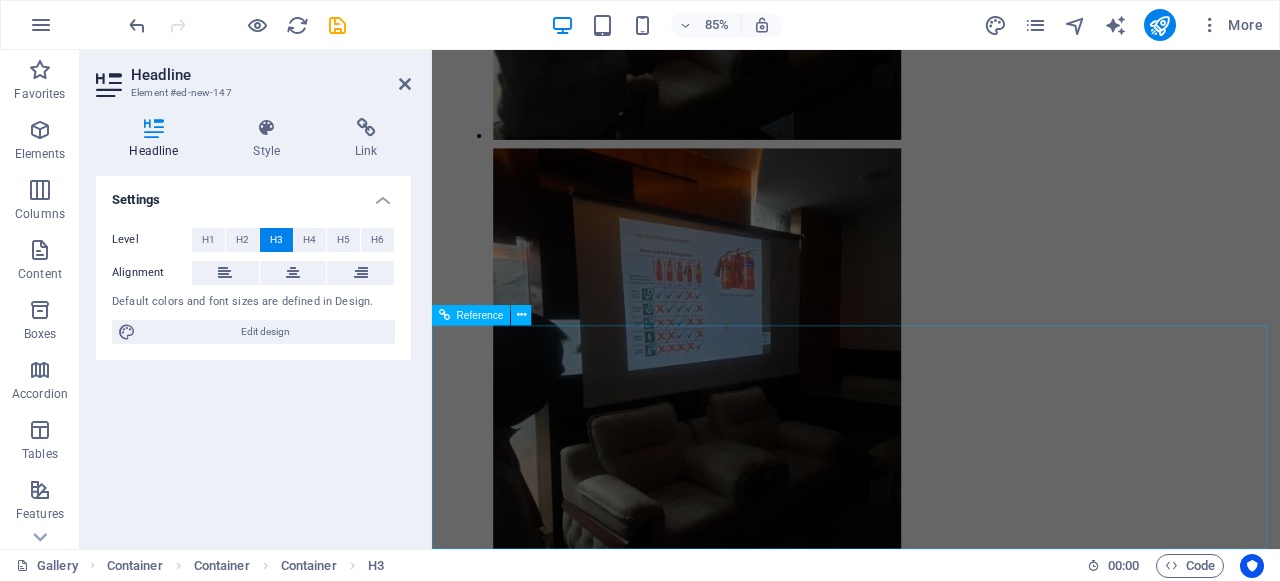 scroll, scrollTop: 675, scrollLeft: 0, axis: vertical 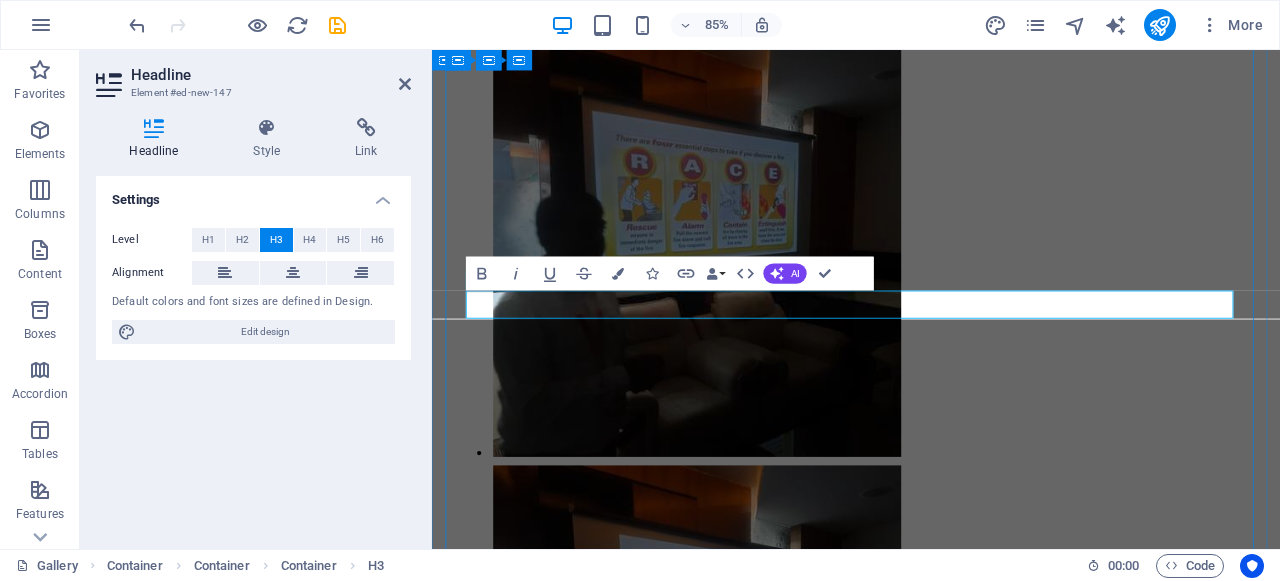 click on "Business Etiquettes" at bounding box center (931, 2083) 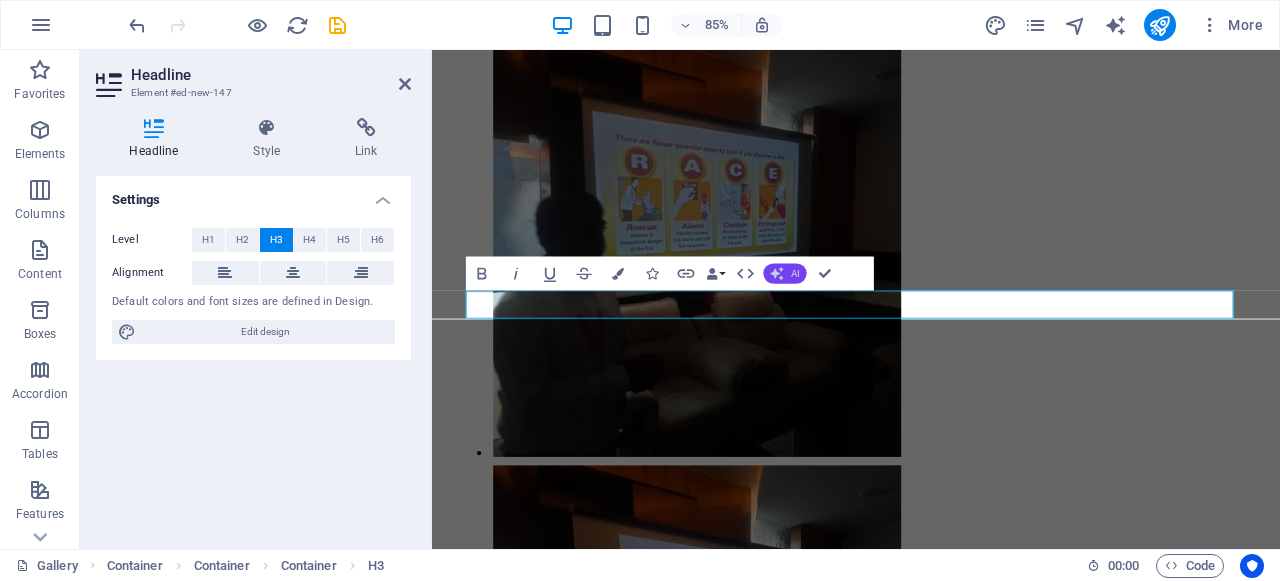 click 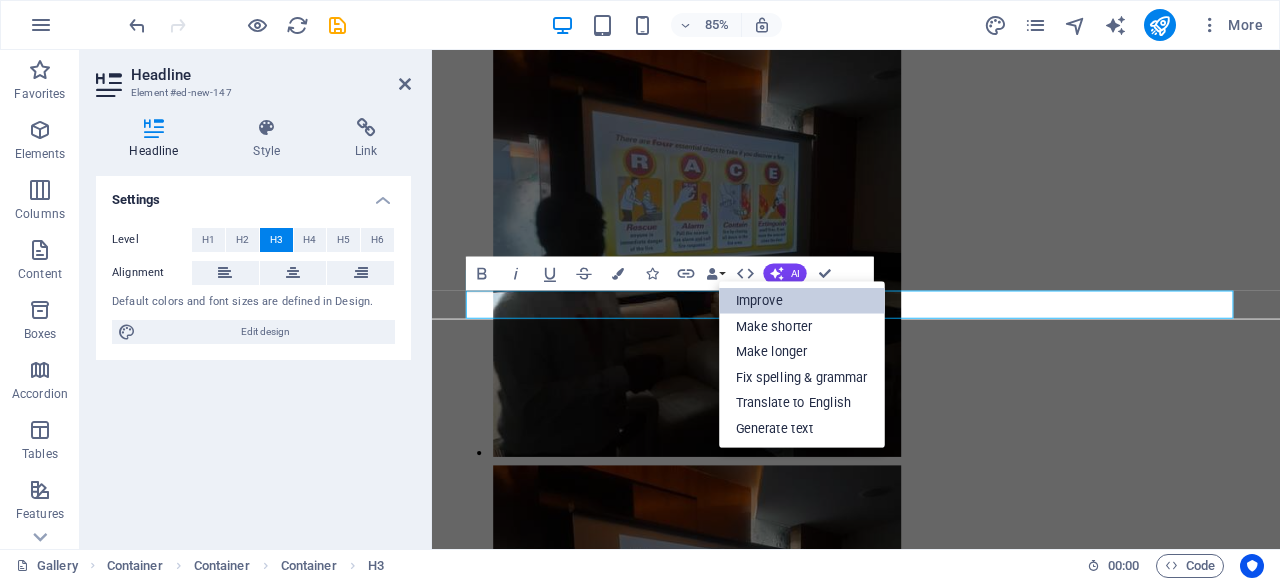 click on "Improve" at bounding box center (802, 300) 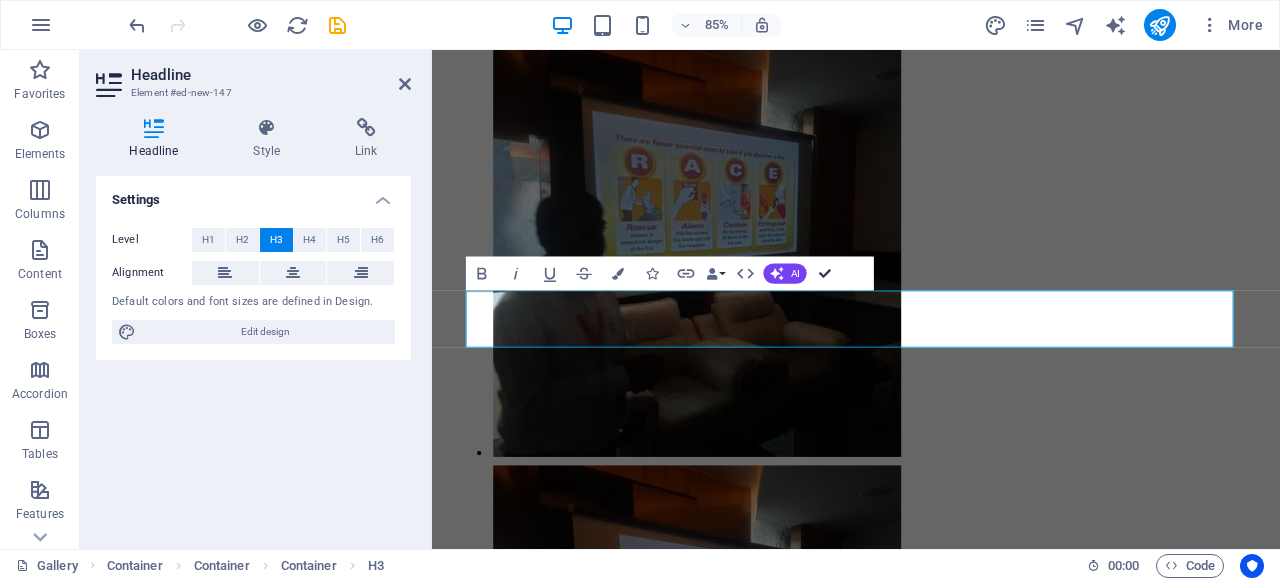drag, startPoint x: 829, startPoint y: 274, endPoint x: 752, endPoint y: 225, distance: 91.26884 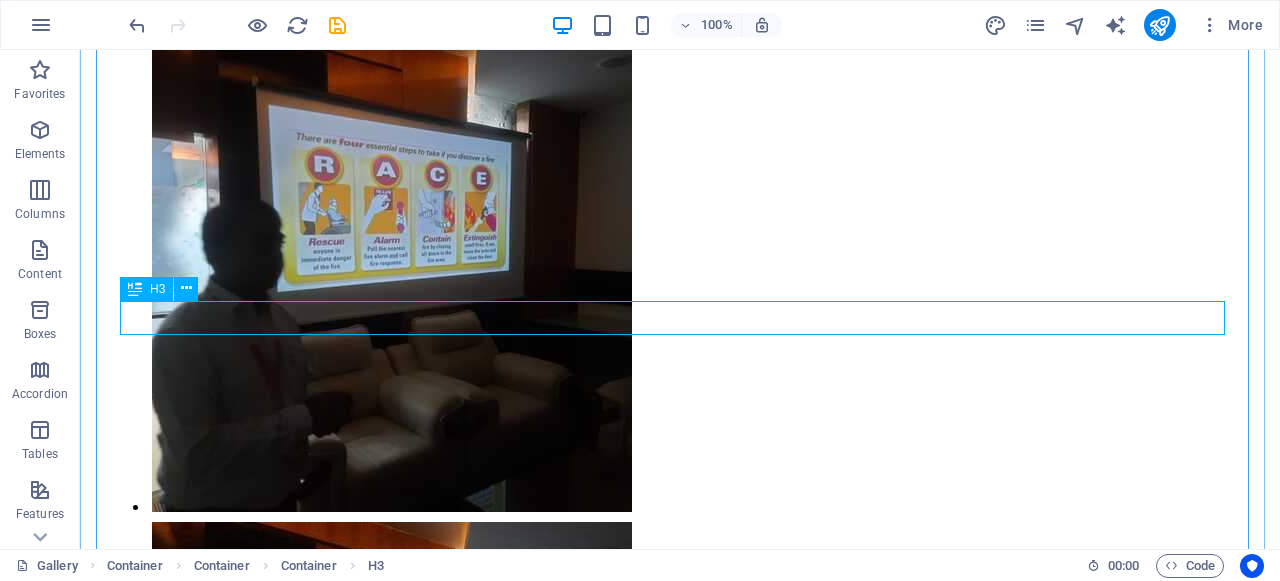 click on "Business Etiquette and Awareness Training   Essential Business Etiquette" at bounding box center [680, 2066] 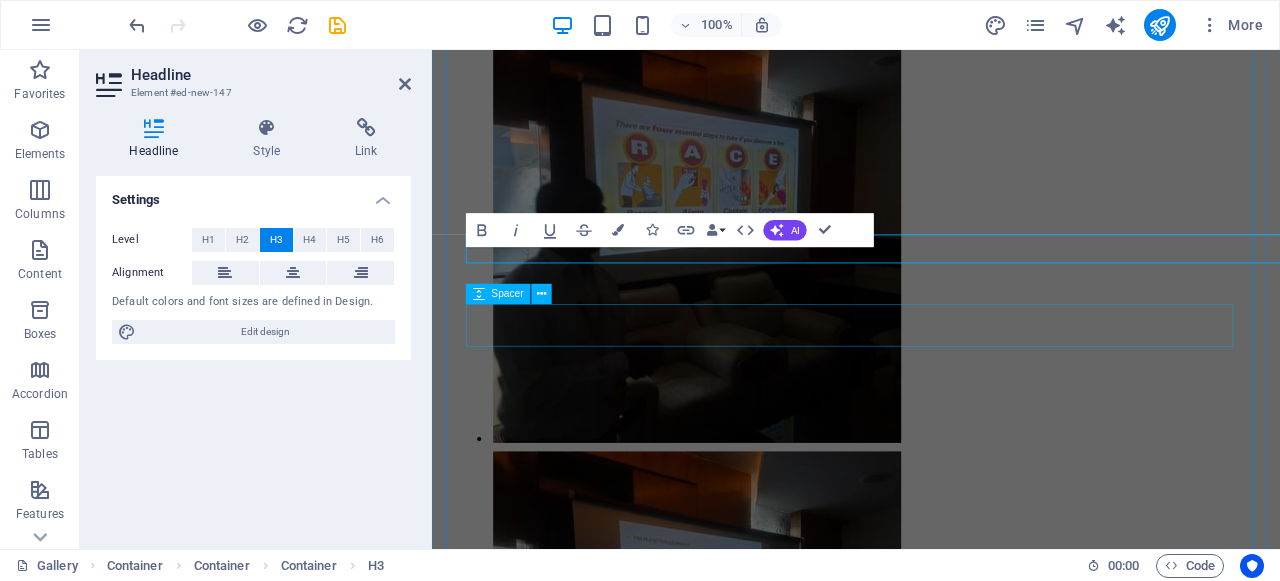 scroll, scrollTop: 726, scrollLeft: 0, axis: vertical 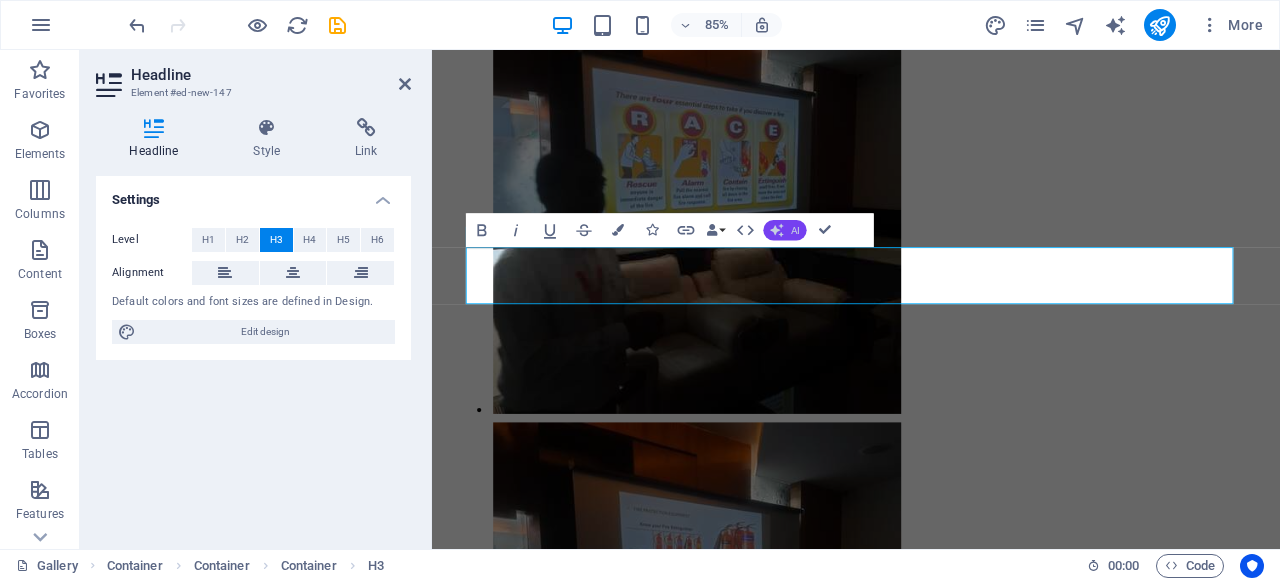 click on "AI" at bounding box center [785, 230] 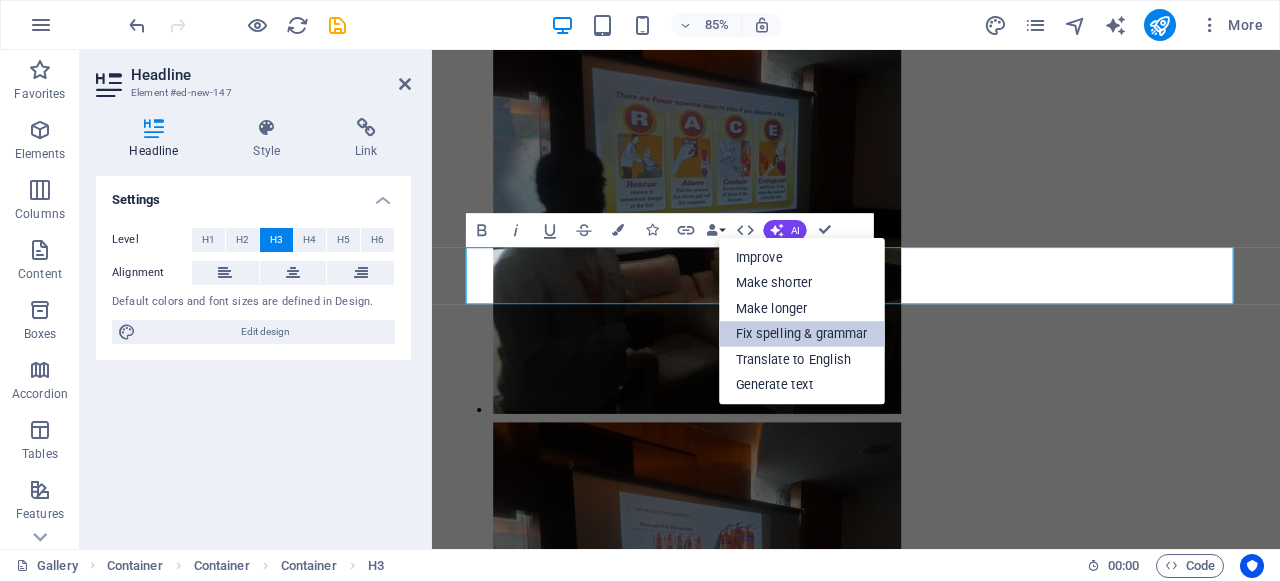click on "Fix spelling & grammar" at bounding box center (802, 335) 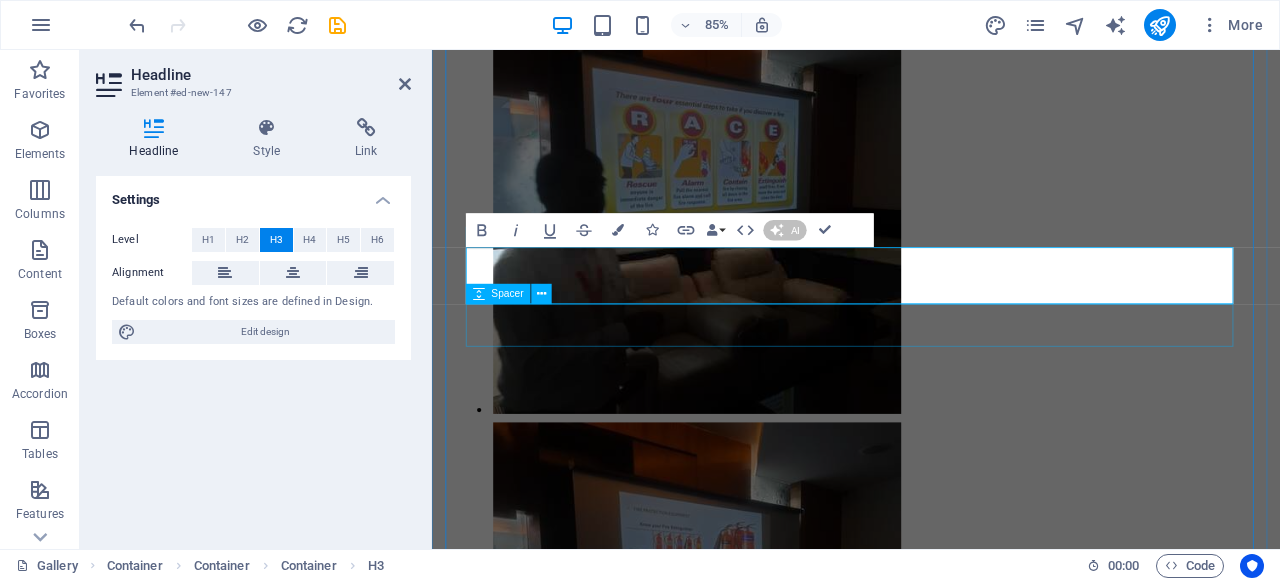 type 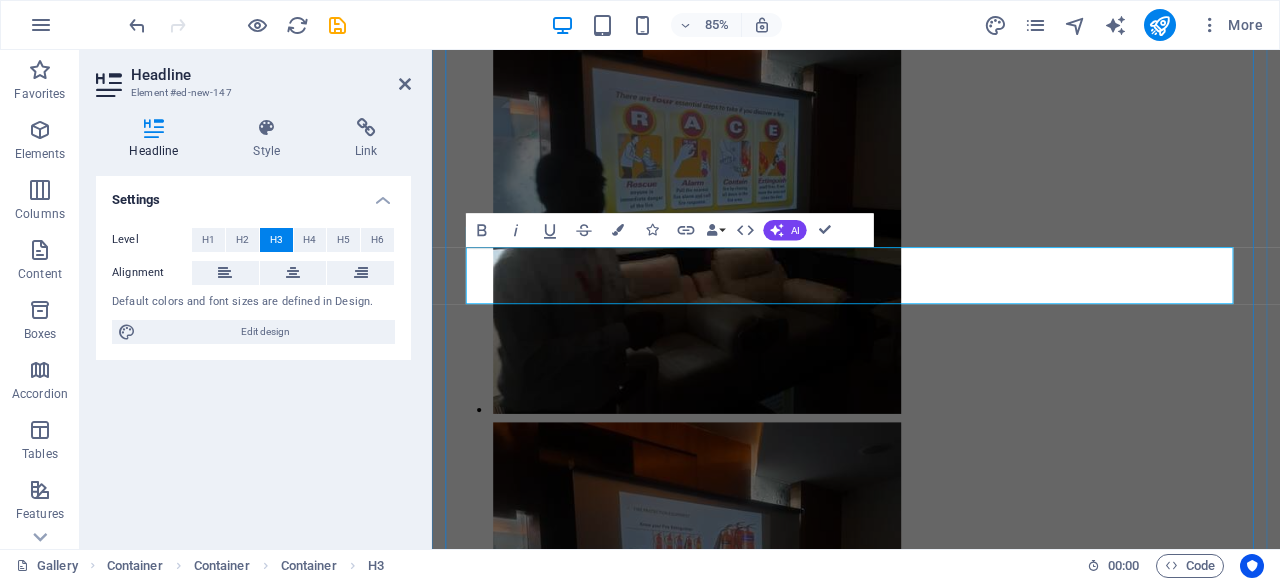drag, startPoint x: 1077, startPoint y: 301, endPoint x: 1085, endPoint y: 322, distance: 22.472204 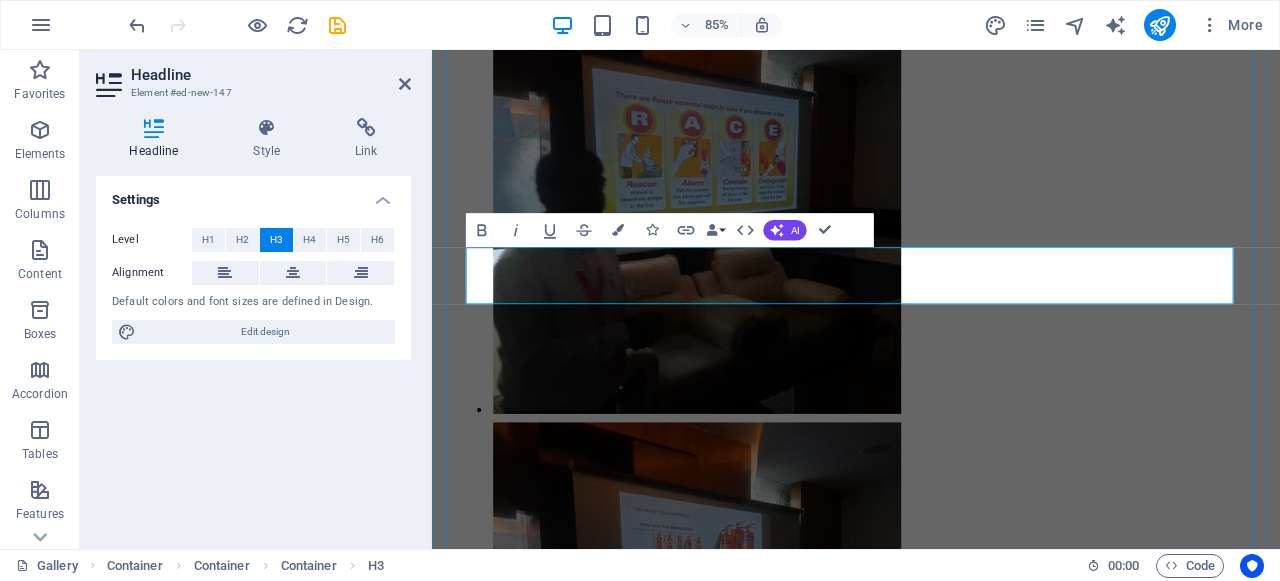 click on "Business Etiquette and Awareness Training: Essential Business Etiquette" at bounding box center (931, 2032) 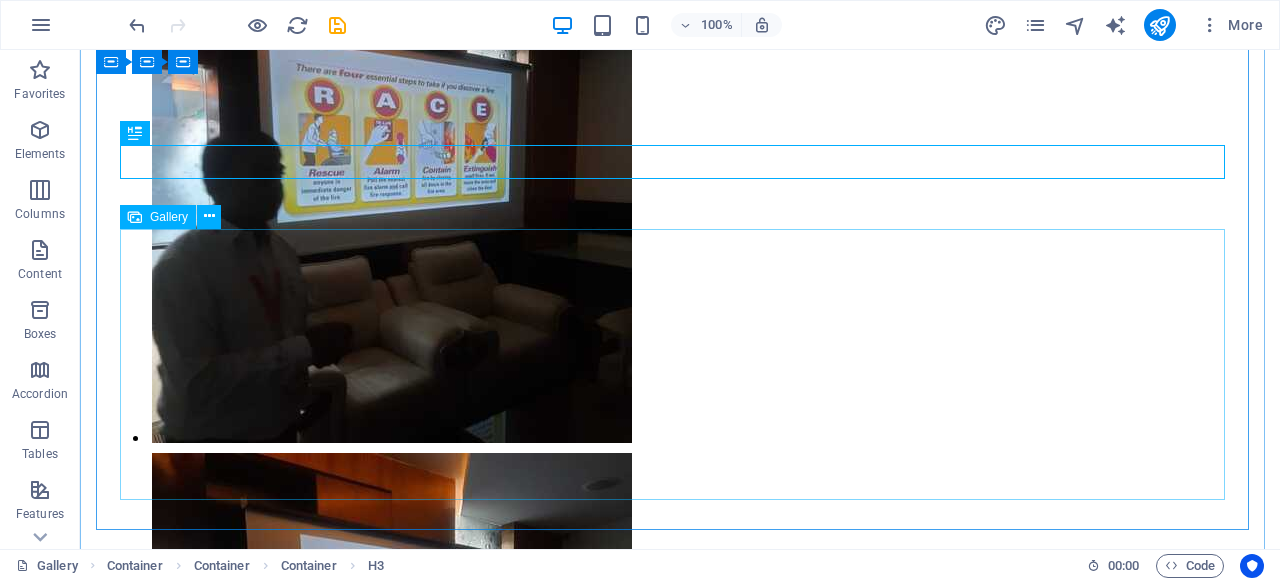 scroll, scrollTop: 862, scrollLeft: 0, axis: vertical 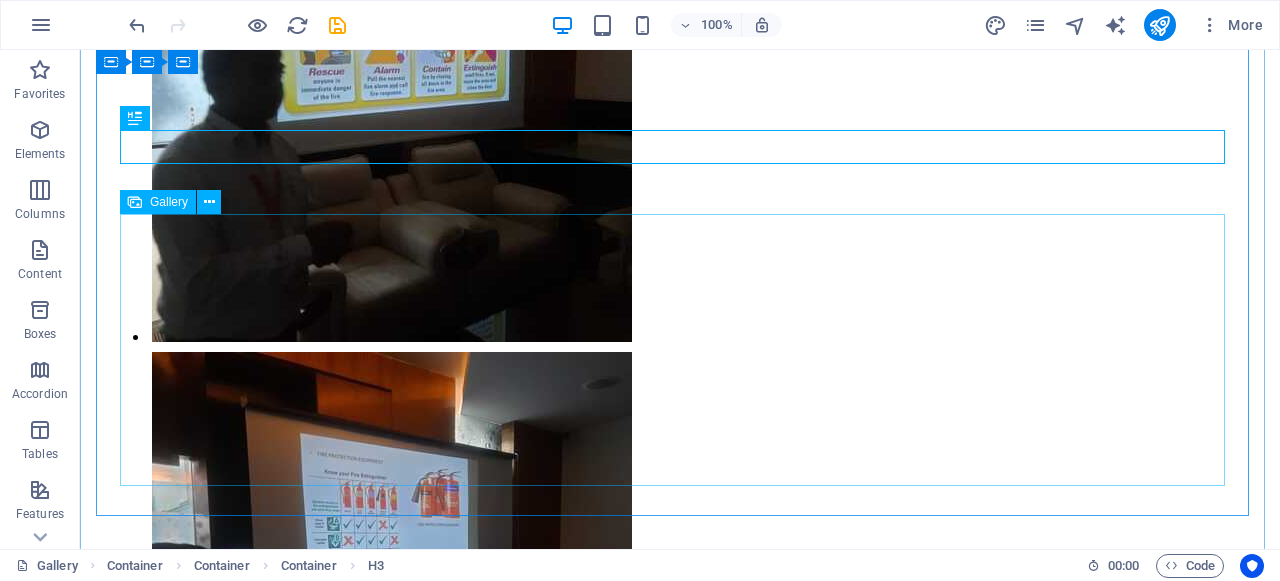 click at bounding box center (290, 2218) 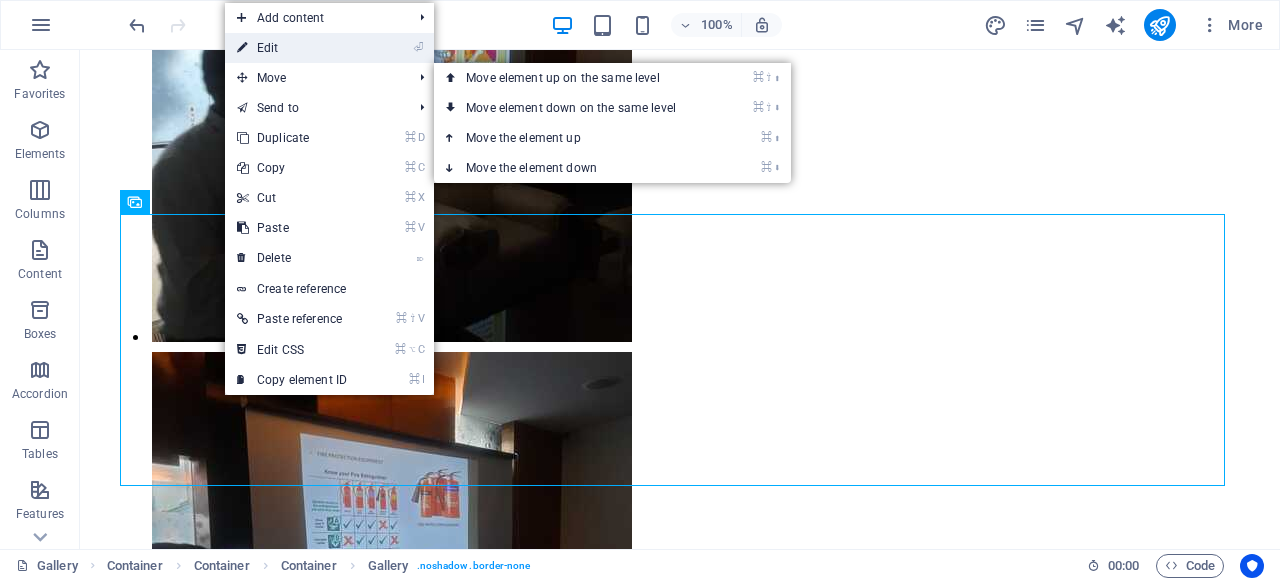 click on "⏎  Edit" at bounding box center (292, 48) 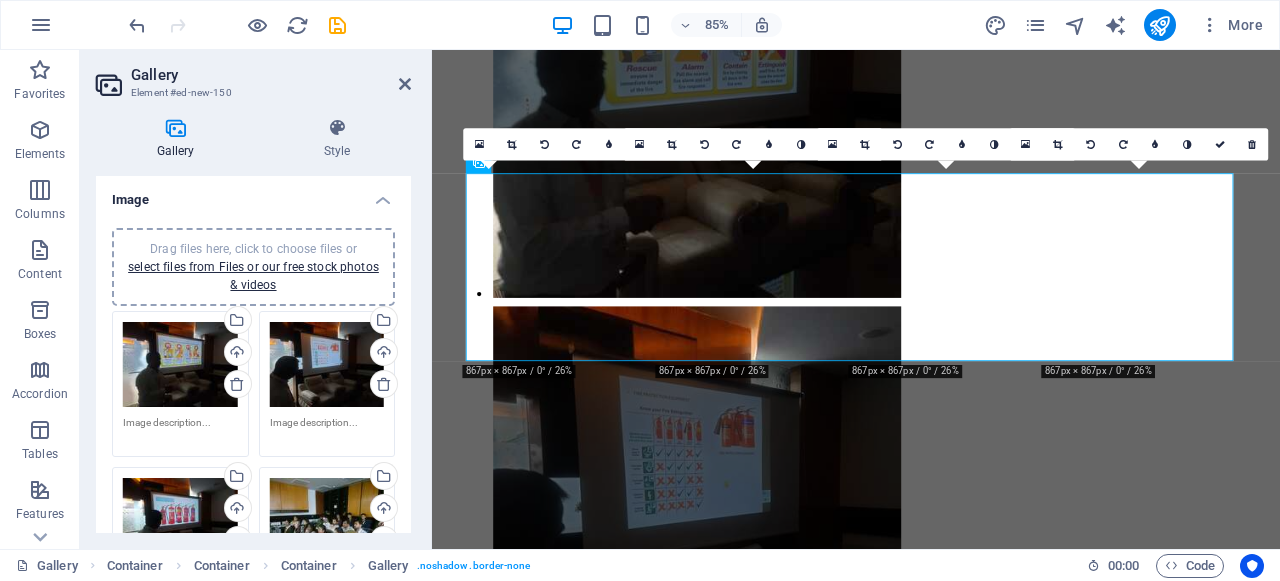 scroll, scrollTop: 896, scrollLeft: 0, axis: vertical 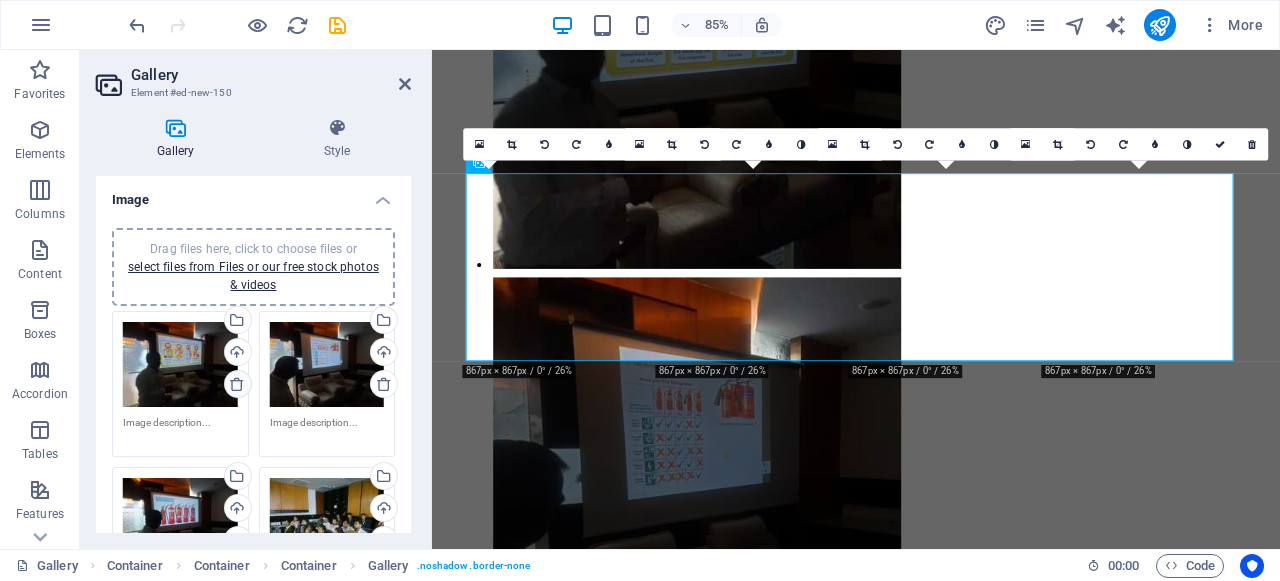 click at bounding box center (237, 384) 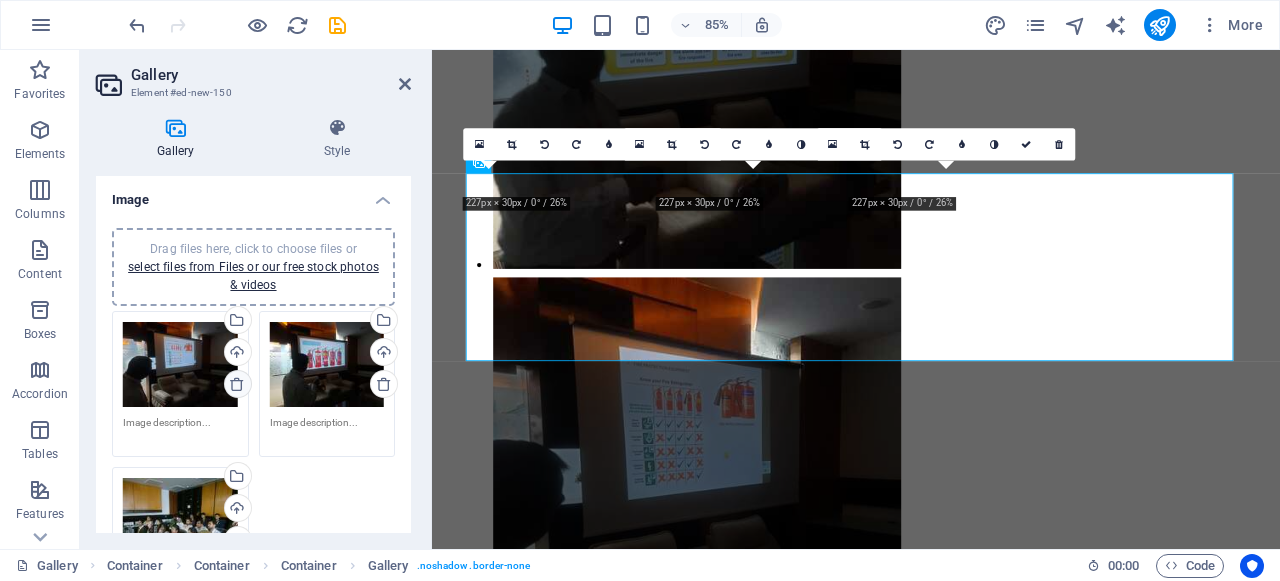 click at bounding box center (237, 384) 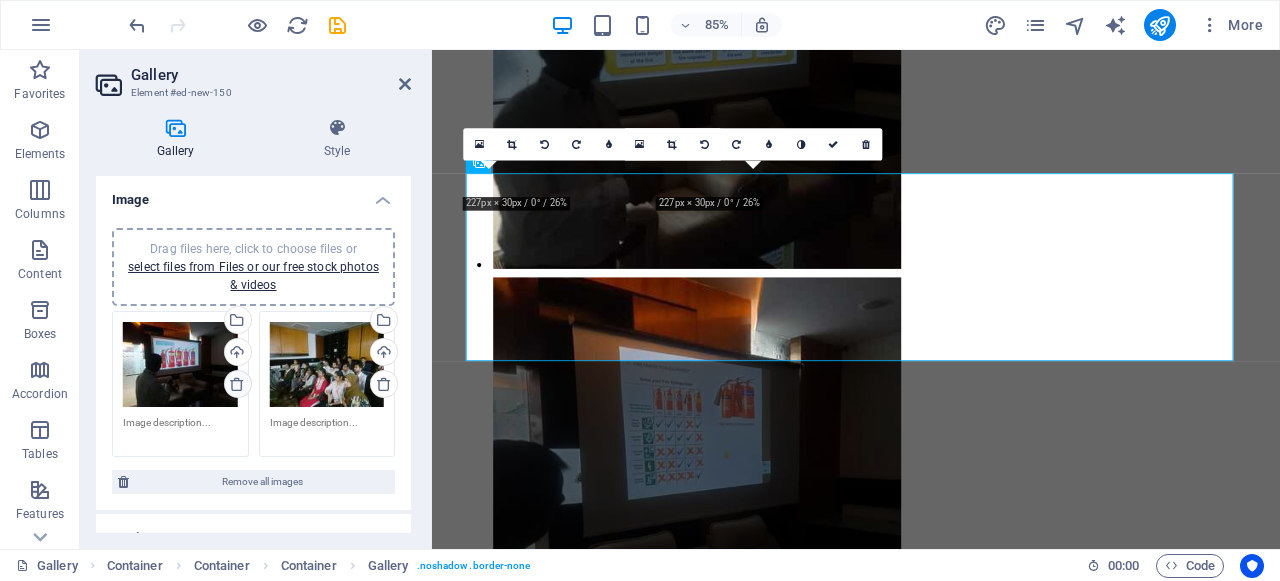 click at bounding box center [237, 384] 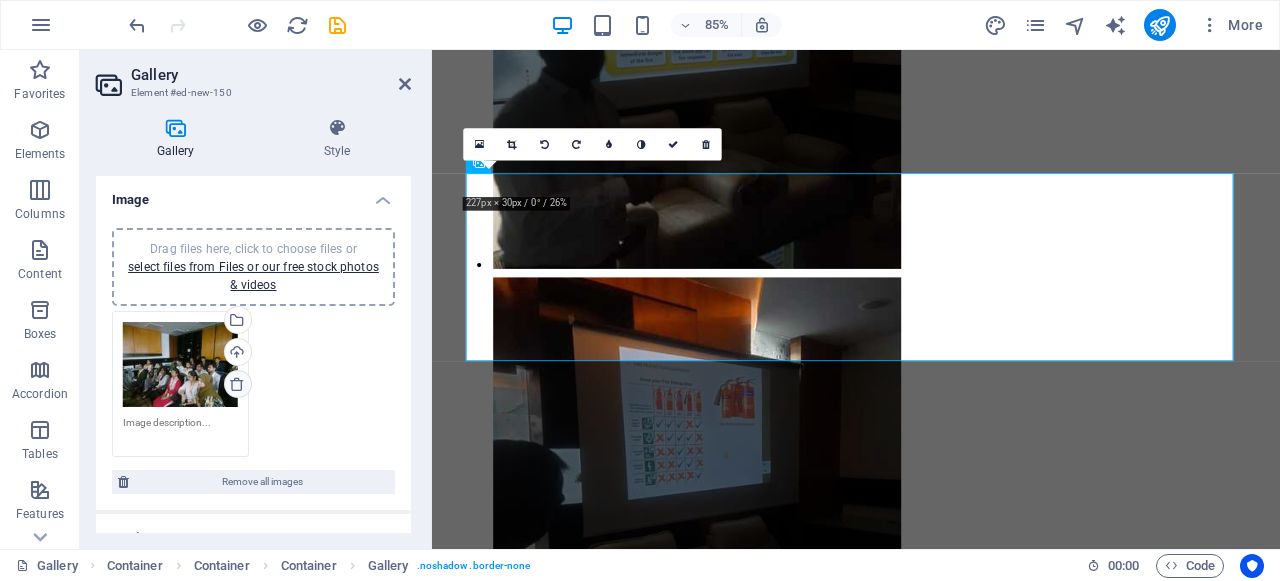 click at bounding box center [237, 384] 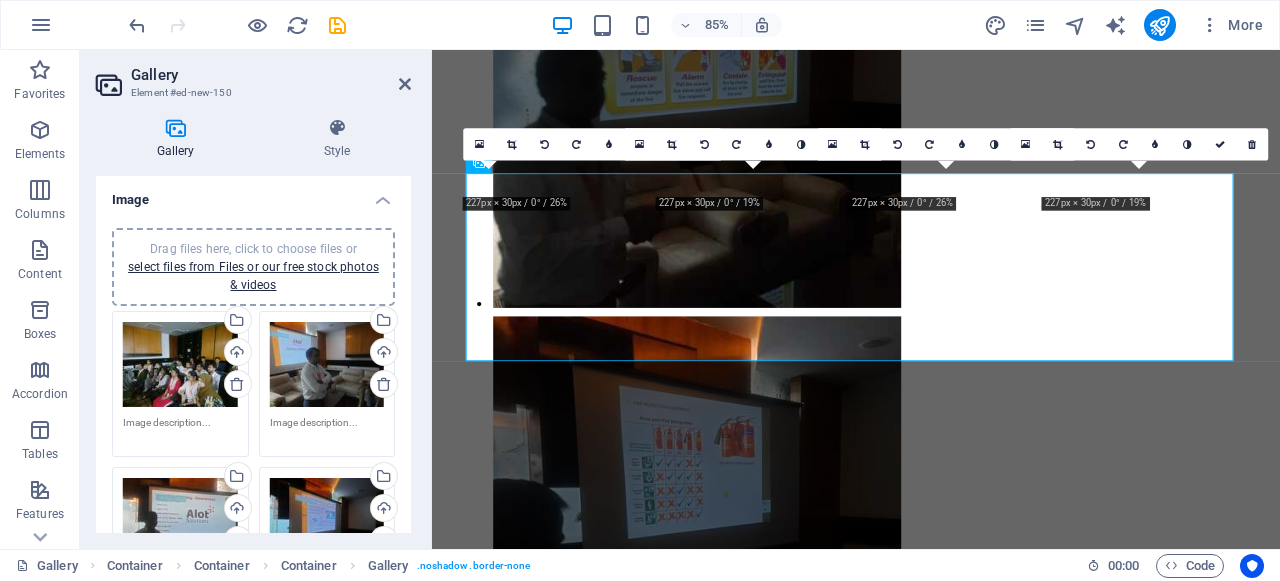 scroll, scrollTop: 896, scrollLeft: 0, axis: vertical 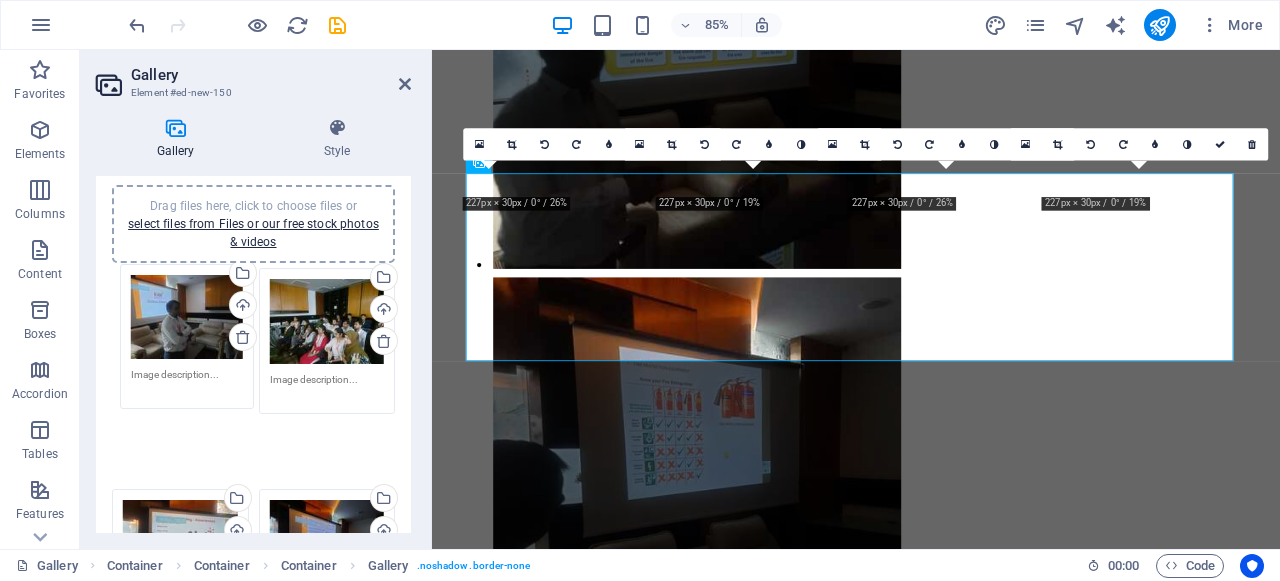 drag, startPoint x: 324, startPoint y: 336, endPoint x: 187, endPoint y: 332, distance: 137.05838 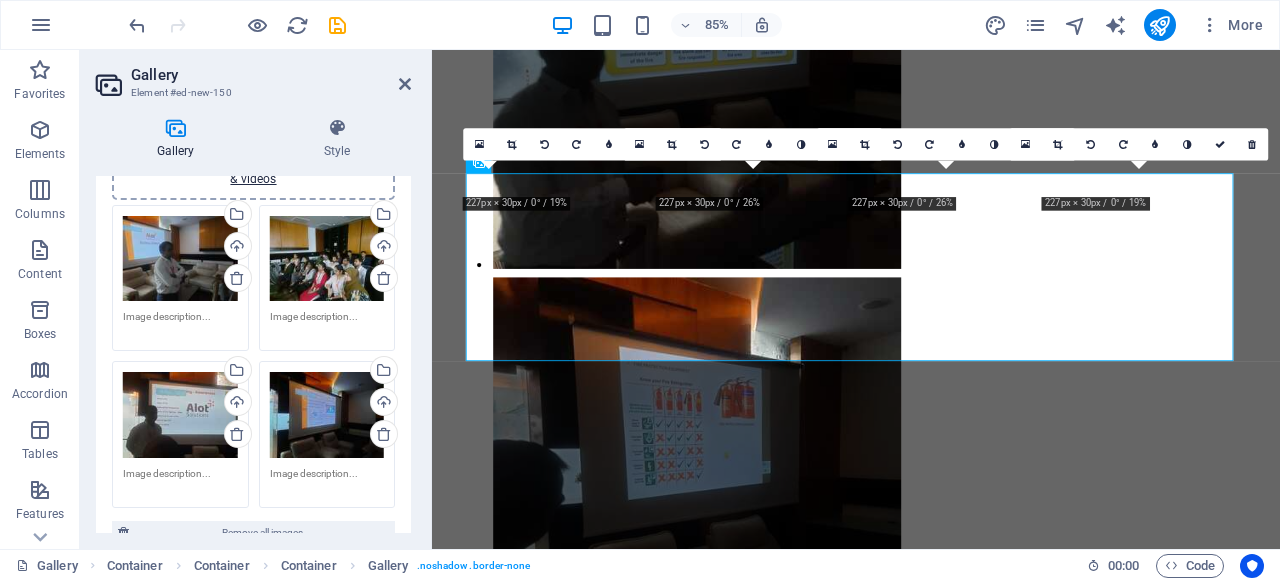 scroll, scrollTop: 108, scrollLeft: 0, axis: vertical 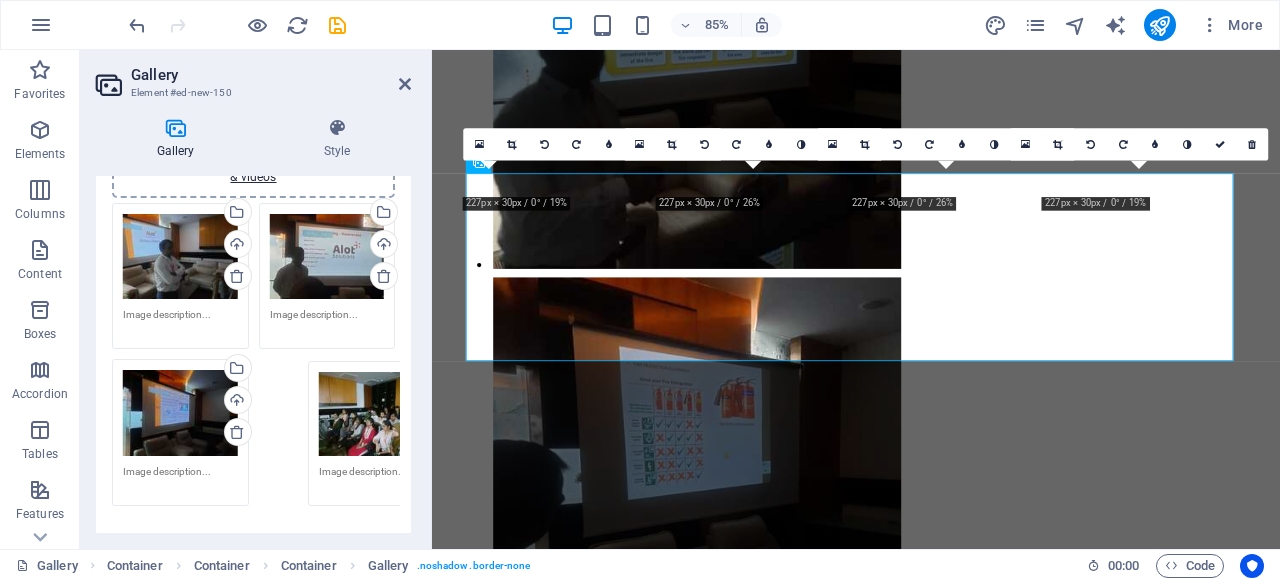 drag, startPoint x: 314, startPoint y: 284, endPoint x: 365, endPoint y: 442, distance: 166.0271 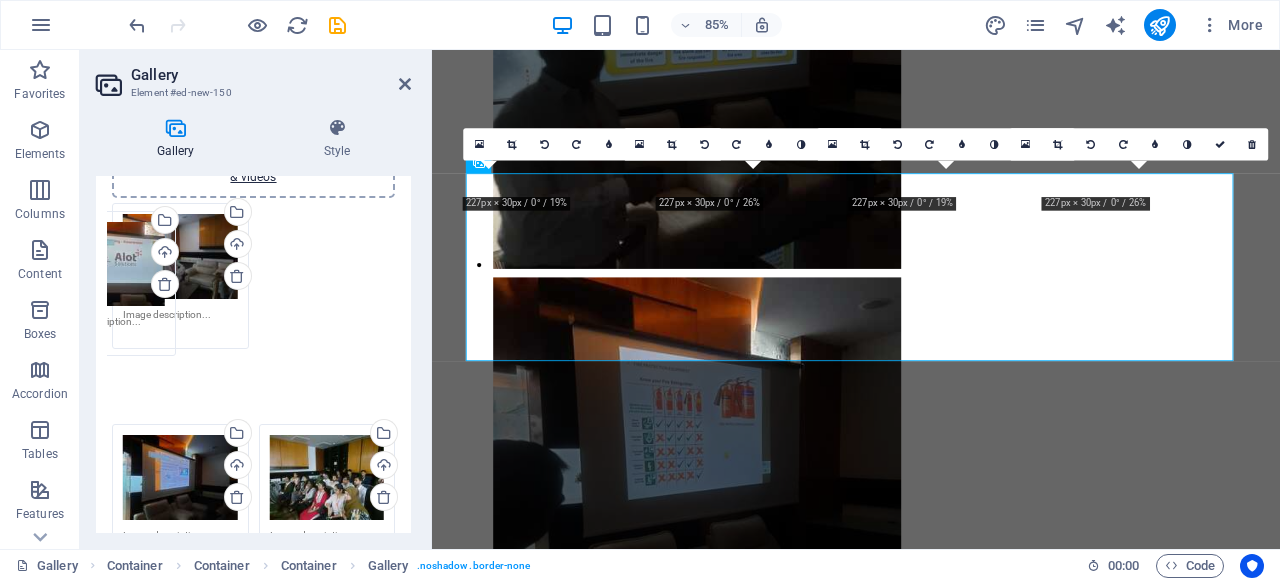 drag, startPoint x: 313, startPoint y: 268, endPoint x: 98, endPoint y: 276, distance: 215.14879 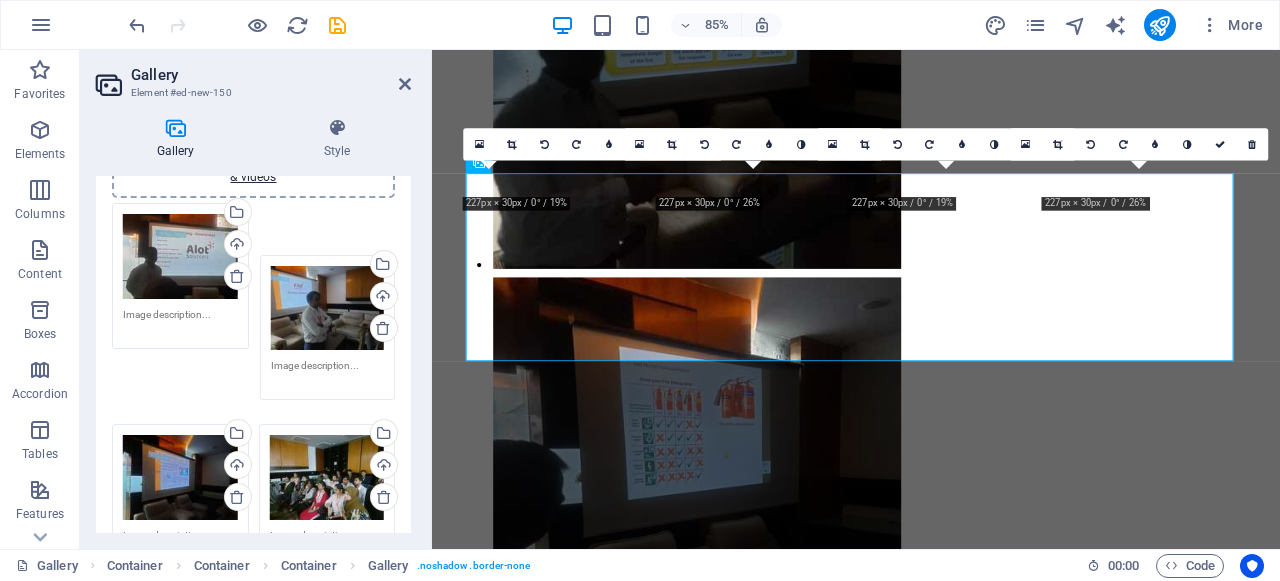 drag, startPoint x: 191, startPoint y: 287, endPoint x: 339, endPoint y: 339, distance: 156.86937 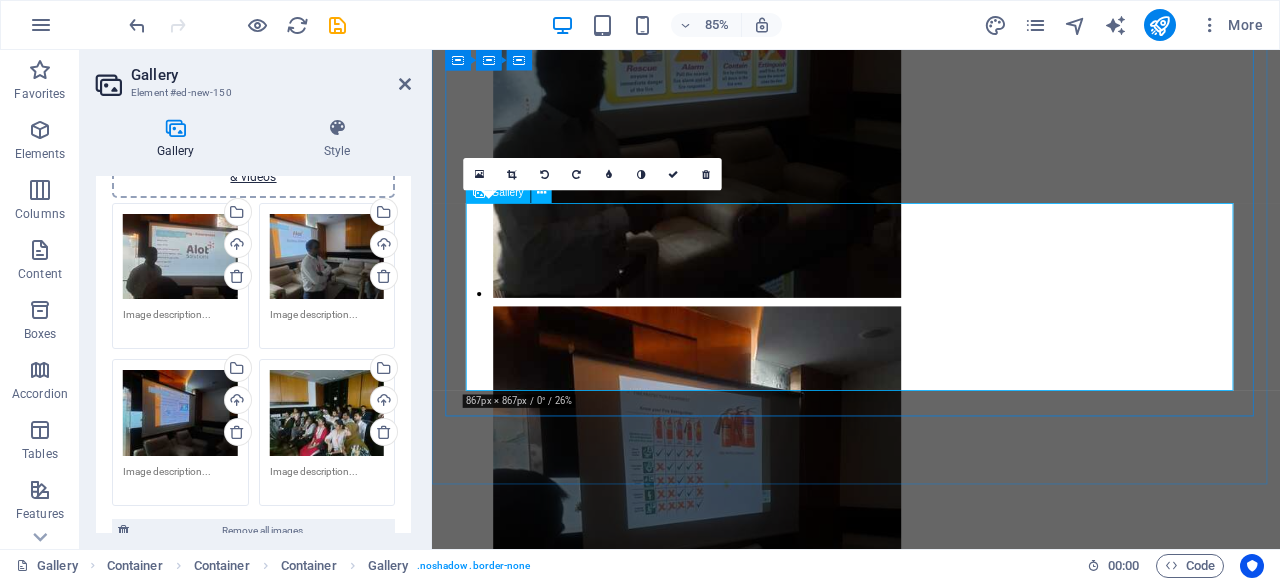 scroll, scrollTop: 858, scrollLeft: 0, axis: vertical 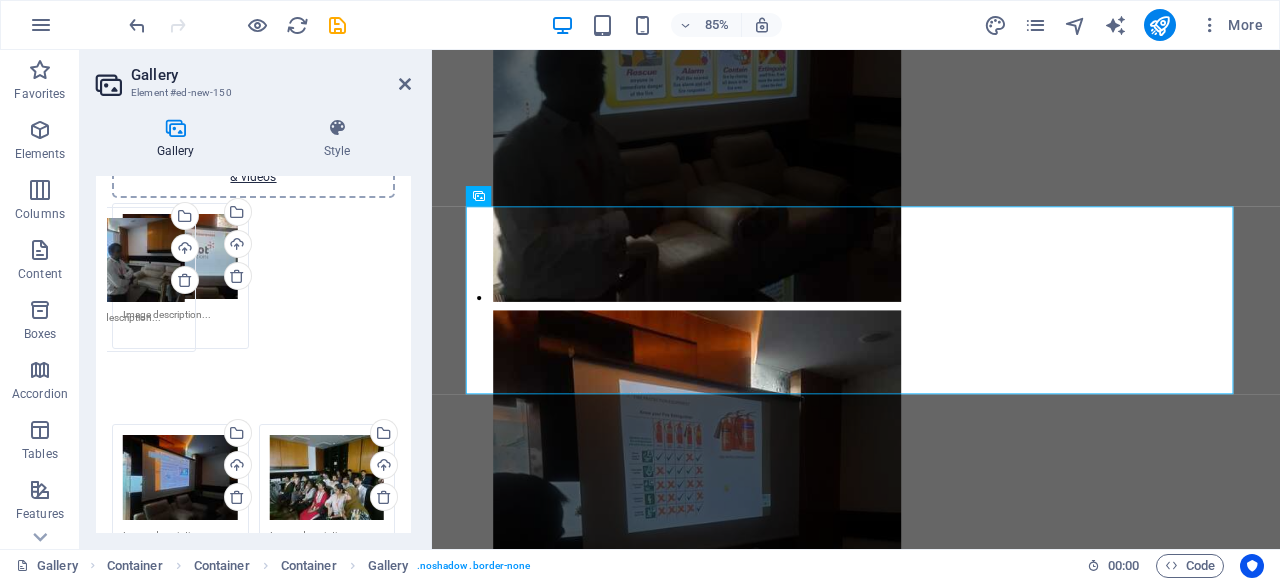 drag, startPoint x: 305, startPoint y: 277, endPoint x: 110, endPoint y: 281, distance: 195.04102 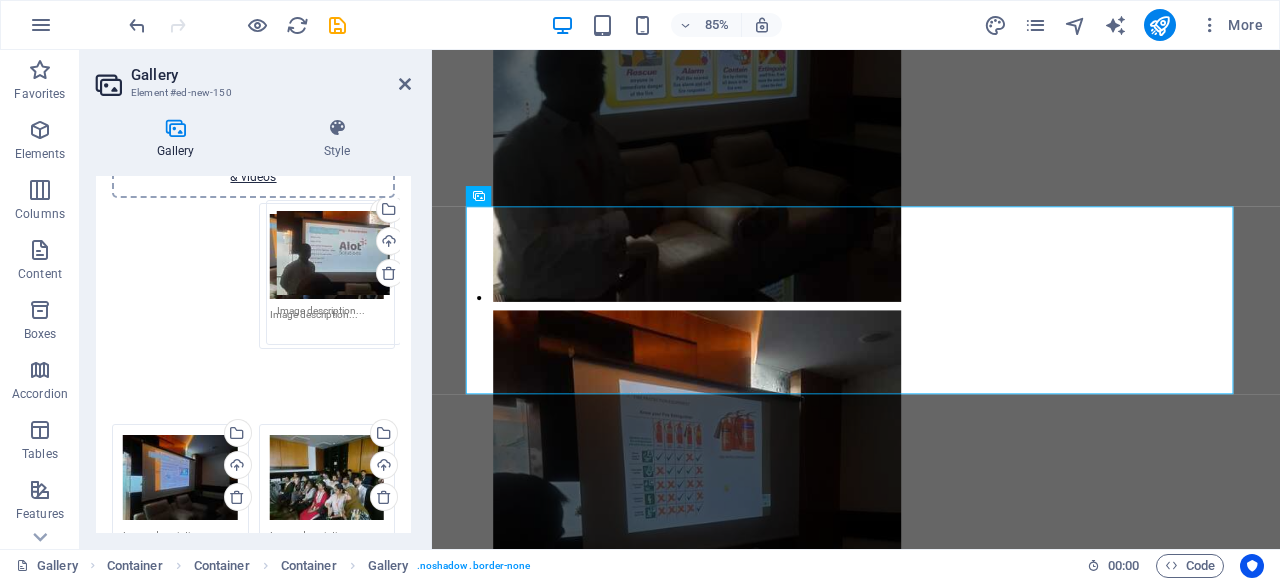 drag, startPoint x: 196, startPoint y: 281, endPoint x: 350, endPoint y: 278, distance: 154.02922 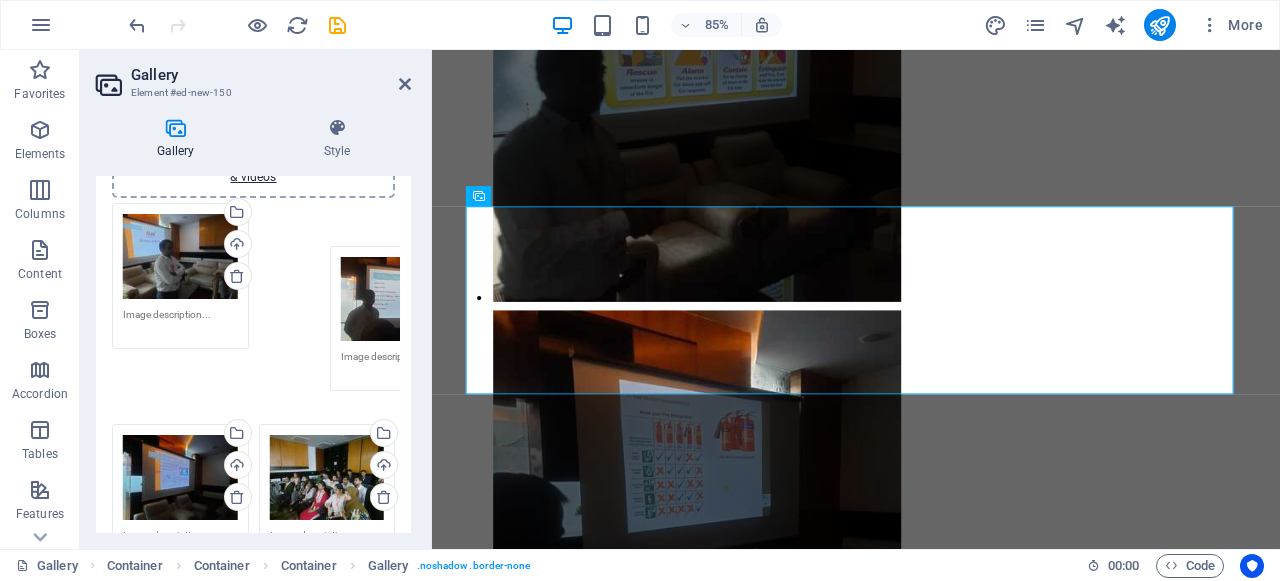 drag, startPoint x: 171, startPoint y: 287, endPoint x: 389, endPoint y: 330, distance: 222.20036 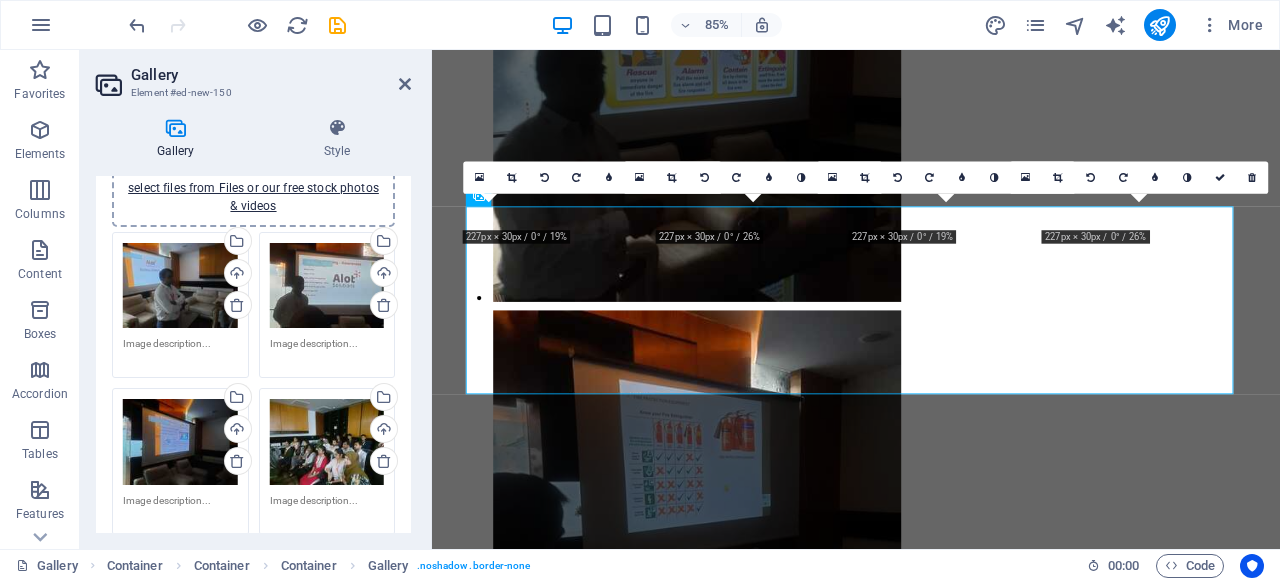 scroll, scrollTop: 0, scrollLeft: 0, axis: both 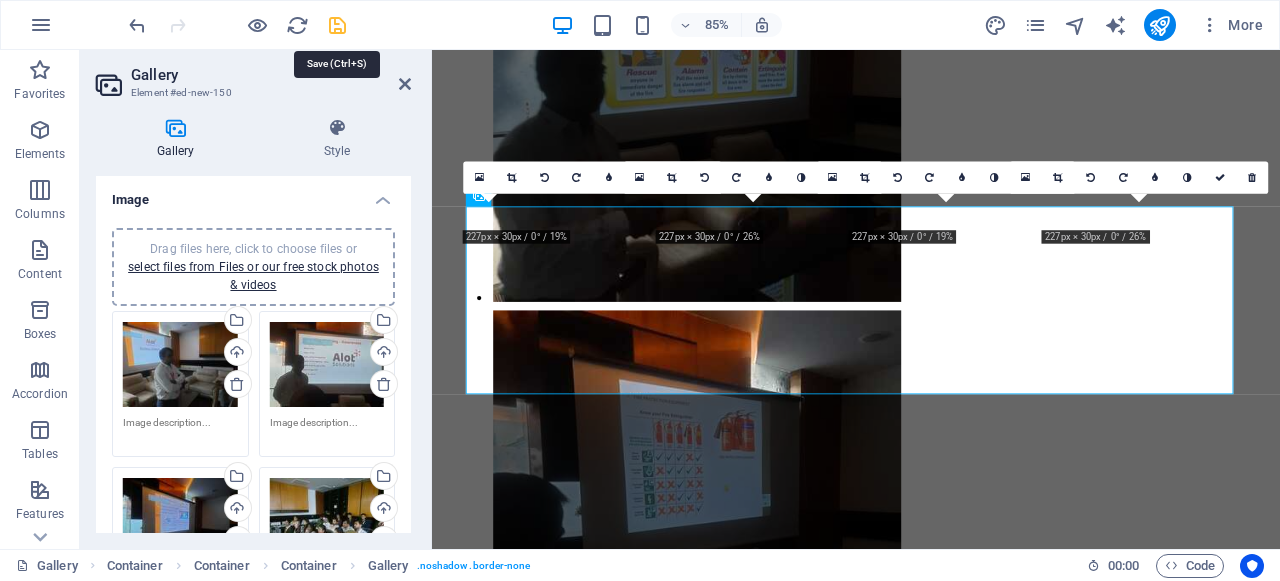 click at bounding box center [337, 25] 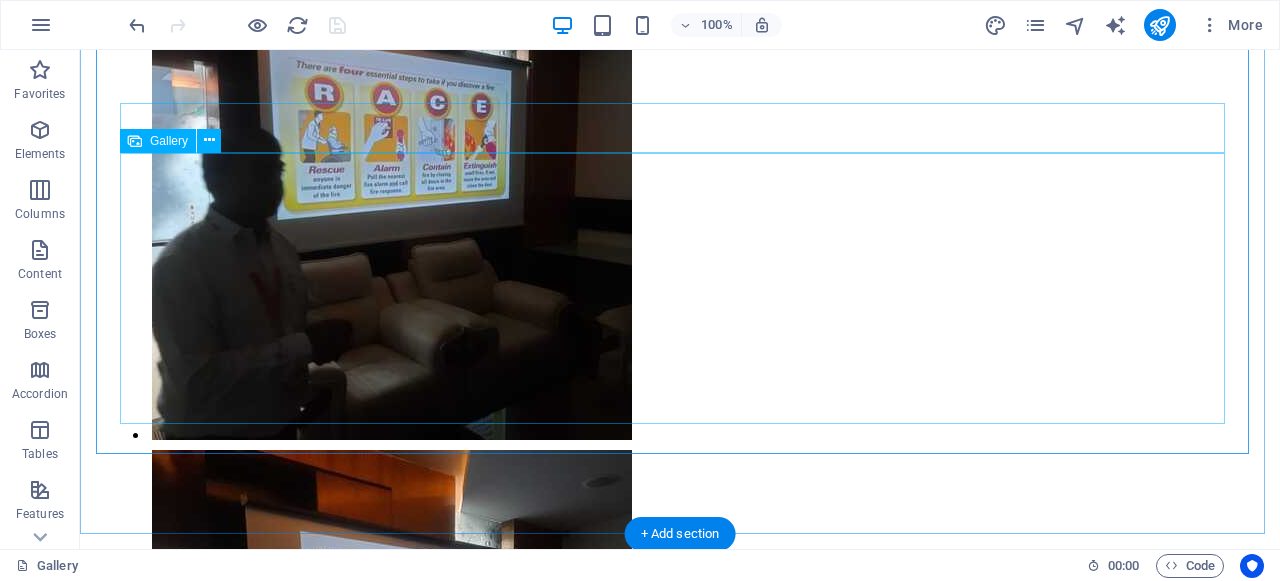 scroll, scrollTop: 928, scrollLeft: 0, axis: vertical 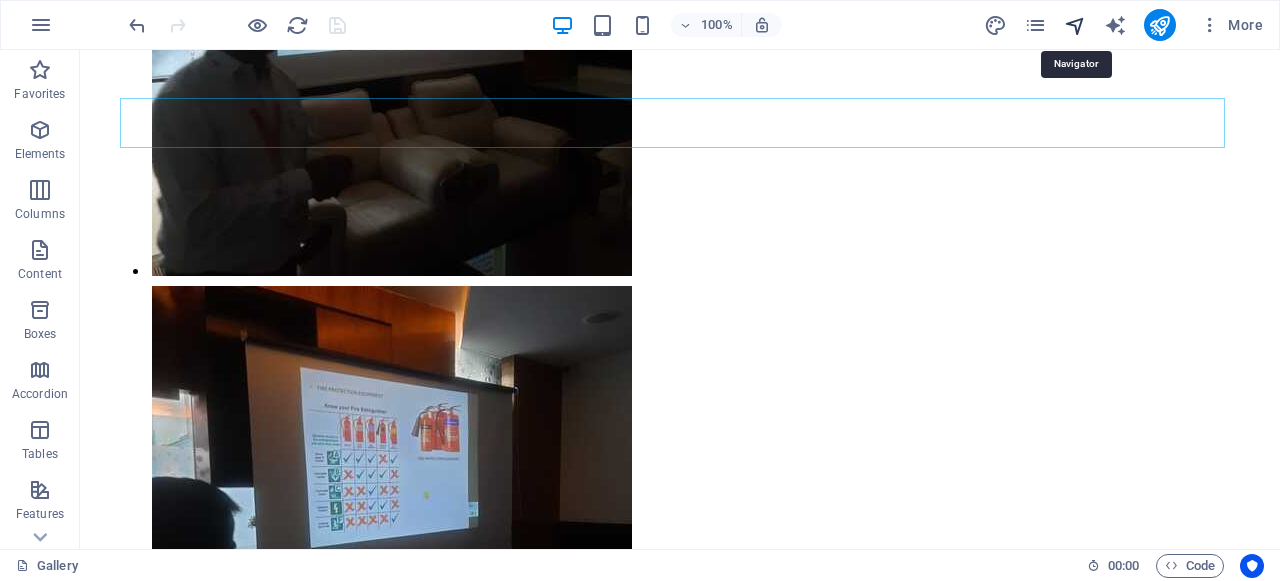 click at bounding box center (1075, 25) 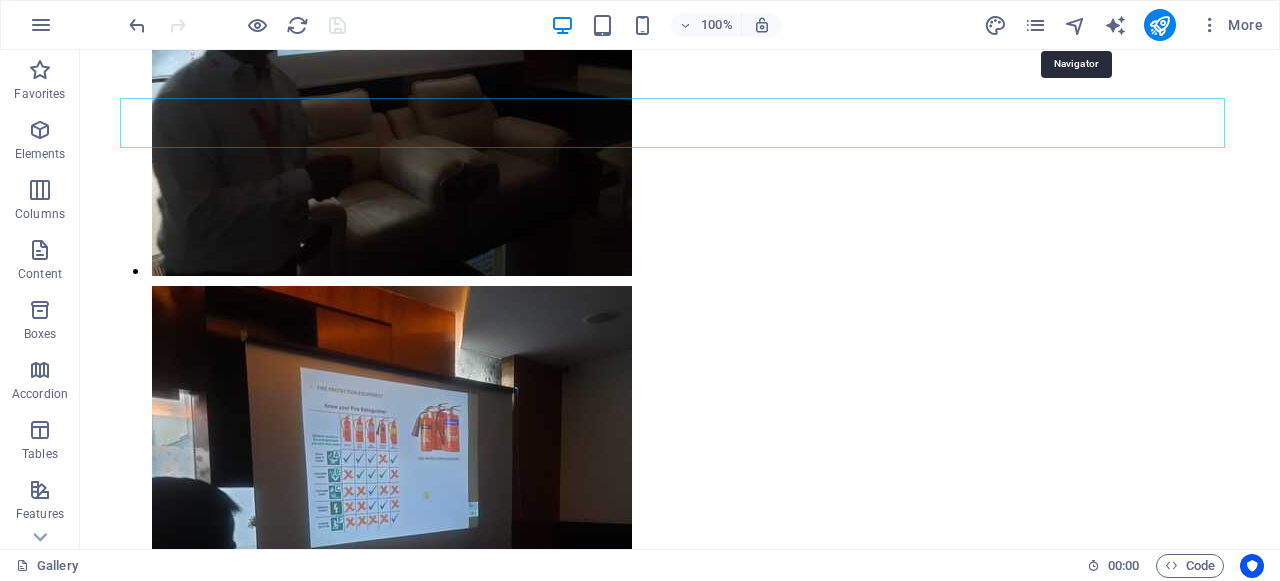 scroll, scrollTop: 906, scrollLeft: 0, axis: vertical 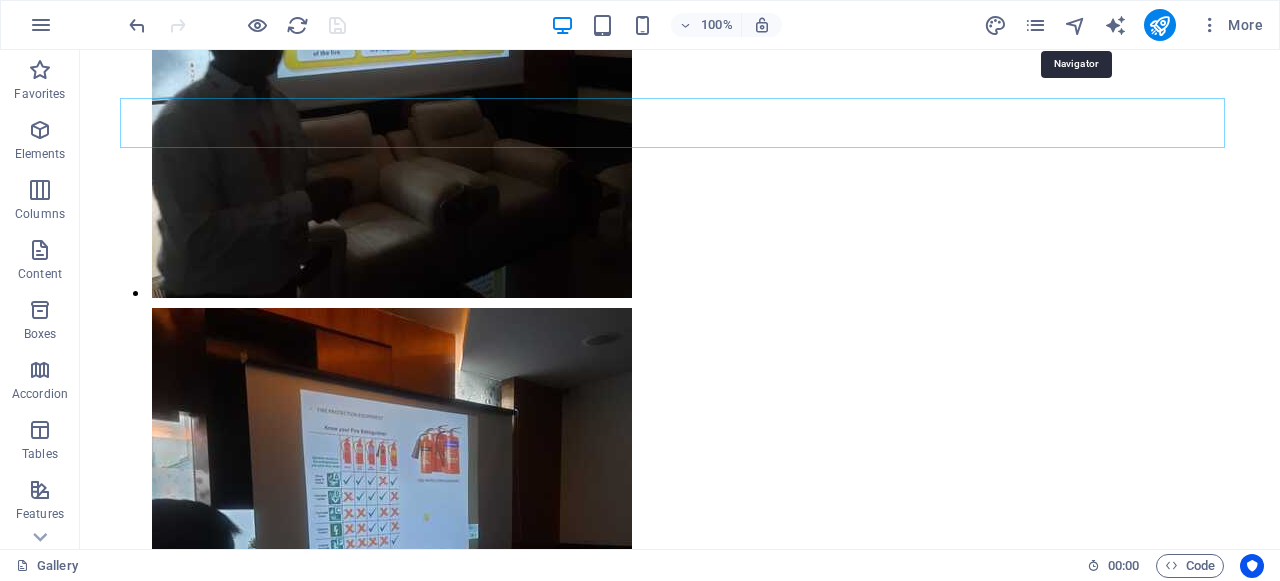 select on "15992326-en" 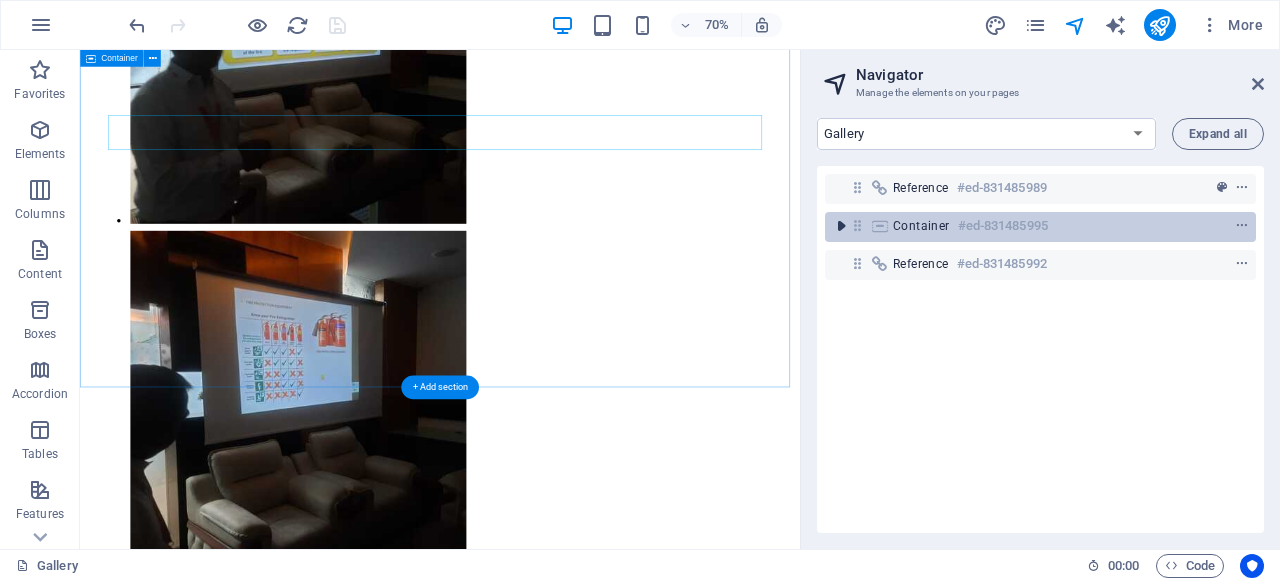 click at bounding box center (841, 226) 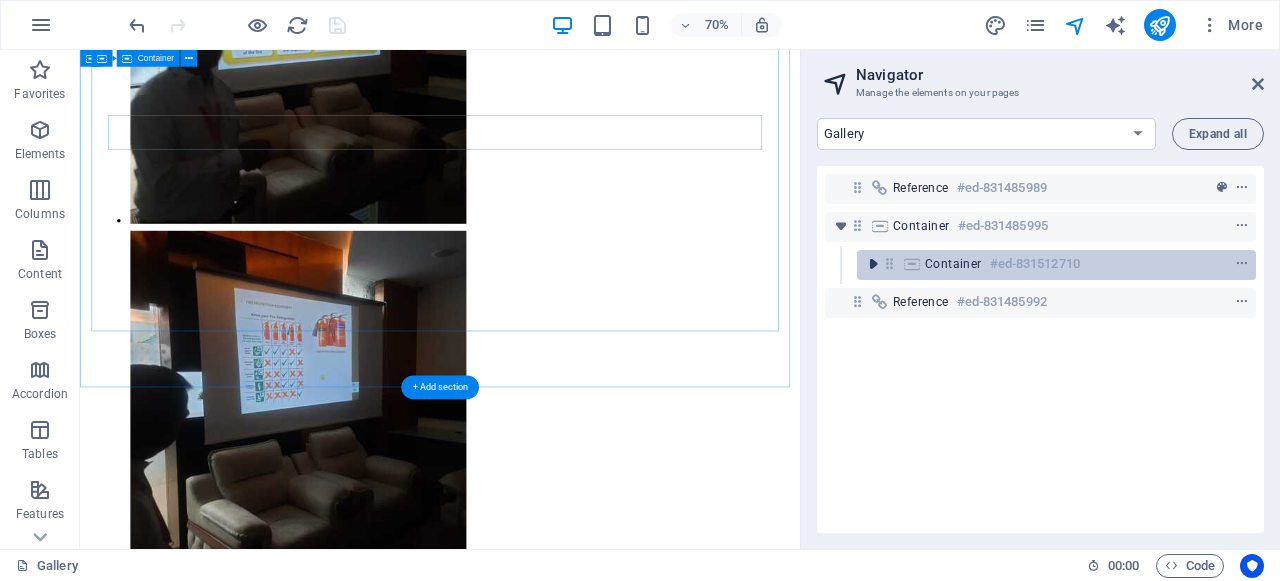 click at bounding box center [873, 264] 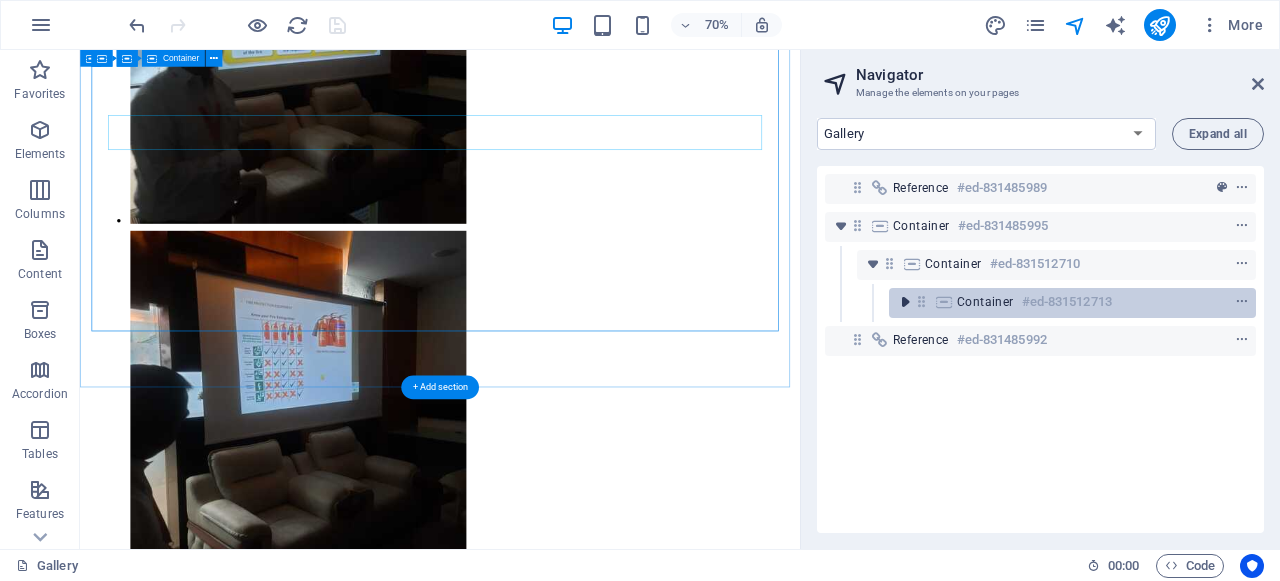 click at bounding box center [905, 302] 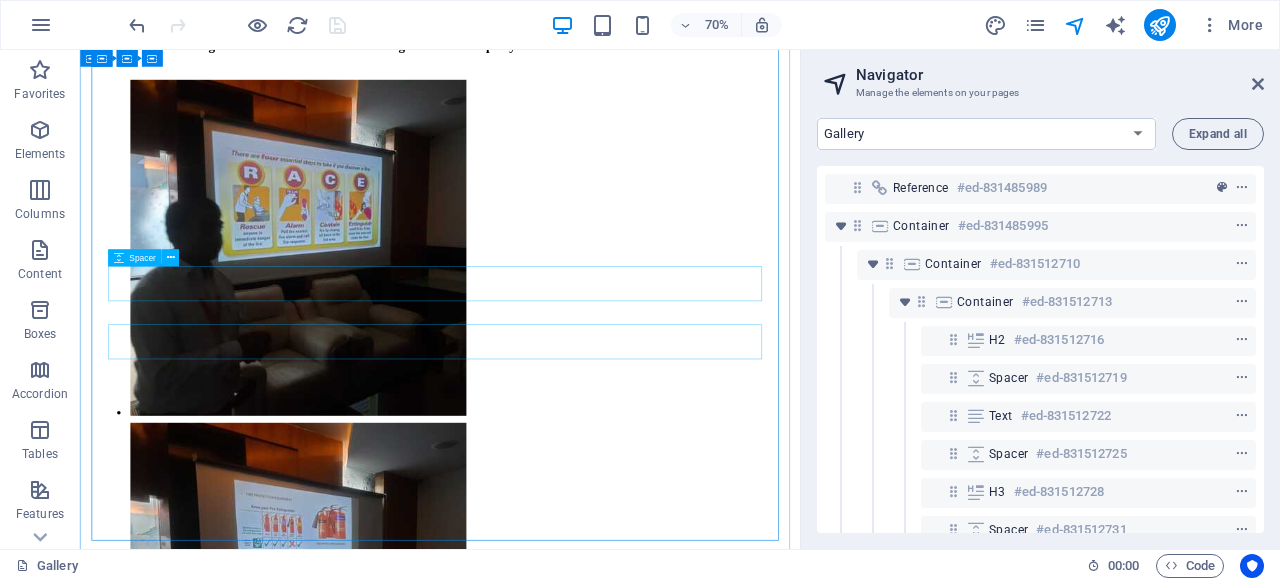 scroll, scrollTop: 606, scrollLeft: 0, axis: vertical 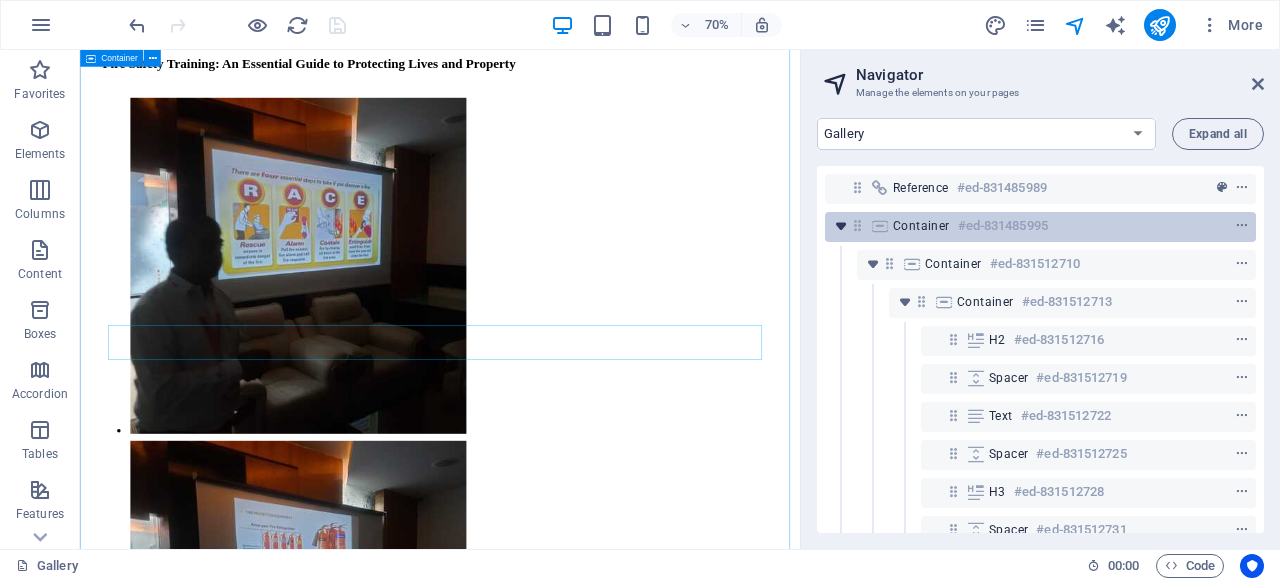 click at bounding box center (841, 226) 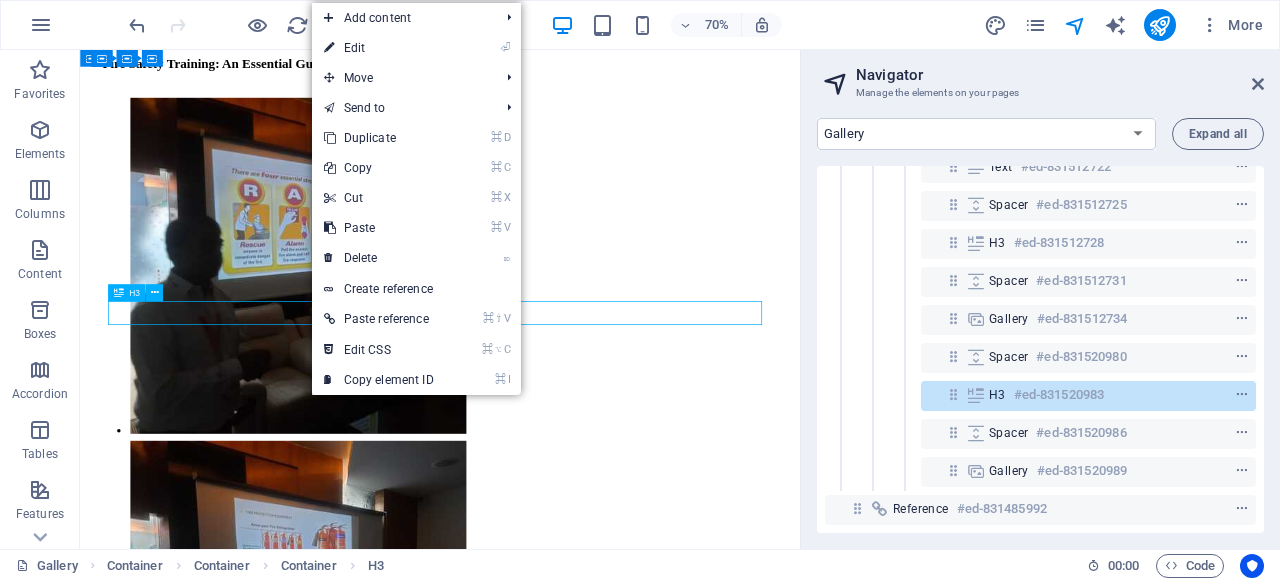 scroll, scrollTop: 264, scrollLeft: 0, axis: vertical 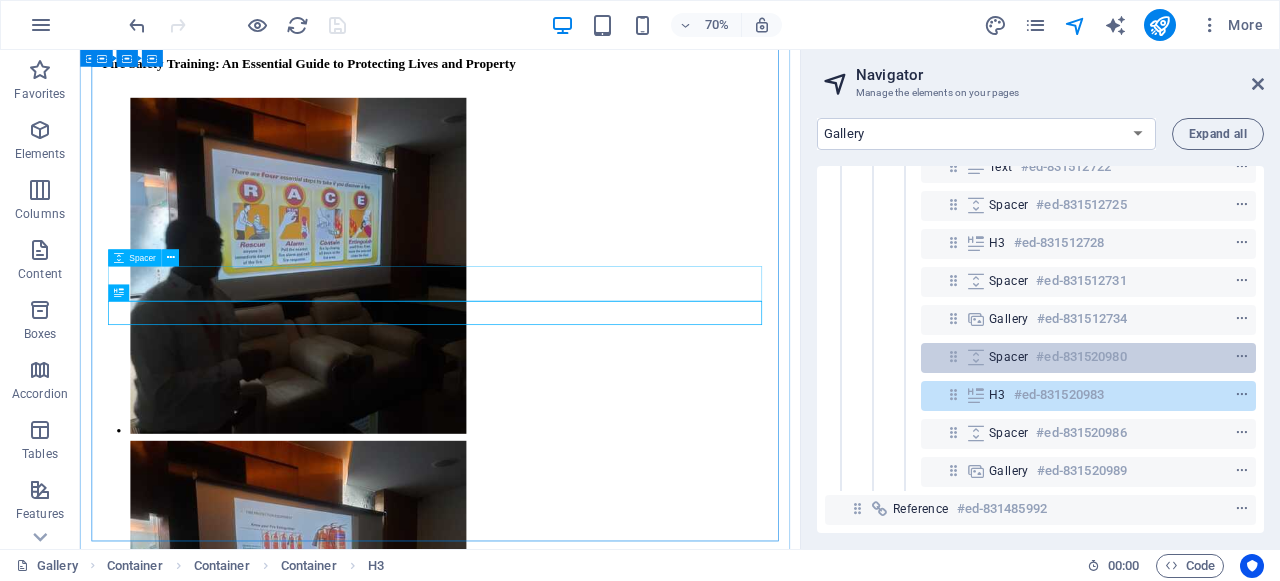 click at bounding box center (953, 356) 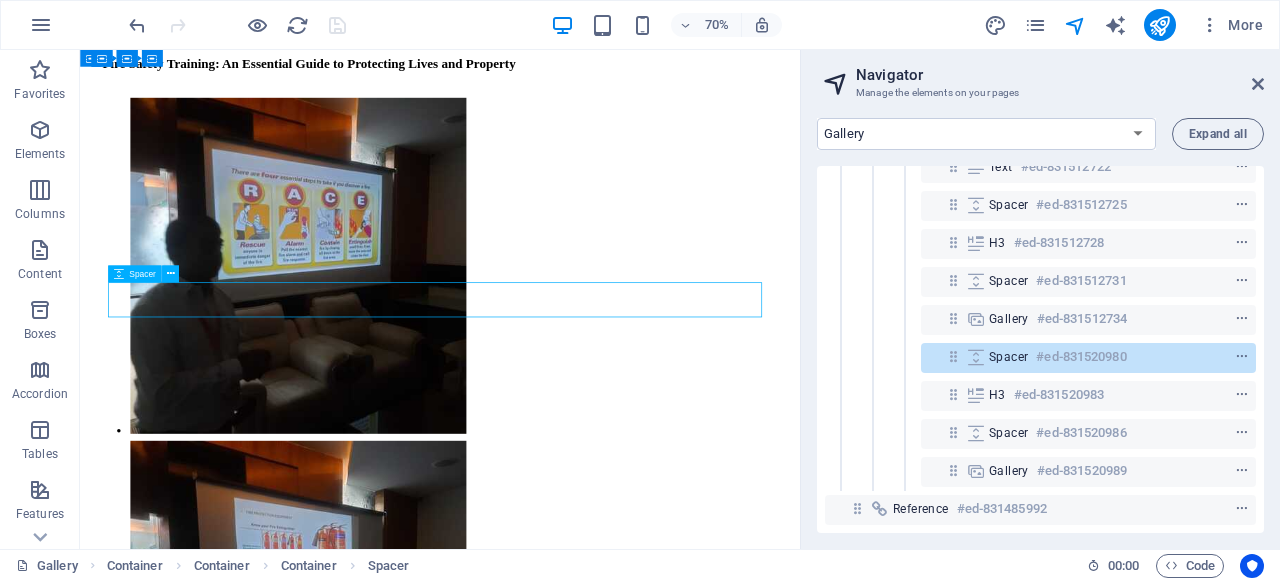 scroll, scrollTop: 584, scrollLeft: 0, axis: vertical 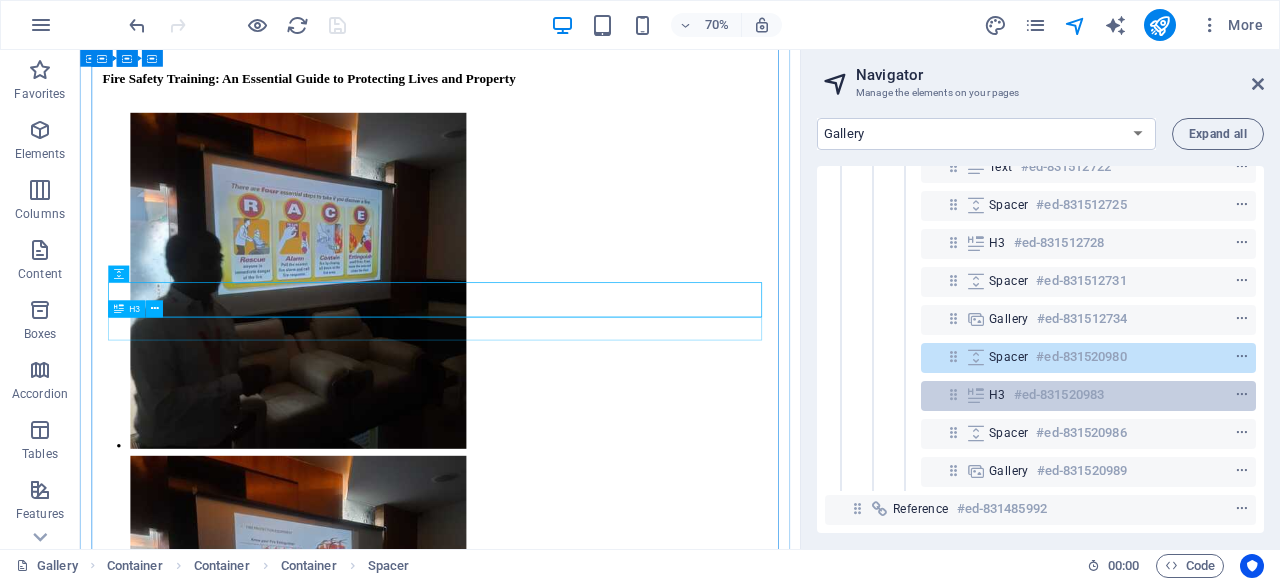 click on "H3 #ed-831520983" at bounding box center (1088, 396) 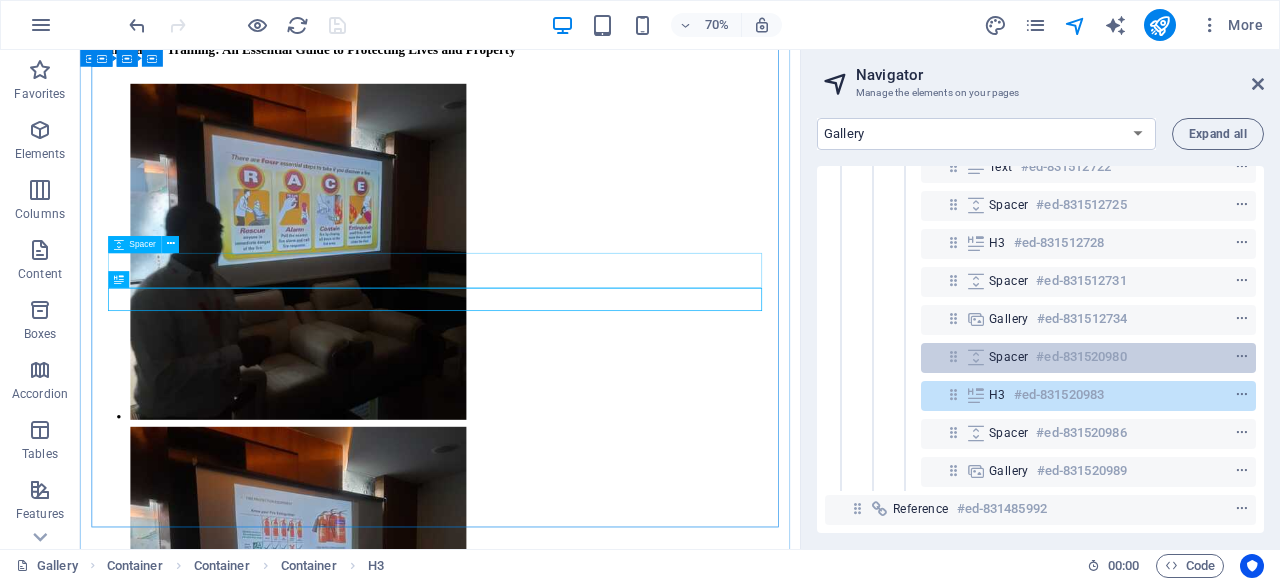 click on "Spacer #ed-831520980" at bounding box center (1088, 358) 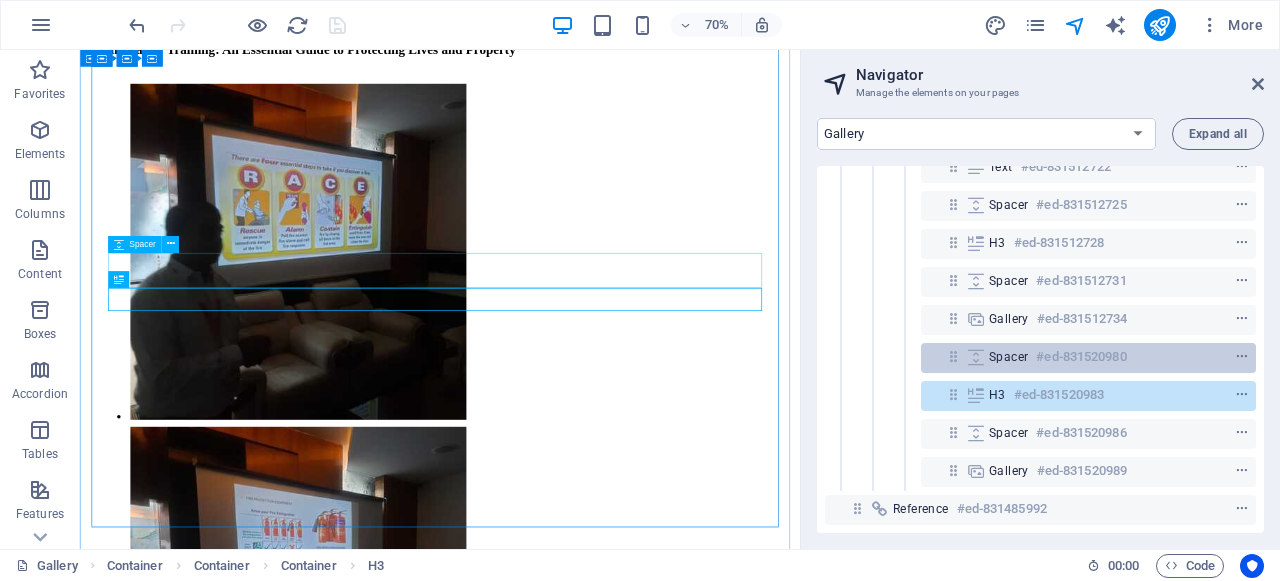 scroll, scrollTop: 584, scrollLeft: 0, axis: vertical 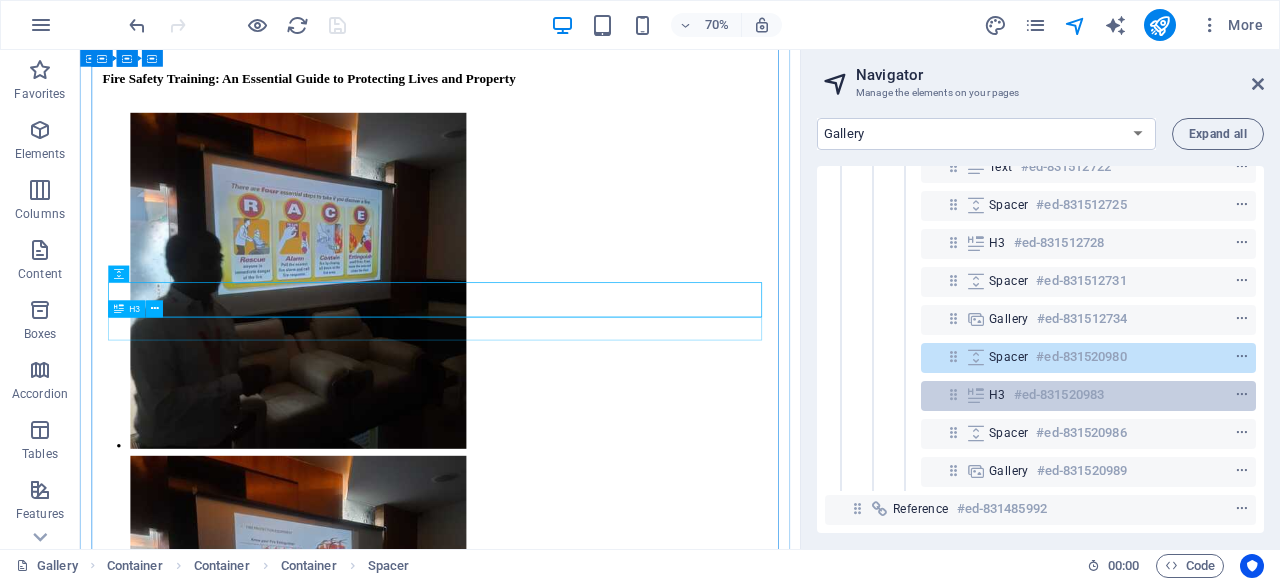 click on "H3 #ed-831520983" at bounding box center [1088, 396] 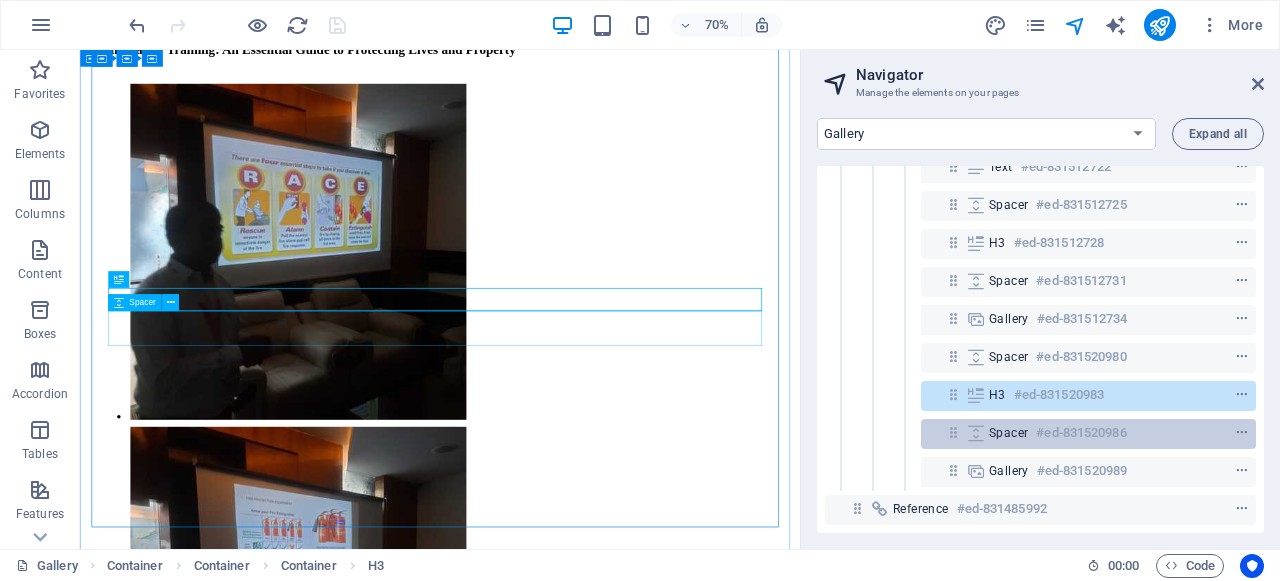 click on "Spacer #ed-831520986" at bounding box center (1088, 434) 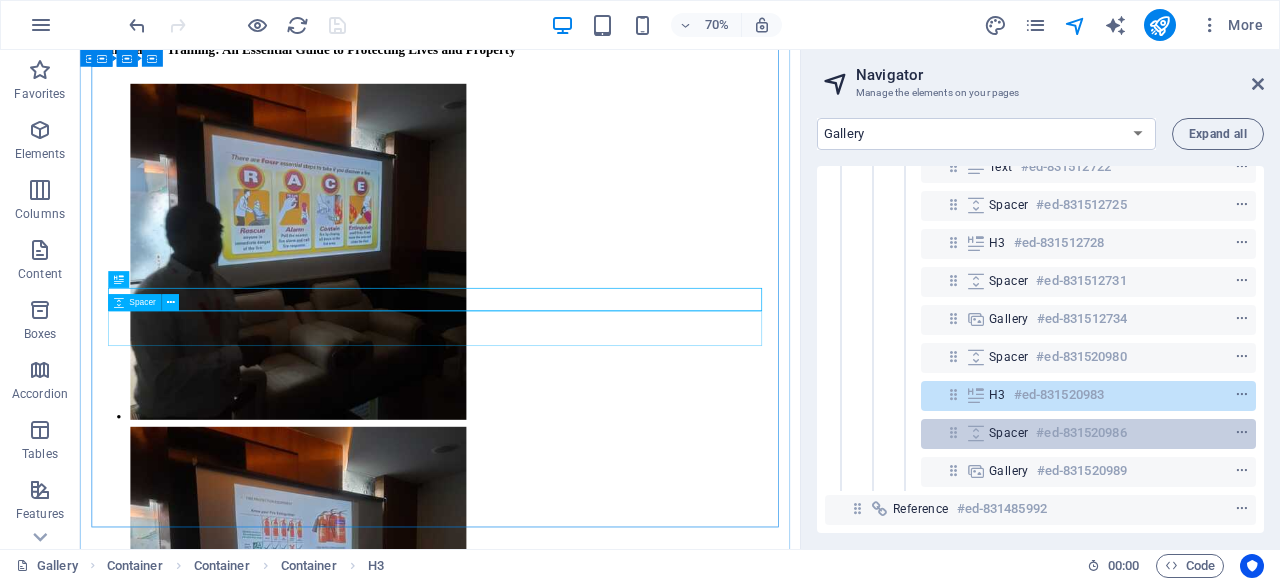 scroll, scrollTop: 668, scrollLeft: 0, axis: vertical 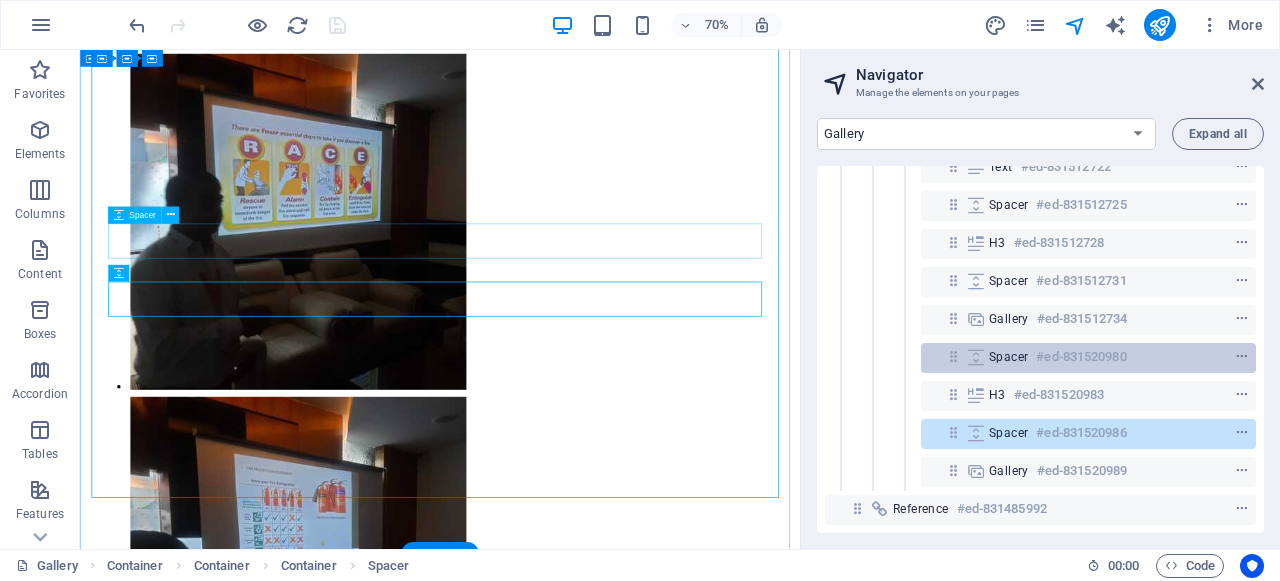 click on "Spacer #ed-831520980" at bounding box center (1088, 358) 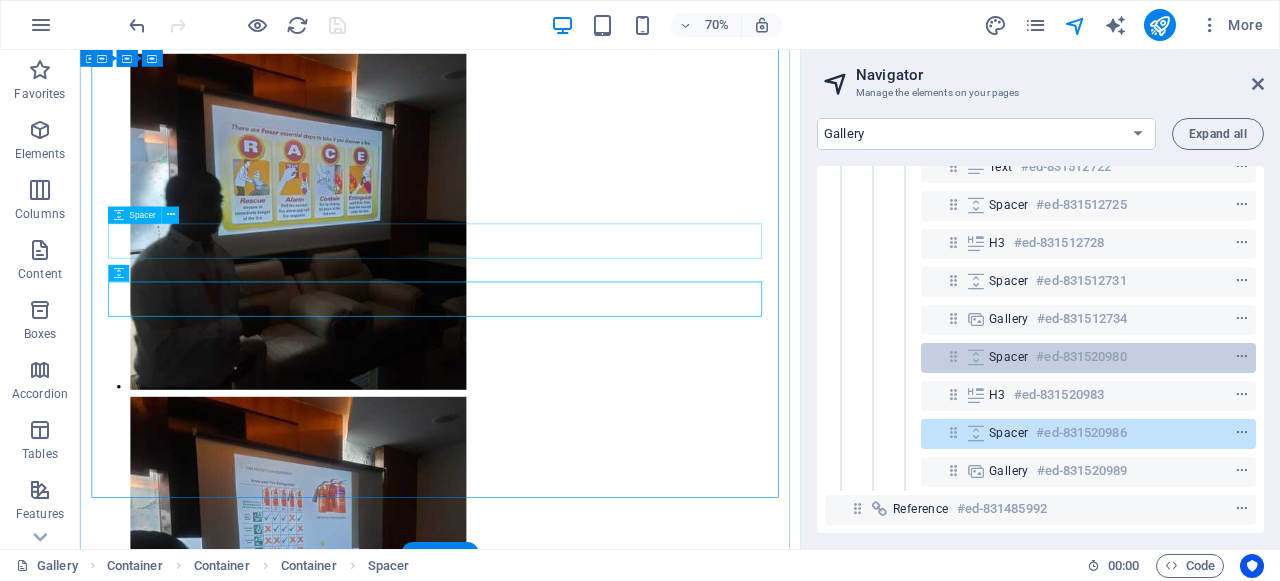 scroll, scrollTop: 584, scrollLeft: 0, axis: vertical 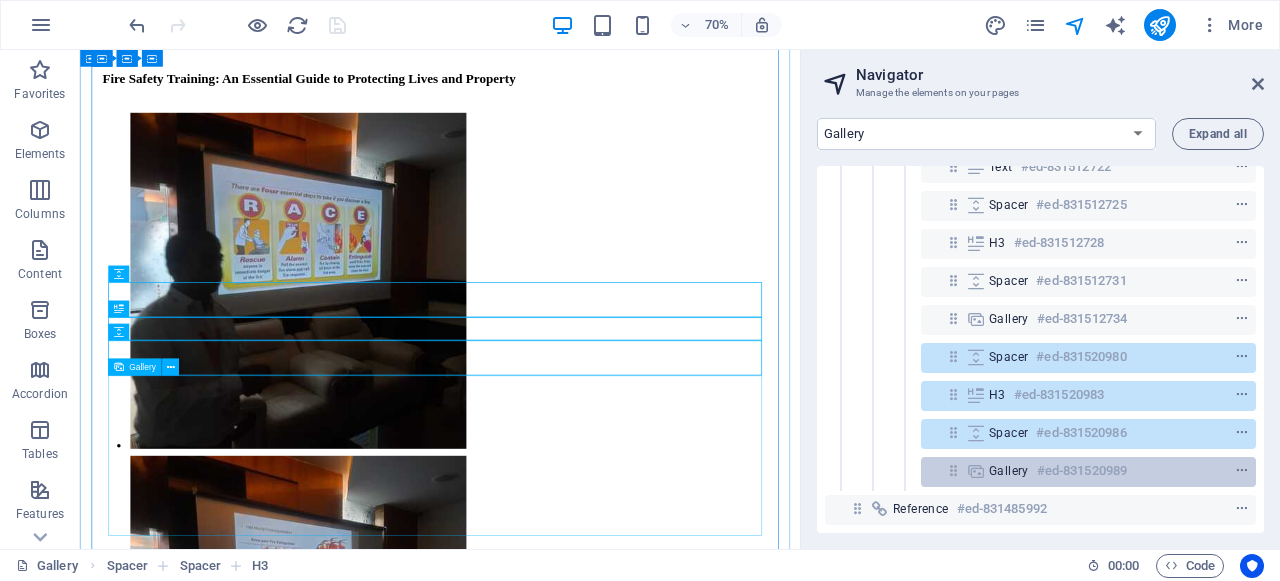 click at bounding box center (953, 470) 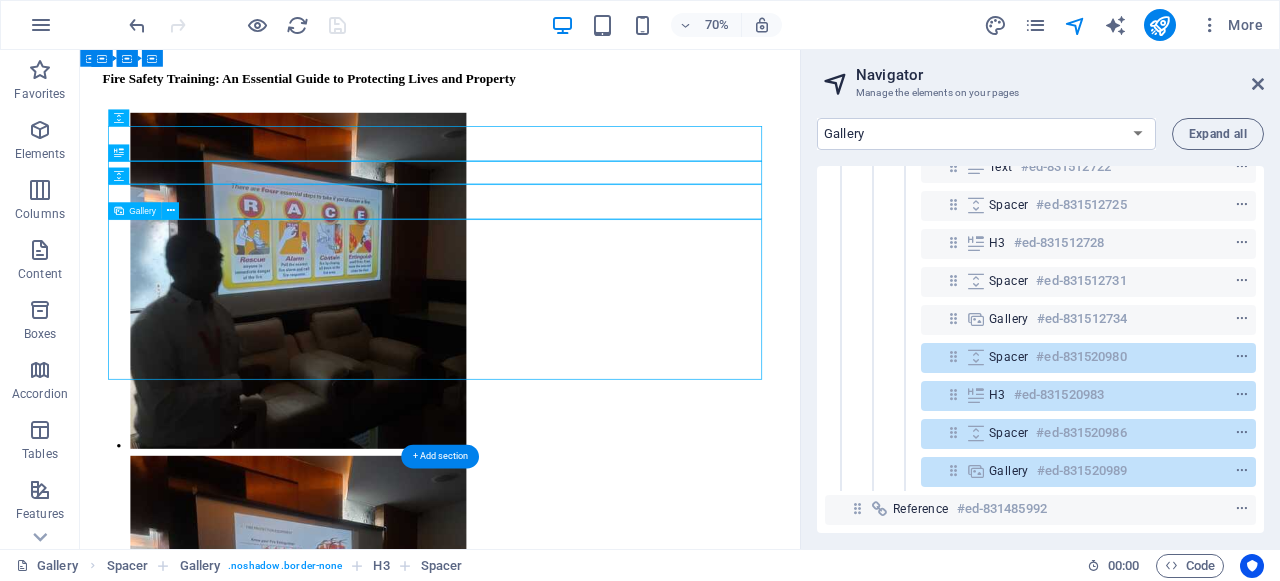 scroll, scrollTop: 807, scrollLeft: 0, axis: vertical 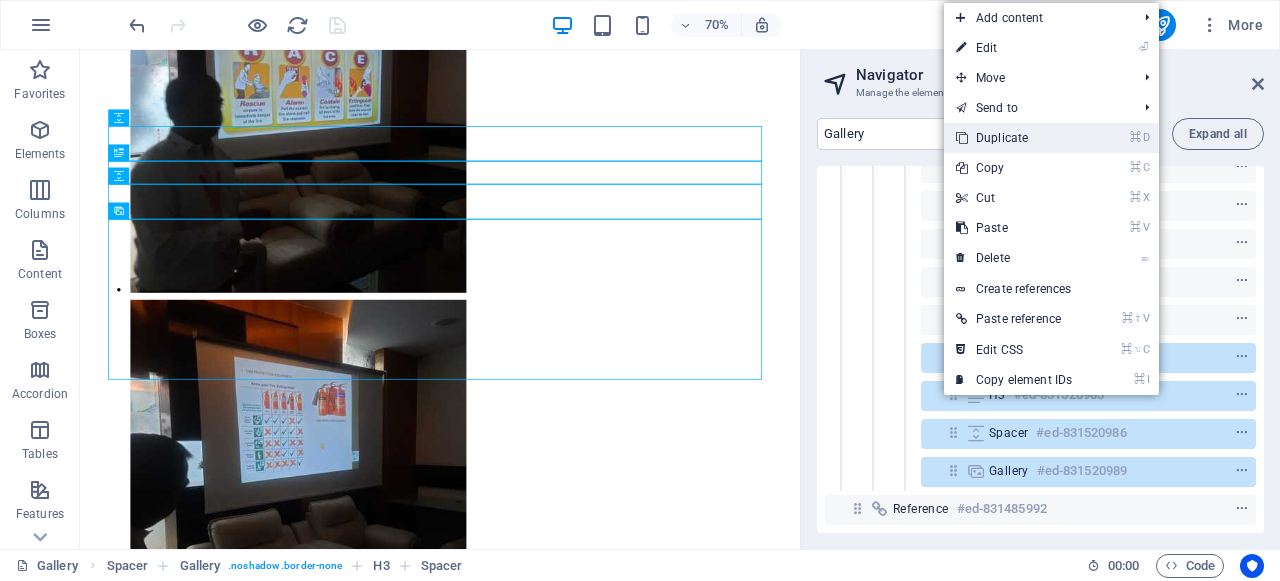 click on "⌘ D  Duplicate" at bounding box center (1014, 138) 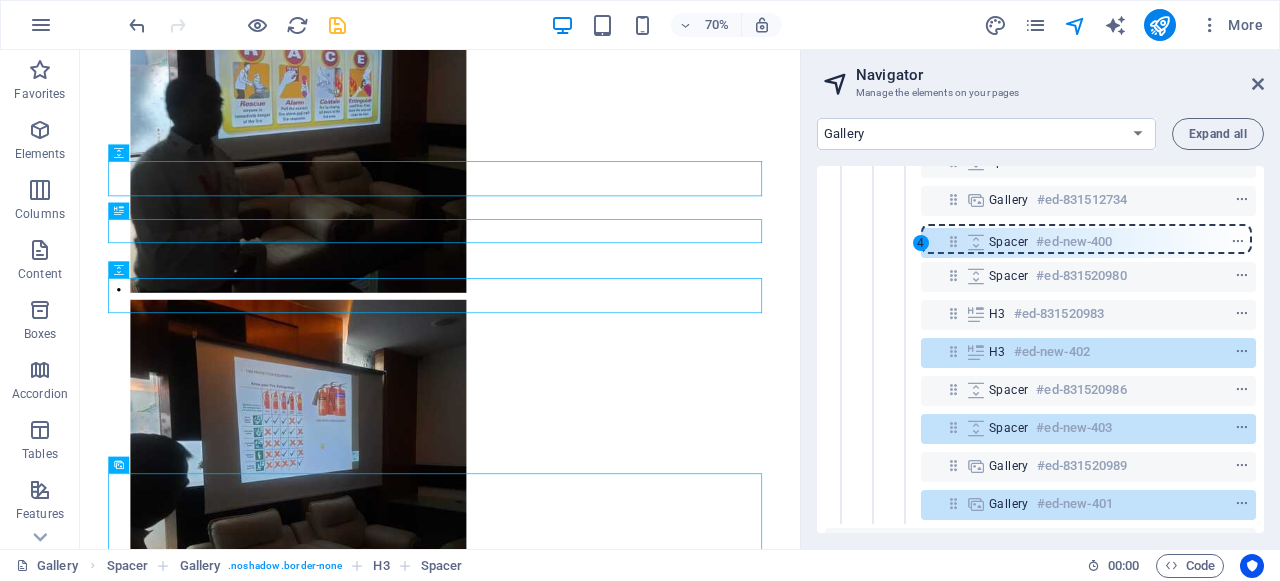 scroll, scrollTop: 359, scrollLeft: 0, axis: vertical 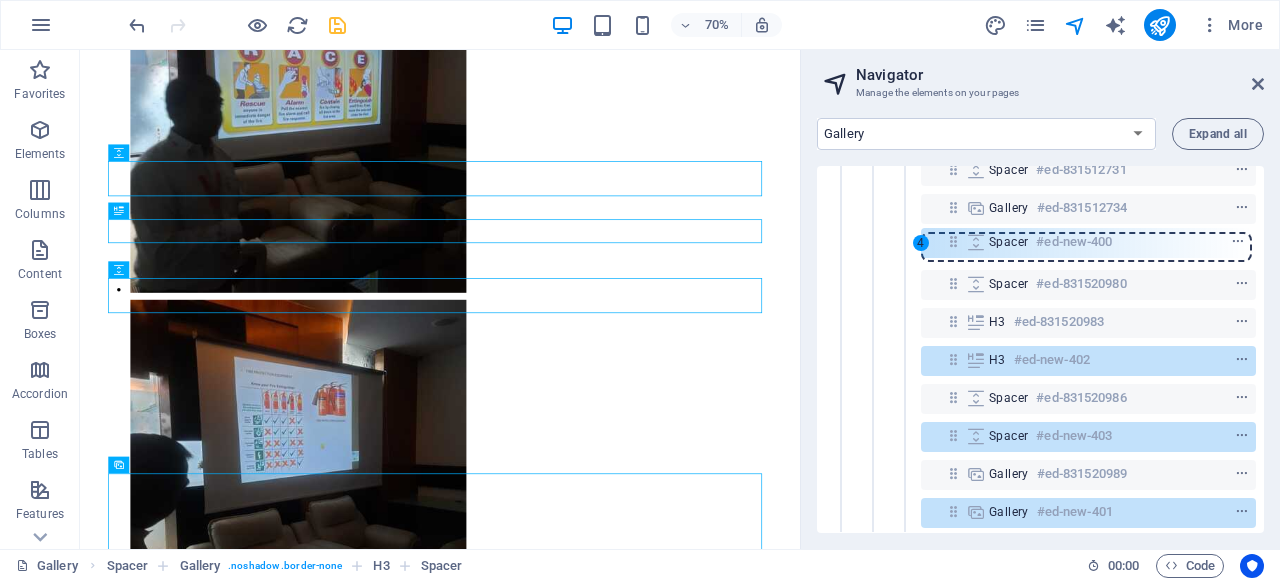 drag, startPoint x: 952, startPoint y: 228, endPoint x: 952, endPoint y: 247, distance: 19 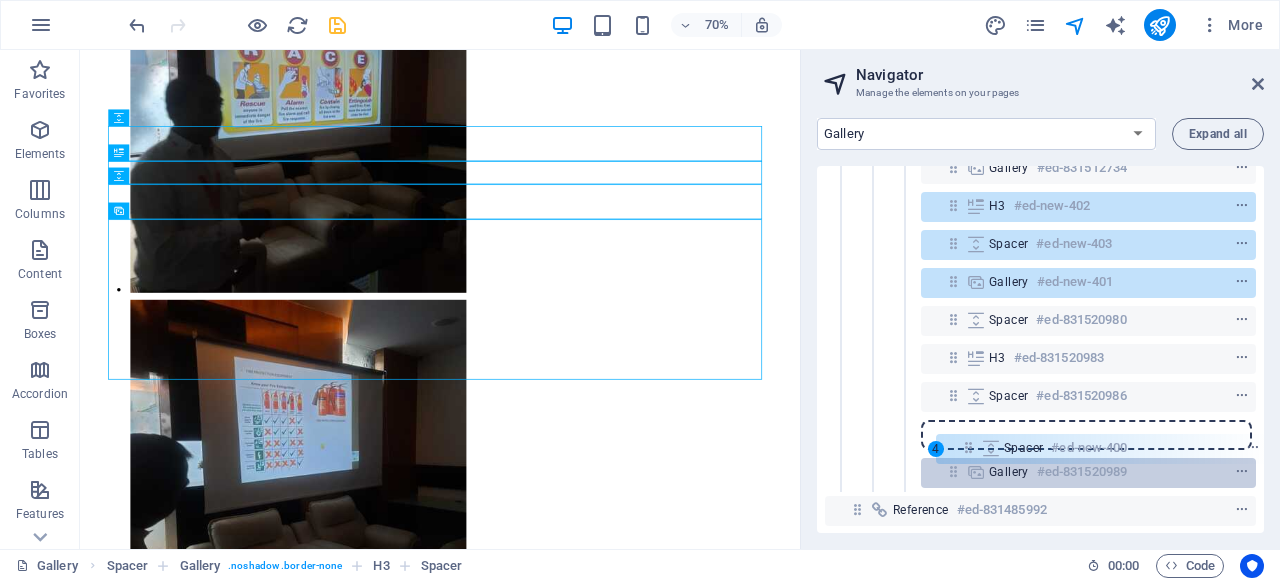 scroll, scrollTop: 401, scrollLeft: 0, axis: vertical 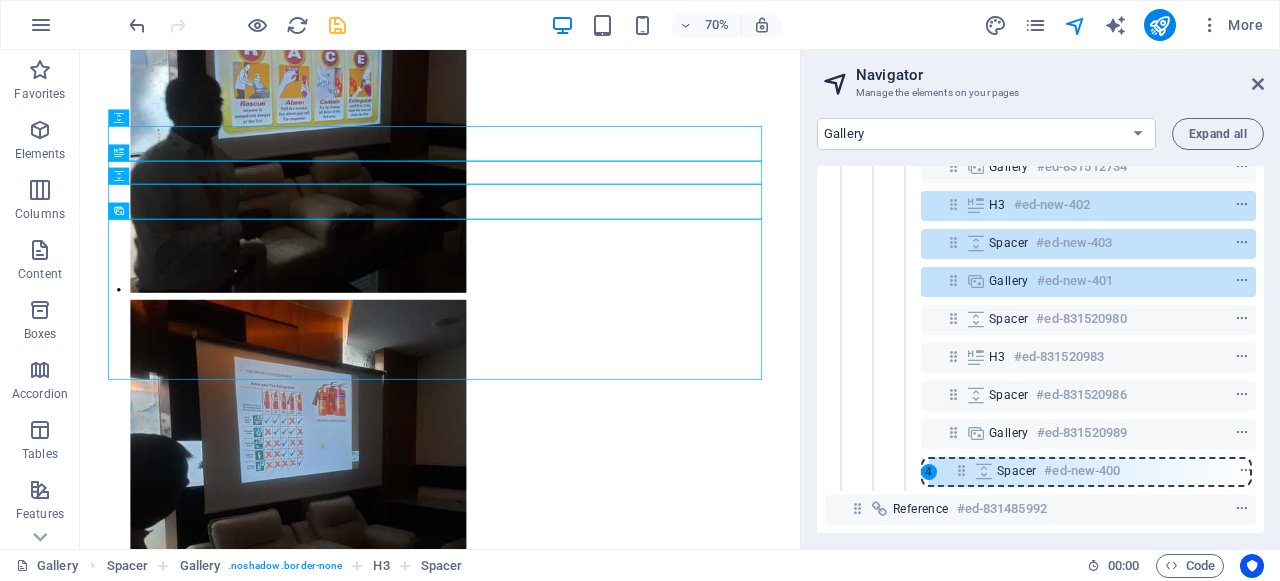 drag, startPoint x: 955, startPoint y: 203, endPoint x: 962, endPoint y: 477, distance: 274.08942 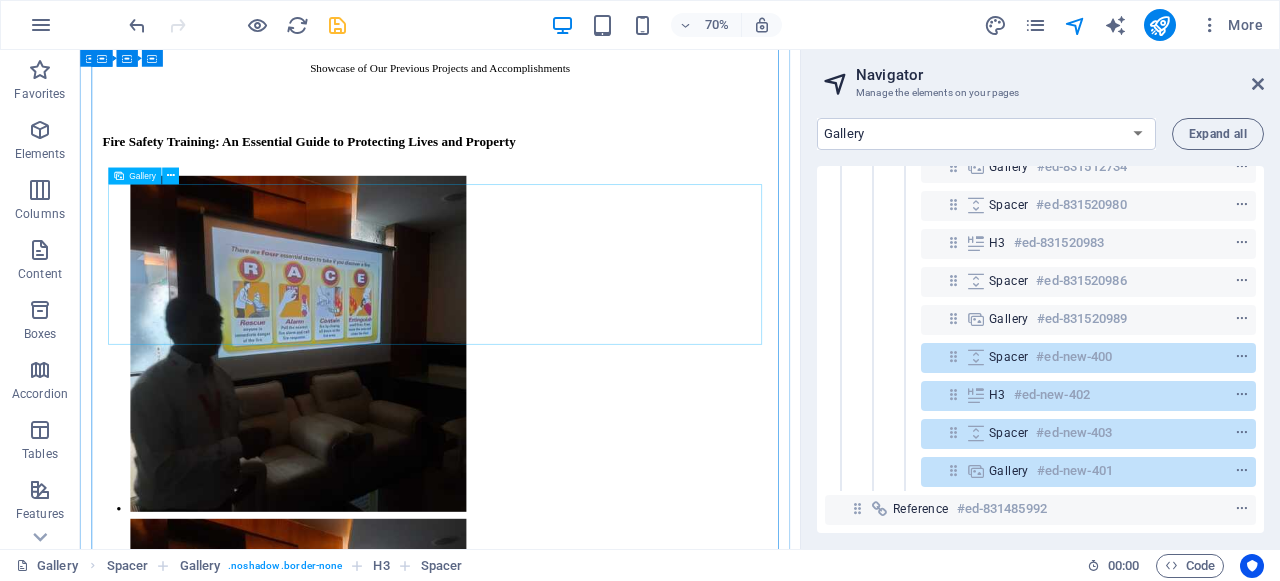 scroll, scrollTop: 498, scrollLeft: 0, axis: vertical 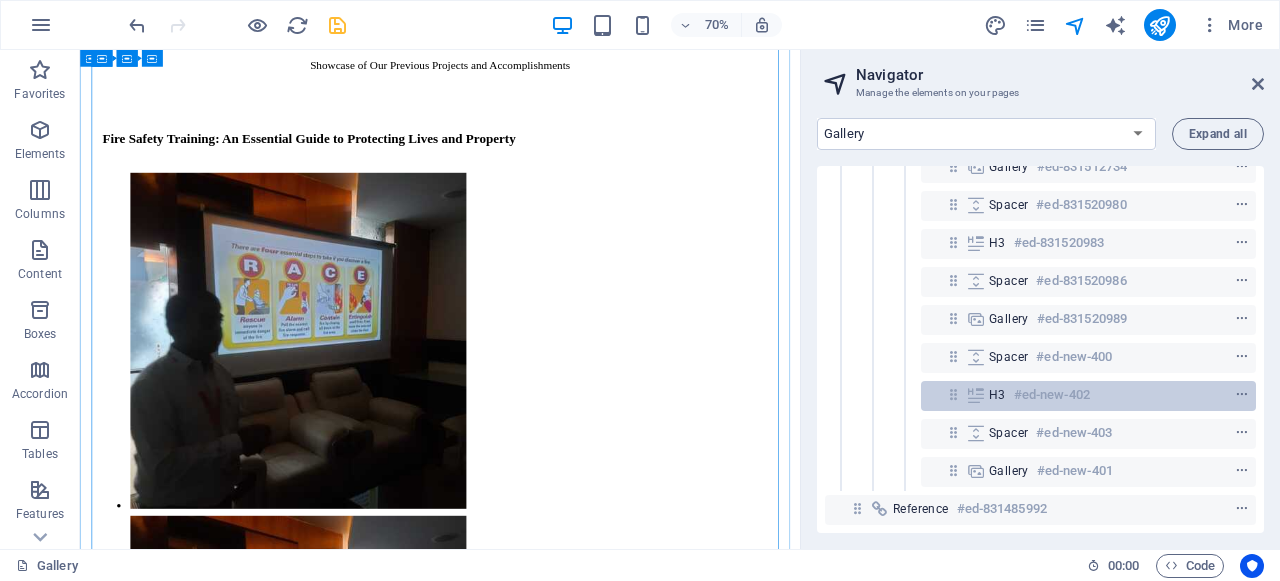 click on "#ed-new-402" at bounding box center (1052, 395) 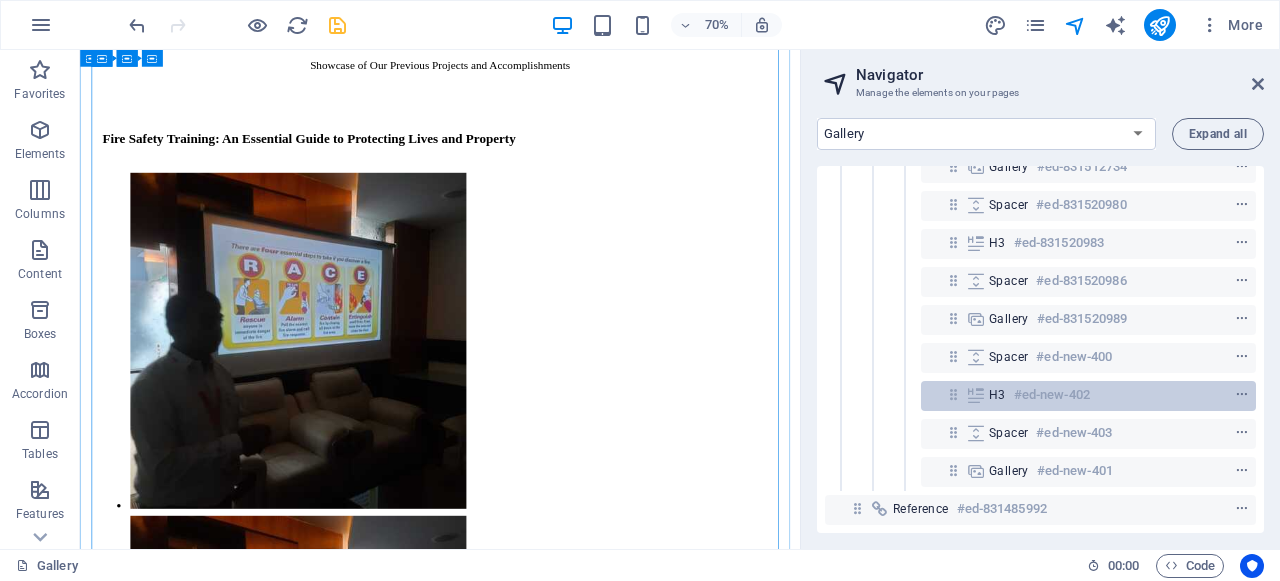 scroll, scrollTop: 988, scrollLeft: 0, axis: vertical 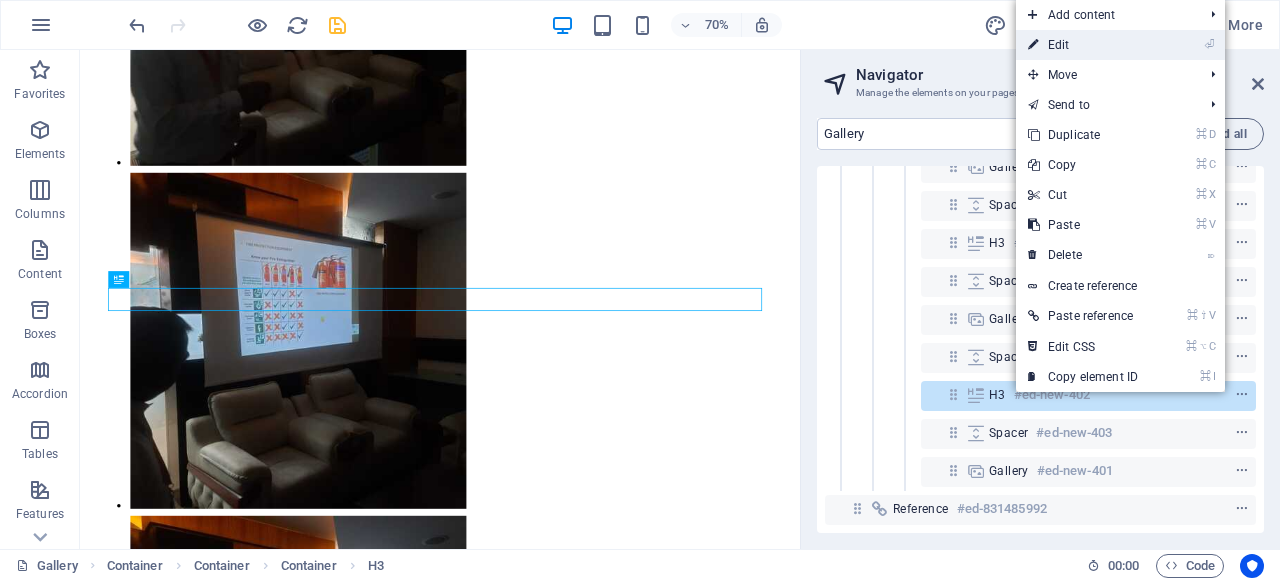 click on "⏎  Edit" at bounding box center [1083, 45] 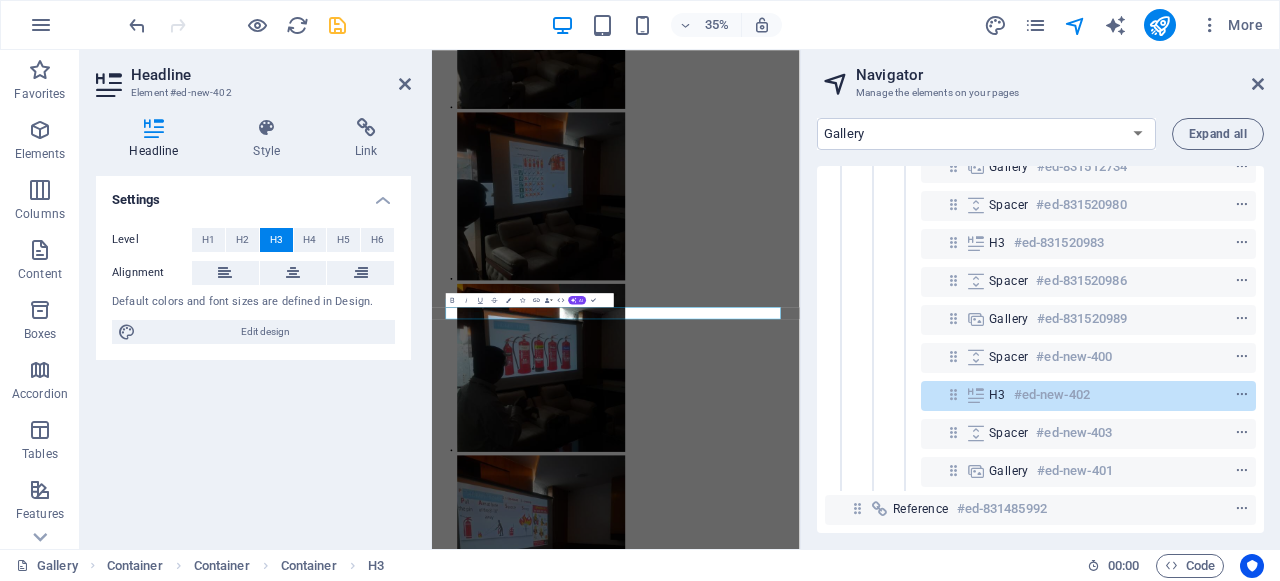 scroll, scrollTop: 605, scrollLeft: 0, axis: vertical 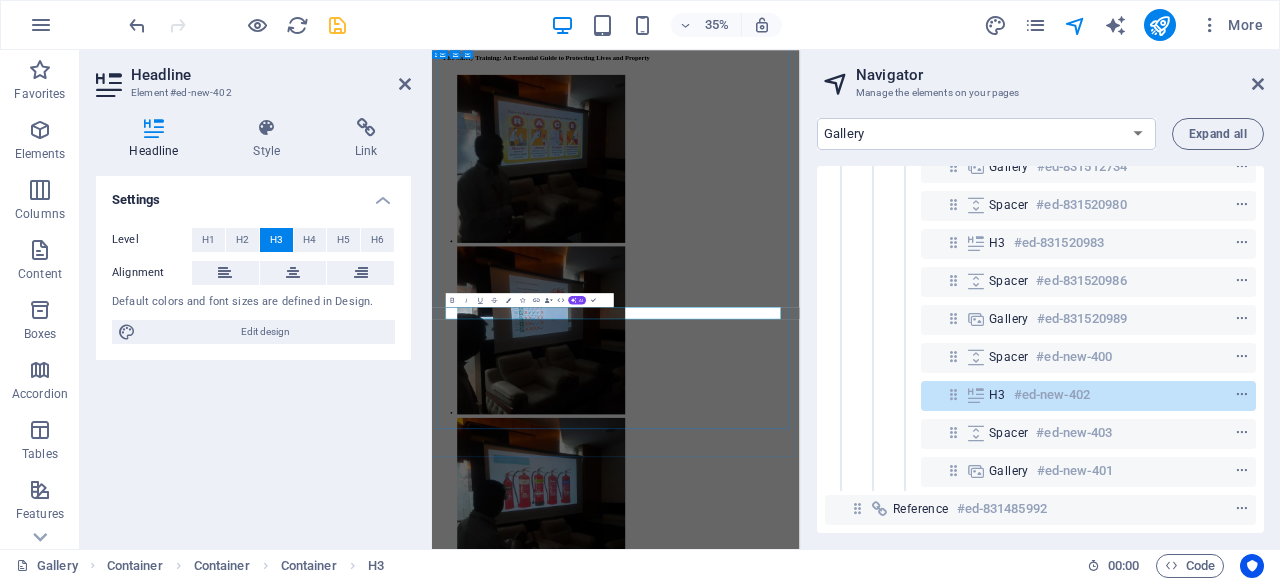 type 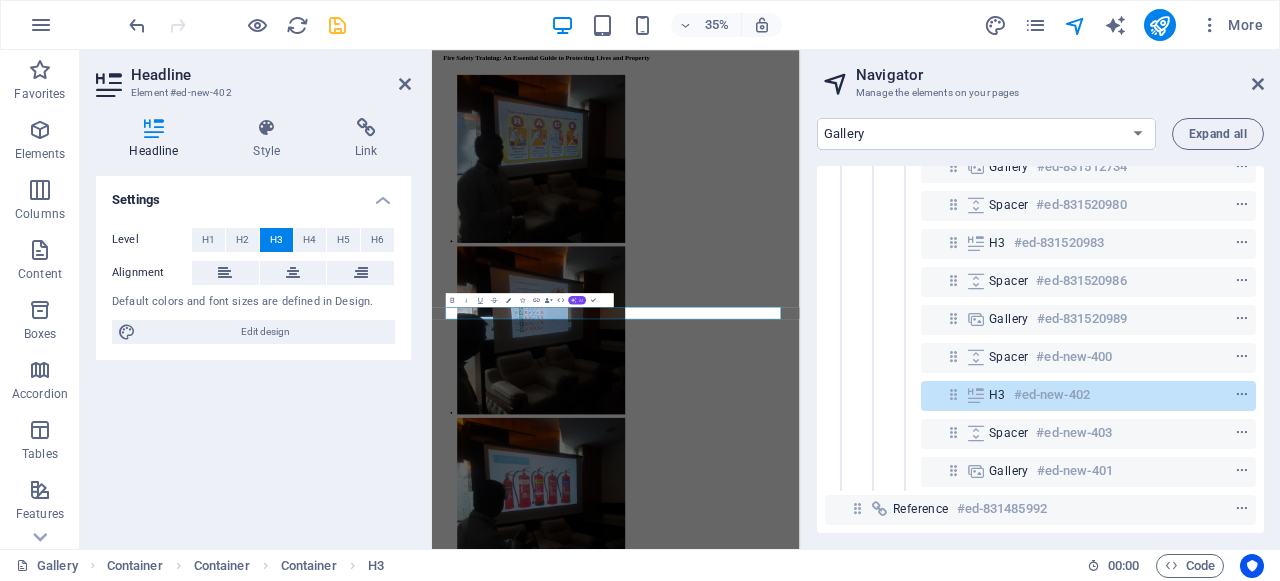 click on "AI" at bounding box center (578, 300) 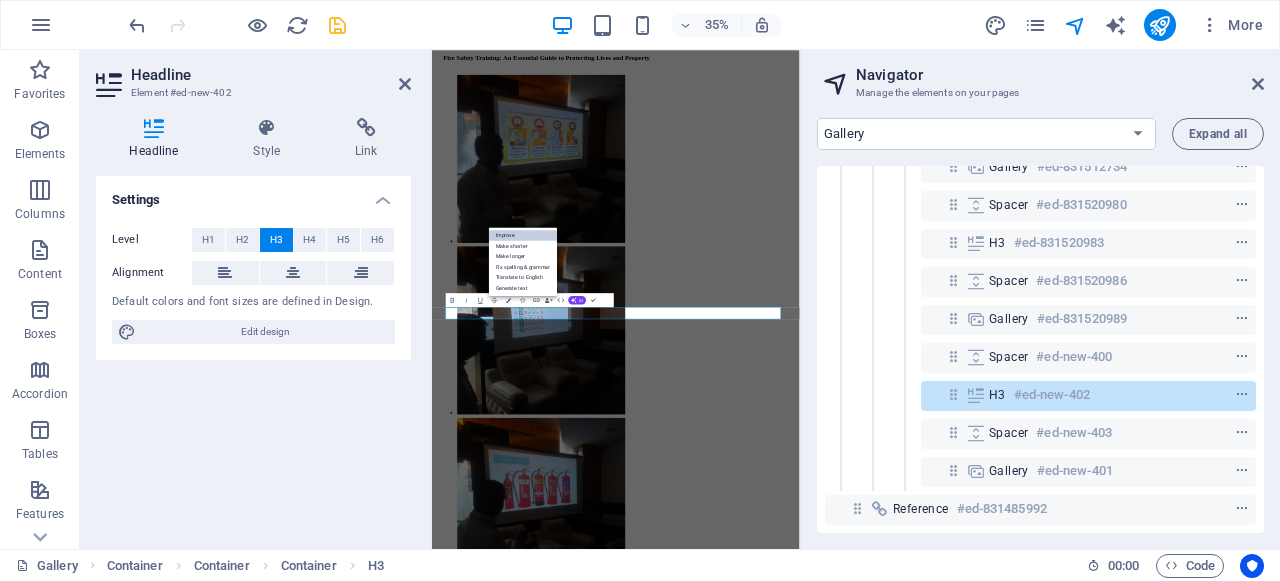 click on "Improve" at bounding box center (523, 235) 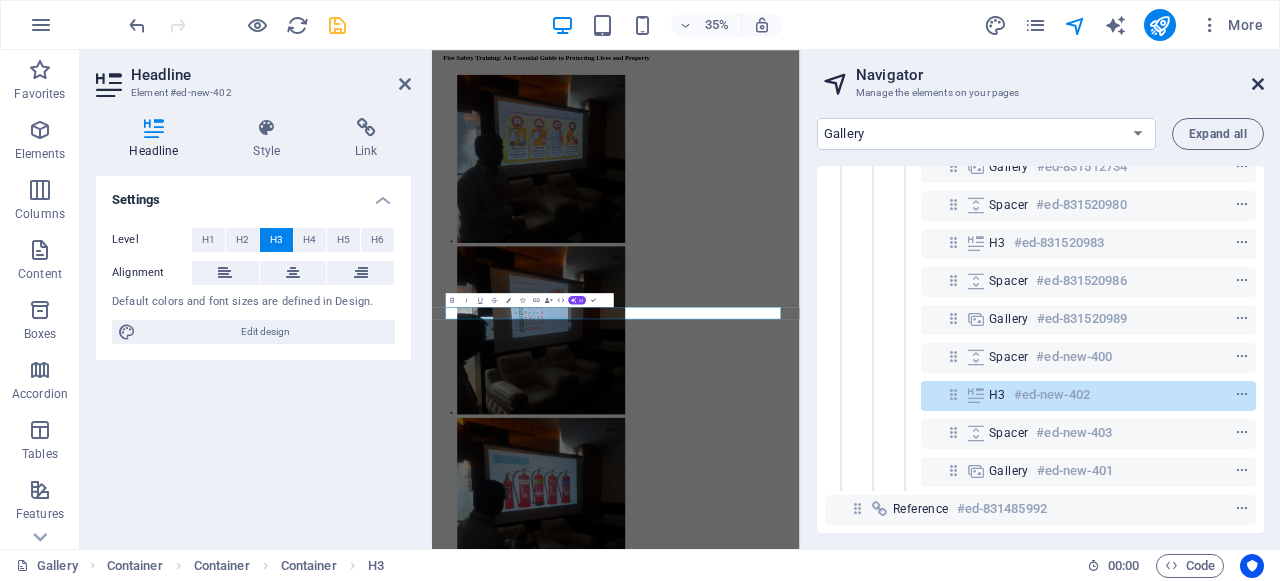 click at bounding box center [1258, 84] 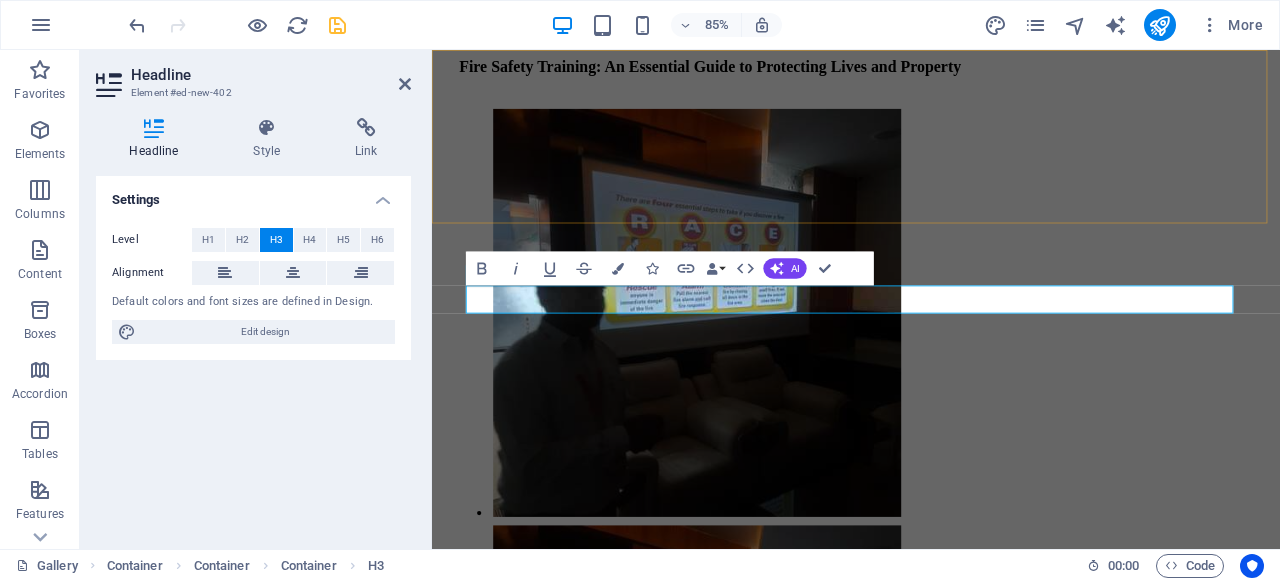 scroll, scrollTop: 1036, scrollLeft: 0, axis: vertical 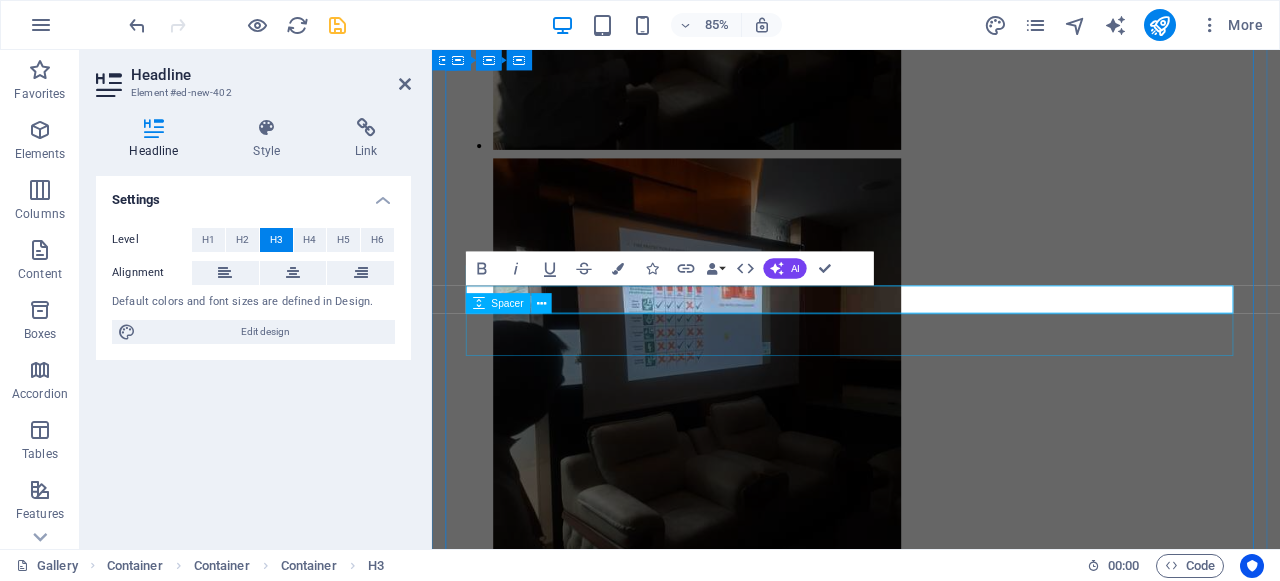 click at bounding box center (931, 3890) 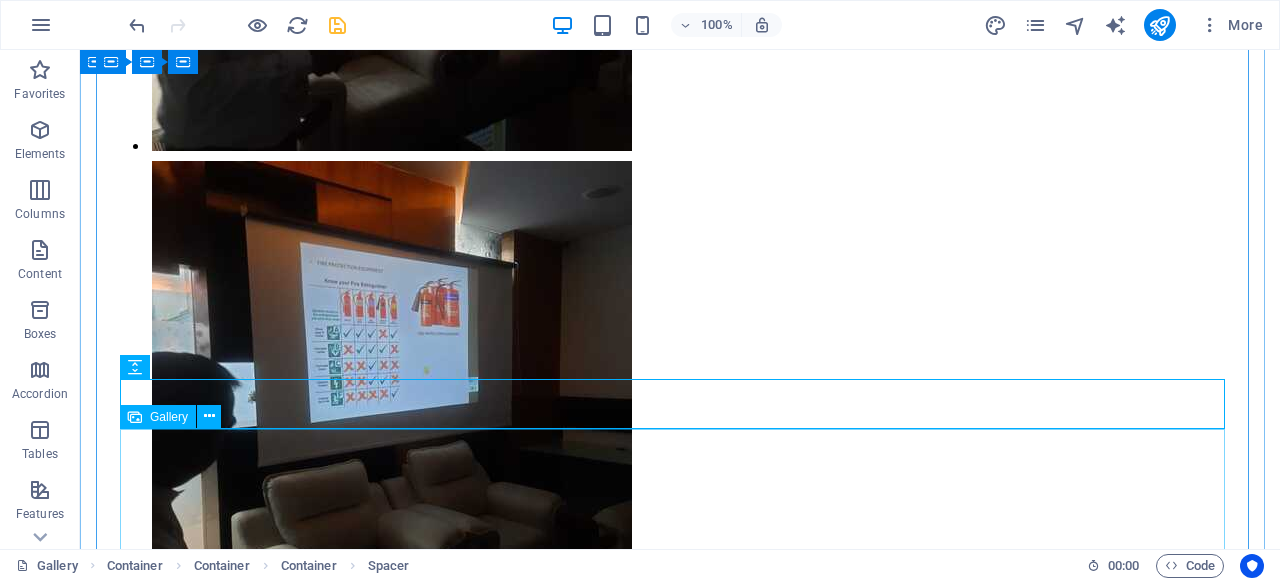scroll, scrollTop: 1199, scrollLeft: 0, axis: vertical 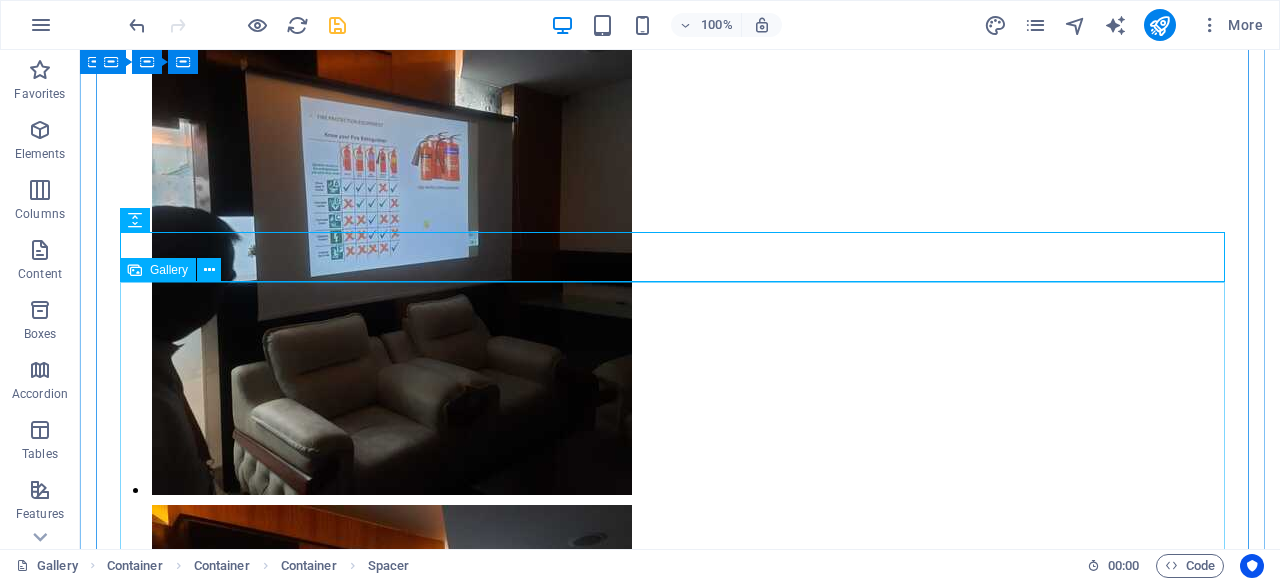 click at bounding box center [290, 3994] 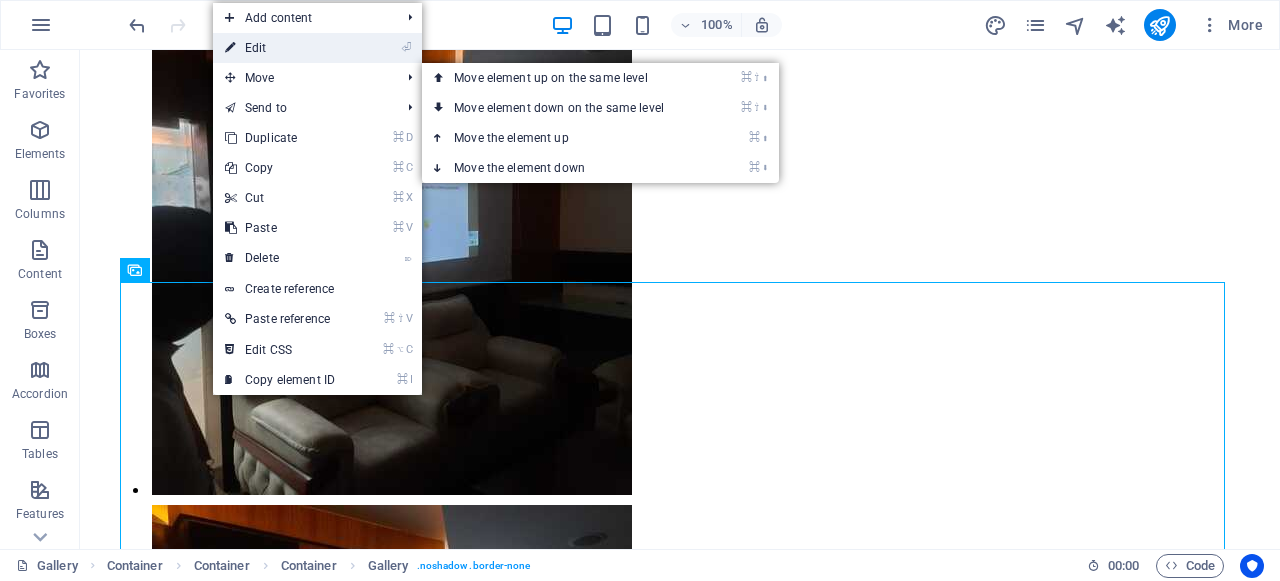 click on "⏎  Edit" at bounding box center (280, 48) 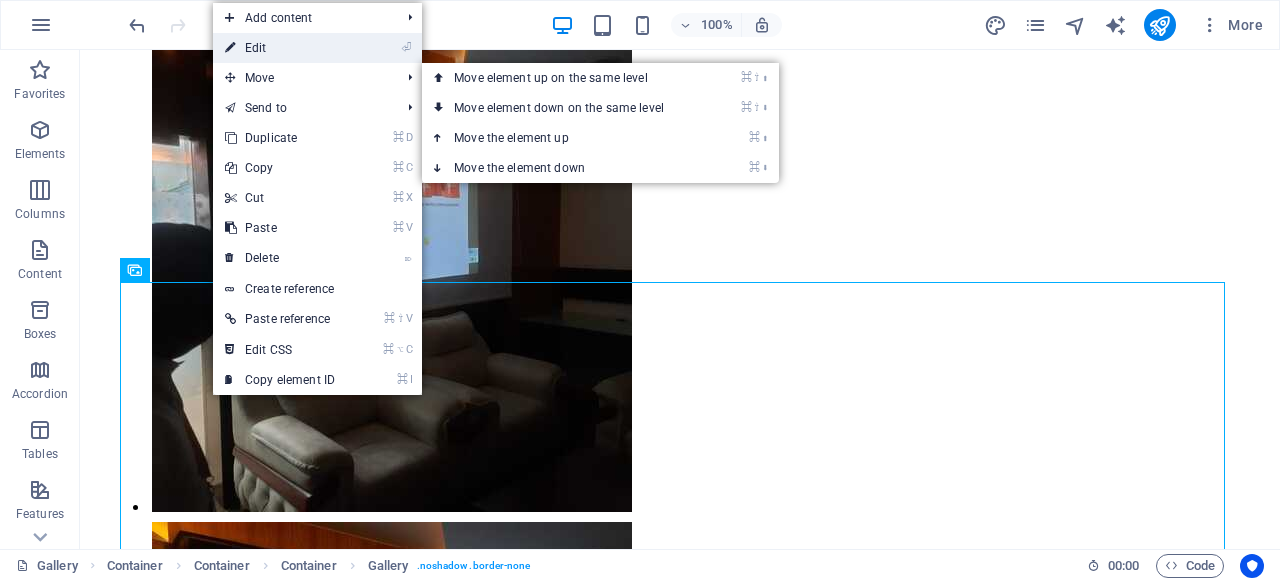 select on "4" 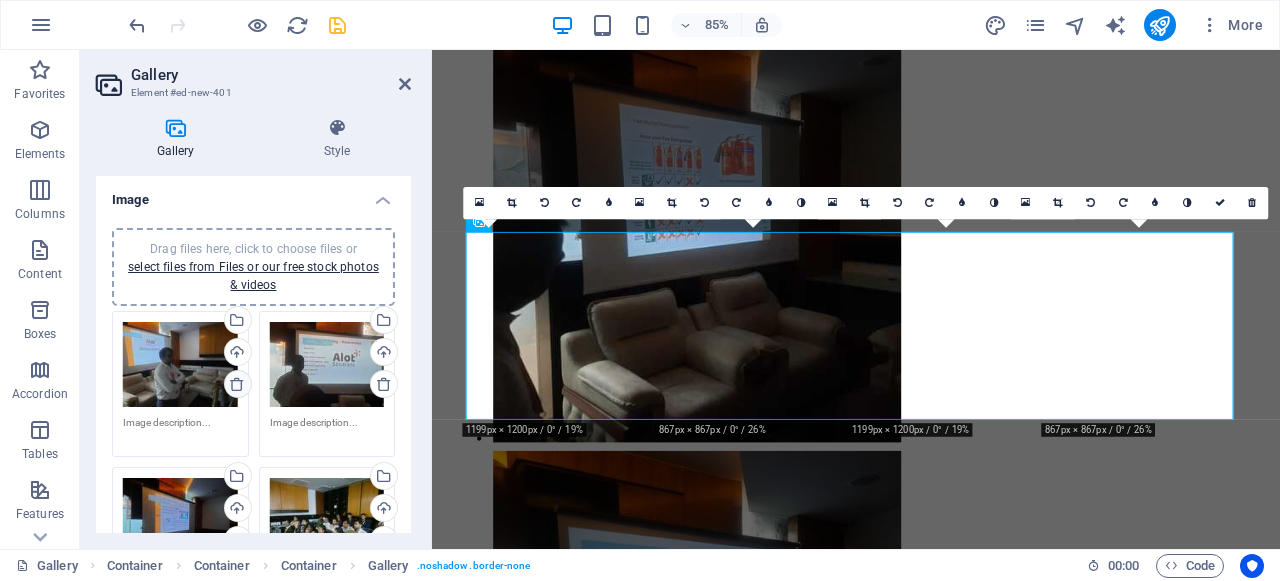 click at bounding box center [237, 384] 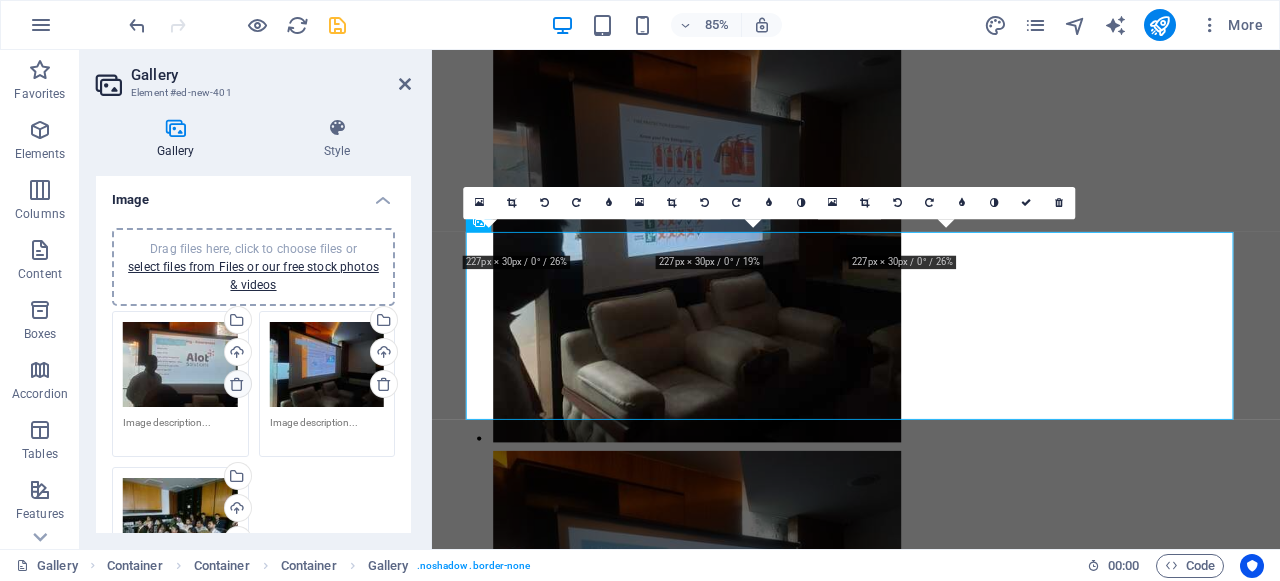 click at bounding box center (237, 384) 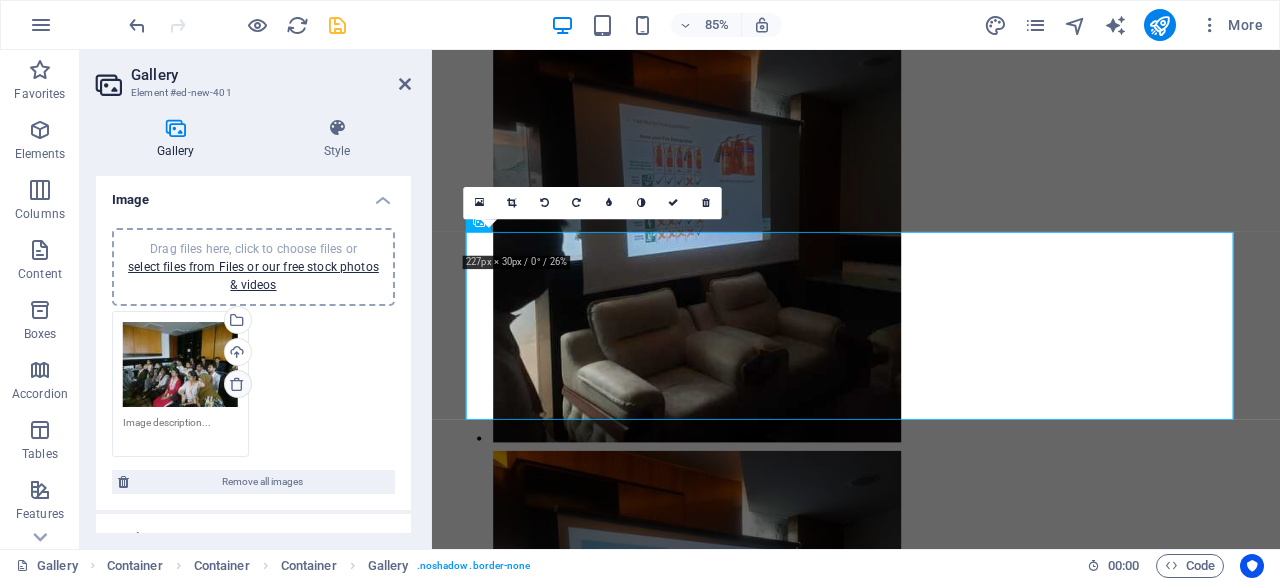 click at bounding box center (237, 384) 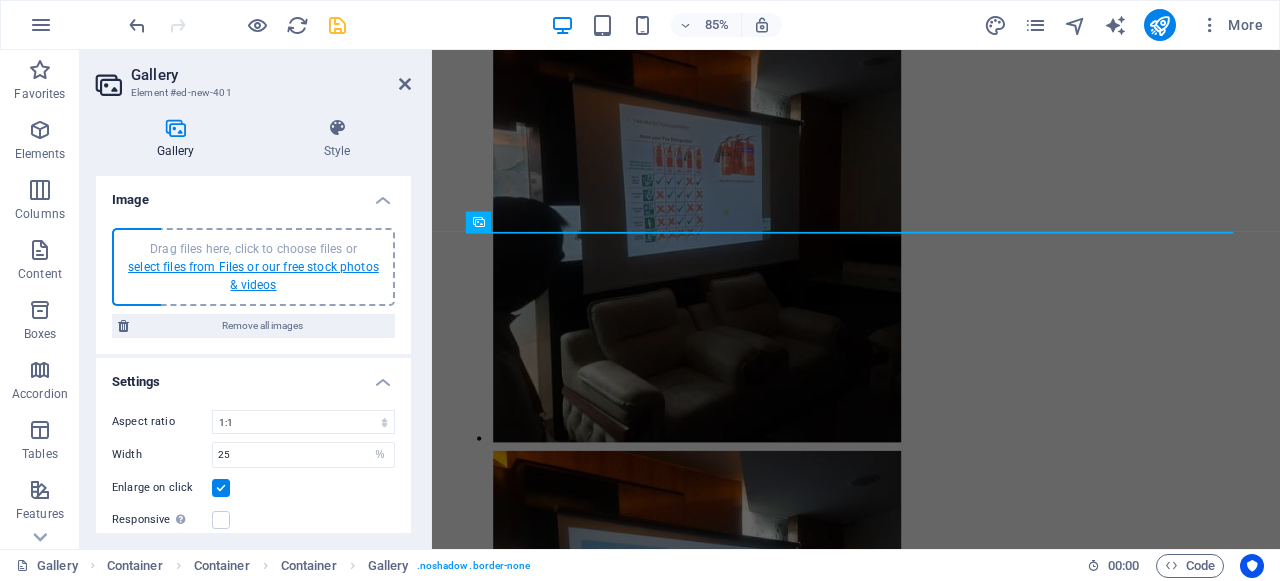scroll, scrollTop: 1182, scrollLeft: 0, axis: vertical 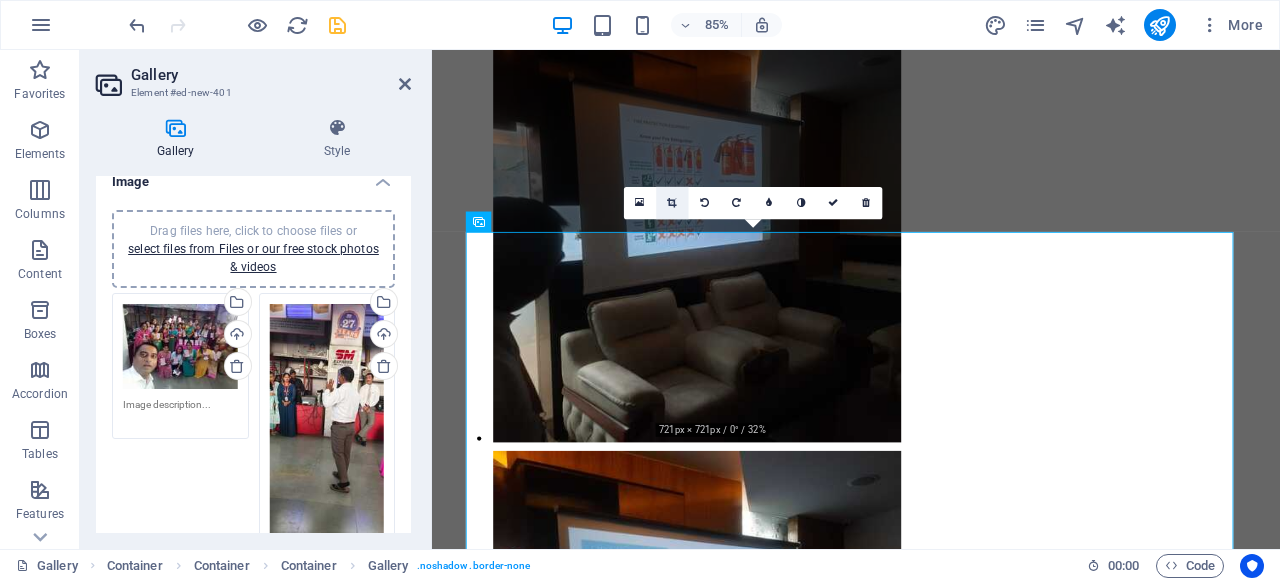 click at bounding box center (672, 203) 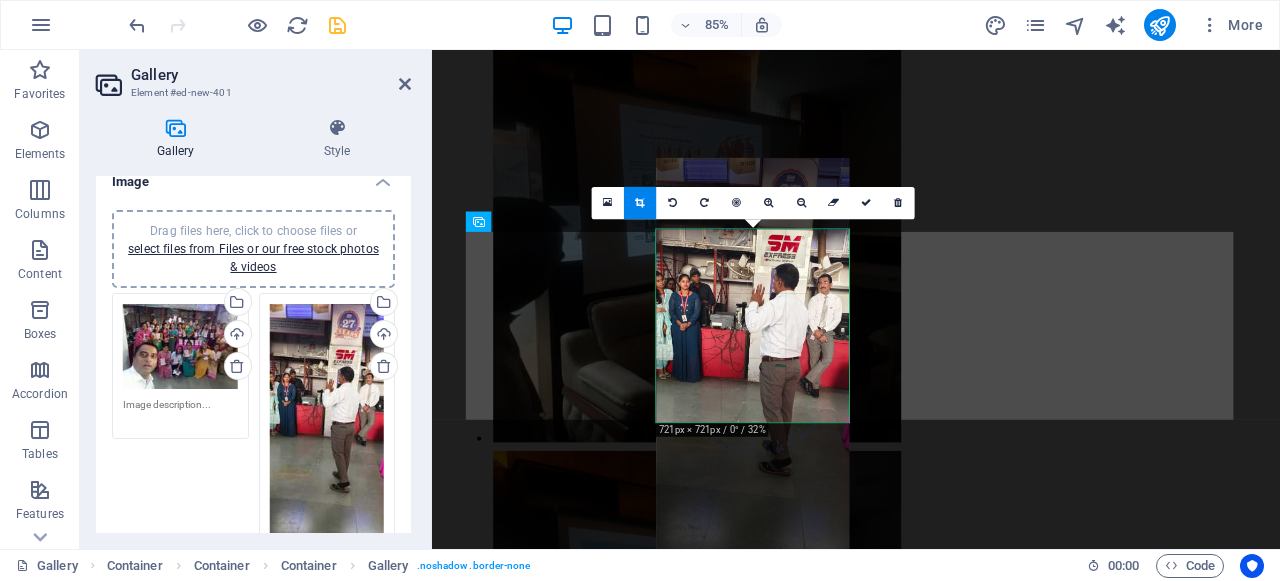 drag, startPoint x: 748, startPoint y: 330, endPoint x: 748, endPoint y: 364, distance: 34 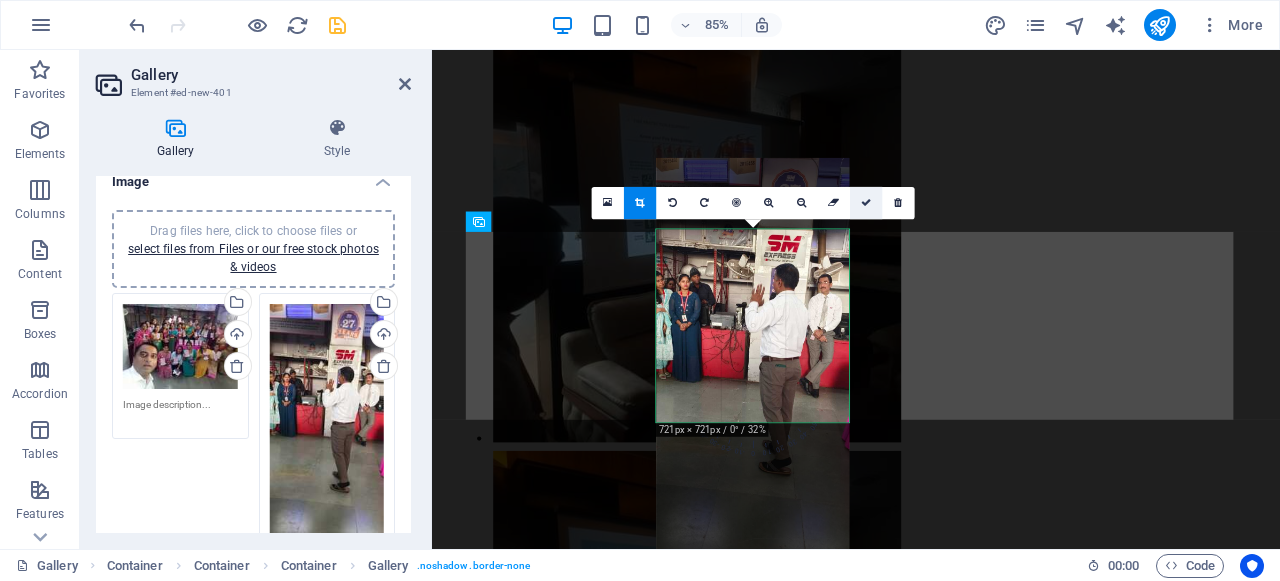 click at bounding box center [866, 203] 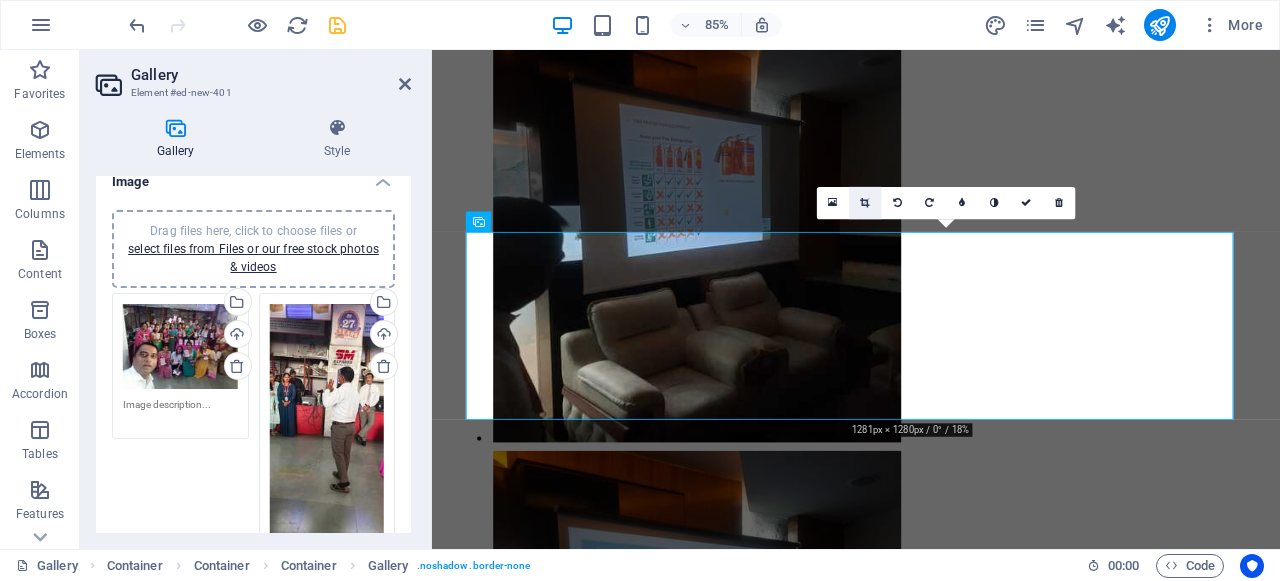 click at bounding box center [865, 203] 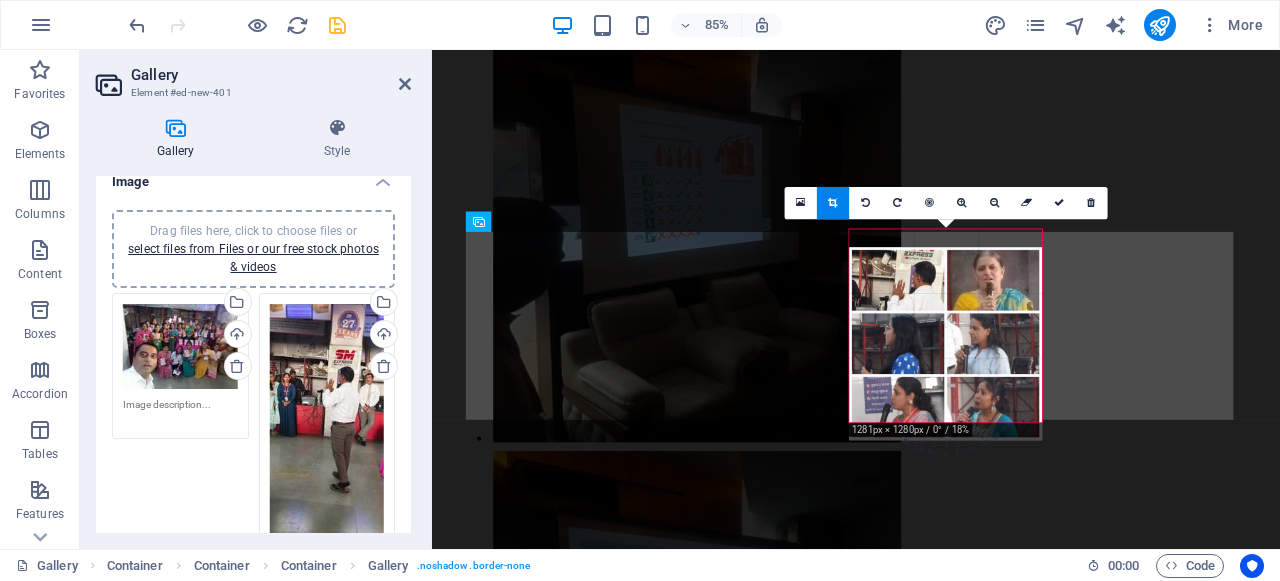click at bounding box center (946, 343) 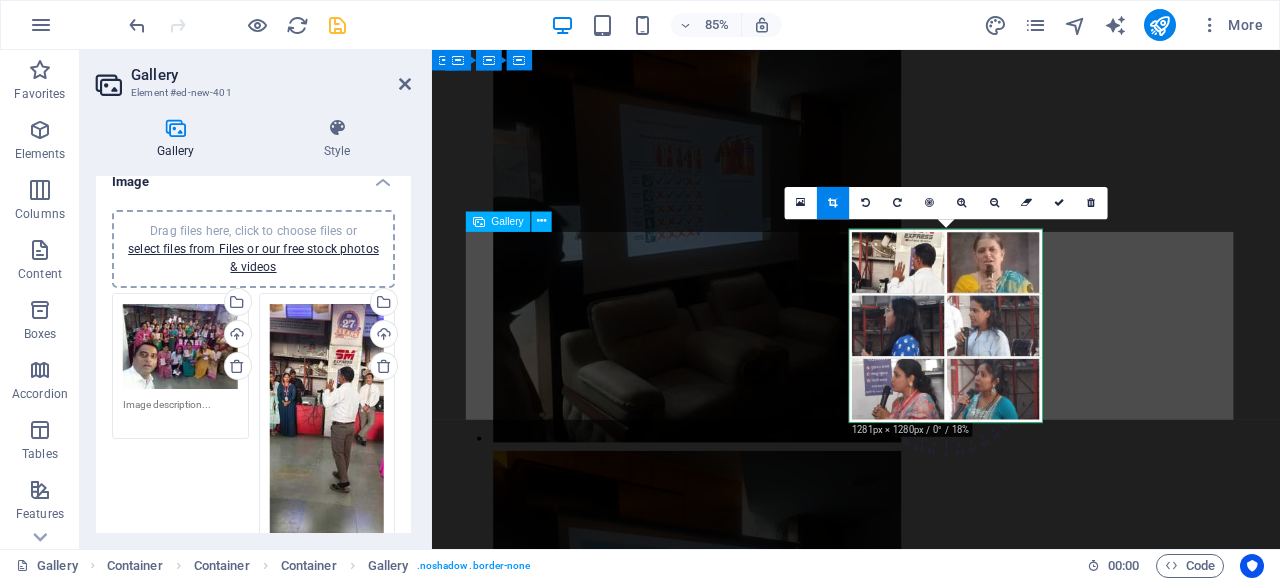 click at bounding box center (616, 5480) 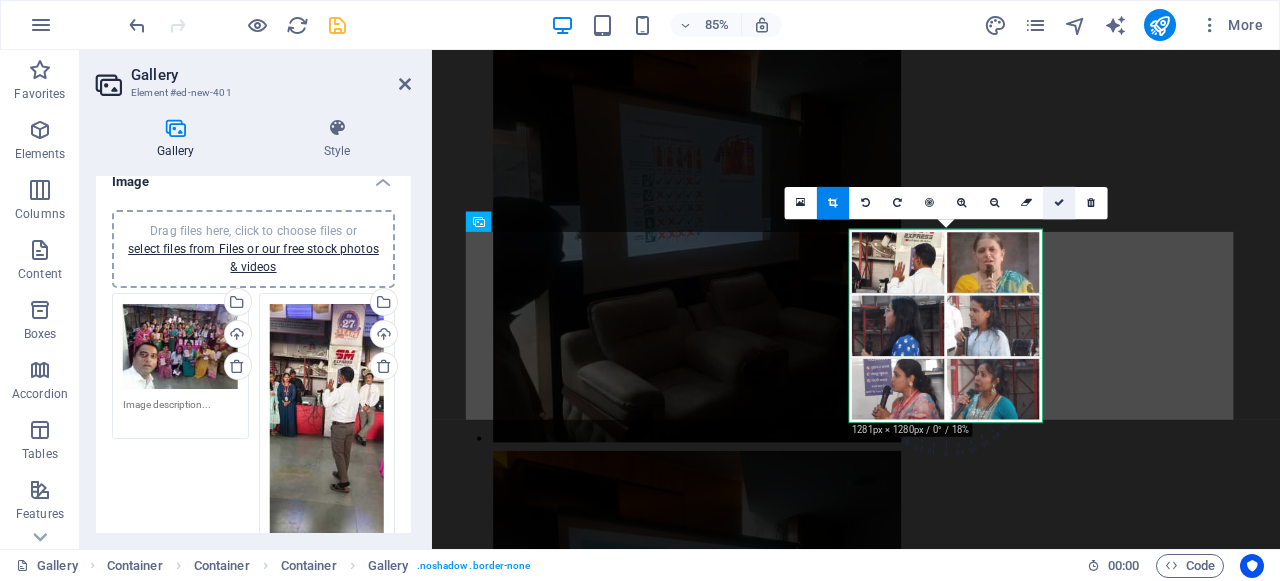click at bounding box center [1059, 203] 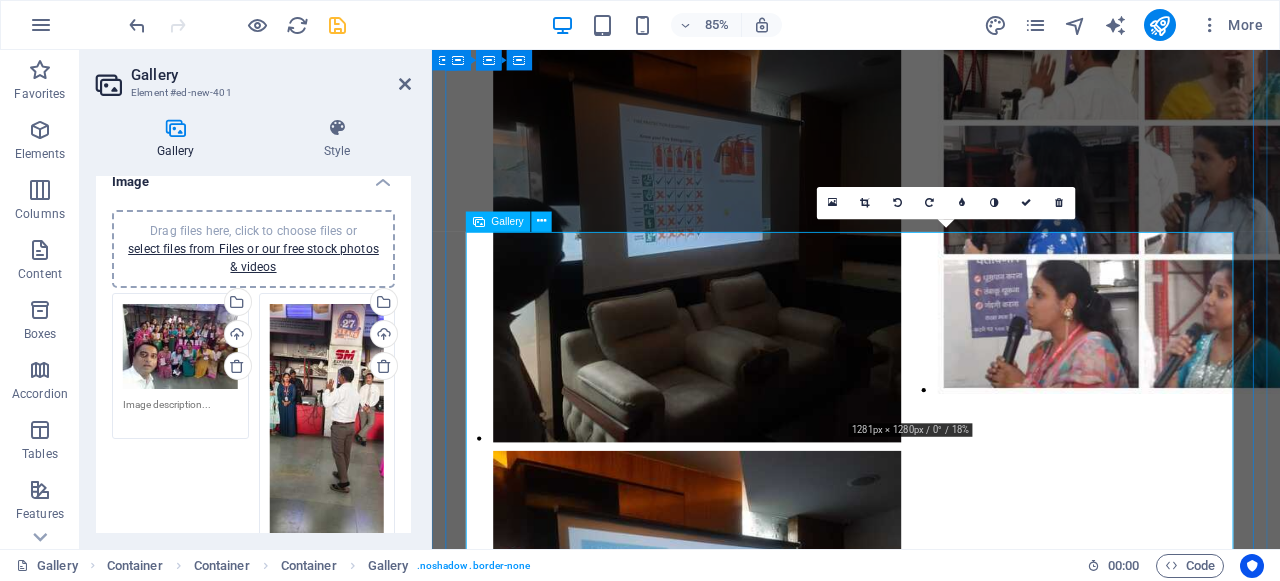 drag, startPoint x: 1037, startPoint y: 370, endPoint x: 1154, endPoint y: 364, distance: 117.15375 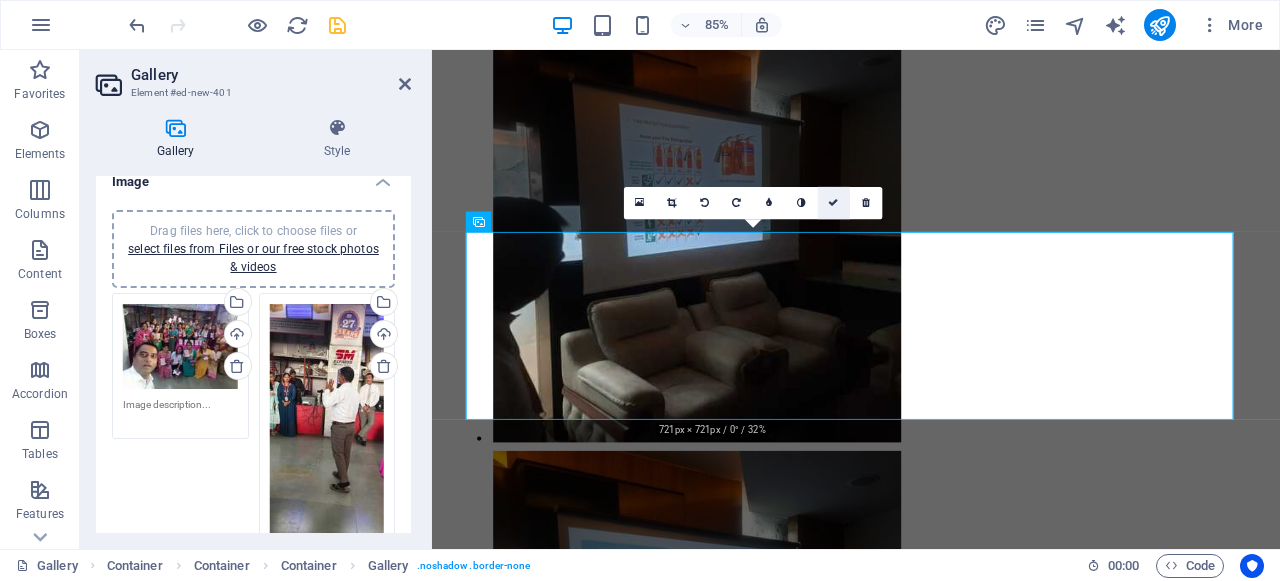 click at bounding box center (834, 203) 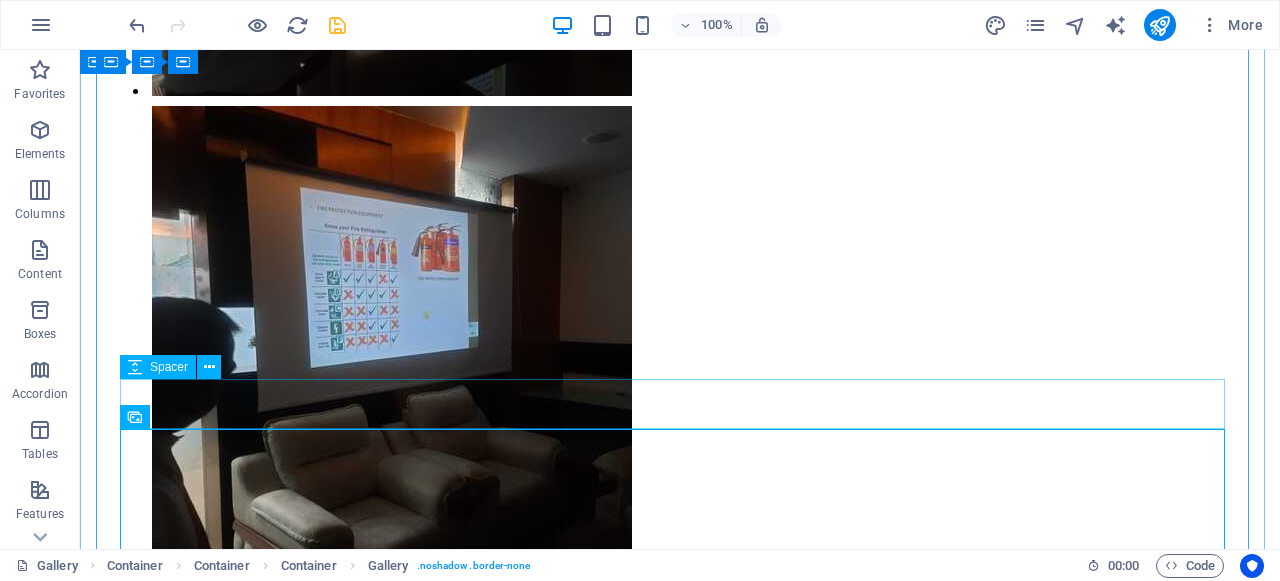 scroll, scrollTop: 1052, scrollLeft: 0, axis: vertical 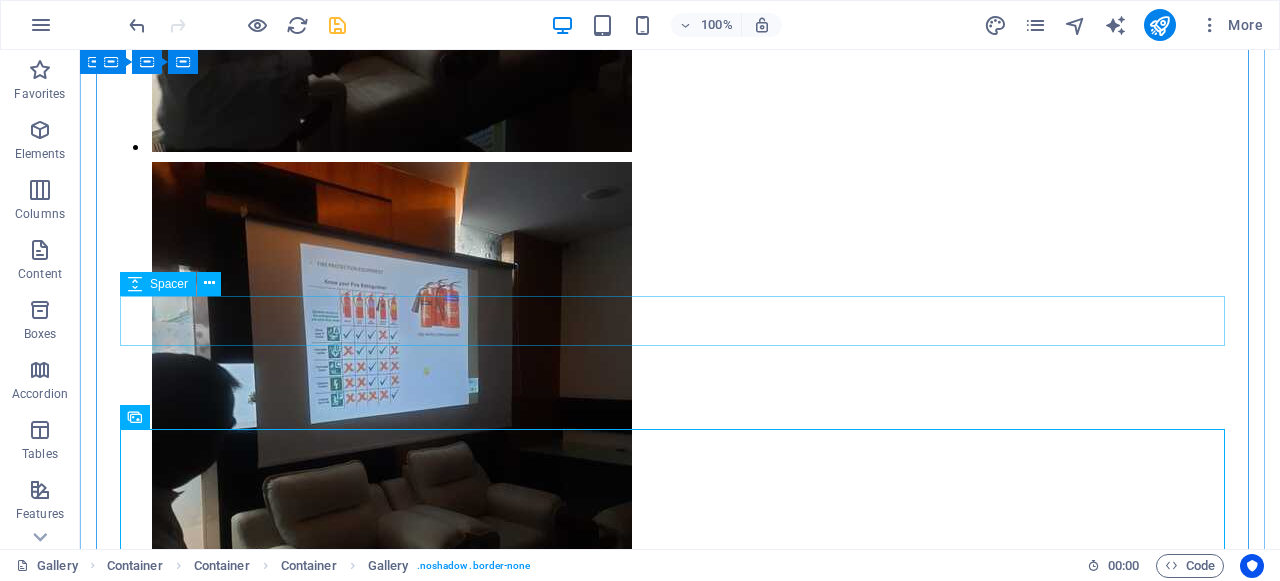 click at bounding box center [680, 3765] 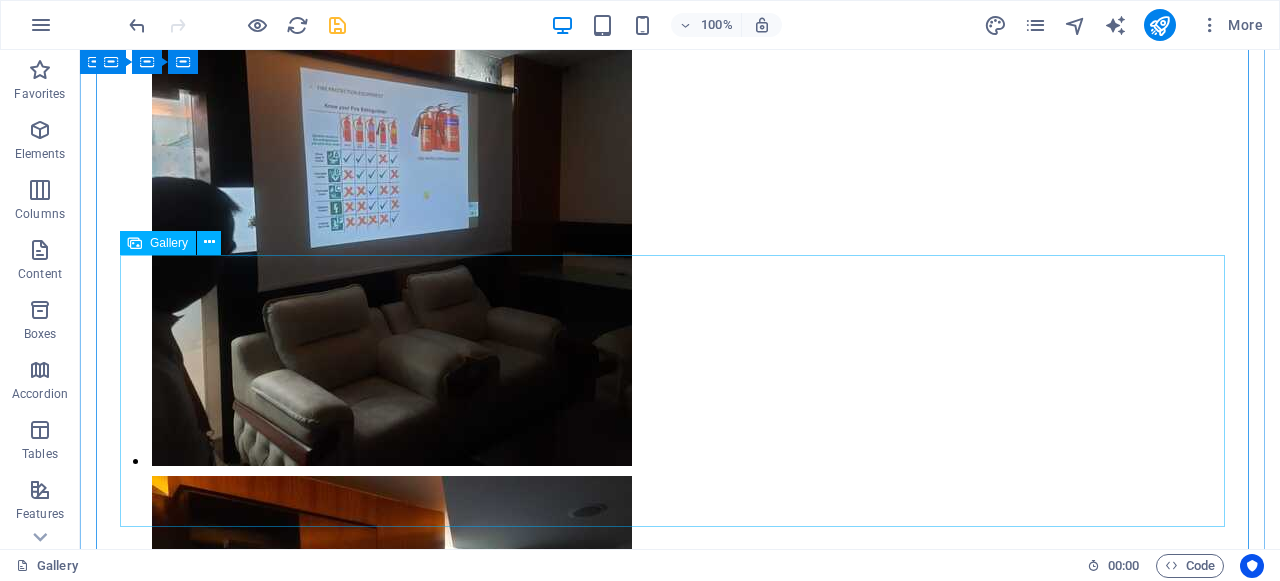 scroll, scrollTop: 1070, scrollLeft: 0, axis: vertical 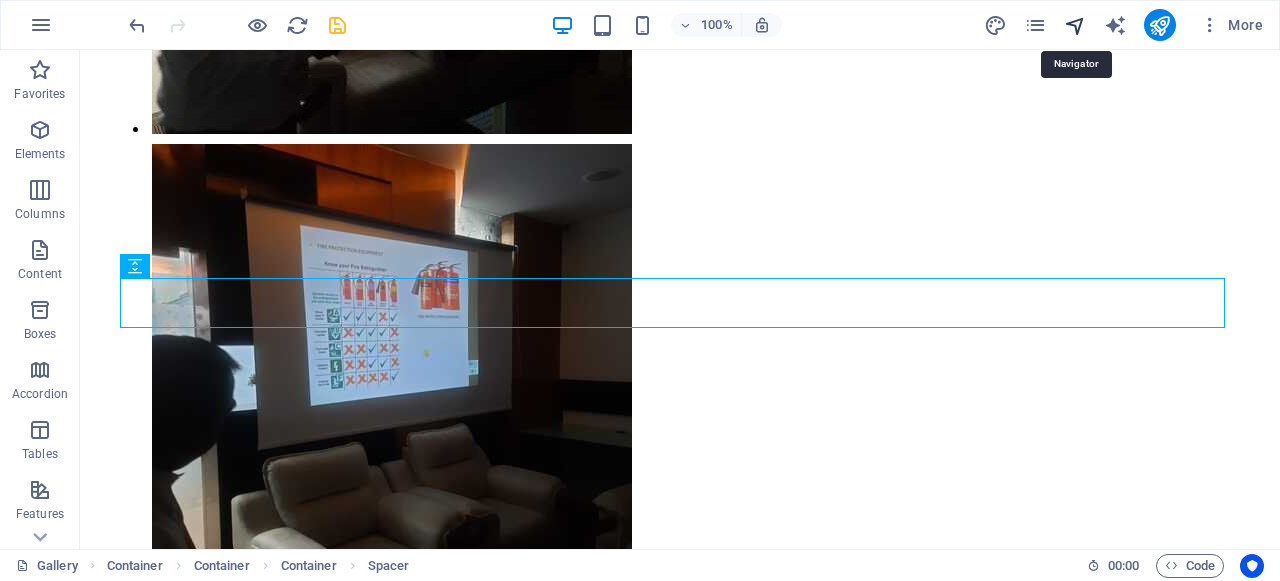click at bounding box center (1075, 25) 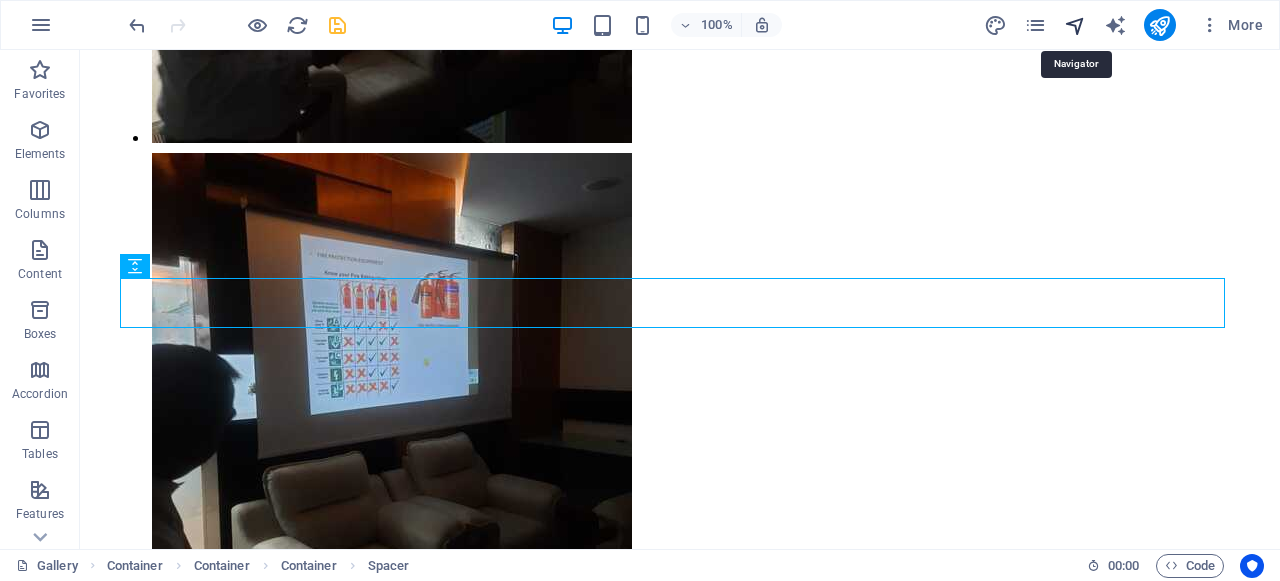select on "15992326-en" 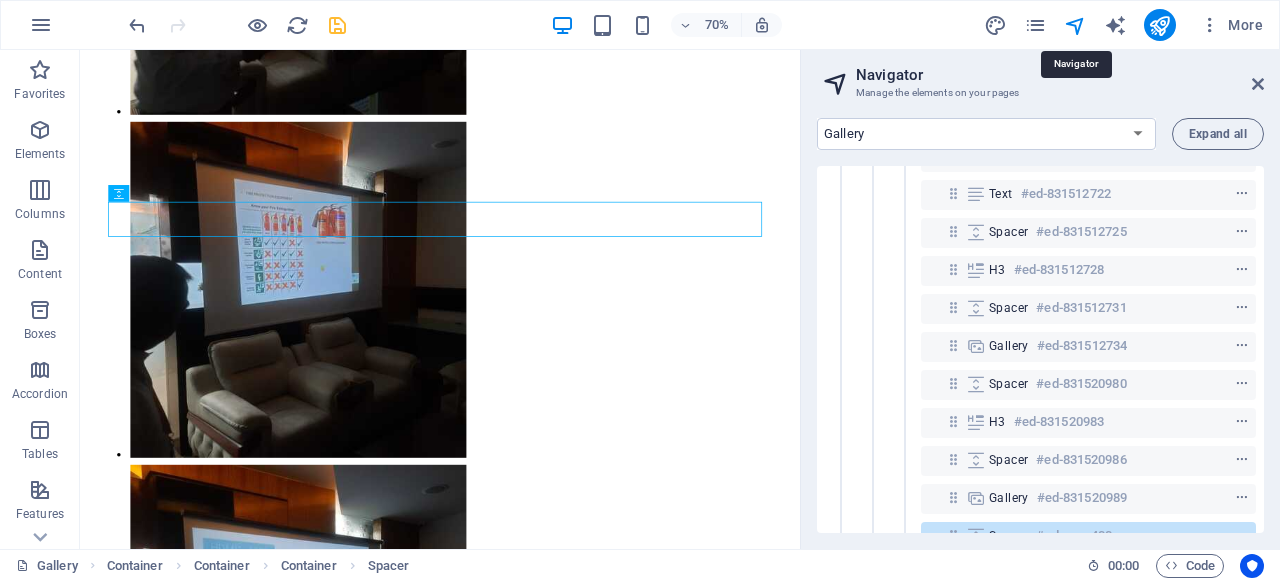 scroll, scrollTop: 416, scrollLeft: 0, axis: vertical 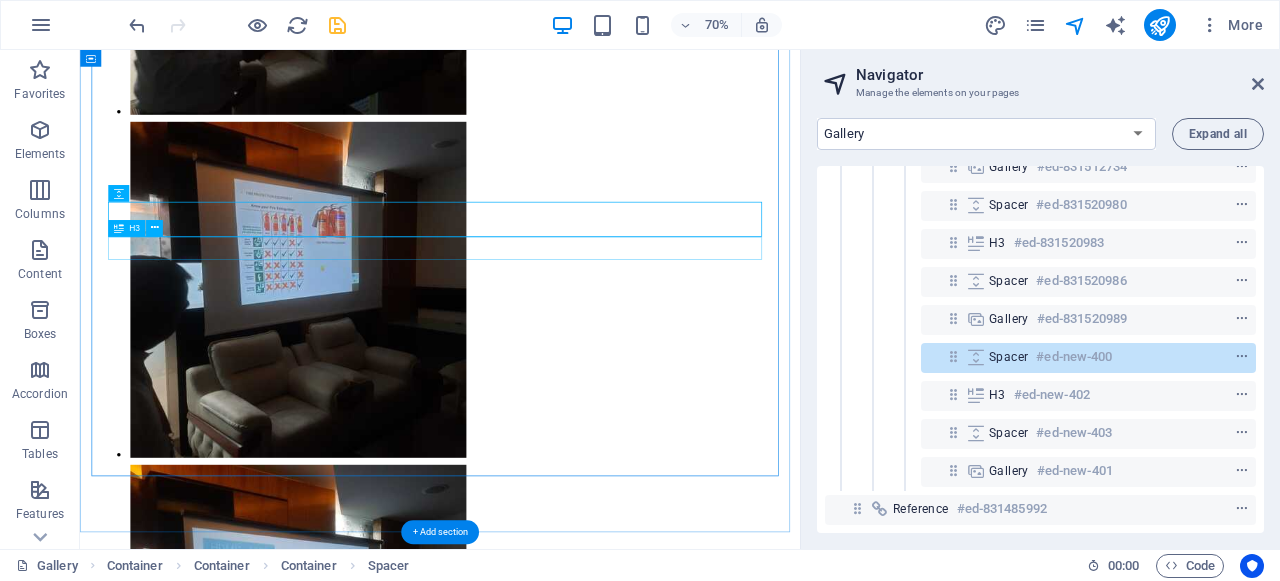 click on "Celebration of Women's Day" at bounding box center [594, 3810] 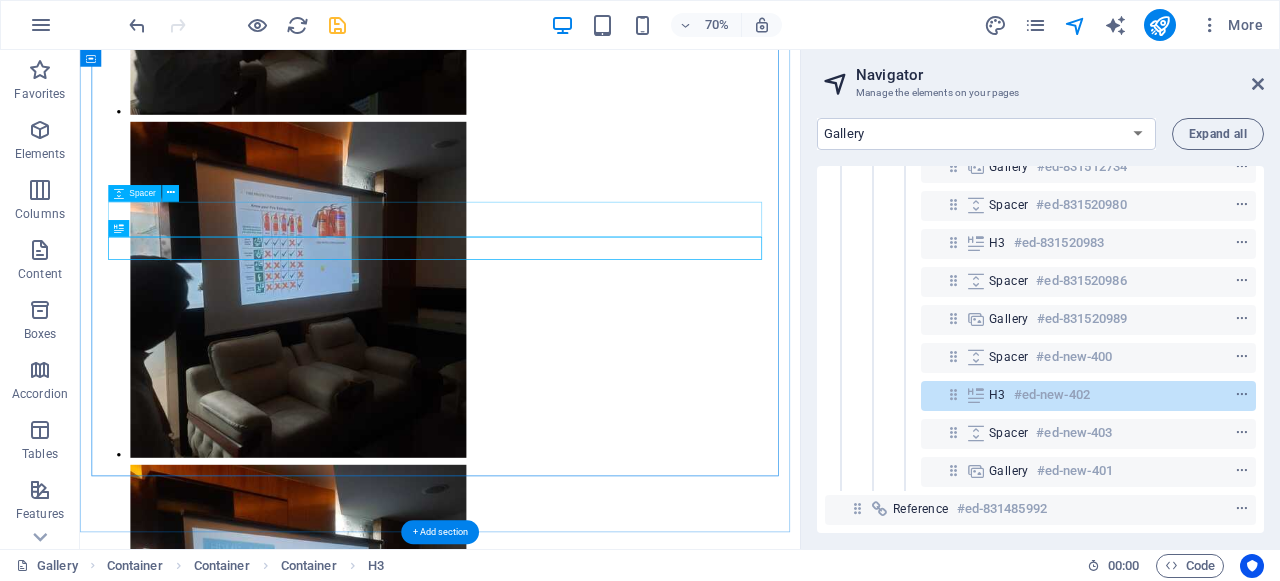 click at bounding box center [594, 3756] 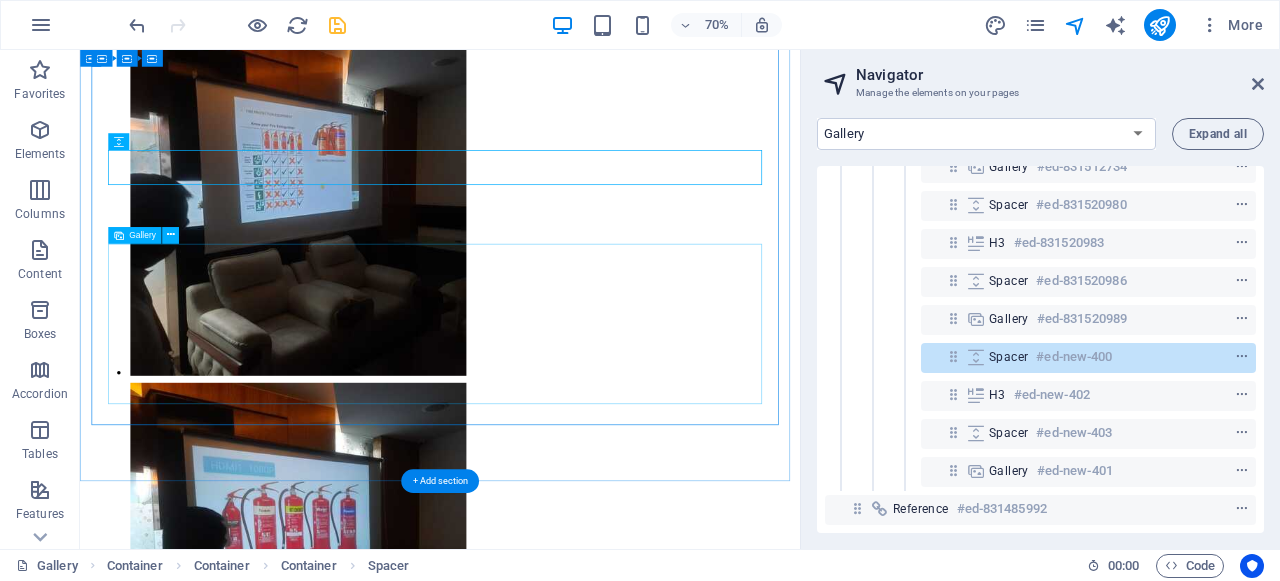scroll, scrollTop: 1180, scrollLeft: 0, axis: vertical 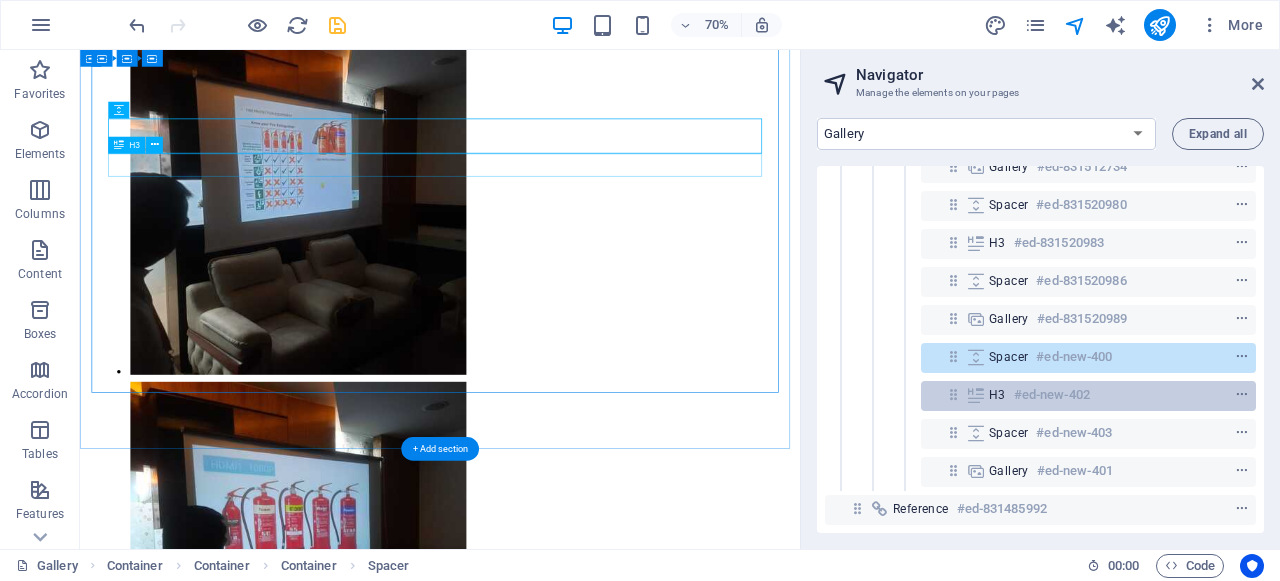 click on "H3 #ed-new-402" at bounding box center (1088, 396) 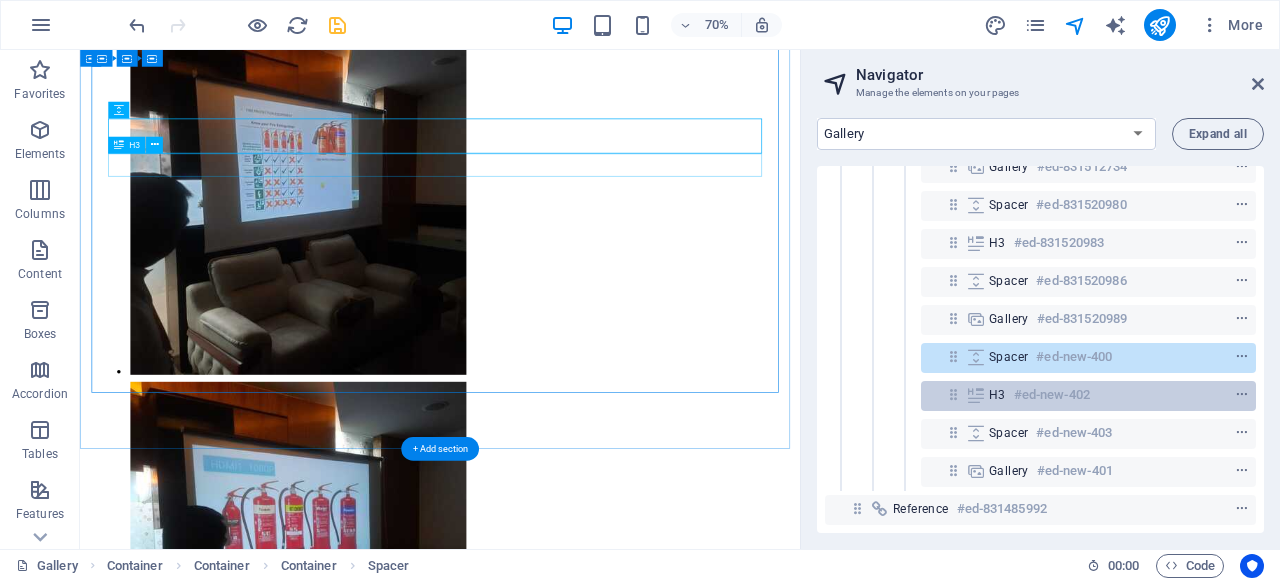 scroll, scrollTop: 988, scrollLeft: 0, axis: vertical 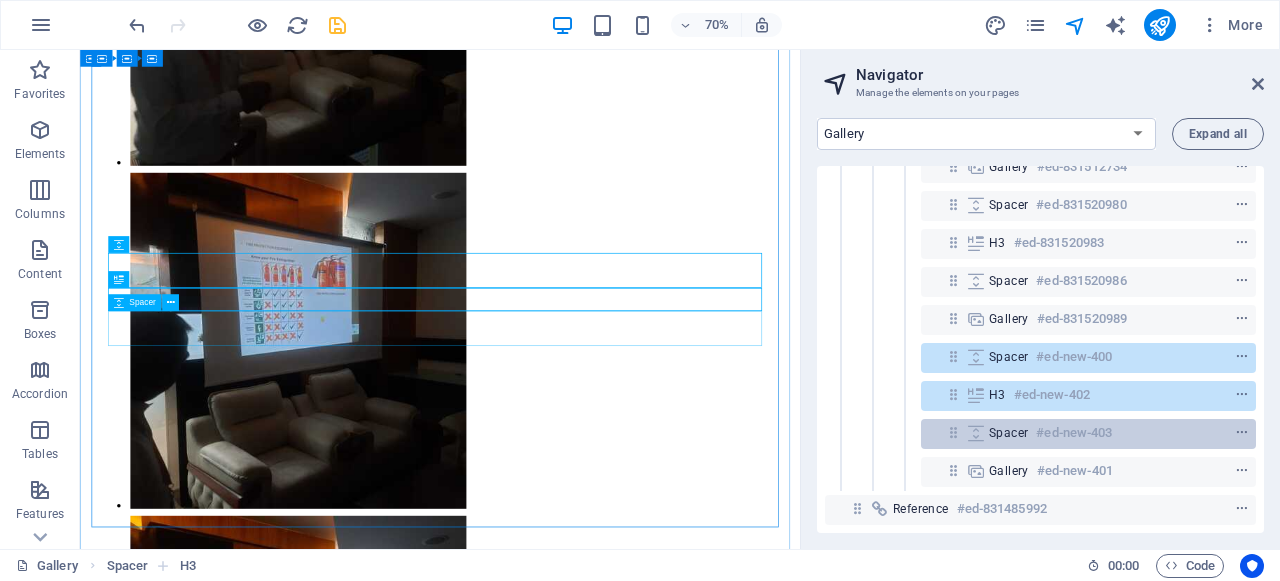 click at bounding box center [953, 432] 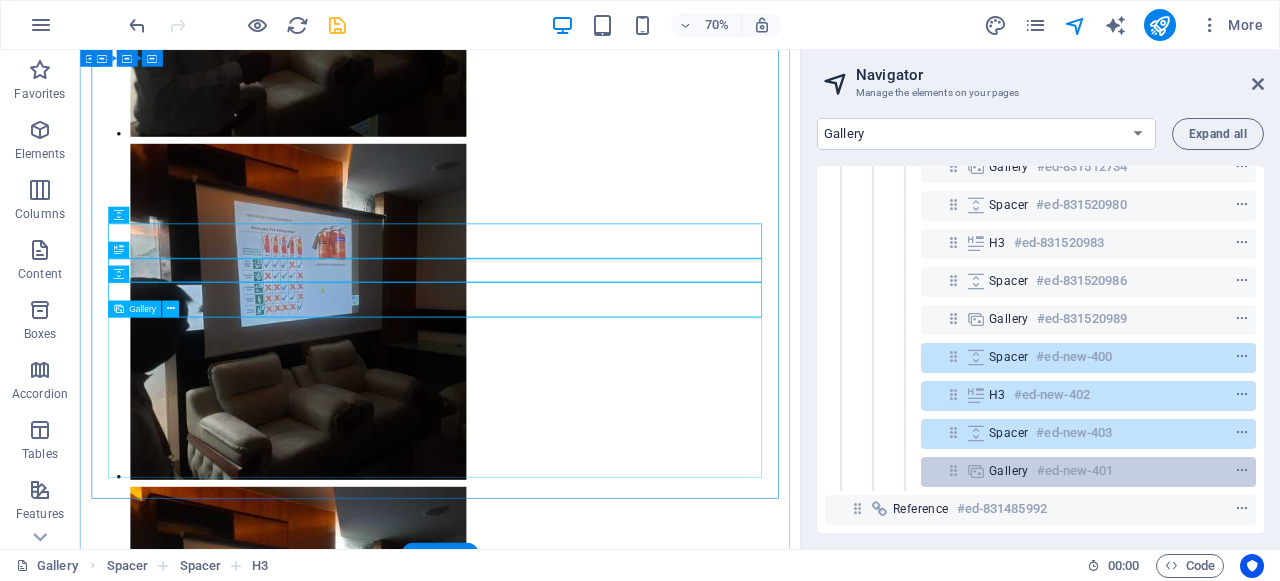 click on "Gallery #ed-new-401" at bounding box center [1088, 472] 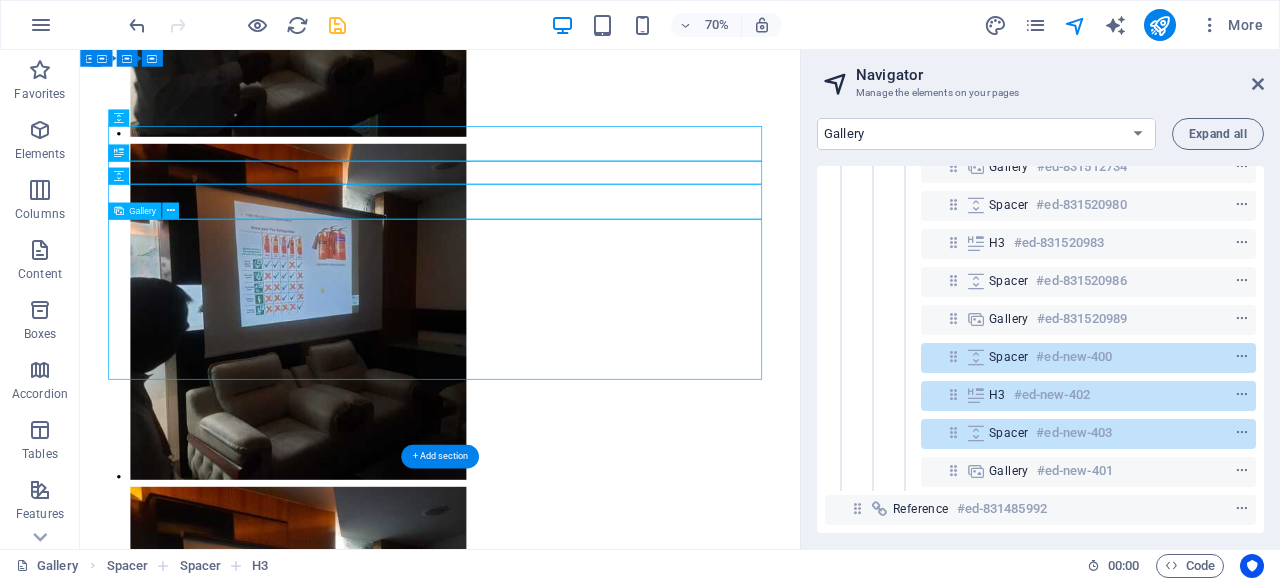 scroll, scrollTop: 1169, scrollLeft: 0, axis: vertical 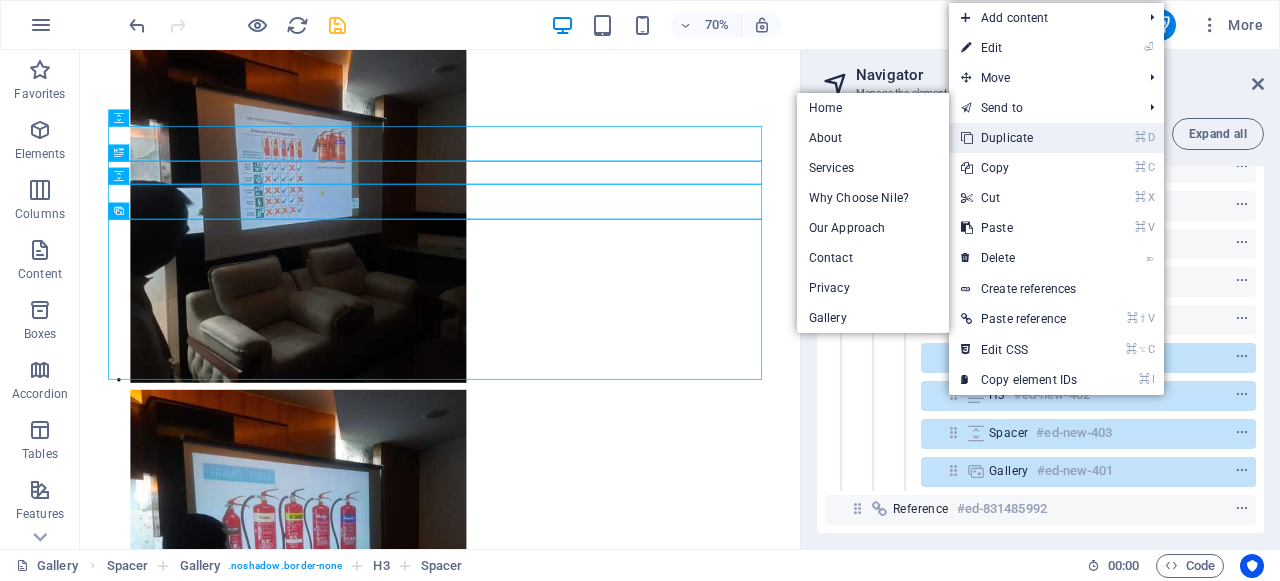 click on "⌘ D  Duplicate" at bounding box center [1019, 138] 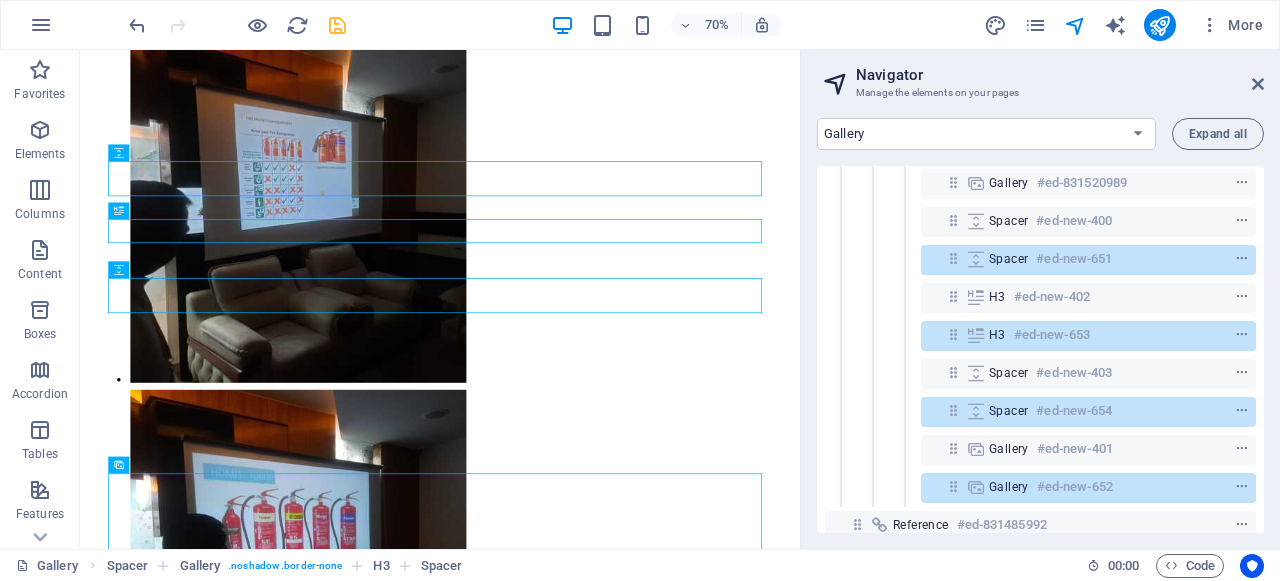 scroll, scrollTop: 568, scrollLeft: 0, axis: vertical 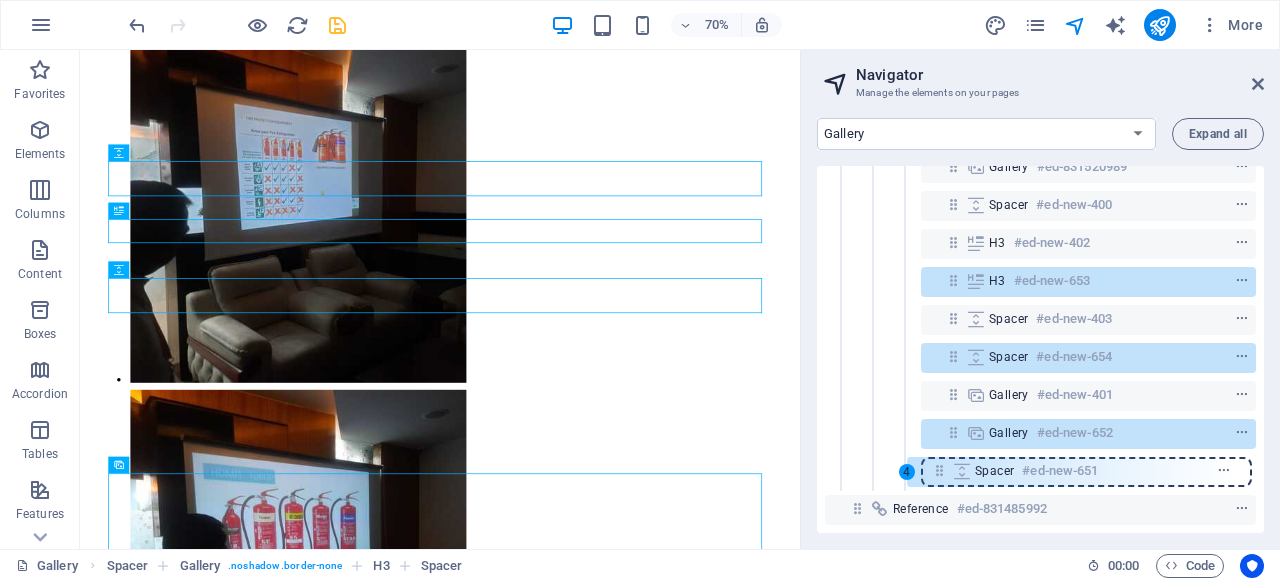 drag, startPoint x: 957, startPoint y: 227, endPoint x: 941, endPoint y: 475, distance: 248.5156 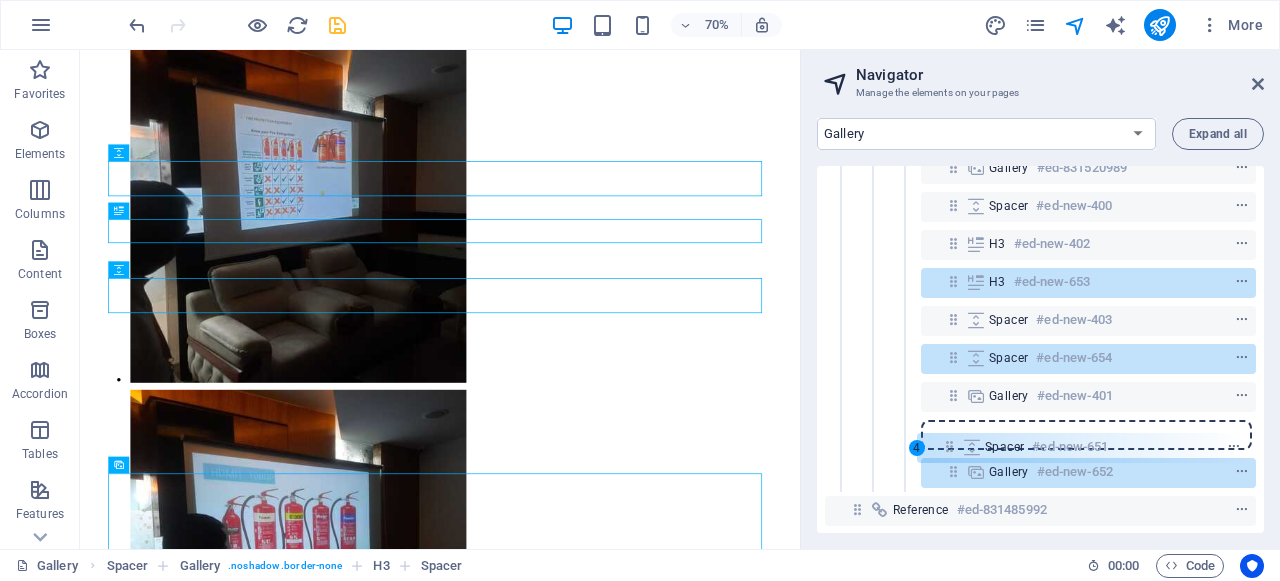 scroll, scrollTop: 554, scrollLeft: 0, axis: vertical 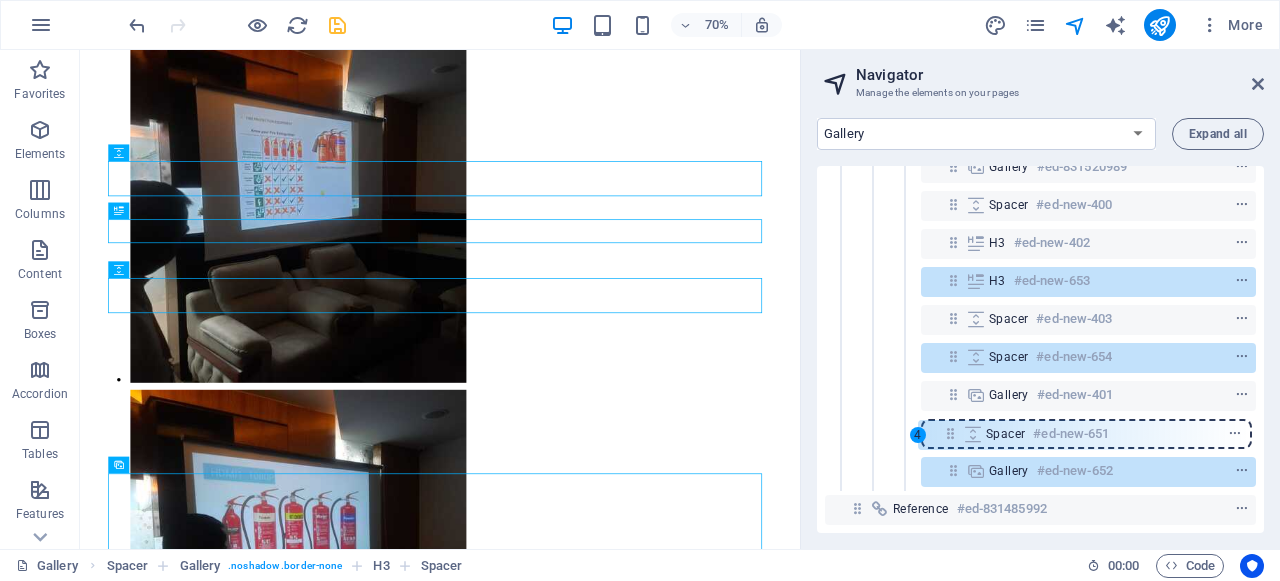 drag, startPoint x: 955, startPoint y: 238, endPoint x: 952, endPoint y: 439, distance: 201.02238 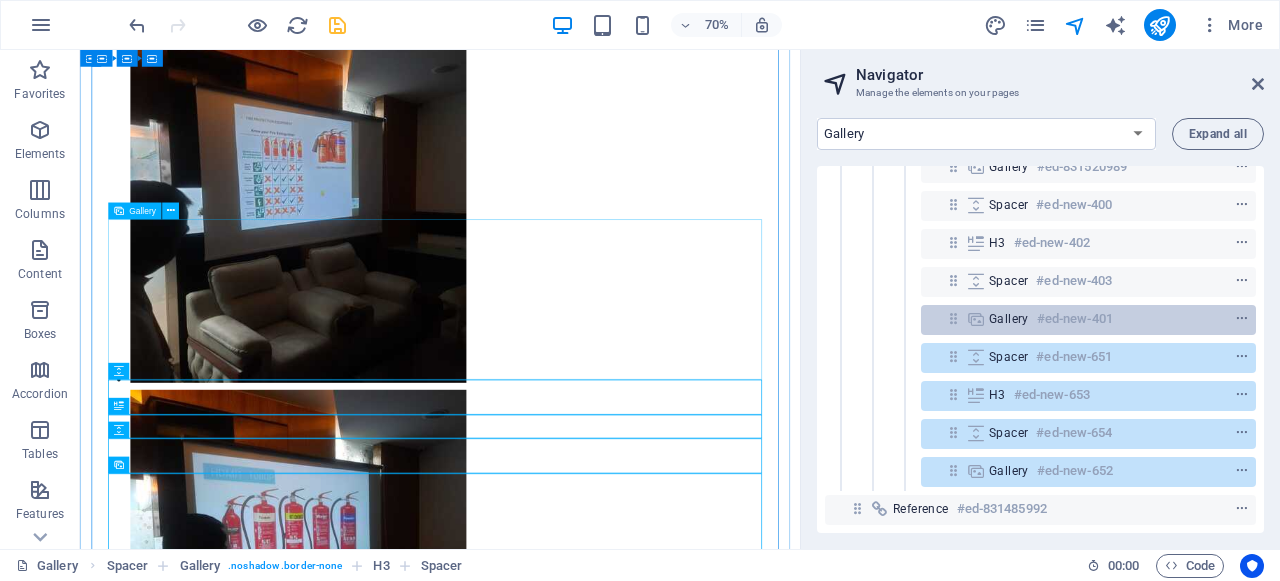 scroll, scrollTop: 568, scrollLeft: 0, axis: vertical 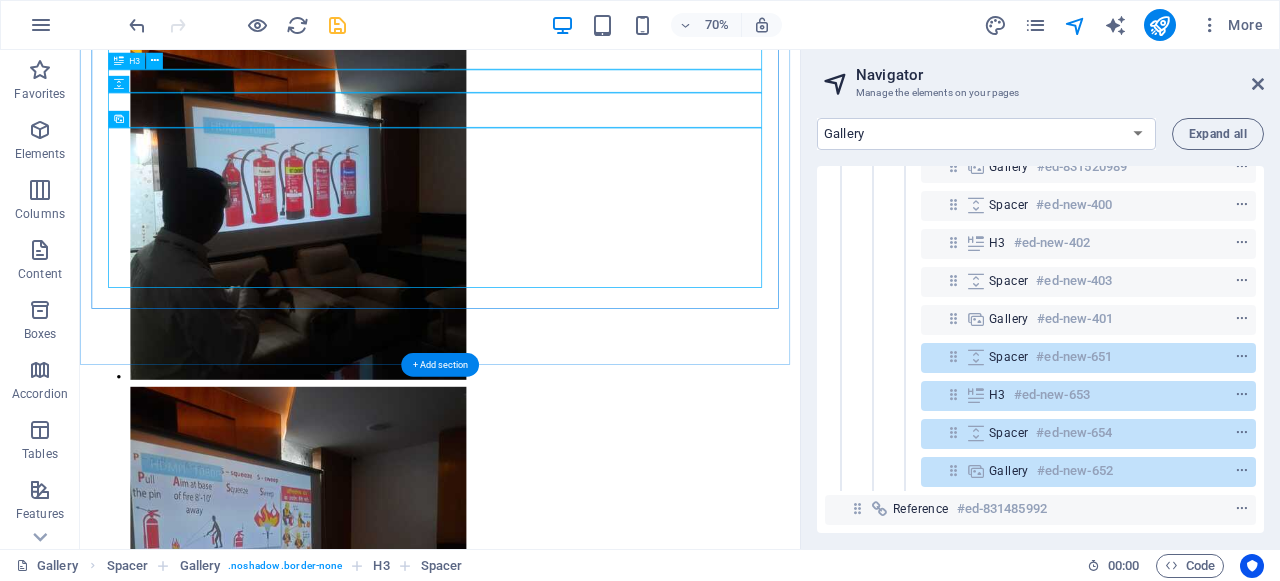 click on "#ed-new-653" at bounding box center [1052, 395] 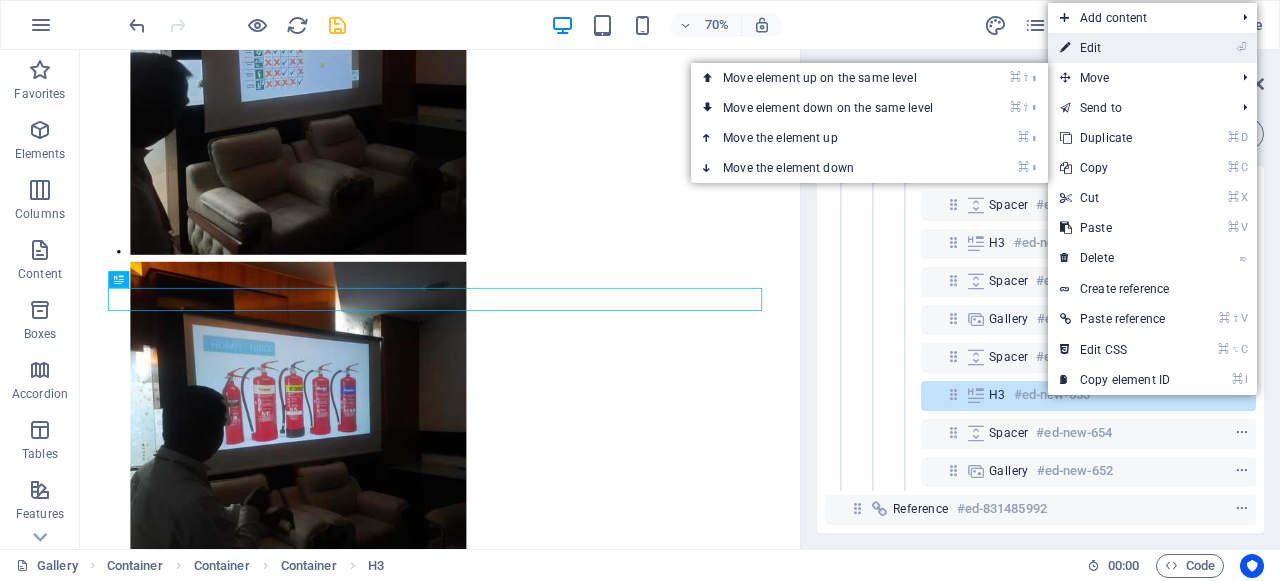 click on "⏎  Edit" at bounding box center (1115, 48) 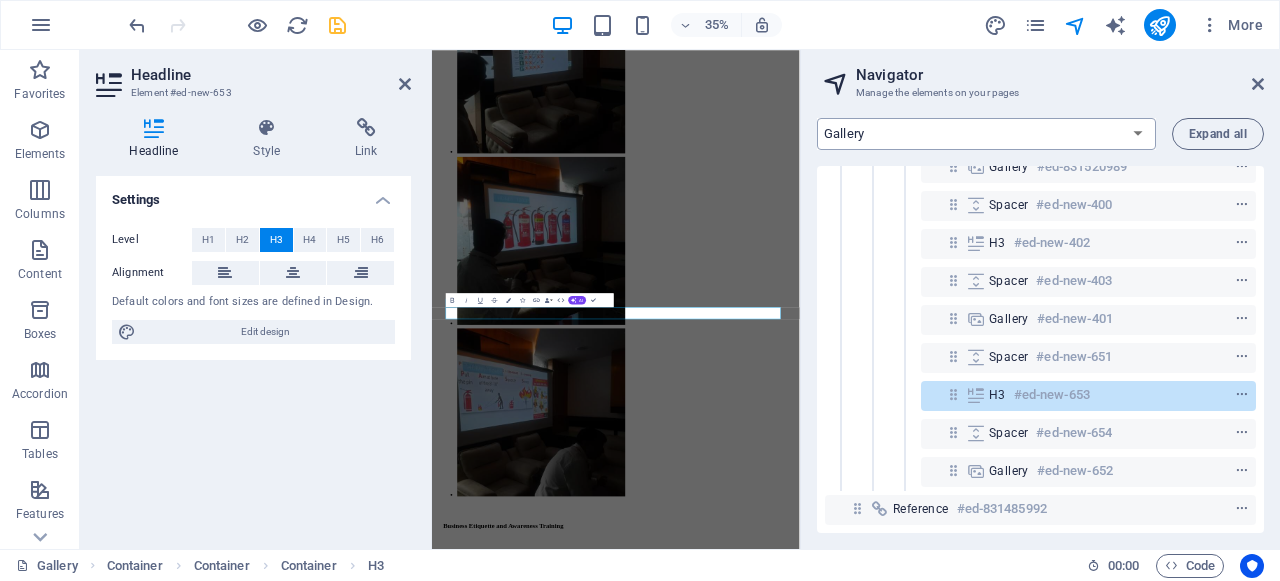scroll, scrollTop: 973, scrollLeft: 0, axis: vertical 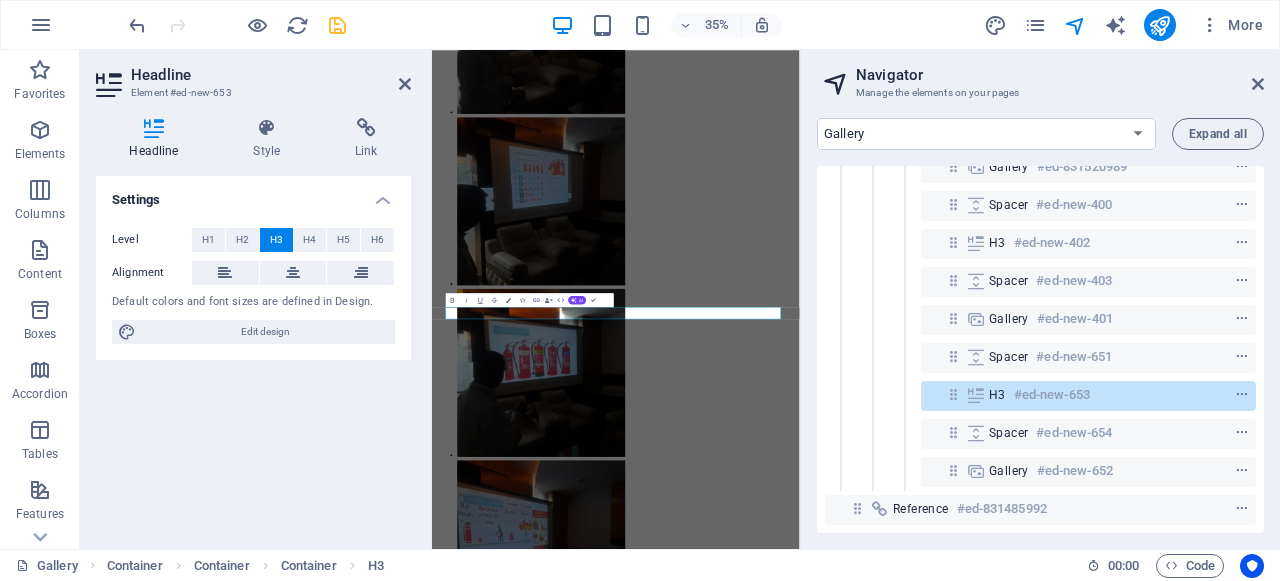 type 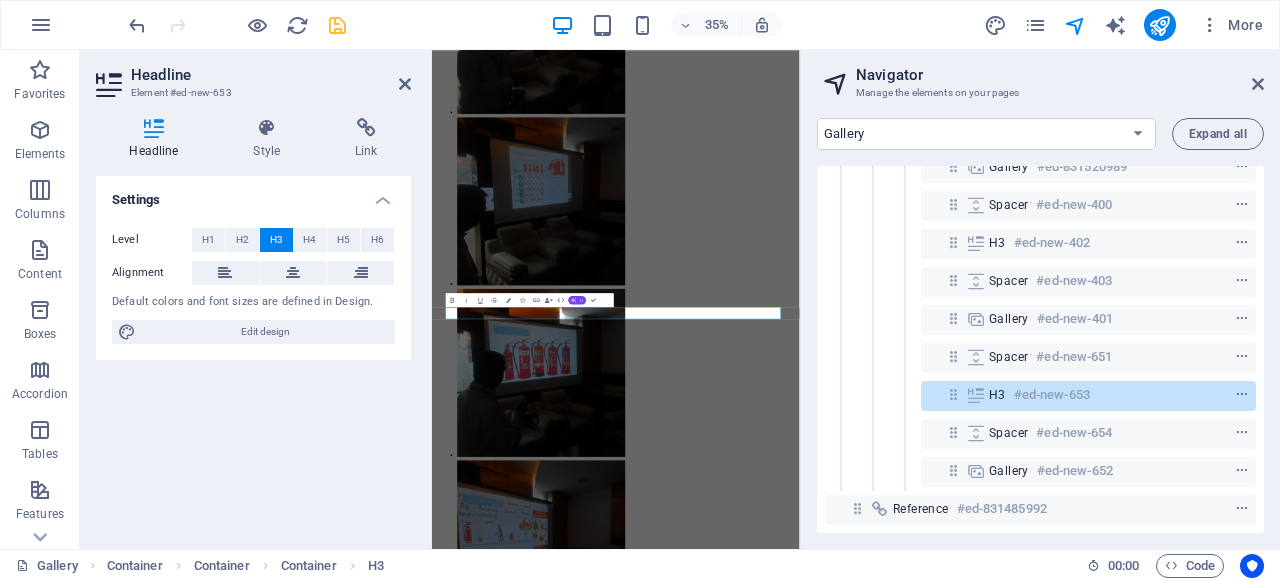 click on "AI" at bounding box center [582, 300] 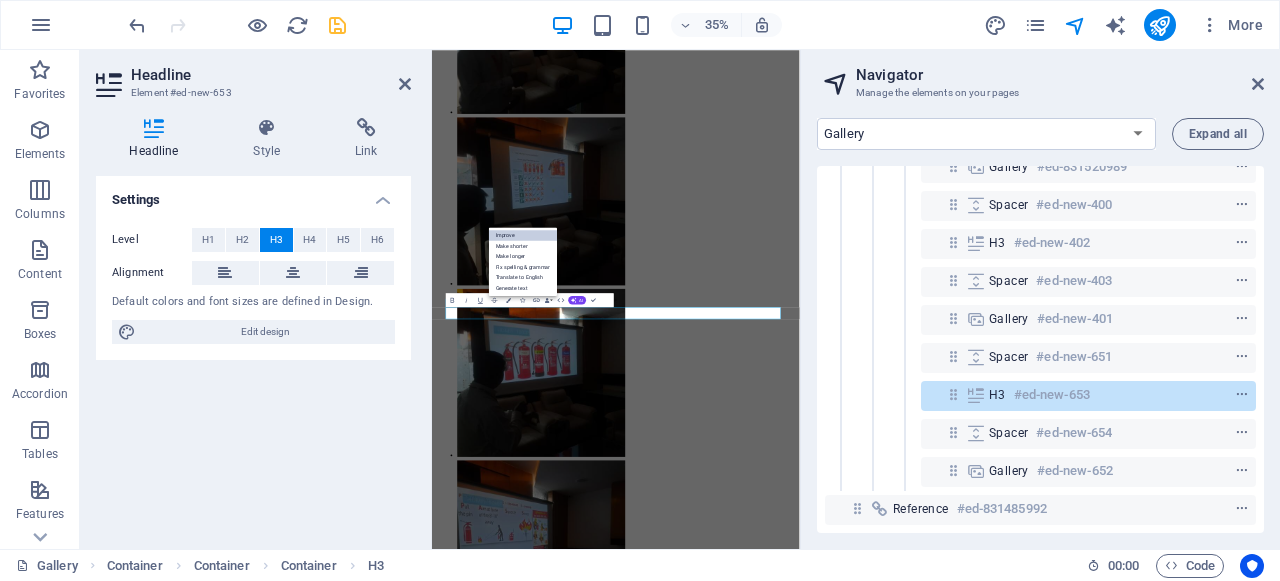 click on "Improve" at bounding box center (523, 235) 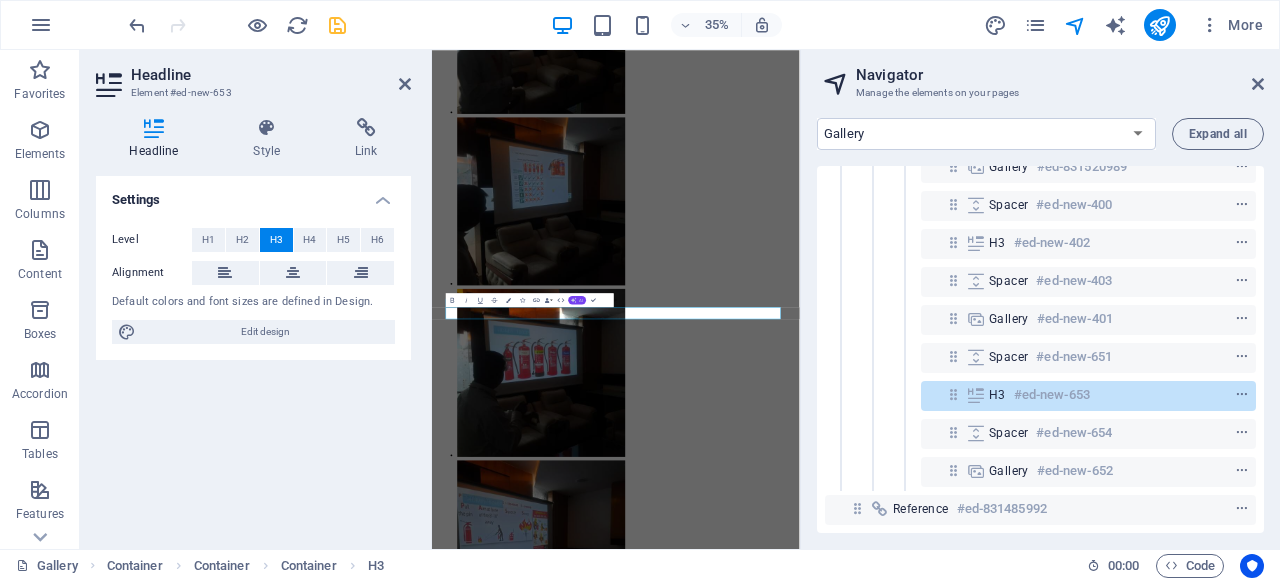 click 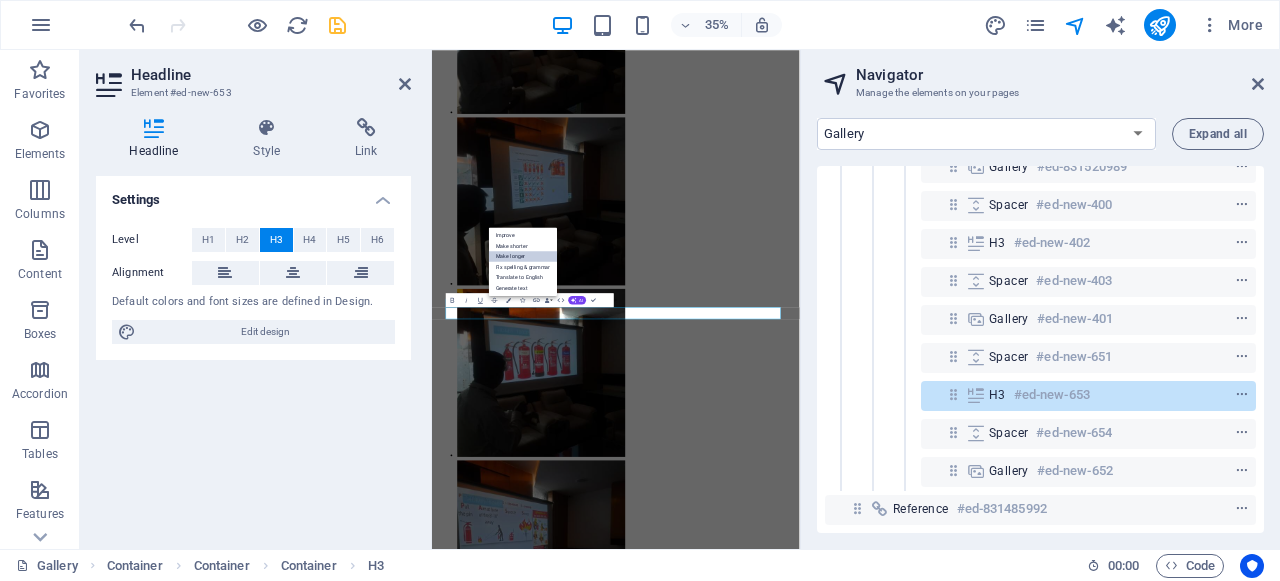 click on "Make longer" at bounding box center [523, 256] 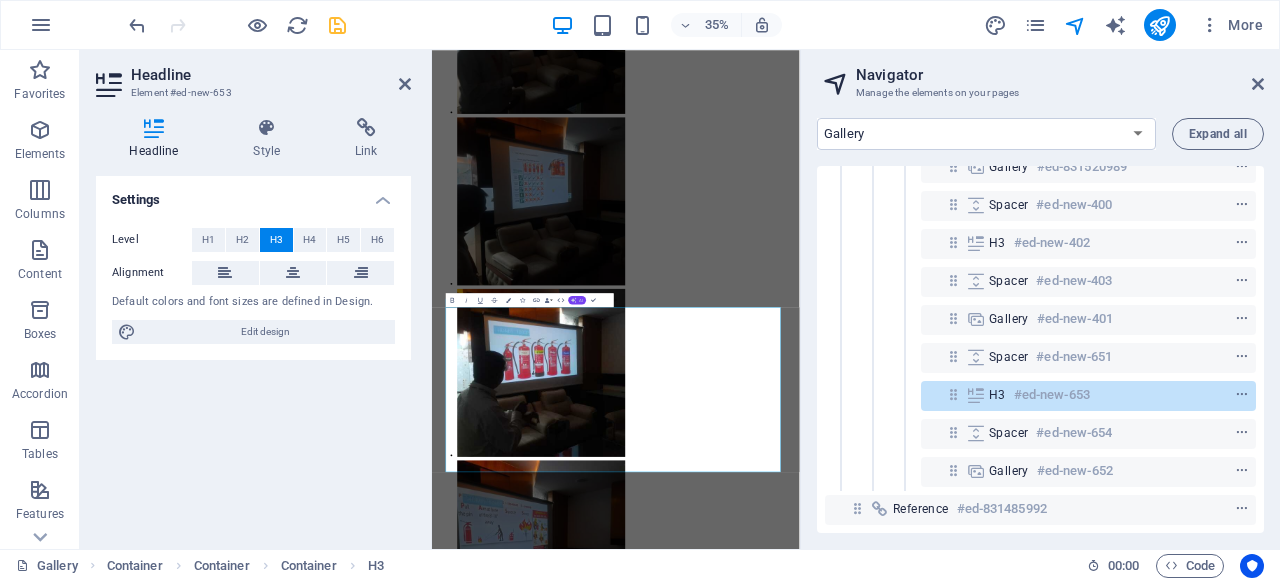 click 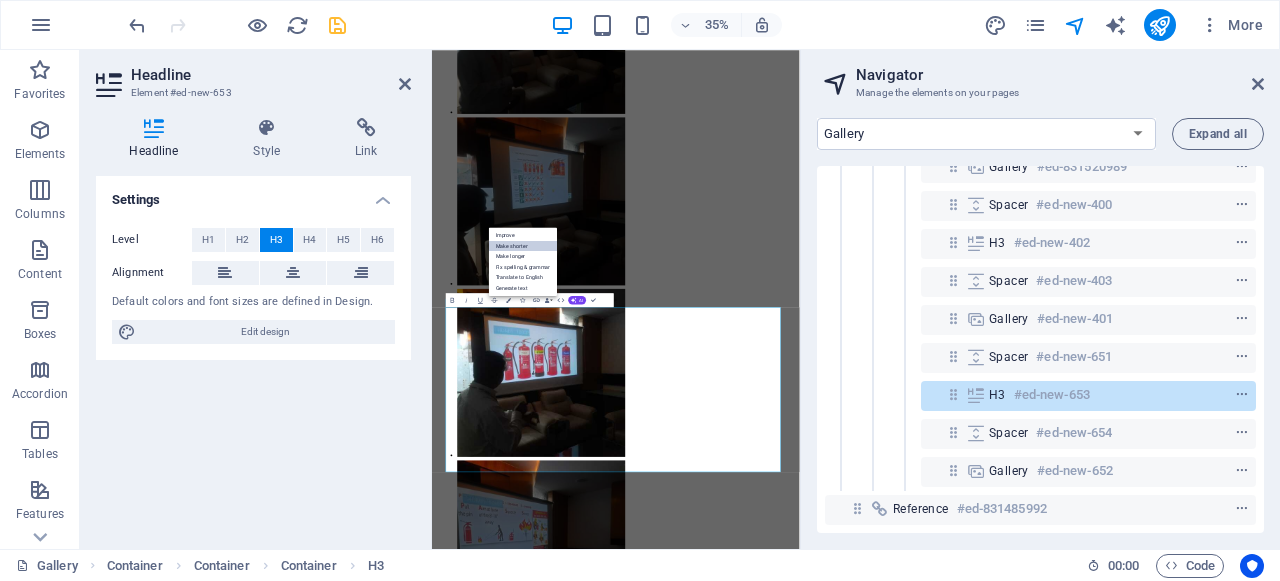 click on "Make shorter" at bounding box center [523, 246] 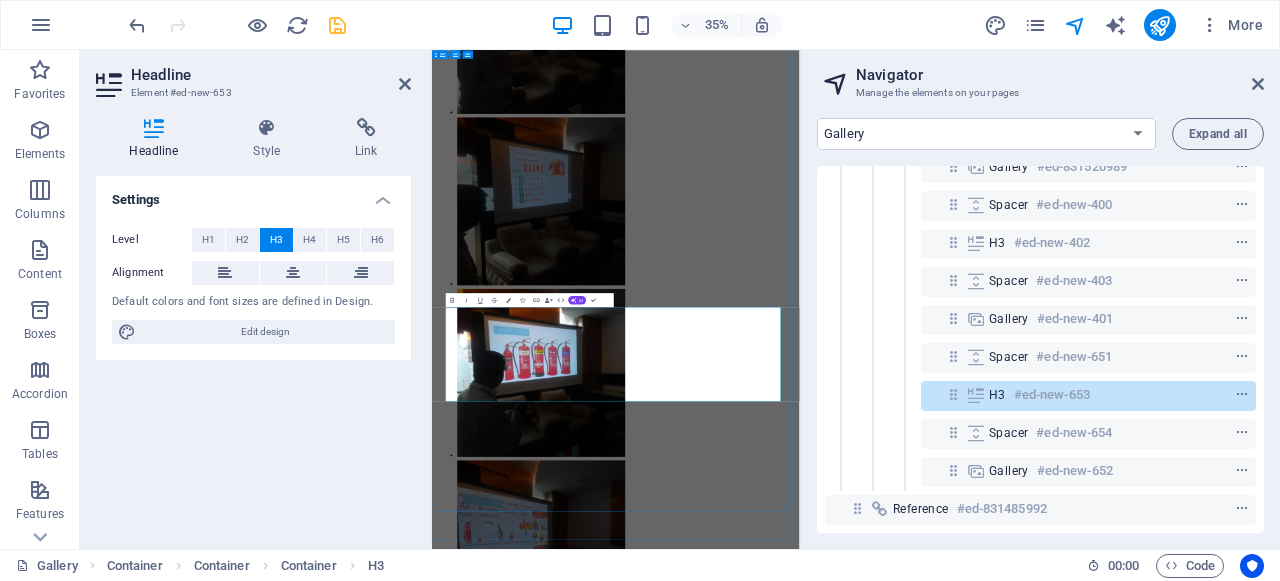 drag, startPoint x: 851, startPoint y: 804, endPoint x: 1306, endPoint y: 1030, distance: 508.0364 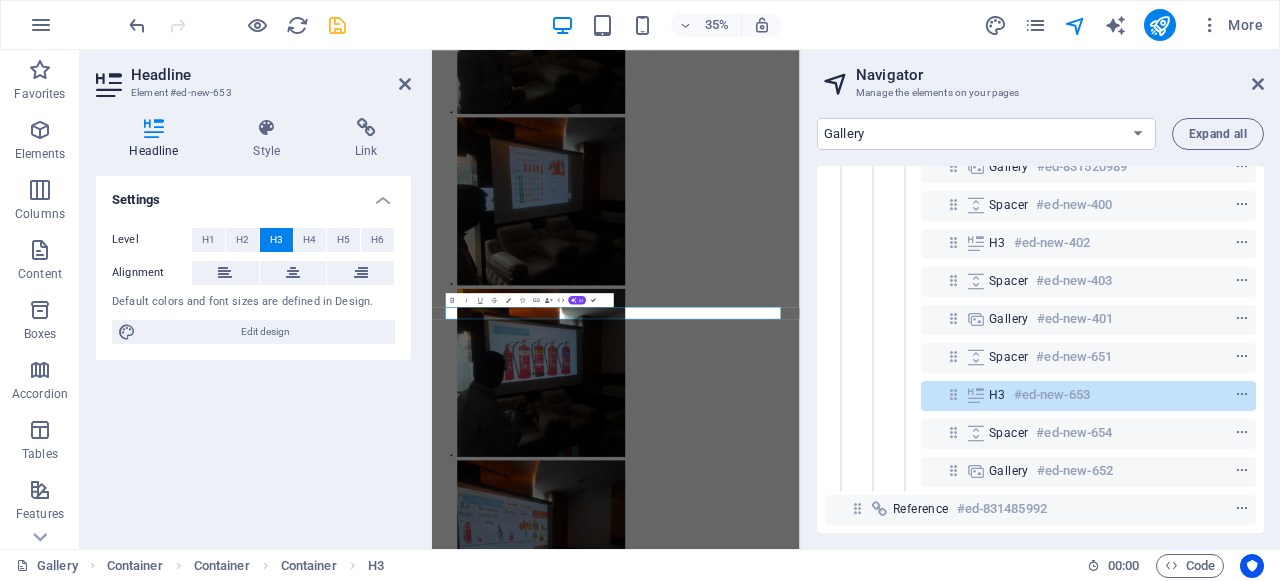 scroll, scrollTop: 1351, scrollLeft: 0, axis: vertical 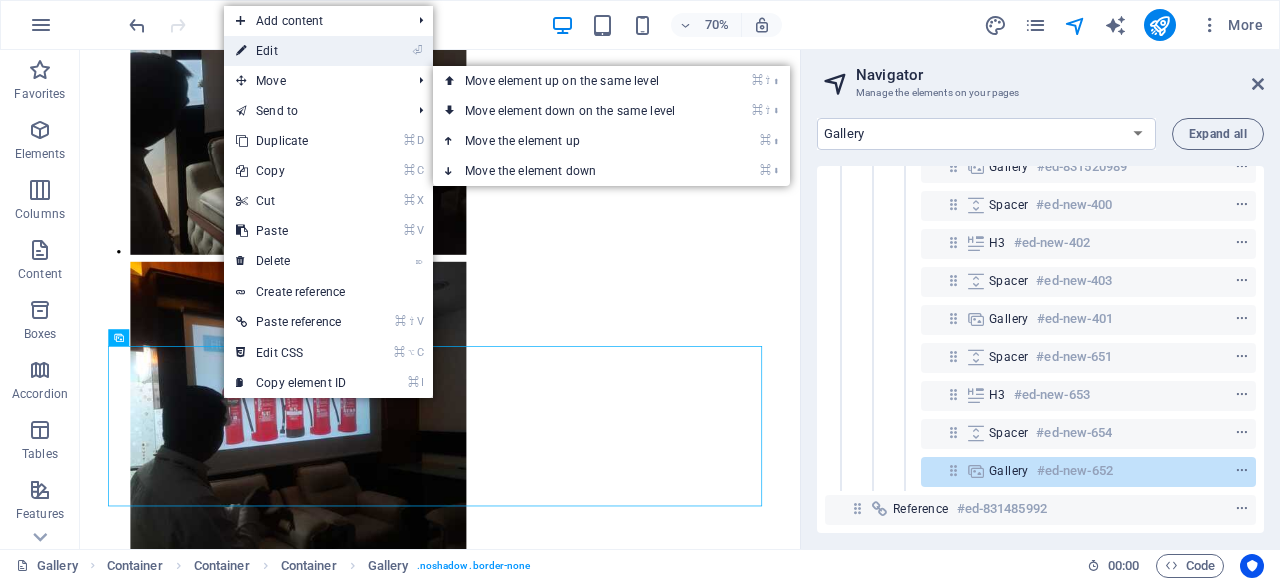click on "⏎  Edit" at bounding box center (291, 51) 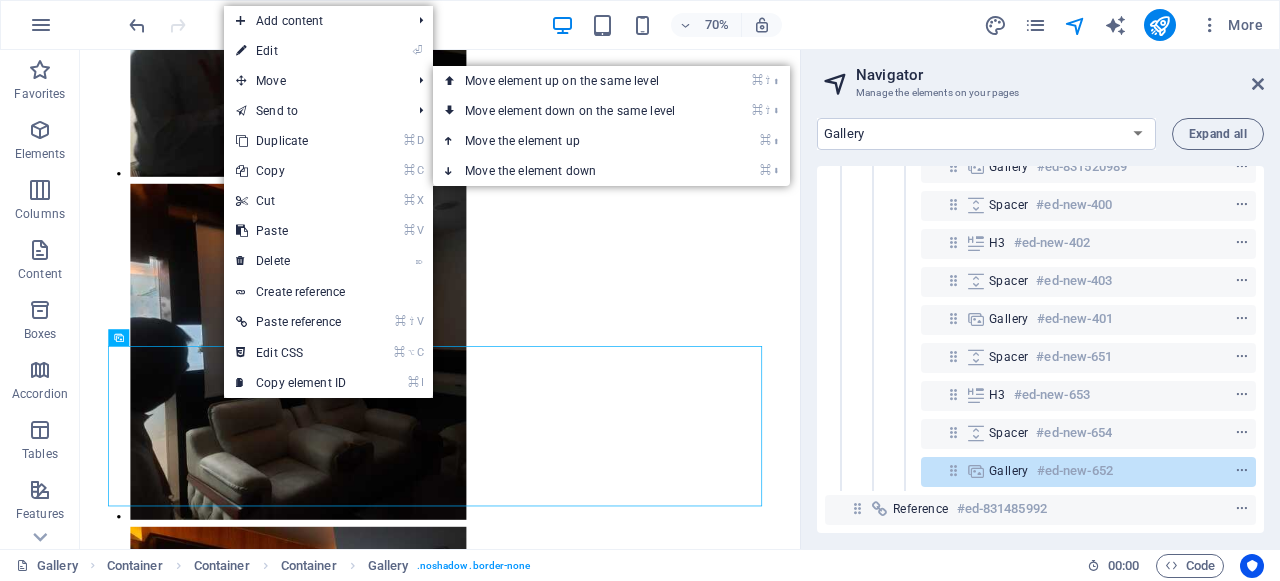 select on "4" 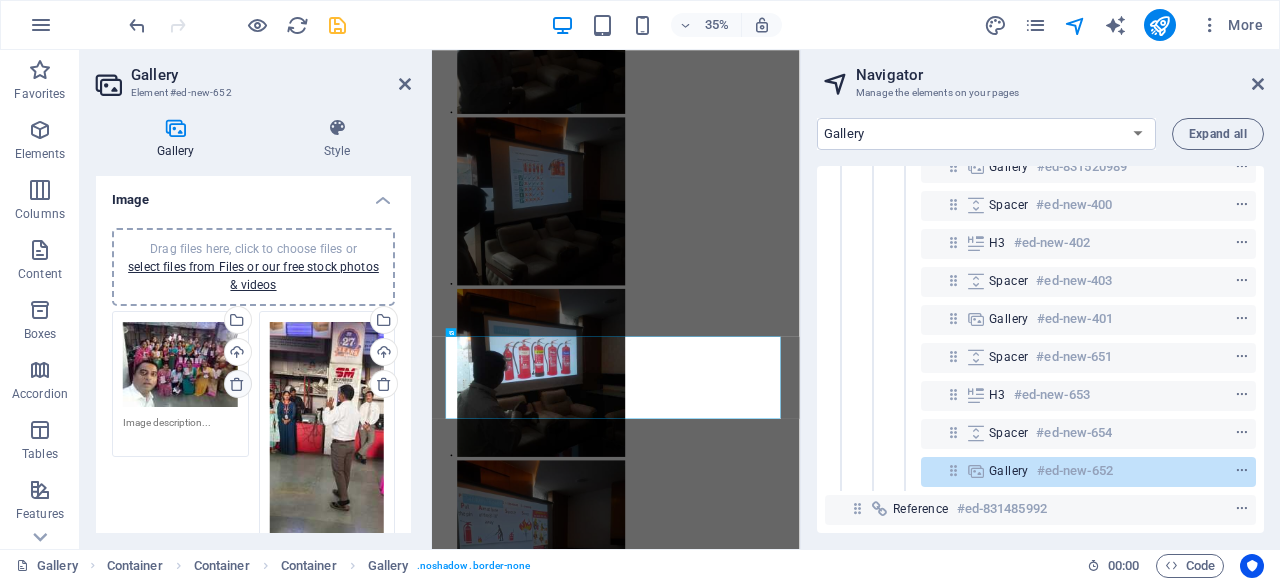 click at bounding box center [237, 384] 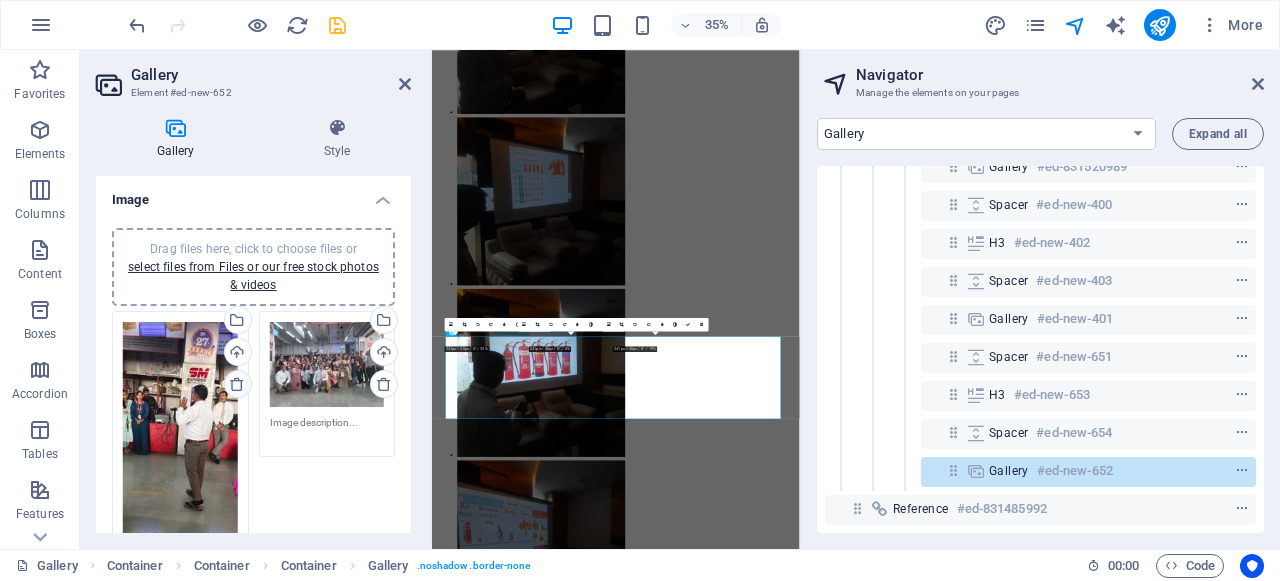 click at bounding box center [237, 384] 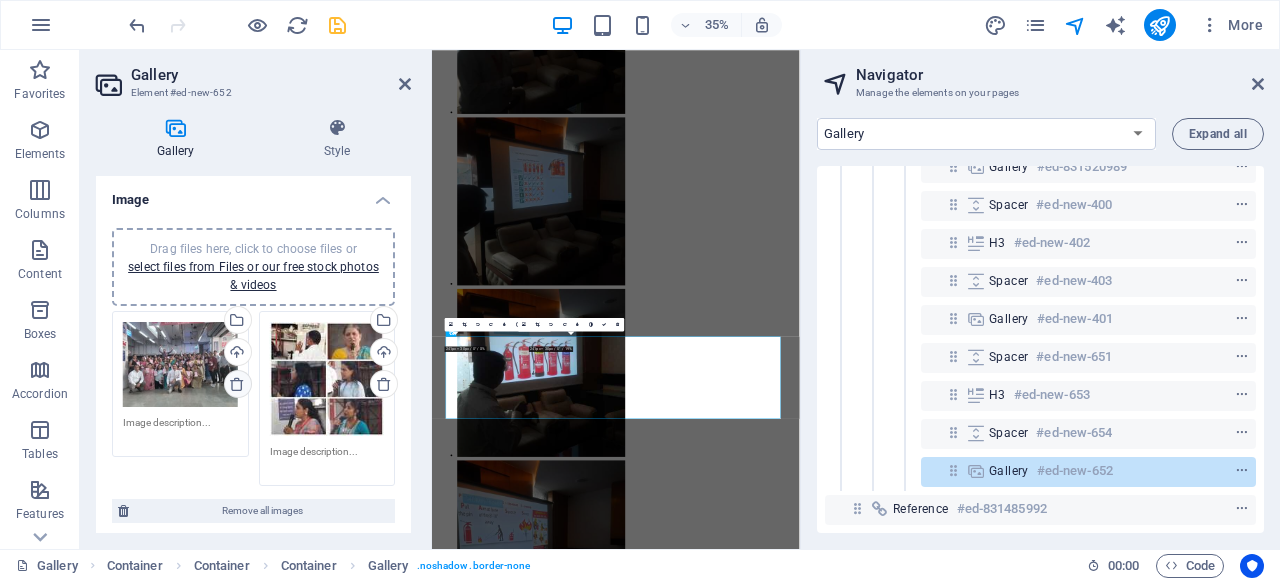 click at bounding box center [237, 384] 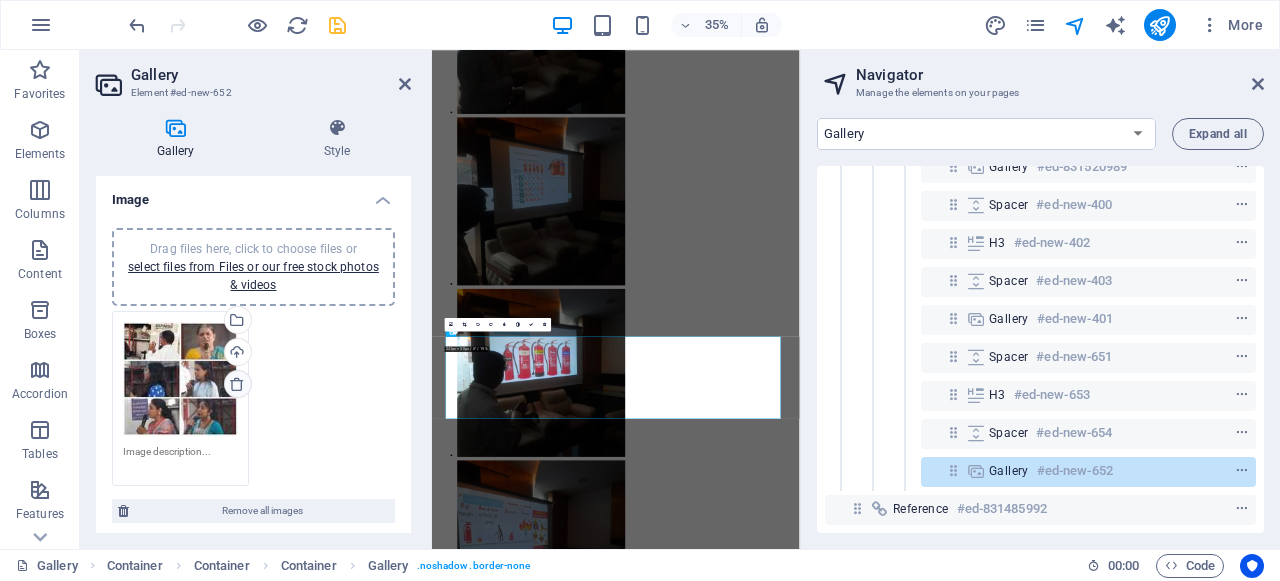 click at bounding box center (237, 384) 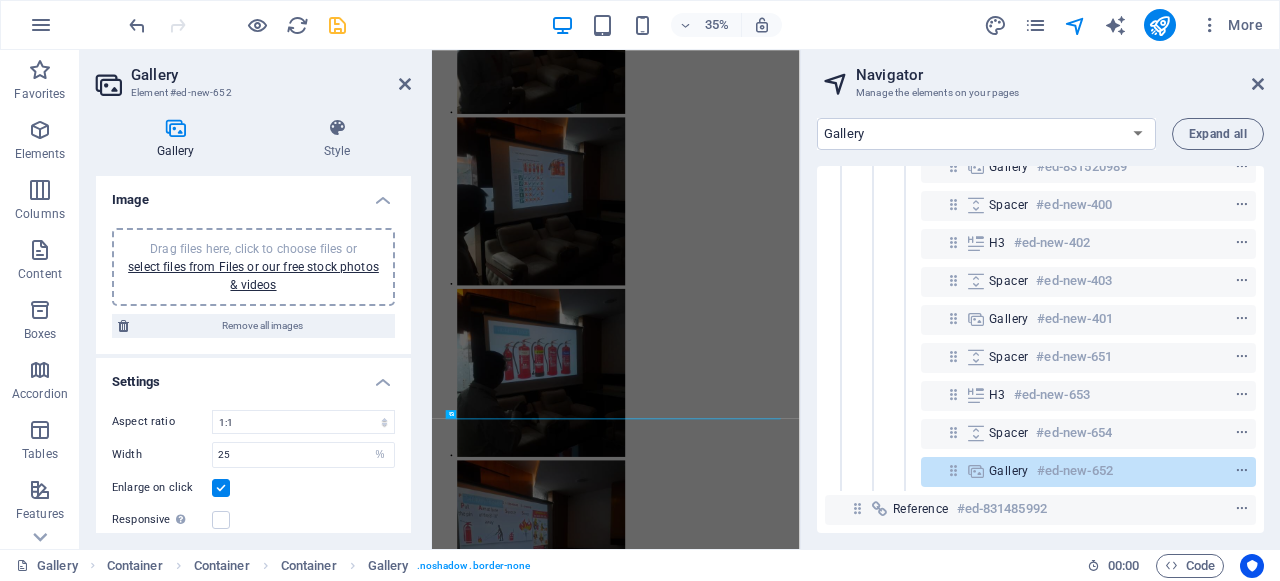 scroll, scrollTop: 739, scrollLeft: 0, axis: vertical 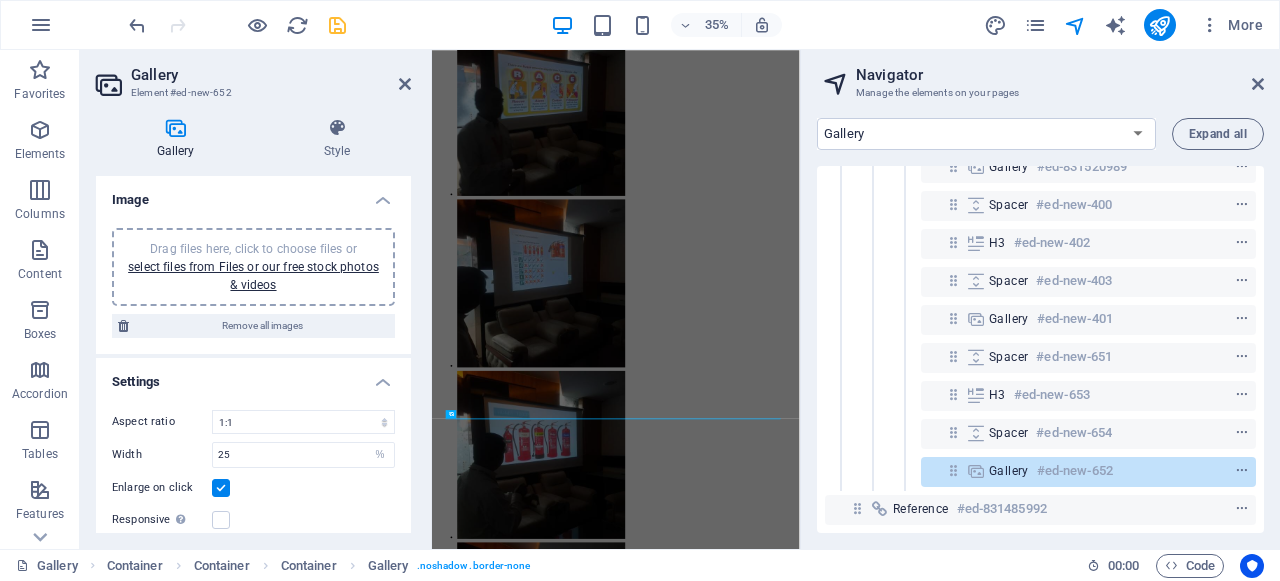 click on "Settings" at bounding box center (253, 376) 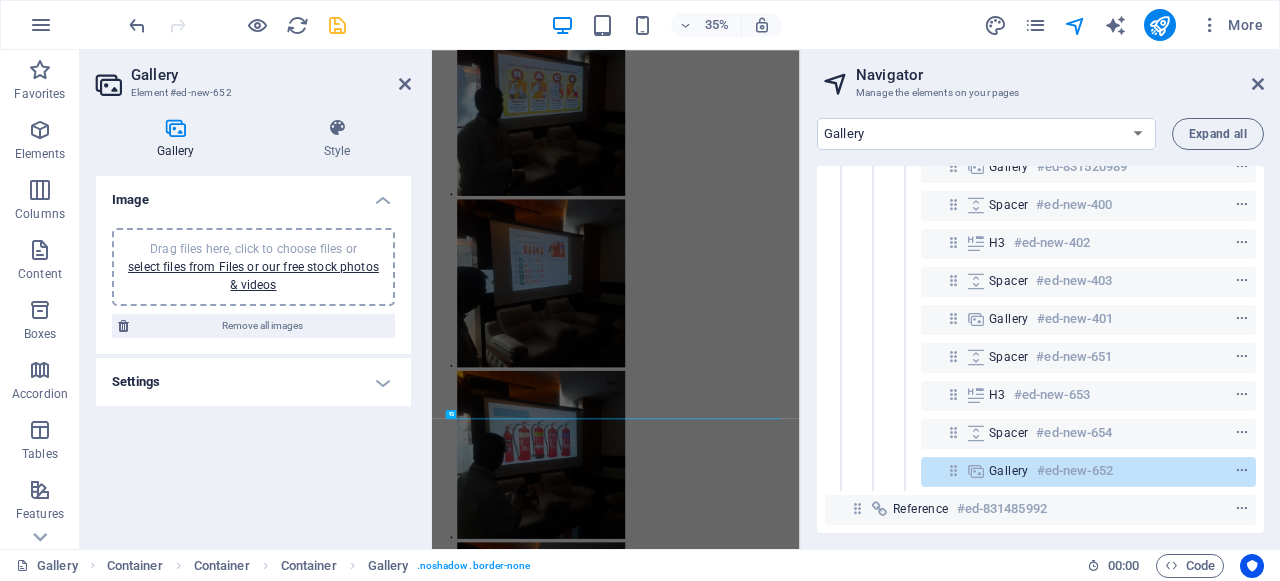 click on "Settings" at bounding box center (253, 382) 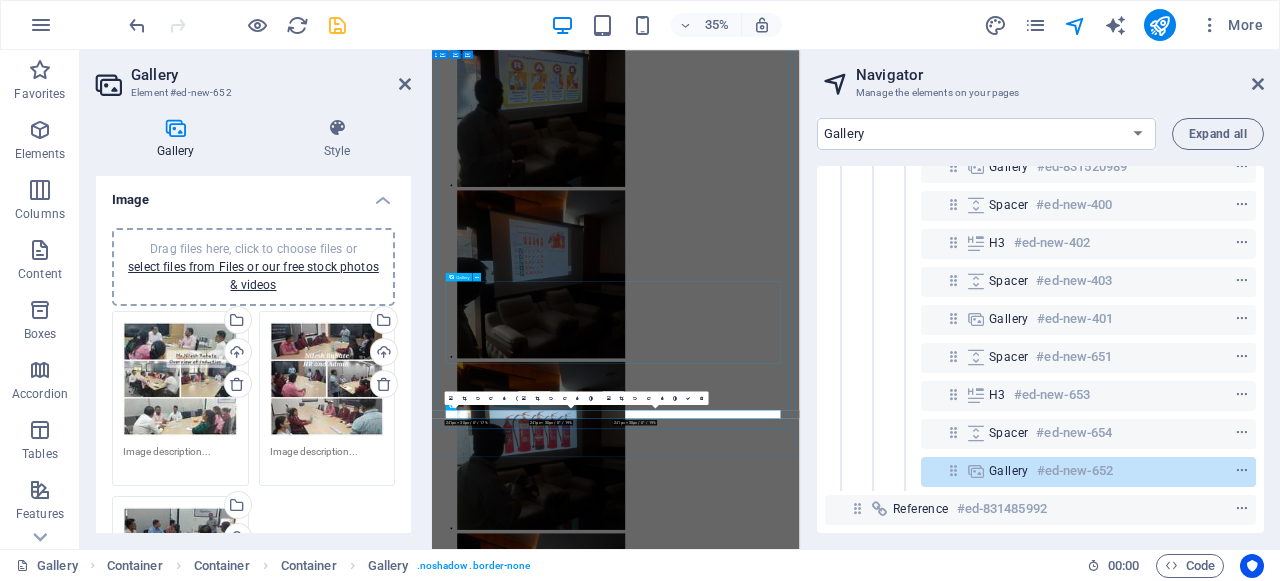 scroll, scrollTop: 973, scrollLeft: 0, axis: vertical 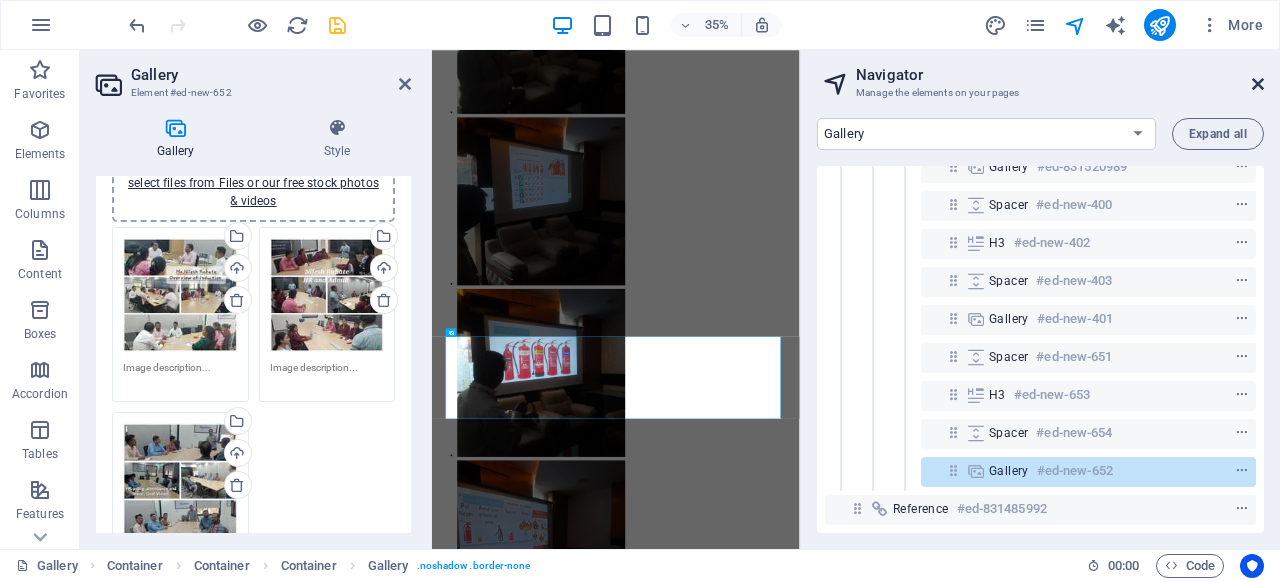 click at bounding box center (1258, 84) 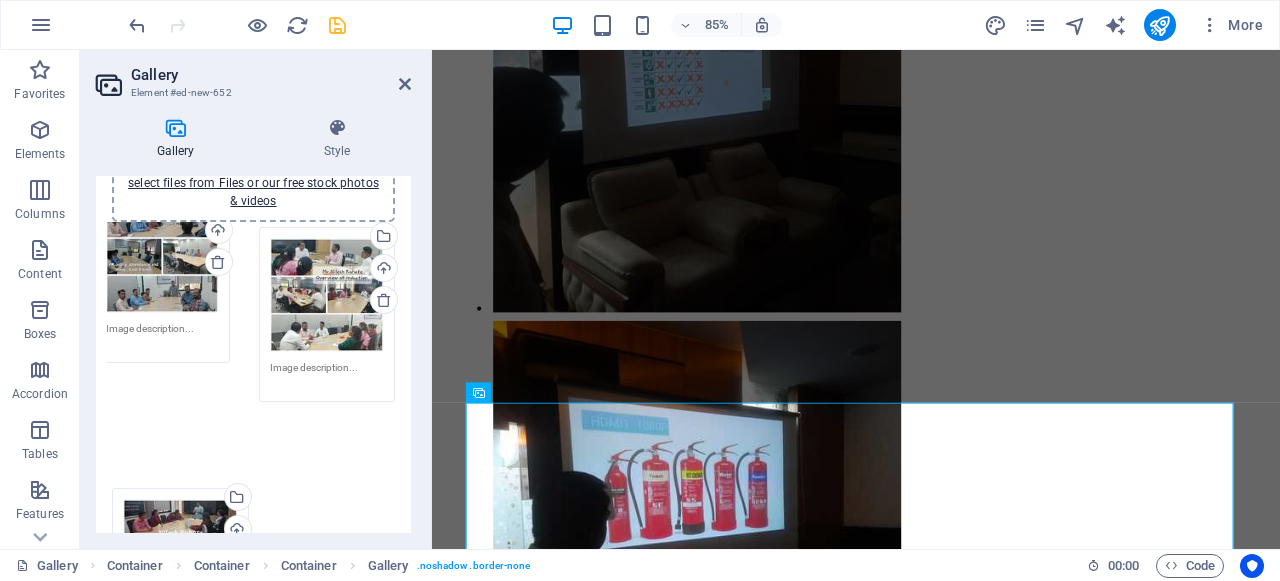 drag, startPoint x: 188, startPoint y: 463, endPoint x: 171, endPoint y: 242, distance: 221.65288 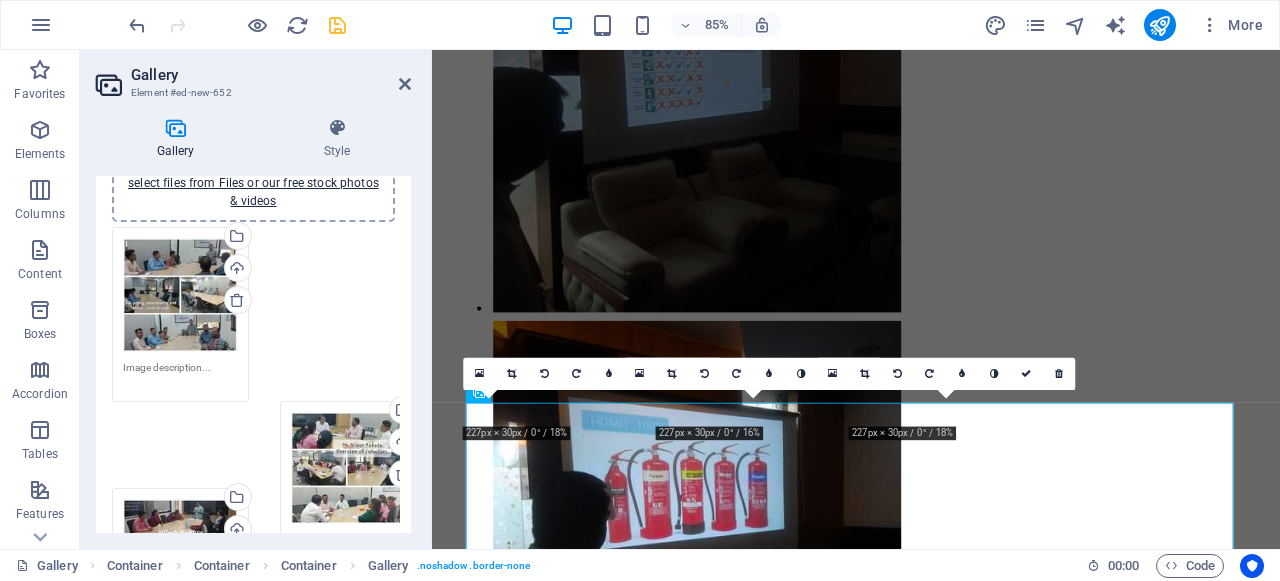 drag, startPoint x: 301, startPoint y: 316, endPoint x: 323, endPoint y: 489, distance: 174.39323 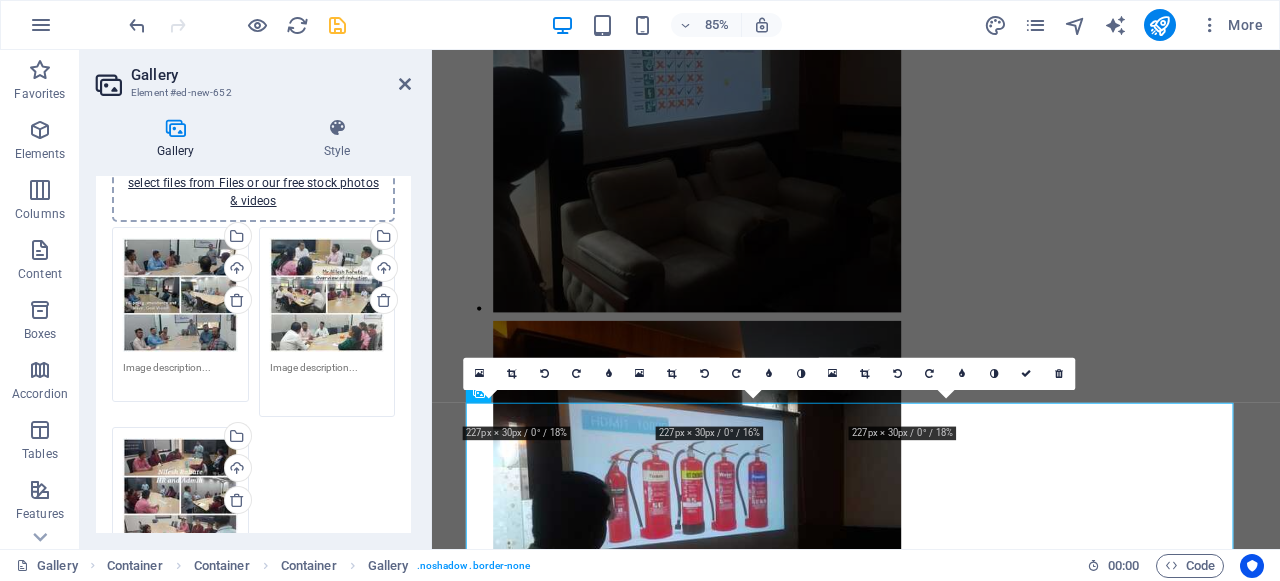 drag, startPoint x: 332, startPoint y: 358, endPoint x: 306, endPoint y: 447, distance: 92.72001 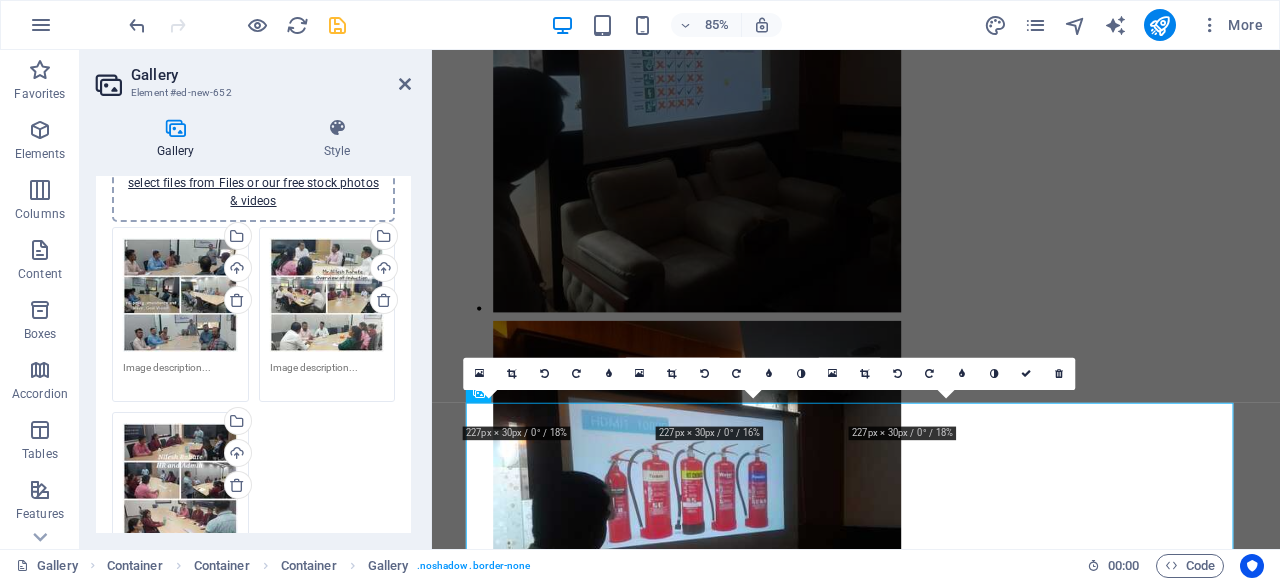 click on "Drag files here, click to choose files or select files from Files or our free stock photos & videos Select files from the file manager, stock photos, or upload file(s) Upload Drag files here, click to choose files or select files from Files or our free stock photos & videos Select files from the file manager, stock photos, or upload file(s) Upload Drag files here, click to choose files or select files from Files or our free stock photos & videos Select files from the file manager, stock photos, or upload file(s) Upload" at bounding box center (253, 407) 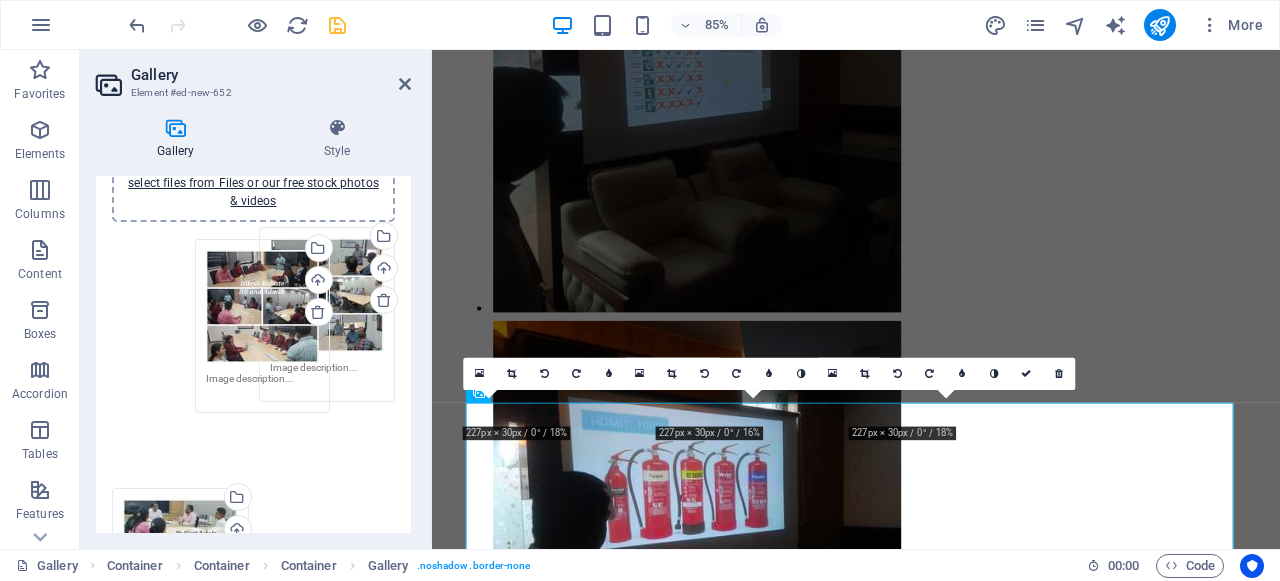 drag, startPoint x: 167, startPoint y: 479, endPoint x: 250, endPoint y: 309, distance: 189.17981 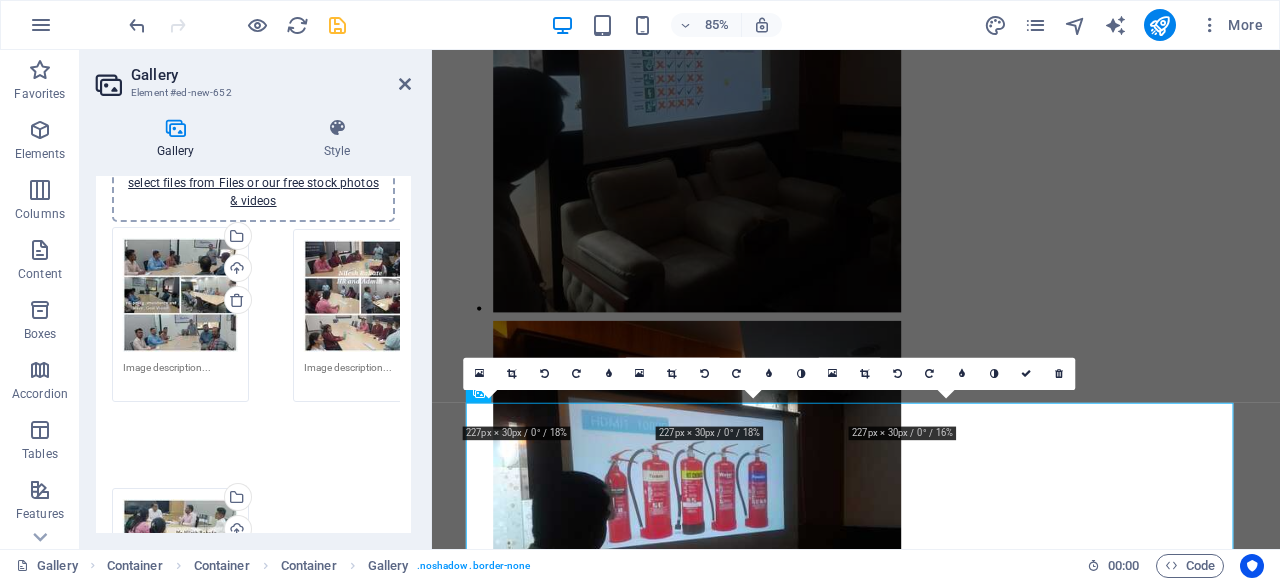 drag, startPoint x: 191, startPoint y: 344, endPoint x: 372, endPoint y: 346, distance: 181.01105 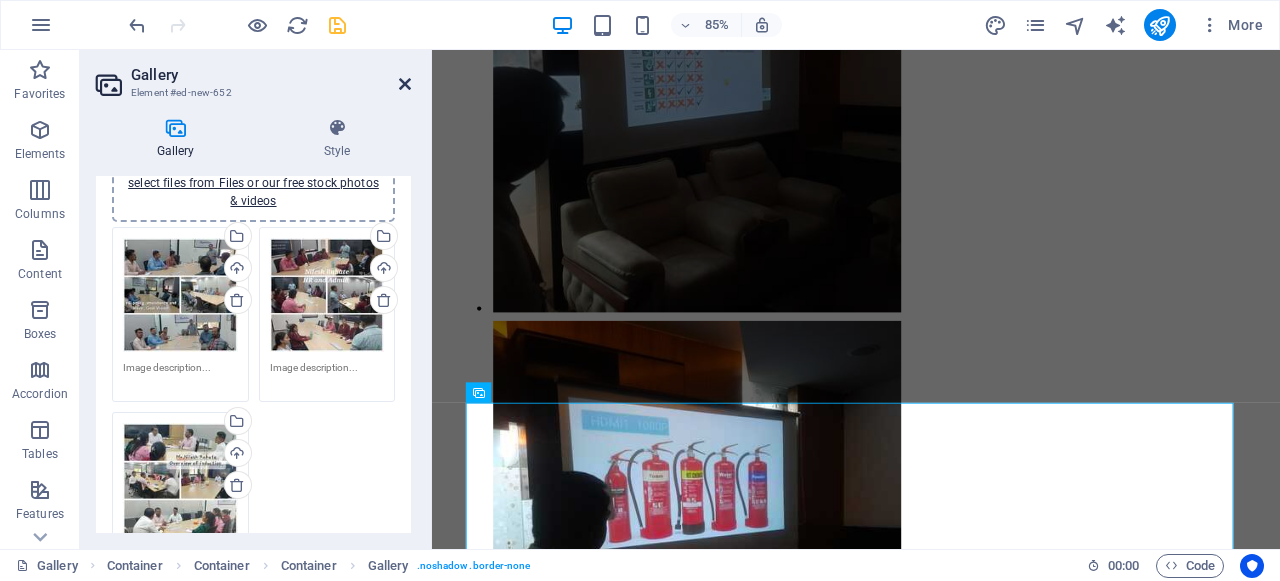 click at bounding box center (405, 84) 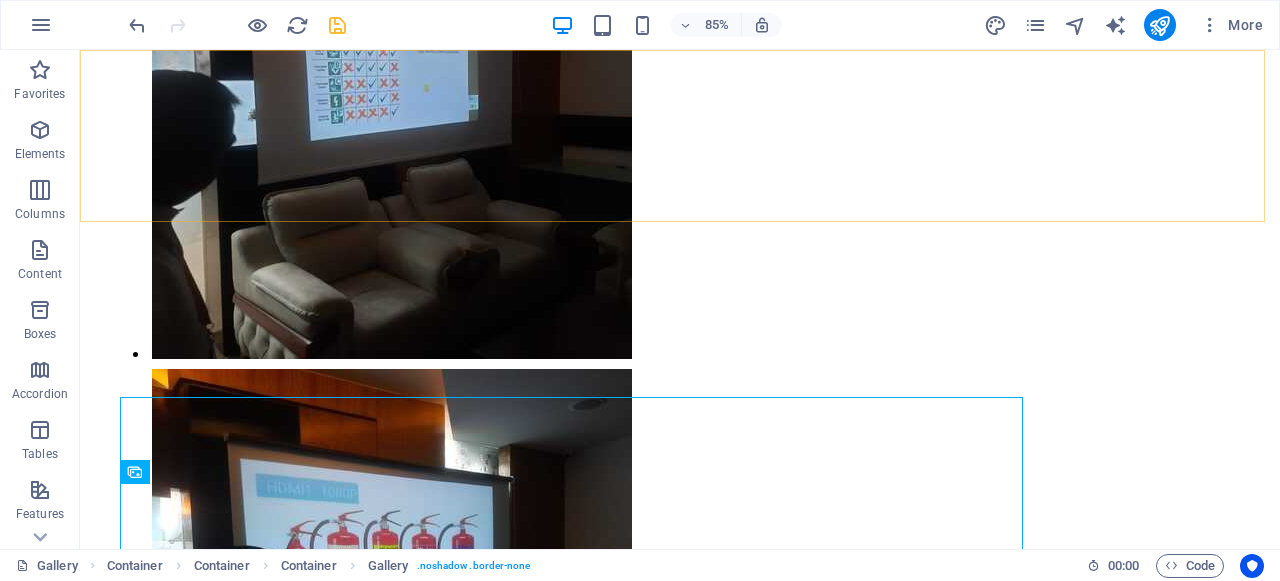 scroll, scrollTop: 1403, scrollLeft: 0, axis: vertical 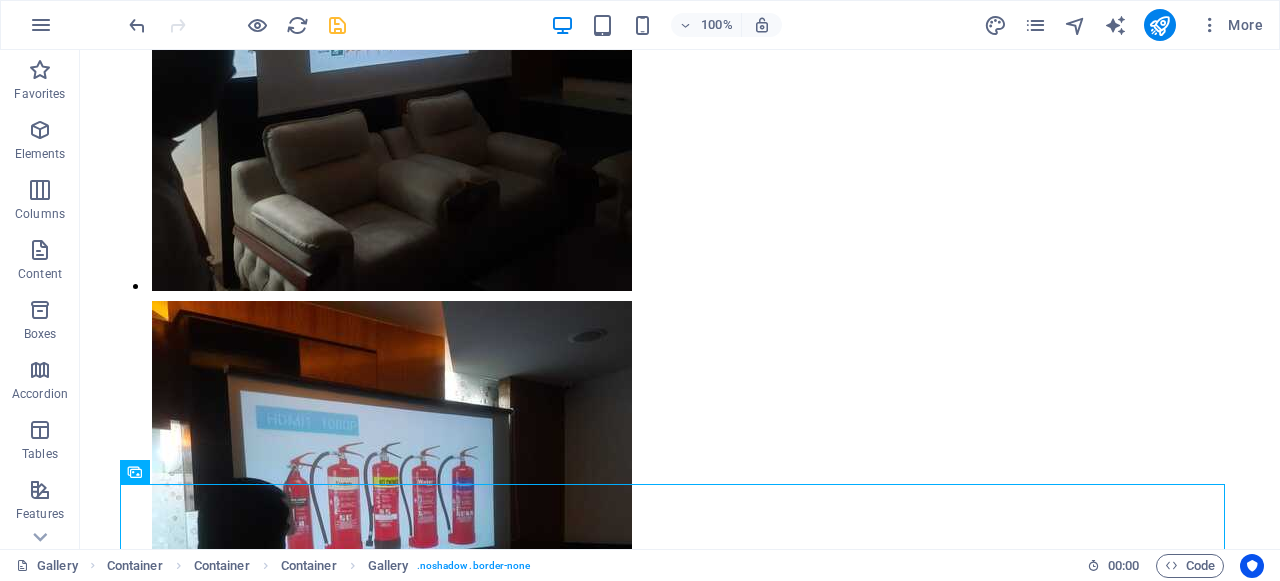 click at bounding box center [337, 25] 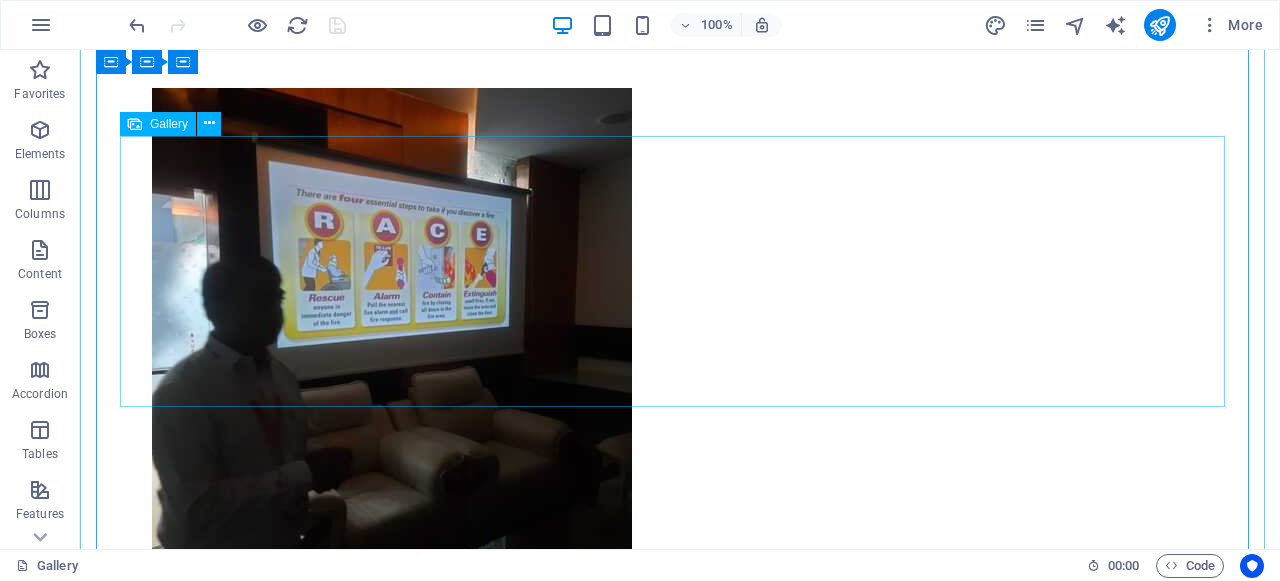 scroll, scrollTop: 712, scrollLeft: 0, axis: vertical 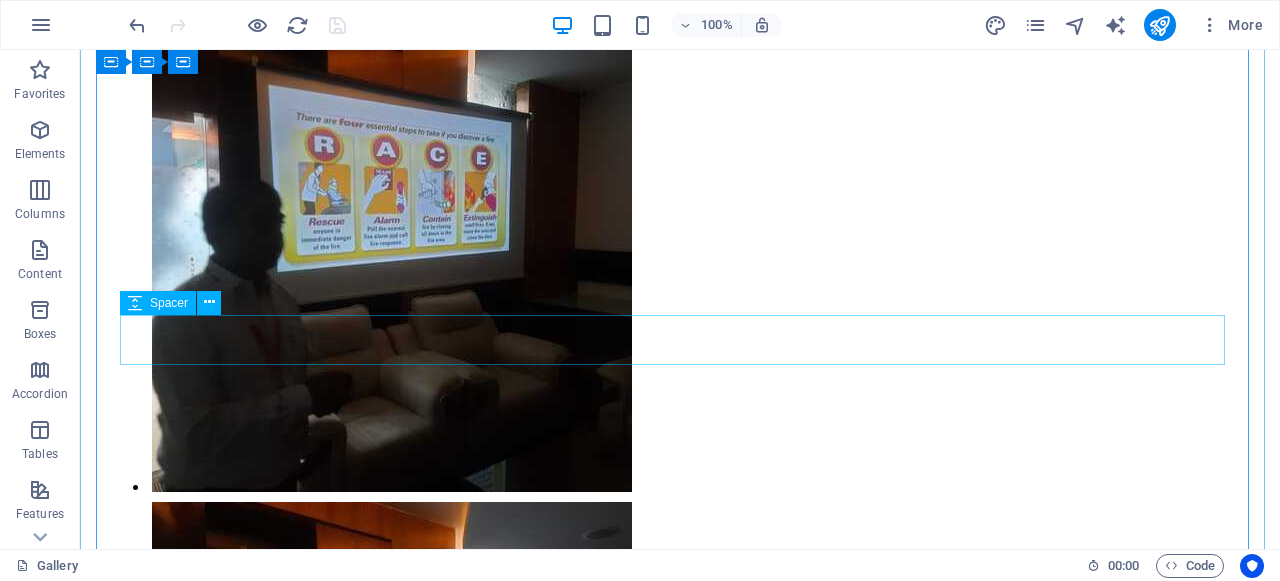 click at bounding box center (680, 2101) 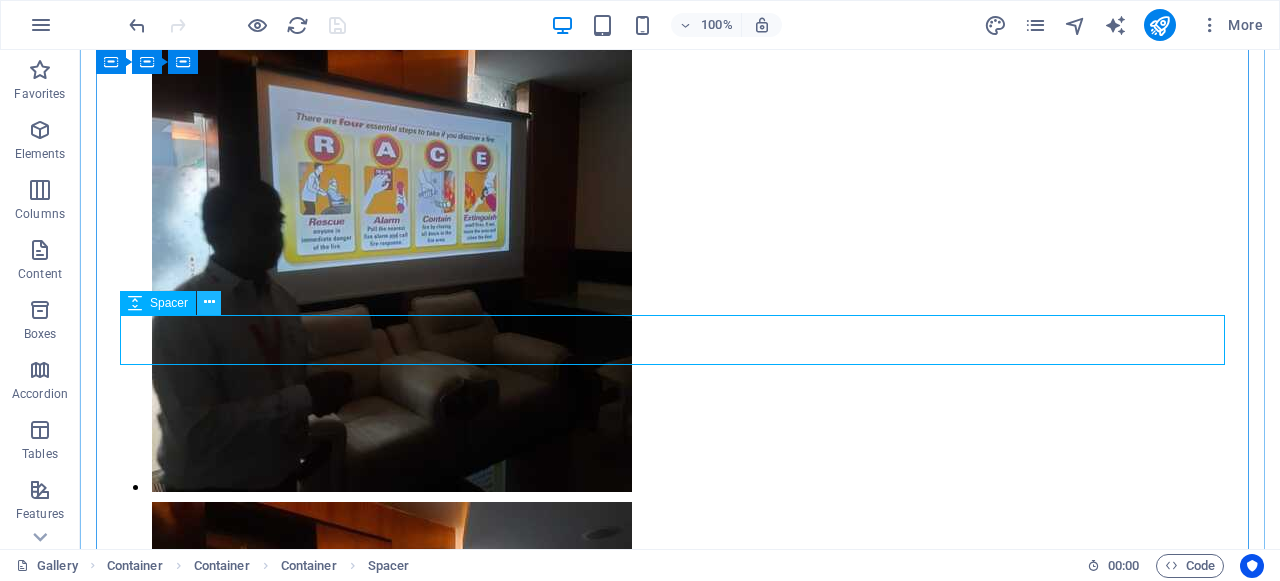 click at bounding box center [209, 302] 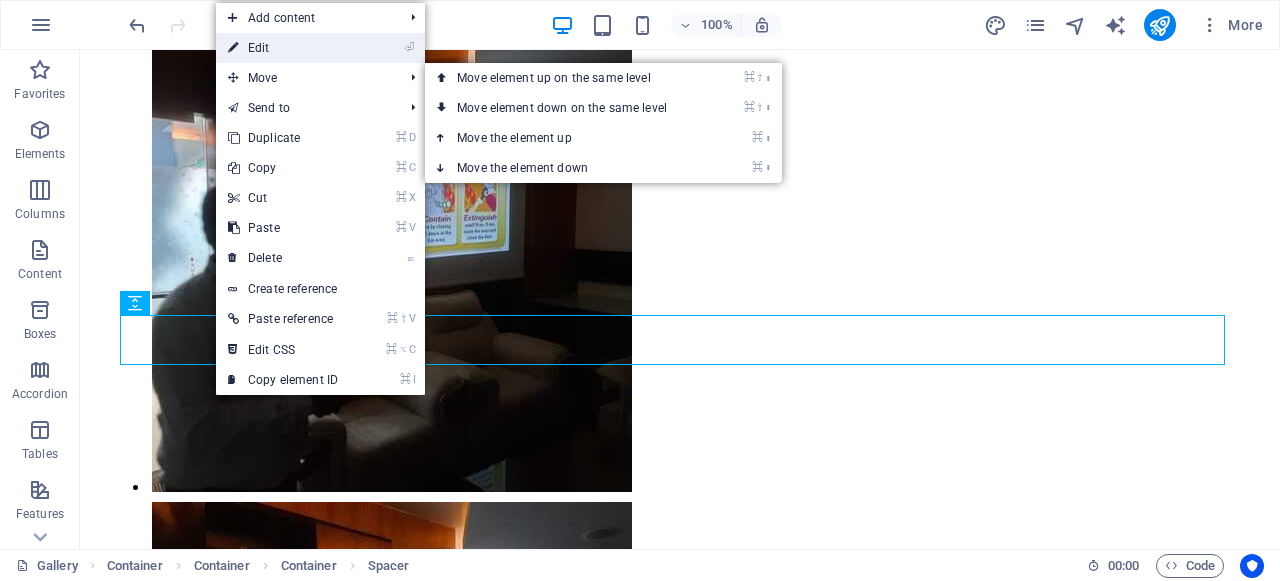 click on "⏎  Edit" at bounding box center (283, 48) 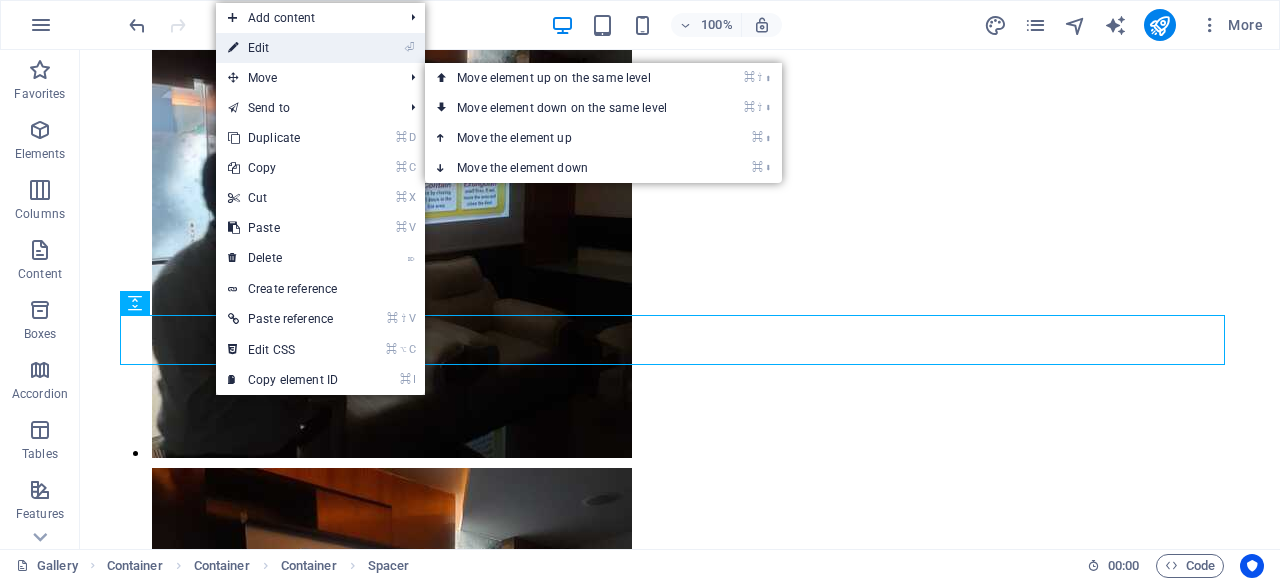 select on "px" 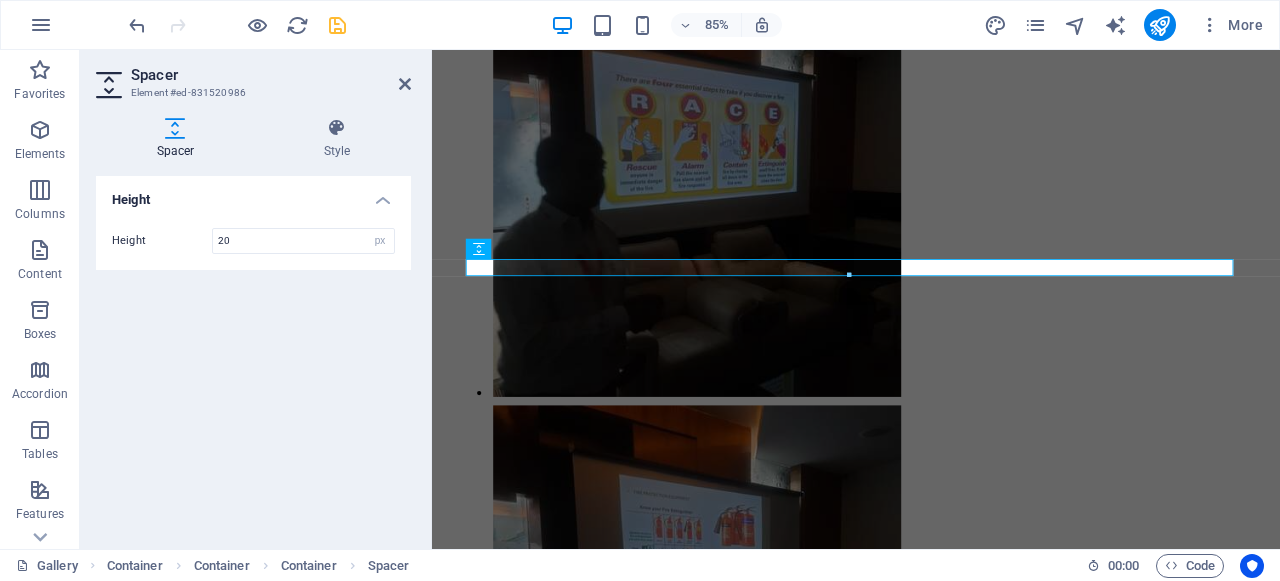 type on "20" 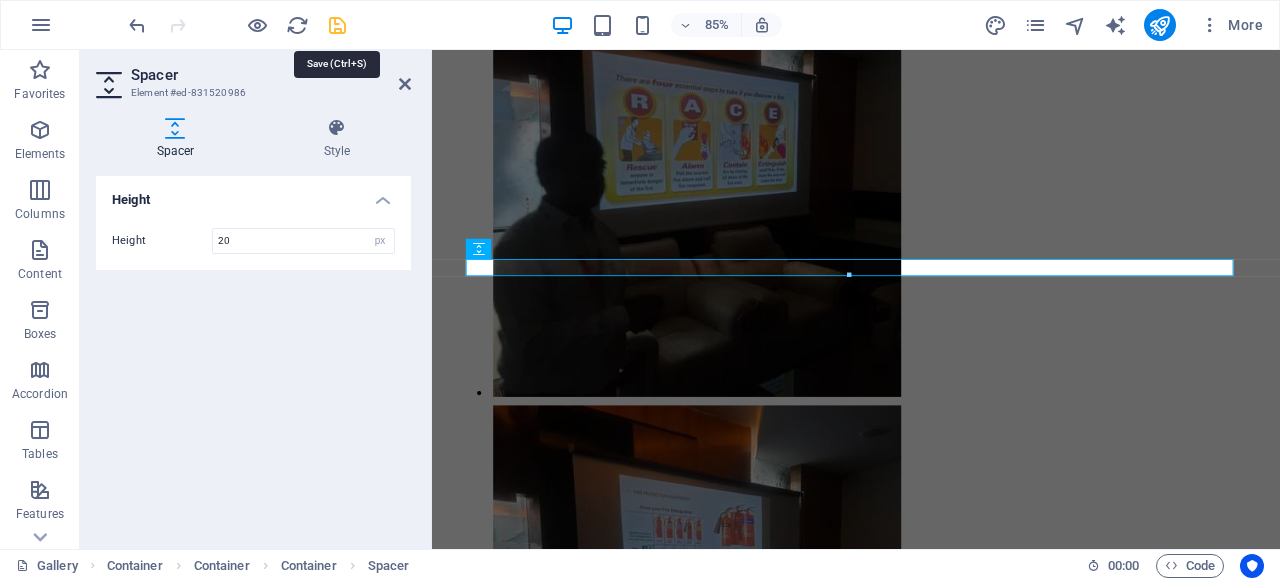 click at bounding box center [337, 25] 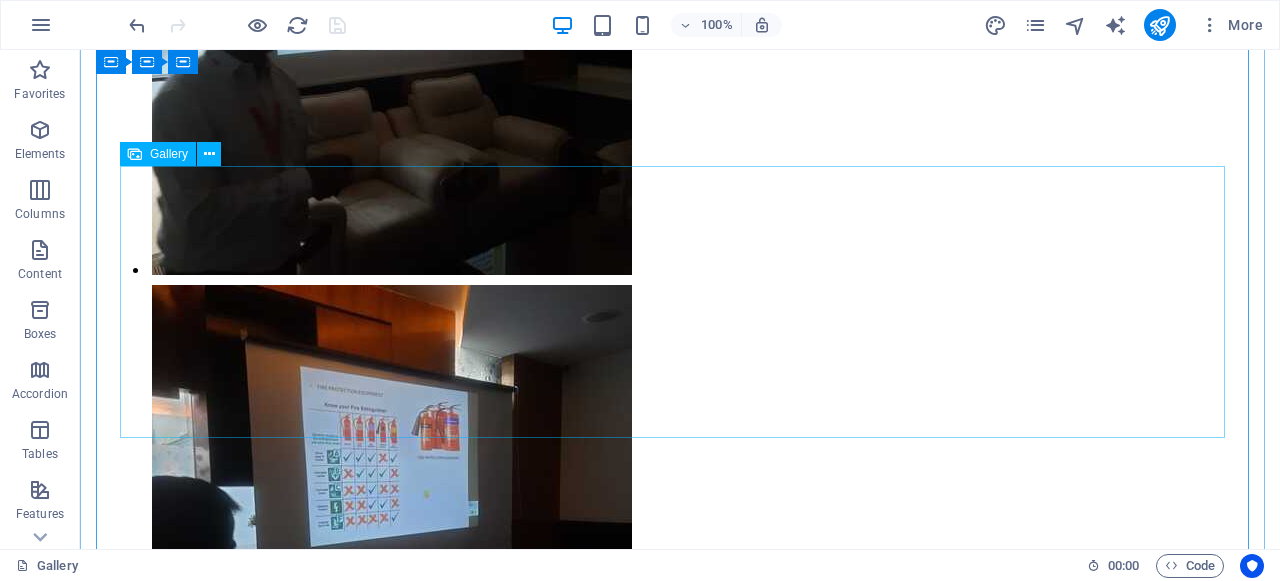 scroll, scrollTop: 1039, scrollLeft: 0, axis: vertical 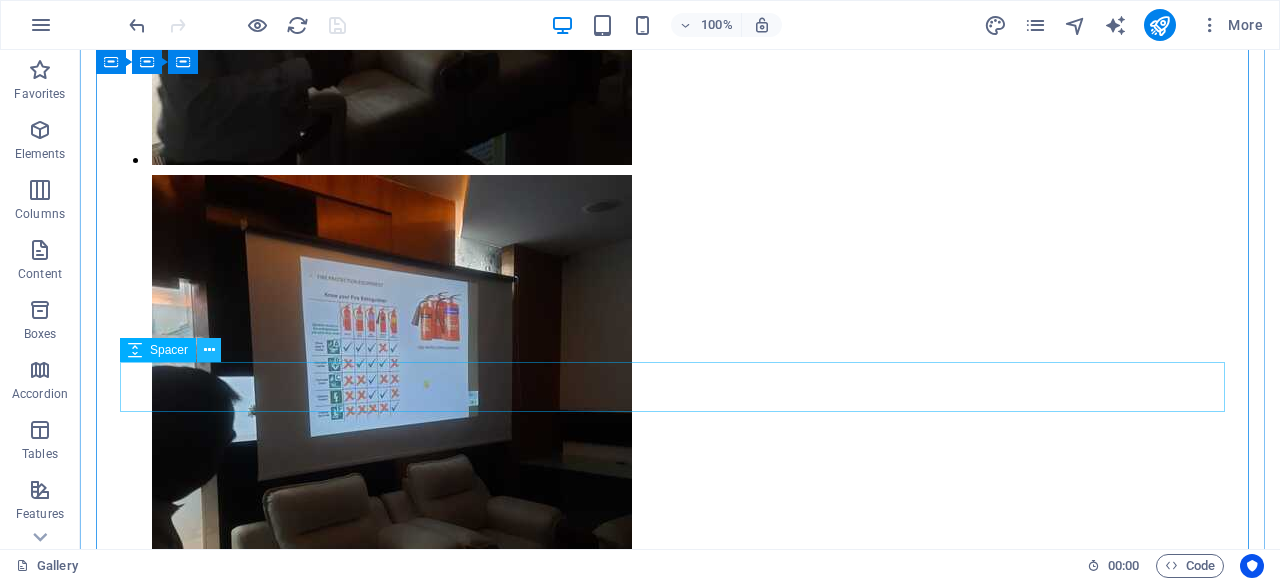 click at bounding box center [209, 350] 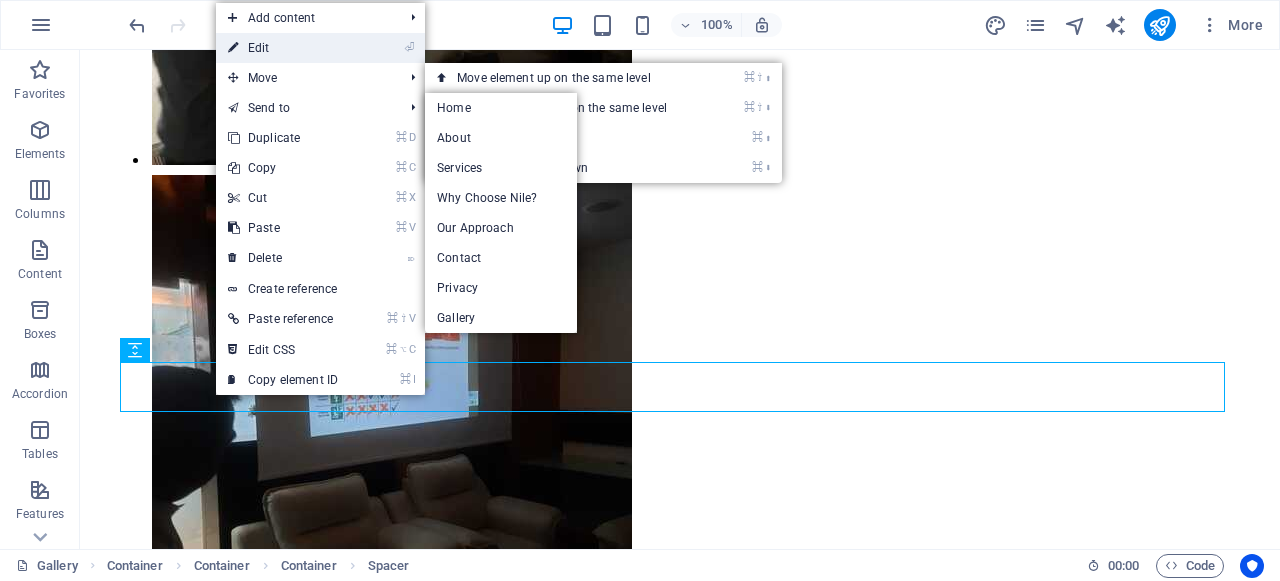 click on "⏎  Edit" at bounding box center (283, 48) 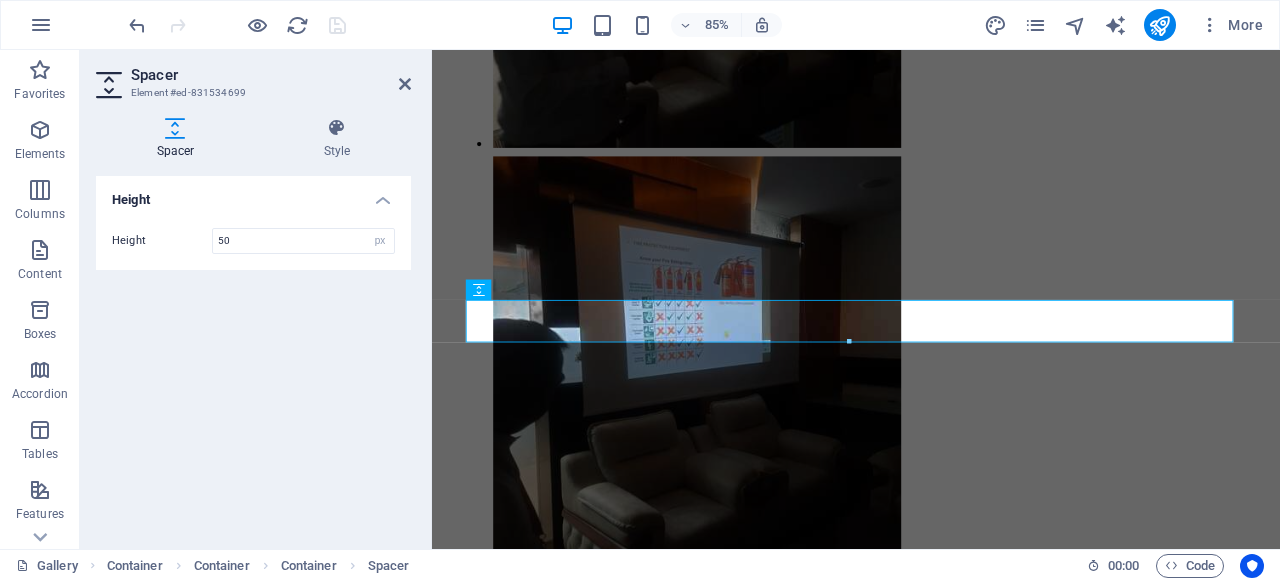 scroll, scrollTop: 1022, scrollLeft: 0, axis: vertical 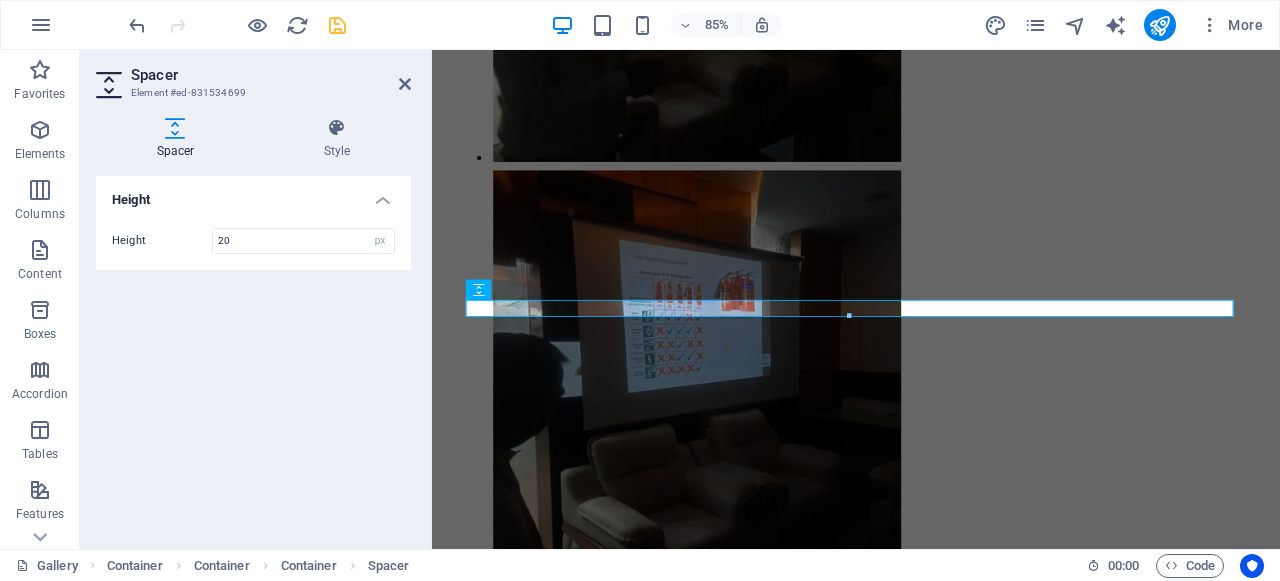 type on "20" 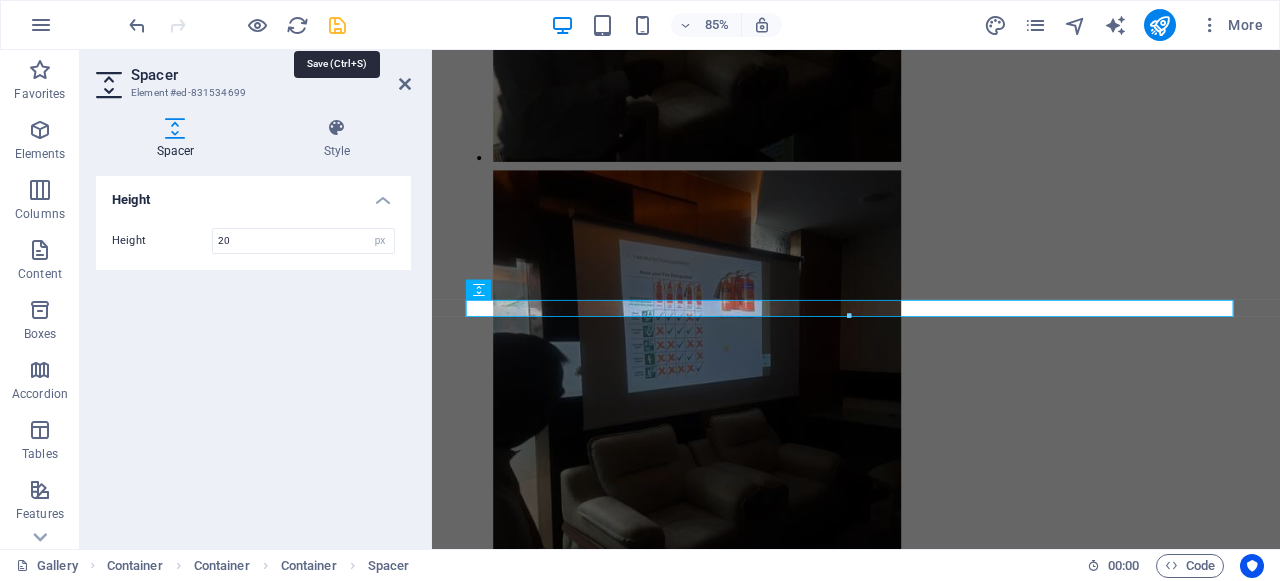 click at bounding box center [337, 25] 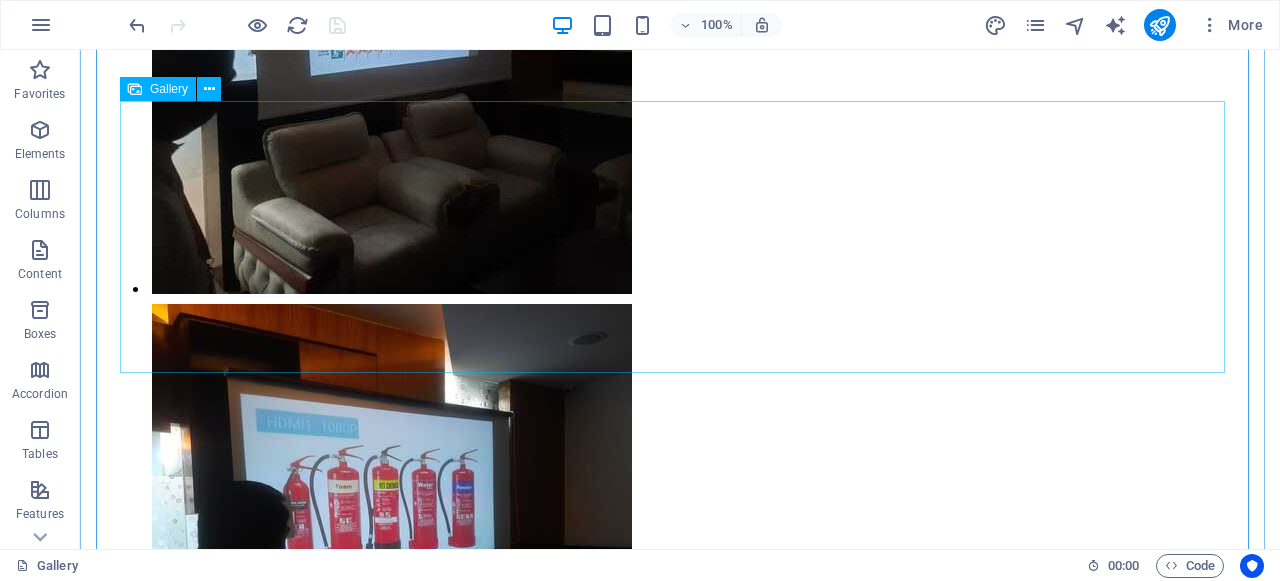 scroll, scrollTop: 1486, scrollLeft: 0, axis: vertical 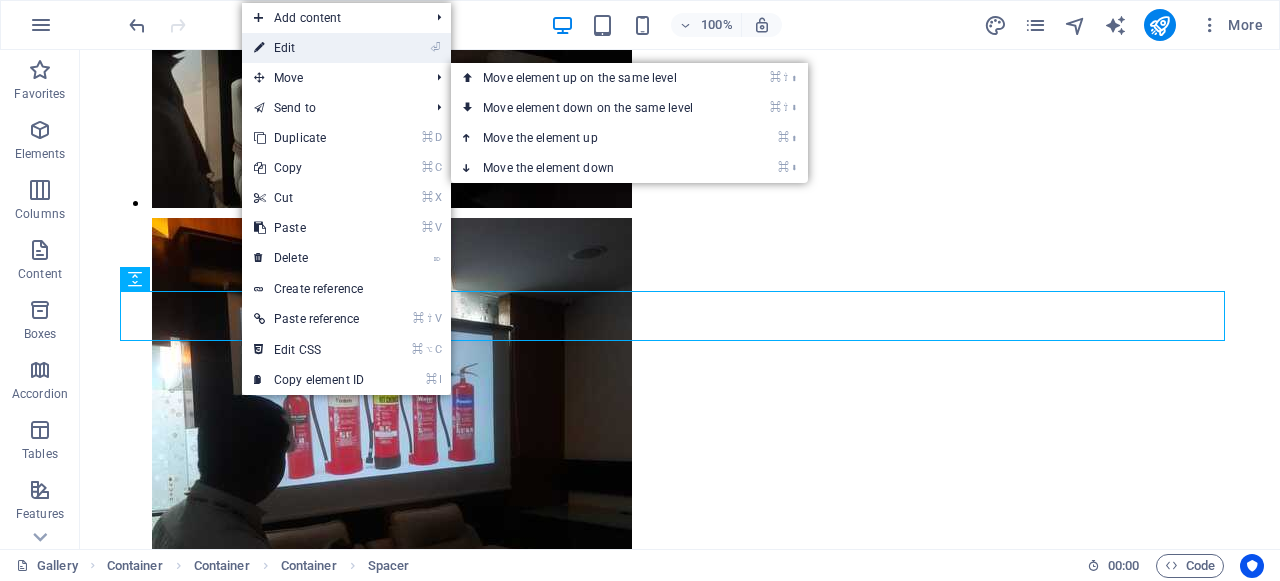 click on "⏎  Edit" at bounding box center (309, 48) 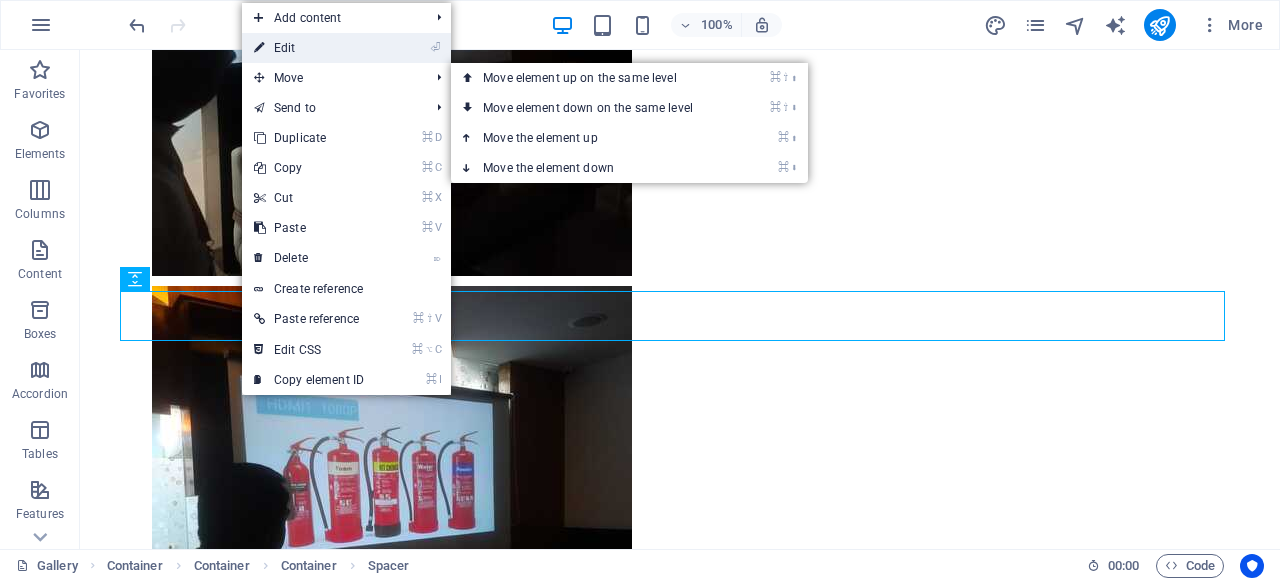 select on "px" 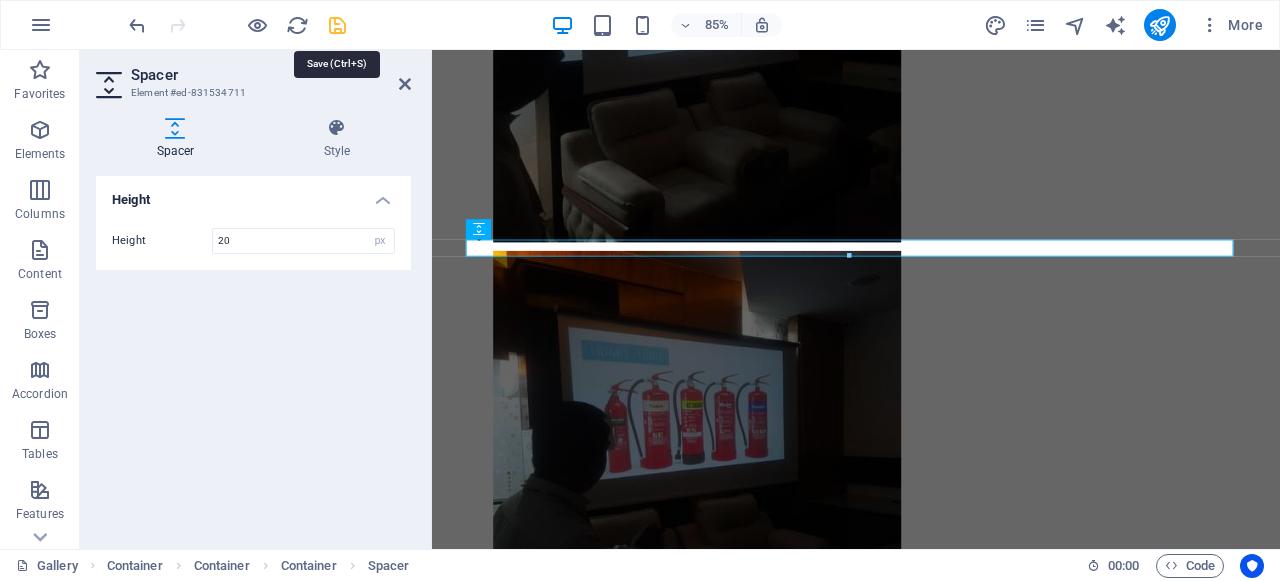 type on "20" 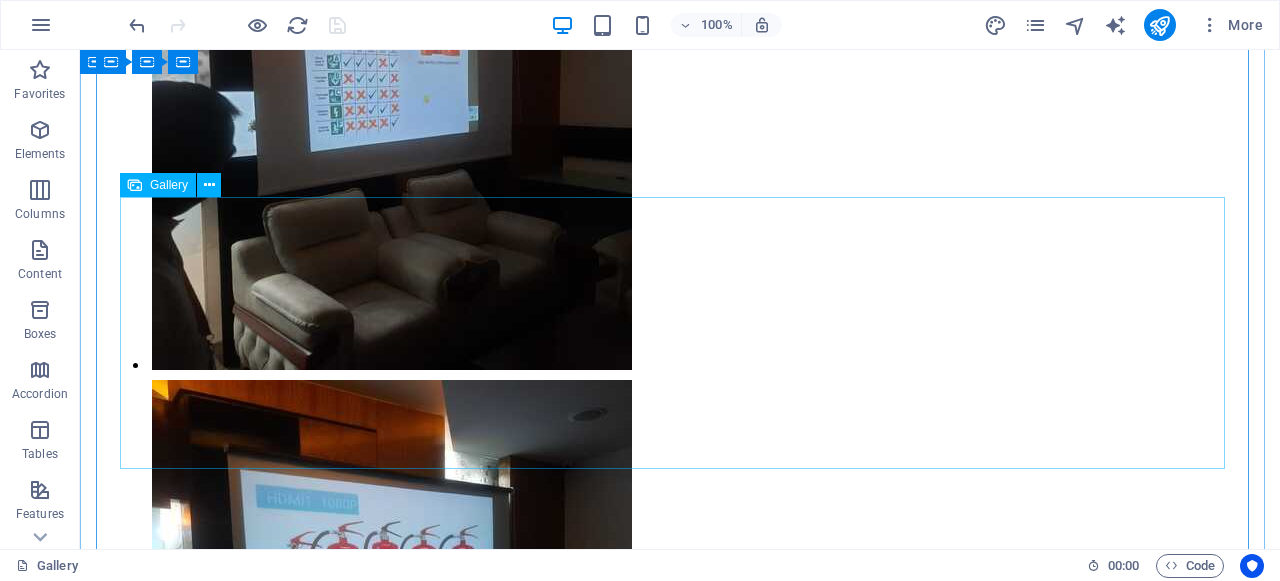 scroll, scrollTop: 1370, scrollLeft: 0, axis: vertical 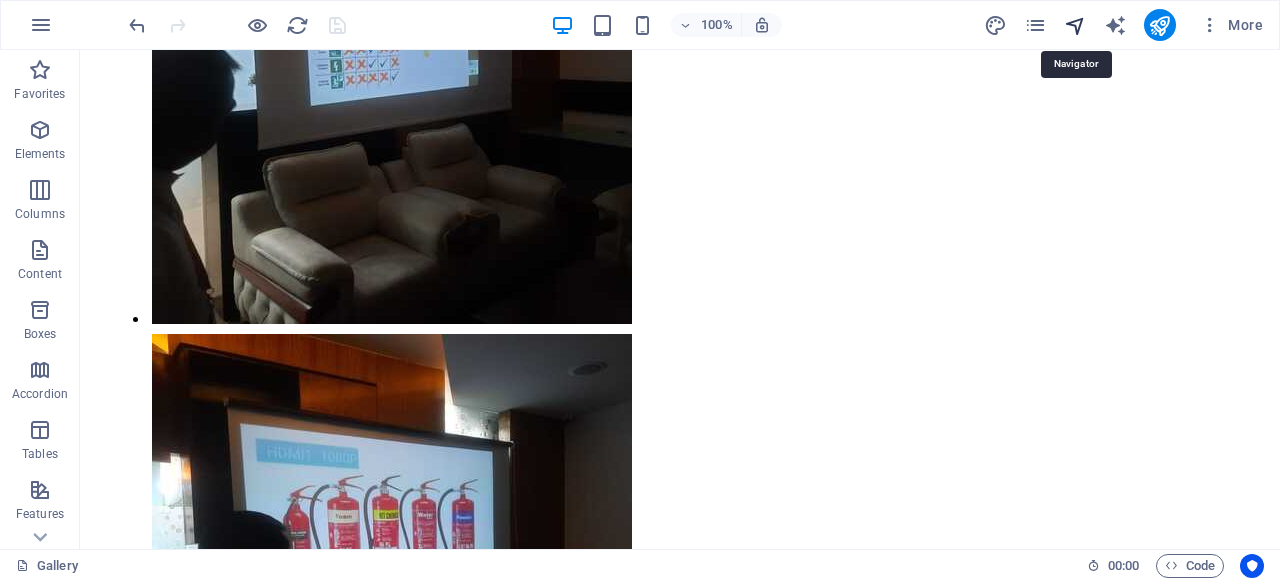 click at bounding box center (1075, 25) 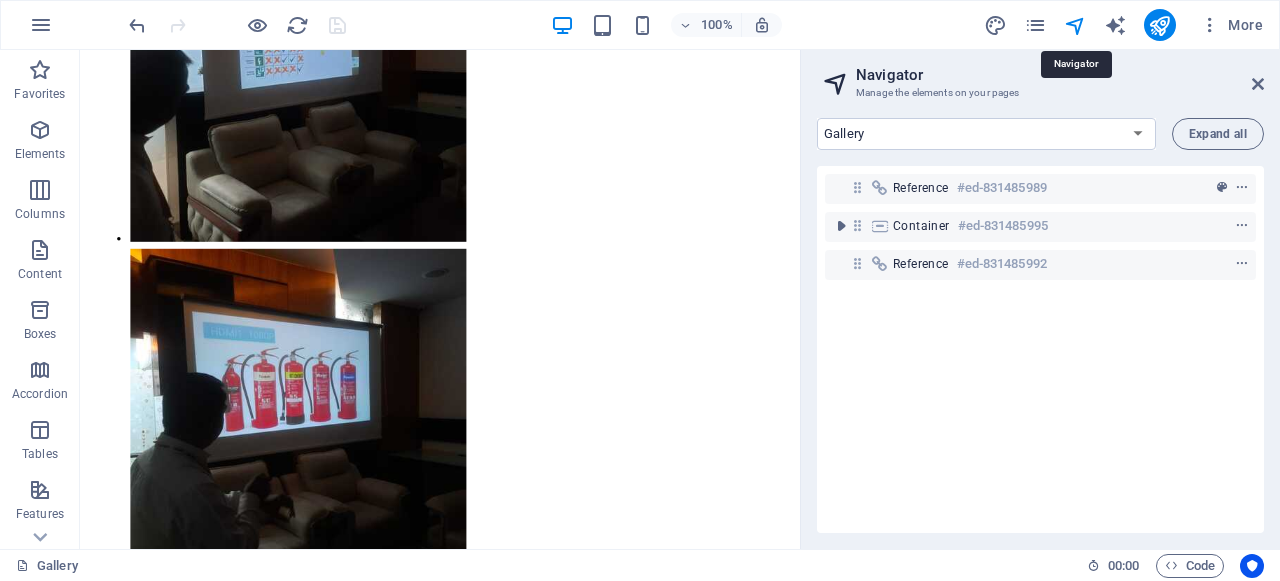 scroll, scrollTop: 1317, scrollLeft: 0, axis: vertical 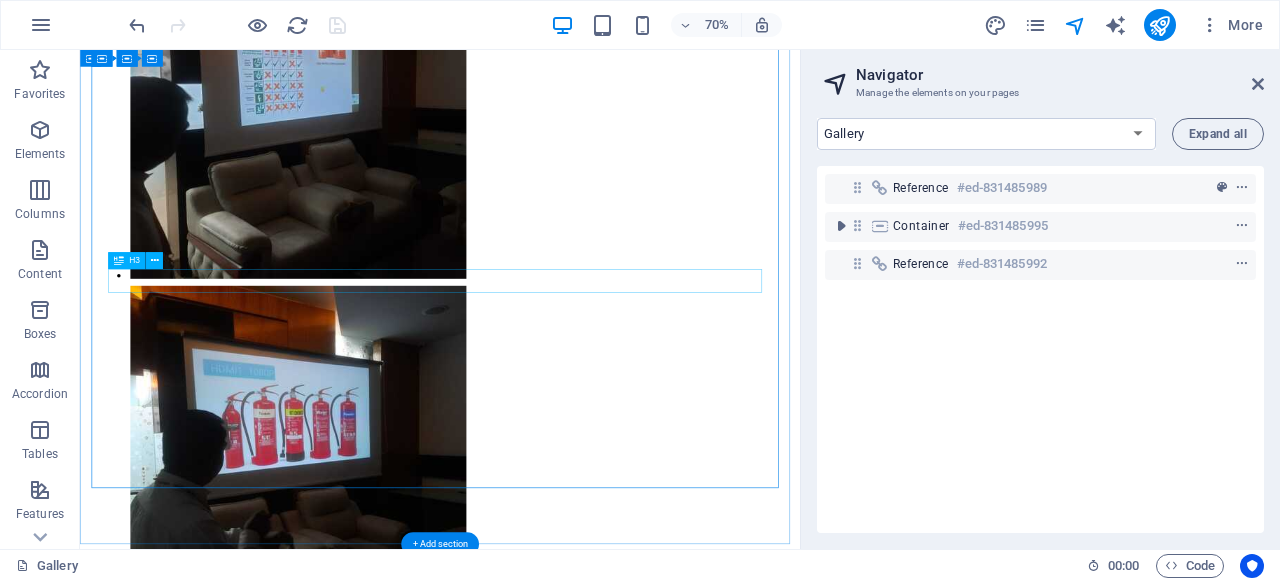 click on "Induction process" at bounding box center (594, 5607) 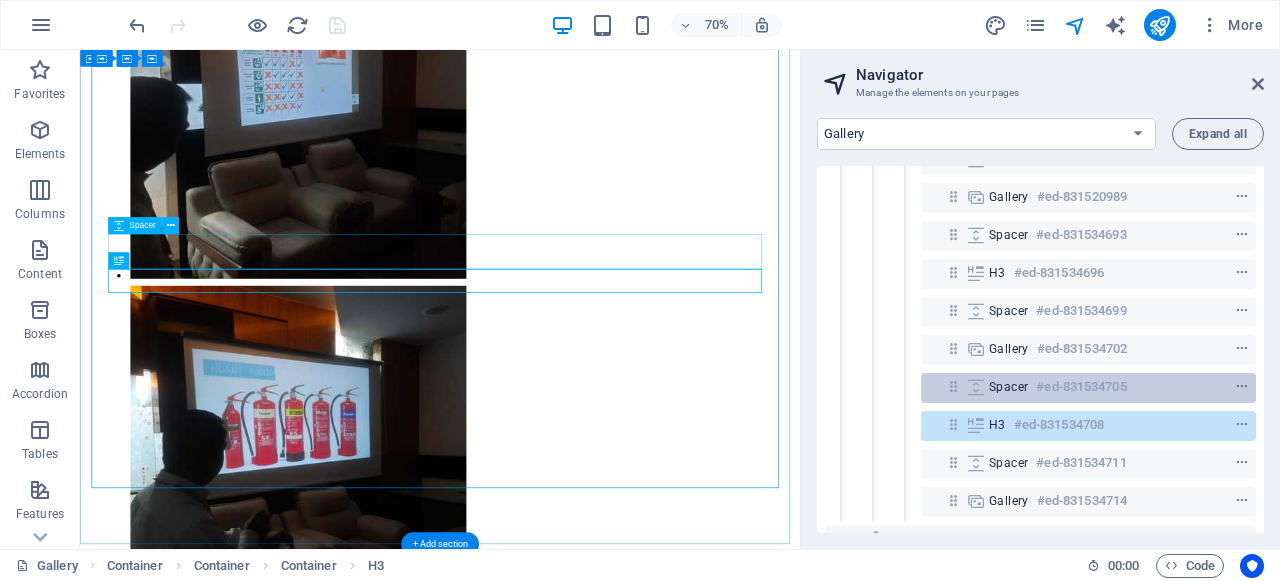 scroll, scrollTop: 568, scrollLeft: 0, axis: vertical 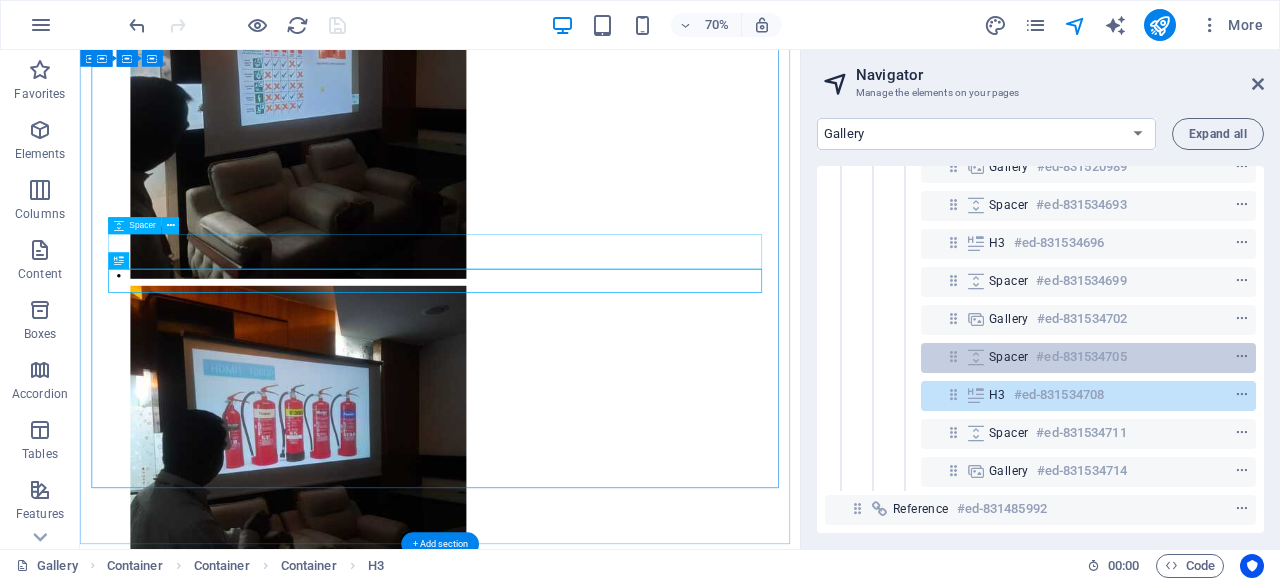 click on "Spacer #ed-831534705" at bounding box center (1088, 358) 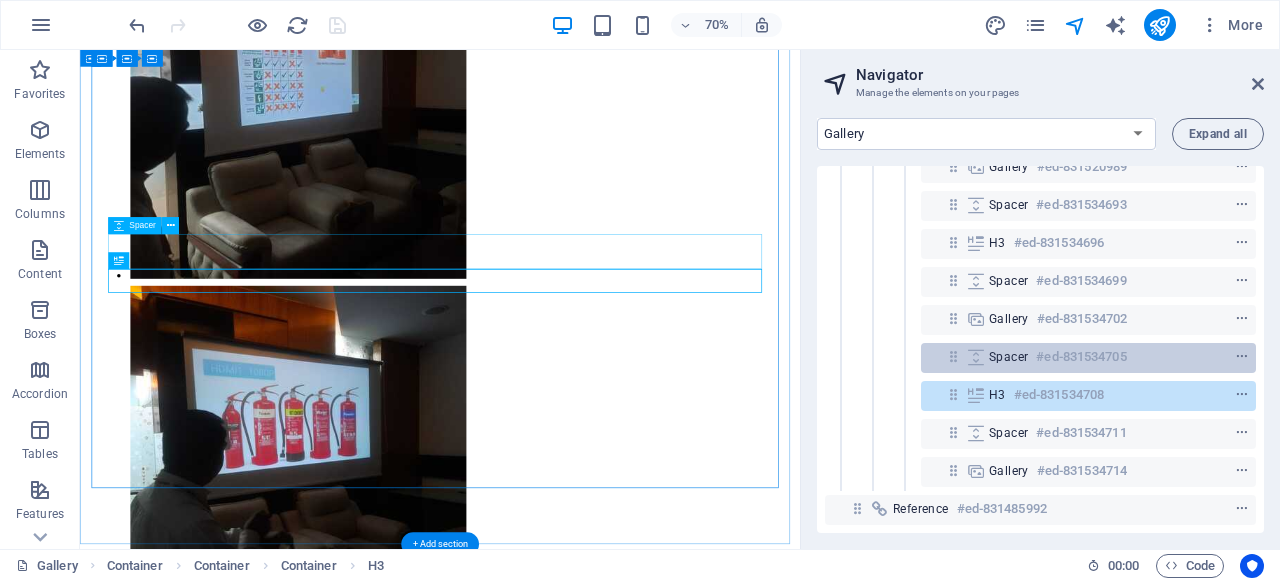 scroll, scrollTop: 1249, scrollLeft: 0, axis: vertical 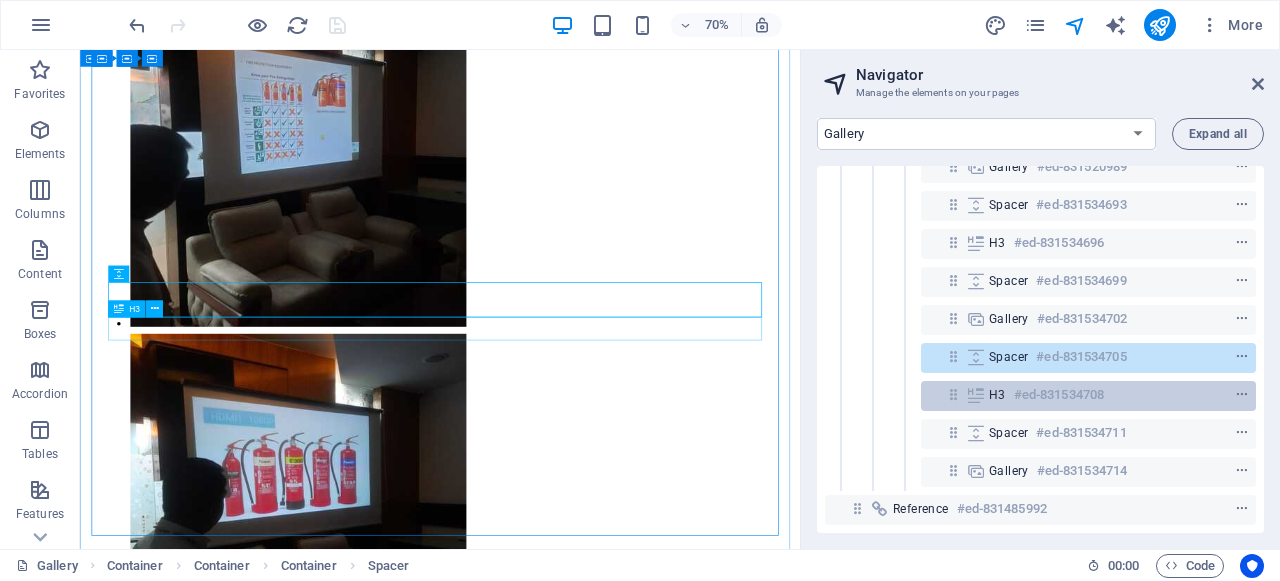 click at bounding box center [953, 394] 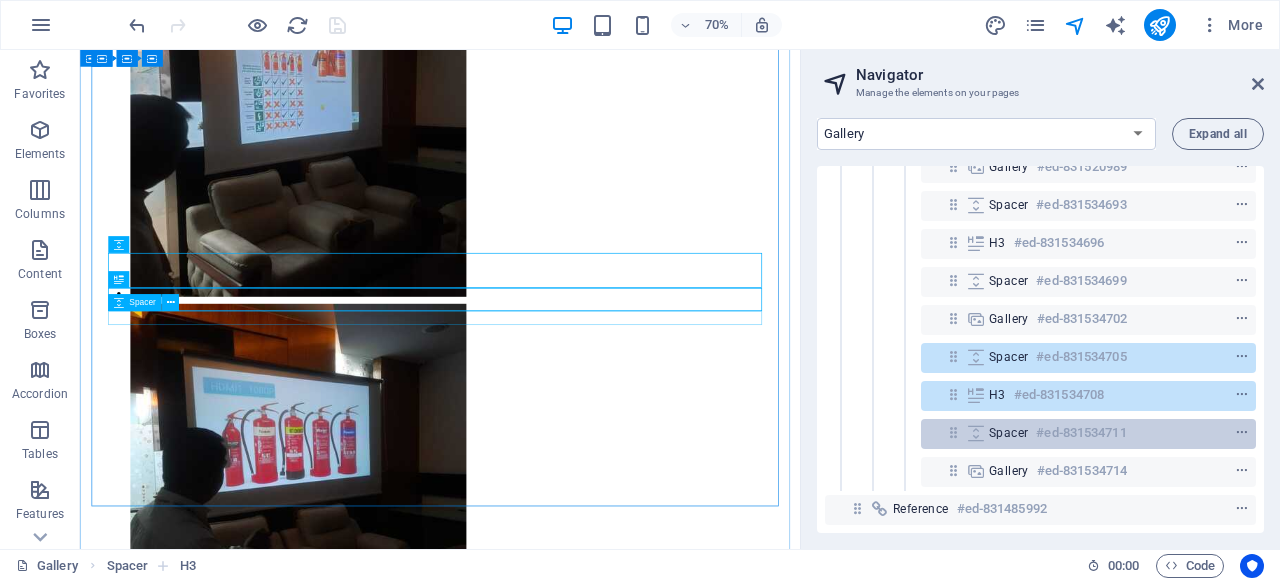 click at bounding box center (953, 432) 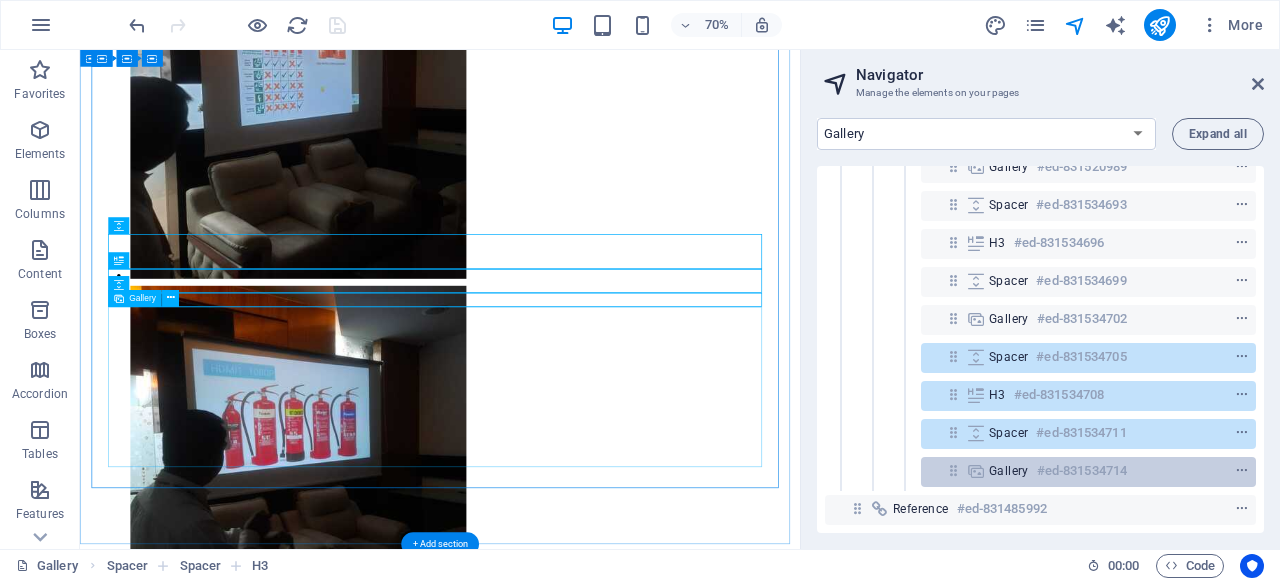 click on "Gallery #ed-831534714" at bounding box center (1088, 472) 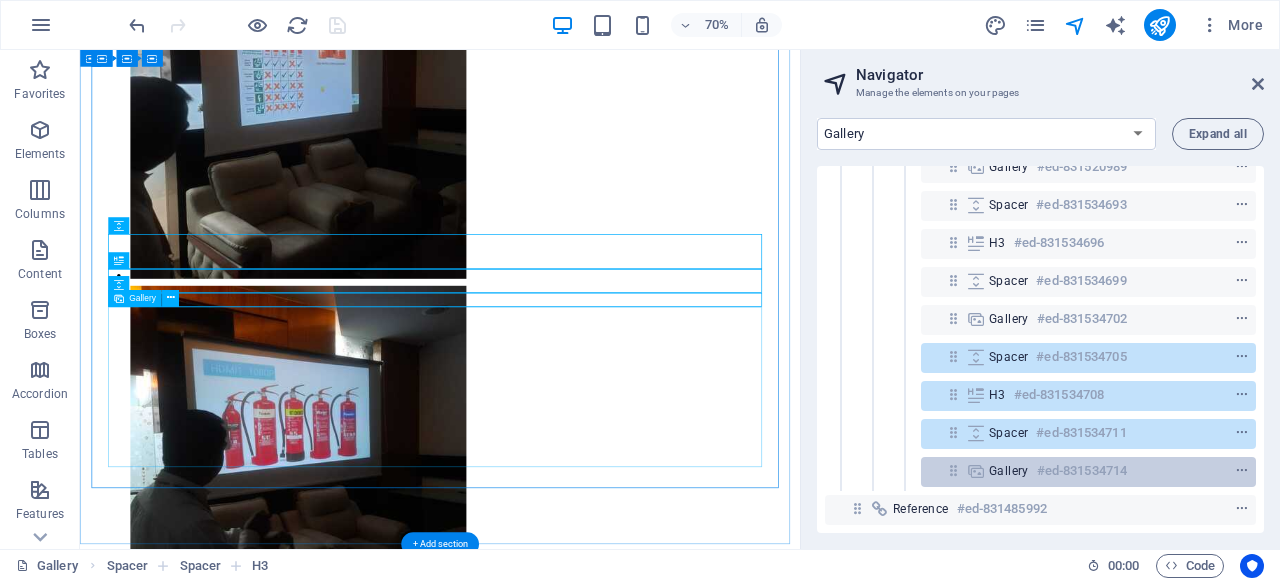 scroll, scrollTop: 1442, scrollLeft: 0, axis: vertical 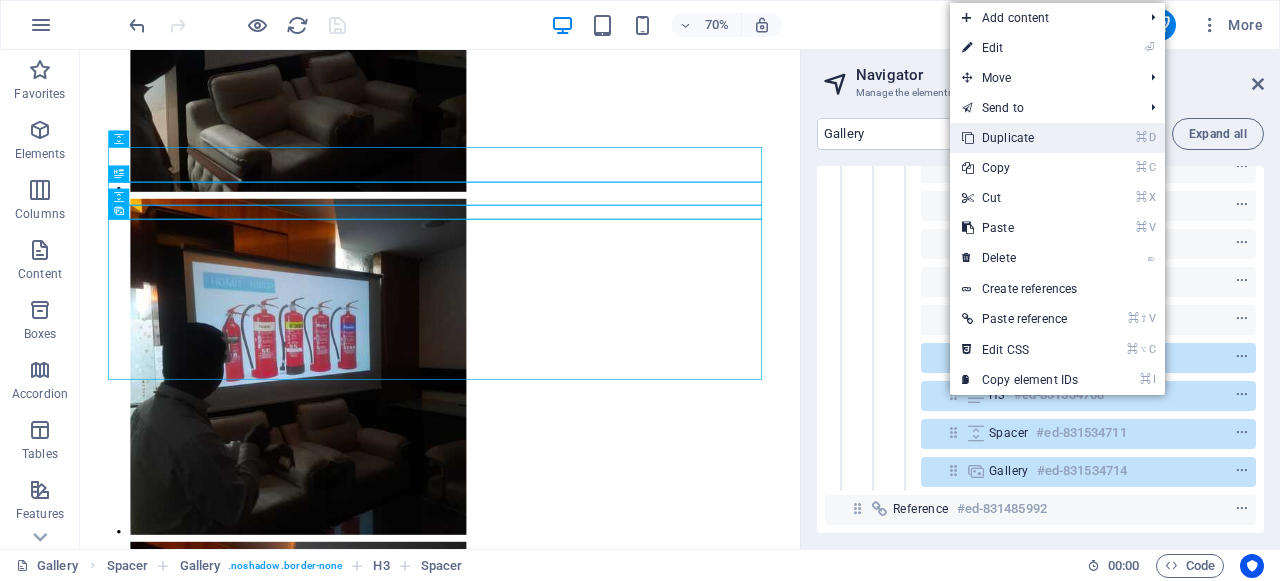 click on "⌘ D  Duplicate" at bounding box center (1020, 138) 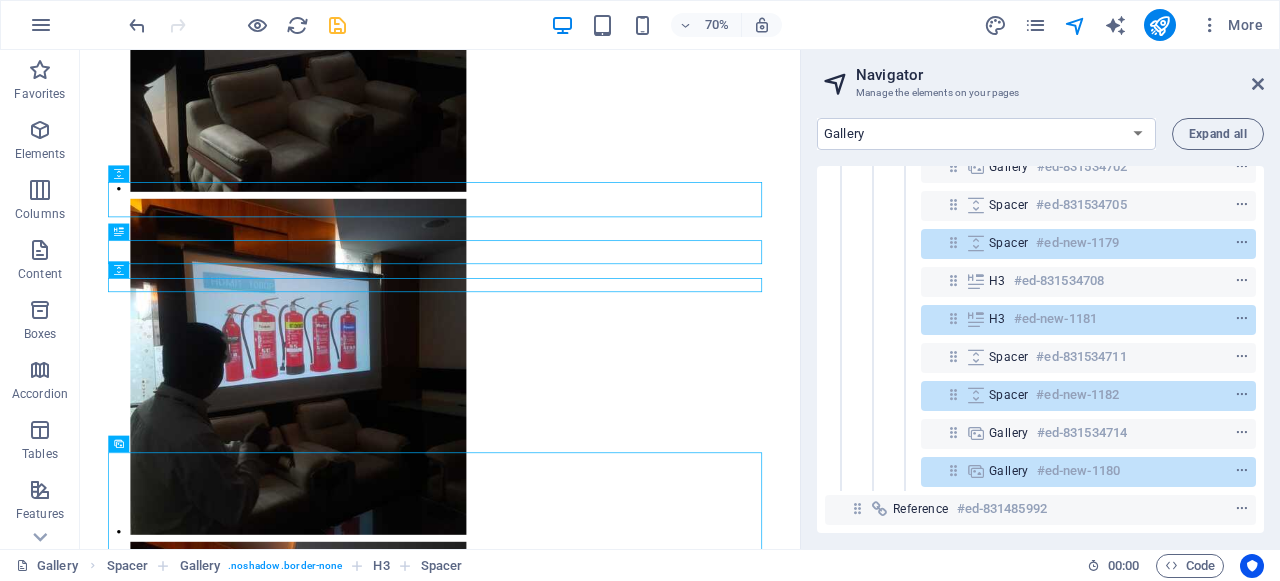 scroll, scrollTop: 720, scrollLeft: 0, axis: vertical 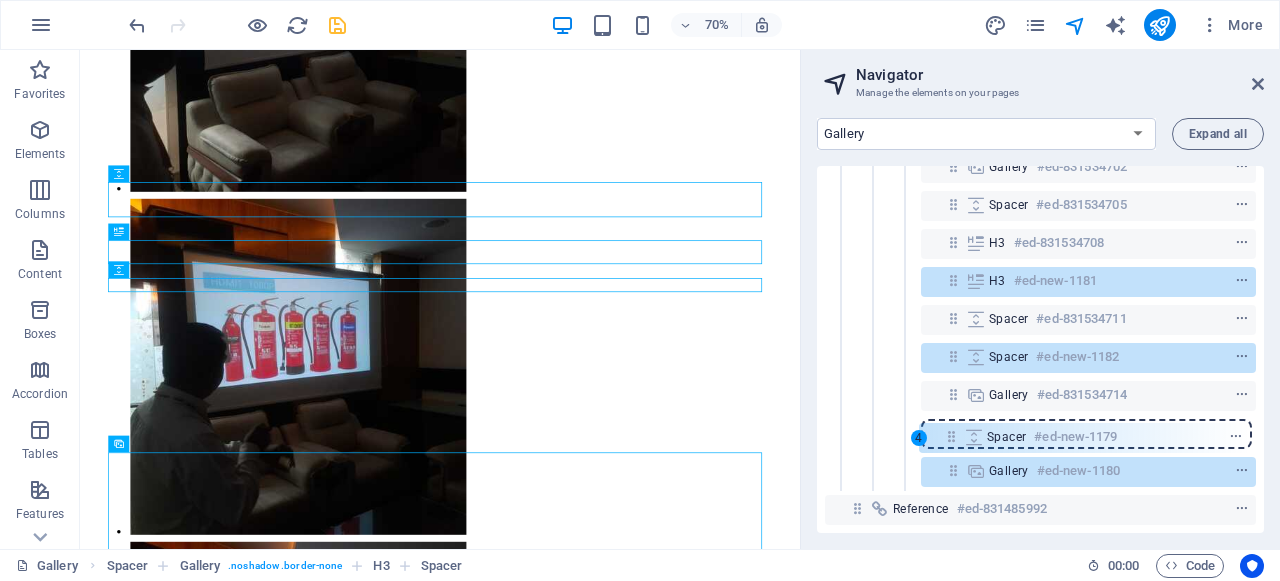 drag, startPoint x: 952, startPoint y: 226, endPoint x: 950, endPoint y: 440, distance: 214.00934 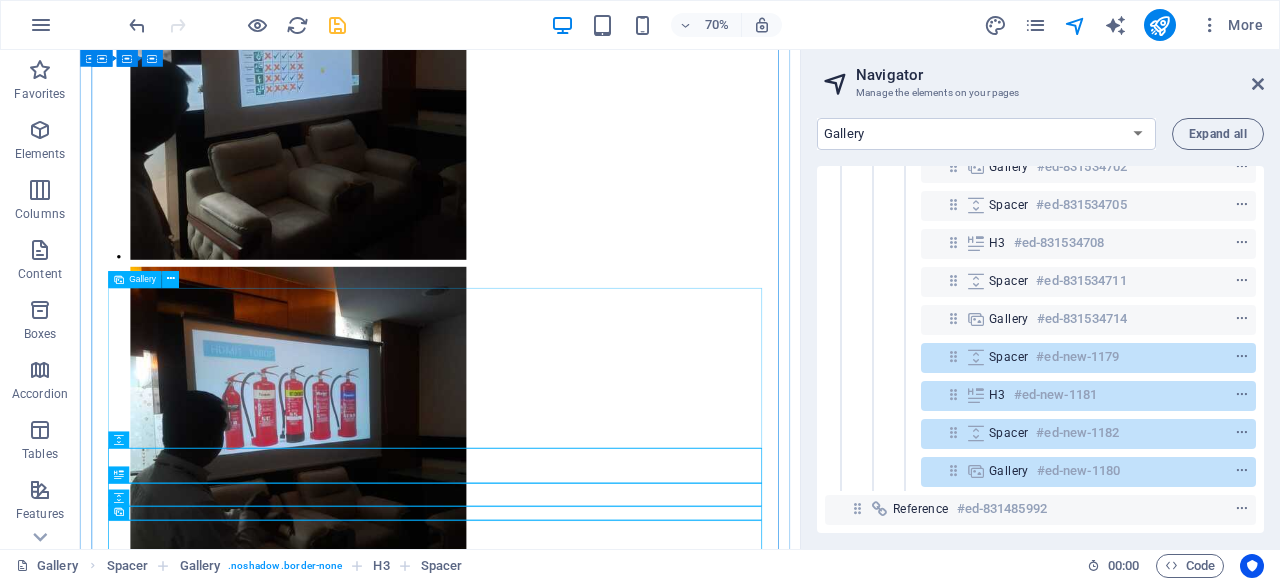 scroll, scrollTop: 1491, scrollLeft: 0, axis: vertical 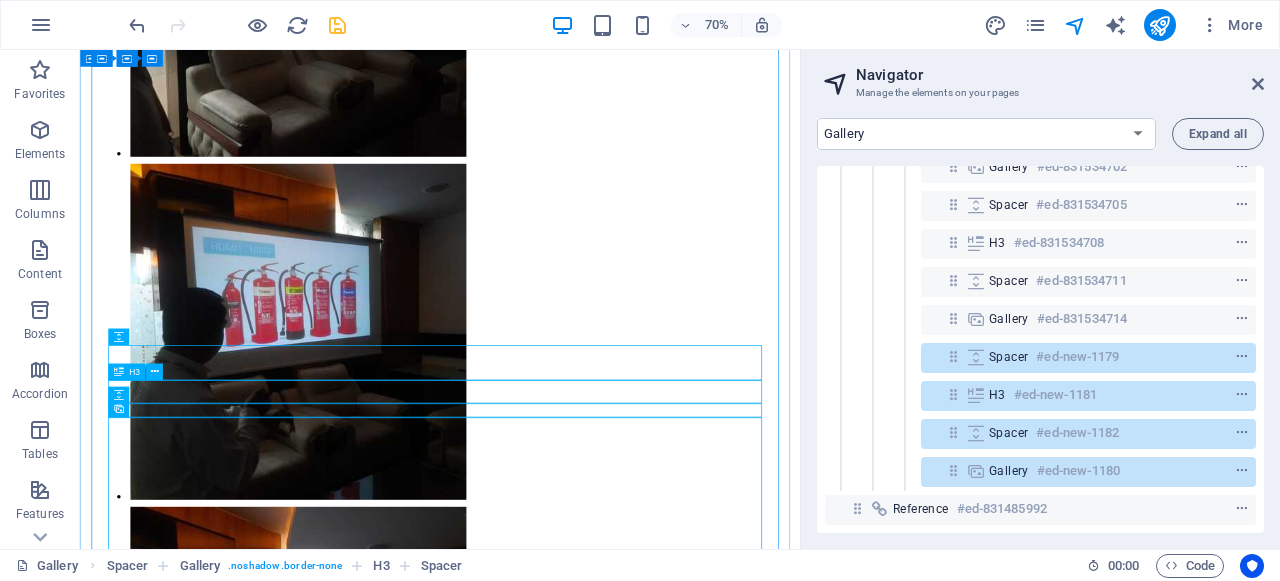 click on "H3 #ed-new-1181" at bounding box center [1072, 395] 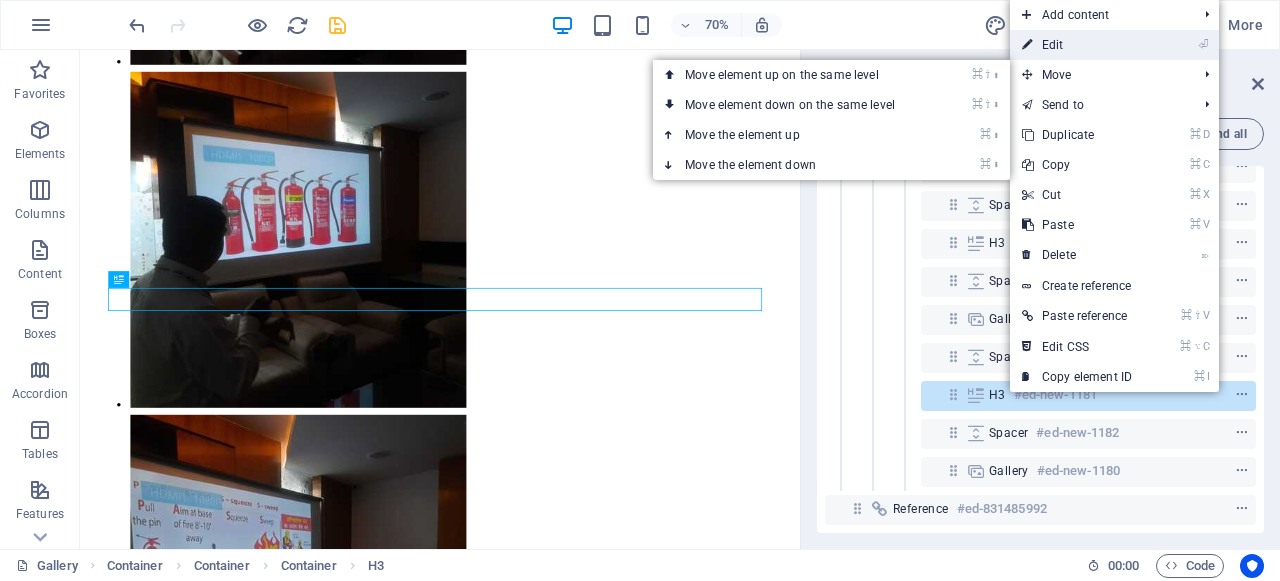 click on "⏎  Edit" at bounding box center (1077, 45) 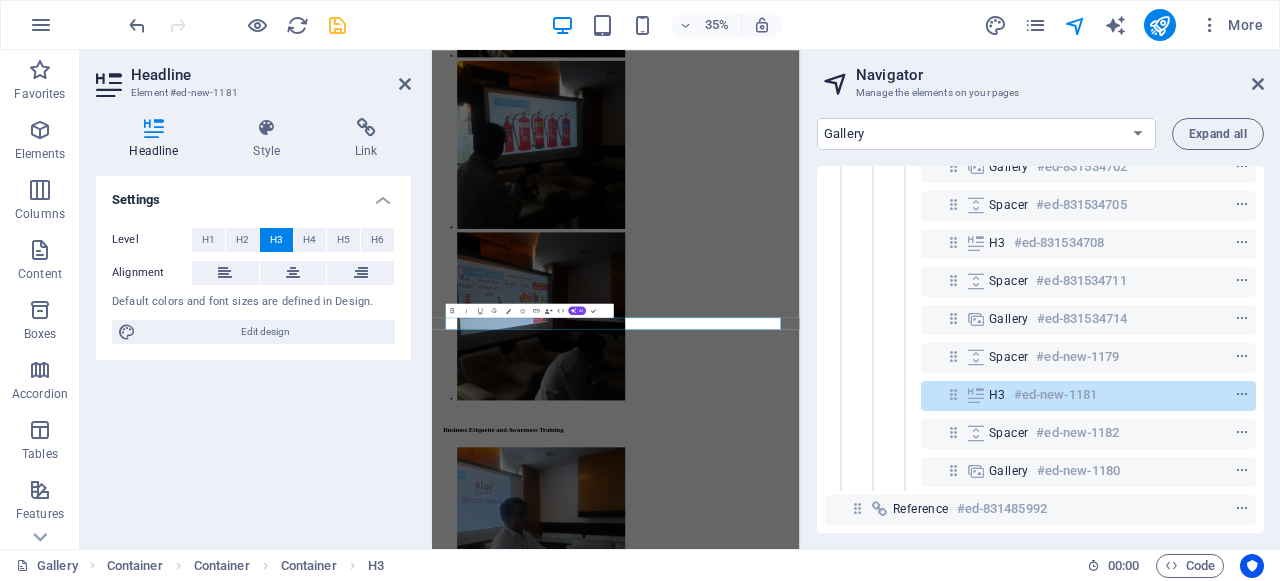 scroll, scrollTop: 1222, scrollLeft: 0, axis: vertical 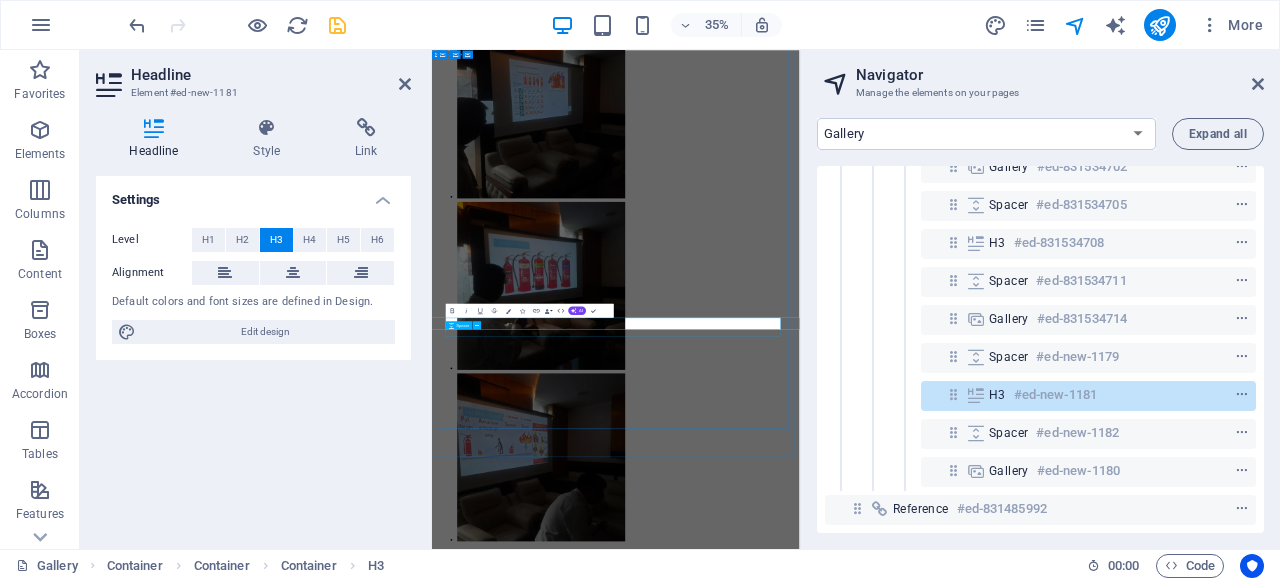 type 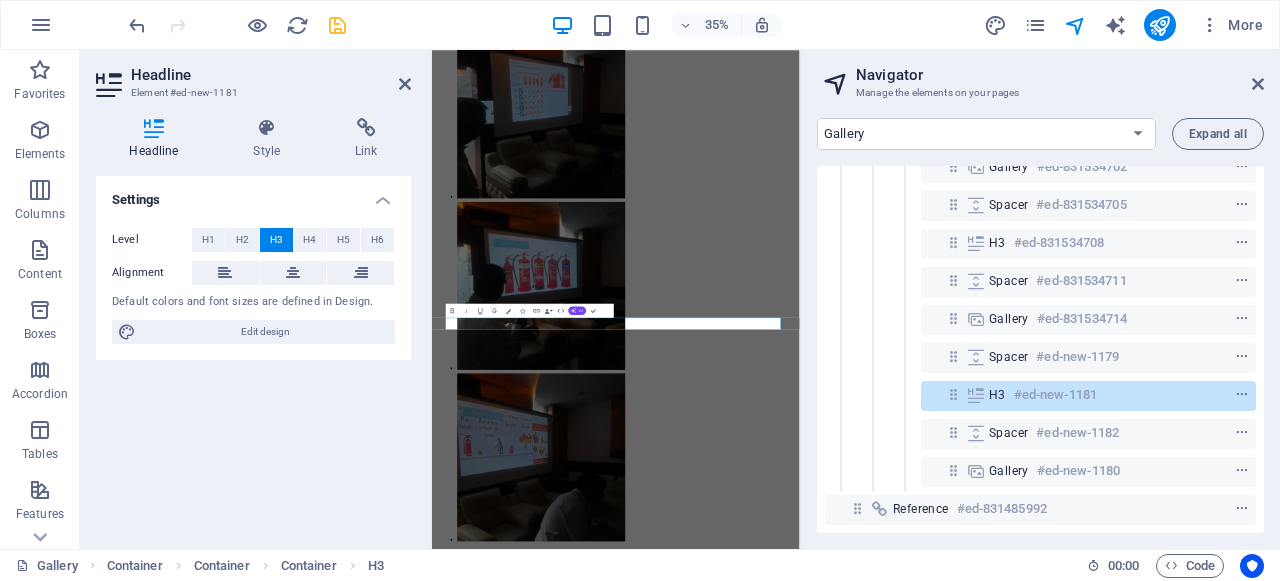 click 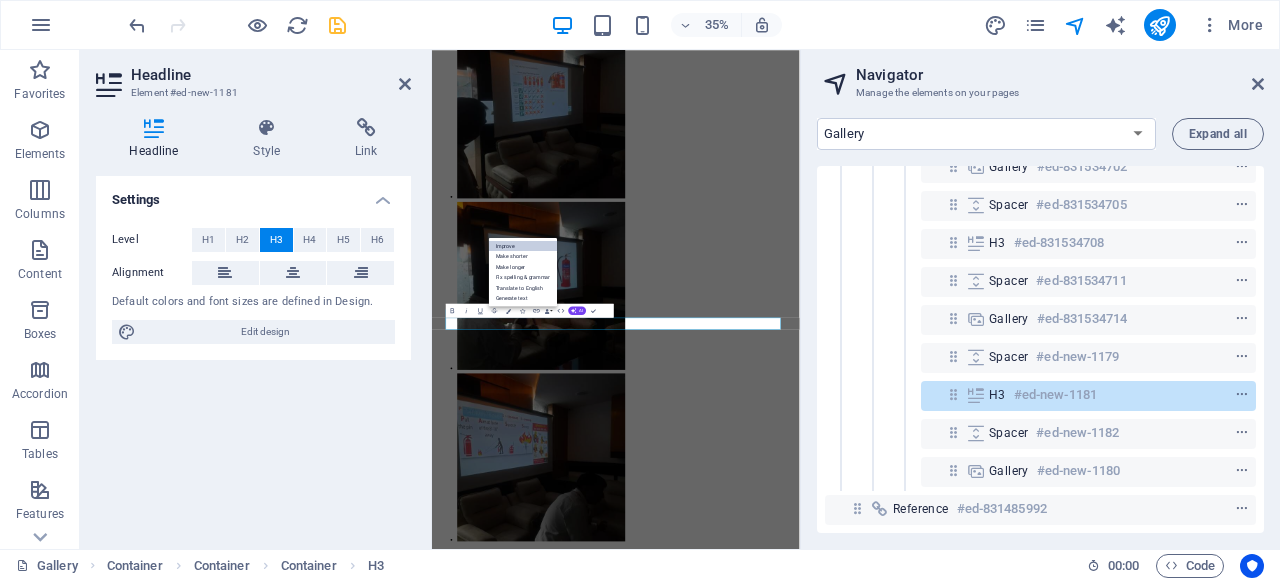 click on "Improve" at bounding box center [523, 245] 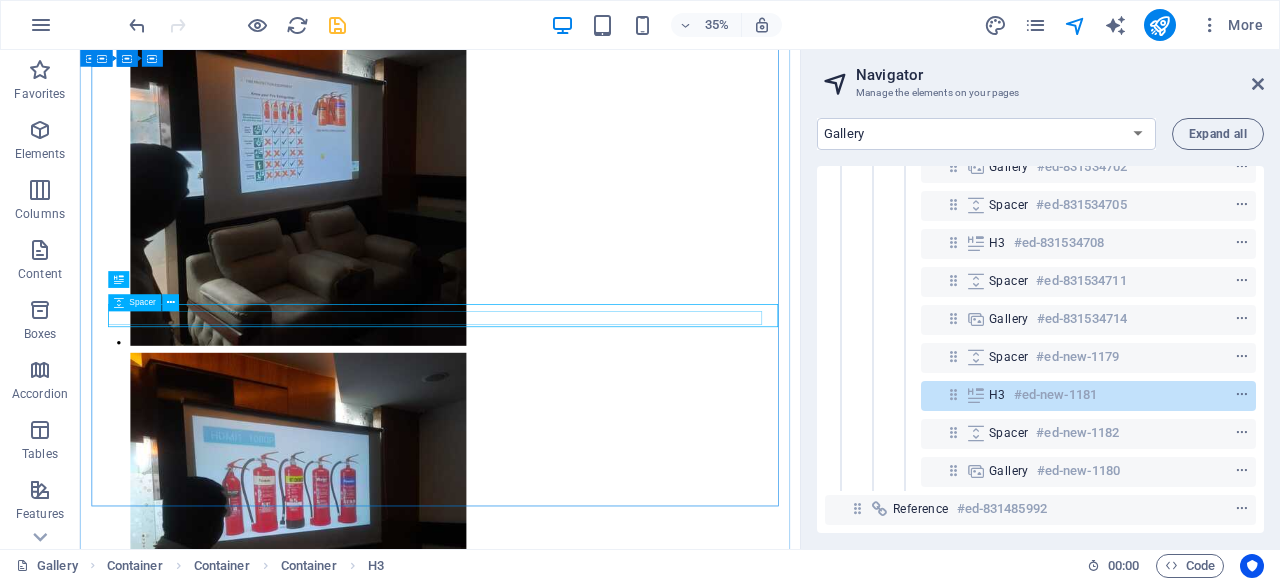 scroll, scrollTop: 1623, scrollLeft: 0, axis: vertical 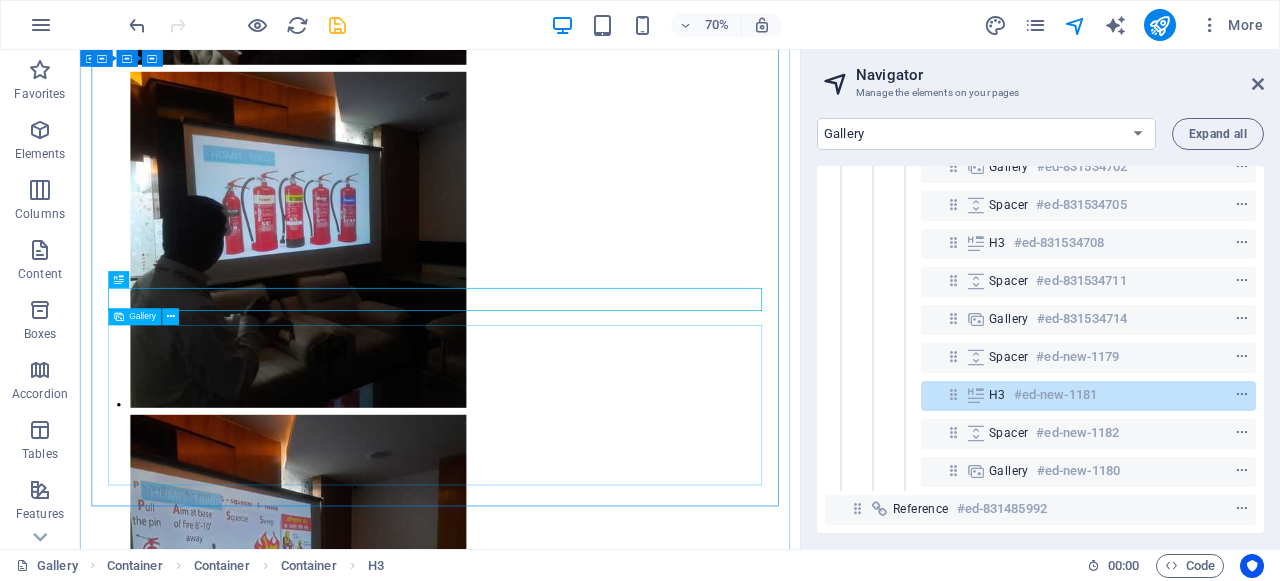 click at bounding box center [594, 7676] 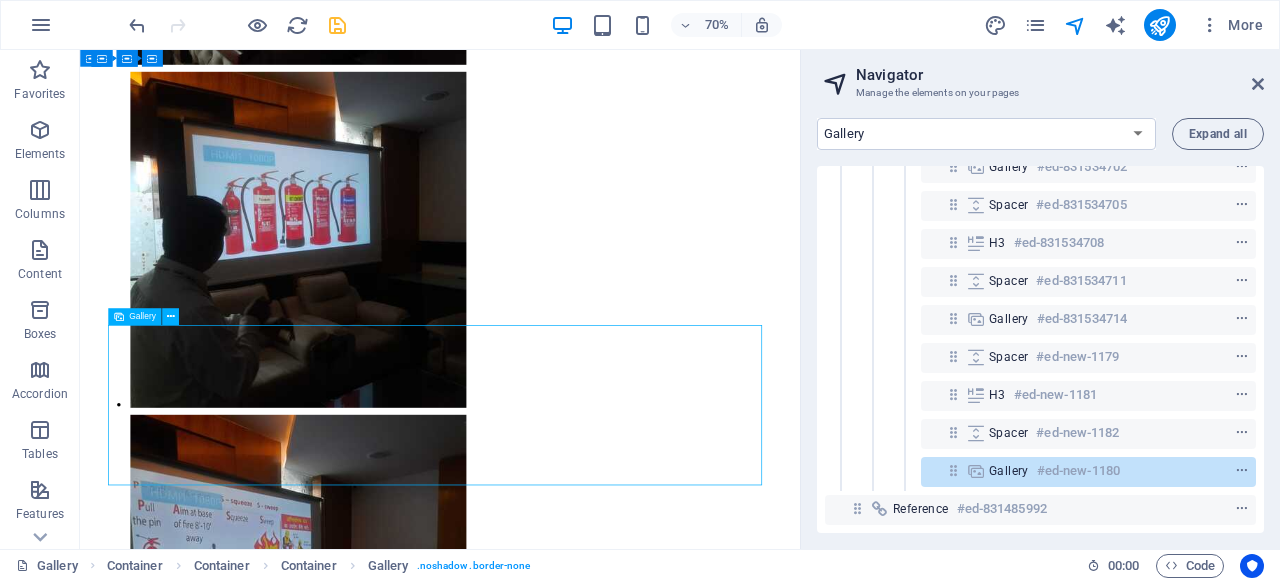 click at bounding box center (268, 8166) 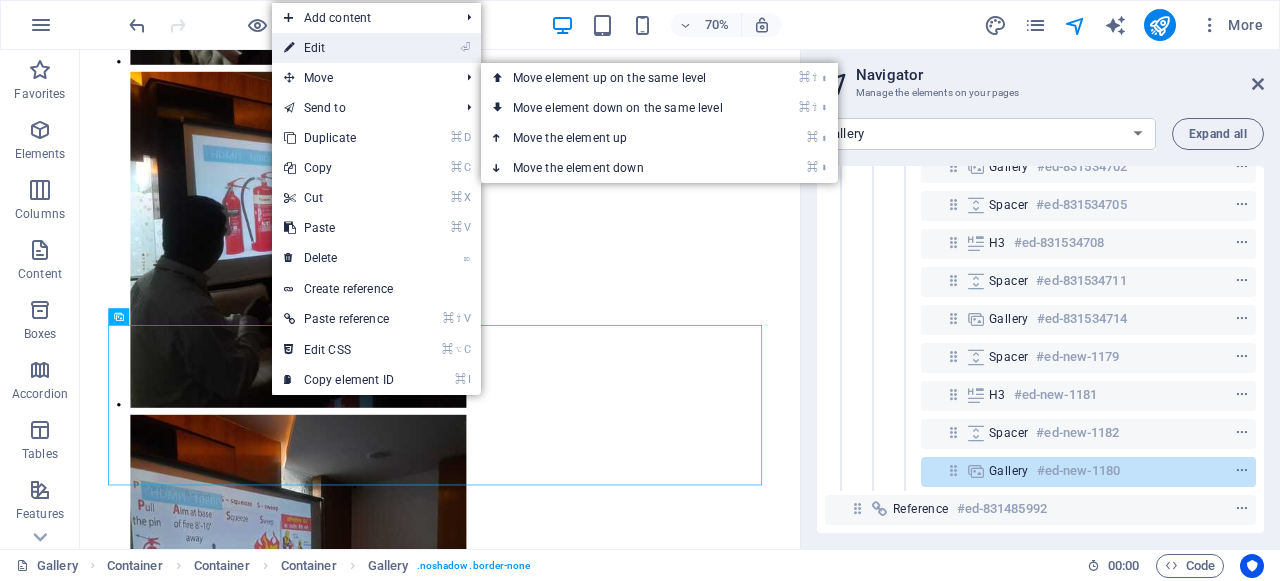 click on "⏎  Edit" at bounding box center (339, 48) 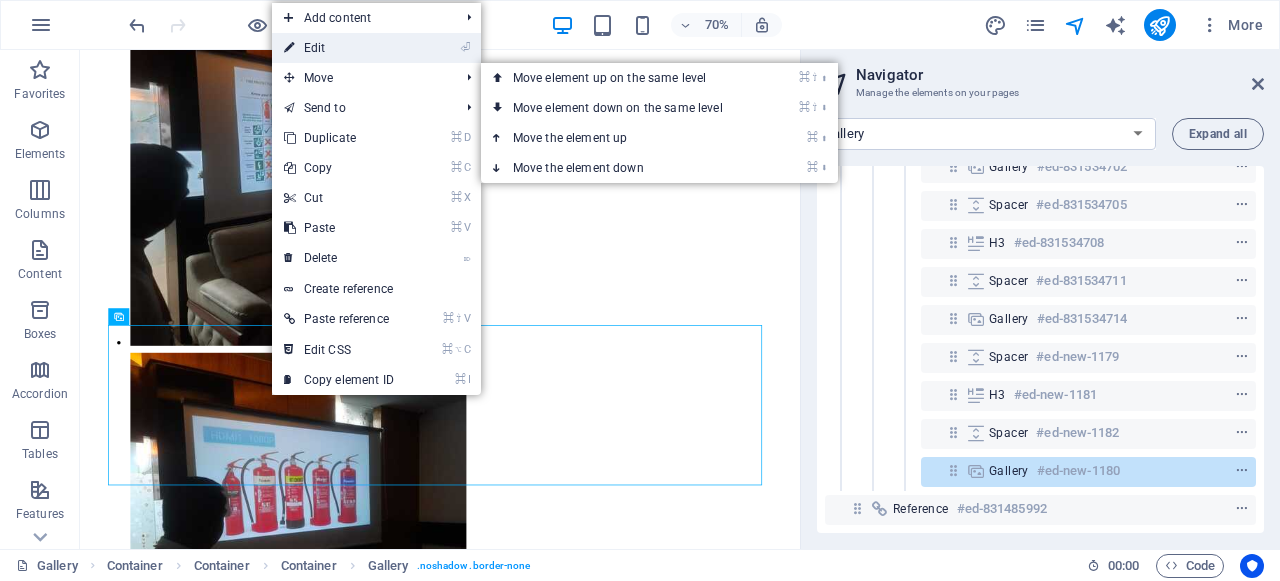 select on "4" 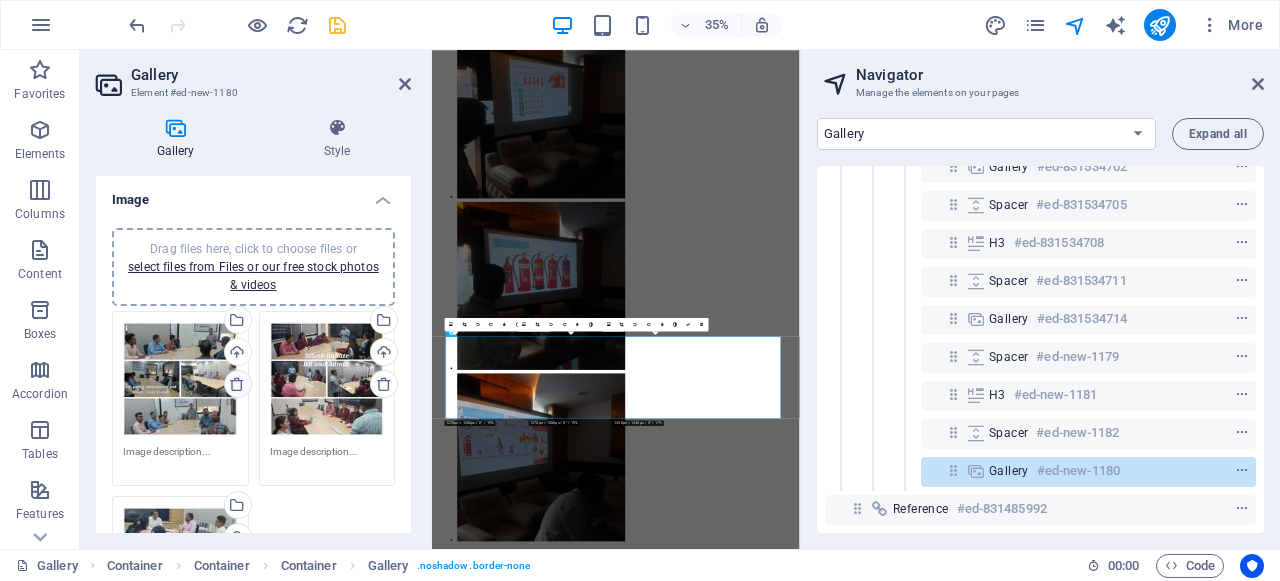 click at bounding box center [237, 384] 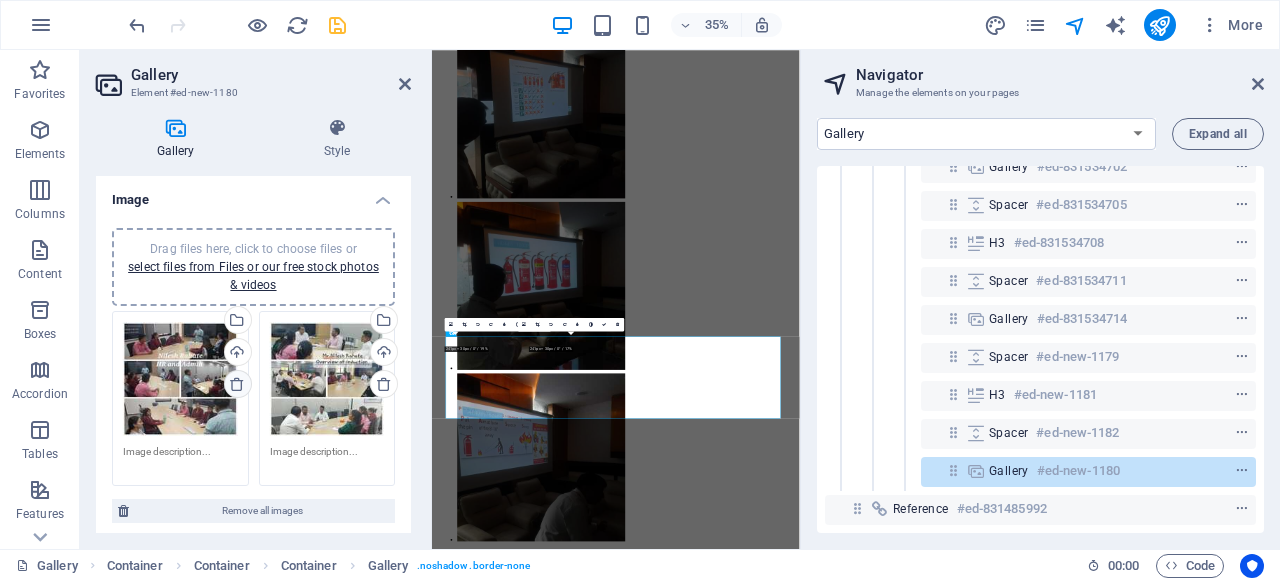 click at bounding box center (237, 384) 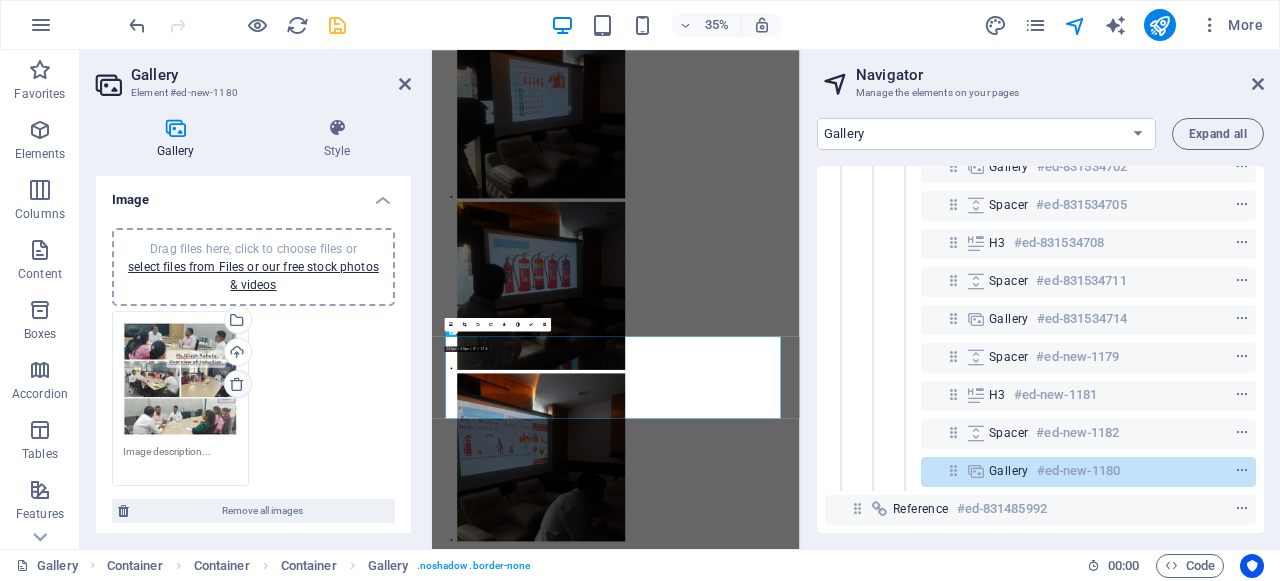 click at bounding box center [237, 384] 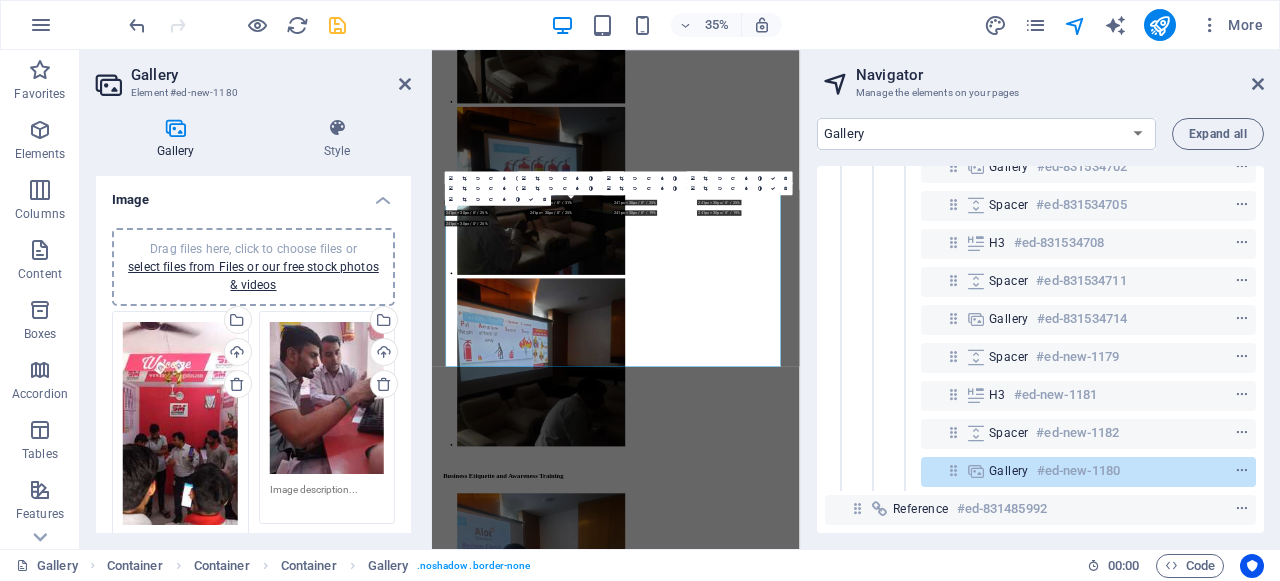 scroll, scrollTop: 1641, scrollLeft: 0, axis: vertical 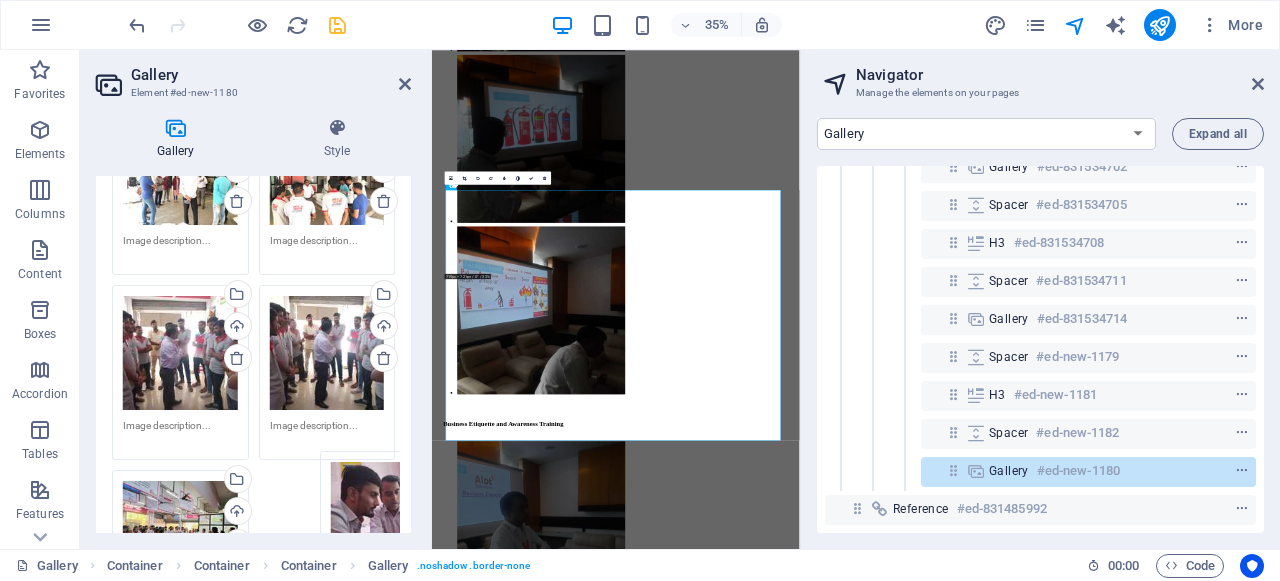 drag, startPoint x: 314, startPoint y: 379, endPoint x: 377, endPoint y: 539, distance: 171.95639 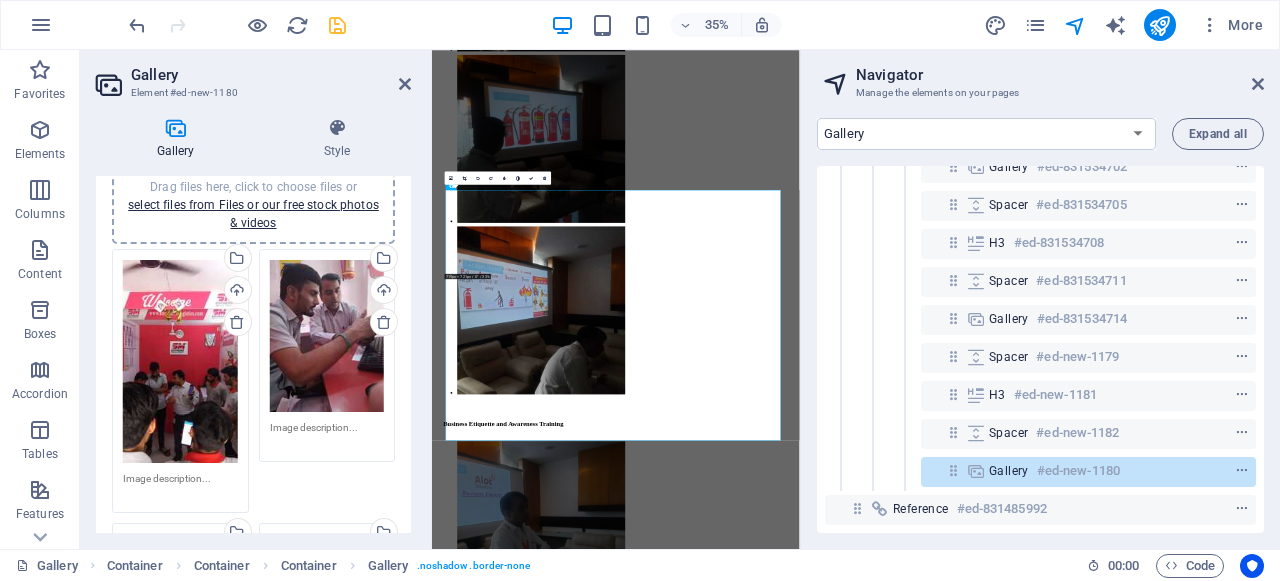 scroll, scrollTop: 0, scrollLeft: 0, axis: both 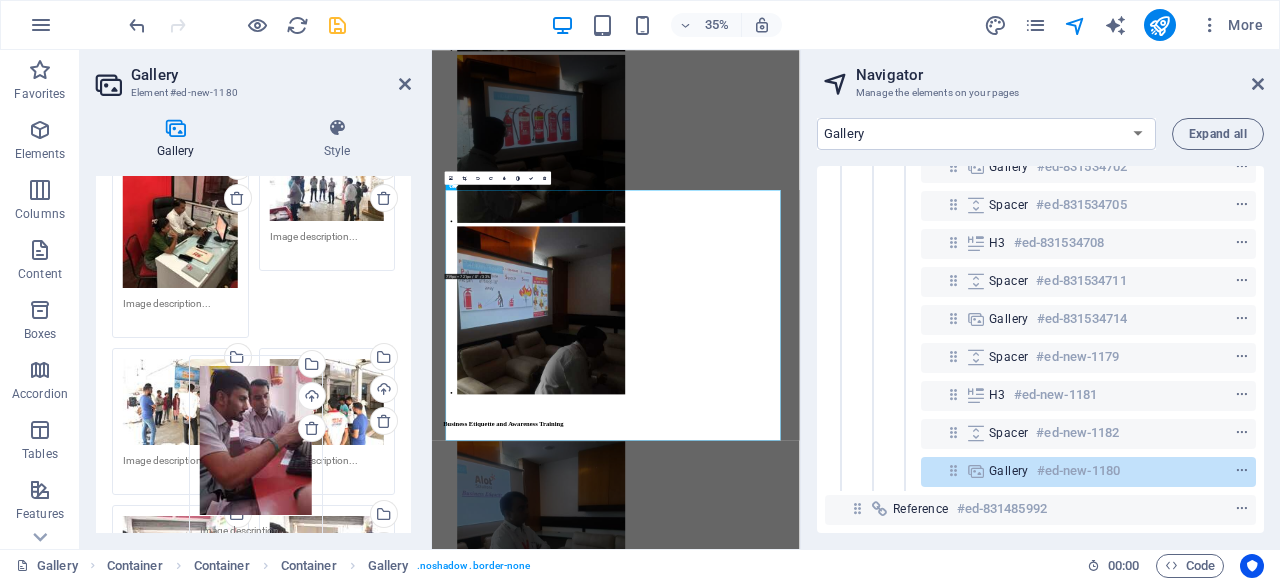 drag, startPoint x: 340, startPoint y: 397, endPoint x: 272, endPoint y: 441, distance: 80.99383 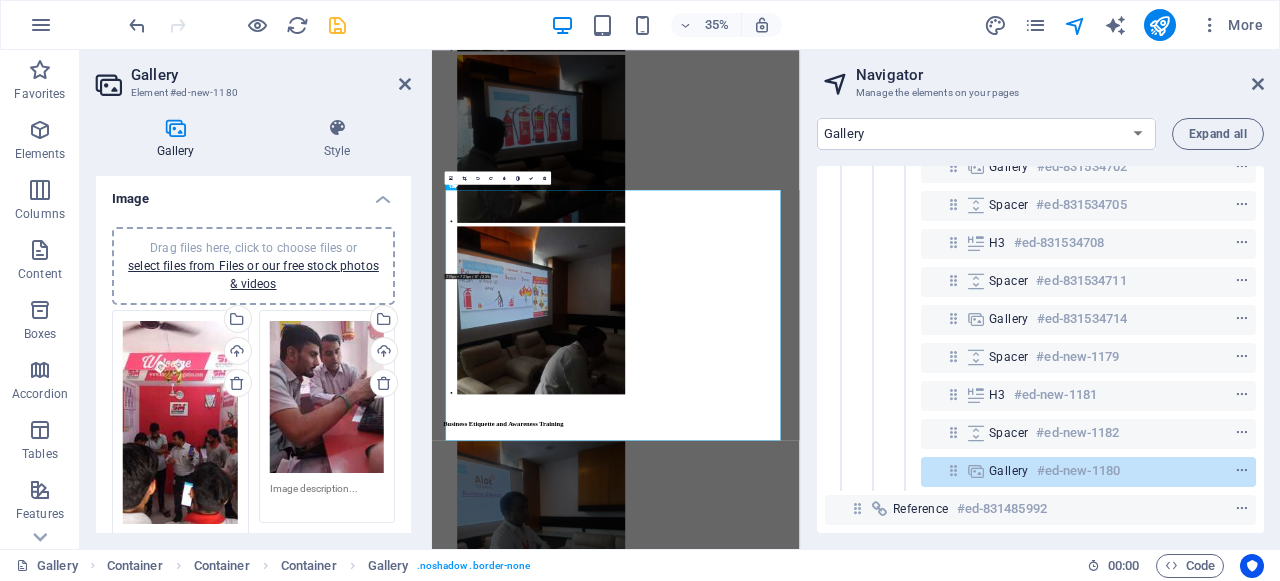 scroll, scrollTop: 0, scrollLeft: 0, axis: both 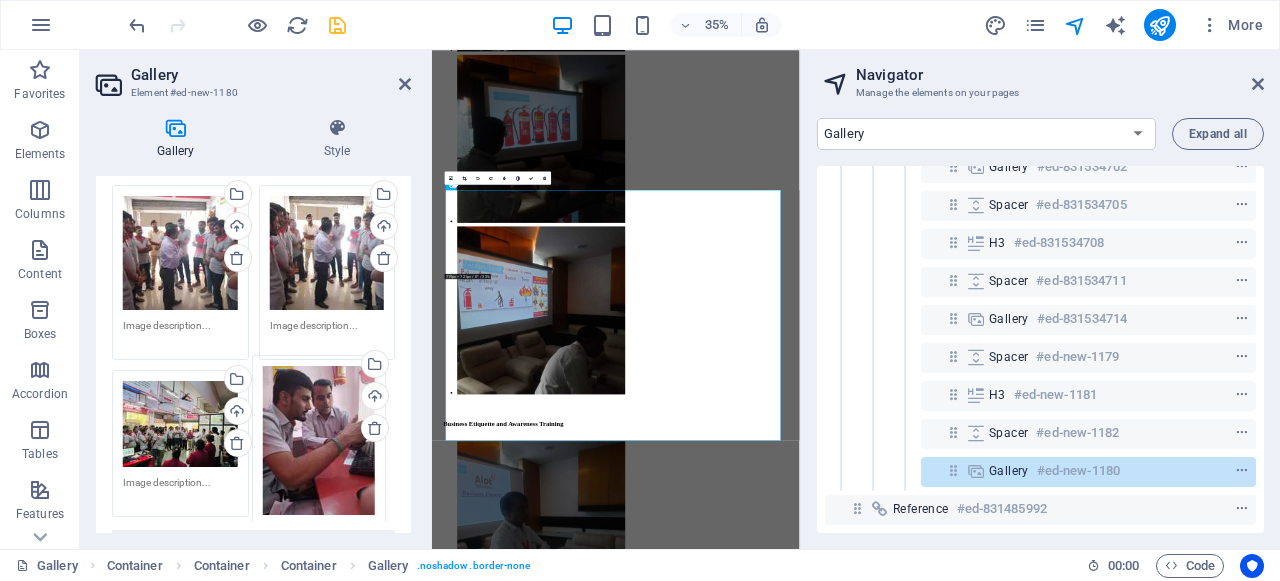 drag, startPoint x: 319, startPoint y: 406, endPoint x: 314, endPoint y: 449, distance: 43.289722 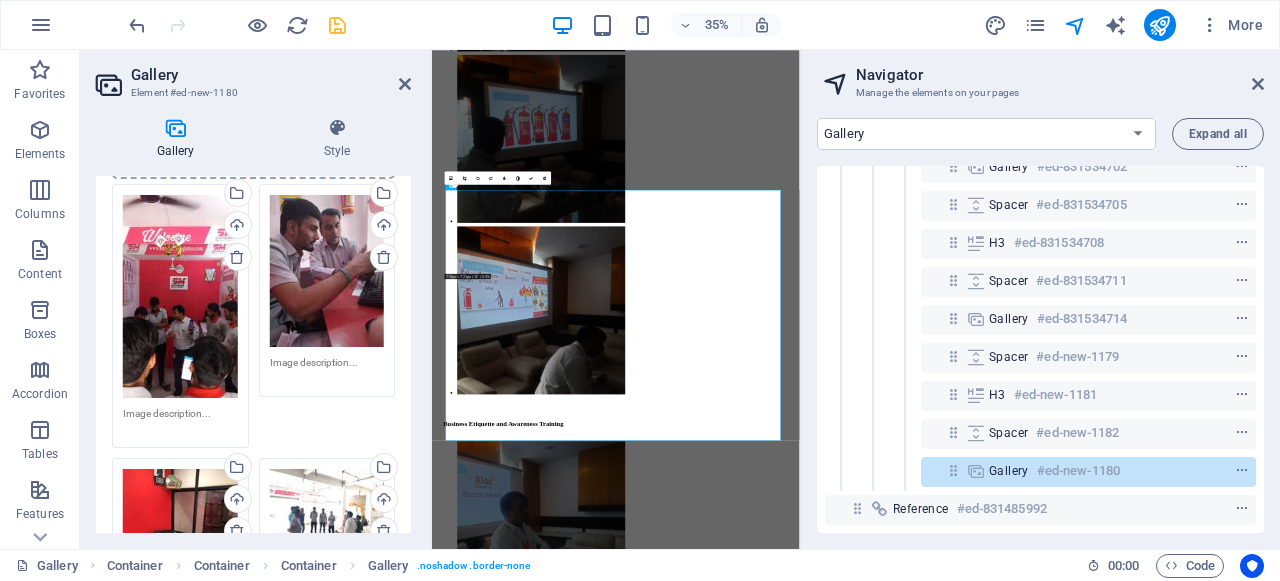 scroll, scrollTop: 0, scrollLeft: 0, axis: both 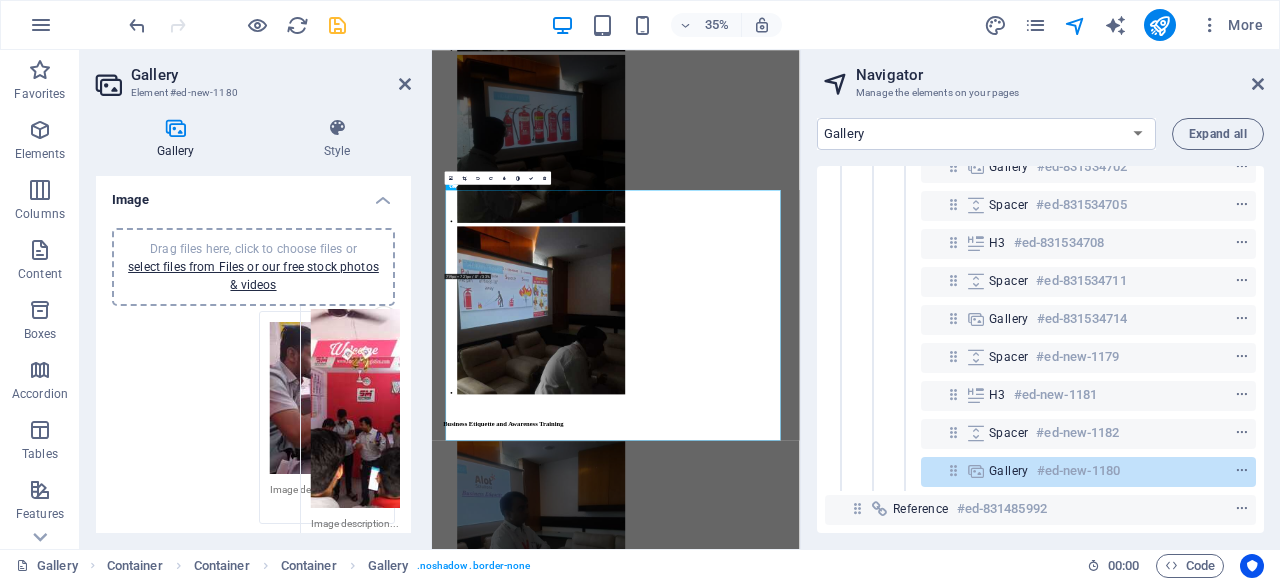 drag, startPoint x: 201, startPoint y: 421, endPoint x: 389, endPoint y: 408, distance: 188.44893 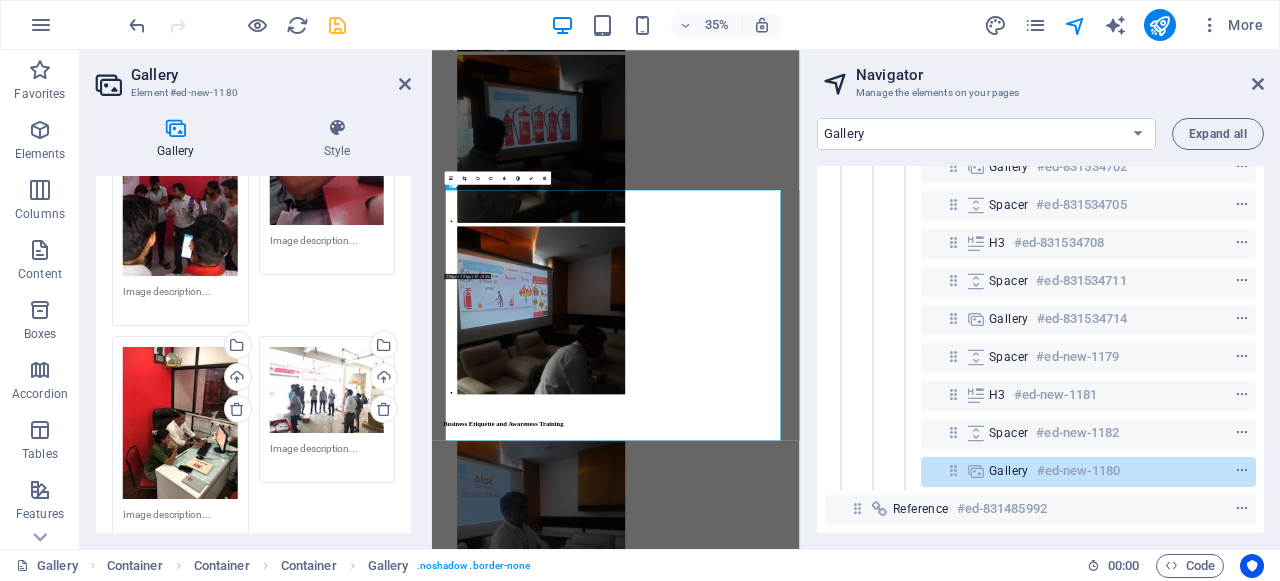 scroll, scrollTop: 135, scrollLeft: 0, axis: vertical 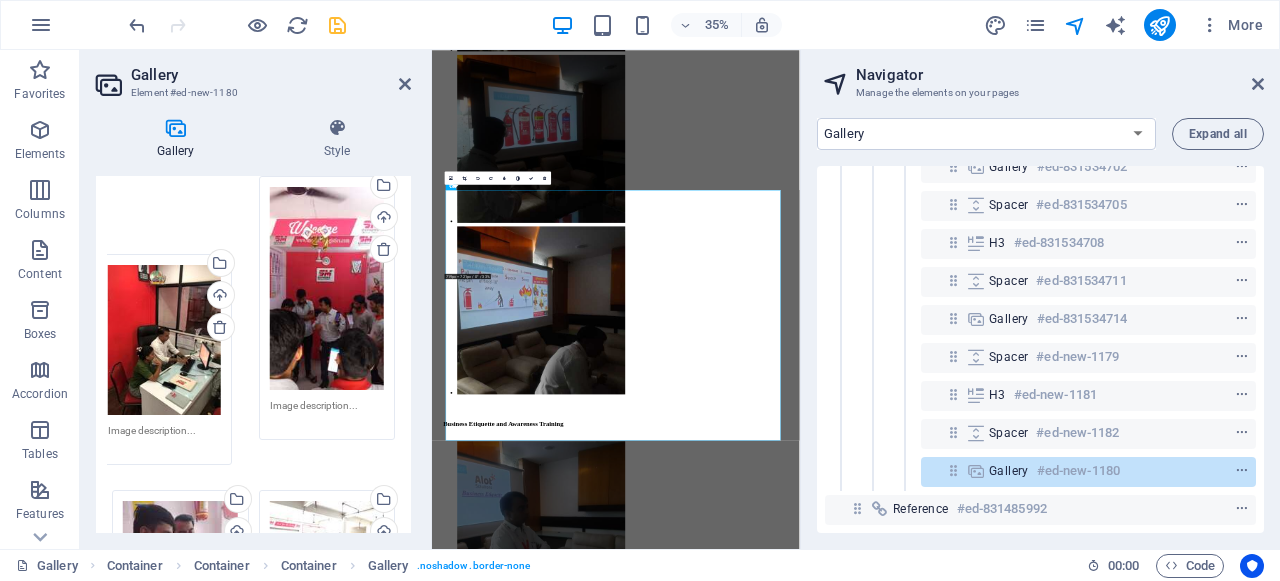 drag, startPoint x: 182, startPoint y: 473, endPoint x: 167, endPoint y: 281, distance: 192.58505 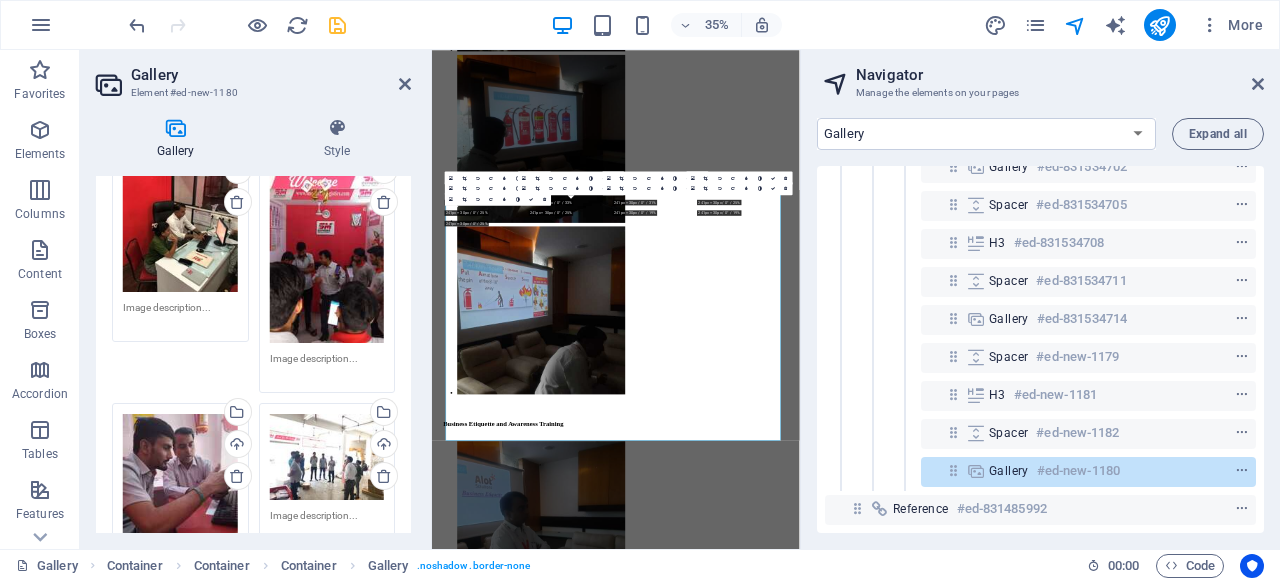scroll, scrollTop: 275, scrollLeft: 0, axis: vertical 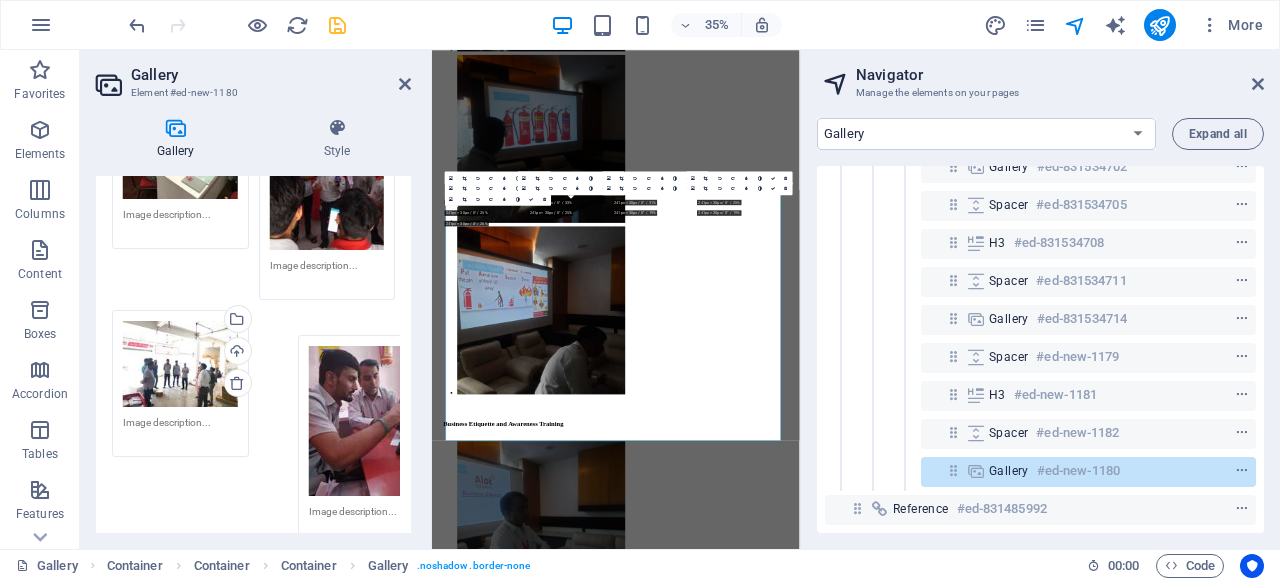 drag, startPoint x: 185, startPoint y: 403, endPoint x: 371, endPoint y: 432, distance: 188.24718 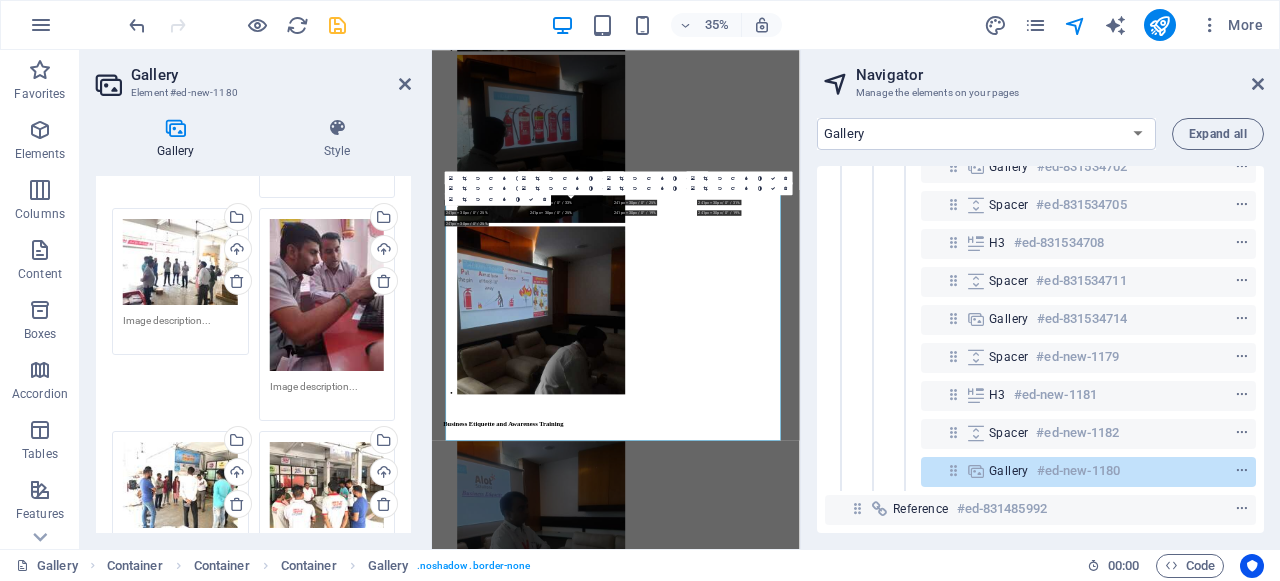 scroll, scrollTop: 429, scrollLeft: 0, axis: vertical 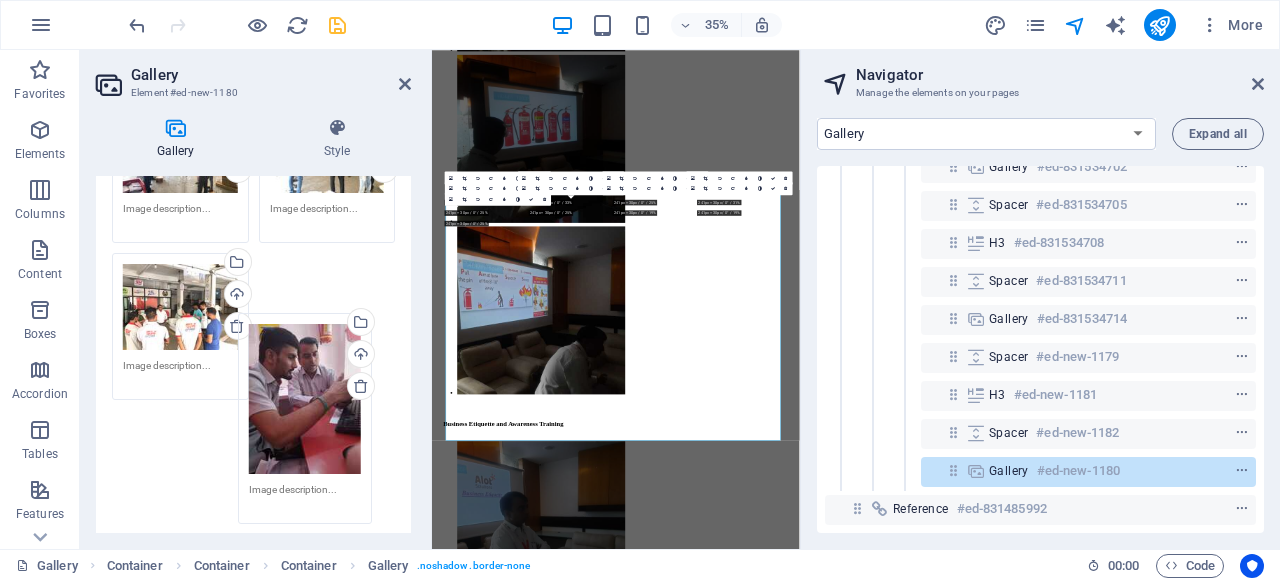 drag, startPoint x: 338, startPoint y: 292, endPoint x: 318, endPoint y: 514, distance: 222.89908 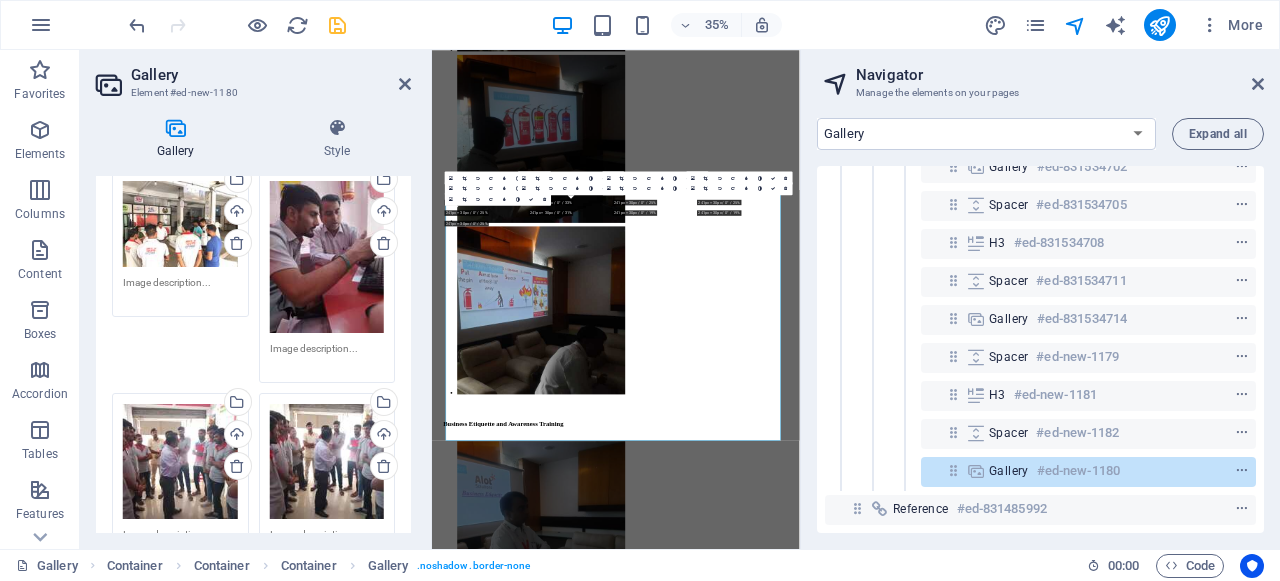 scroll, scrollTop: 654, scrollLeft: 0, axis: vertical 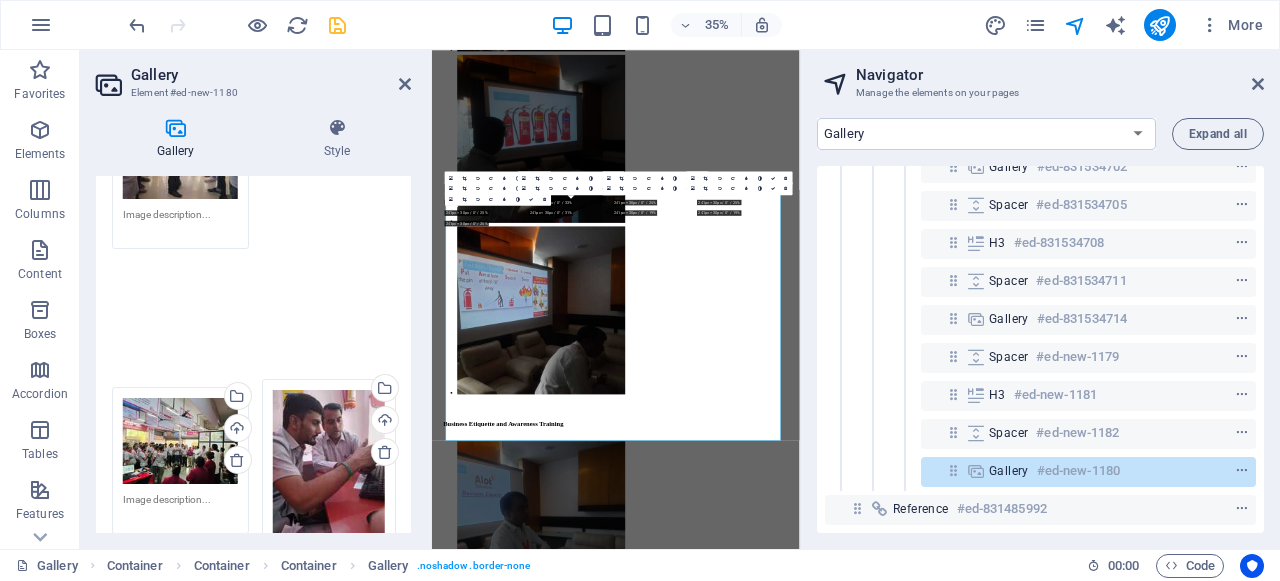 drag, startPoint x: 315, startPoint y: 233, endPoint x: 320, endPoint y: 549, distance: 316.03955 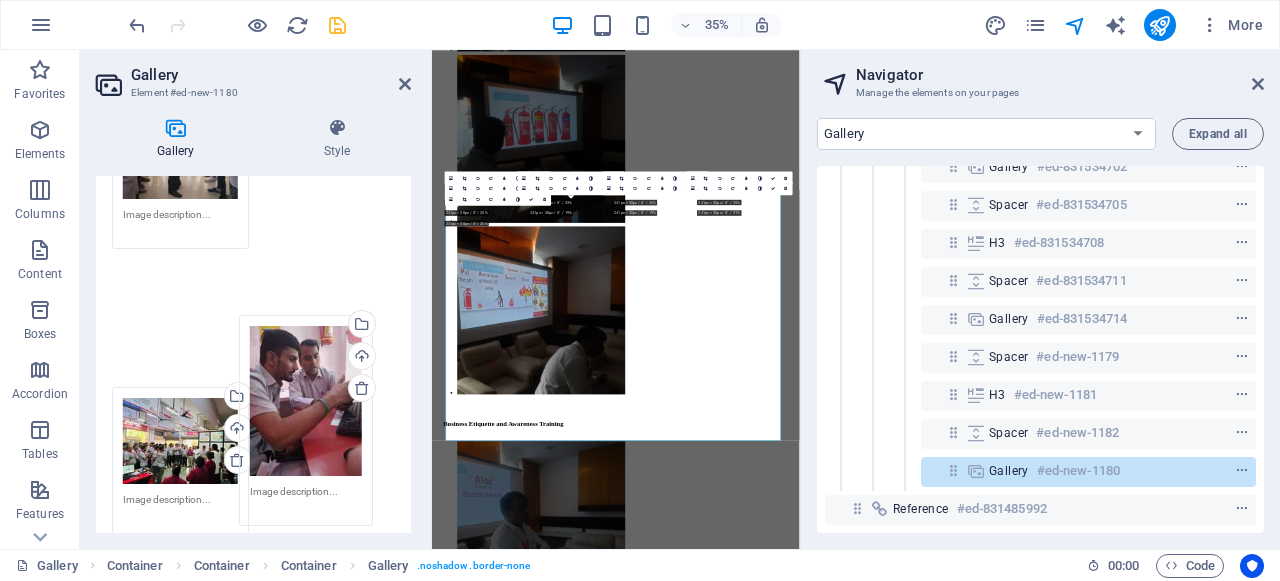 drag, startPoint x: 313, startPoint y: 224, endPoint x: 295, endPoint y: 473, distance: 249.64975 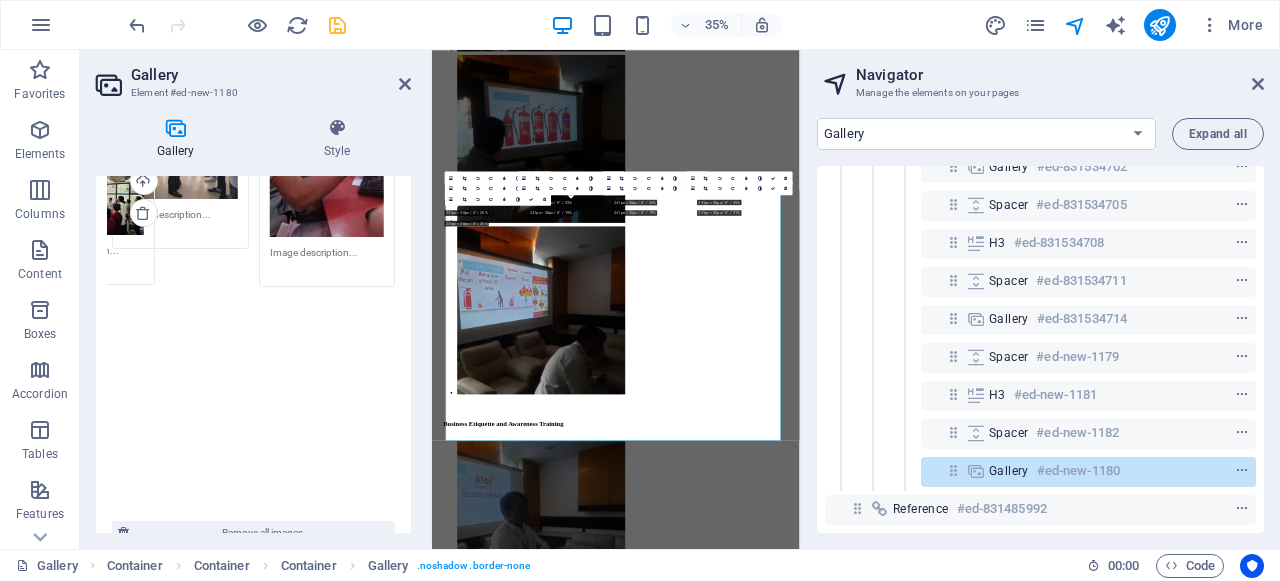 drag, startPoint x: 188, startPoint y: 379, endPoint x: 96, endPoint y: 232, distance: 173.41568 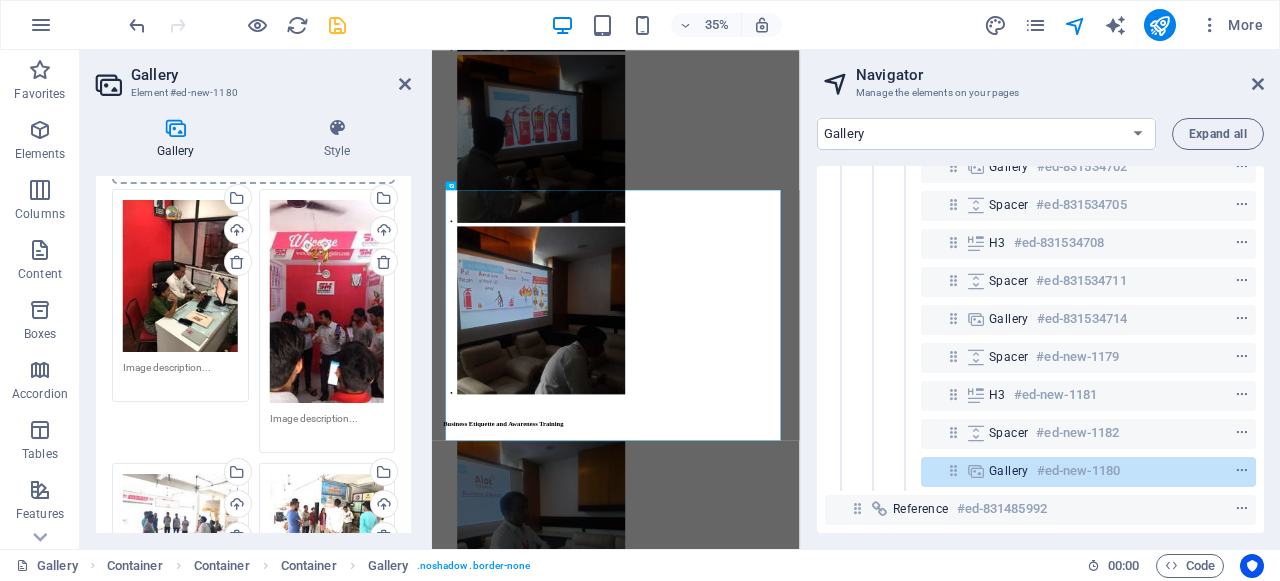 scroll, scrollTop: 0, scrollLeft: 0, axis: both 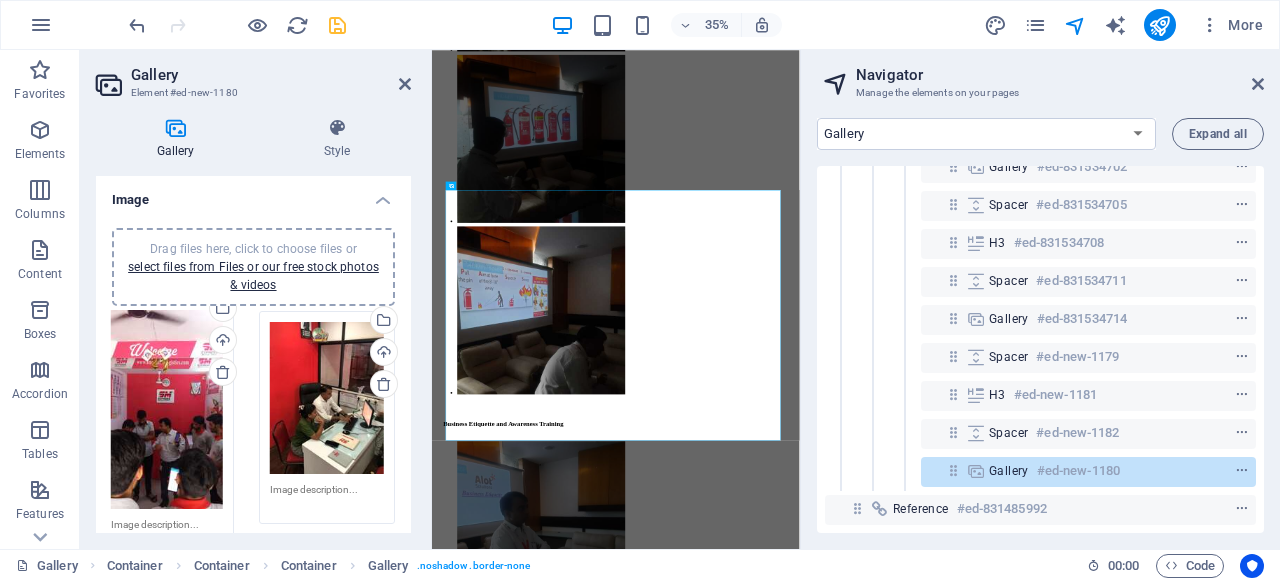 drag, startPoint x: 311, startPoint y: 348, endPoint x: 150, endPoint y: 336, distance: 161.44658 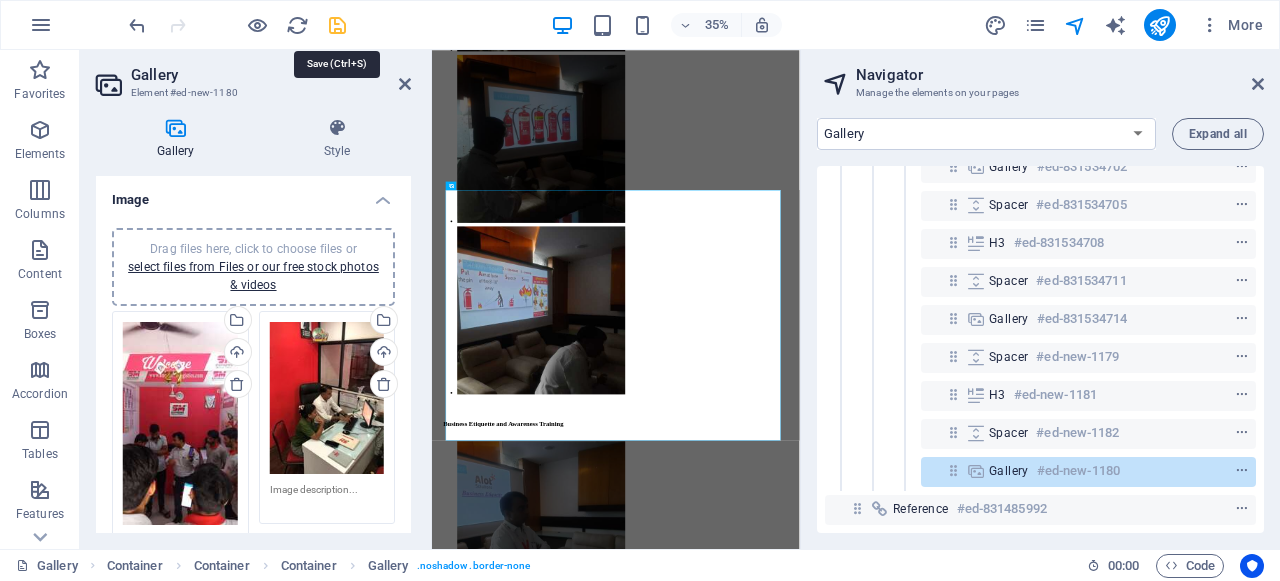 click at bounding box center (337, 25) 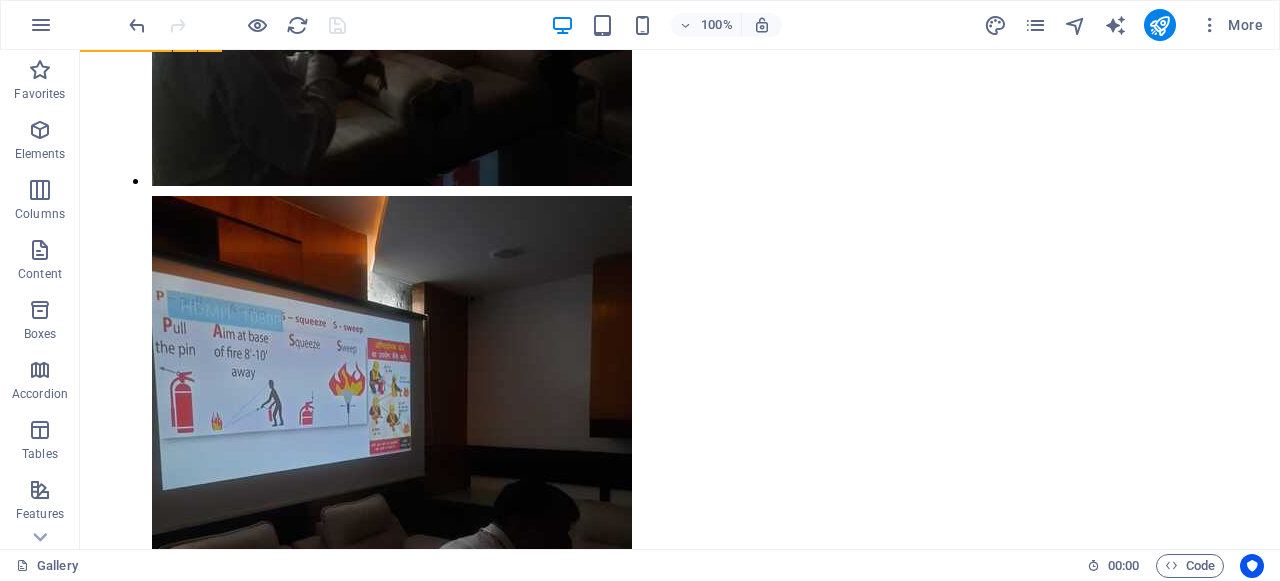 scroll, scrollTop: 1621, scrollLeft: 0, axis: vertical 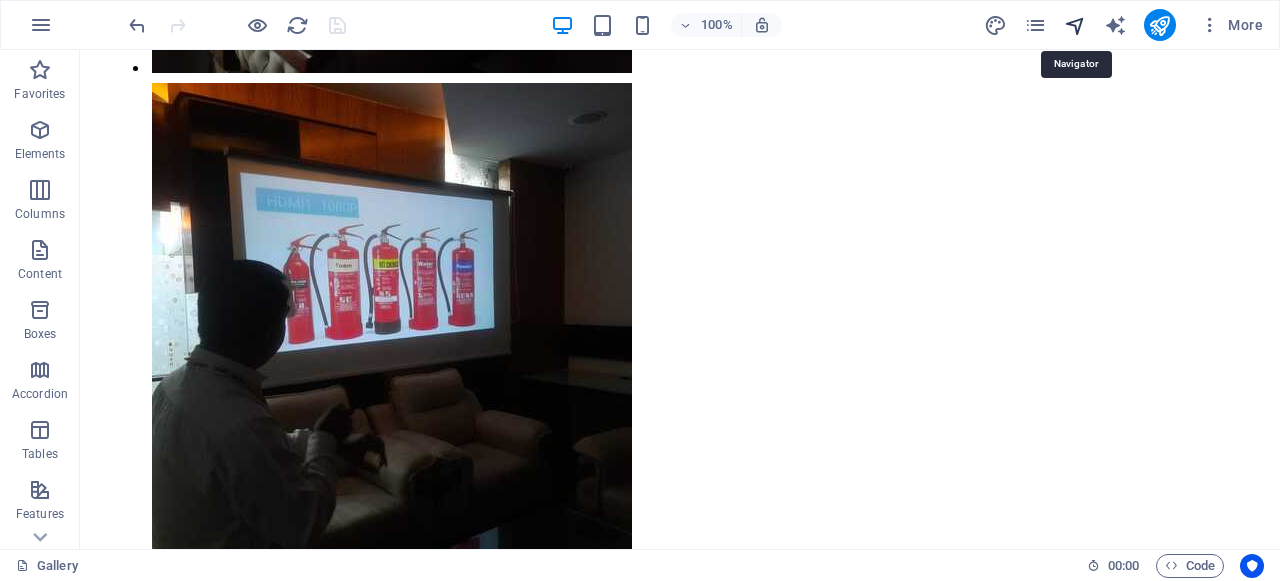 click at bounding box center [1075, 25] 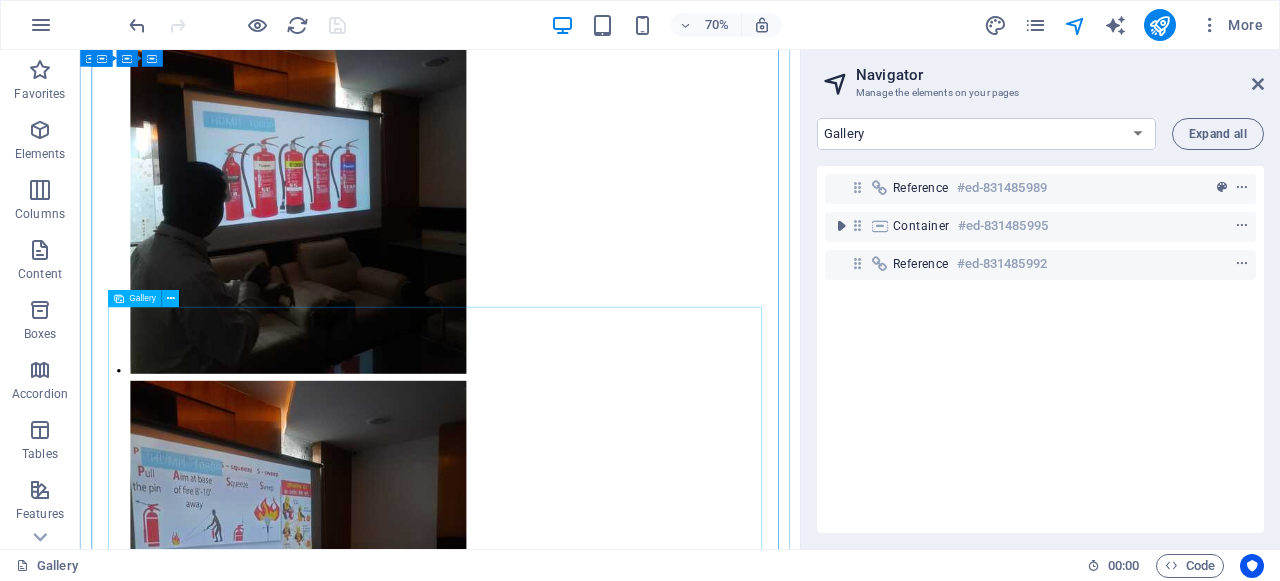 scroll, scrollTop: 1487, scrollLeft: 0, axis: vertical 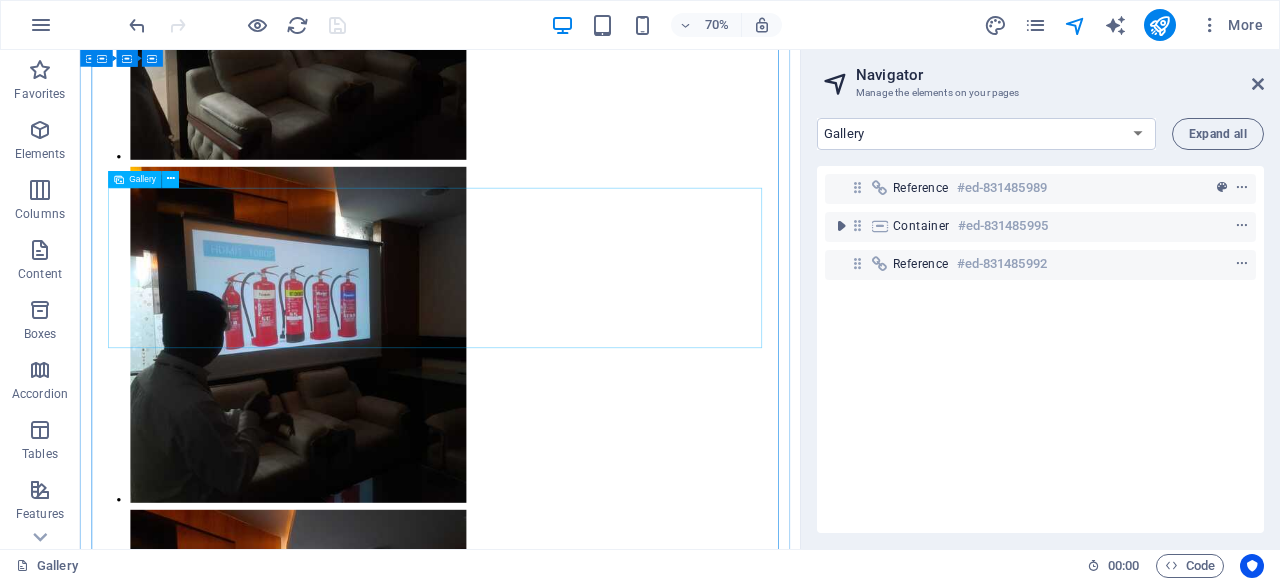 click at bounding box center [594, 6219] 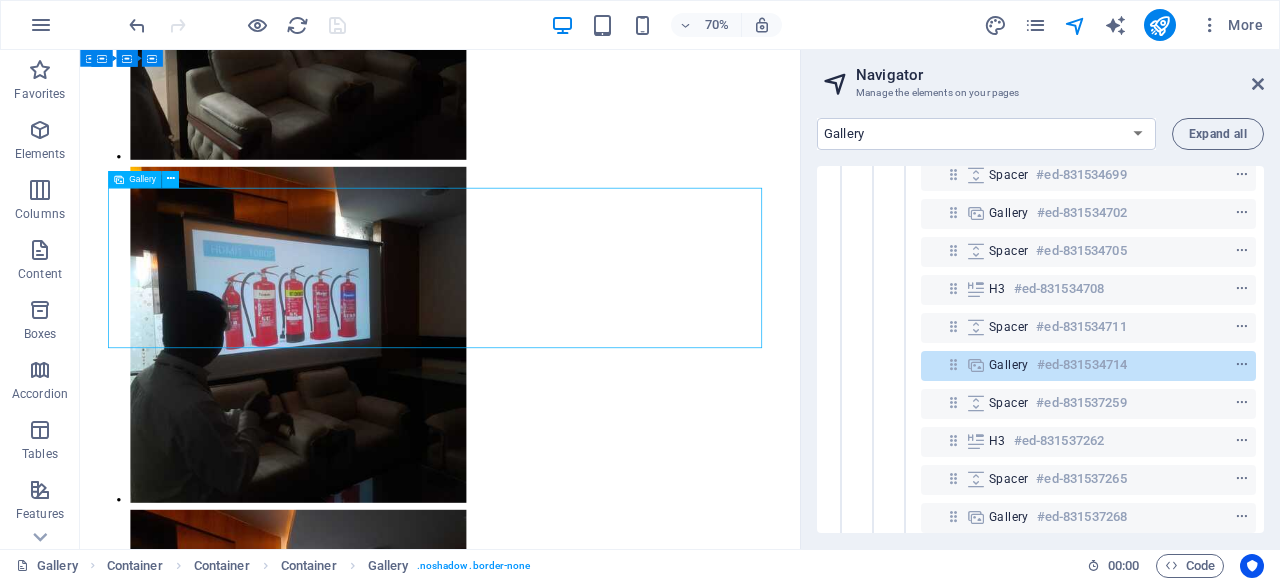 scroll, scrollTop: 683, scrollLeft: 0, axis: vertical 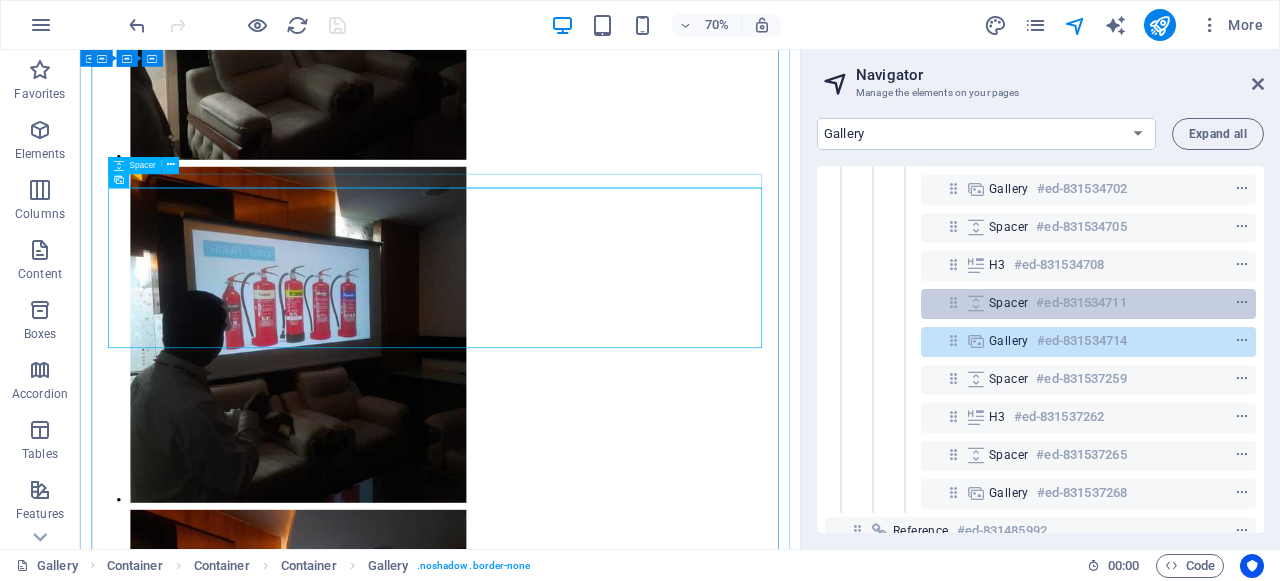 click at bounding box center (953, 302) 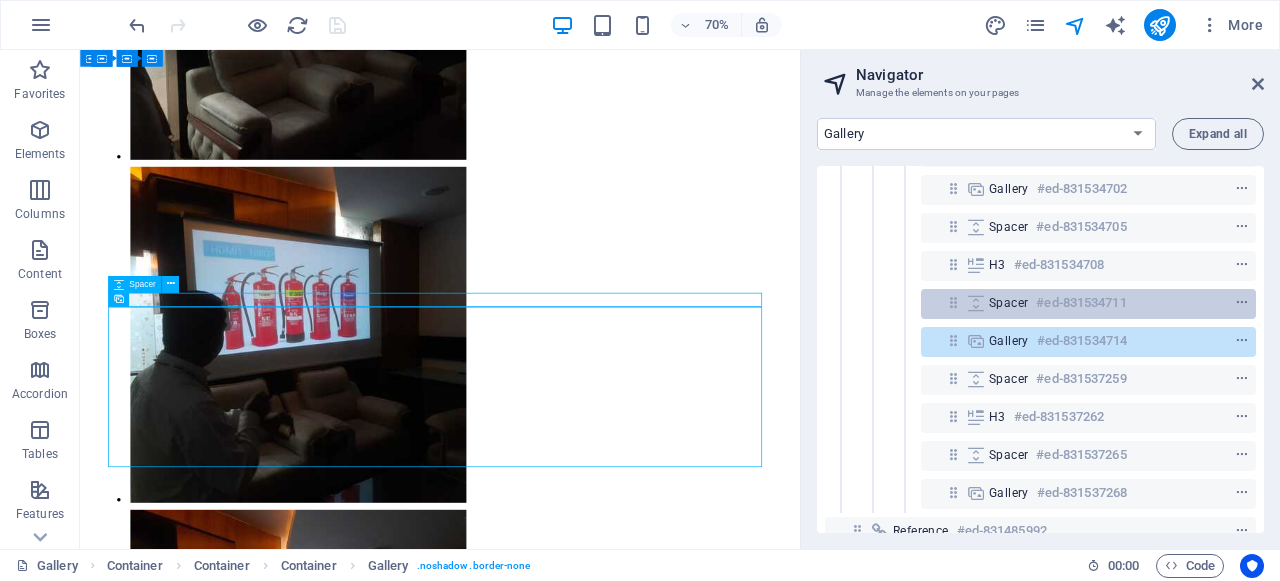 scroll, scrollTop: 1317, scrollLeft: 0, axis: vertical 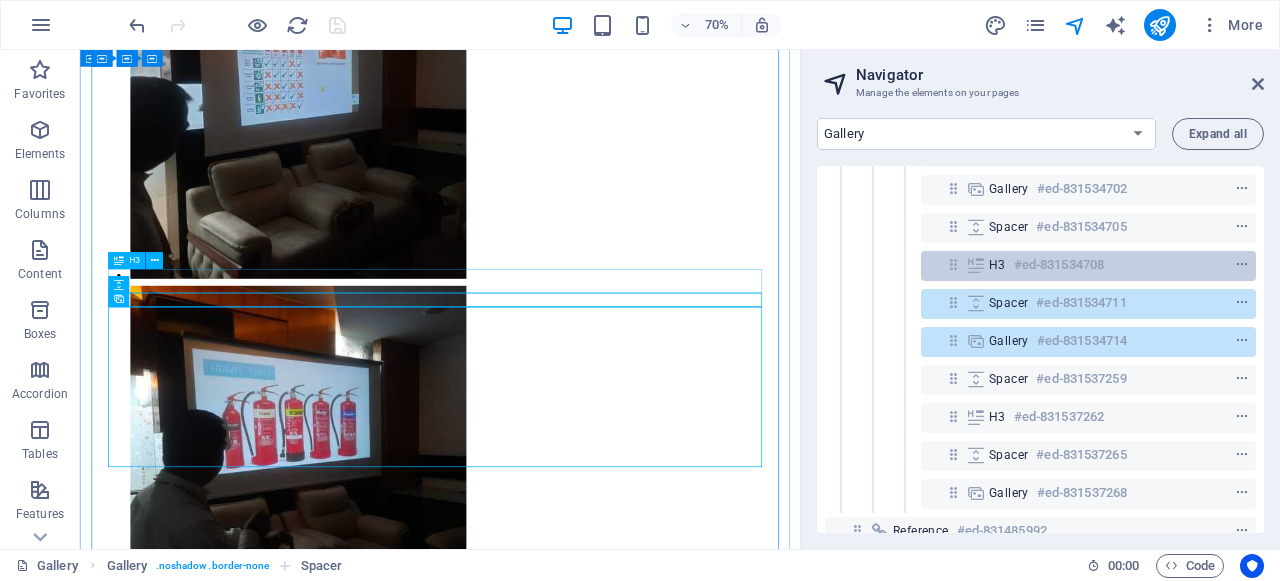 click at bounding box center [953, 264] 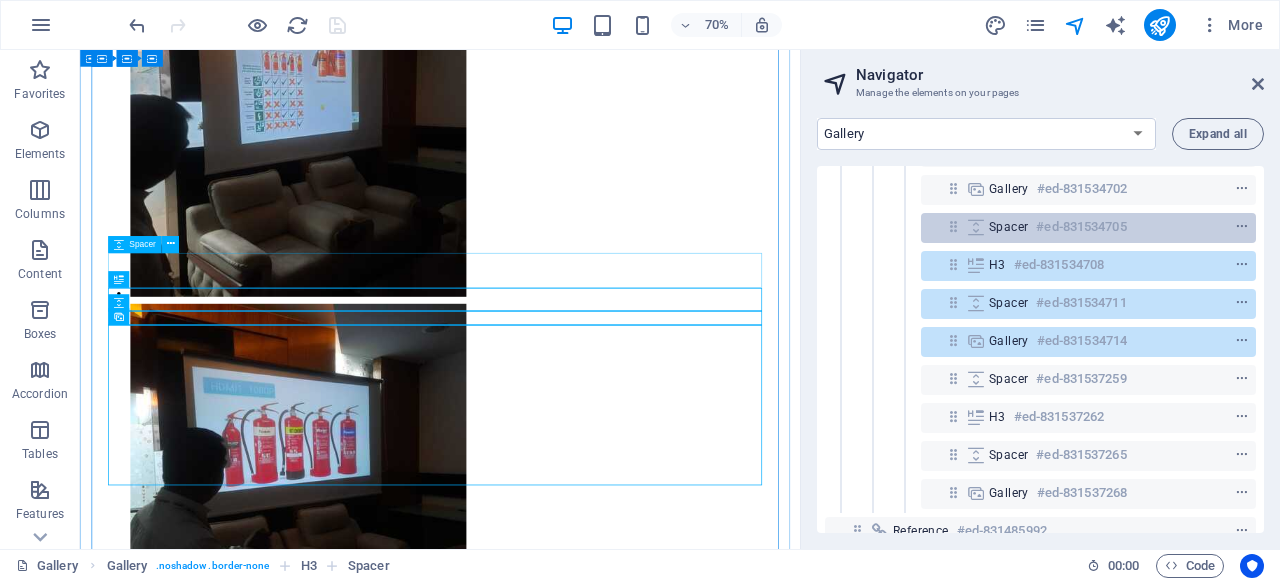 click at bounding box center (953, 226) 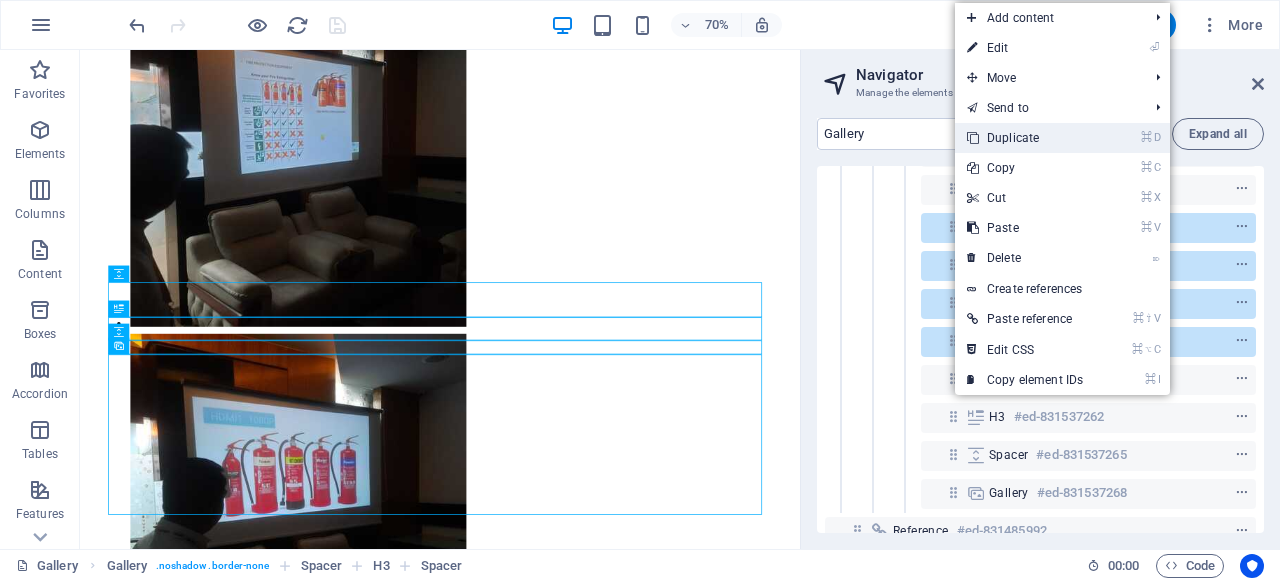 click on "⌘ D  Duplicate" at bounding box center (1025, 138) 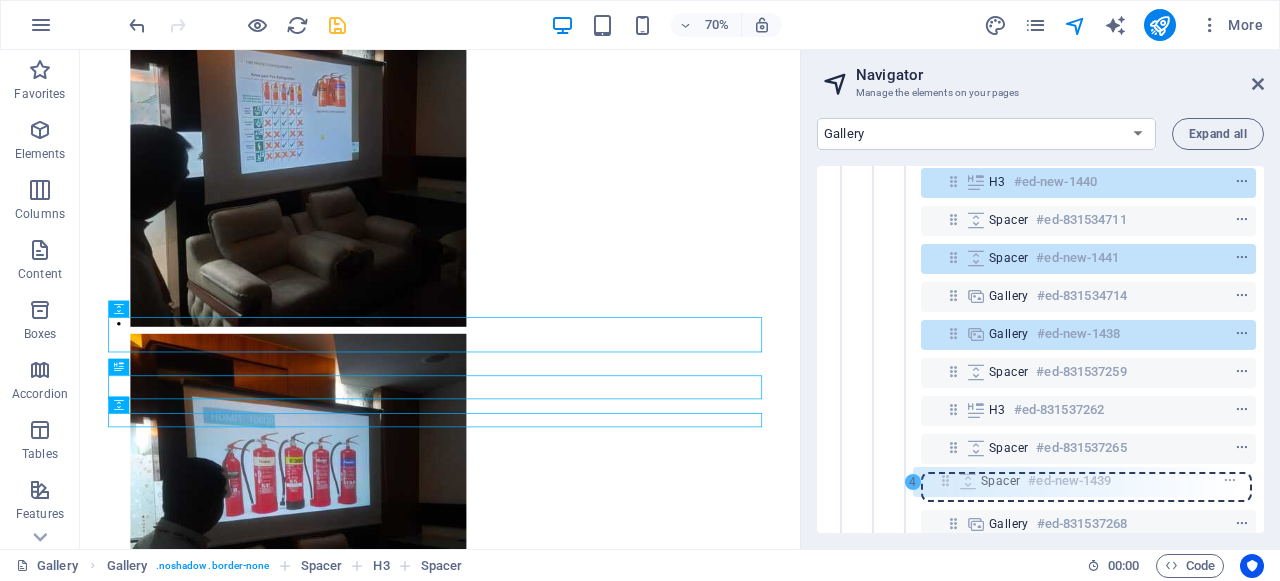 scroll, scrollTop: 858, scrollLeft: 0, axis: vertical 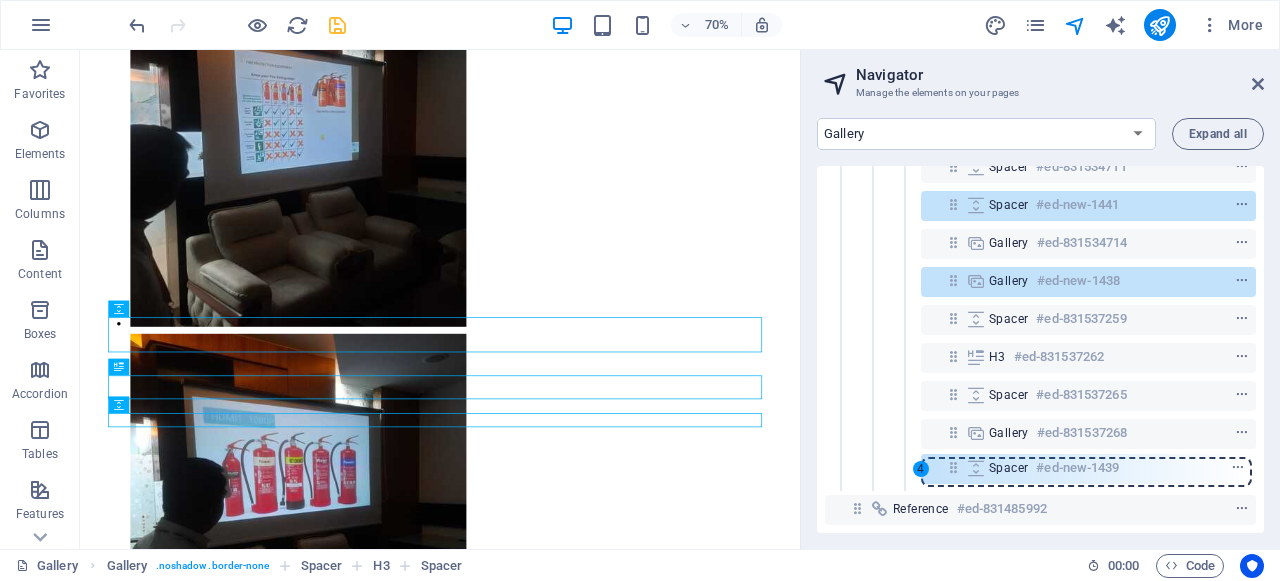 drag, startPoint x: 954, startPoint y: 269, endPoint x: 954, endPoint y: 477, distance: 208 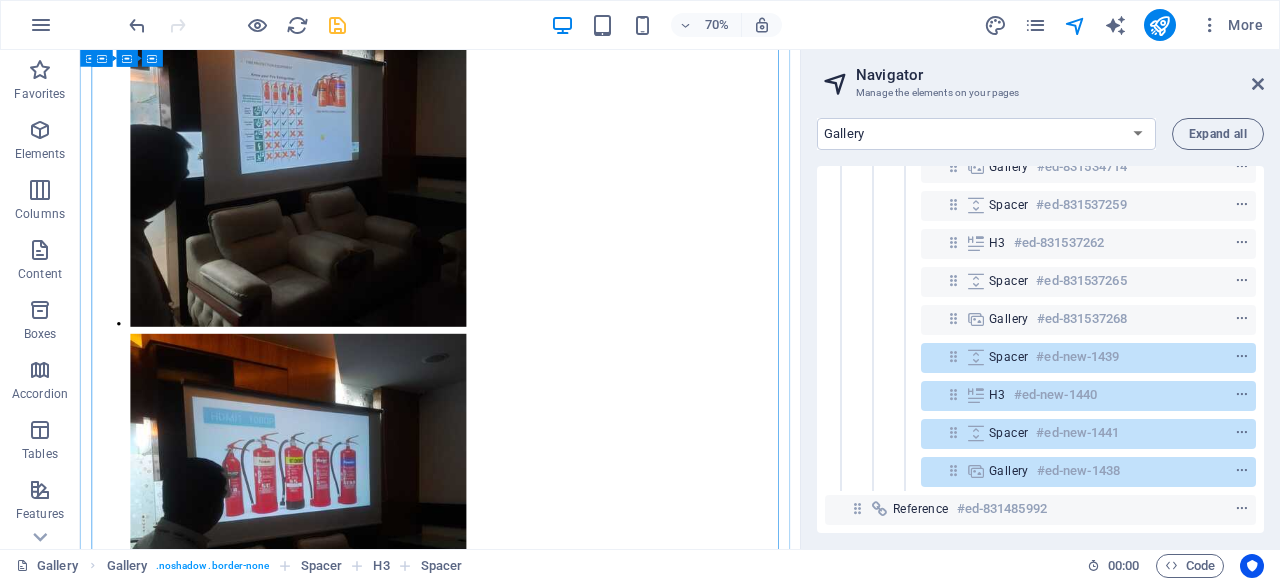 click on "#ed-new-1440" at bounding box center (1055, 395) 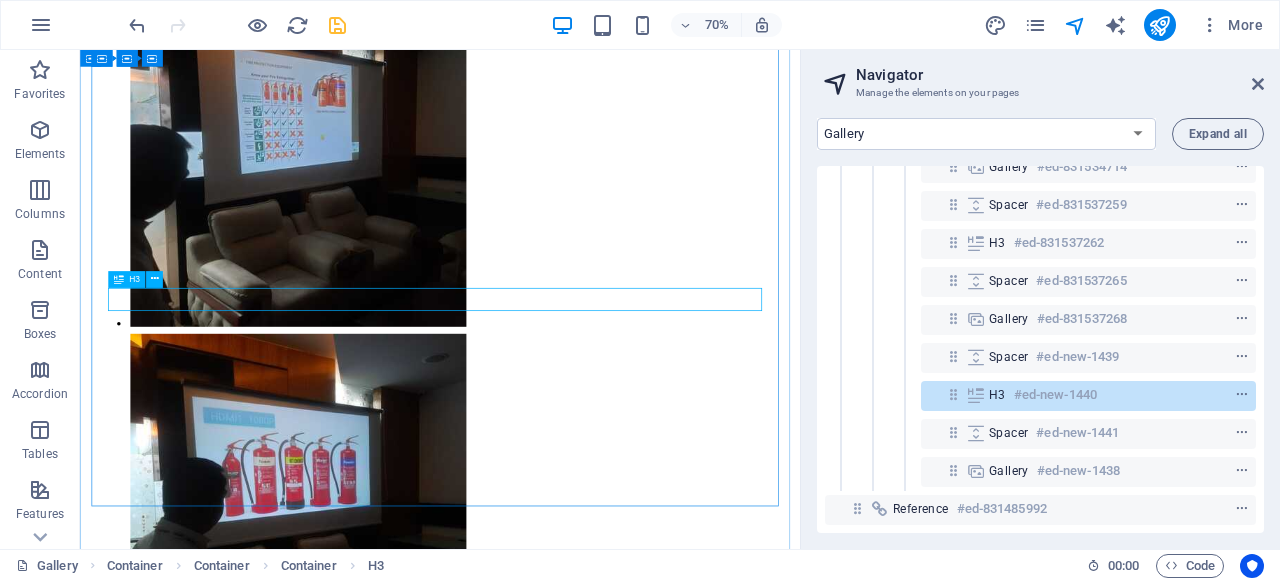 scroll, scrollTop: 2425, scrollLeft: 0, axis: vertical 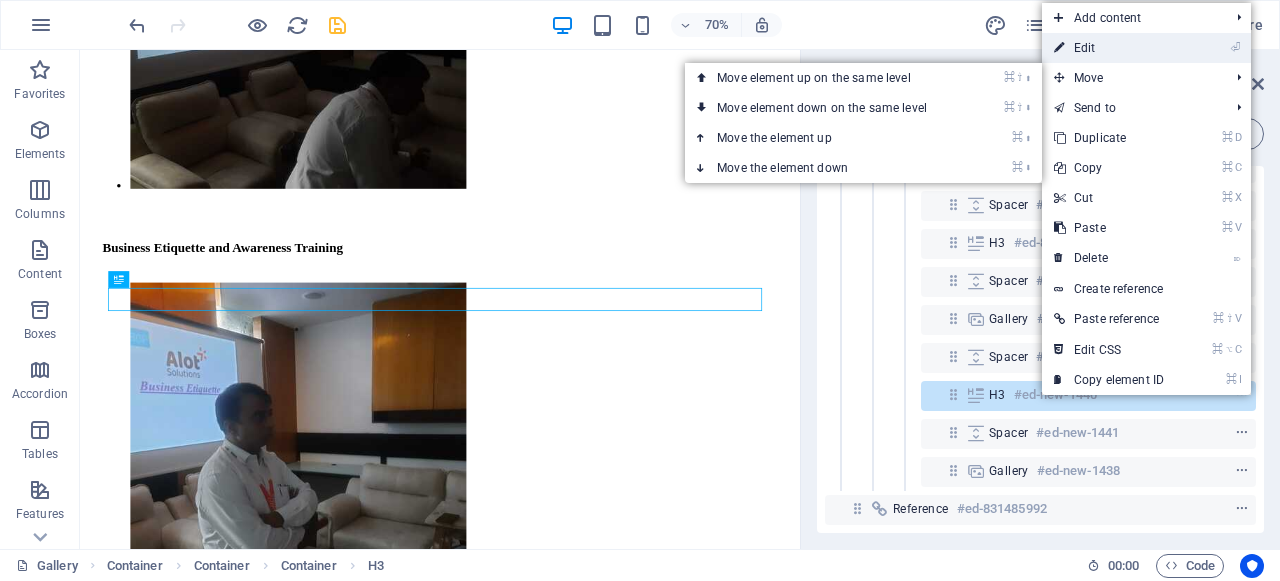 click on "⏎  Edit" at bounding box center [1109, 48] 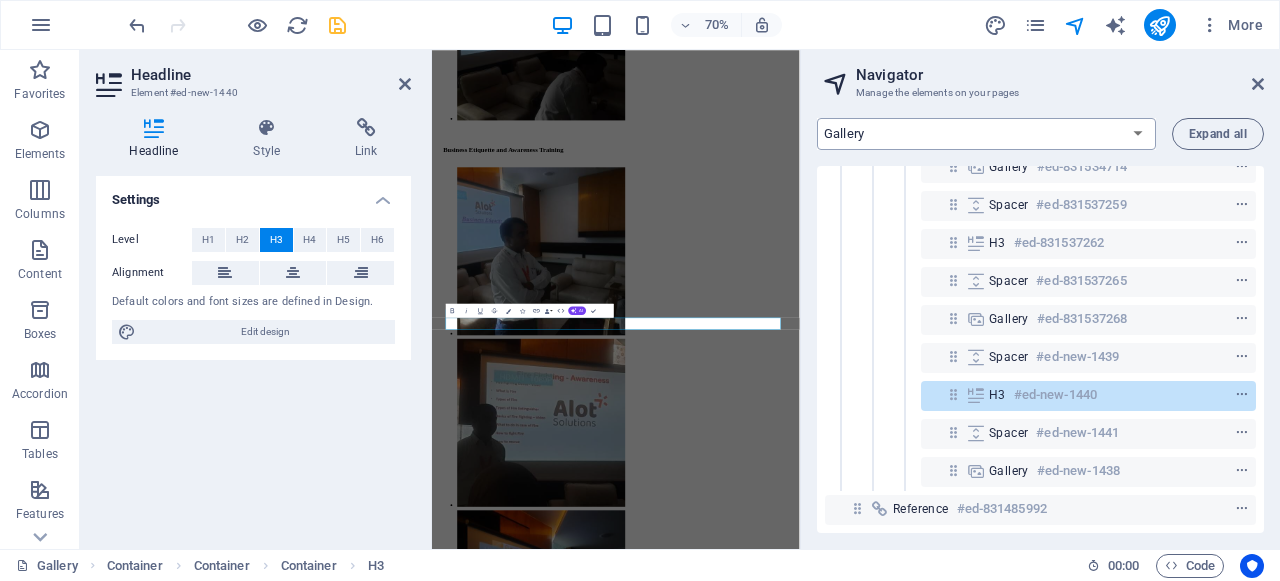 scroll, scrollTop: 2041, scrollLeft: 0, axis: vertical 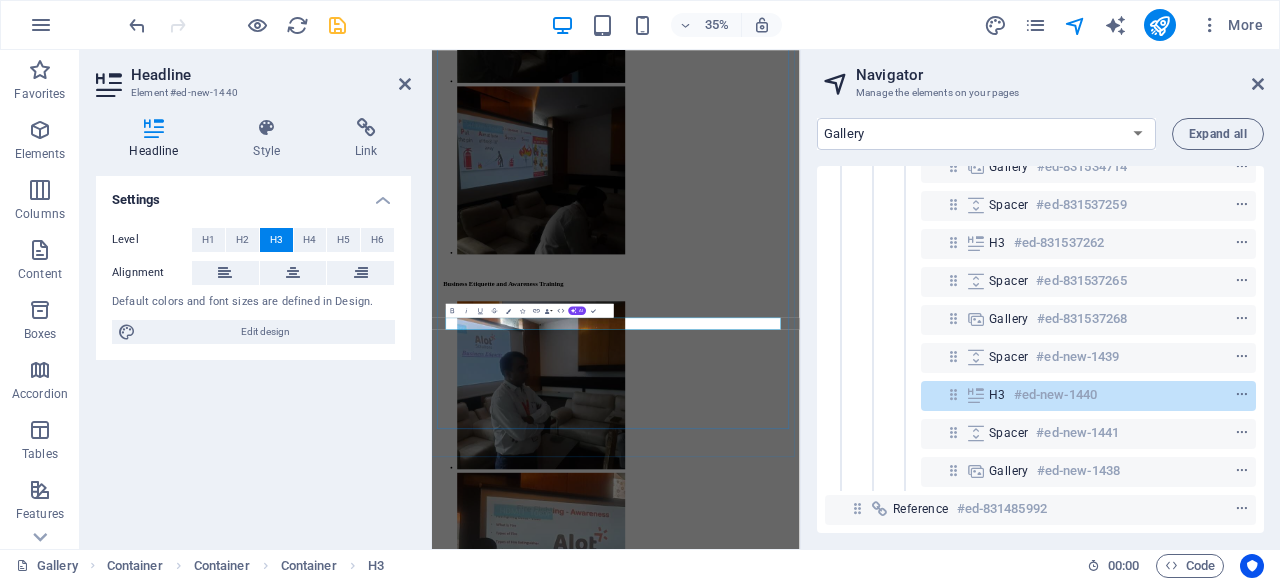 type 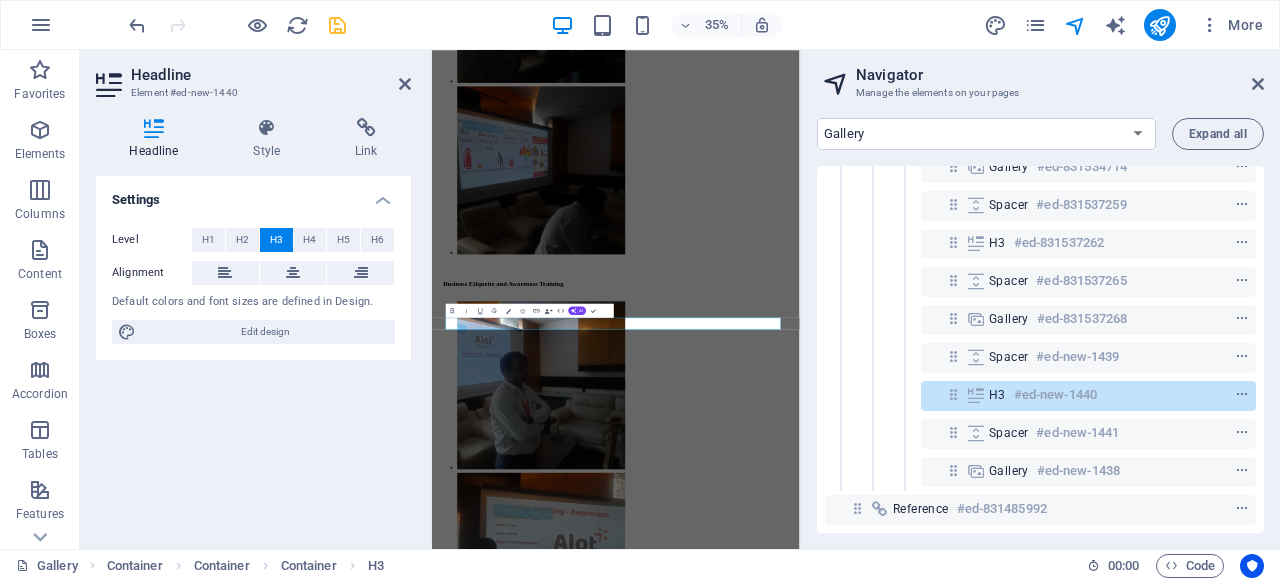 click on "Bold Italic Underline Strikethrough Colors Icons Link Data Bindings Company First name Last name Street ZIP code City Email Phone Mobile Fax Custom field 1 Custom field 2 Custom field 3 Custom field 4 Custom field 5 Custom field 6 HTML AI Improve Make shorter Make longer Fix spelling & grammar Translate to English Generate text Confirm (⌘+⏎)" at bounding box center [523, 310] 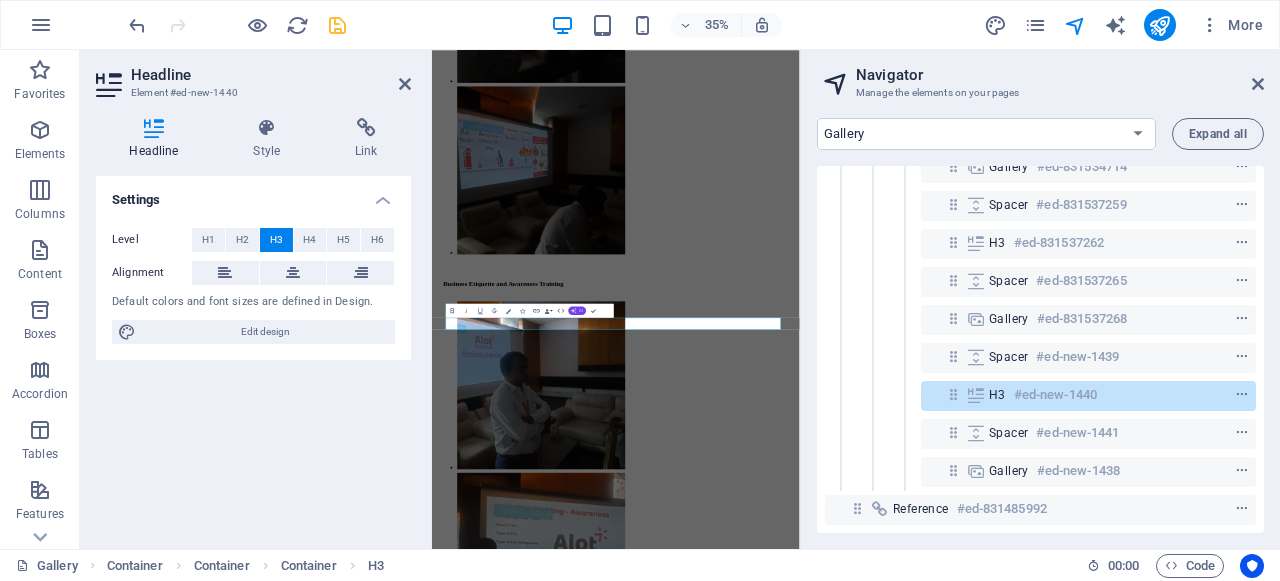 click on "AI" at bounding box center (582, 310) 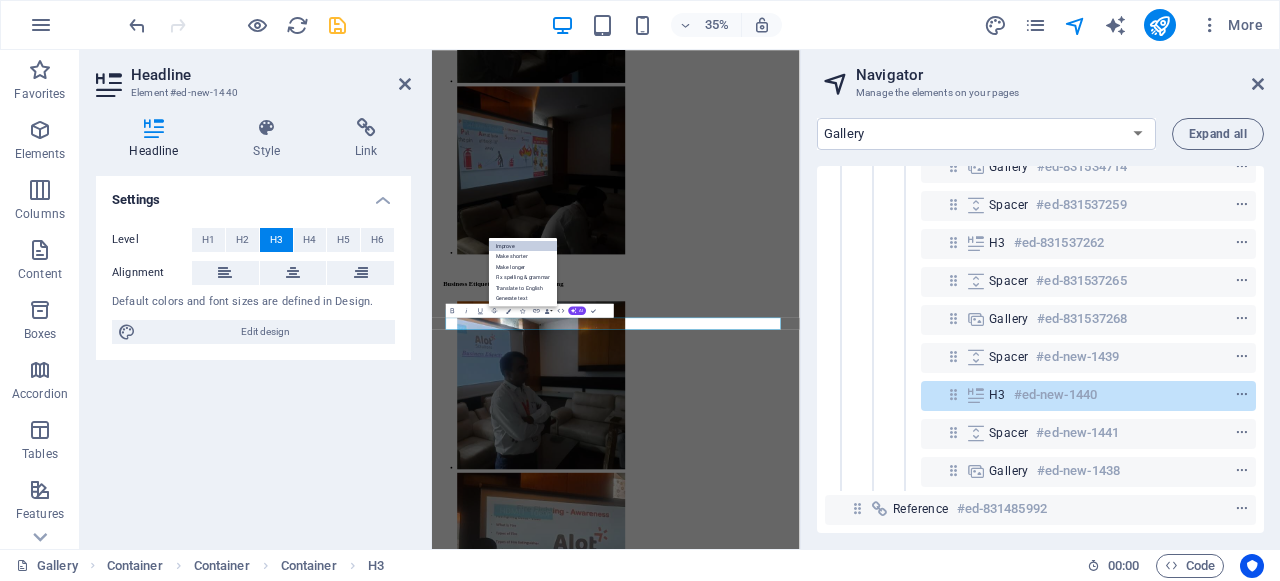 click on "Improve" at bounding box center (523, 245) 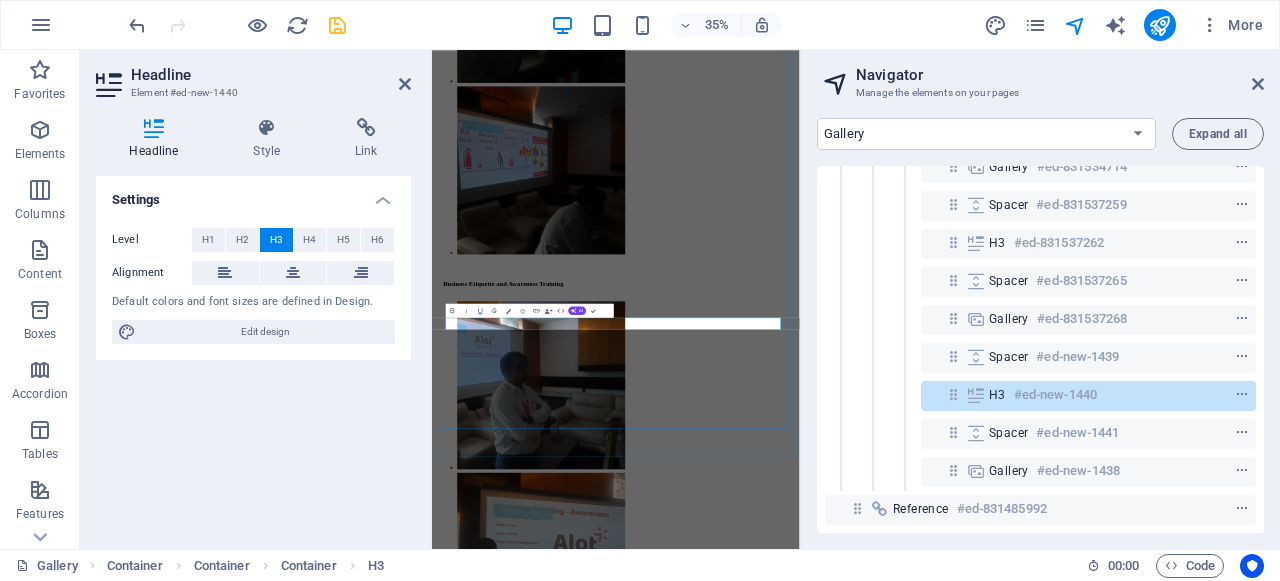 drag, startPoint x: 943, startPoint y: 831, endPoint x: 993, endPoint y: 838, distance: 50.48762 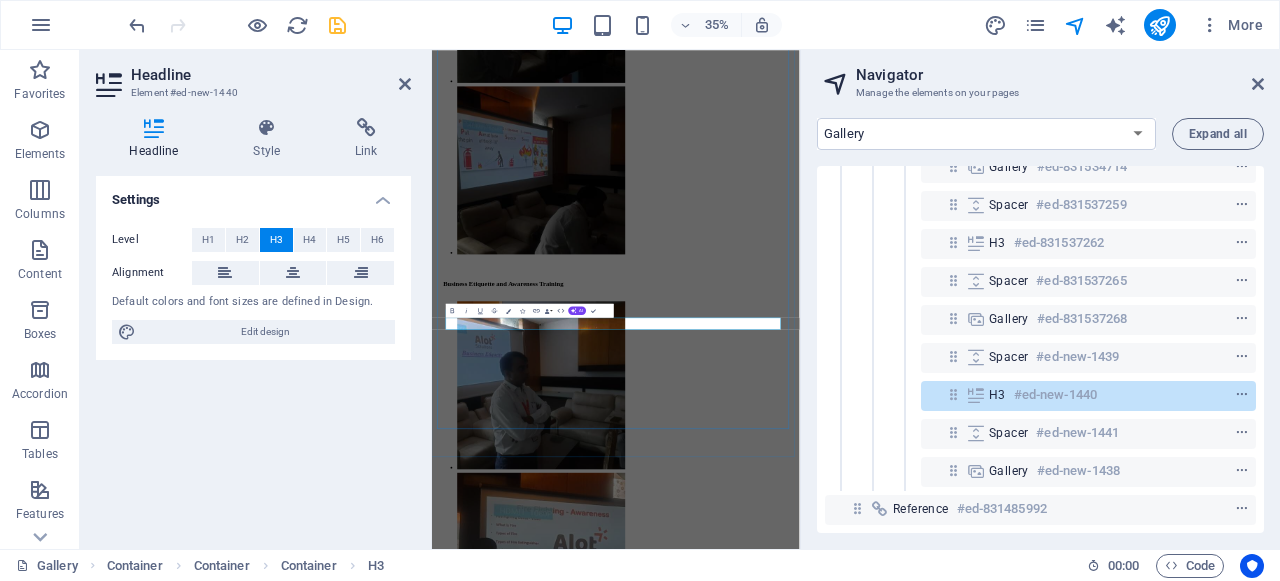 drag, startPoint x: 899, startPoint y: 832, endPoint x: 640, endPoint y: 845, distance: 259.32605 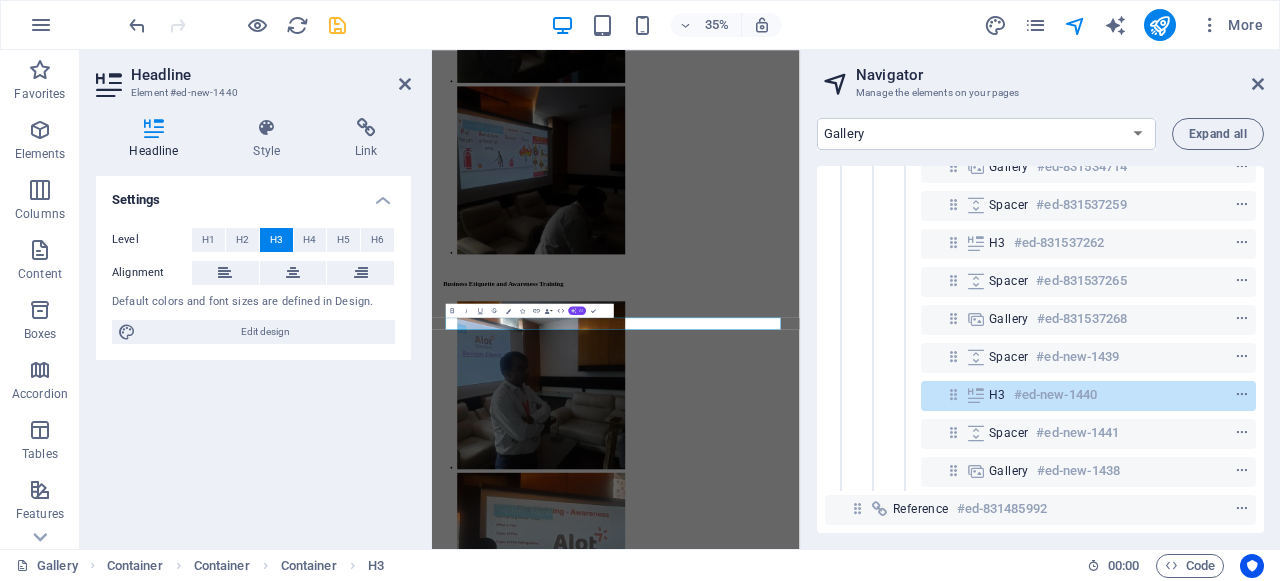 click on "AI" at bounding box center (582, 310) 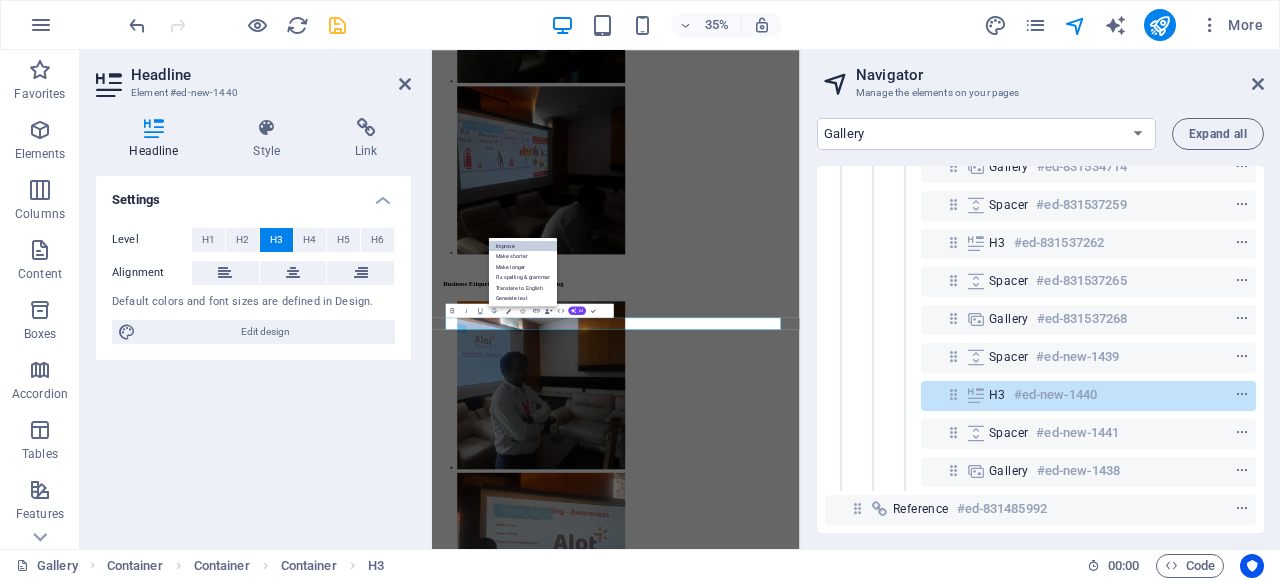 click on "Improve" at bounding box center (523, 245) 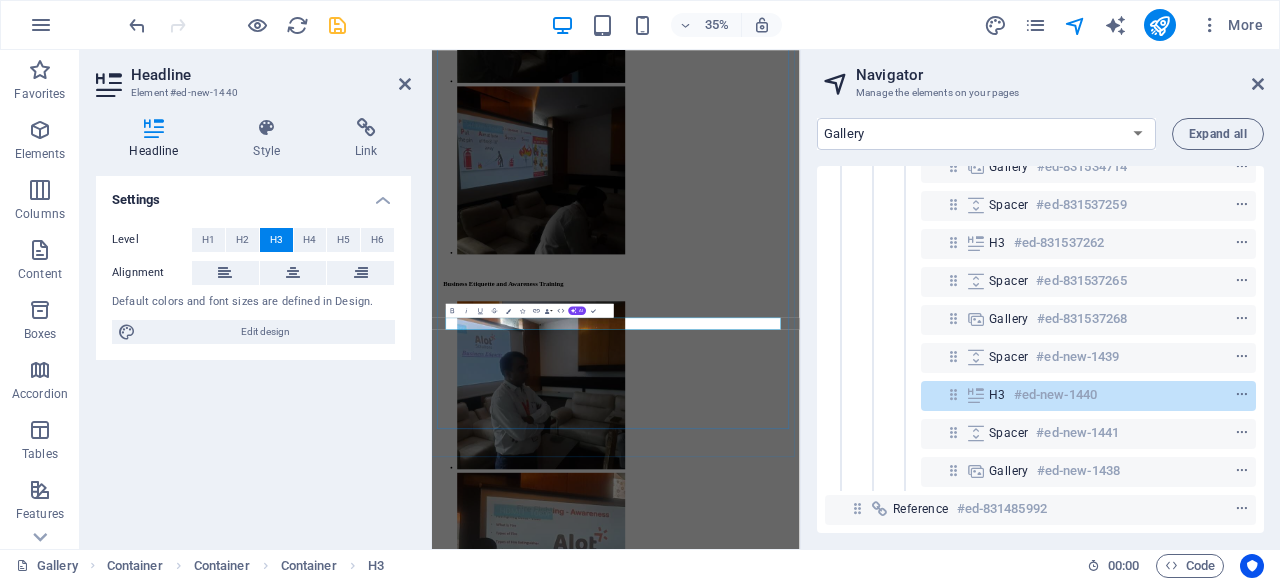 click on "Employee KRA Meeting" at bounding box center (957, 11010) 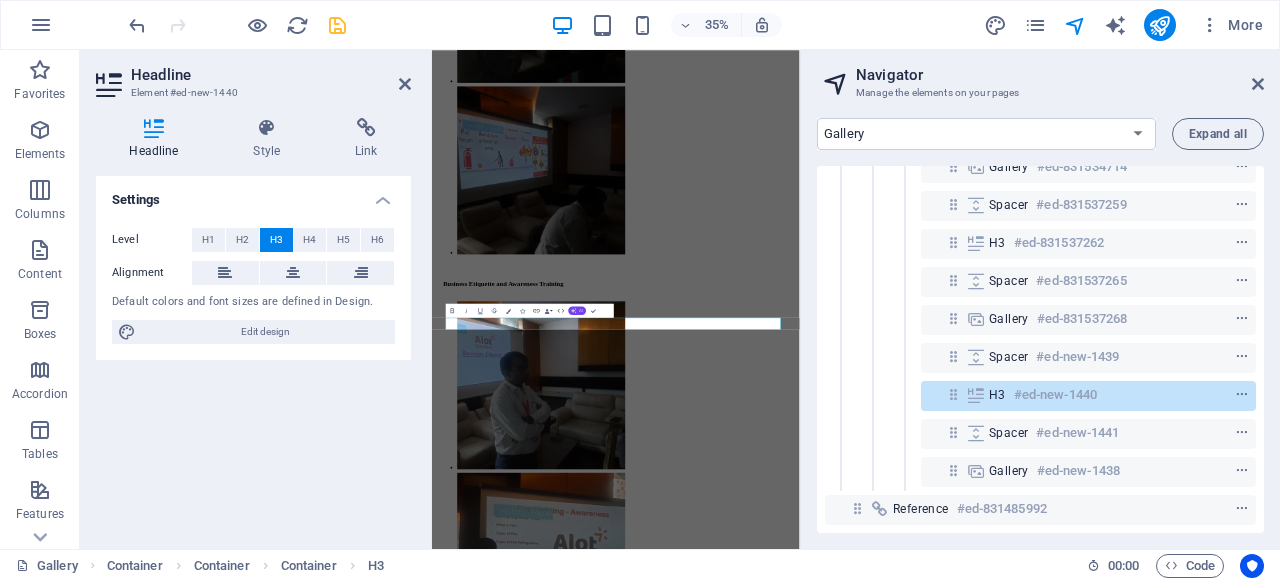click 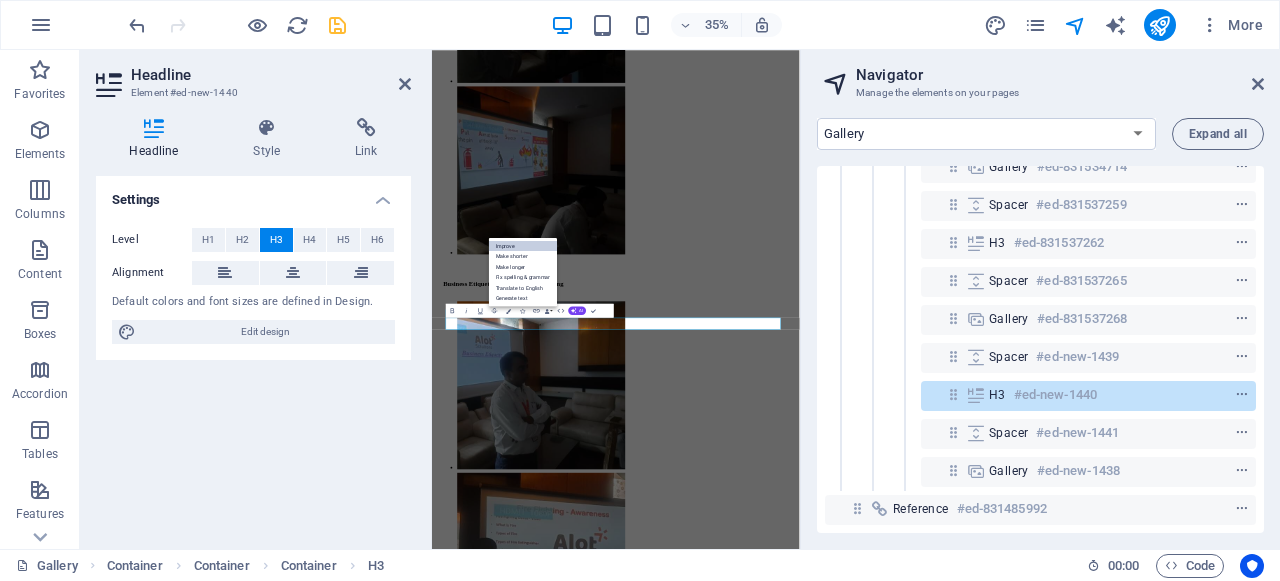 click on "Improve" at bounding box center [523, 245] 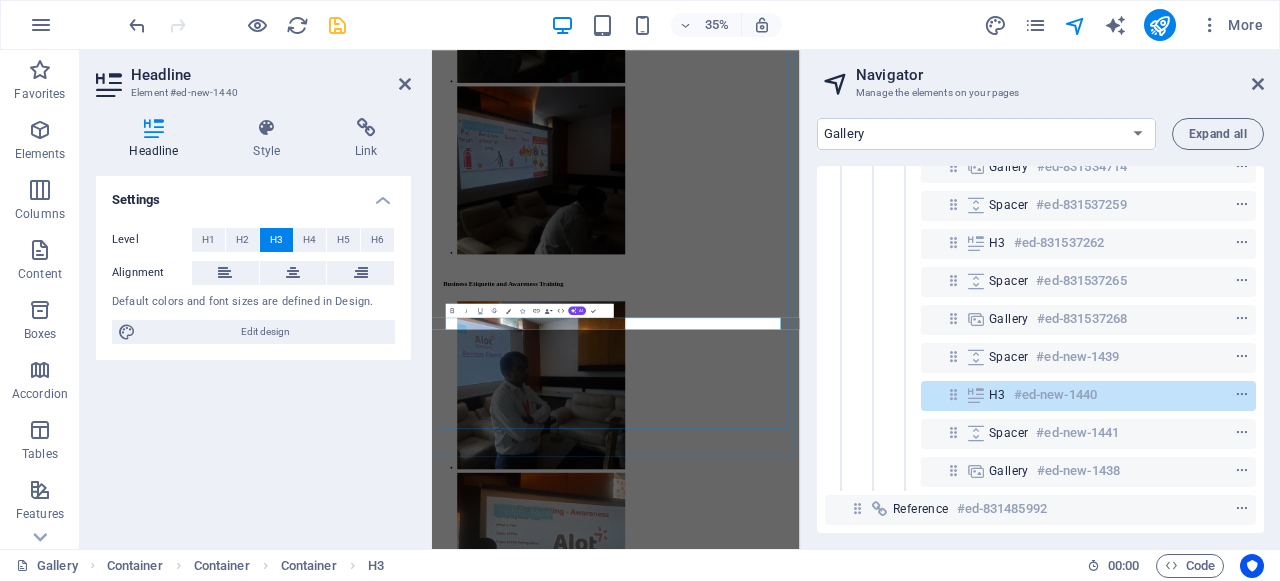 click on "KRA Meeting Agenda" at bounding box center (957, 11010) 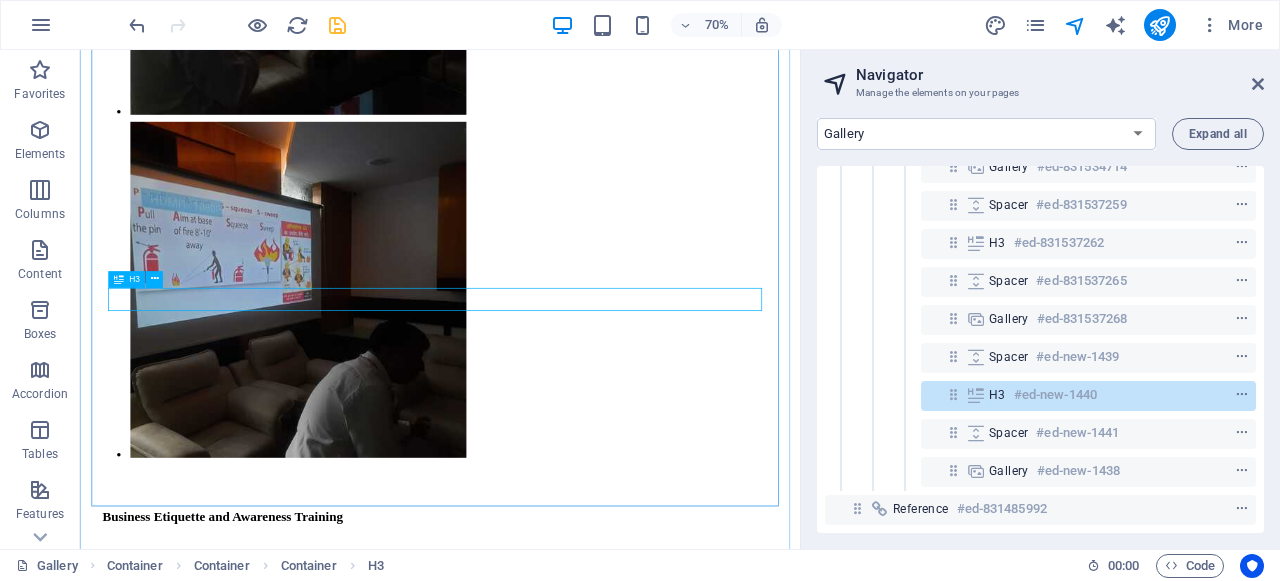 scroll, scrollTop: 2425, scrollLeft: 0, axis: vertical 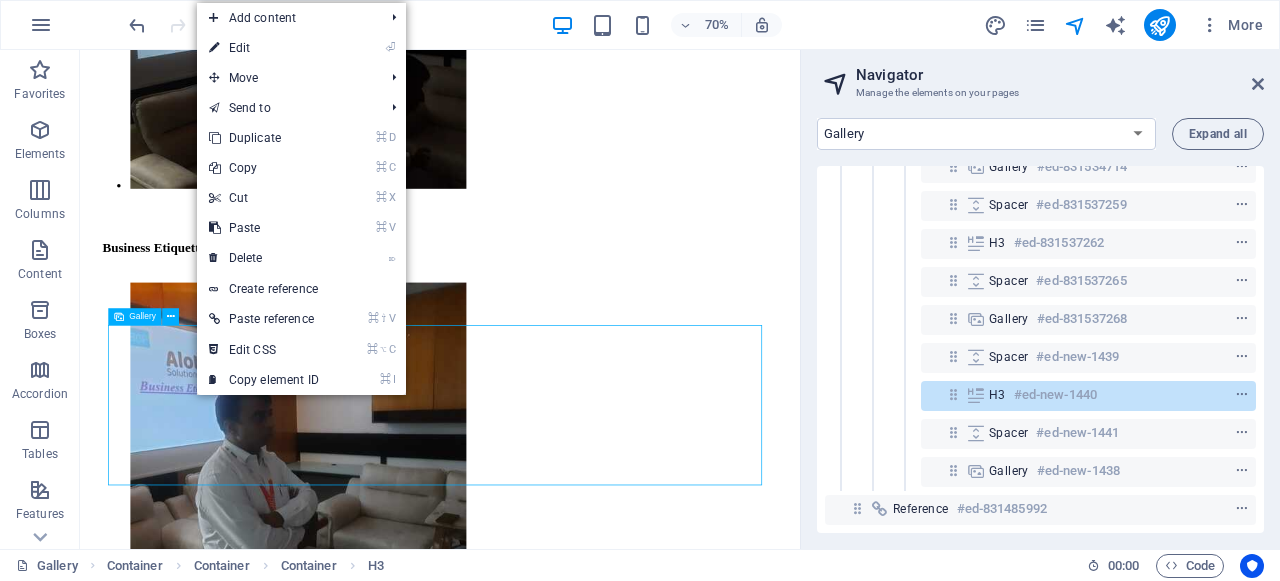 drag, startPoint x: 244, startPoint y: 511, endPoint x: 285, endPoint y: 413, distance: 106.23088 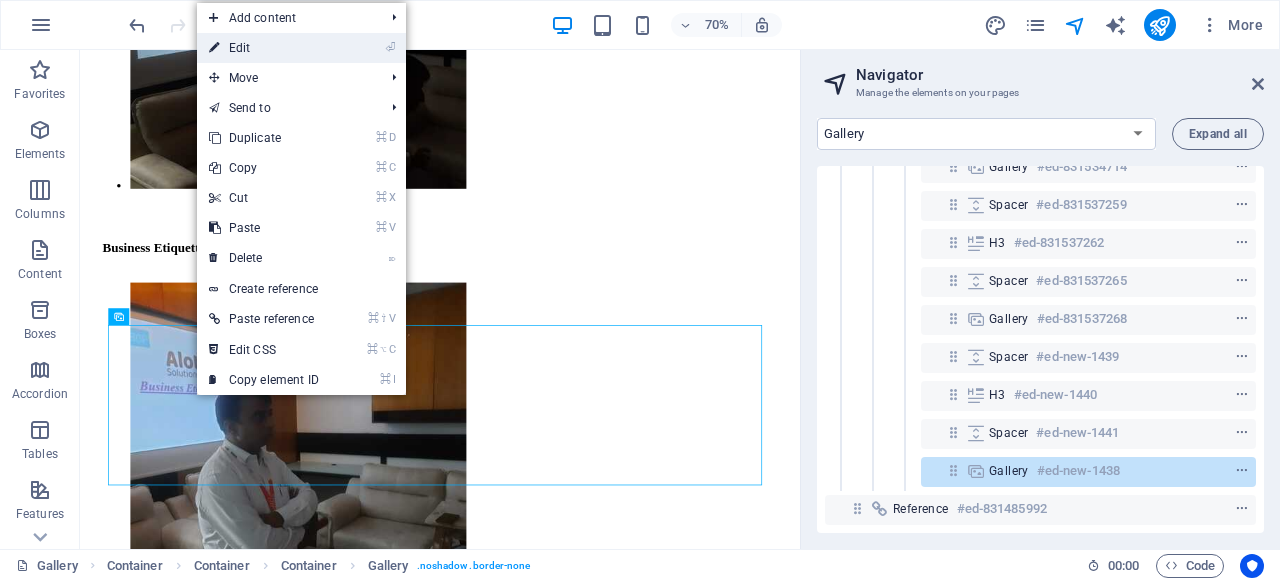 click on "⏎  Edit" at bounding box center [264, 48] 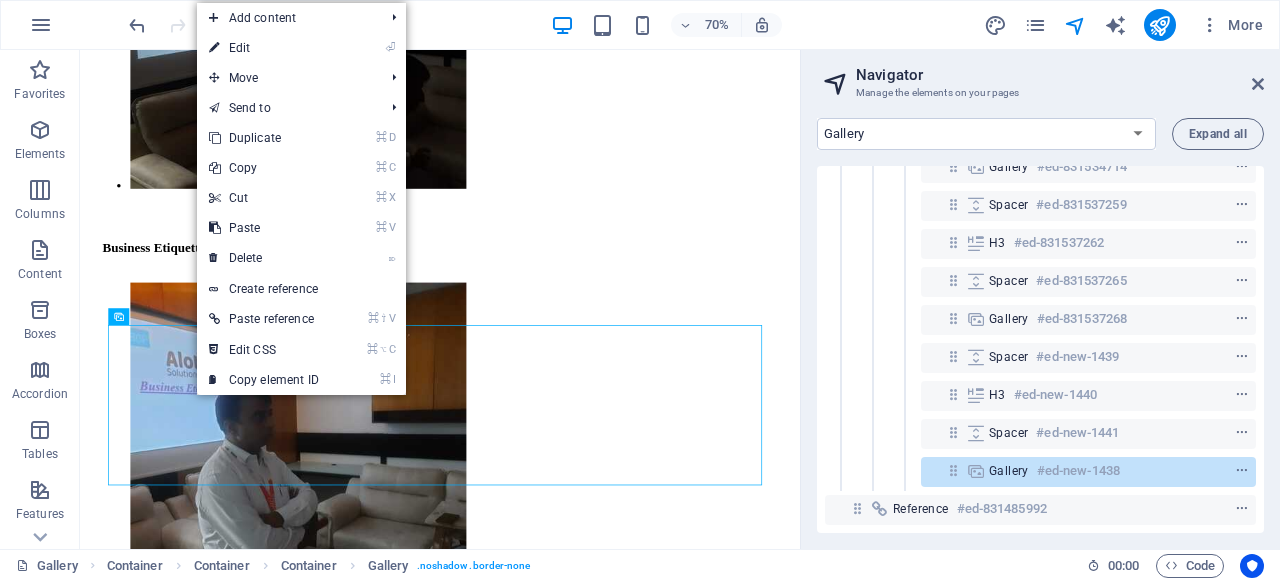 scroll, scrollTop: 2041, scrollLeft: 0, axis: vertical 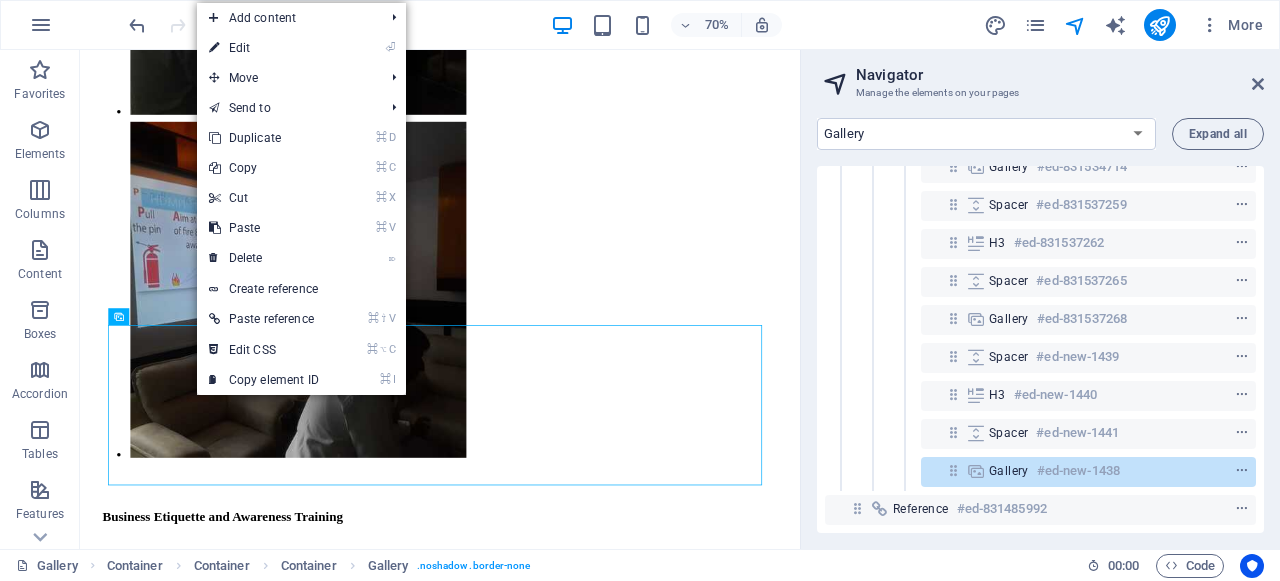 select on "4" 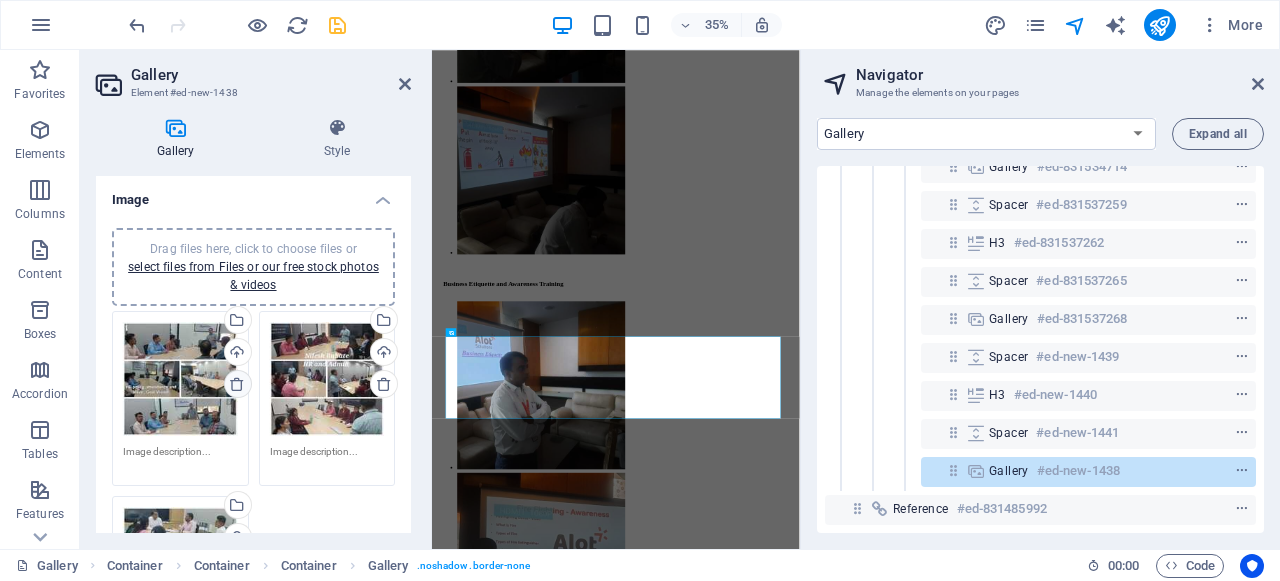 click at bounding box center [237, 384] 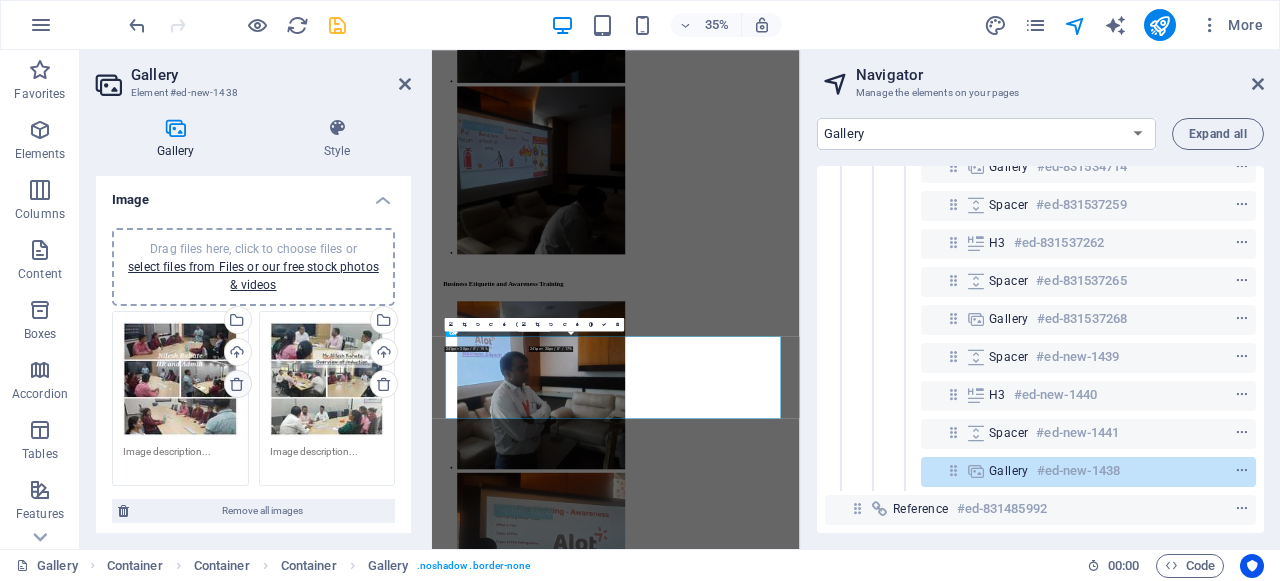 click at bounding box center (237, 384) 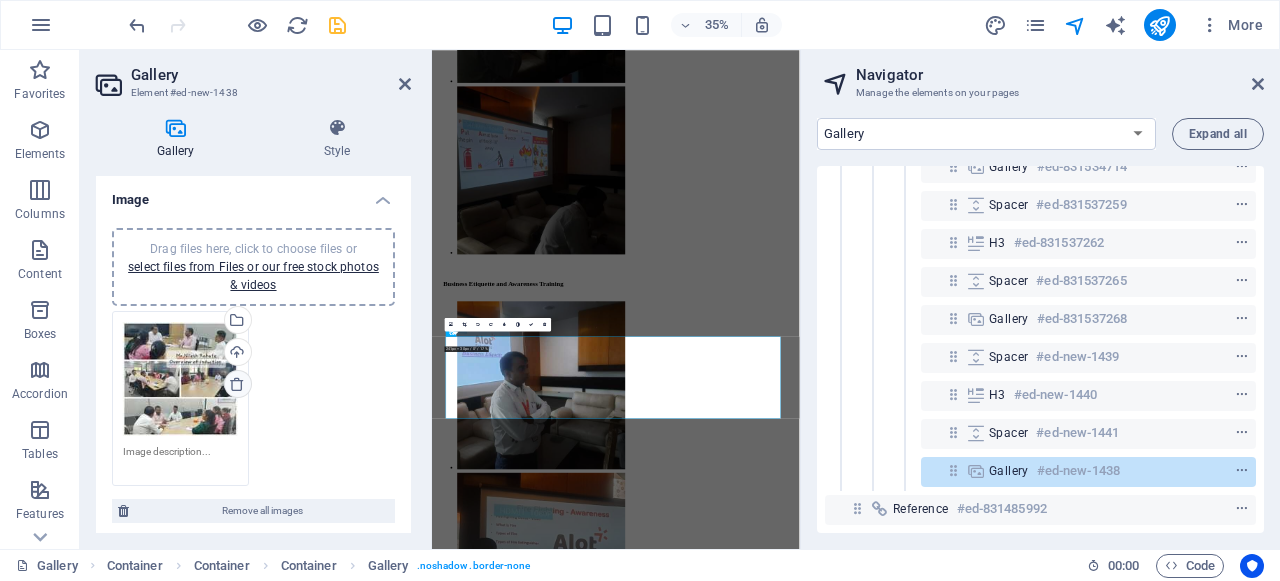click at bounding box center (237, 384) 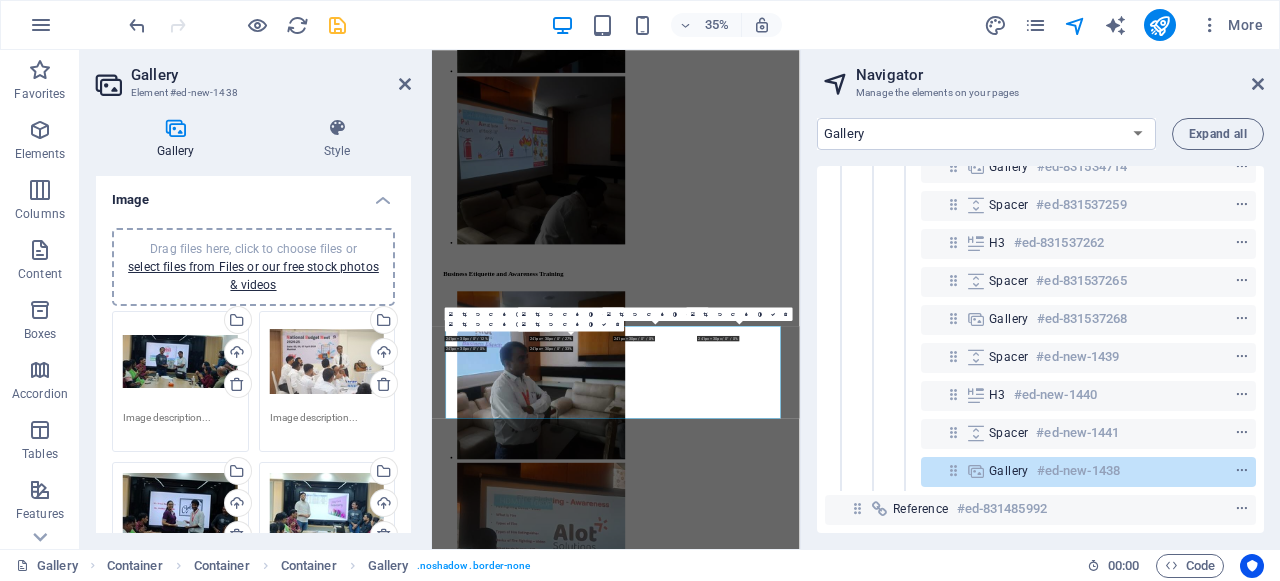 scroll, scrollTop: 2282, scrollLeft: 0, axis: vertical 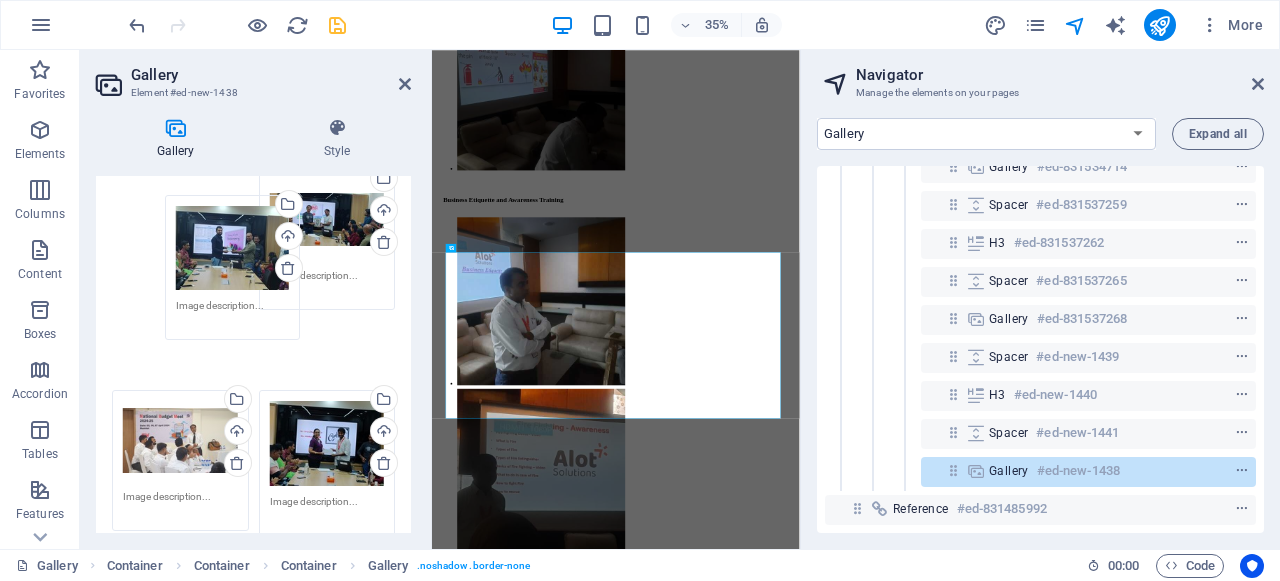 drag, startPoint x: 197, startPoint y: 495, endPoint x: 250, endPoint y: 215, distance: 284.97192 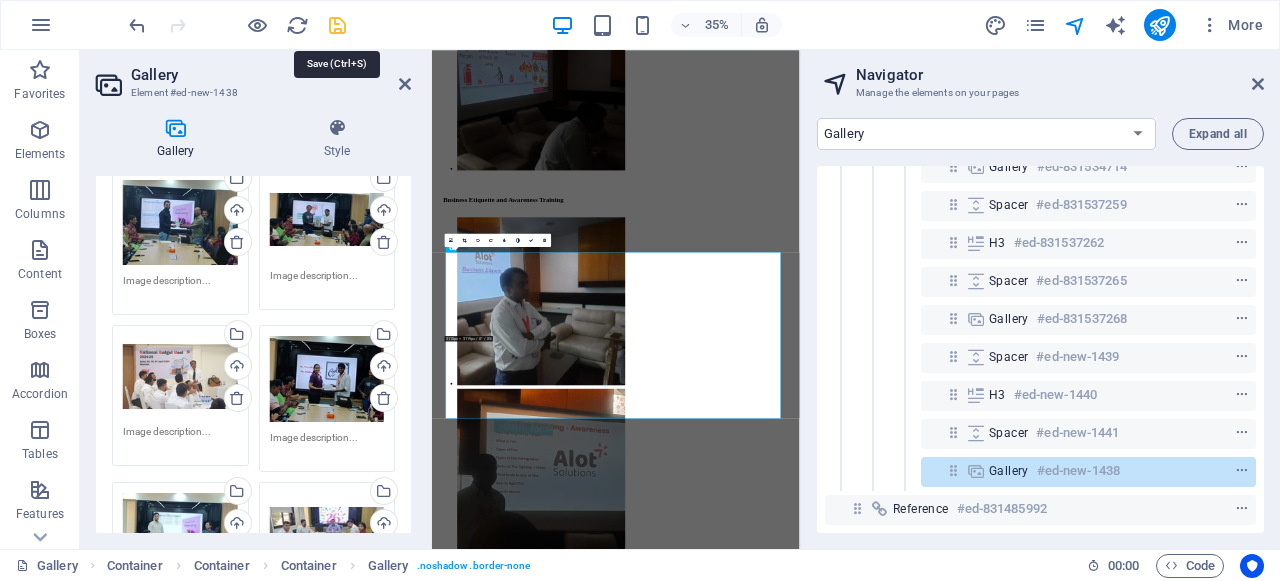 click at bounding box center [337, 25] 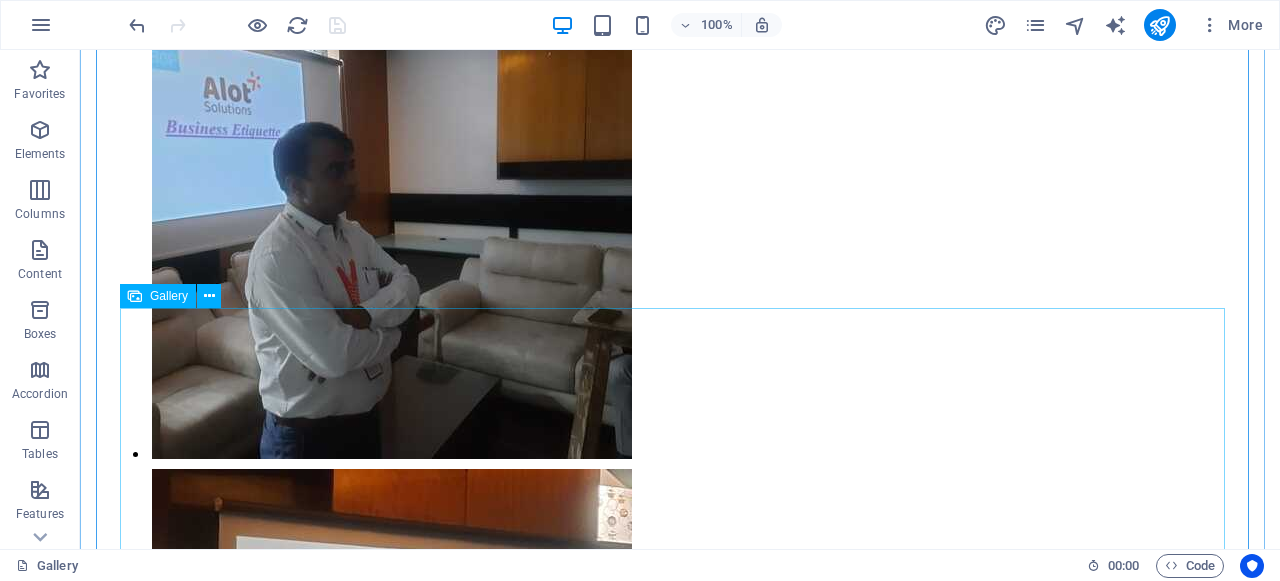 scroll, scrollTop: 2755, scrollLeft: 0, axis: vertical 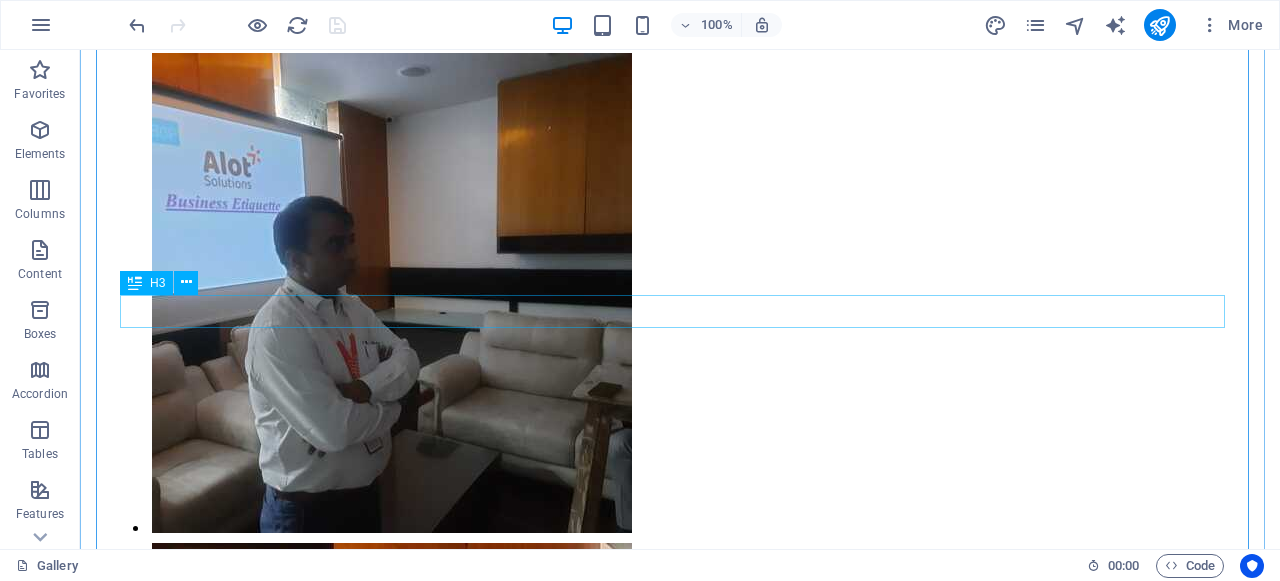 click on "KRA Meetings" at bounding box center [680, 10296] 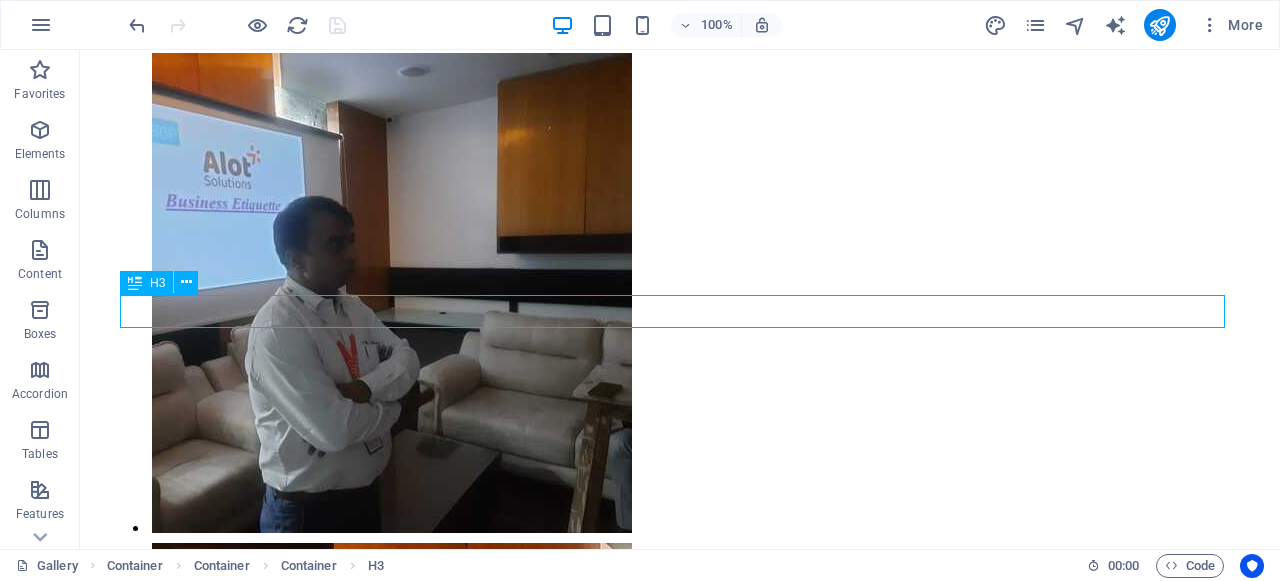 click on "KRA Meetings" at bounding box center (680, 10296) 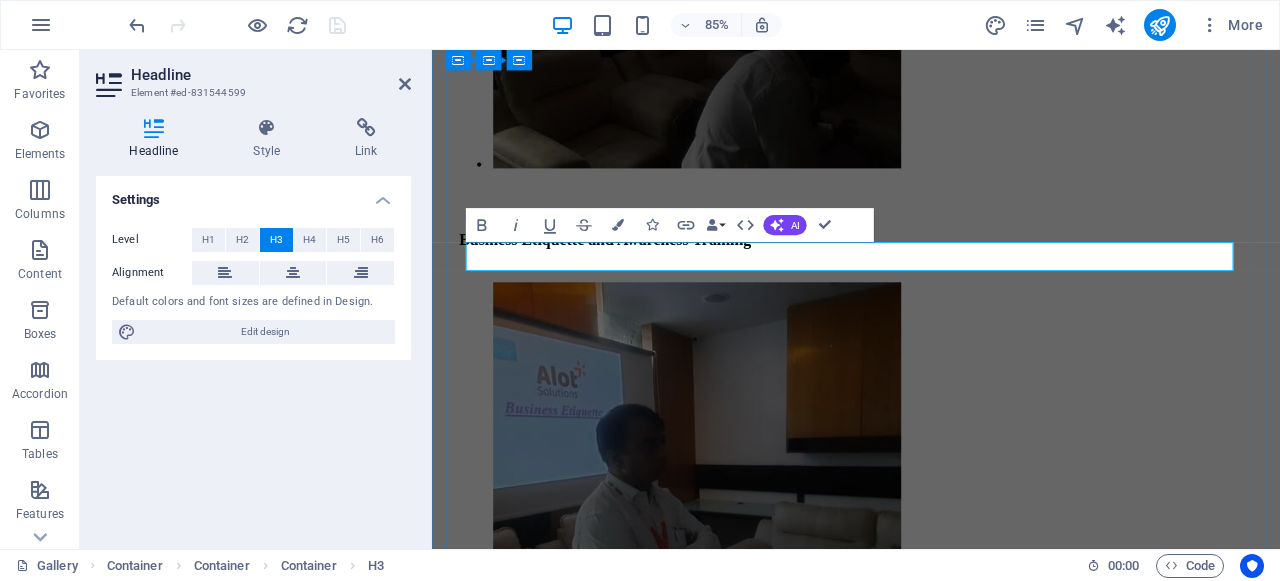 click on "KRA Meetings" at bounding box center [931, 10566] 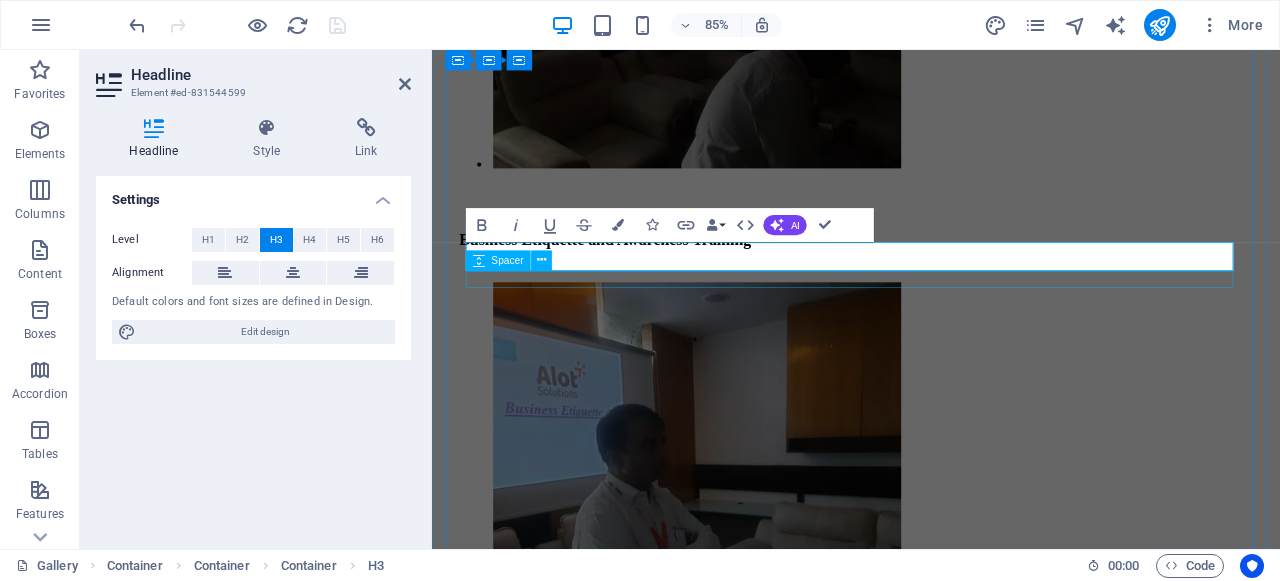 type 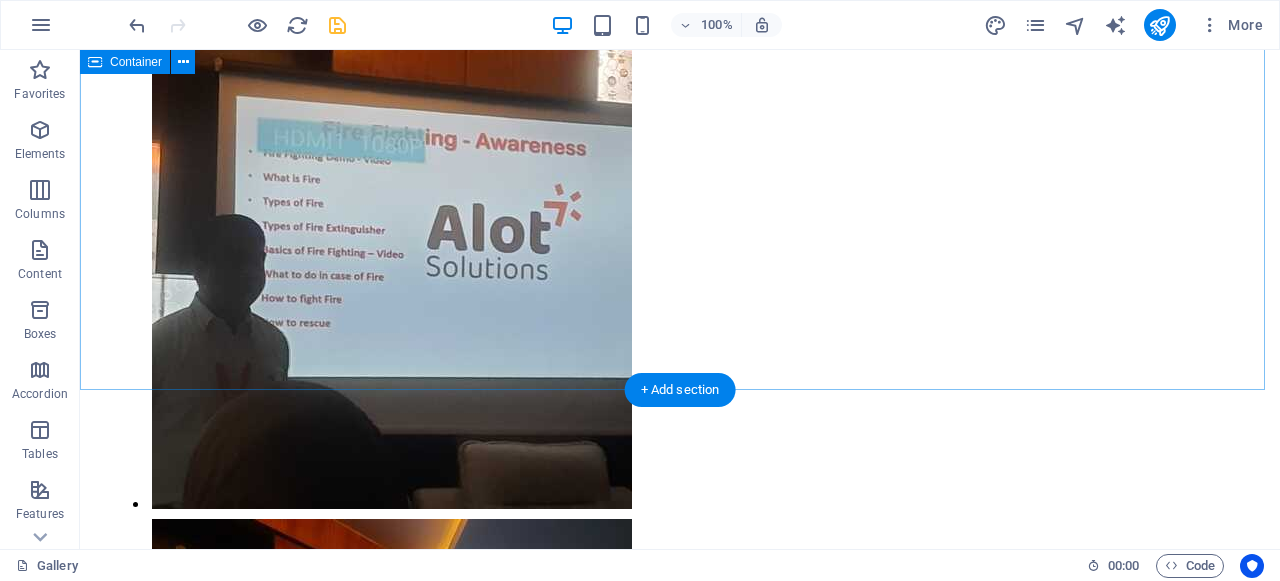 scroll, scrollTop: 3374, scrollLeft: 0, axis: vertical 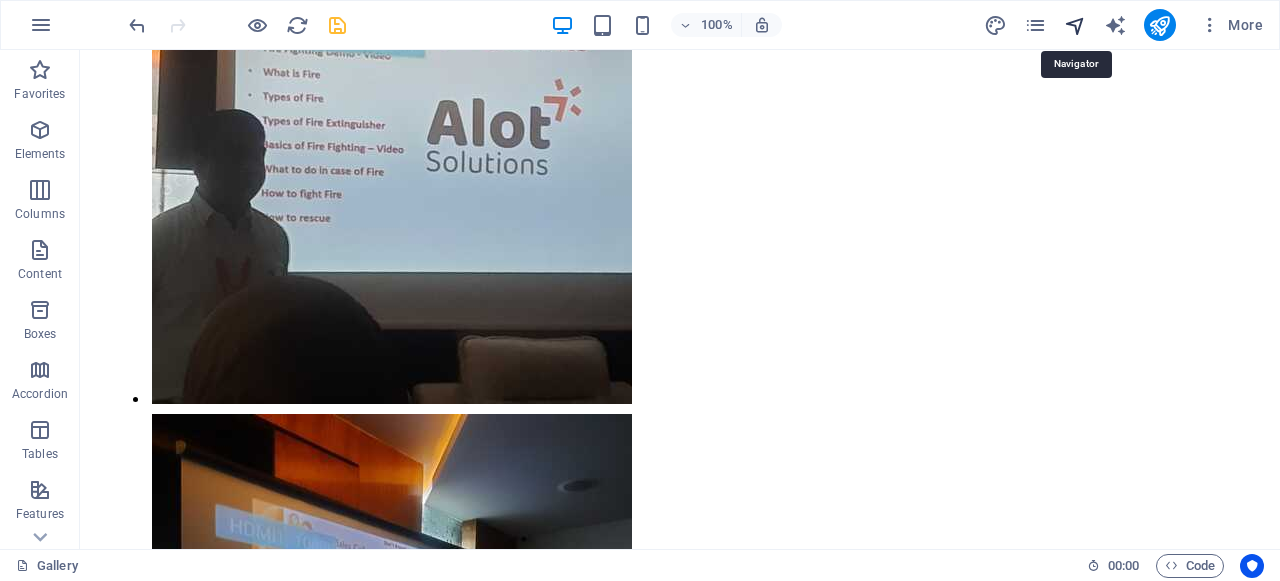 click at bounding box center [1075, 25] 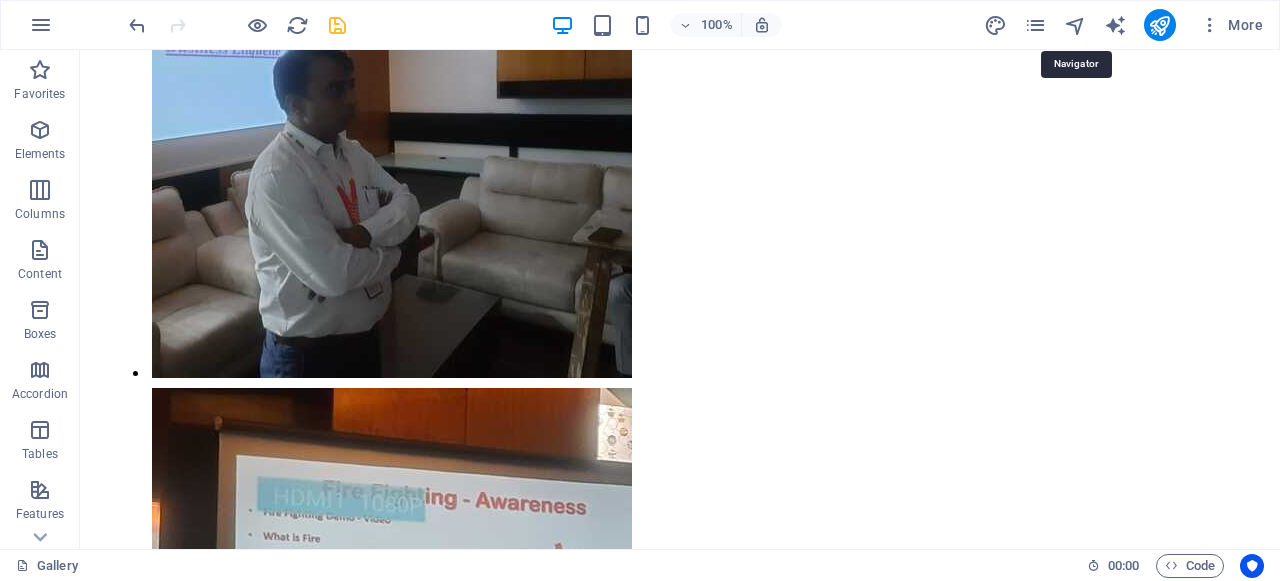 select on "15992326-en" 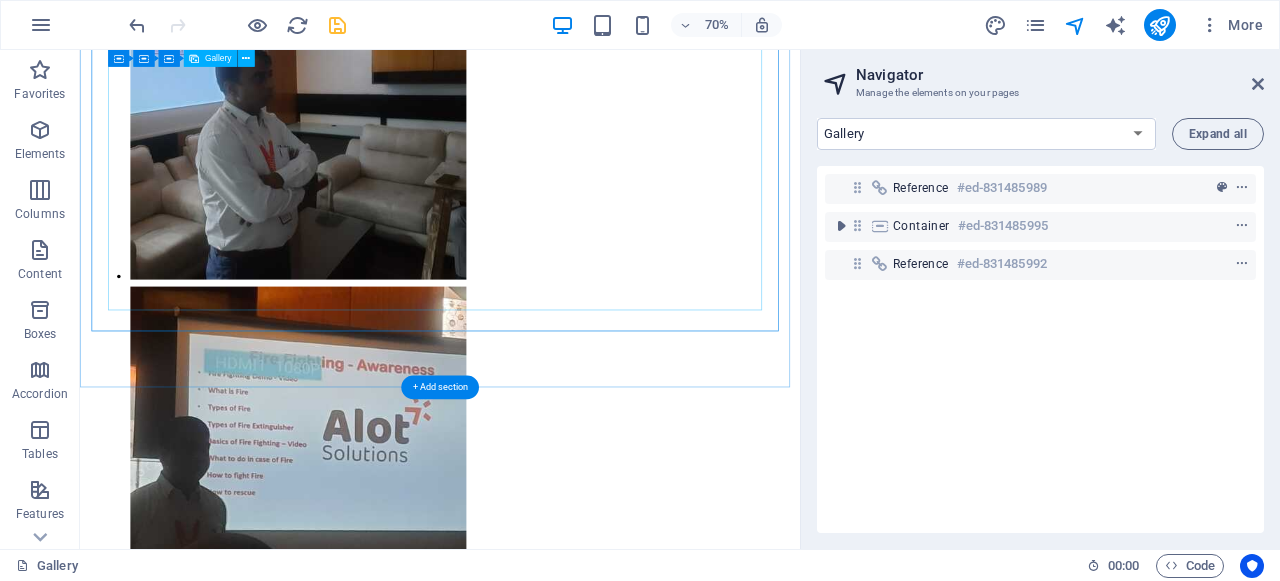 click at bounding box center (594, 11657) 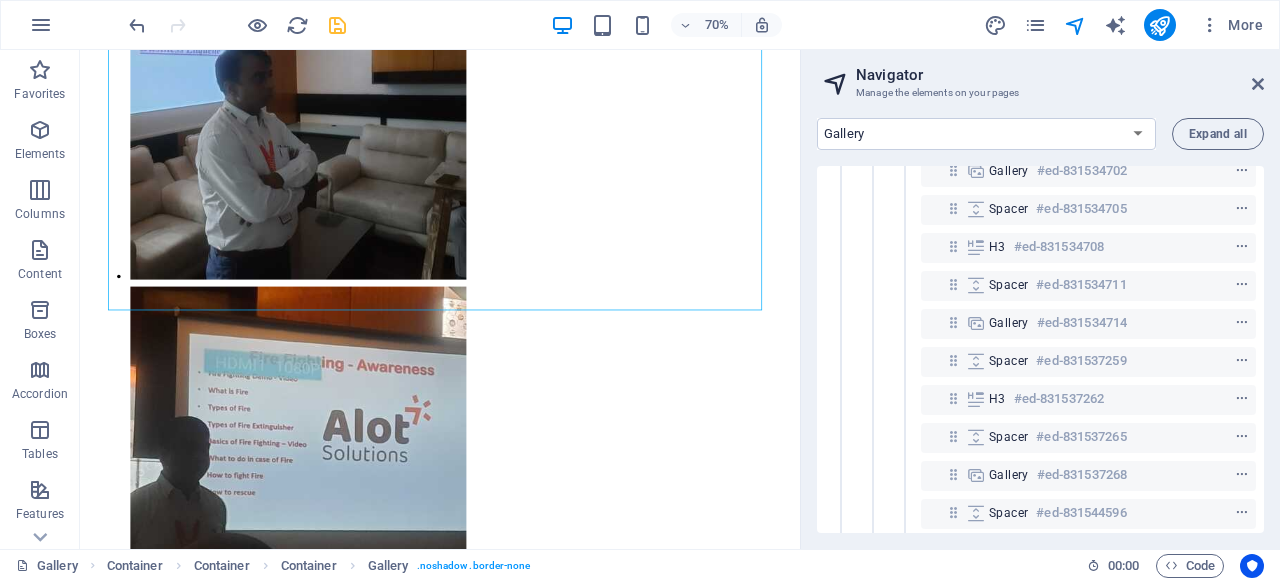 scroll, scrollTop: 872, scrollLeft: 0, axis: vertical 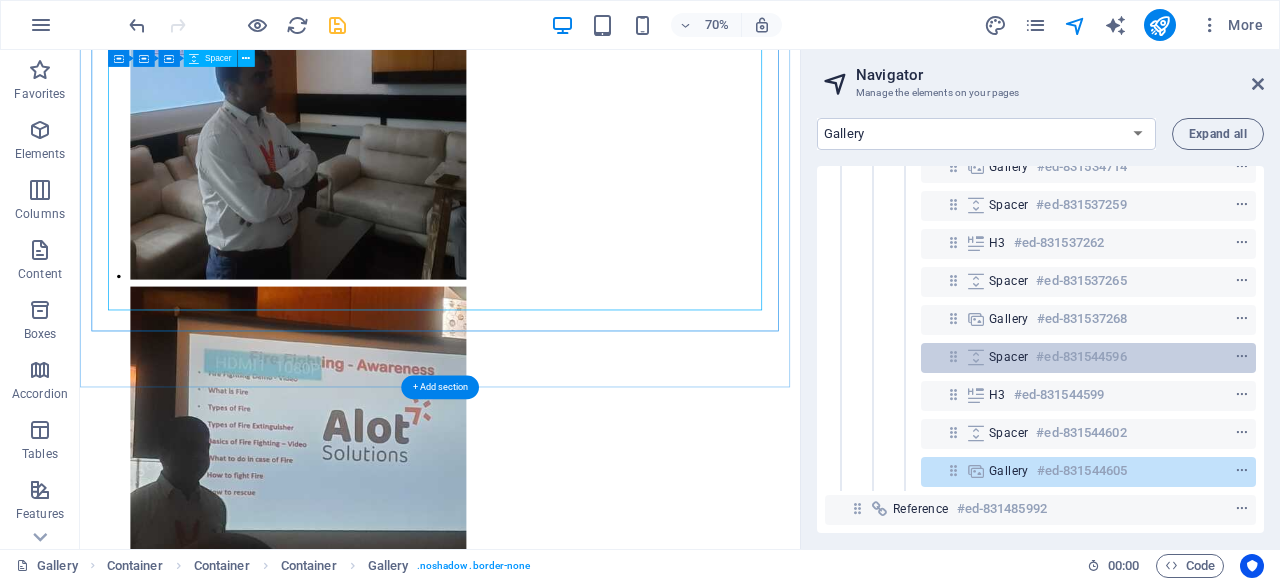 click at bounding box center [953, 356] 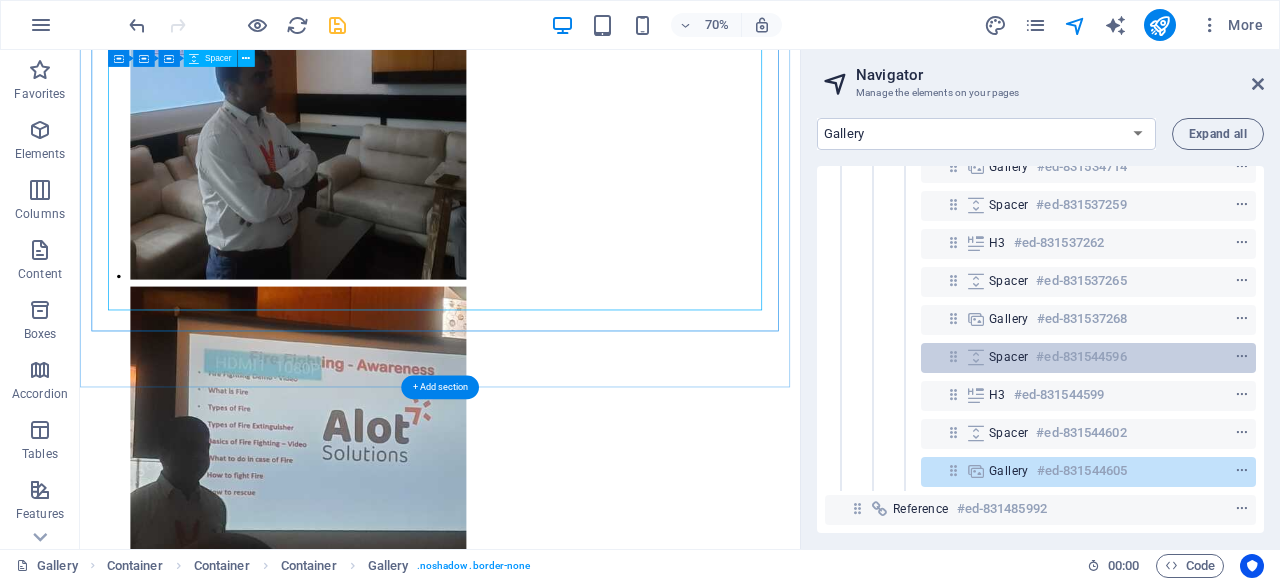 scroll, scrollTop: 2384, scrollLeft: 0, axis: vertical 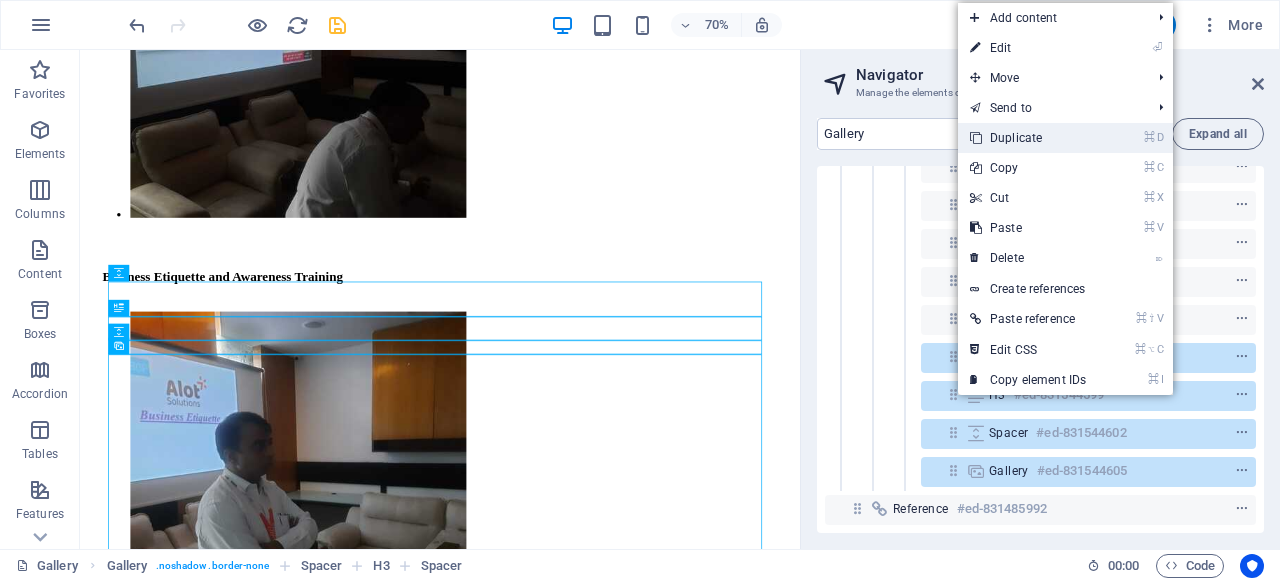 click on "⌘ D  Duplicate" at bounding box center (1028, 138) 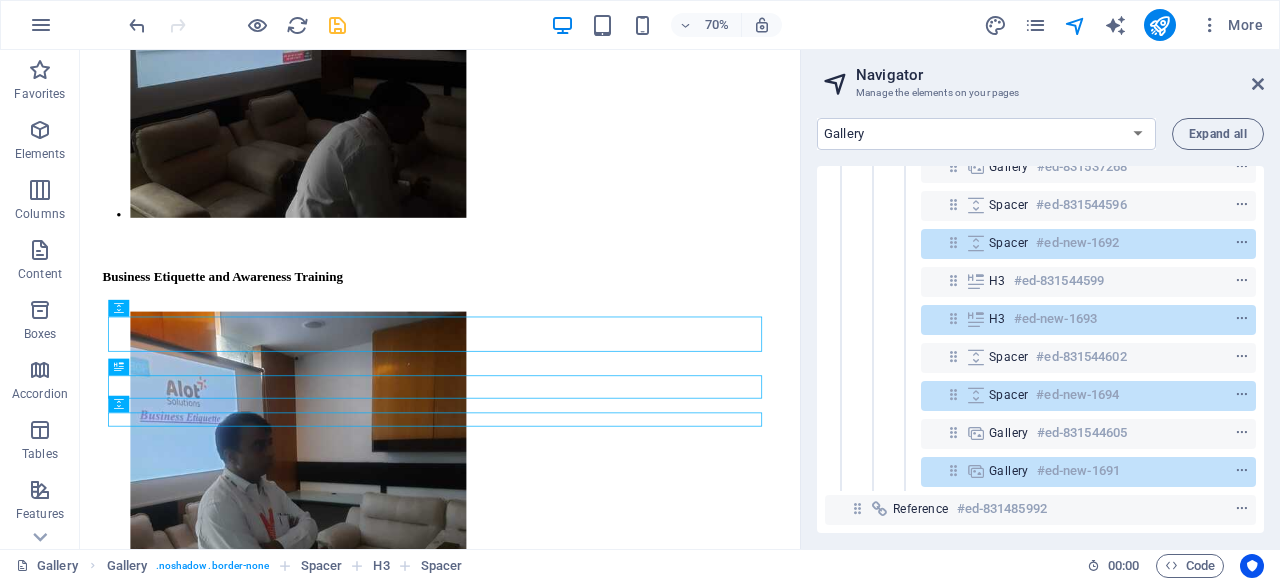 scroll, scrollTop: 1024, scrollLeft: 0, axis: vertical 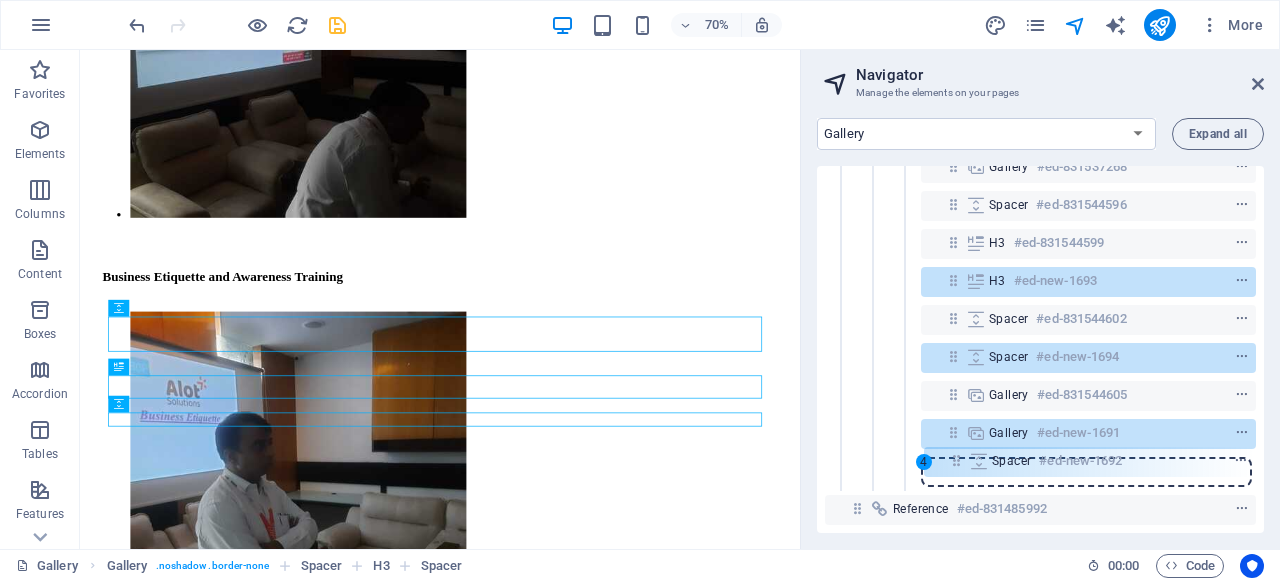 drag, startPoint x: 954, startPoint y: 228, endPoint x: 956, endPoint y: 466, distance: 238.0084 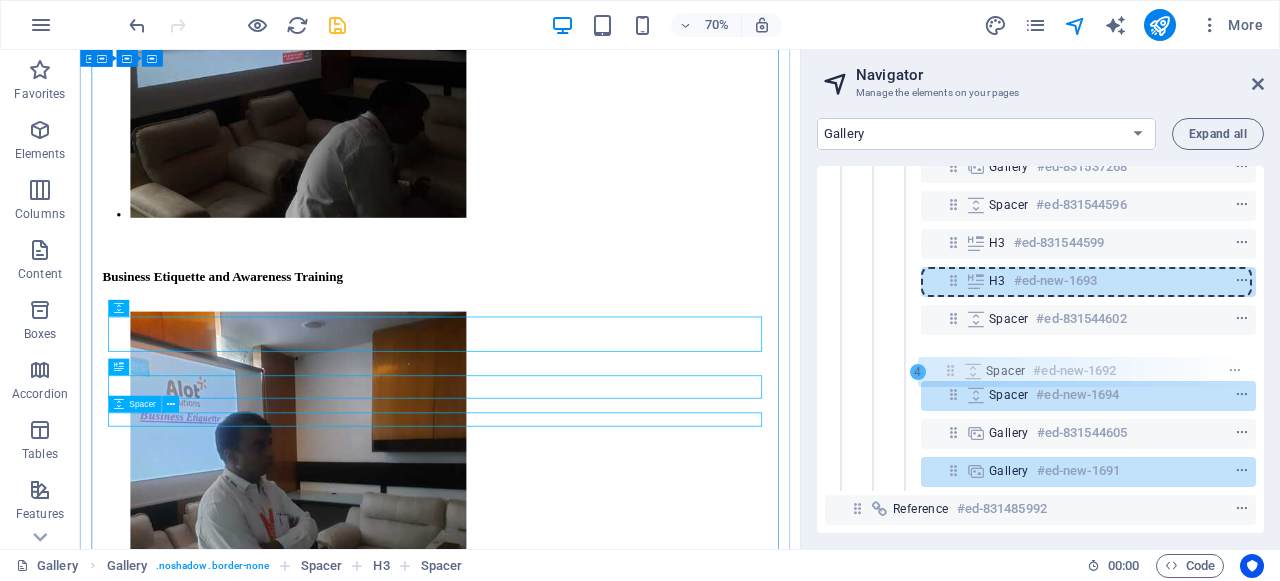 scroll, scrollTop: 1015, scrollLeft: 0, axis: vertical 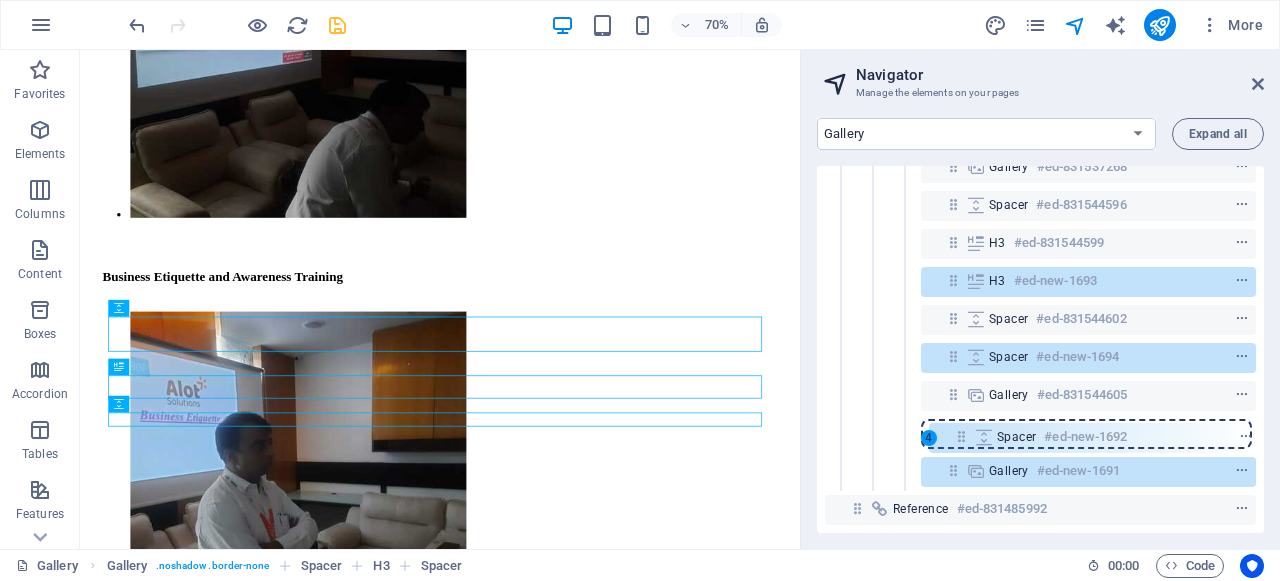 drag, startPoint x: 957, startPoint y: 238, endPoint x: 963, endPoint y: 447, distance: 209.0861 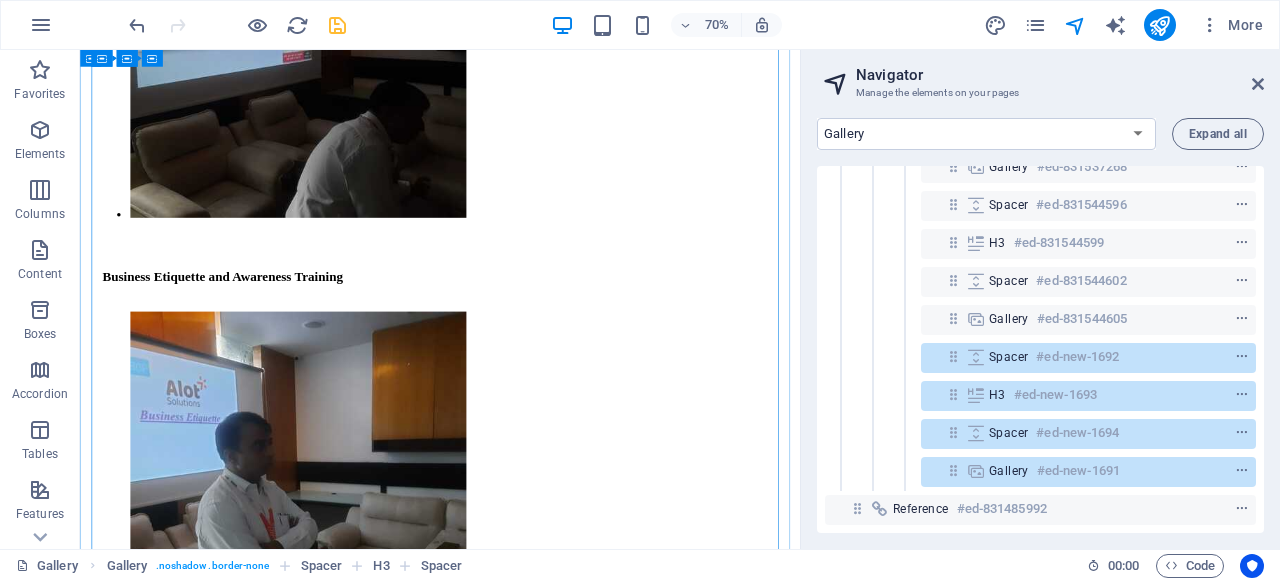 click on "H3 #ed-new-1693" at bounding box center [1072, 395] 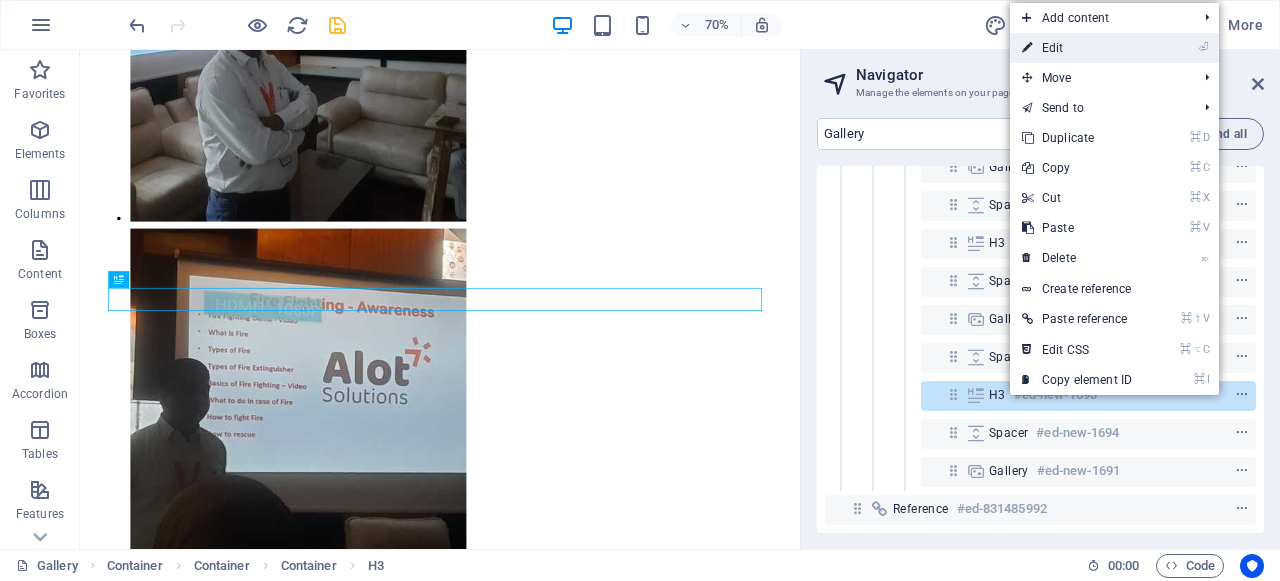 click on "⏎  Edit" at bounding box center (1077, 48) 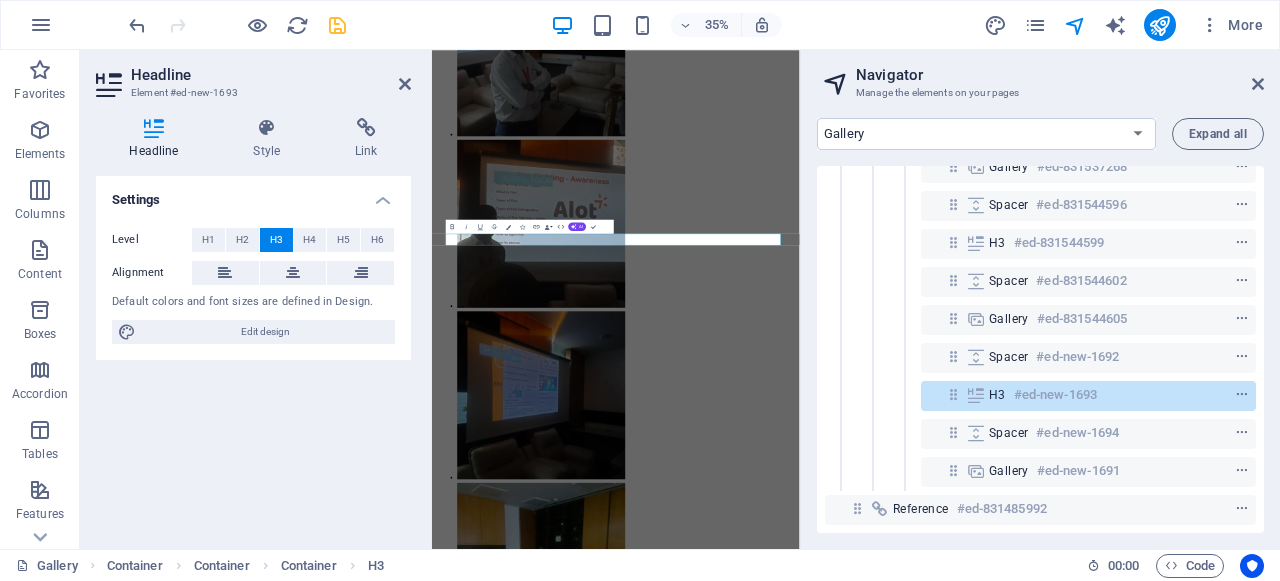 scroll, scrollTop: 2860, scrollLeft: 0, axis: vertical 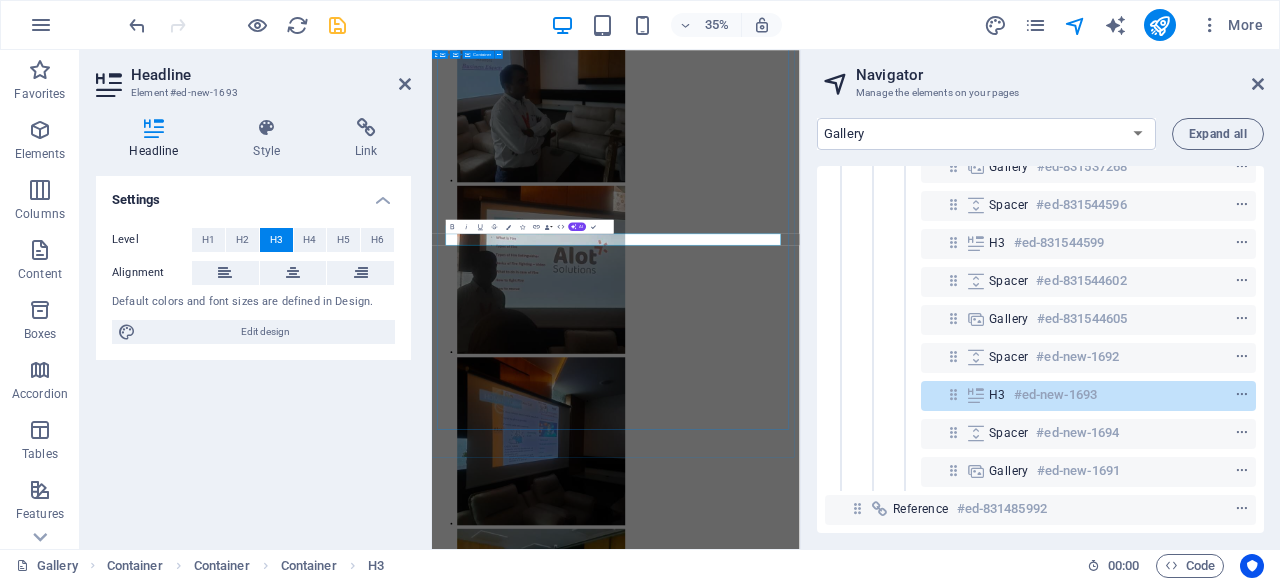 type 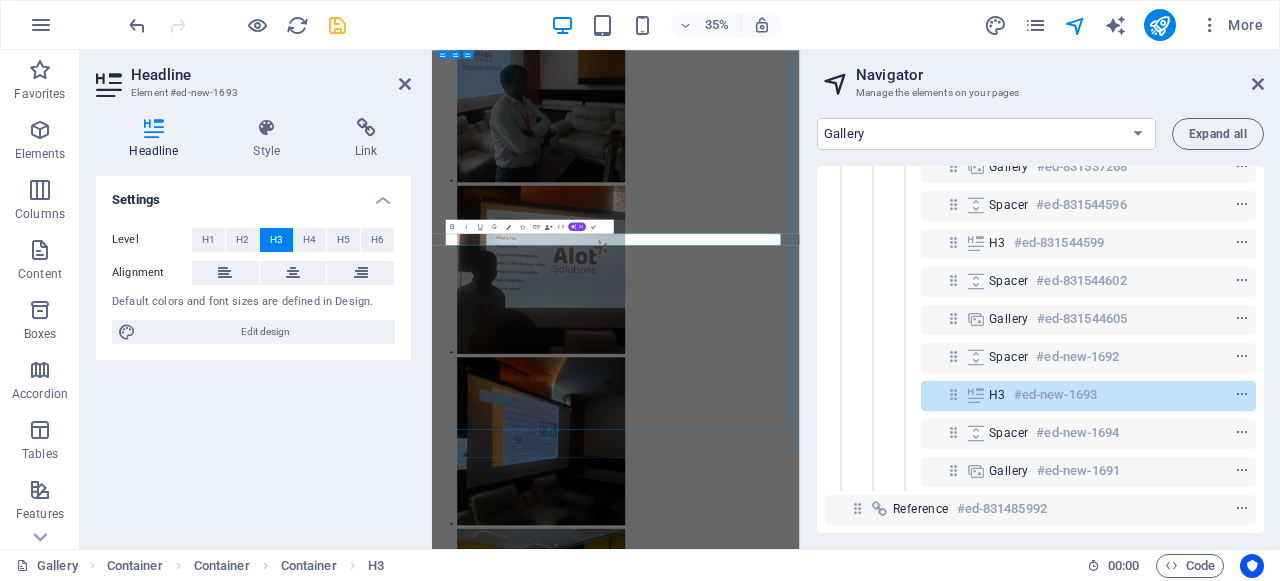 click on "Social Activities in Public Sectors" at bounding box center [957, 13254] 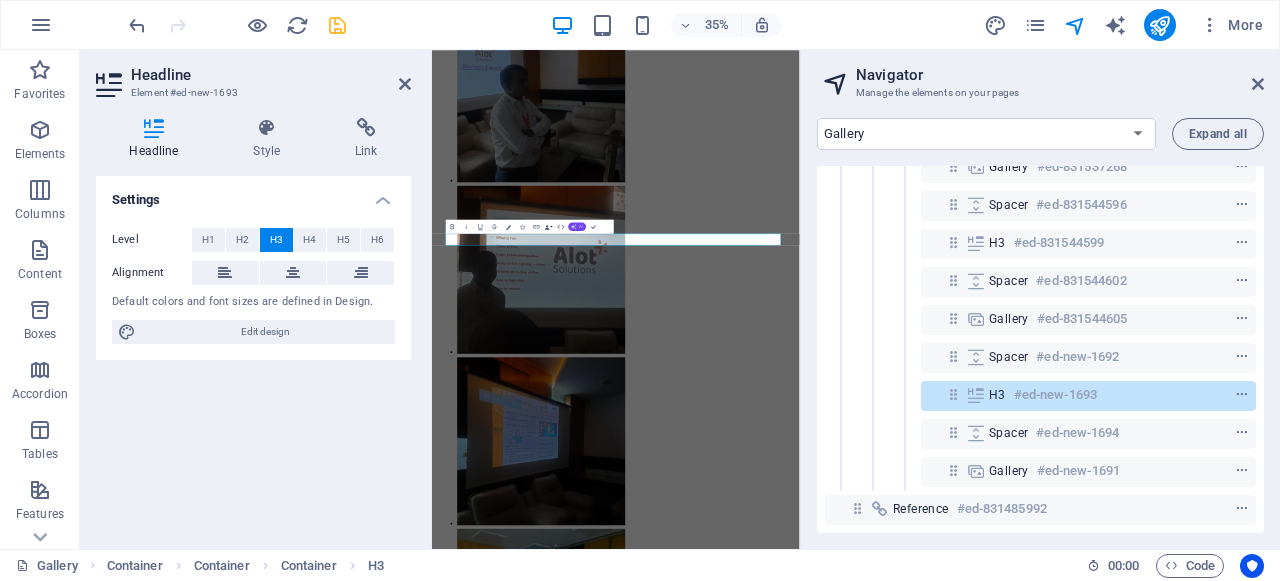 click on "AI" at bounding box center (582, 226) 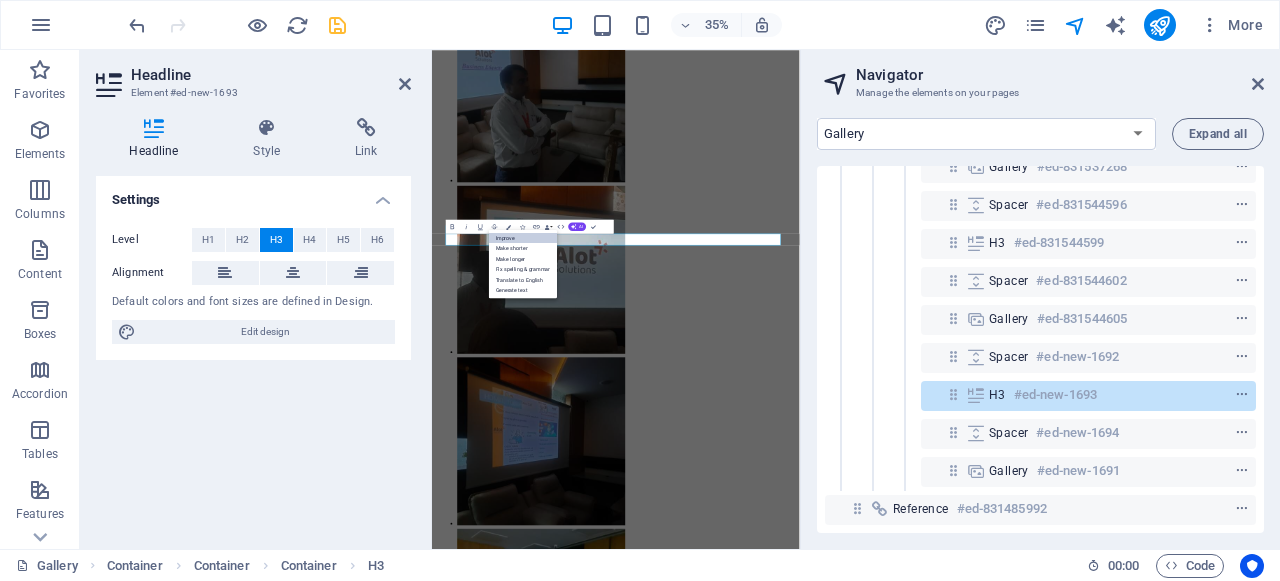 click on "Improve" at bounding box center (523, 238) 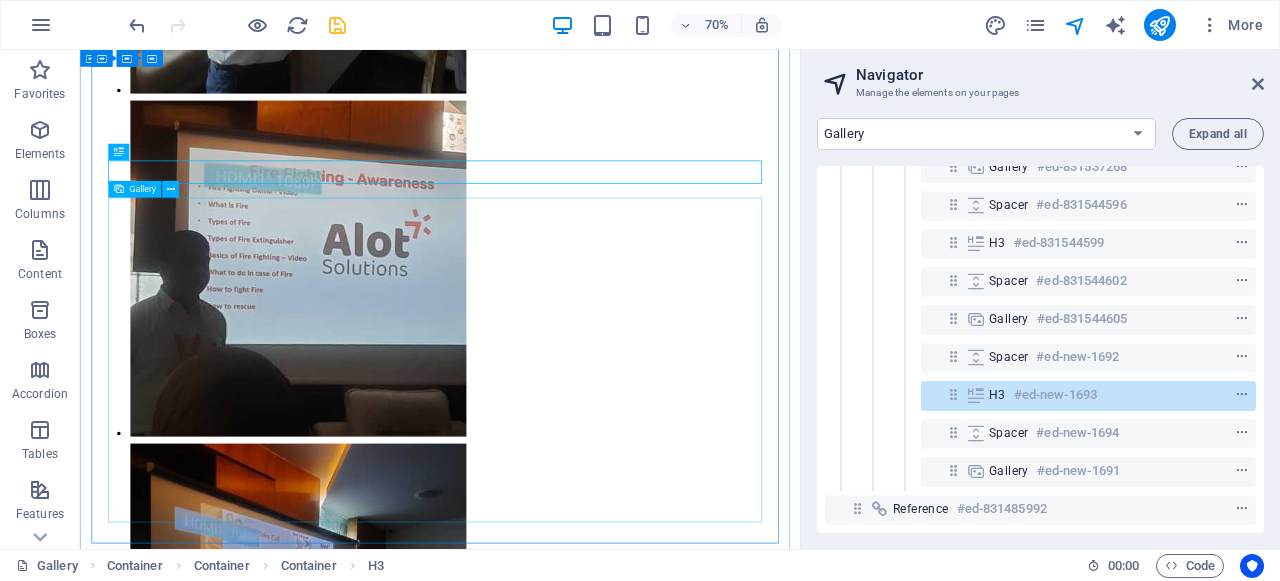 scroll, scrollTop: 3322, scrollLeft: 0, axis: vertical 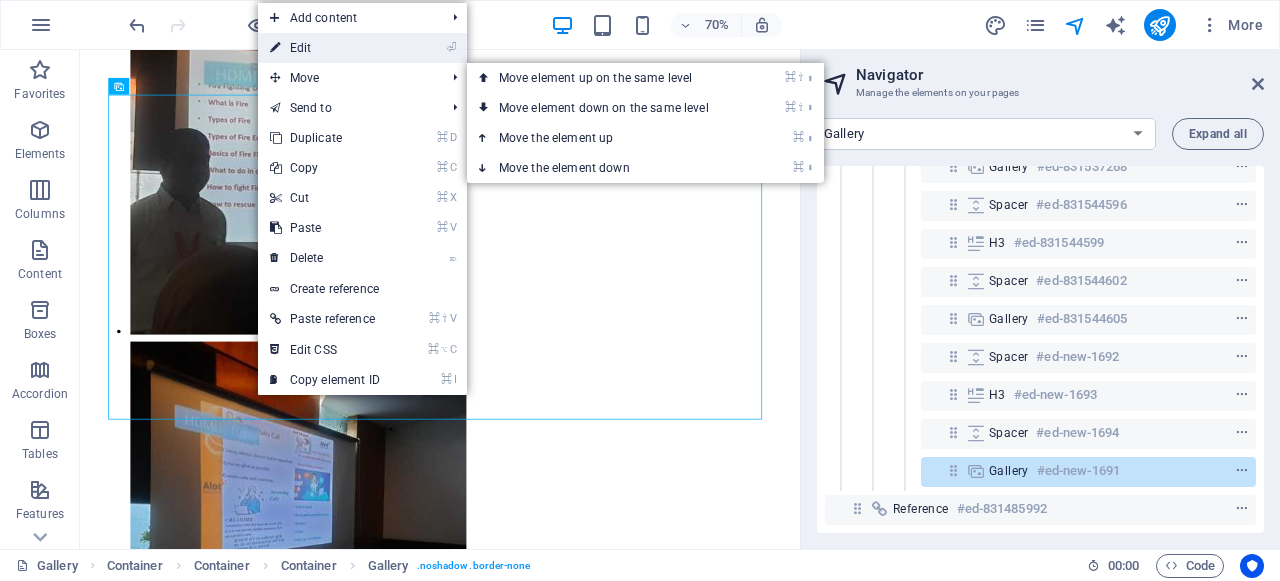 click on "⏎  Edit" at bounding box center [325, 48] 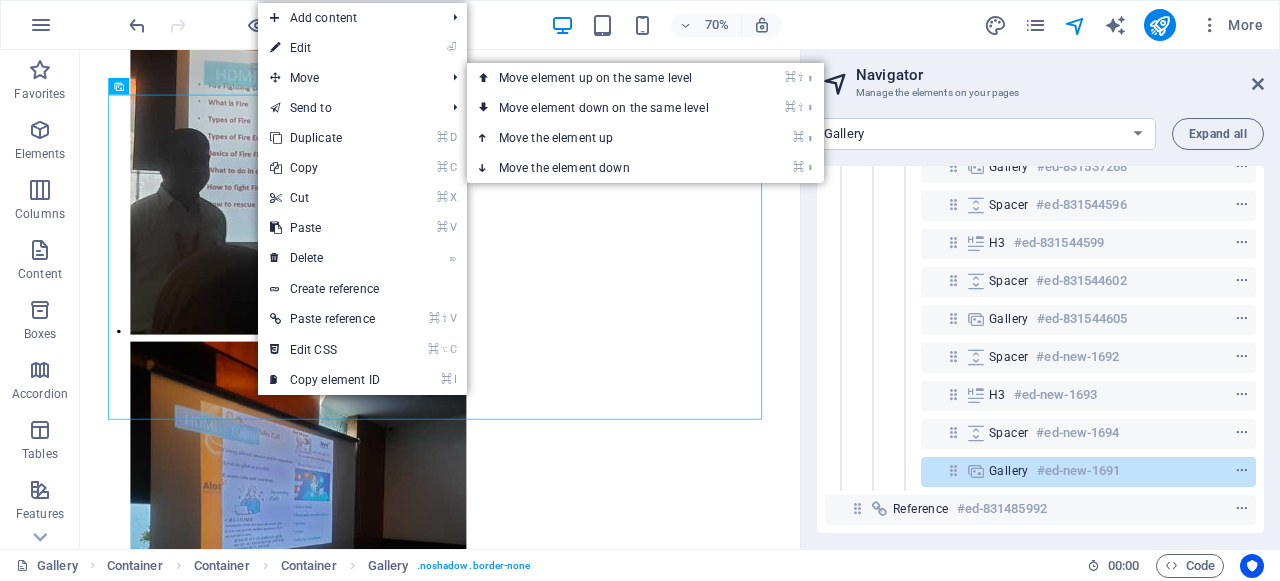select on "4" 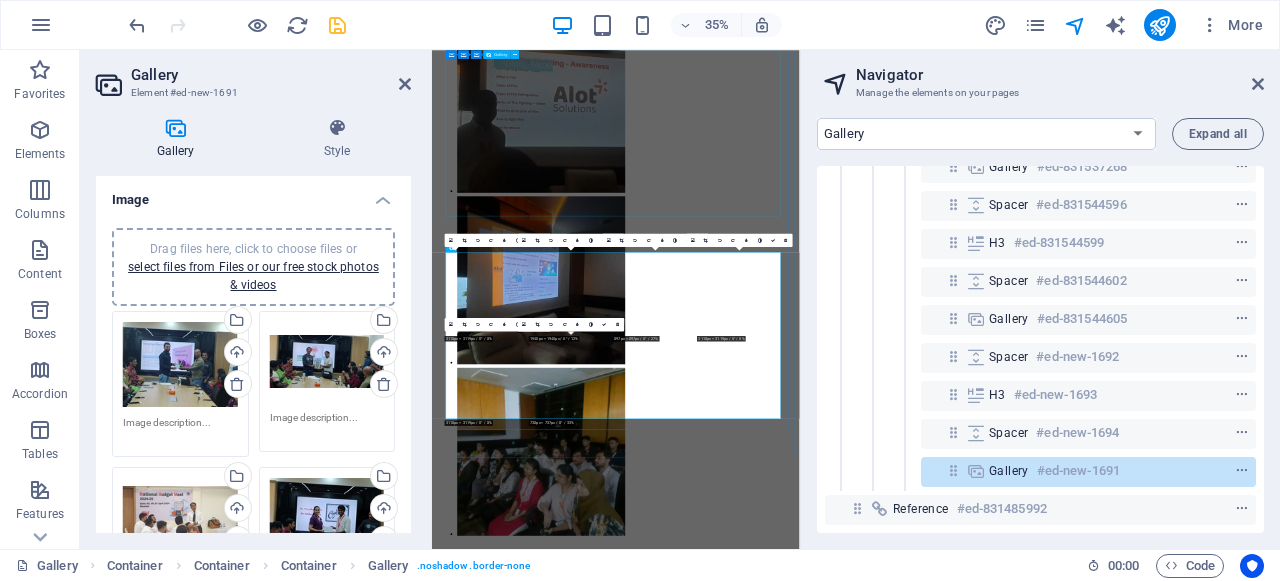 scroll, scrollTop: 2860, scrollLeft: 0, axis: vertical 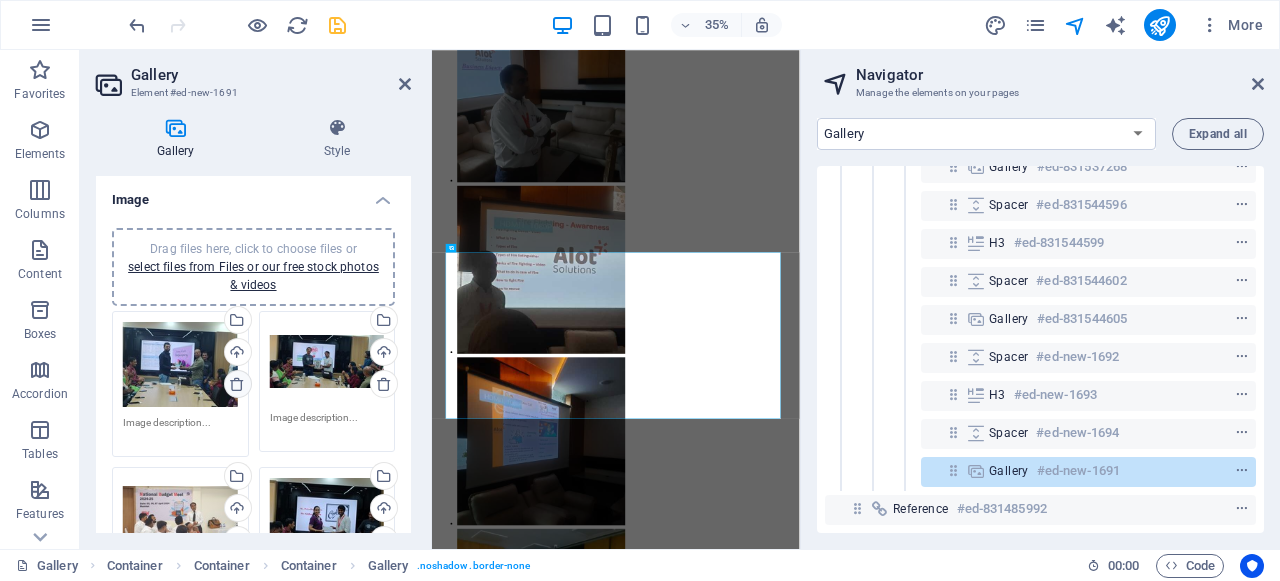 click at bounding box center (237, 384) 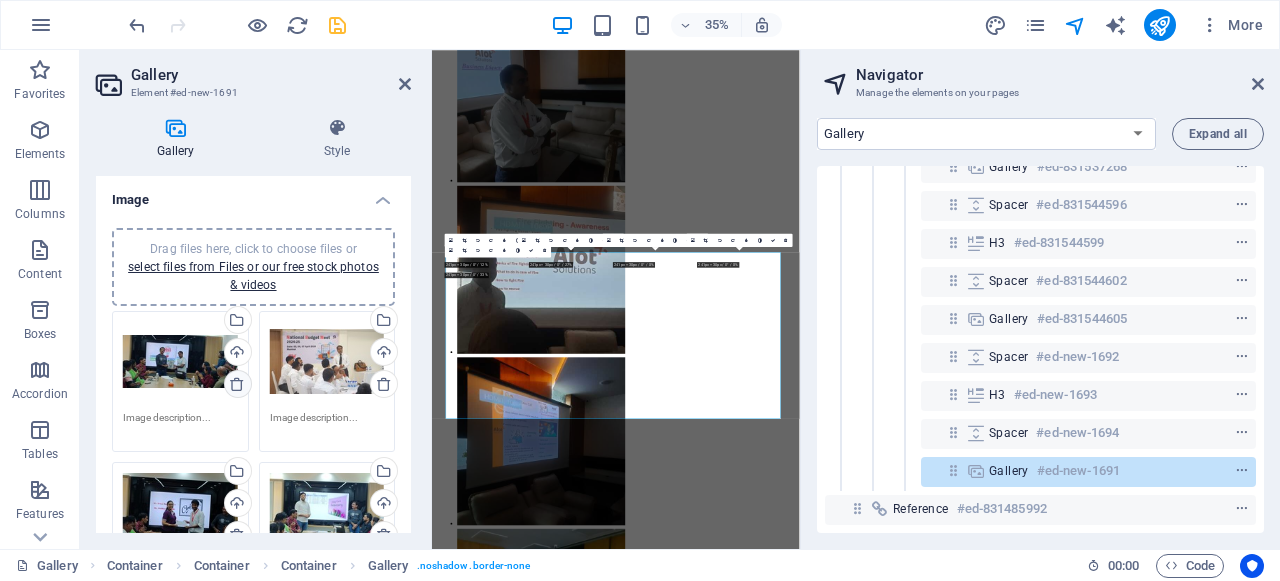 click at bounding box center [237, 384] 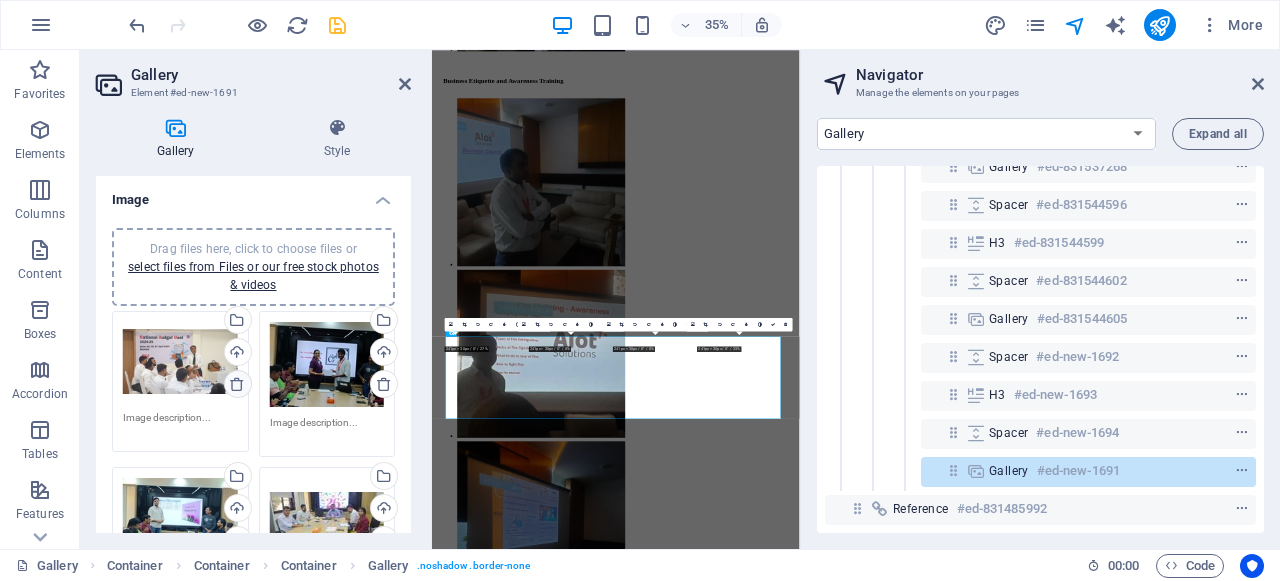click at bounding box center (237, 384) 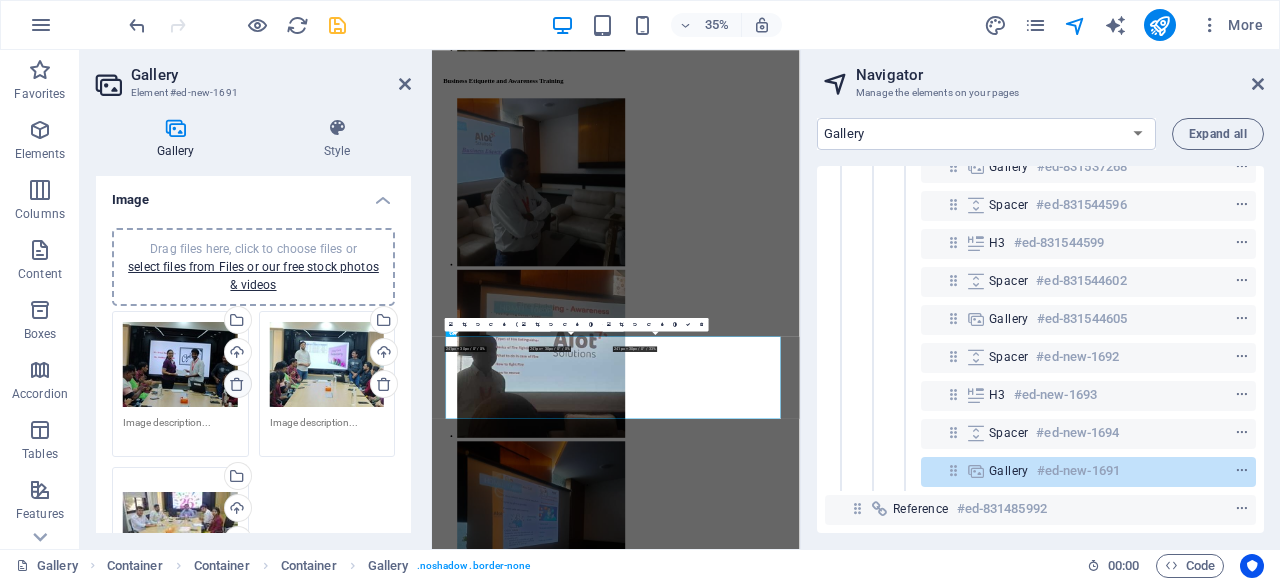 click at bounding box center [237, 384] 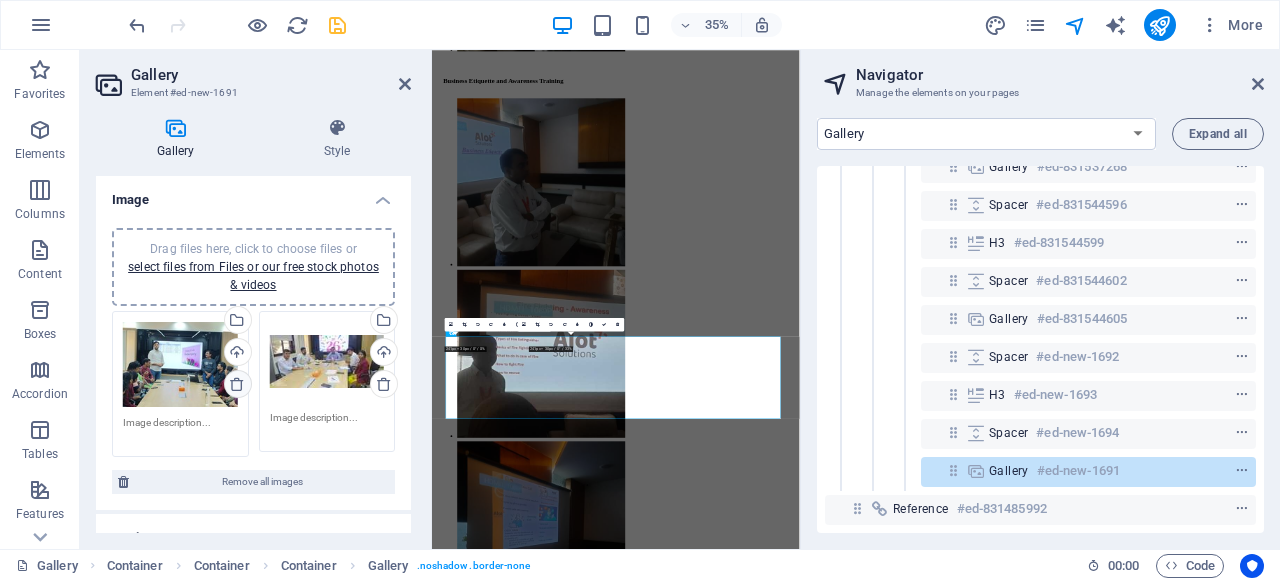click at bounding box center [237, 384] 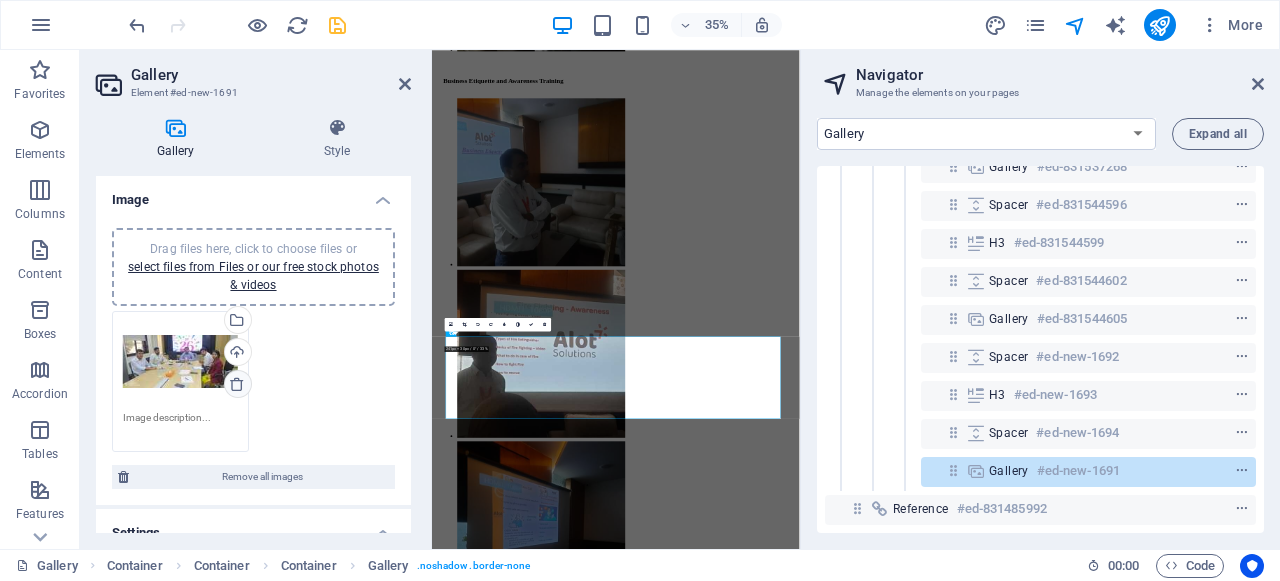 click at bounding box center [237, 384] 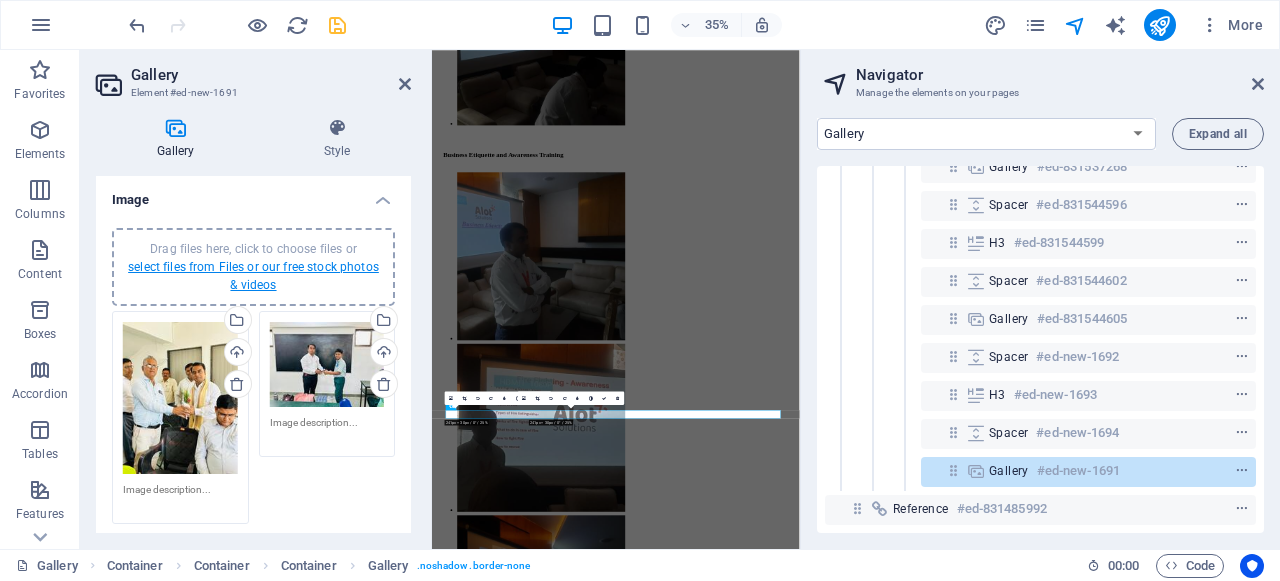 scroll, scrollTop: 2620, scrollLeft: 0, axis: vertical 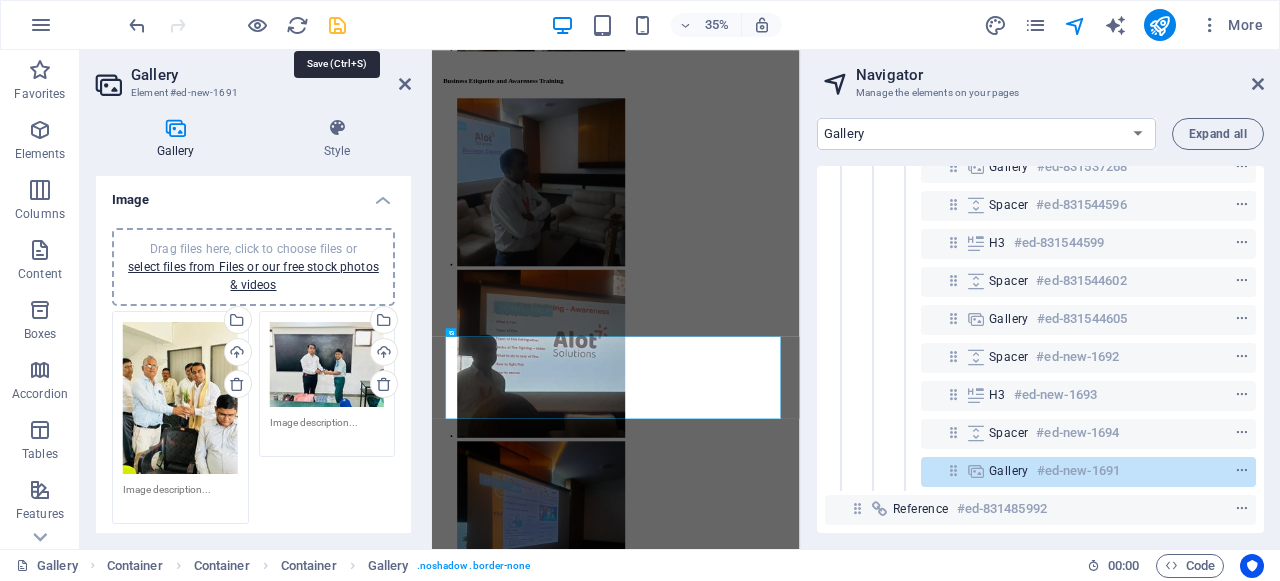click at bounding box center (337, 25) 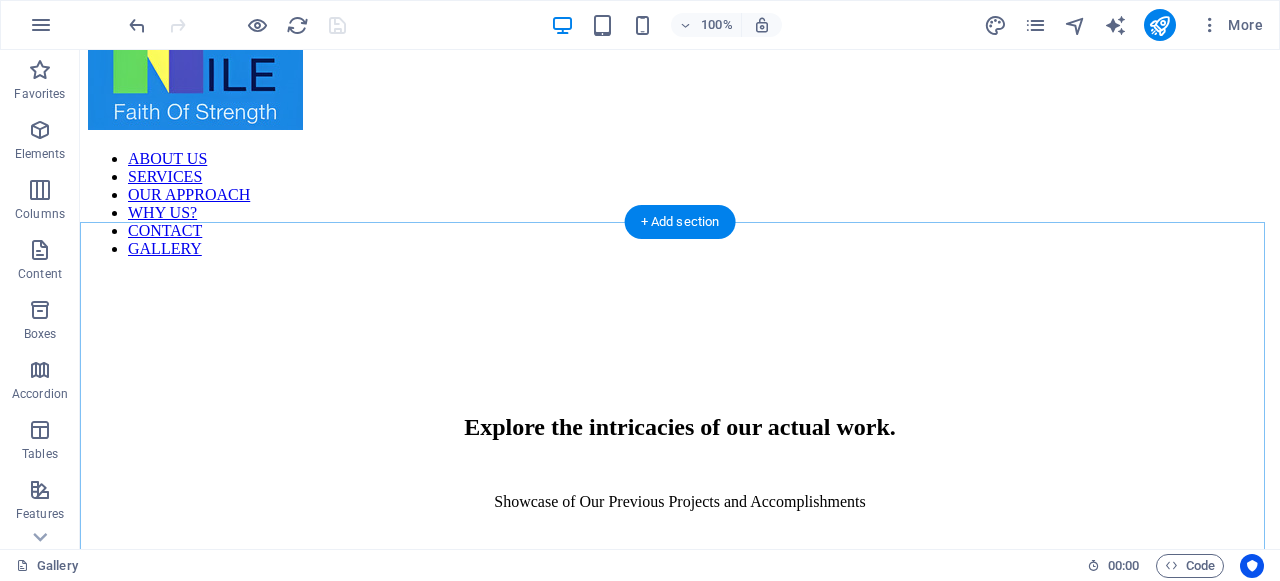 scroll, scrollTop: 0, scrollLeft: 0, axis: both 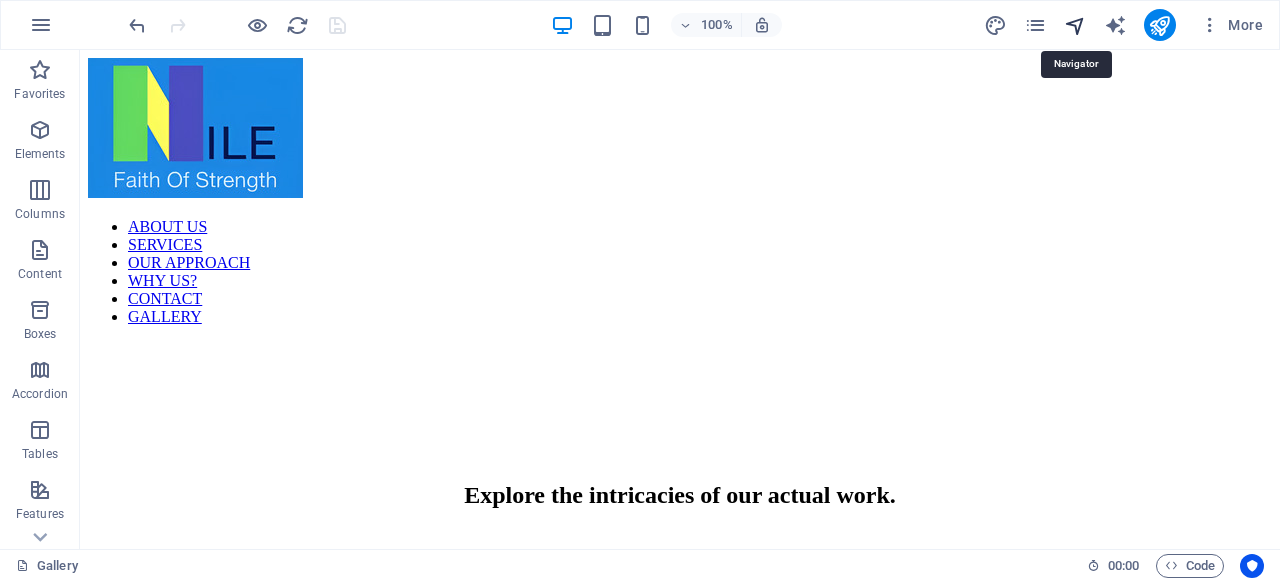 click at bounding box center [1075, 25] 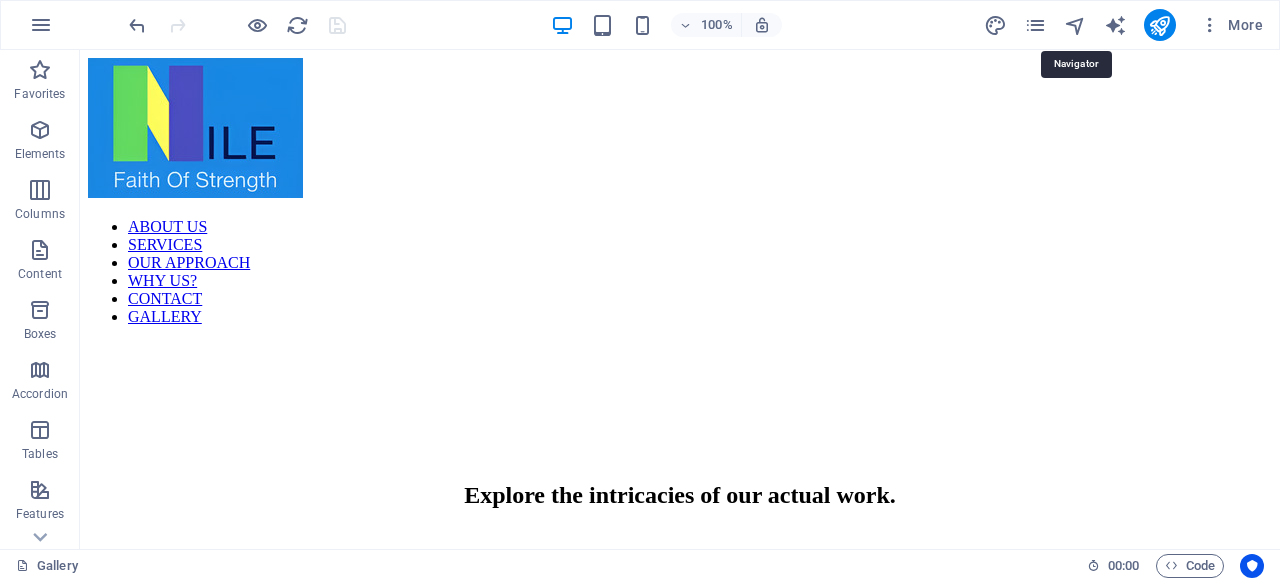 select on "15992326-en" 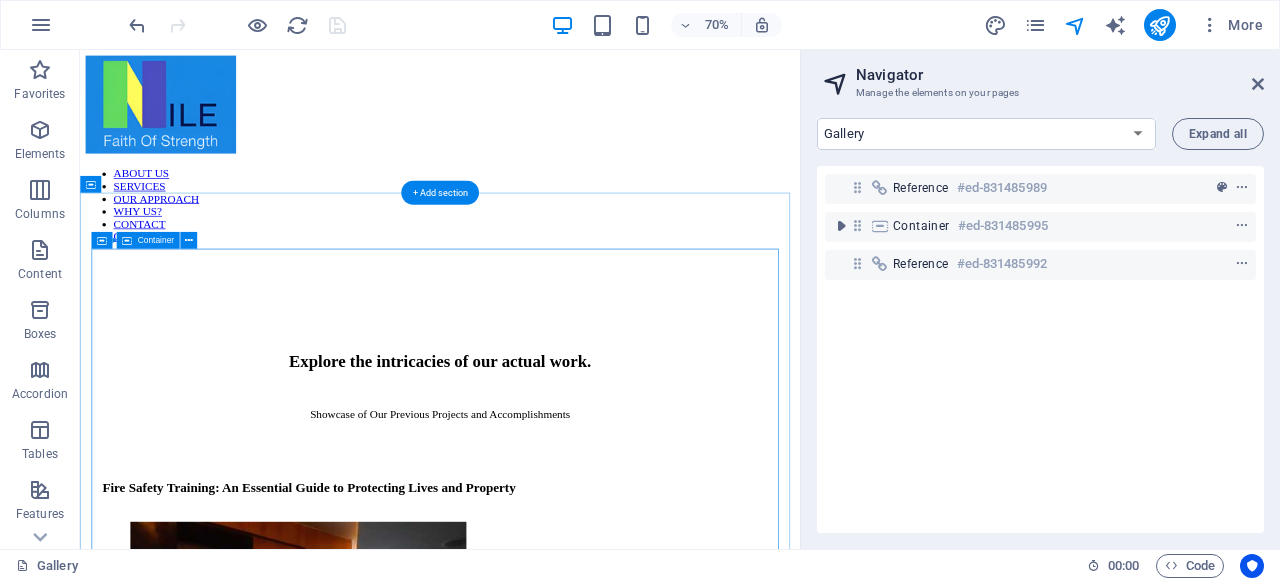 click on "Explore the intricacies of our actual work. Showcase of Our Previous Projects and Accomplishments Fire Safety Training: An Essential Guide to Protecting Lives and Property Business Etiquette and Awareness Training Celebration of Women's Day Induction process On-the-Field Training Other Meetings School Social Activities" at bounding box center [594, 8755] 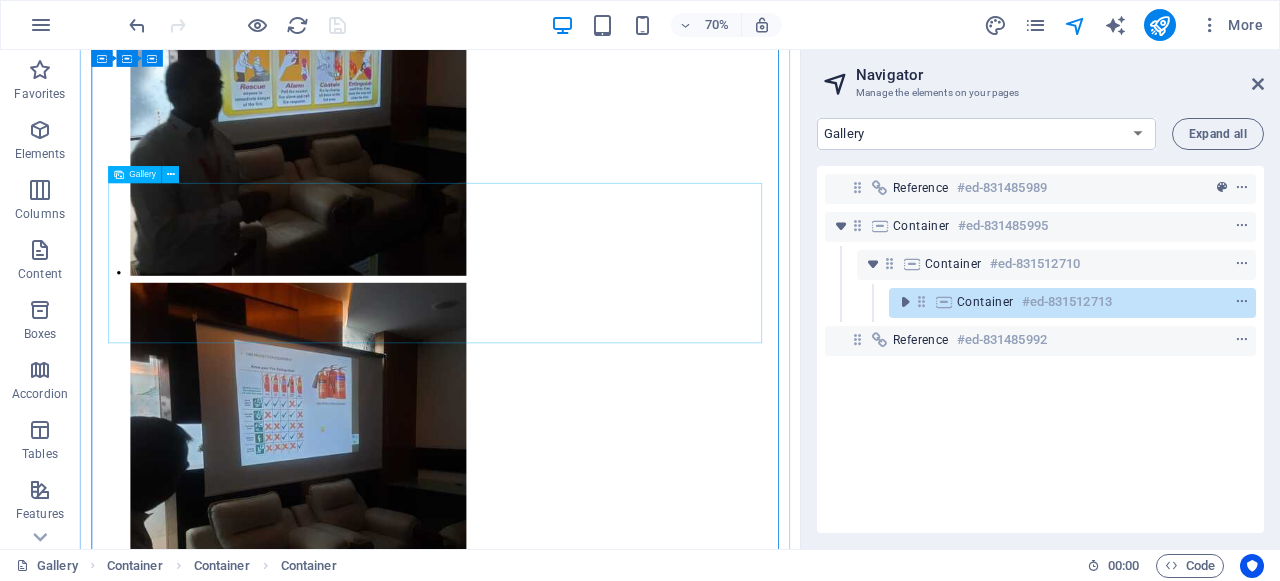 scroll, scrollTop: 831, scrollLeft: 0, axis: vertical 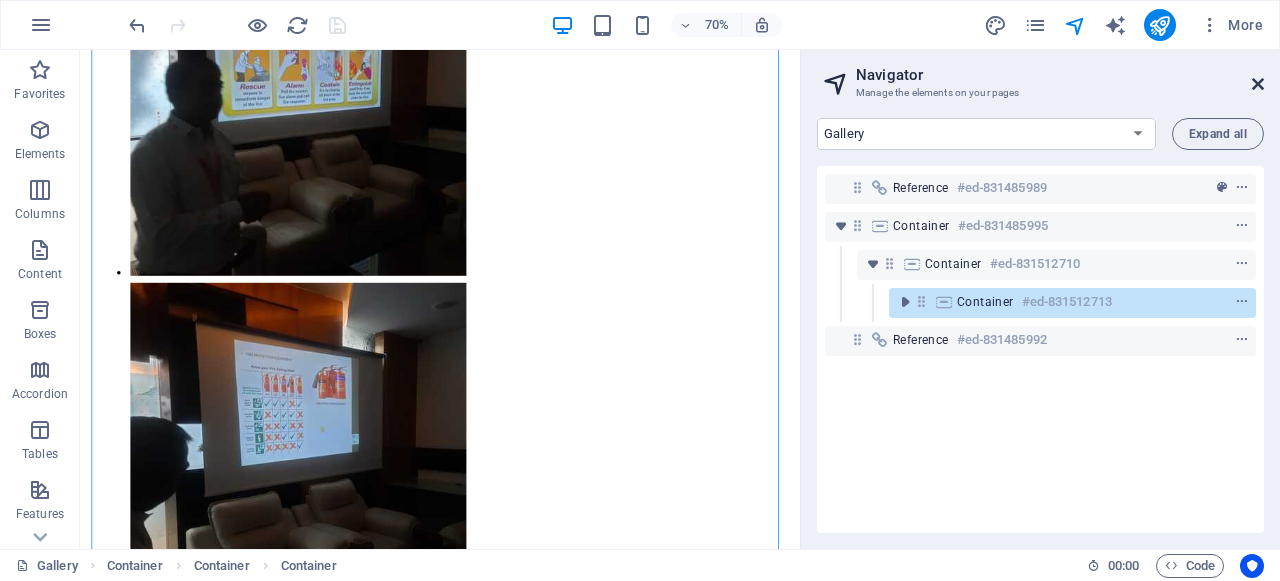 click at bounding box center (1258, 84) 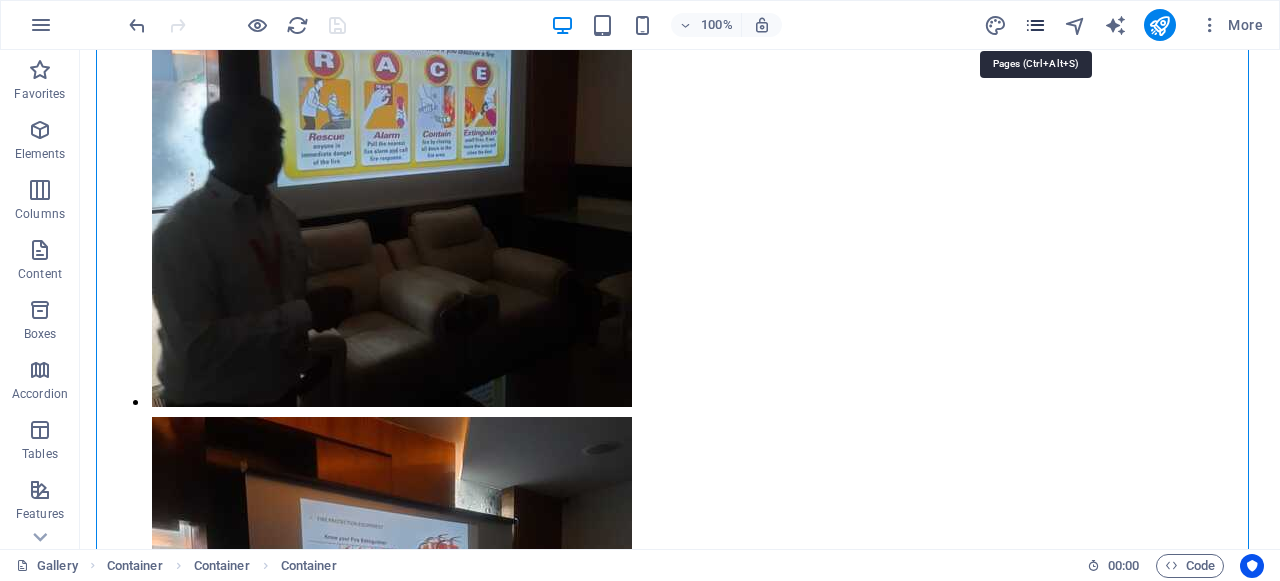 click at bounding box center [1035, 25] 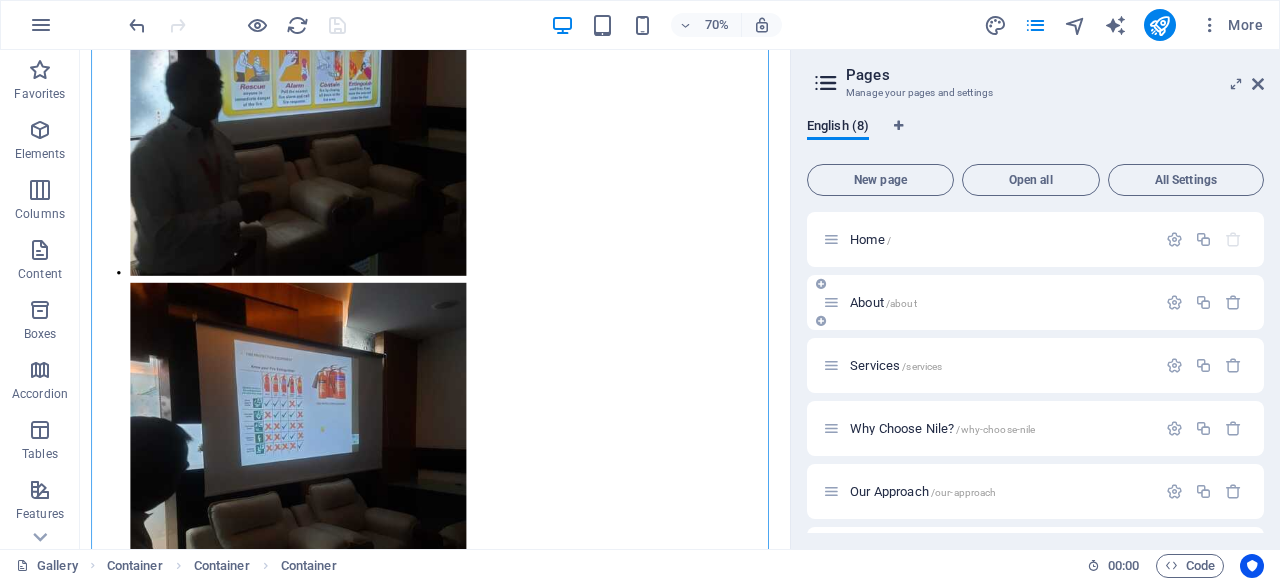 click on "About /about" at bounding box center [989, 302] 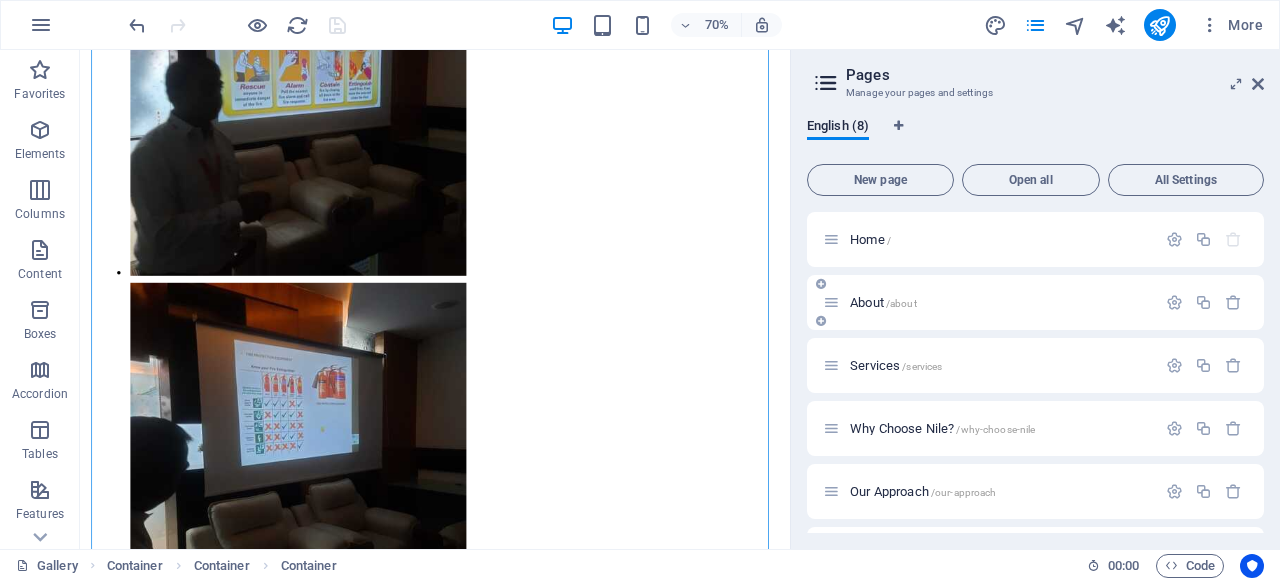 click on "About /about" at bounding box center [883, 302] 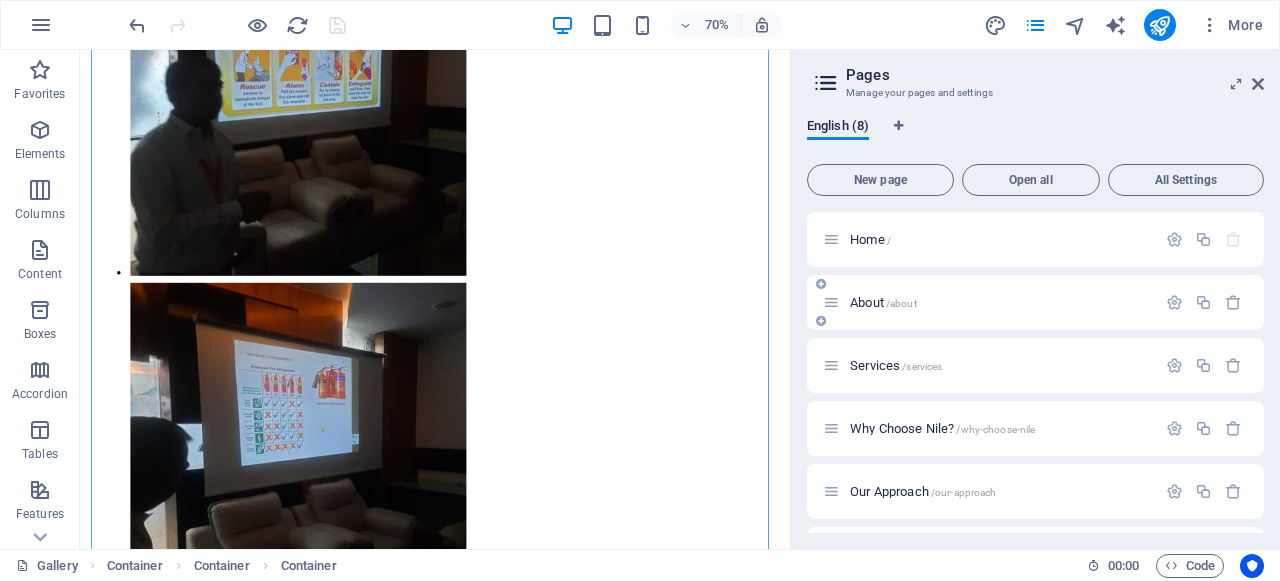 scroll, scrollTop: 0, scrollLeft: 0, axis: both 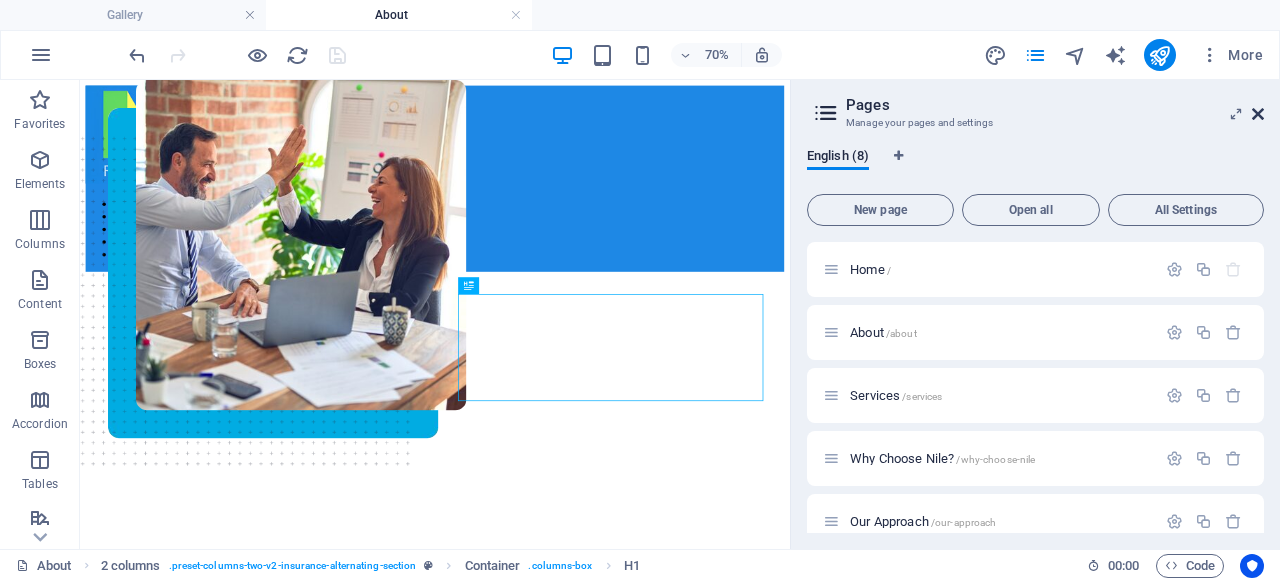 click at bounding box center (1258, 114) 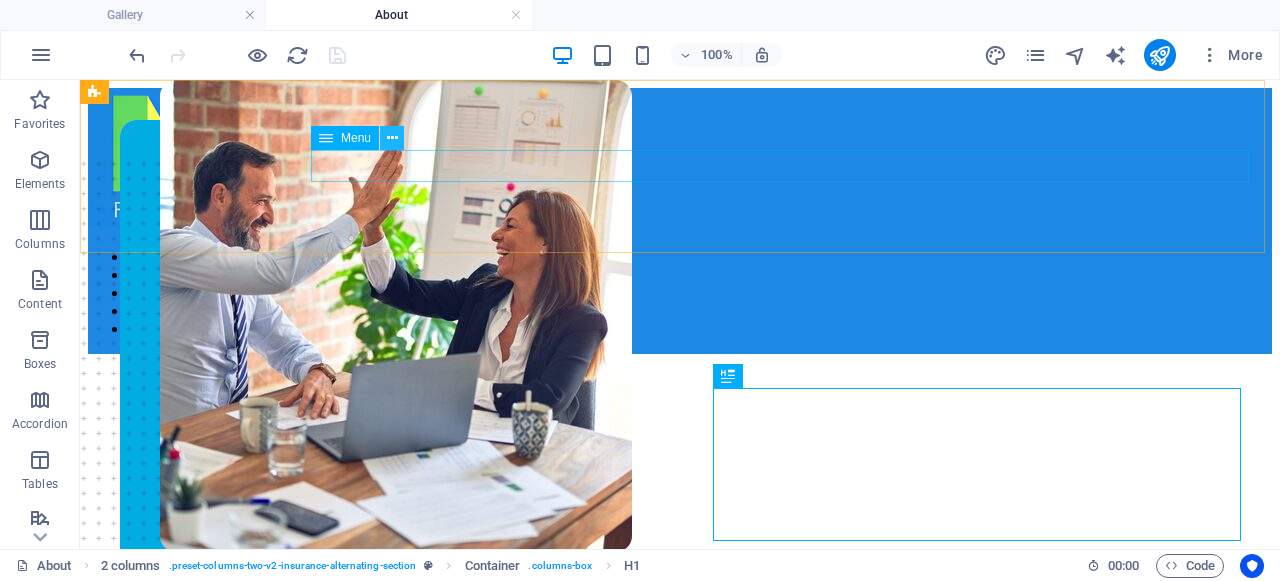 click at bounding box center [392, 138] 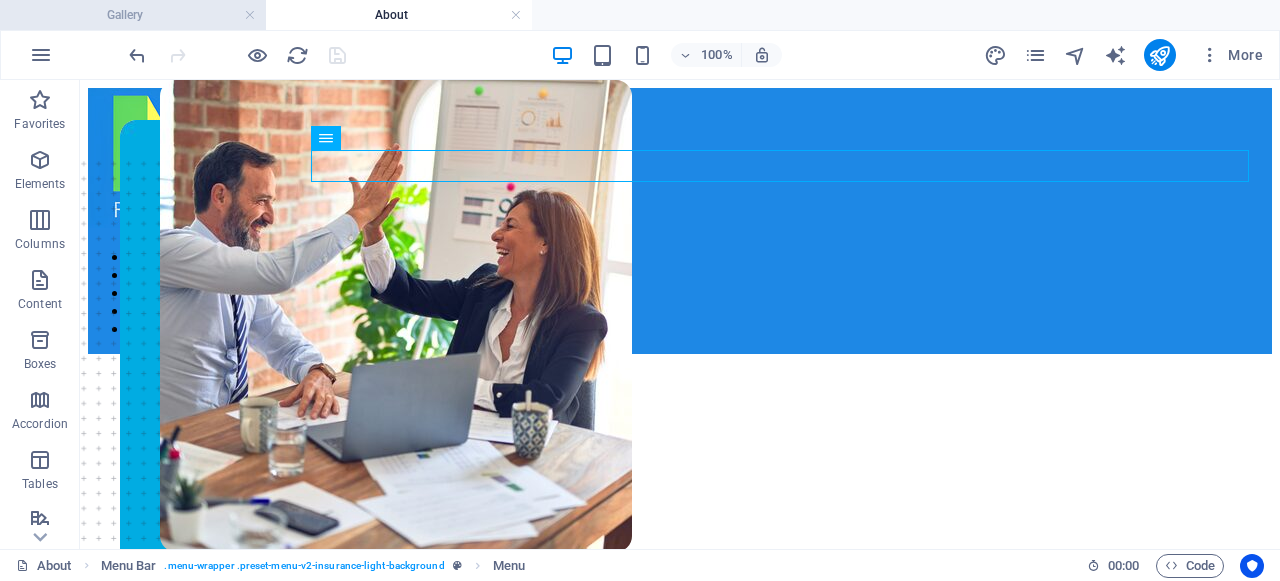 click on "Gallery" at bounding box center (133, 15) 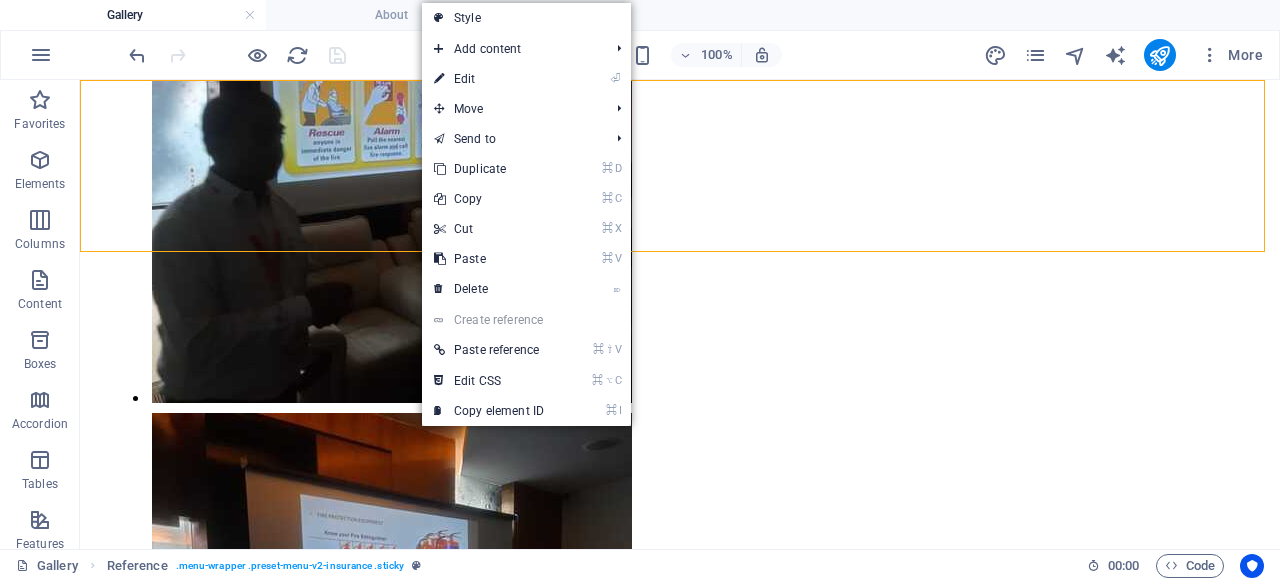 click on "ABOUT US SERVICES OUR APPROACH WHY US? CONTACT GALLERY" at bounding box center (680, -529) 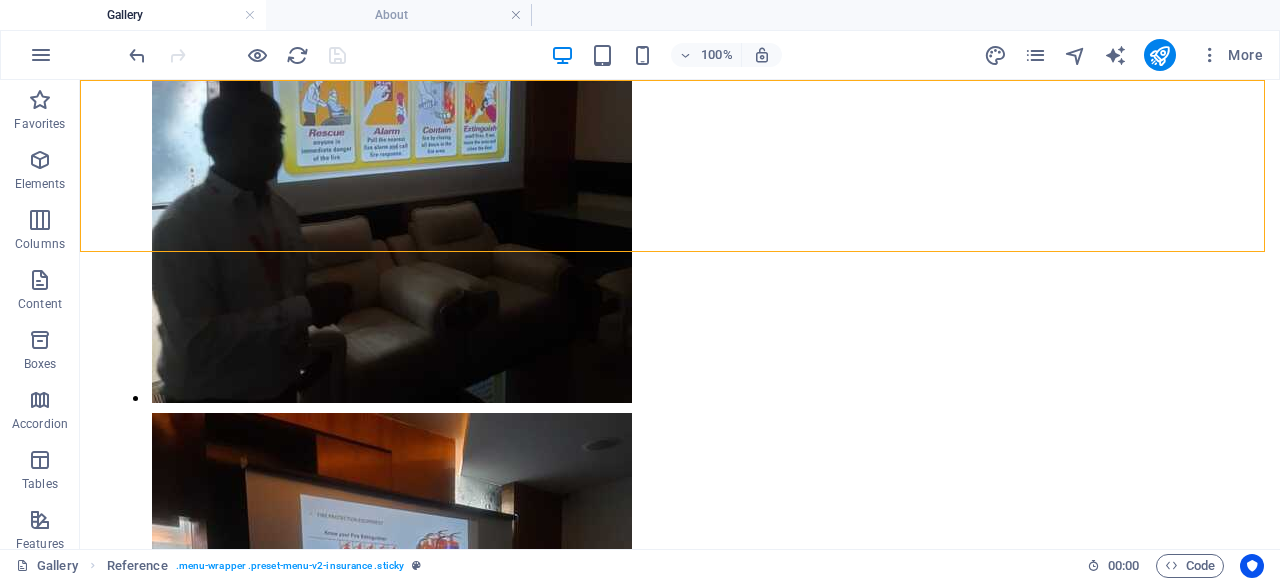 click on "ABOUT US SERVICES OUR APPROACH WHY US? CONTACT GALLERY" at bounding box center [680, -529] 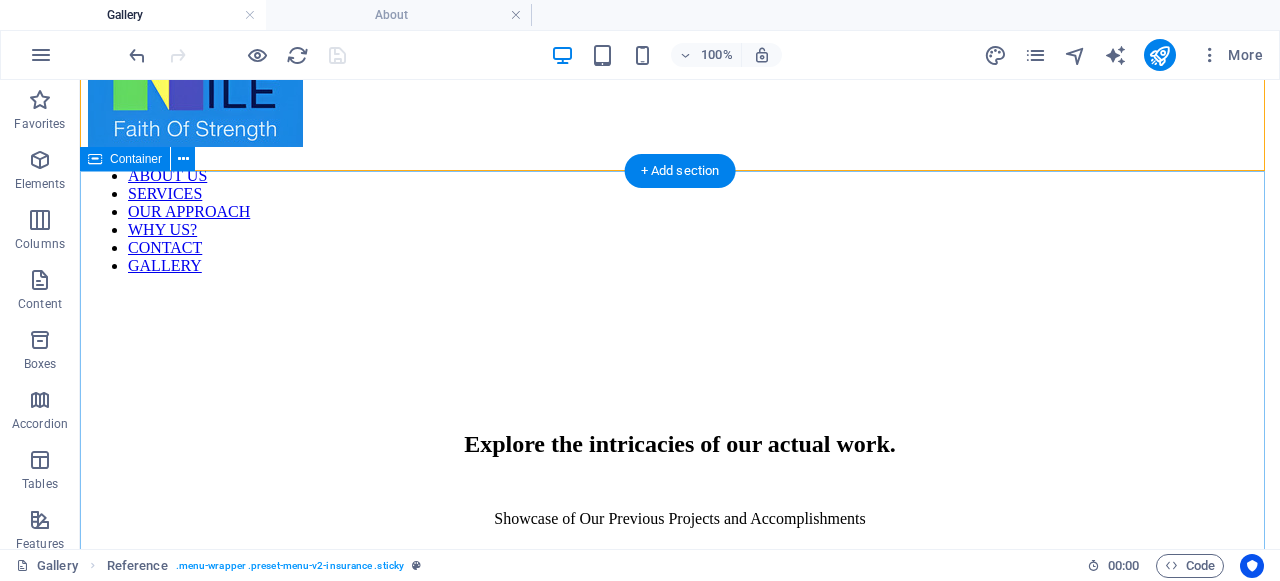 scroll, scrollTop: 0, scrollLeft: 0, axis: both 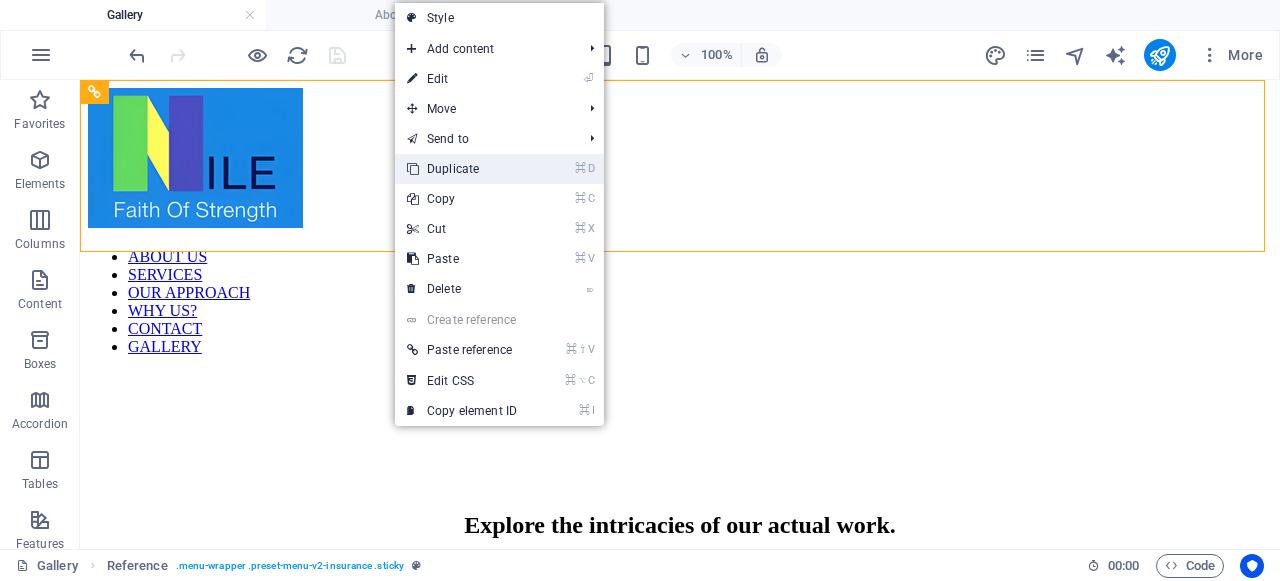 click on "⌘ D  Duplicate" at bounding box center (462, 169) 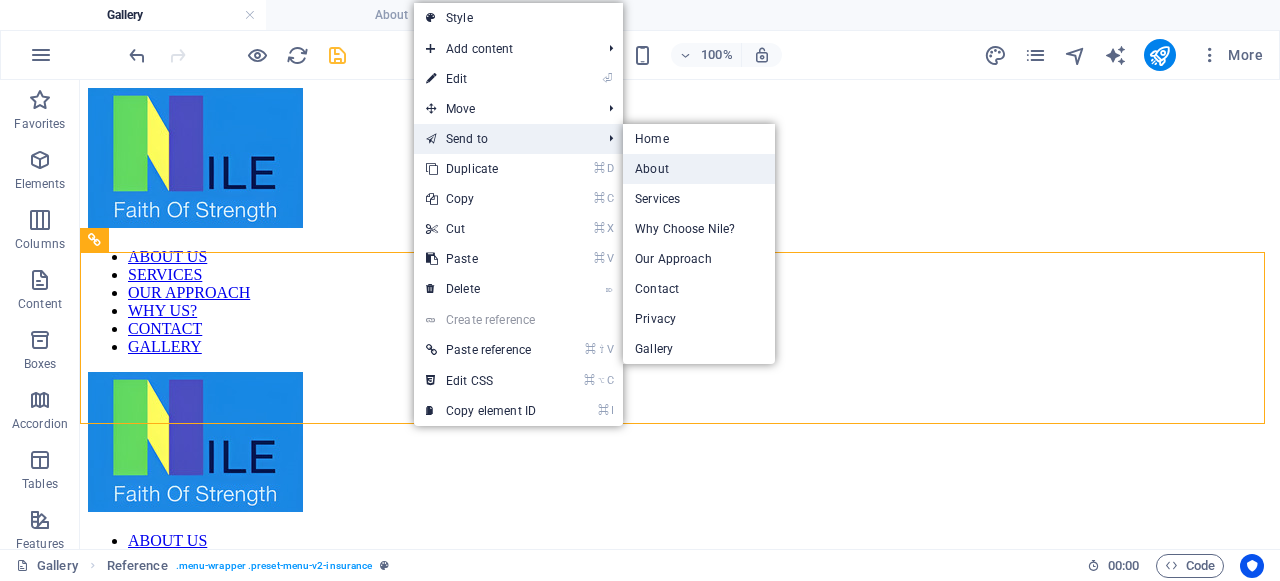 click on "About" at bounding box center [699, 169] 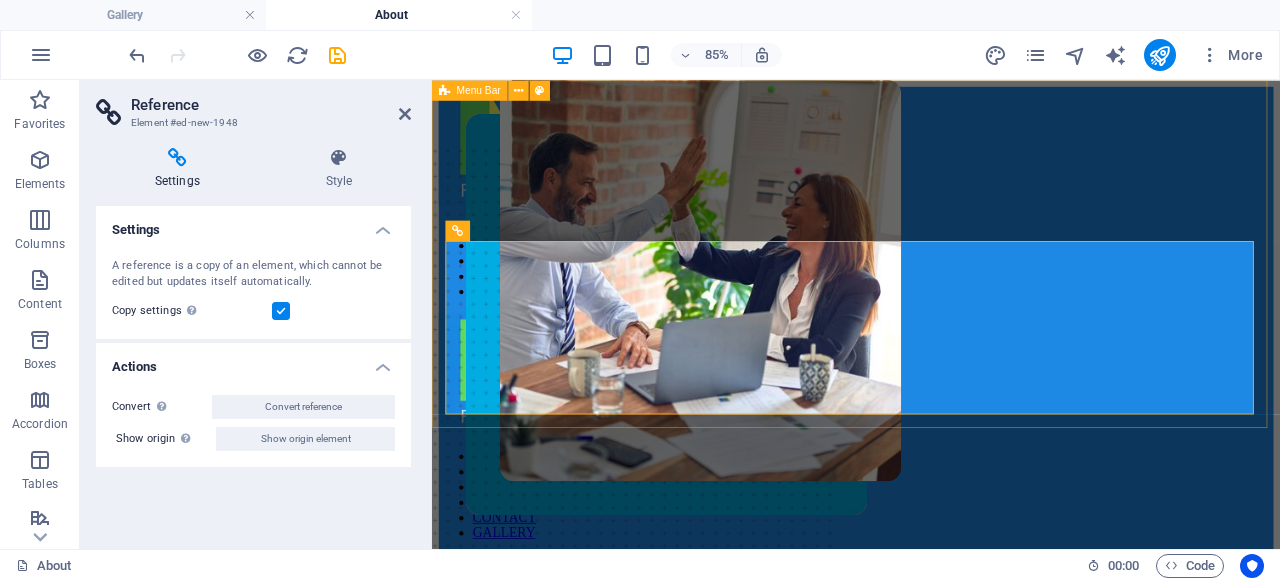 click on "ABOUT US SERVICES OUR APPROACH WHY US? CONTACT ABOUT US SERVICES OUR APPROACH WHY US? CONTACT GALLERY" at bounding box center [931, 363] 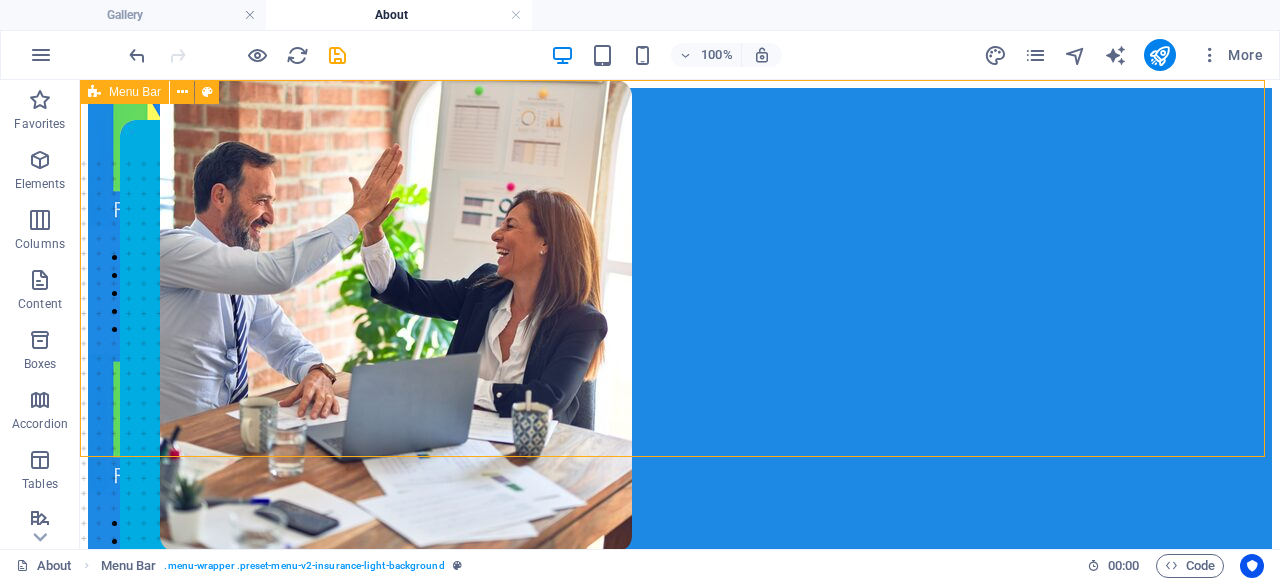 click on "ABOUT US SERVICES OUR APPROACH WHY US? CONTACT ABOUT US SERVICES OUR APPROACH WHY US? CONTACT GALLERY" at bounding box center (680, 363) 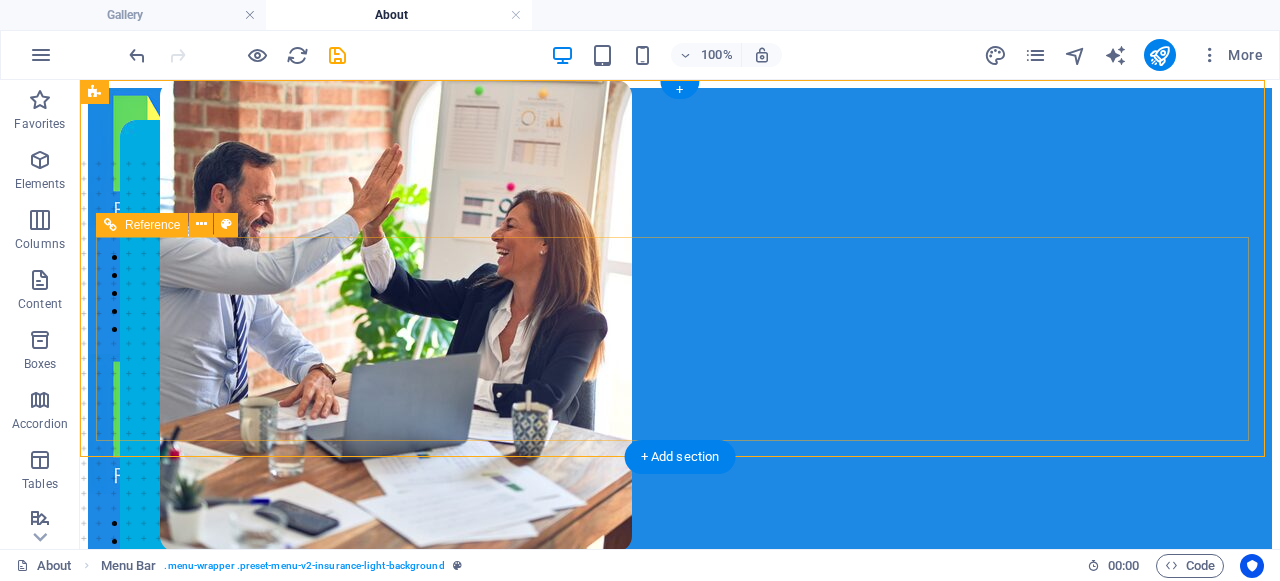 click on "ABOUT US SERVICES OUR APPROACH WHY US? CONTACT GALLERY" at bounding box center [680, 496] 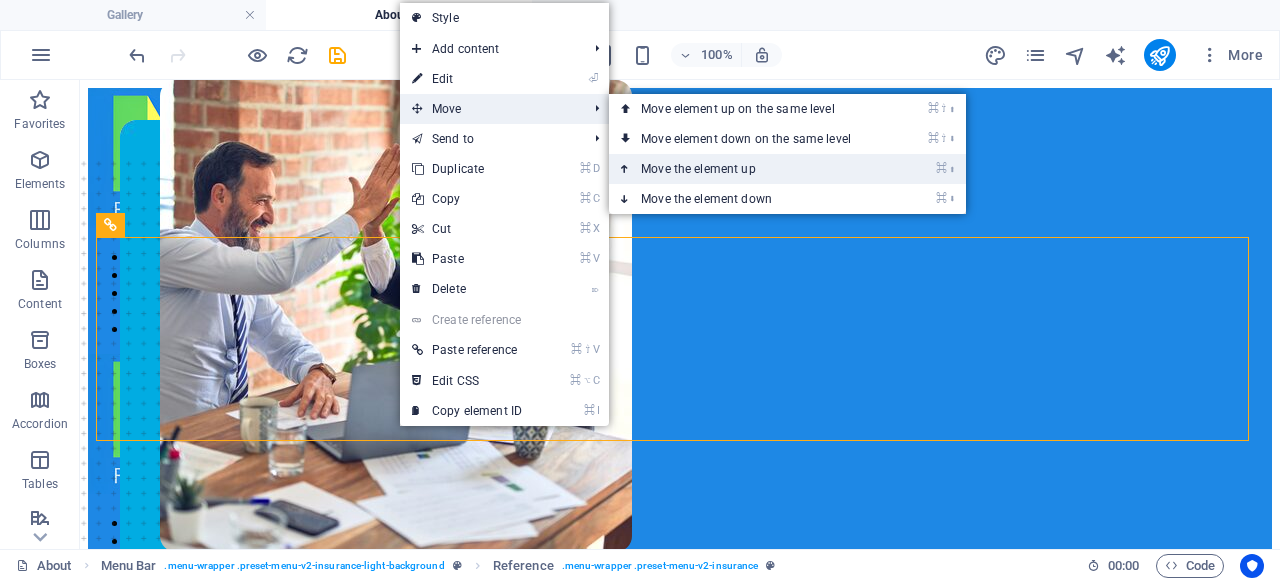 click on "⌘ ⬆  Move the element up" at bounding box center [750, 169] 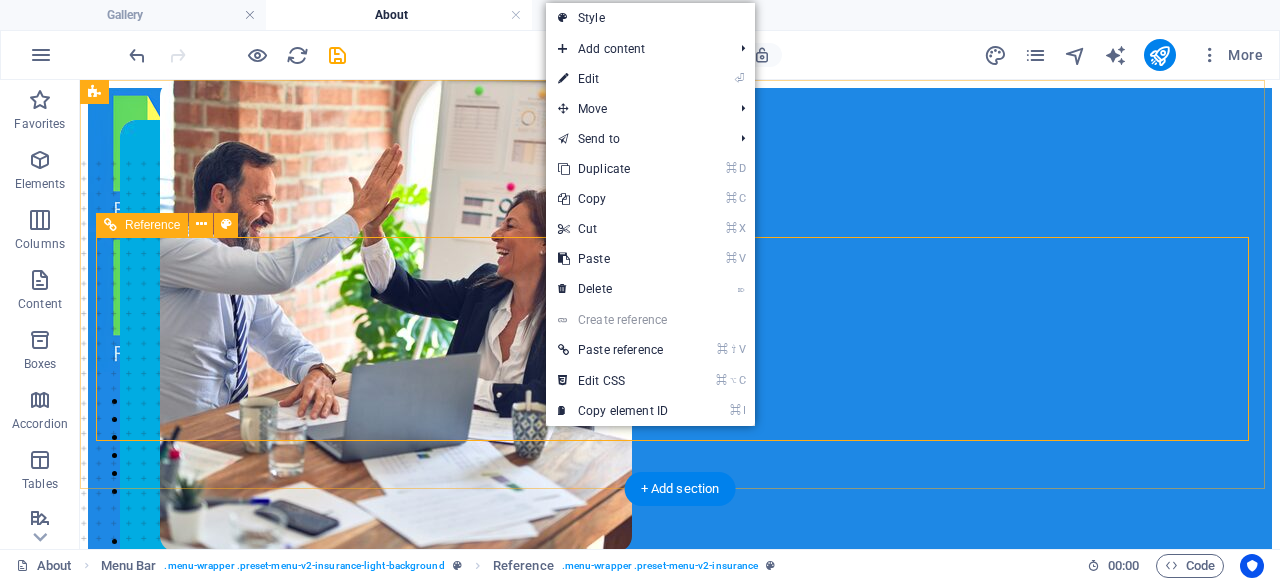 drag, startPoint x: 544, startPoint y: 250, endPoint x: 625, endPoint y: 330, distance: 113.84639 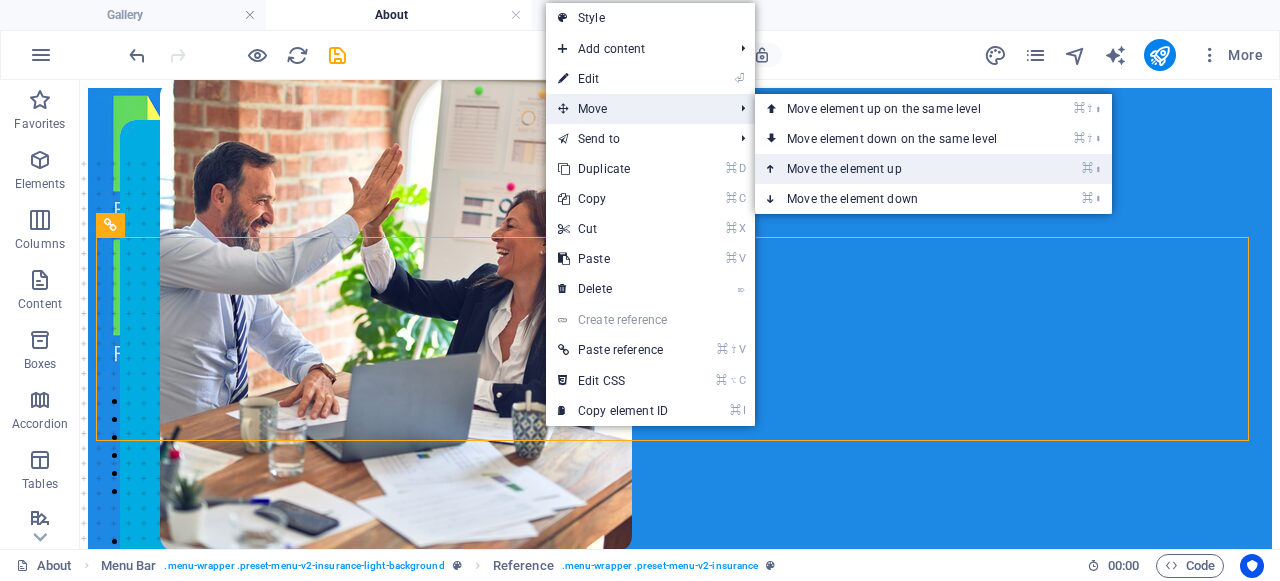 click on "⌘ ⬆  Move the element up" at bounding box center [896, 169] 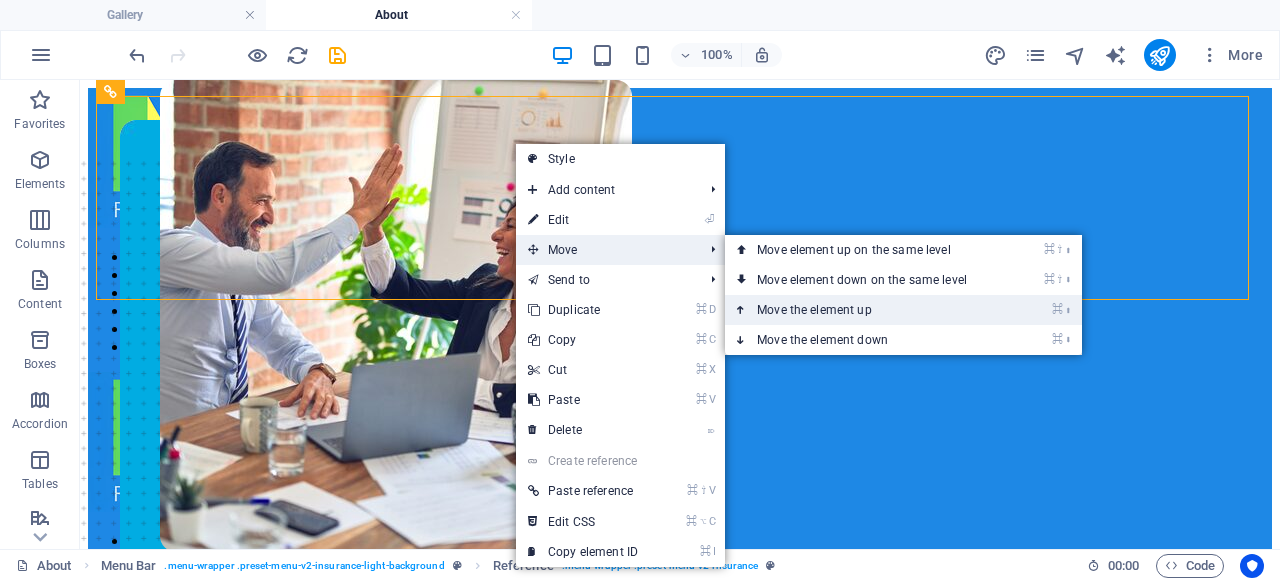 click on "⌘ ⬆  Move the element up" at bounding box center [866, 310] 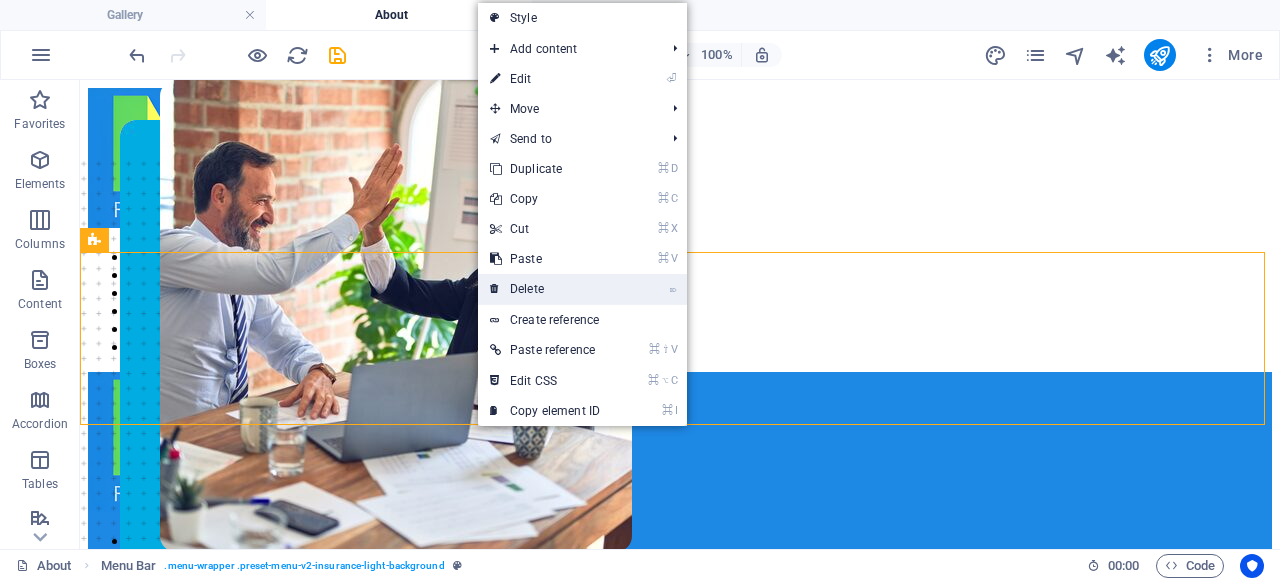 click on "⌦  Delete" at bounding box center (545, 289) 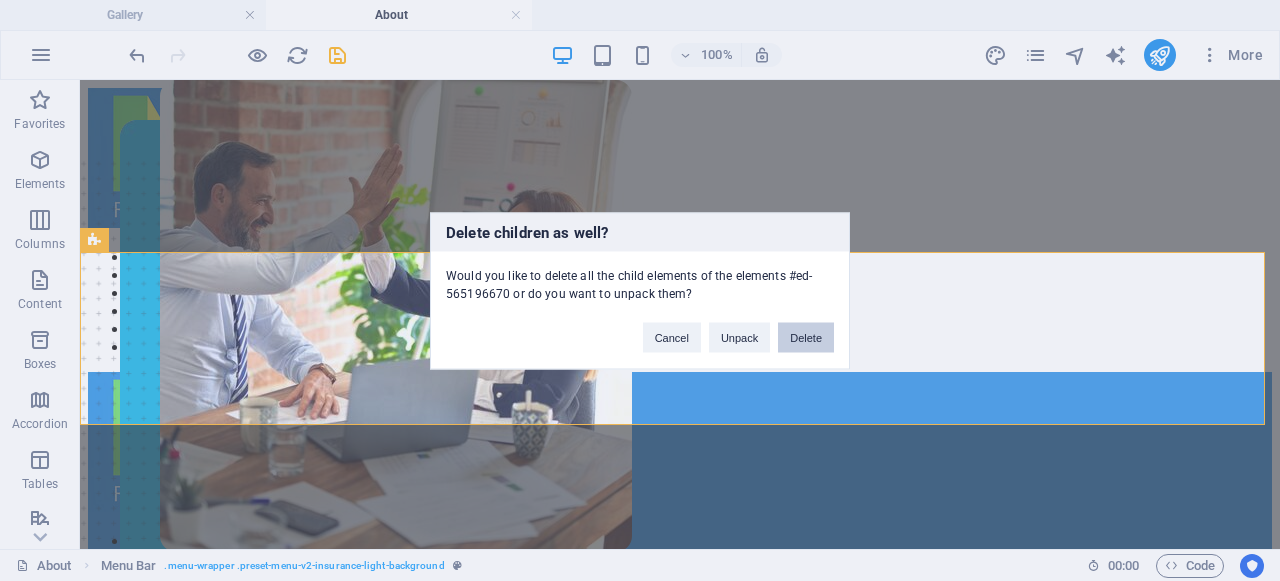 click on "Delete" at bounding box center [806, 337] 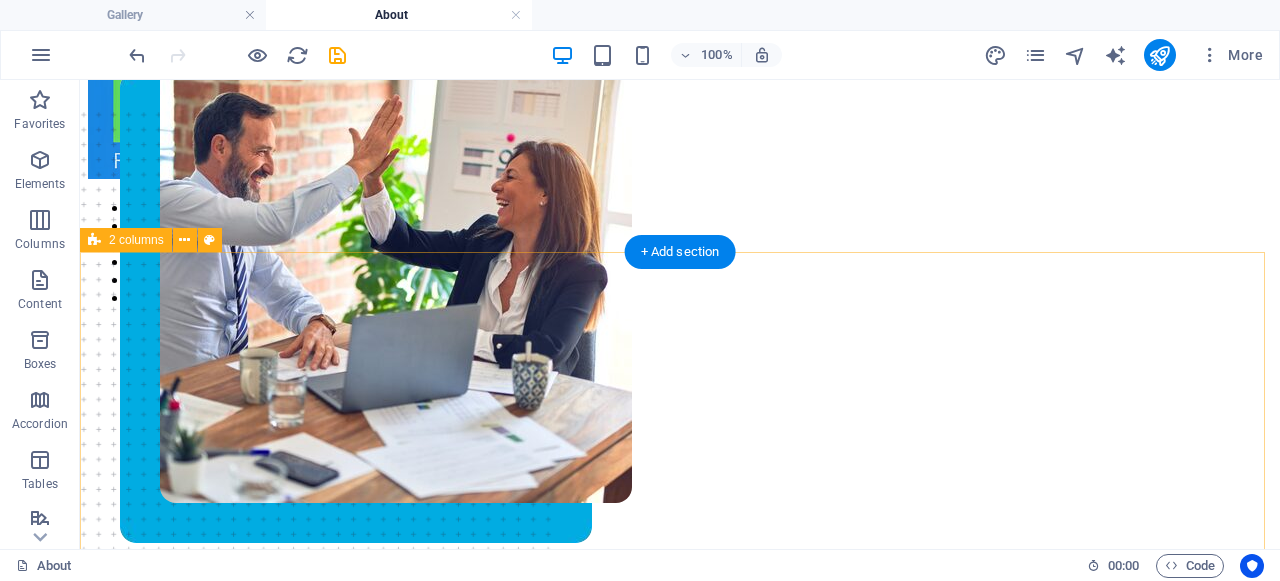 scroll, scrollTop: 0, scrollLeft: 0, axis: both 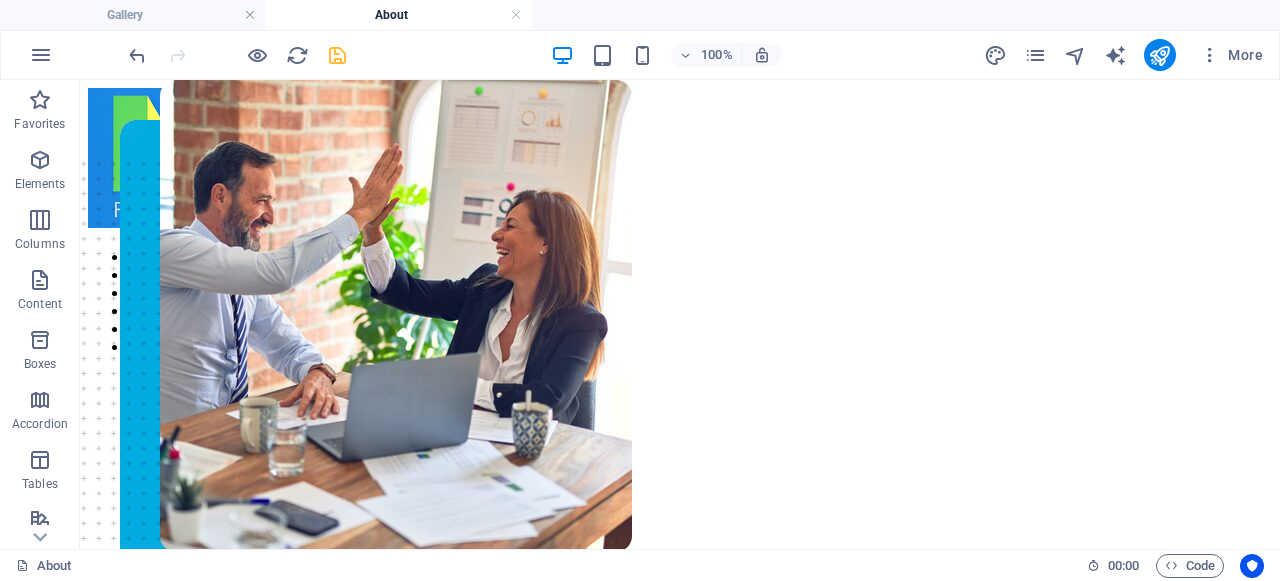 click at bounding box center (337, 55) 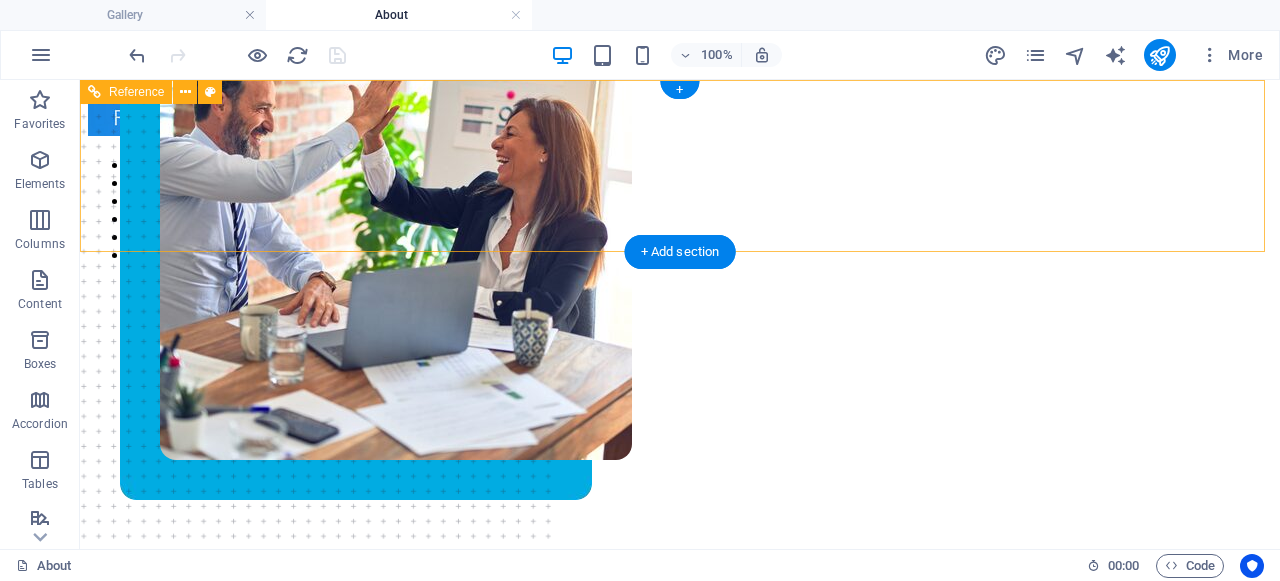scroll, scrollTop: 0, scrollLeft: 0, axis: both 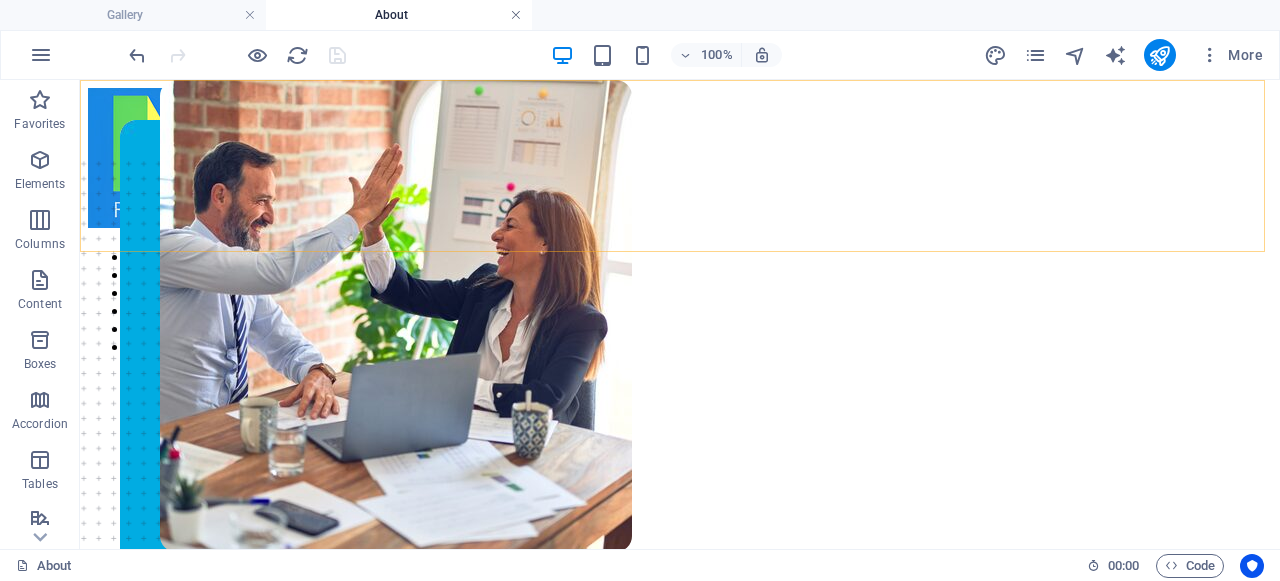 click at bounding box center (516, 15) 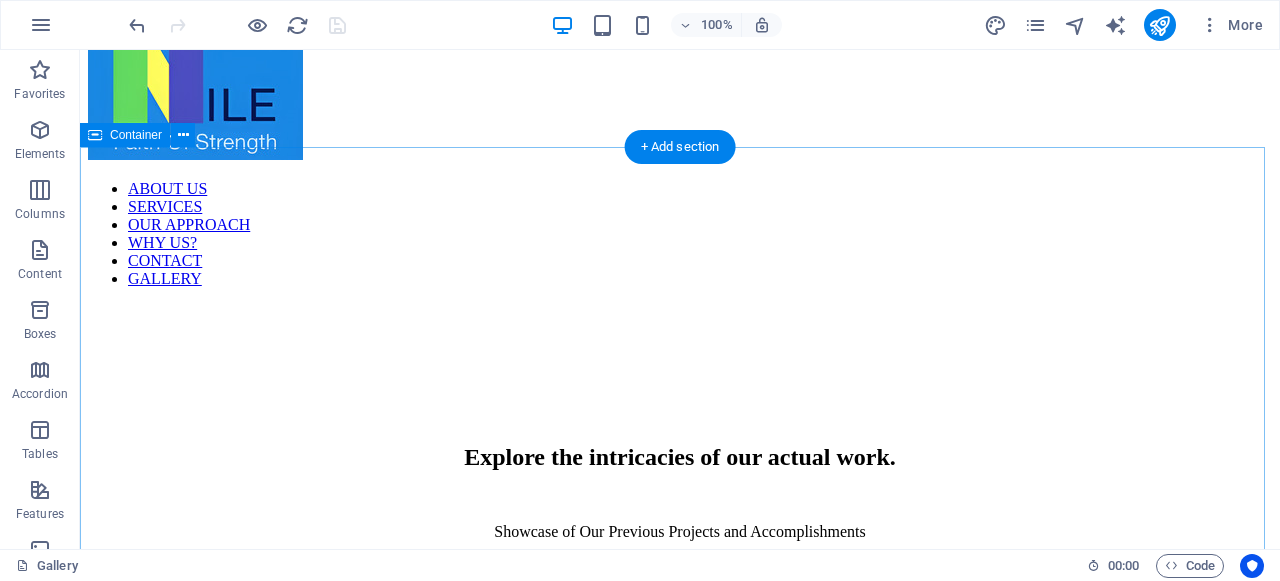 scroll, scrollTop: 0, scrollLeft: 0, axis: both 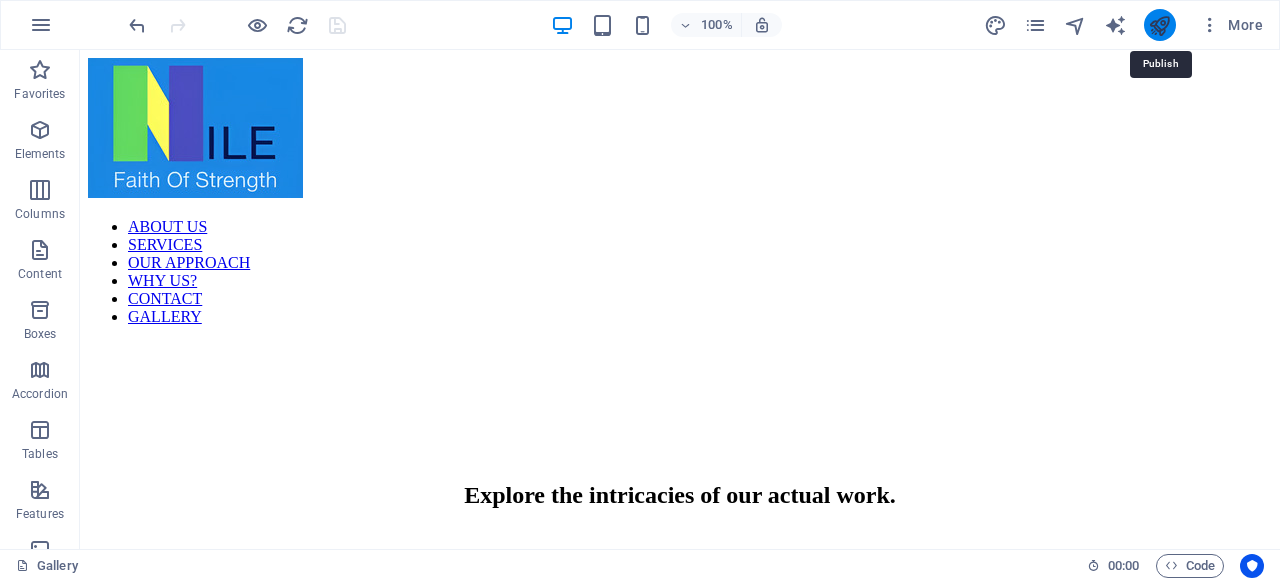 click at bounding box center (1159, 25) 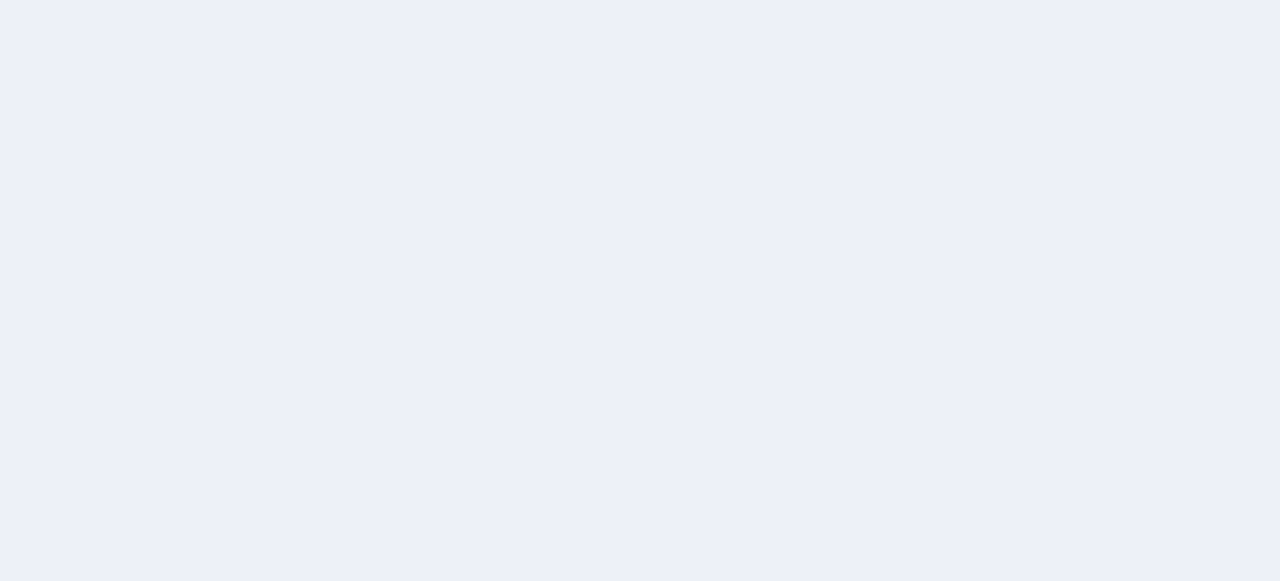 scroll, scrollTop: 0, scrollLeft: 0, axis: both 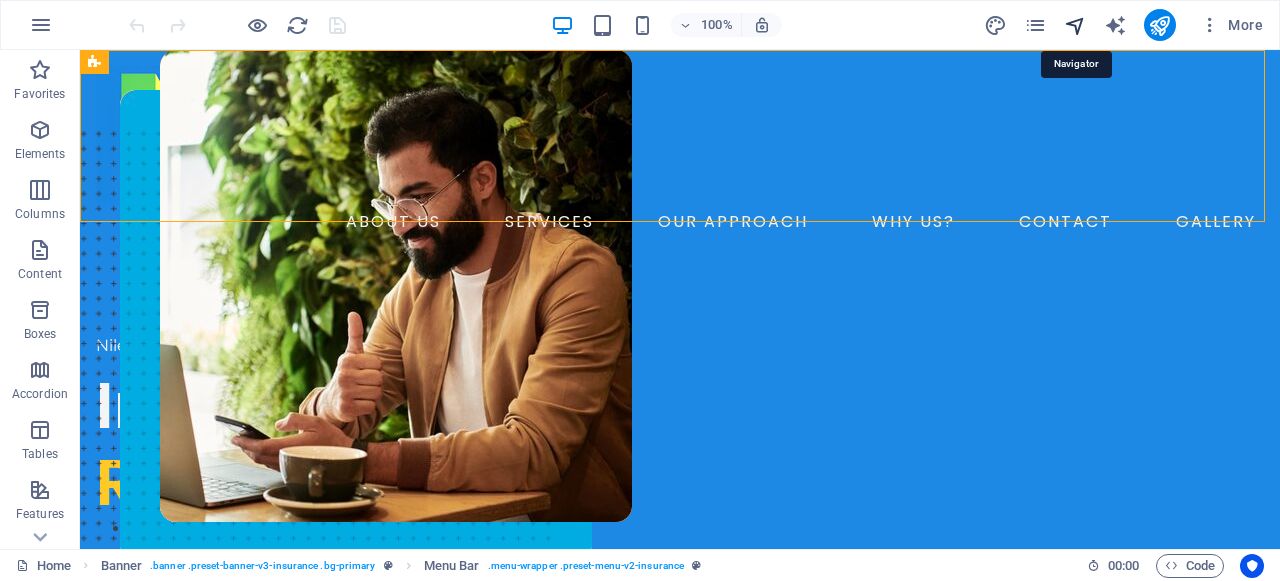 click at bounding box center [1075, 25] 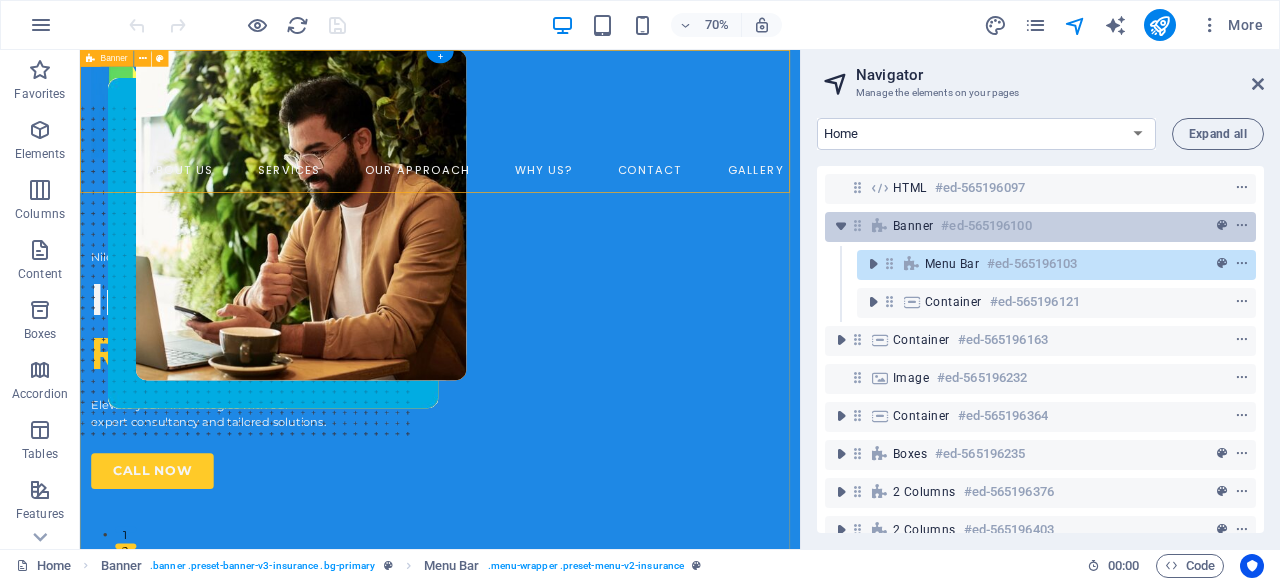 click on "Banner" at bounding box center (913, 226) 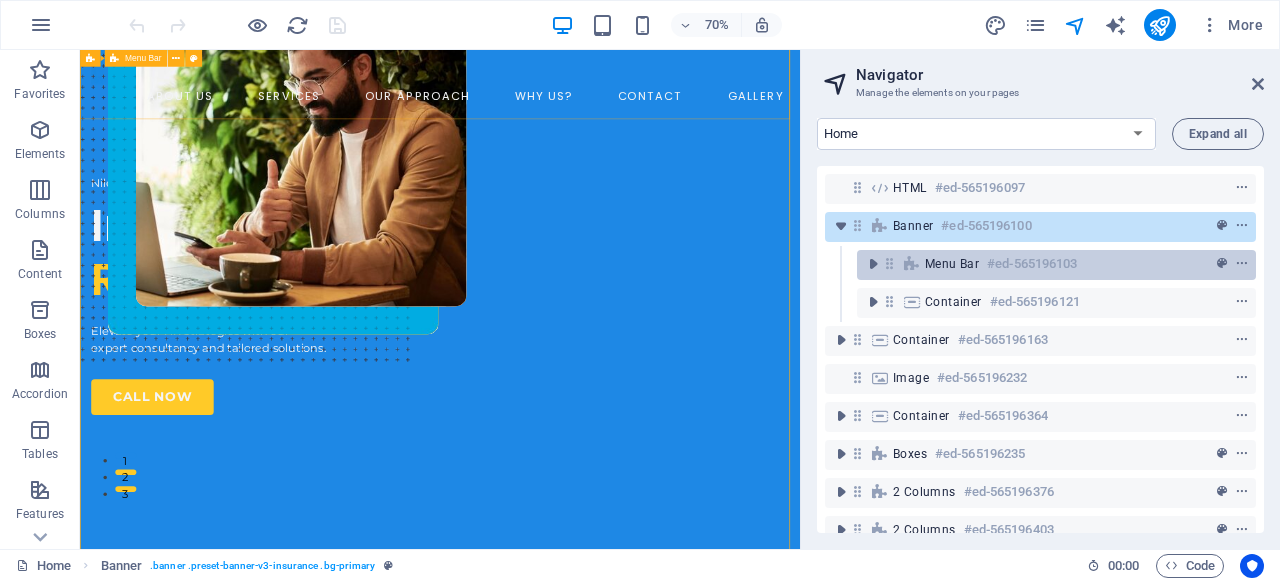click on "Menu Bar" at bounding box center [952, 264] 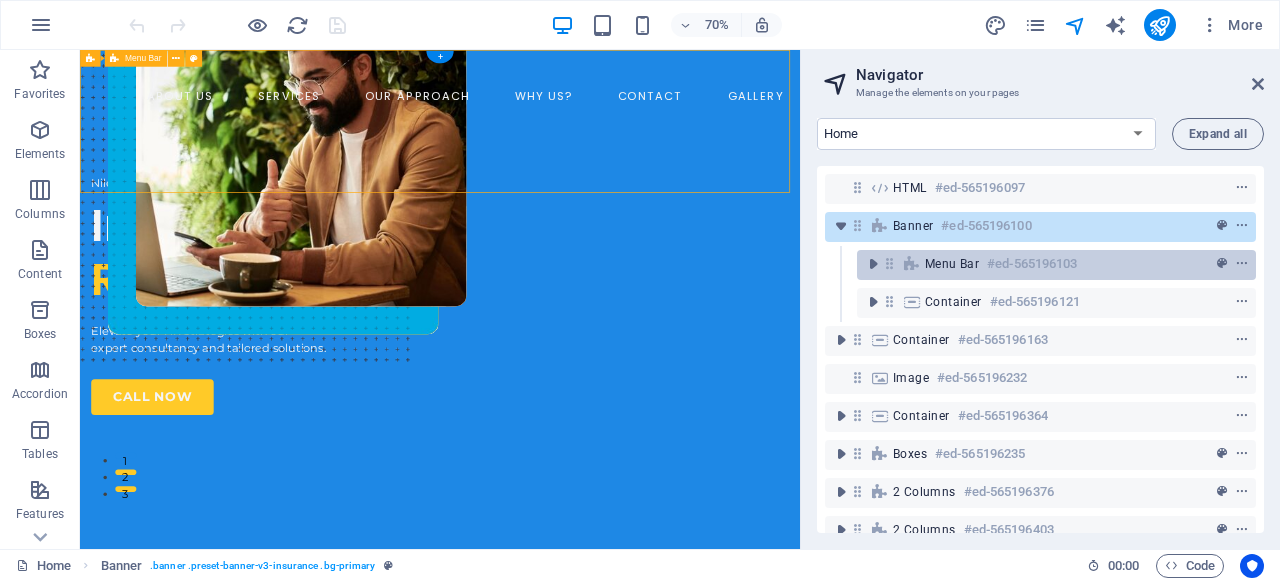 scroll, scrollTop: 0, scrollLeft: 0, axis: both 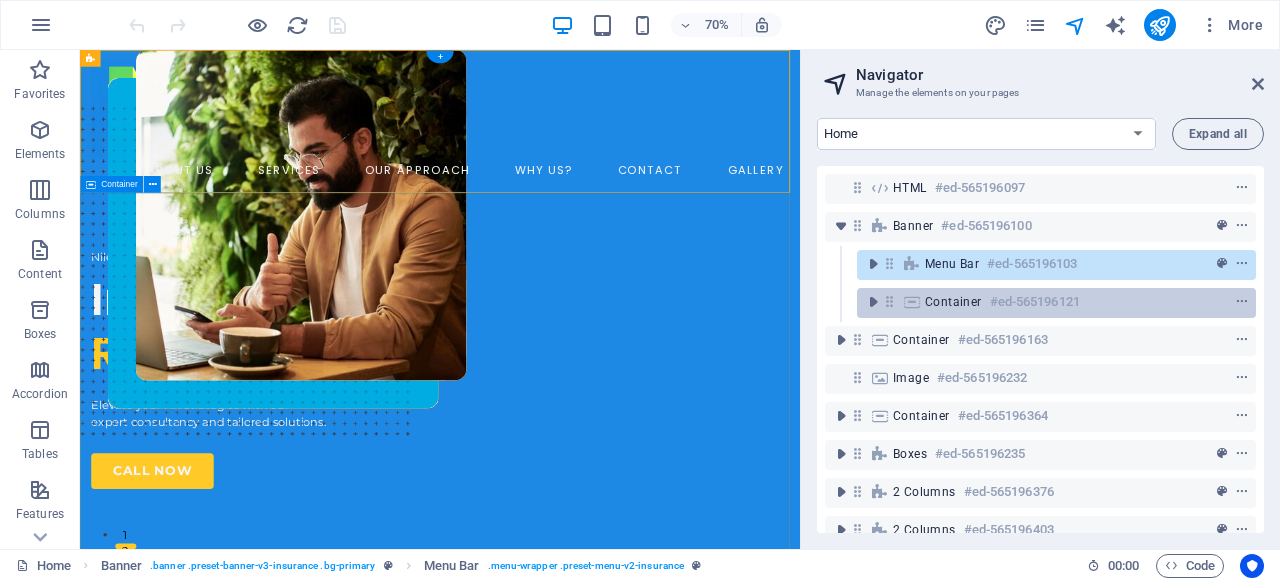 click on "Container" at bounding box center (953, 302) 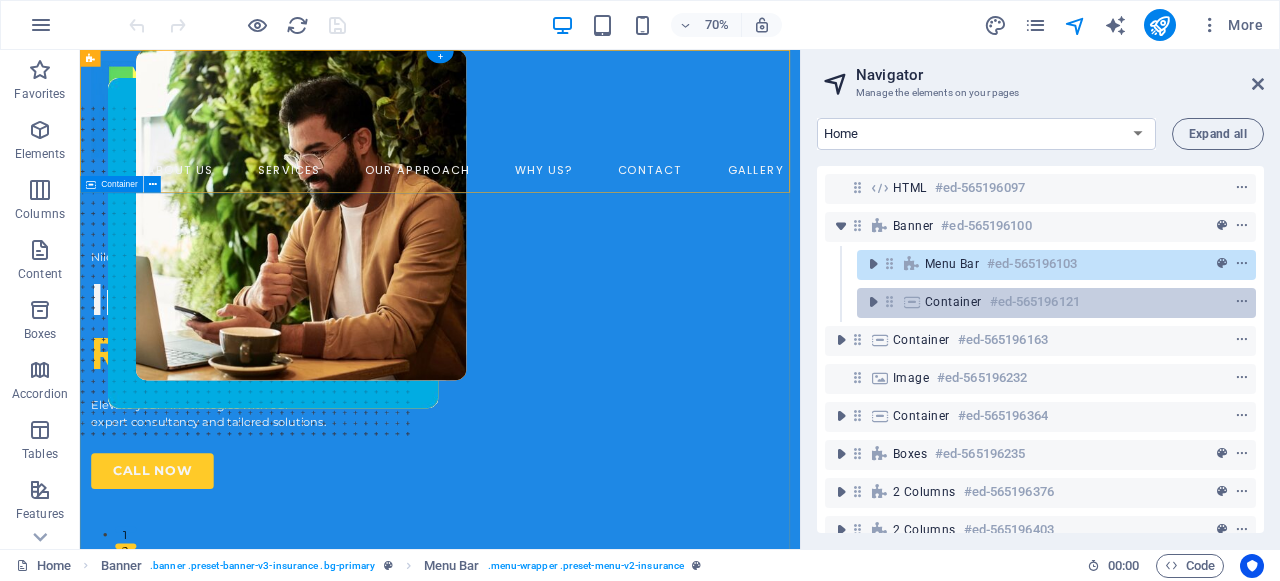 scroll, scrollTop: 207, scrollLeft: 0, axis: vertical 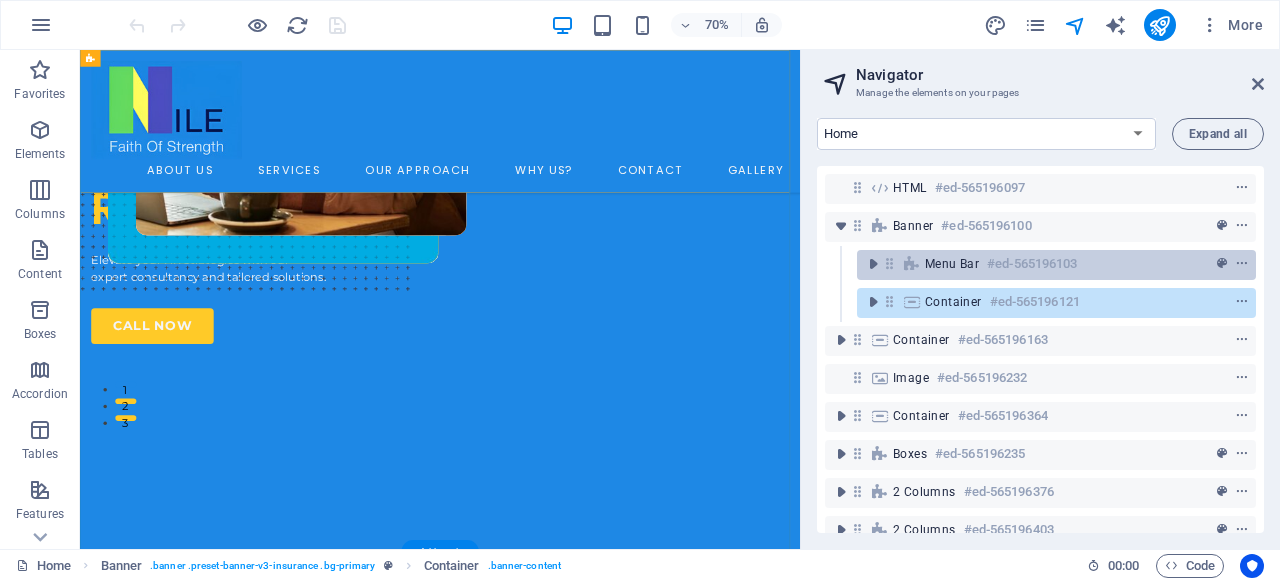 click on "Menu Bar" at bounding box center (952, 264) 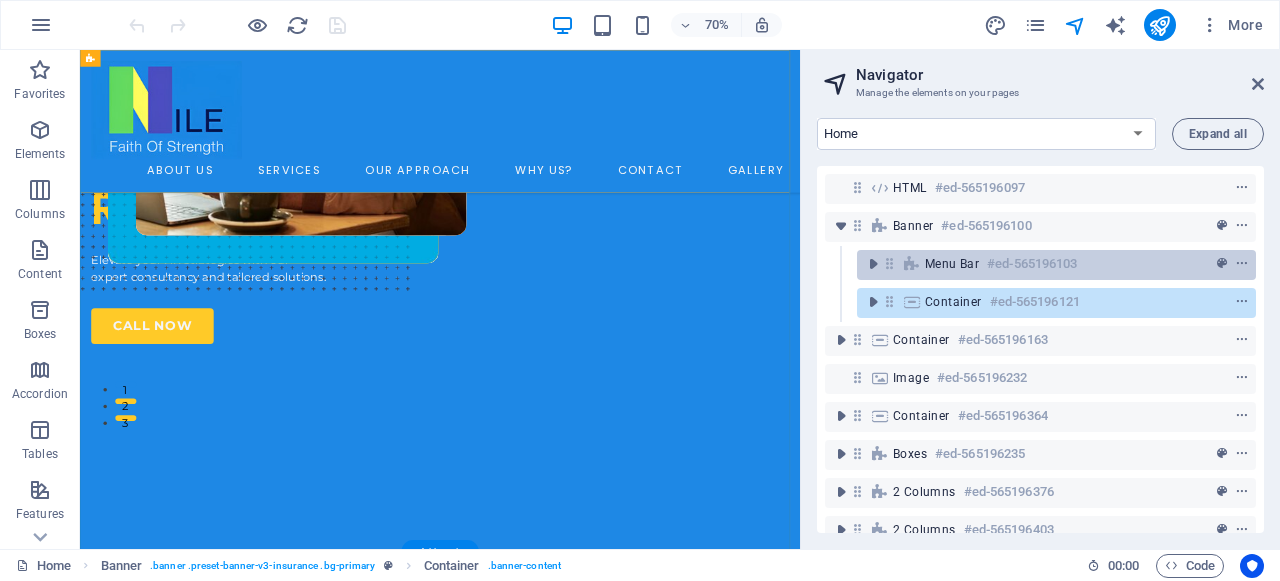 scroll, scrollTop: 0, scrollLeft: 0, axis: both 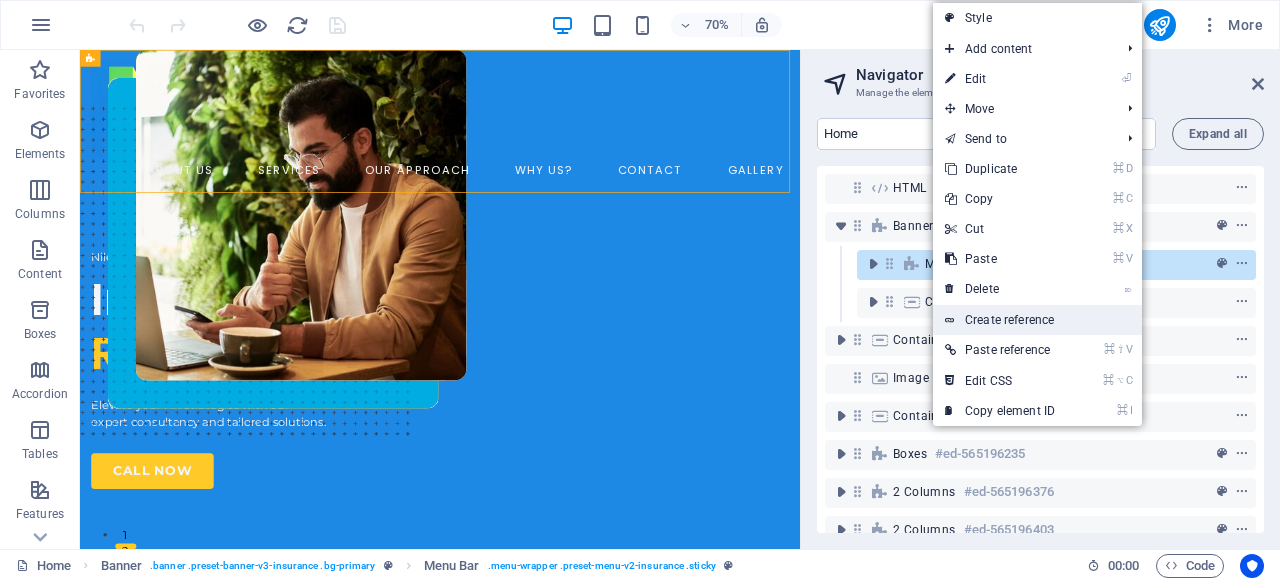 click on "Create reference" at bounding box center [1037, 320] 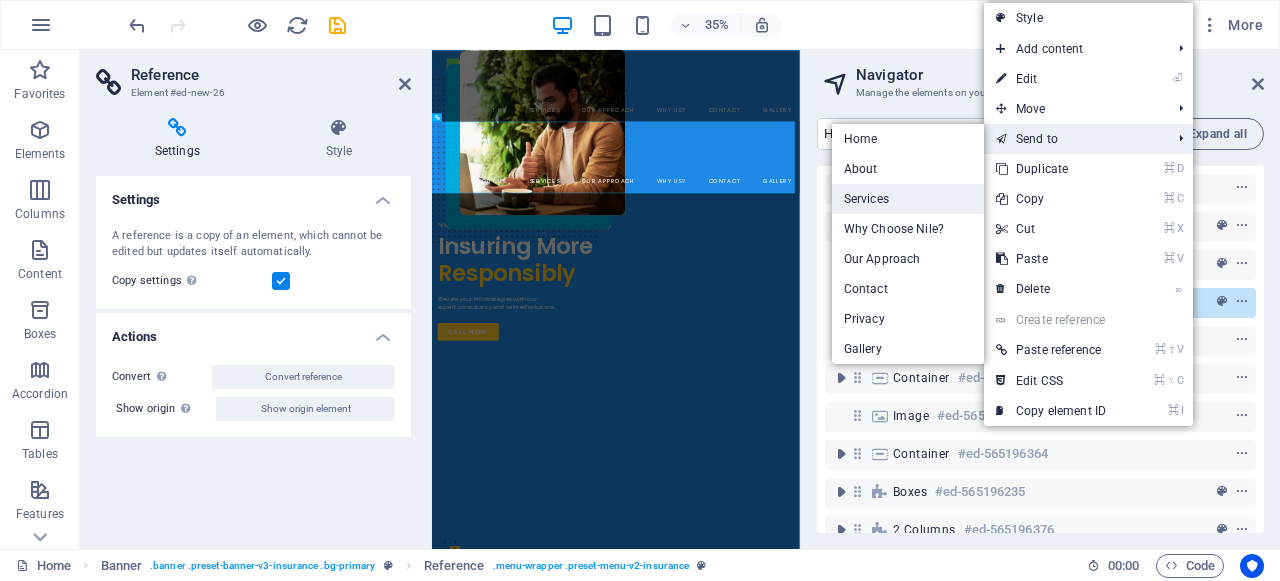 click on "Services" at bounding box center [908, 199] 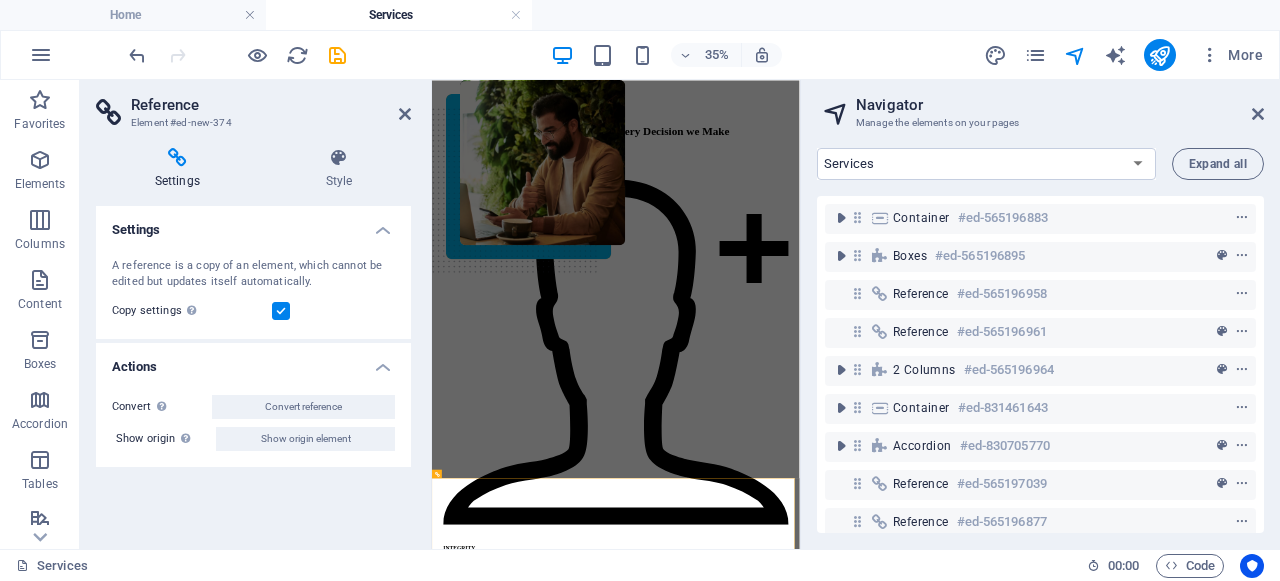 scroll, scrollTop: 3869, scrollLeft: 0, axis: vertical 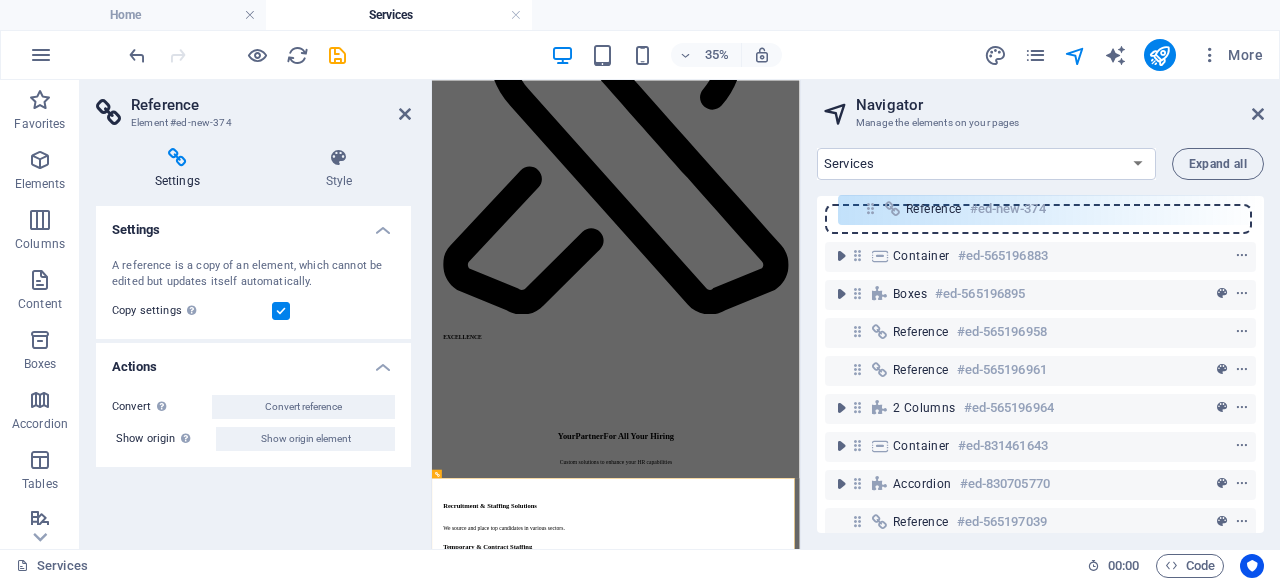 drag, startPoint x: 861, startPoint y: 491, endPoint x: 873, endPoint y: 201, distance: 290.24817 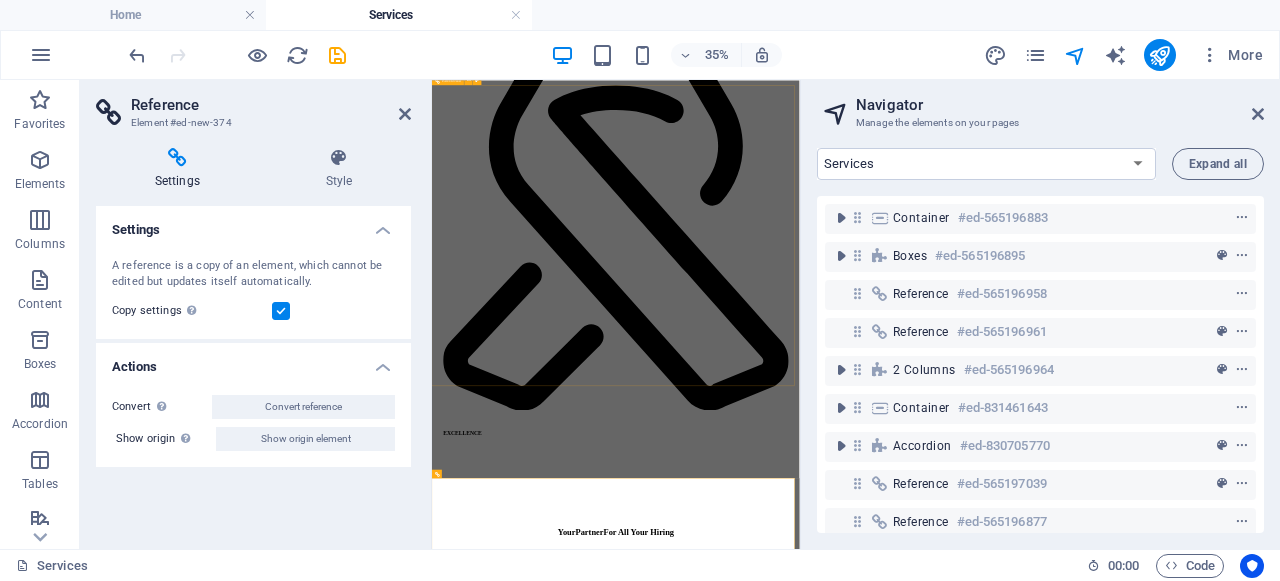 scroll, scrollTop: 3458, scrollLeft: 0, axis: vertical 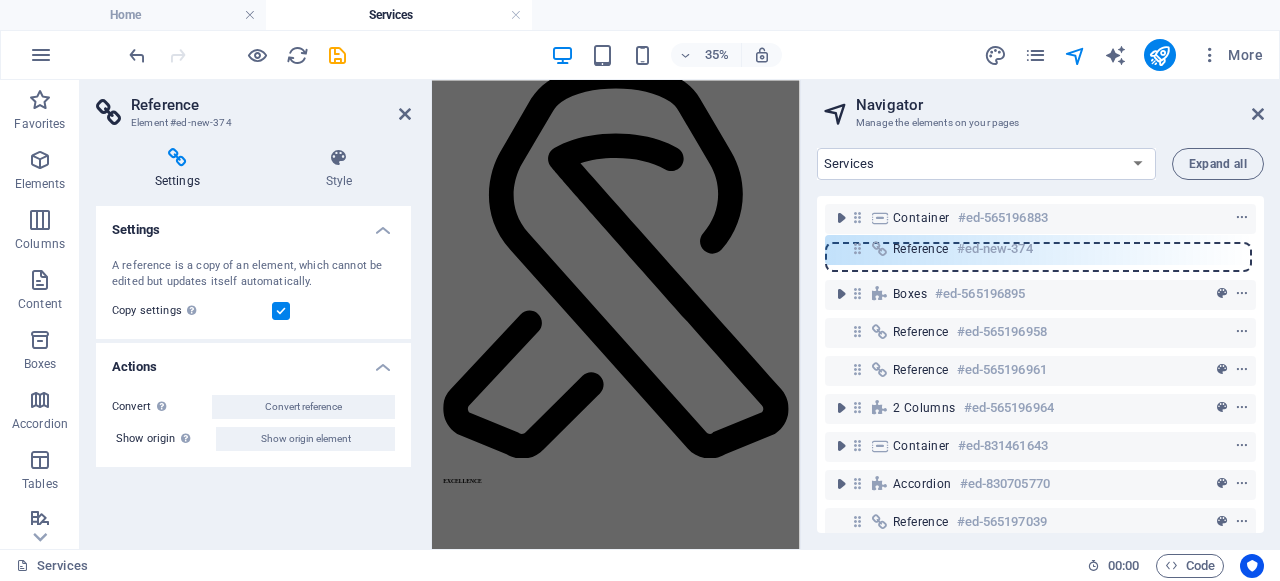 drag, startPoint x: 861, startPoint y: 494, endPoint x: 860, endPoint y: 240, distance: 254.00197 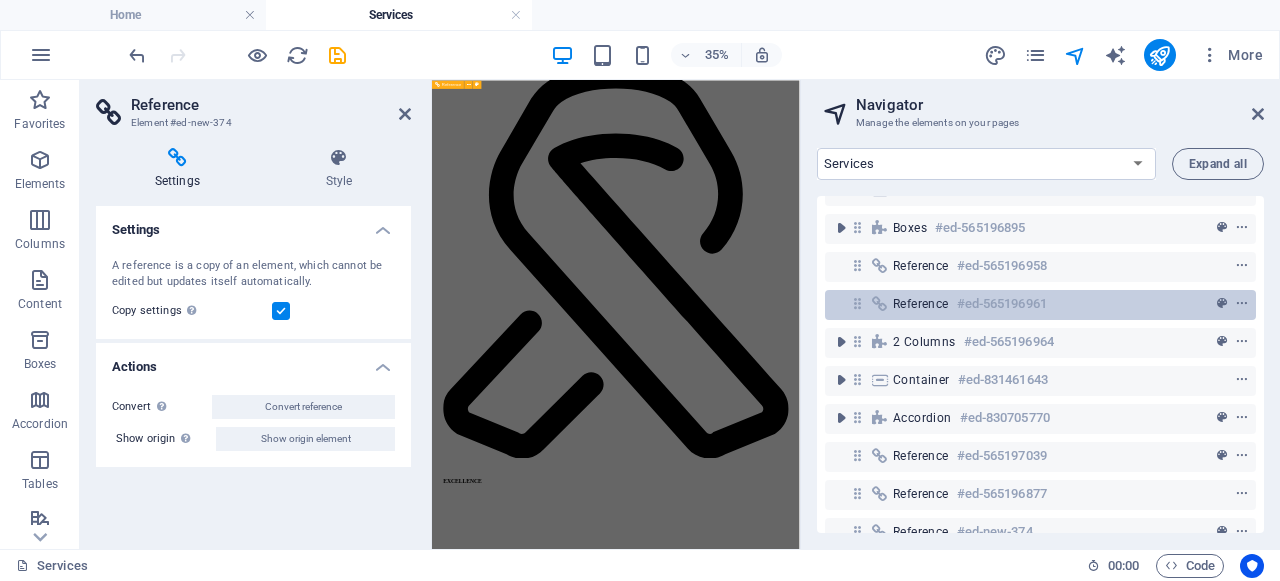 scroll, scrollTop: 66, scrollLeft: 0, axis: vertical 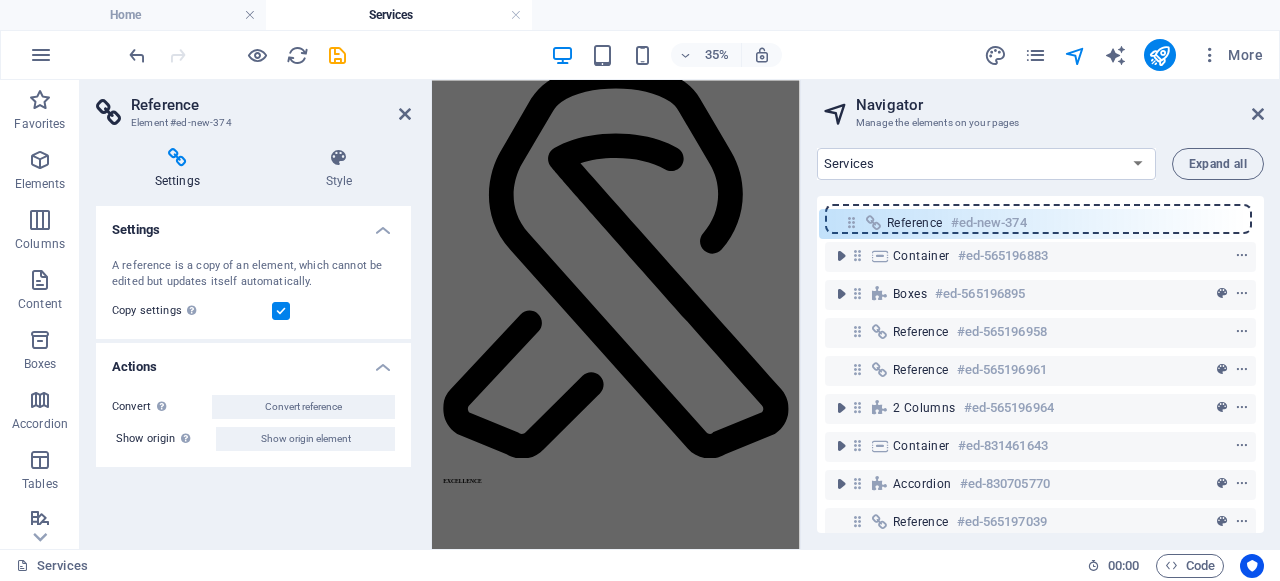 drag, startPoint x: 858, startPoint y: 493, endPoint x: 852, endPoint y: 216, distance: 277.06497 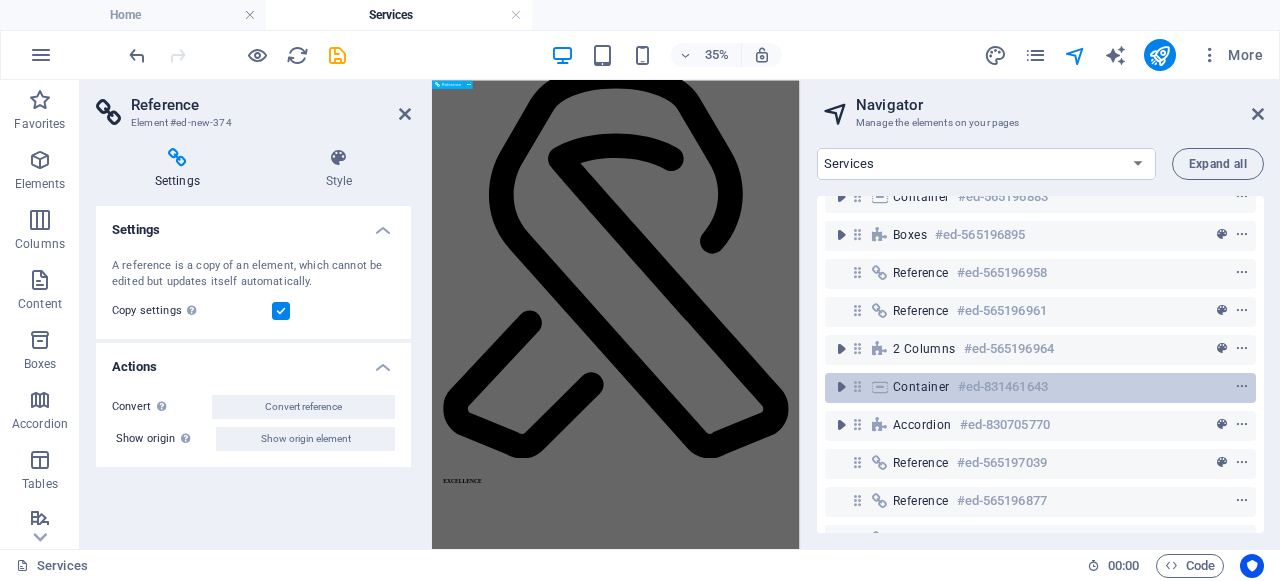 scroll, scrollTop: 66, scrollLeft: 0, axis: vertical 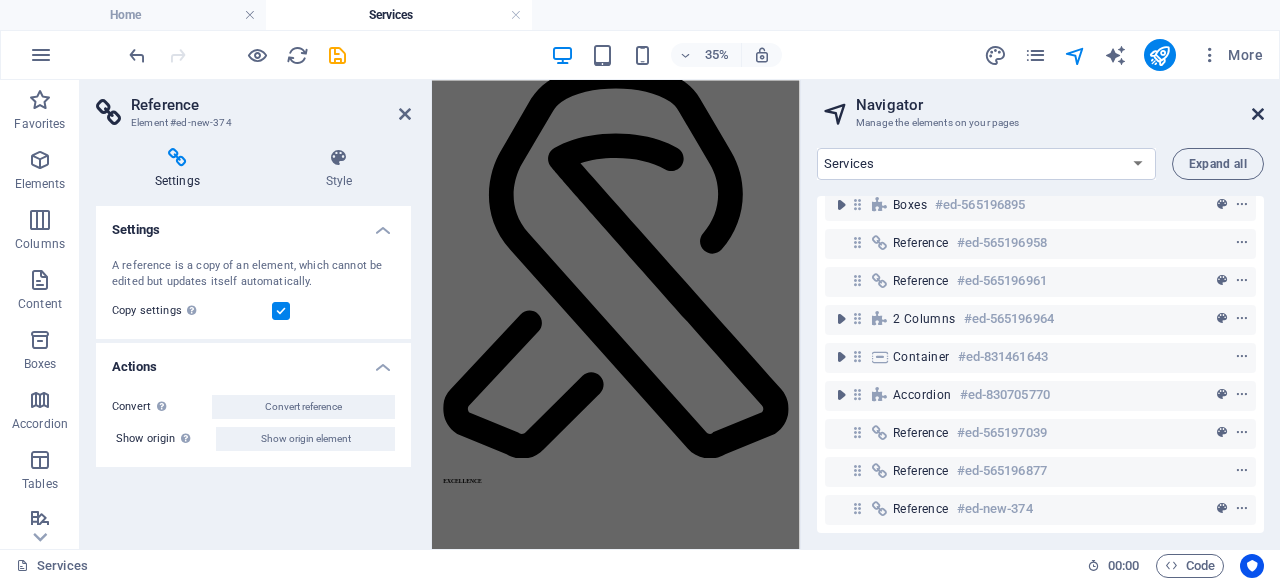 drag, startPoint x: 1254, startPoint y: 110, endPoint x: 966, endPoint y: 37, distance: 297.10773 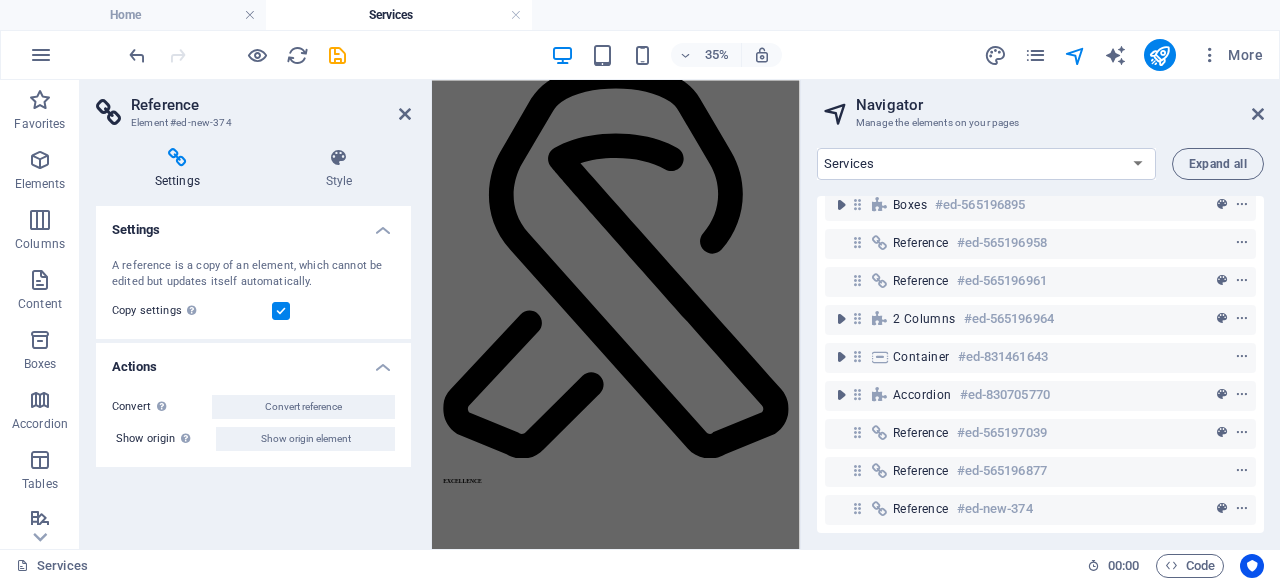 scroll, scrollTop: 4719, scrollLeft: 0, axis: vertical 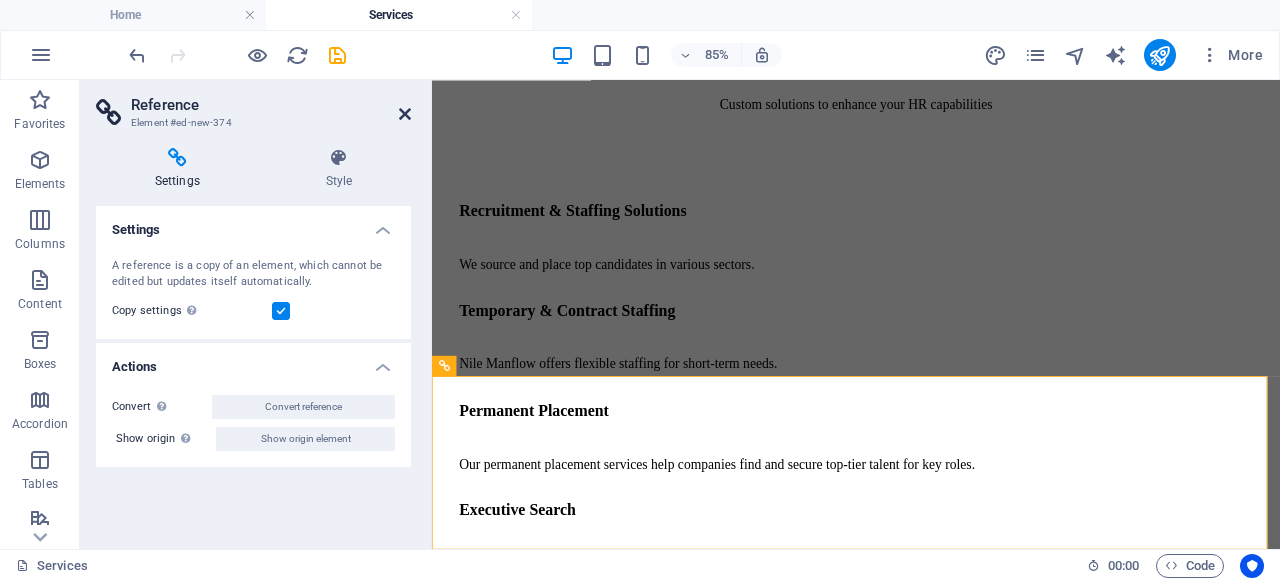 click at bounding box center (405, 114) 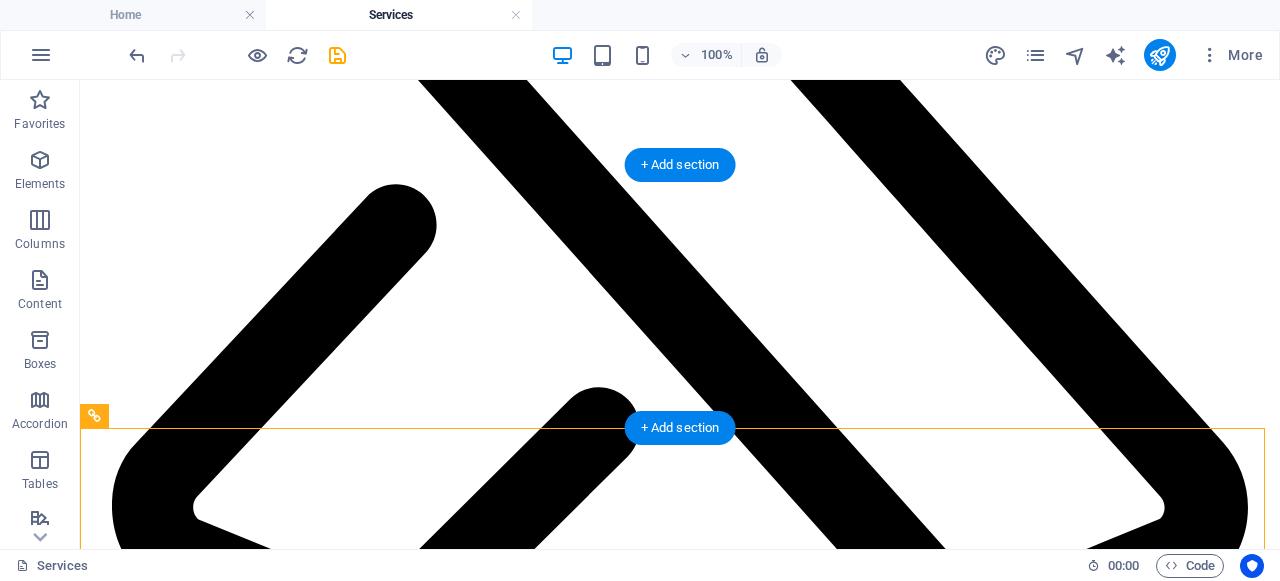drag, startPoint x: 332, startPoint y: 456, endPoint x: 342, endPoint y: 386, distance: 70.71068 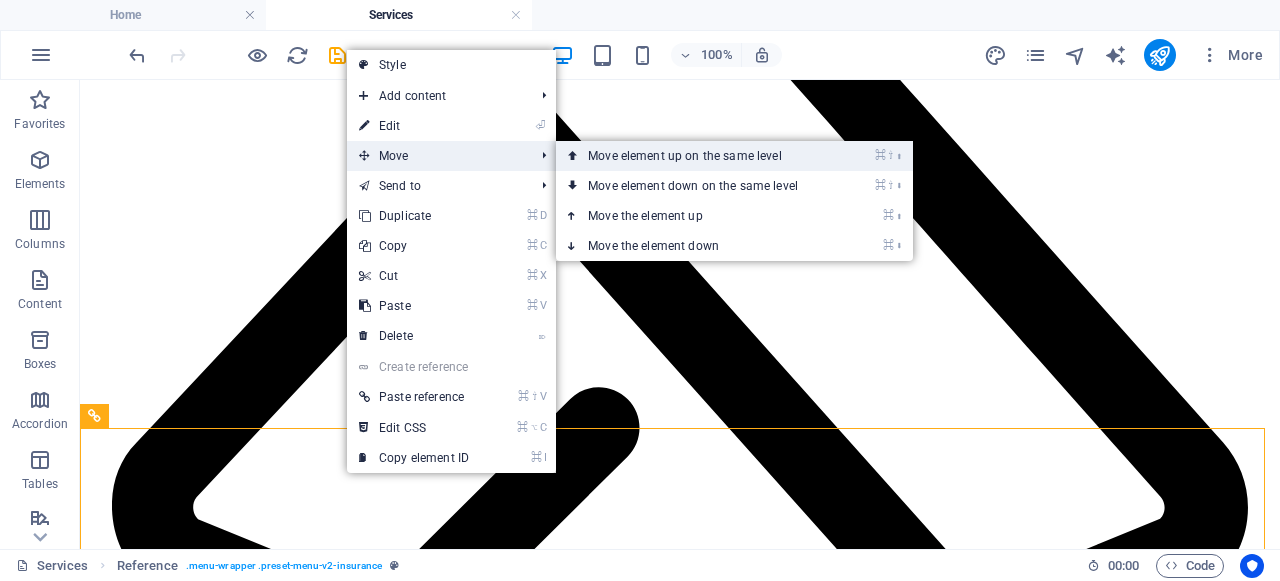 click on "⌘ ⇧ ⬆  Move element up on the same level" at bounding box center (697, 156) 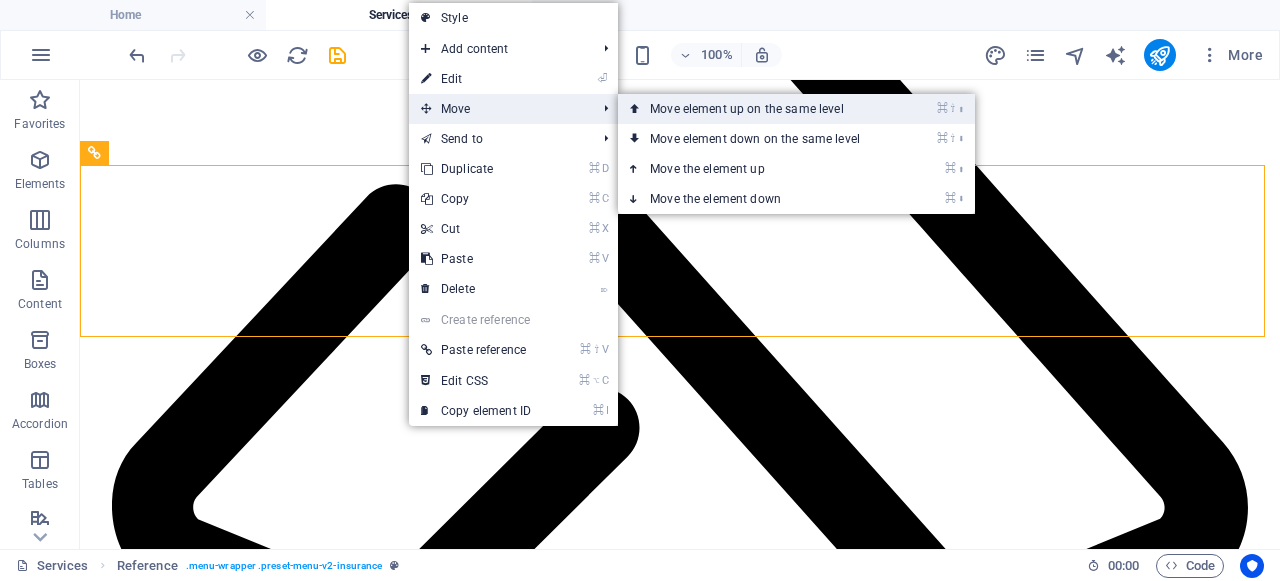 click on "⌘ ⇧ ⬆  Move element up on the same level" at bounding box center (759, 109) 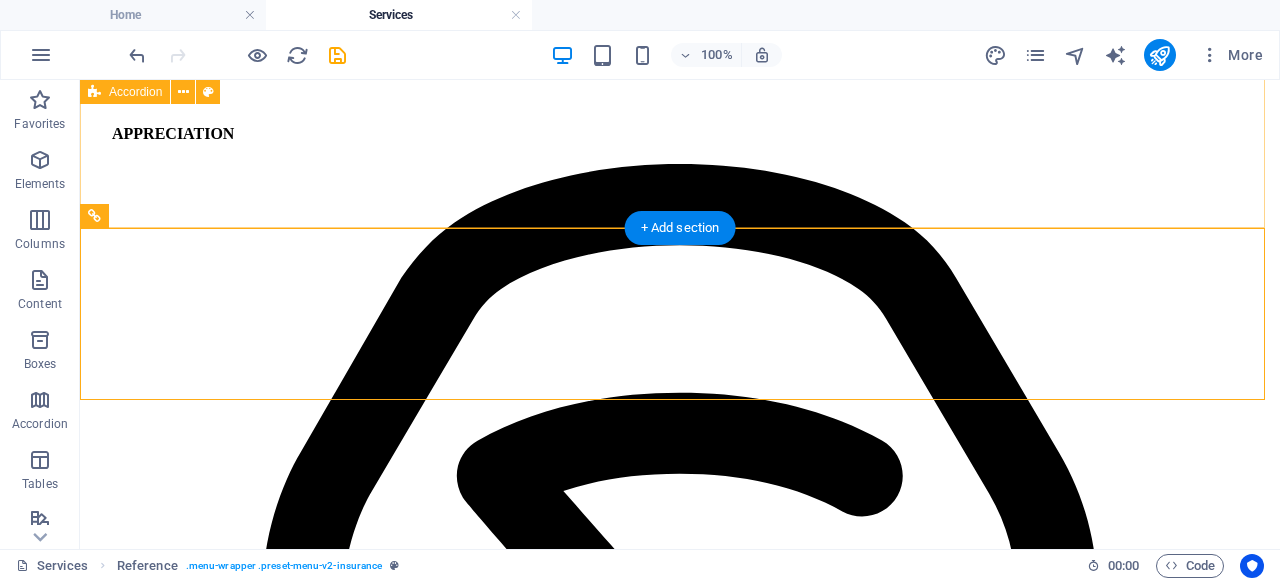 scroll, scrollTop: 3623, scrollLeft: 0, axis: vertical 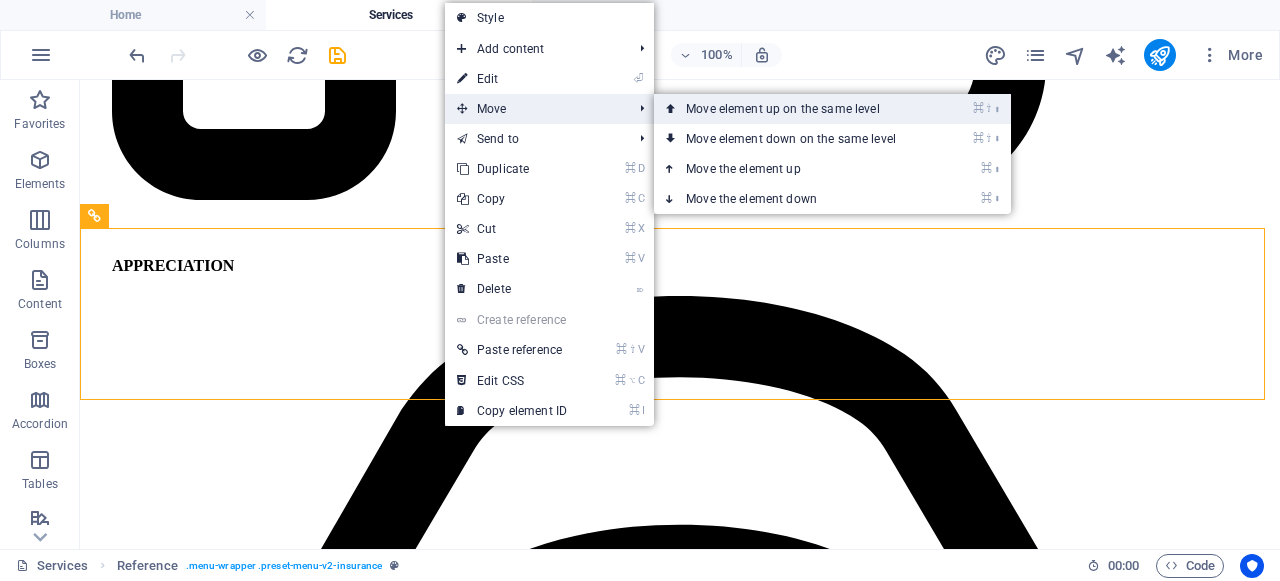 click on "⌘ ⇧ ⬆  Move element up on the same level" at bounding box center (795, 109) 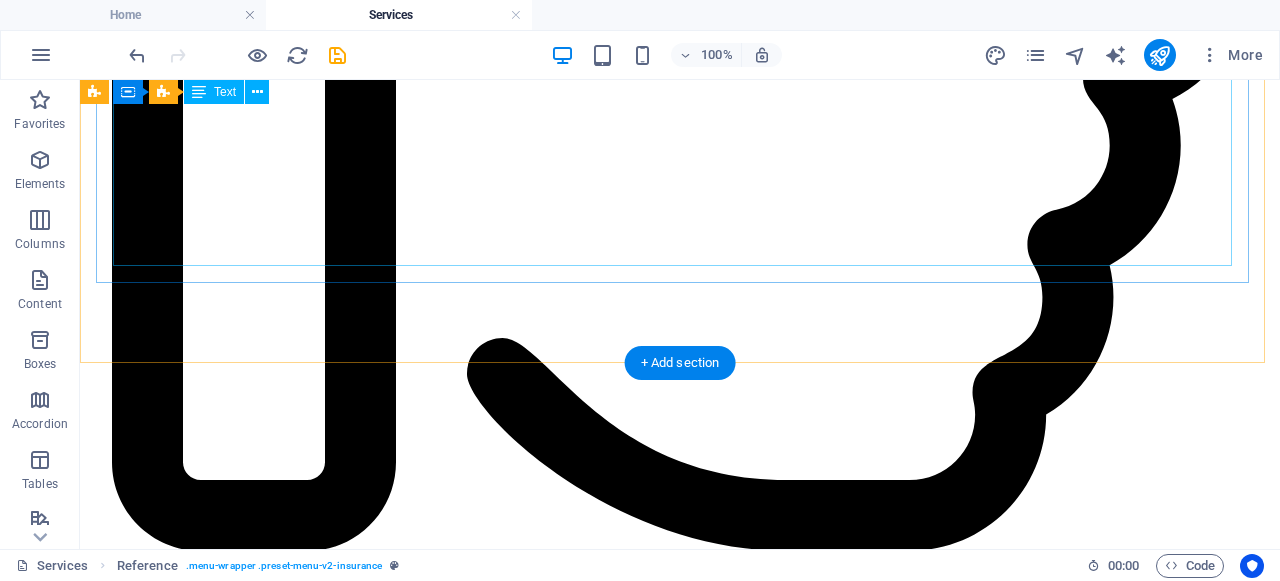 scroll, scrollTop: 2586, scrollLeft: 0, axis: vertical 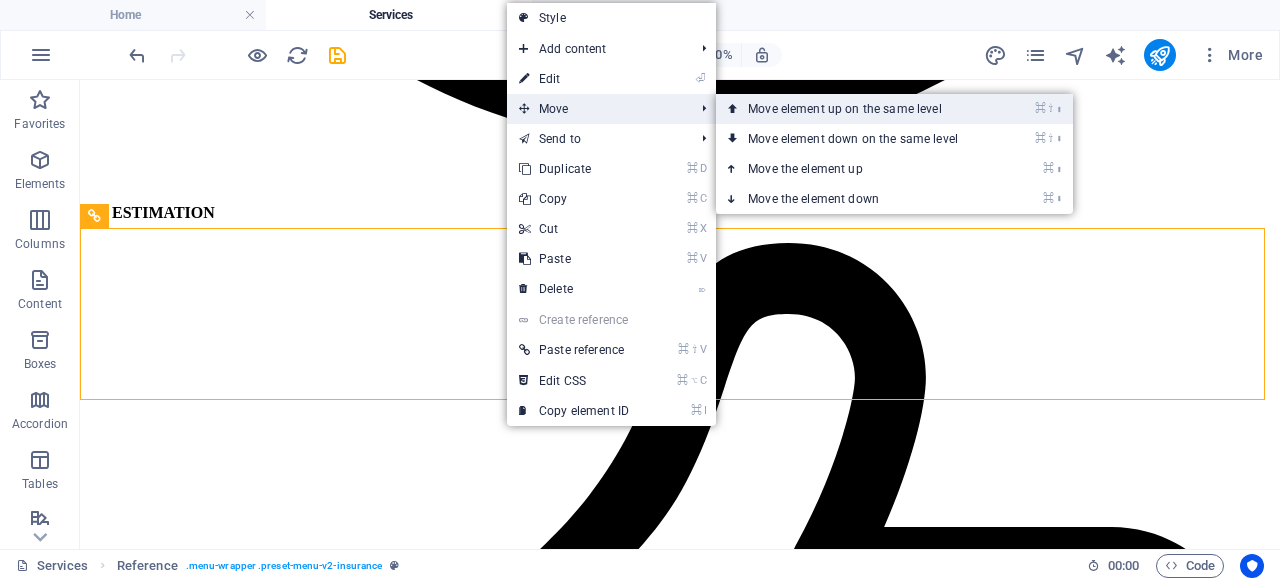 click on "⌘ ⇧ ⬆  Move element up on the same level" at bounding box center [857, 109] 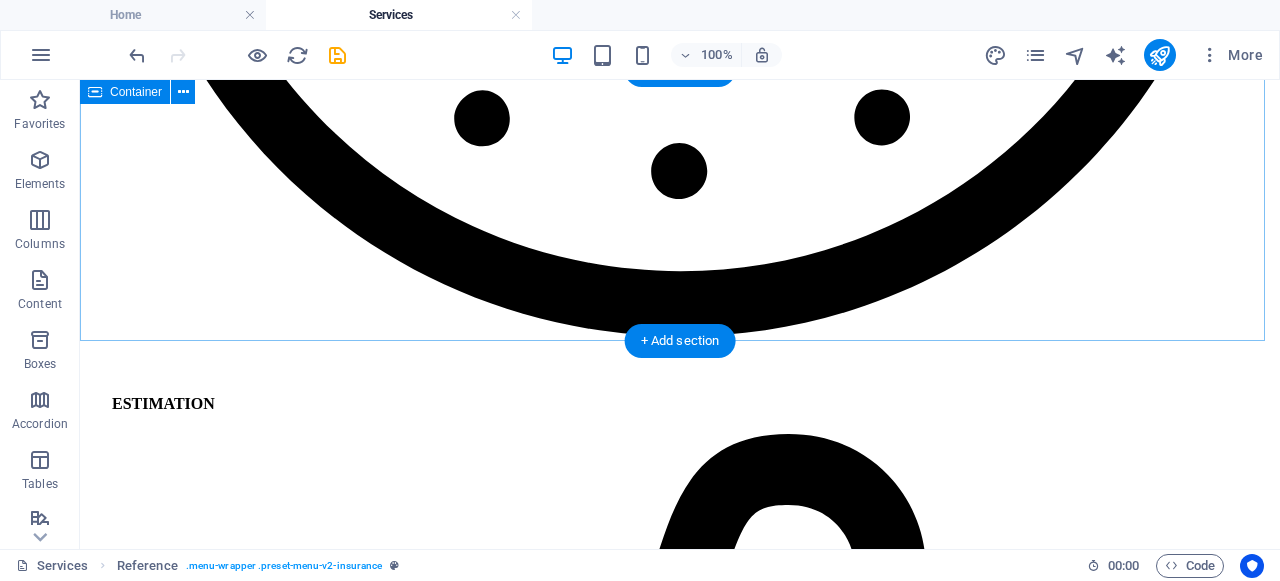 scroll, scrollTop: 2315, scrollLeft: 0, axis: vertical 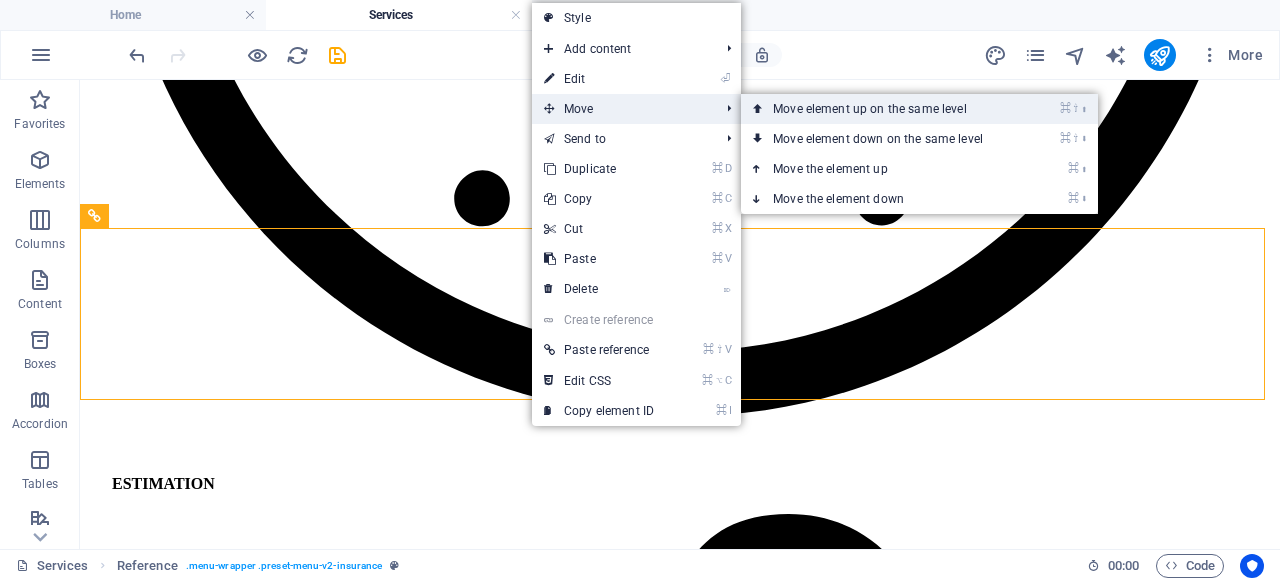 click on "⌘ ⇧ ⬆  Move element up on the same level" at bounding box center [882, 109] 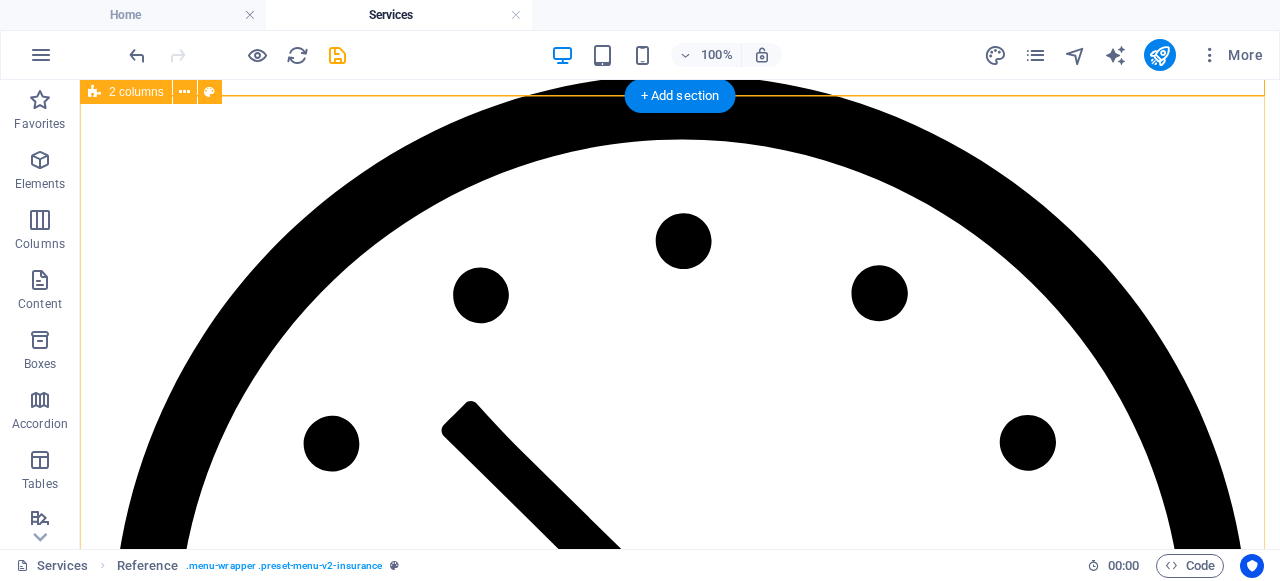 scroll, scrollTop: 1388, scrollLeft: 0, axis: vertical 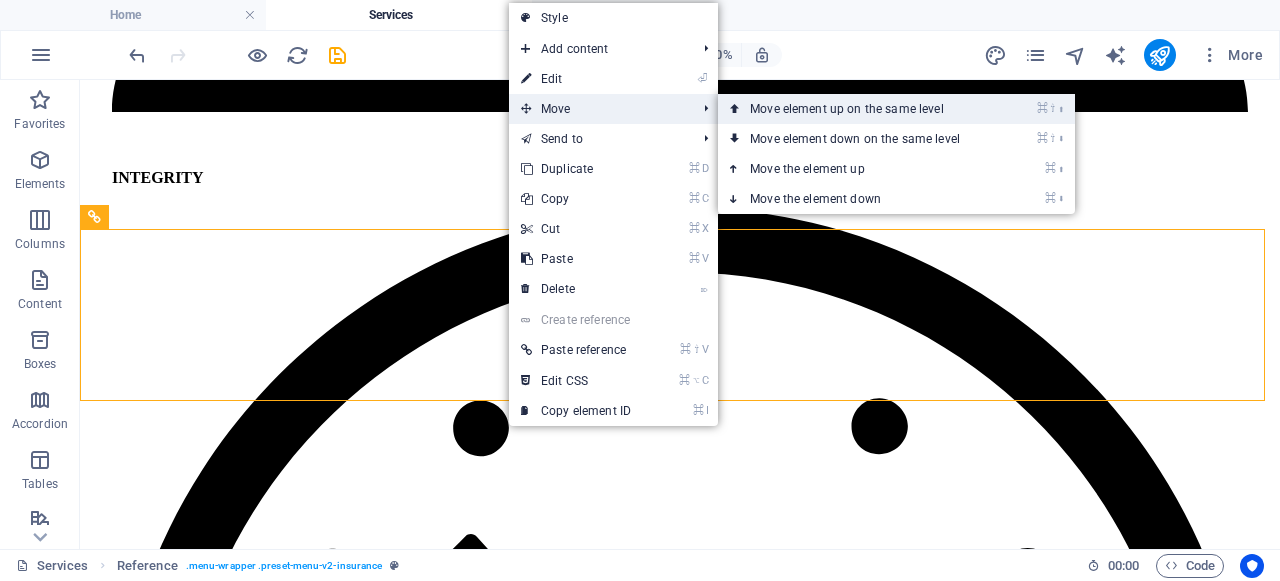 click on "⌘ ⇧ ⬆  Move element up on the same level" at bounding box center (859, 109) 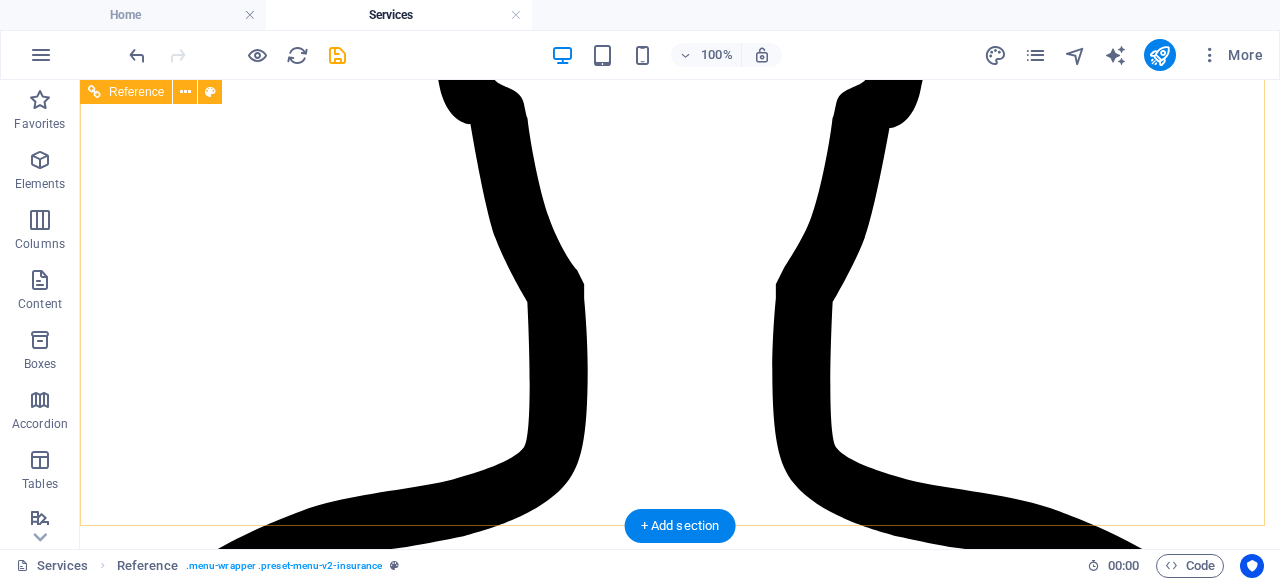 scroll, scrollTop: 699, scrollLeft: 0, axis: vertical 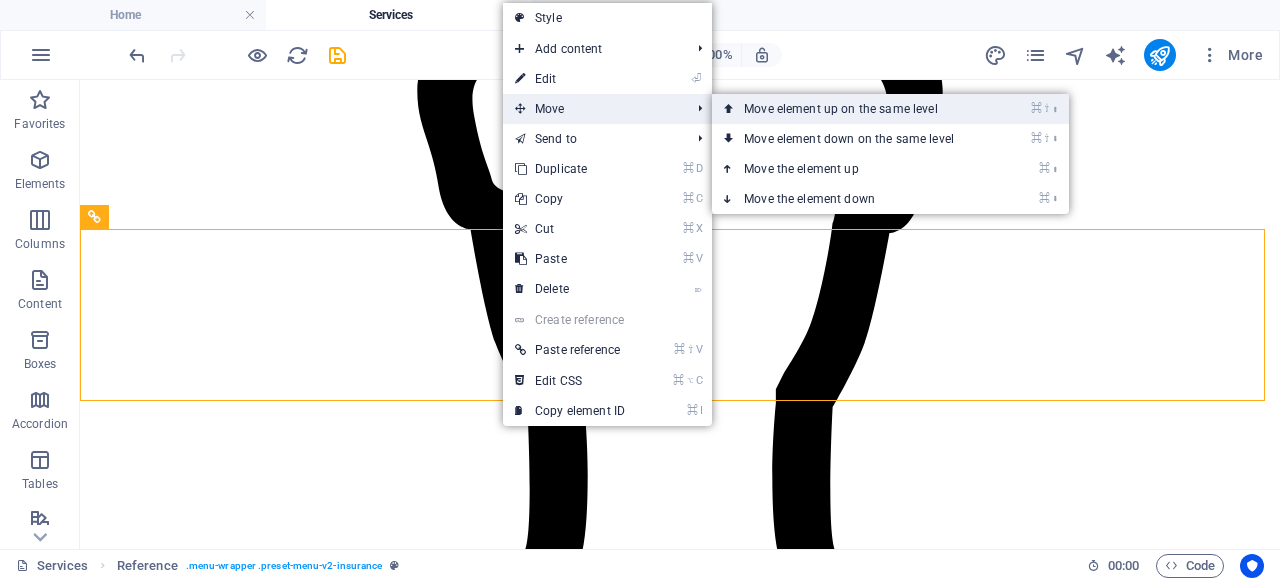 click on "⌘ ⇧ ⬆  Move element up on the same level" at bounding box center (853, 109) 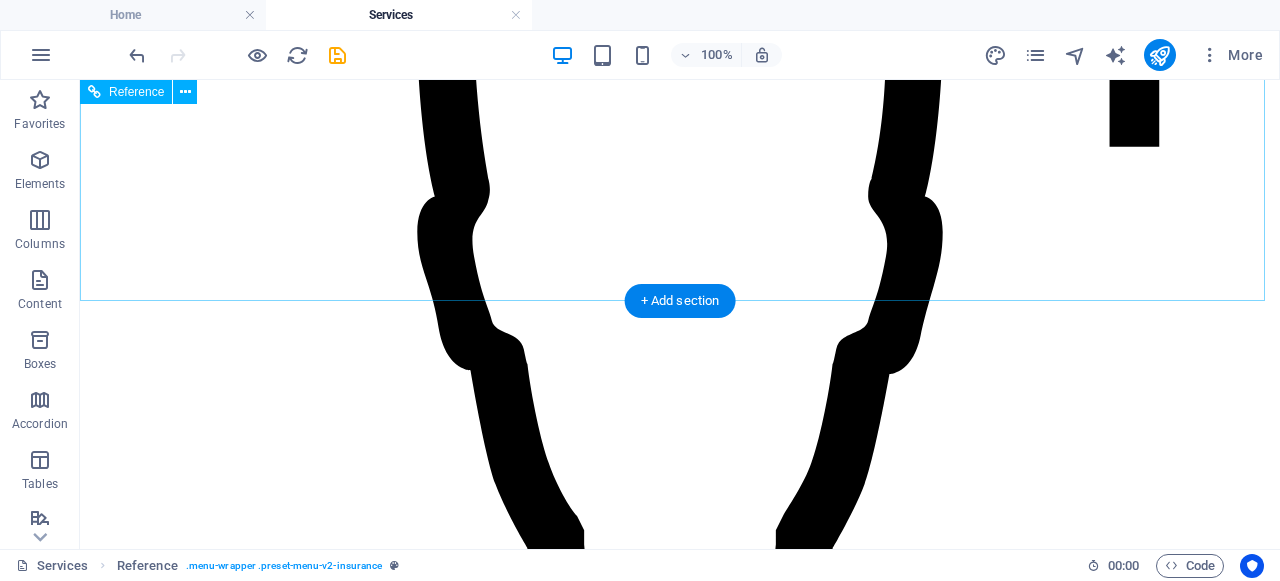 scroll, scrollTop: 457, scrollLeft: 0, axis: vertical 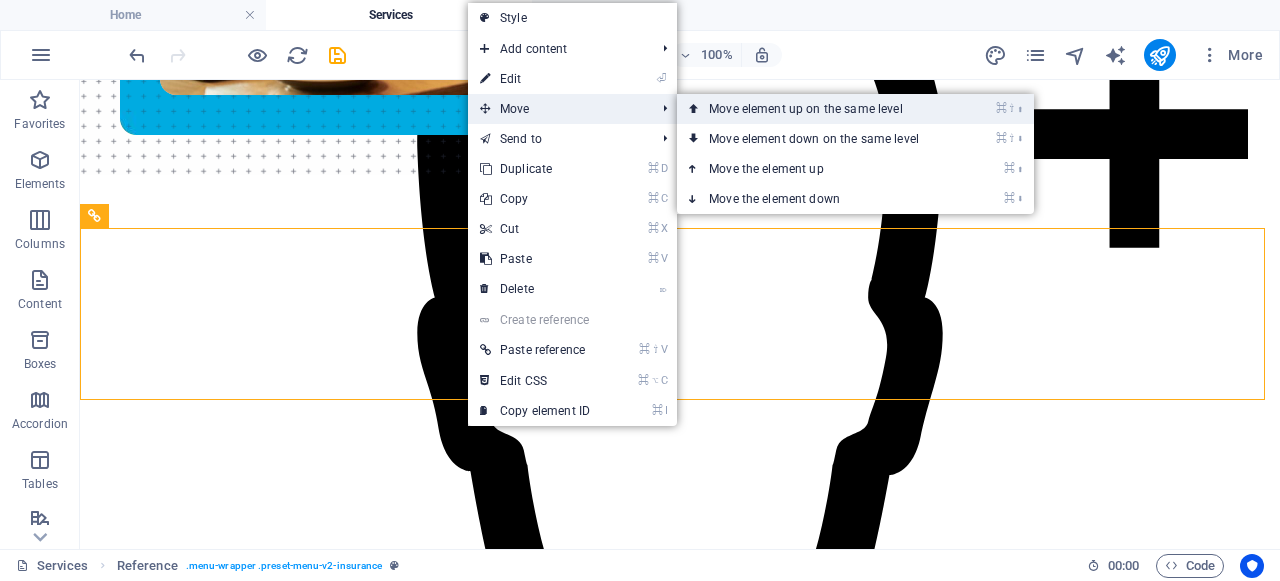 click on "⌘ ⇧ ⬆  Move element up on the same level" at bounding box center [818, 109] 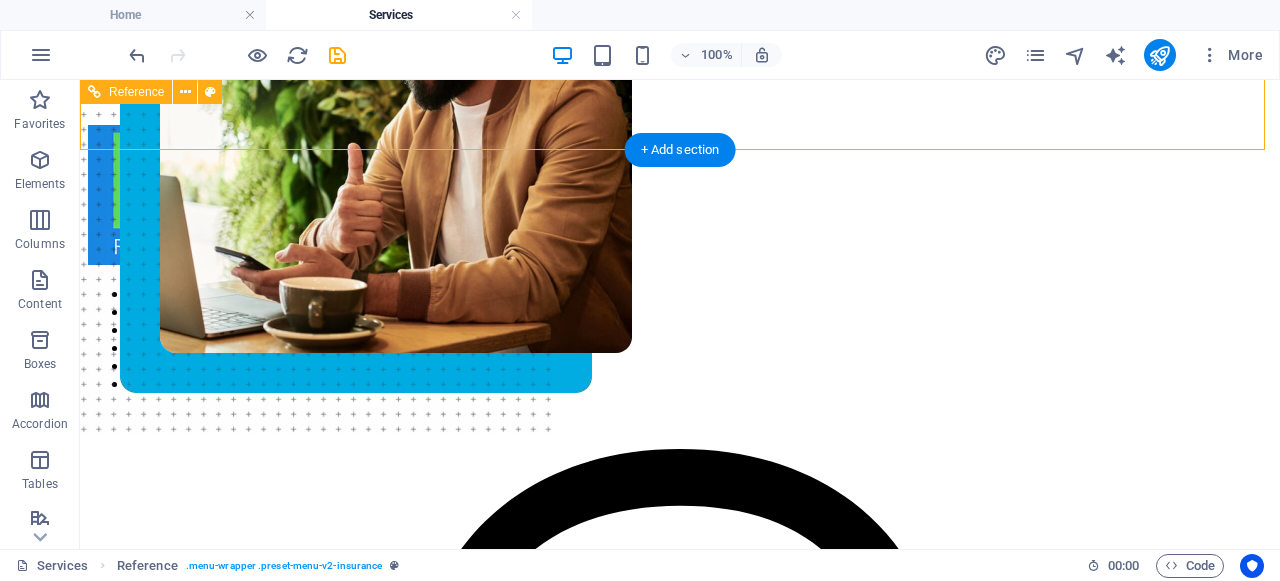 scroll, scrollTop: 161, scrollLeft: 0, axis: vertical 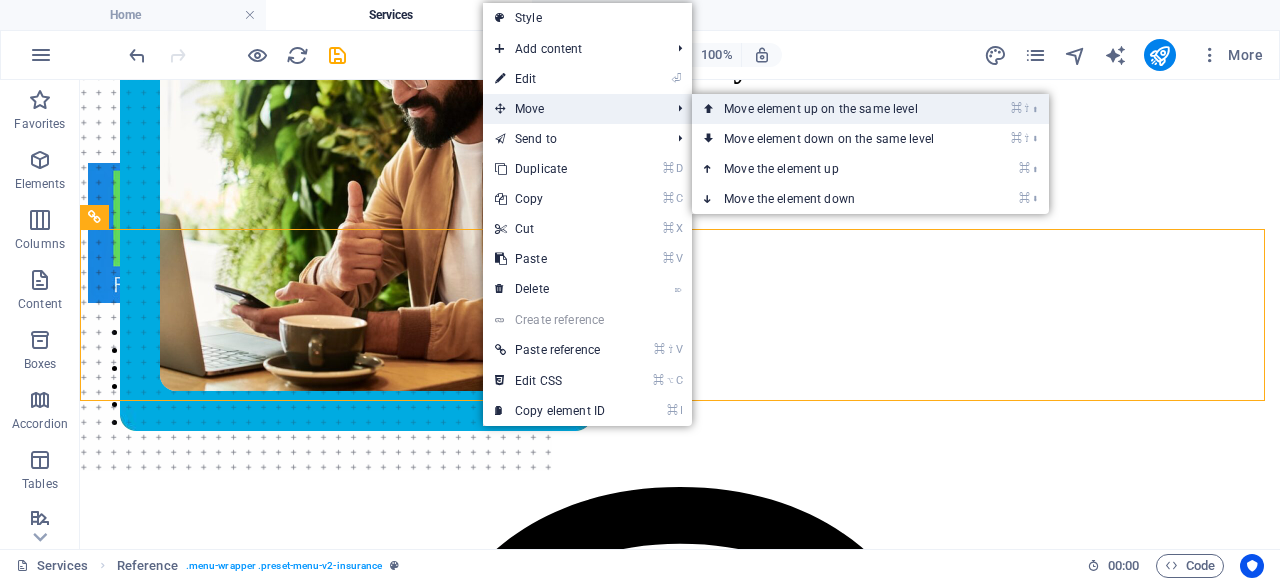 click on "⌘ ⇧ ⬆  Move element up on the same level" at bounding box center [833, 109] 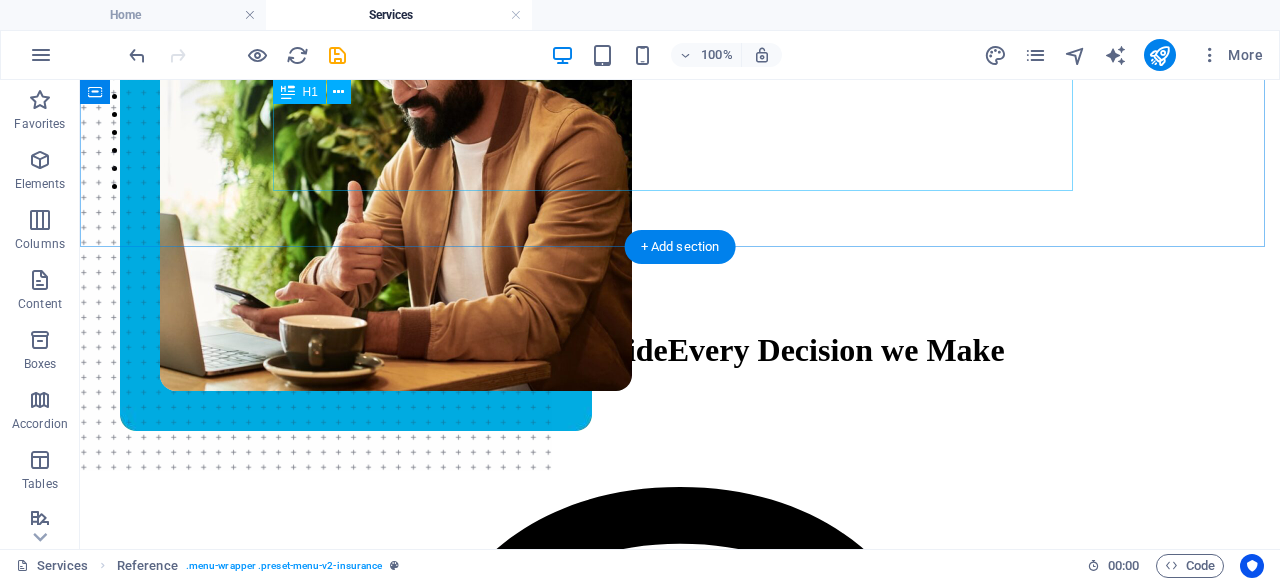 scroll, scrollTop: 0, scrollLeft: 0, axis: both 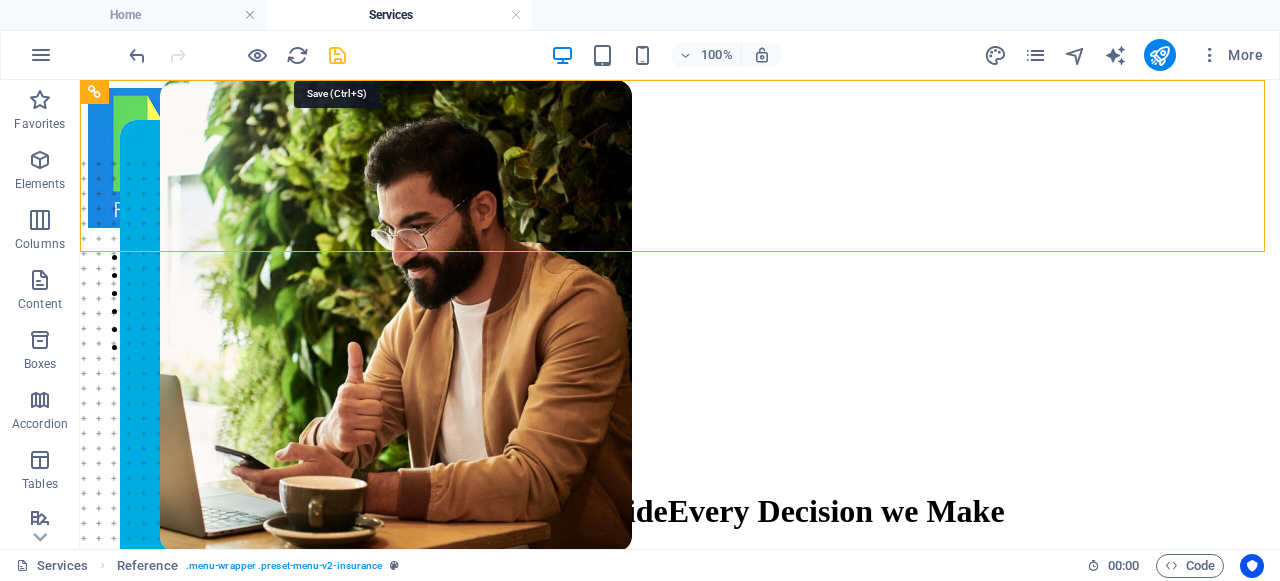 click at bounding box center (337, 55) 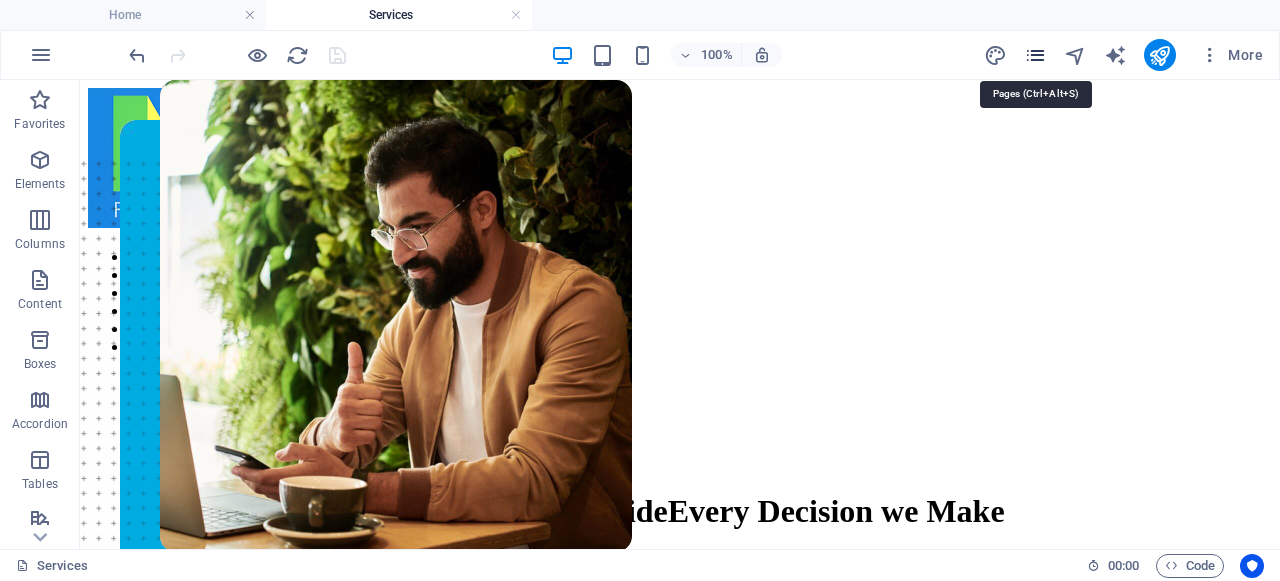 click at bounding box center [1035, 55] 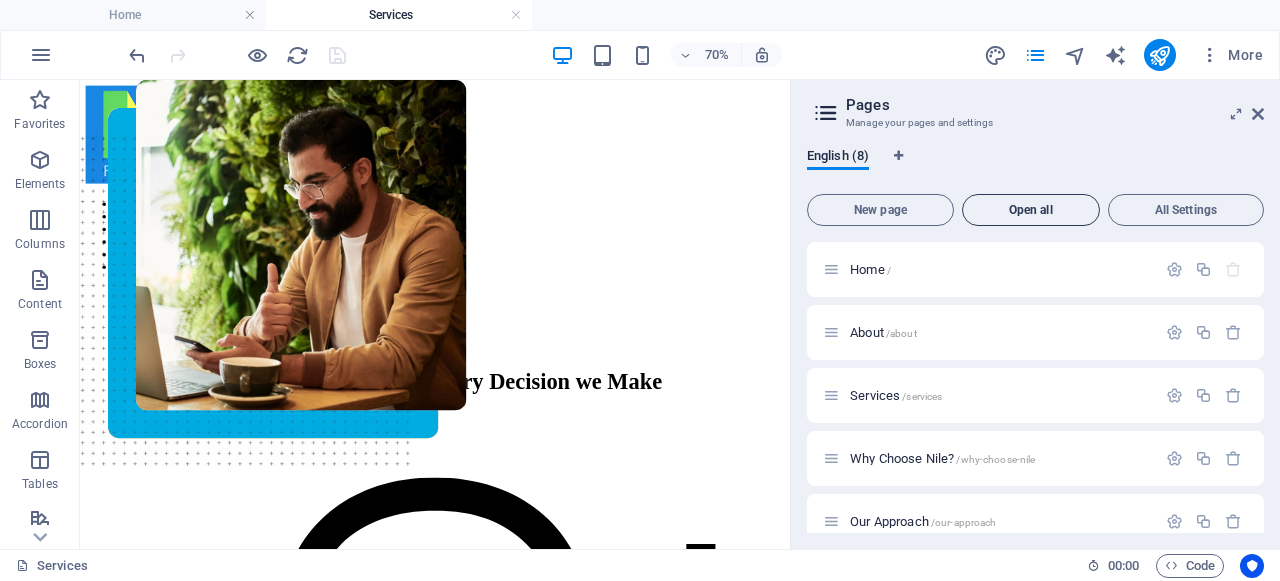 click on "Open all" at bounding box center [1031, 210] 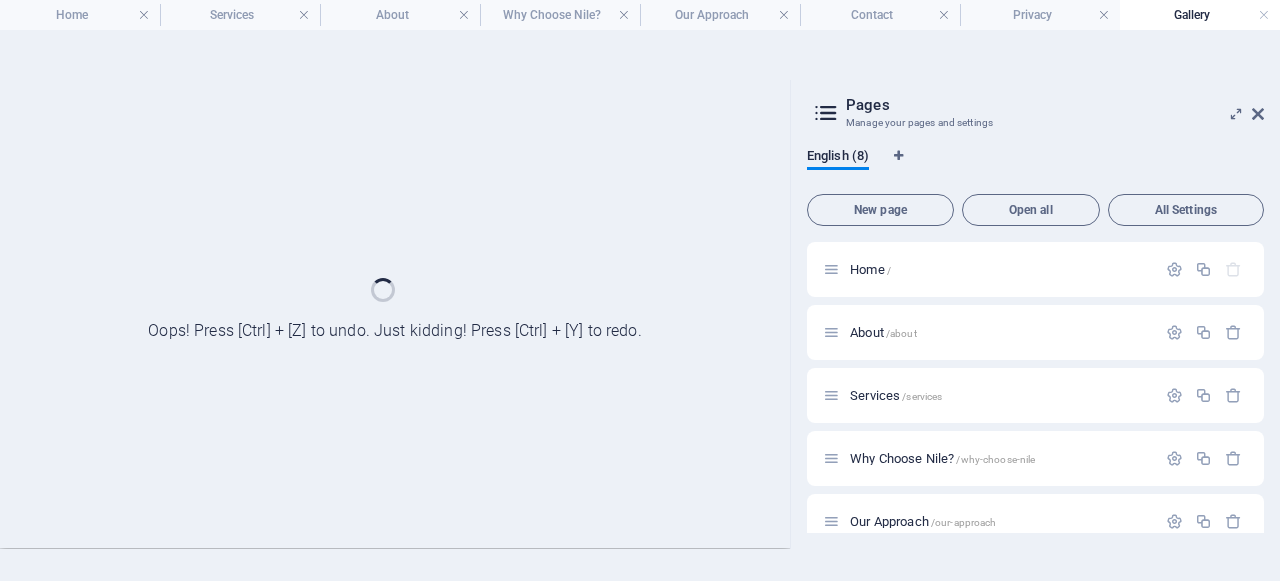 click at bounding box center (1258, 114) 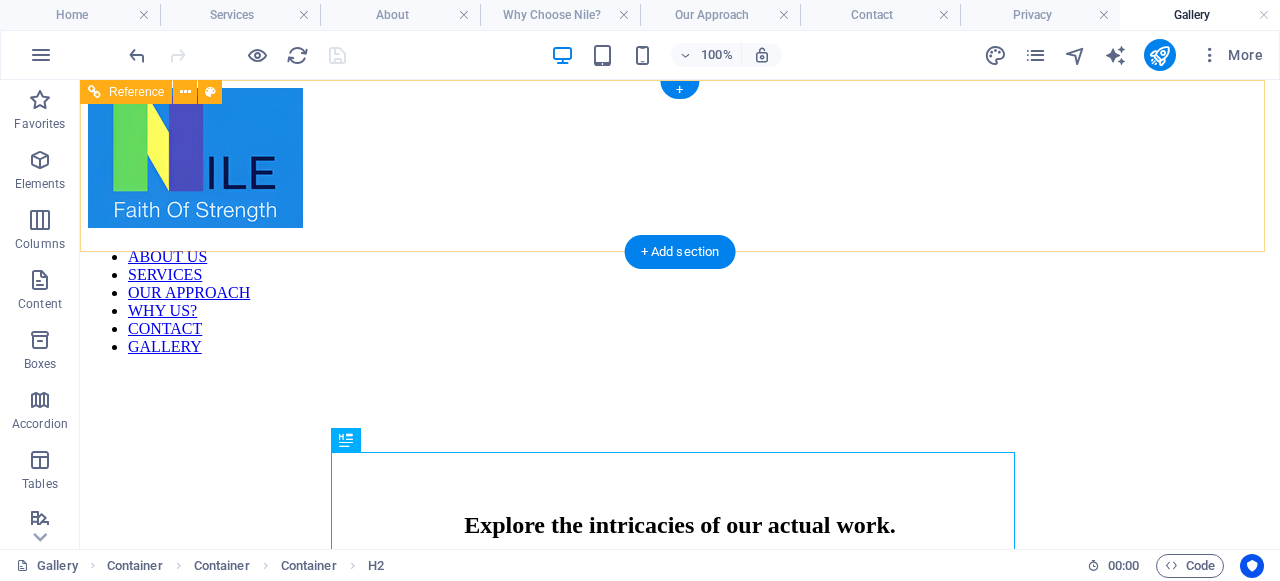 scroll, scrollTop: 0, scrollLeft: 0, axis: both 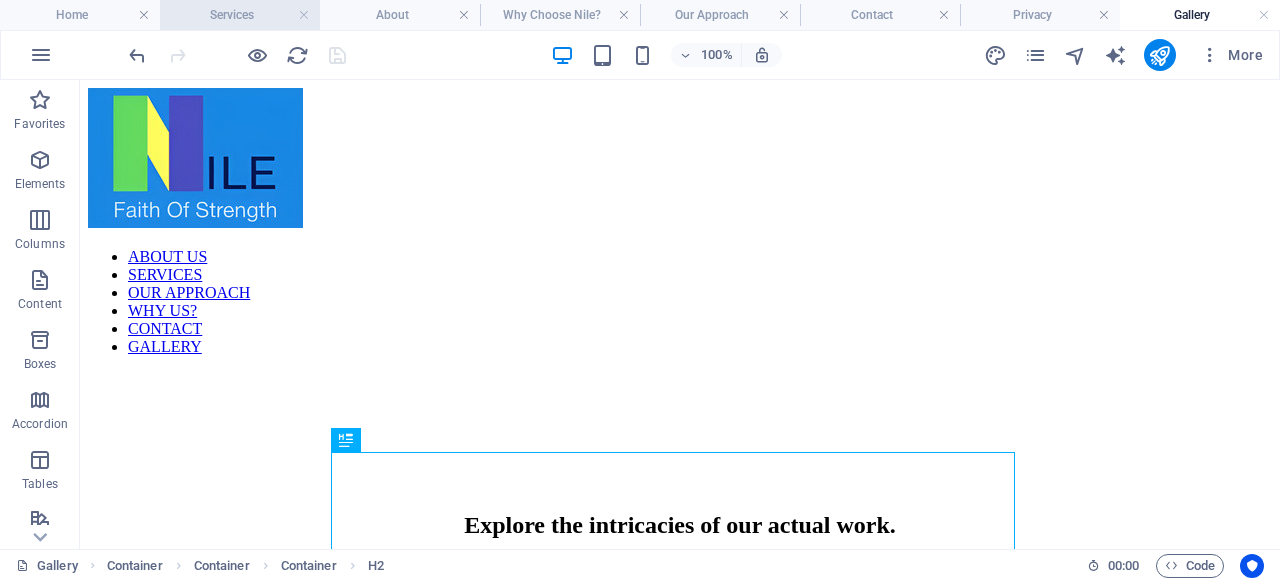click on "Services" at bounding box center [240, 15] 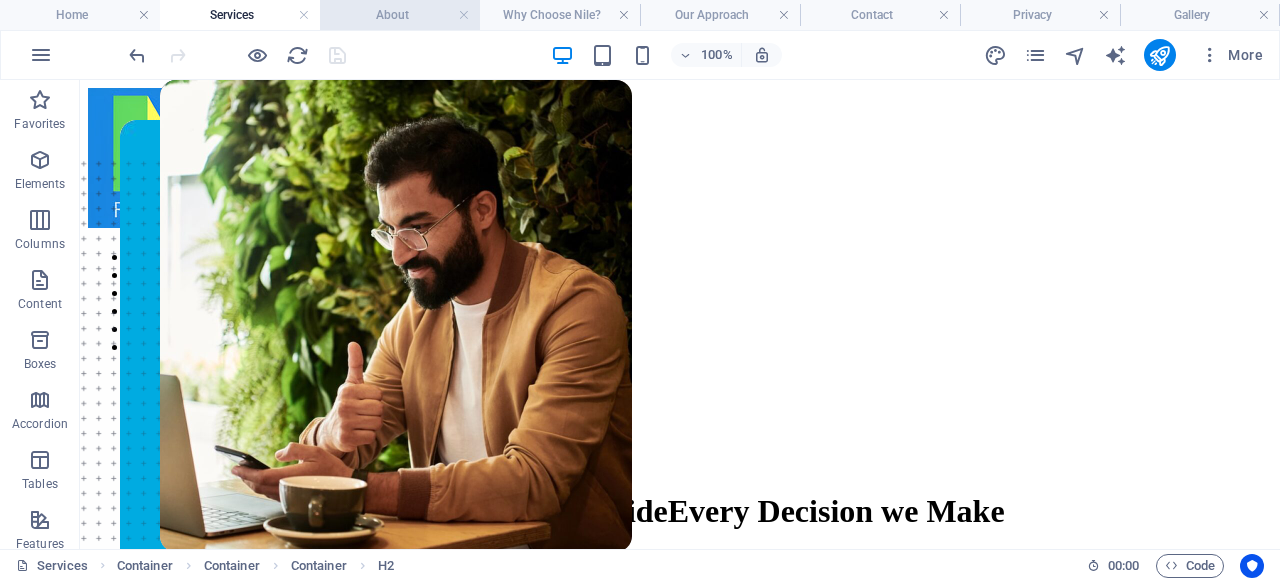 click on "About" at bounding box center (400, 15) 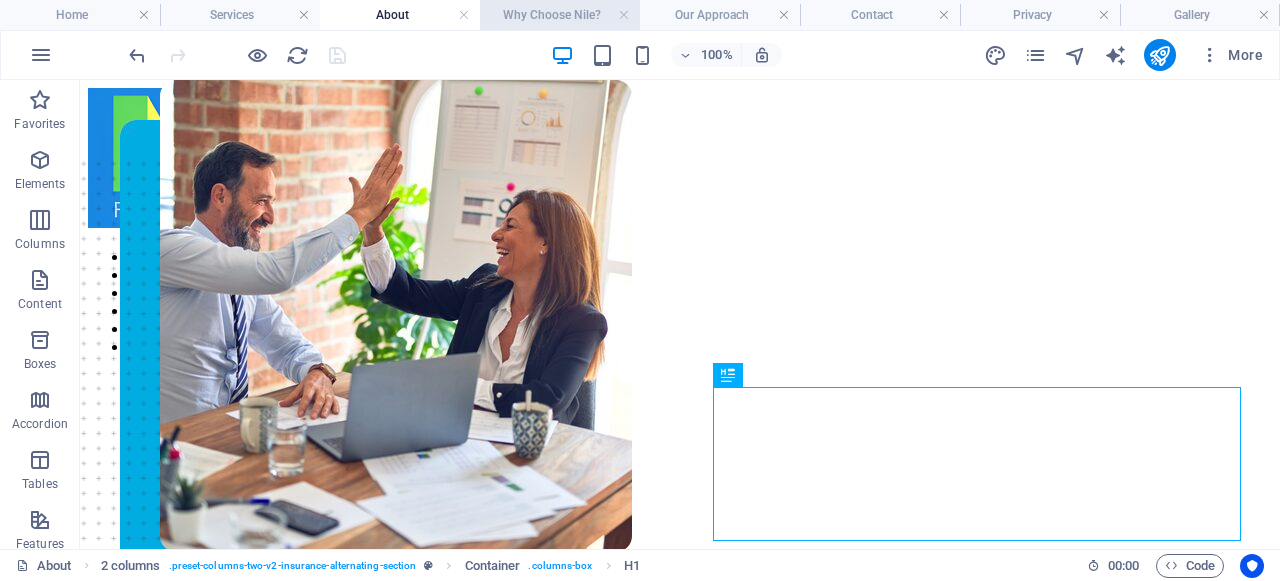 click on "Why Choose Nile?" at bounding box center [560, 15] 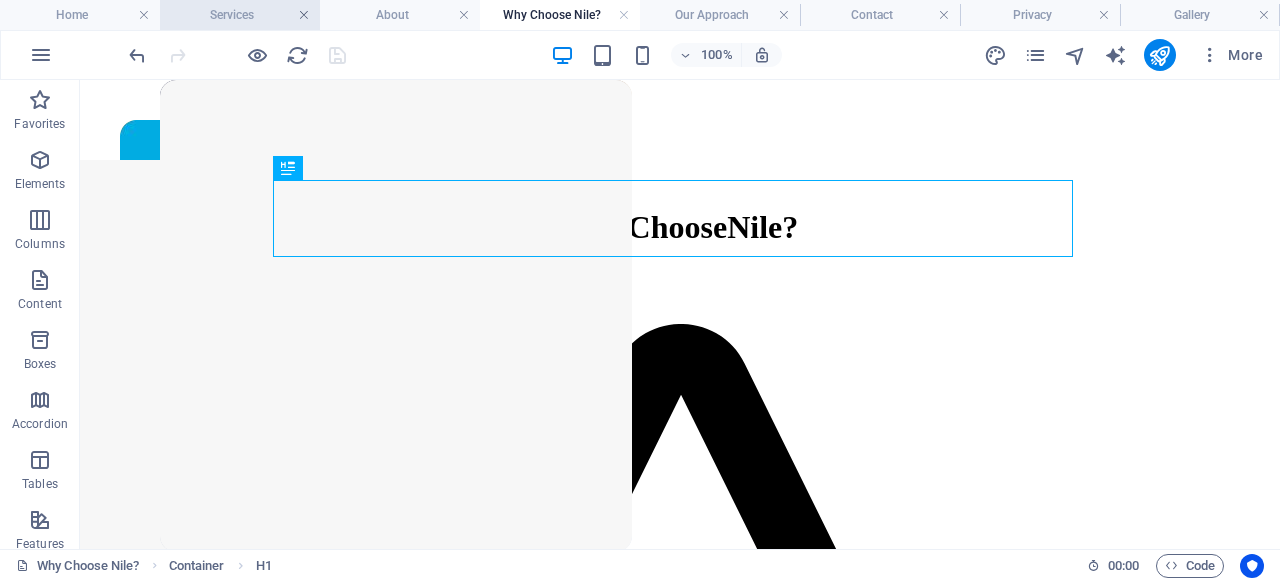 click at bounding box center (304, 15) 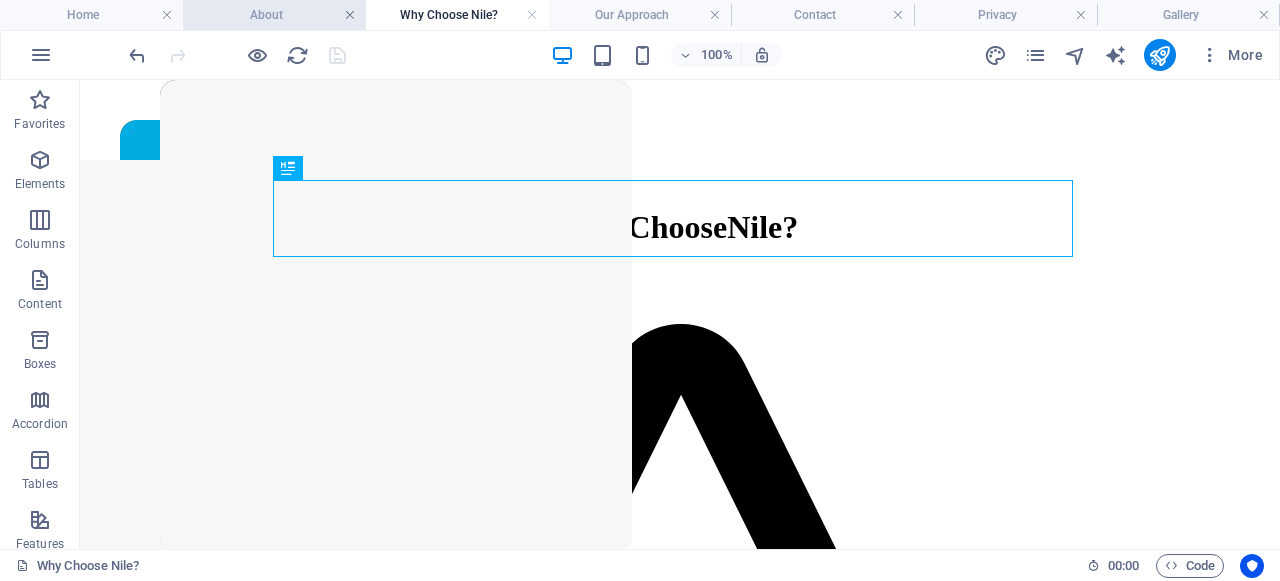 click at bounding box center [350, 15] 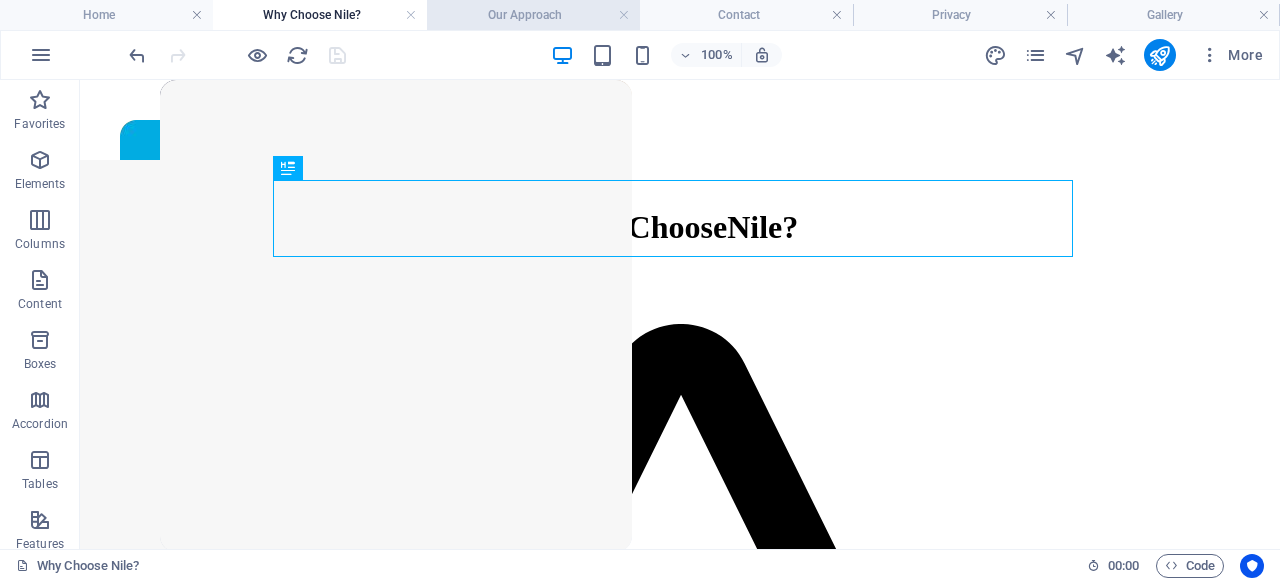 click on "Our Approach" at bounding box center (533, 15) 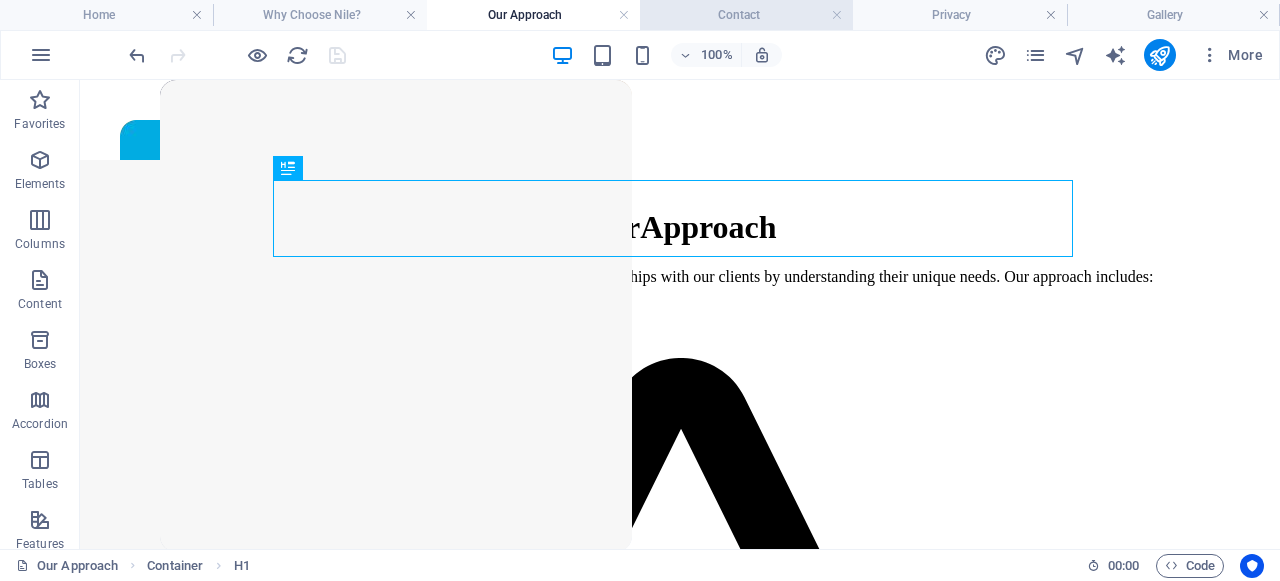 click on "Contact" at bounding box center (746, 15) 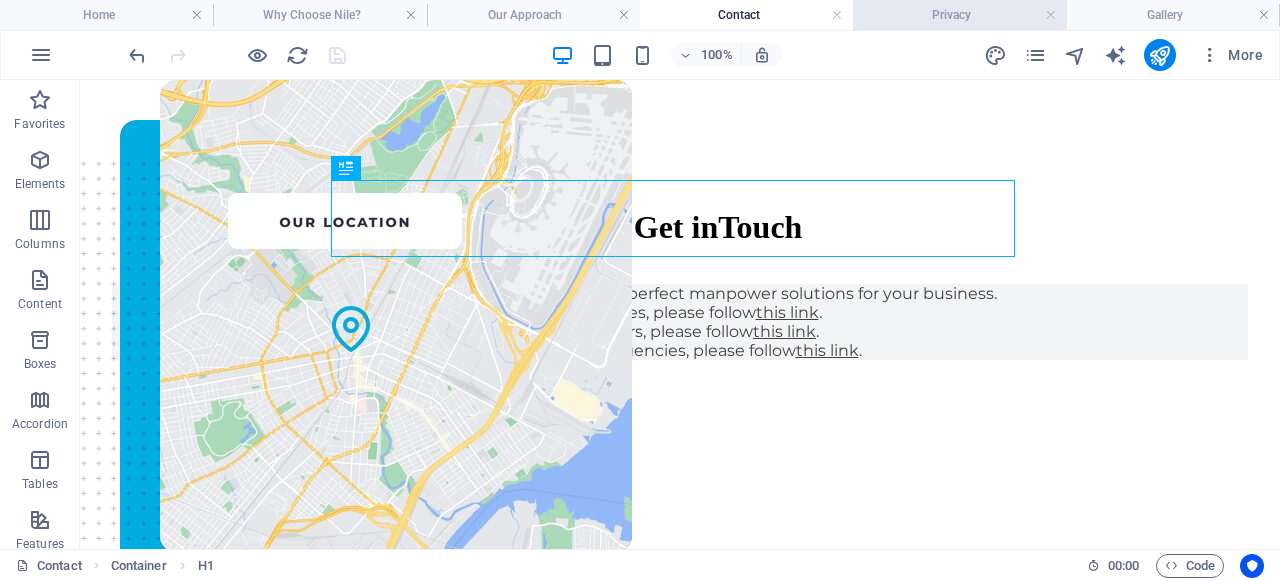 click on "Privacy" at bounding box center (959, 15) 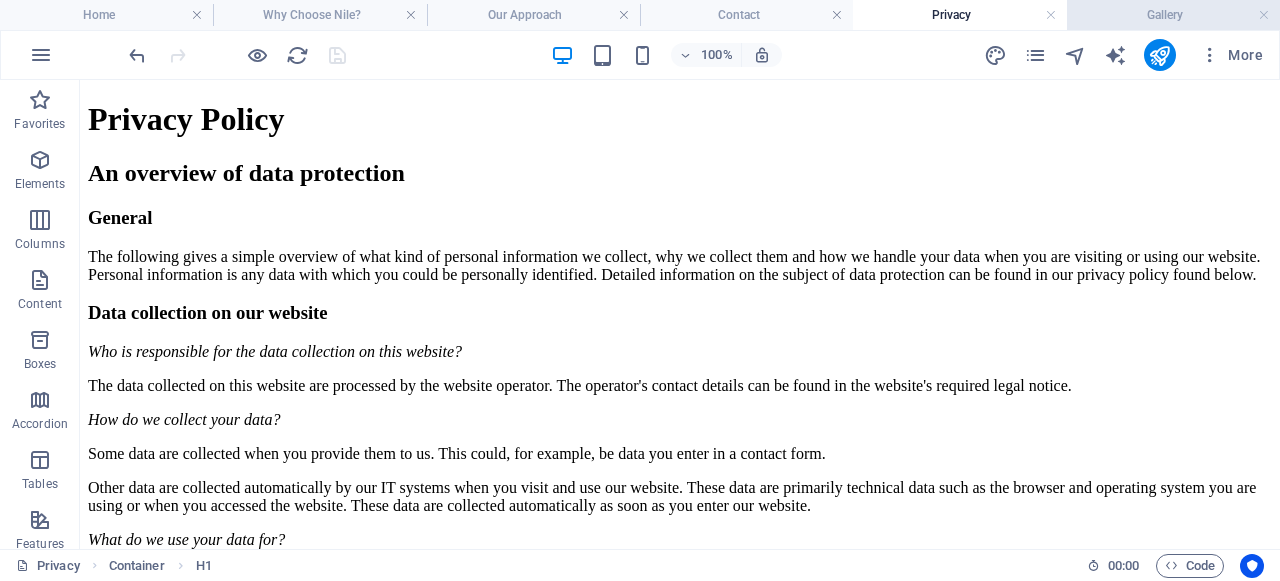 click on "Gallery" at bounding box center (1173, 15) 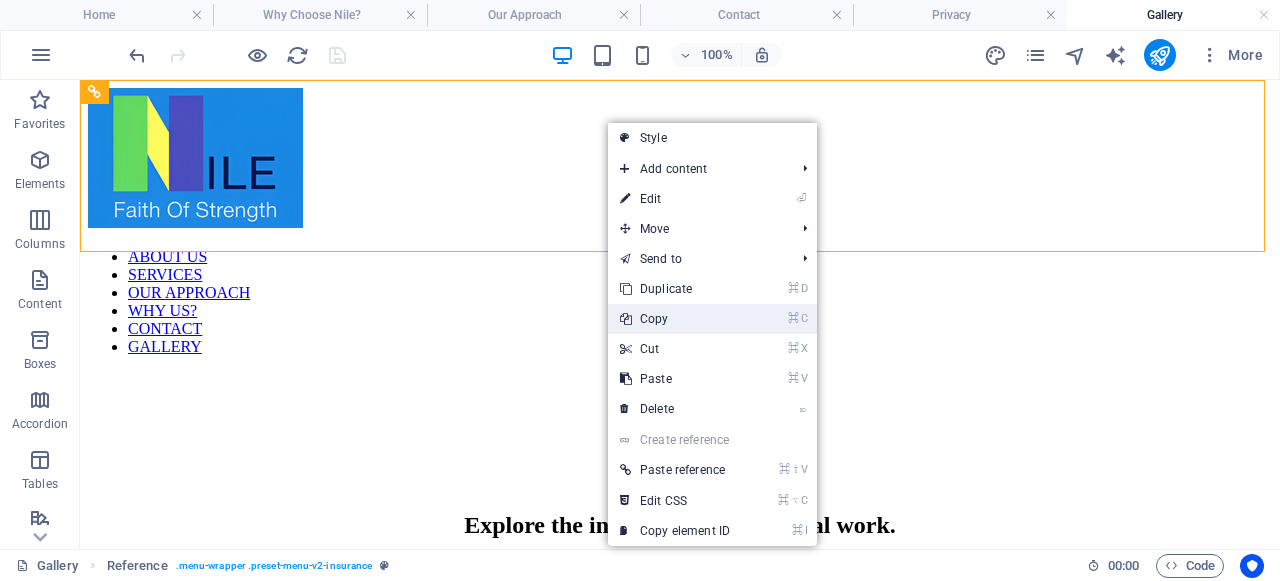 click on "⌘ C  Copy" at bounding box center (675, 319) 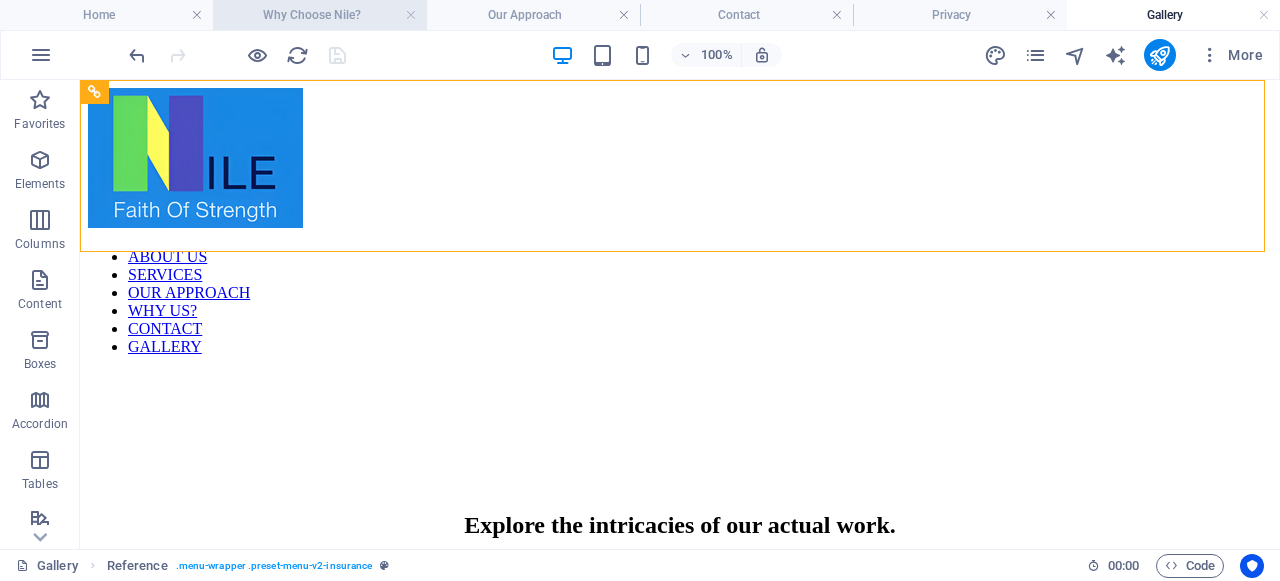 click on "Why Choose Nile?" at bounding box center [319, 15] 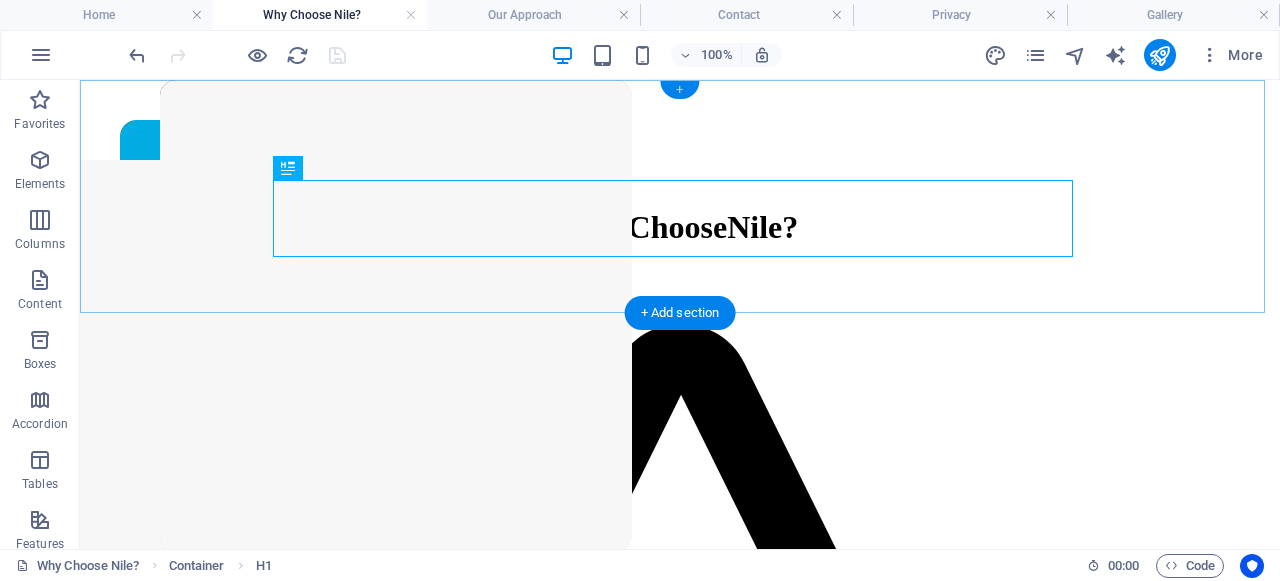 click on "+" at bounding box center [679, 90] 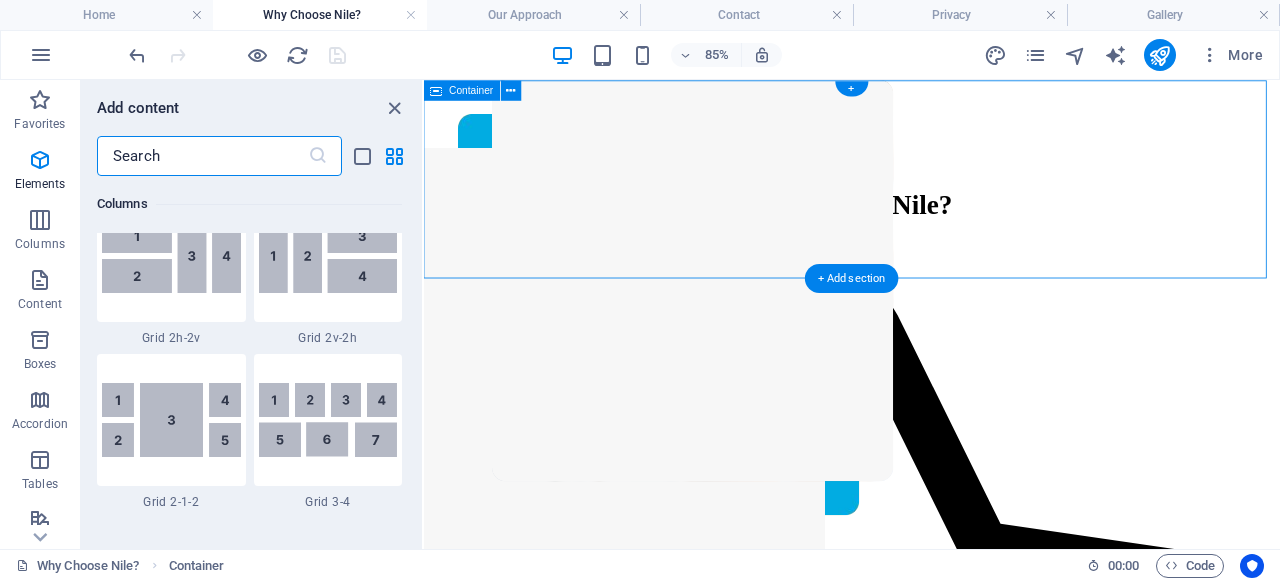scroll, scrollTop: 3499, scrollLeft: 0, axis: vertical 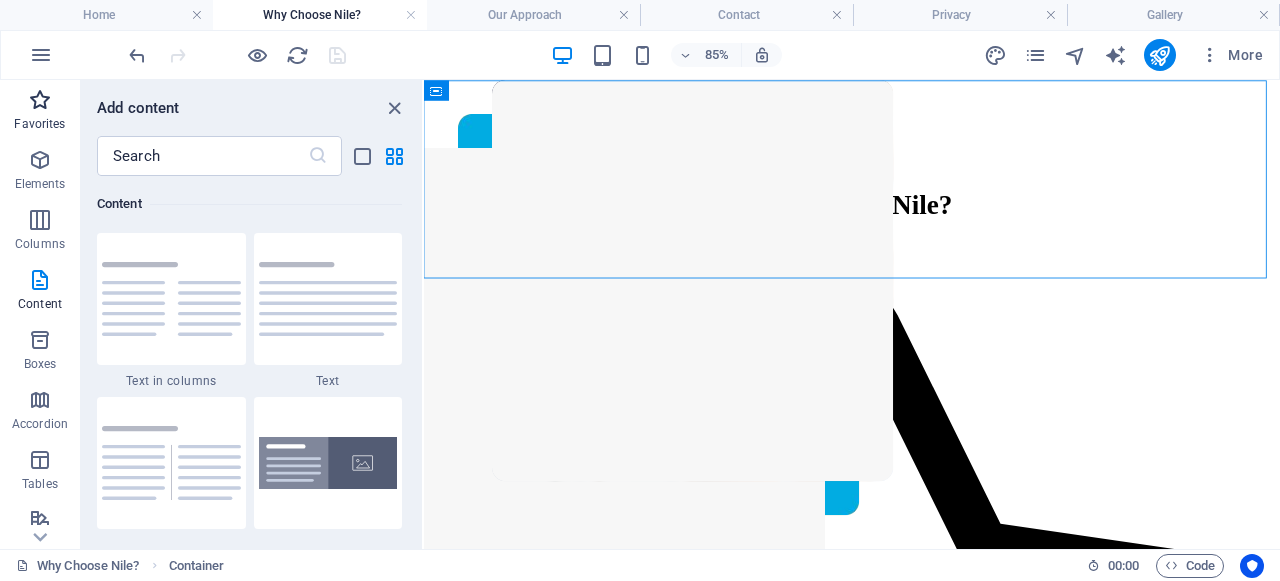 click on "Favorites" at bounding box center [39, 124] 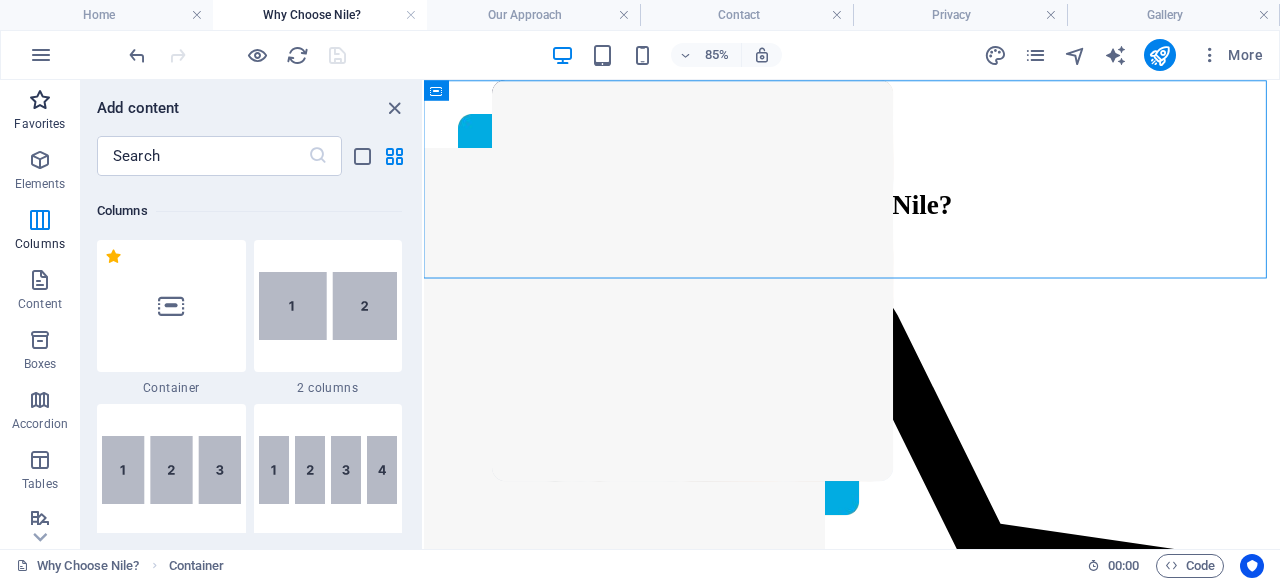 scroll, scrollTop: 0, scrollLeft: 0, axis: both 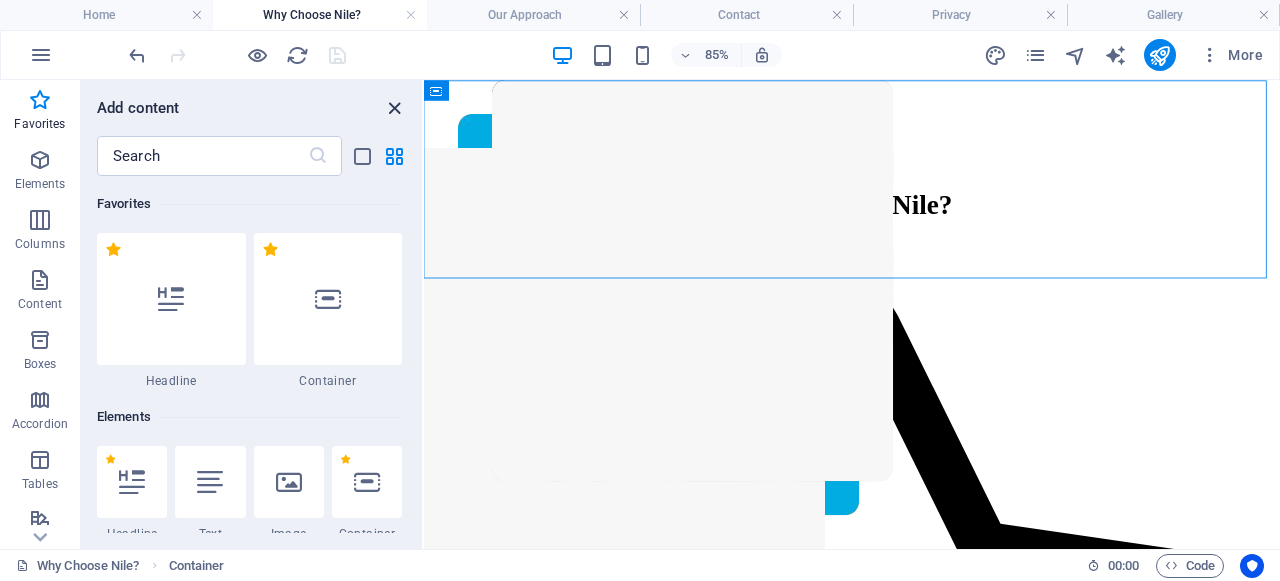 click at bounding box center [394, 108] 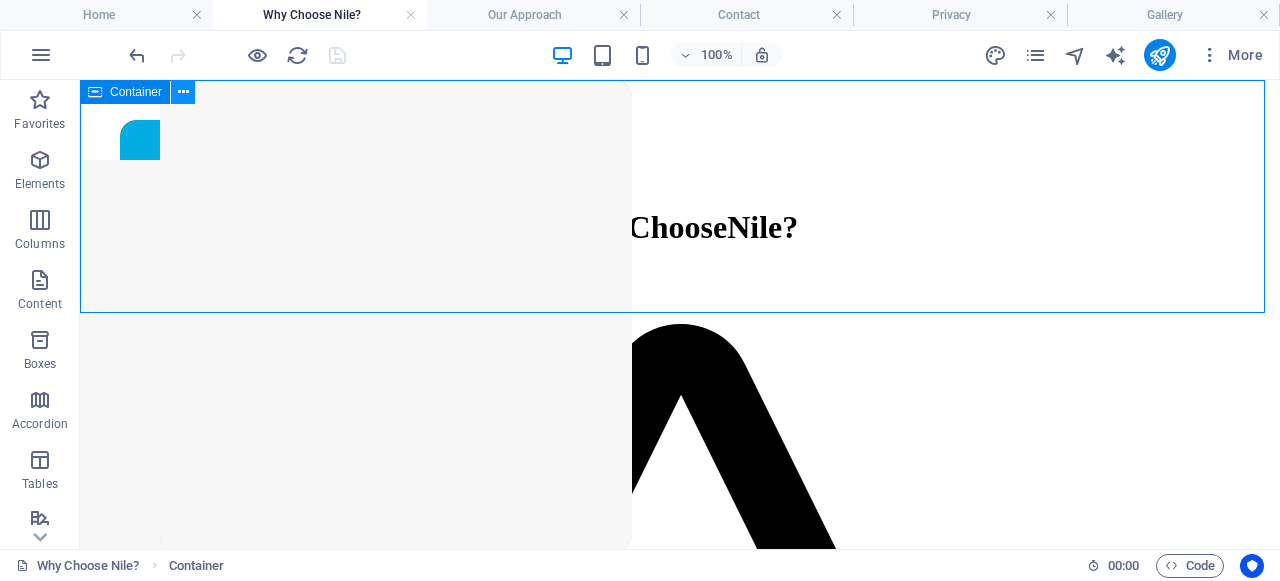 click at bounding box center (183, 92) 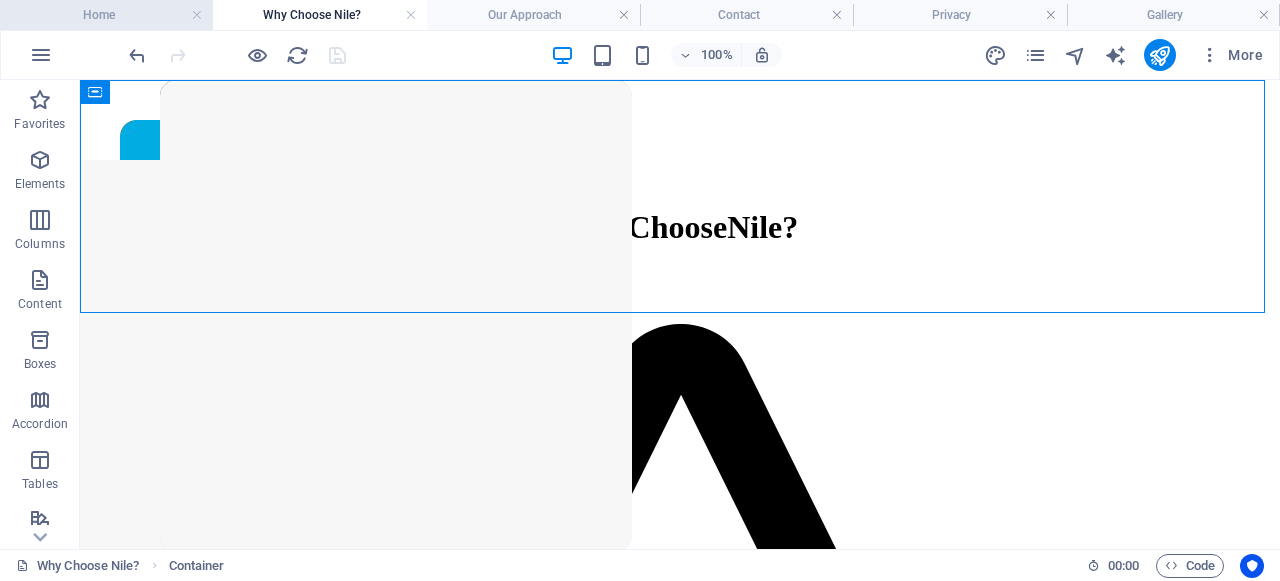 click on "Home" at bounding box center [106, 15] 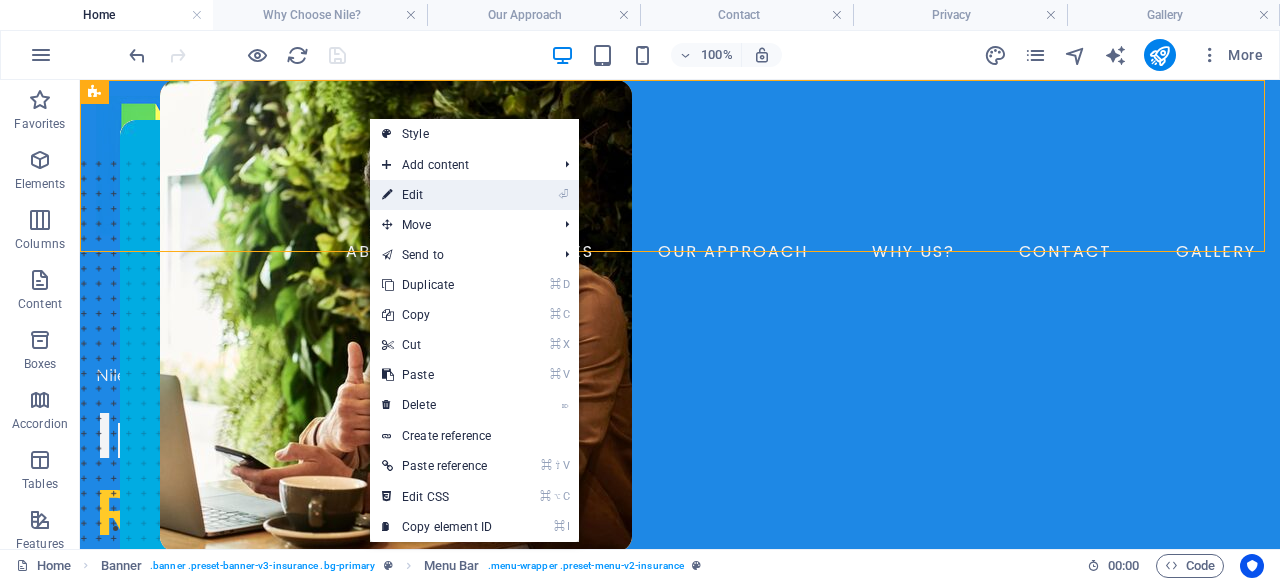 drag, startPoint x: 446, startPoint y: 189, endPoint x: 118, endPoint y: 122, distance: 334.77307 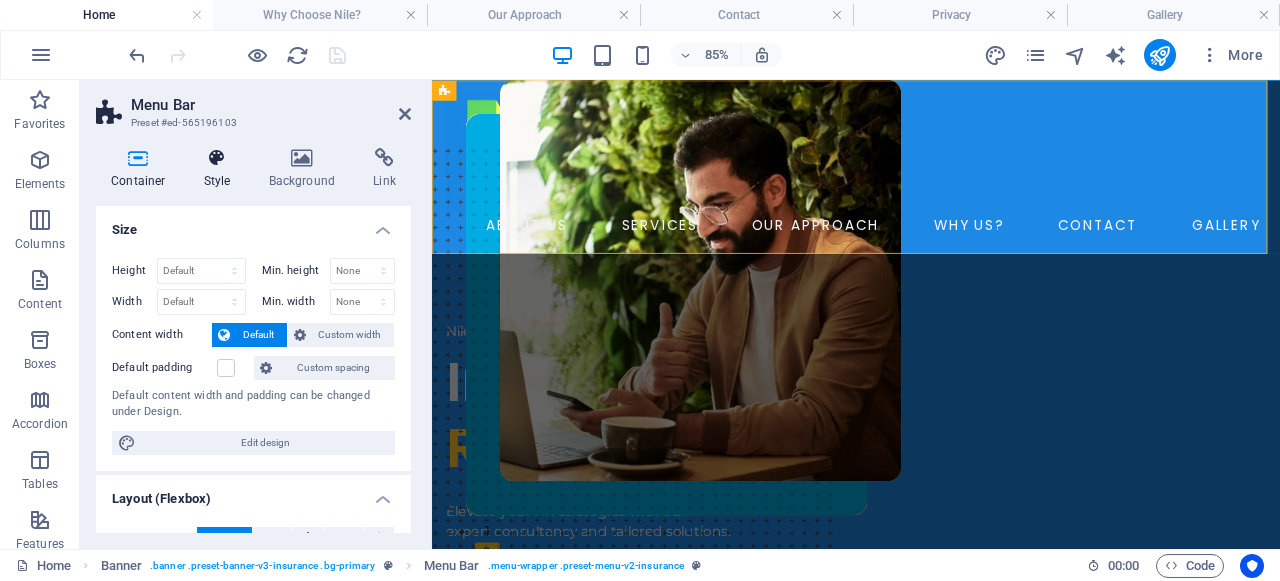 click on "Style" at bounding box center [221, 169] 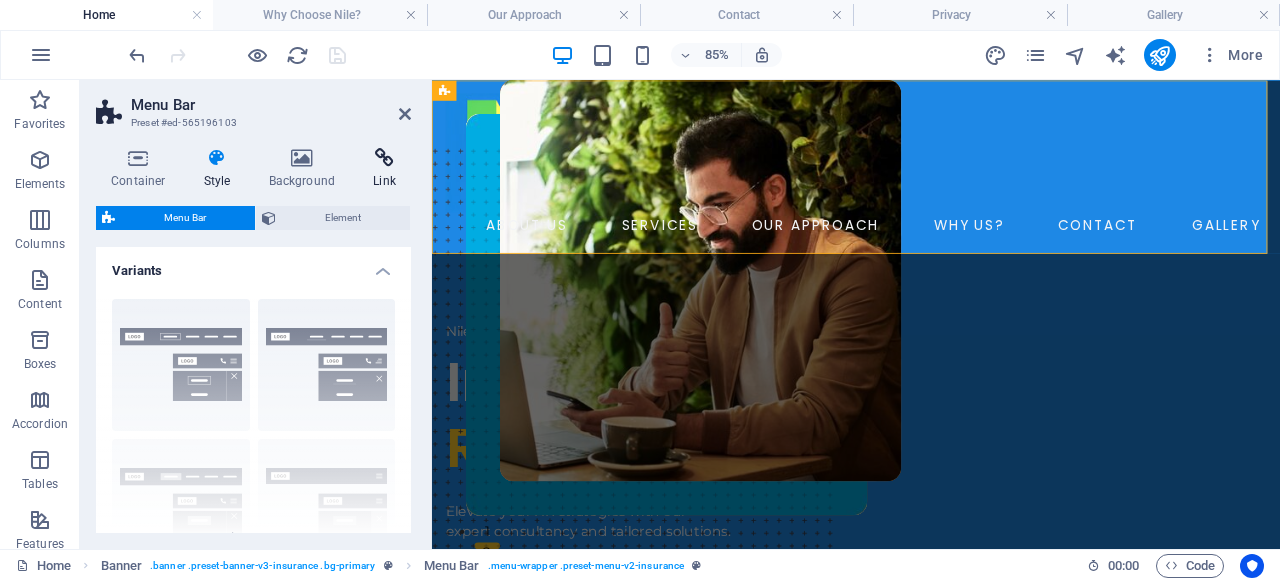 click at bounding box center [384, 158] 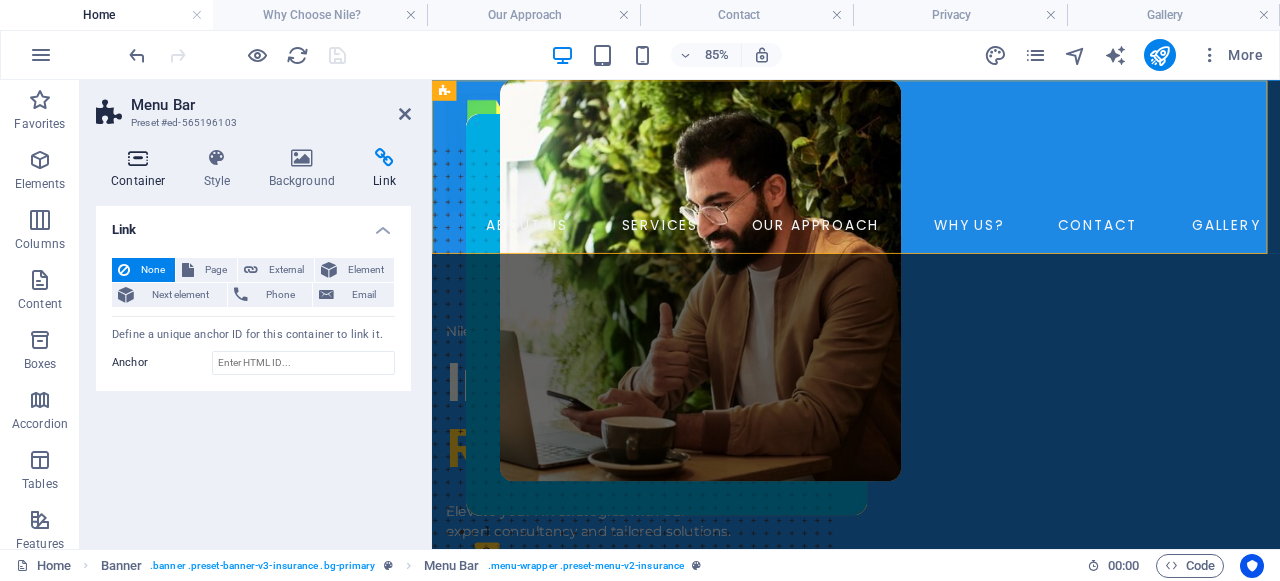 click at bounding box center (138, 158) 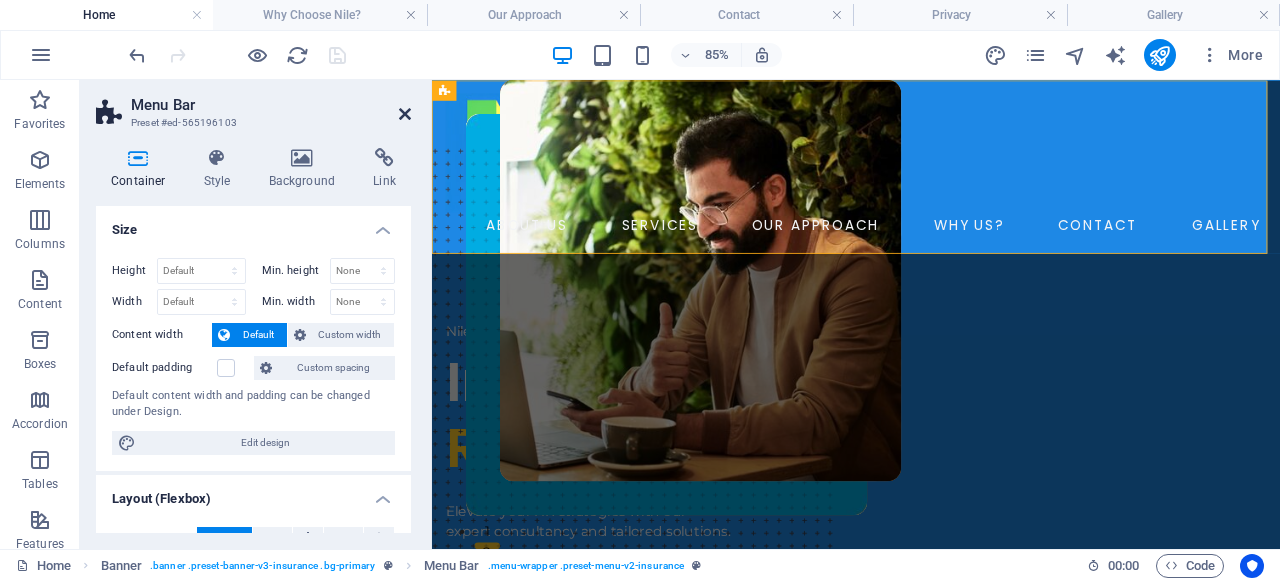 click at bounding box center (405, 114) 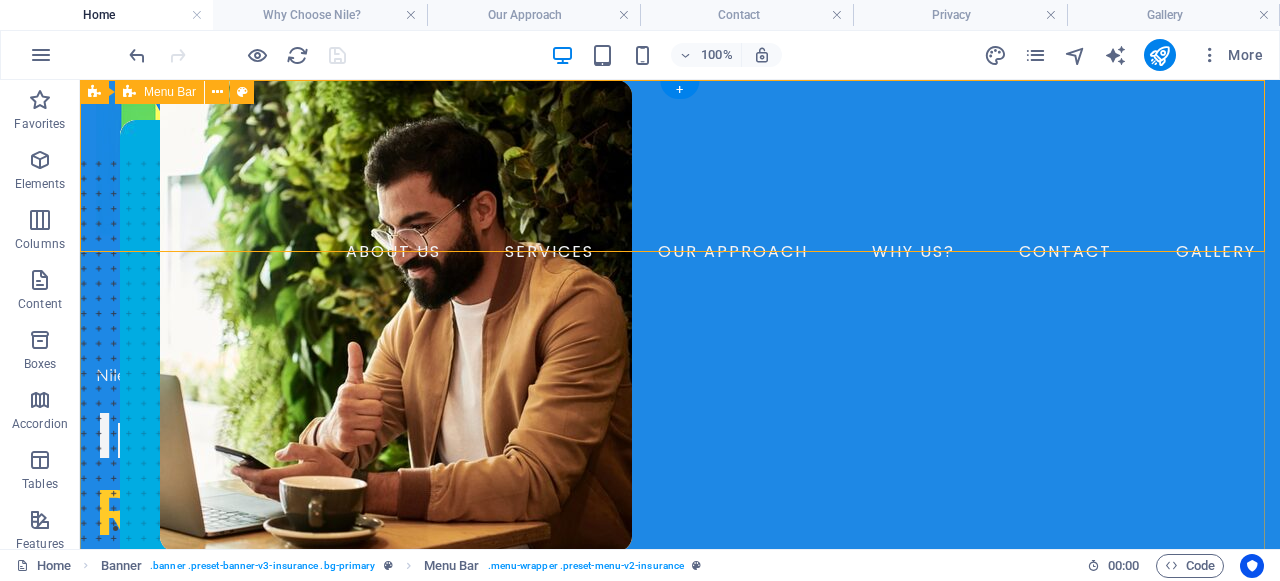 click on "ABOUT US SERVICES OUR APPROACH WHY US? CONTACT GALLERY" at bounding box center (680, 182) 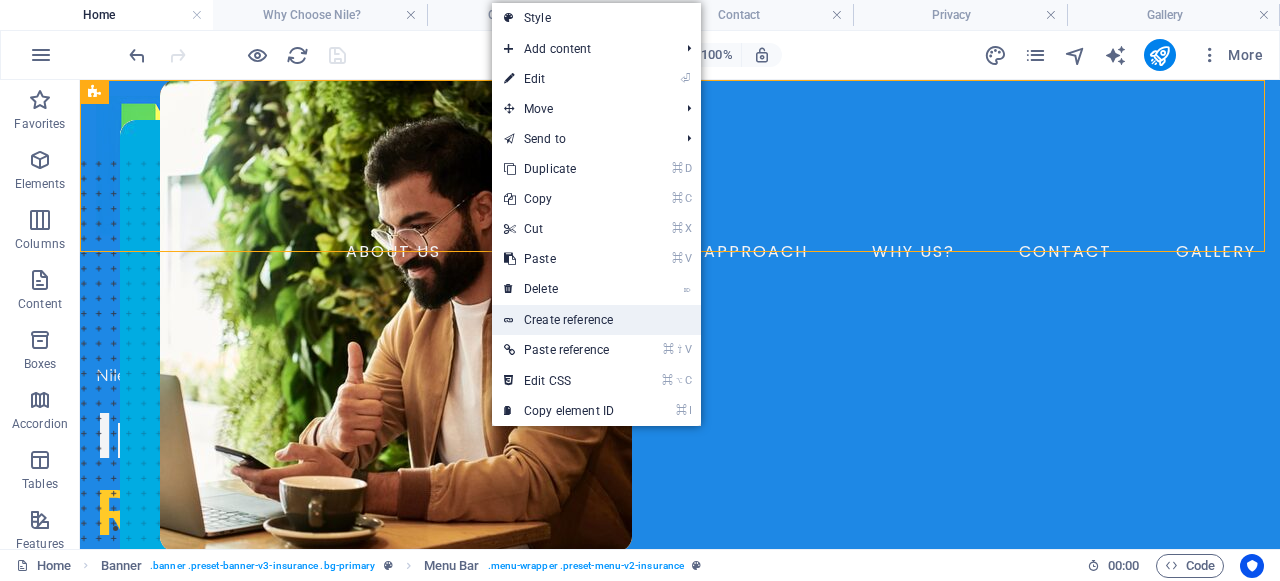 click on "Create reference" at bounding box center [596, 320] 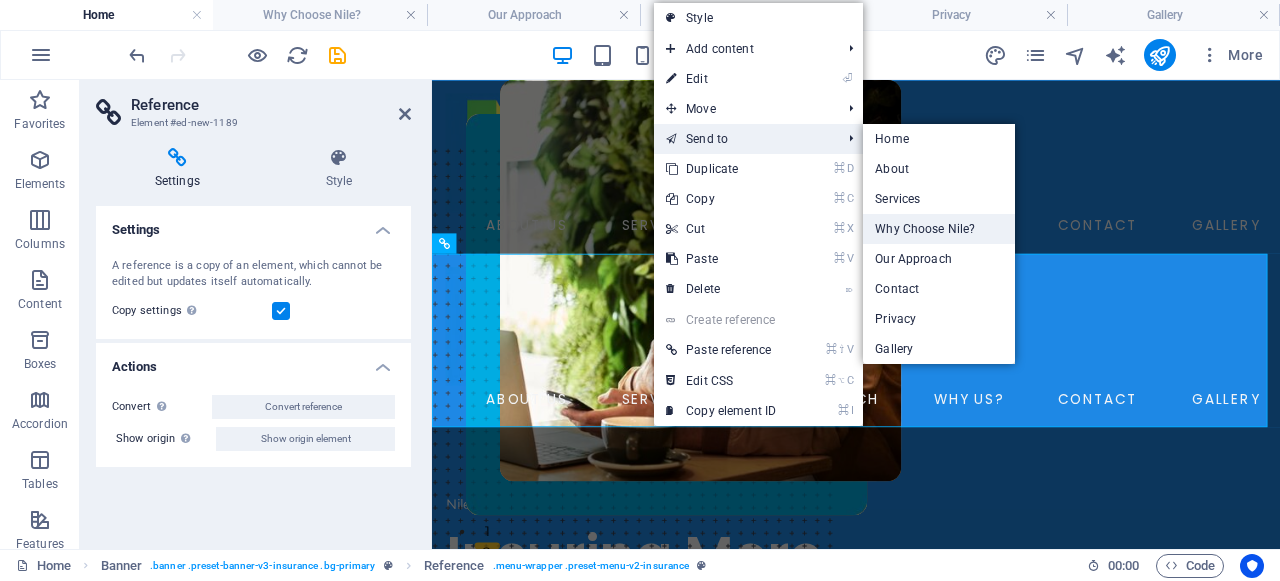click on "Why Choose Nile?" at bounding box center (939, 229) 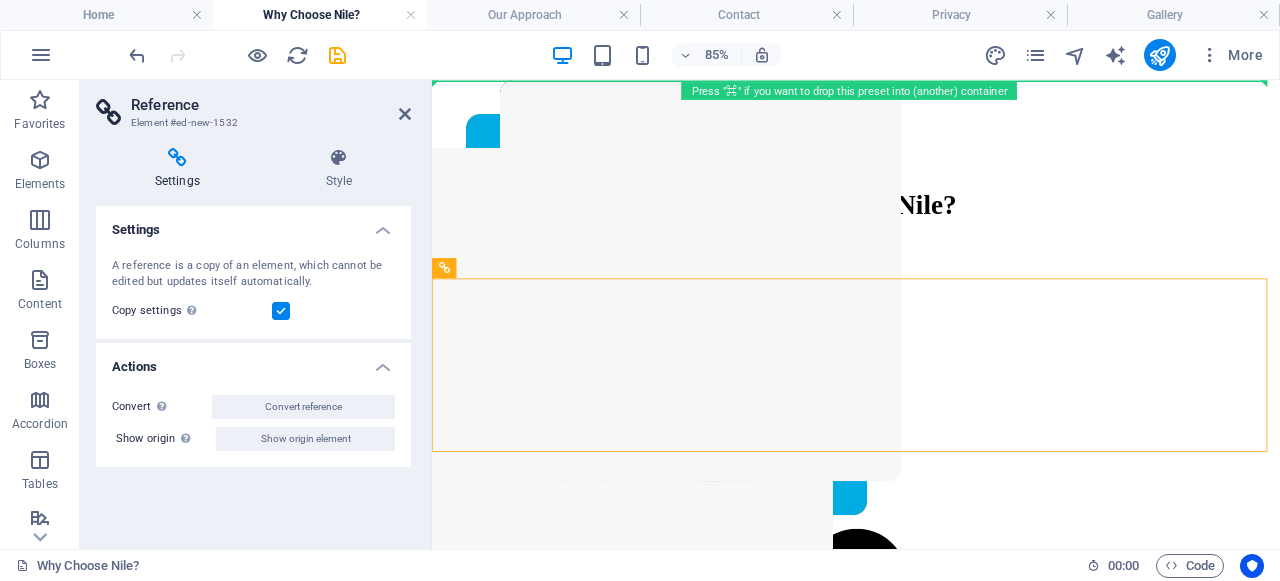 drag, startPoint x: 666, startPoint y: 331, endPoint x: 647, endPoint y: 143, distance: 188.95767 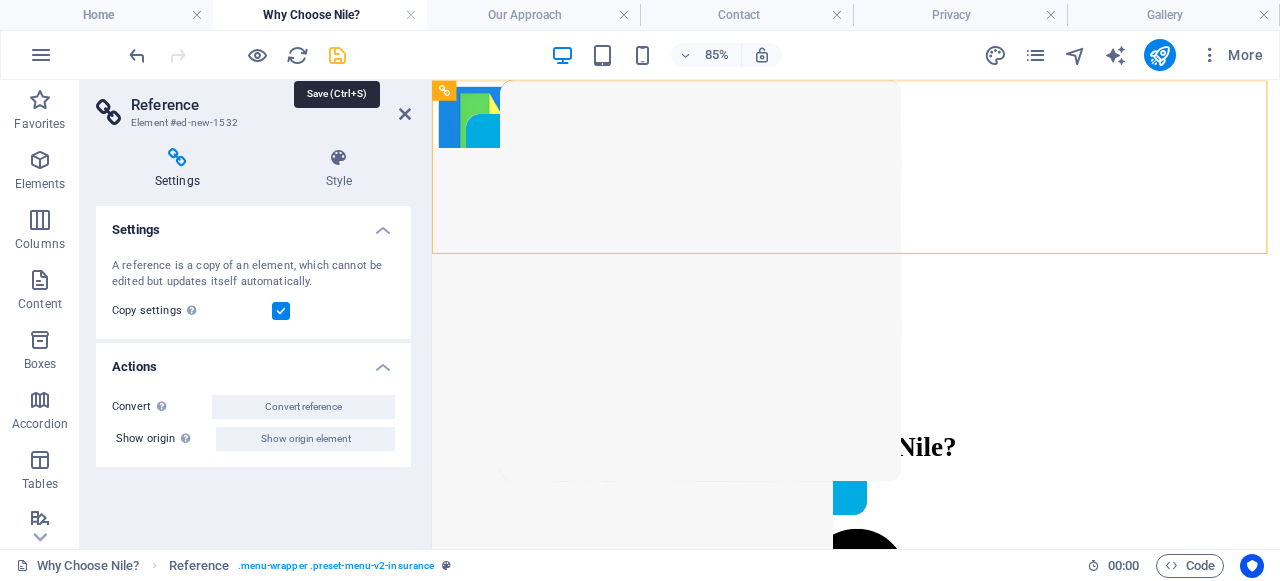click at bounding box center [337, 55] 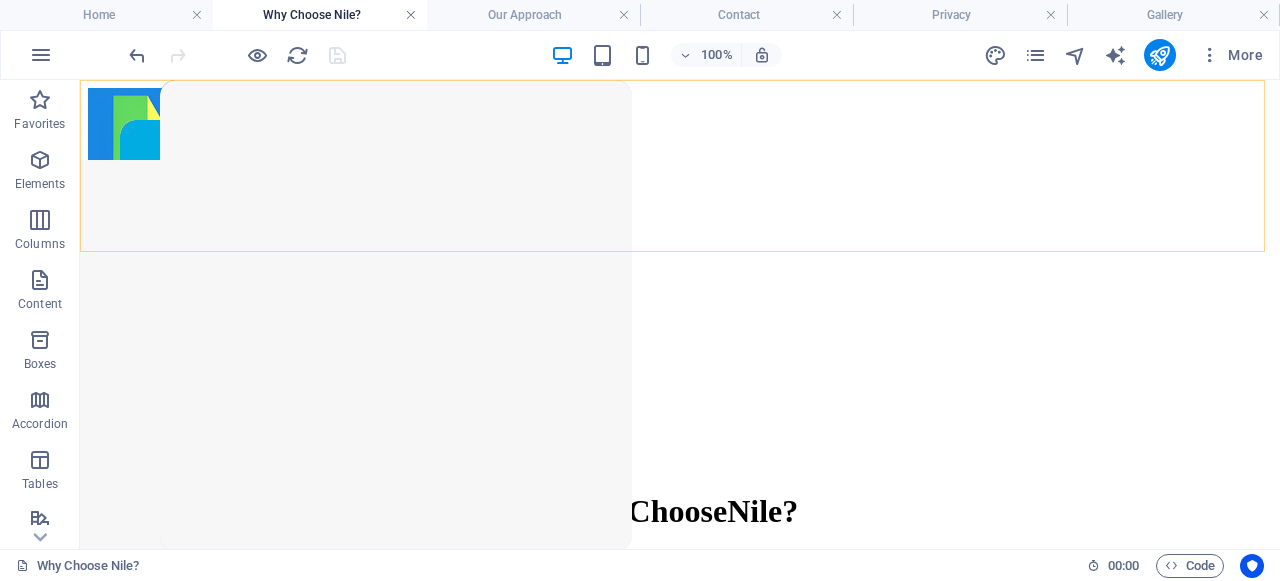 click at bounding box center [411, 15] 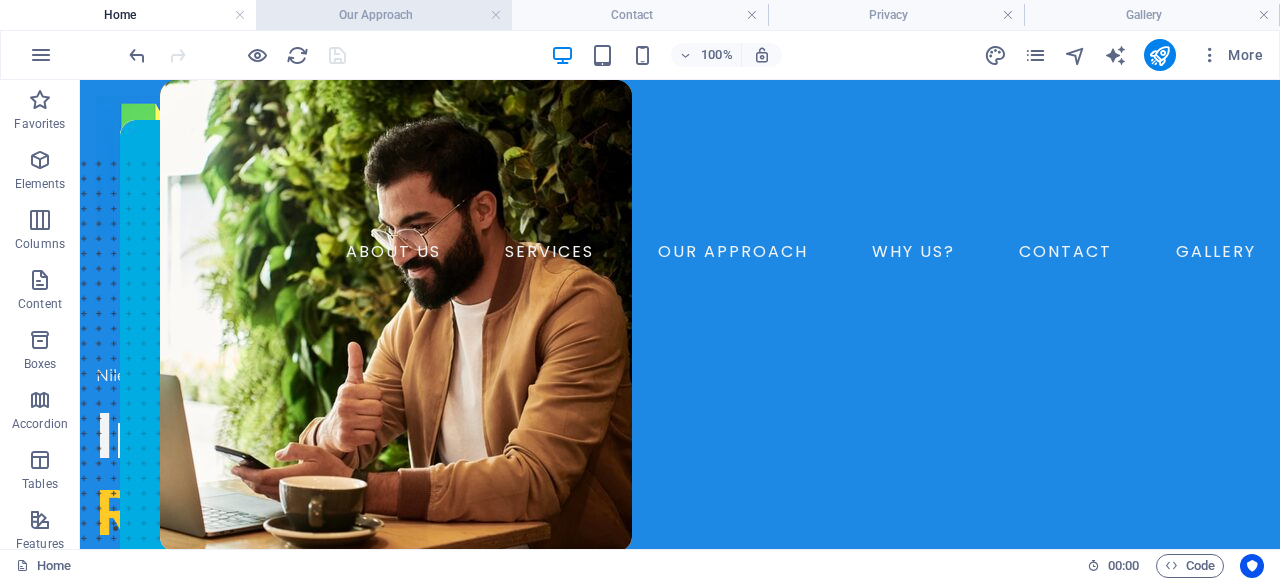 click on "Our Approach" at bounding box center [384, 15] 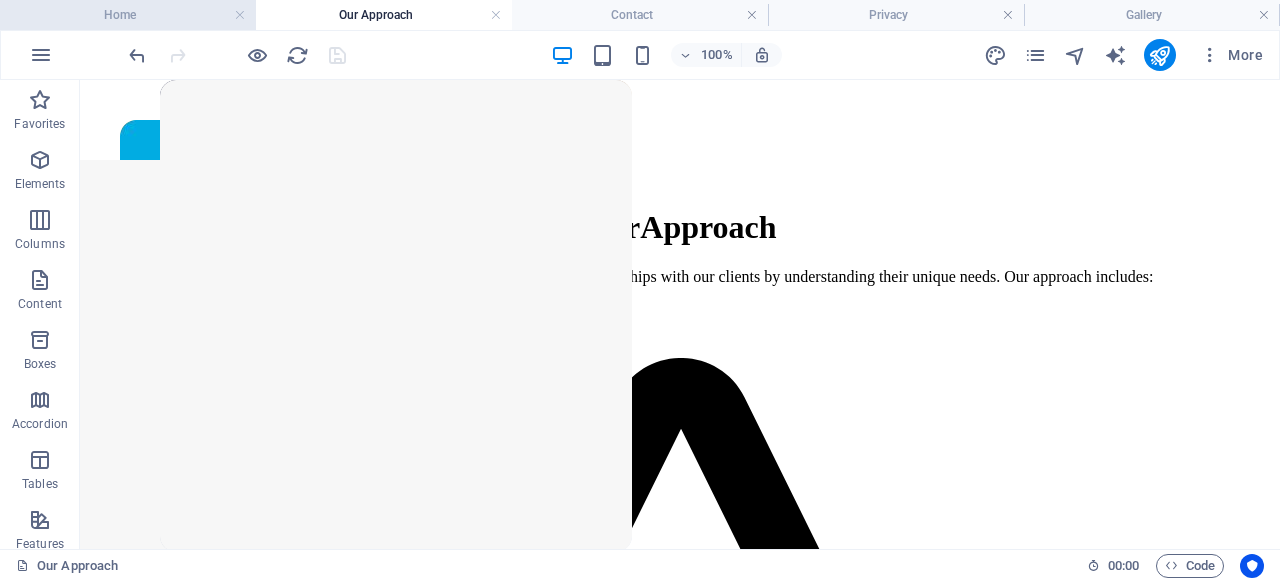 click on "Home" at bounding box center (128, 15) 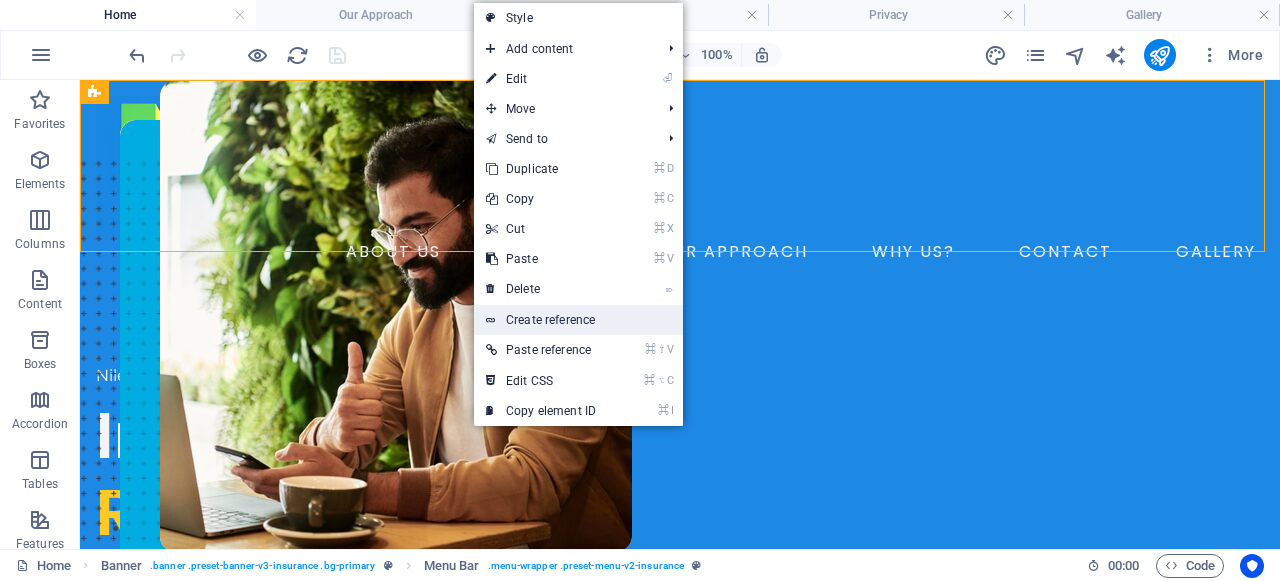 click on "Create reference" at bounding box center [578, 320] 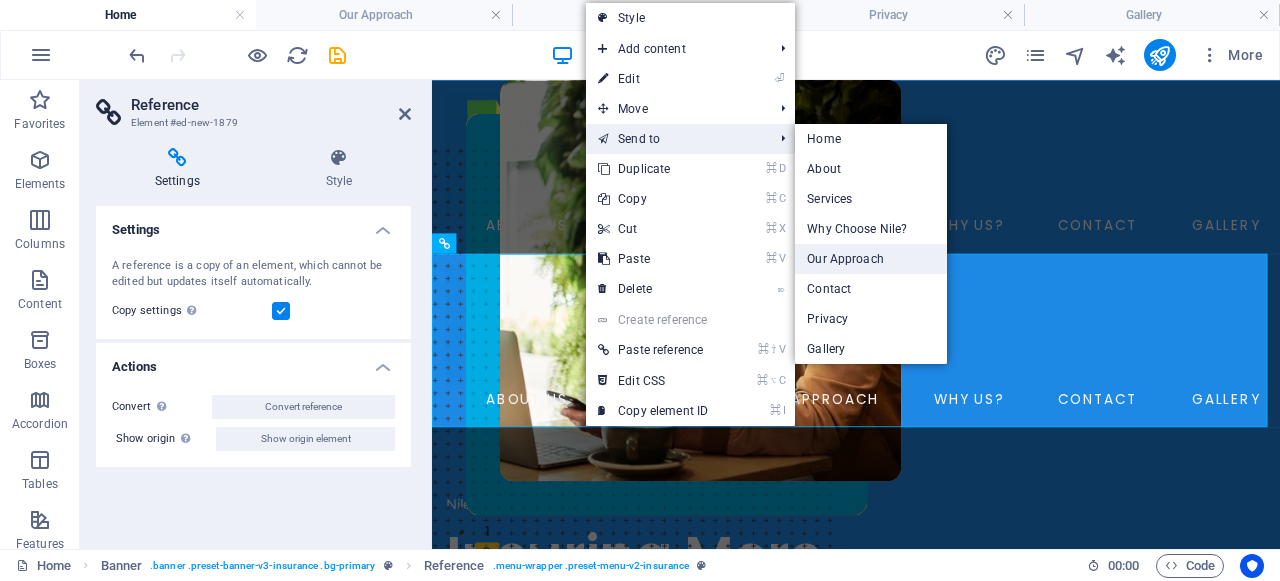 click on "Our Approach" at bounding box center [871, 259] 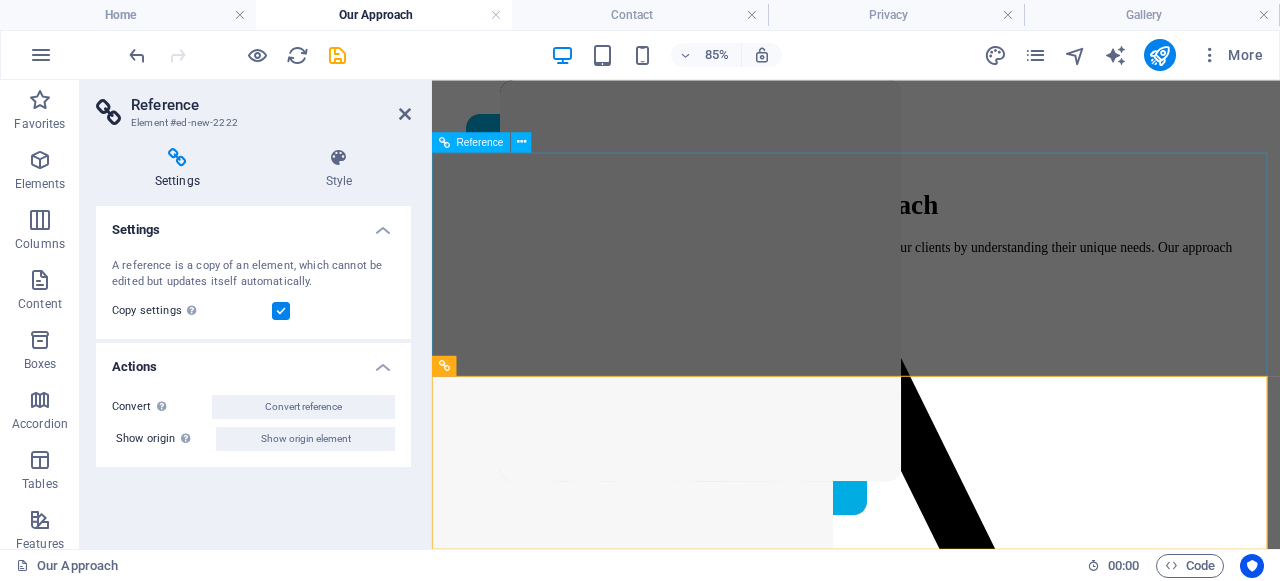 scroll, scrollTop: 2470, scrollLeft: 0, axis: vertical 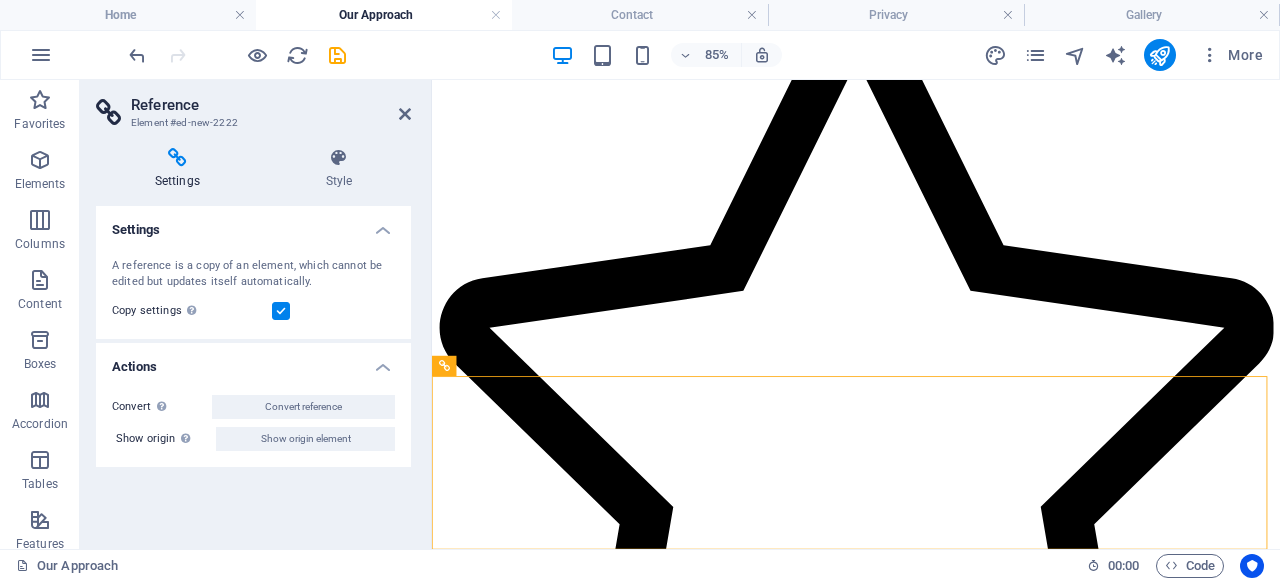 drag, startPoint x: 784, startPoint y: 491, endPoint x: 781, endPoint y: 413, distance: 78.05767 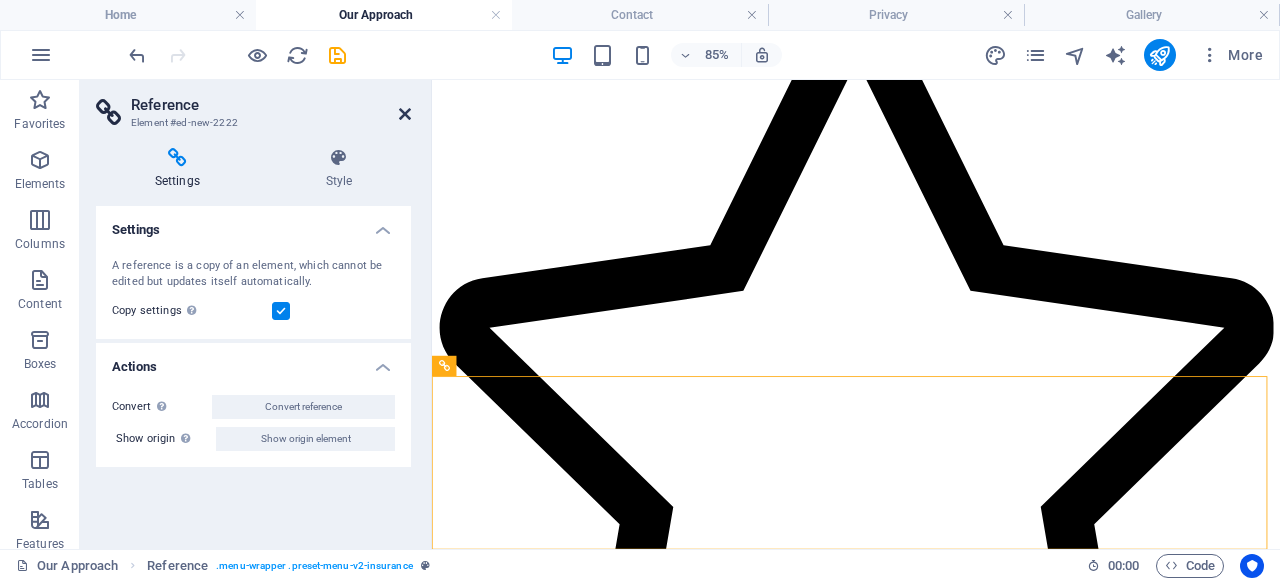 click at bounding box center [405, 114] 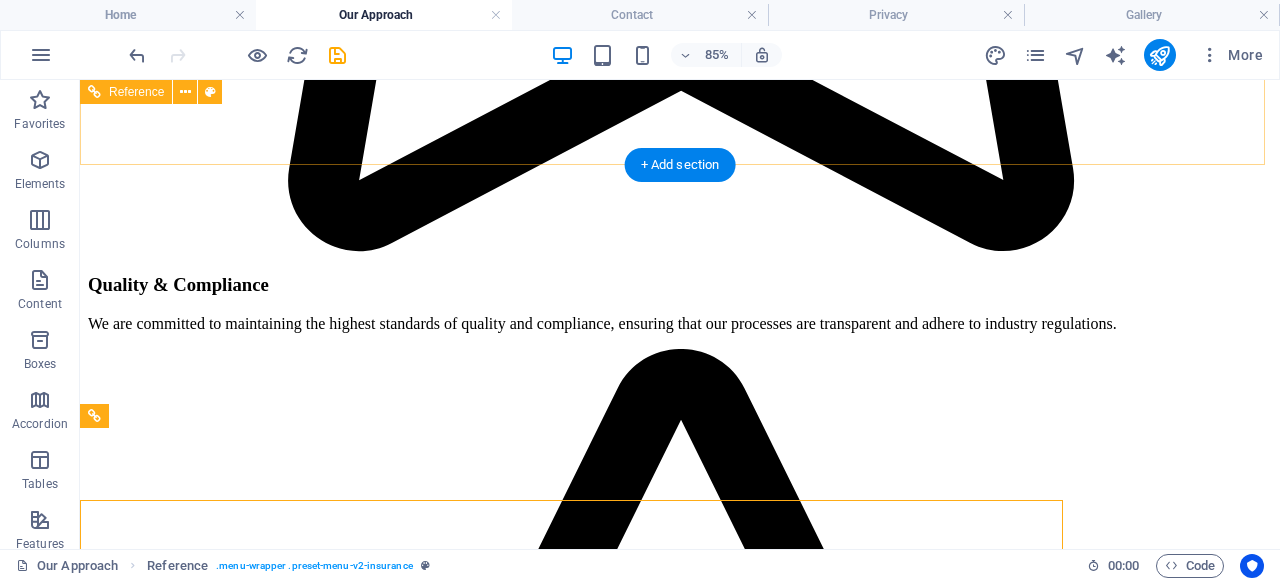 scroll, scrollTop: 2398, scrollLeft: 0, axis: vertical 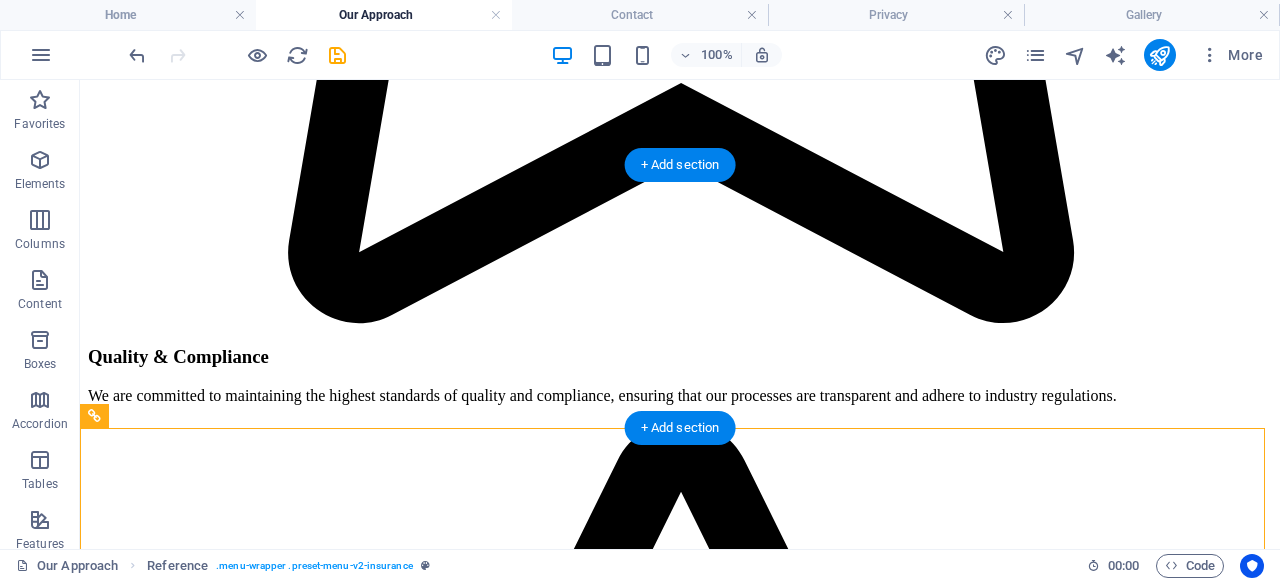 drag, startPoint x: 487, startPoint y: 452, endPoint x: 486, endPoint y: 192, distance: 260.00192 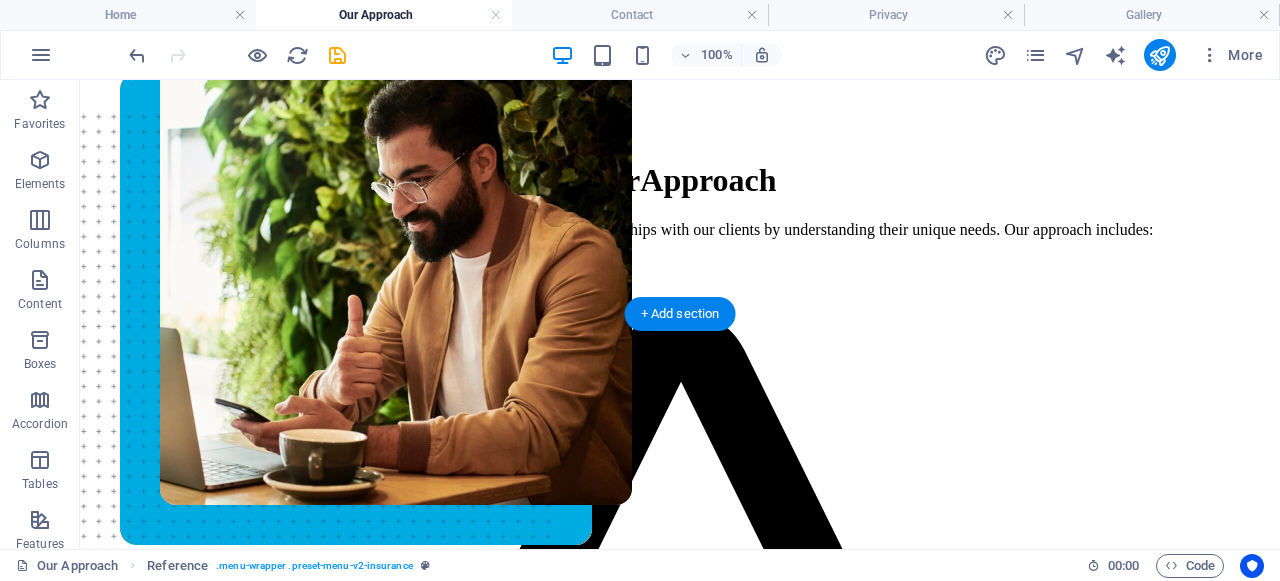 scroll, scrollTop: 0, scrollLeft: 0, axis: both 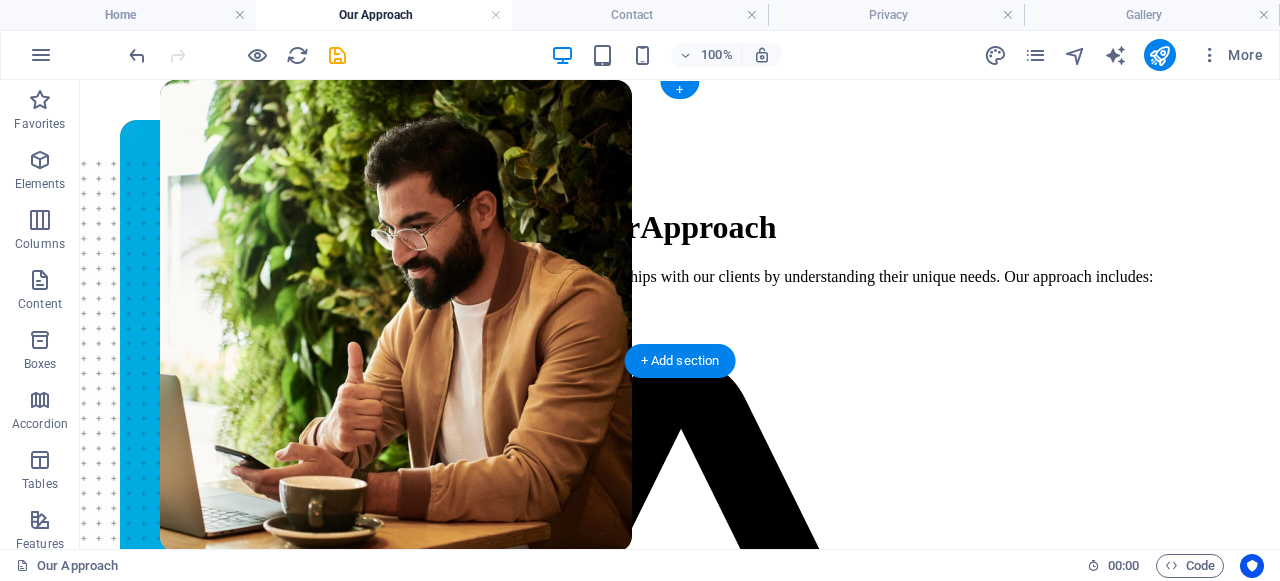 drag, startPoint x: 447, startPoint y: 297, endPoint x: 447, endPoint y: 112, distance: 185 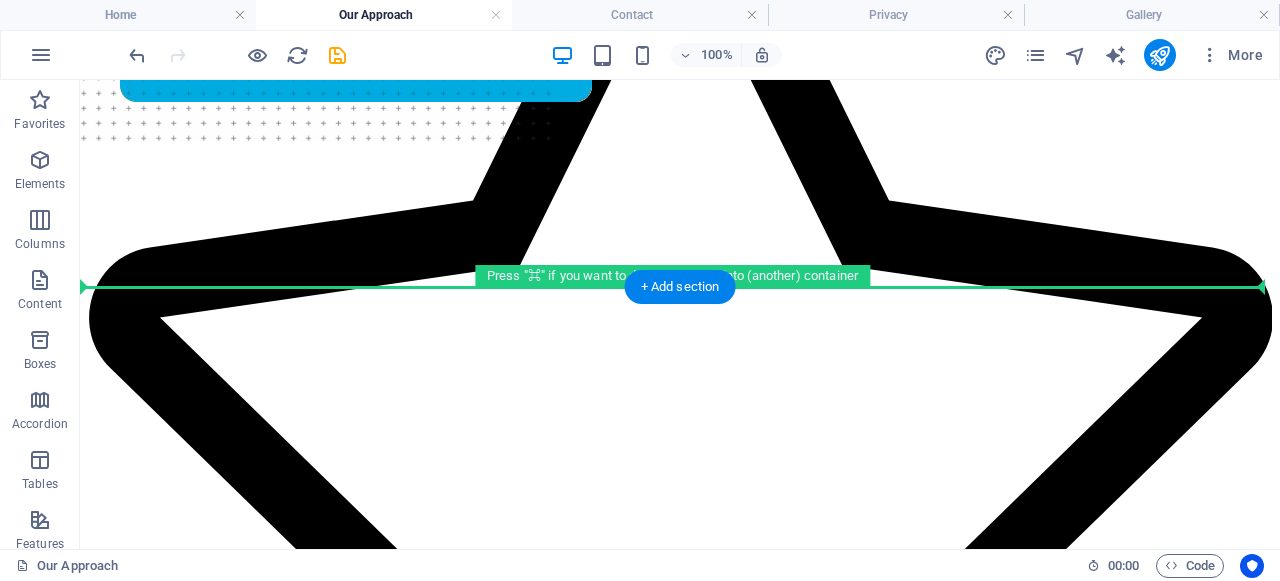 scroll, scrollTop: 488, scrollLeft: 0, axis: vertical 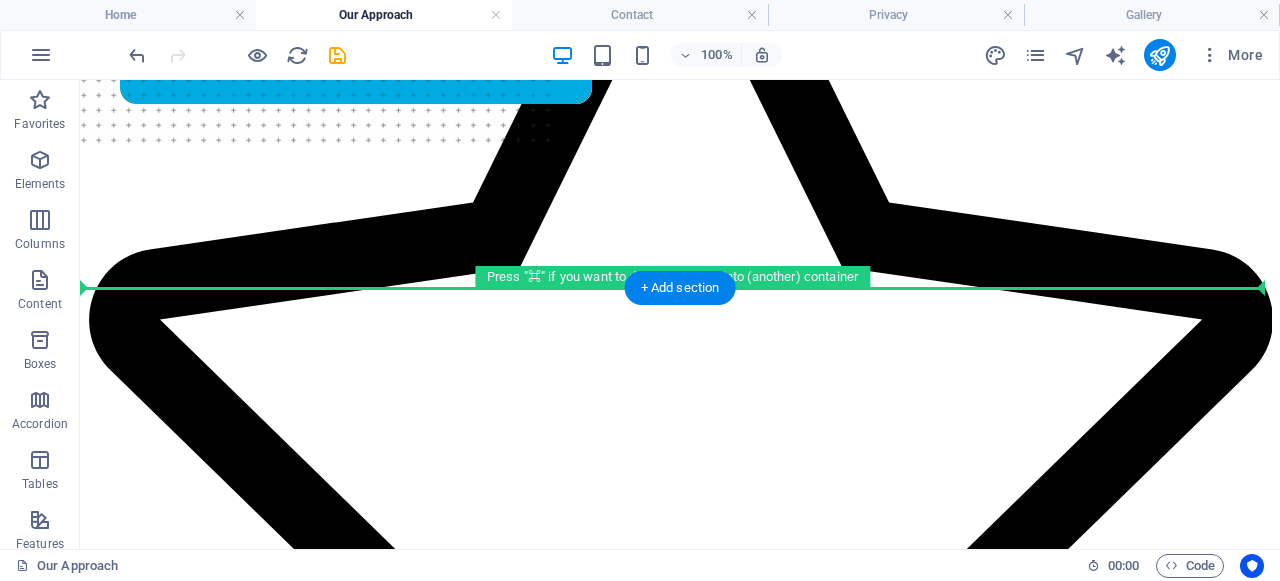 drag, startPoint x: 465, startPoint y: 250, endPoint x: 480, endPoint y: 254, distance: 15.524175 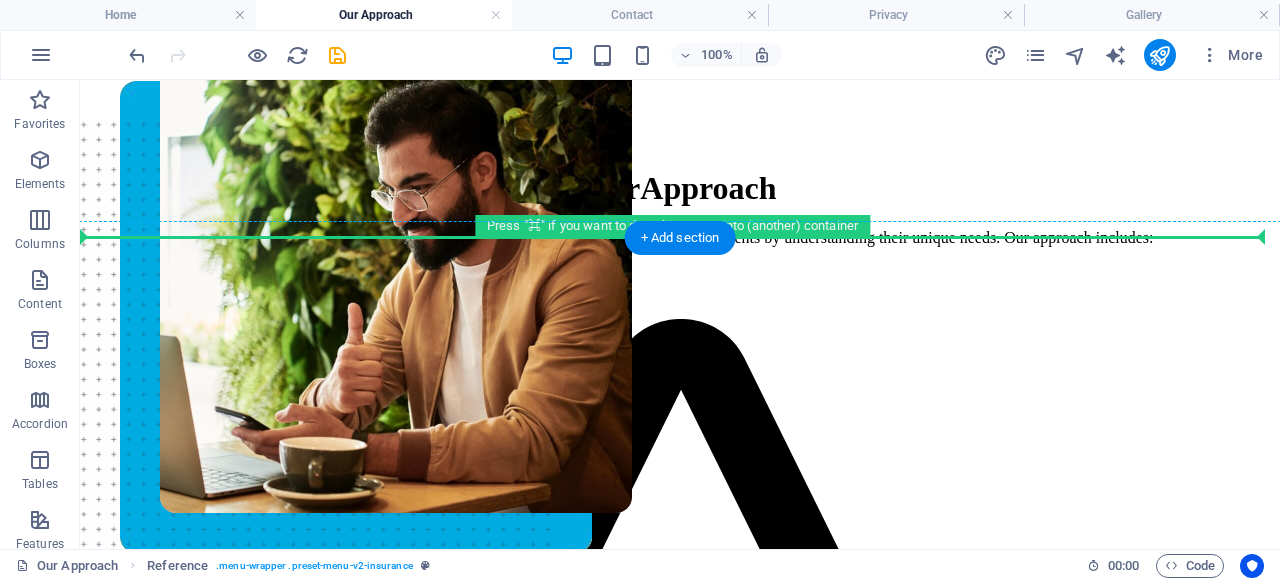 scroll, scrollTop: 0, scrollLeft: 0, axis: both 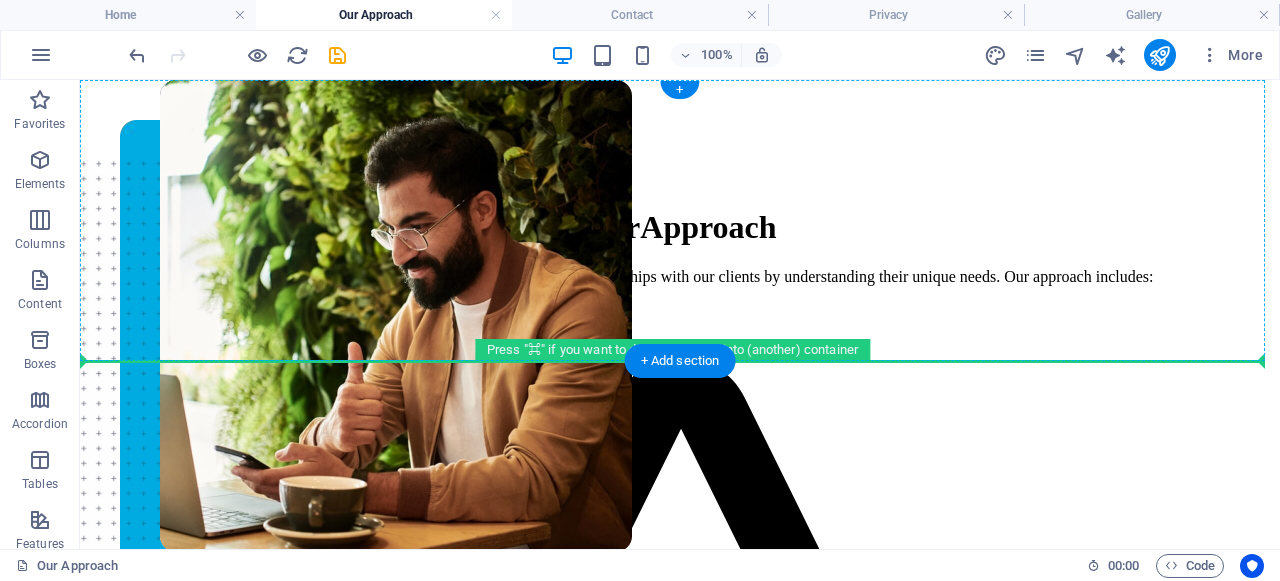 drag, startPoint x: 446, startPoint y: 309, endPoint x: 434, endPoint y: 314, distance: 13 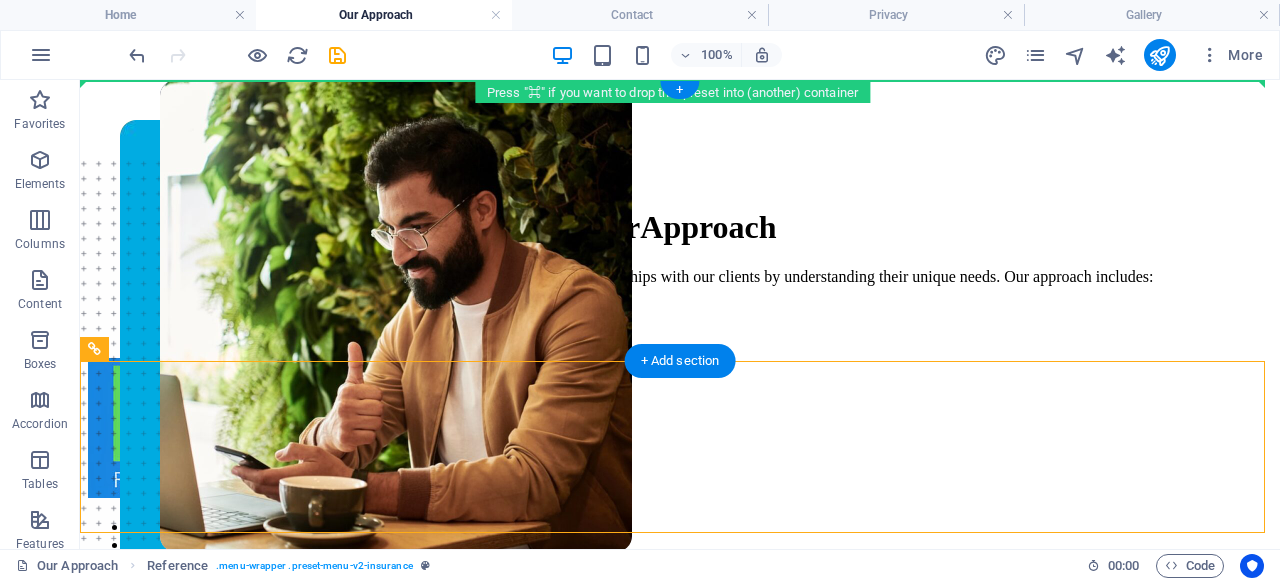 drag, startPoint x: 433, startPoint y: 378, endPoint x: 437, endPoint y: 114, distance: 264.0303 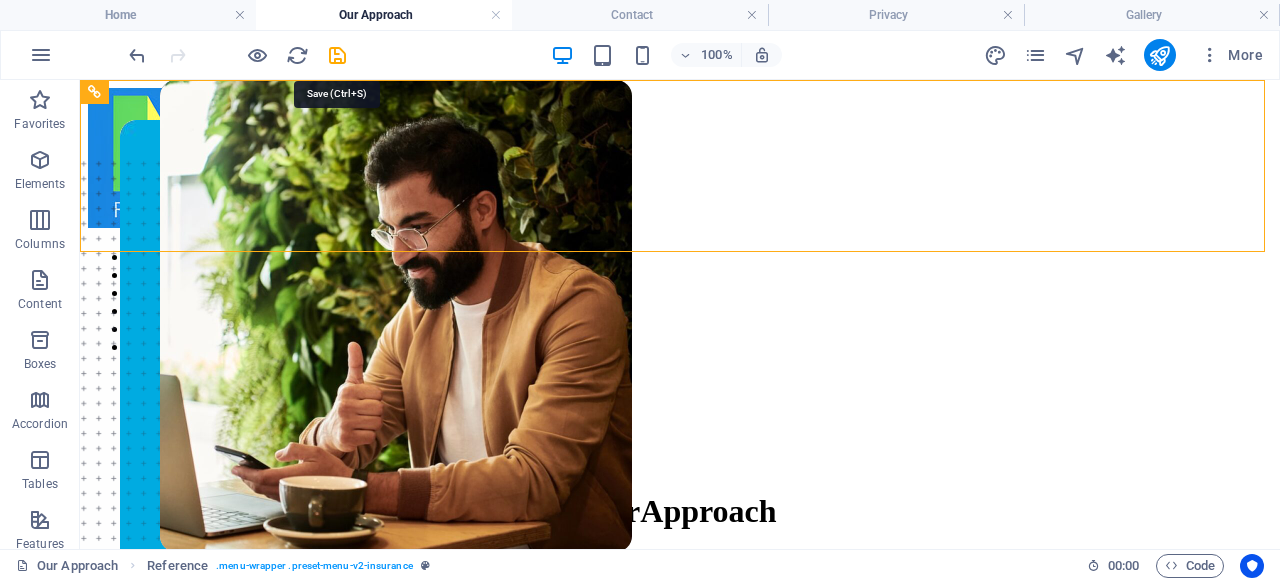 click at bounding box center (337, 55) 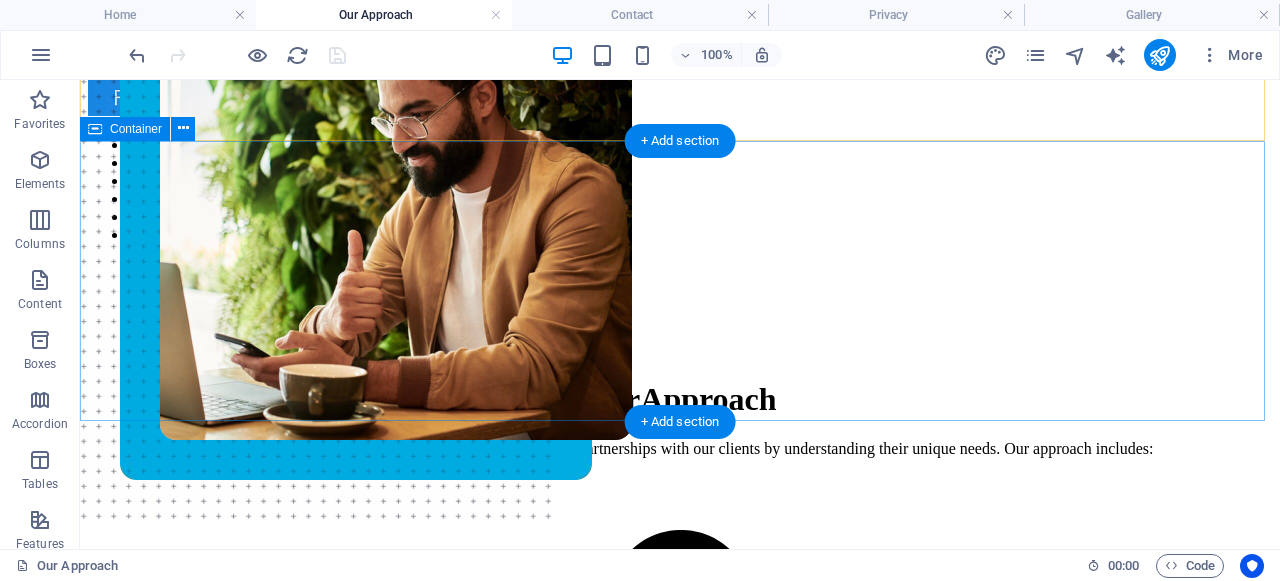 scroll, scrollTop: 0, scrollLeft: 0, axis: both 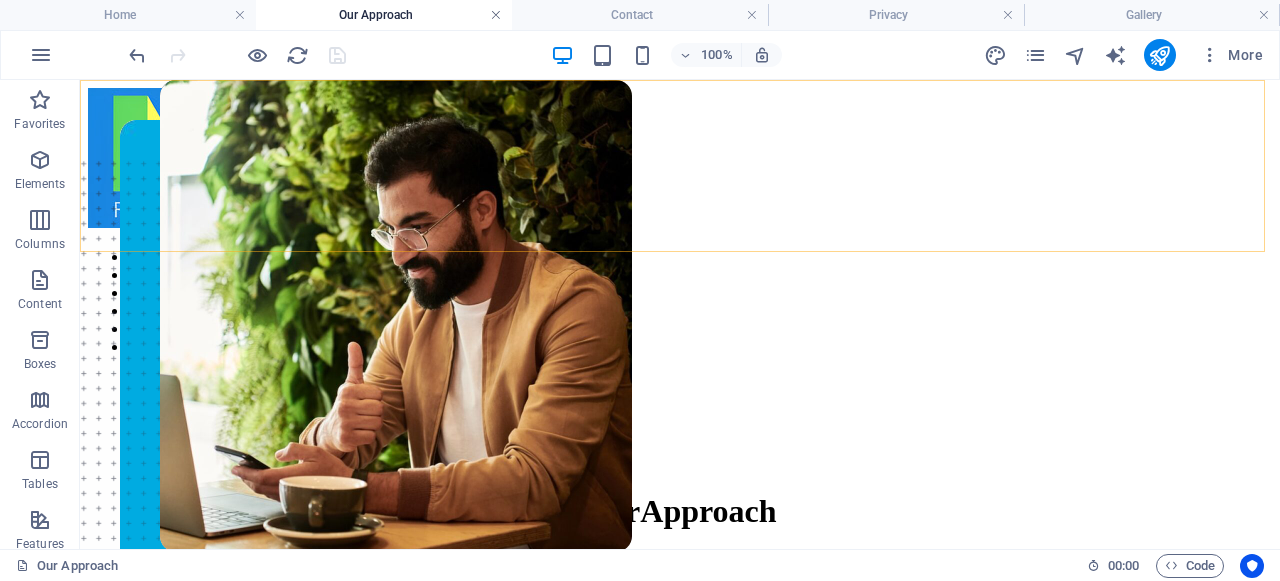 click at bounding box center [496, 15] 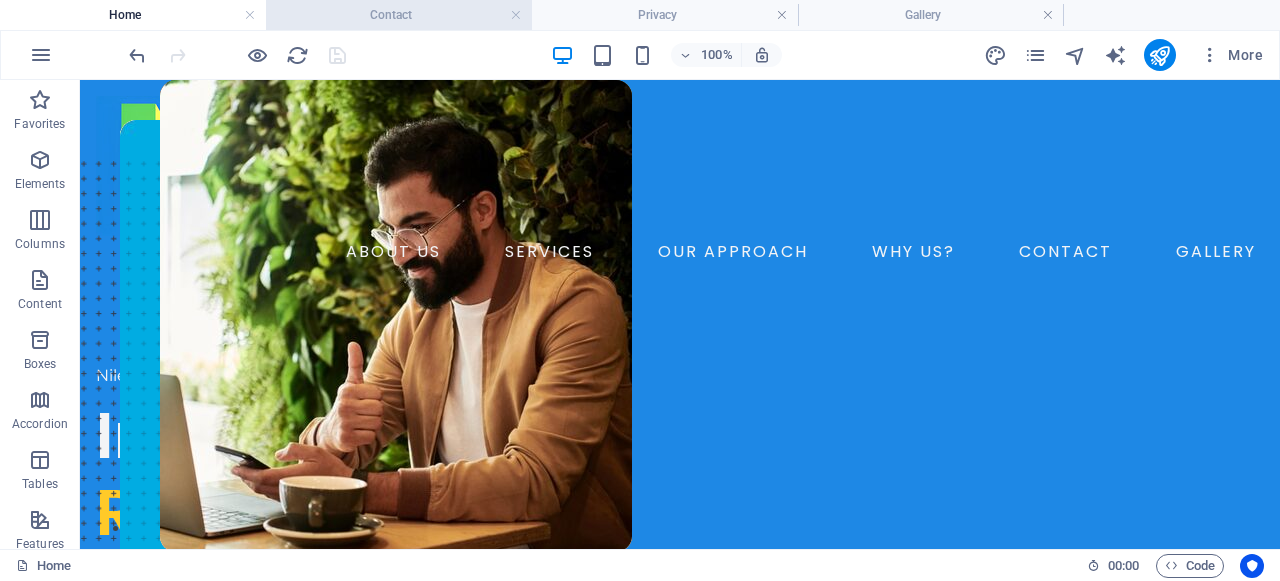 click on "Contact" at bounding box center (399, 15) 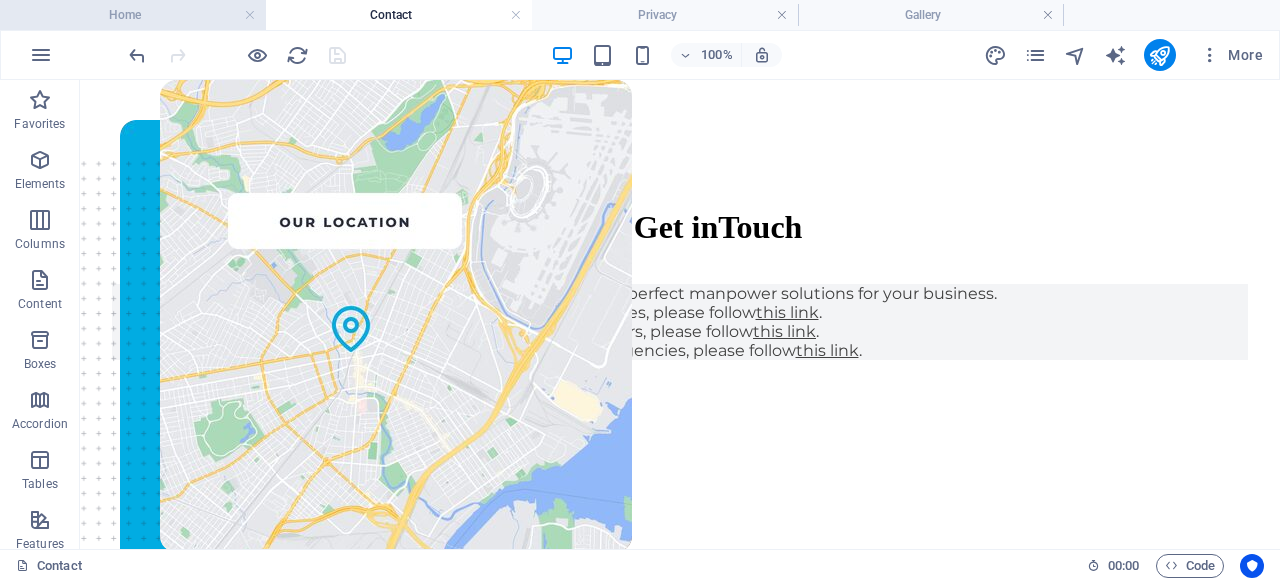 click on "Home" at bounding box center [133, 15] 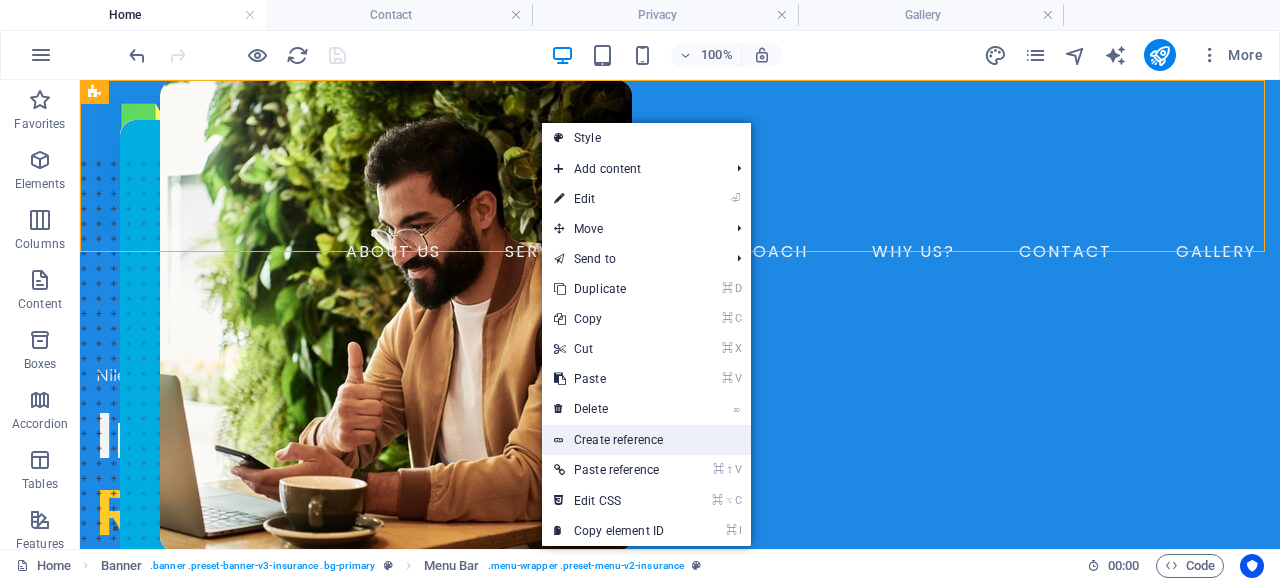drag, startPoint x: 648, startPoint y: 434, endPoint x: 95, endPoint y: 165, distance: 614.95526 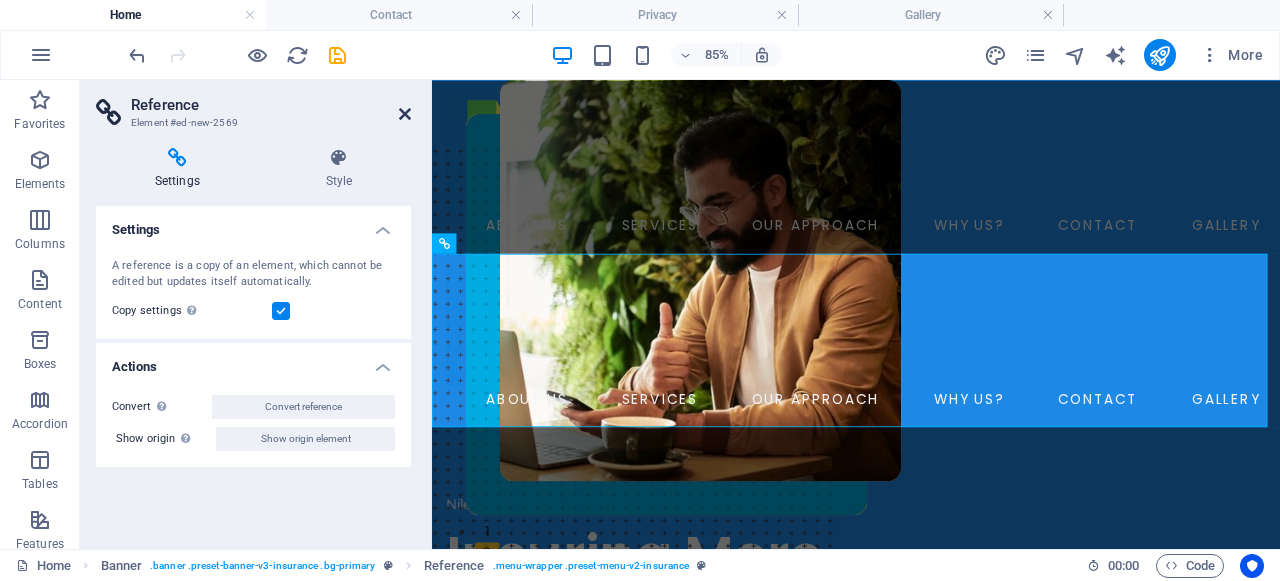 drag, startPoint x: 409, startPoint y: 114, endPoint x: 329, endPoint y: 34, distance: 113.137085 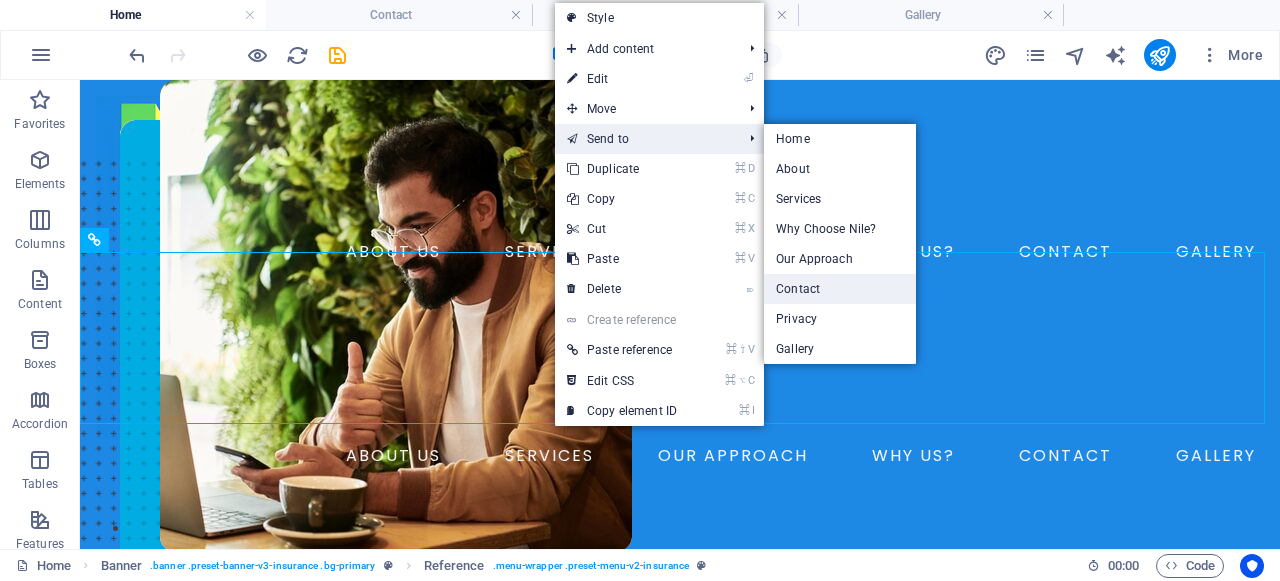 drag, startPoint x: 812, startPoint y: 282, endPoint x: 414, endPoint y: 229, distance: 401.5134 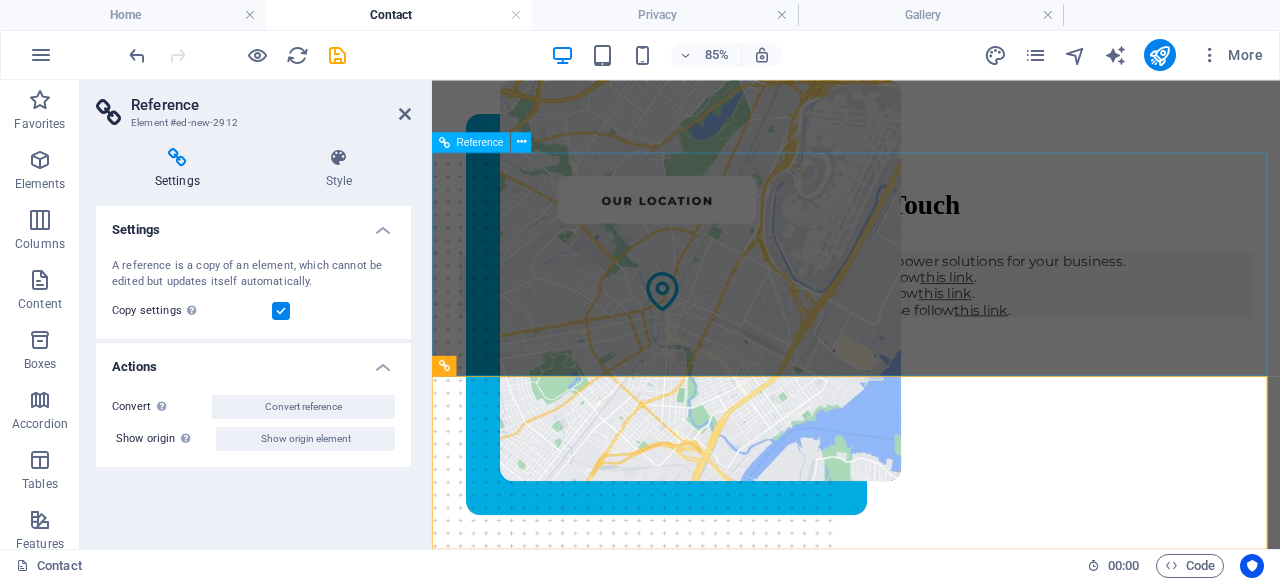 scroll, scrollTop: 814, scrollLeft: 0, axis: vertical 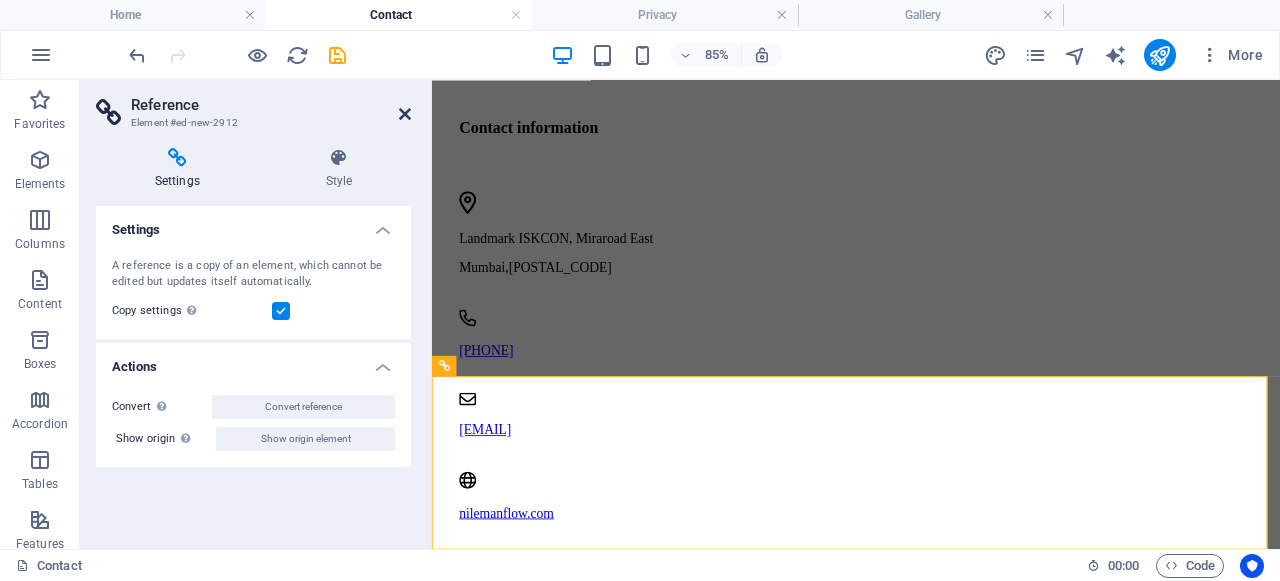 click at bounding box center [405, 114] 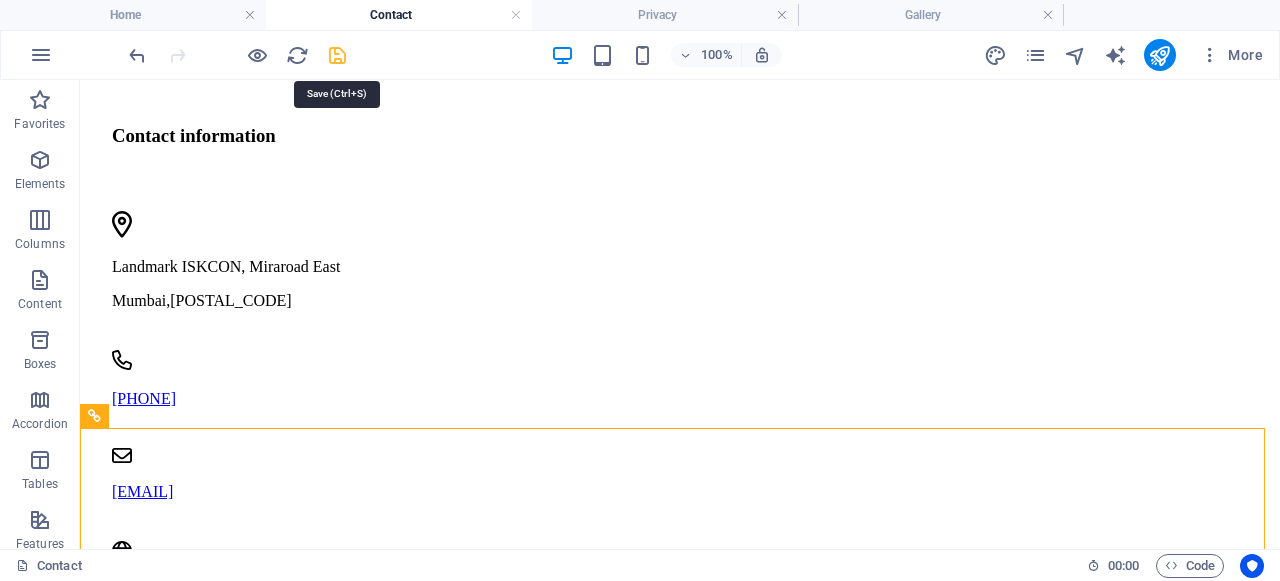 click at bounding box center [337, 55] 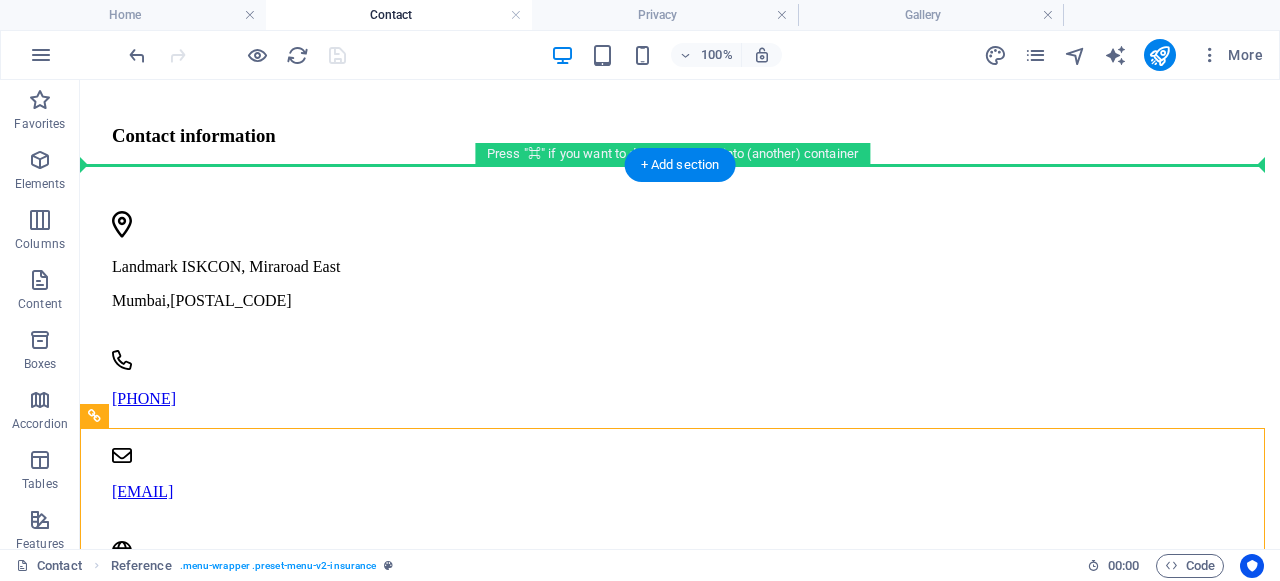drag, startPoint x: 515, startPoint y: 465, endPoint x: 514, endPoint y: 153, distance: 312.00162 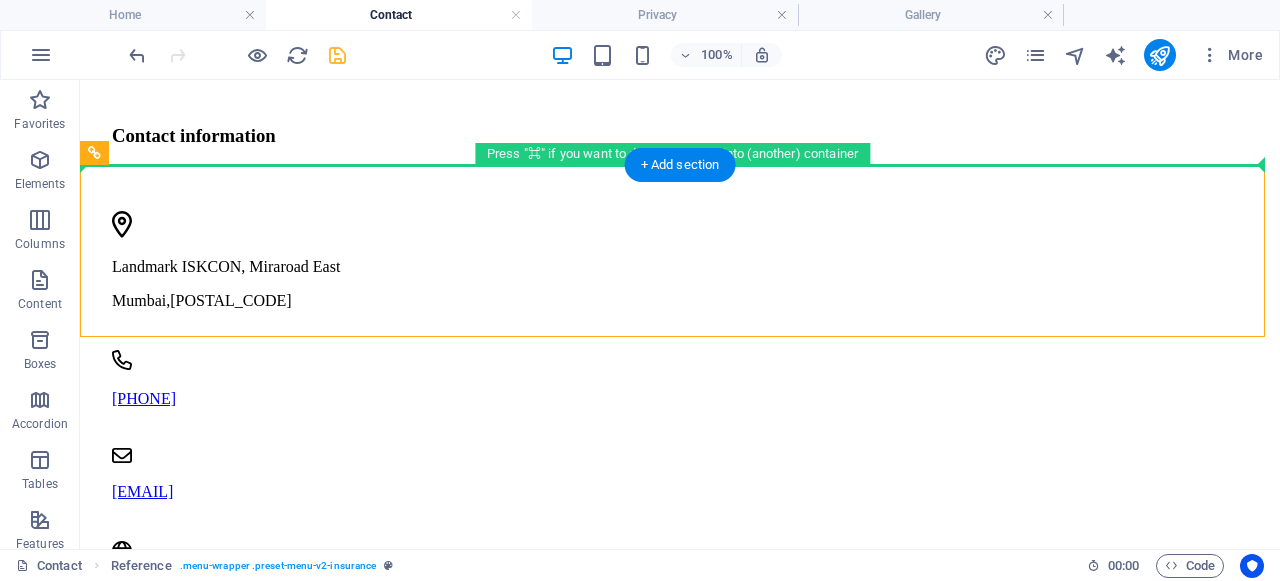 scroll, scrollTop: 0, scrollLeft: 0, axis: both 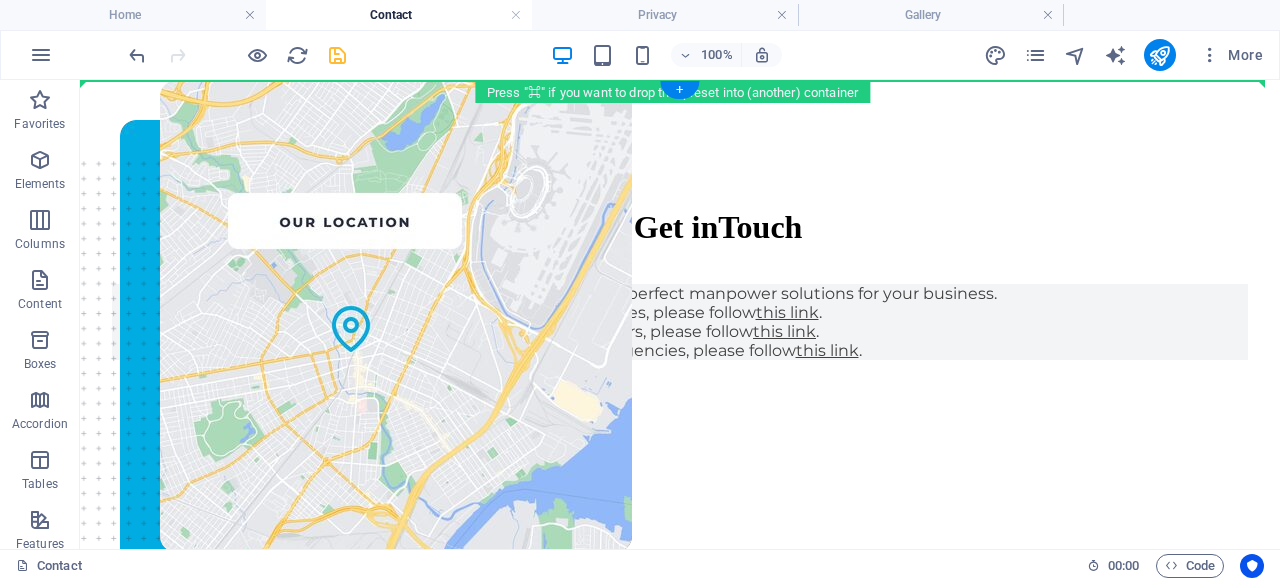 drag, startPoint x: 401, startPoint y: 210, endPoint x: 396, endPoint y: 110, distance: 100.12492 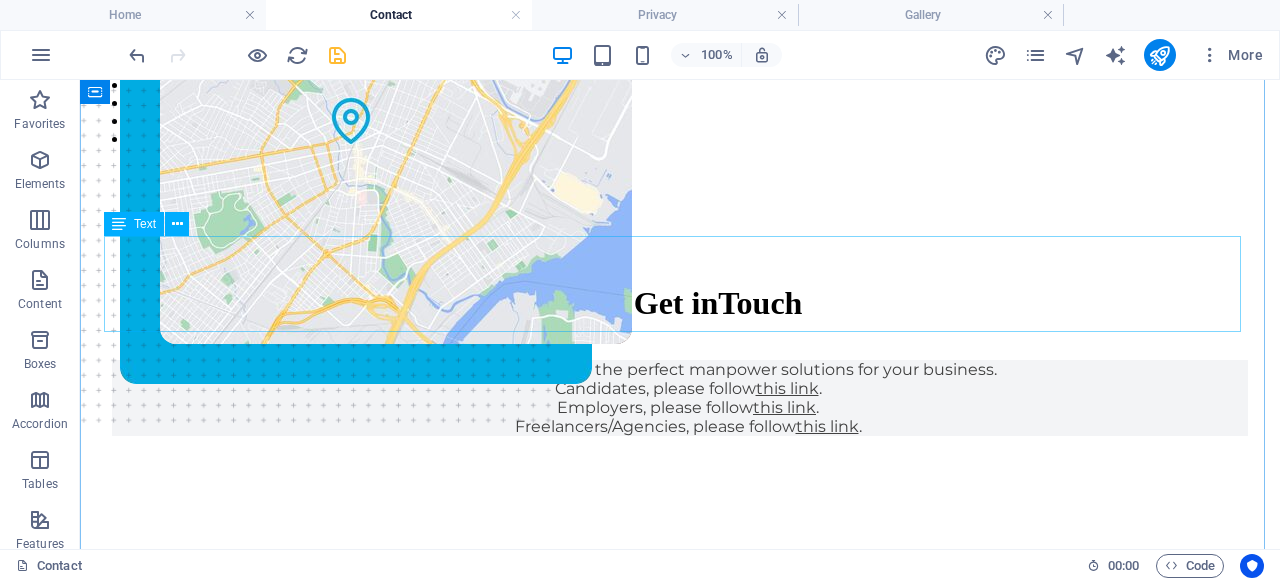 scroll, scrollTop: 0, scrollLeft: 0, axis: both 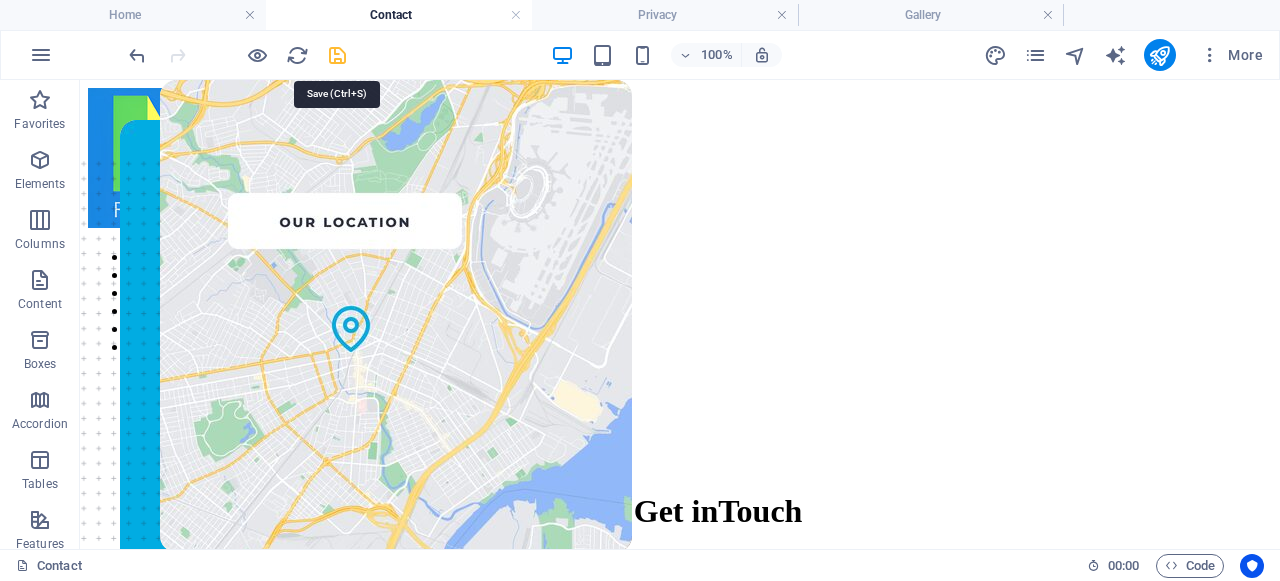 click at bounding box center [337, 55] 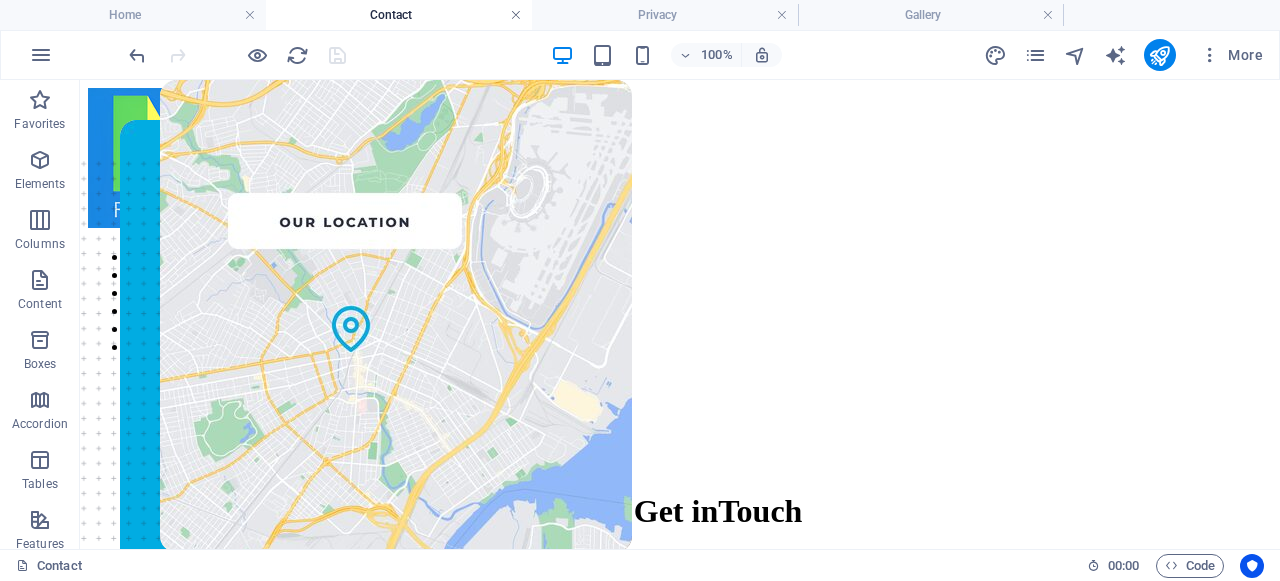 click at bounding box center [516, 15] 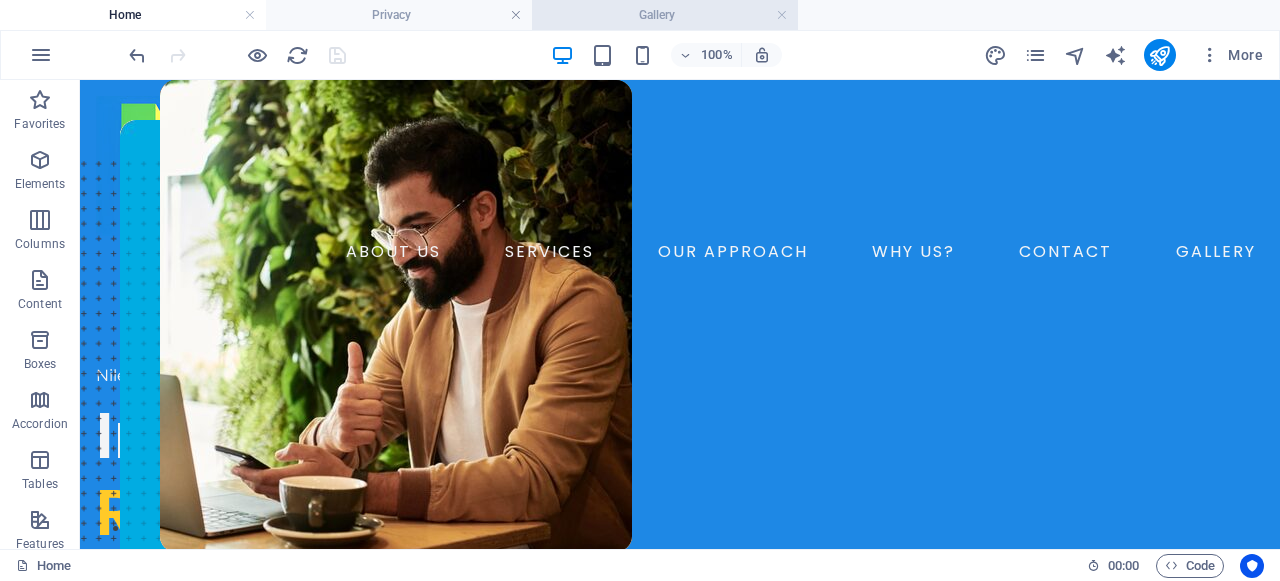 click on "Gallery" at bounding box center (665, 15) 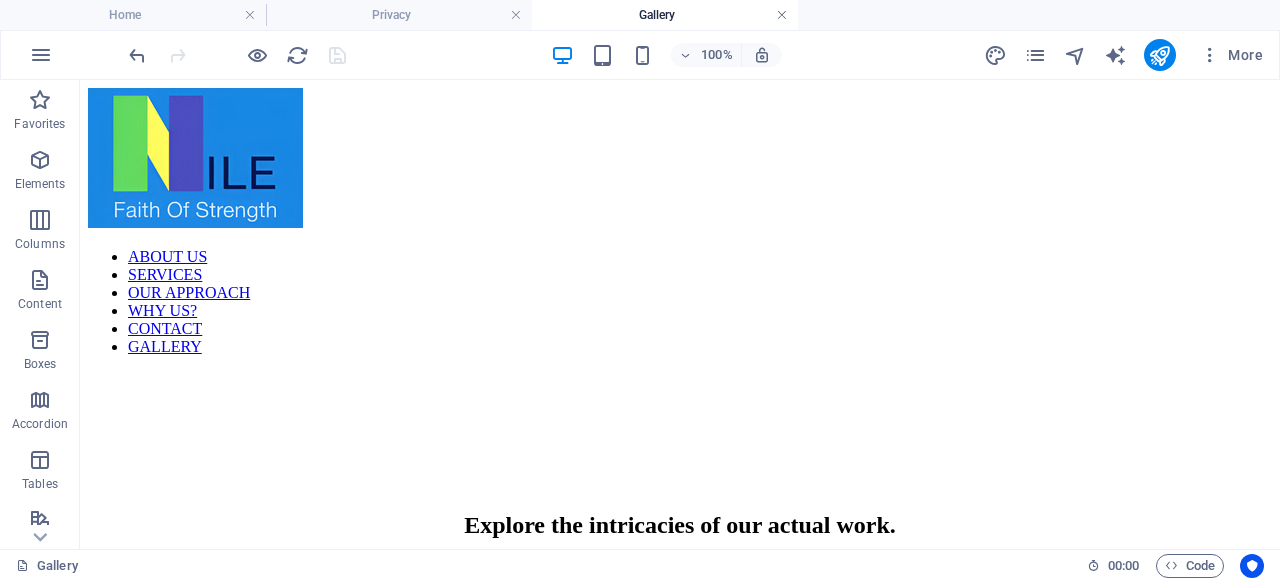 click at bounding box center [782, 15] 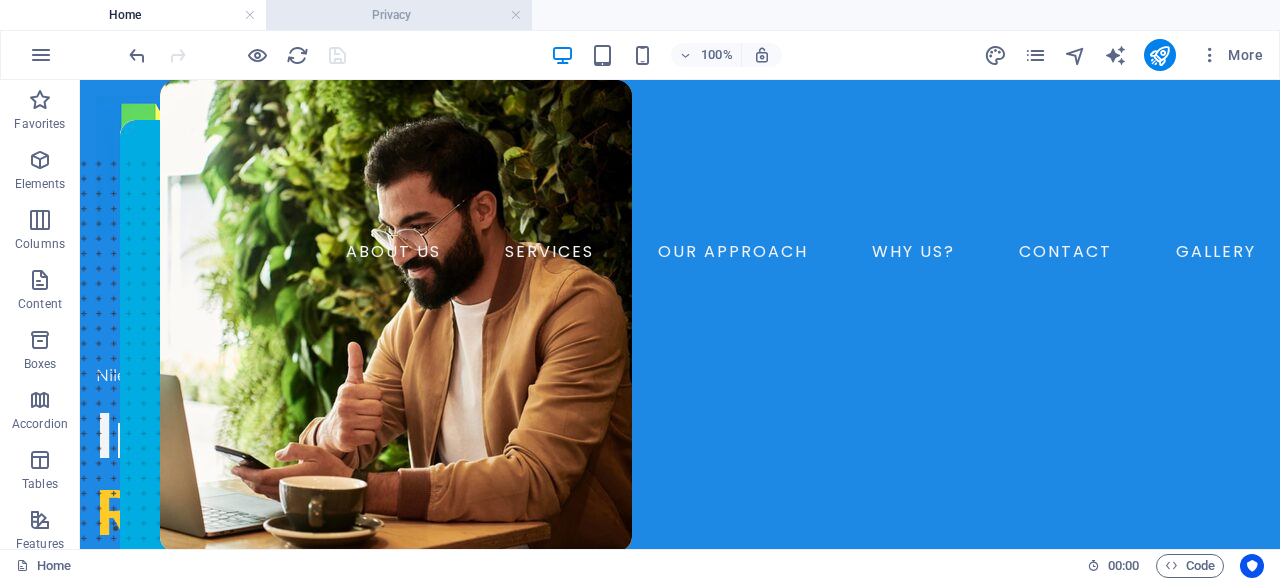 click on "Privacy" at bounding box center [399, 15] 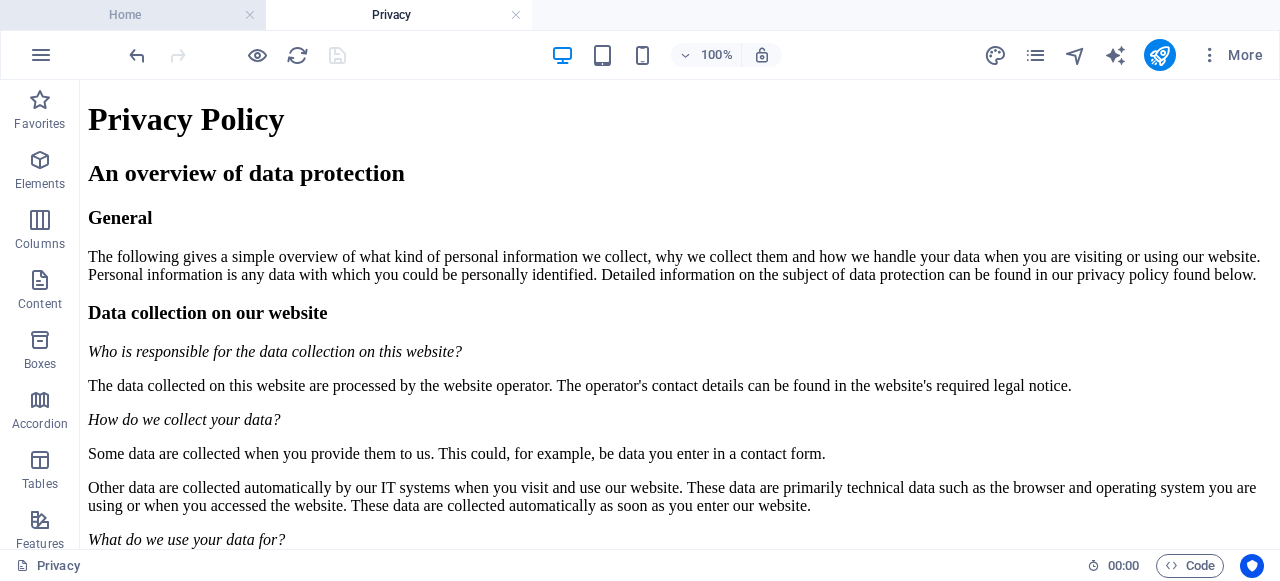 click on "Home" at bounding box center (133, 15) 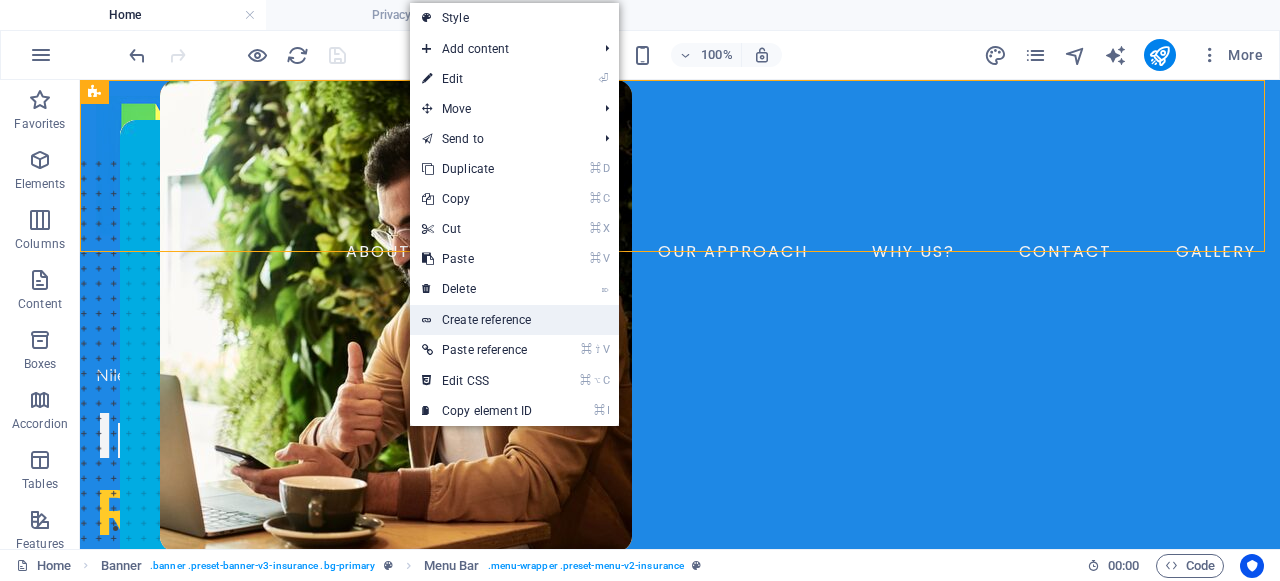 click on "Create reference" at bounding box center [514, 320] 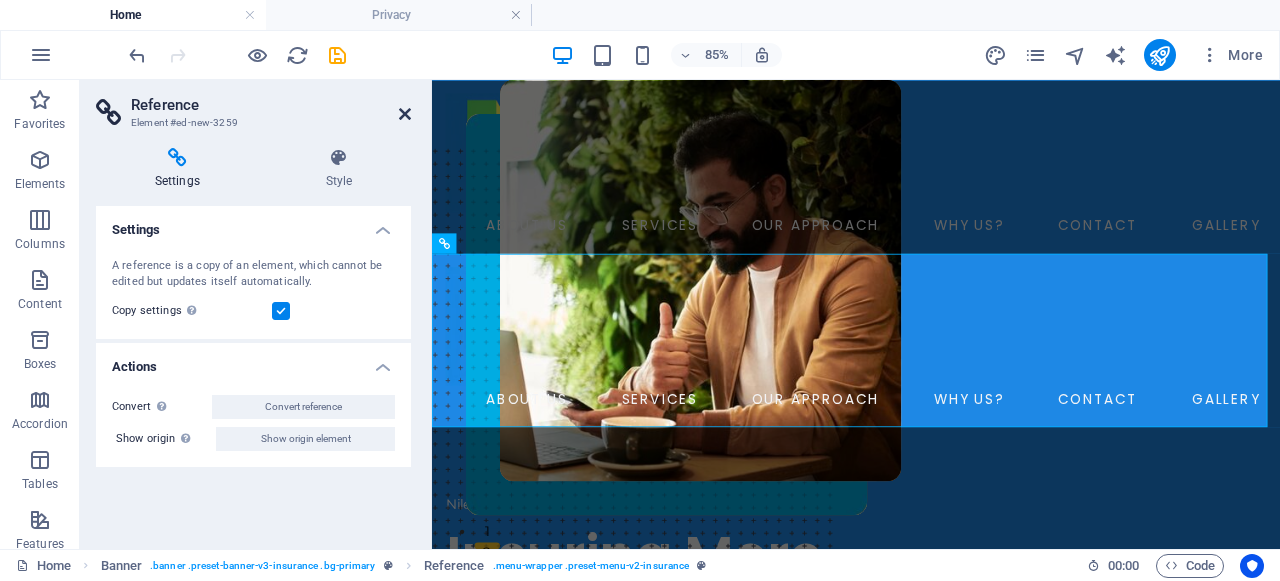 click at bounding box center [405, 114] 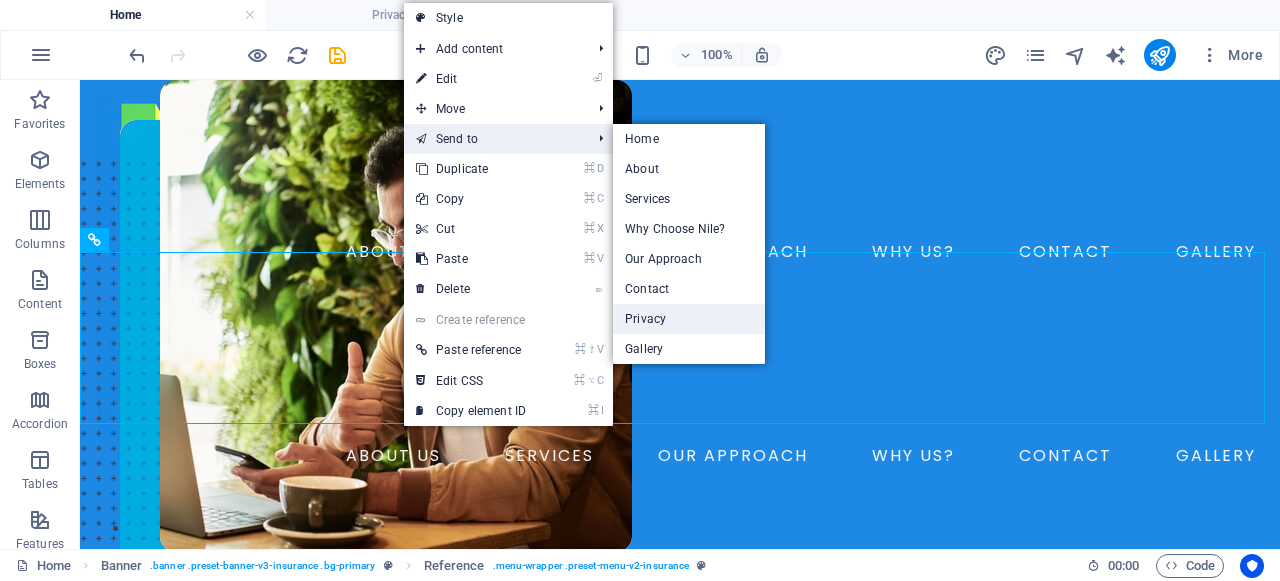 click on "Privacy" at bounding box center [689, 319] 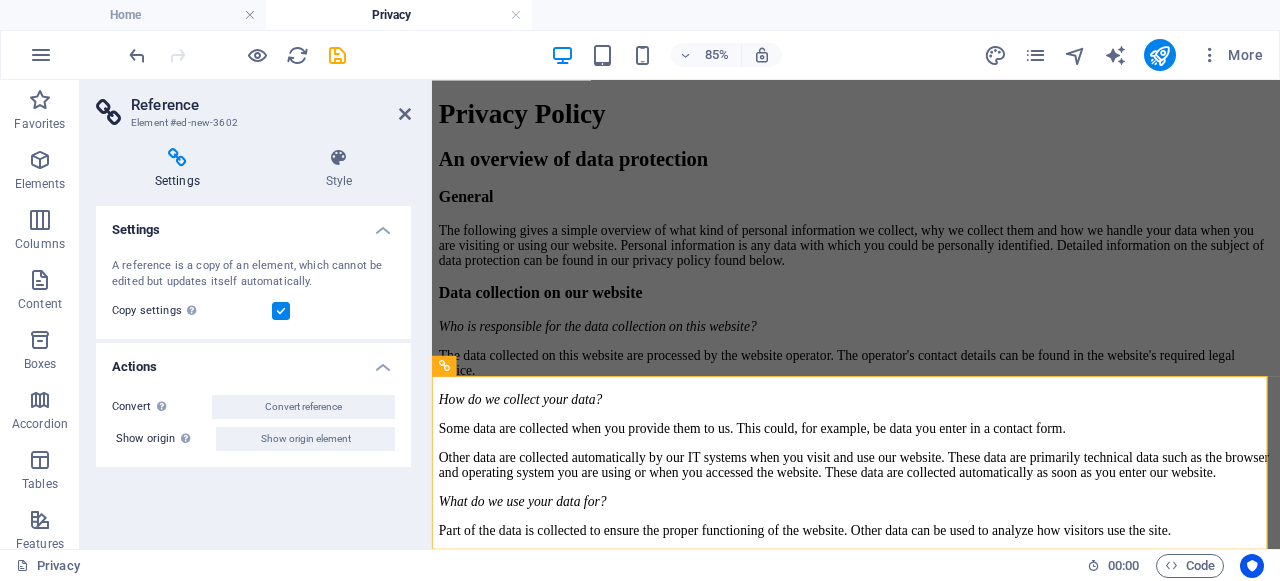 scroll, scrollTop: 4811, scrollLeft: 0, axis: vertical 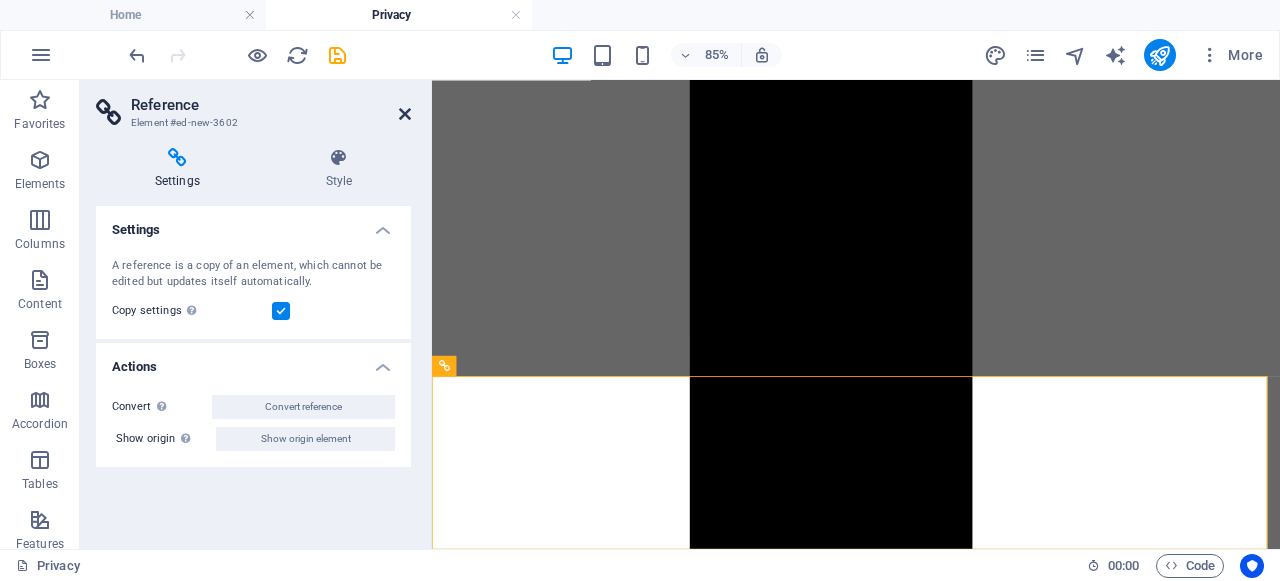 drag, startPoint x: 405, startPoint y: 116, endPoint x: 322, endPoint y: 40, distance: 112.53888 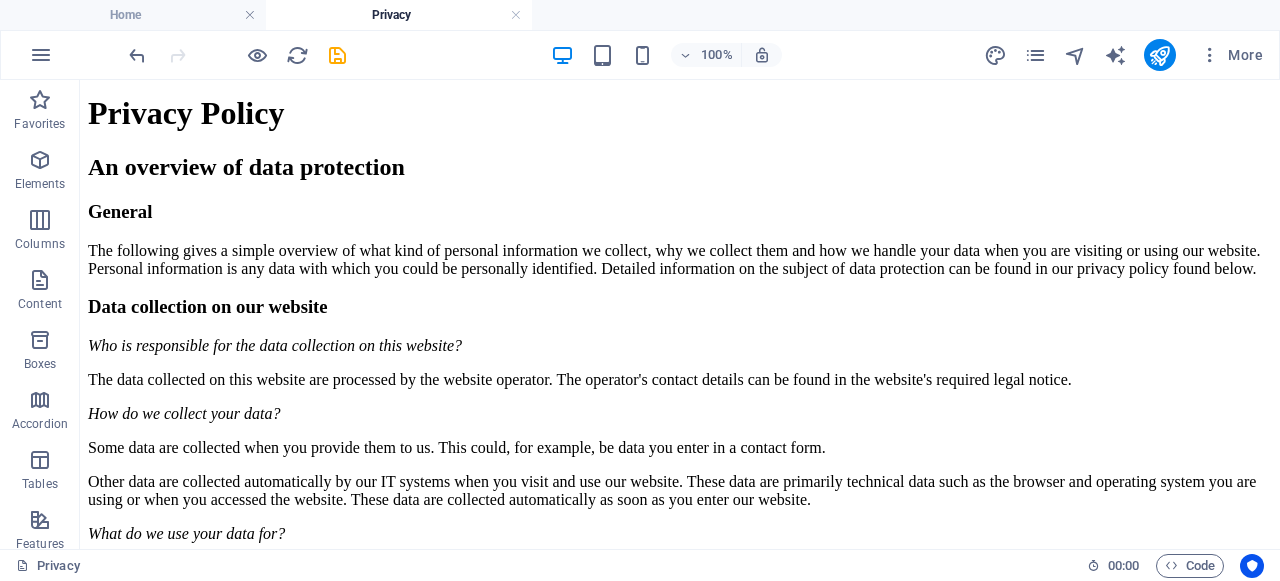 scroll, scrollTop: 0, scrollLeft: 0, axis: both 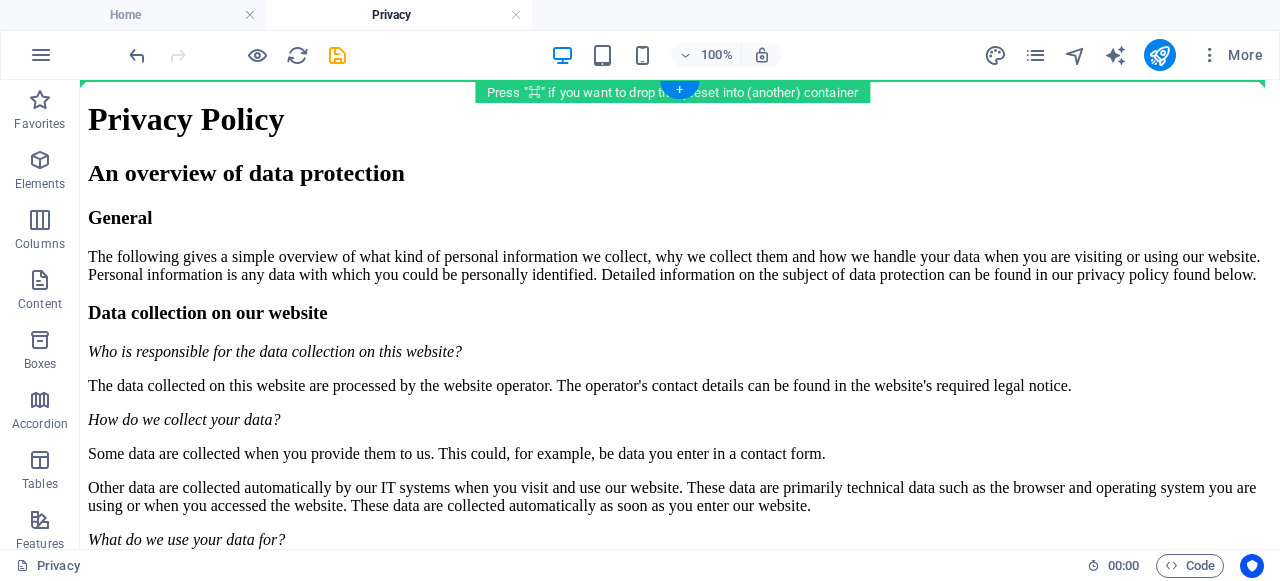 drag, startPoint x: 514, startPoint y: 408, endPoint x: 504, endPoint y: 122, distance: 286.17477 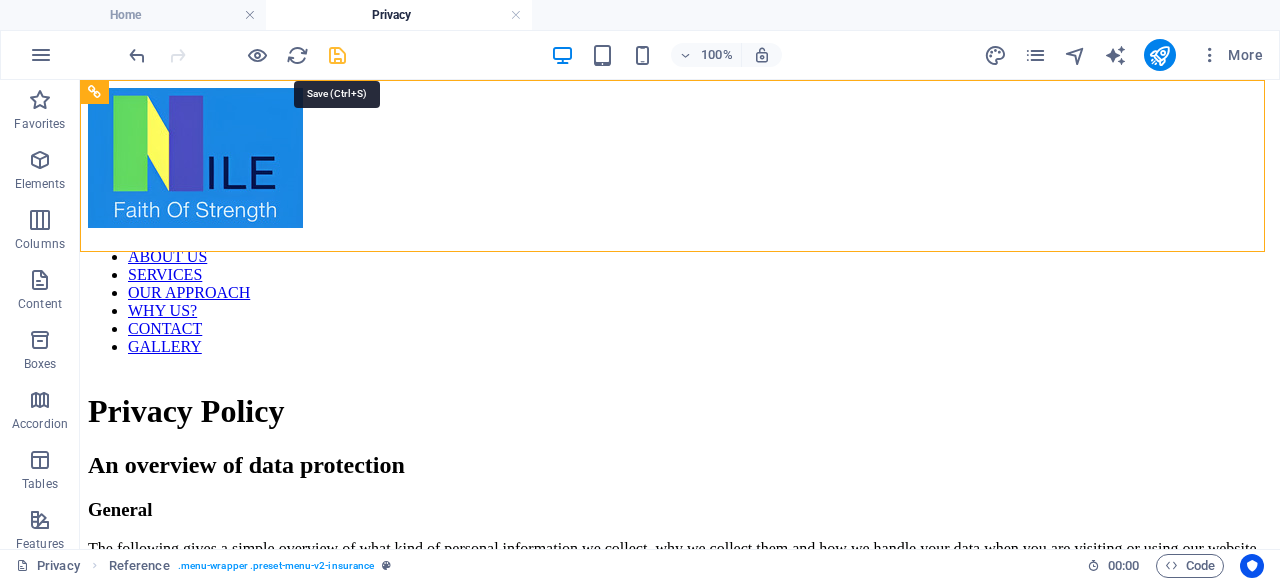 click at bounding box center [337, 55] 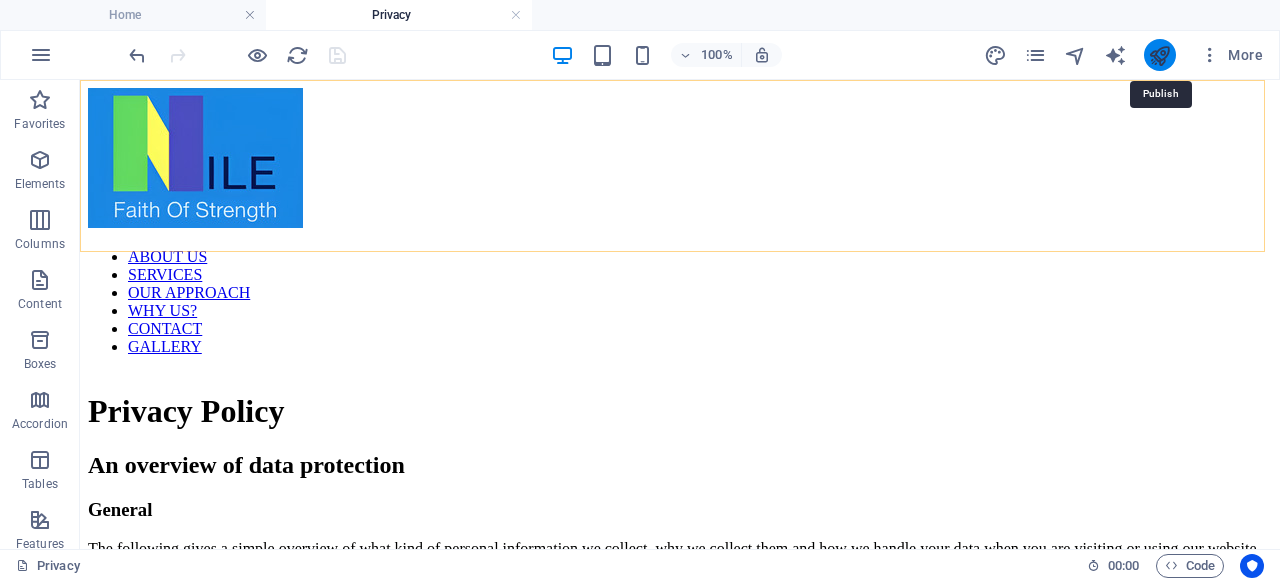 click at bounding box center [1159, 55] 